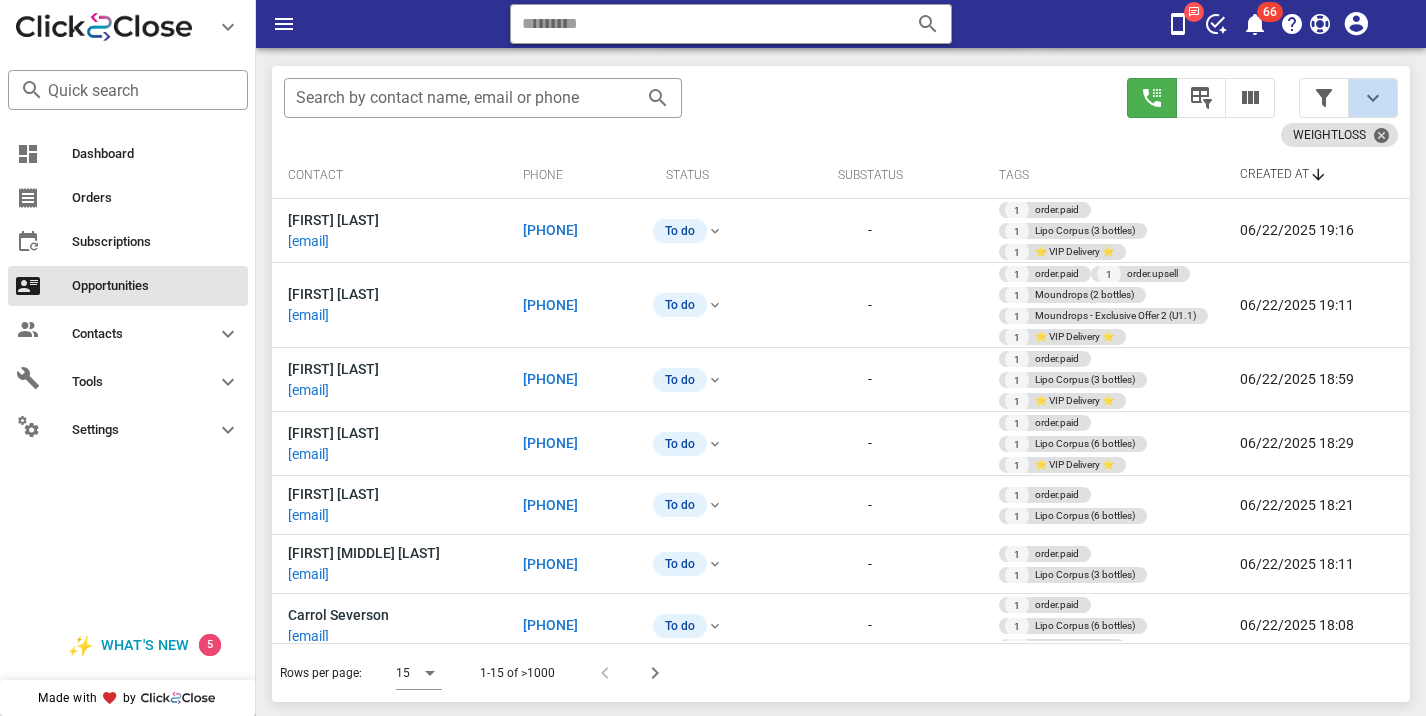 scroll, scrollTop: 0, scrollLeft: 0, axis: both 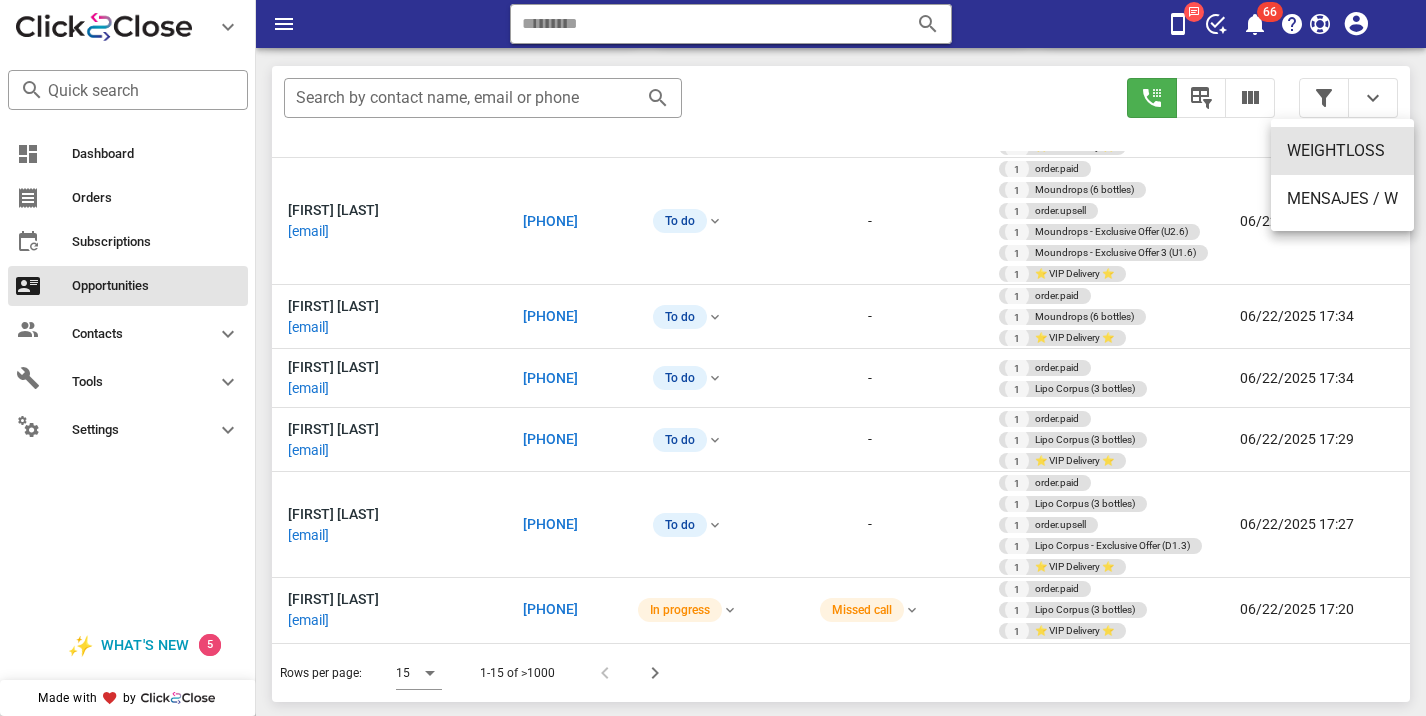 click on "WEIGHTLOSS" at bounding box center [1342, 151] 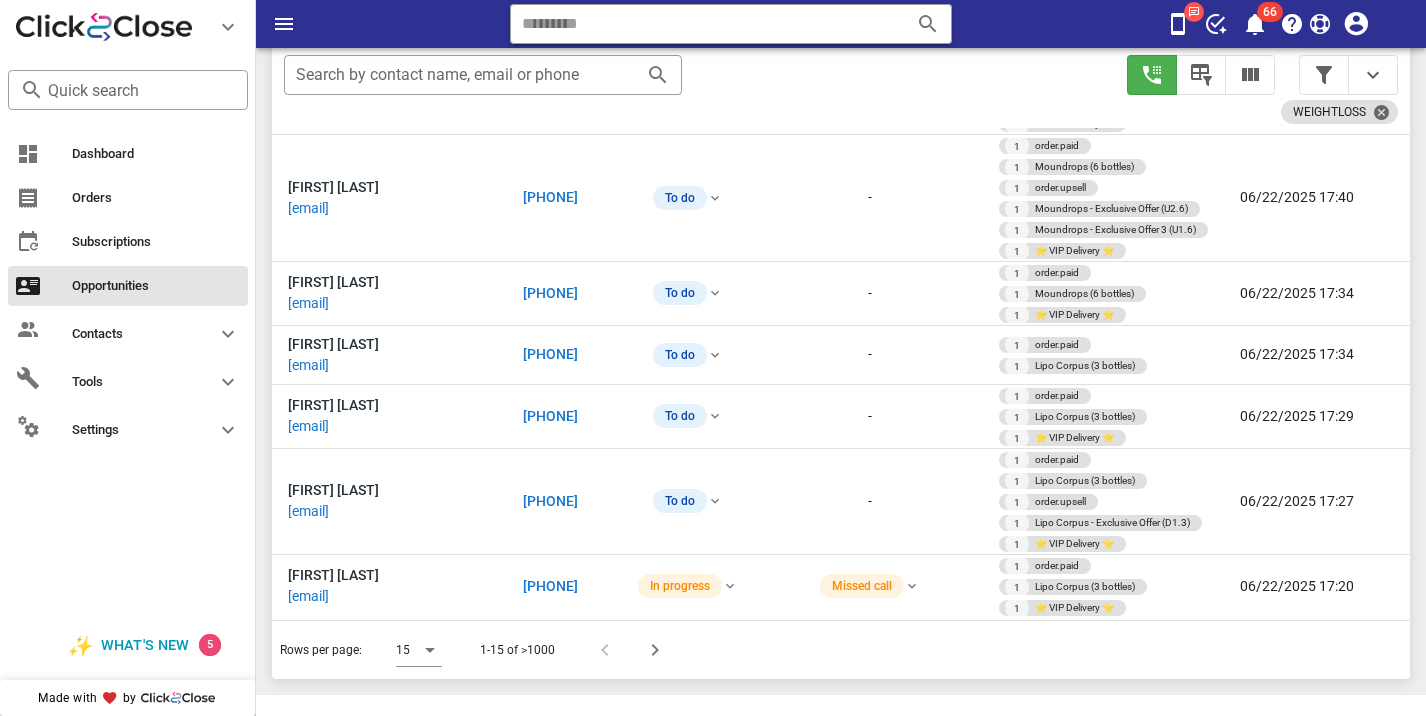 scroll, scrollTop: 356, scrollLeft: 0, axis: vertical 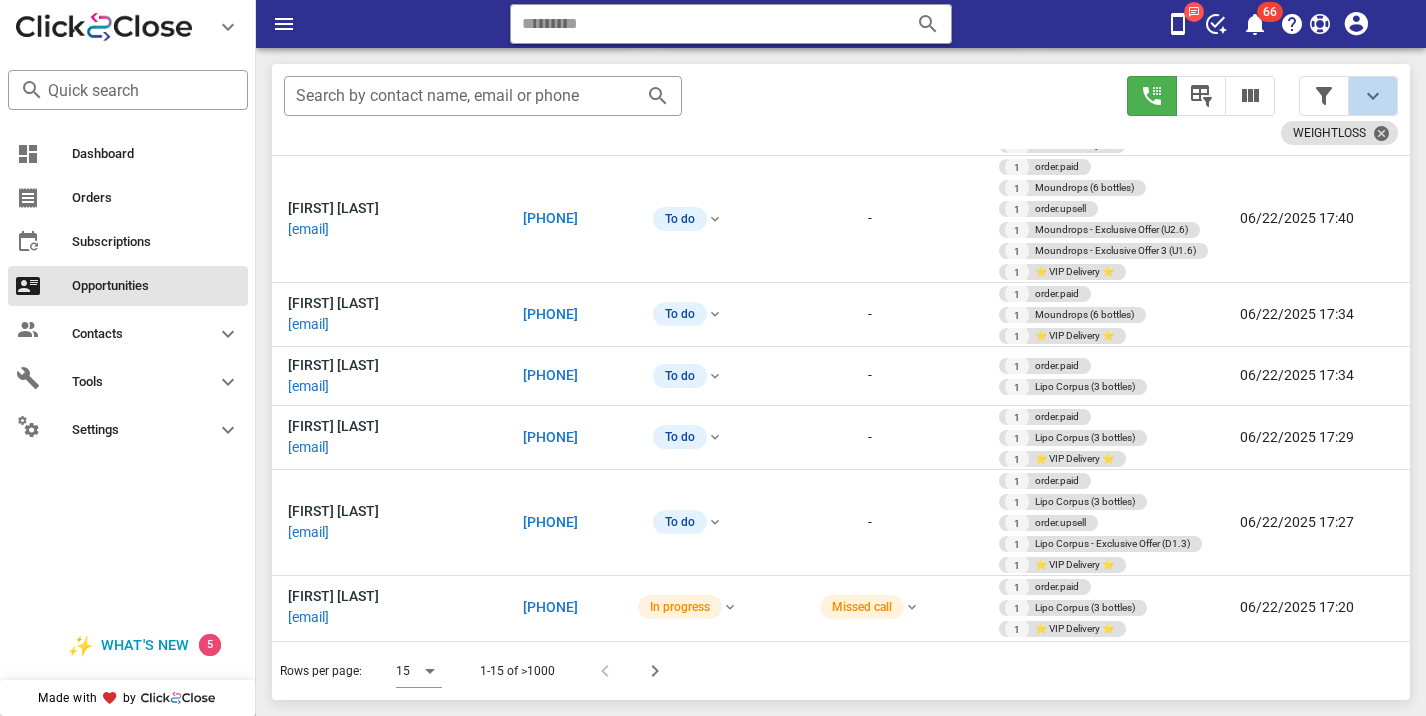 click at bounding box center (1373, 96) 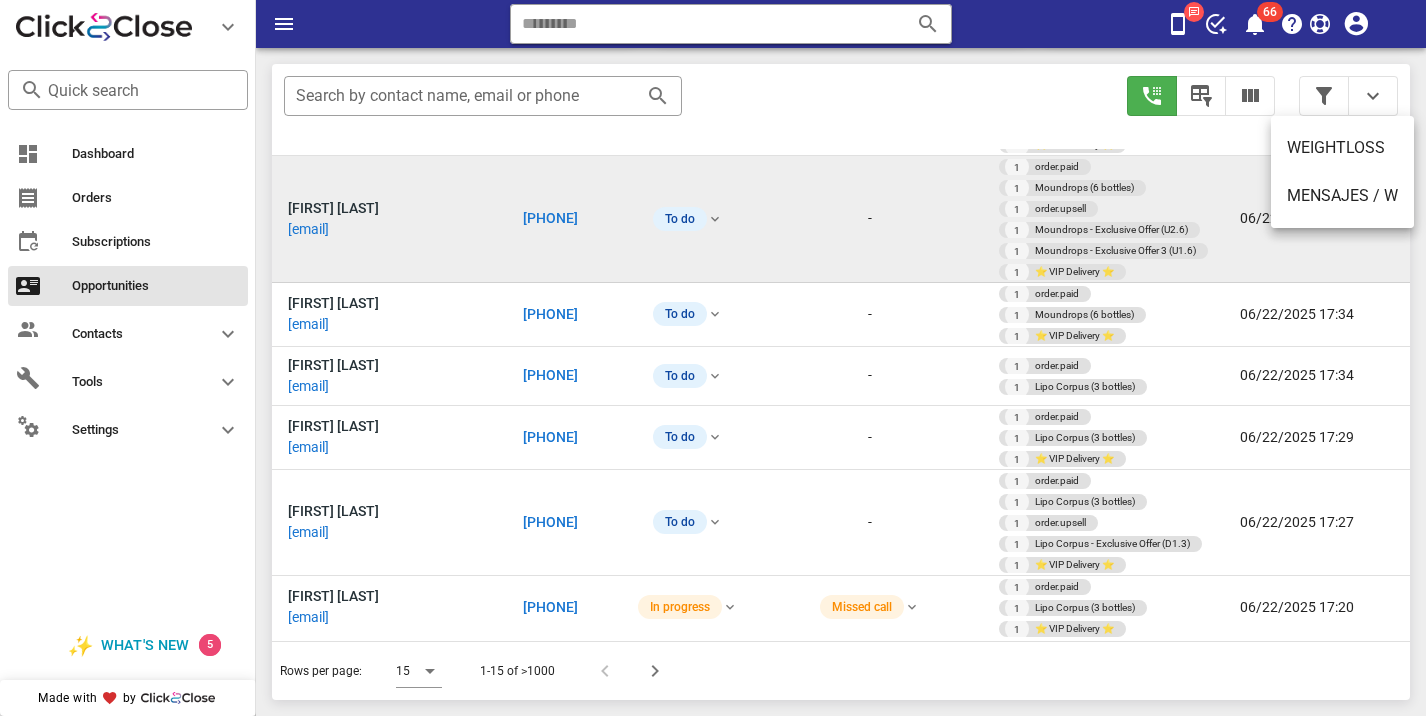 click on "06/22/2025 17:40" at bounding box center [1317, 219] 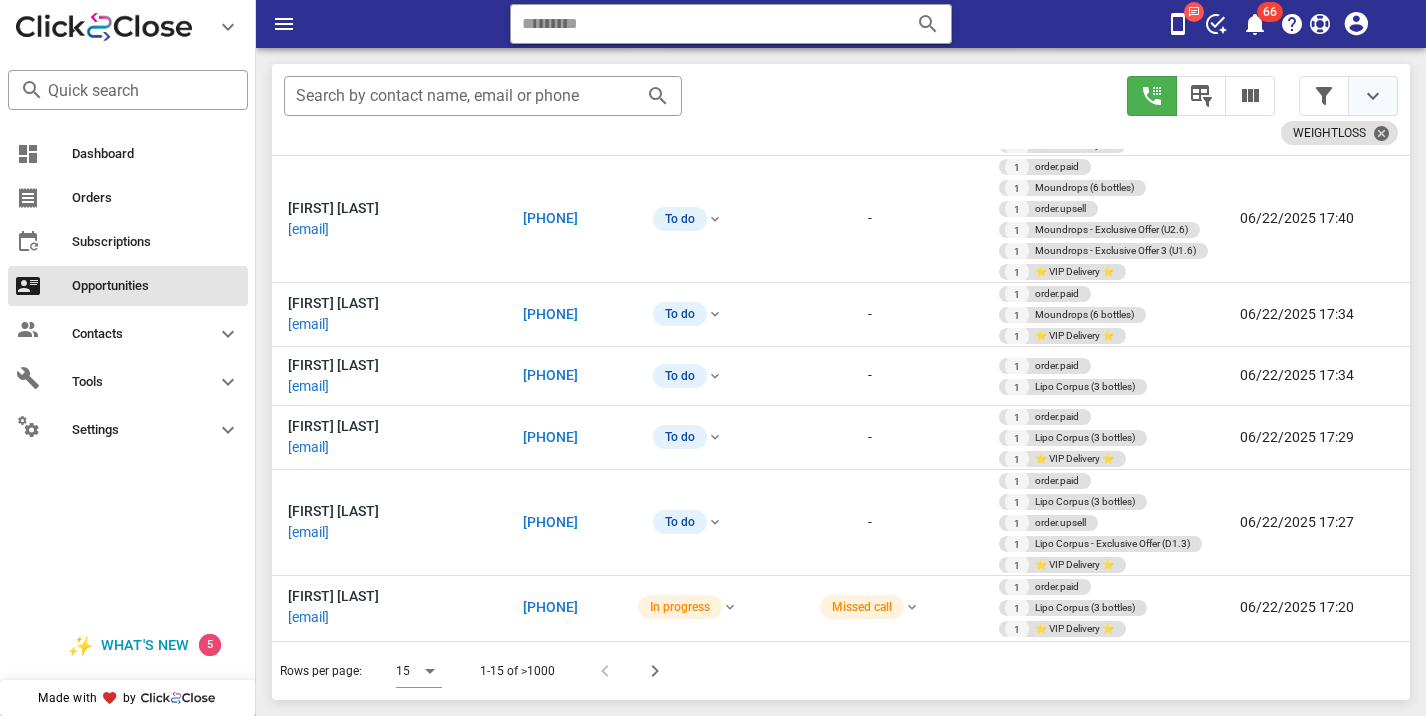 click at bounding box center (1373, 96) 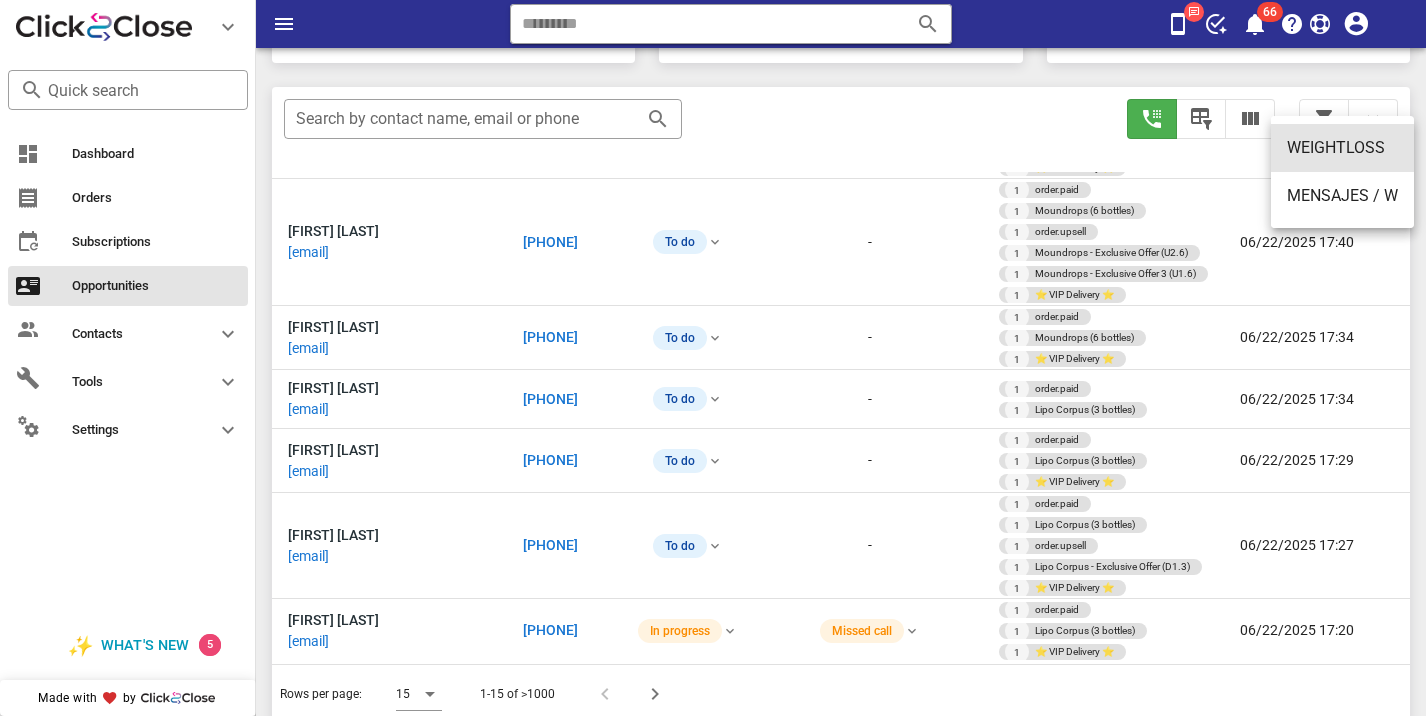 click on "WEIGHTLOSS" at bounding box center (1342, 148) 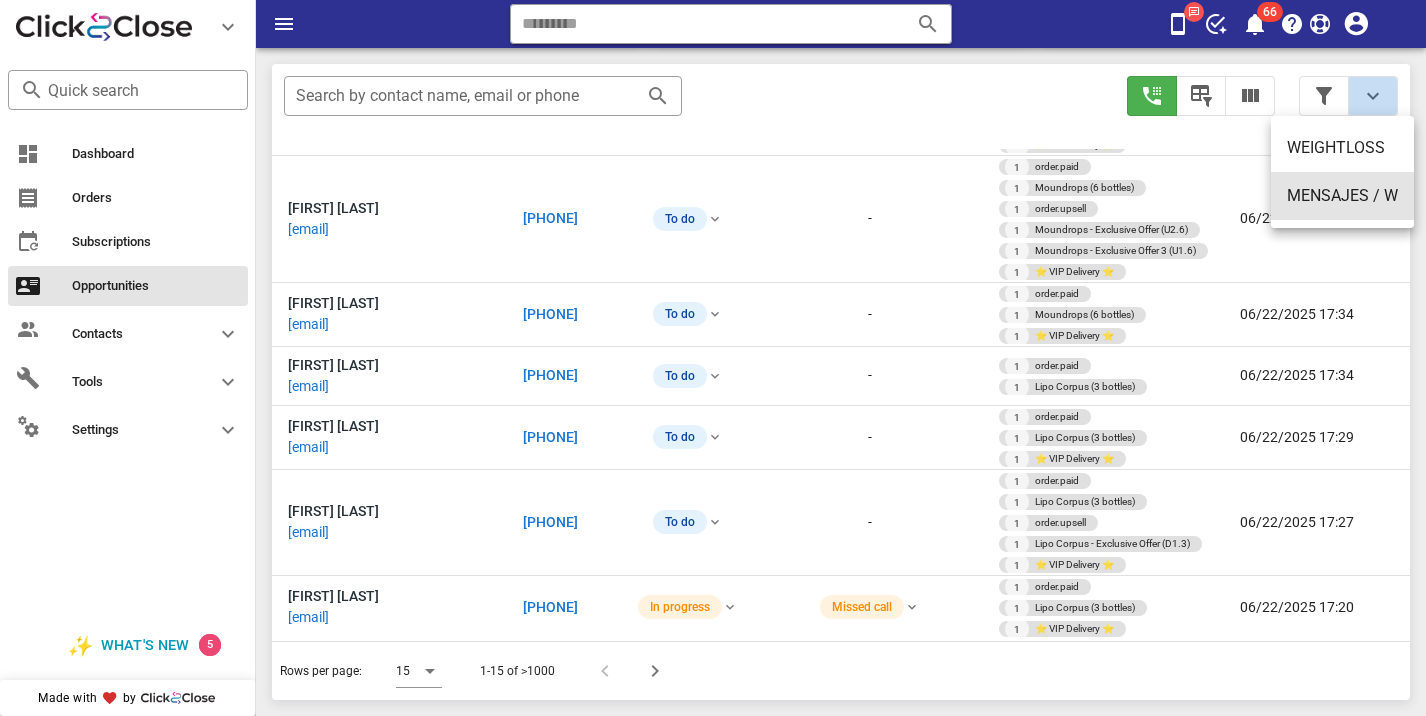 click on "MENSAJES / W" at bounding box center [1342, 196] 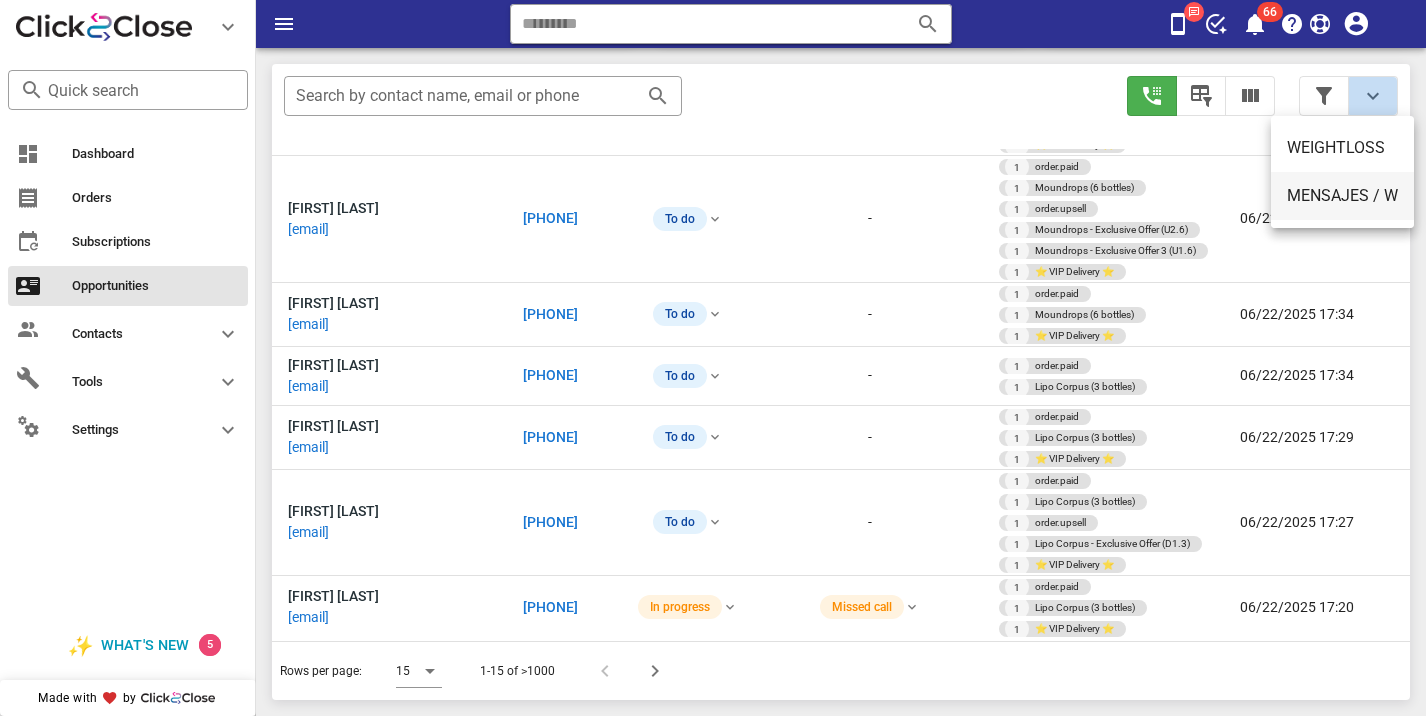 type on "**********" 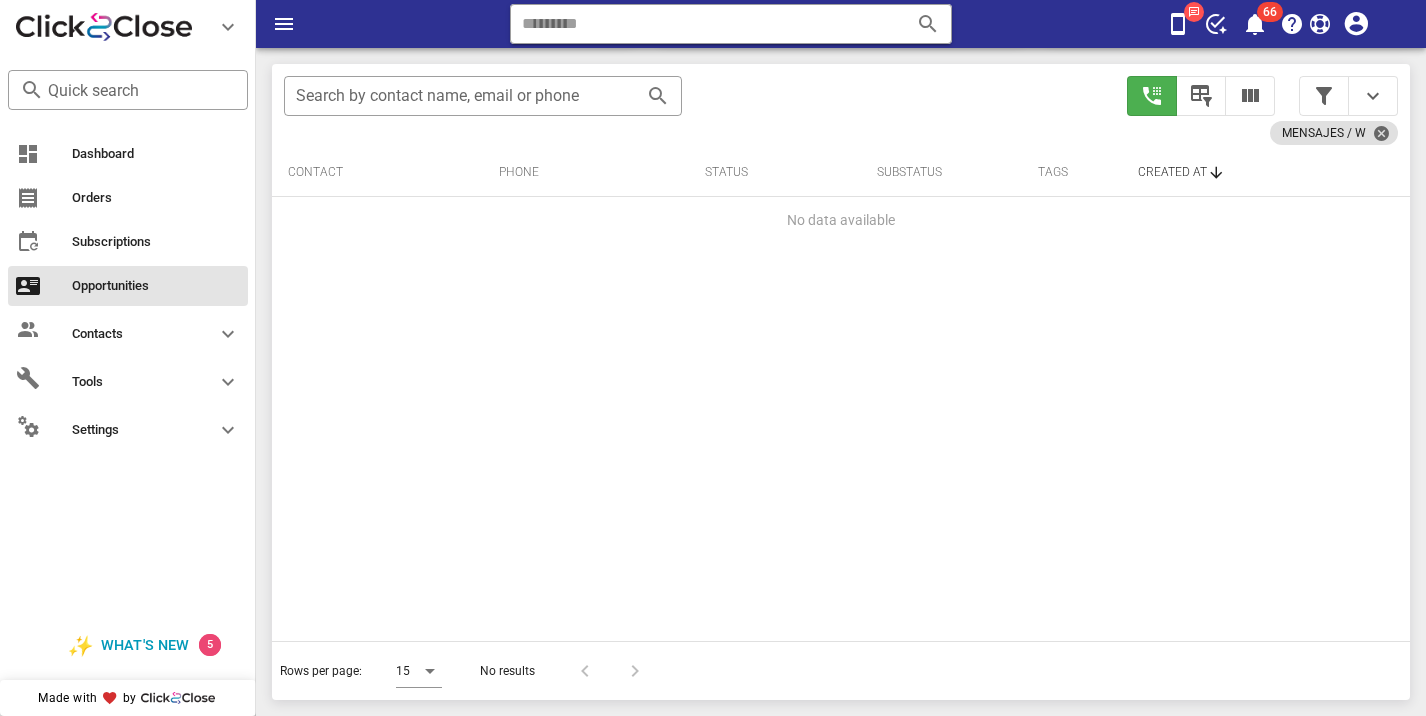 scroll, scrollTop: 377, scrollLeft: 0, axis: vertical 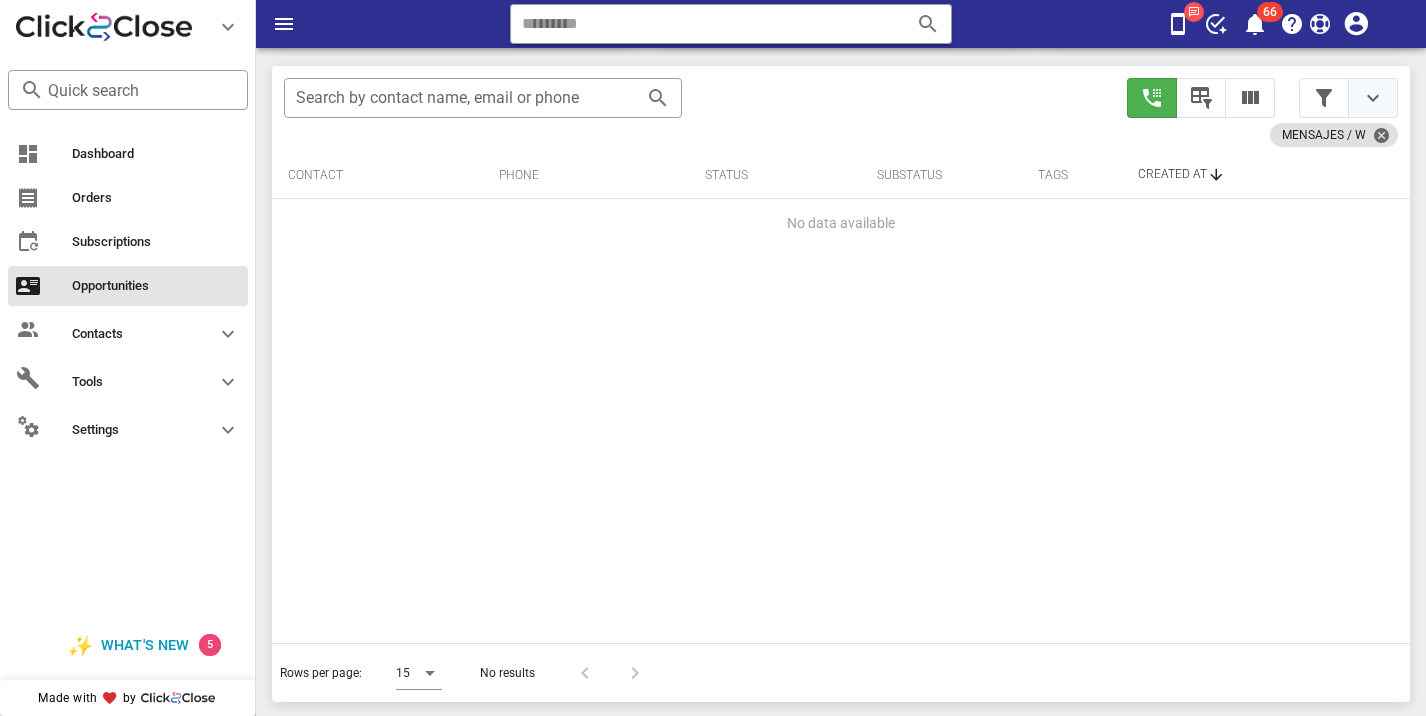 click at bounding box center (1373, 98) 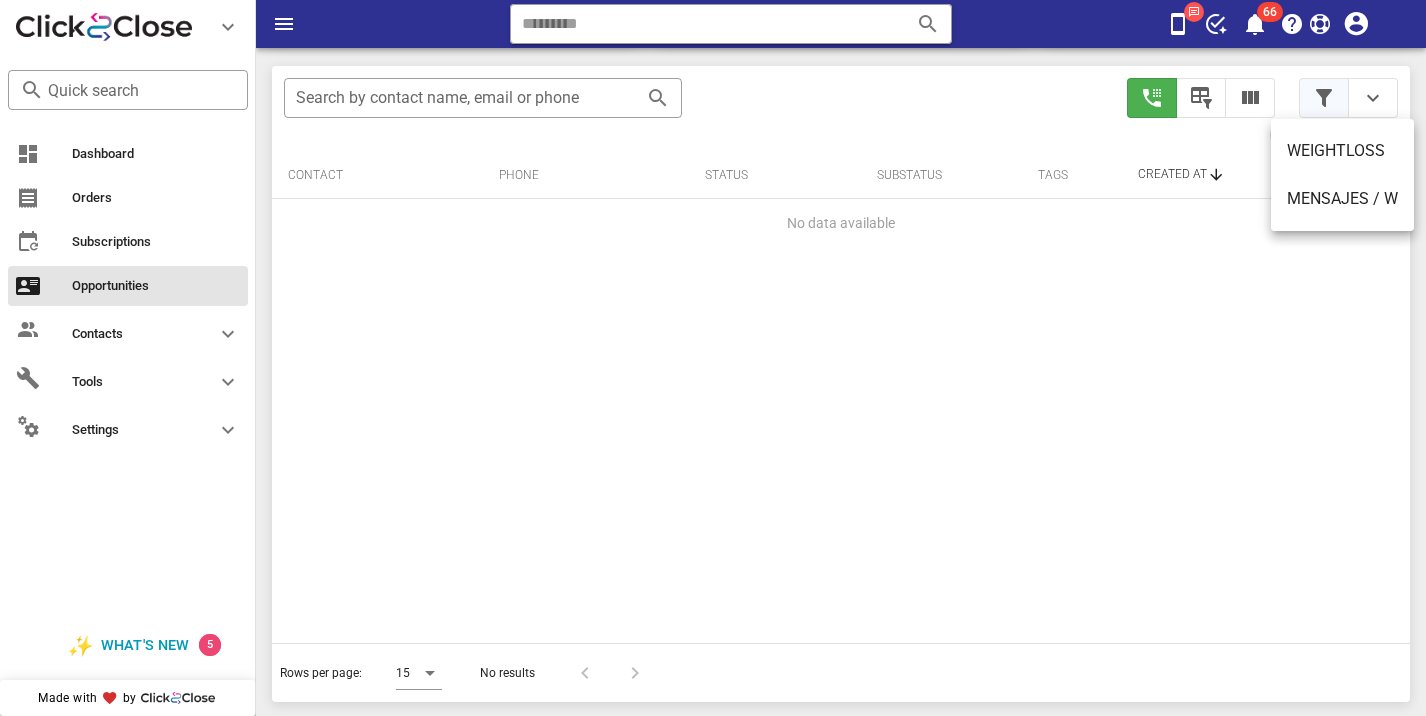 click at bounding box center [1324, 98] 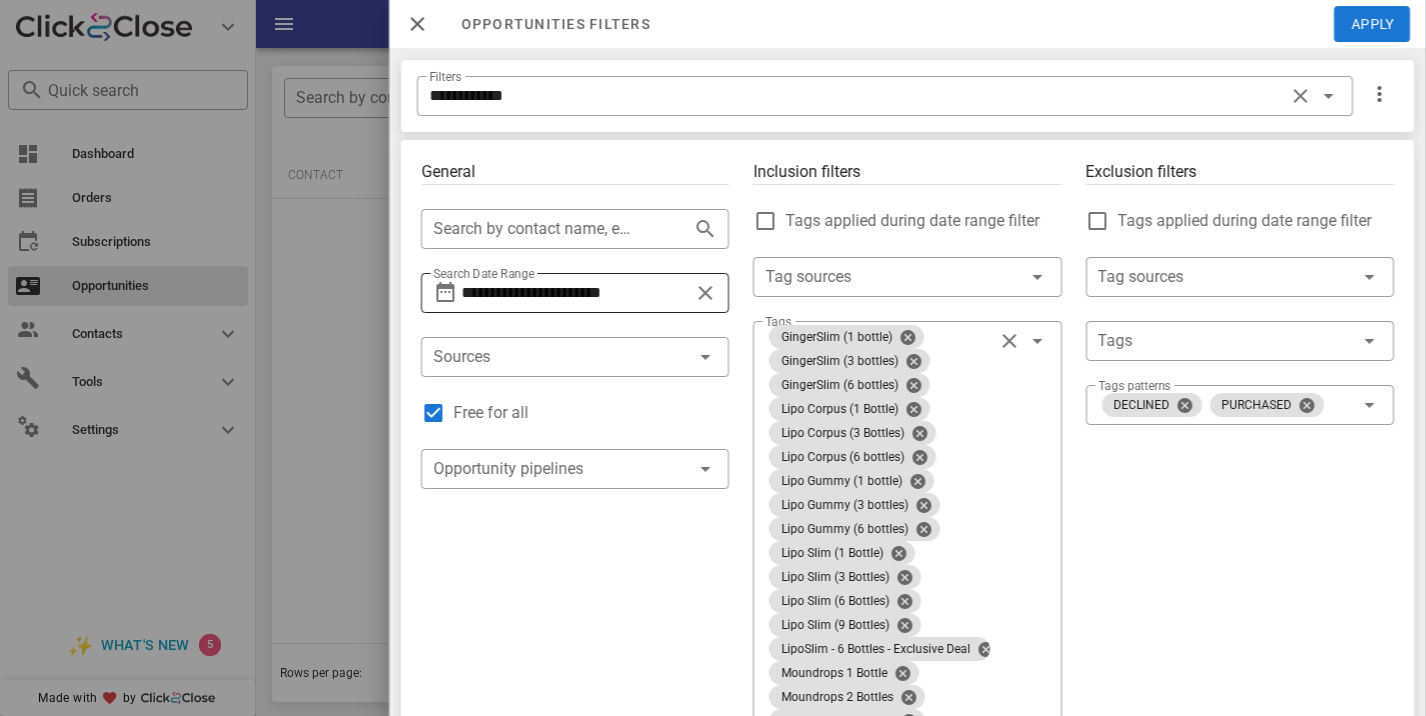 click on "**********" at bounding box center [575, 293] 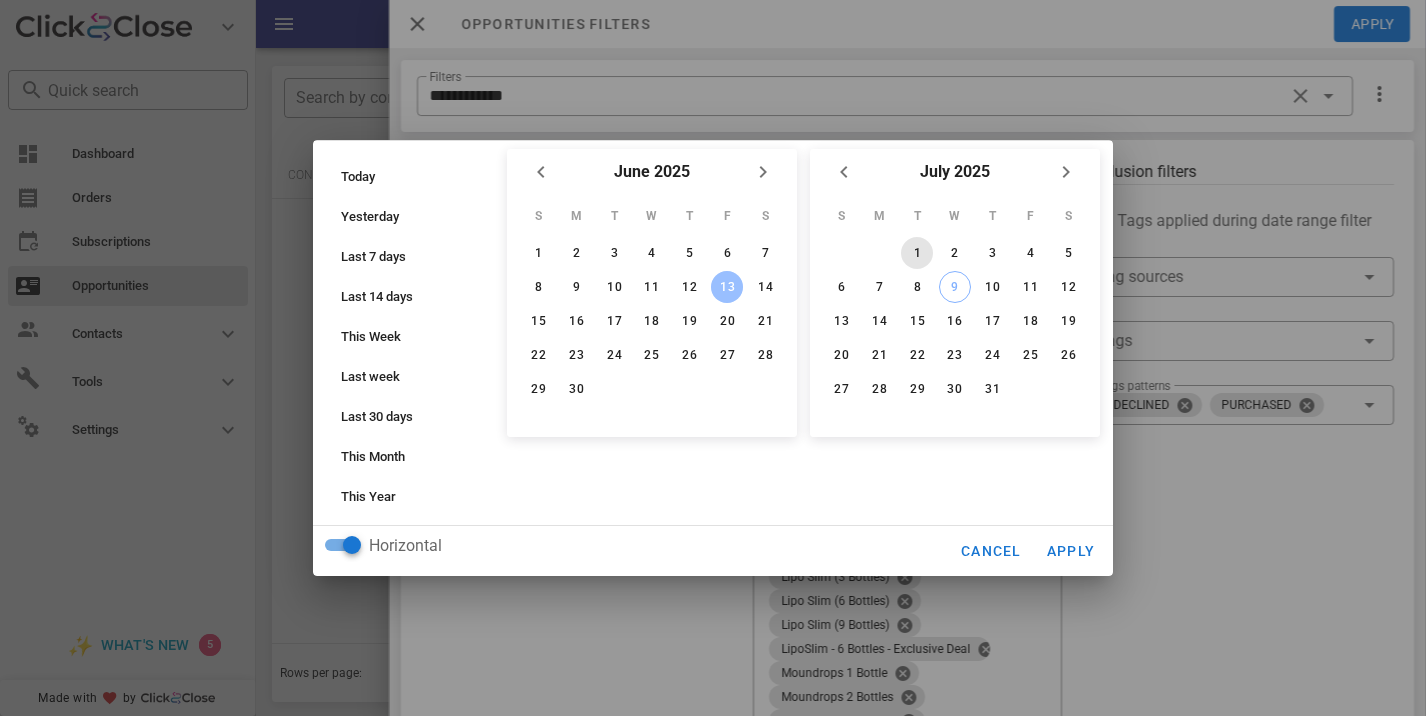 click on "1" at bounding box center (917, 253) 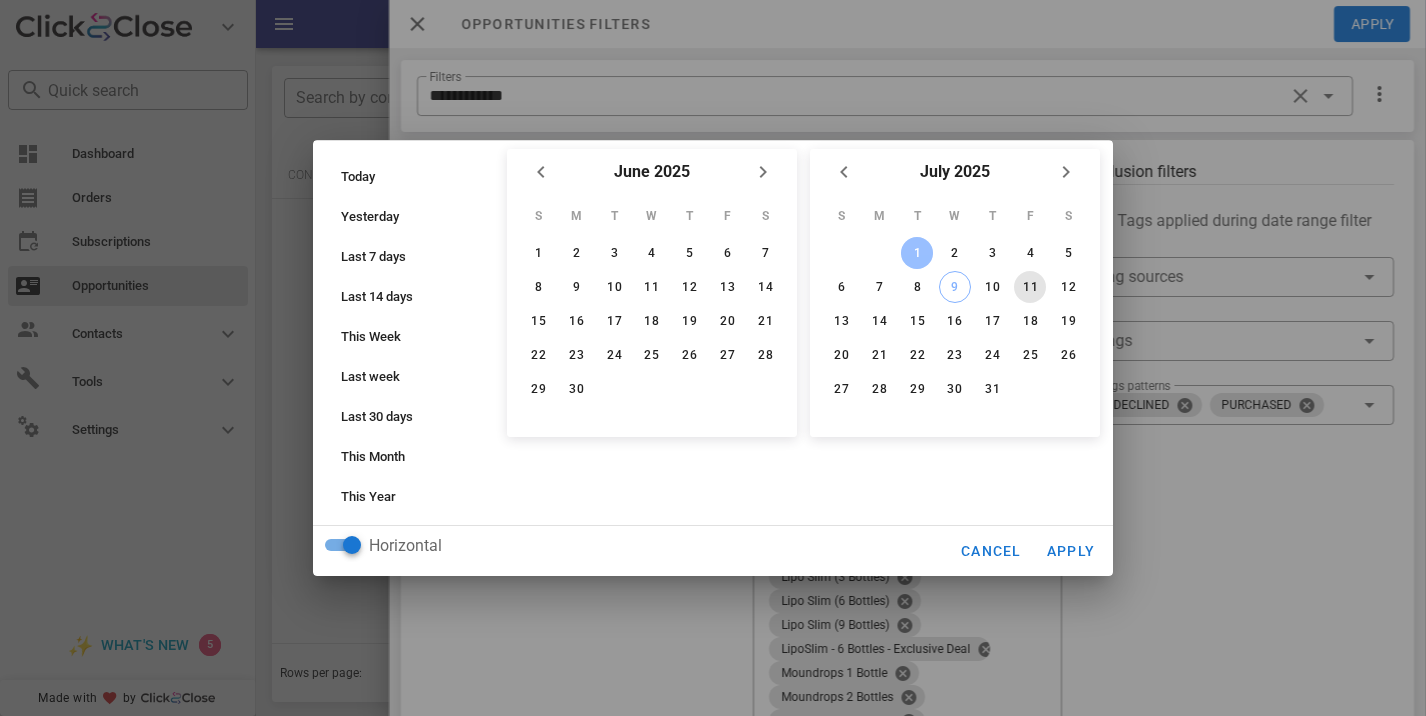 click on "11" at bounding box center (1030, 287) 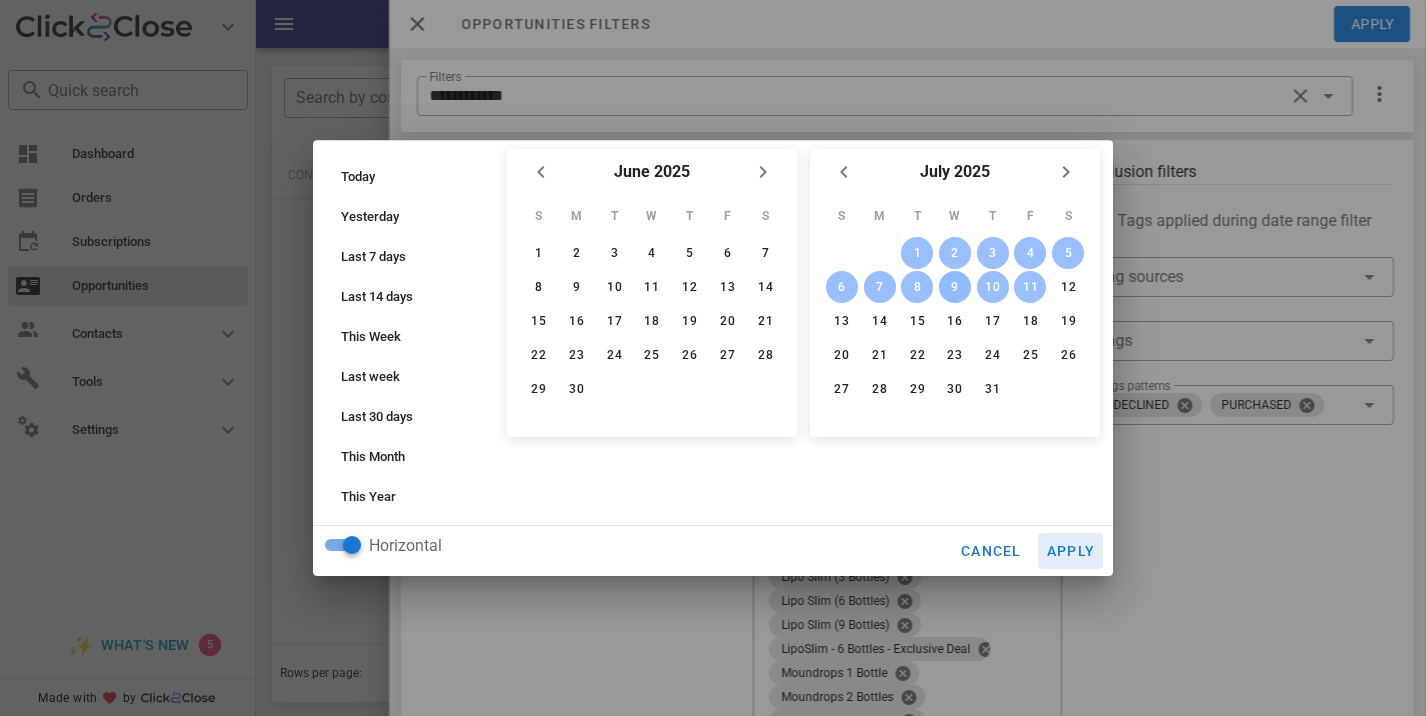 click on "Apply" at bounding box center (1071, 551) 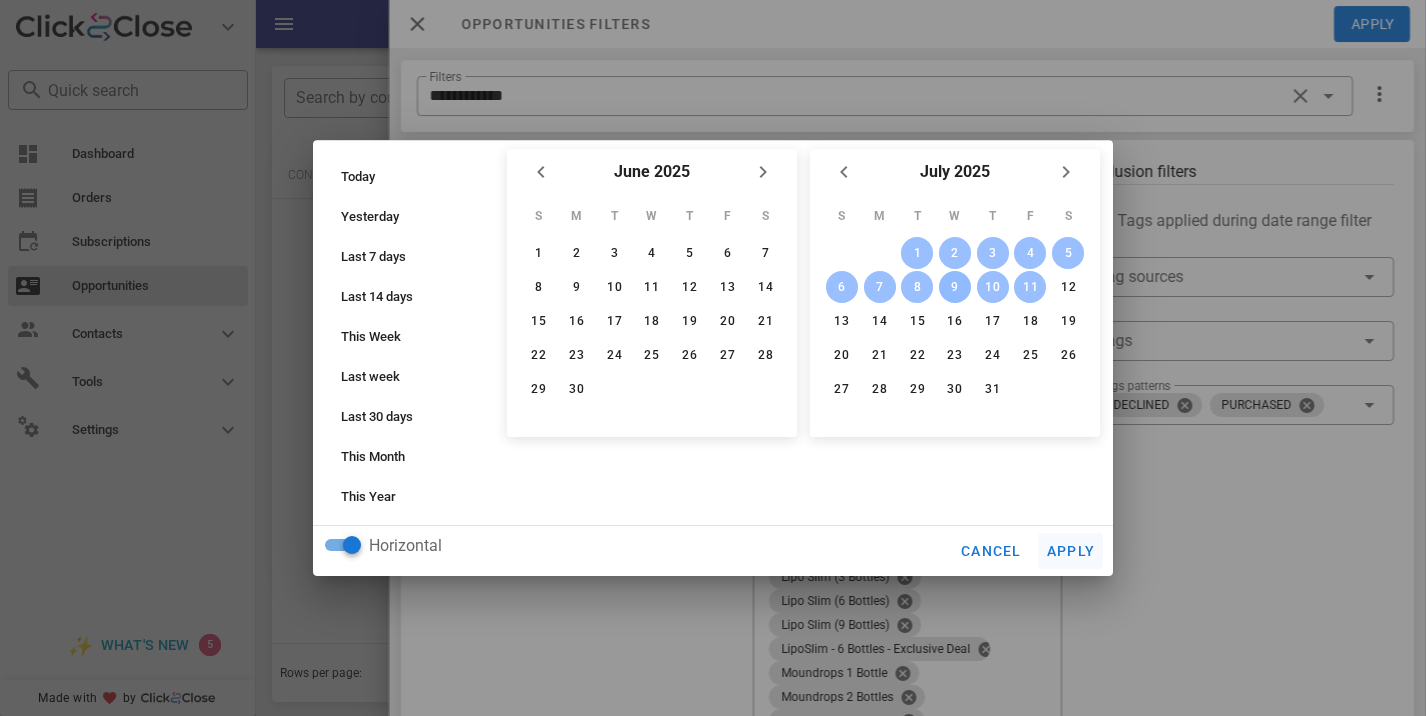 type 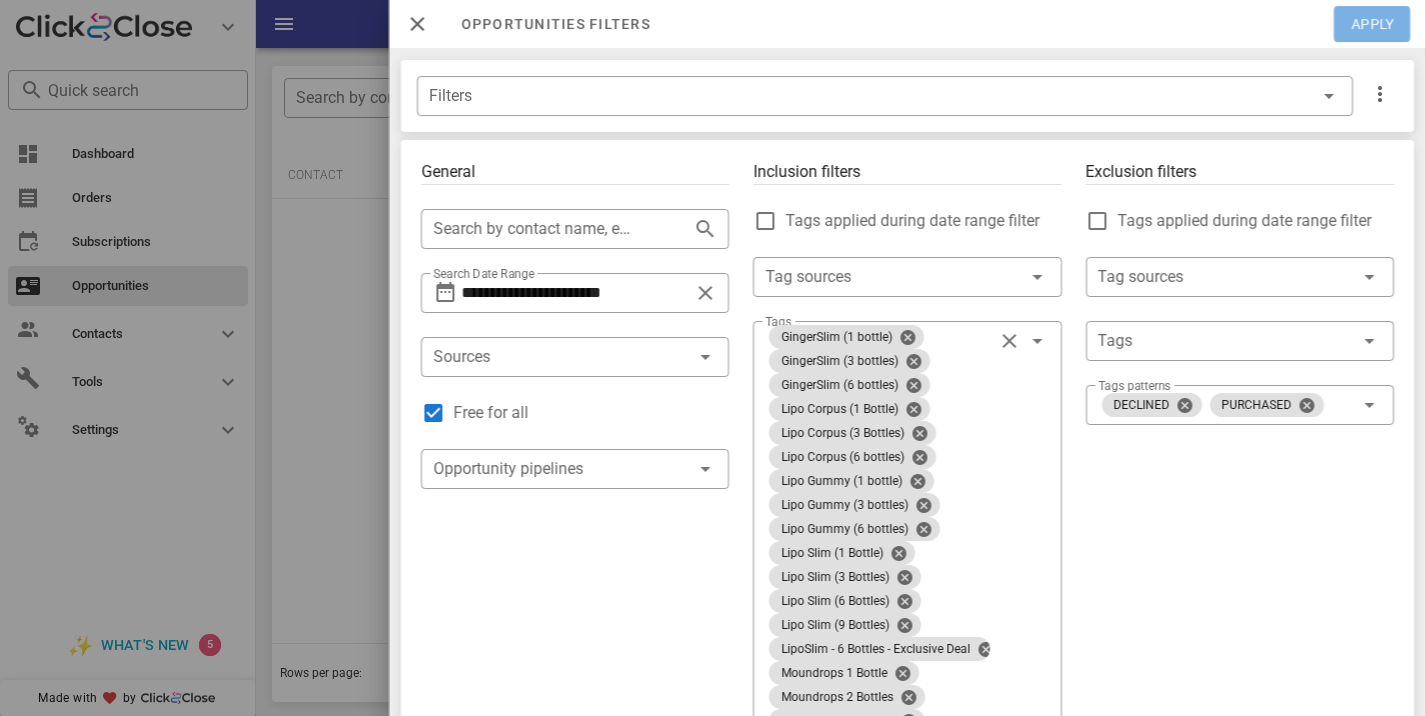 click on "Apply" at bounding box center [1373, 24] 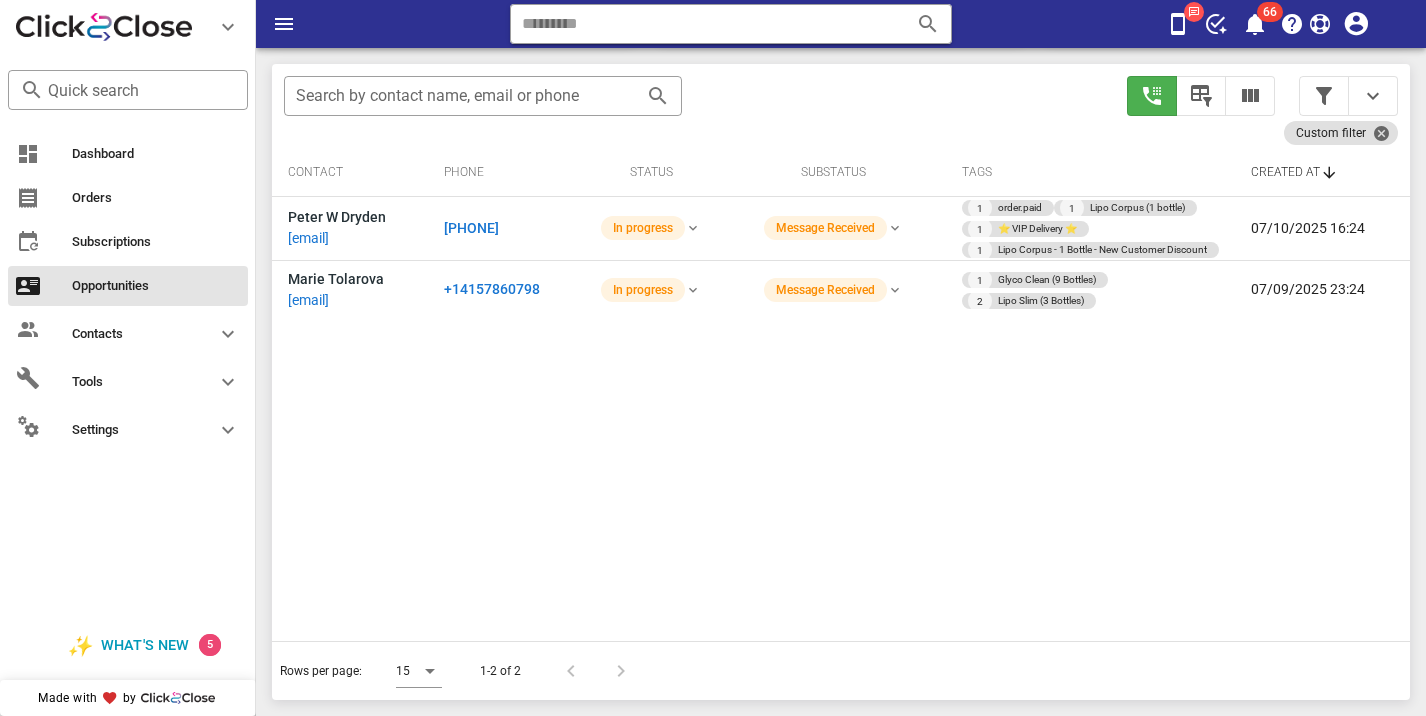 scroll, scrollTop: 377, scrollLeft: 0, axis: vertical 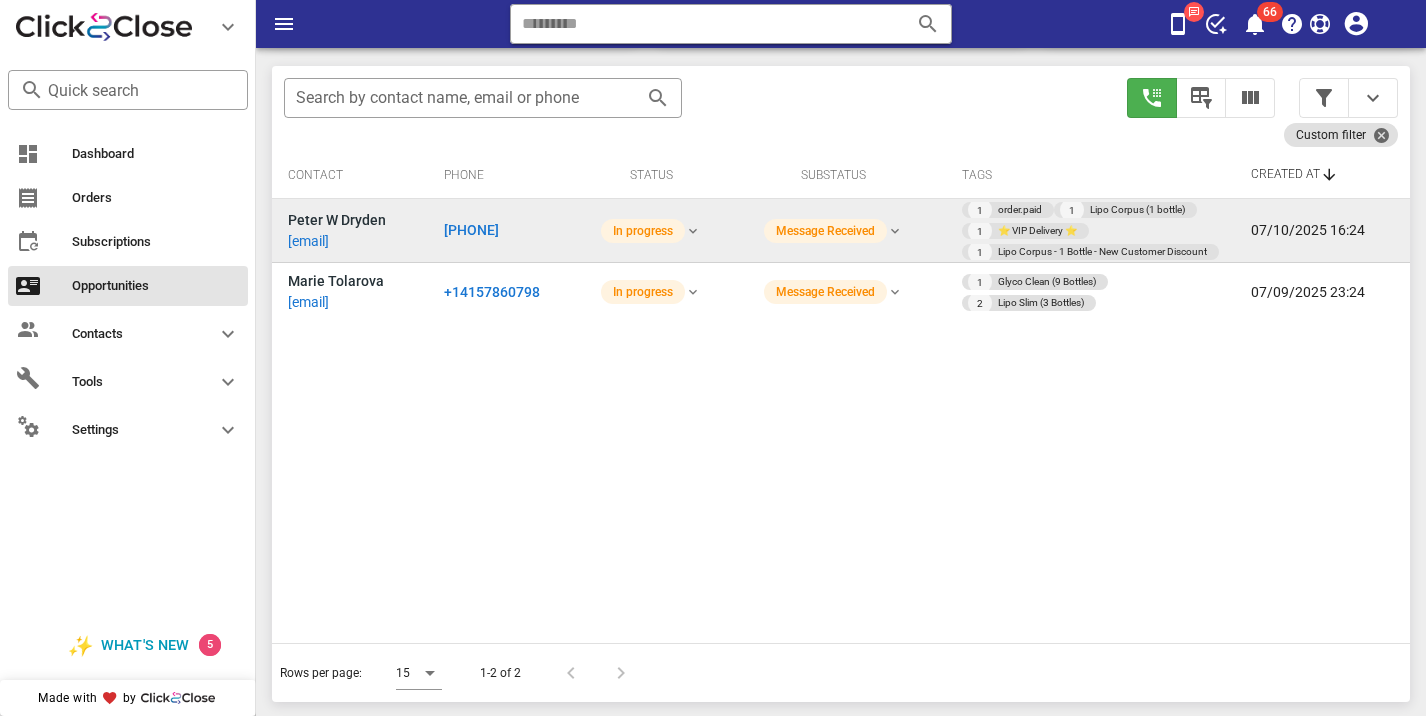 click on "[PHONE]" at bounding box center [471, 230] 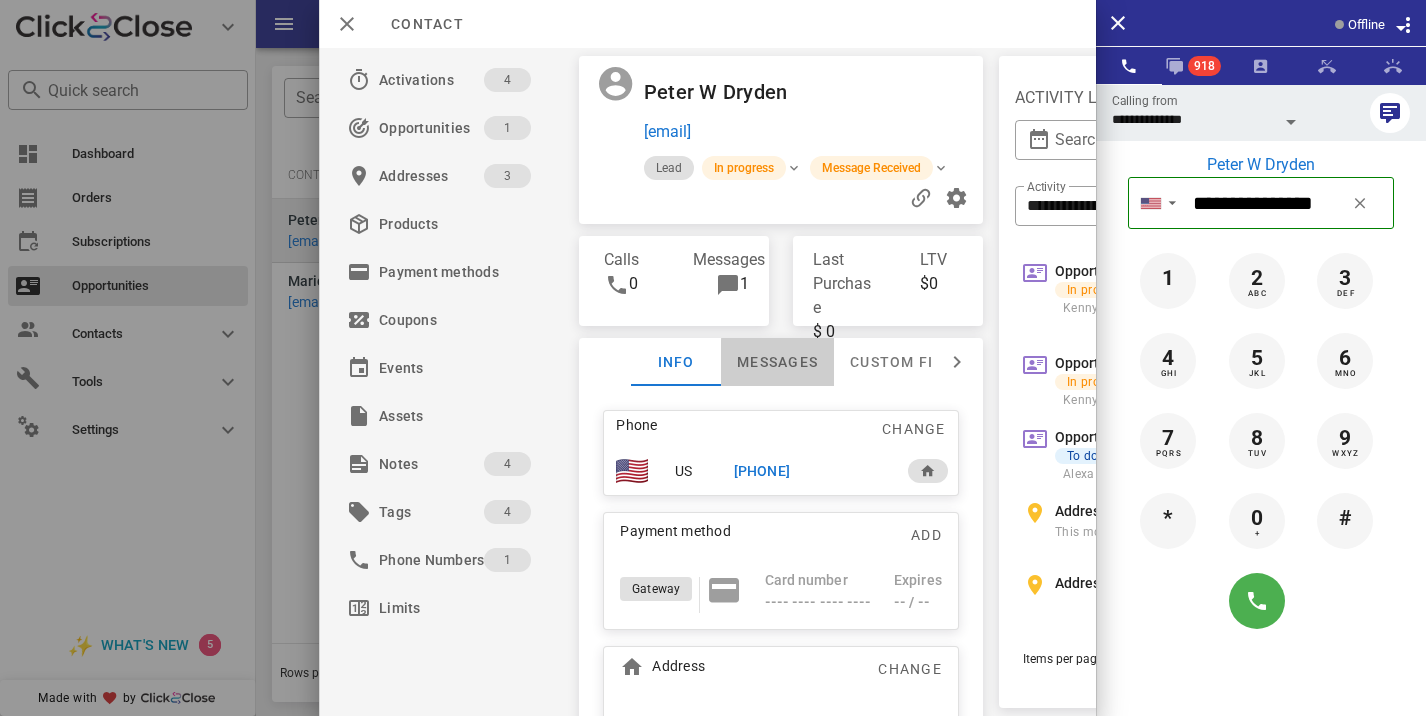 click on "Messages" at bounding box center (777, 362) 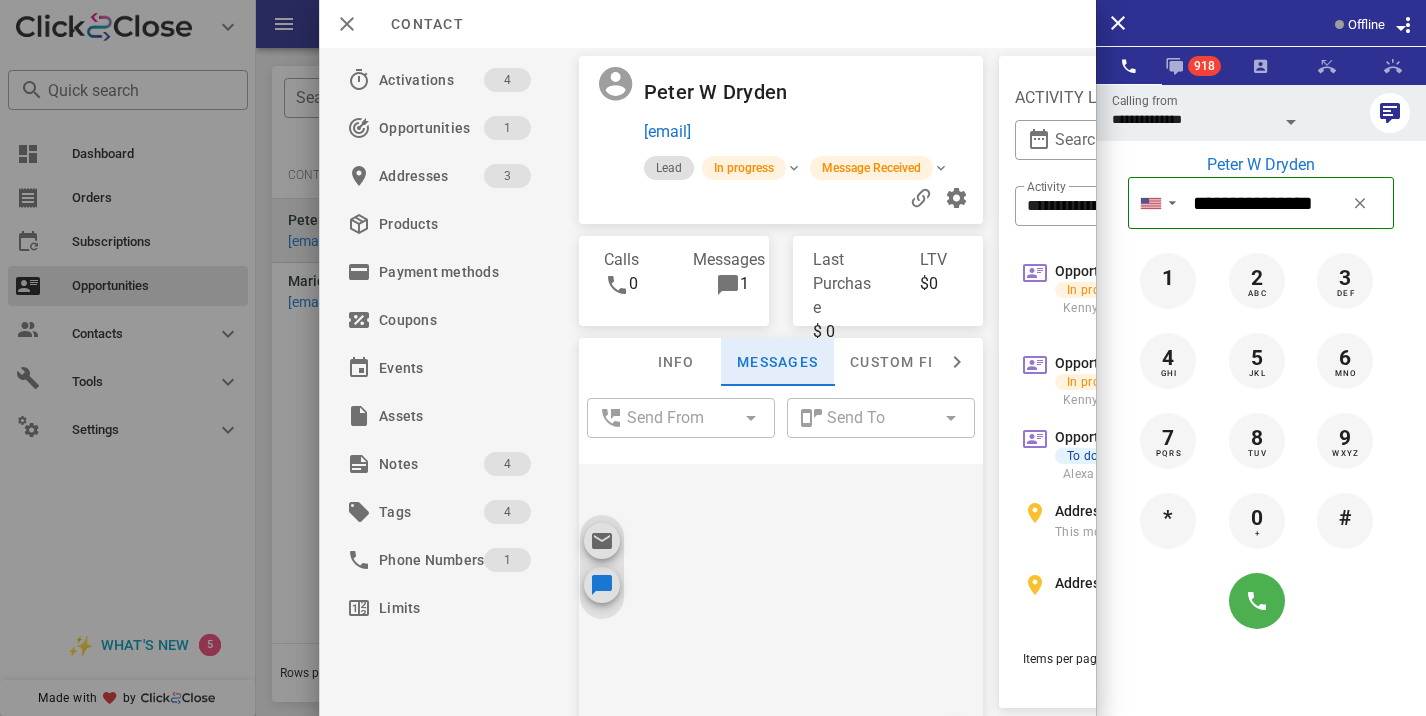 scroll, scrollTop: 180, scrollLeft: 0, axis: vertical 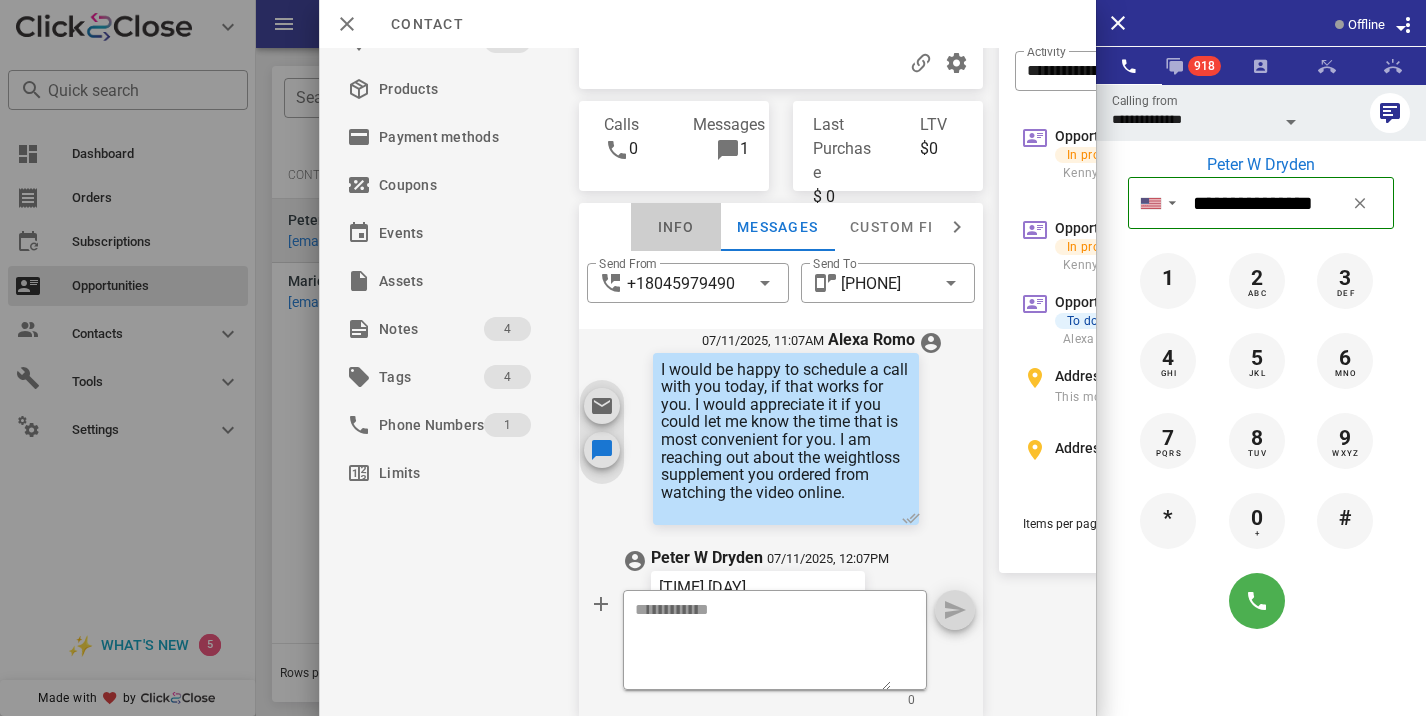 click on "Info" at bounding box center (676, 227) 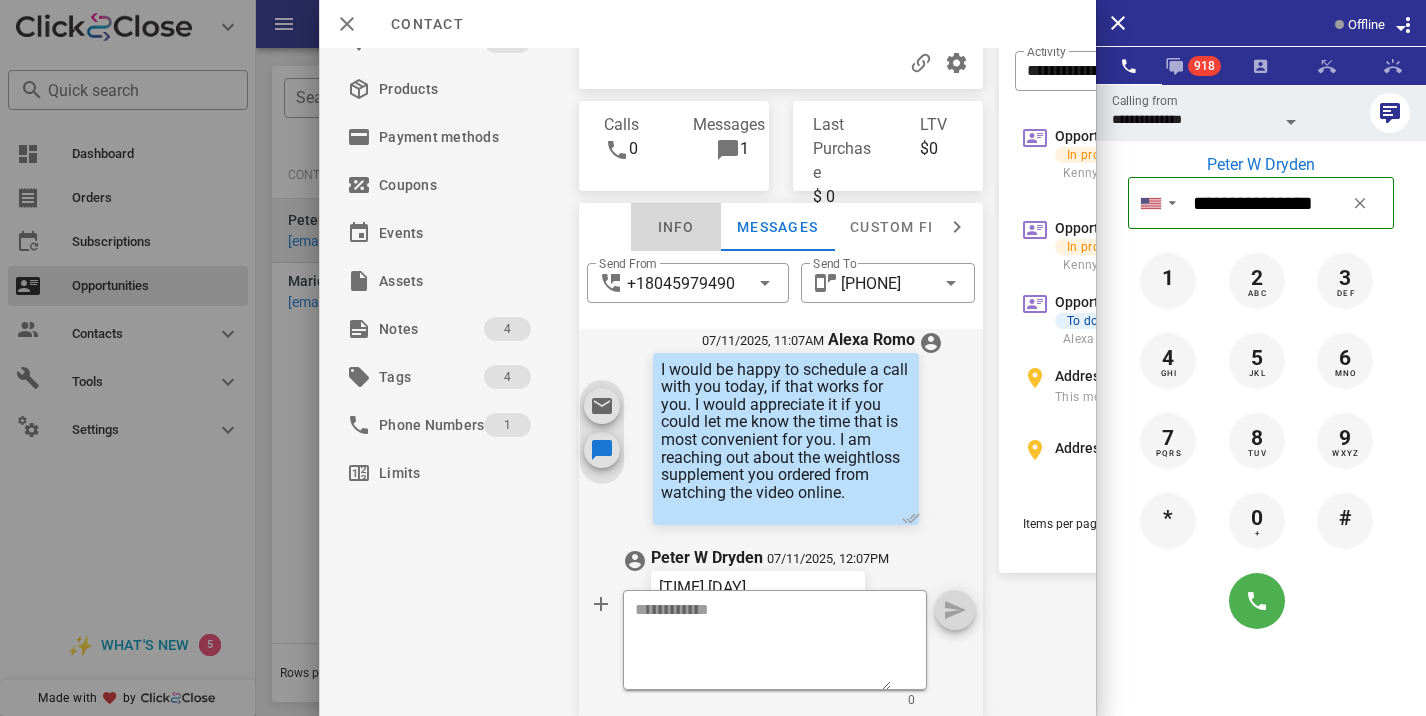 scroll, scrollTop: 98, scrollLeft: 0, axis: vertical 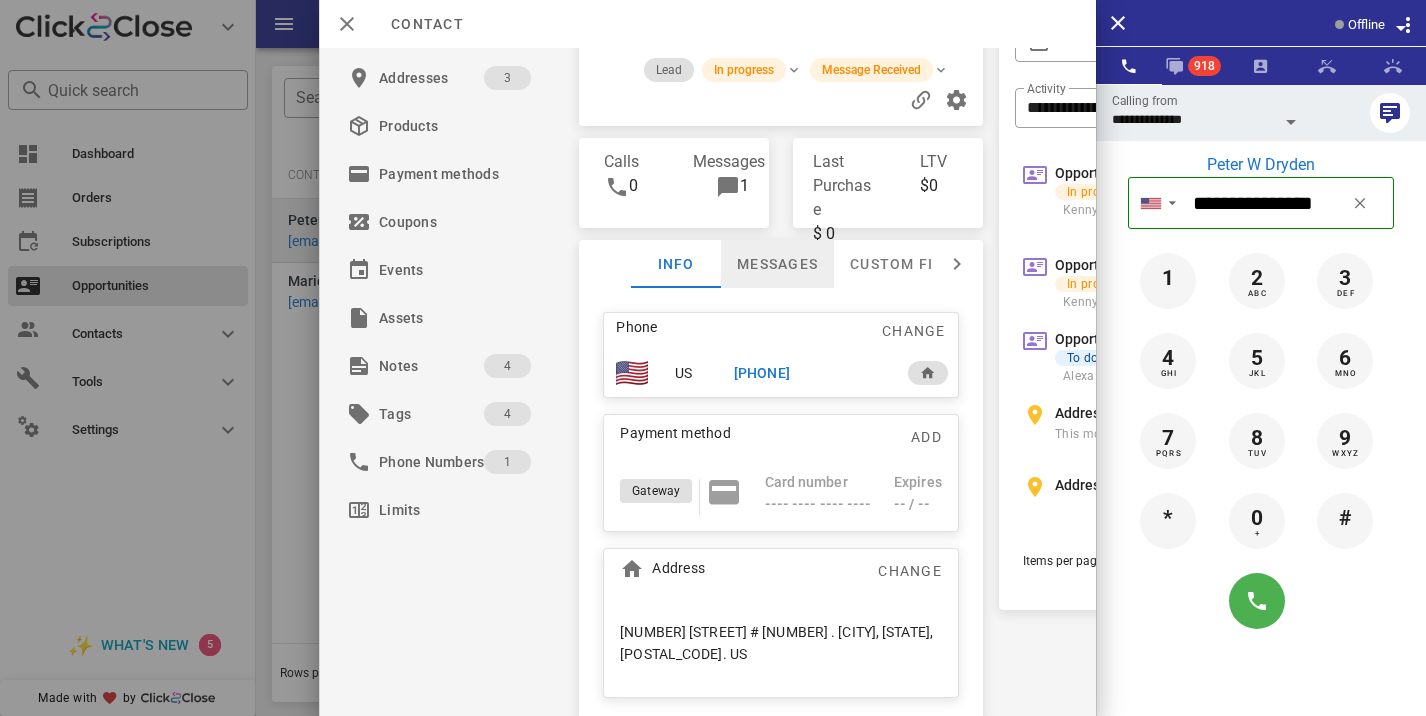 click on "Messages" at bounding box center [777, 264] 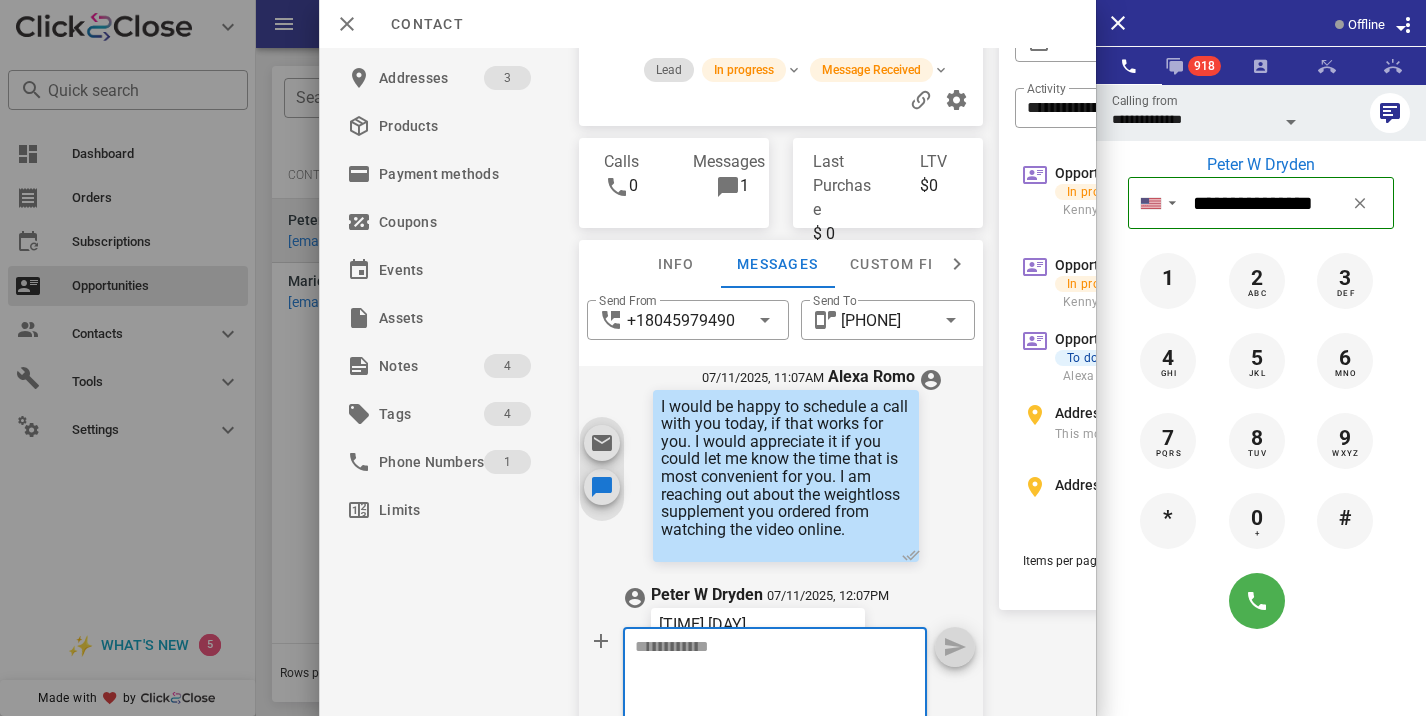 scroll, scrollTop: 180, scrollLeft: 0, axis: vertical 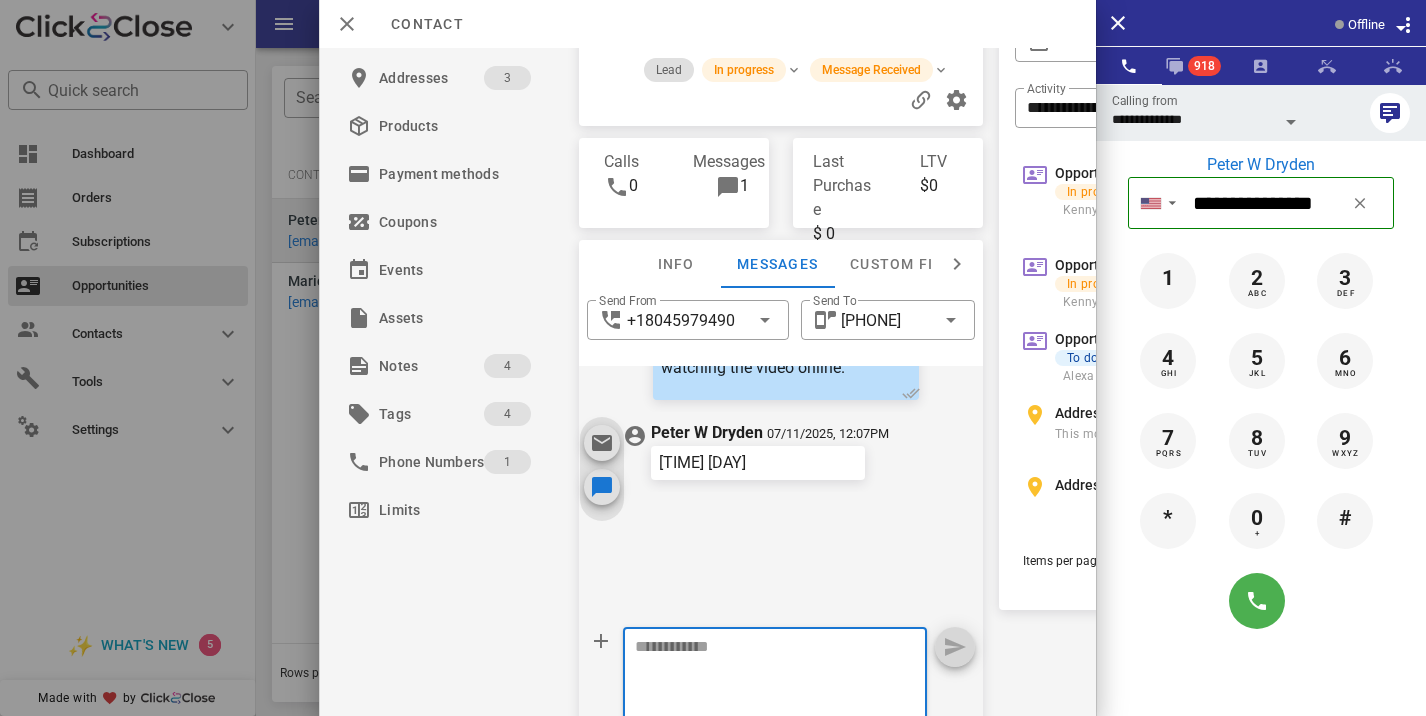 click at bounding box center [763, 680] 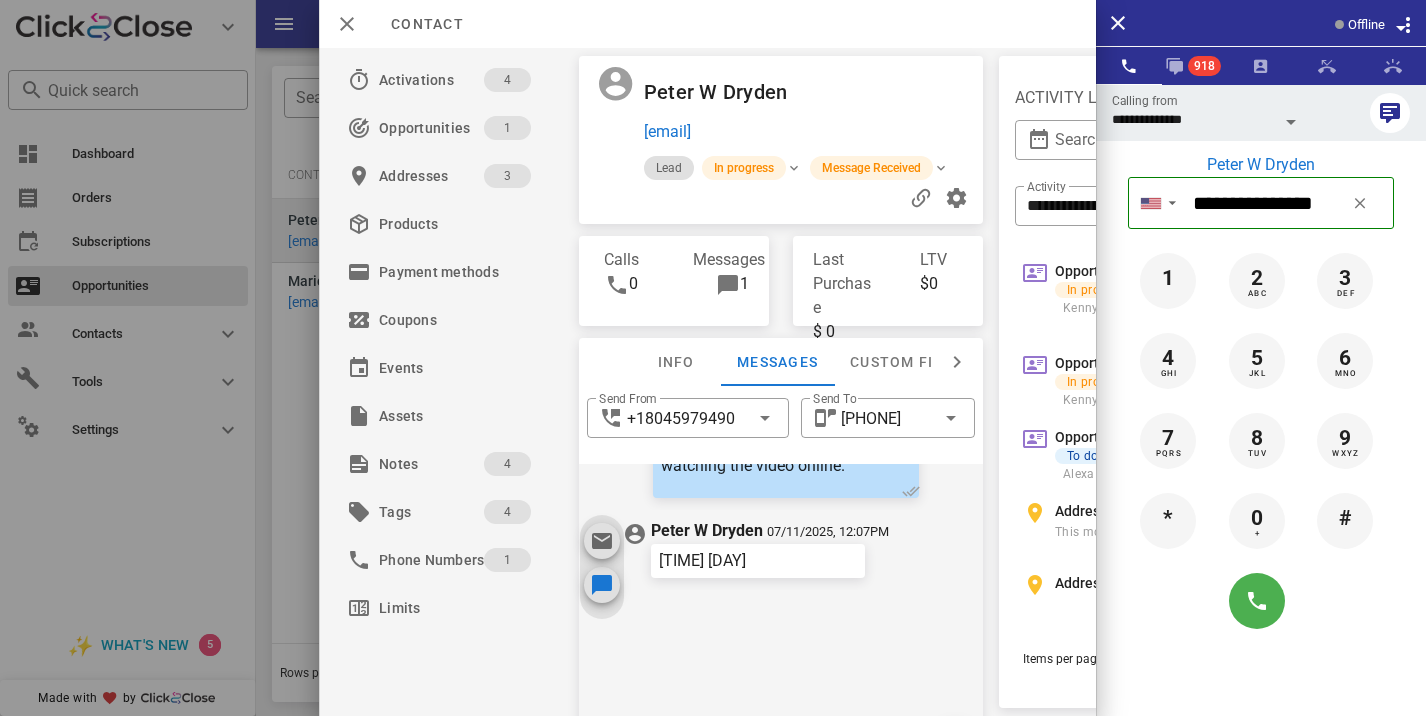 scroll, scrollTop: 151, scrollLeft: 0, axis: vertical 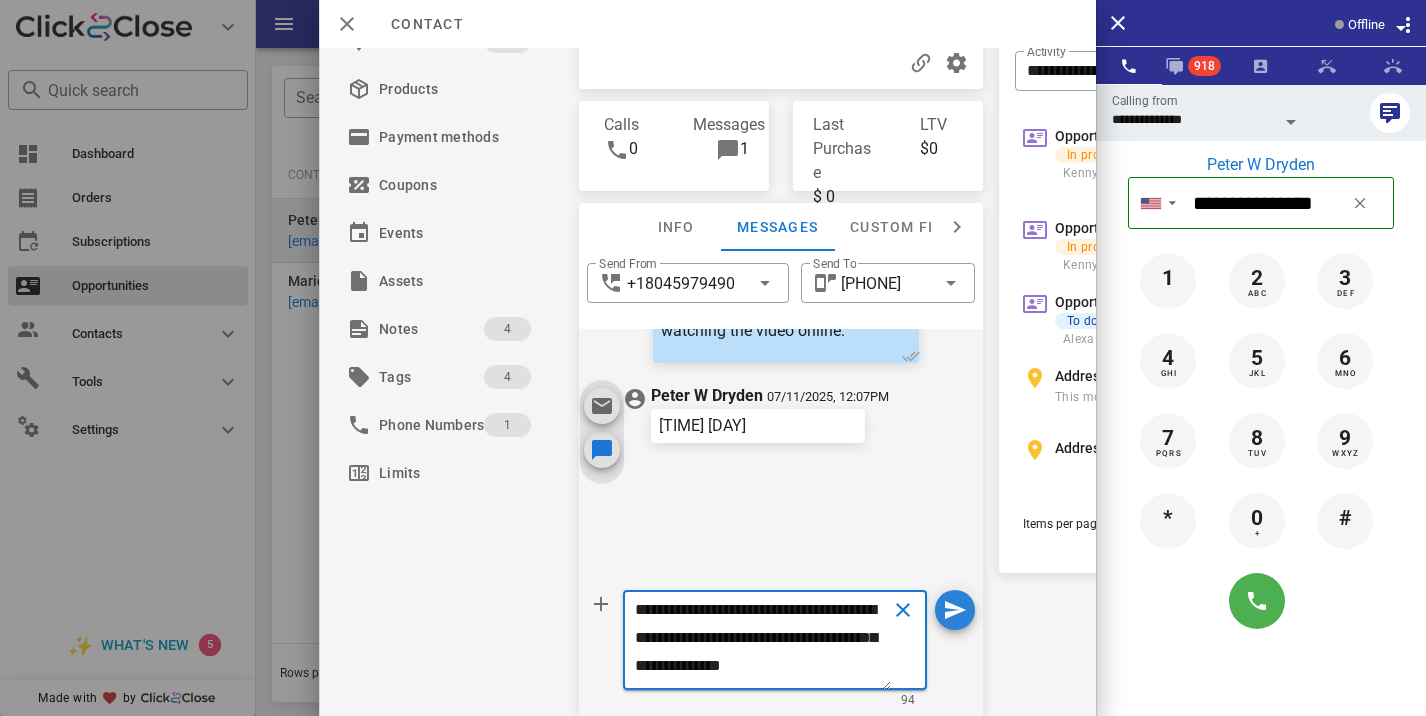 type on "**********" 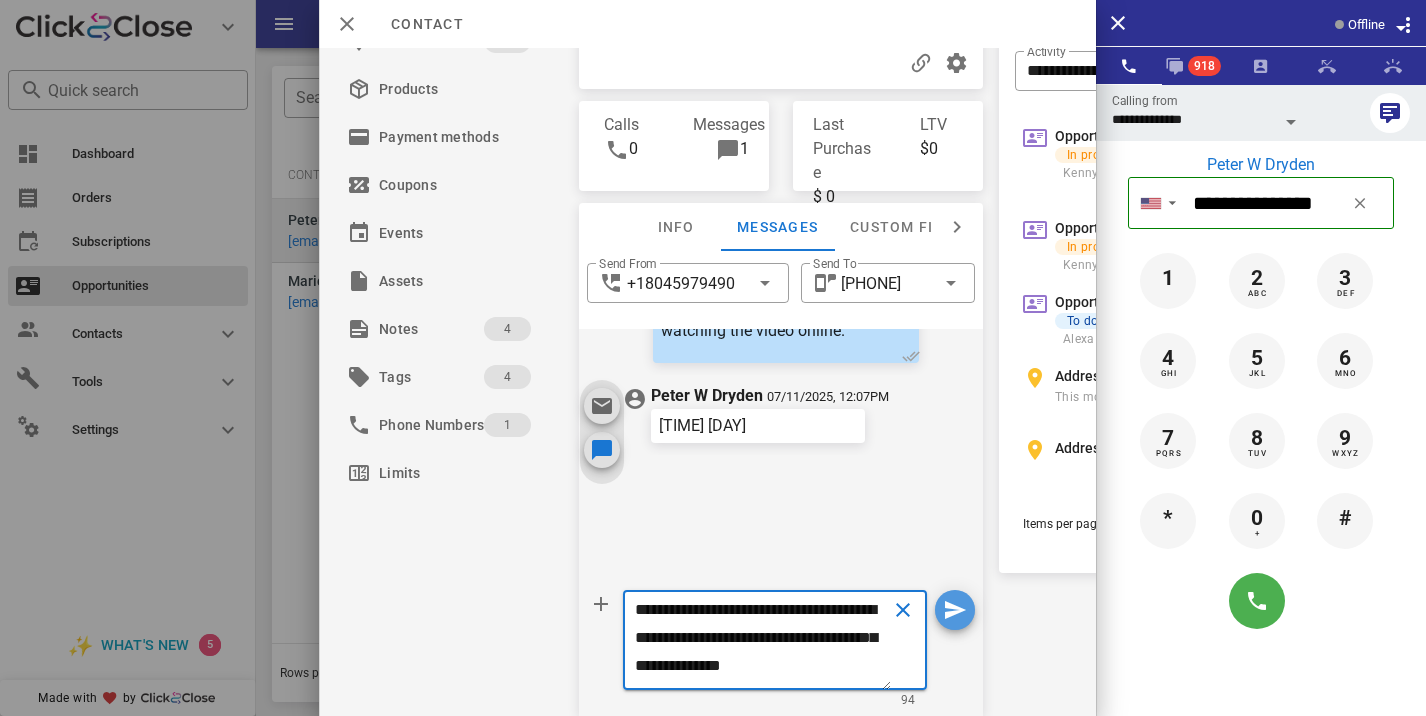 click at bounding box center (955, 610) 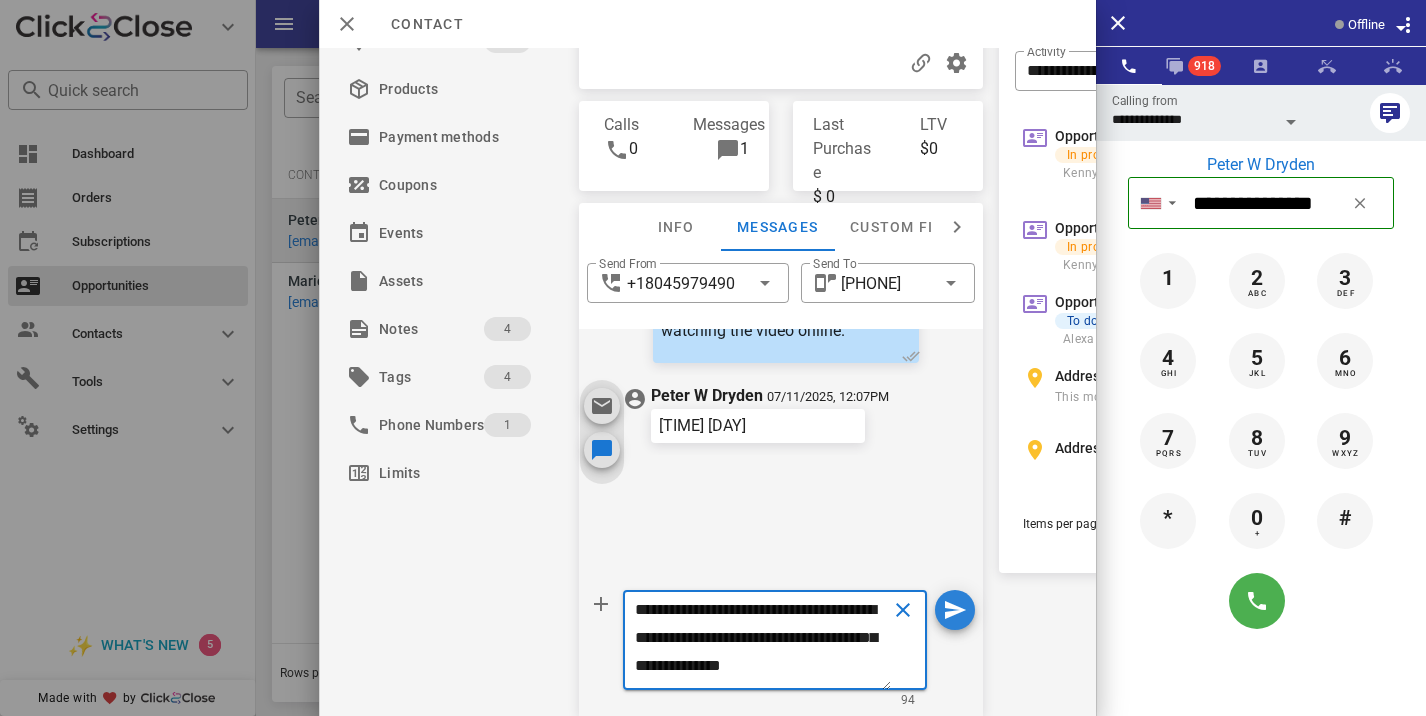 type 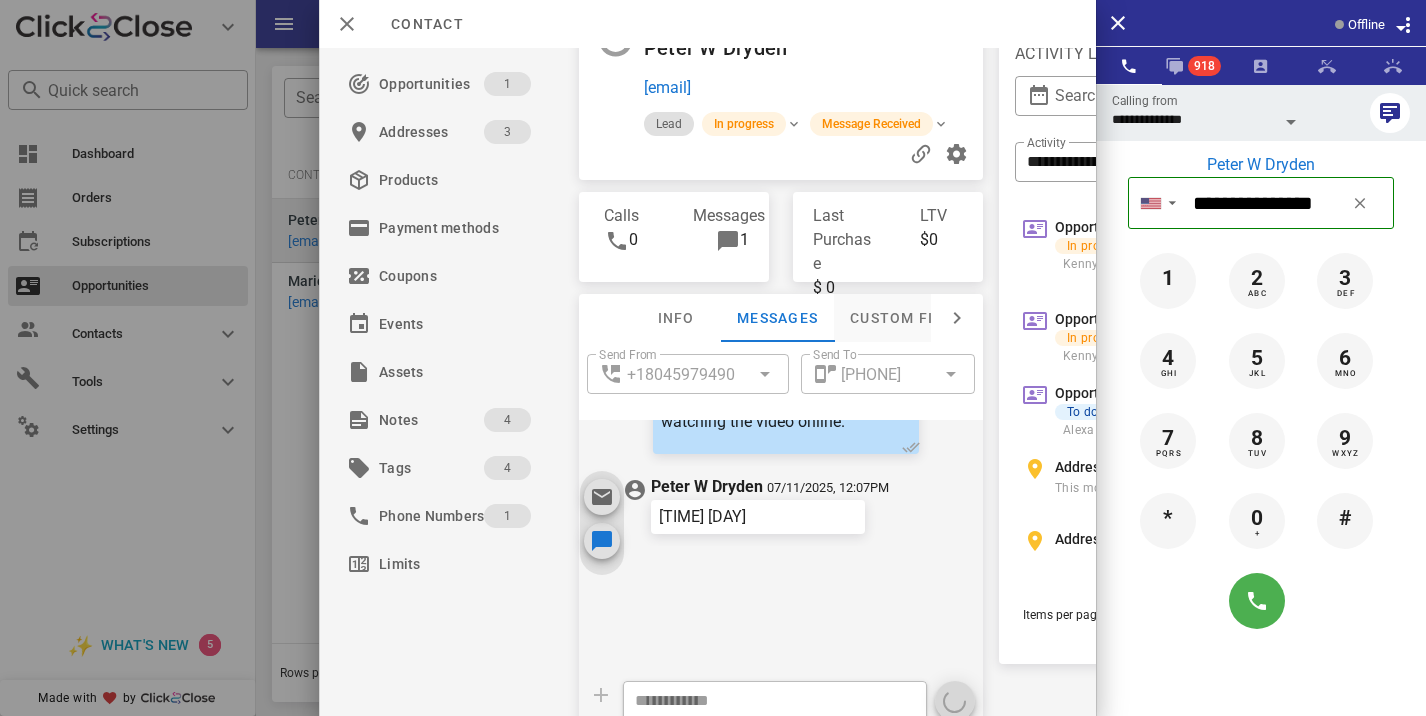 scroll, scrollTop: 0, scrollLeft: 0, axis: both 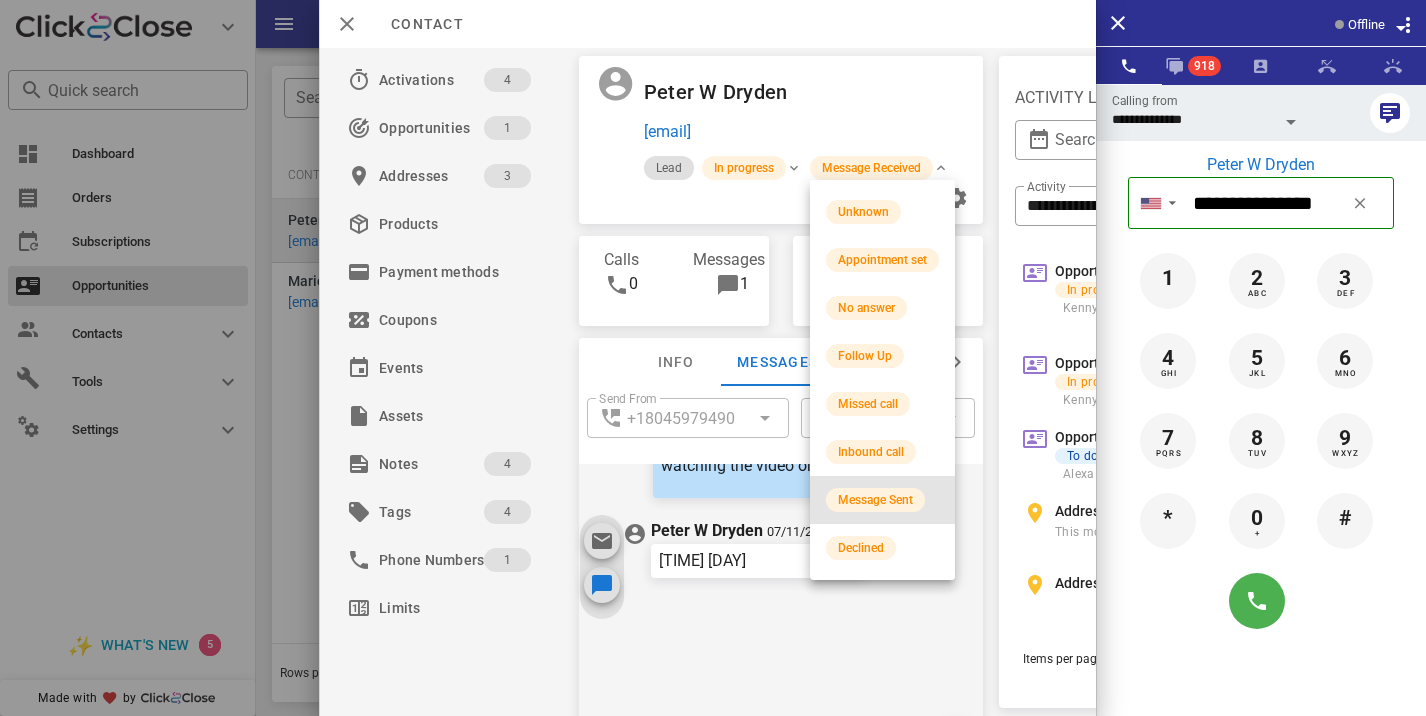 click on "Message Sent" at bounding box center (882, 500) 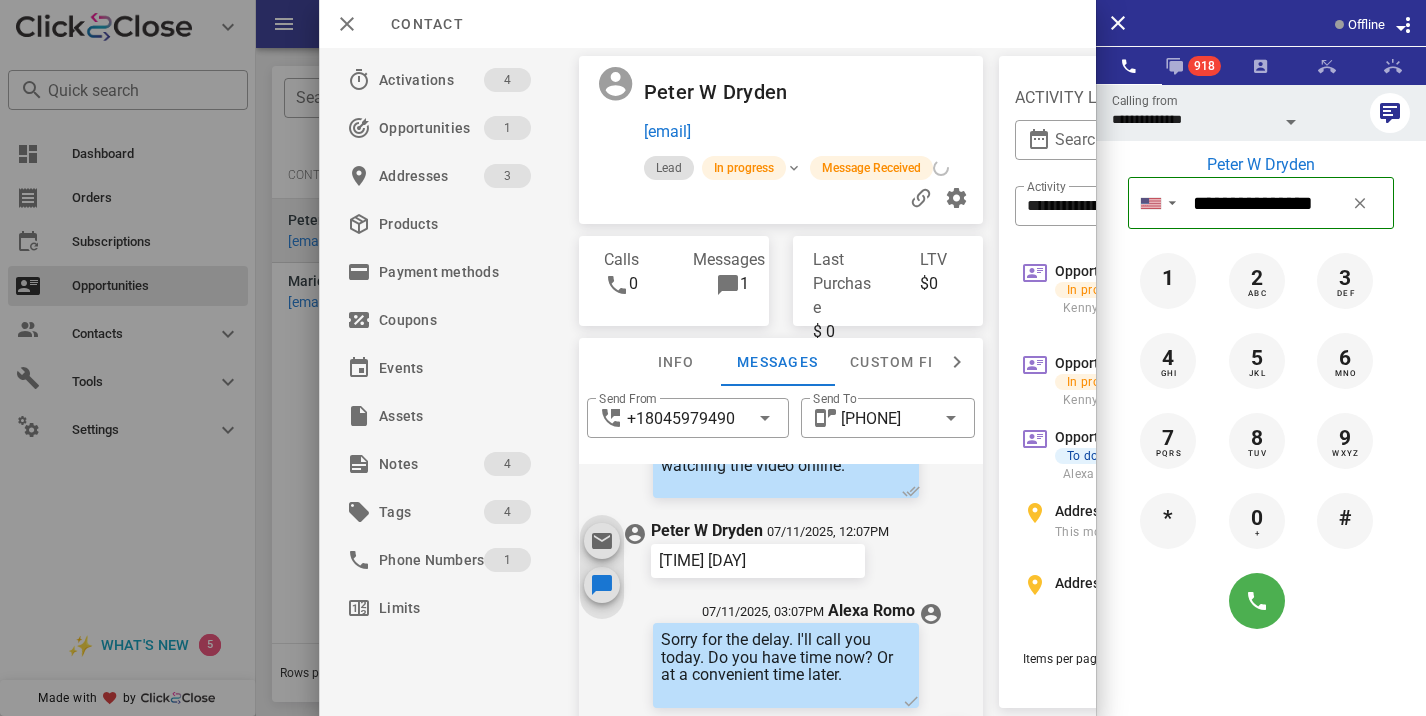 scroll, scrollTop: 310, scrollLeft: 0, axis: vertical 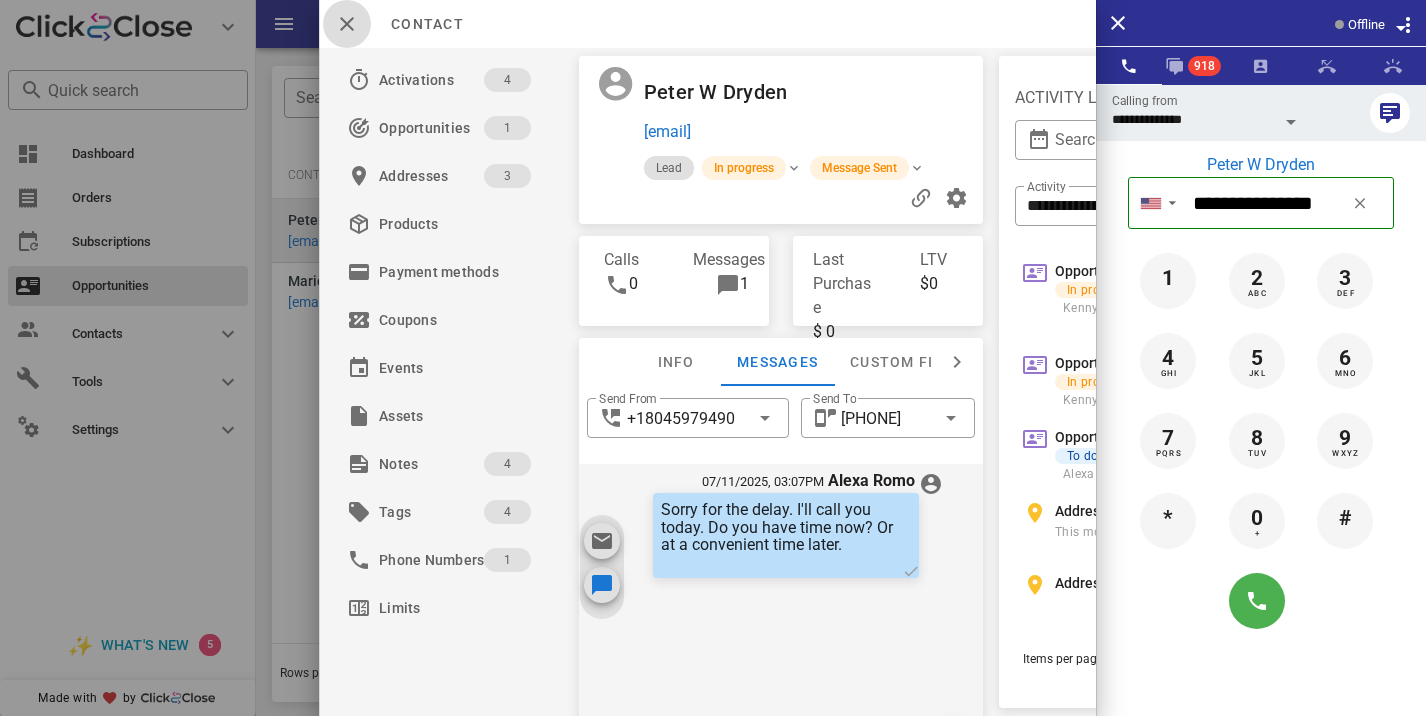 click at bounding box center [347, 24] 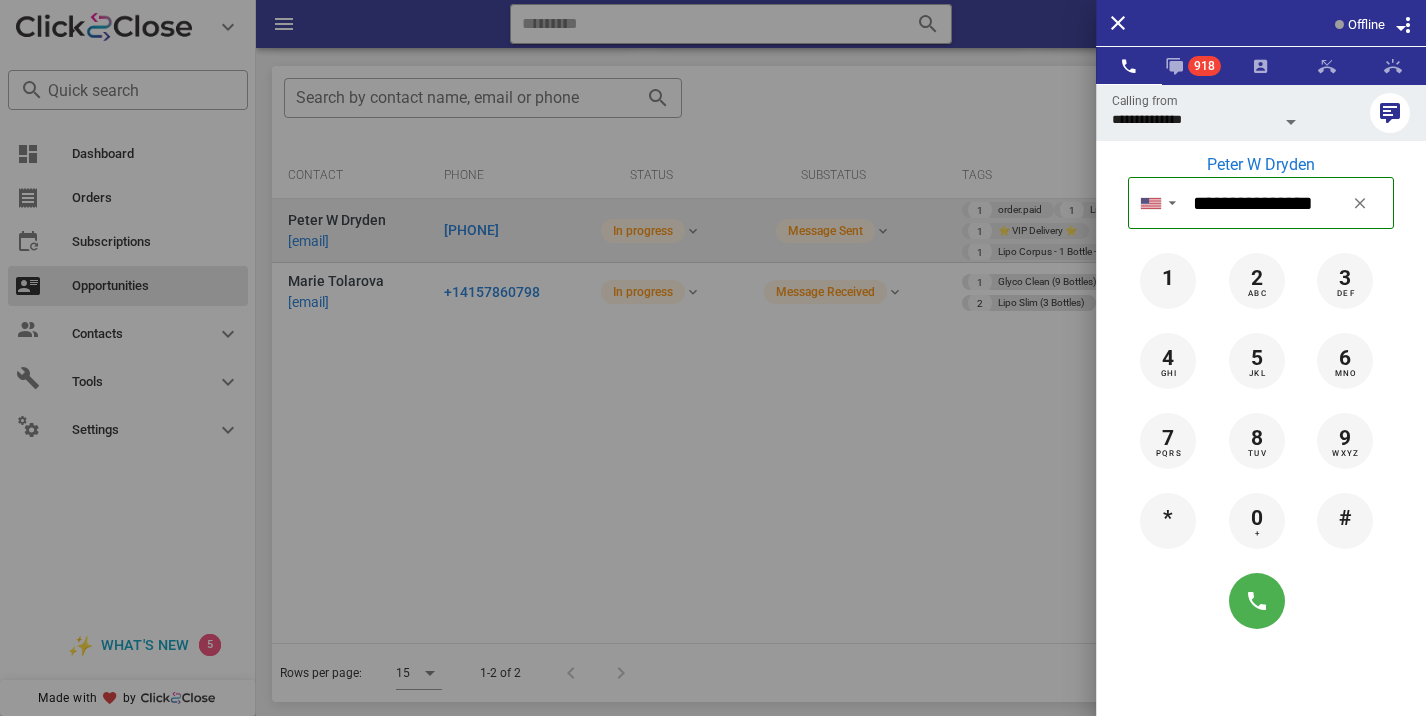 click at bounding box center [713, 358] 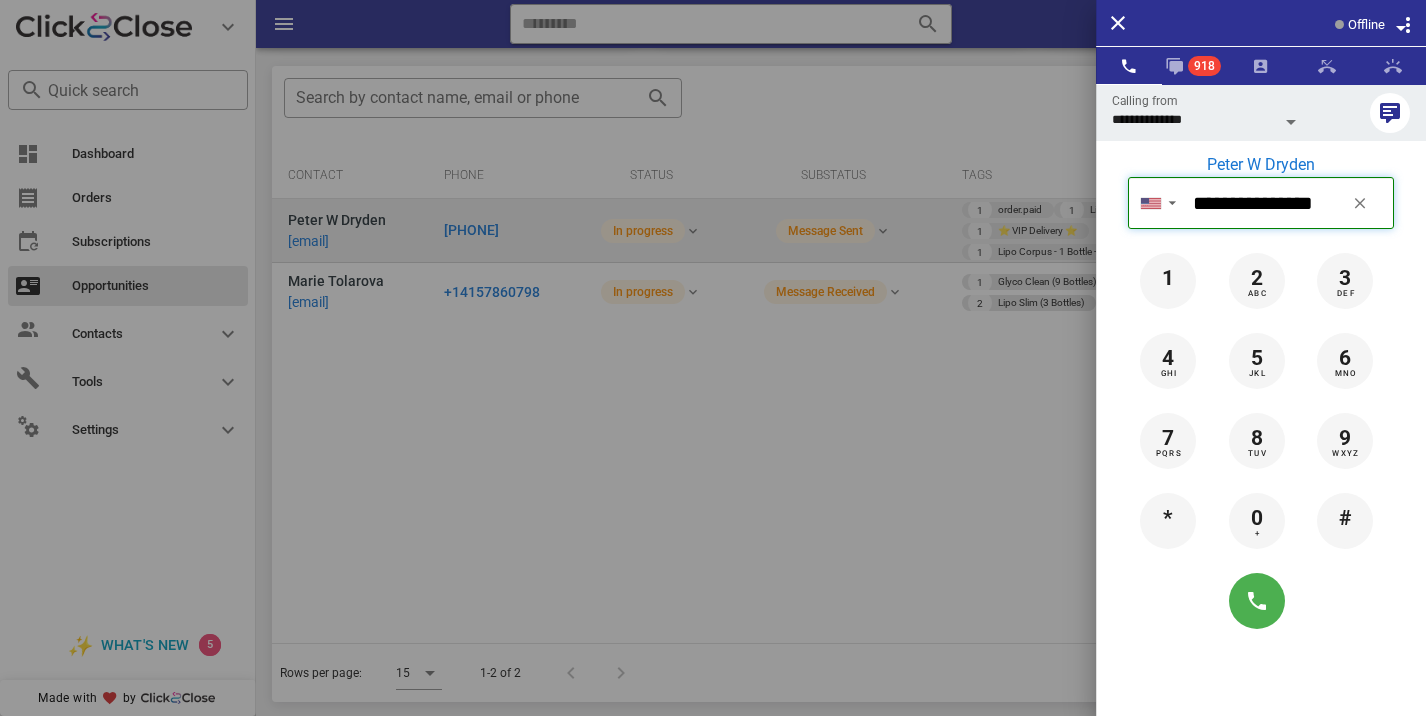 type 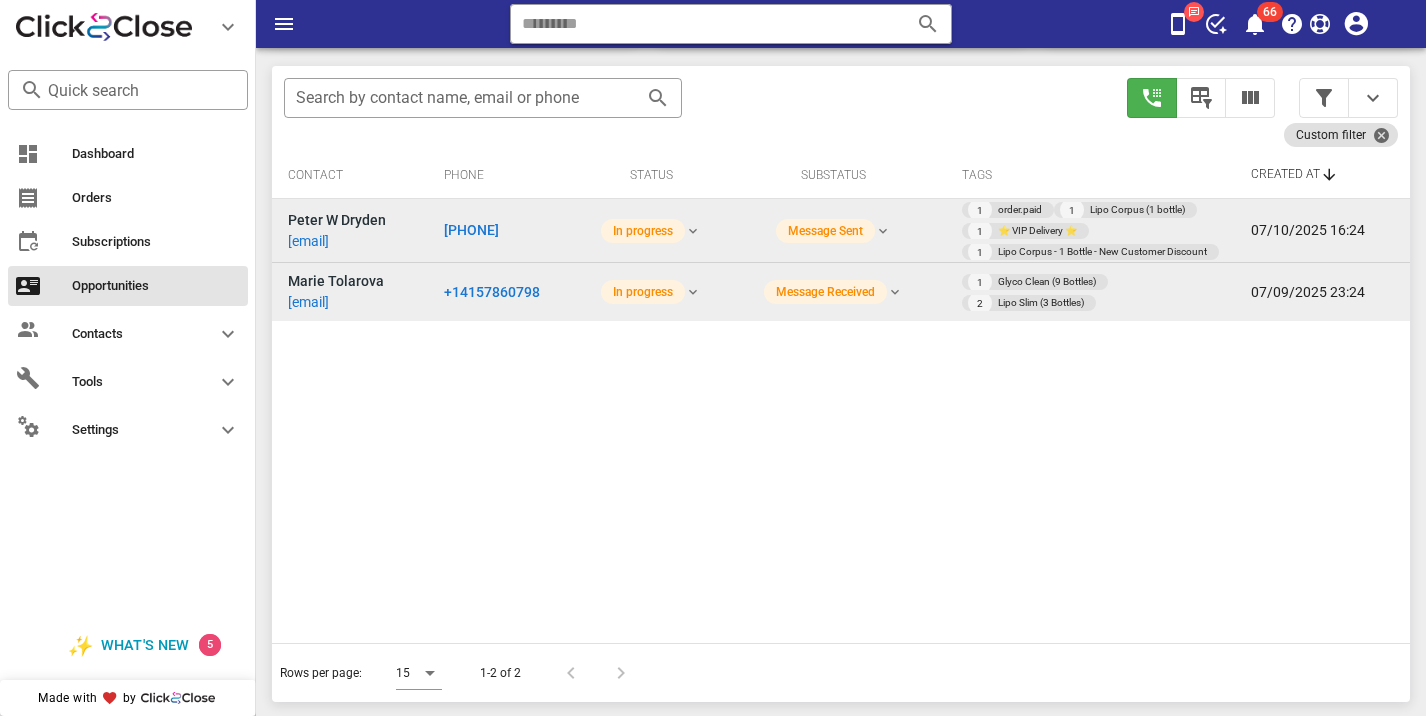 click on "+14157860798" at bounding box center [492, 292] 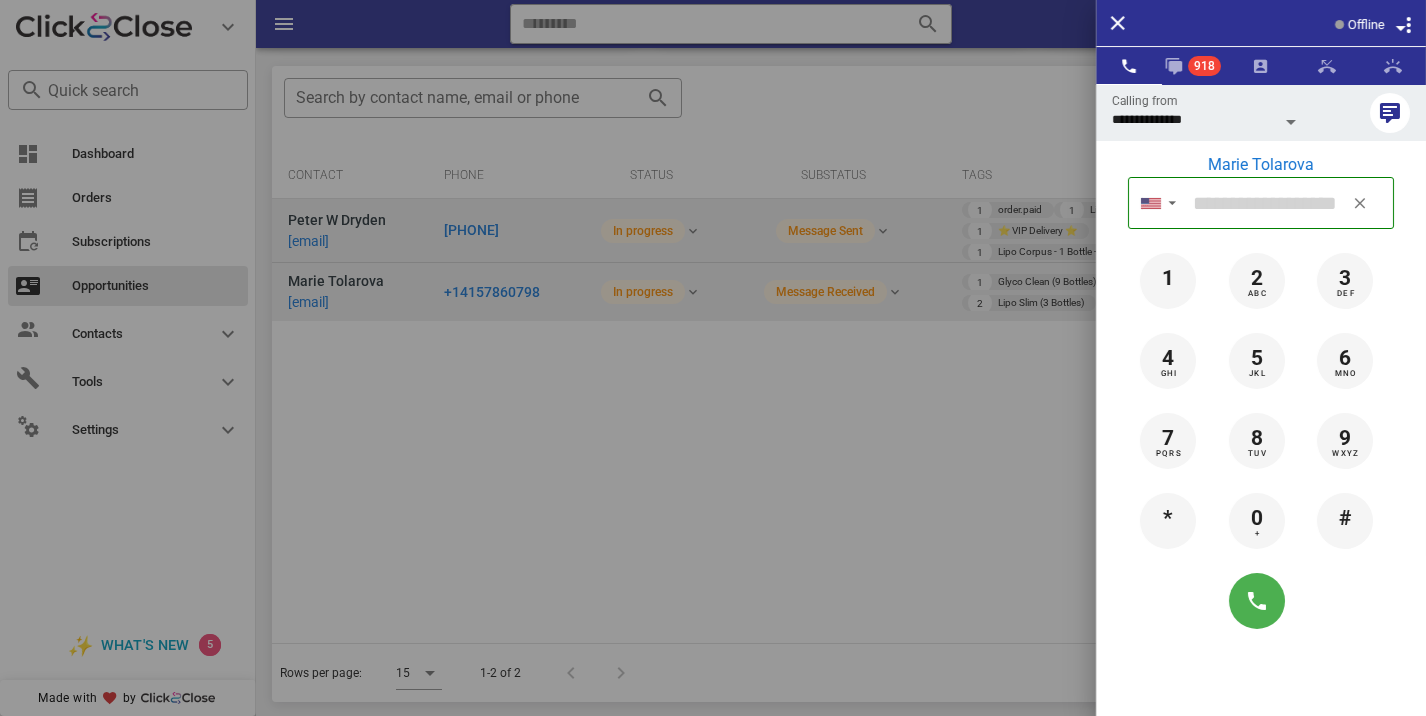type on "**********" 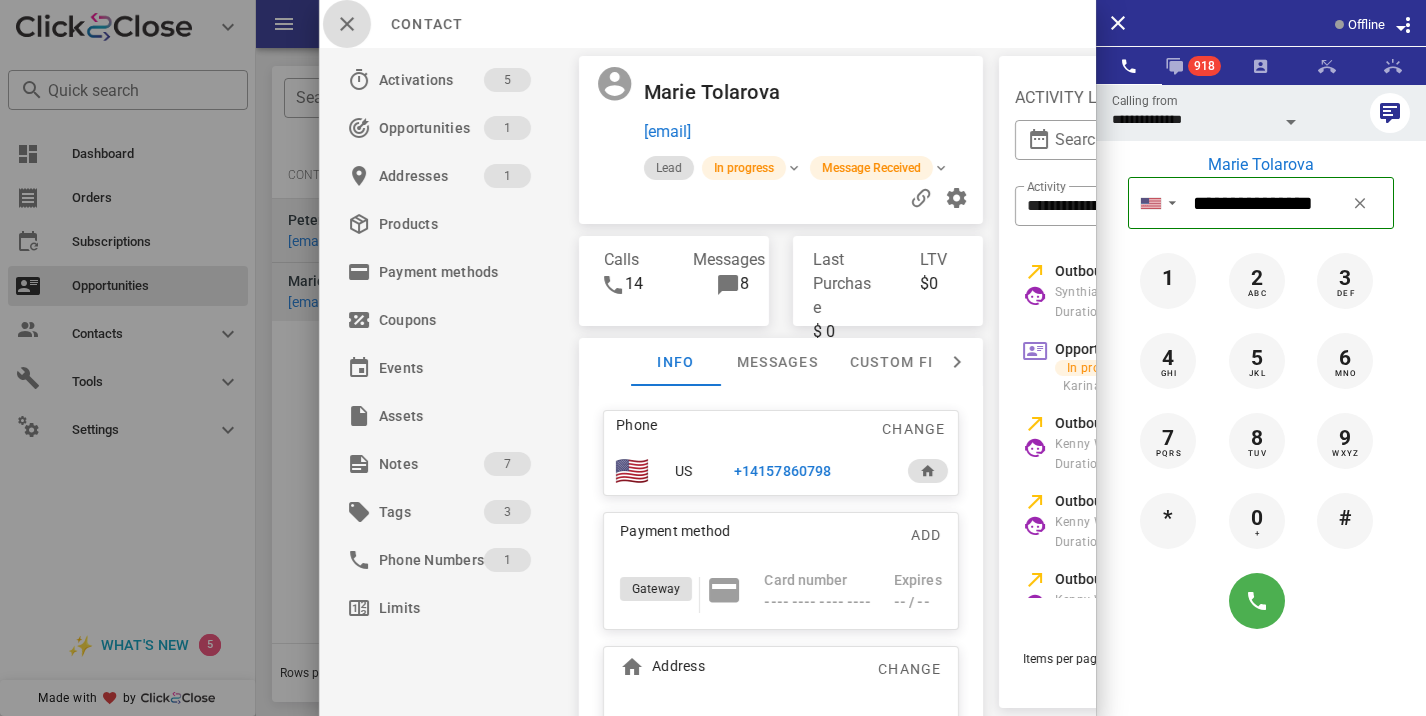 click at bounding box center (347, 24) 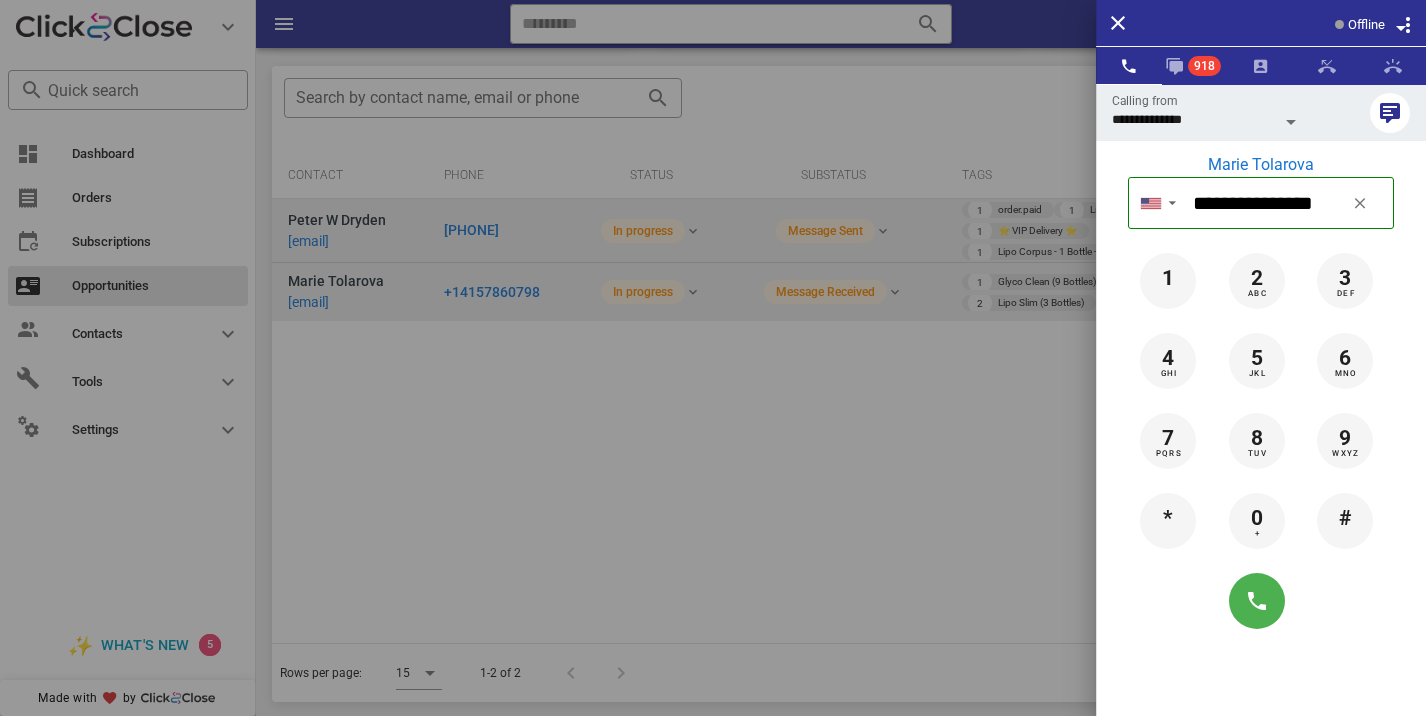 click at bounding box center (713, 358) 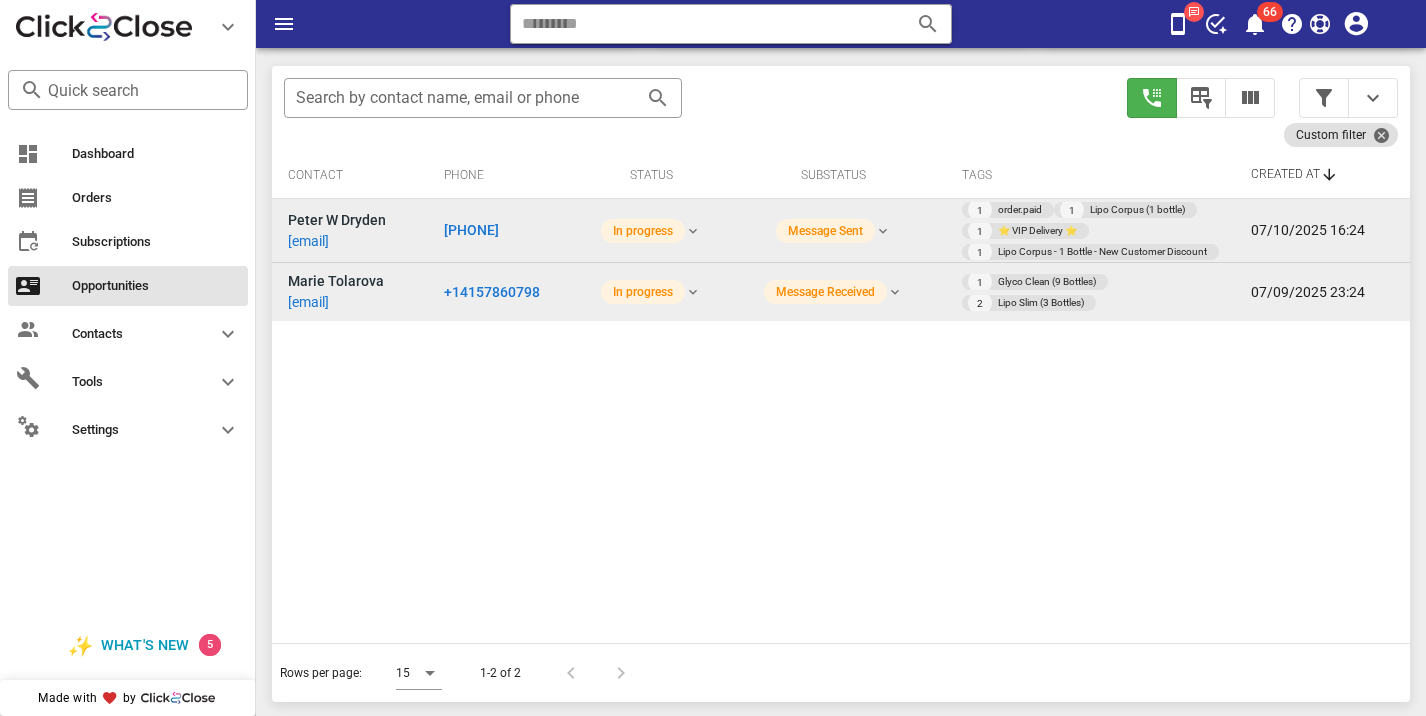 click on "+14157860798" at bounding box center [492, 292] 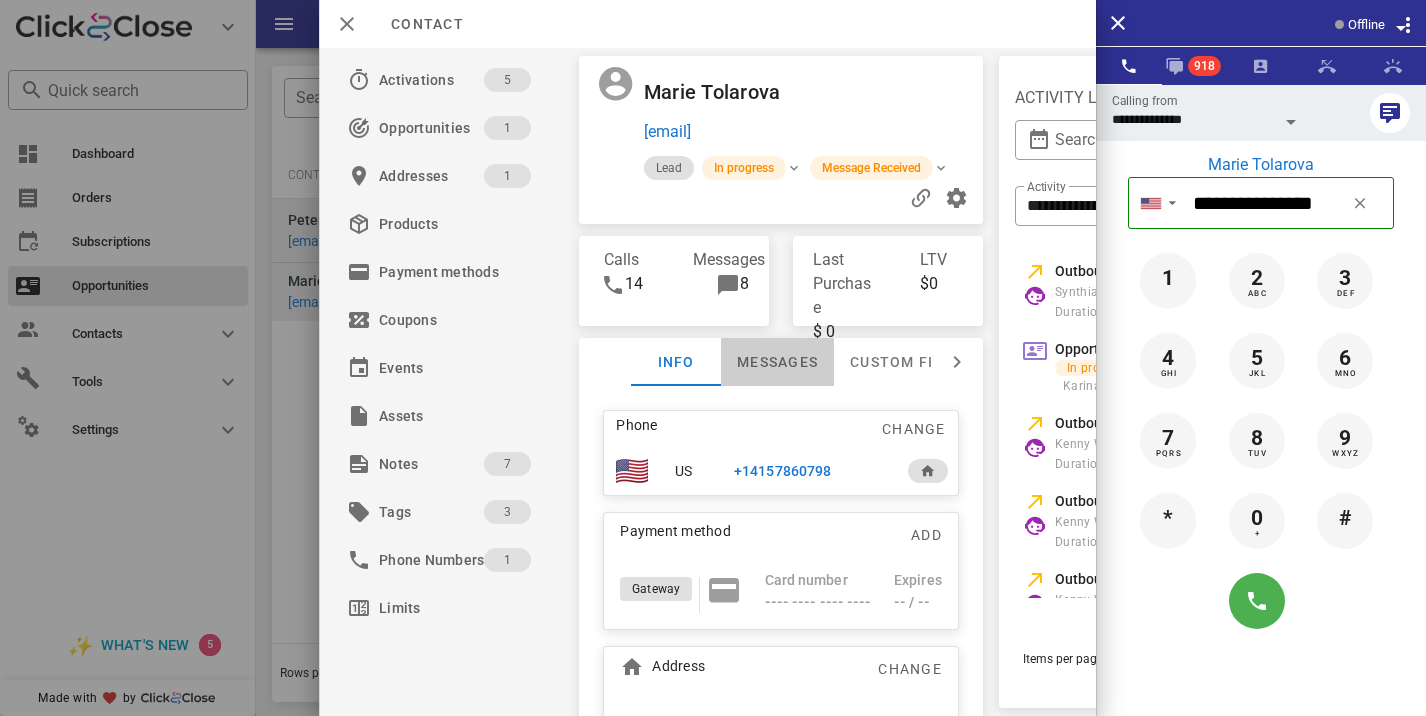 click on "Messages" at bounding box center (777, 362) 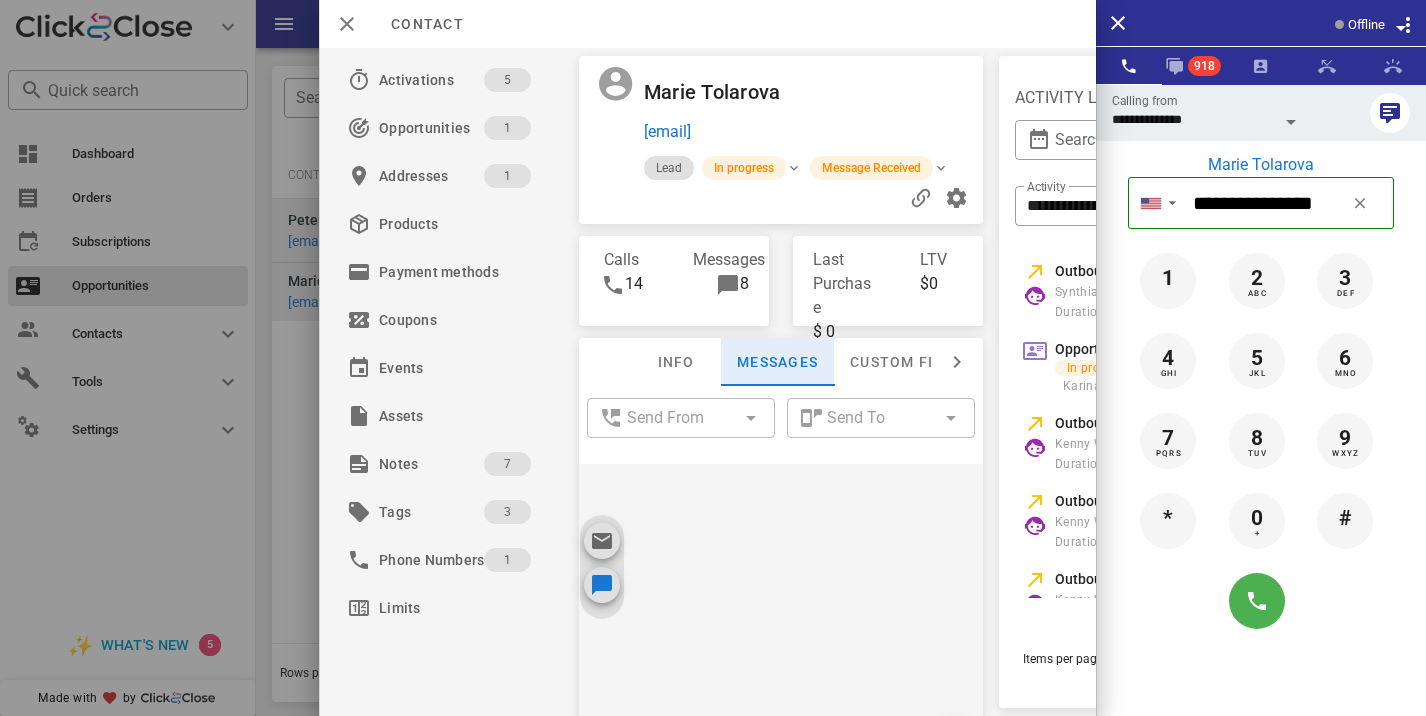 scroll, scrollTop: 1471, scrollLeft: 0, axis: vertical 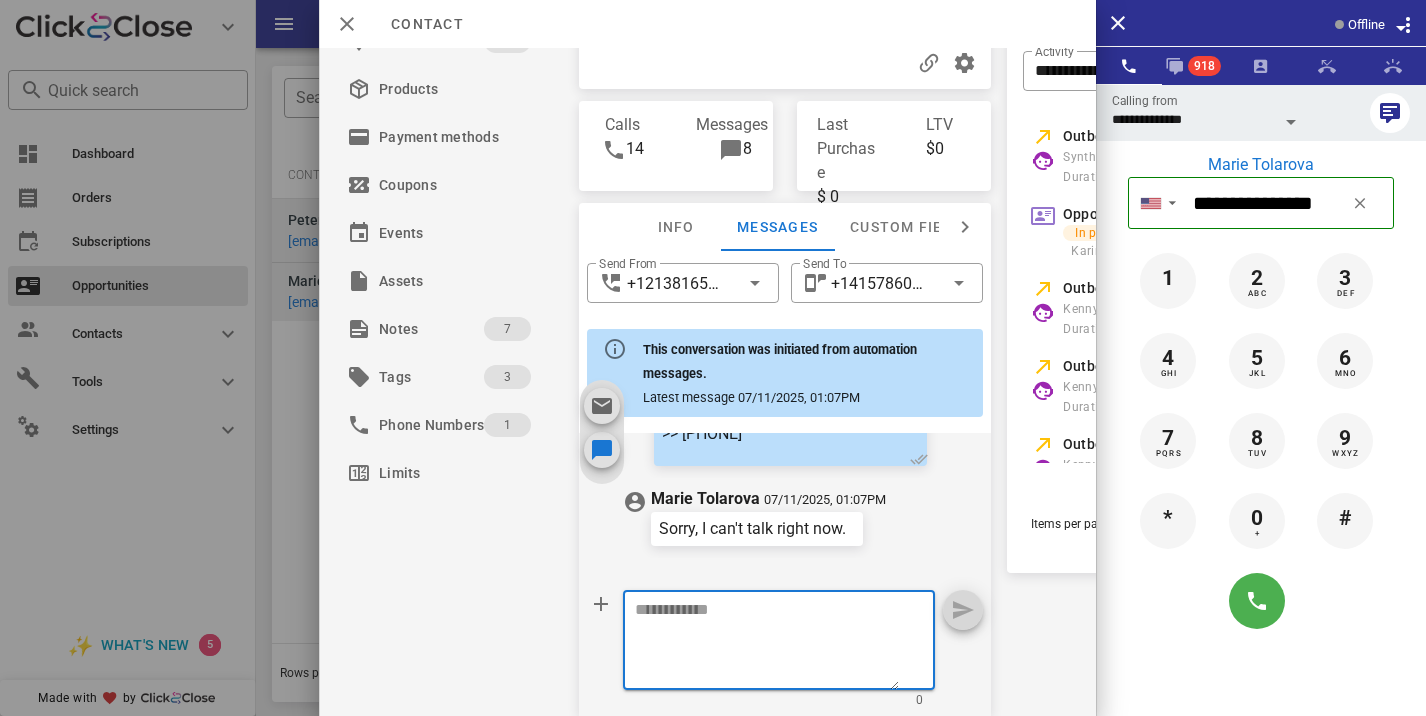 click at bounding box center [767, 643] 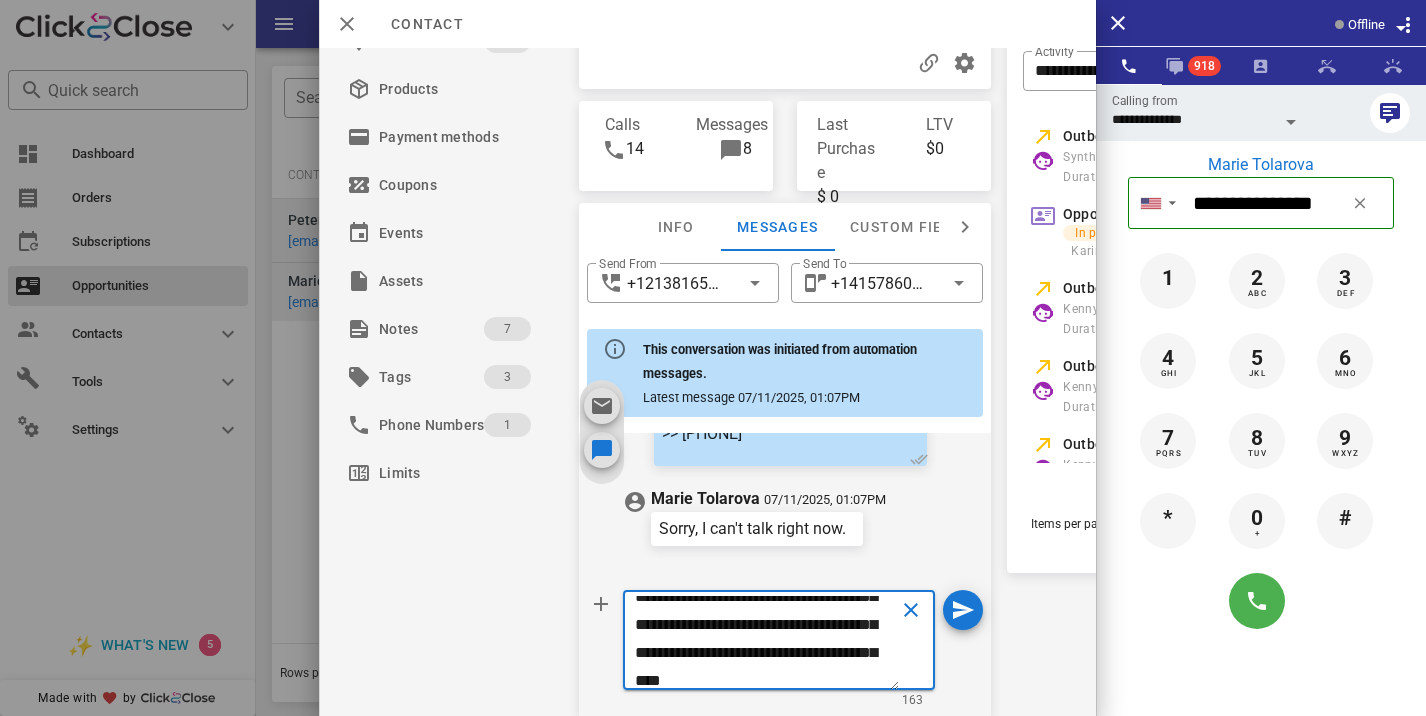 scroll, scrollTop: 69, scrollLeft: 0, axis: vertical 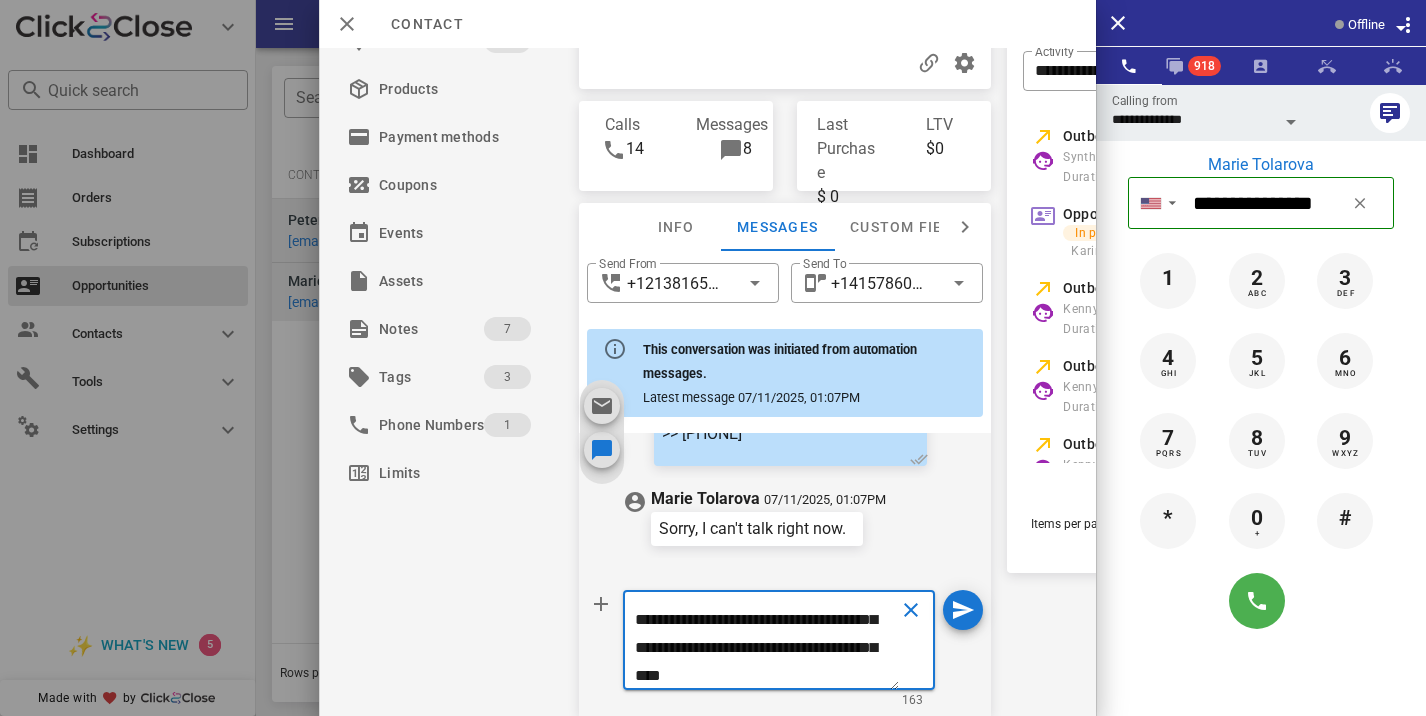 type on "**********" 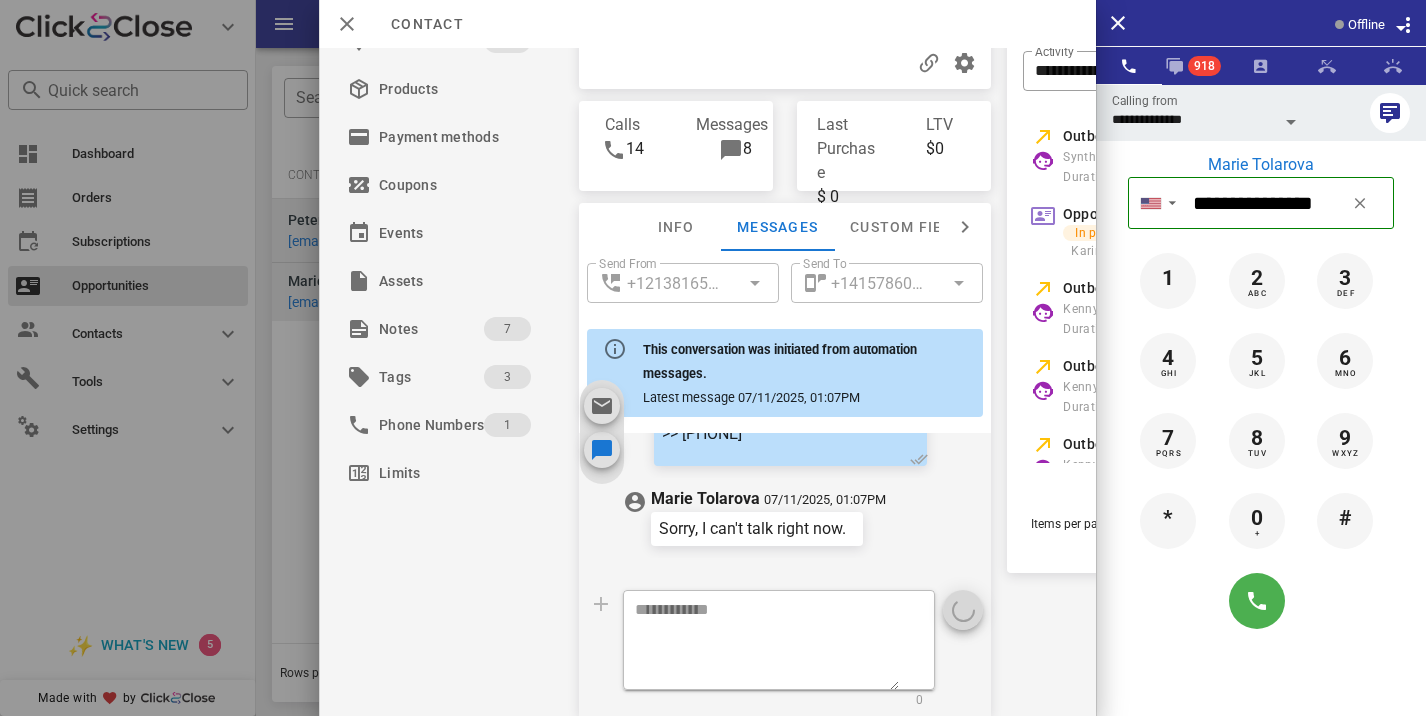 scroll, scrollTop: 0, scrollLeft: 0, axis: both 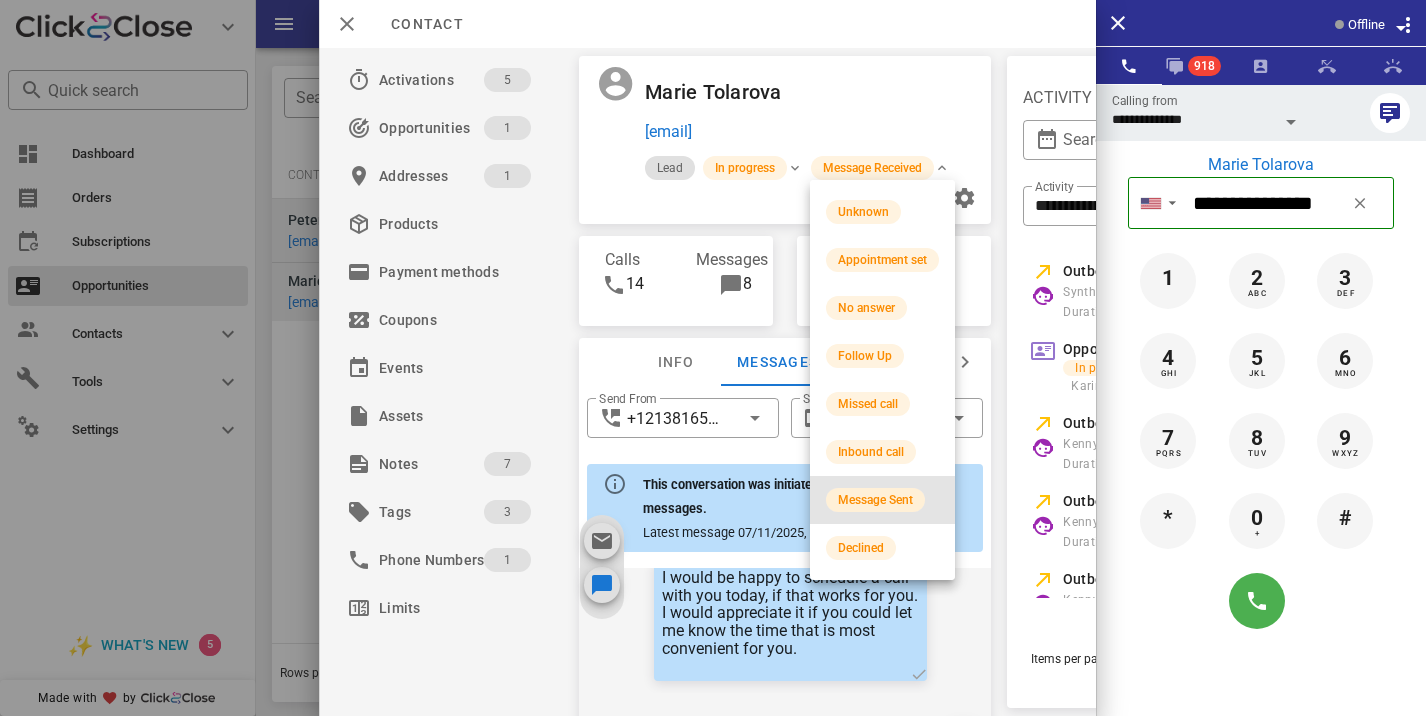 click on "Message Sent" at bounding box center (875, 500) 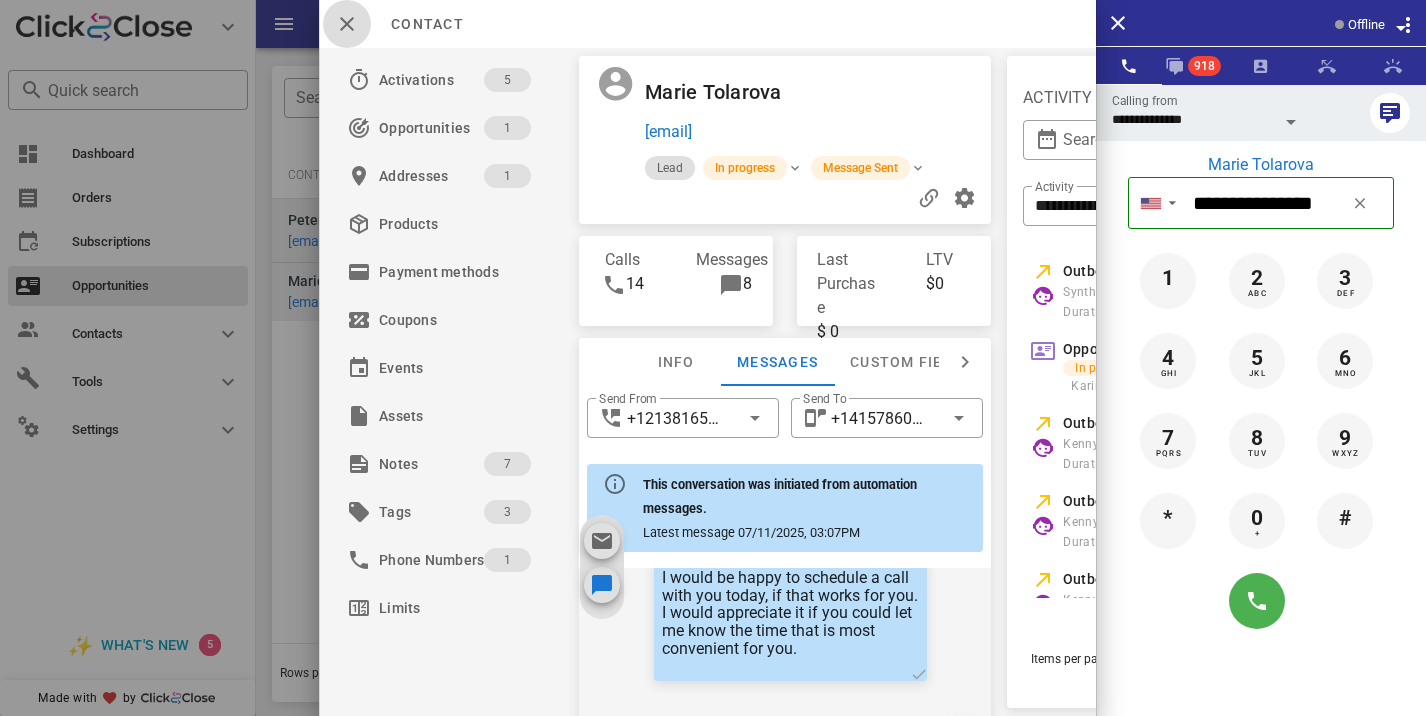 click at bounding box center [347, 24] 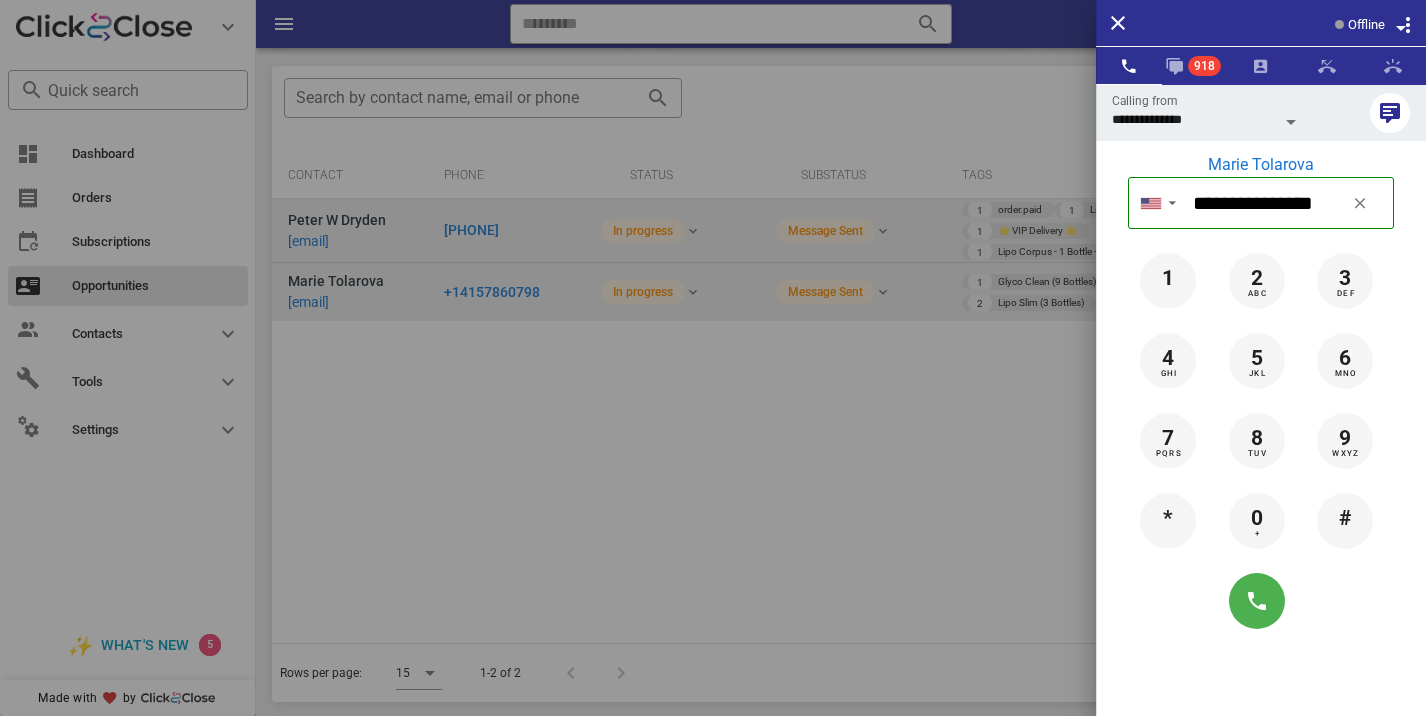 click at bounding box center [713, 358] 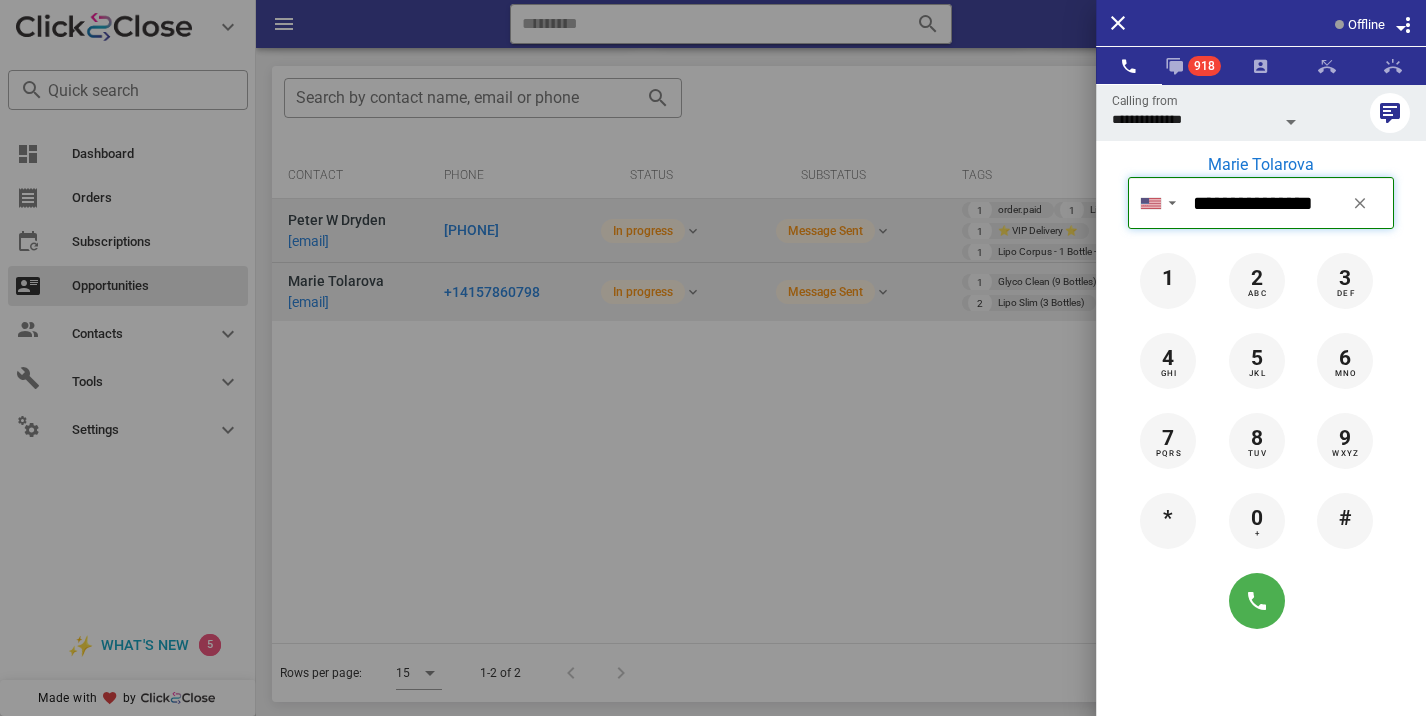 type 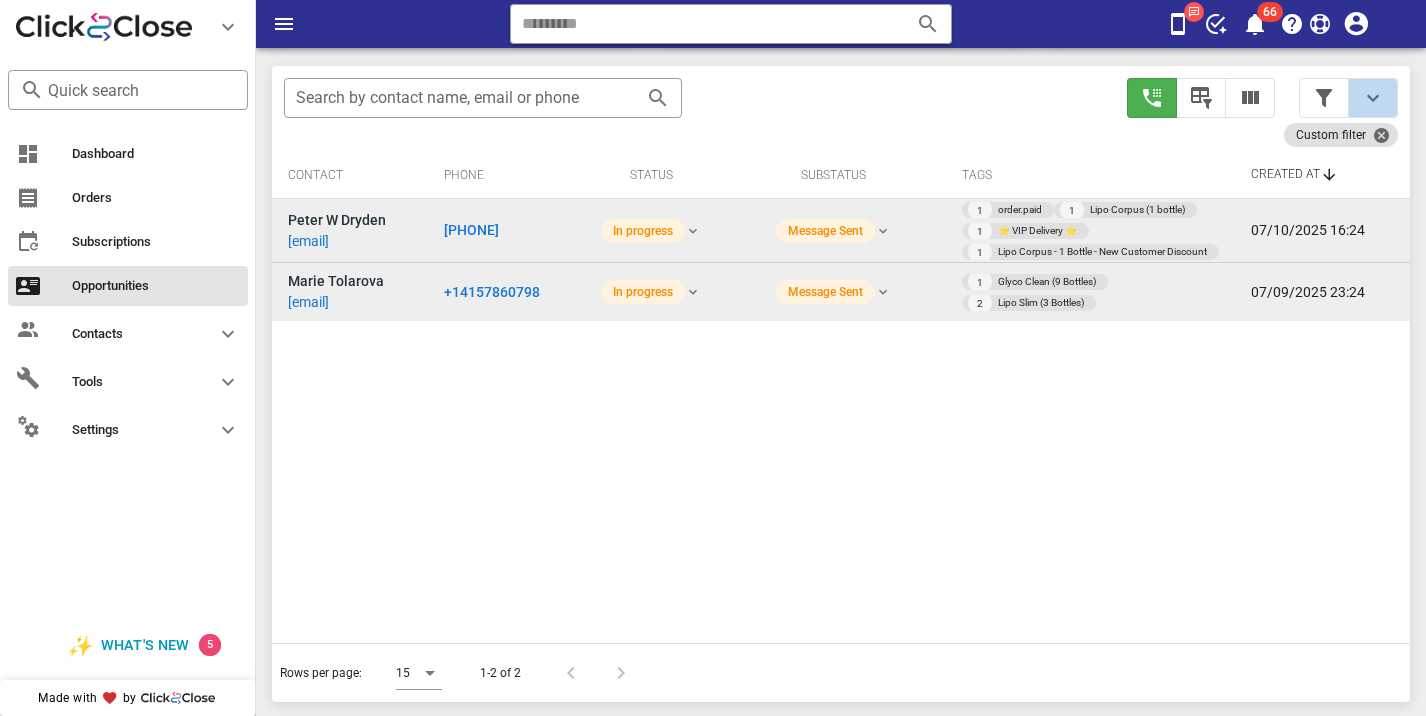 click at bounding box center [1373, 98] 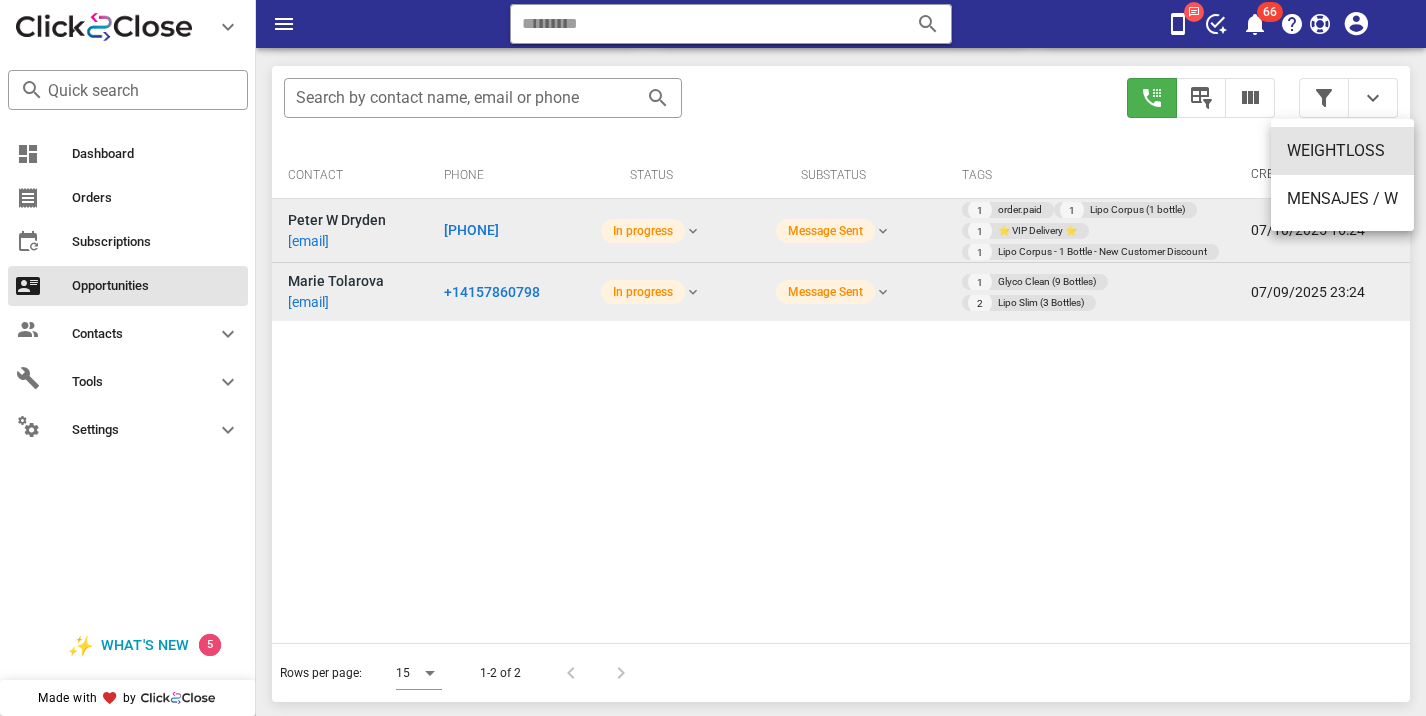 click on "WEIGHTLOSS" at bounding box center (1342, 151) 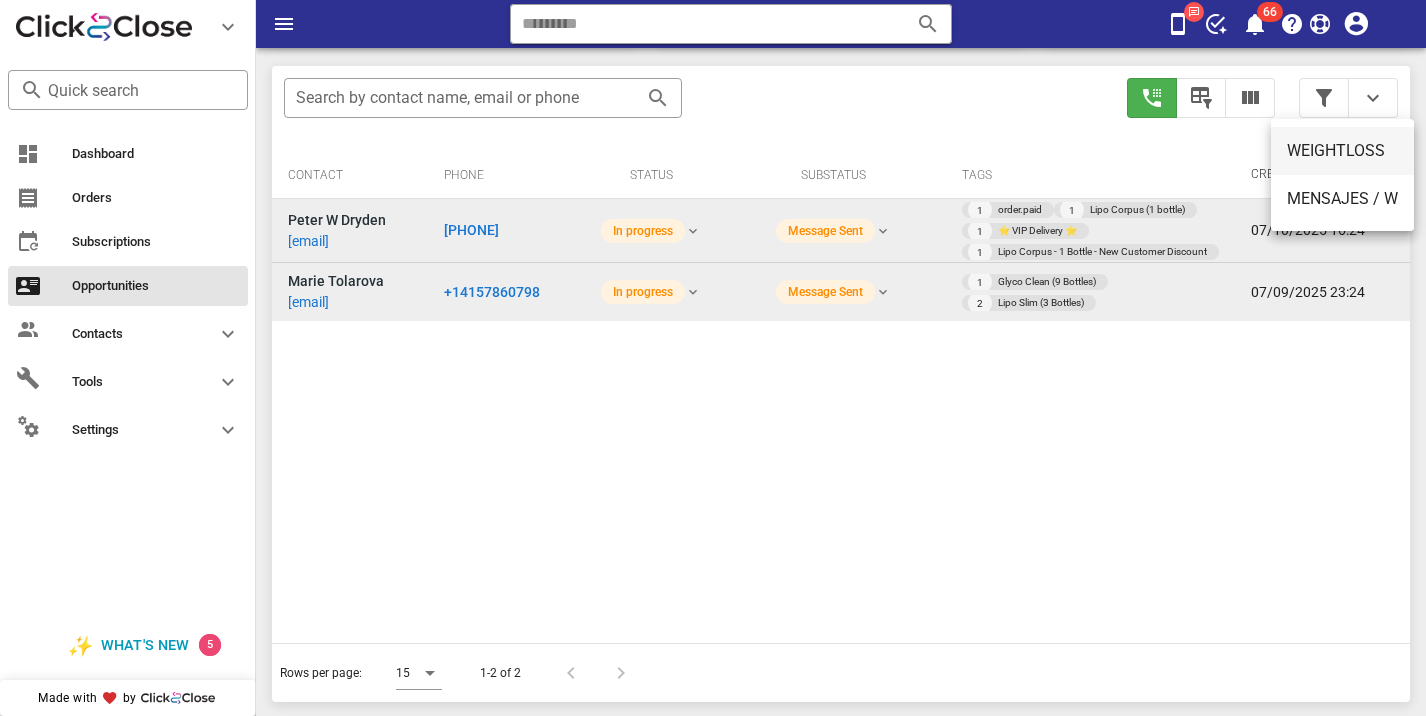 type on "**********" 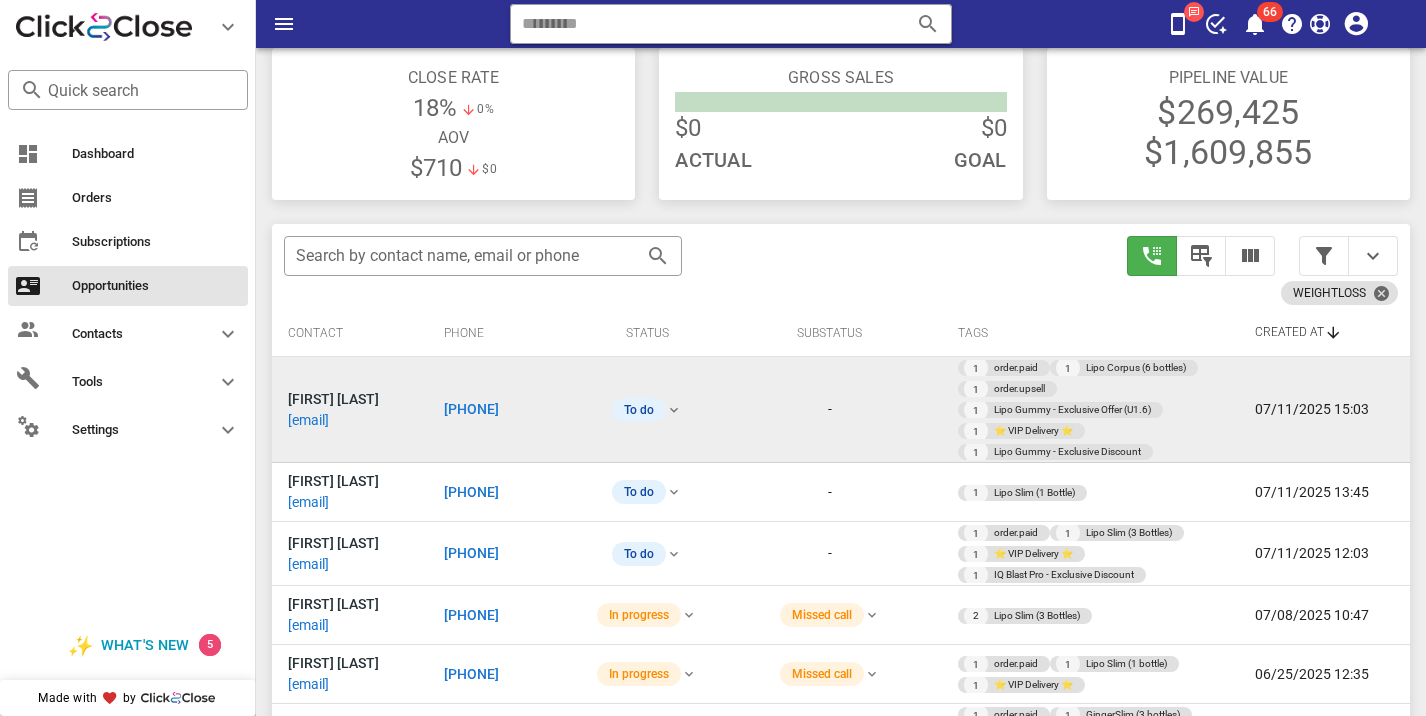 scroll, scrollTop: 289, scrollLeft: 0, axis: vertical 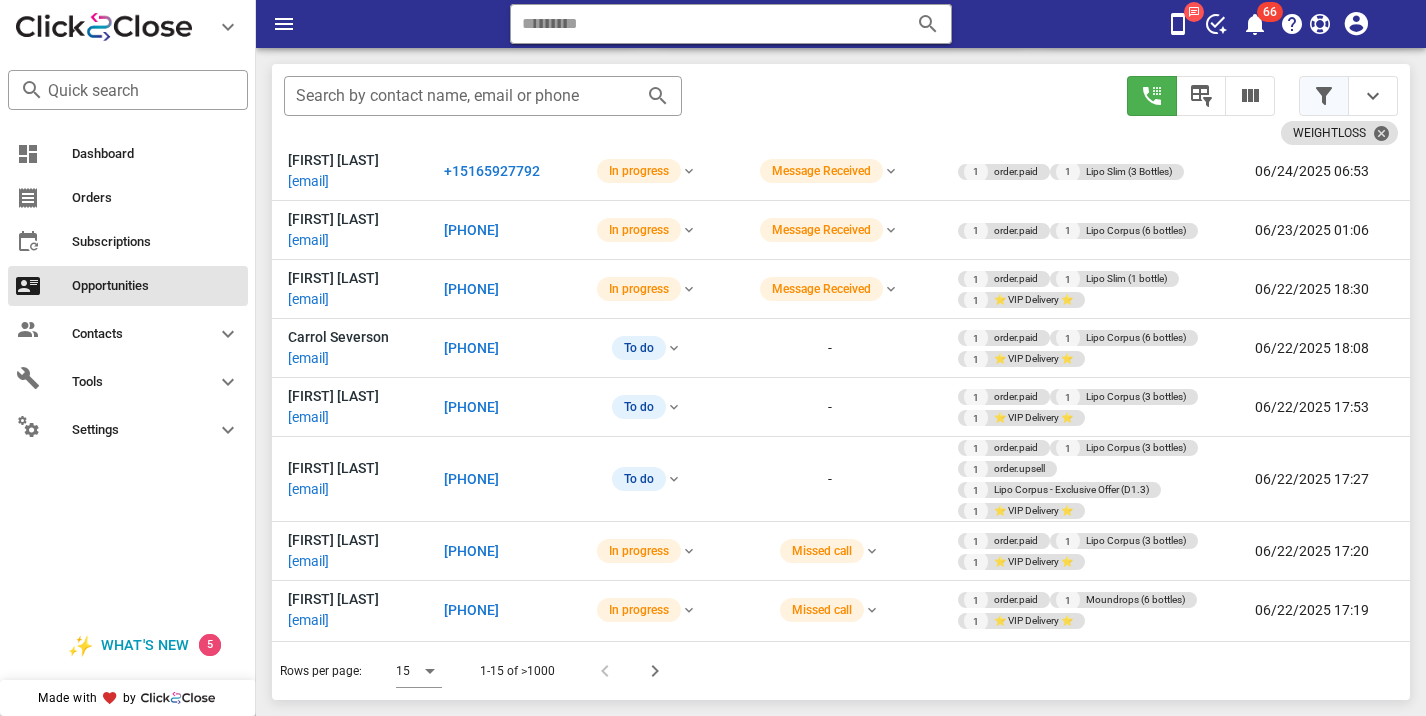 click at bounding box center (1324, 96) 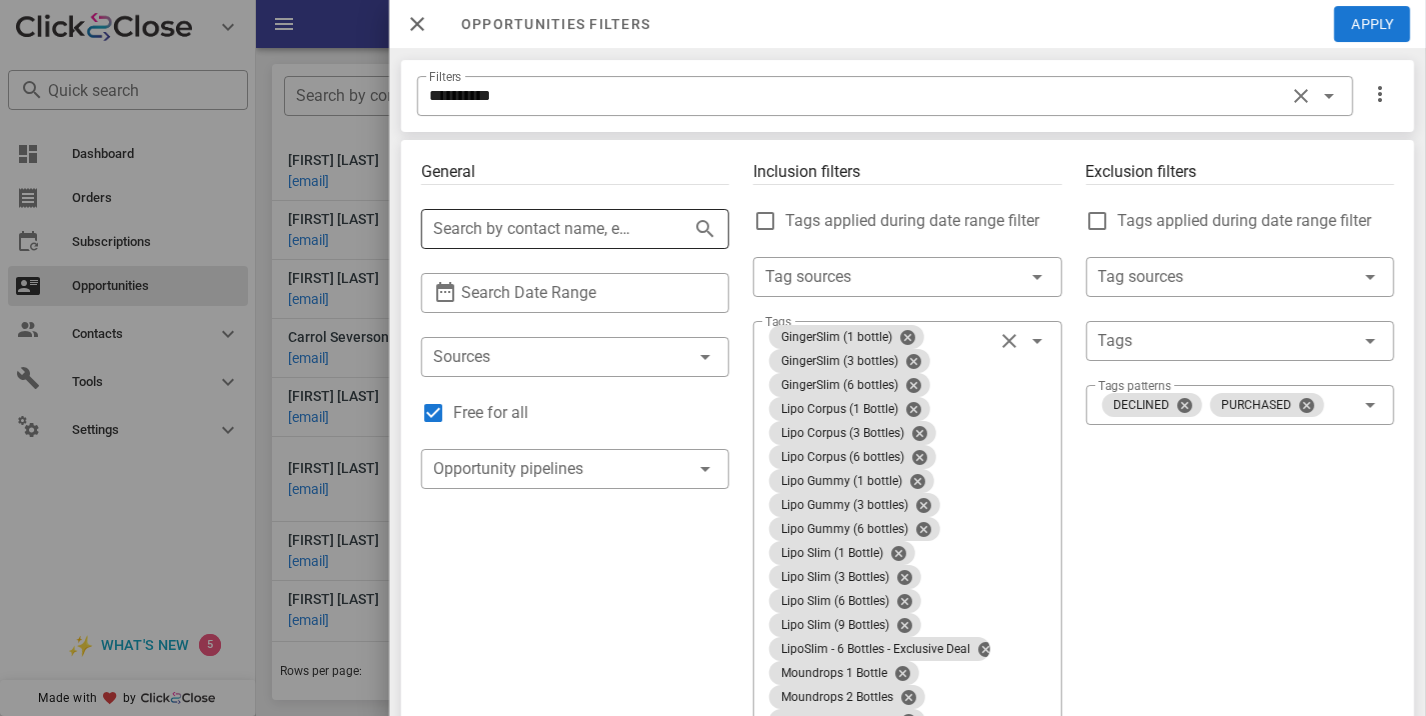 click on "Search by contact name, email or phone" at bounding box center (547, 229) 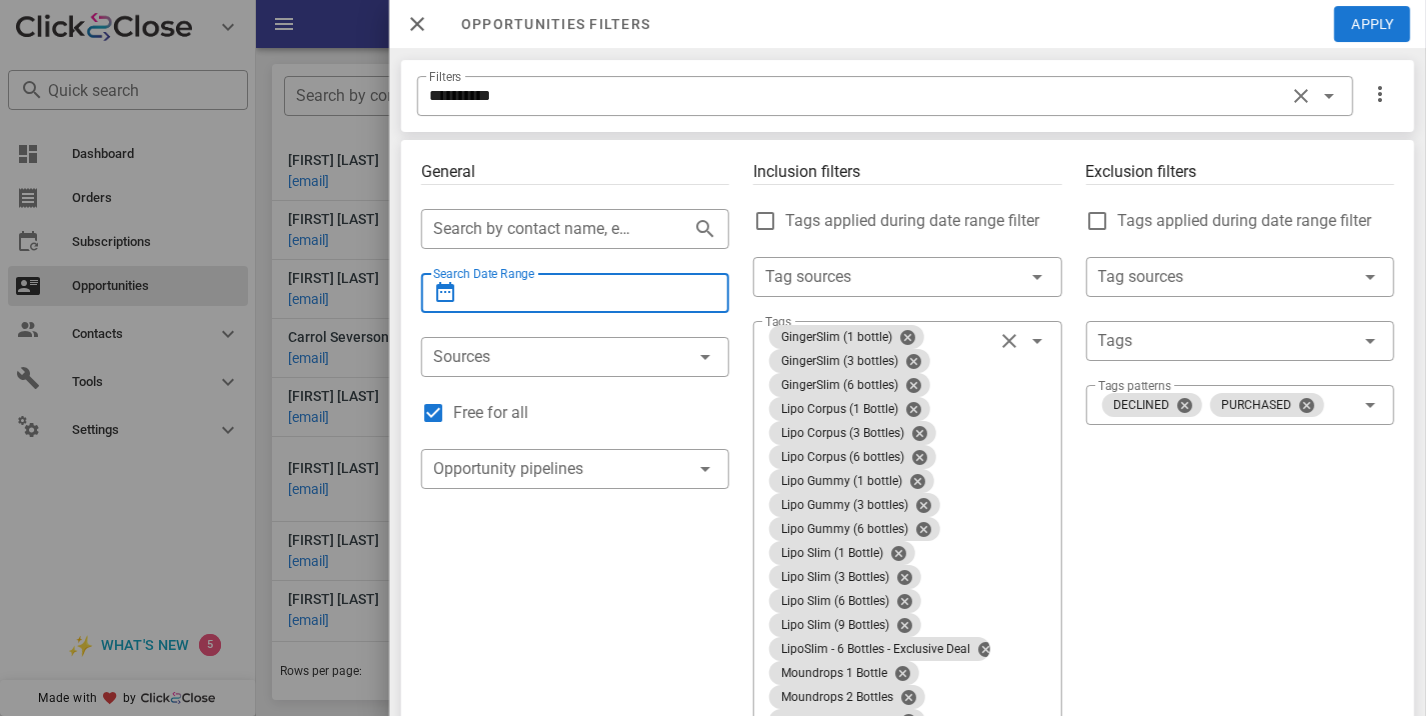 click on "Search Date Range" at bounding box center [575, 293] 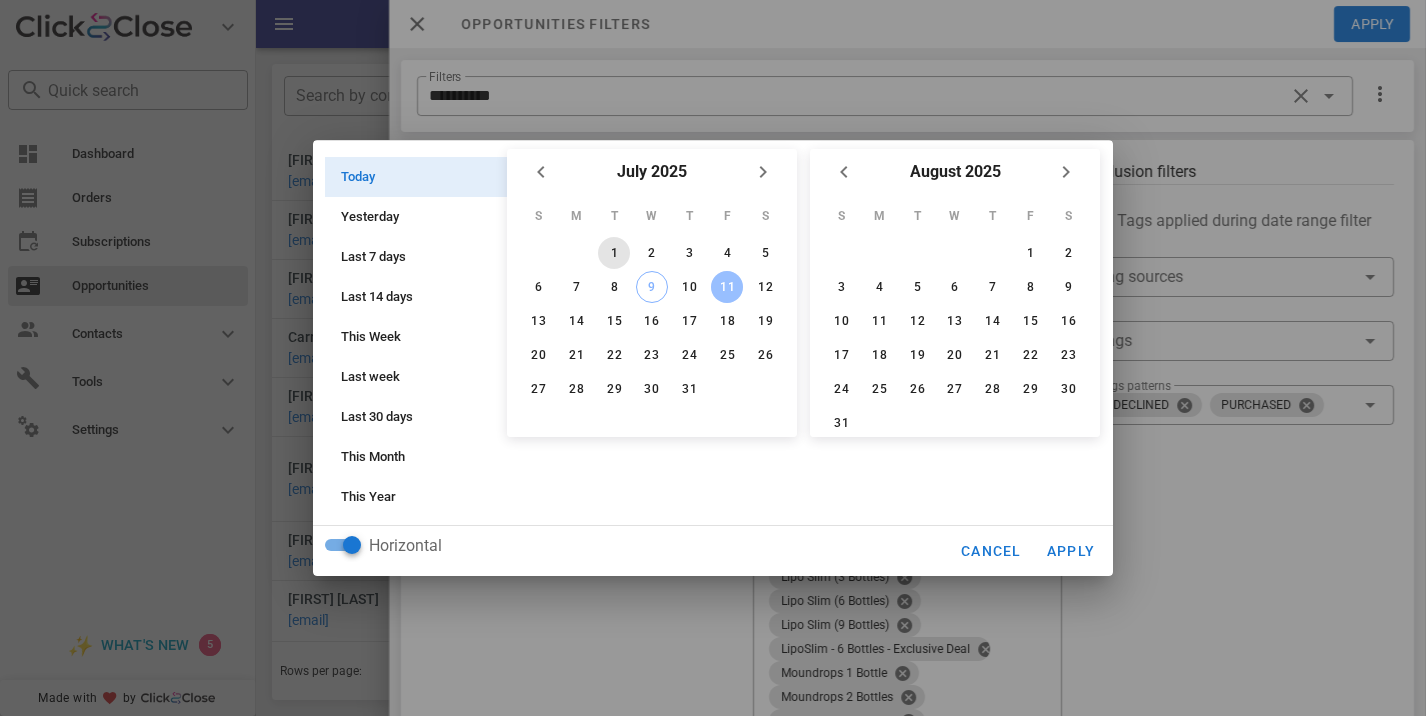 click on "1" at bounding box center [614, 253] 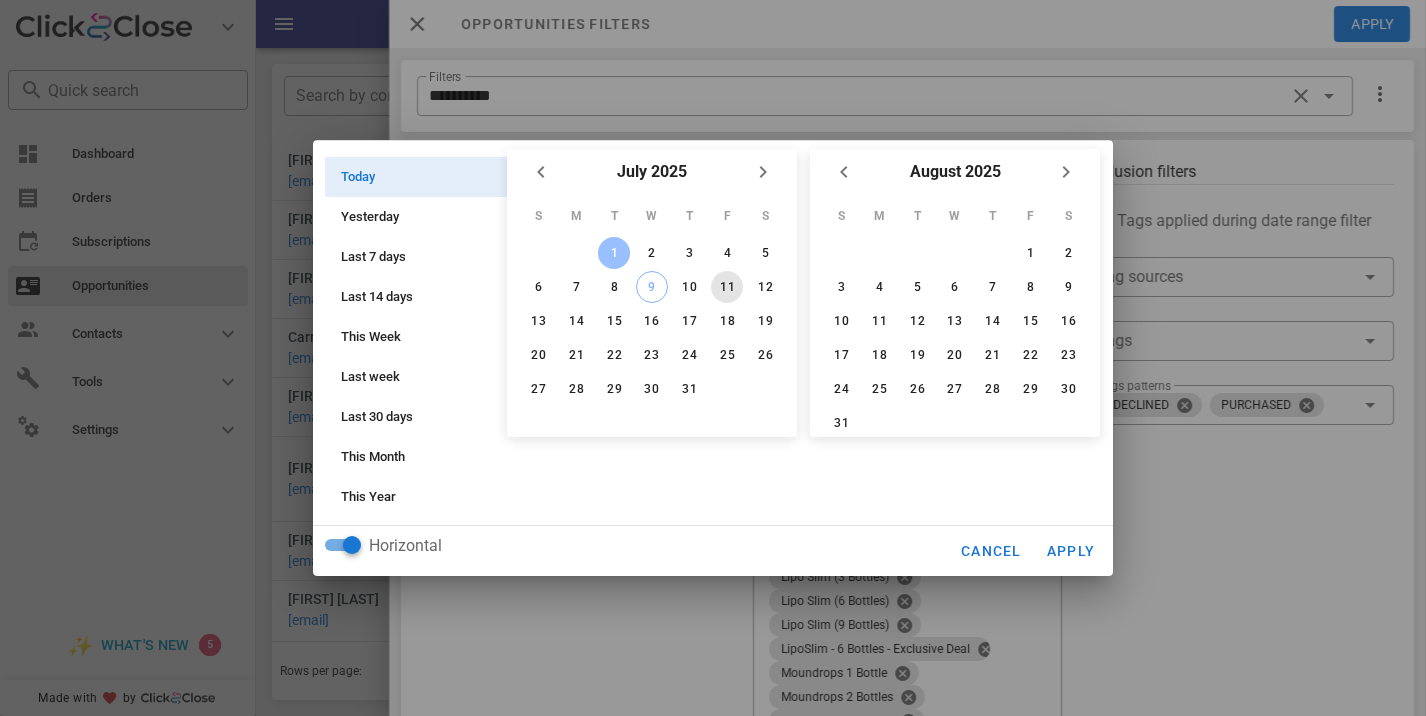 click on "11" at bounding box center (727, 287) 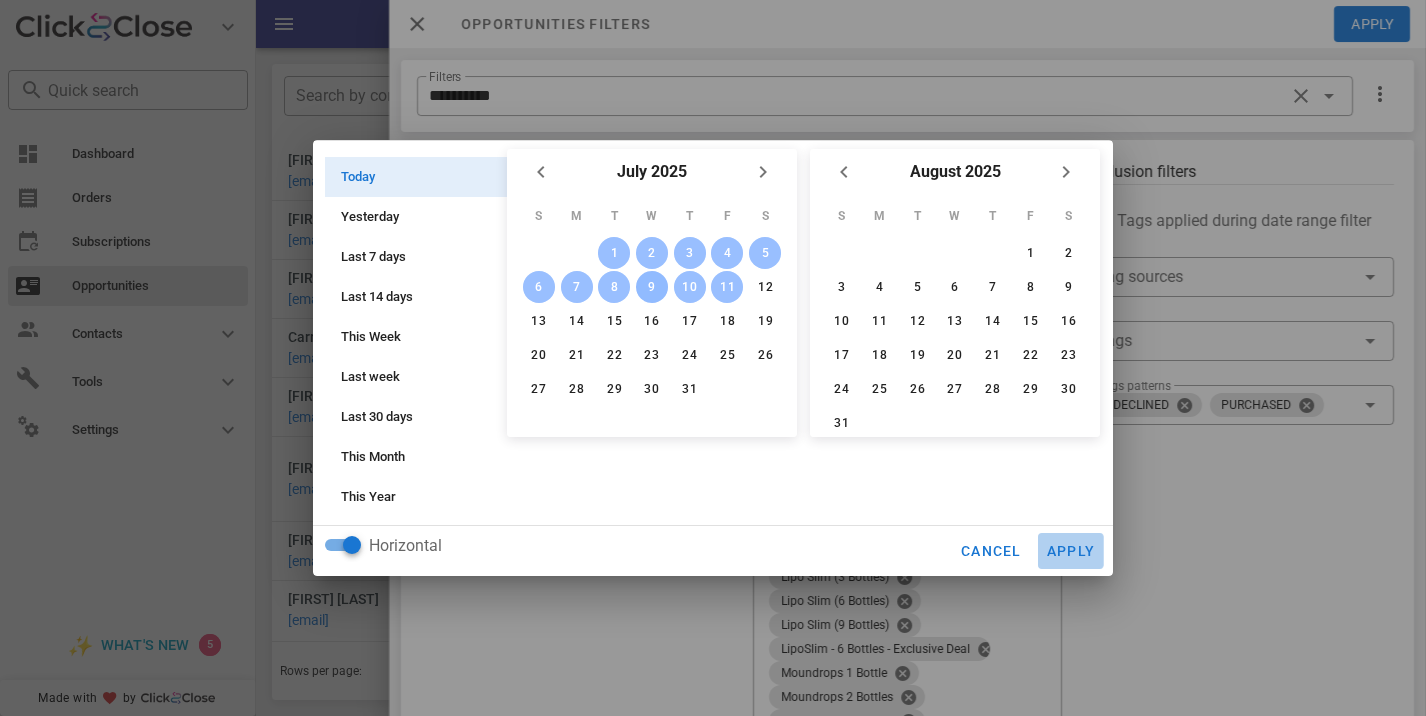 click on "Apply" at bounding box center [1071, 551] 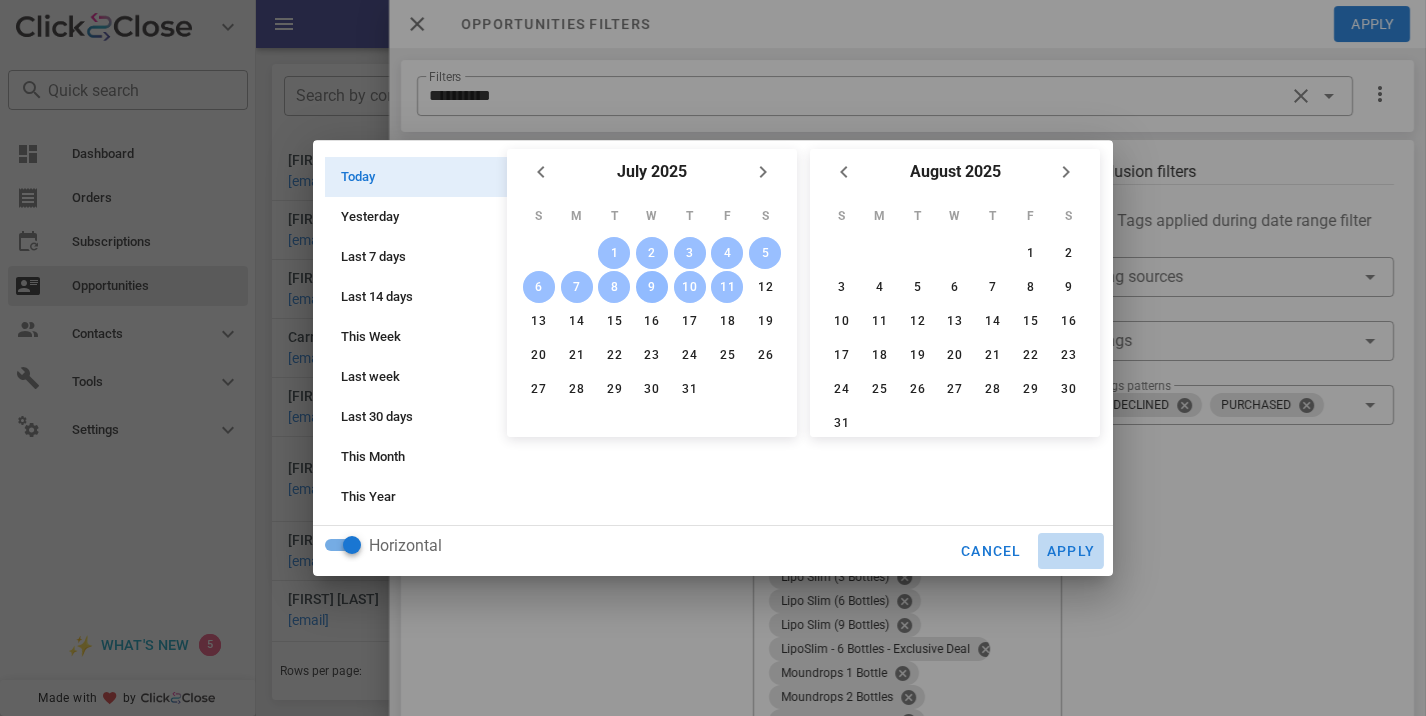 type 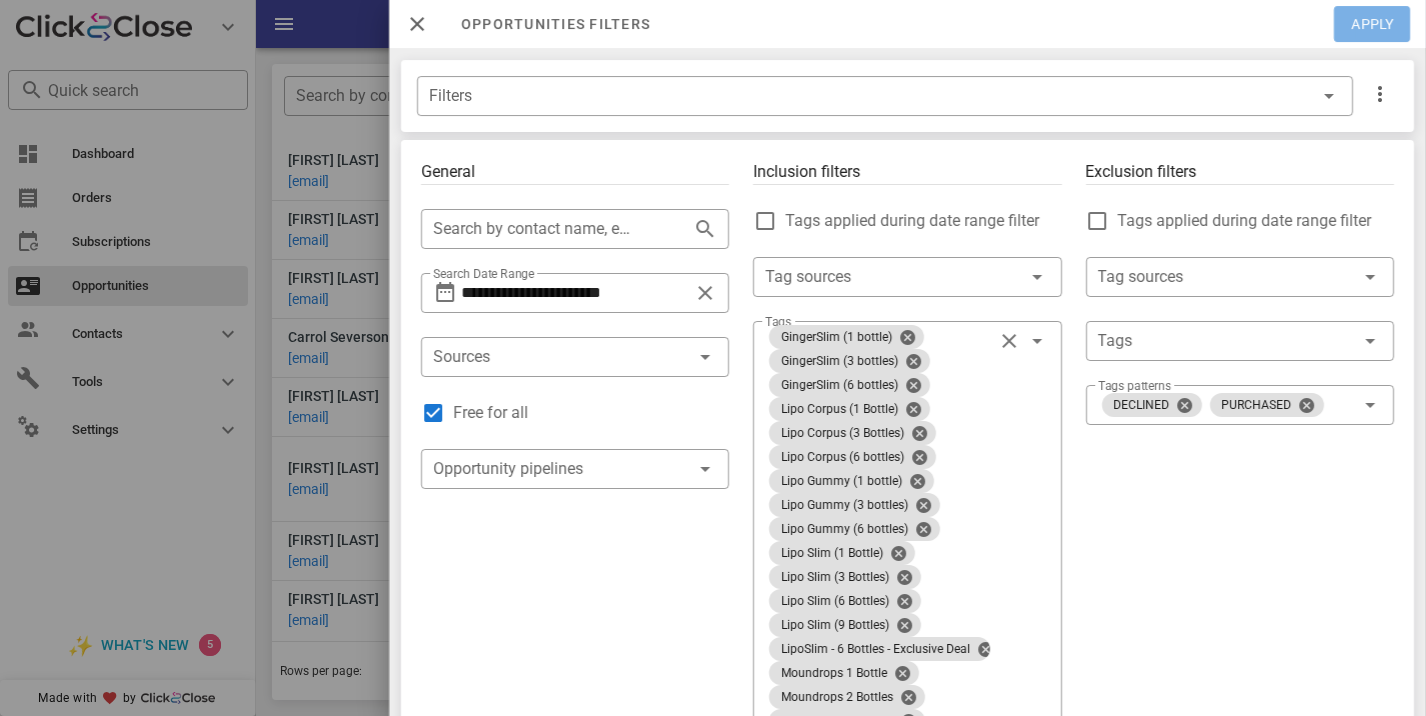 click on "Apply" at bounding box center (1373, 24) 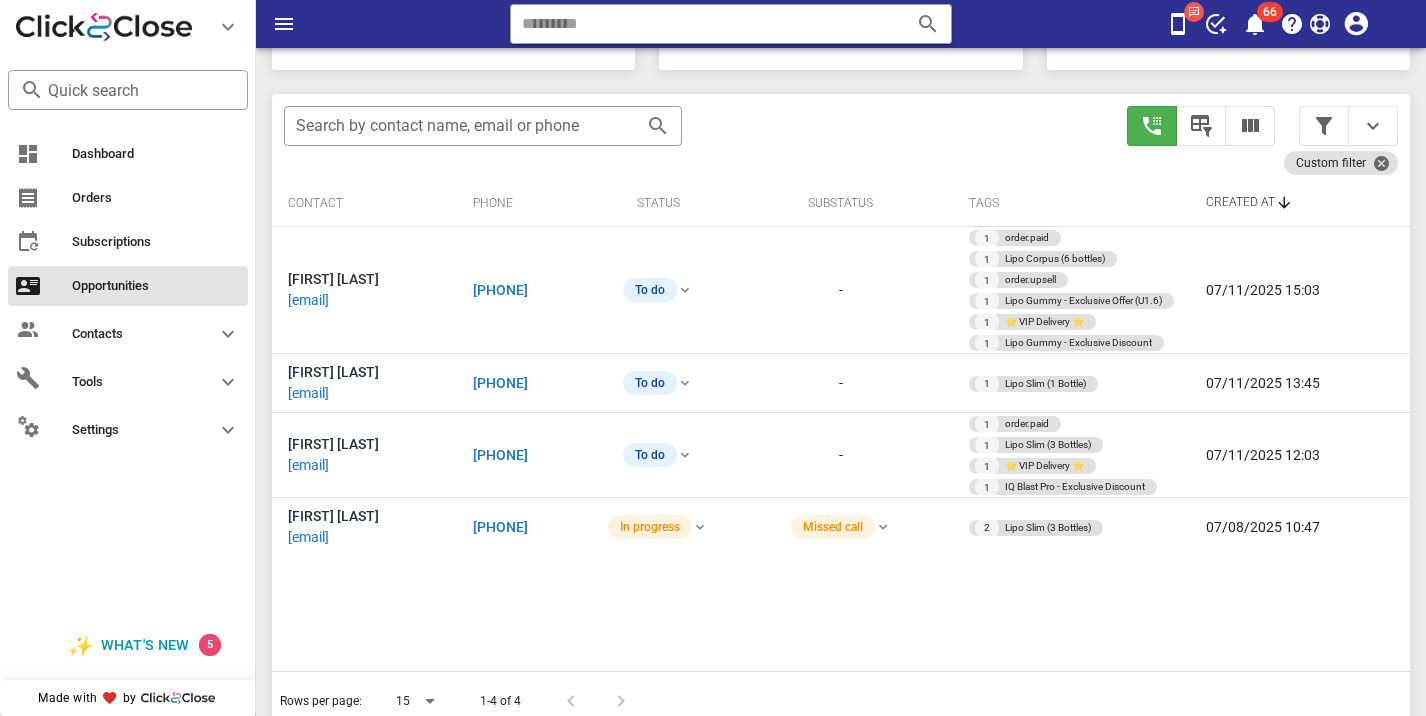 scroll, scrollTop: 345, scrollLeft: 0, axis: vertical 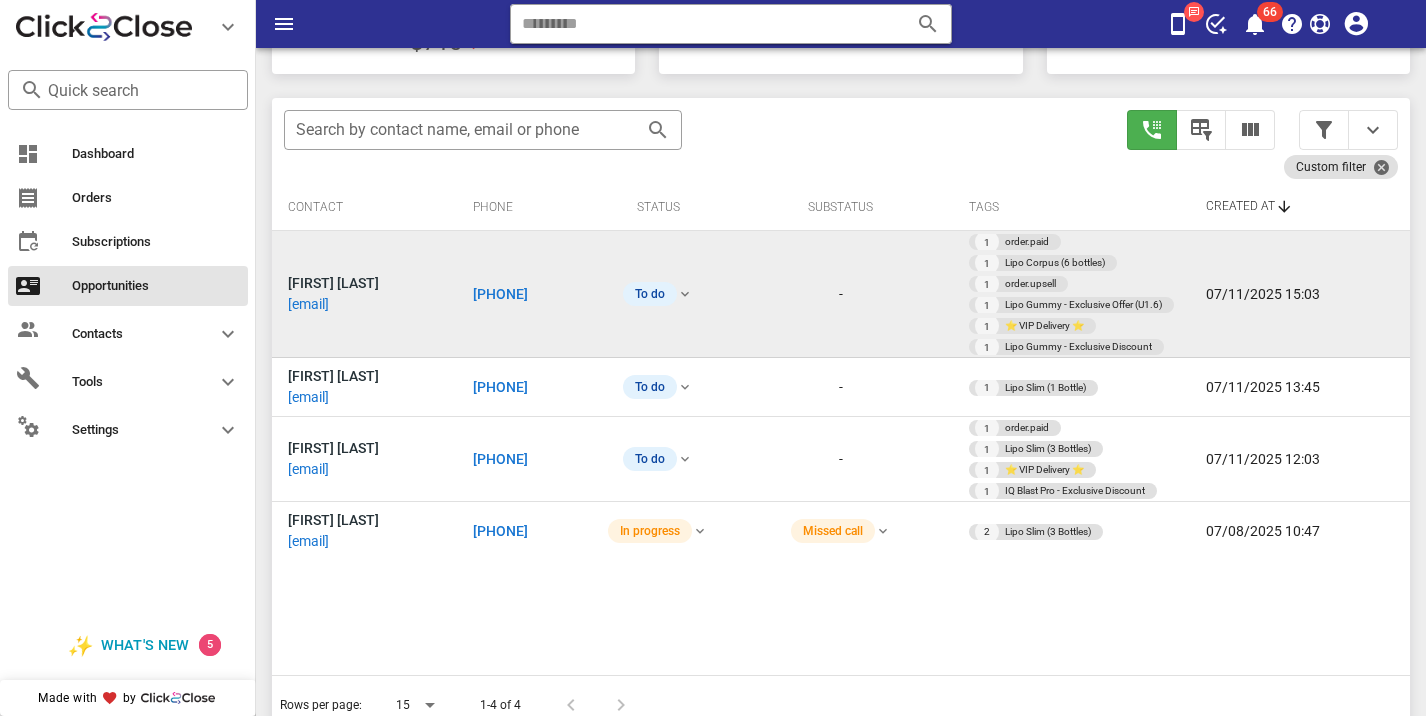 click on "[PHONE]" at bounding box center [500, 294] 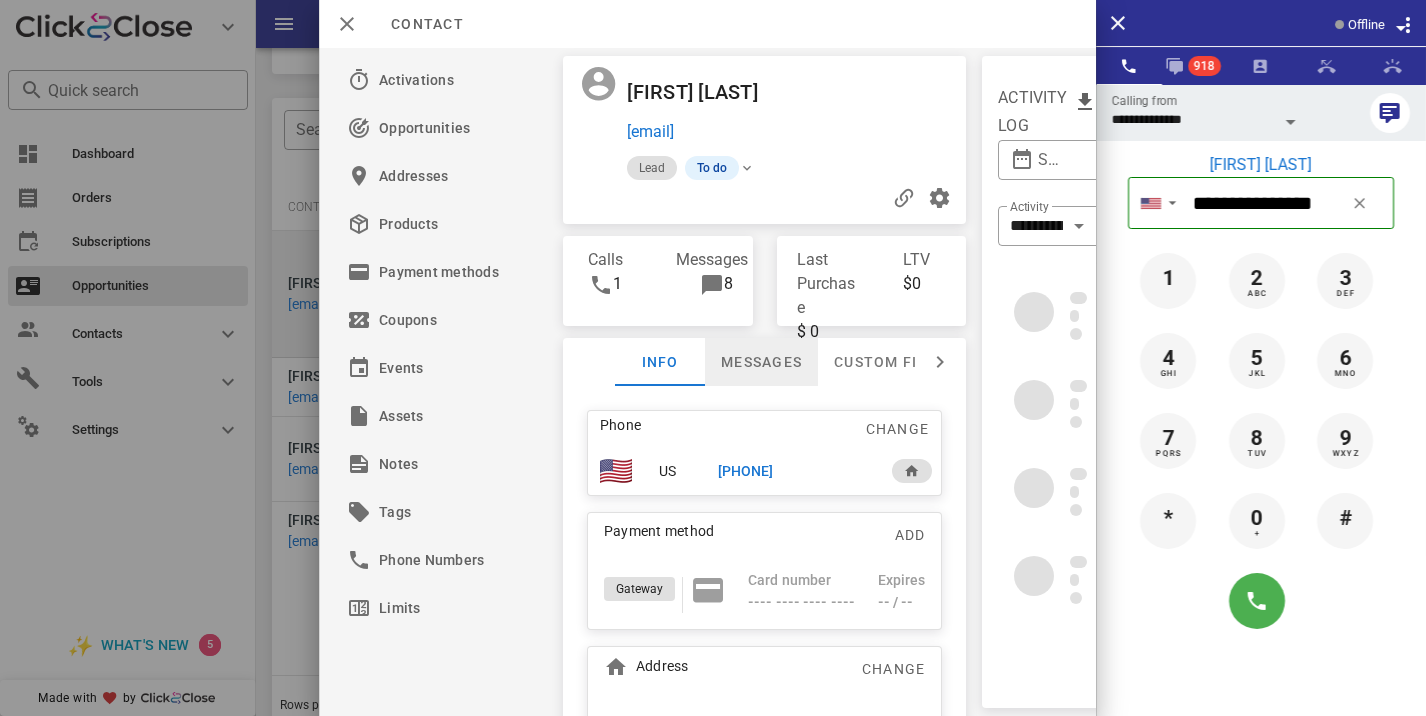 click on "Messages" at bounding box center [761, 362] 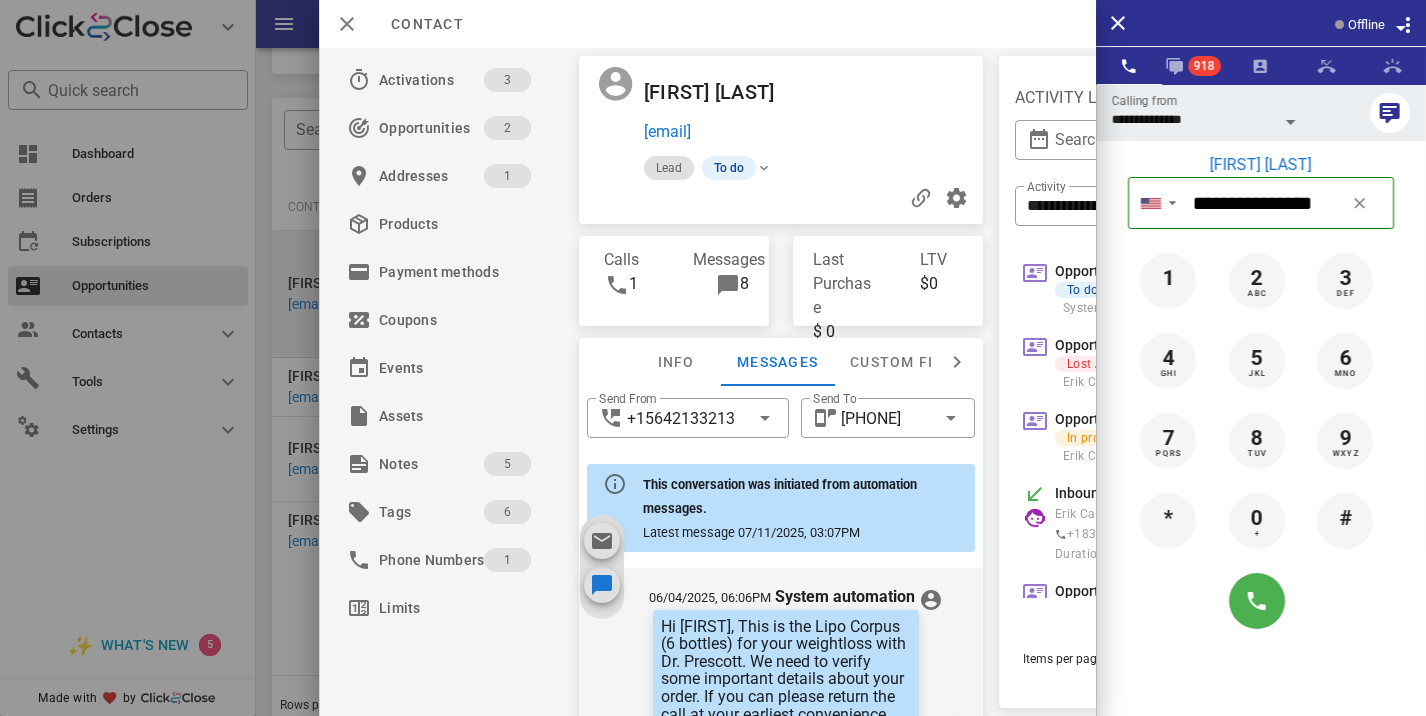 scroll, scrollTop: 1468, scrollLeft: 0, axis: vertical 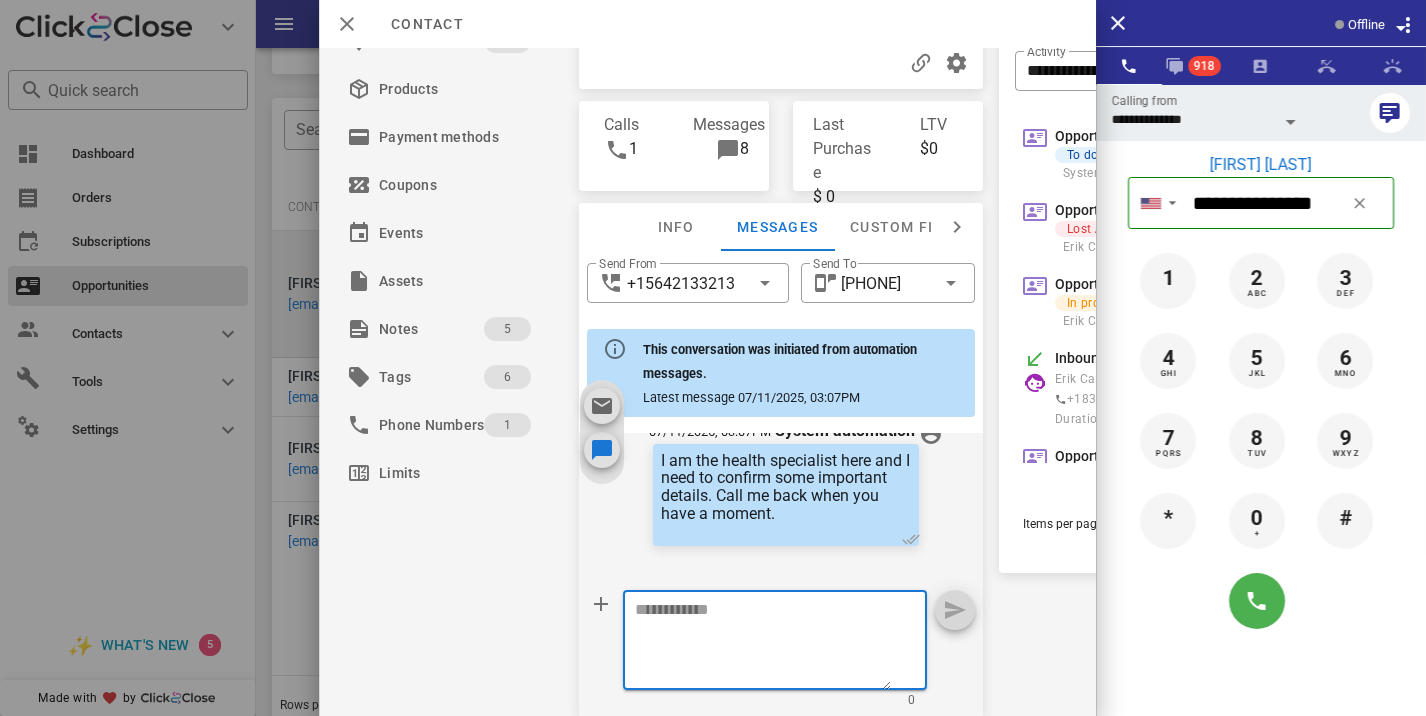 click at bounding box center (763, 643) 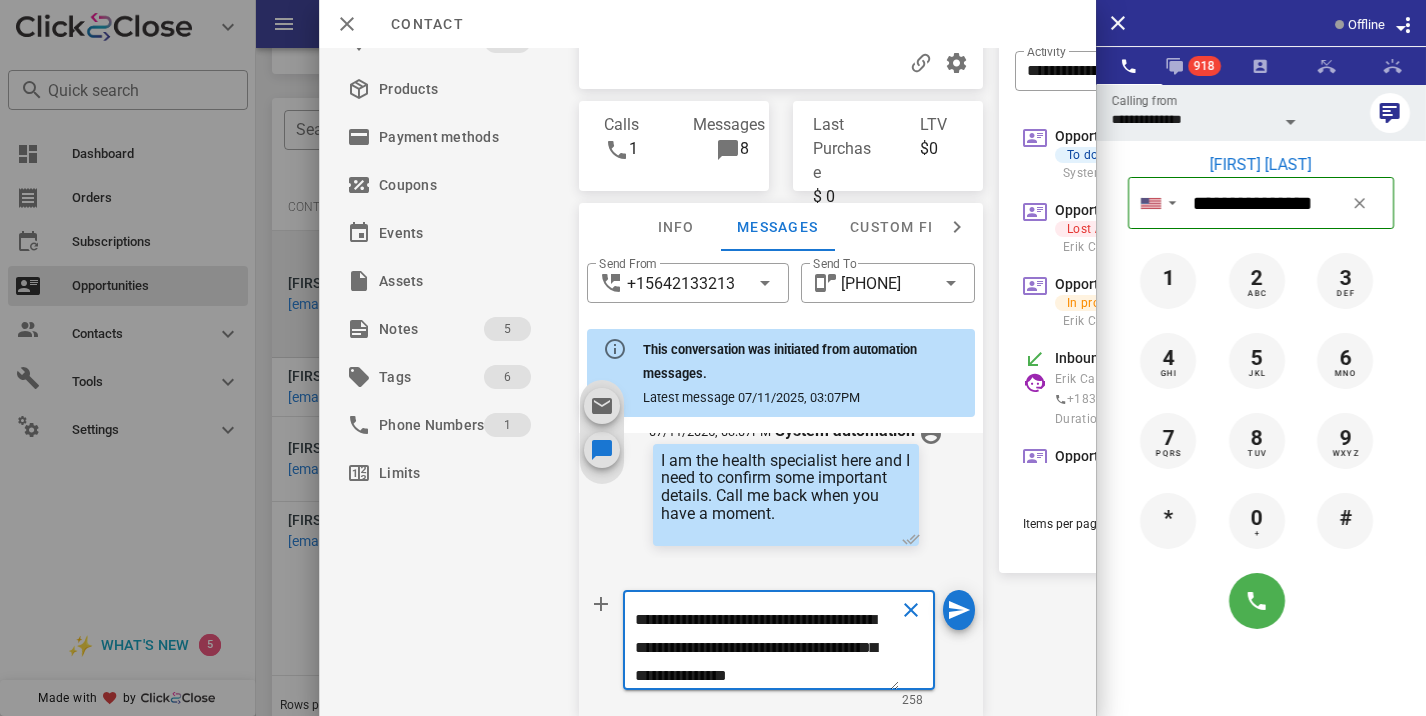 scroll, scrollTop: 181, scrollLeft: 0, axis: vertical 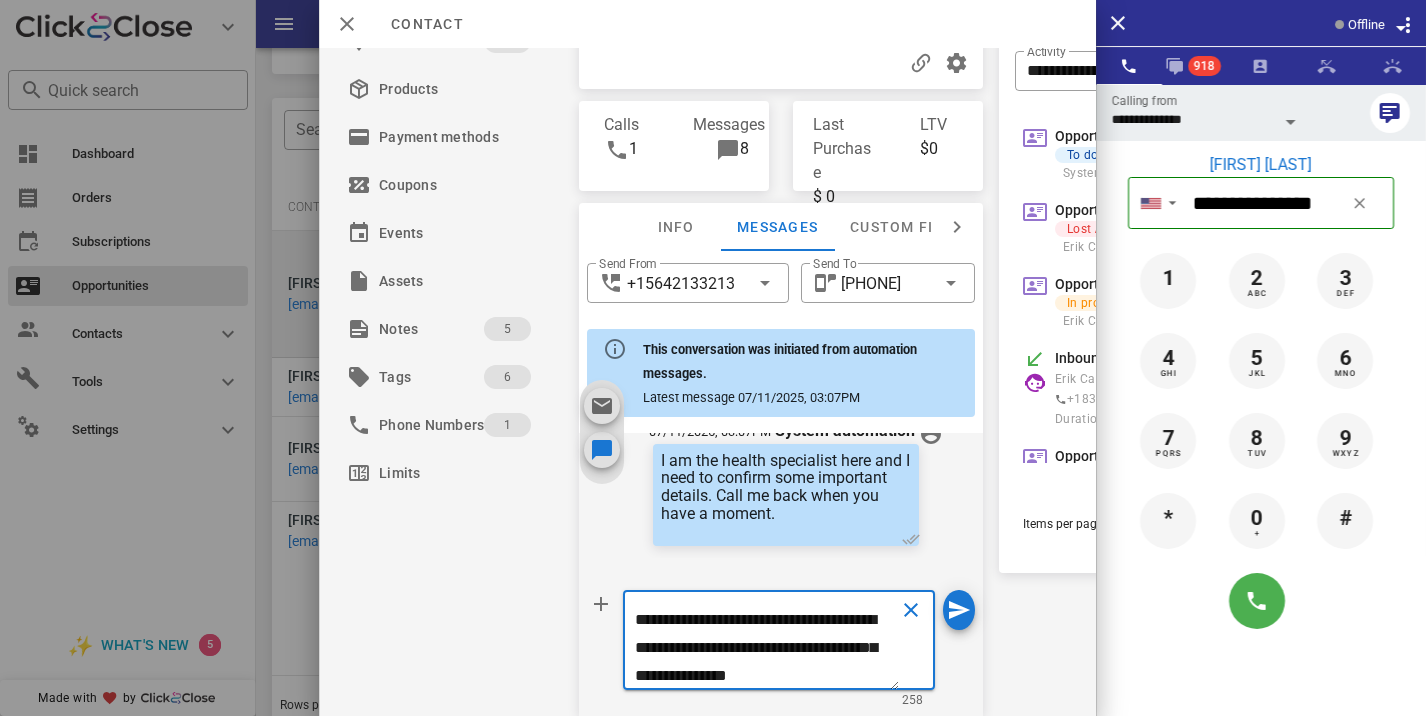 type 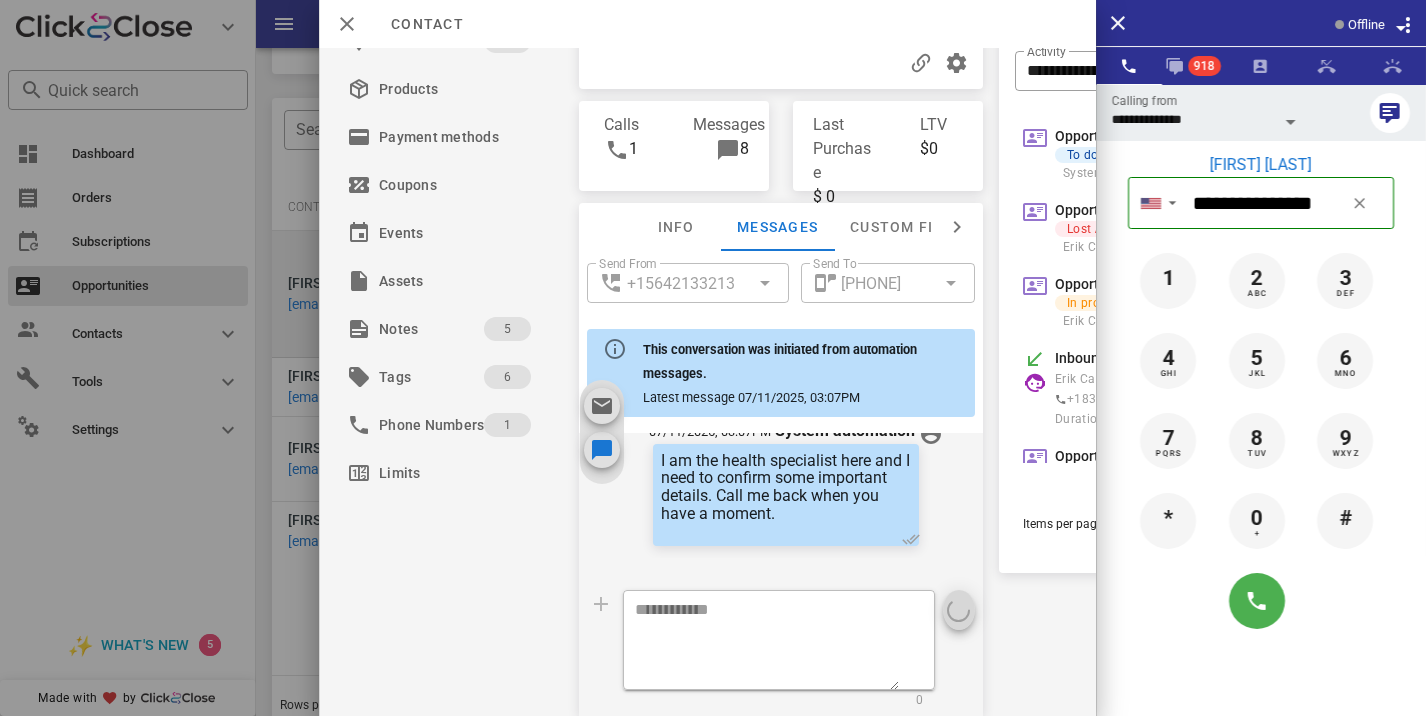 scroll, scrollTop: 0, scrollLeft: 0, axis: both 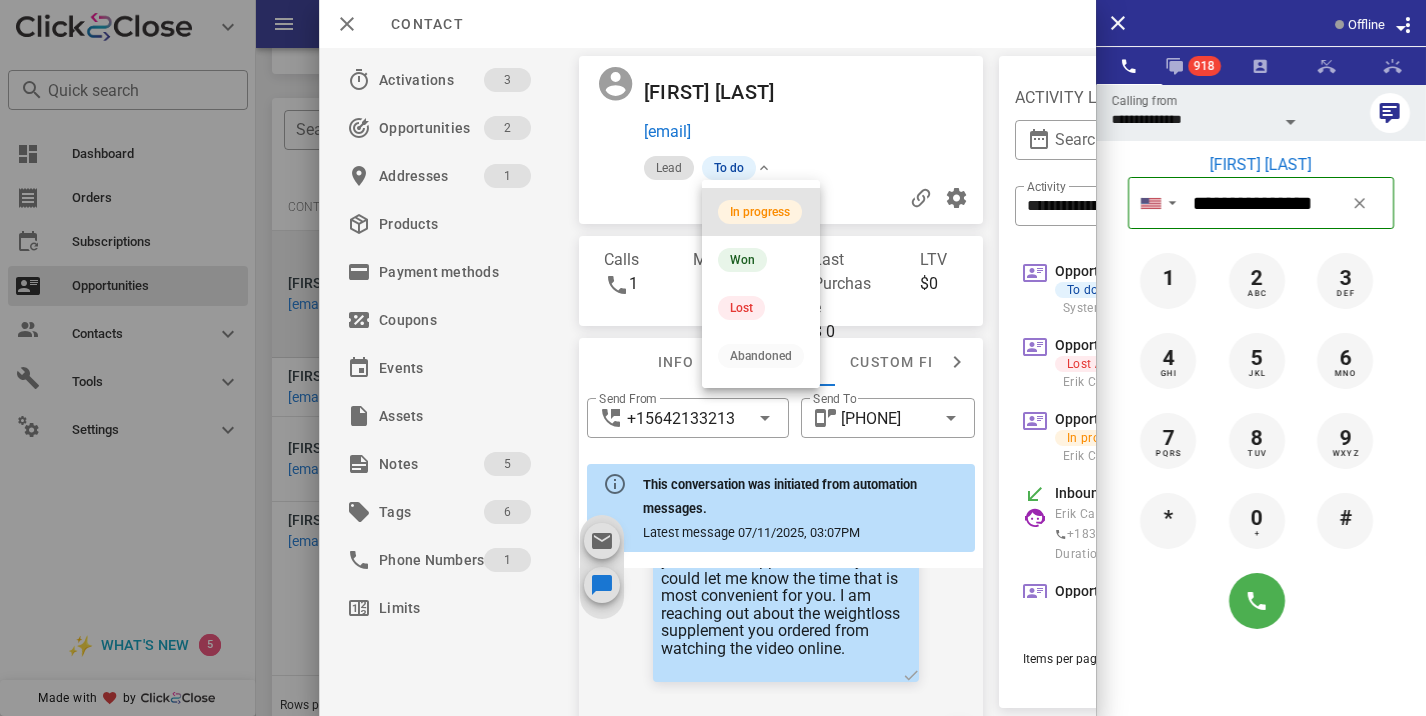 click on "In progress" at bounding box center [761, 212] 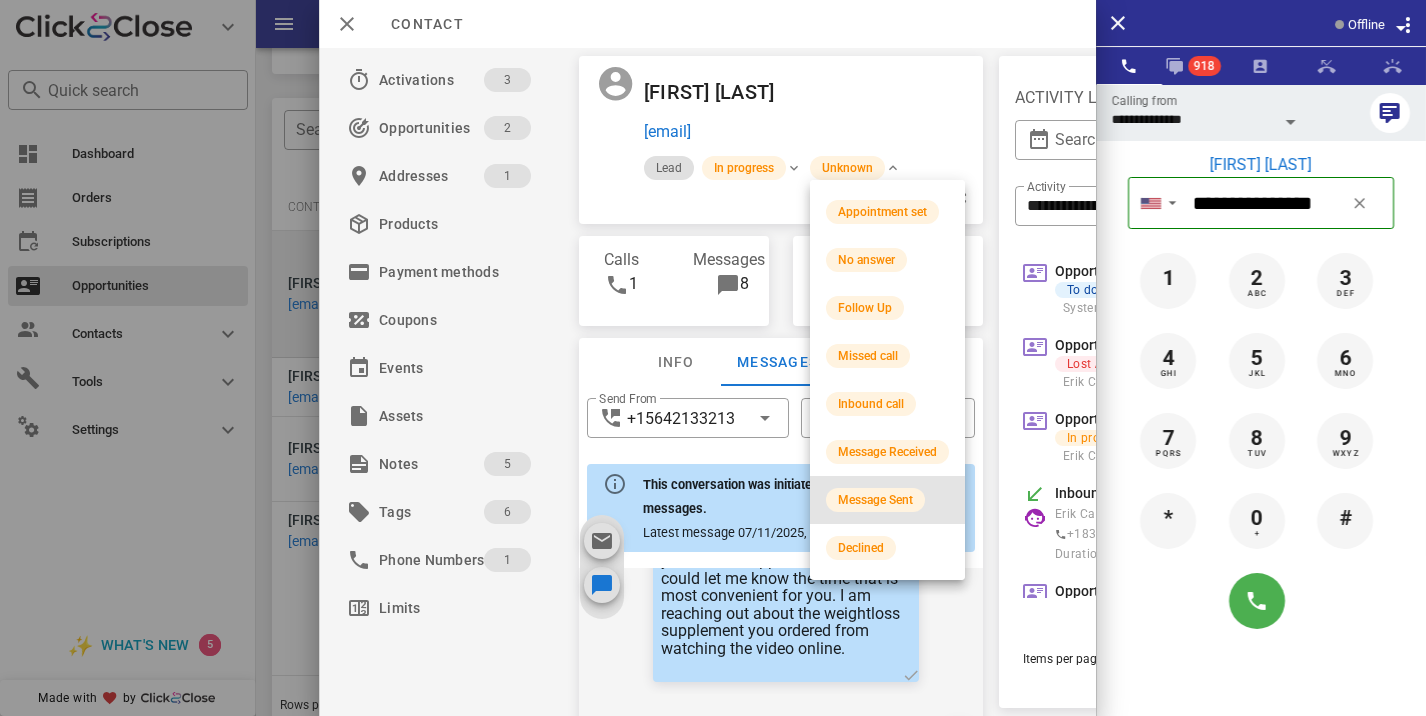 click on "Message Sent" at bounding box center (875, 500) 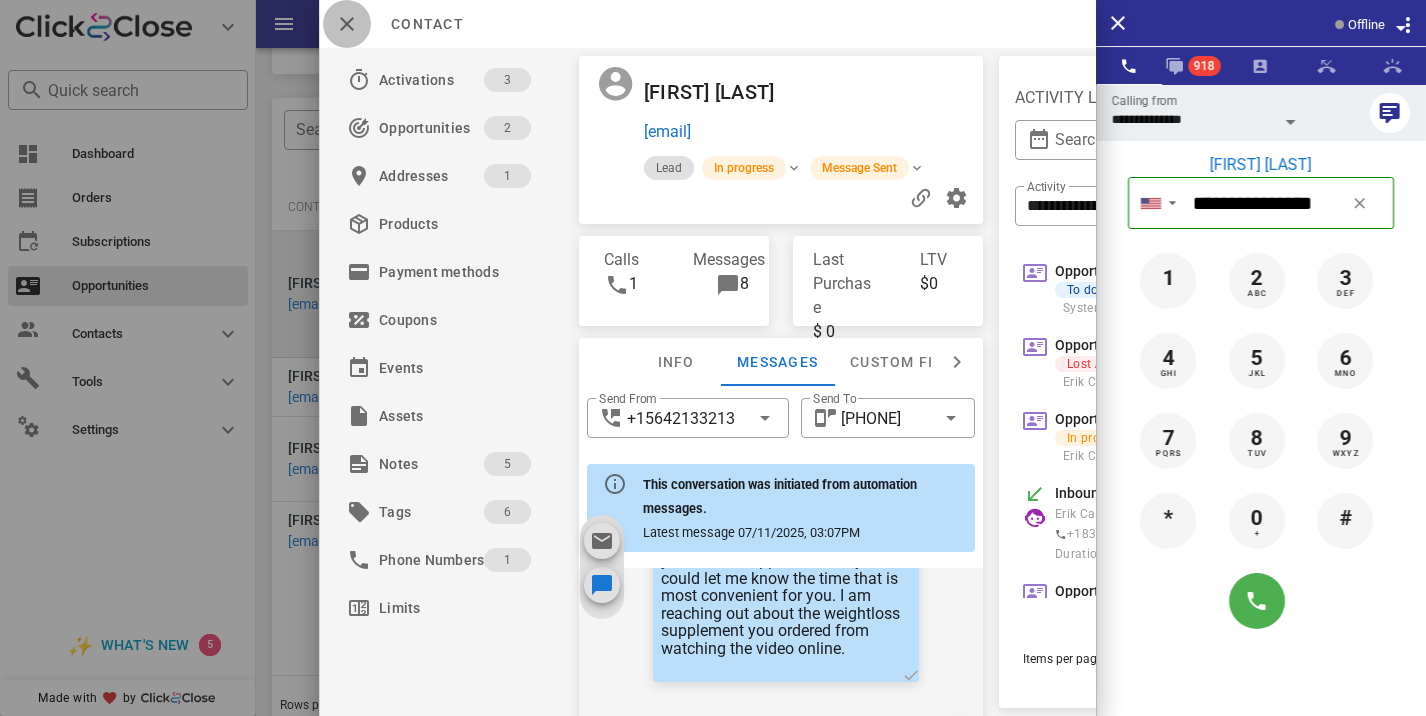 click at bounding box center [347, 24] 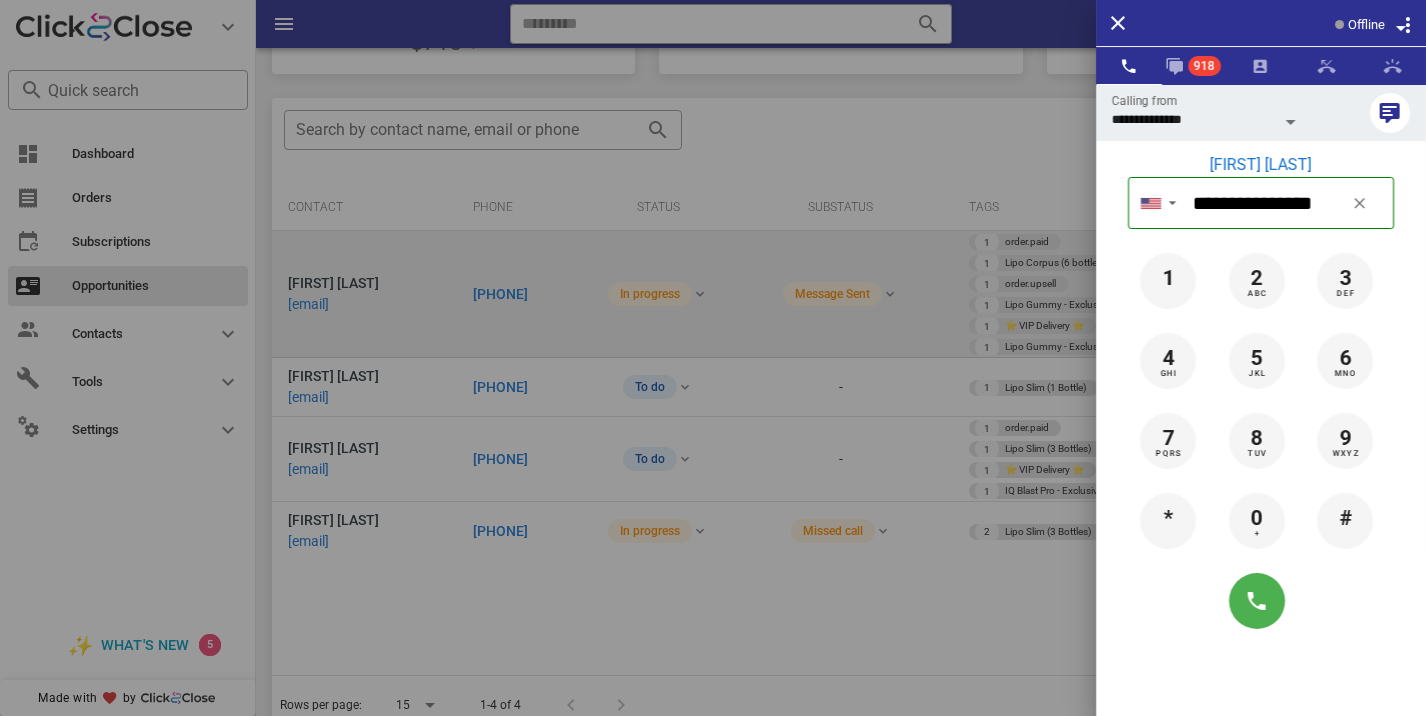 click at bounding box center [713, 358] 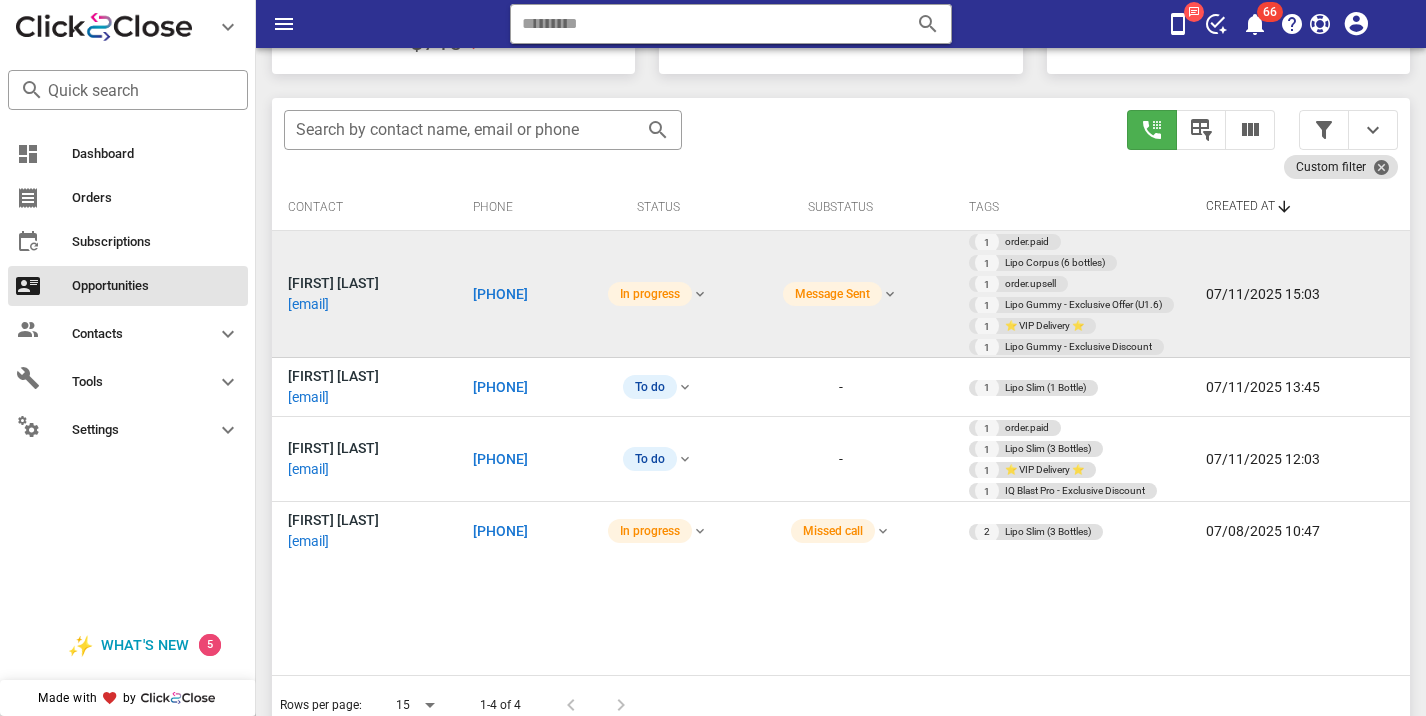 type 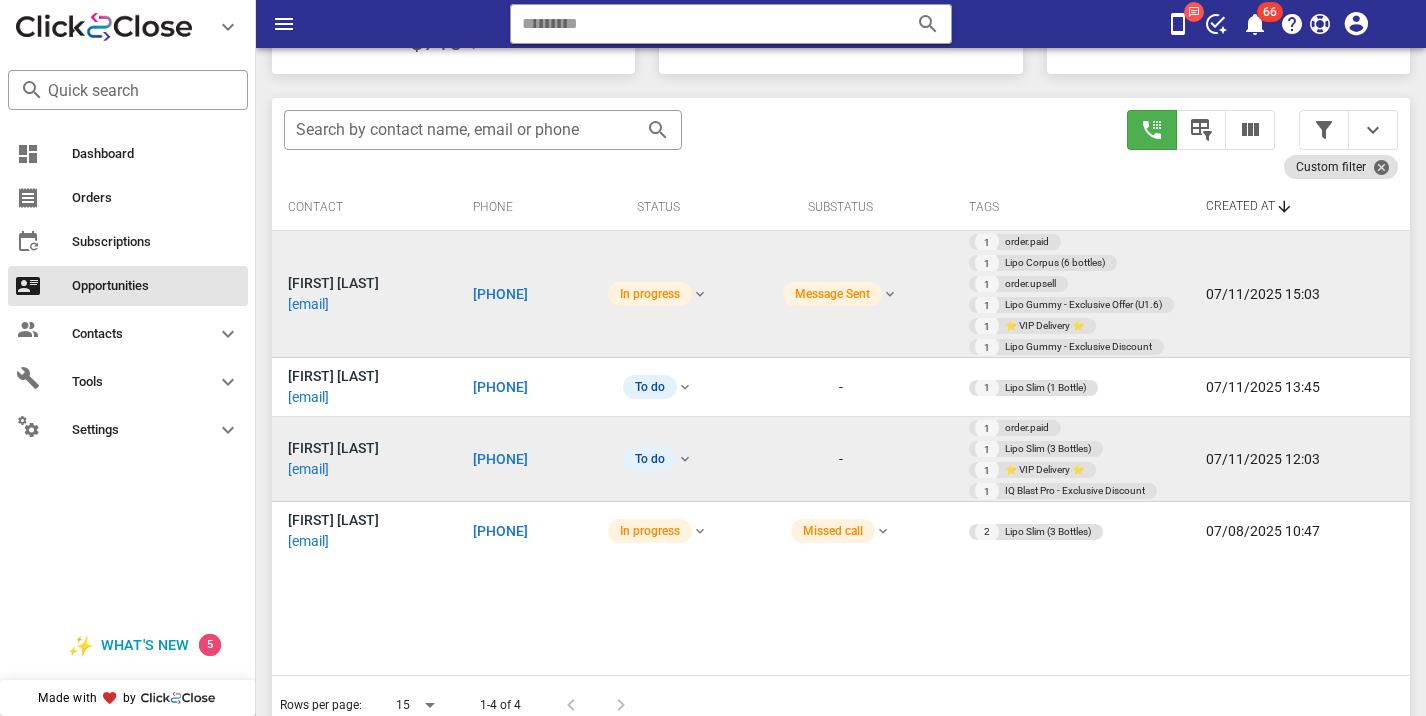 scroll, scrollTop: 379, scrollLeft: 0, axis: vertical 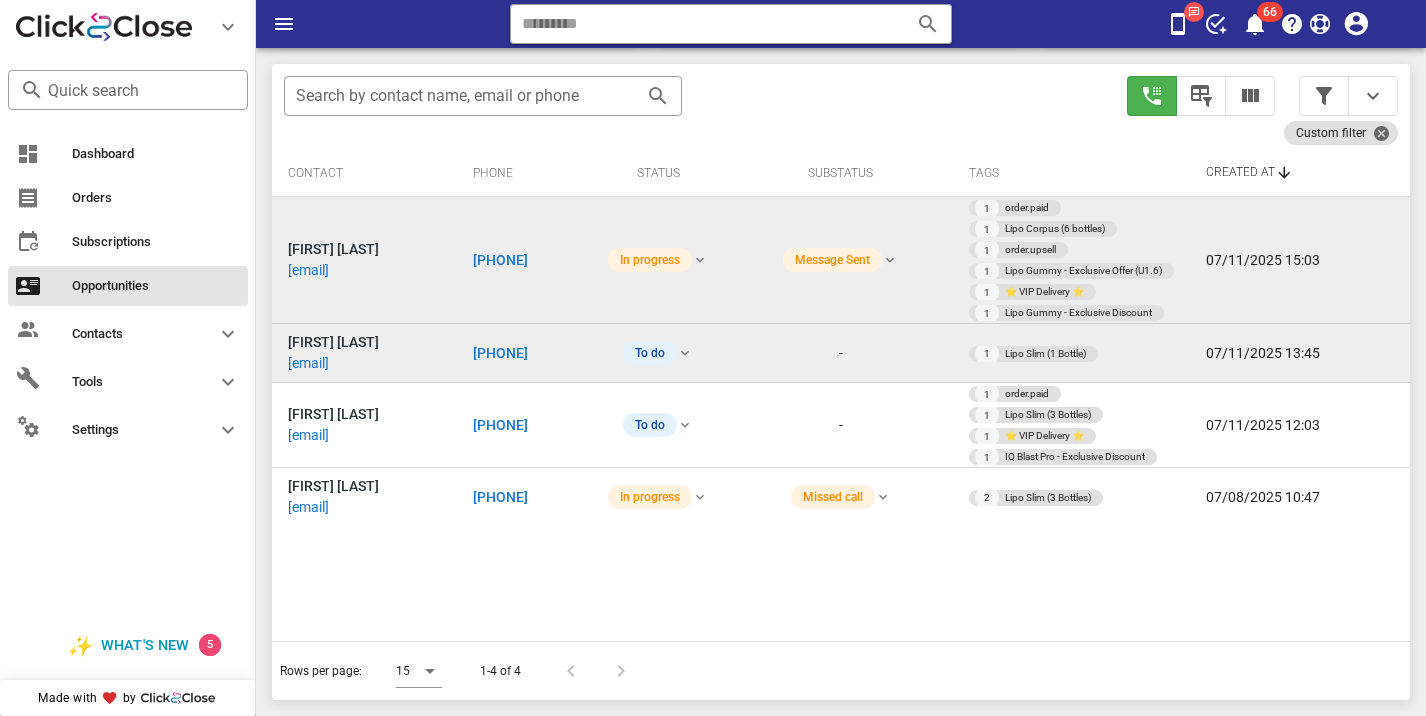 click on "[PHONE]" at bounding box center (500, 353) 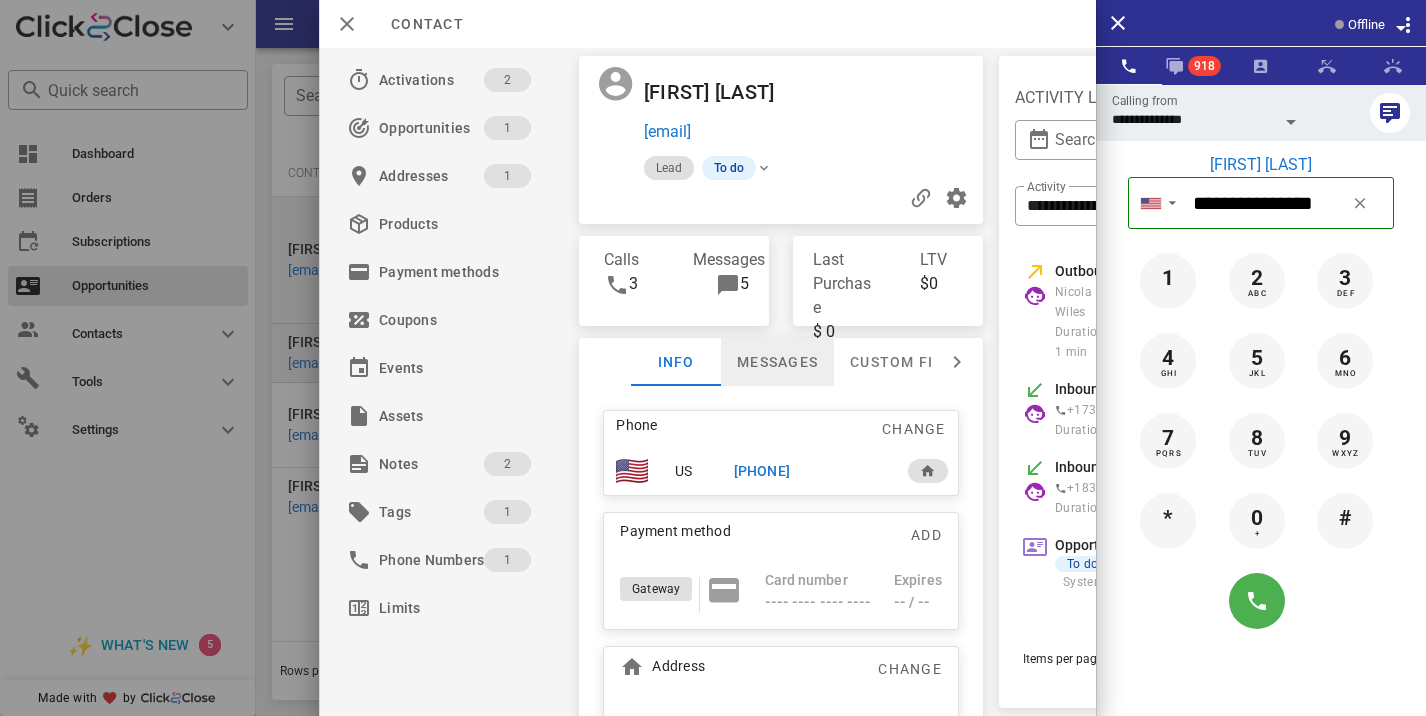 click on "Messages" at bounding box center [777, 362] 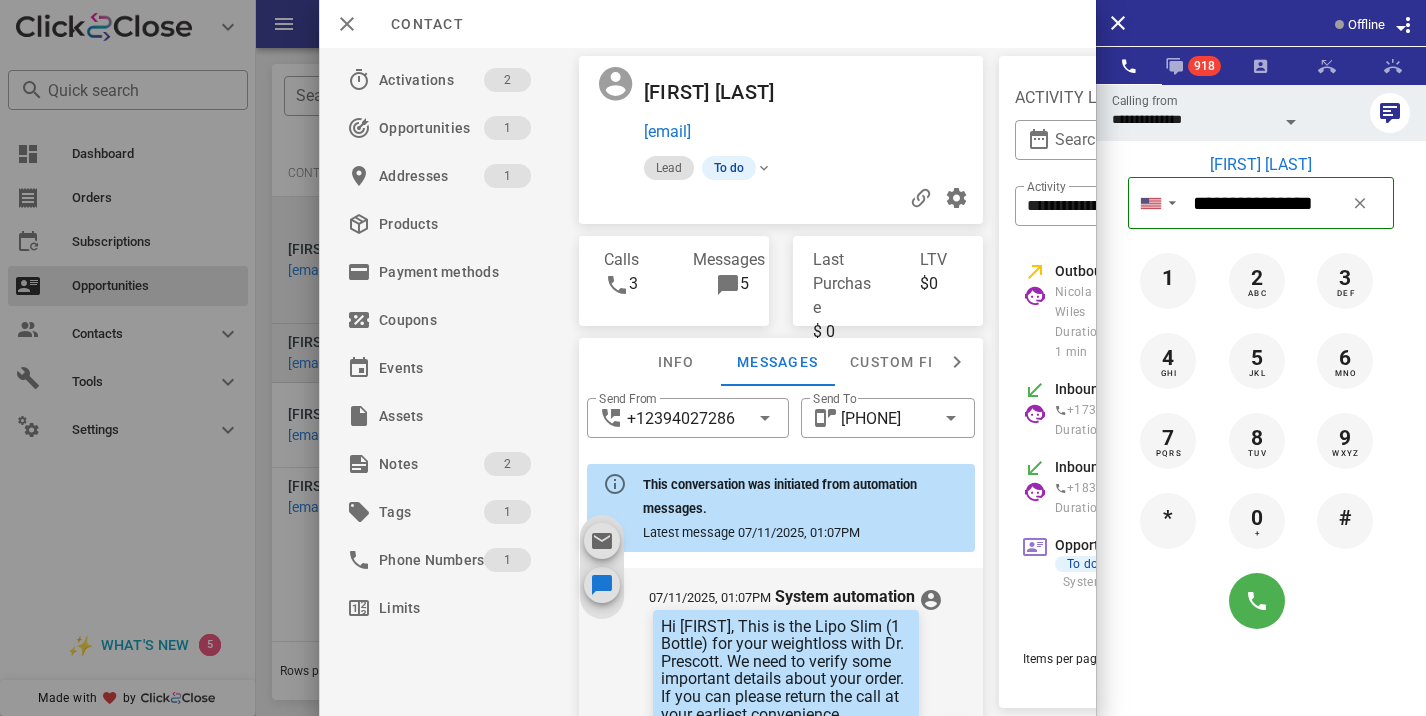 scroll, scrollTop: 675, scrollLeft: 0, axis: vertical 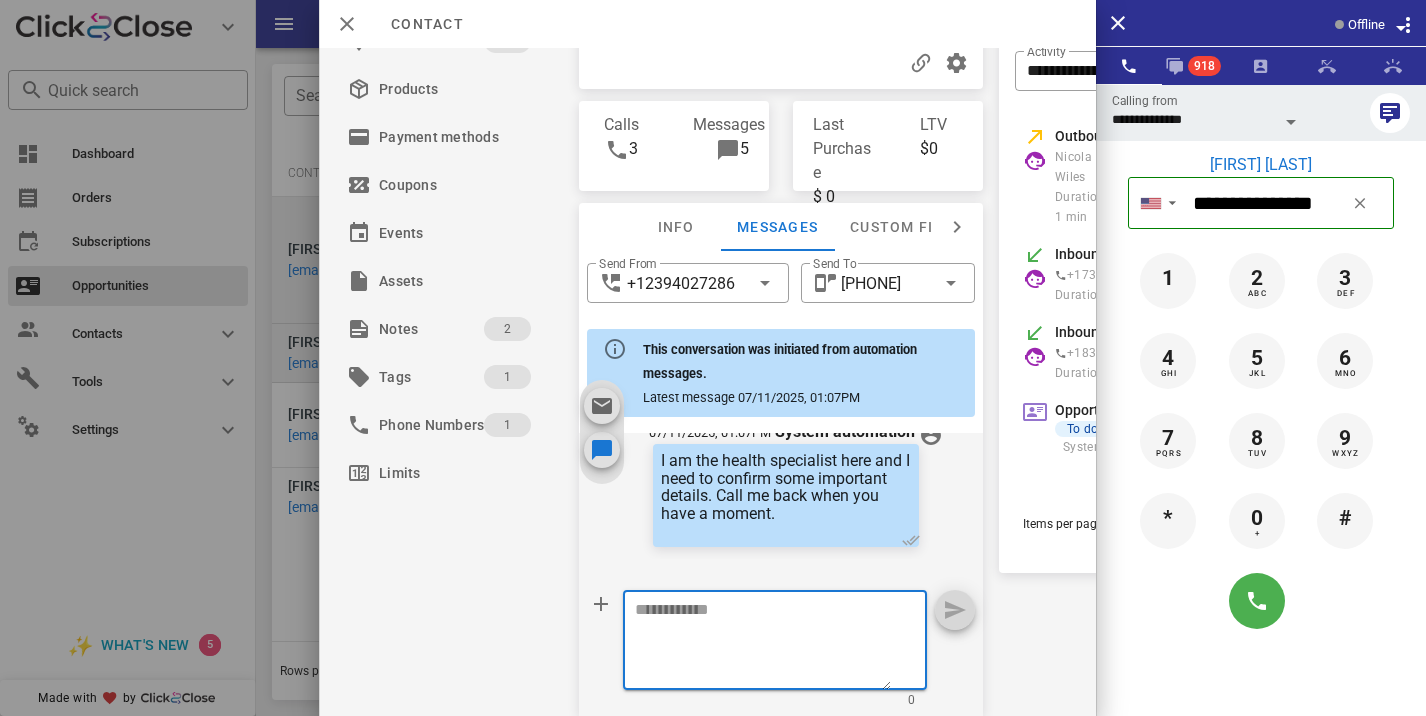 click at bounding box center [763, 643] 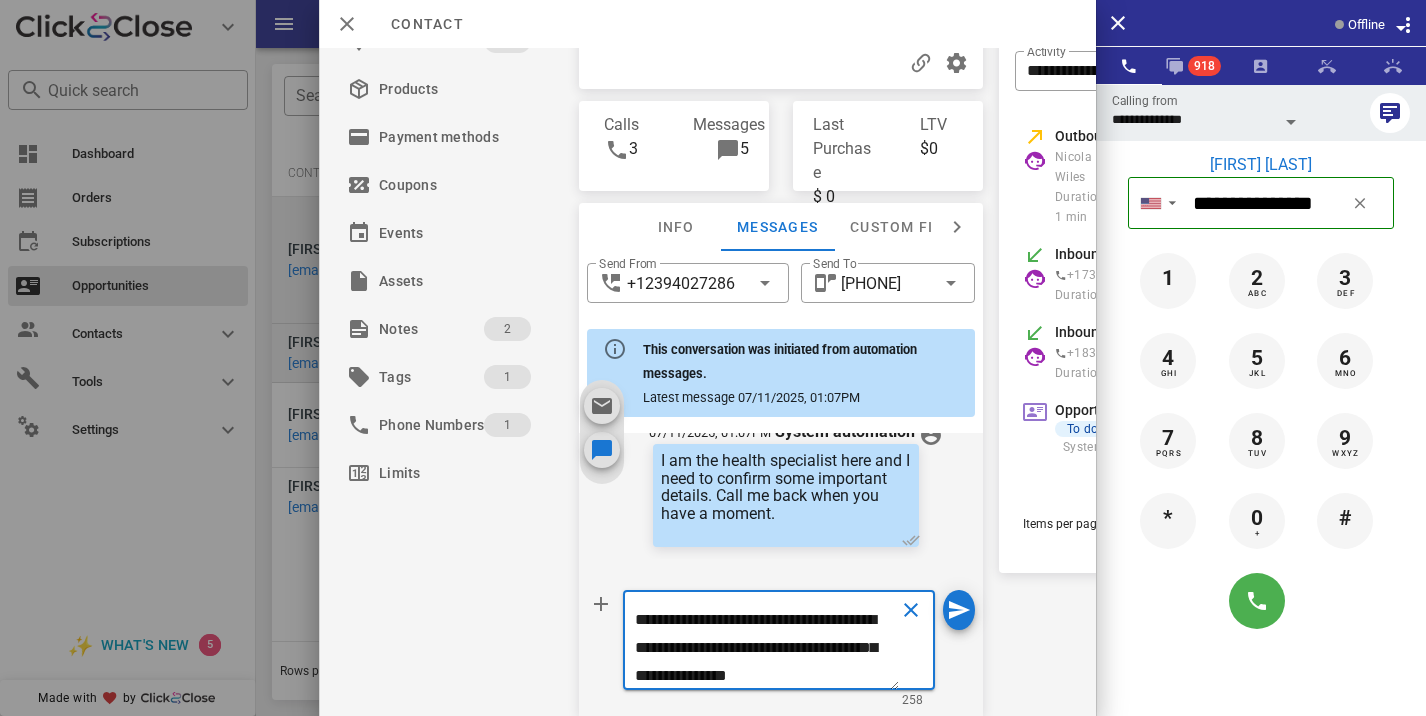 scroll, scrollTop: 181, scrollLeft: 0, axis: vertical 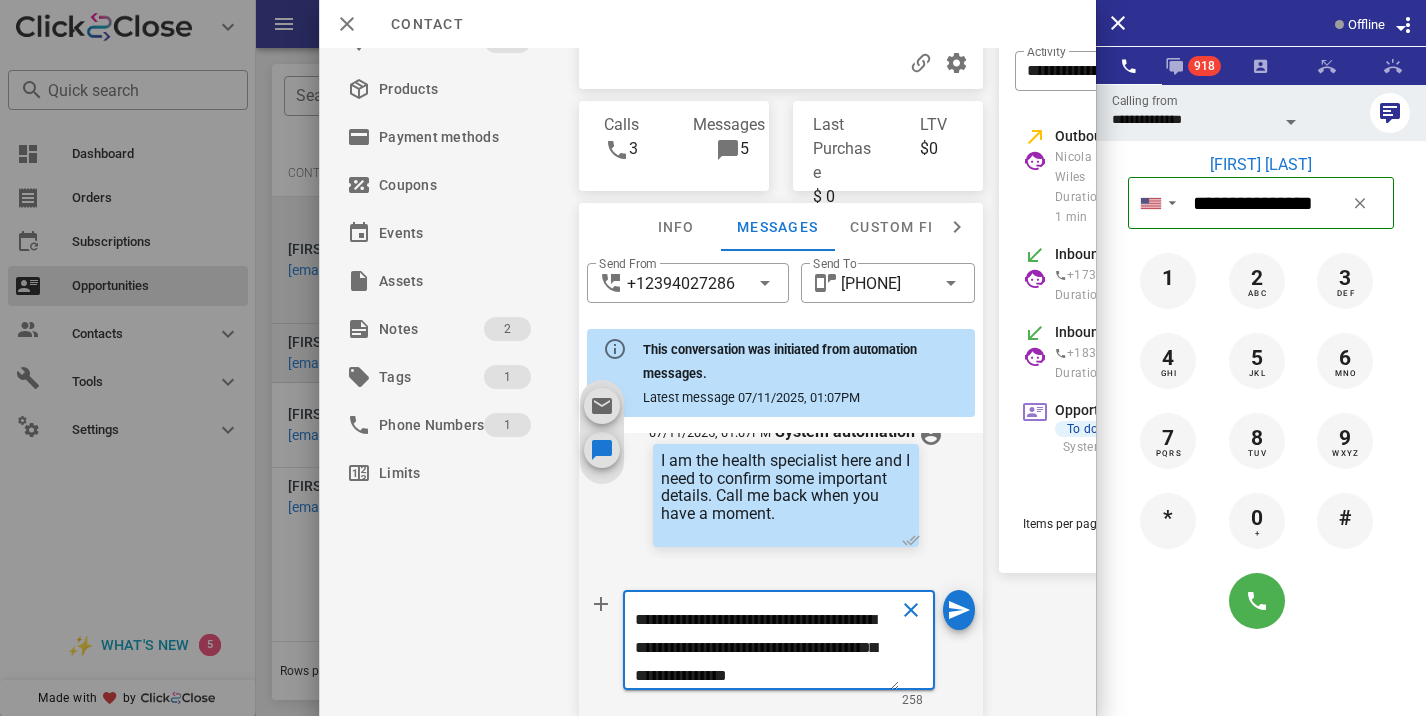 type on "**********" 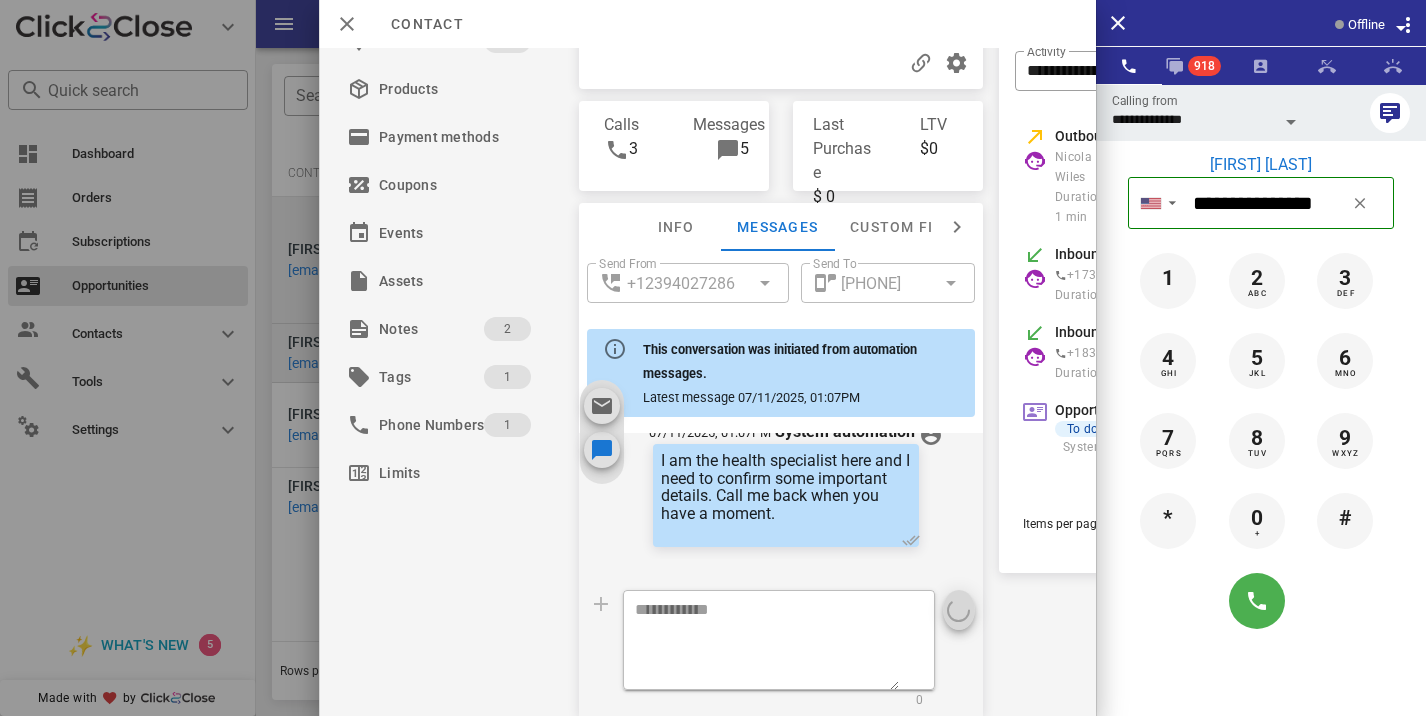 scroll, scrollTop: 0, scrollLeft: 0, axis: both 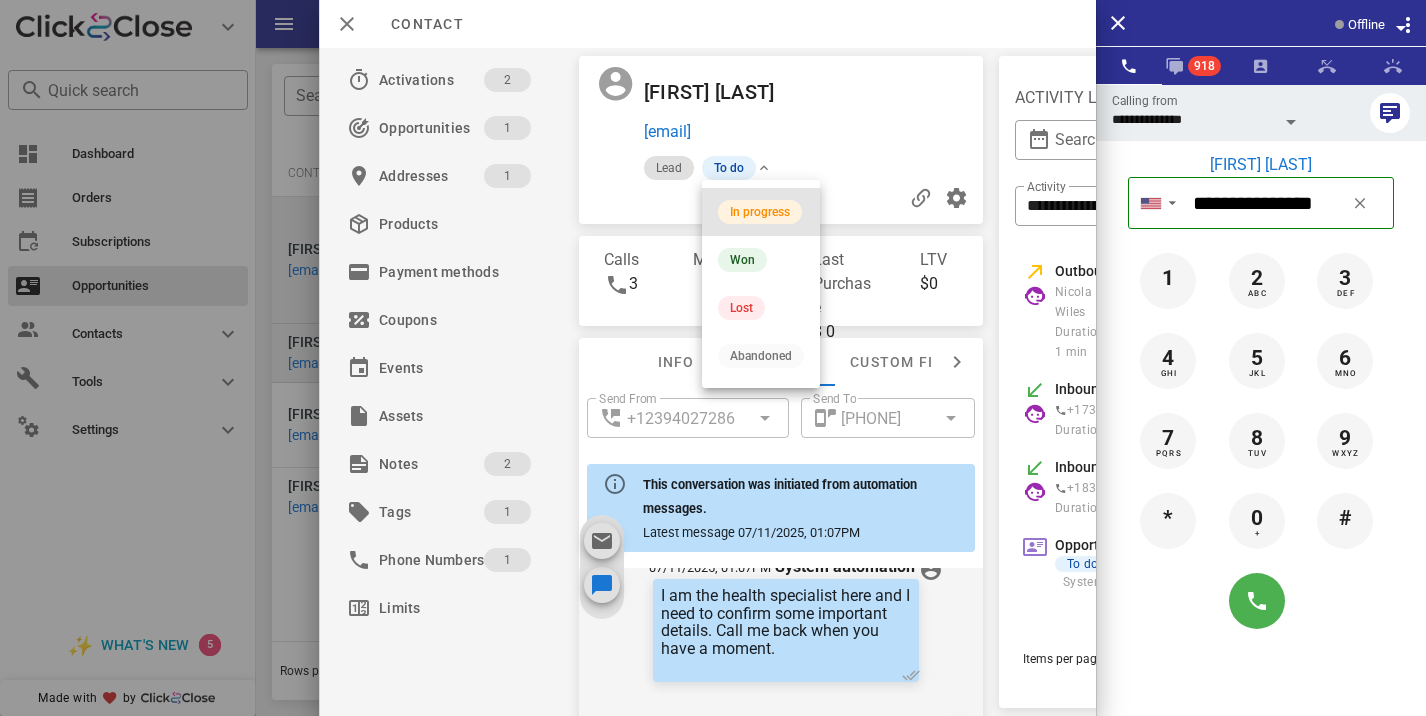 click on "In progress" at bounding box center [761, 212] 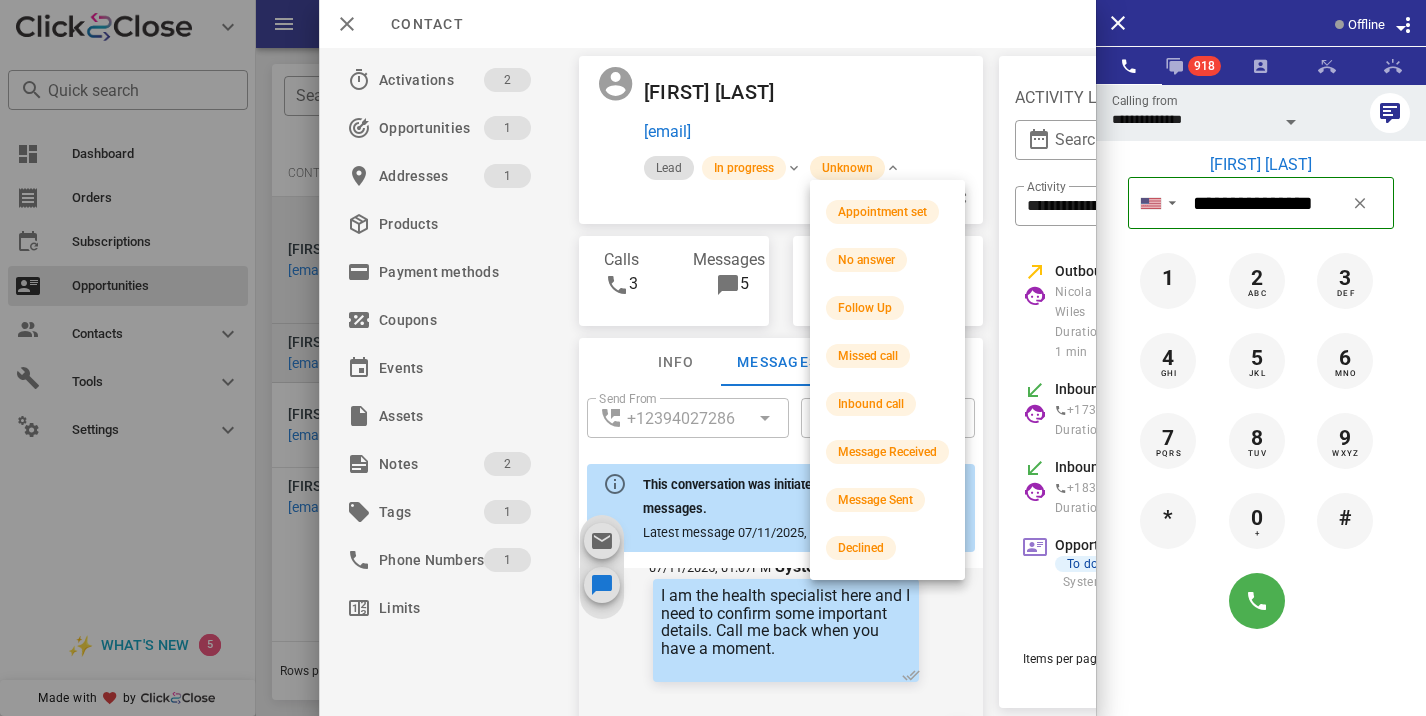 scroll, scrollTop: 893, scrollLeft: 0, axis: vertical 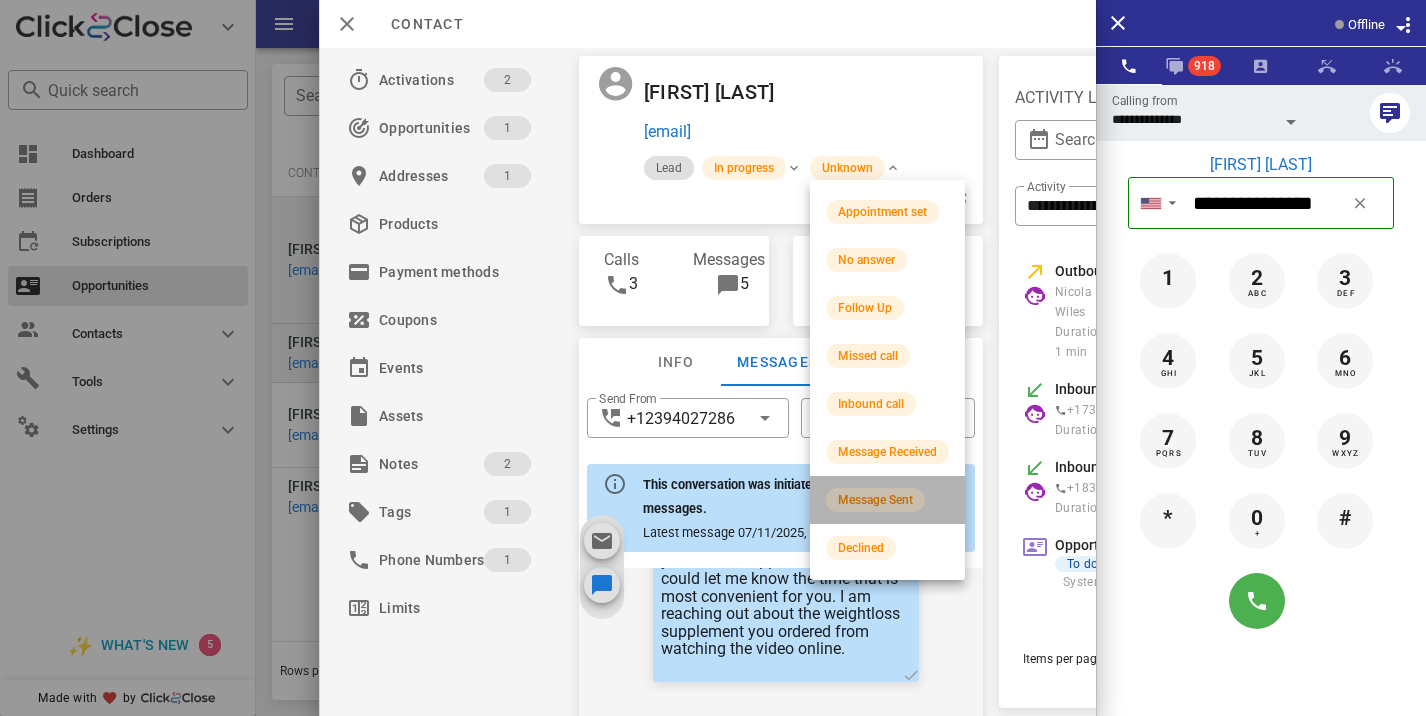 click on "Message Sent" at bounding box center [887, 500] 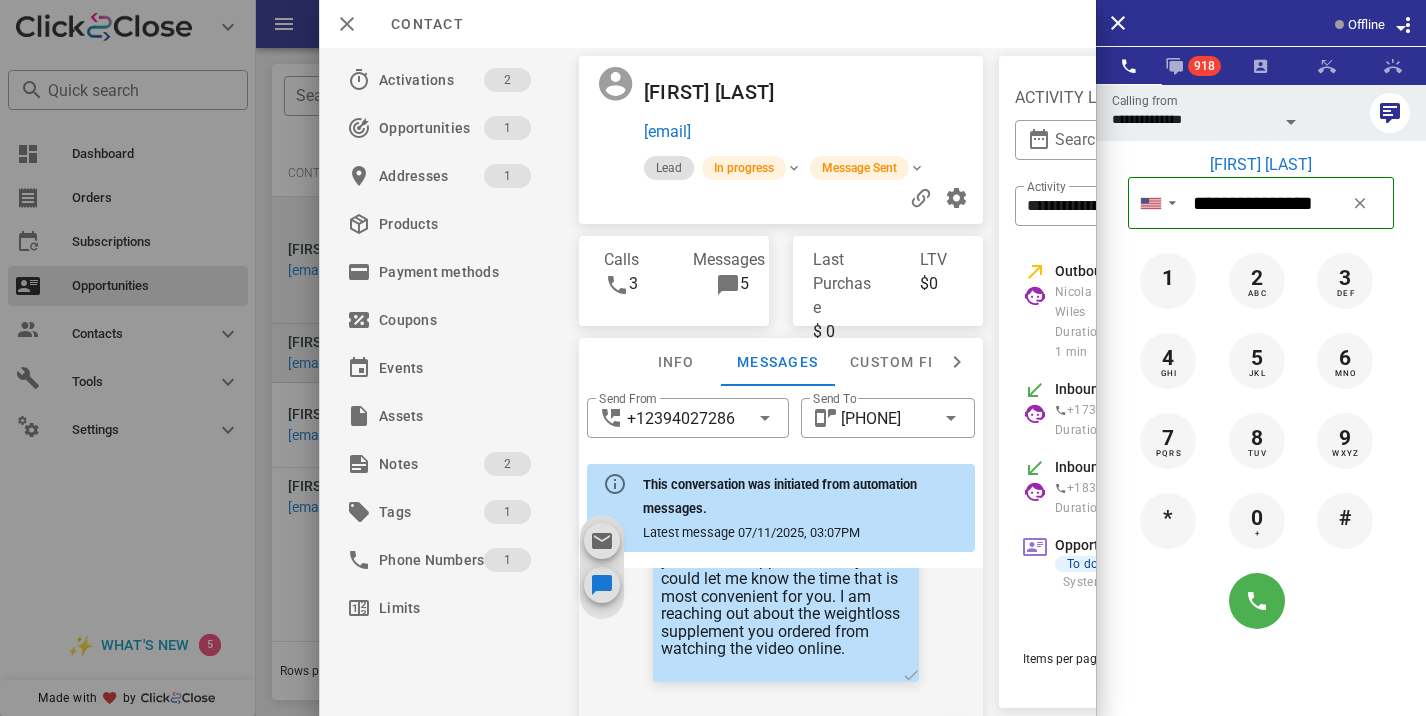 click at bounding box center (713, 358) 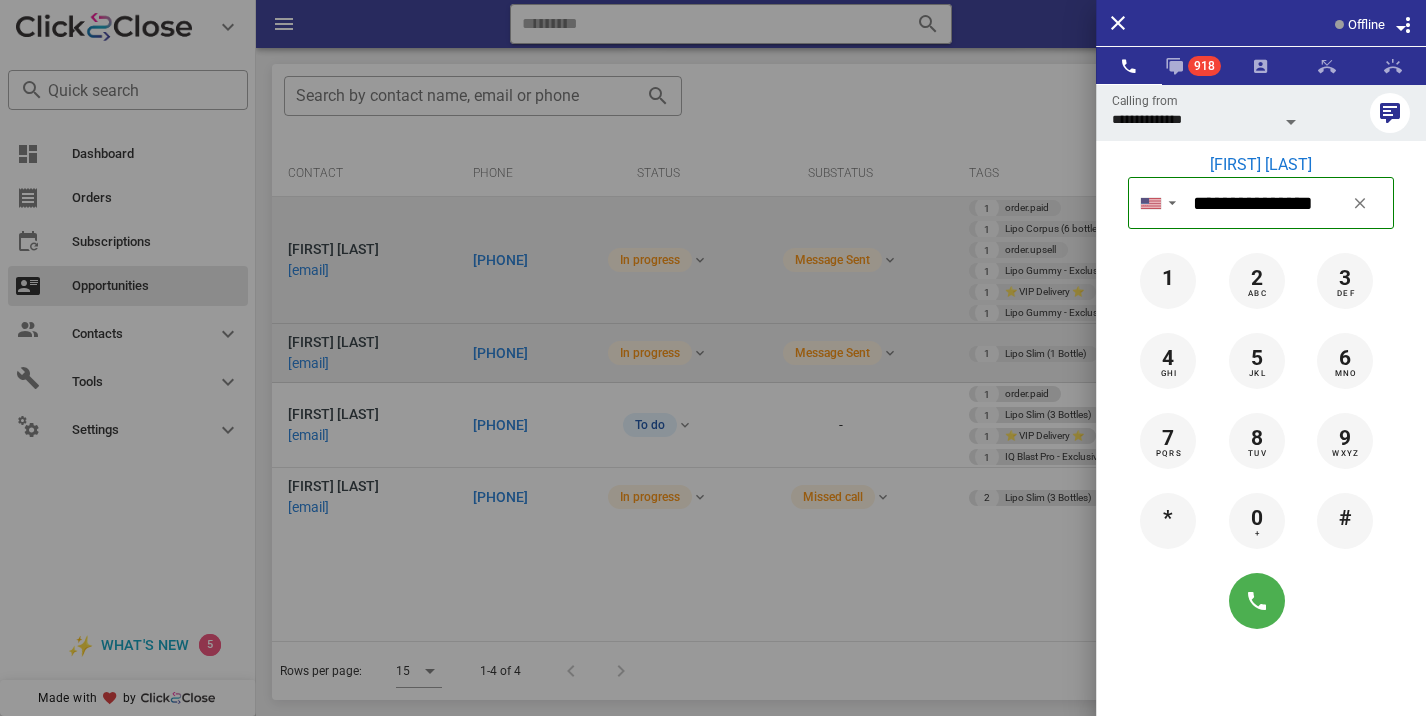 click at bounding box center (713, 358) 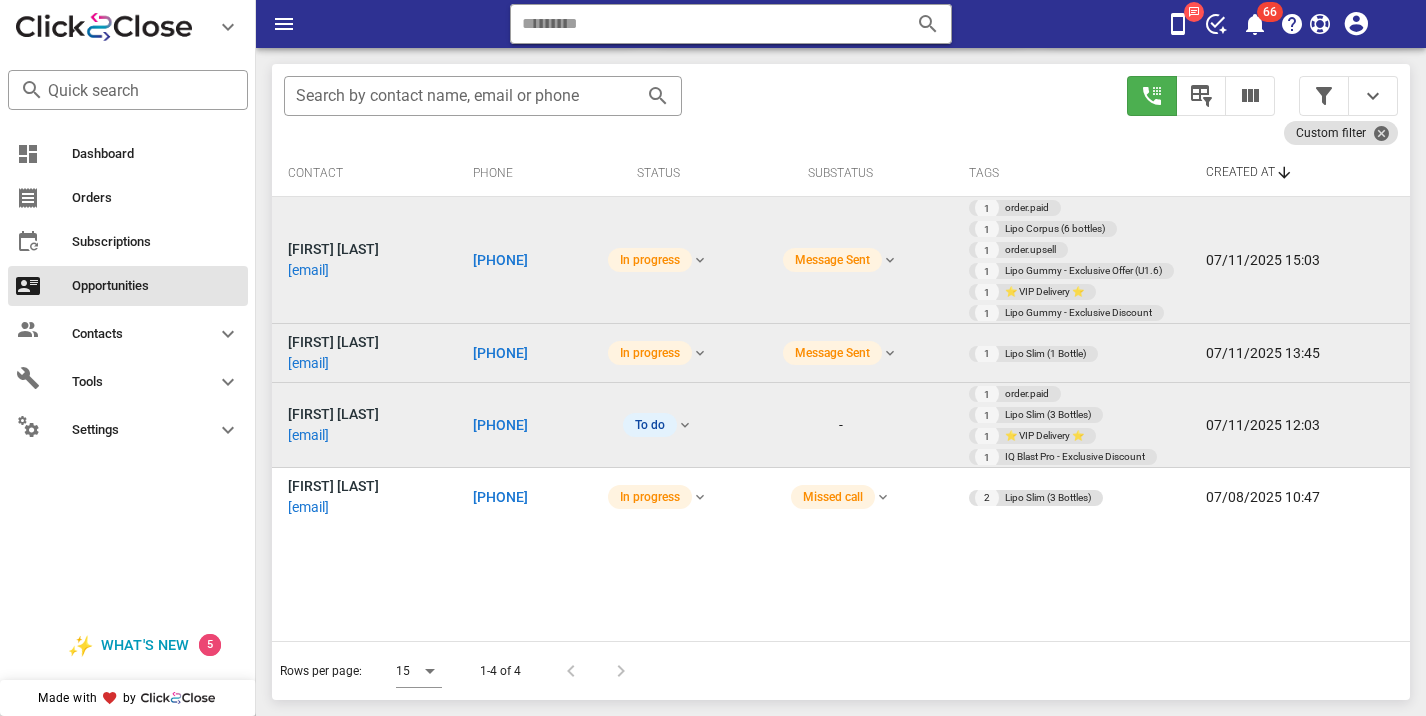 click on "[PHONE]" at bounding box center [500, 425] 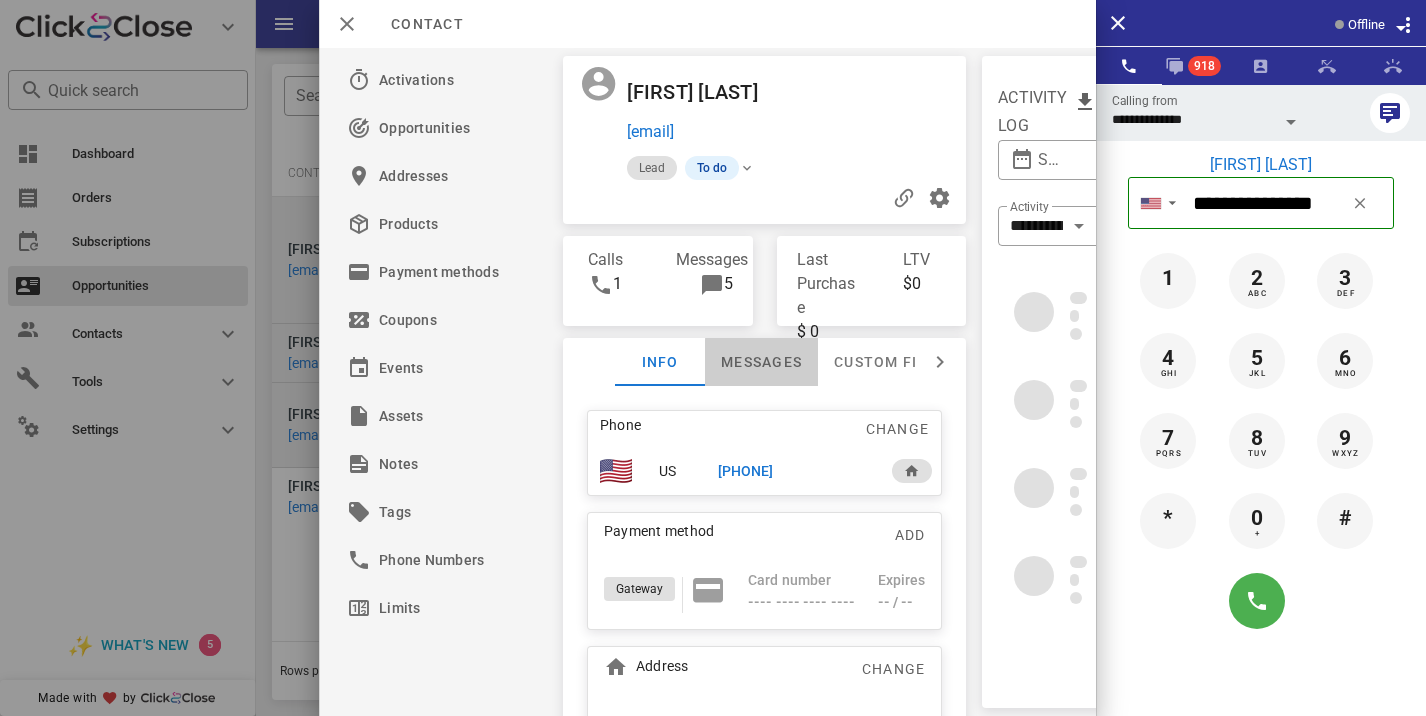 click on "Messages" at bounding box center (761, 362) 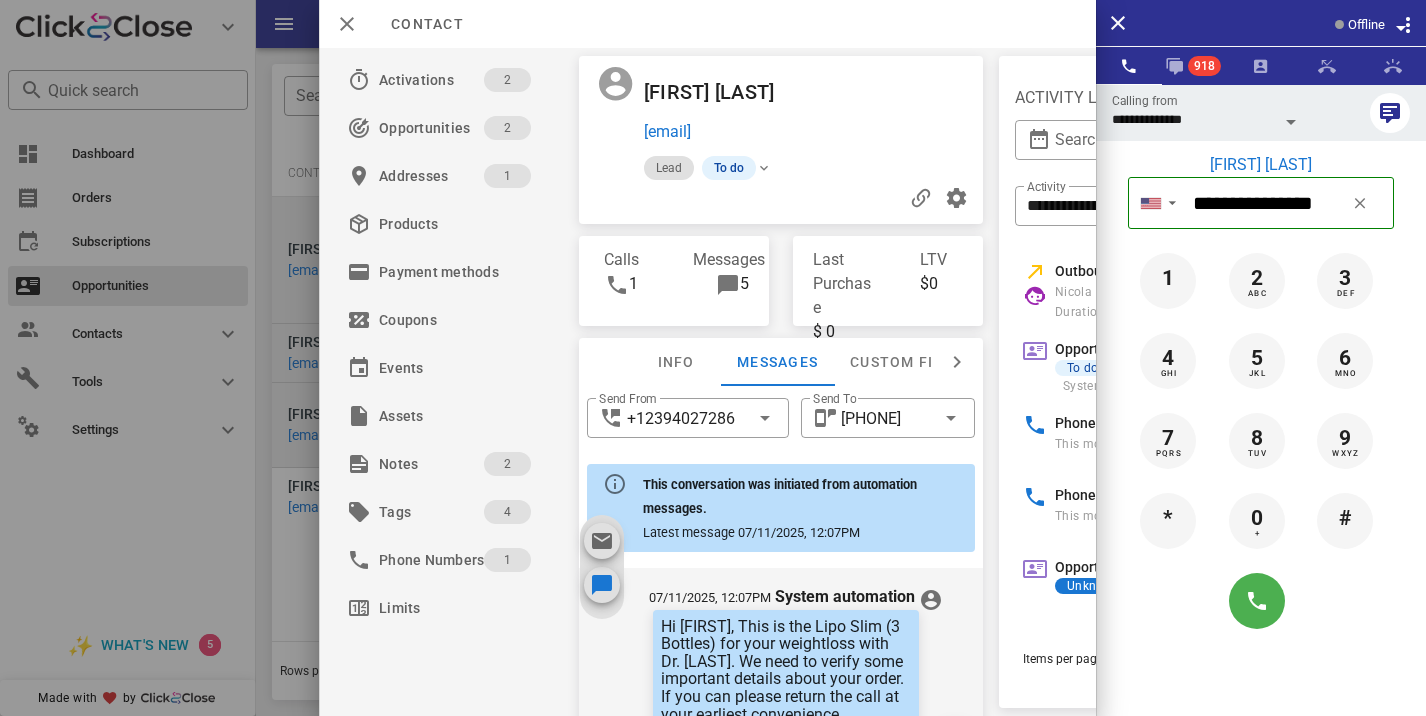 scroll, scrollTop: 675, scrollLeft: 0, axis: vertical 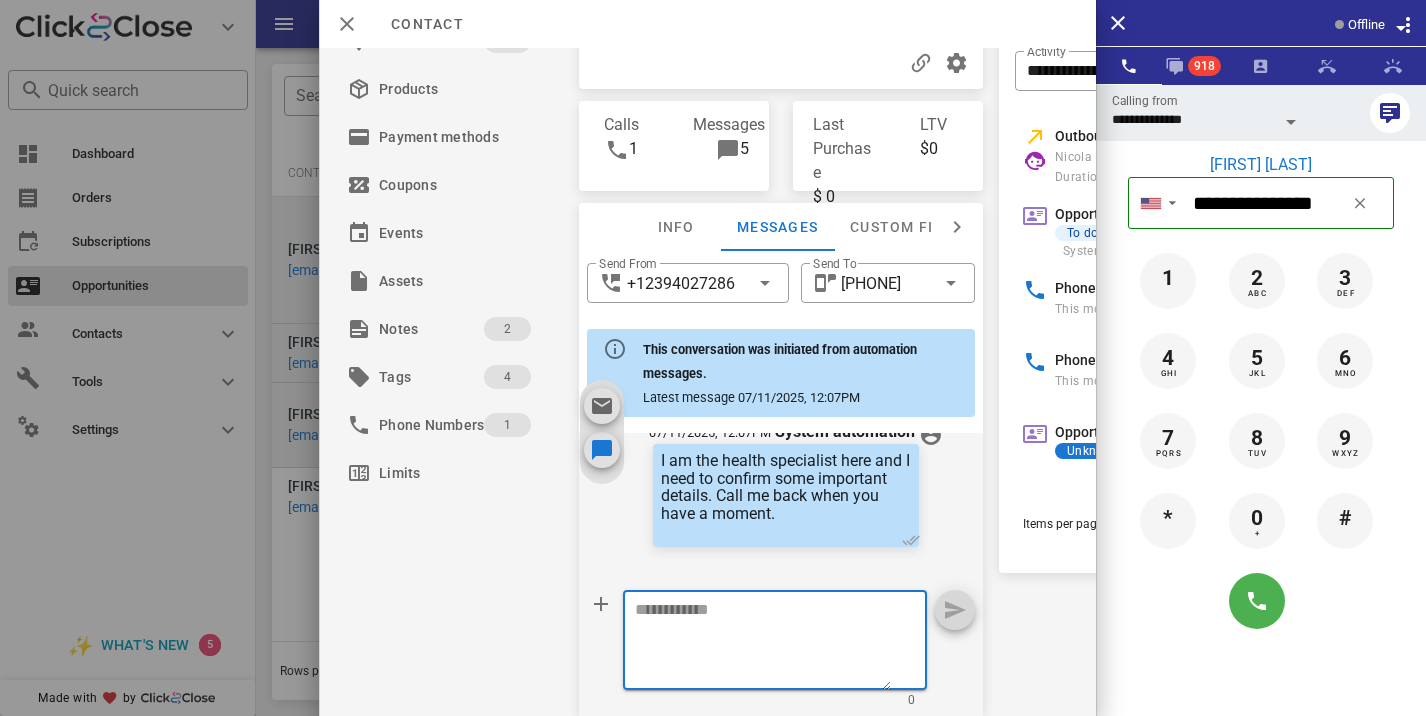 click at bounding box center [763, 643] 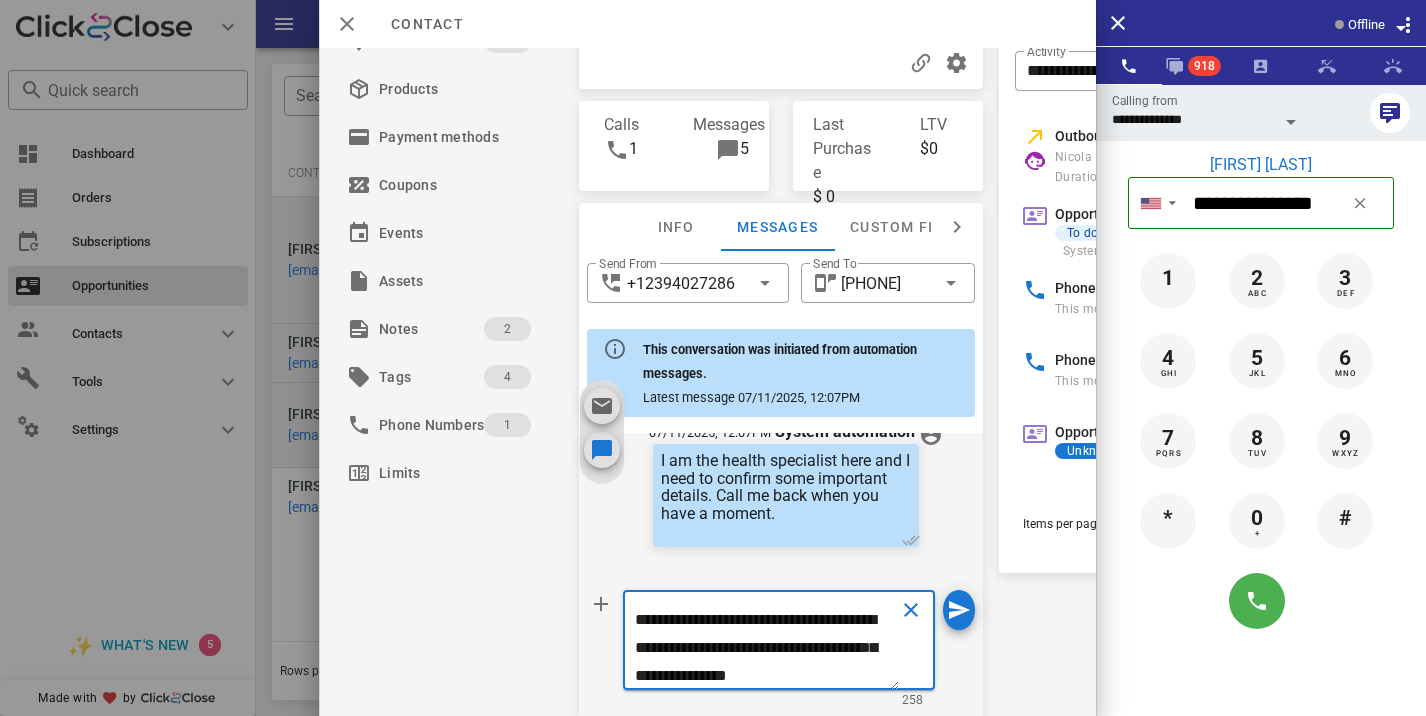 scroll, scrollTop: 181, scrollLeft: 0, axis: vertical 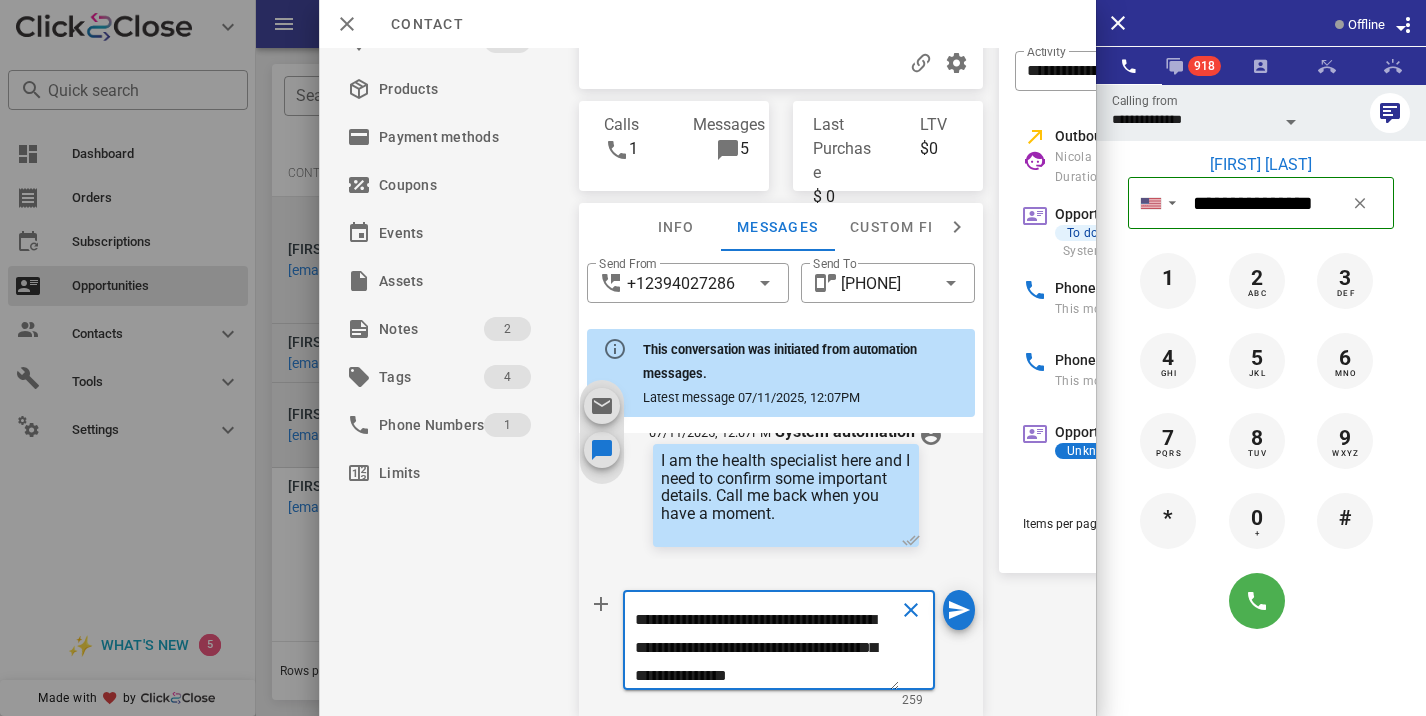 type on "**********" 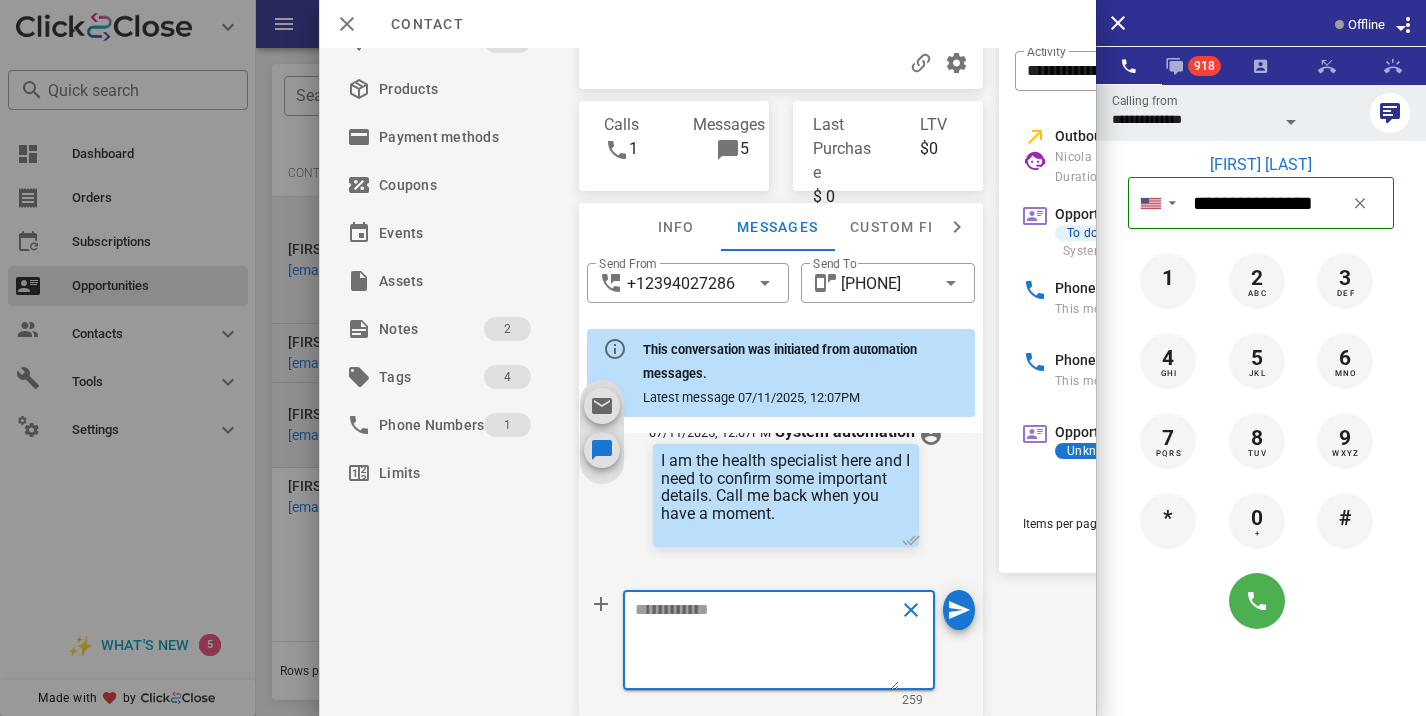 scroll, scrollTop: 0, scrollLeft: 0, axis: both 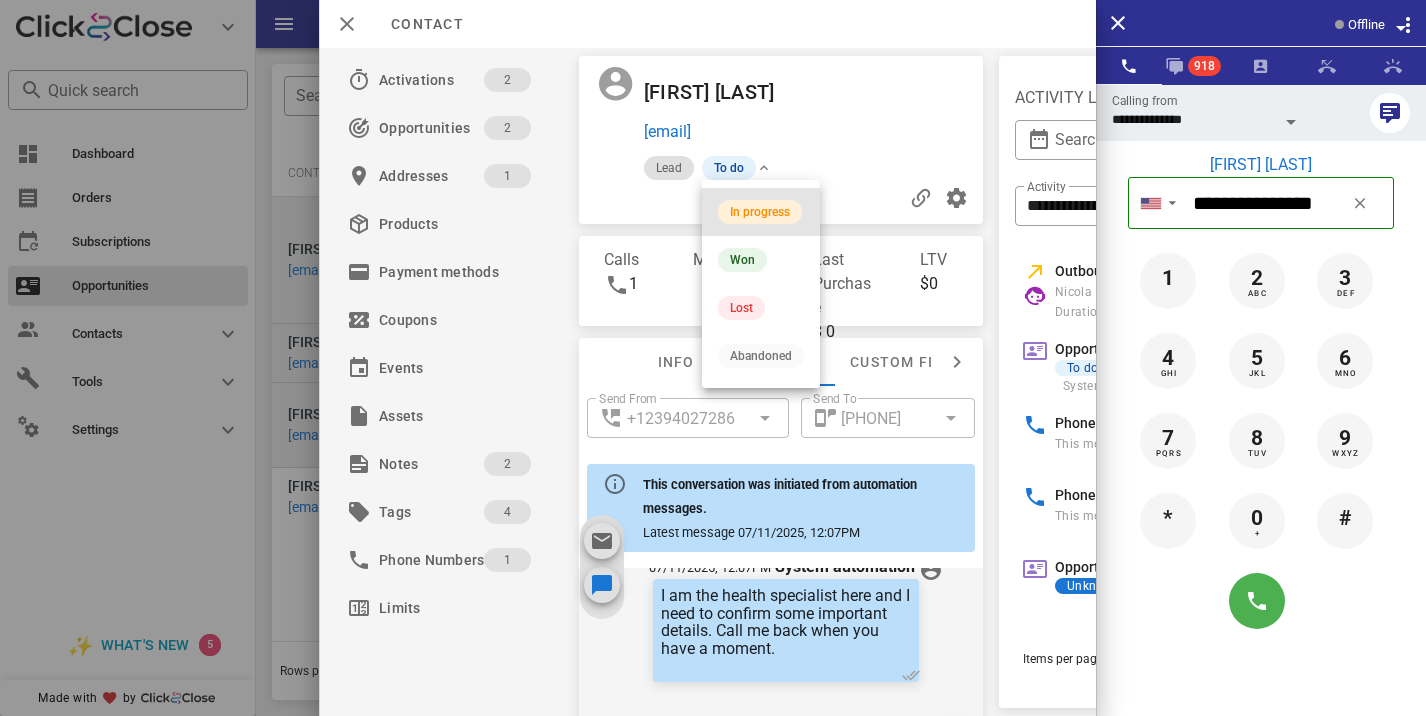 click on "In progress" at bounding box center [760, 212] 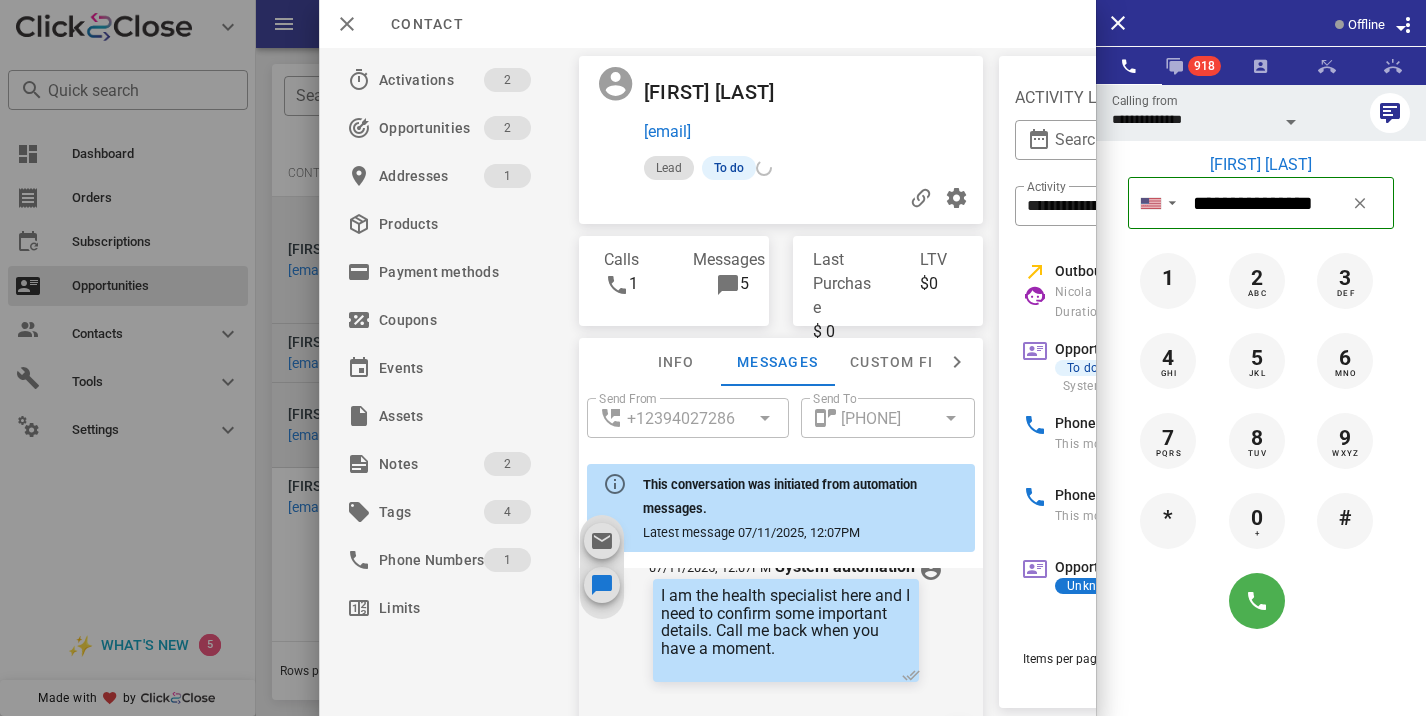 scroll, scrollTop: 893, scrollLeft: 0, axis: vertical 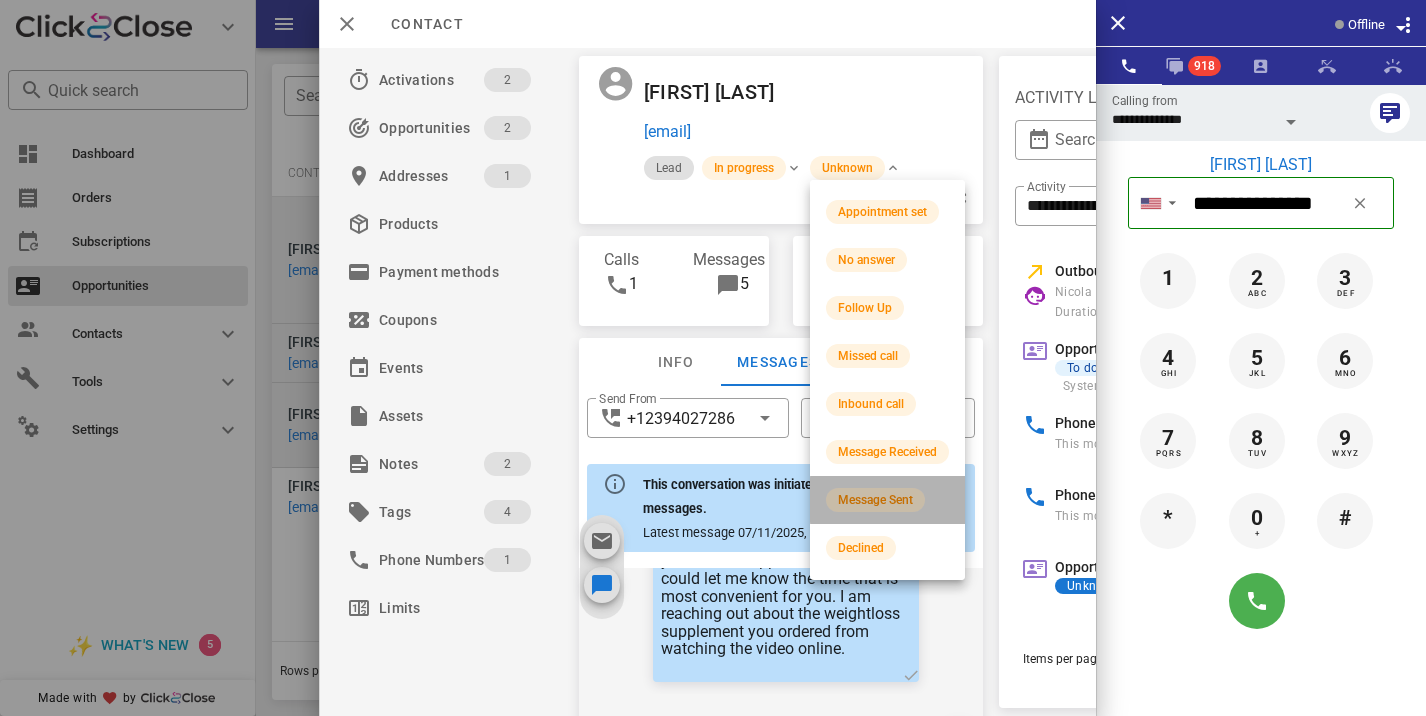 click on "Message Sent" at bounding box center (875, 500) 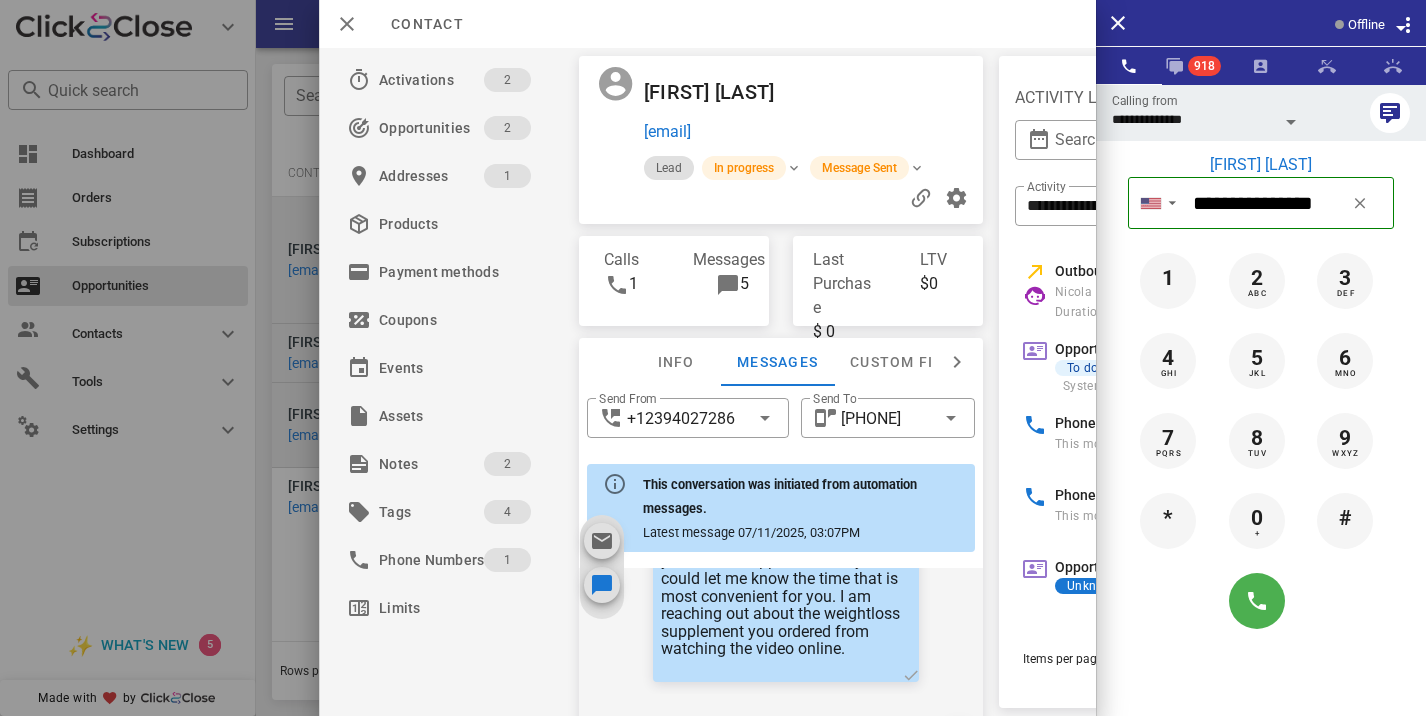 click at bounding box center [713, 358] 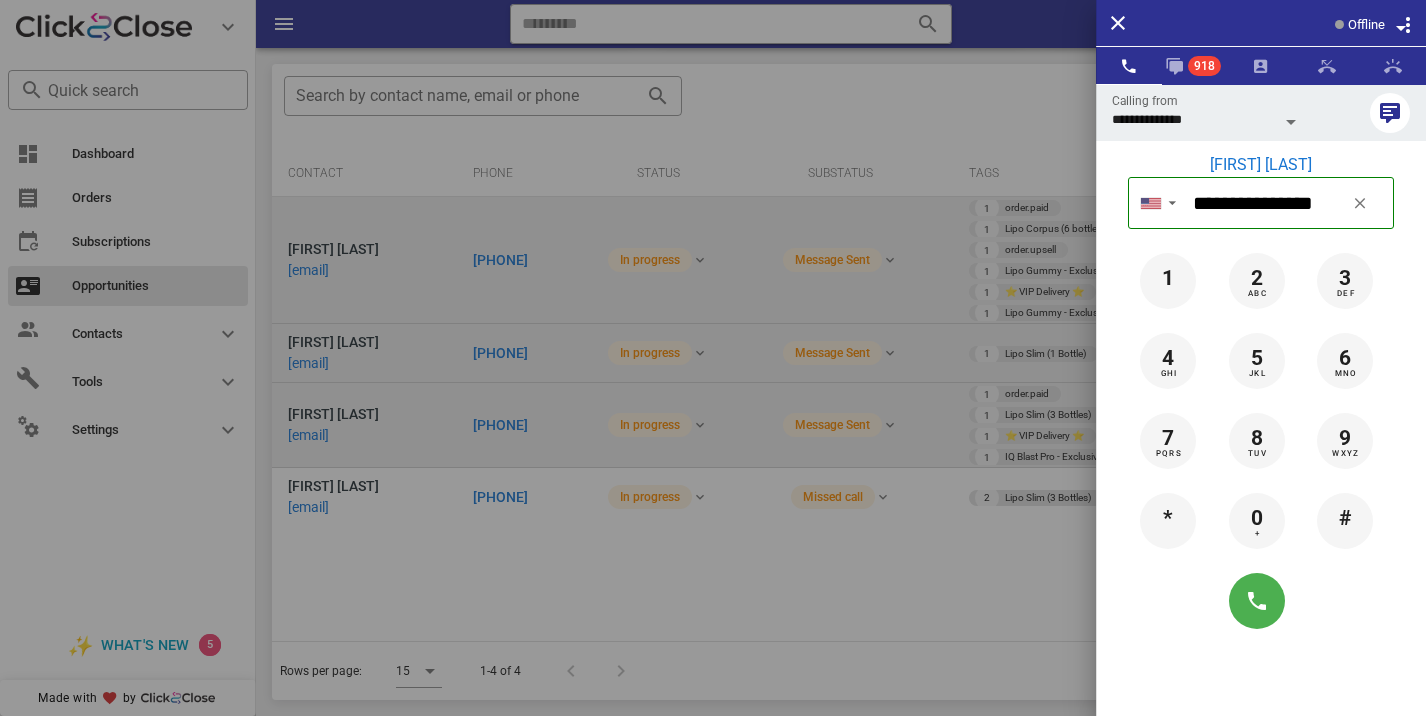 click at bounding box center (713, 358) 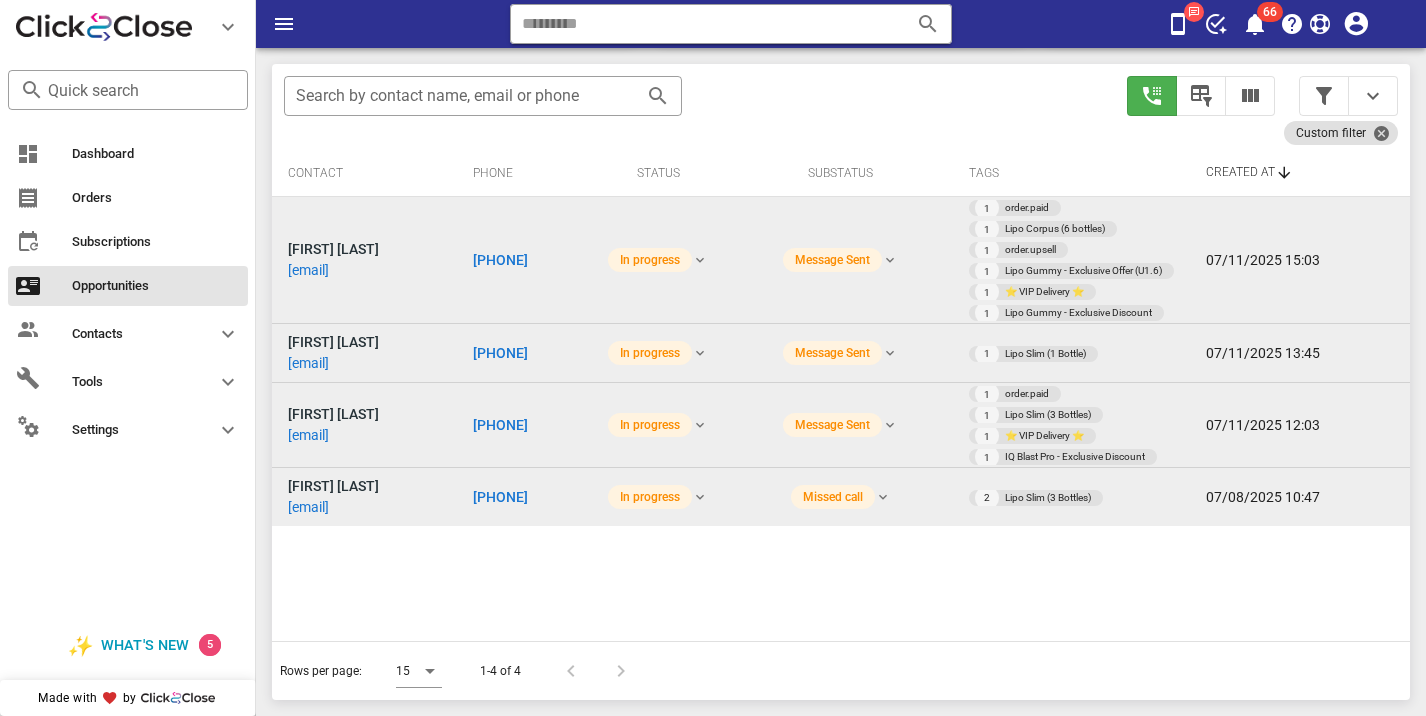 click on "[PHONE]" at bounding box center [522, 497] 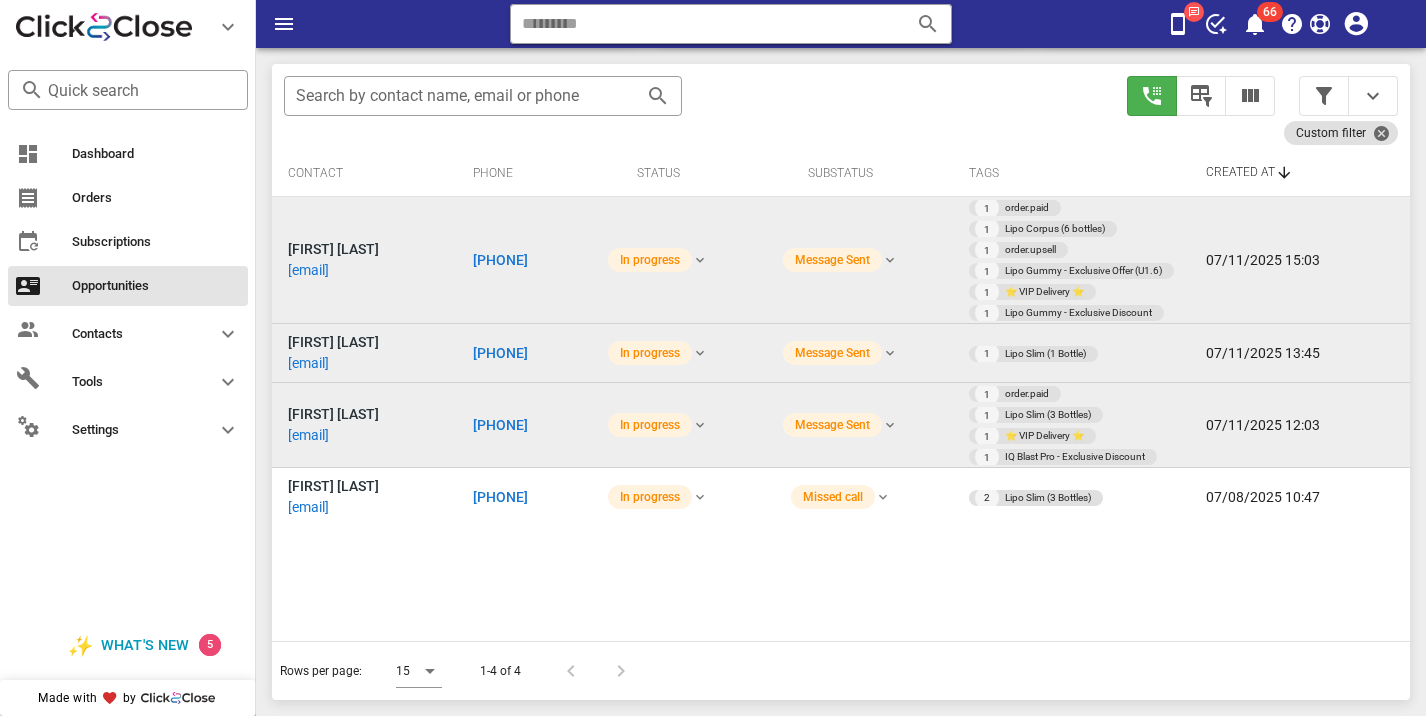 type on "**********" 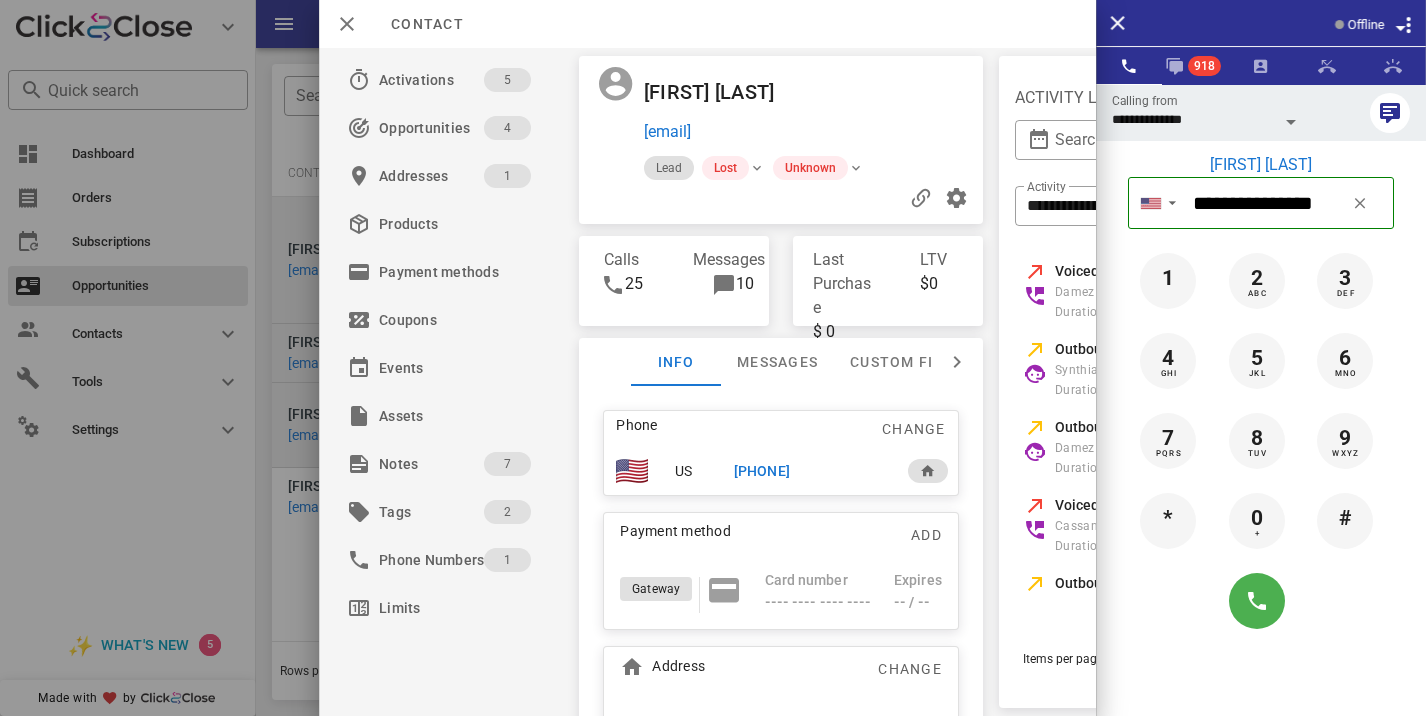 click at bounding box center [781, 198] 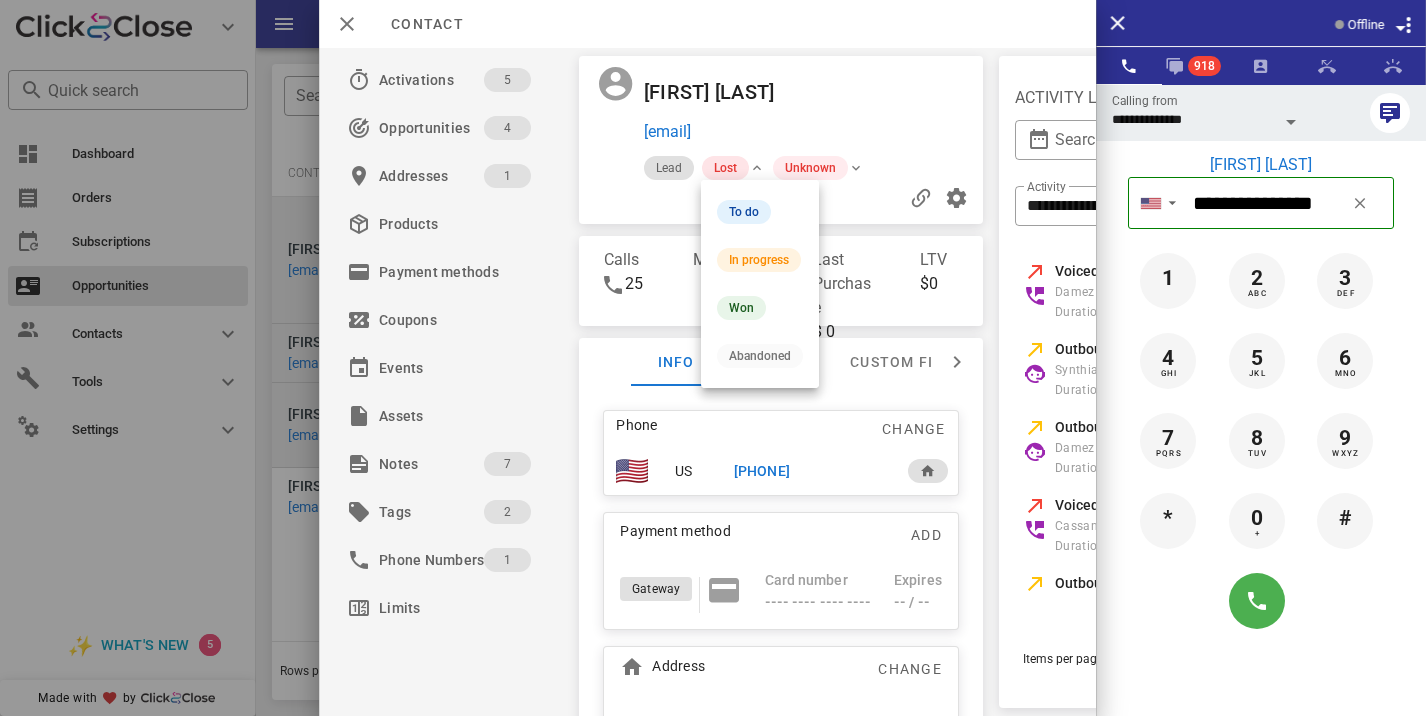 click on "Lost" at bounding box center [725, 168] 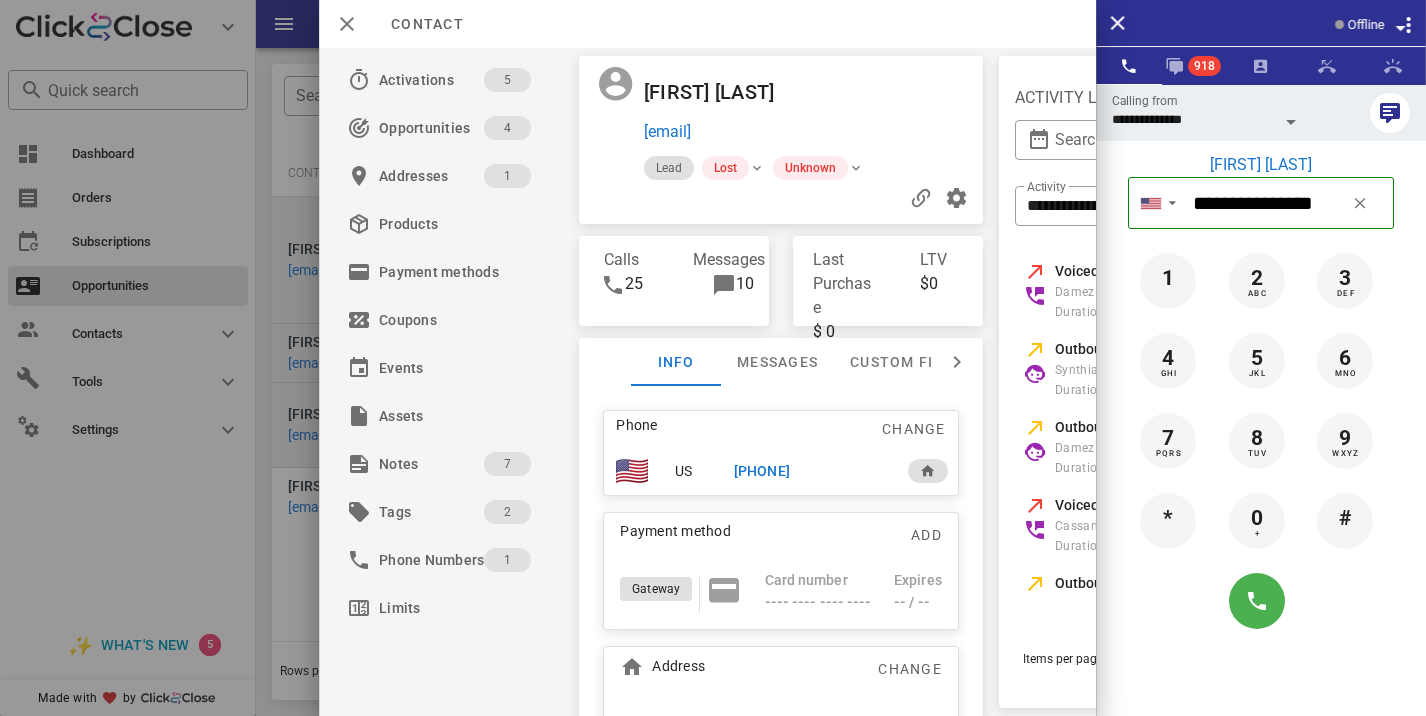 click on "[EMAIL]" at bounding box center [809, 132] 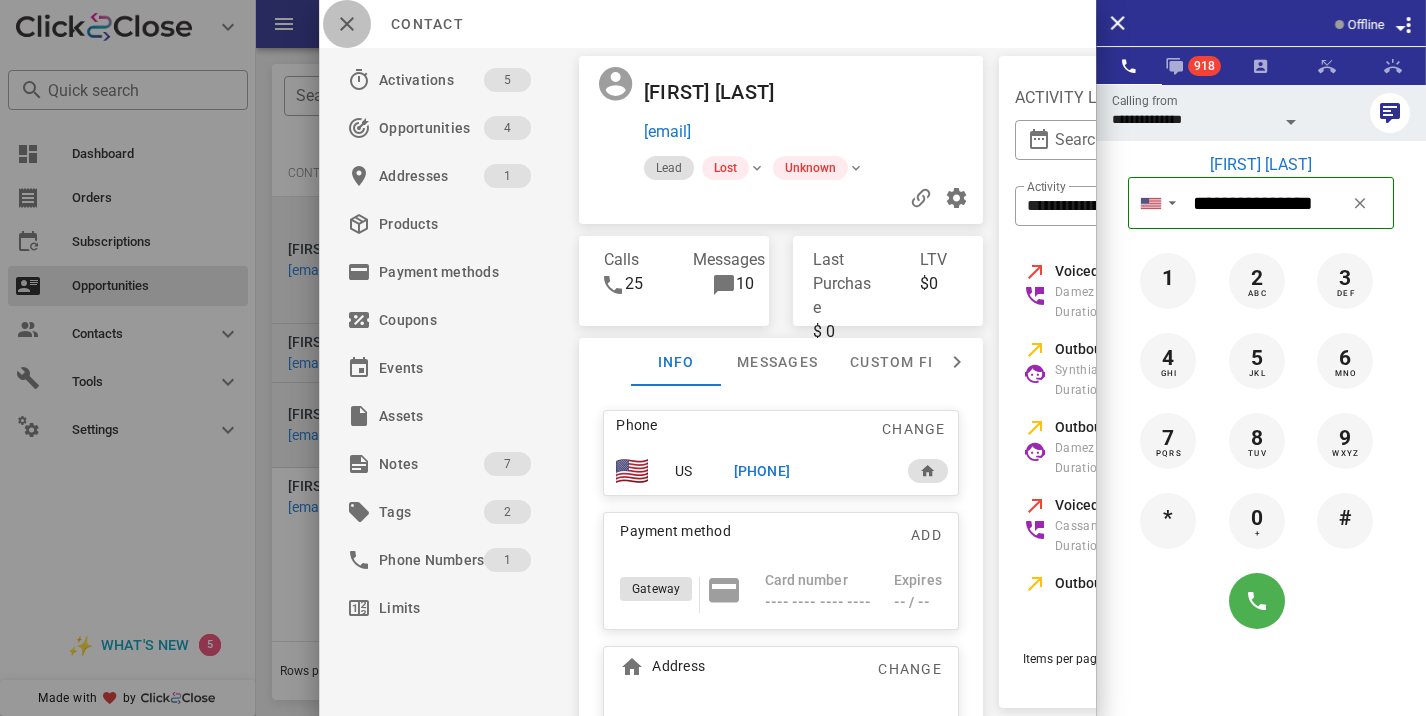 click at bounding box center (347, 24) 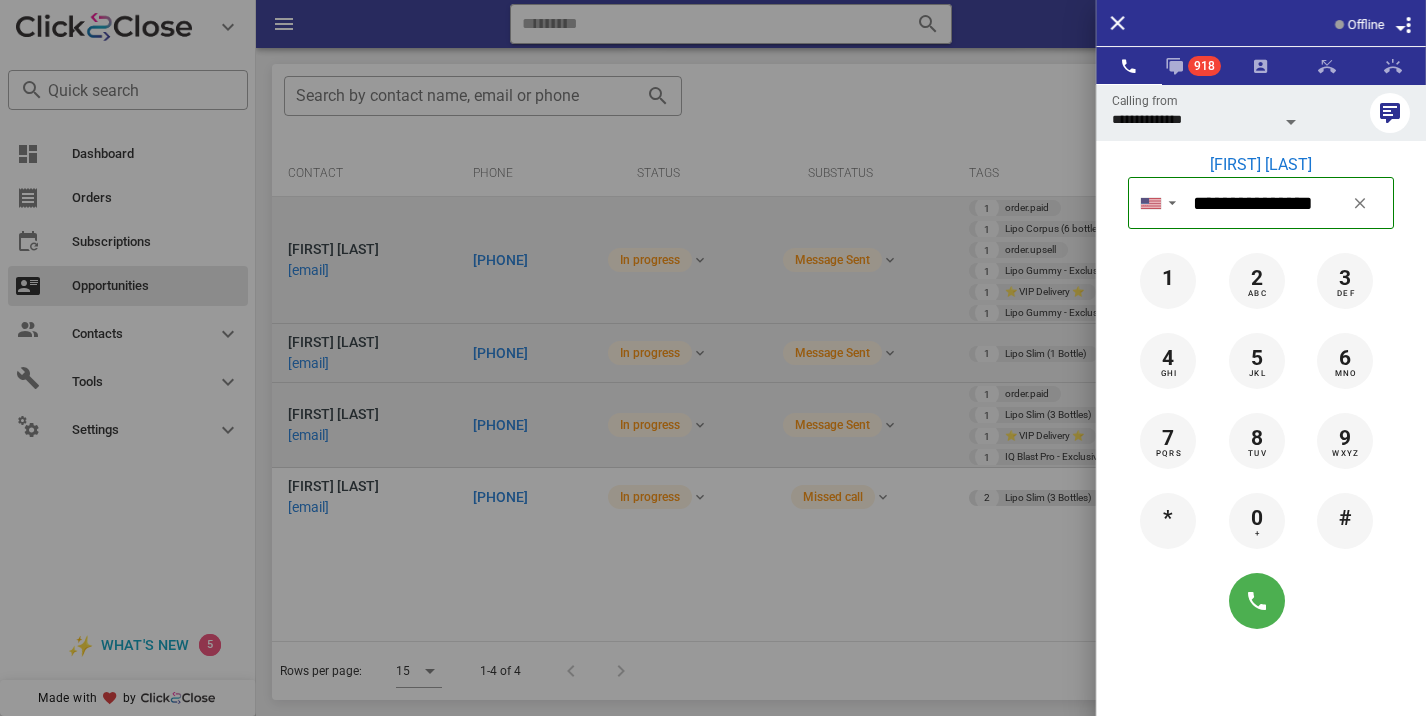 click at bounding box center [713, 358] 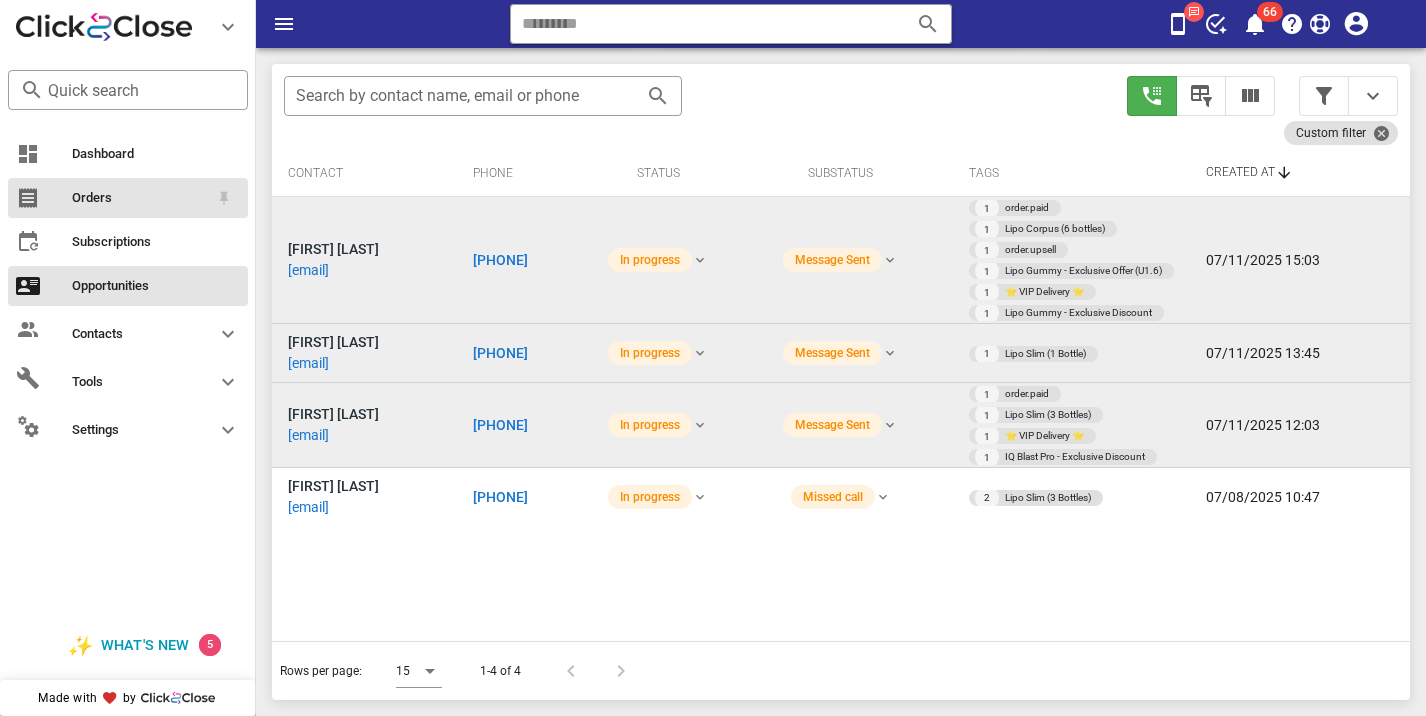 click on "Orders" at bounding box center (140, 198) 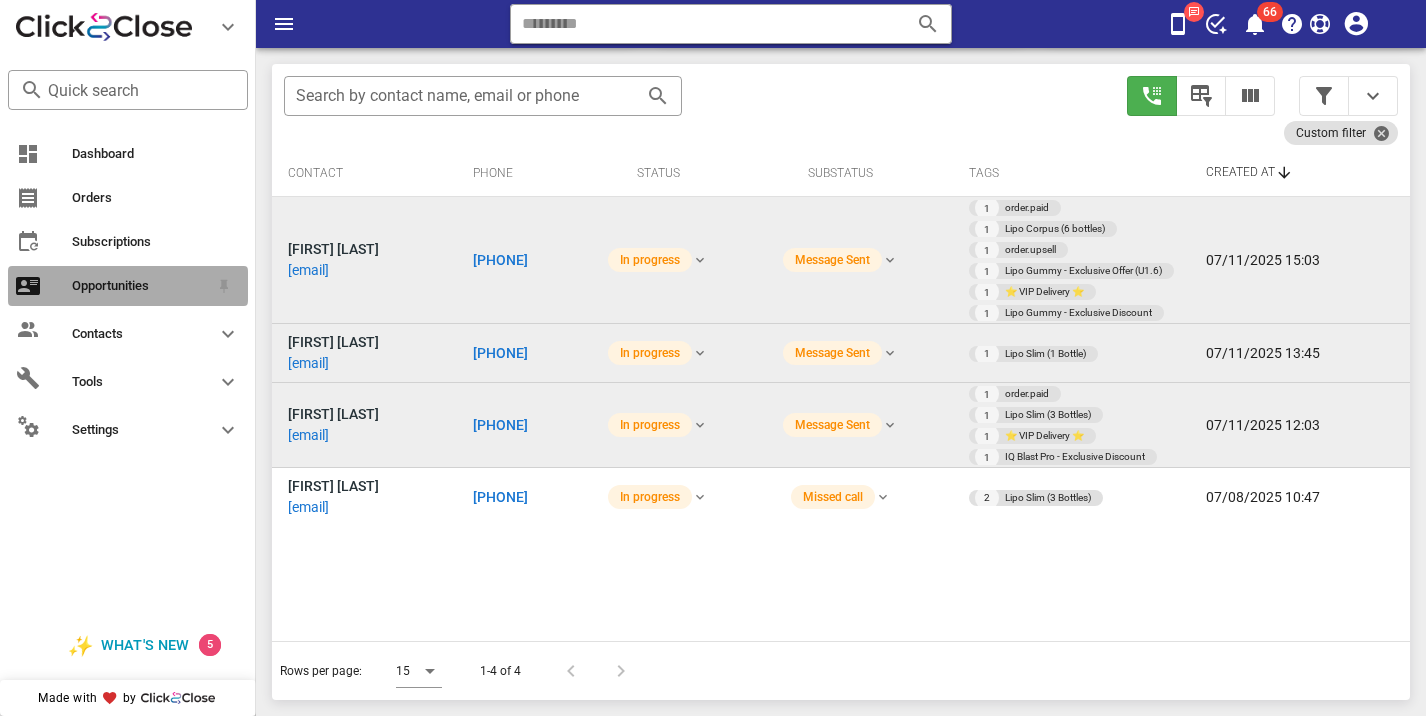 click on "Opportunities" at bounding box center (140, 286) 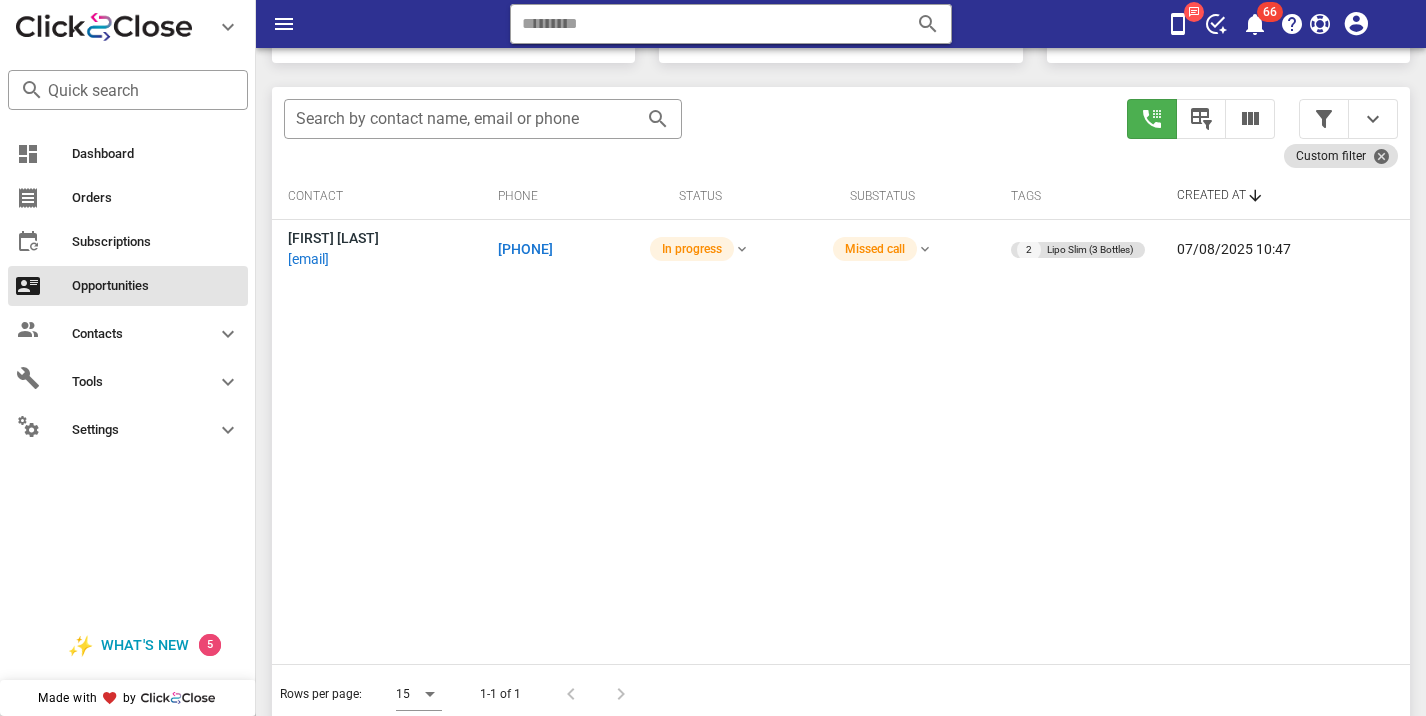 scroll, scrollTop: 379, scrollLeft: 0, axis: vertical 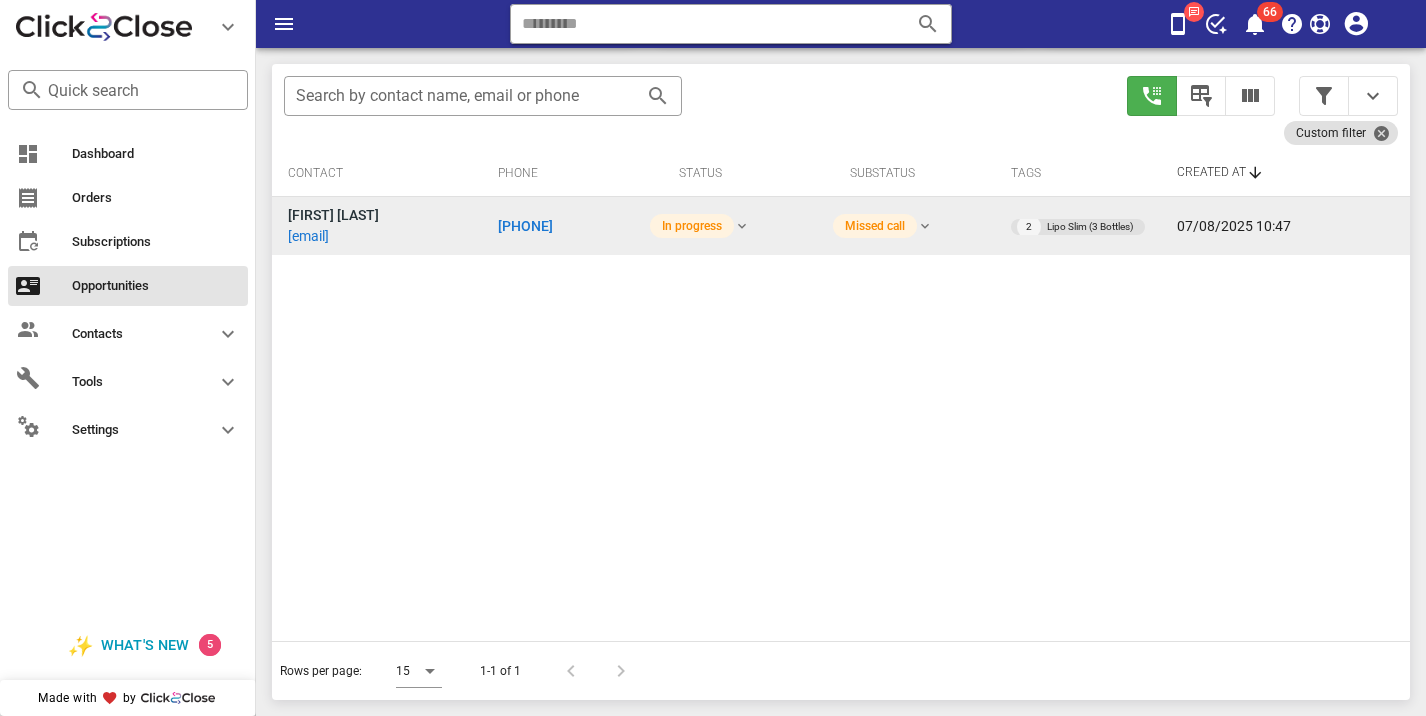 click on "[PHONE]" at bounding box center (525, 226) 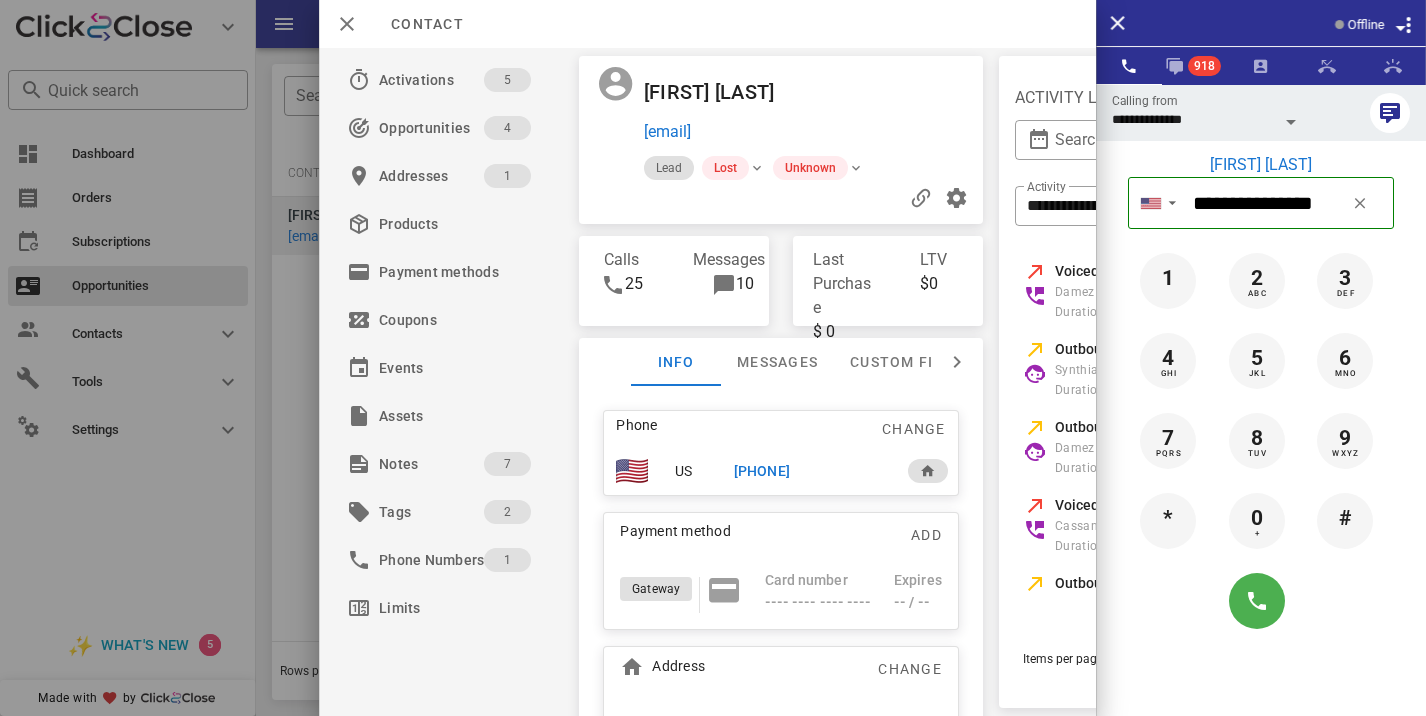 click at bounding box center (713, 358) 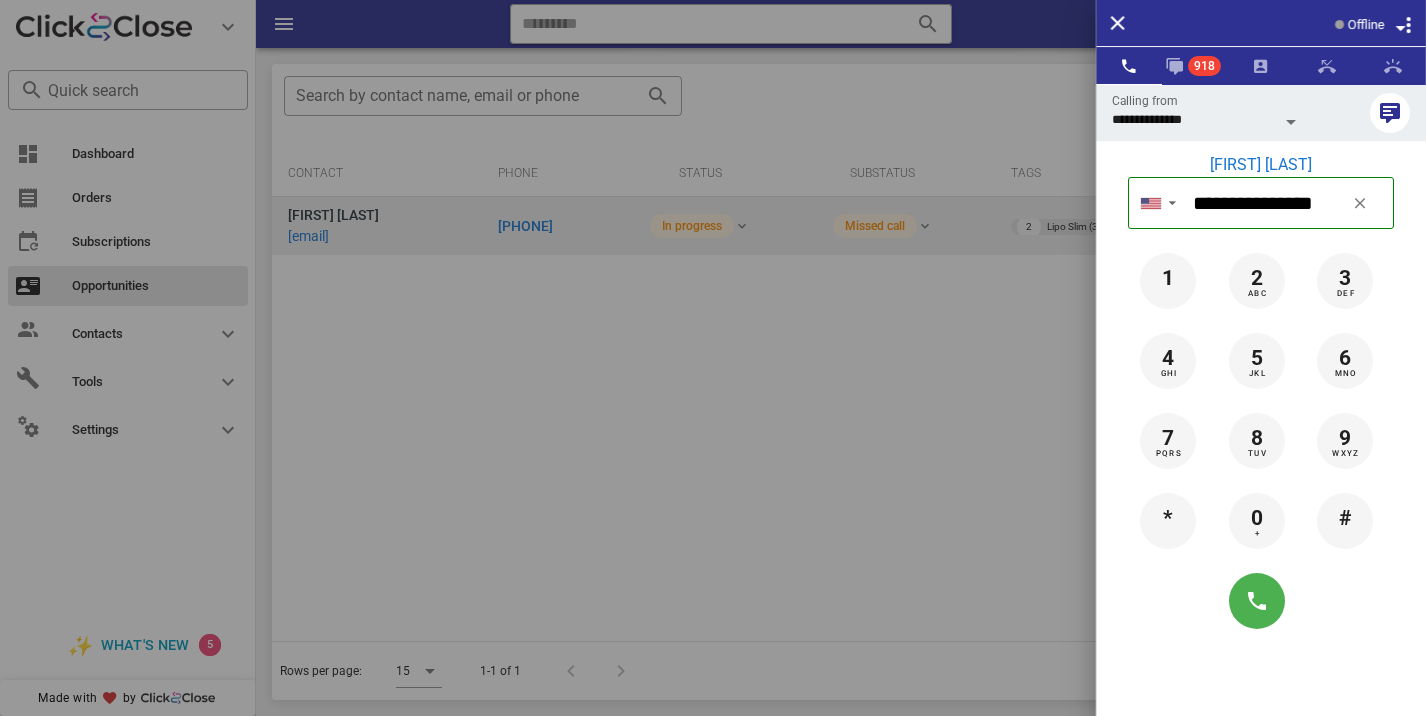 click at bounding box center [713, 358] 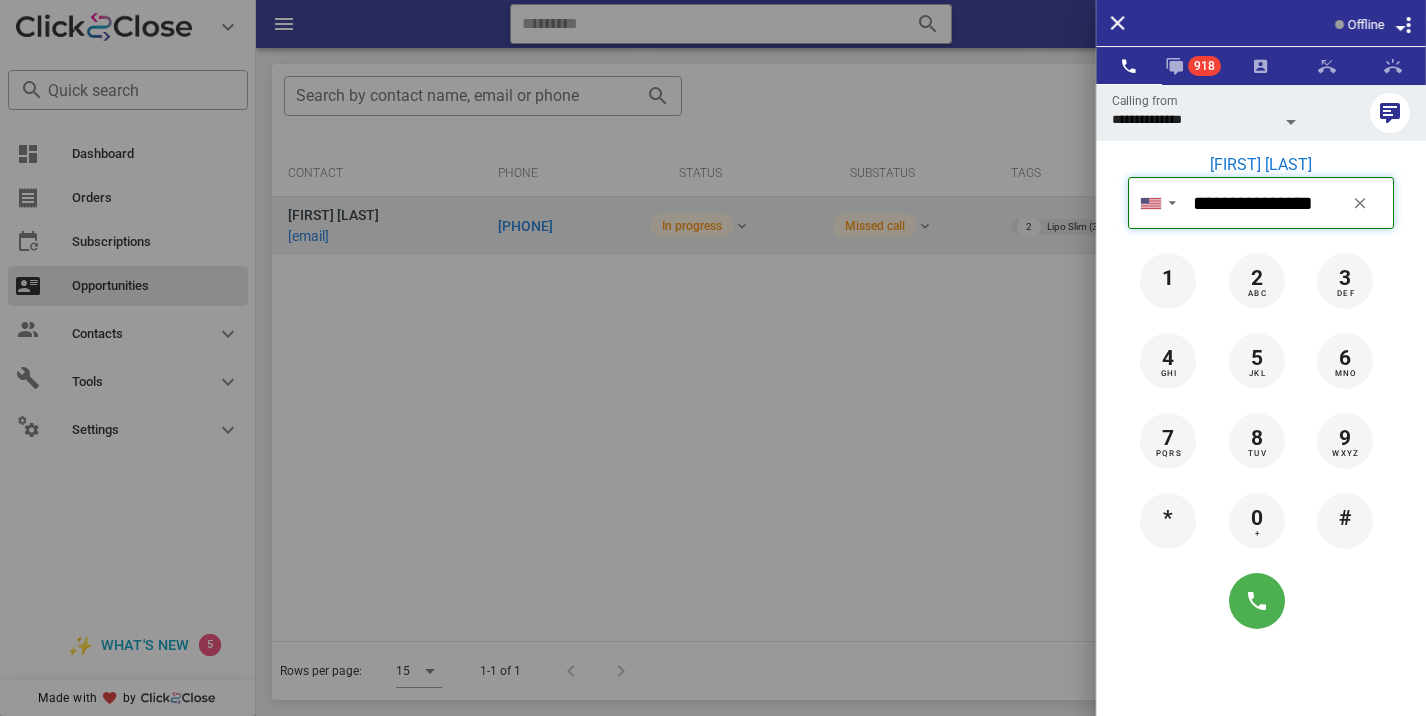 type 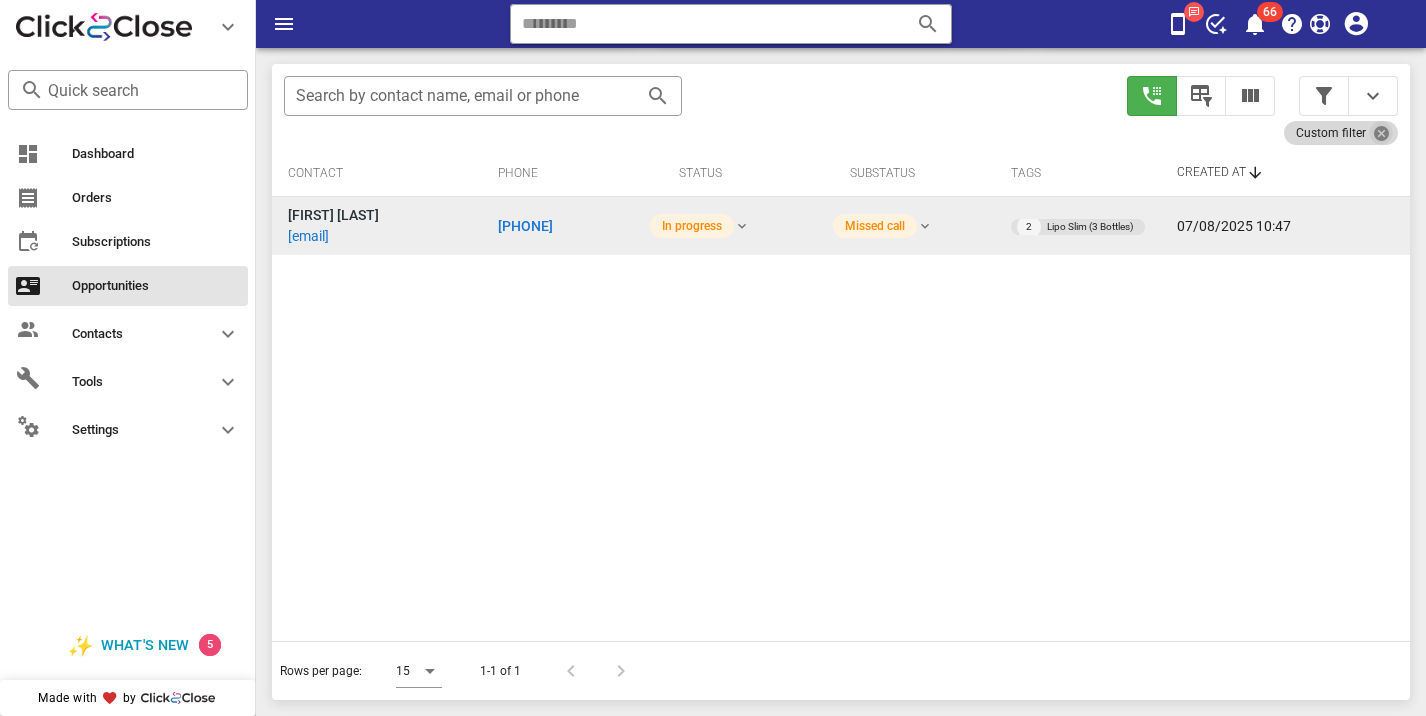 click at bounding box center (1381, 133) 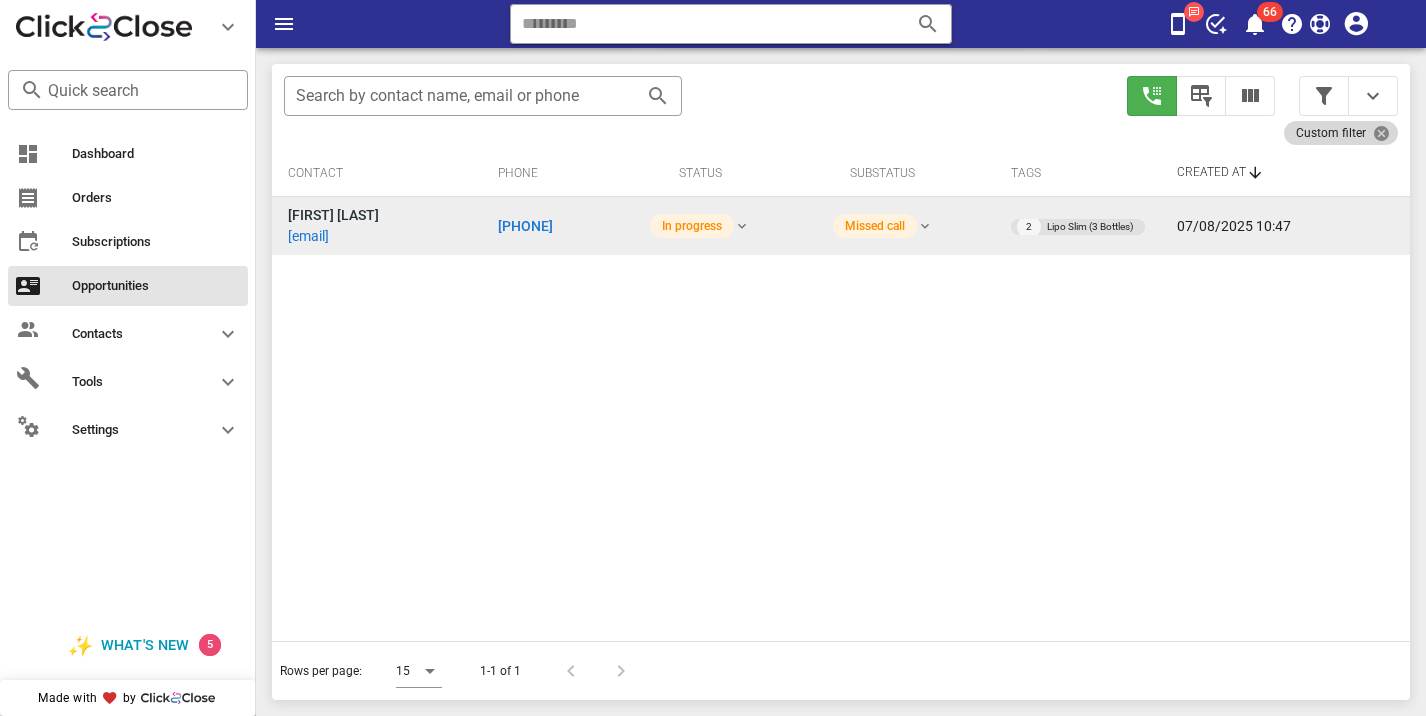 type 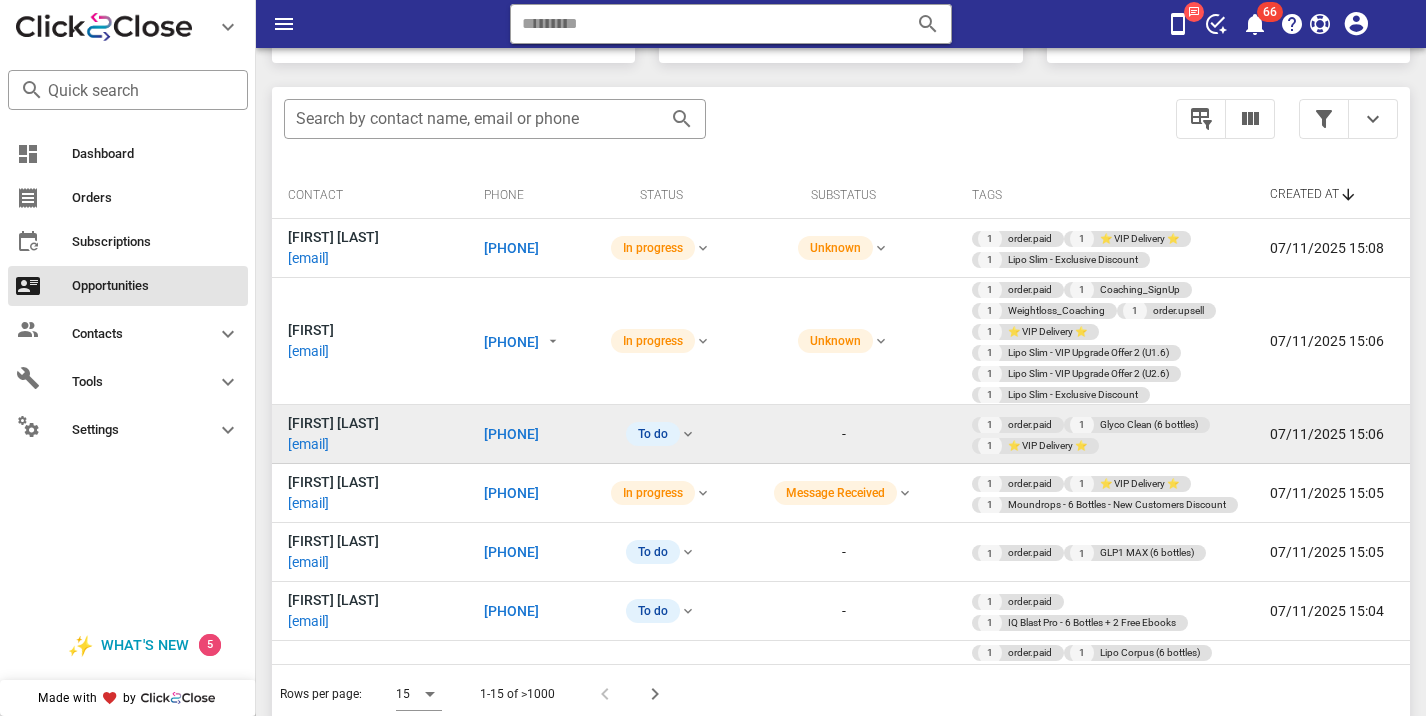 scroll, scrollTop: 379, scrollLeft: 0, axis: vertical 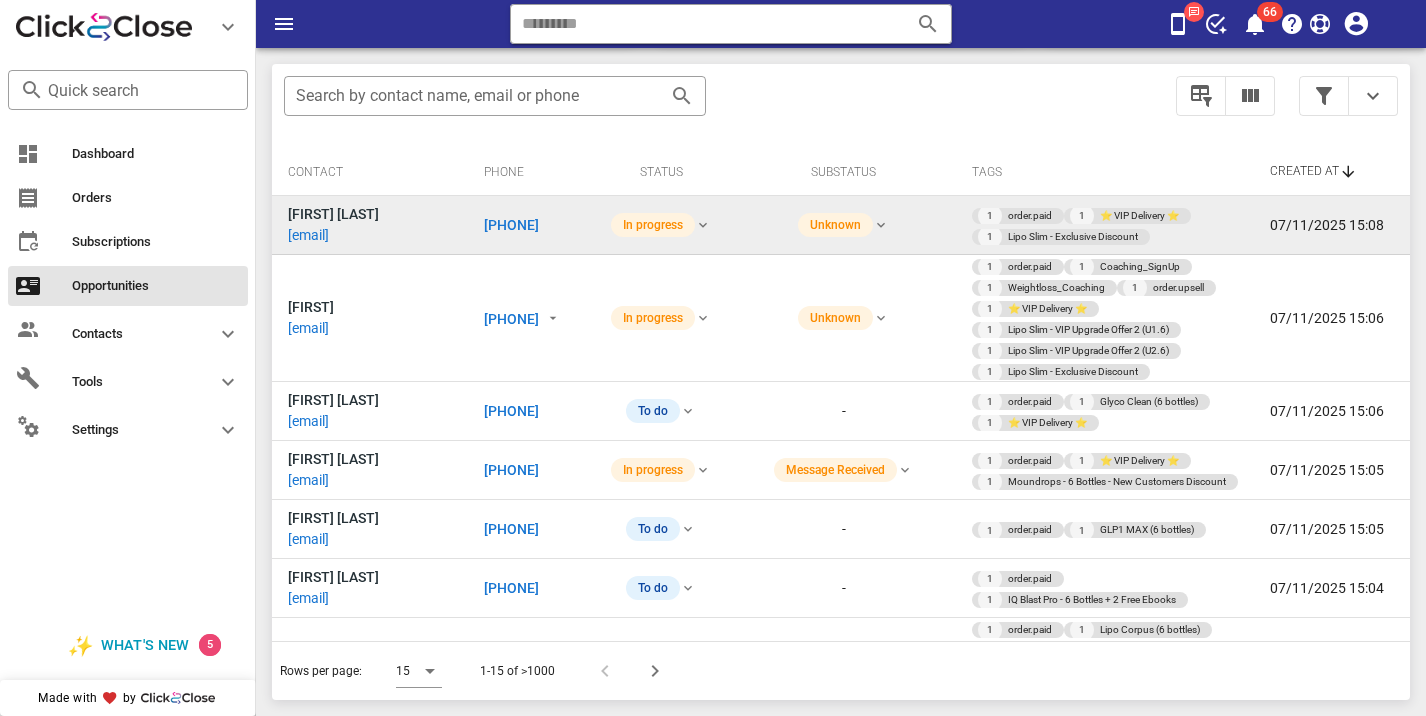 click on "[PHONE]" at bounding box center (511, 225) 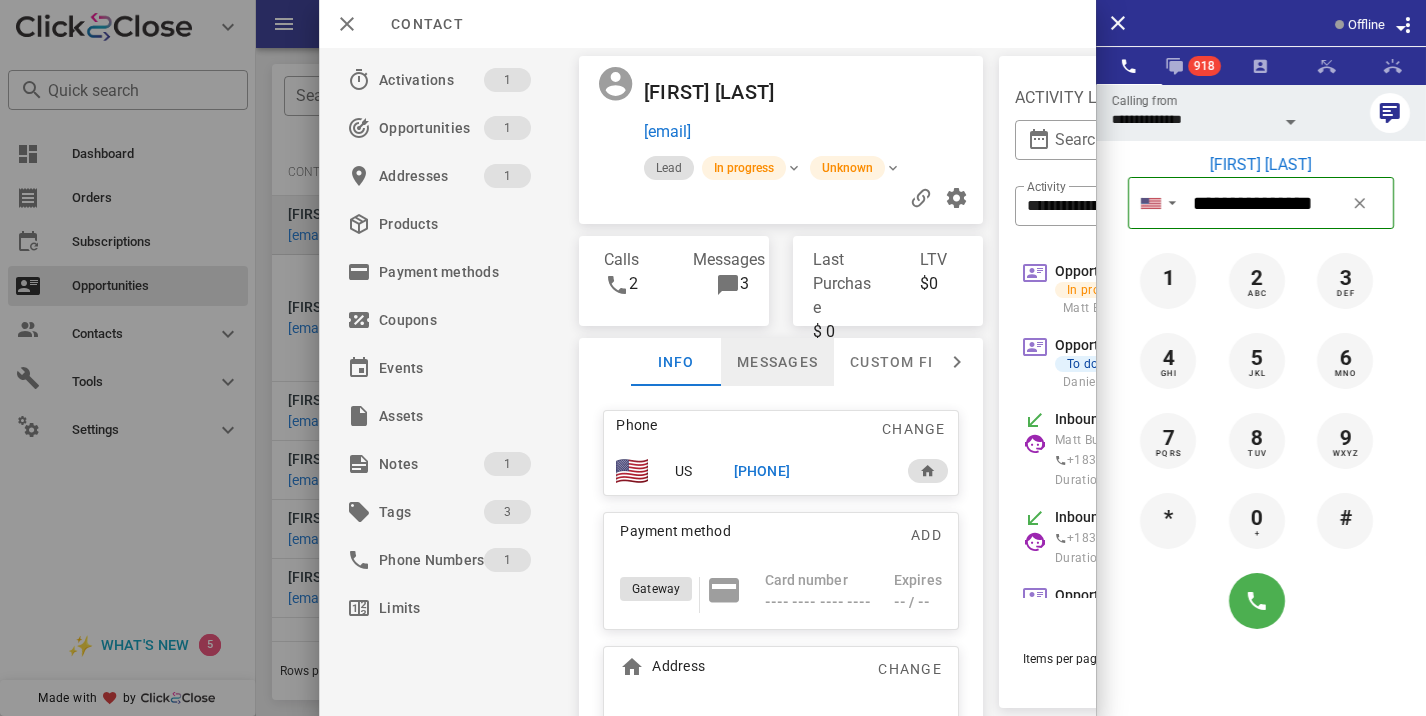 click on "Messages" at bounding box center [777, 362] 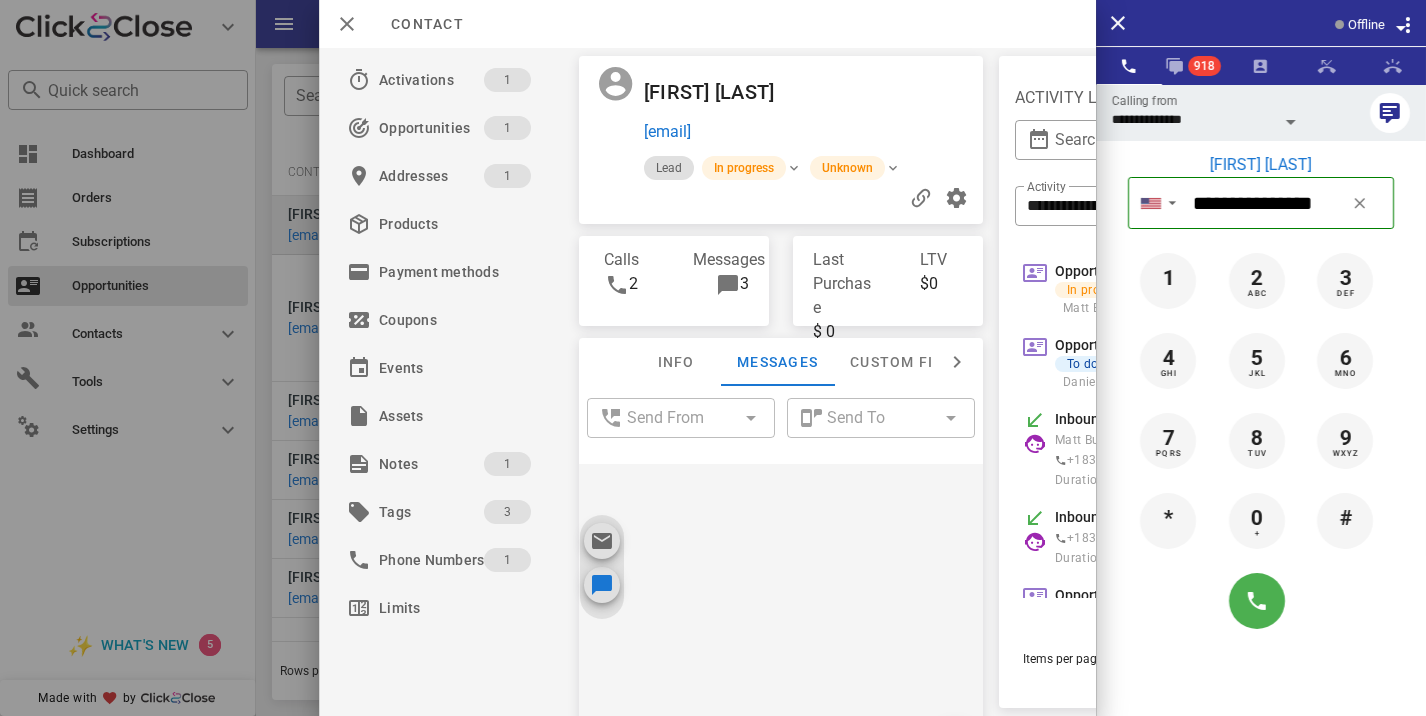 scroll, scrollTop: 657, scrollLeft: 0, axis: vertical 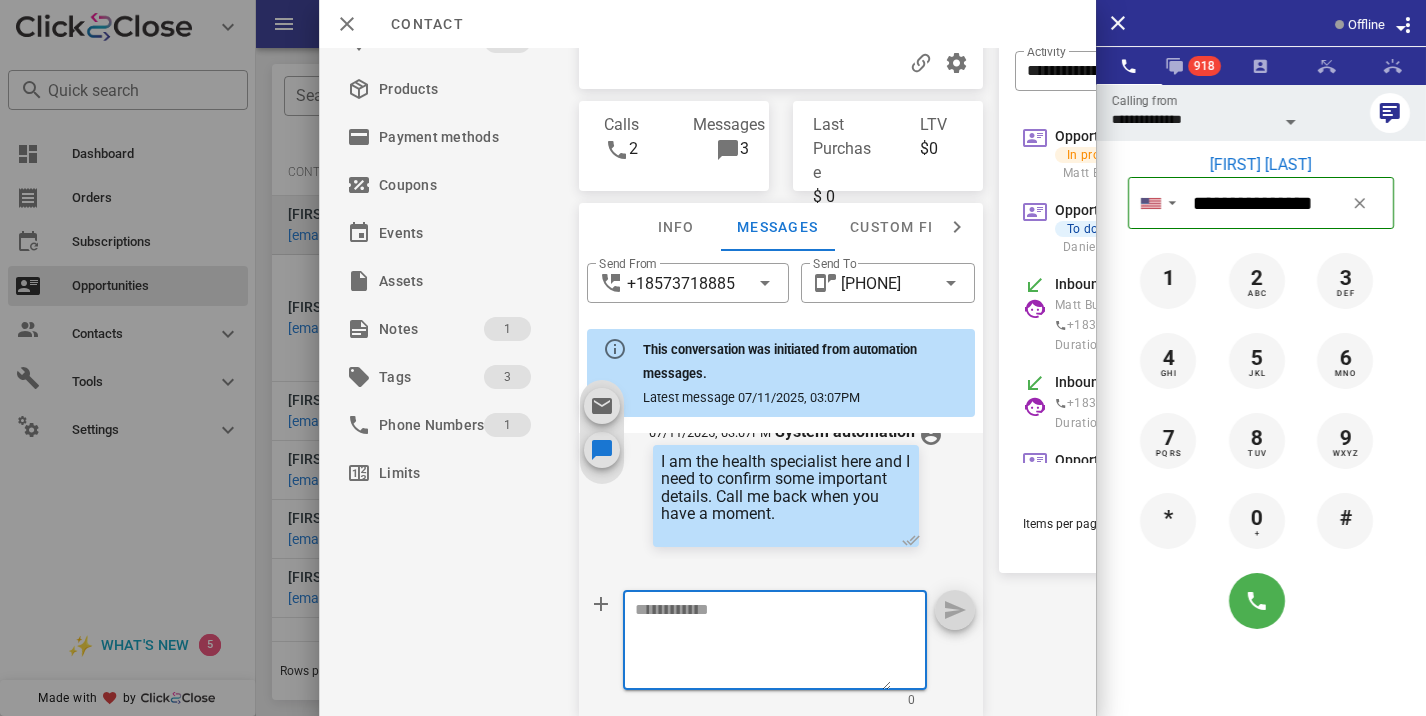 click at bounding box center [763, 643] 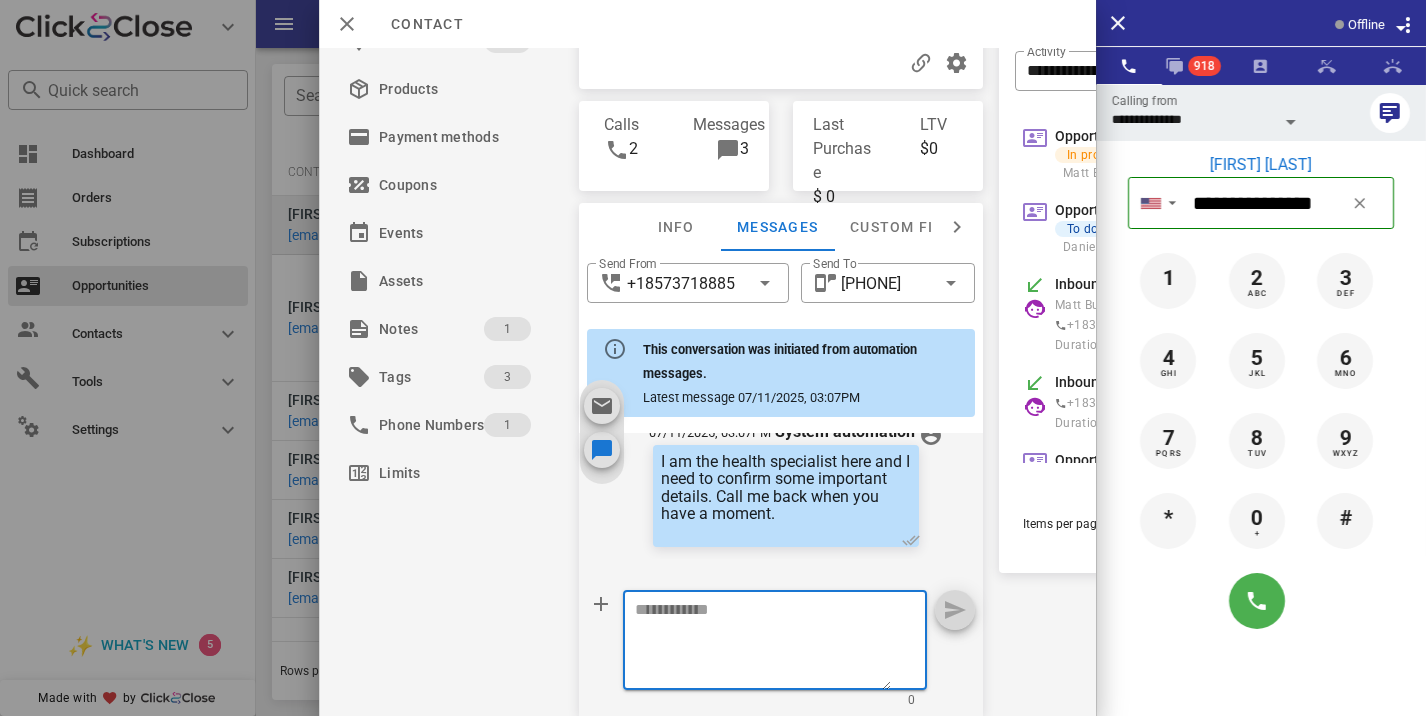 click at bounding box center (763, 643) 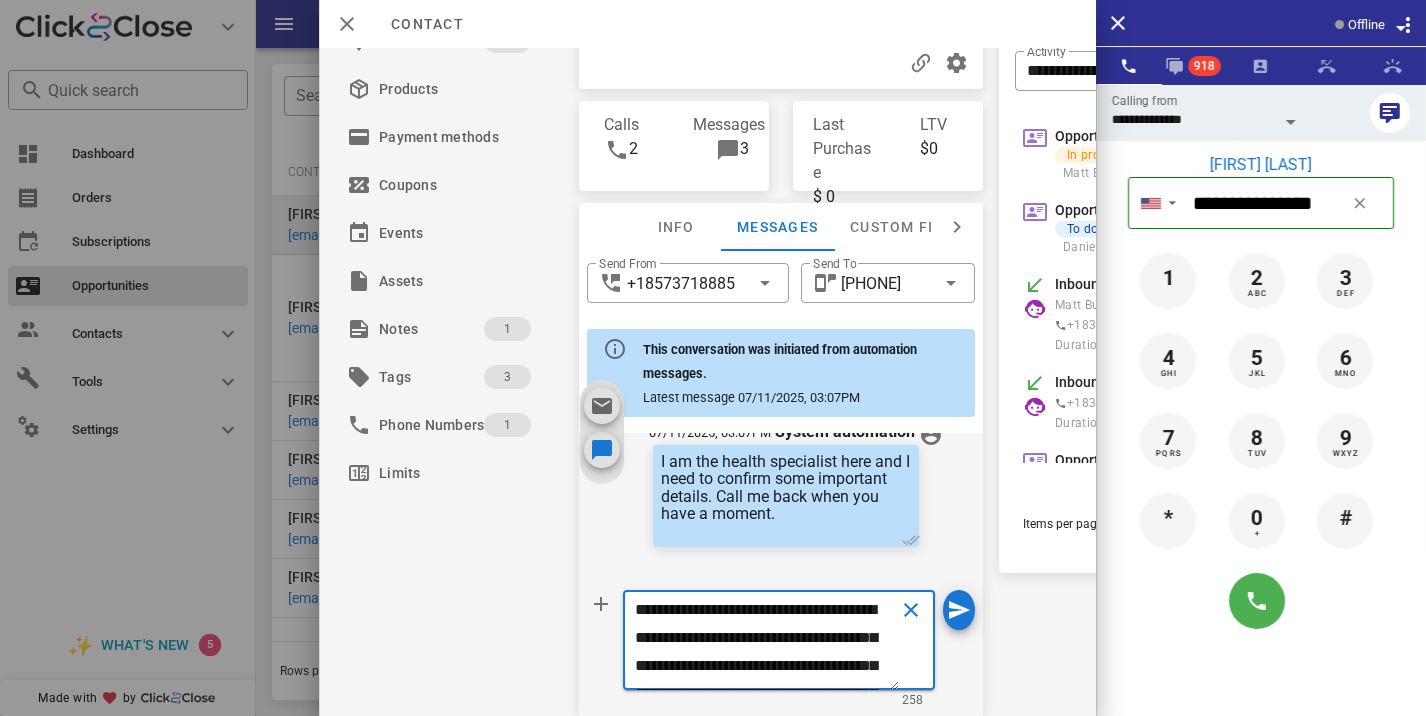 scroll, scrollTop: 168, scrollLeft: 0, axis: vertical 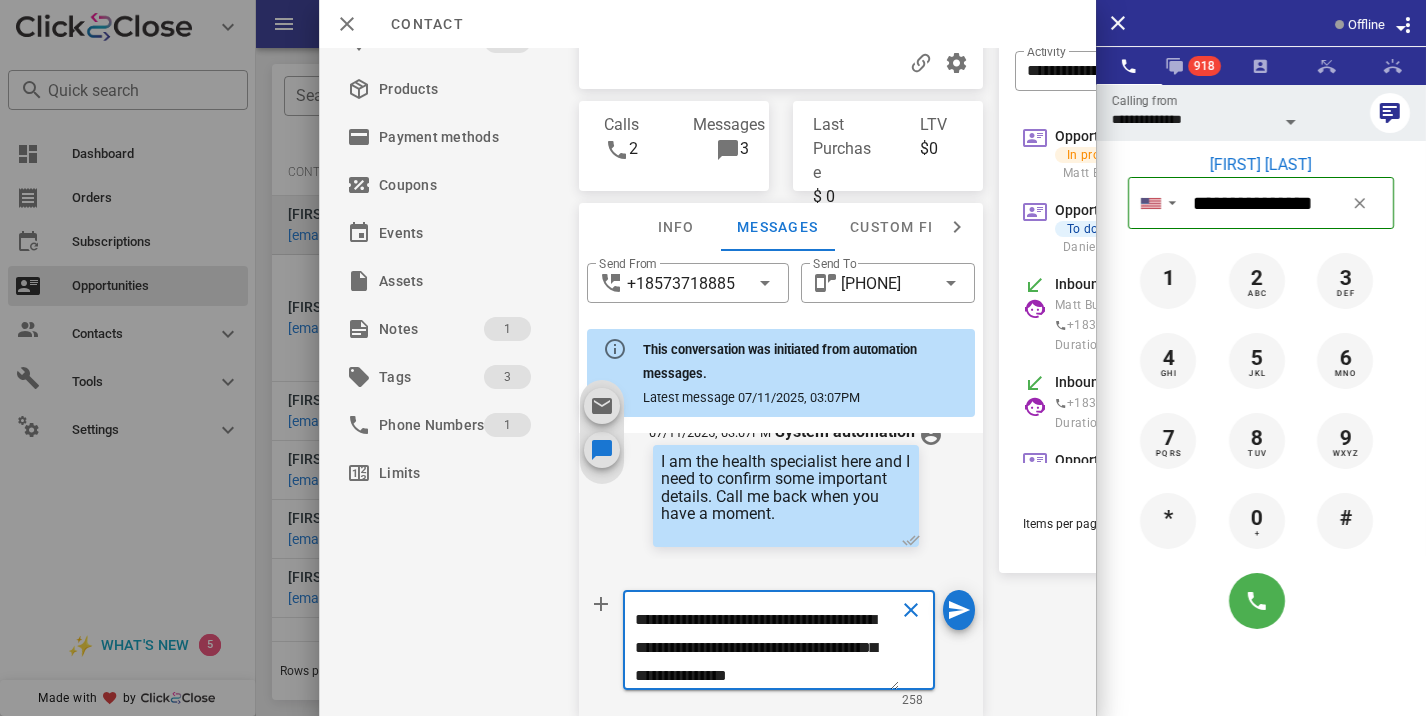 type on "**********" 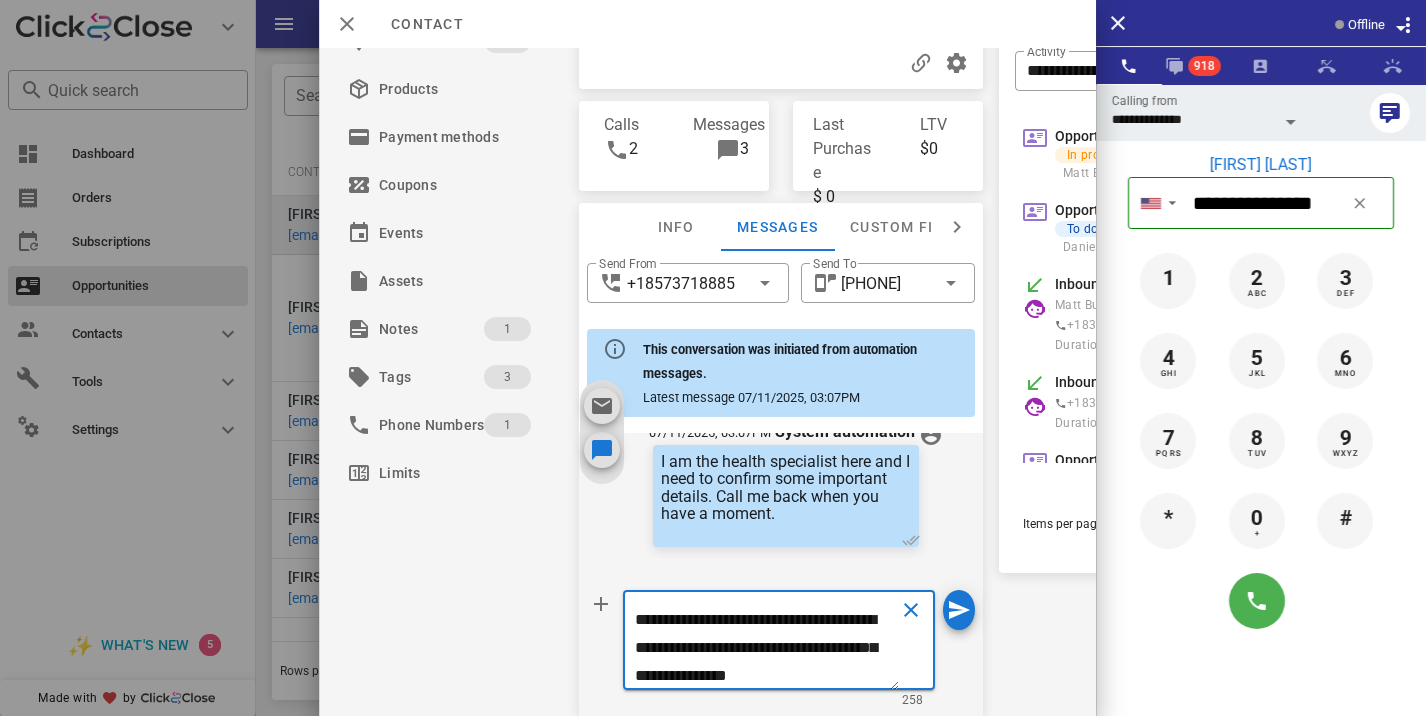 type 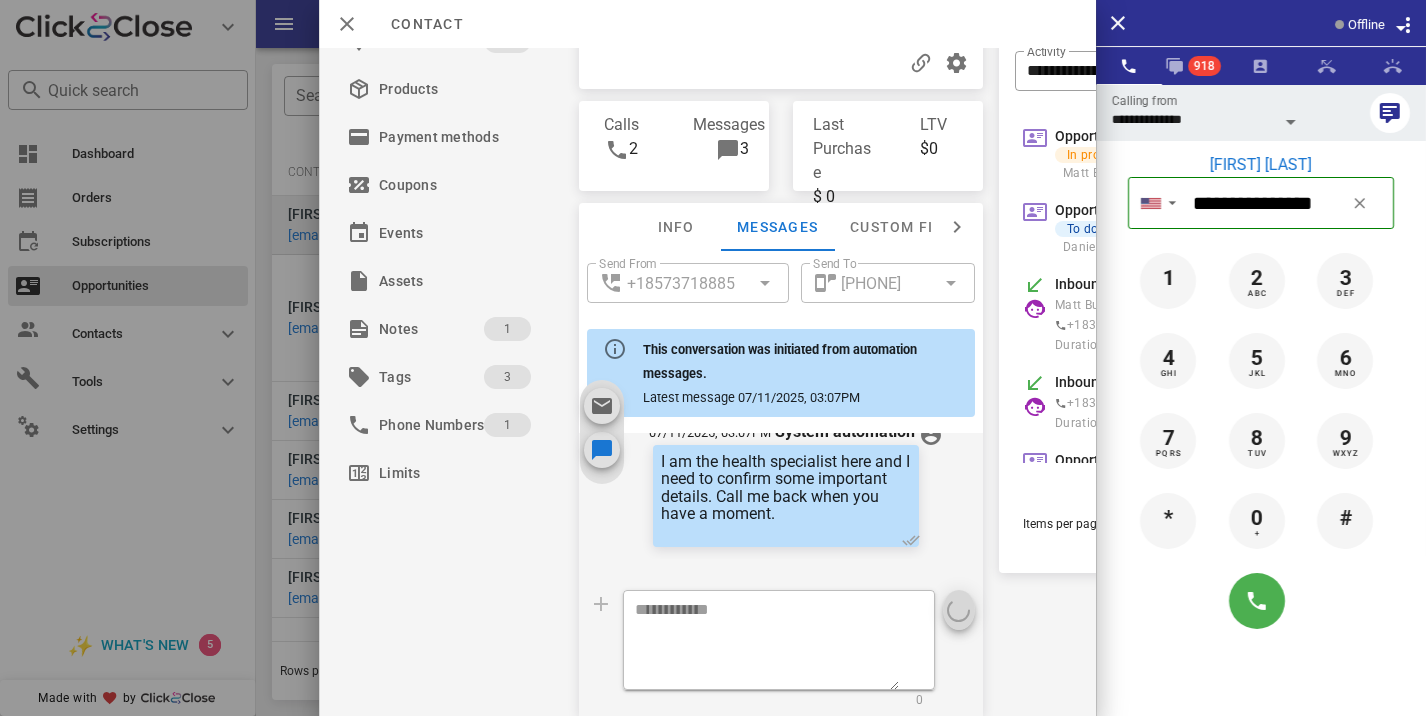 scroll, scrollTop: 0, scrollLeft: 0, axis: both 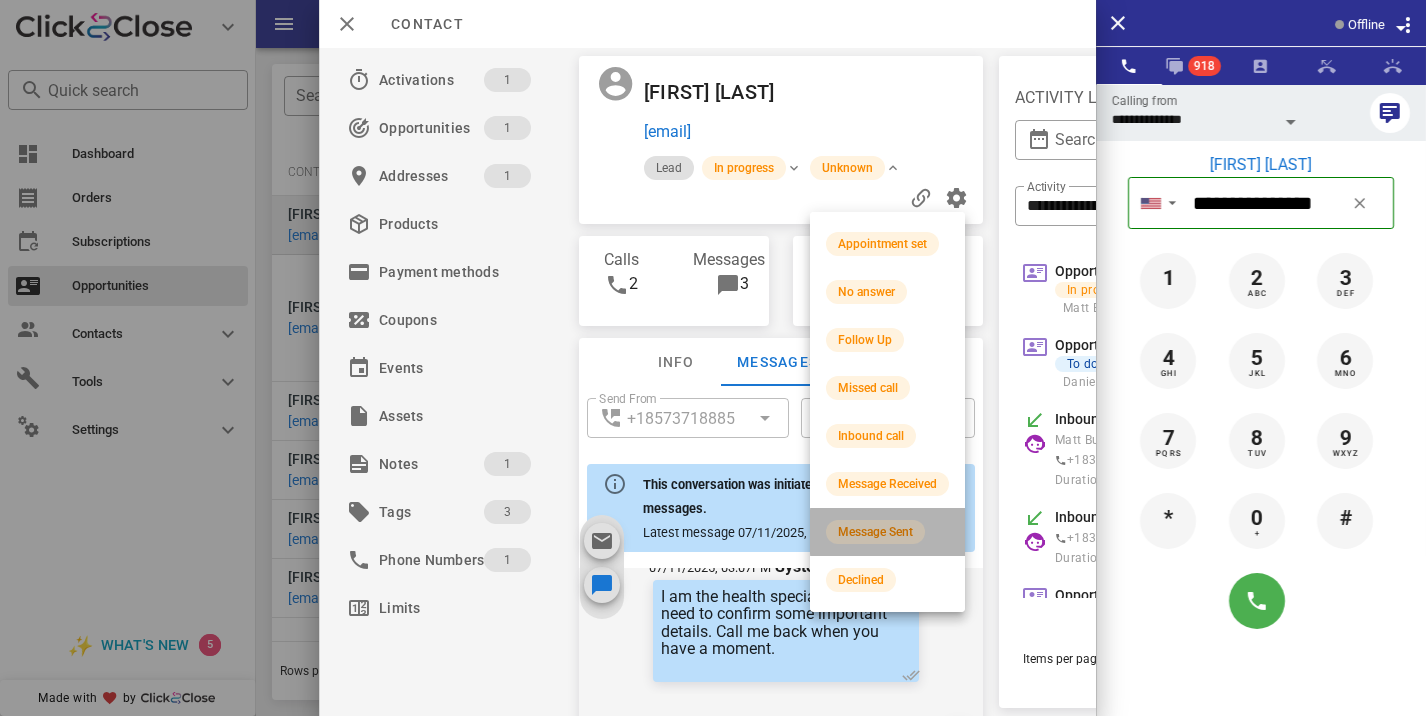 click on "Message Sent" at bounding box center [887, 532] 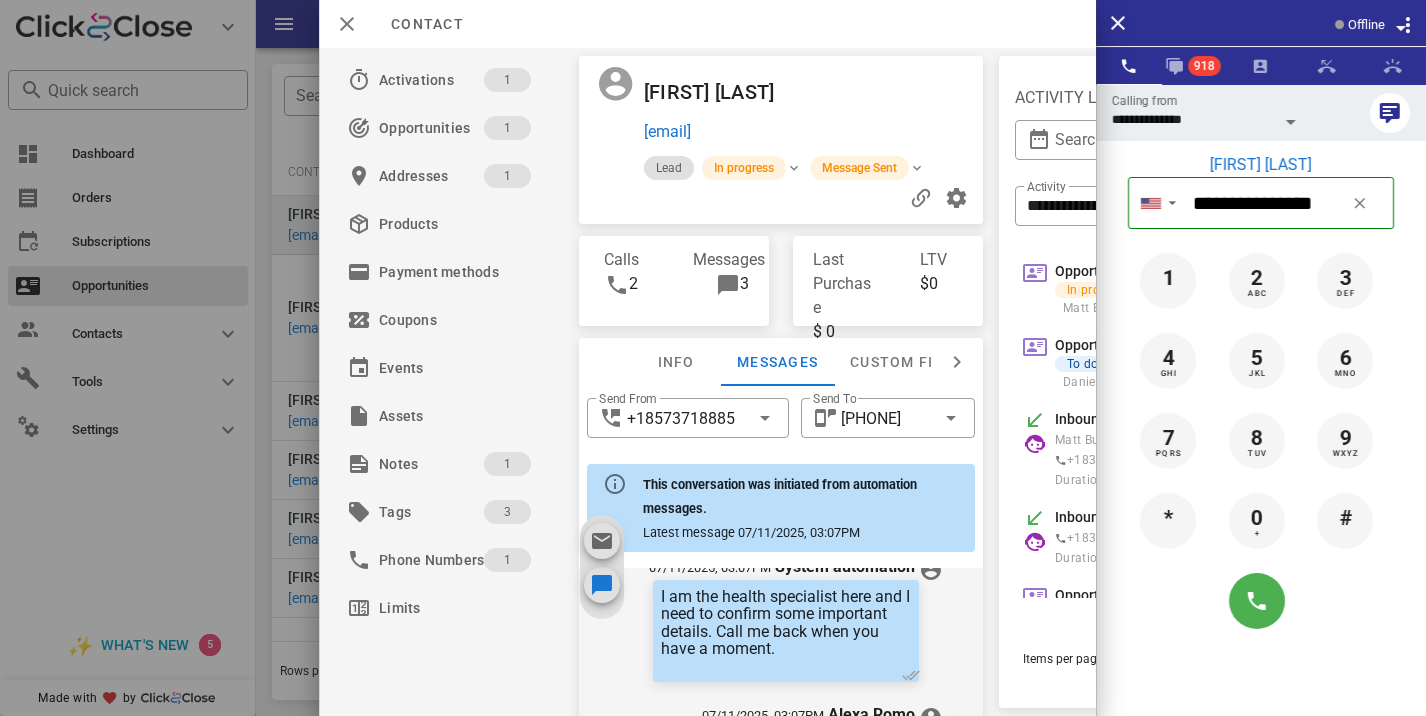 scroll, scrollTop: 876, scrollLeft: 0, axis: vertical 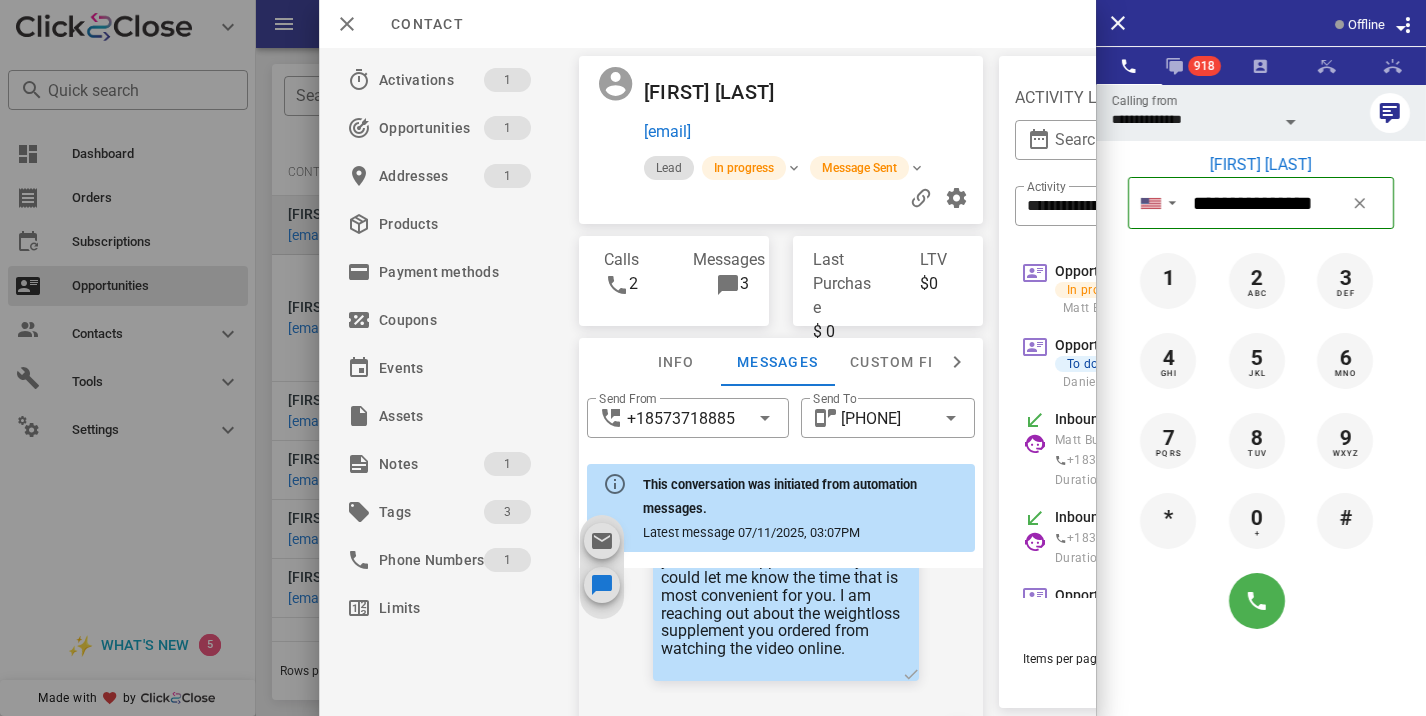 click at bounding box center (713, 358) 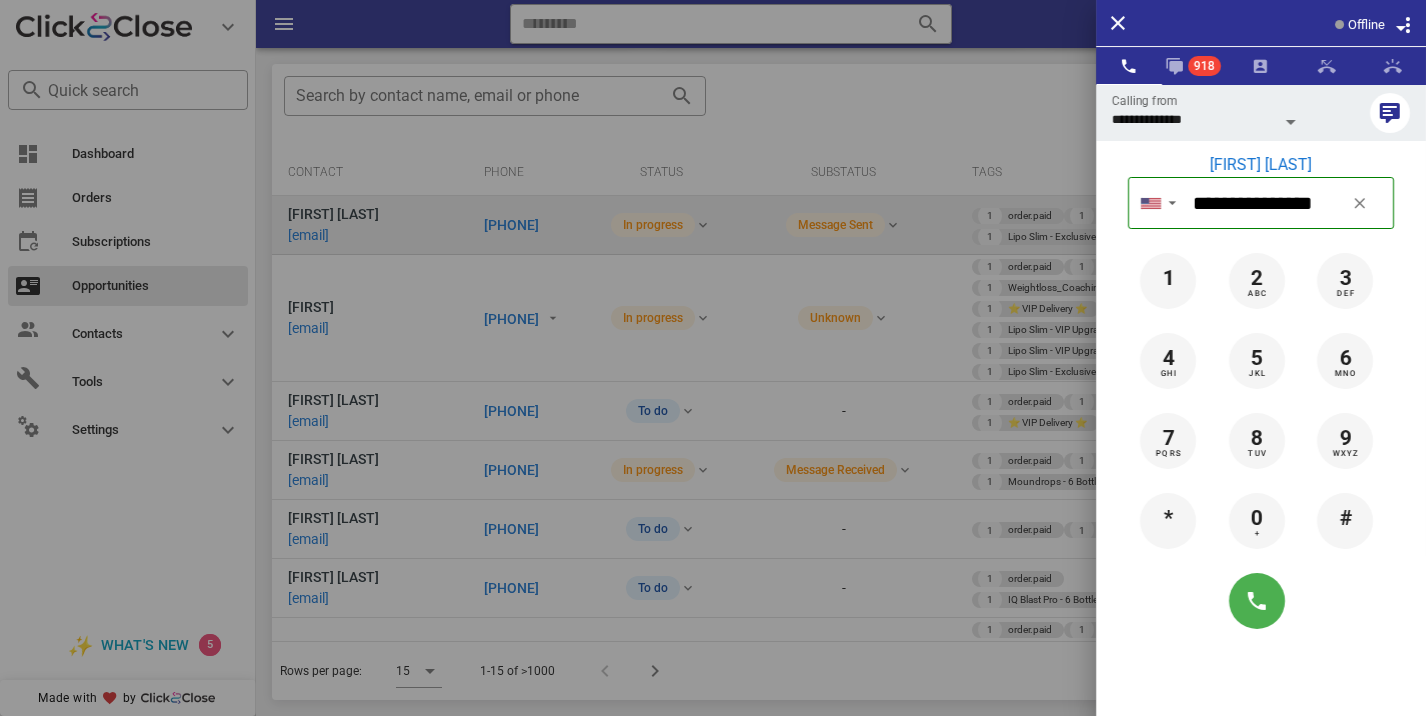 click at bounding box center [713, 358] 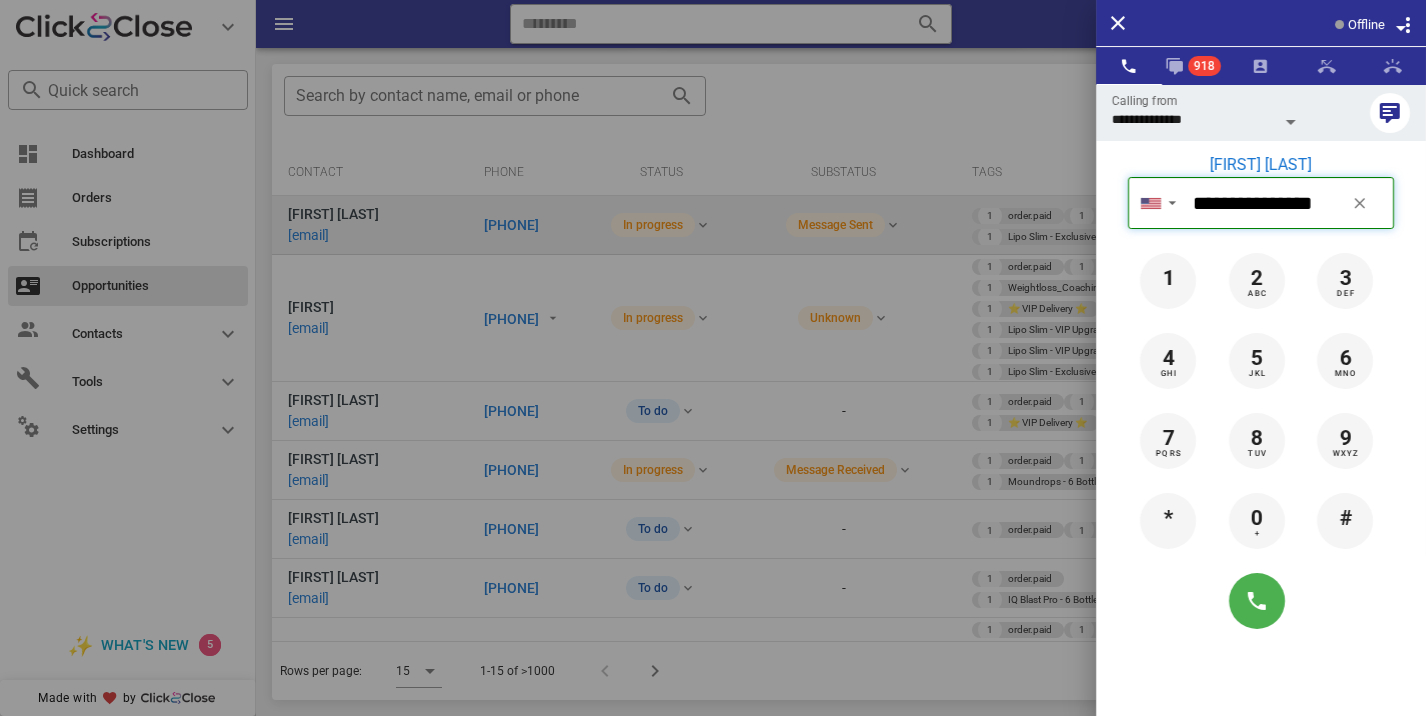 type 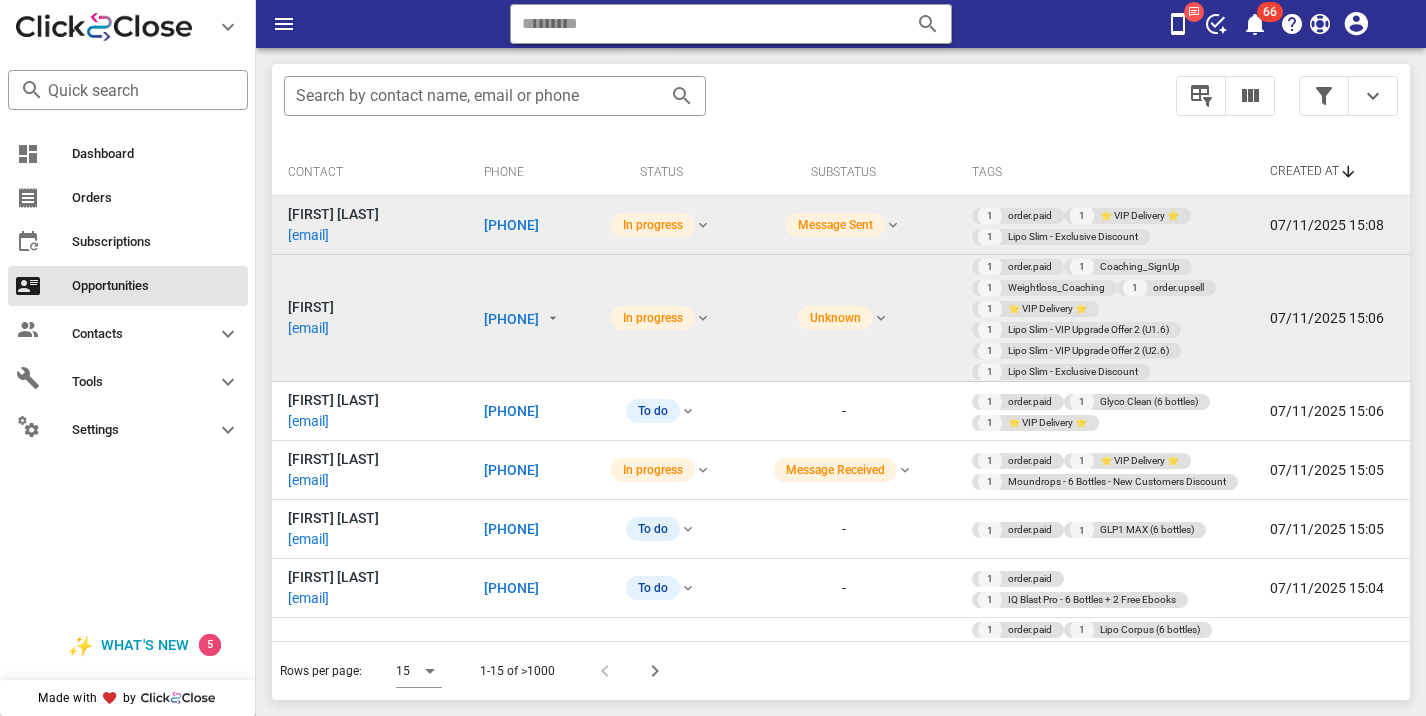 click on "[PHONE]" at bounding box center [511, 319] 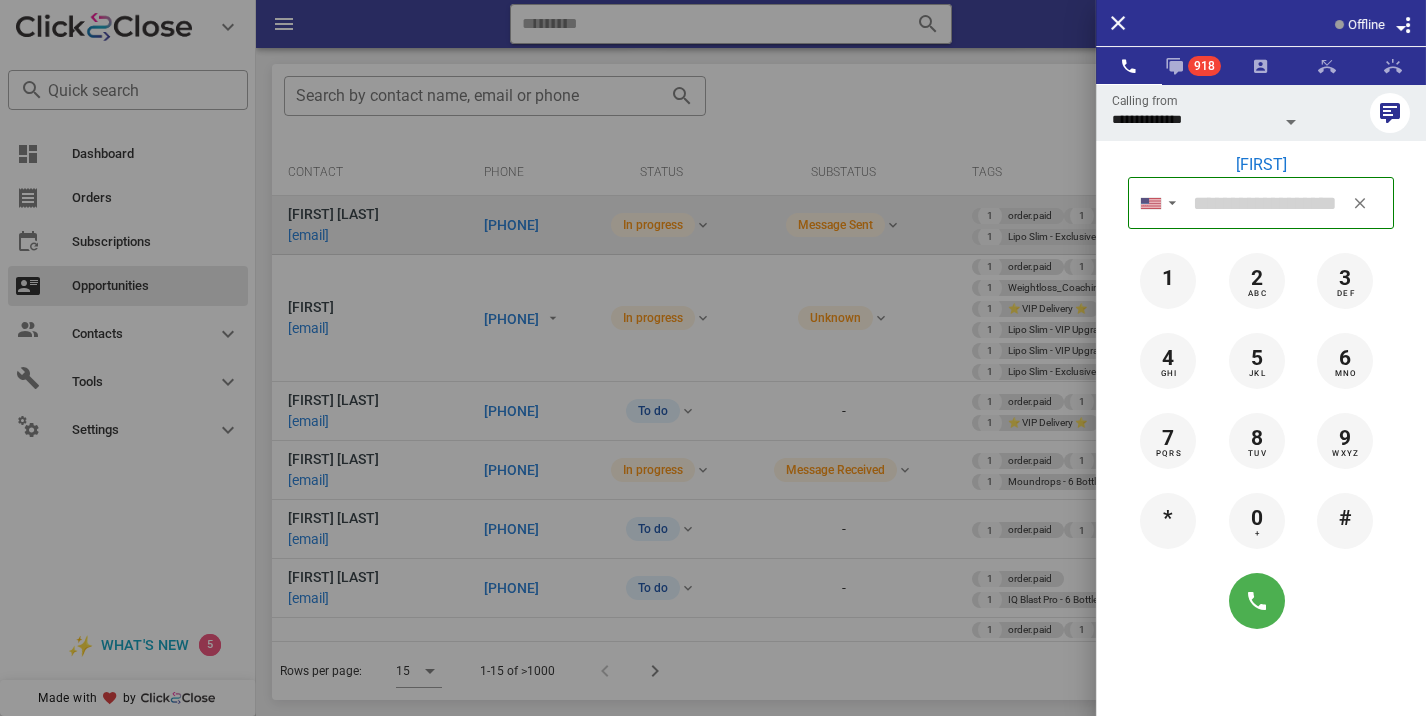 type on "**********" 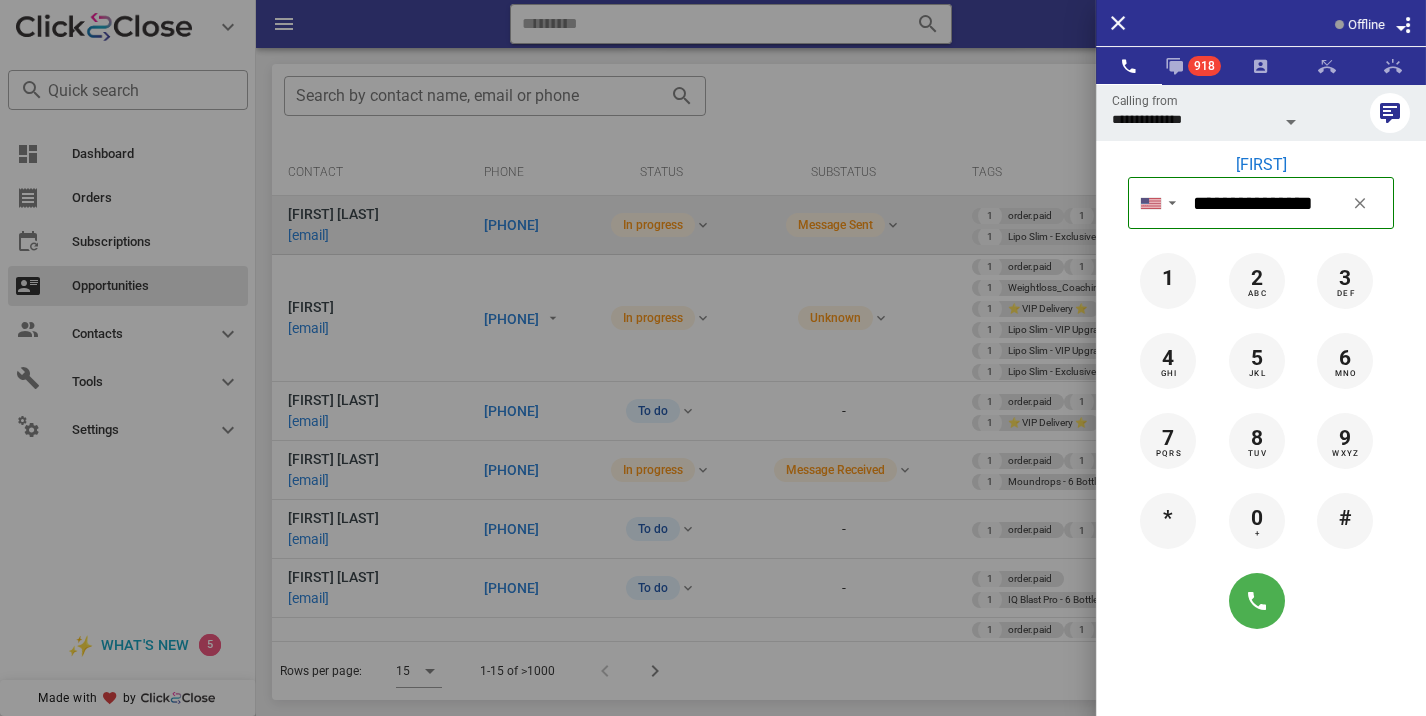 click at bounding box center [713, 358] 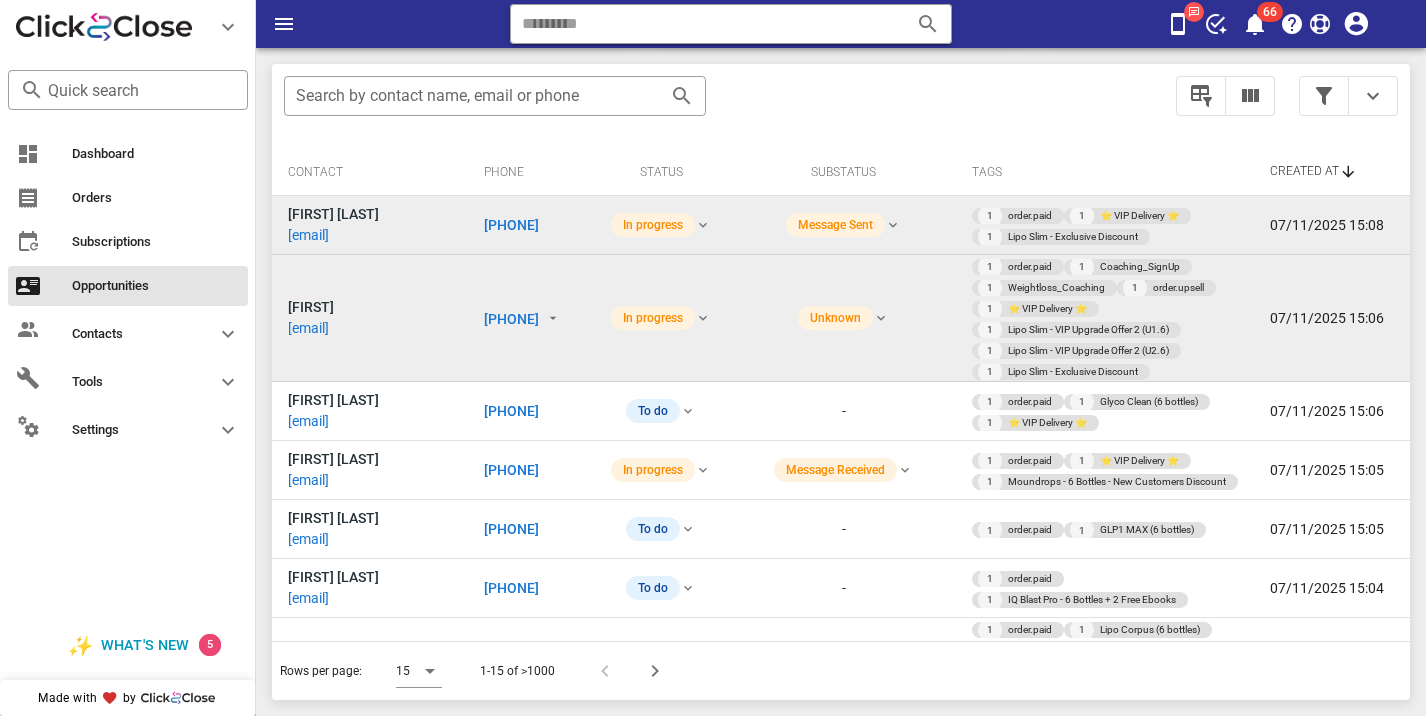 click on "[PHONE]" at bounding box center (511, 319) 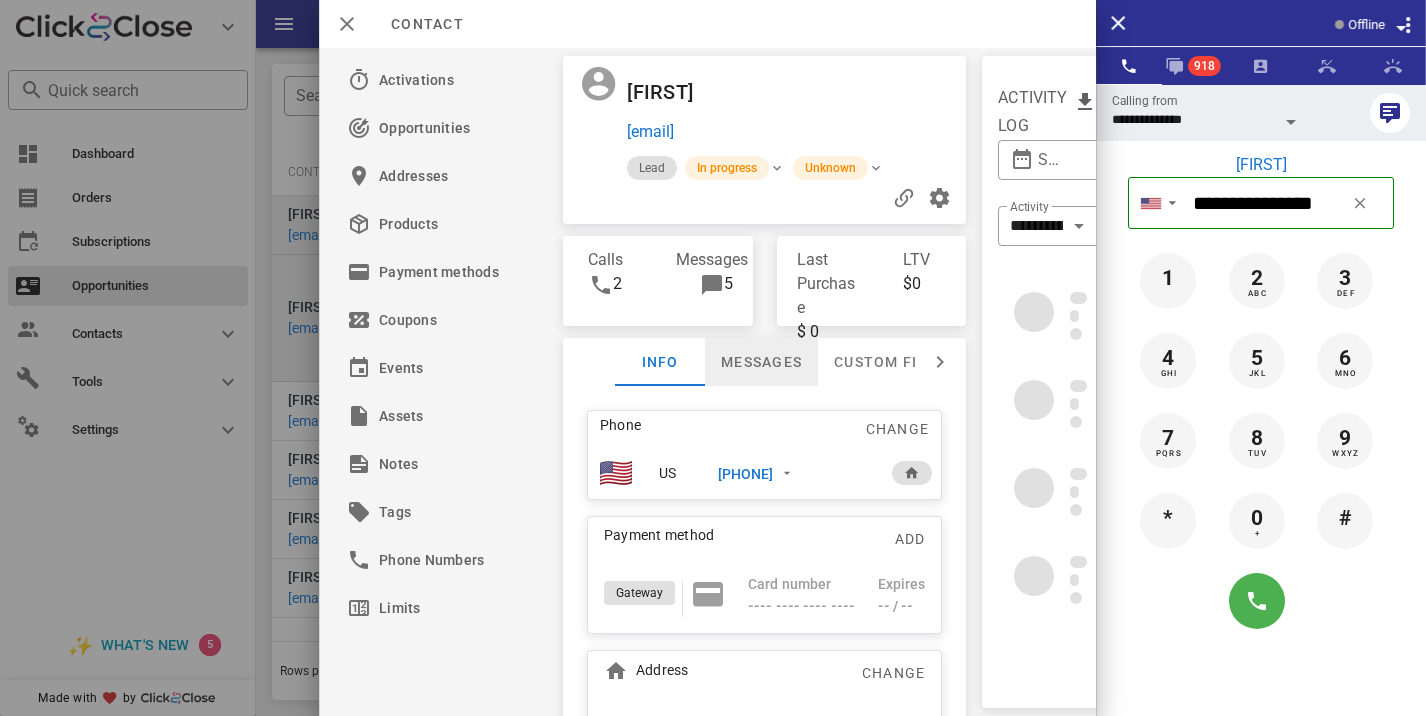 click on "Messages" at bounding box center (761, 362) 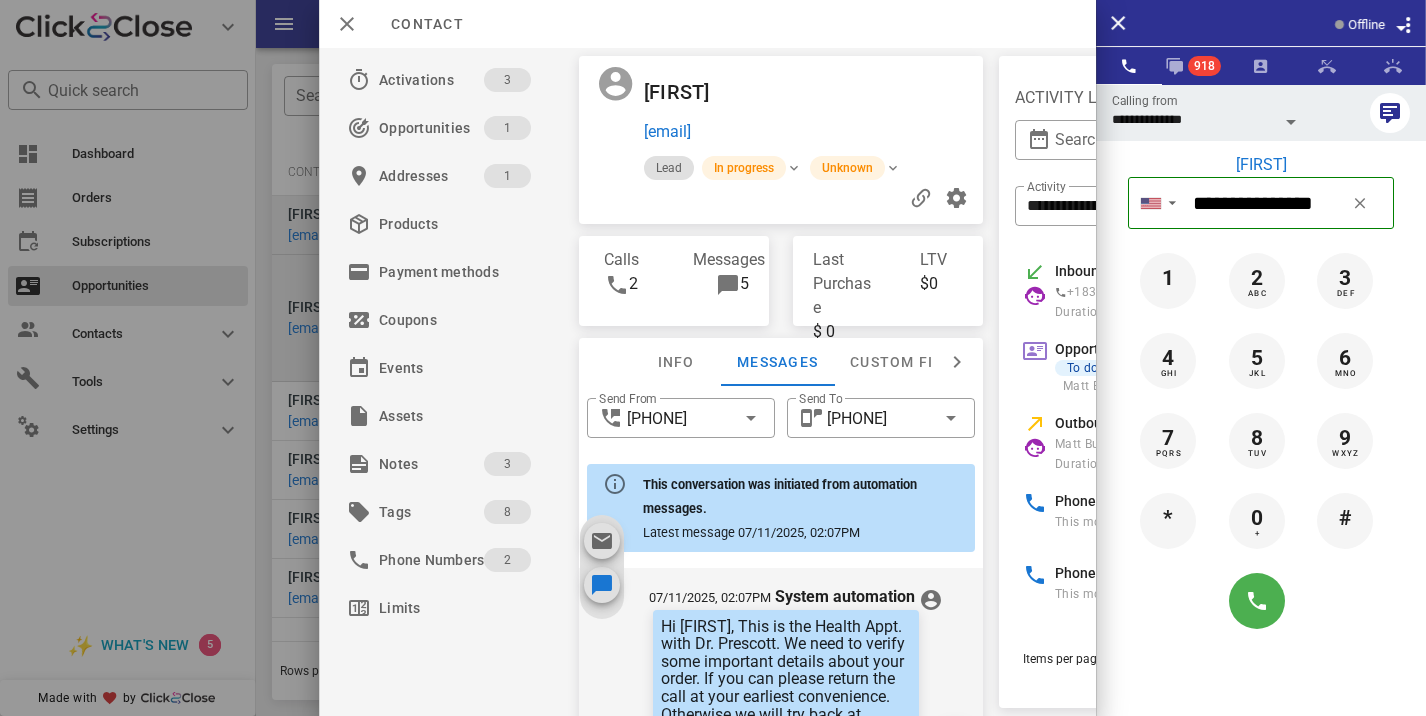 scroll, scrollTop: 657, scrollLeft: 0, axis: vertical 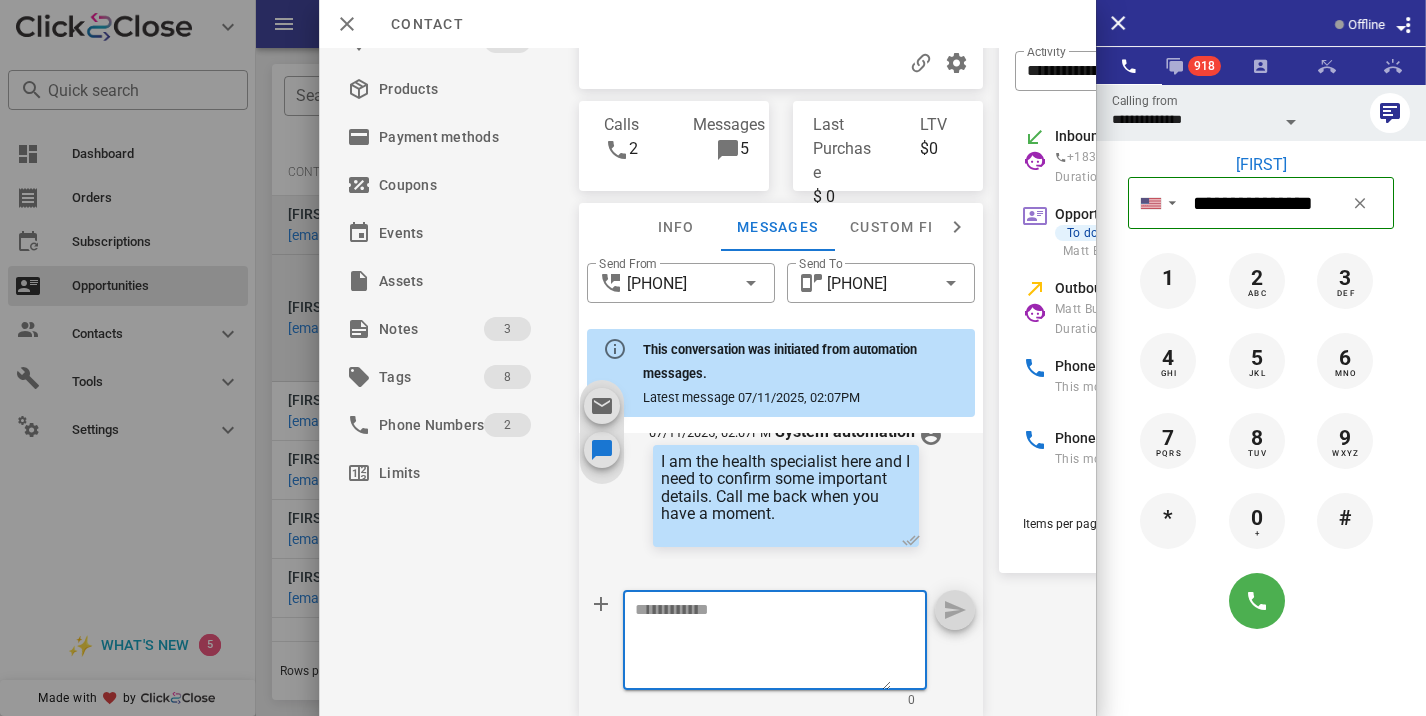 click at bounding box center (763, 643) 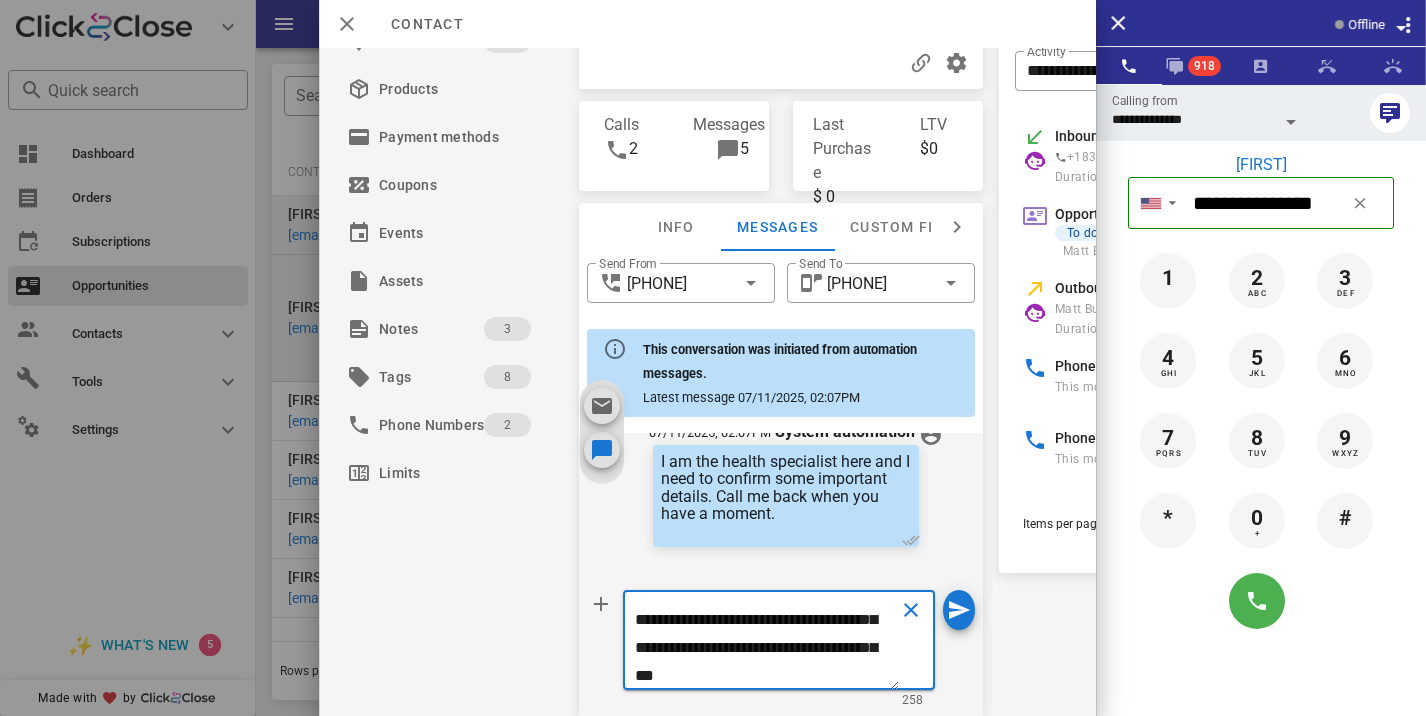 scroll, scrollTop: 0, scrollLeft: 0, axis: both 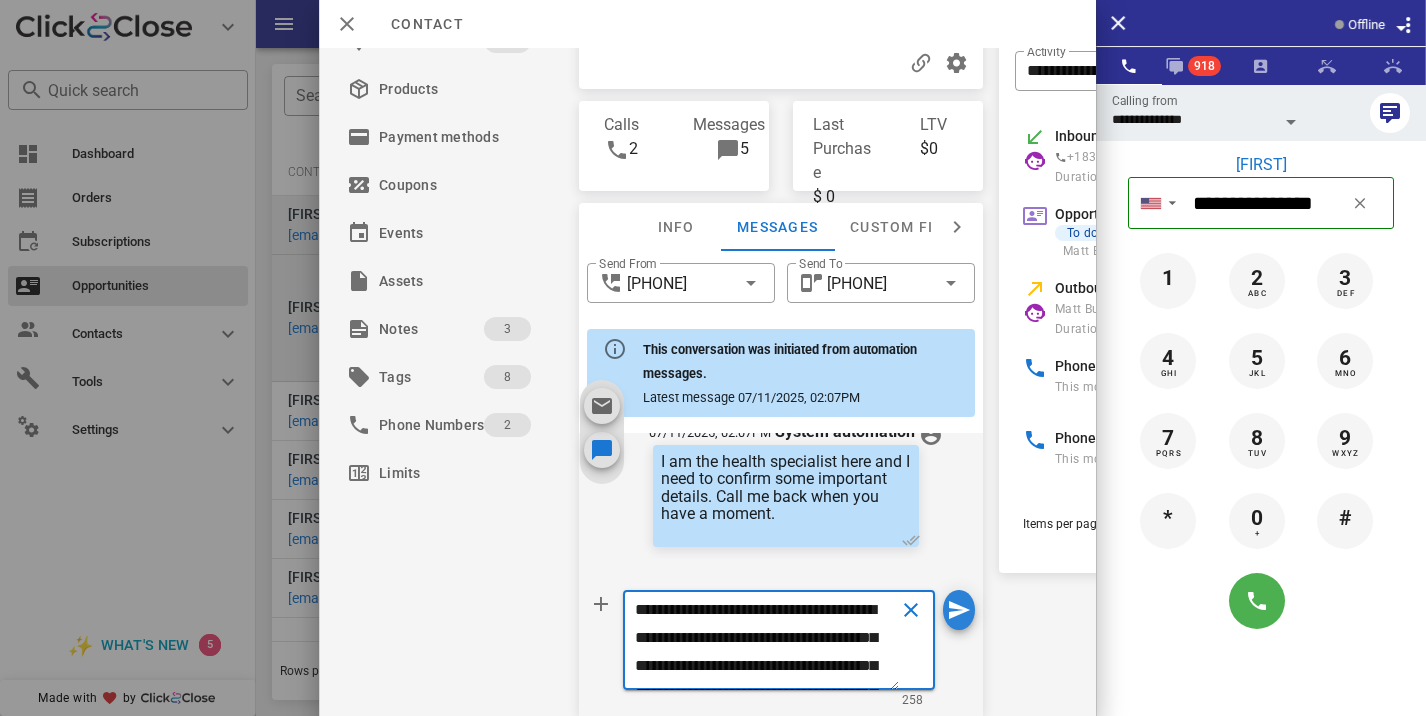 type on "**********" 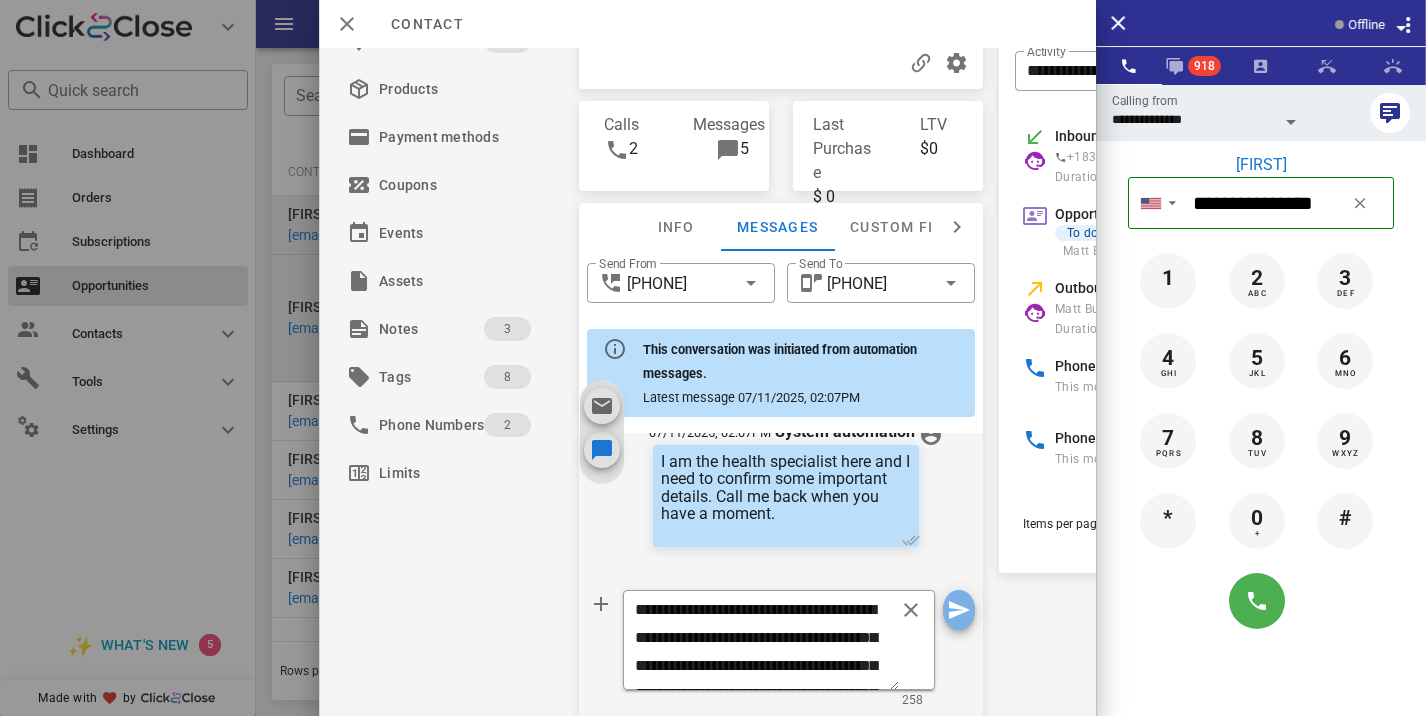 click at bounding box center (959, 610) 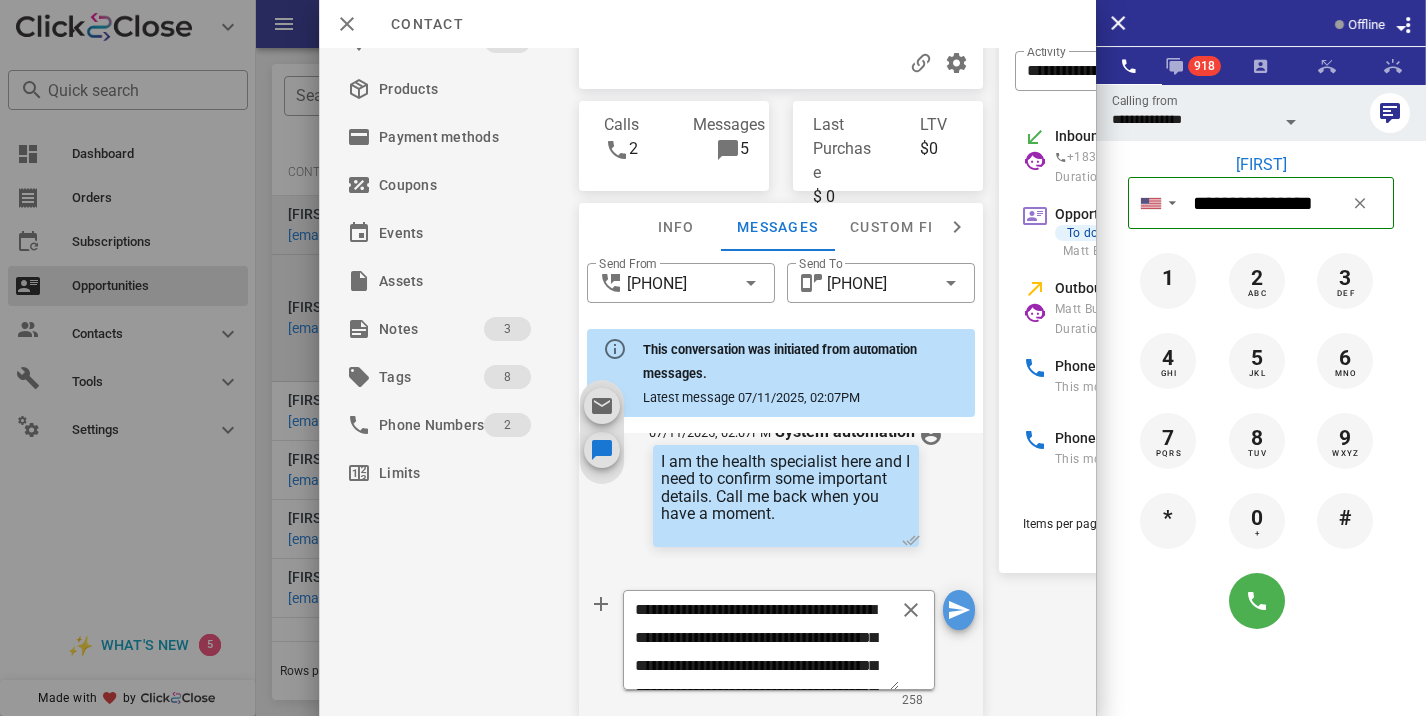 type 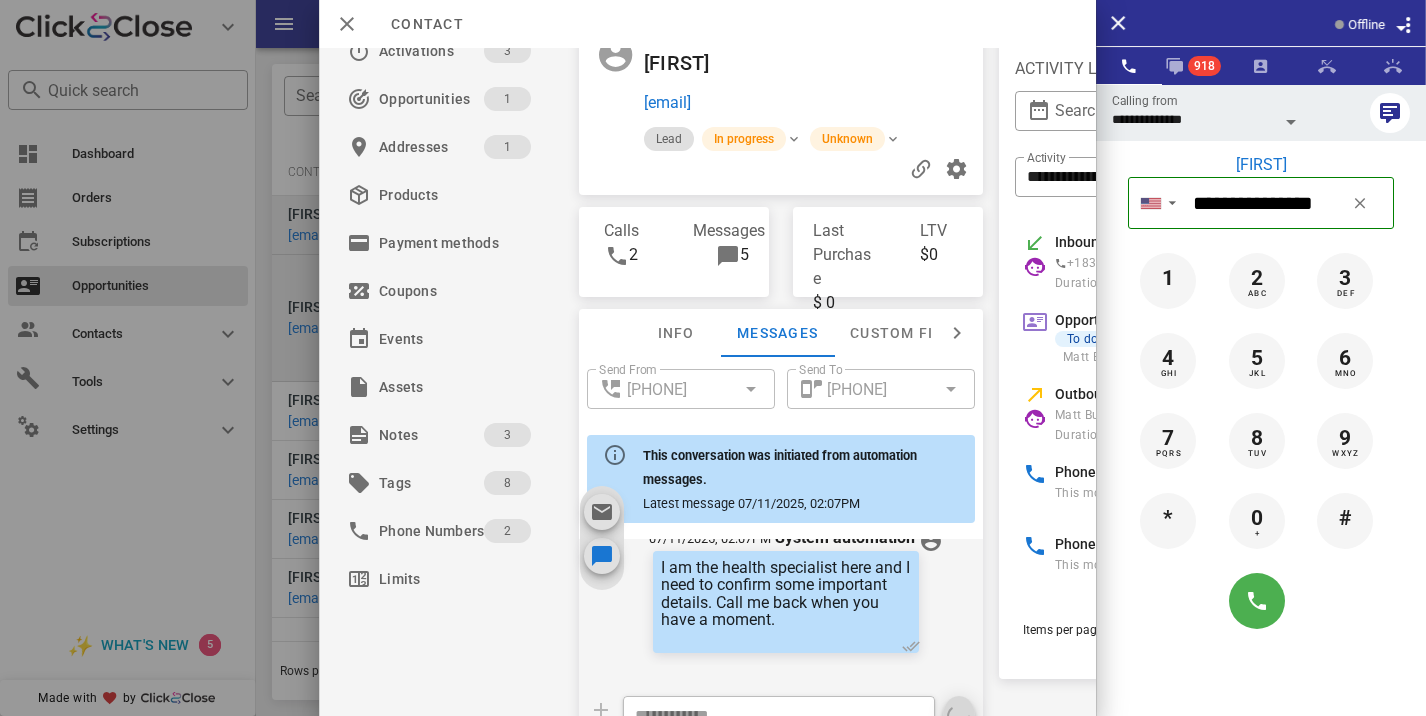 scroll, scrollTop: 19, scrollLeft: 0, axis: vertical 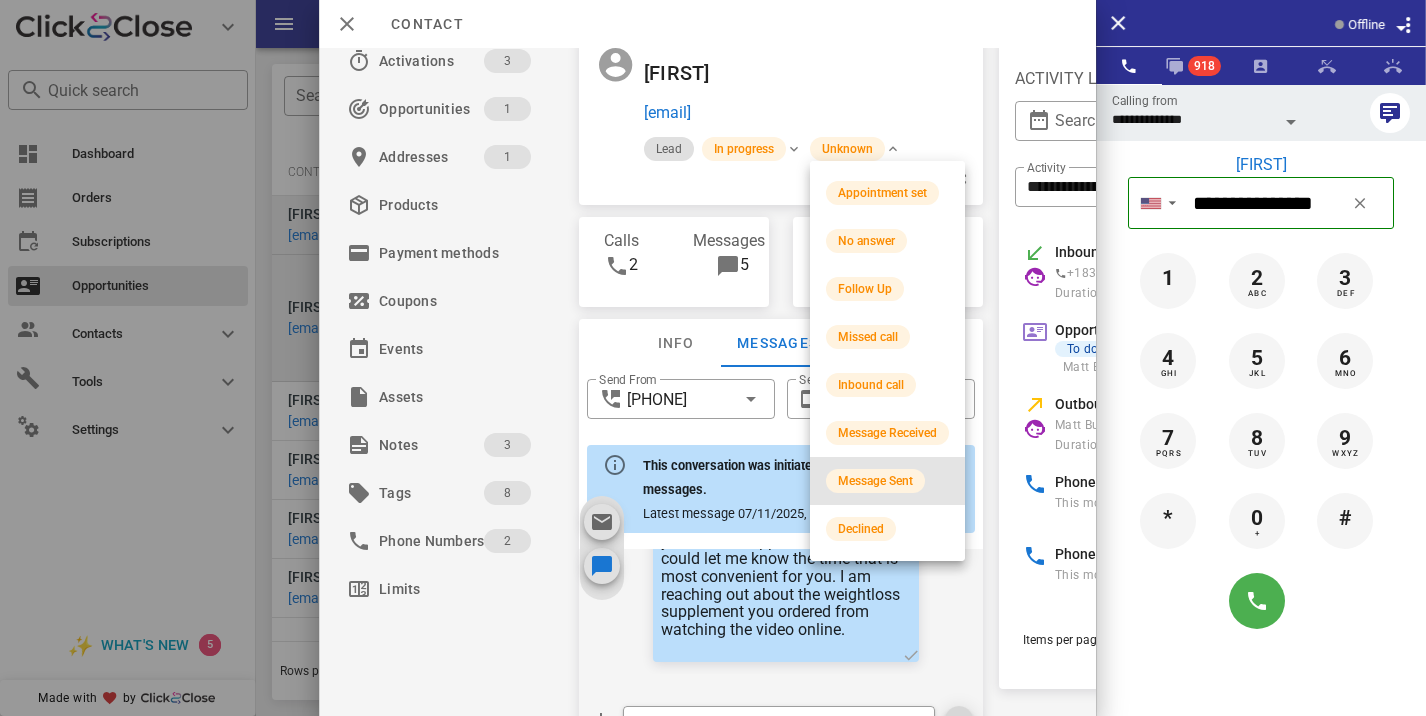 click on "Message Sent" at bounding box center (887, 481) 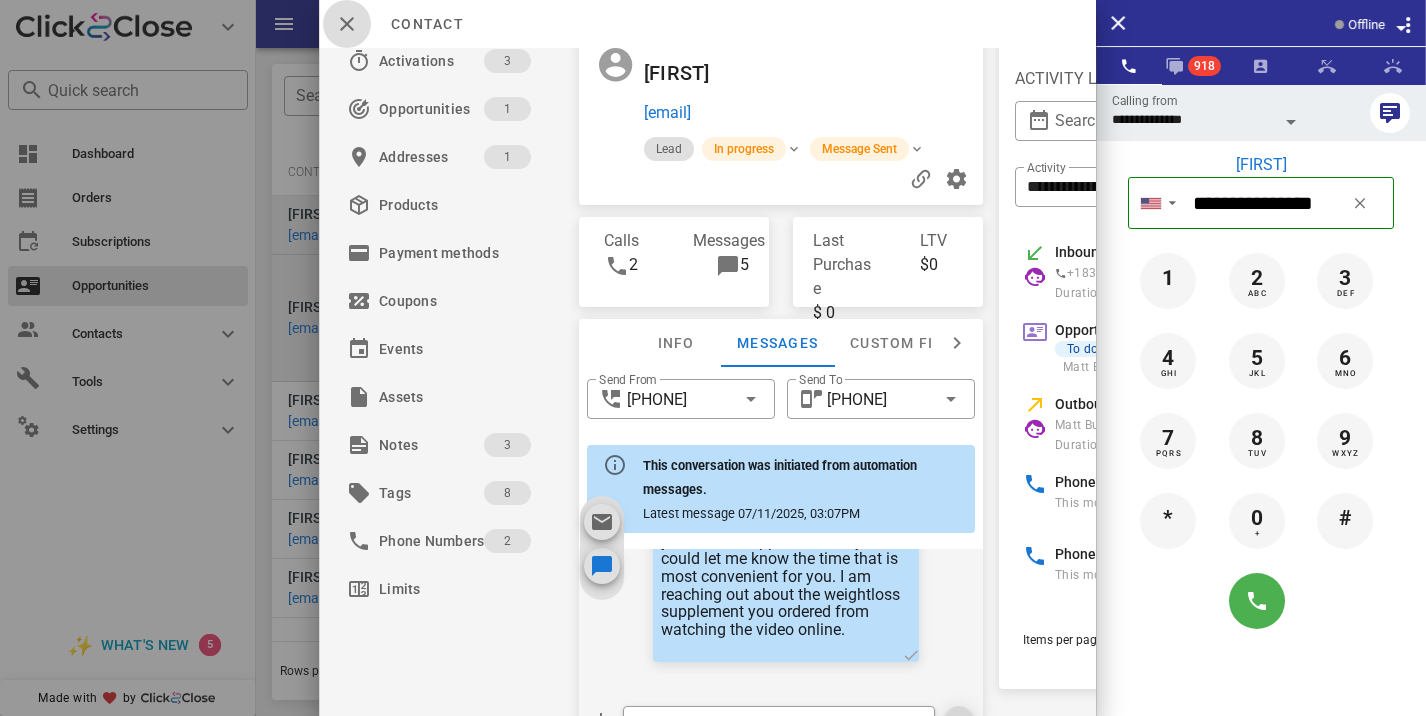 click at bounding box center [347, 24] 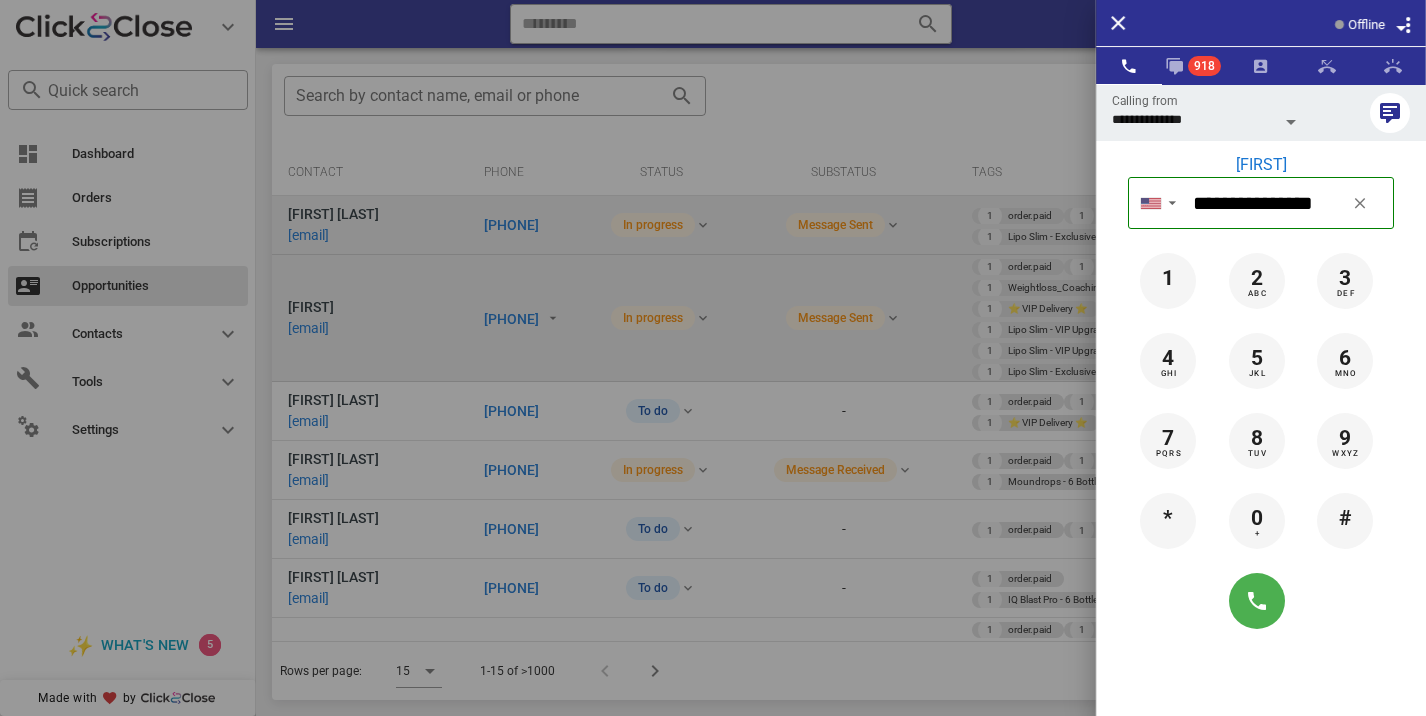 click at bounding box center [713, 358] 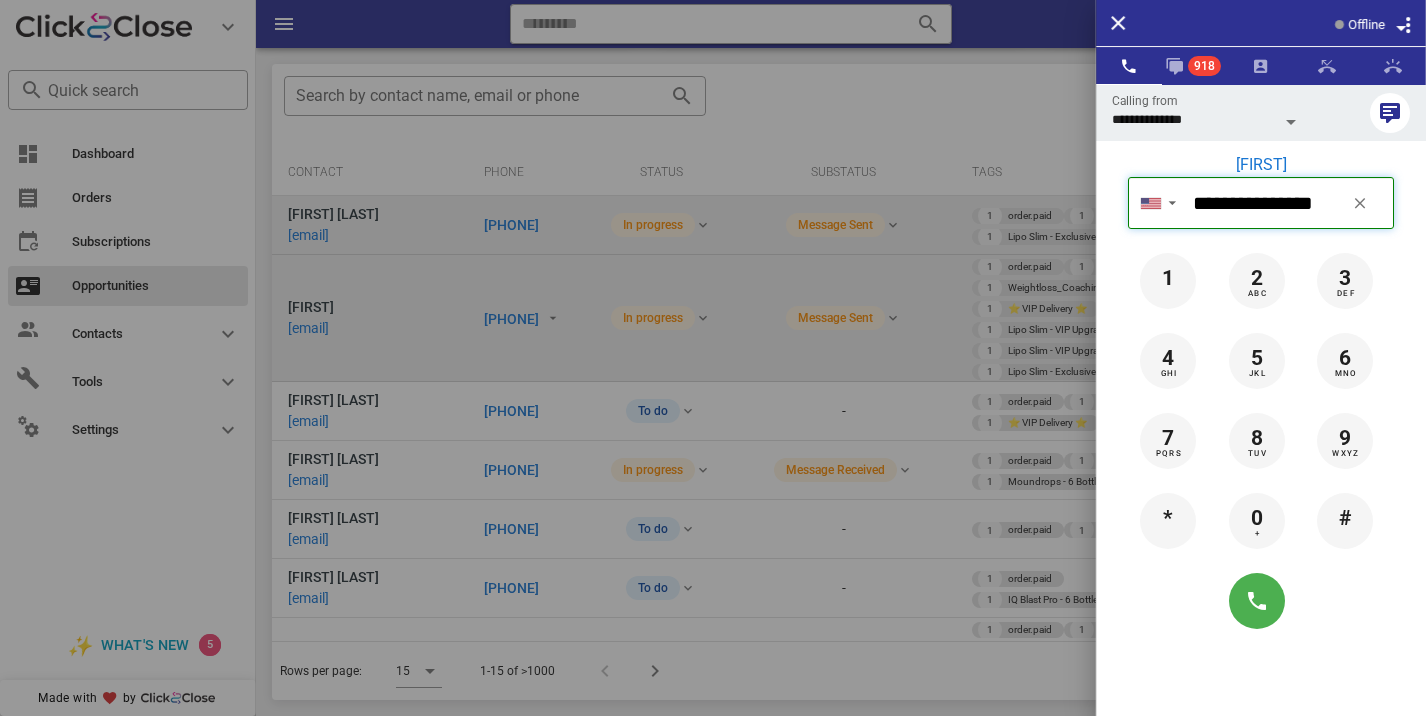 type 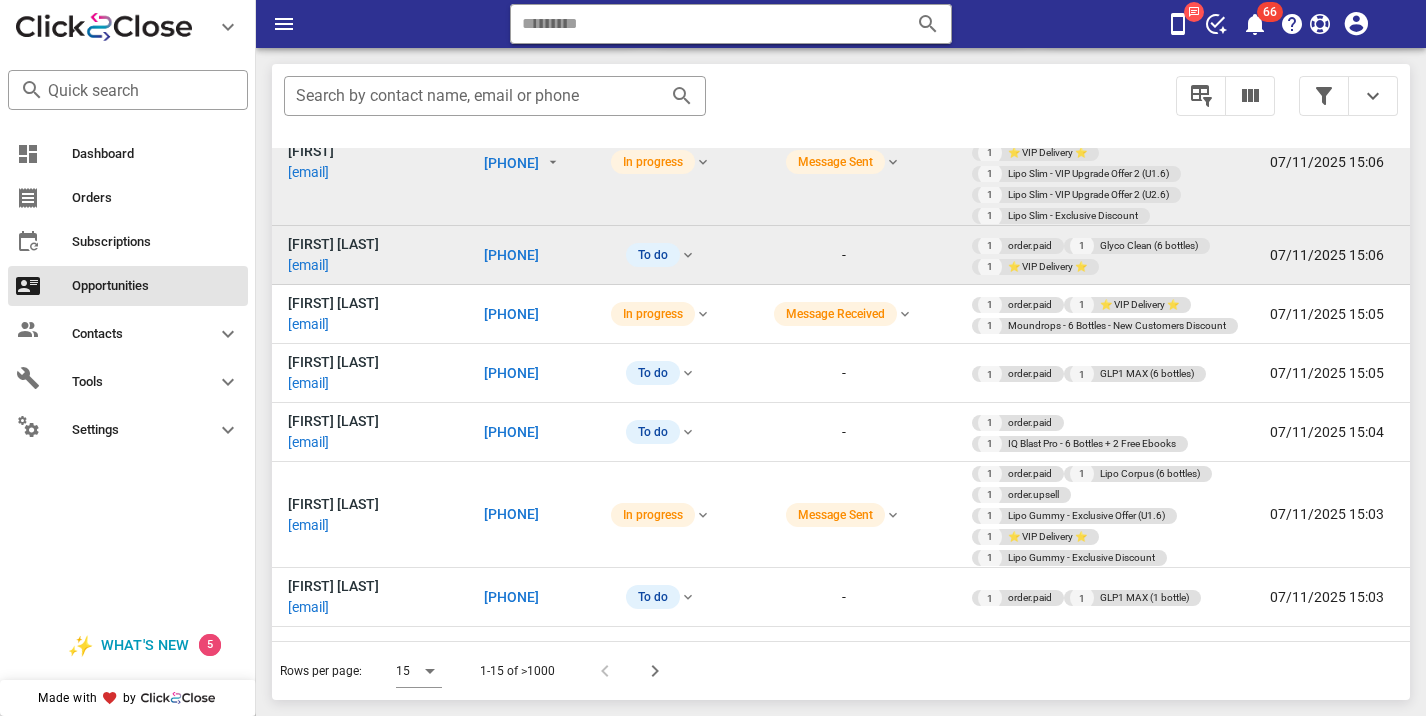 scroll, scrollTop: 181, scrollLeft: 0, axis: vertical 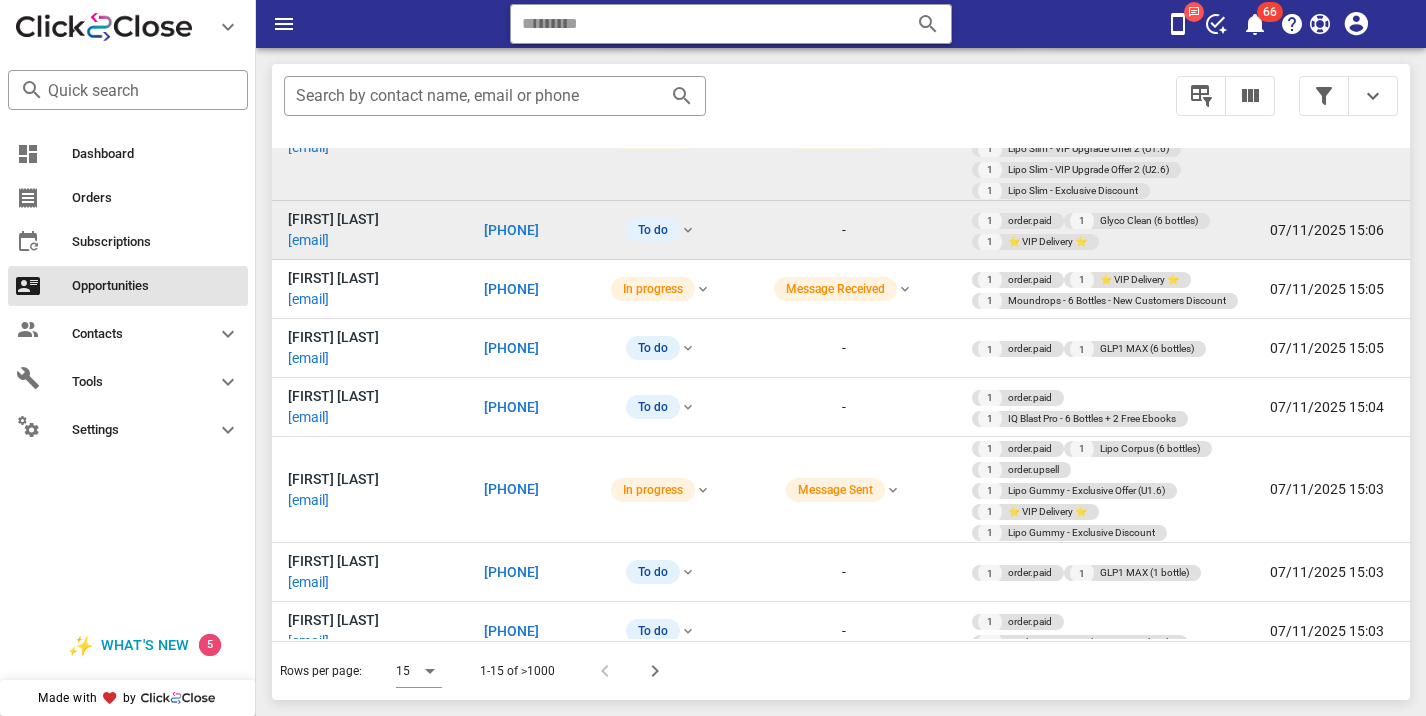 click on "[PHONE]" at bounding box center (529, 230) 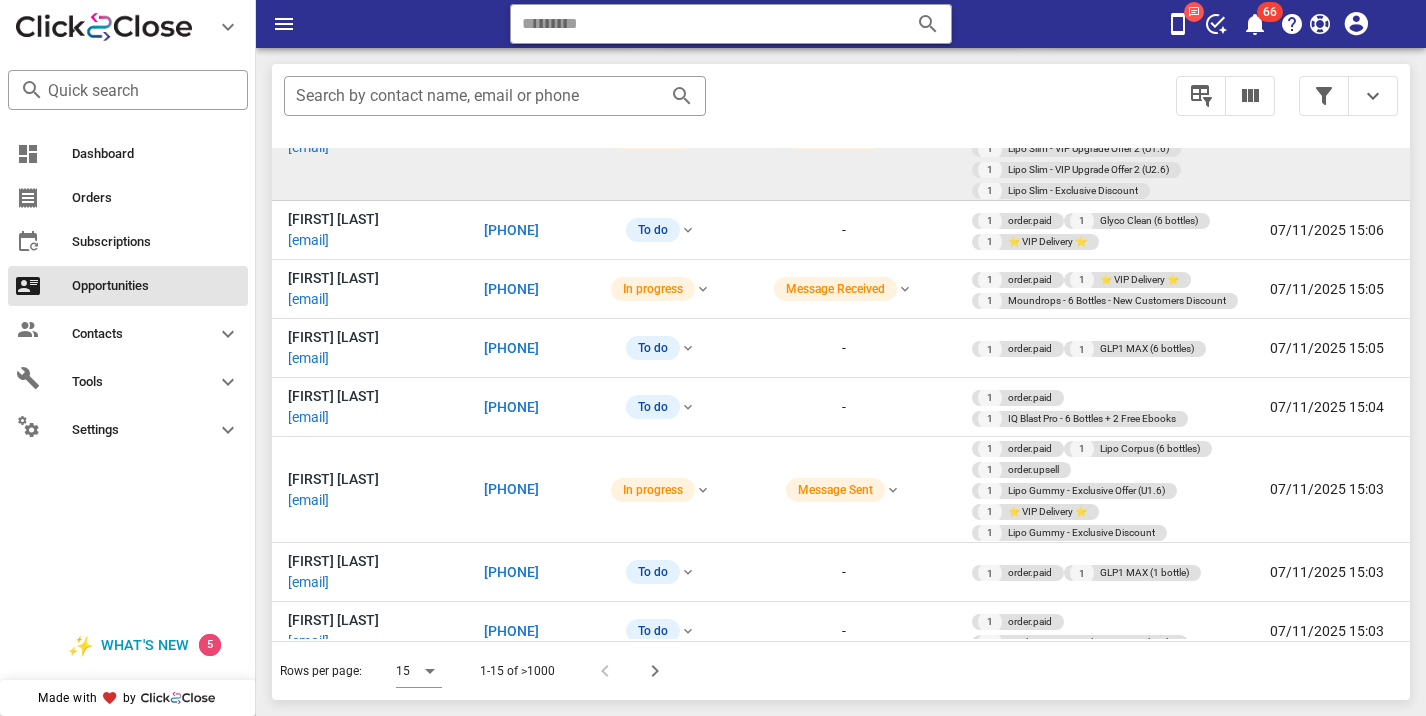 type on "**********" 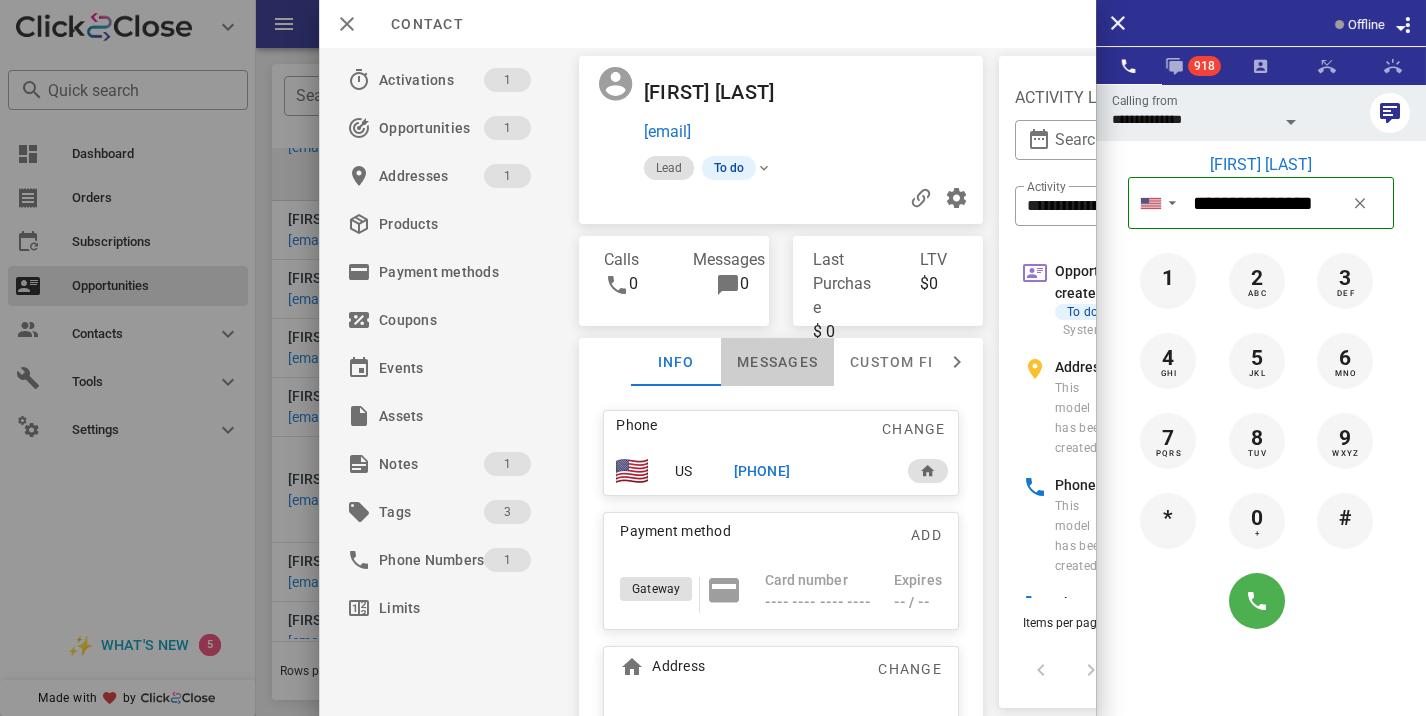 click on "Messages" at bounding box center (777, 362) 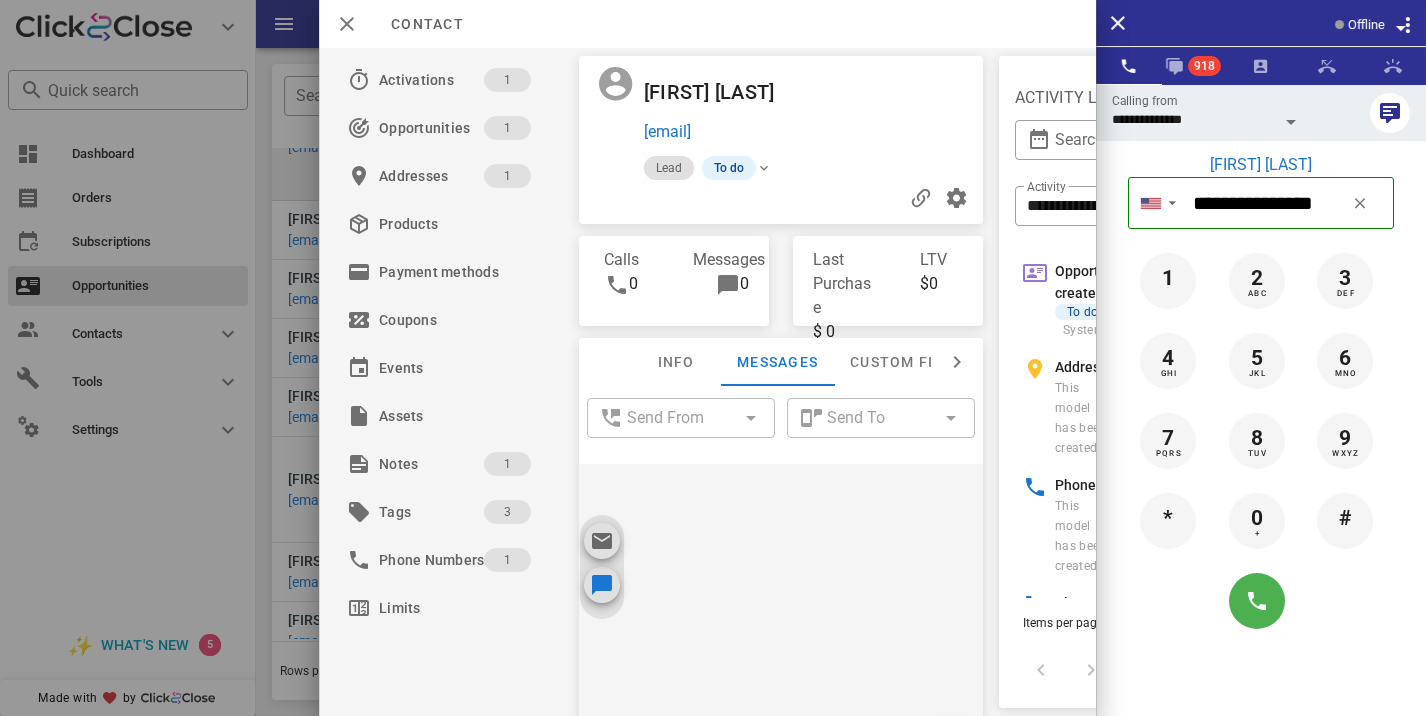 scroll, scrollTop: 674, scrollLeft: 0, axis: vertical 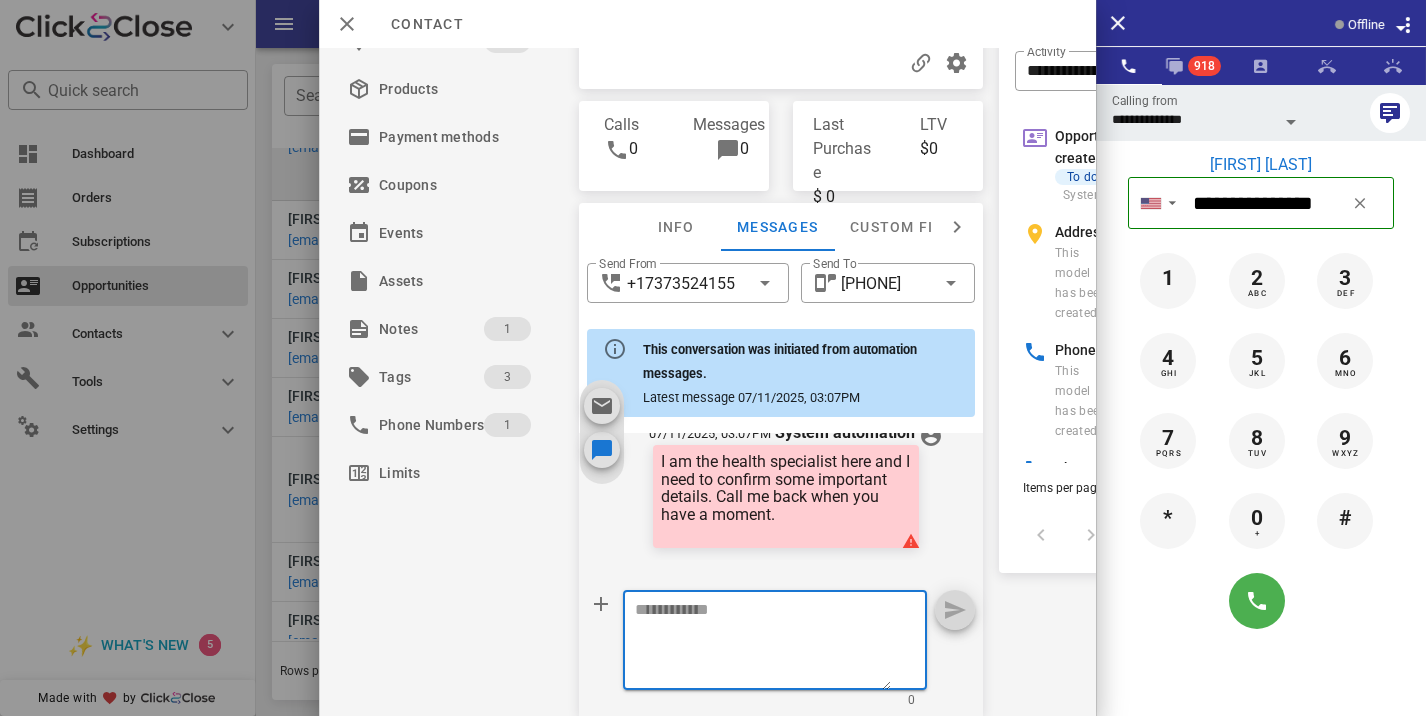 click at bounding box center (763, 643) 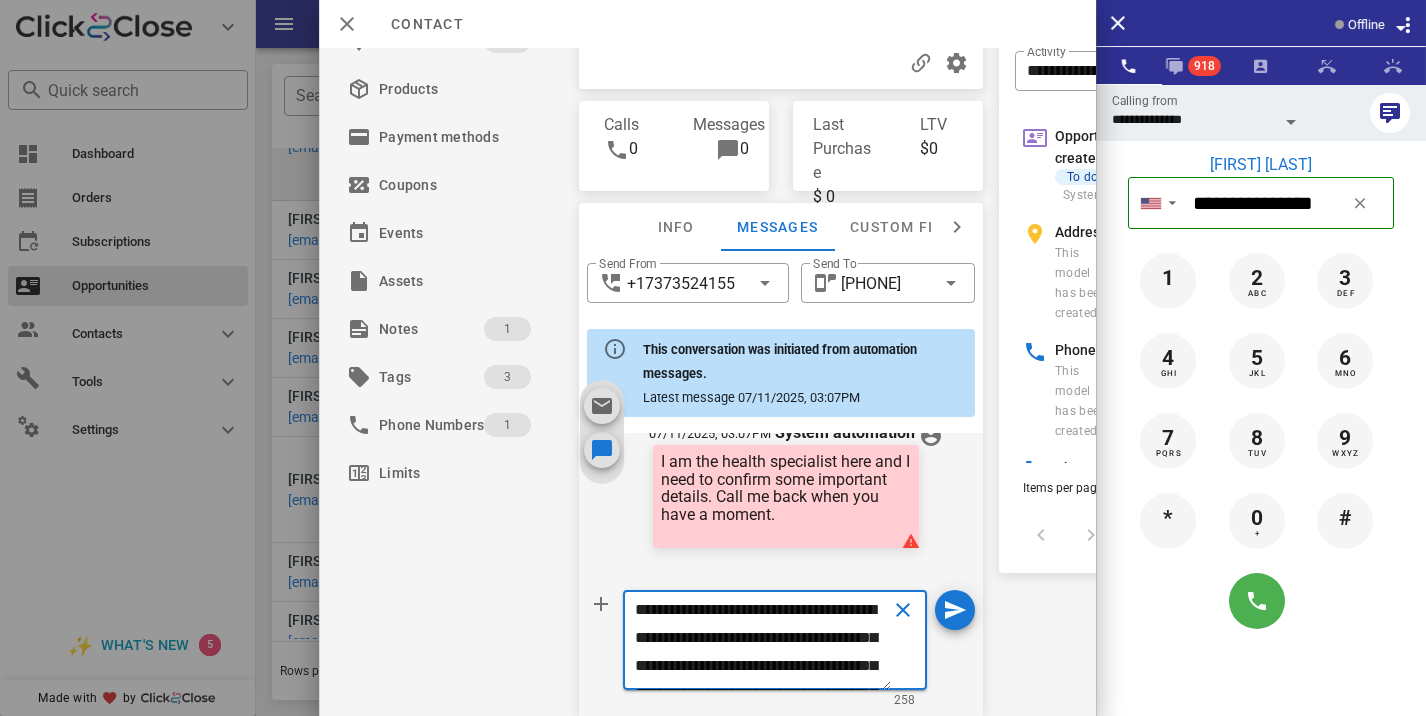 scroll, scrollTop: 153, scrollLeft: 0, axis: vertical 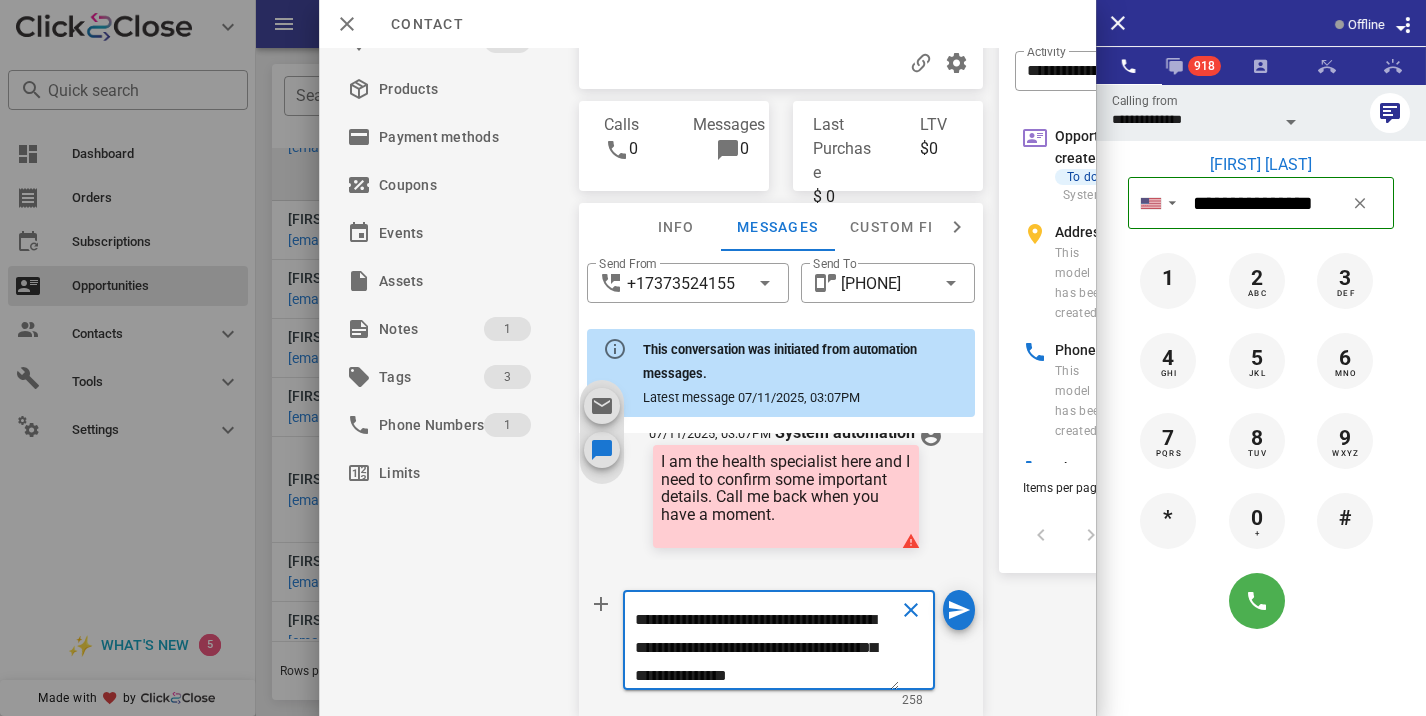 type on "**********" 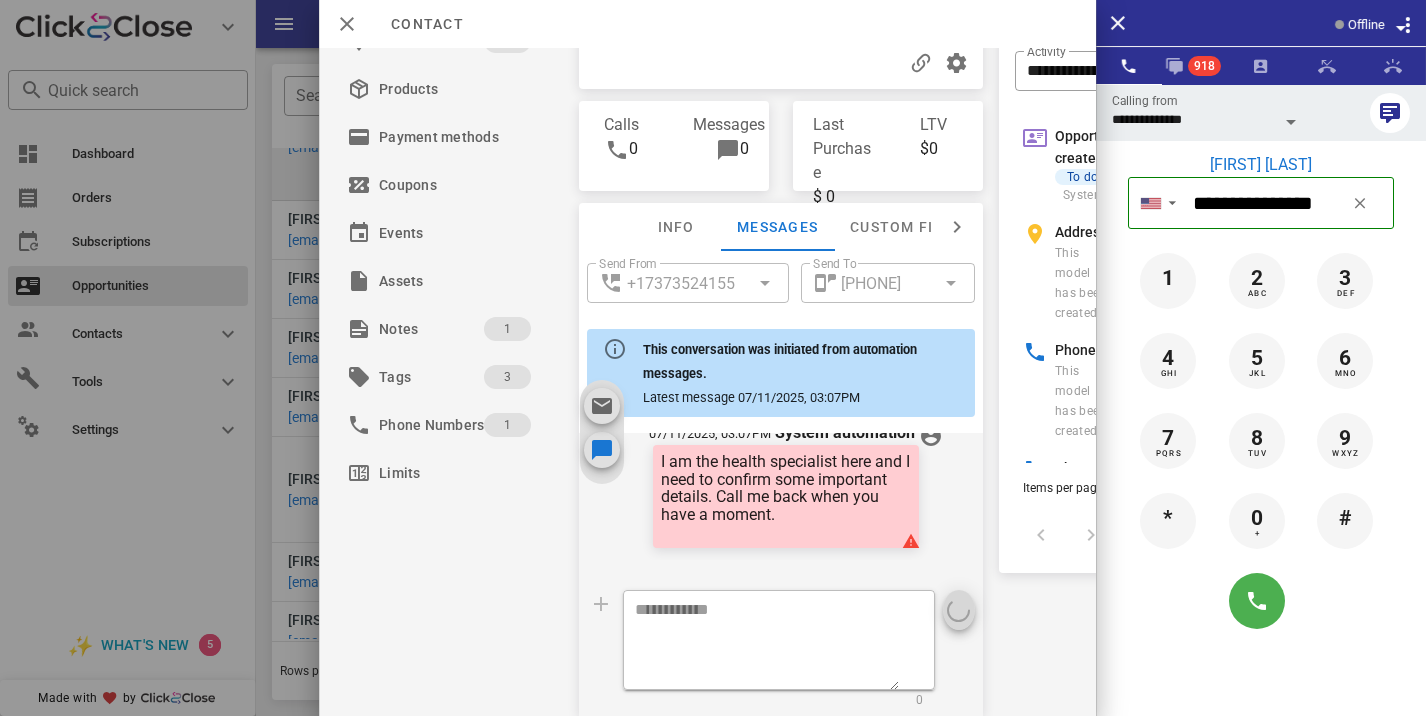 scroll, scrollTop: 0, scrollLeft: 0, axis: both 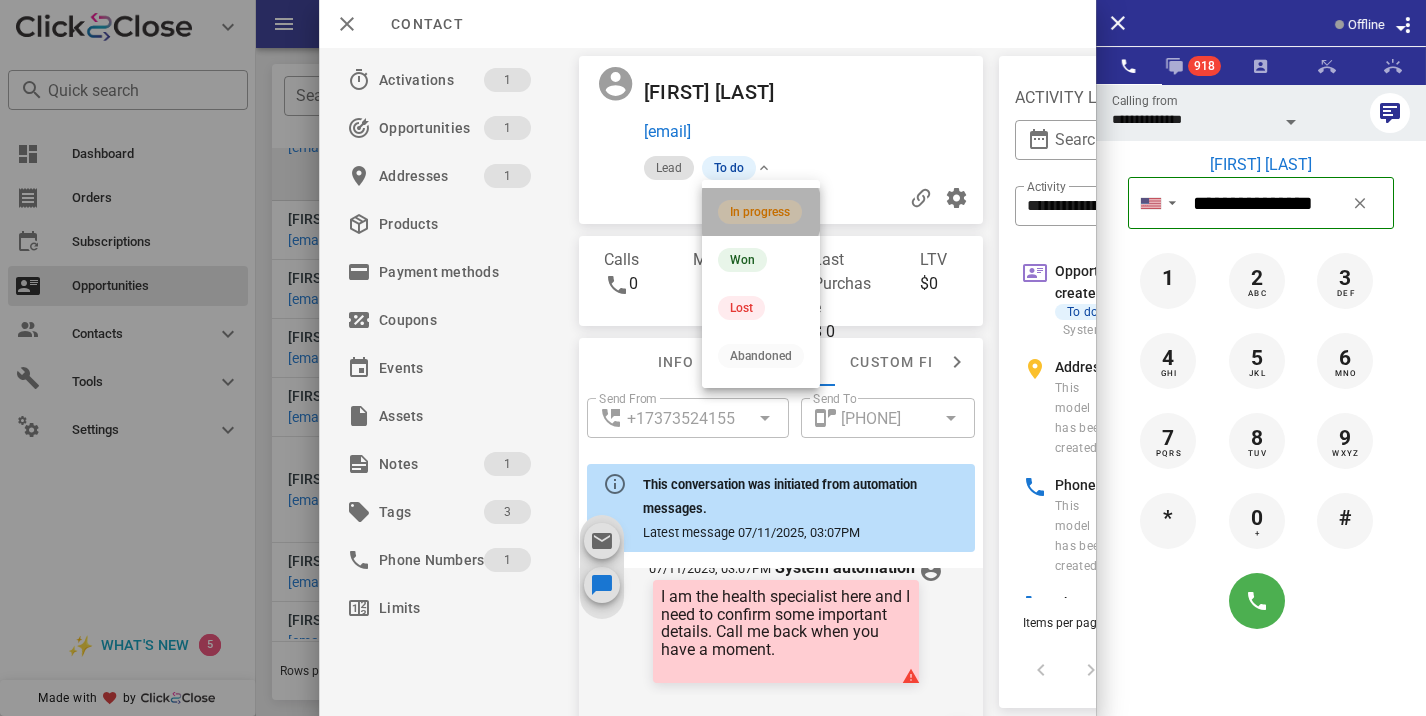 click on "In progress" at bounding box center [760, 212] 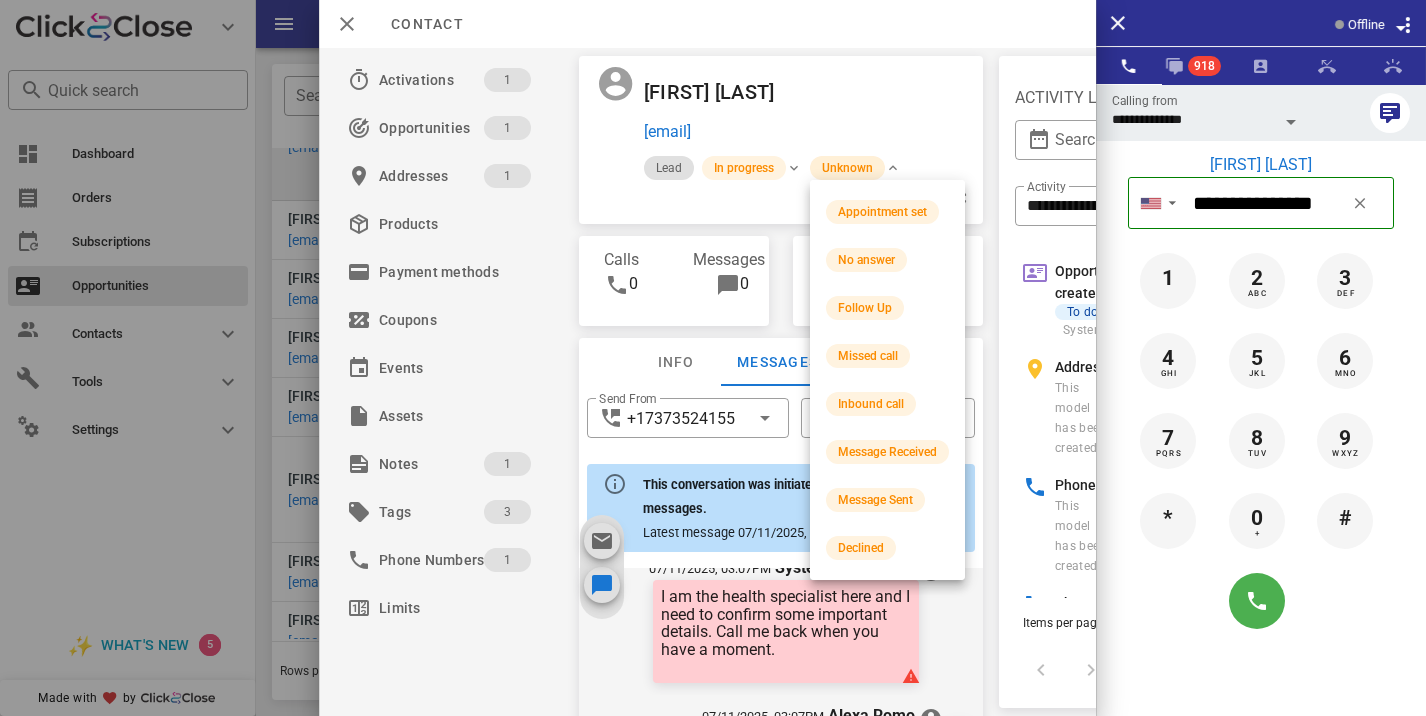 scroll, scrollTop: 893, scrollLeft: 0, axis: vertical 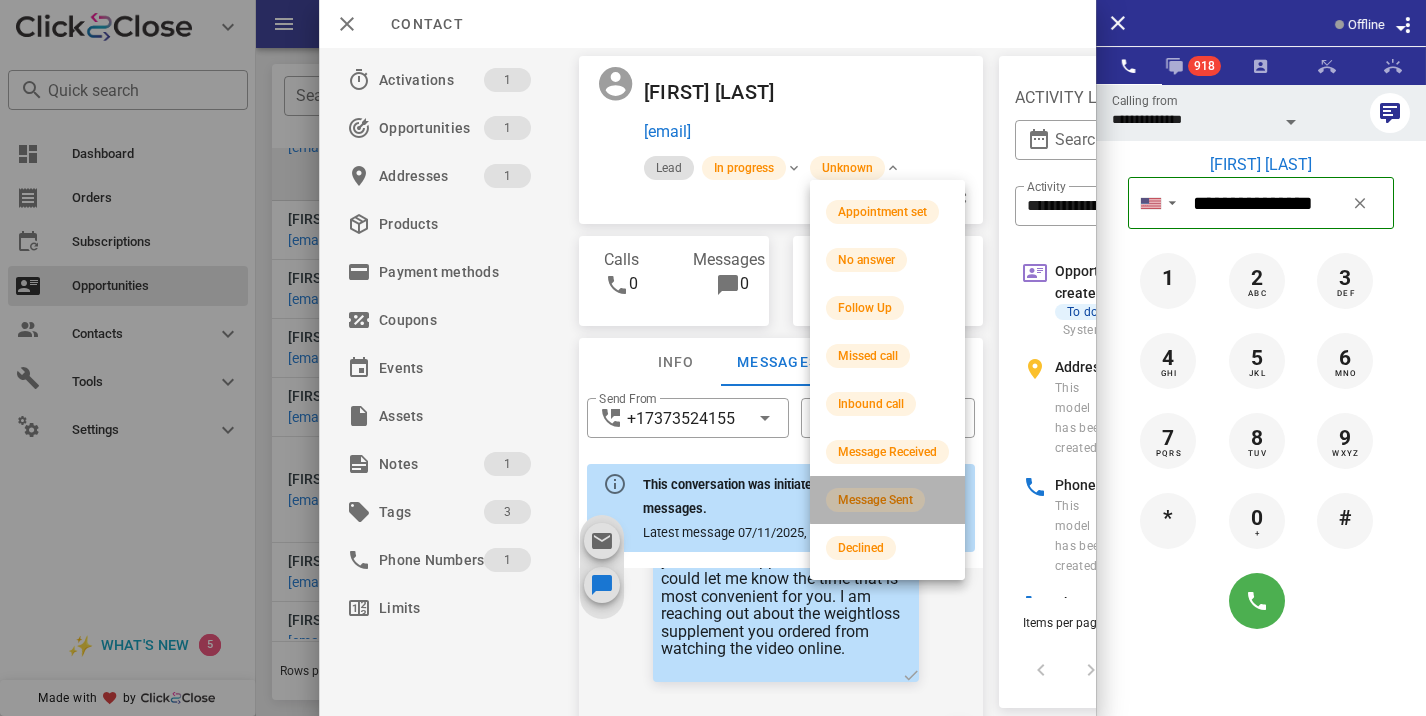 click on "Message Sent" at bounding box center [875, 500] 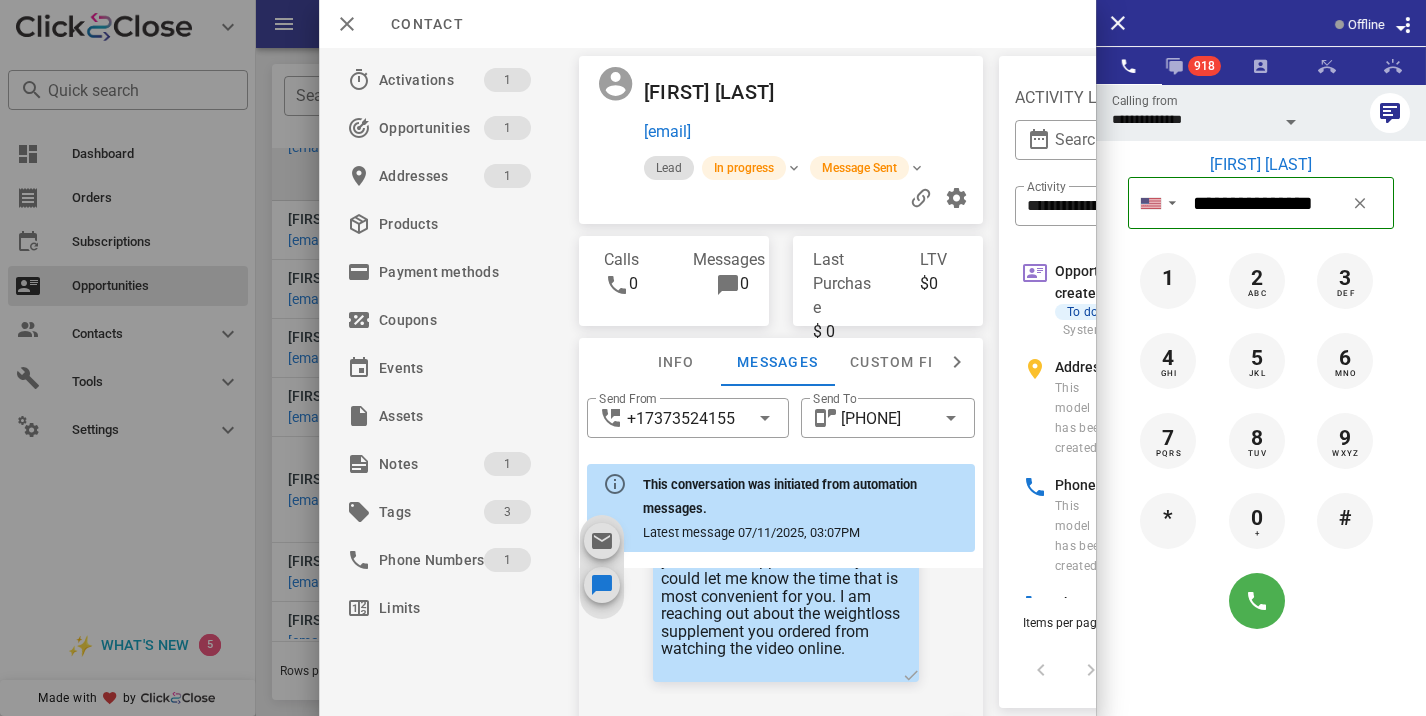 click at bounding box center [713, 358] 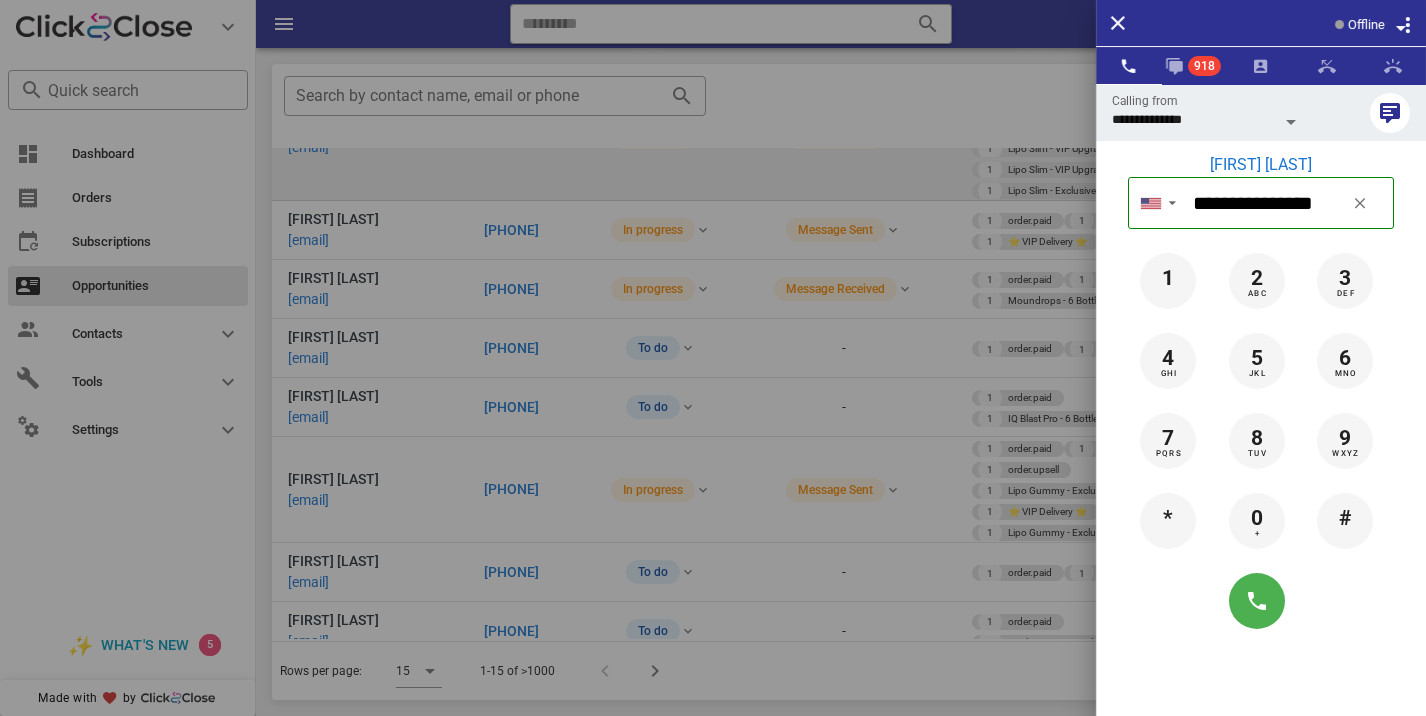 click at bounding box center (713, 358) 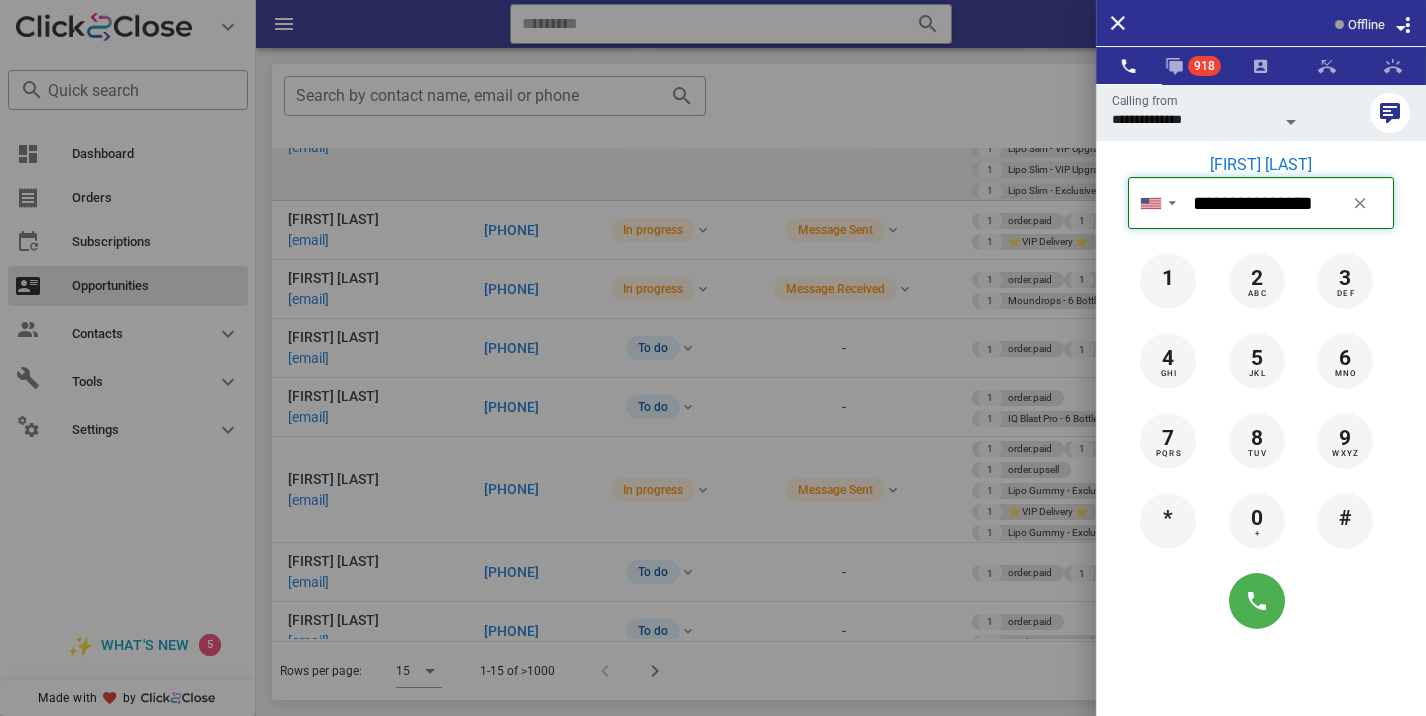 type 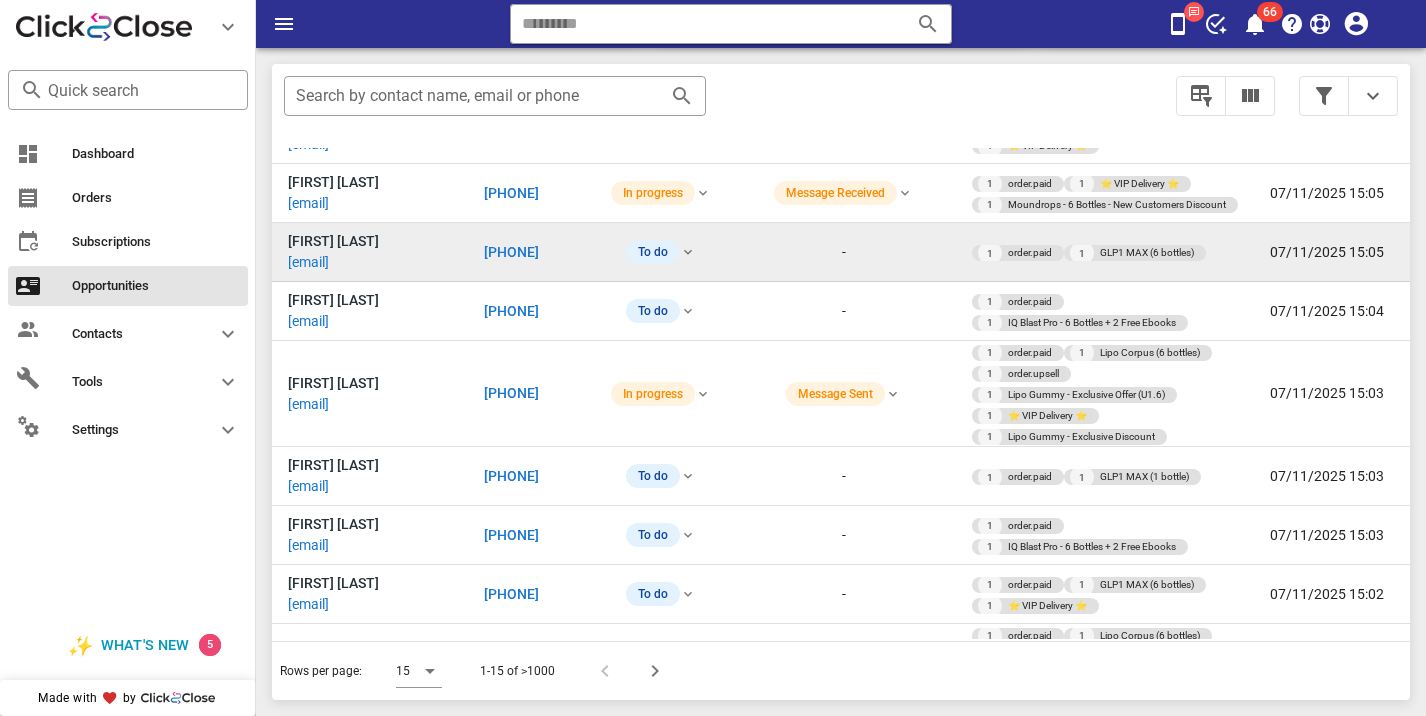 scroll, scrollTop: 287, scrollLeft: 0, axis: vertical 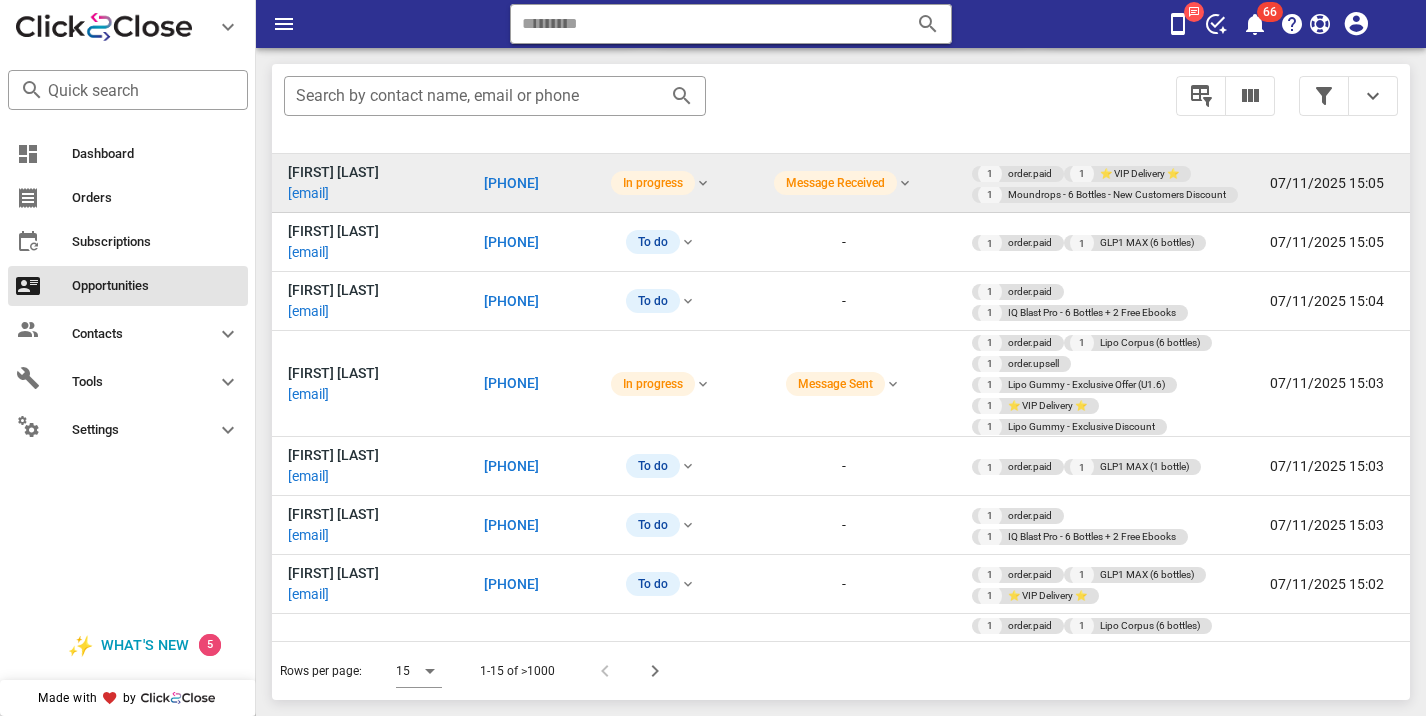 click on "[PHONE]" at bounding box center [511, 183] 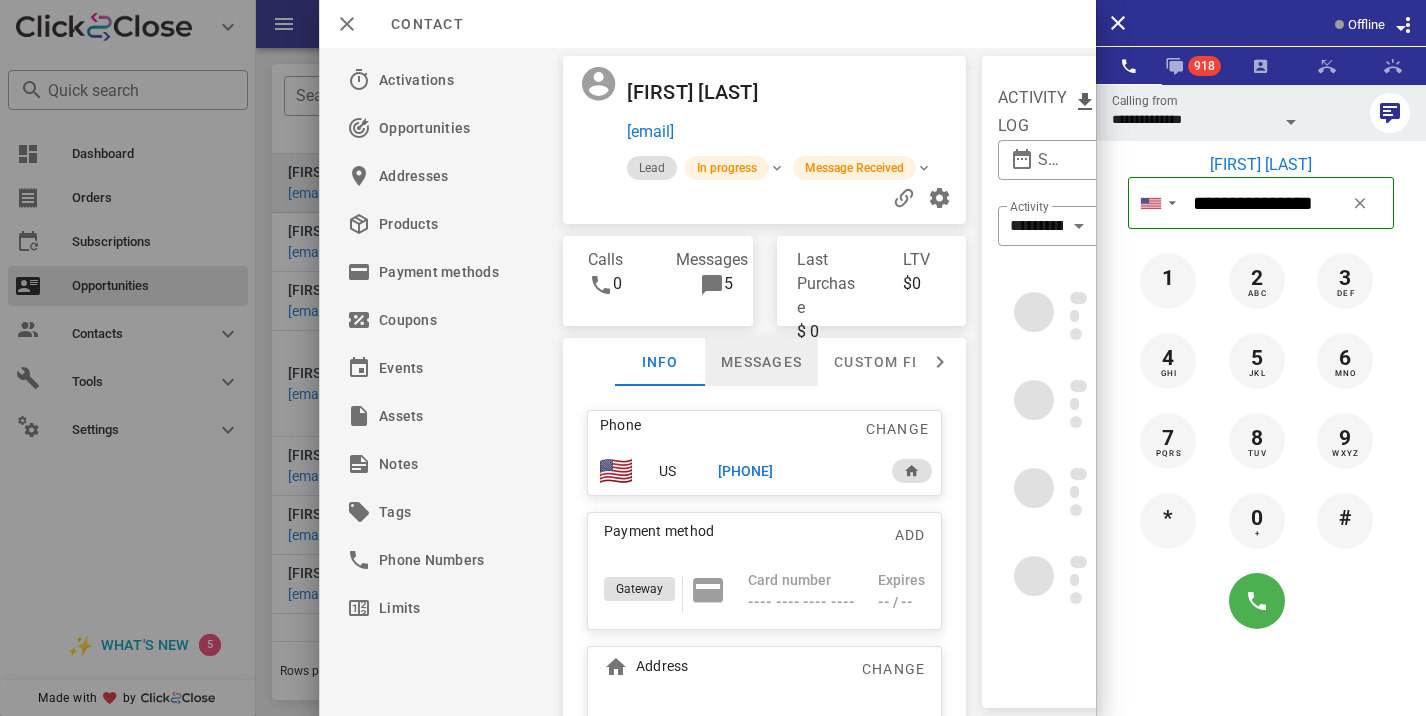click on "Messages" at bounding box center [761, 362] 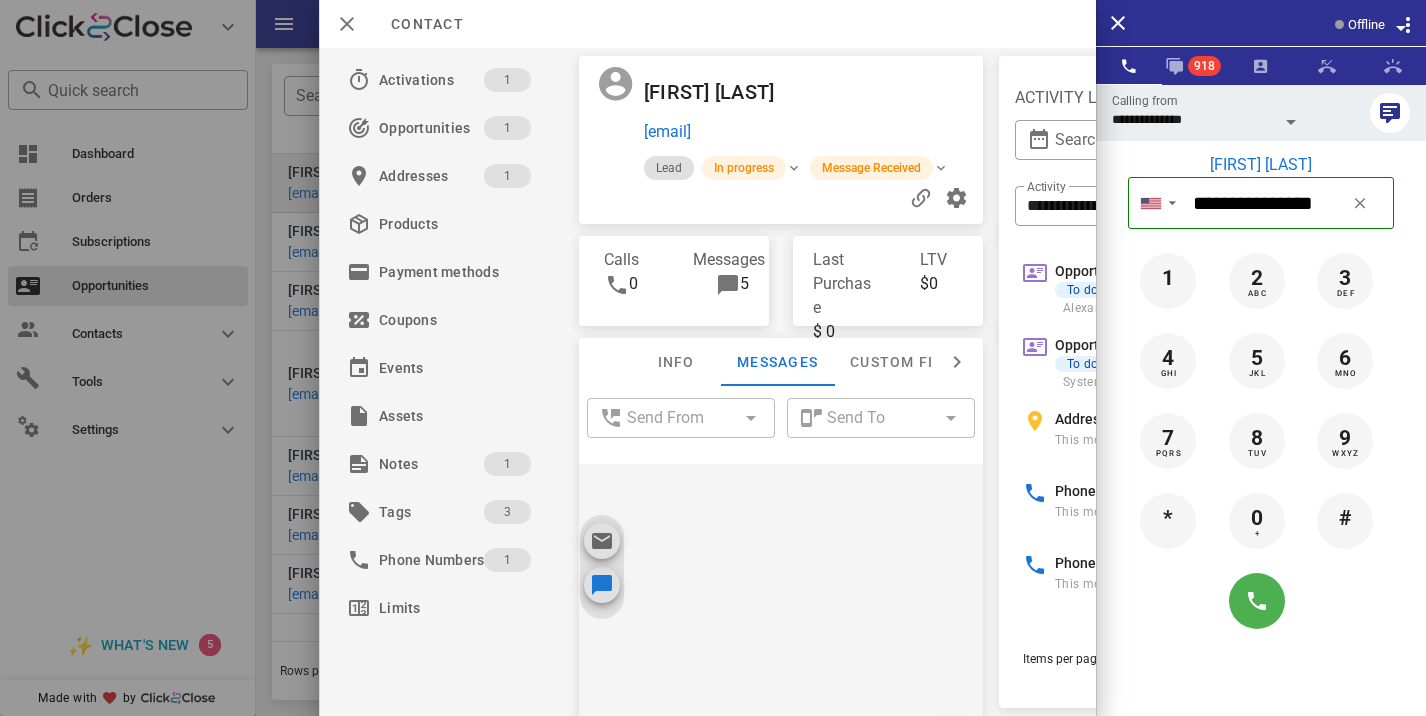 scroll, scrollTop: 816, scrollLeft: 0, axis: vertical 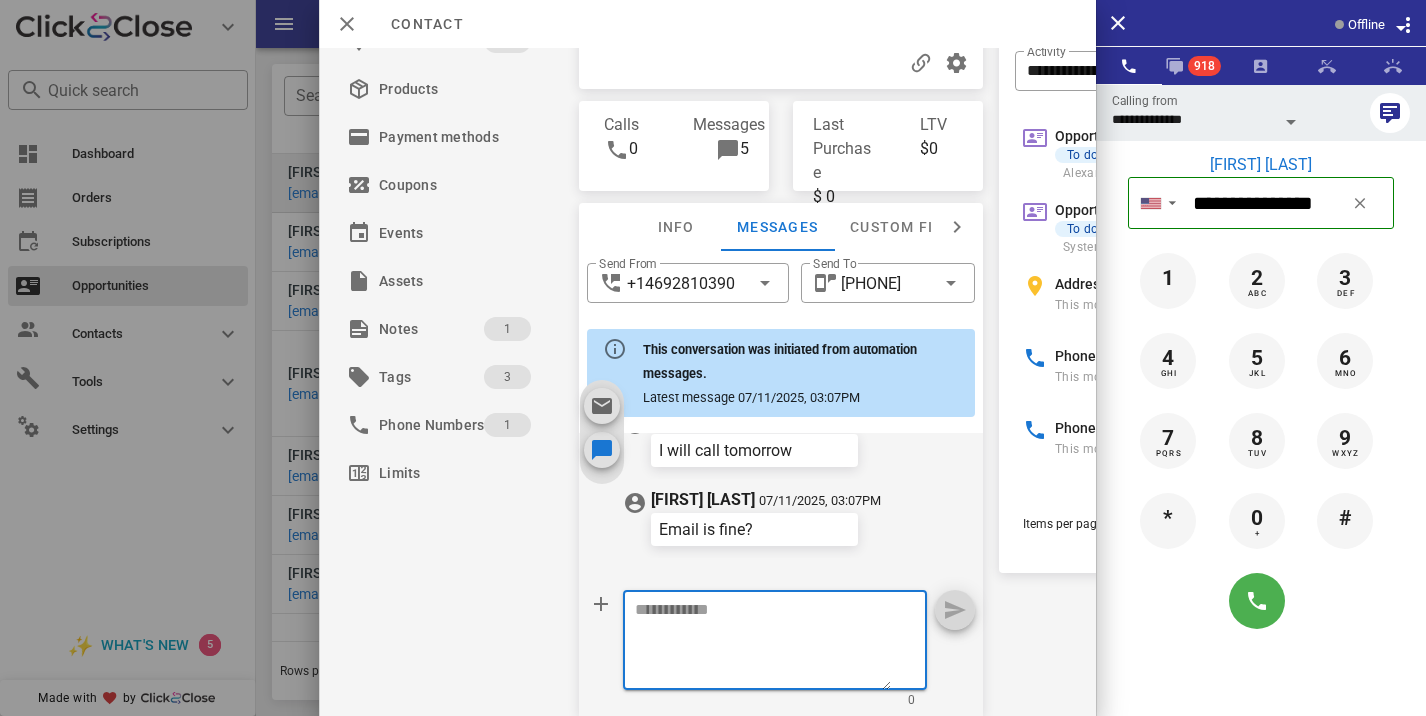 paste on "**********" 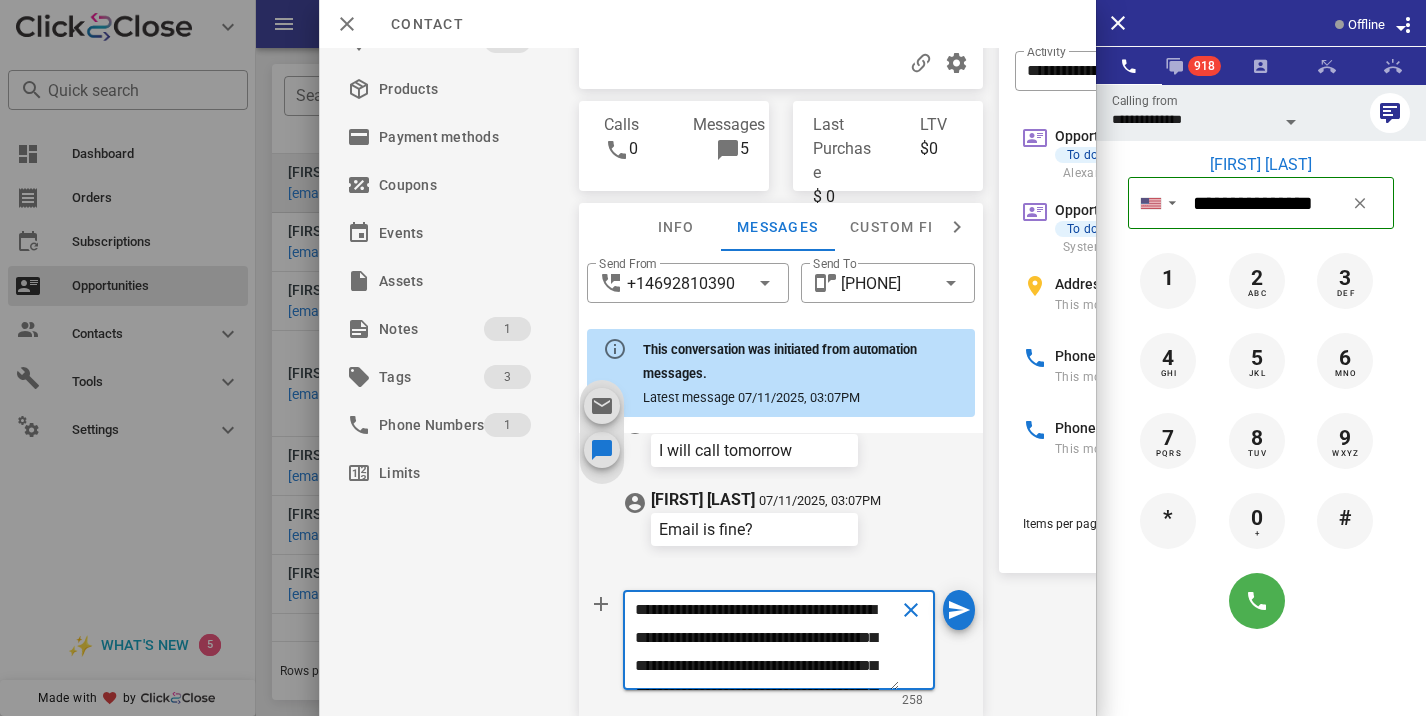 scroll, scrollTop: 158, scrollLeft: 0, axis: vertical 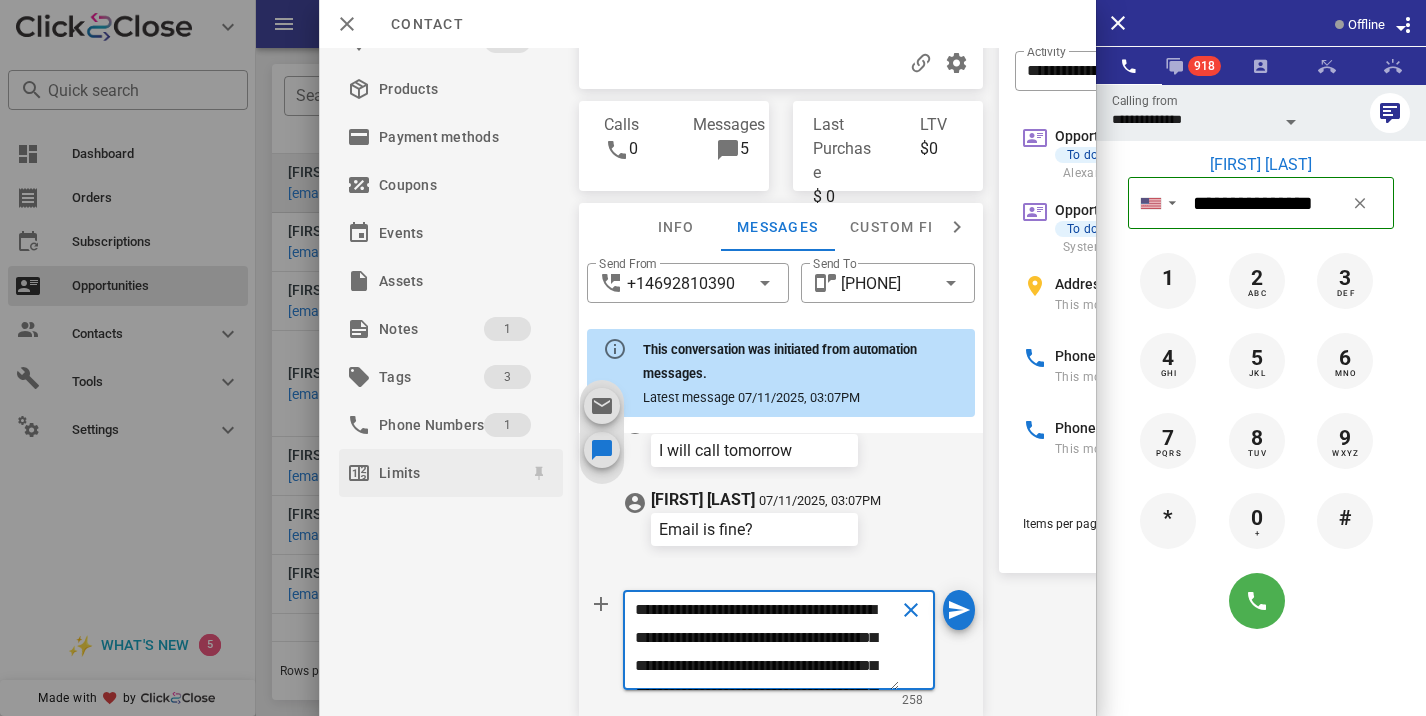 drag, startPoint x: 739, startPoint y: 652, endPoint x: 518, endPoint y: 478, distance: 281.27744 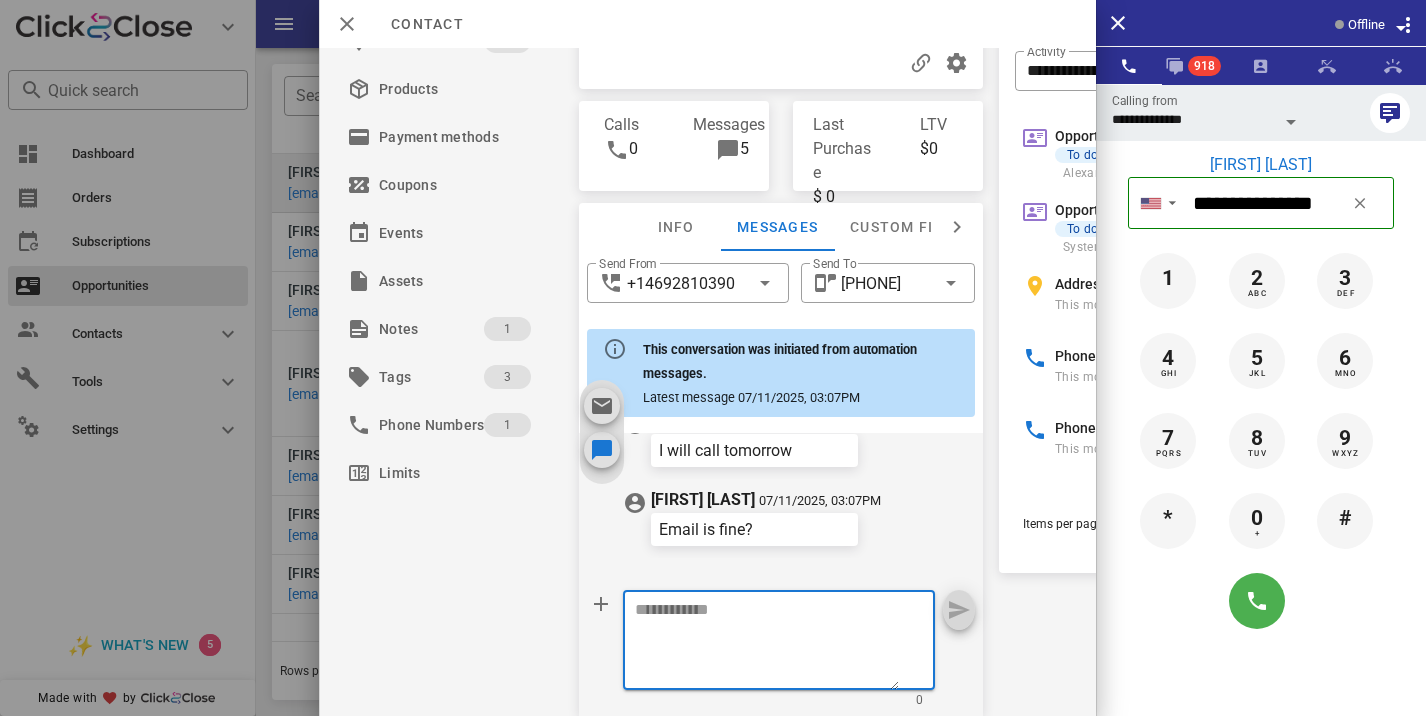 click at bounding box center [767, 643] 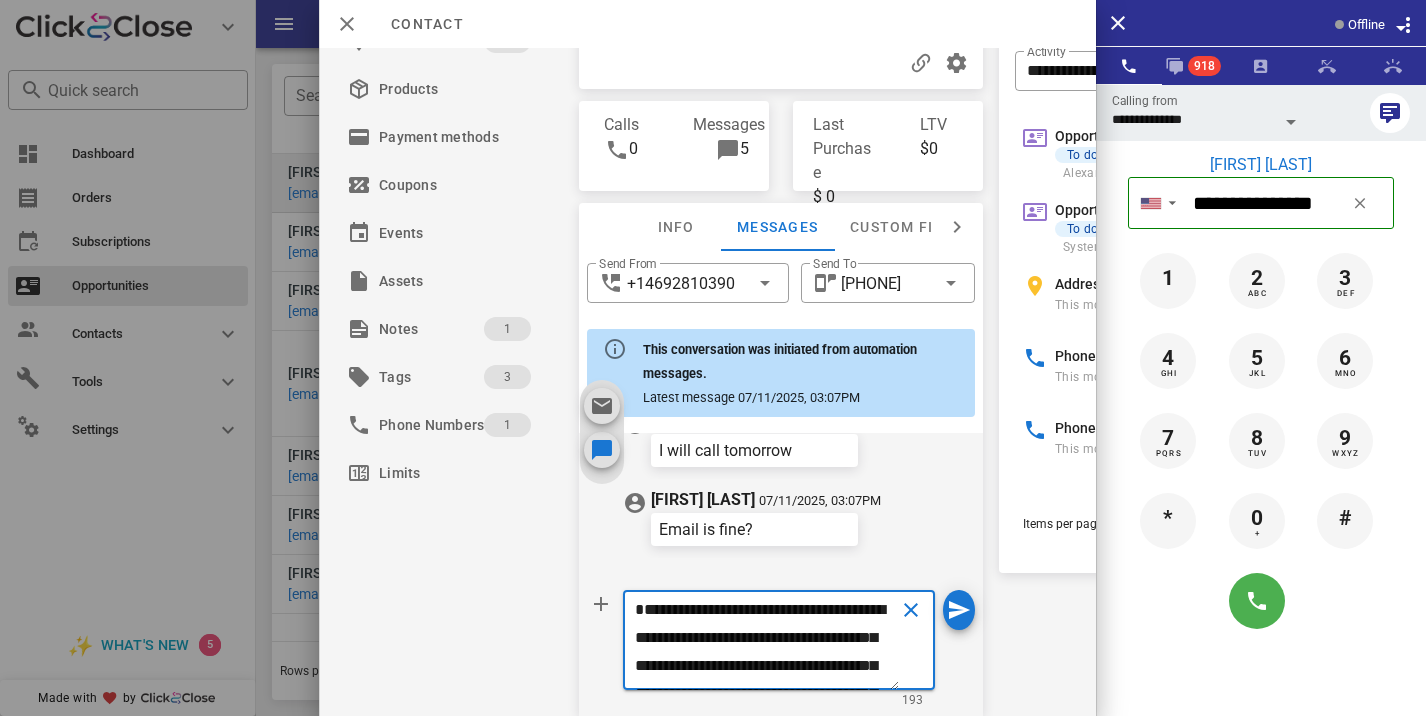 scroll, scrollTop: 69, scrollLeft: 0, axis: vertical 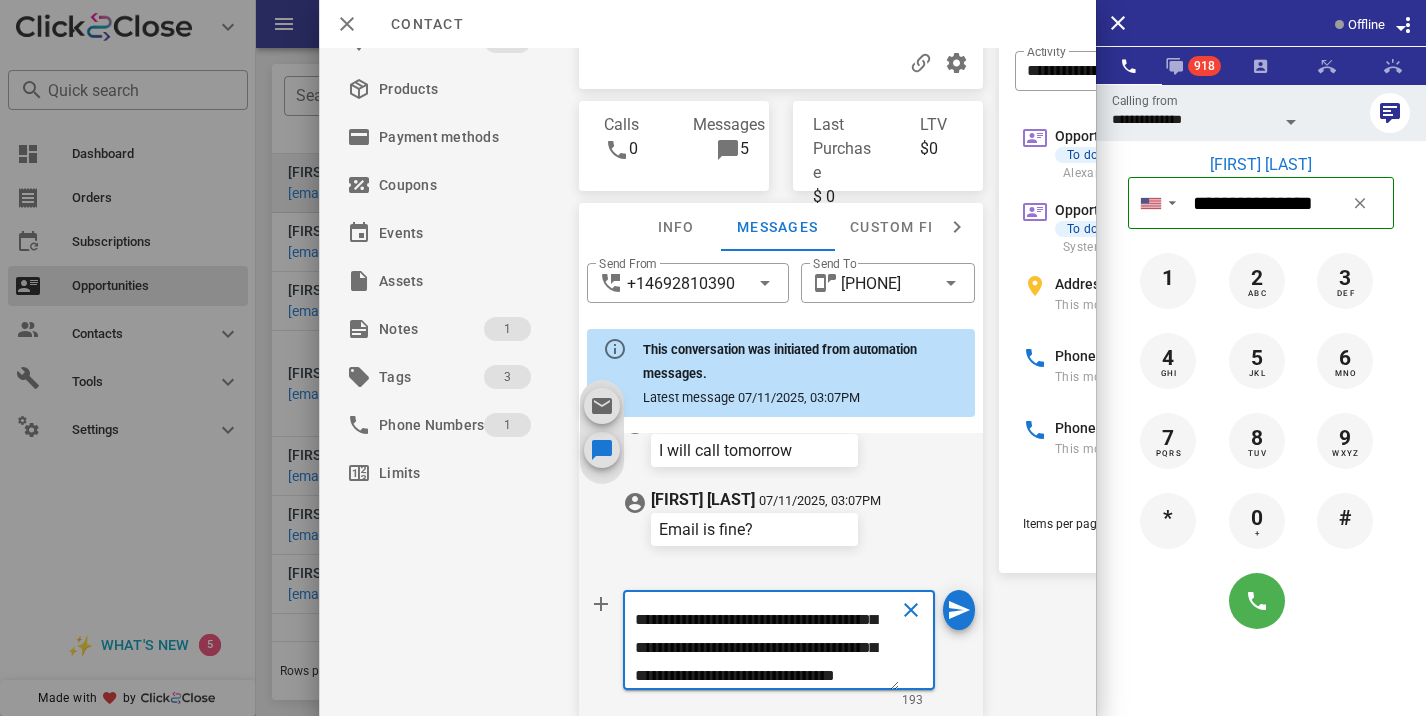 type on "**********" 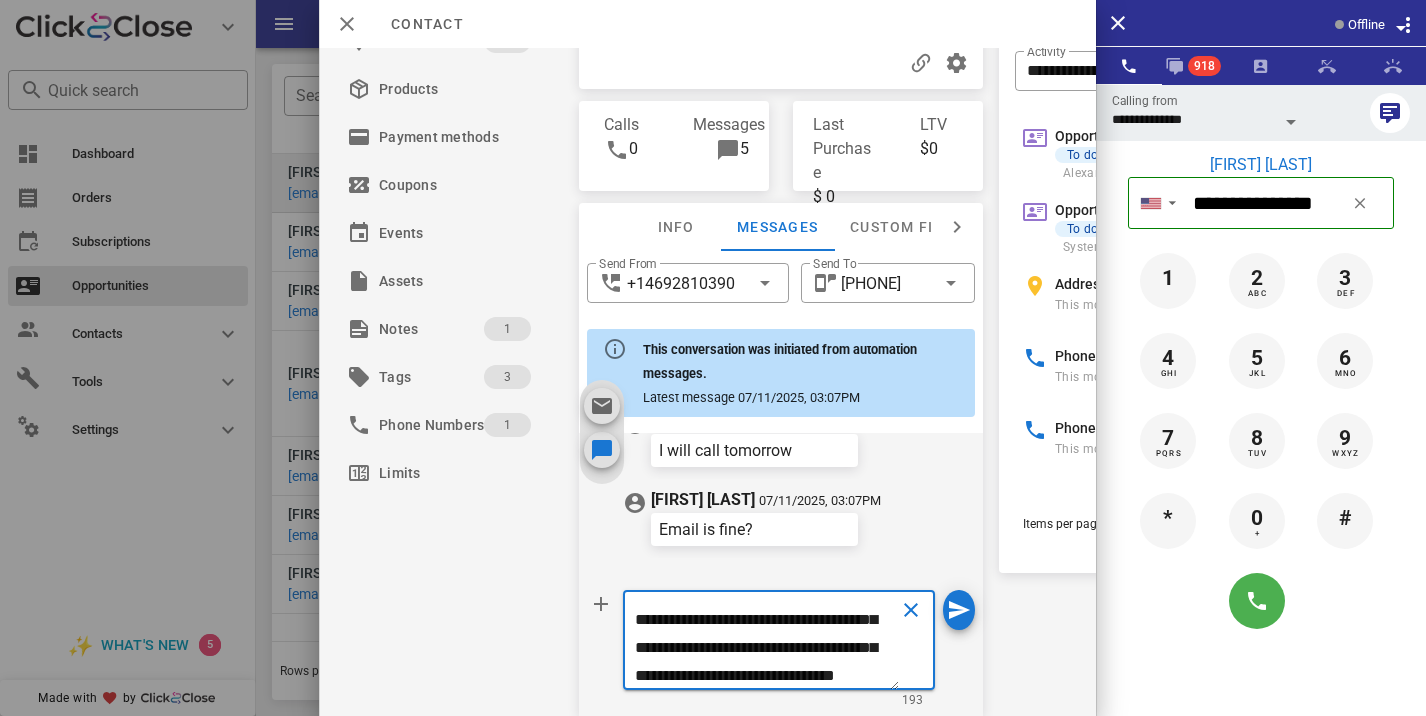 type 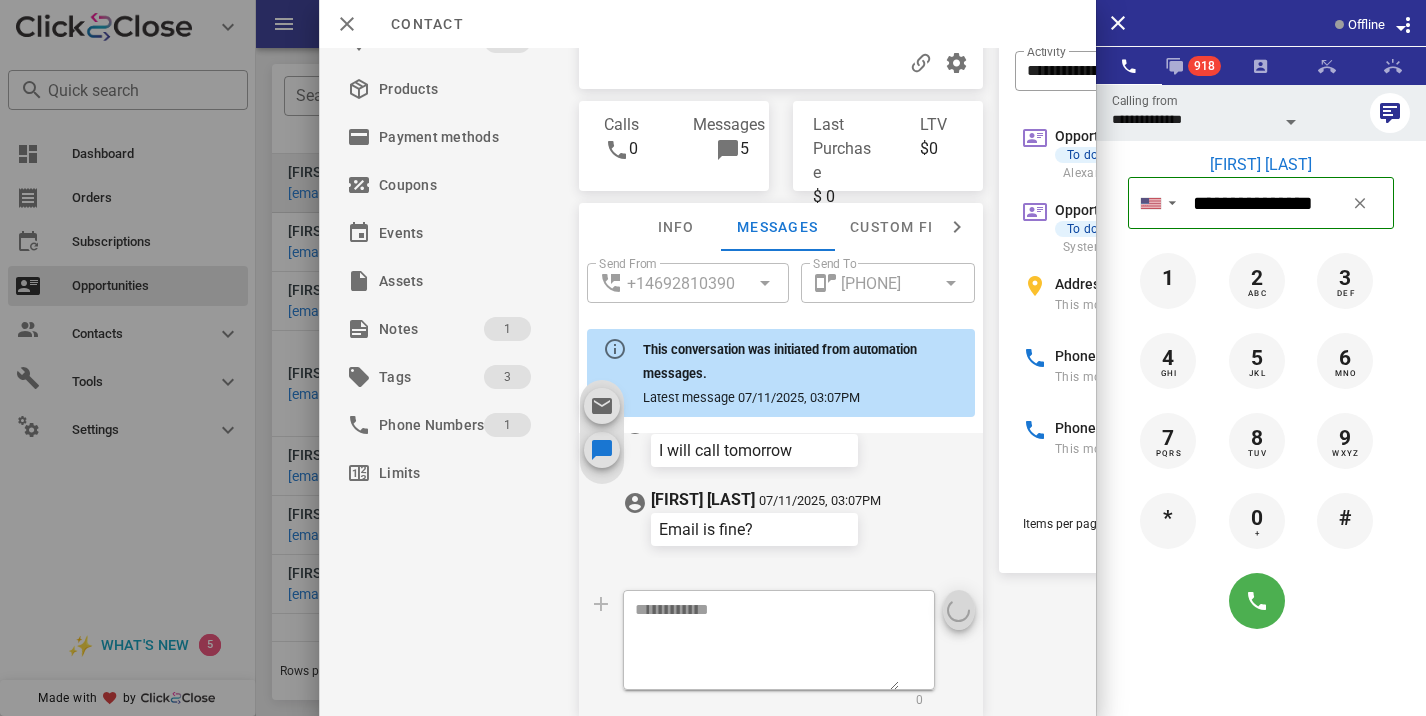 scroll, scrollTop: 0, scrollLeft: 0, axis: both 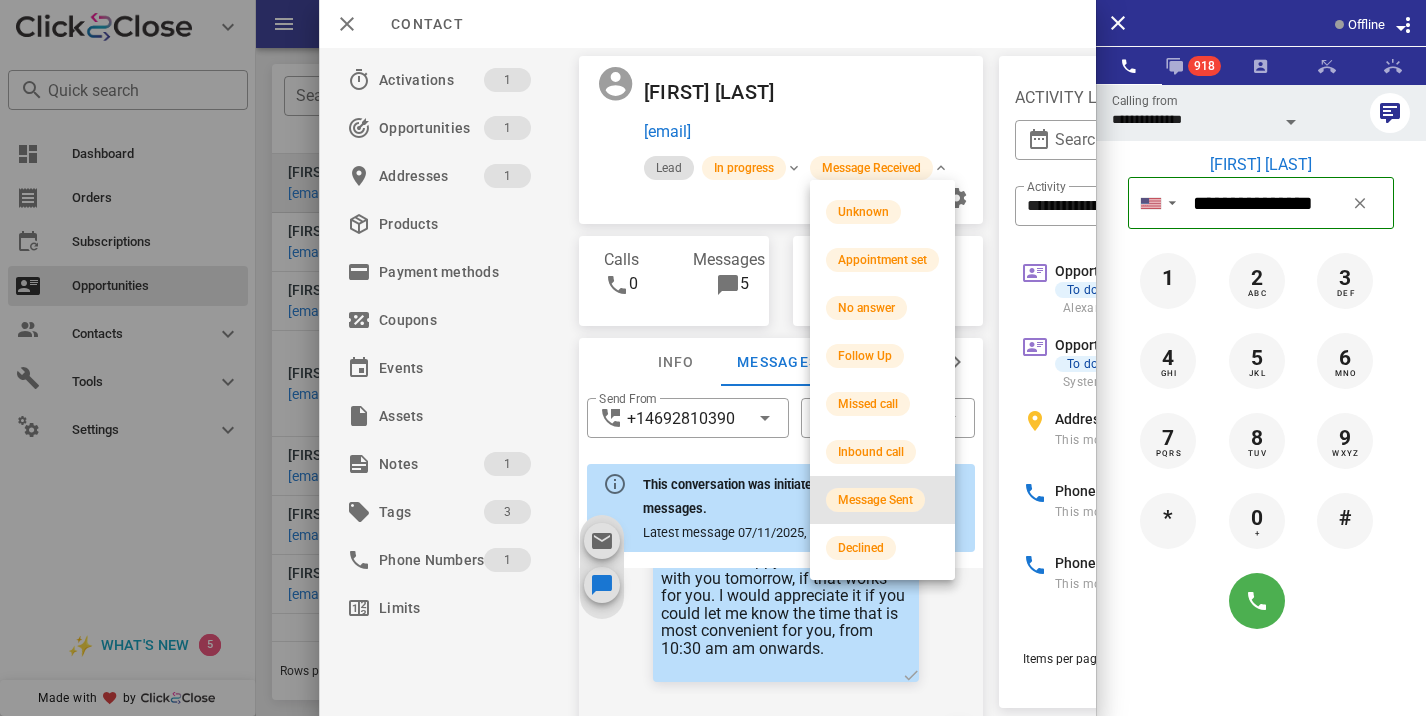 click on "Message Sent" at bounding box center (875, 500) 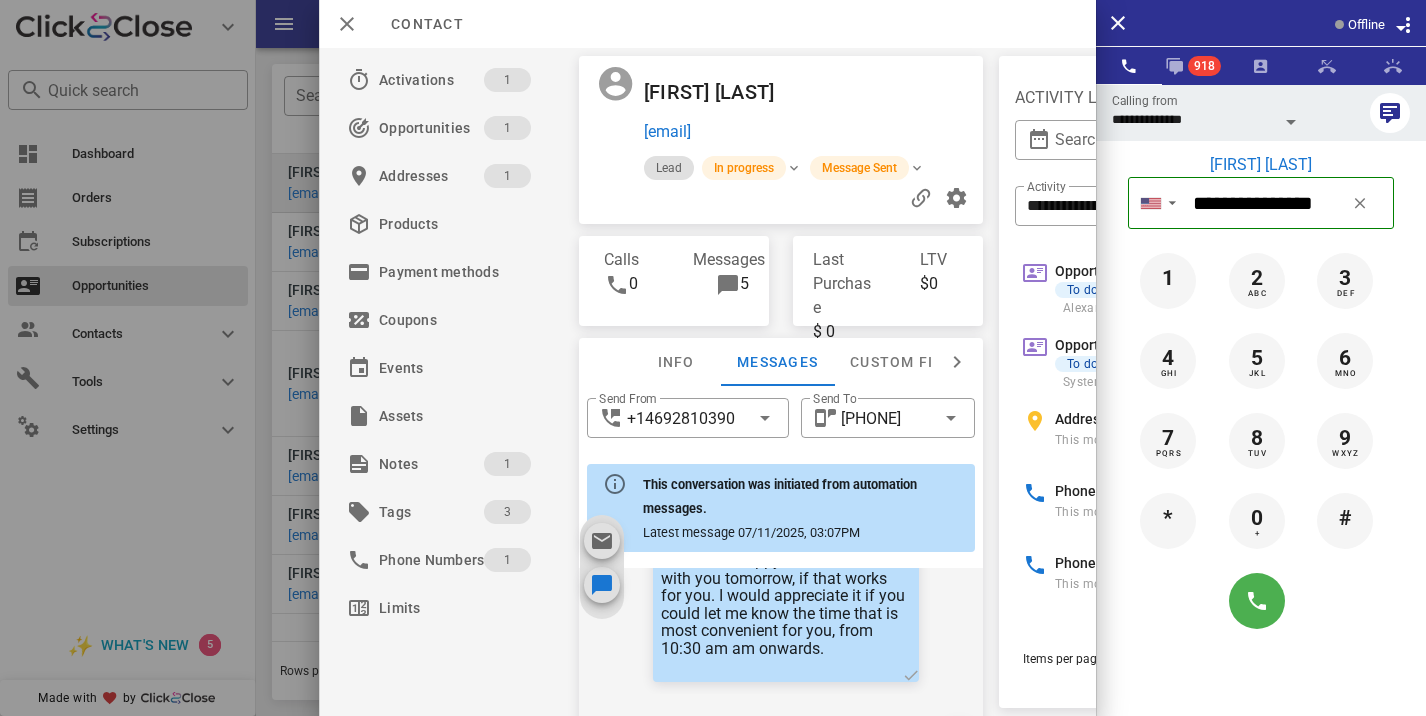 scroll, scrollTop: 151, scrollLeft: 0, axis: vertical 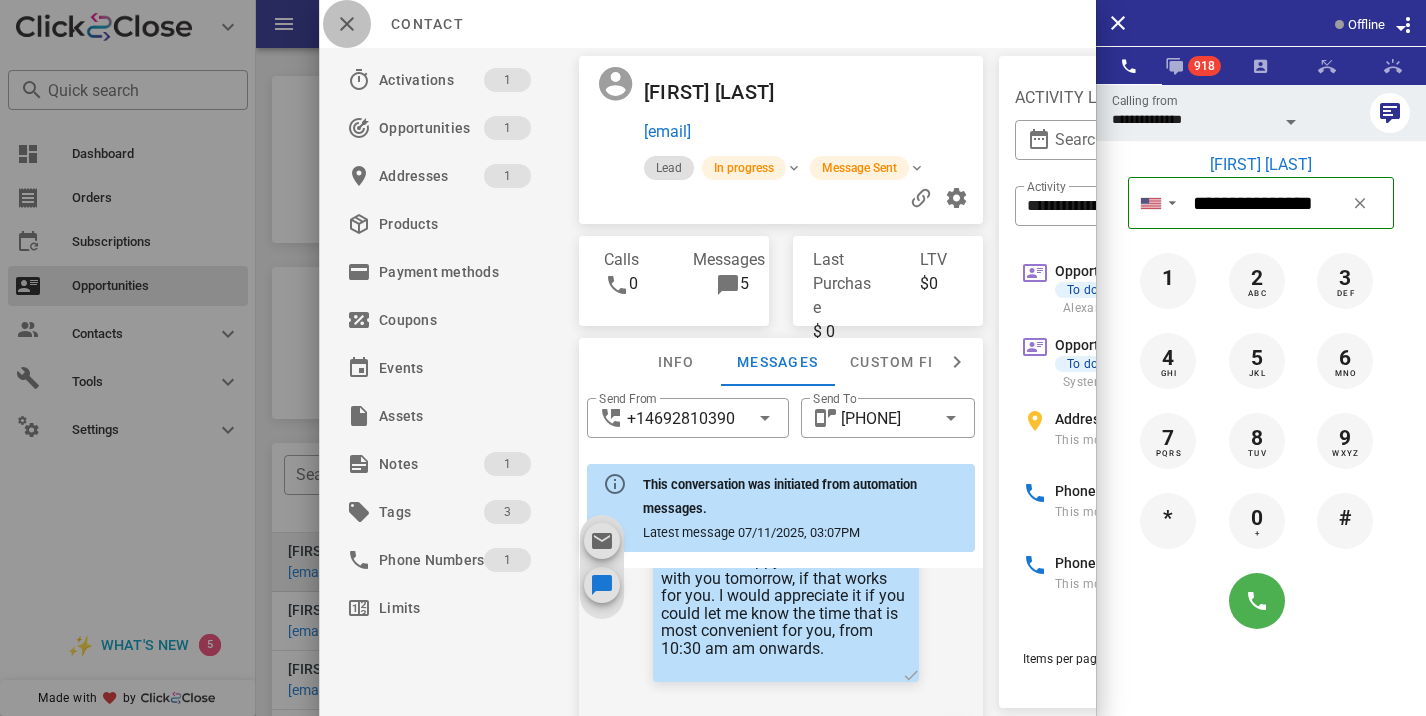 click at bounding box center [347, 24] 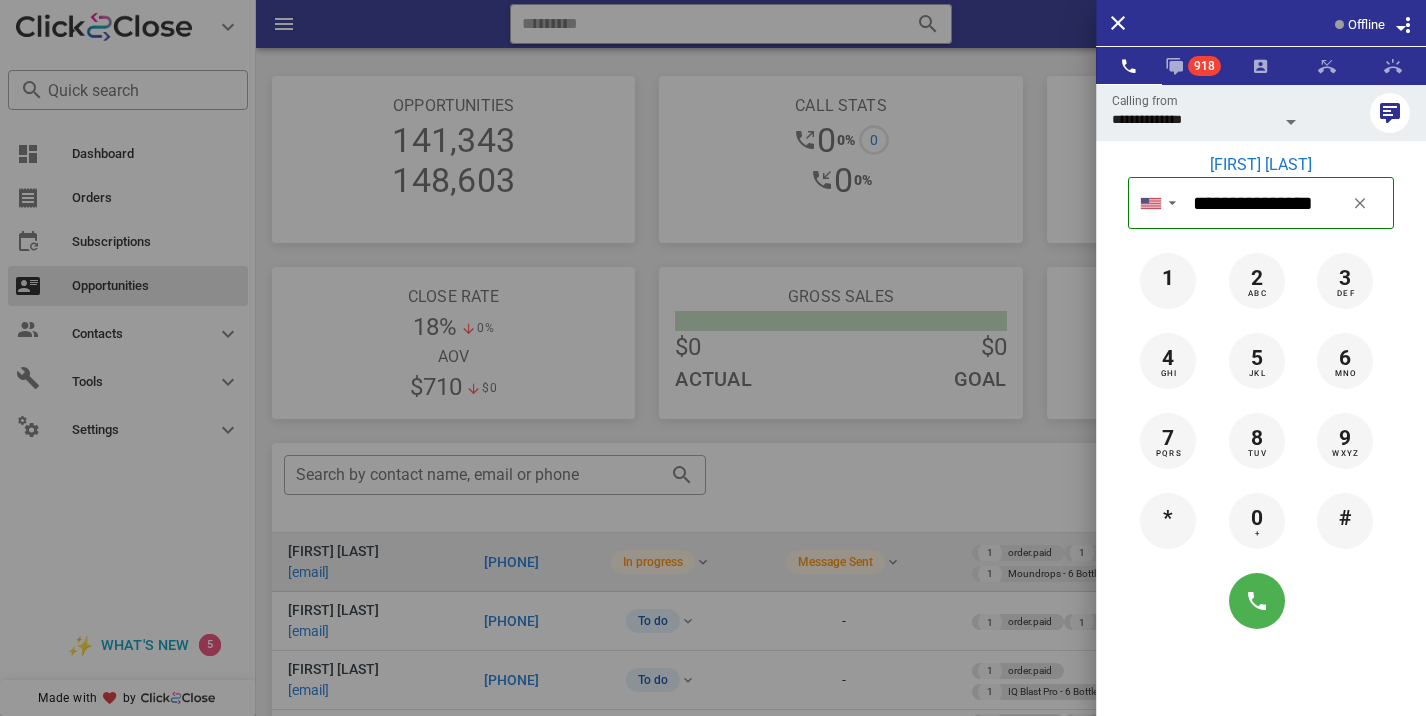 click at bounding box center (713, 358) 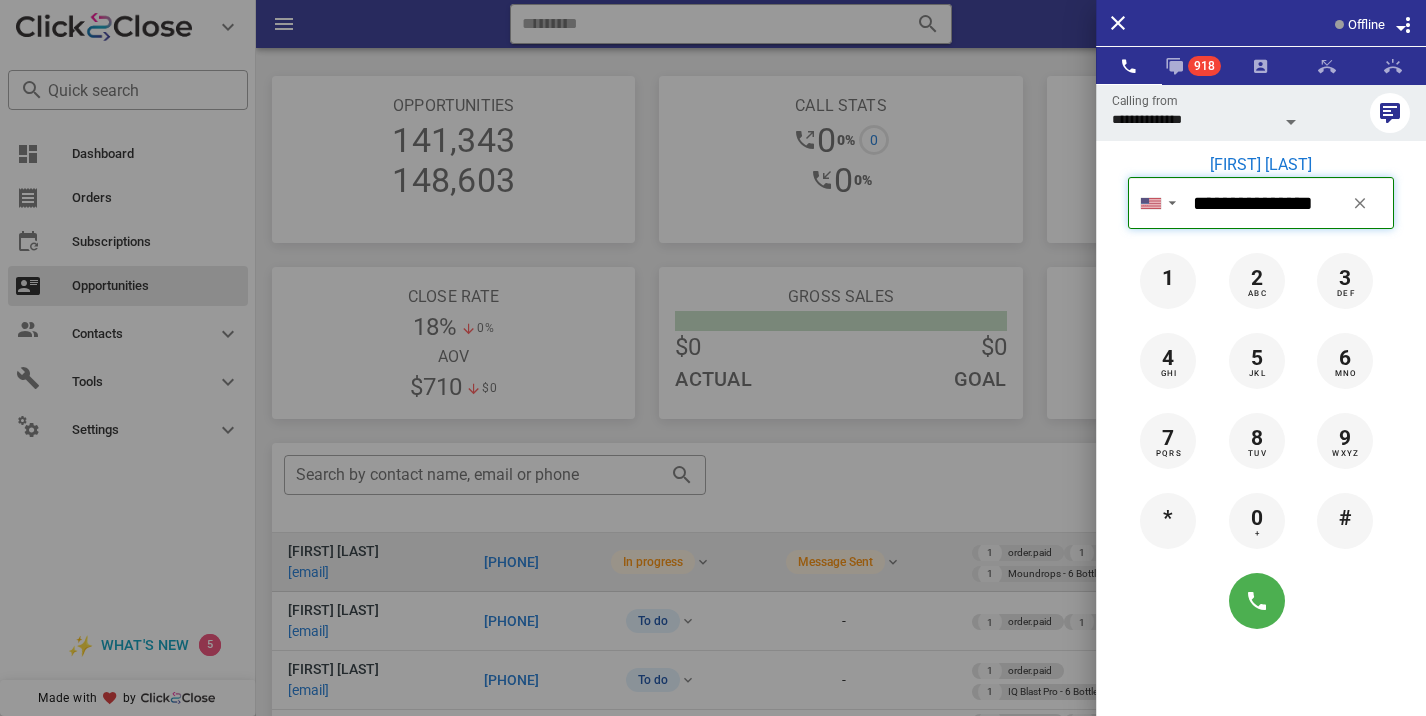 type 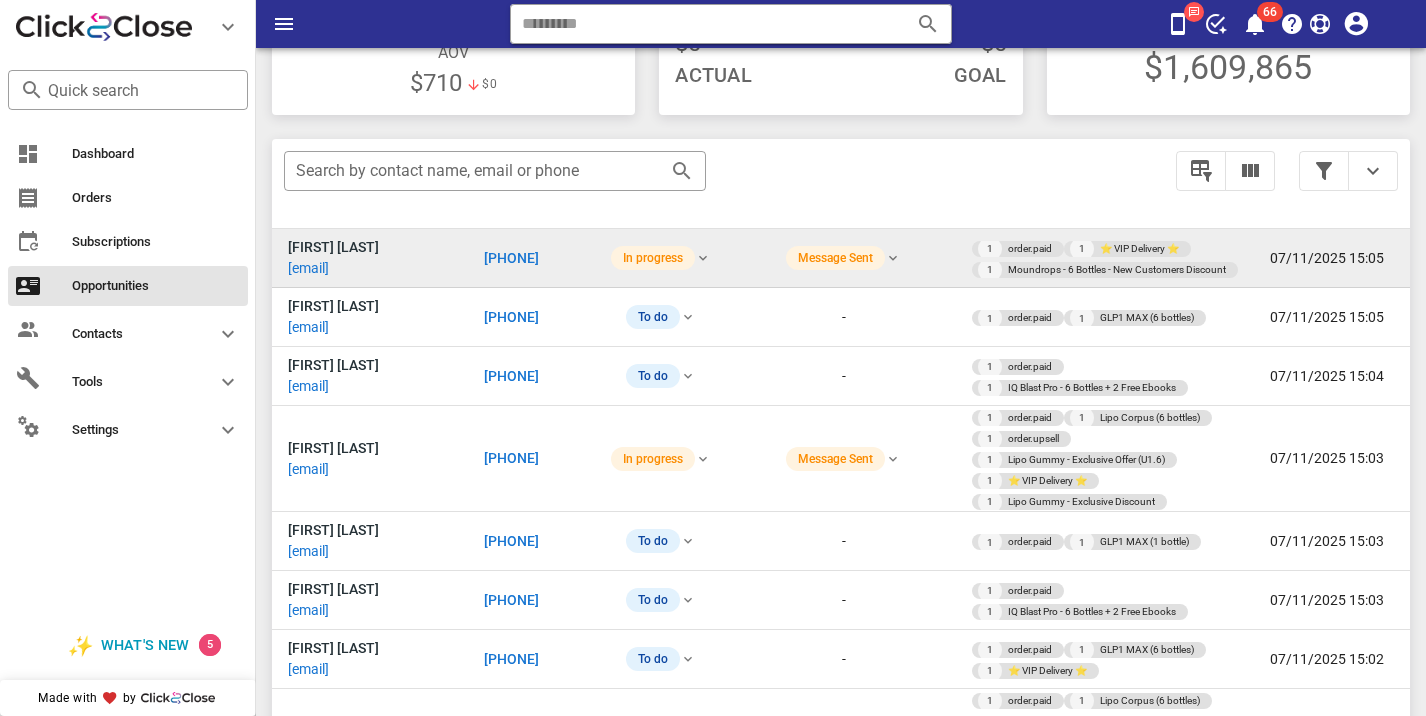scroll, scrollTop: 351, scrollLeft: 0, axis: vertical 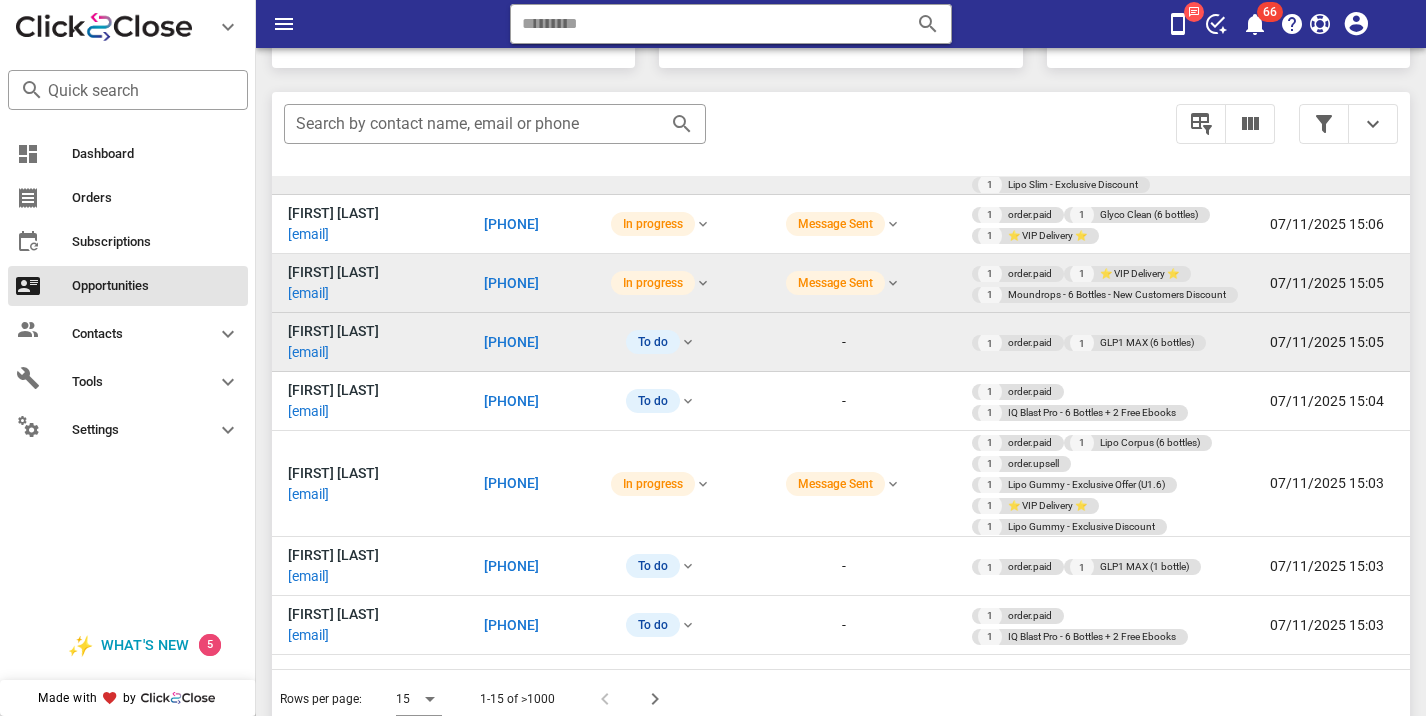 click on "[PHONE]" at bounding box center (511, 342) 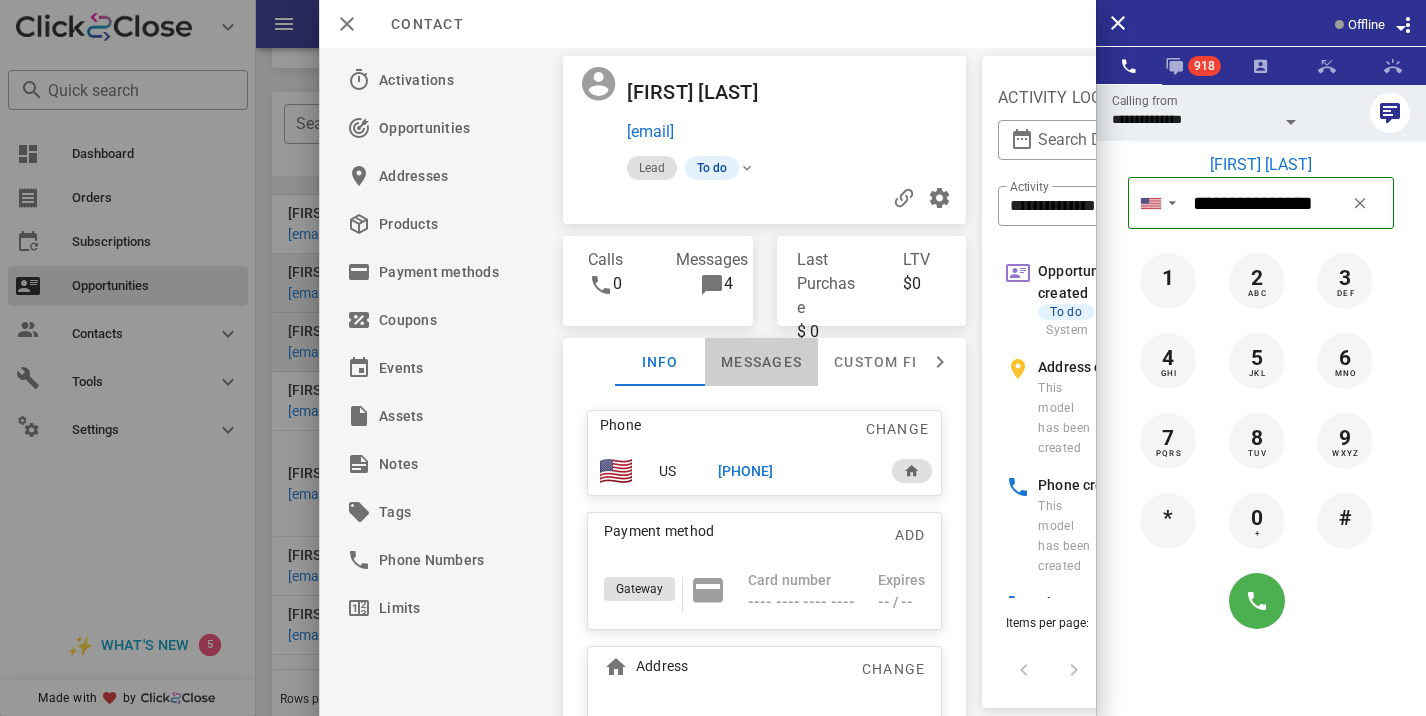 click on "Messages" at bounding box center [761, 362] 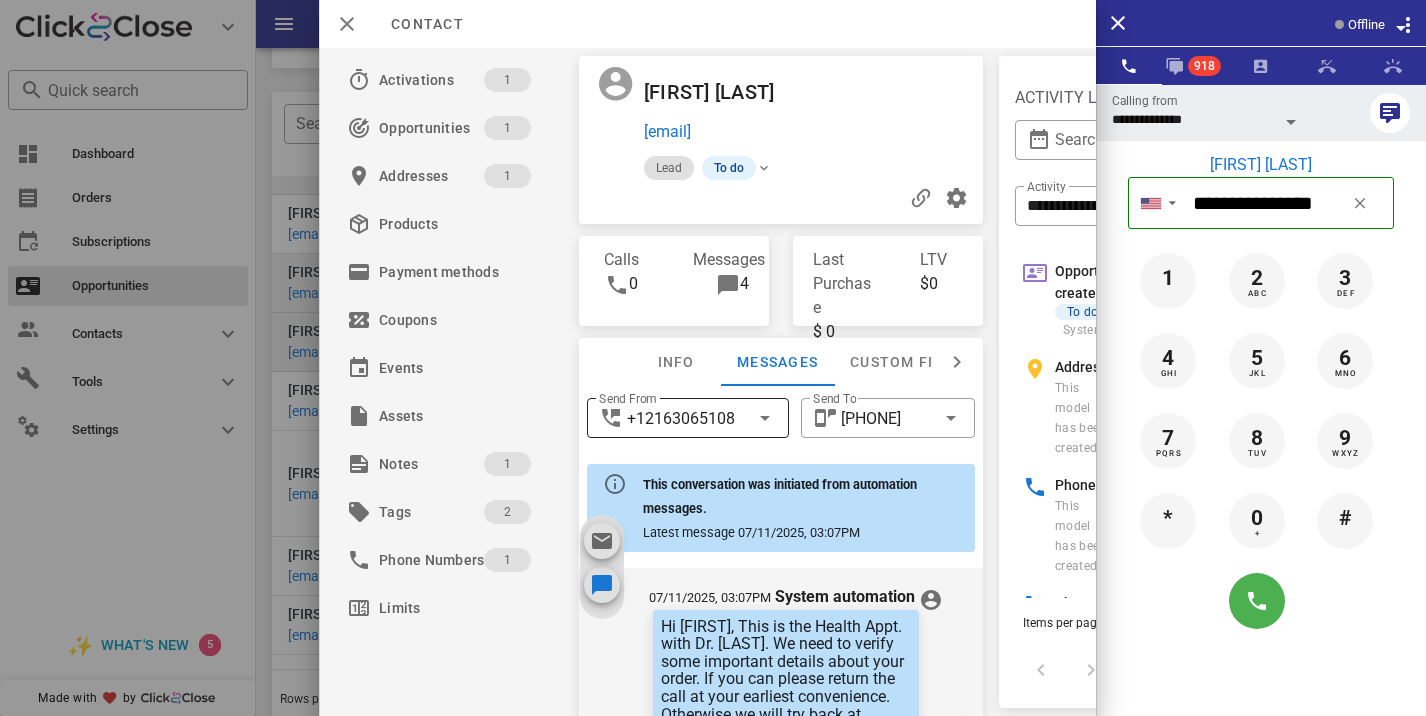 scroll, scrollTop: 657, scrollLeft: 0, axis: vertical 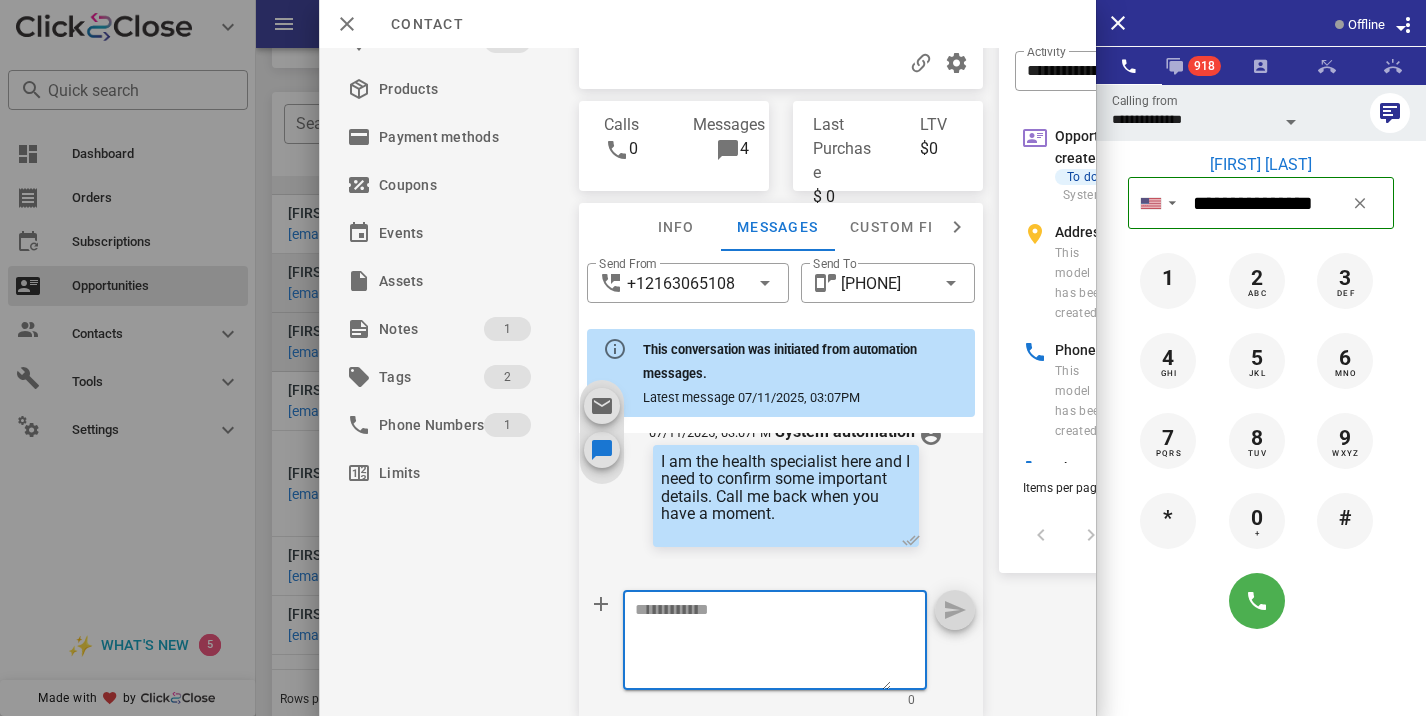 click at bounding box center [763, 643] 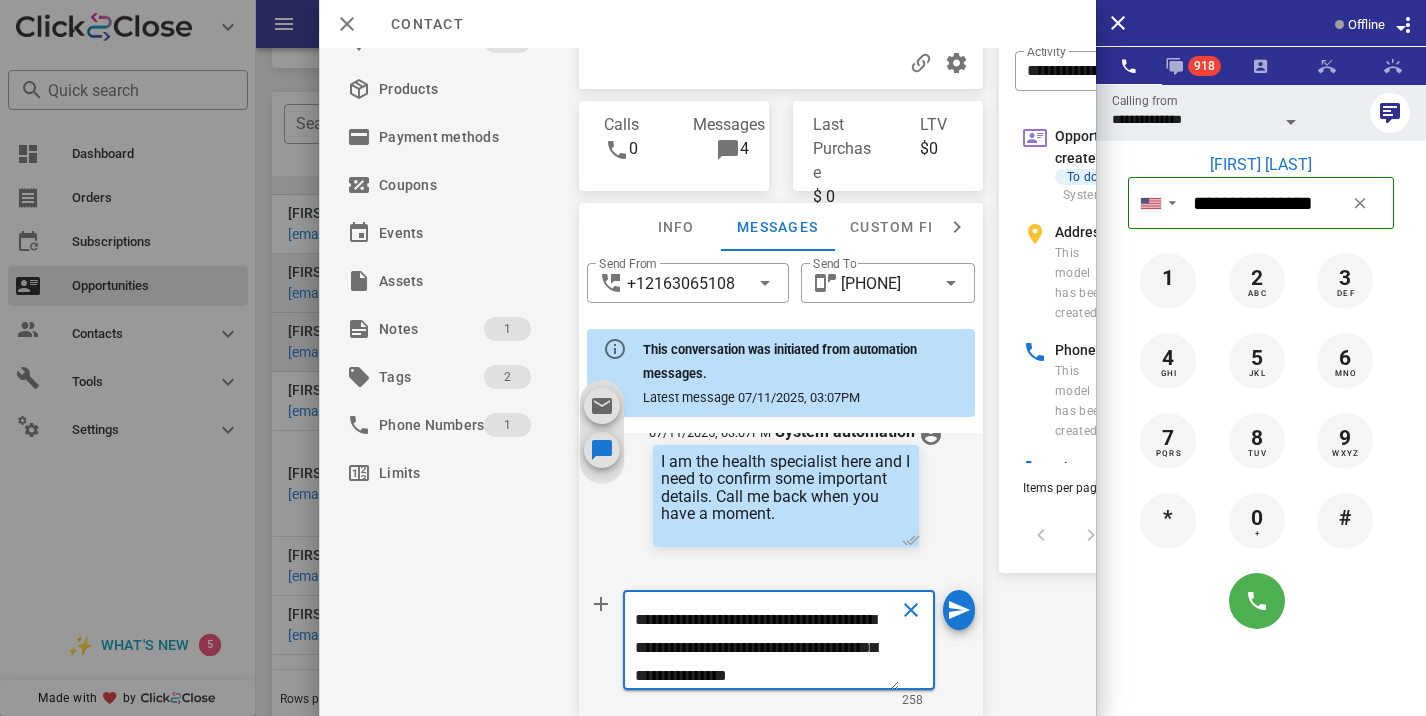 scroll, scrollTop: 181, scrollLeft: 0, axis: vertical 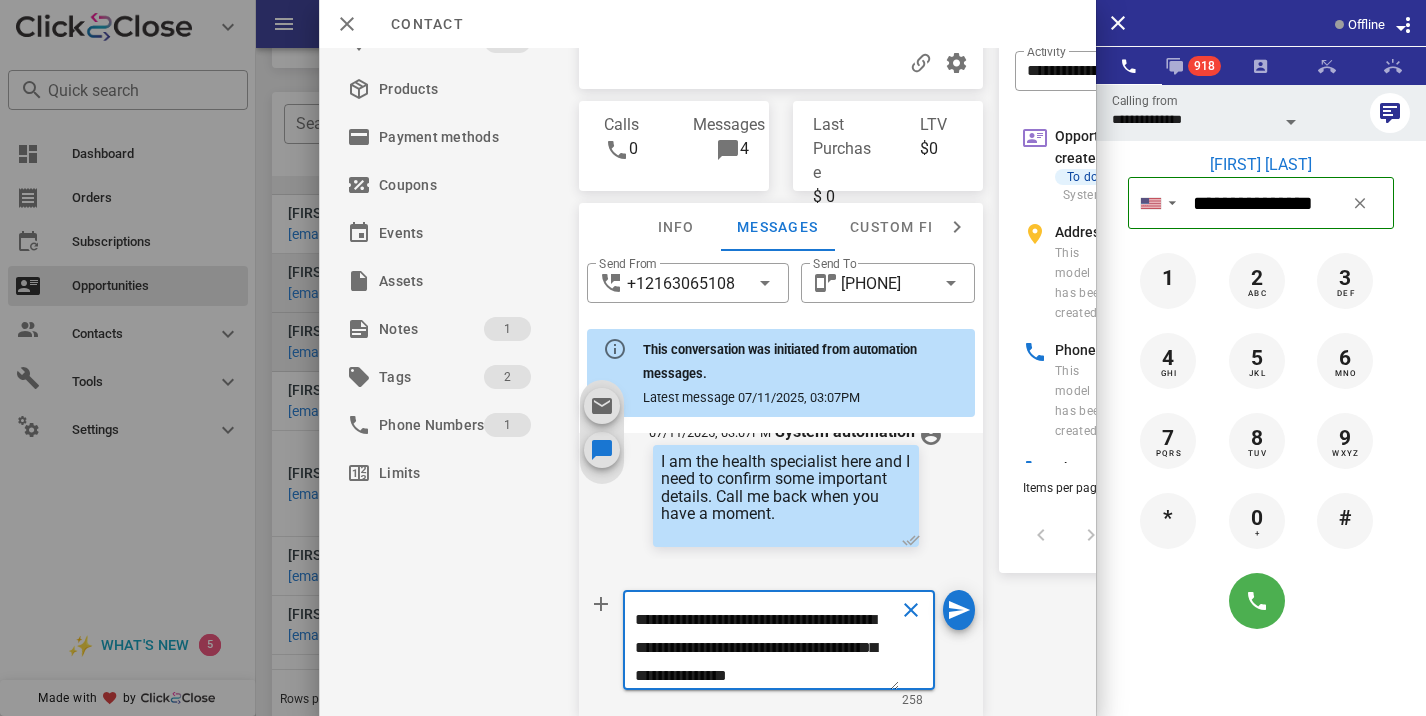 type on "**********" 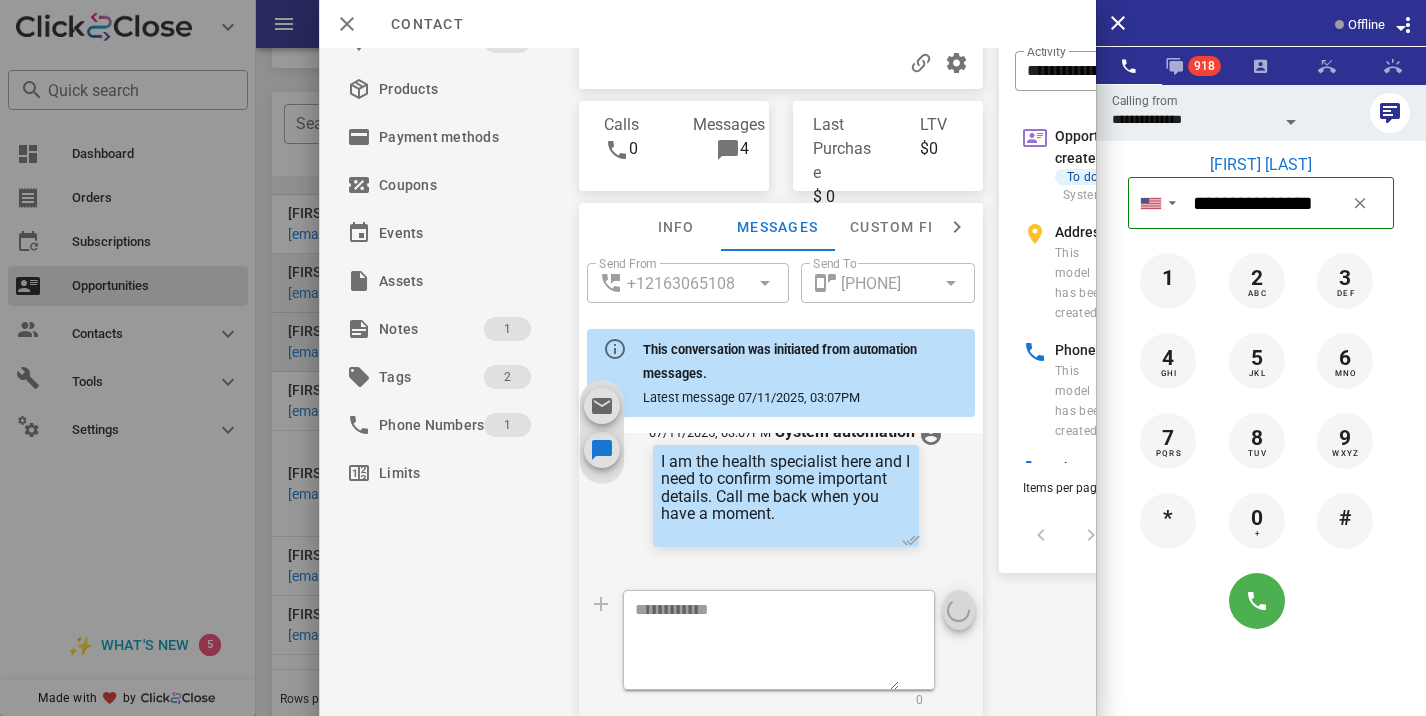scroll, scrollTop: 0, scrollLeft: 0, axis: both 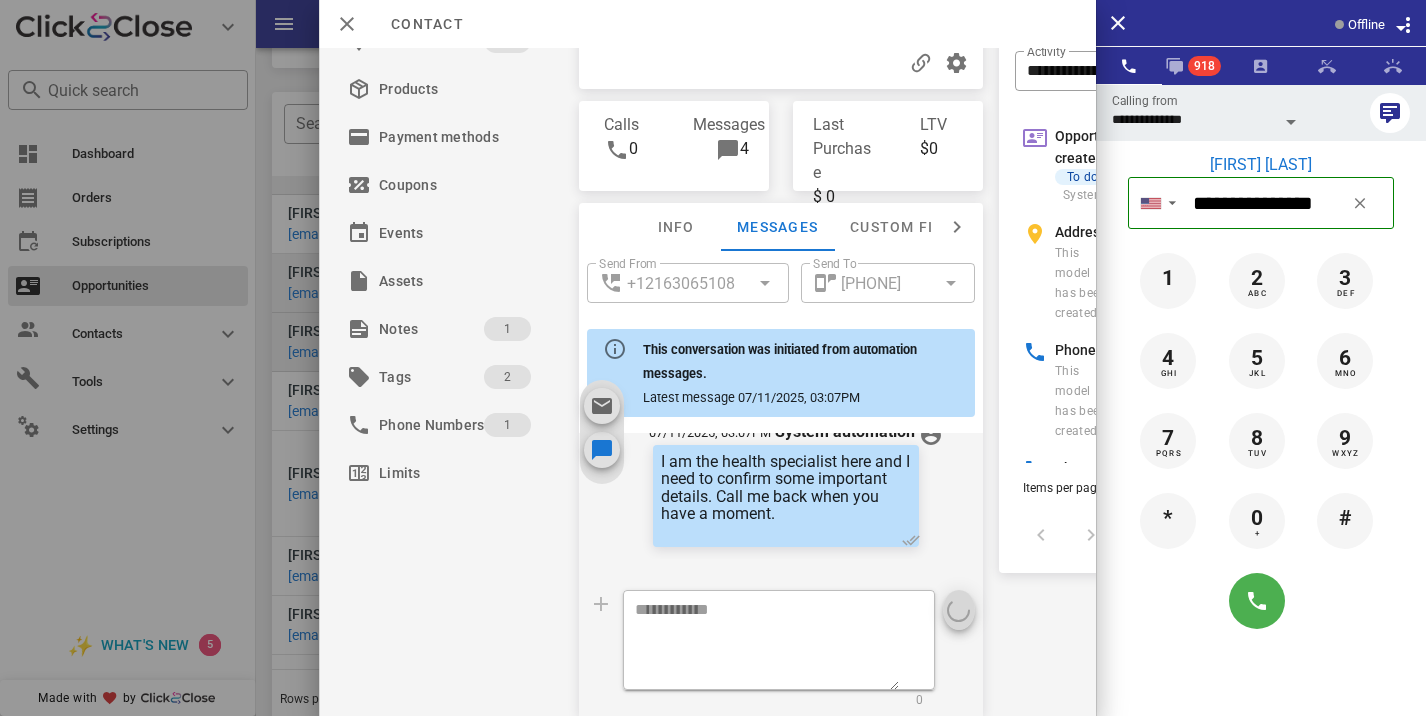 click at bounding box center [713, 358] 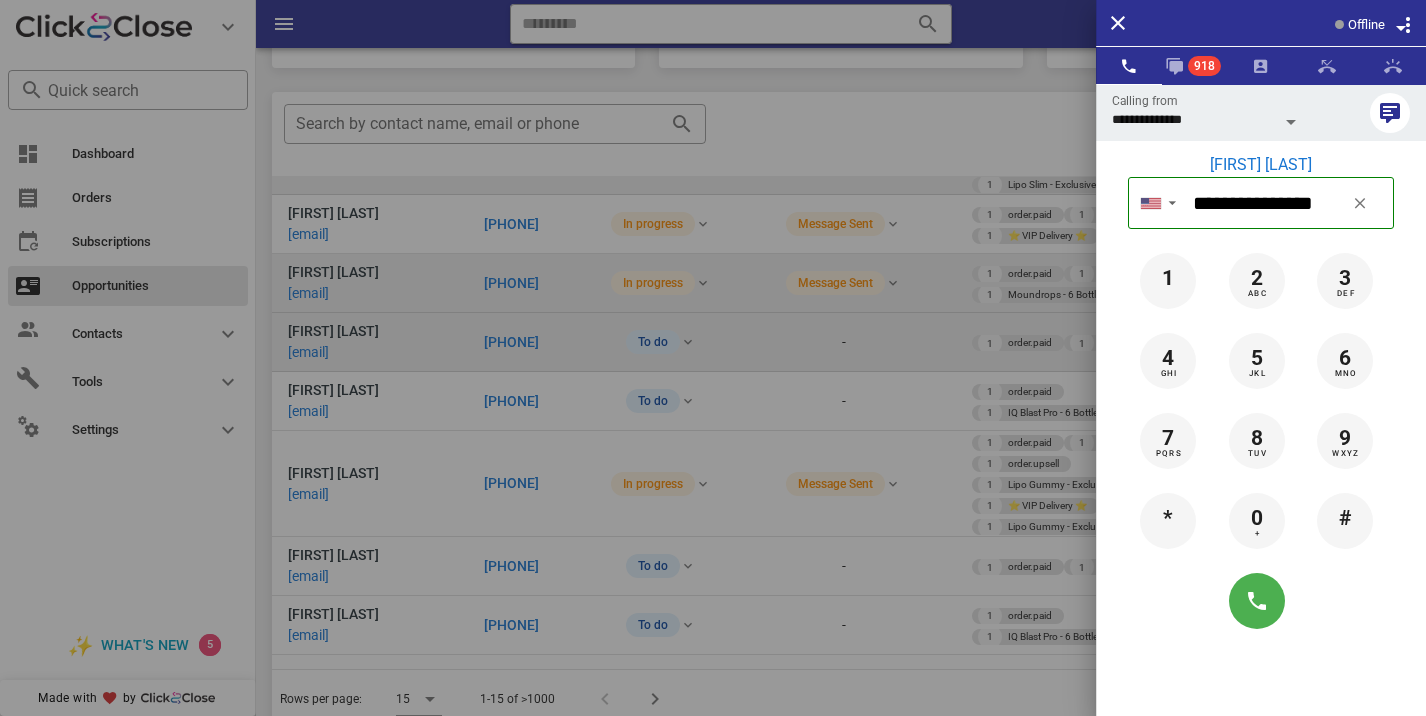 click at bounding box center (713, 358) 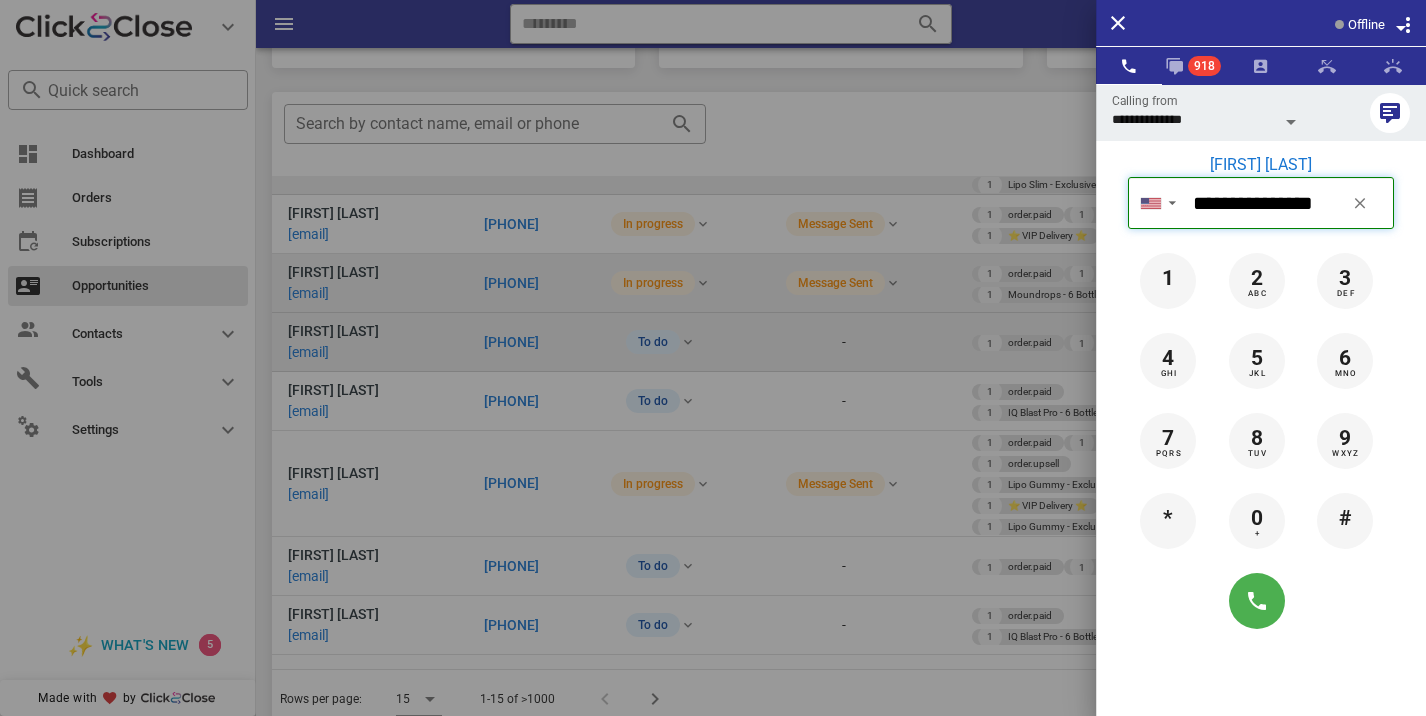 type 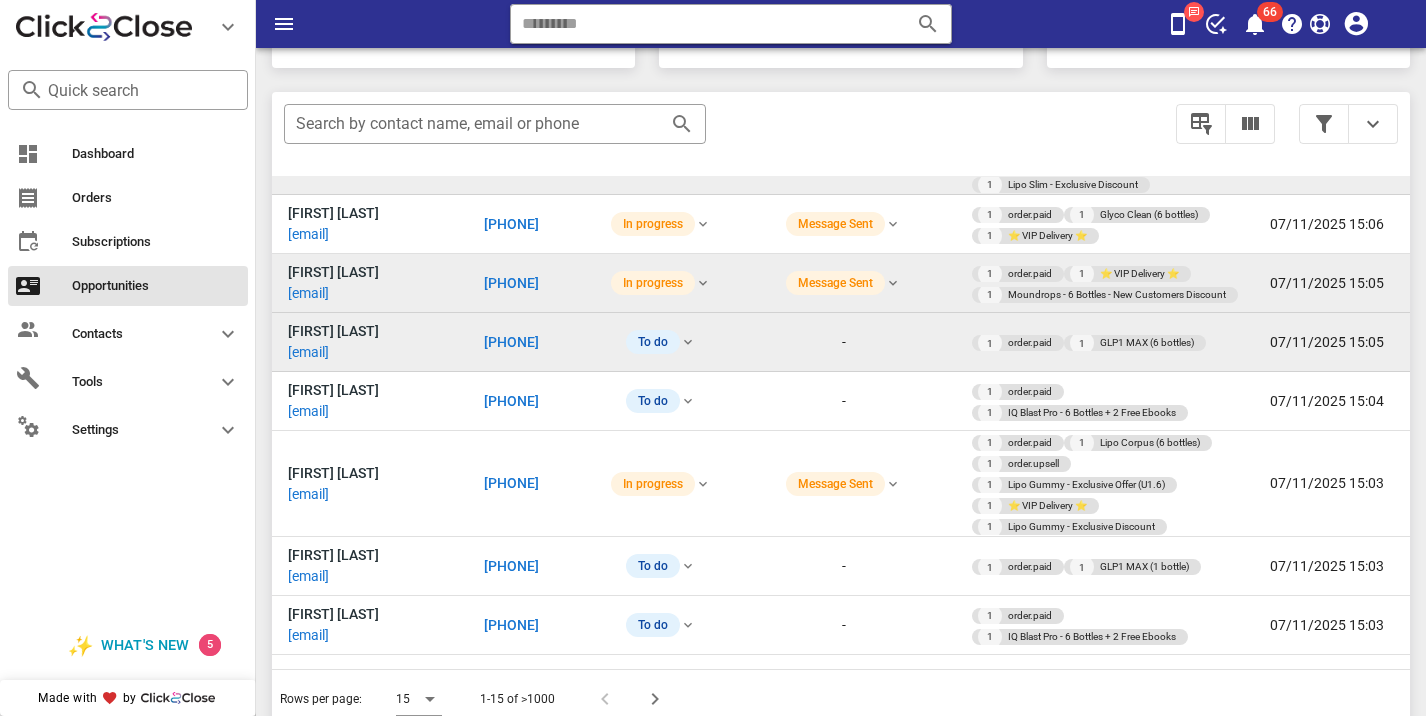 click on "[PHONE]" at bounding box center (511, 283) 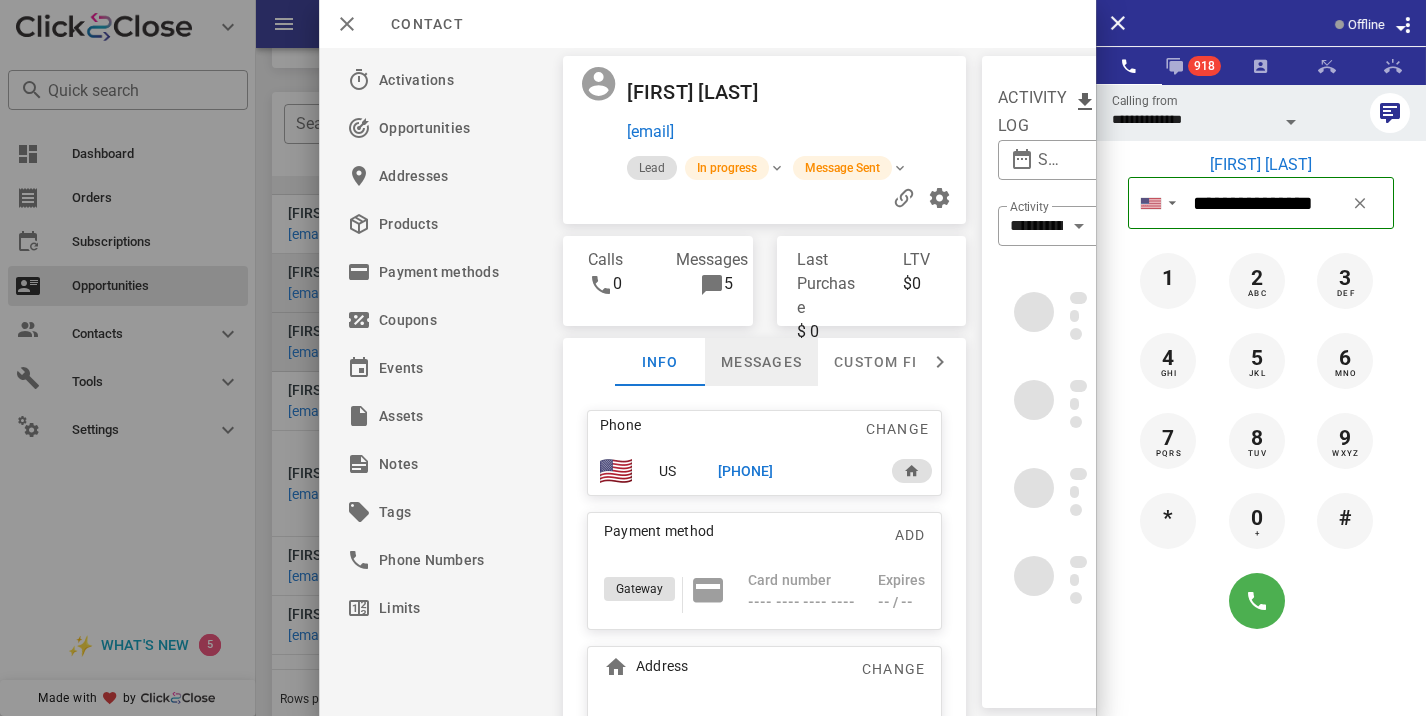 click on "Messages" at bounding box center [761, 362] 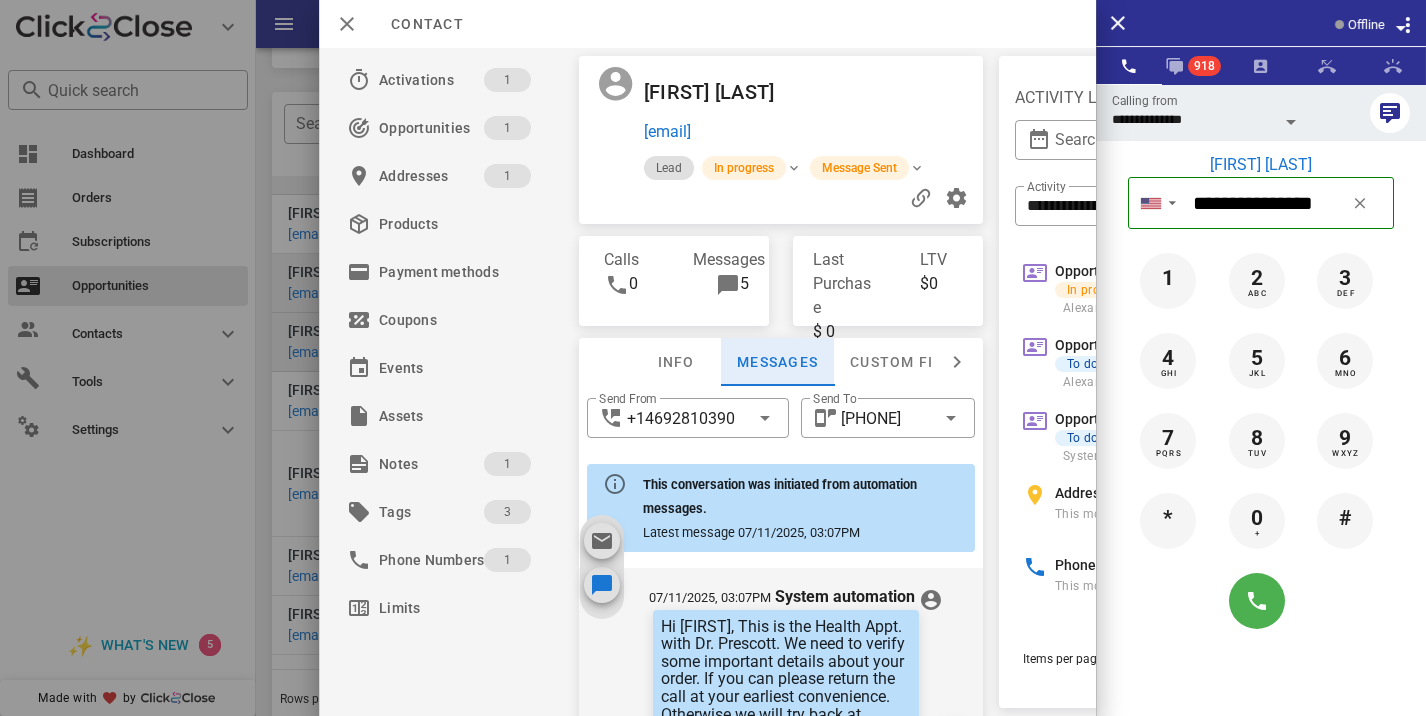 scroll, scrollTop: 999, scrollLeft: 0, axis: vertical 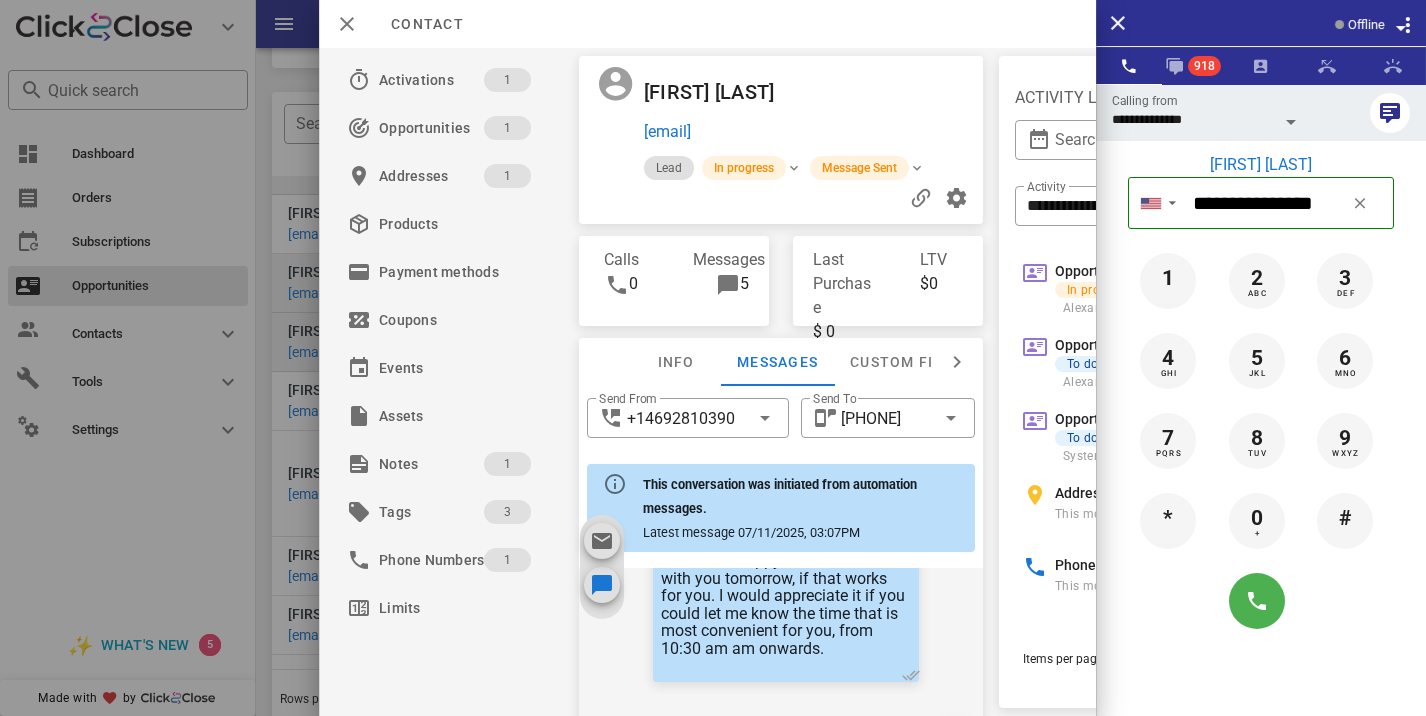 click at bounding box center [713, 358] 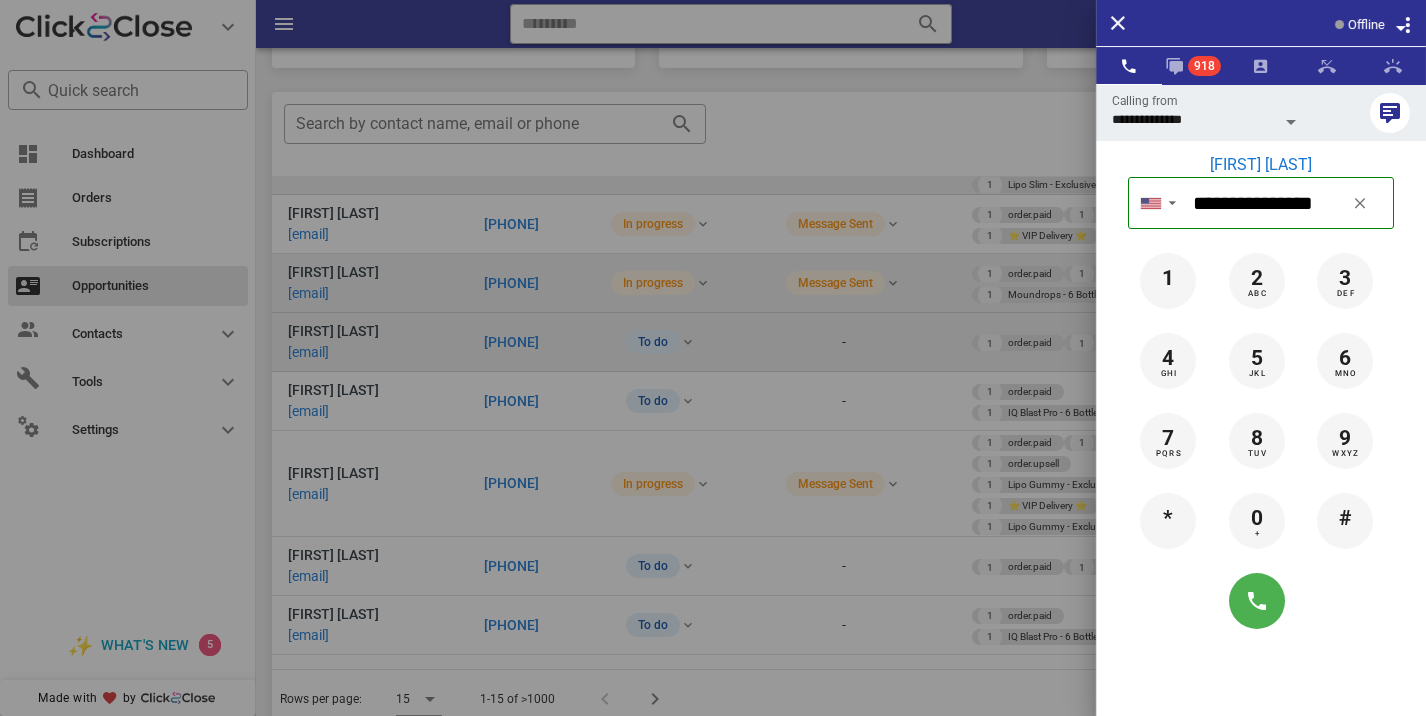 click at bounding box center (713, 358) 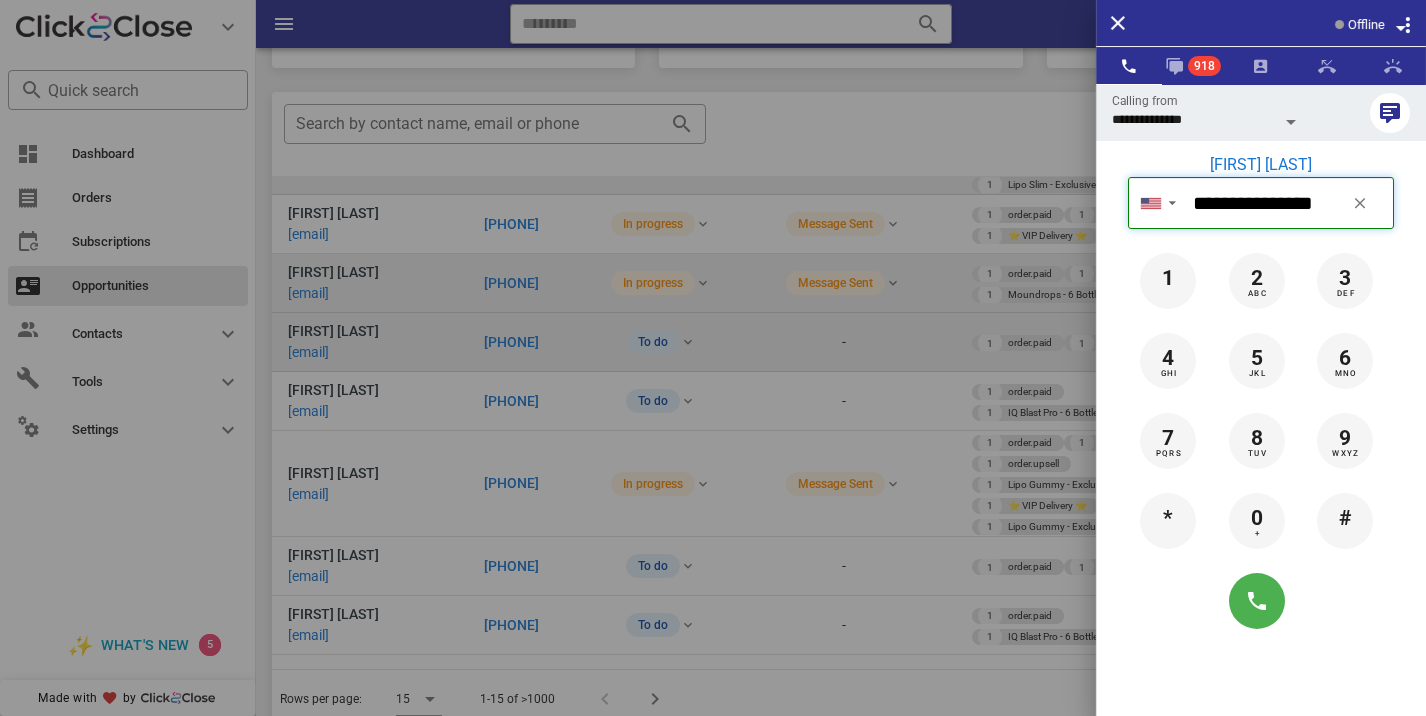 type 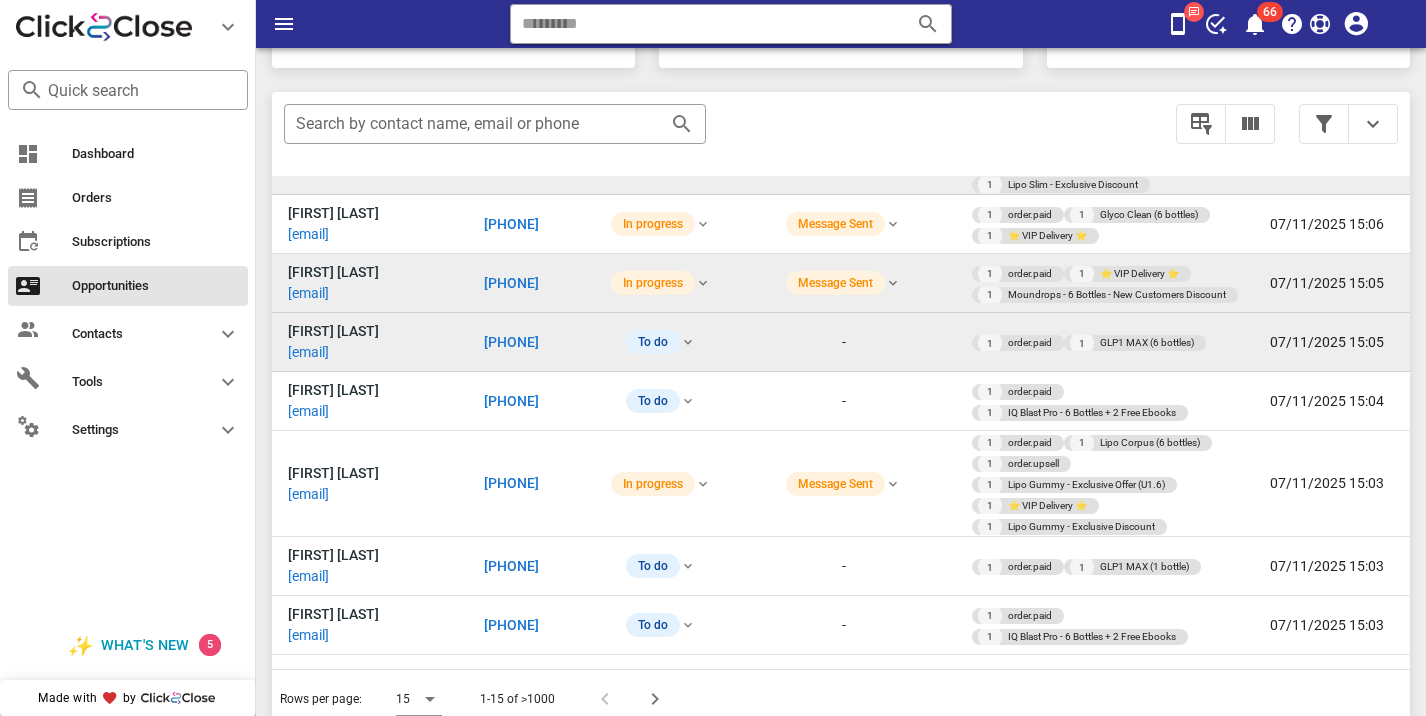 click on "[PHONE]" at bounding box center [511, 342] 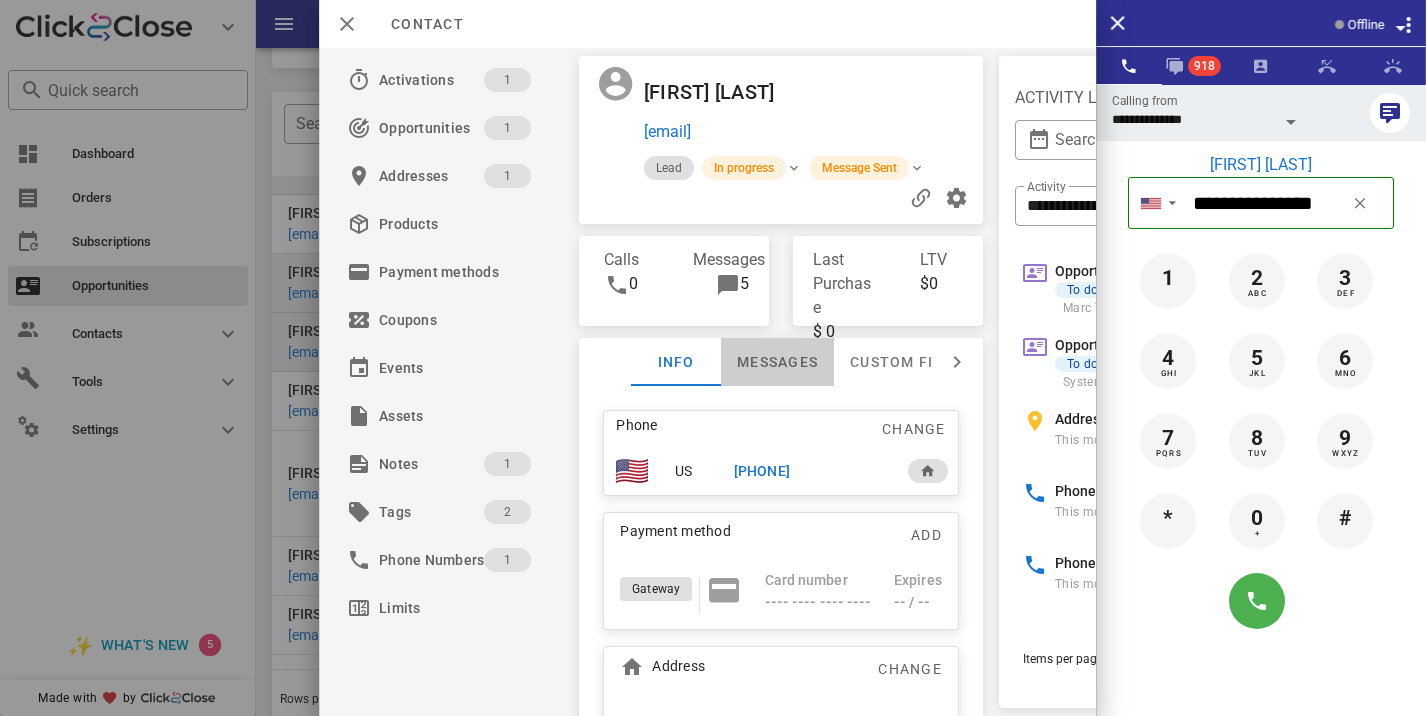 click on "Messages" at bounding box center (777, 362) 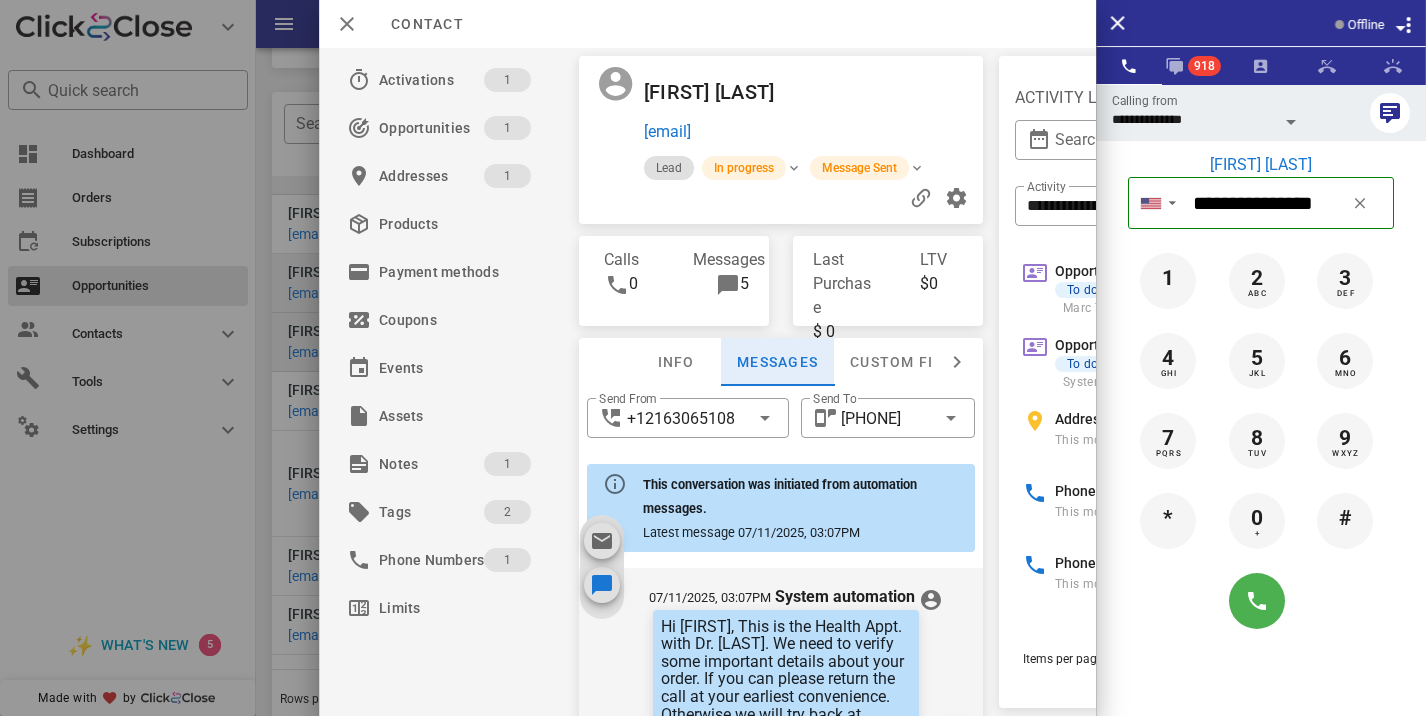 scroll, scrollTop: 876, scrollLeft: 0, axis: vertical 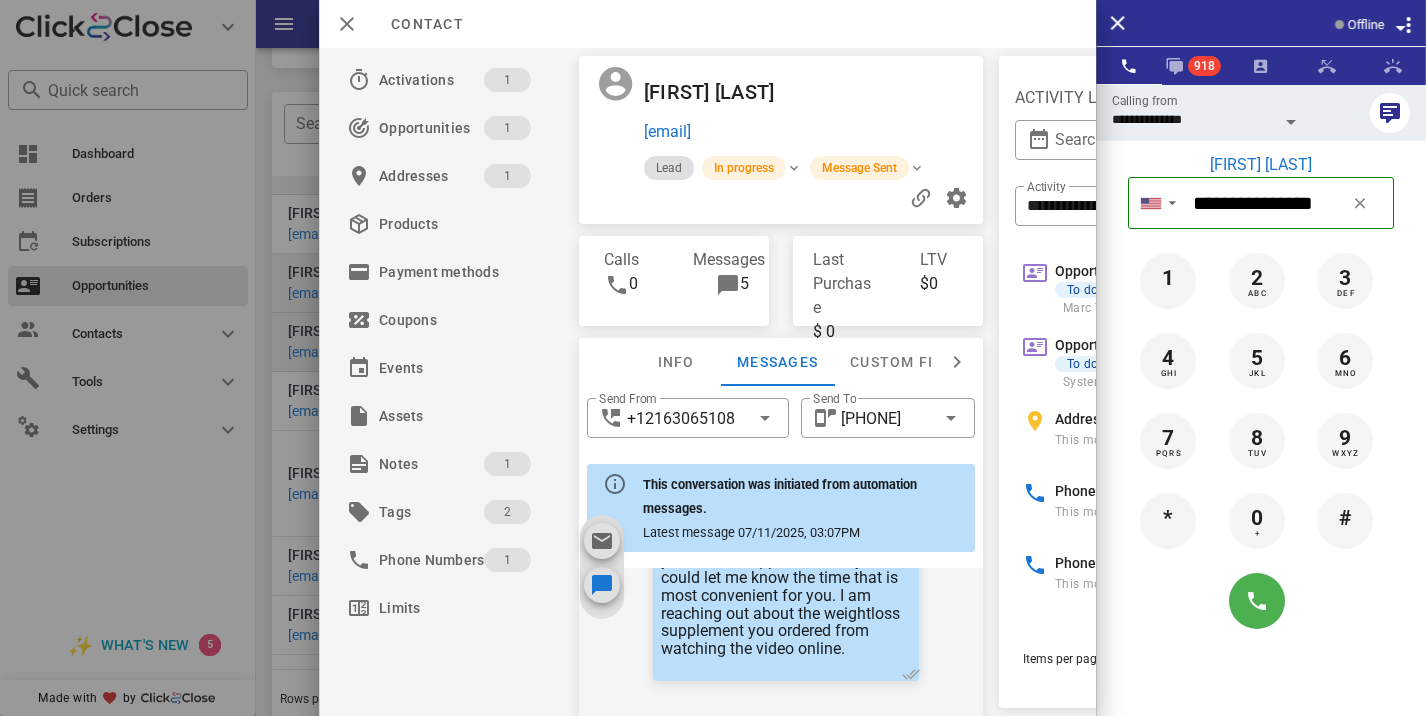 click at bounding box center [713, 358] 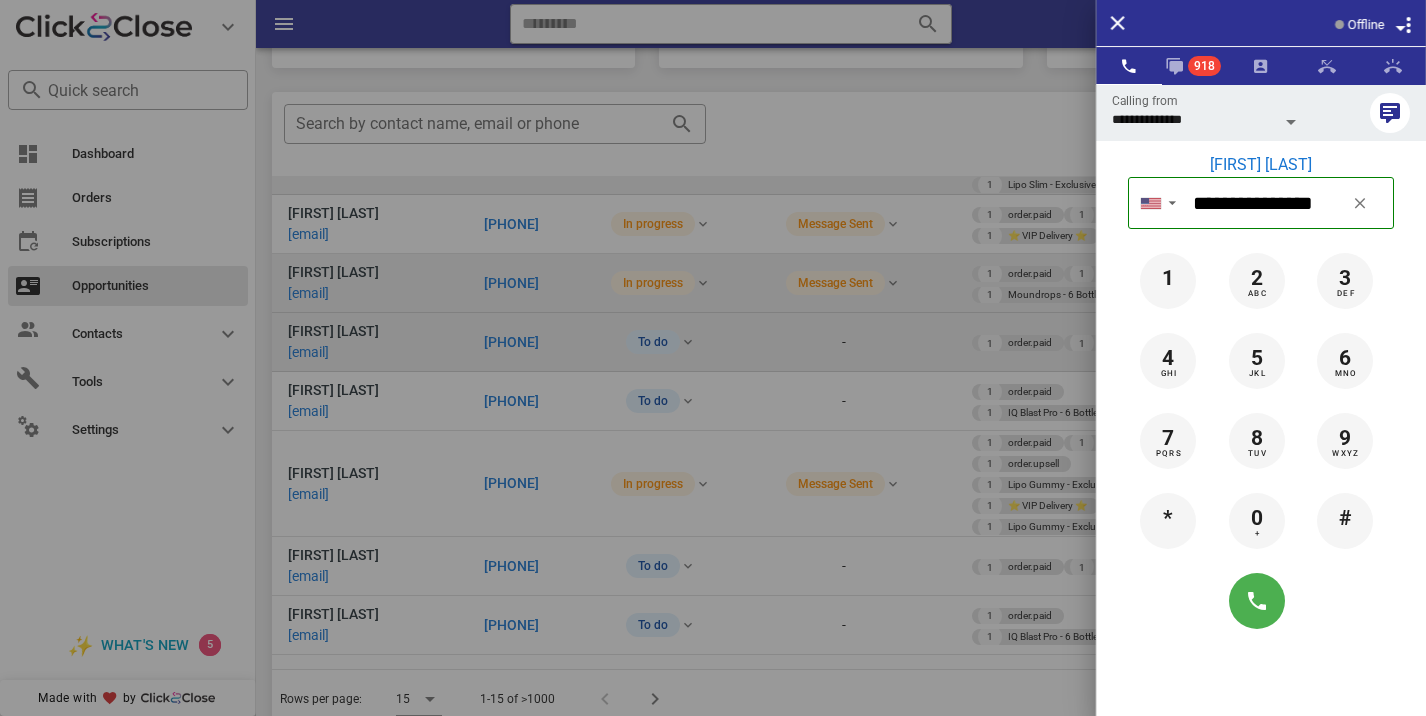 click at bounding box center (713, 358) 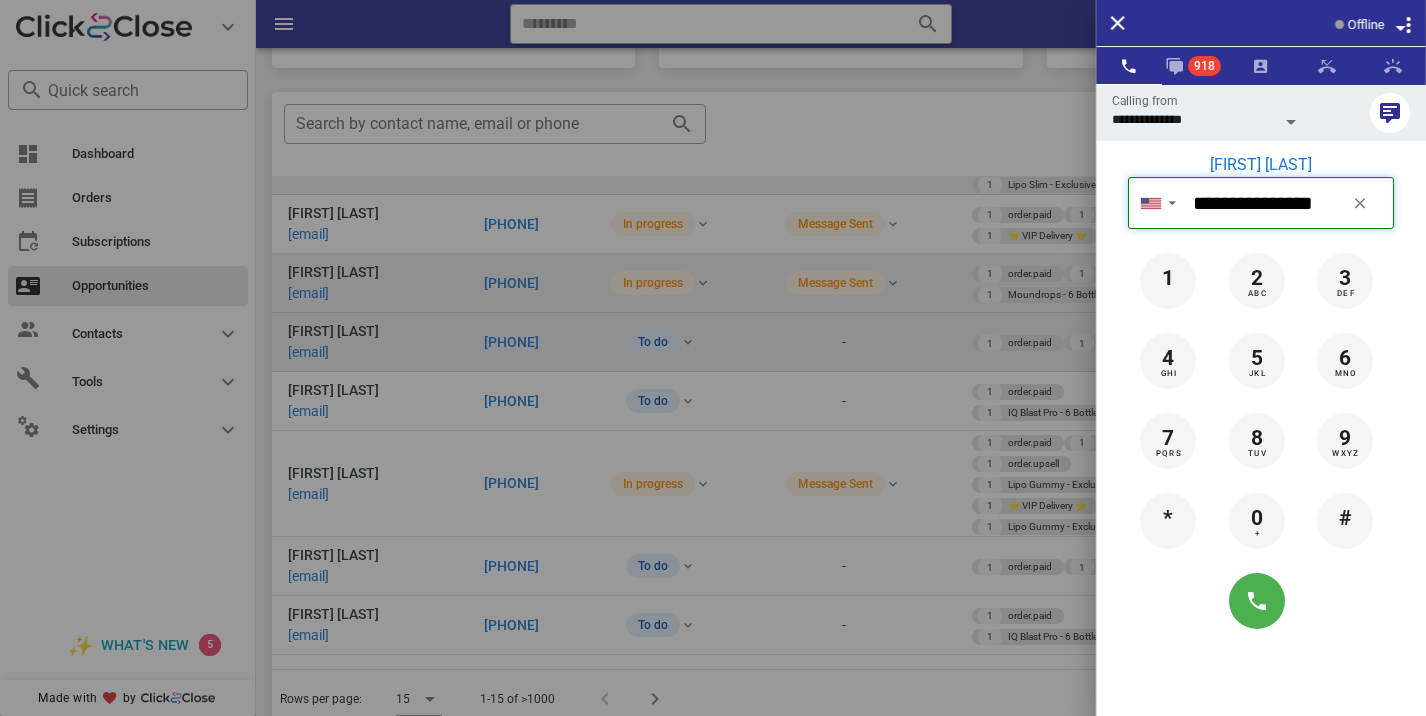 type 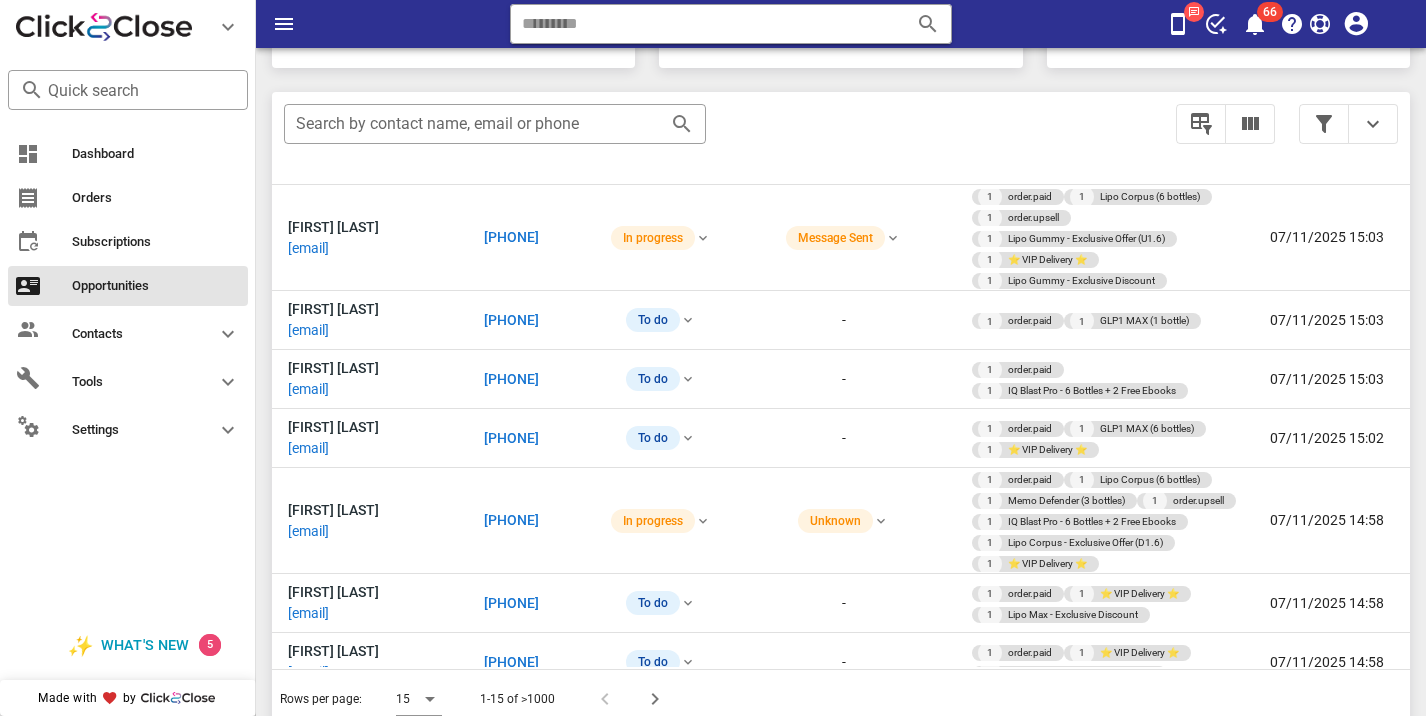 scroll, scrollTop: 473, scrollLeft: 0, axis: vertical 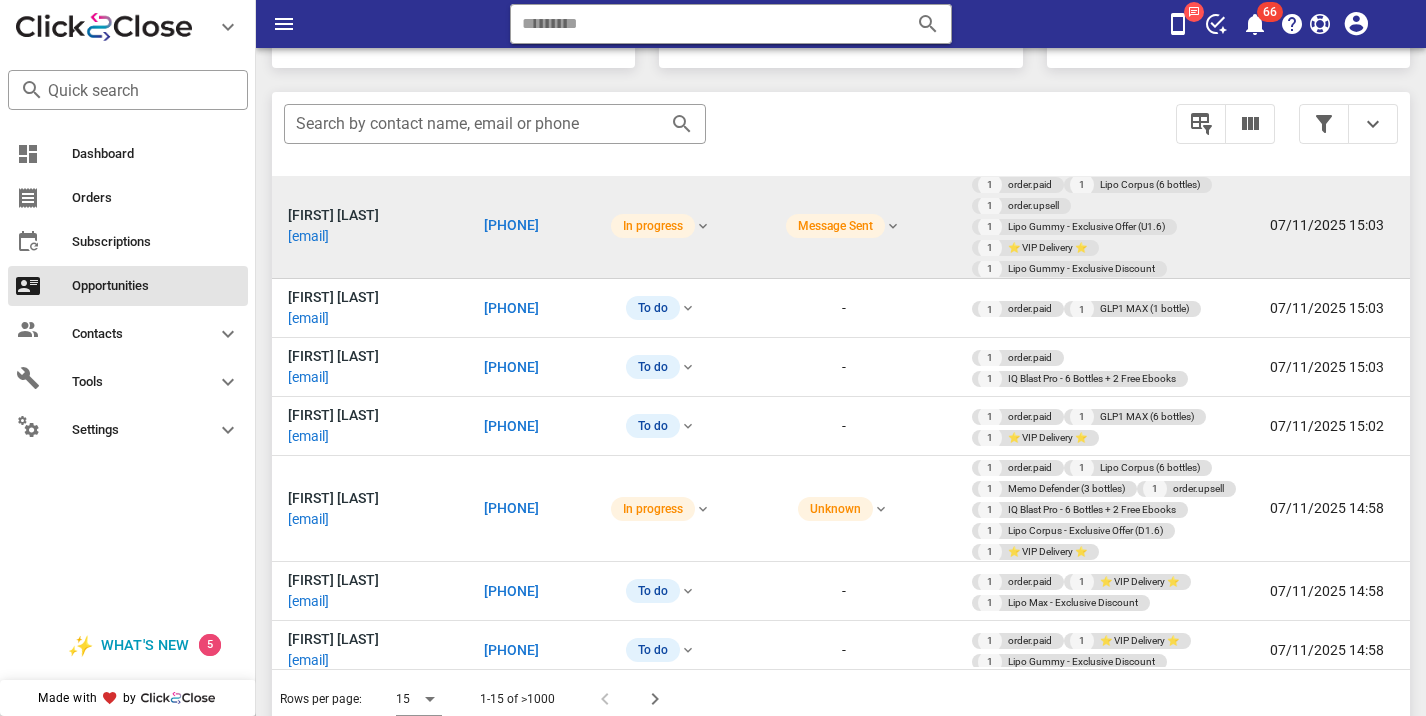 click on "[PHONE]" at bounding box center (511, 225) 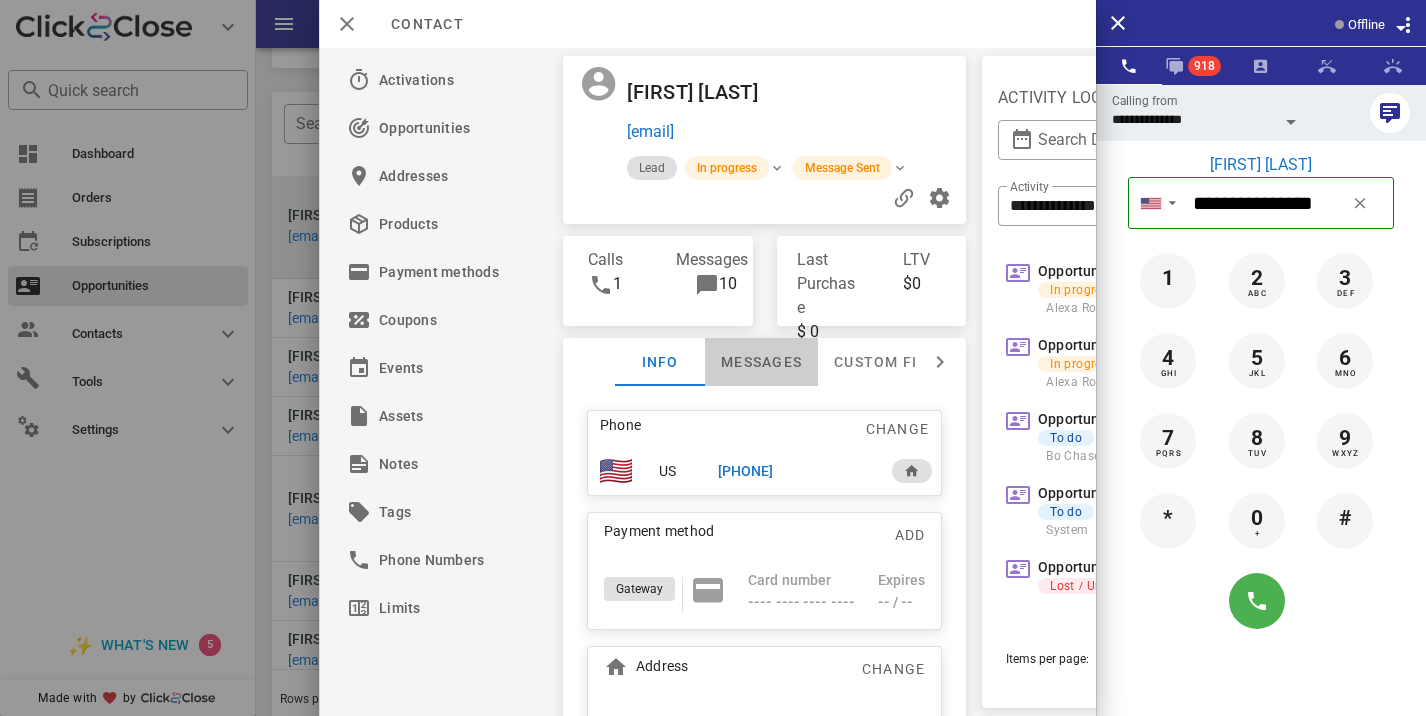 click on "Messages" at bounding box center (761, 362) 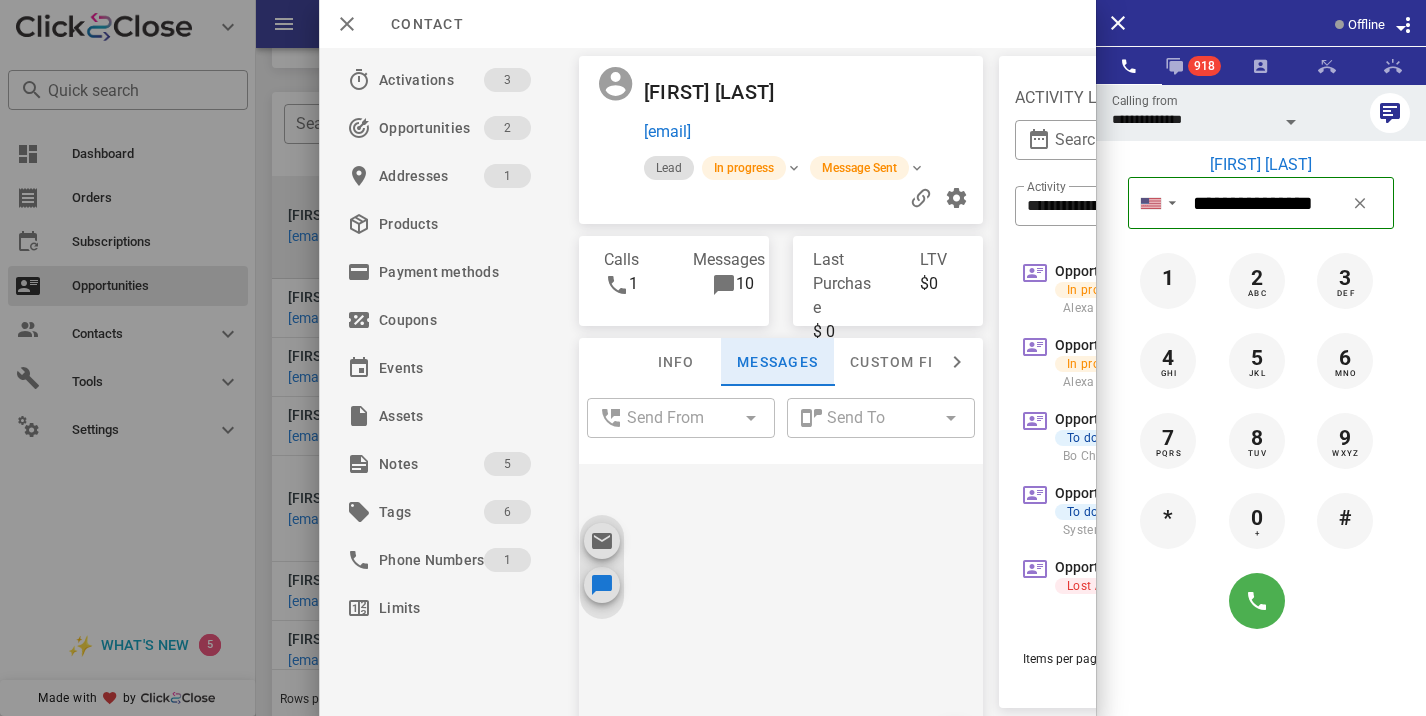 scroll, scrollTop: 1686, scrollLeft: 0, axis: vertical 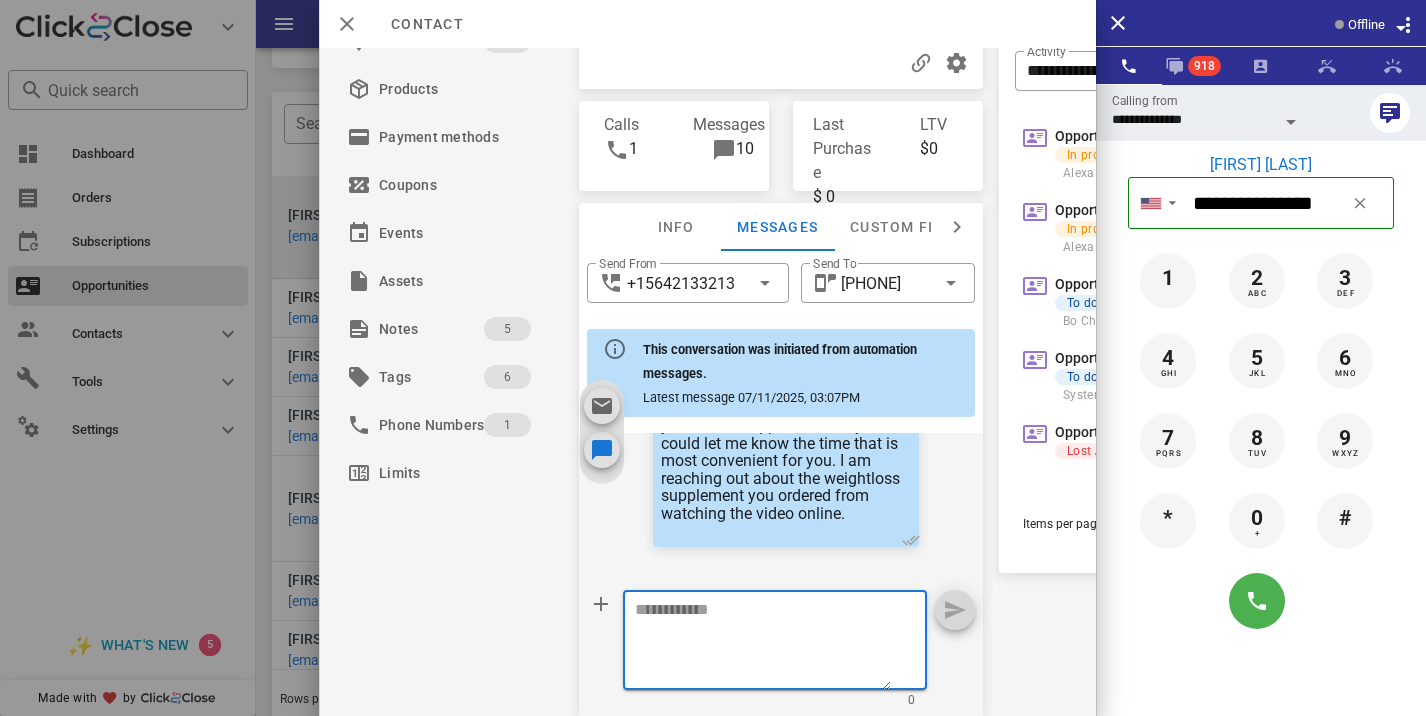 click at bounding box center [713, 358] 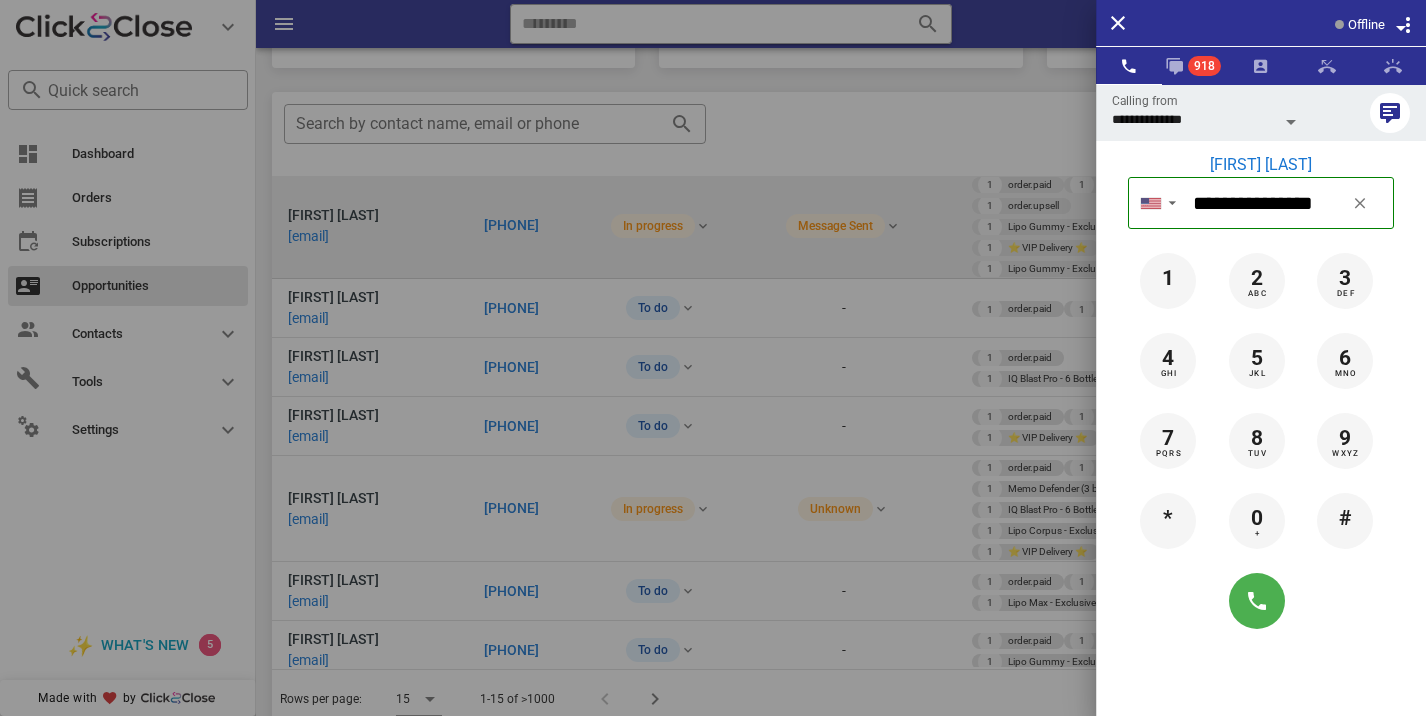 click at bounding box center [713, 358] 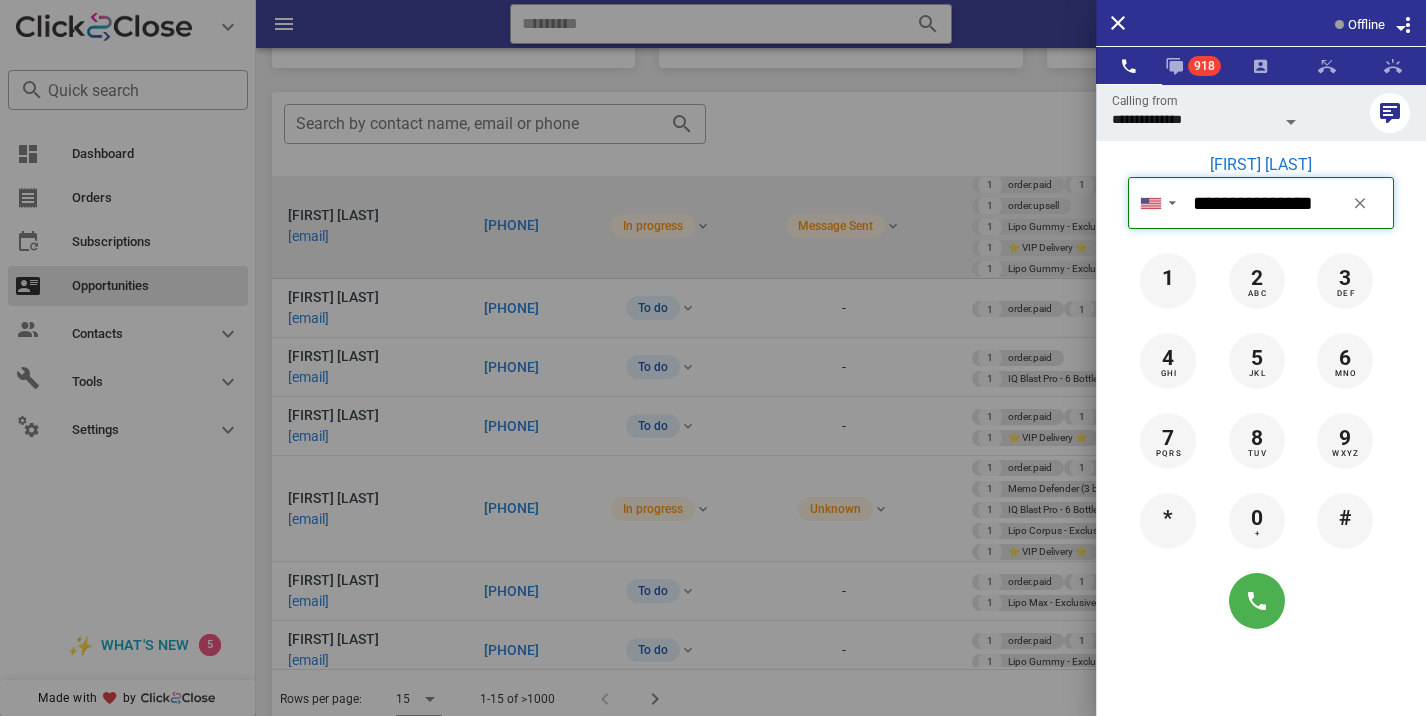 type 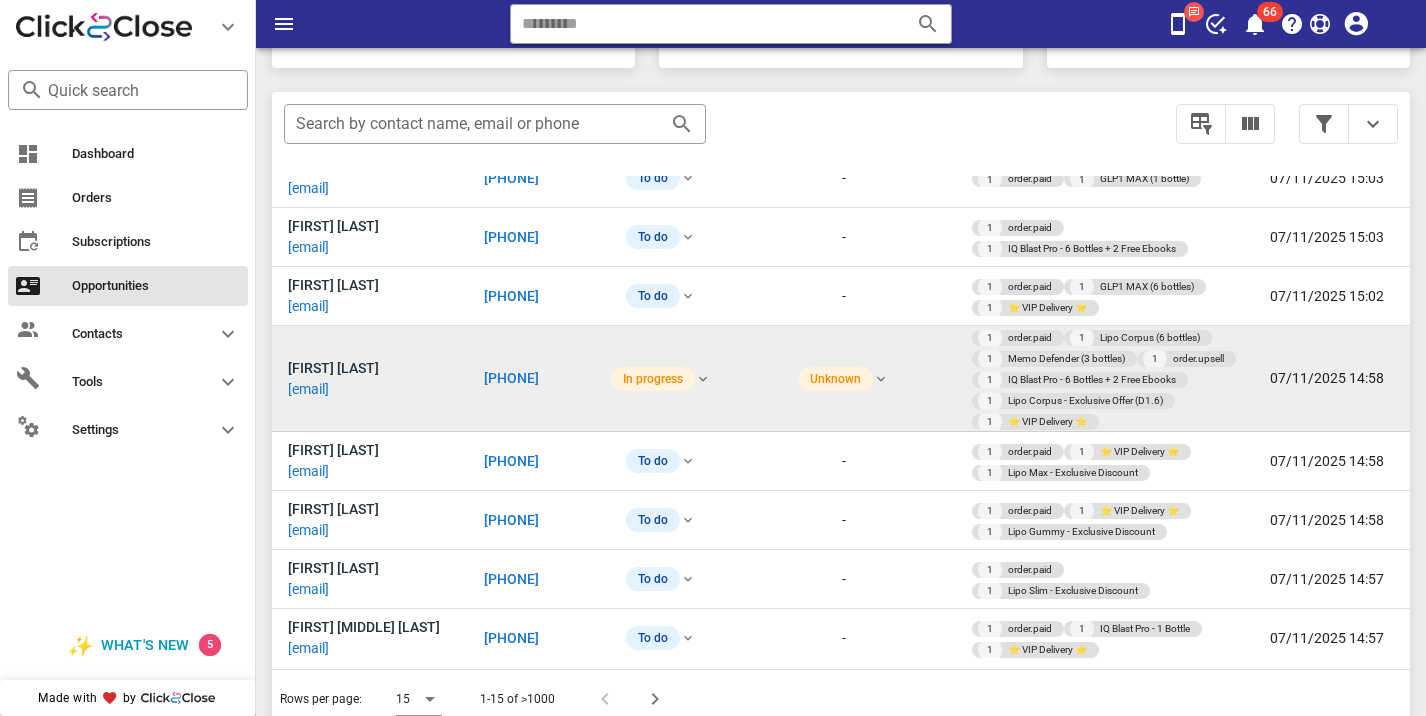 scroll, scrollTop: 640, scrollLeft: 0, axis: vertical 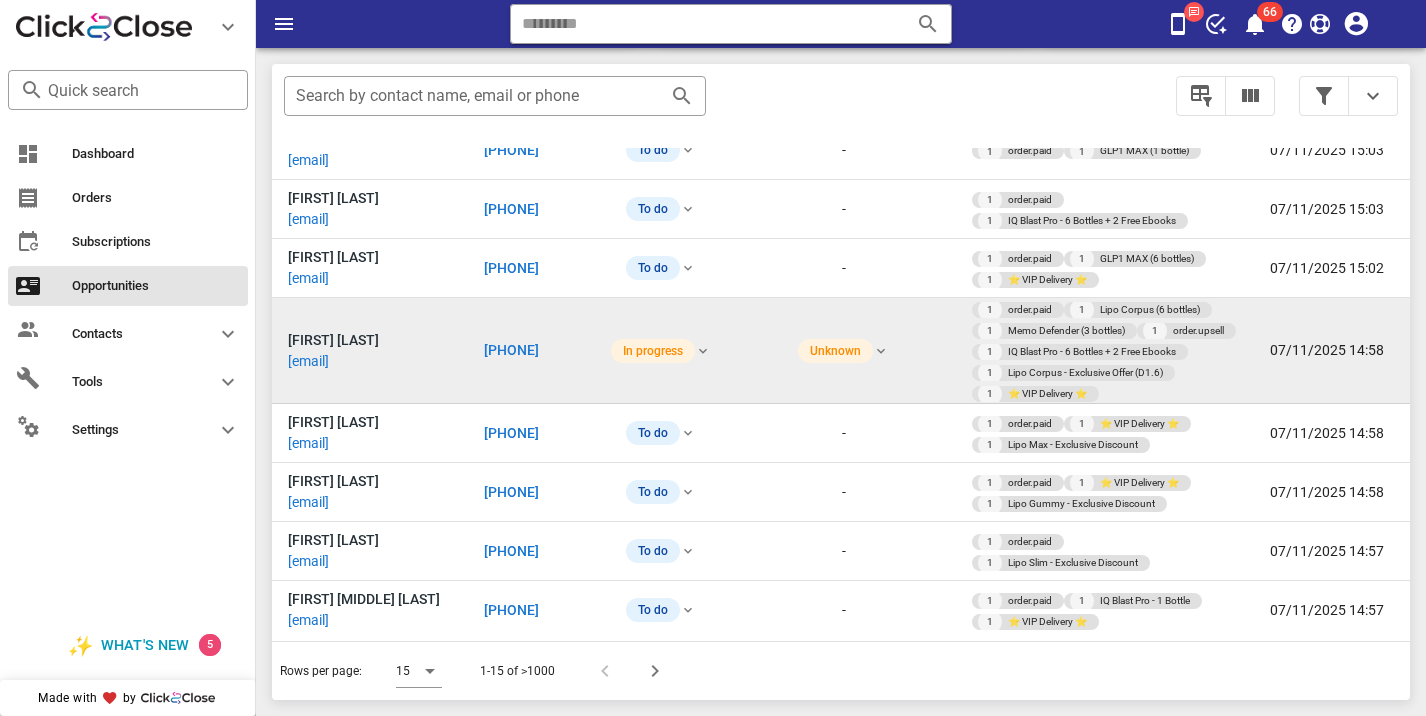 click on "[PHONE]" at bounding box center (511, 350) 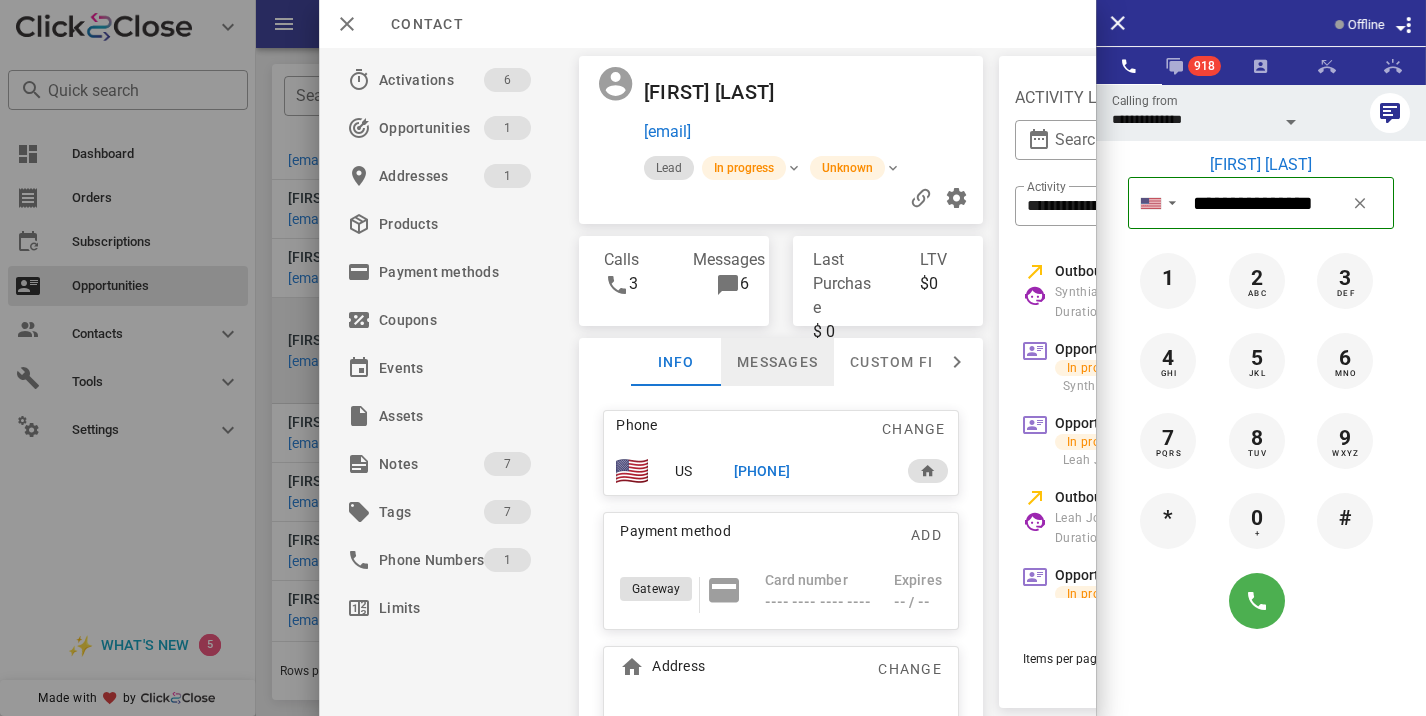 click on "Messages" at bounding box center [777, 362] 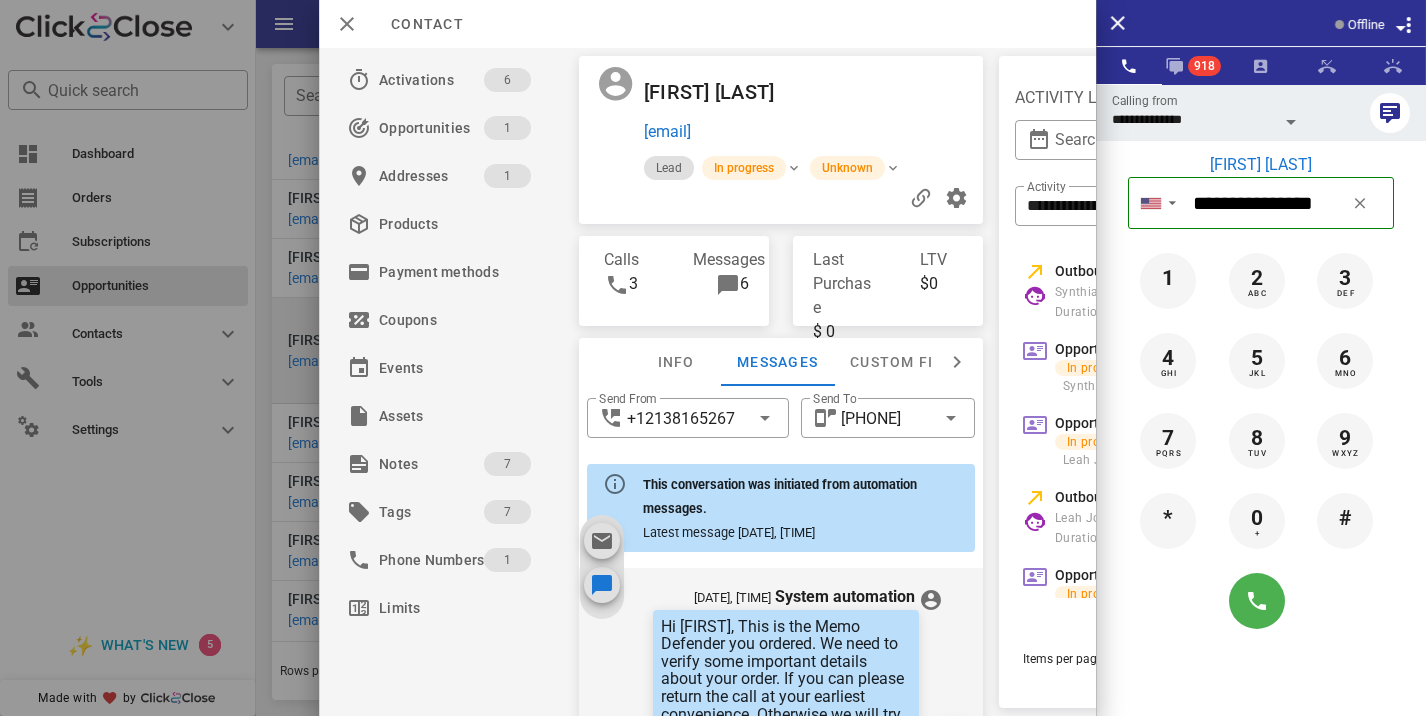 scroll, scrollTop: 772, scrollLeft: 0, axis: vertical 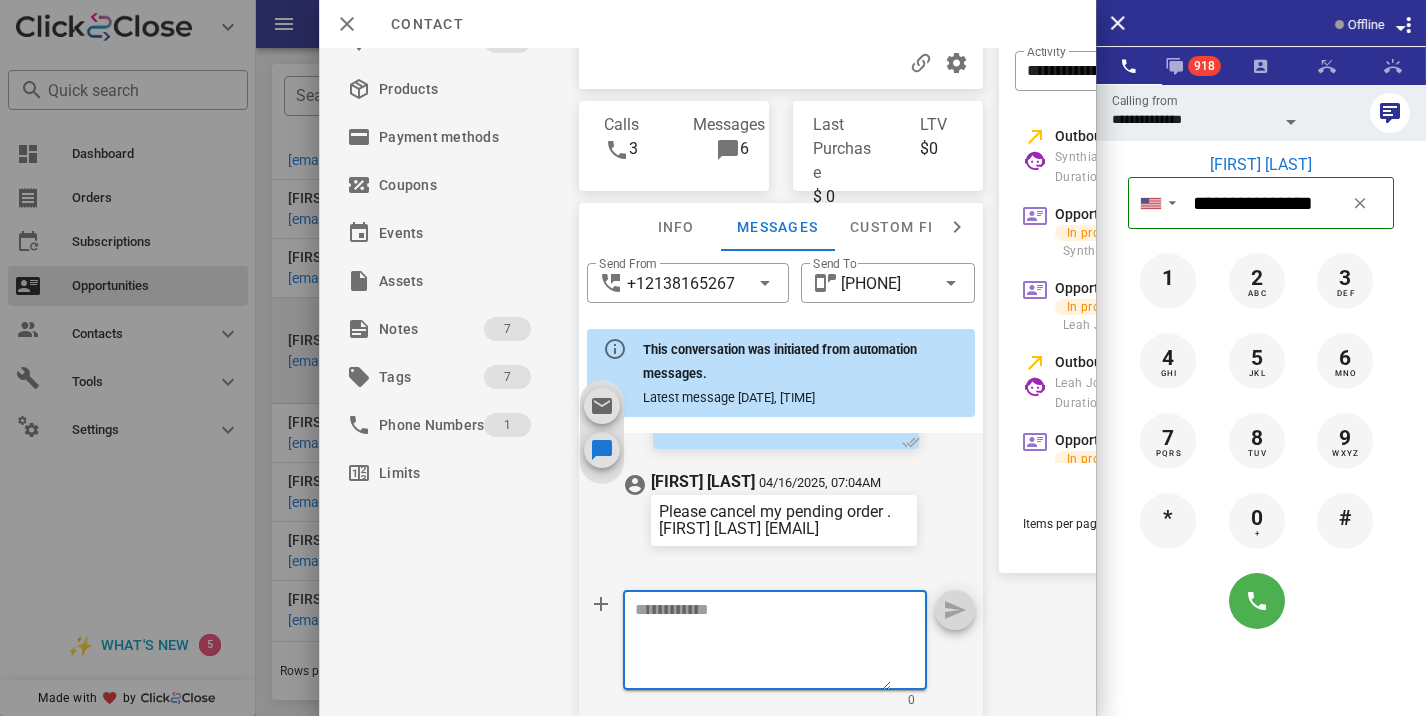 click at bounding box center [763, 643] 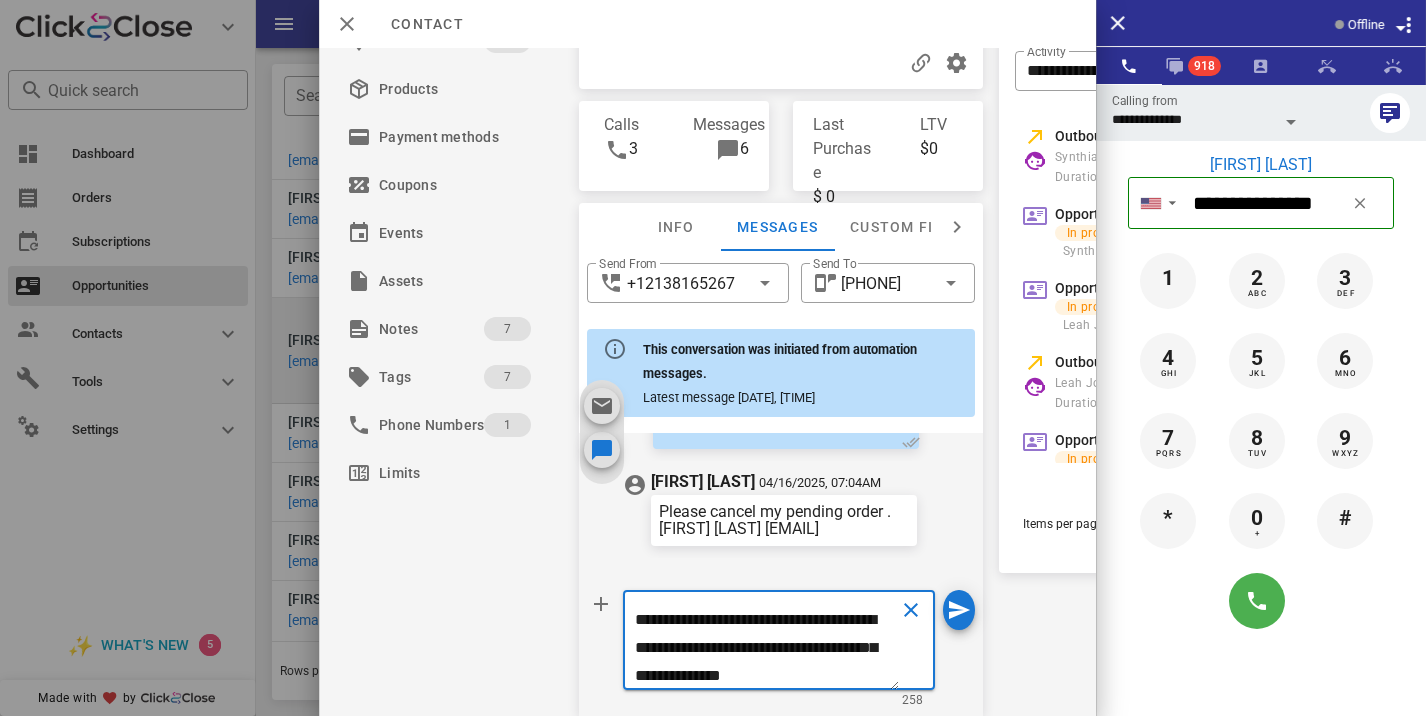 scroll, scrollTop: 0, scrollLeft: 0, axis: both 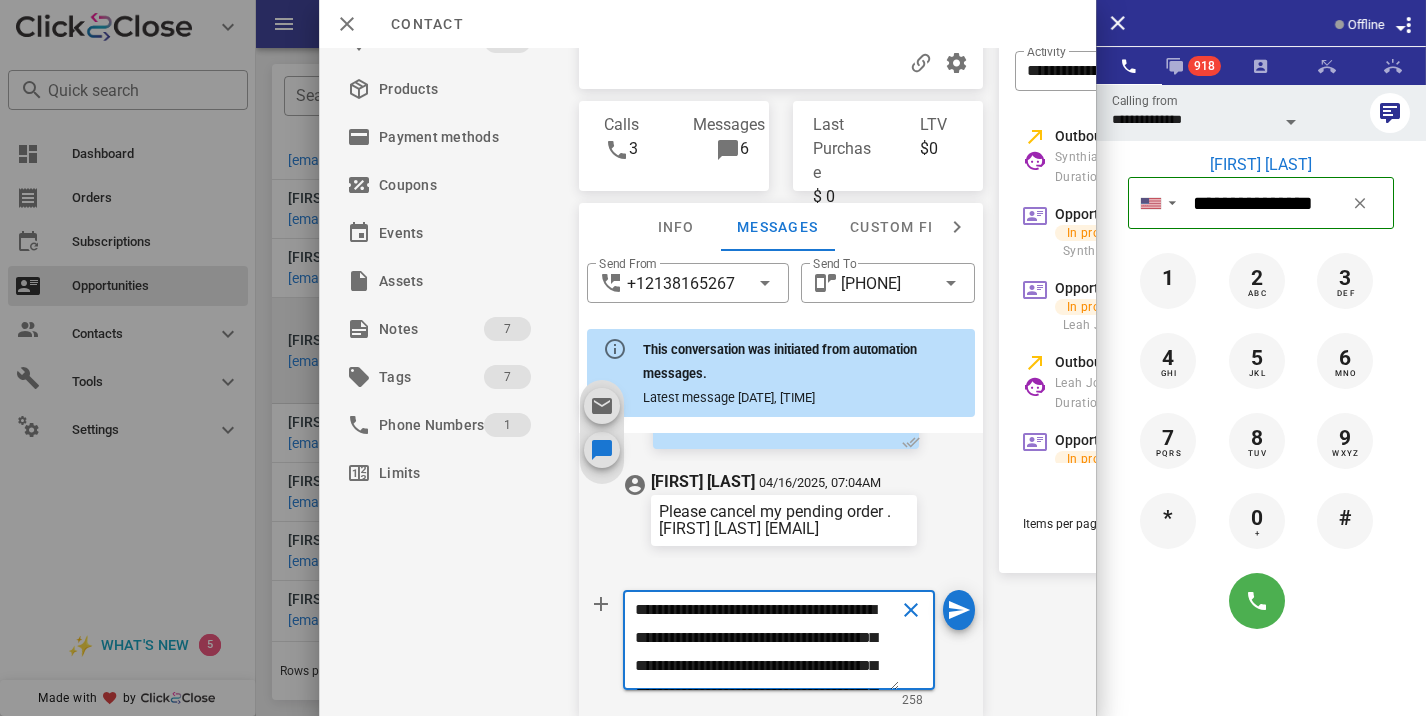 type on "**********" 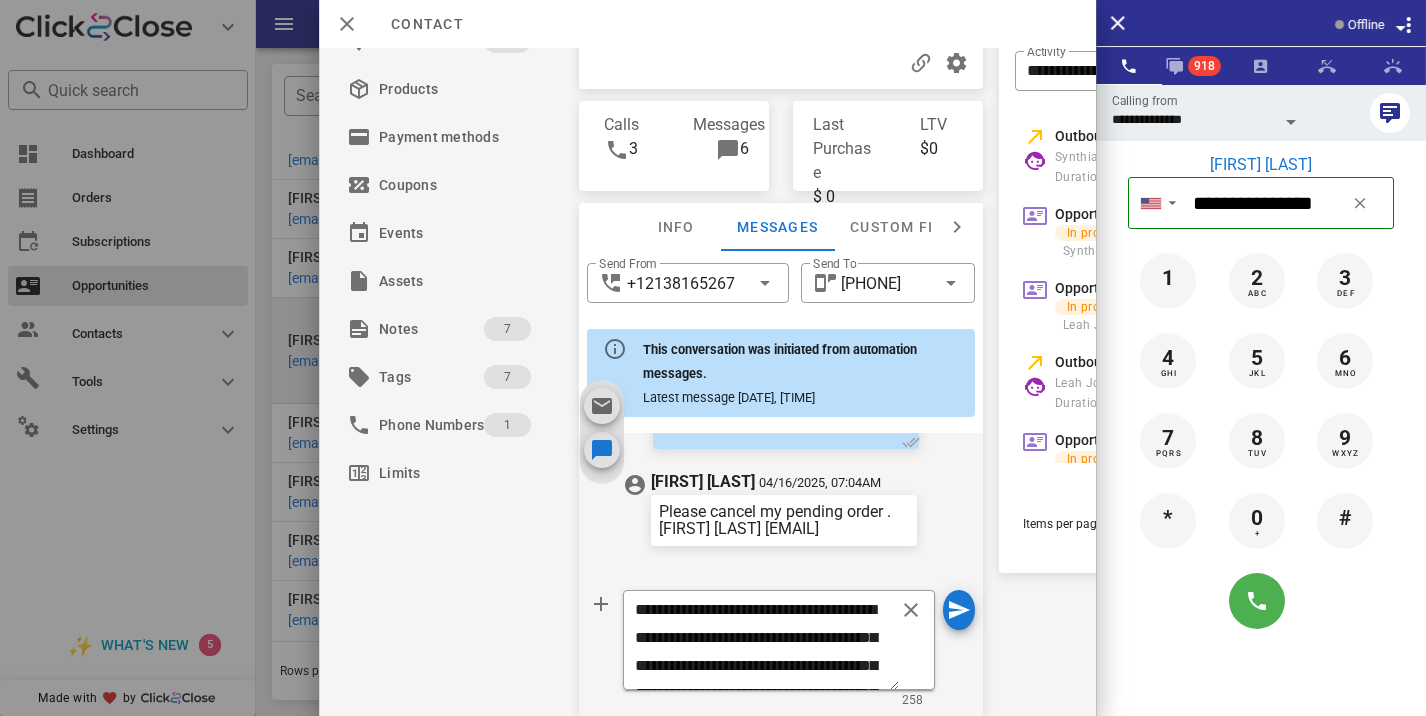 click on "[DATE], [TIME] System automation  Hi  [FIRST], This is the Memo Defender you ordered. We need to verify some important details about your order. If you can please return the call at your earliest convenience. Otherwise we will try back at another time. The phone number is [PHONE]. Thank you have a great day.  [DATE], [TIME] System automation  OK. I can send it your email on file or would you prefer that we go over it on the phone? I do have a question pertaining your health.  [DATE], [TIME] System automation  You can reach me at [PHONE]  [DATE], [TIME] System automation  [FIRST] Is now a good time for a call? Remember you can reach me at [PHONE]  [DATE], [TIME] System automation  I am the health specialist here and I need to confirm some important details. Call me back when you have a moment.  [FIRST] [LAST] [DATE], [TIME]  Please cancel my pending order .
[FIRST] [LAST]
[EMAIL]" at bounding box center [785, 268] 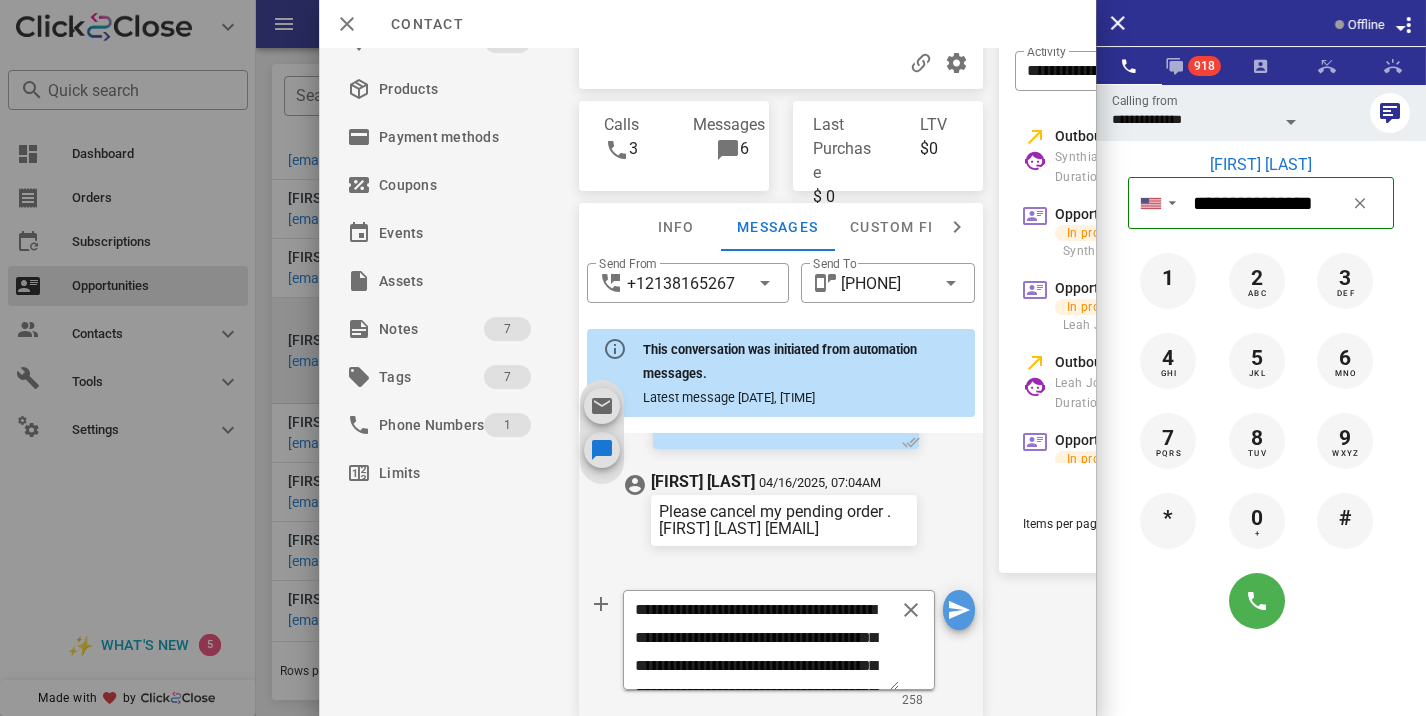 click at bounding box center [959, 610] 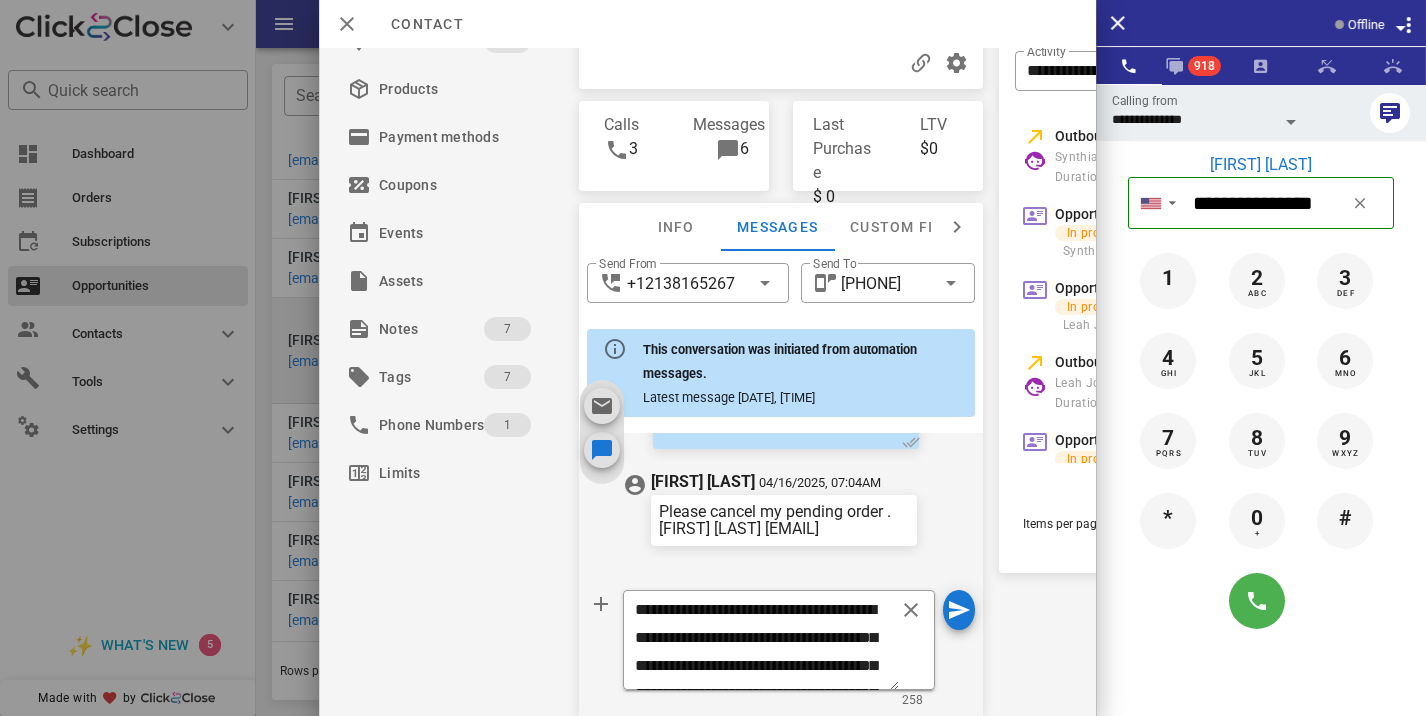 type 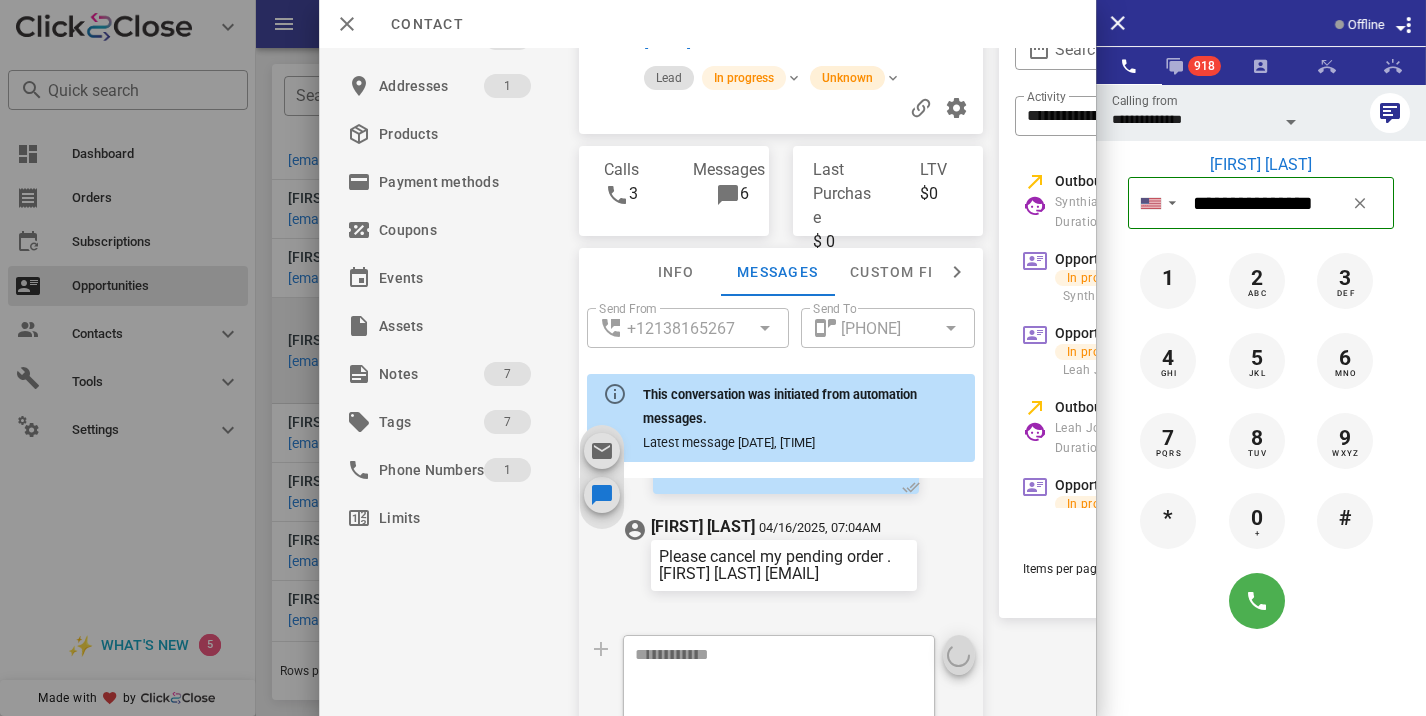 scroll, scrollTop: 0, scrollLeft: 0, axis: both 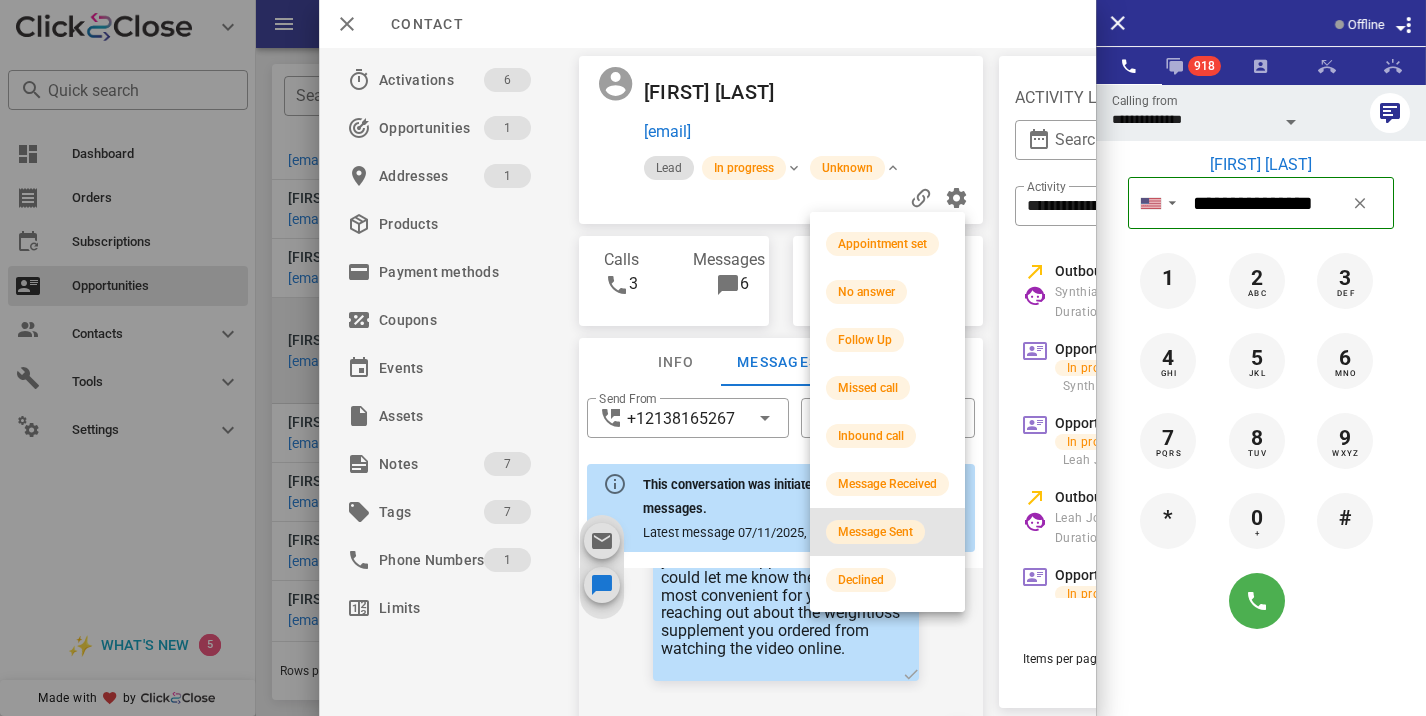 click on "Message Sent" at bounding box center [875, 532] 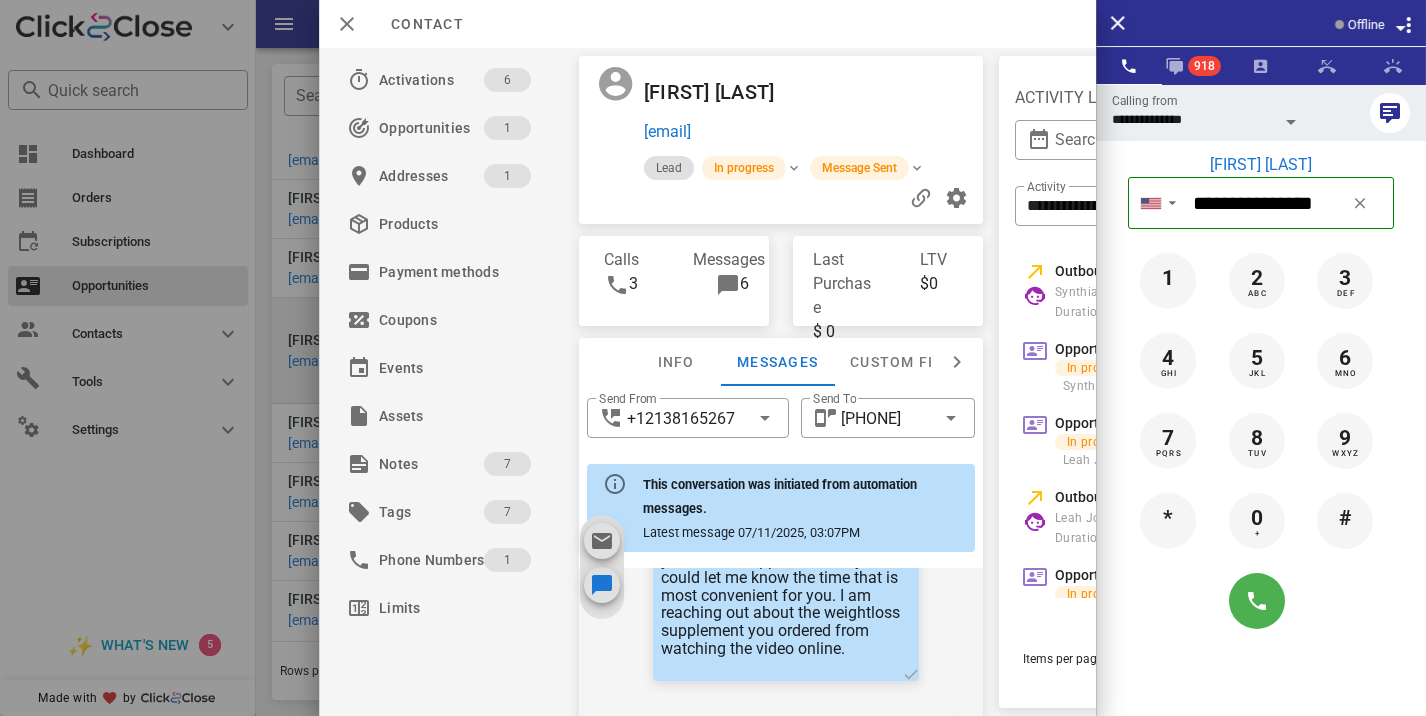 click at bounding box center (713, 358) 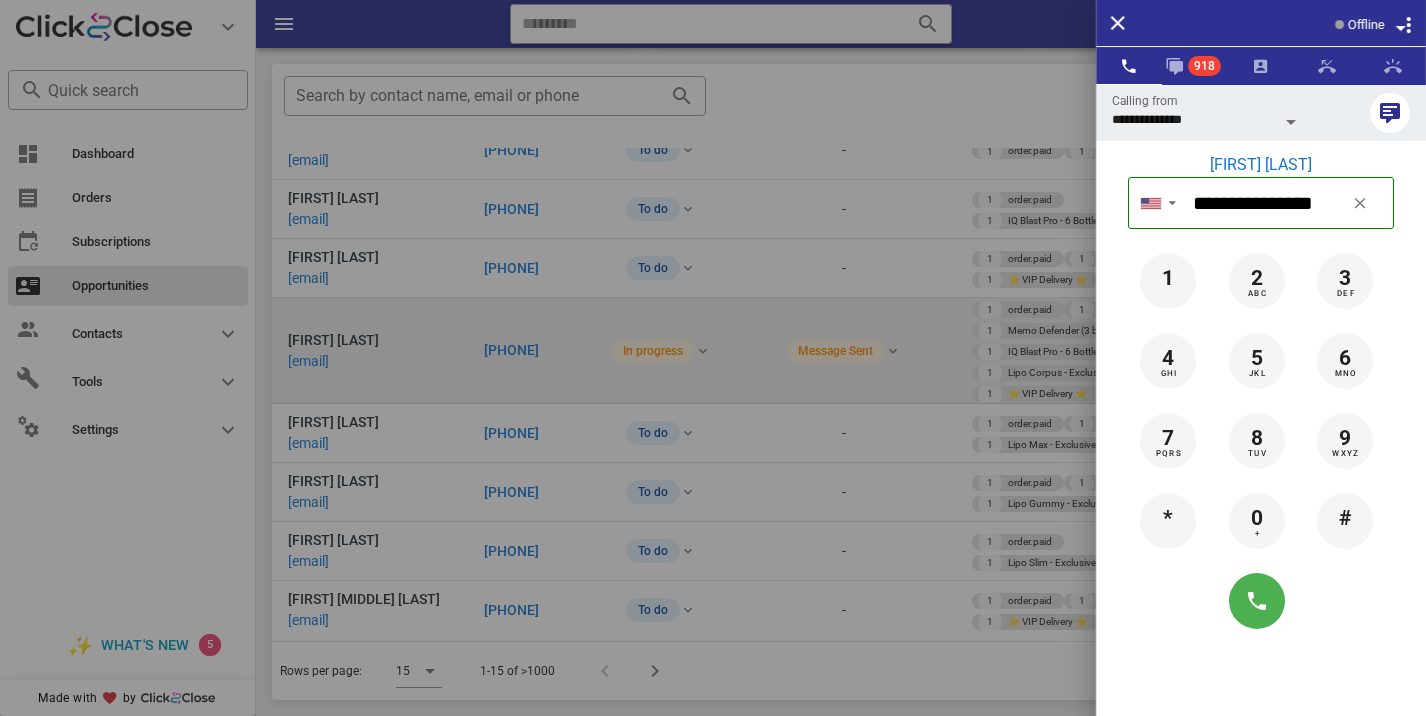 click at bounding box center (713, 358) 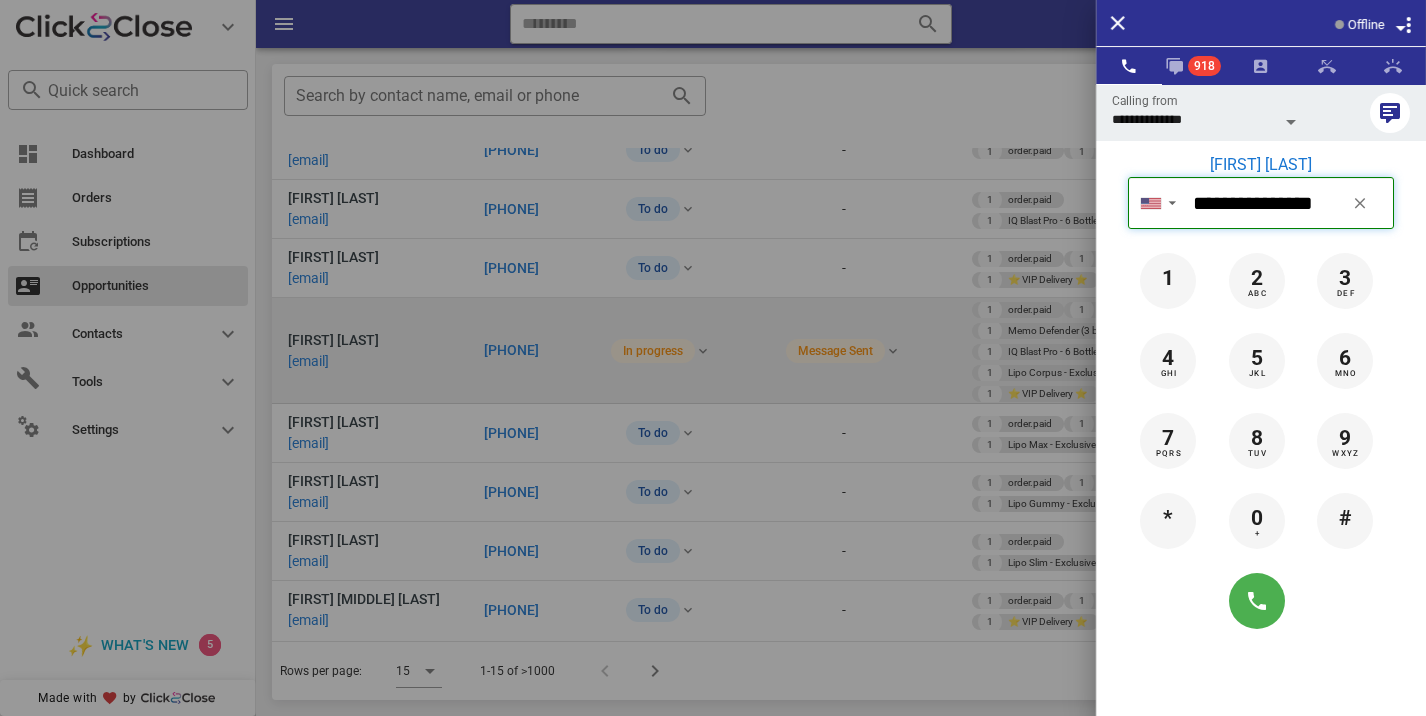 type 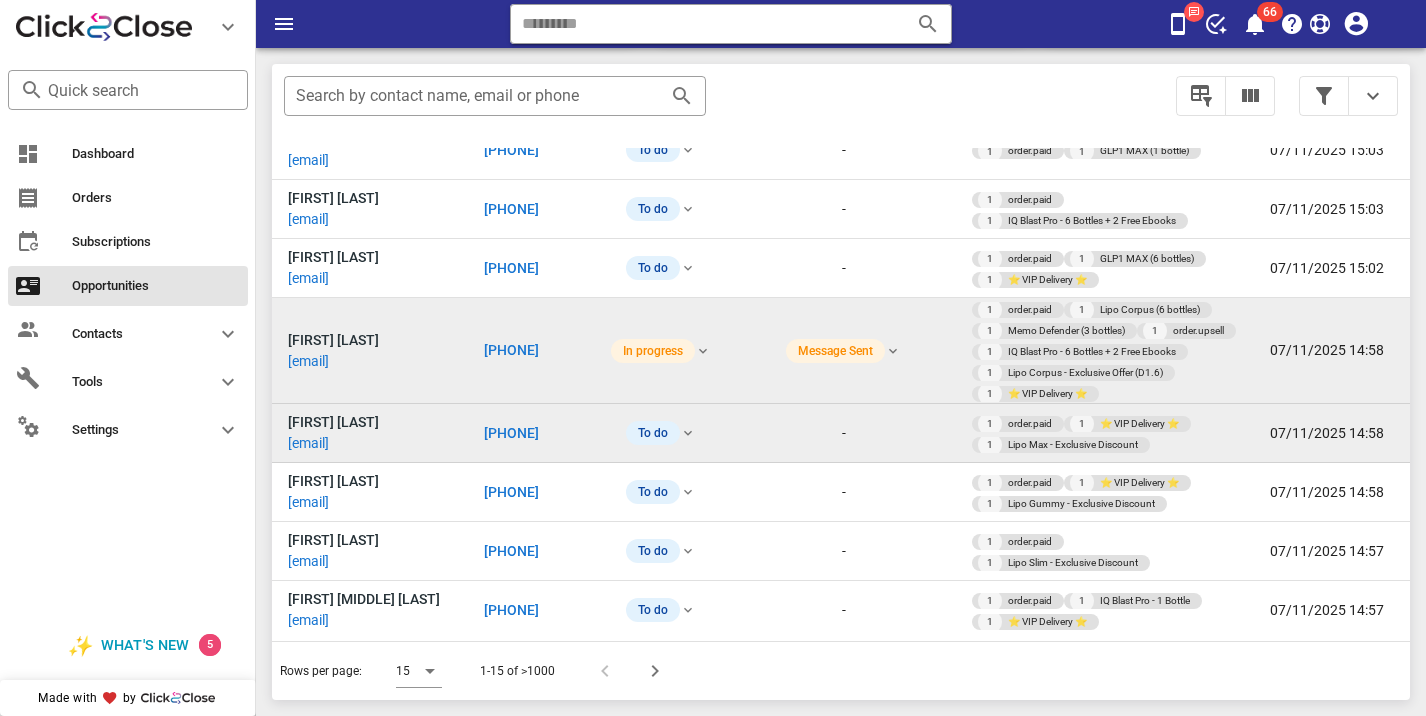 click on "[PHONE]" at bounding box center [511, 433] 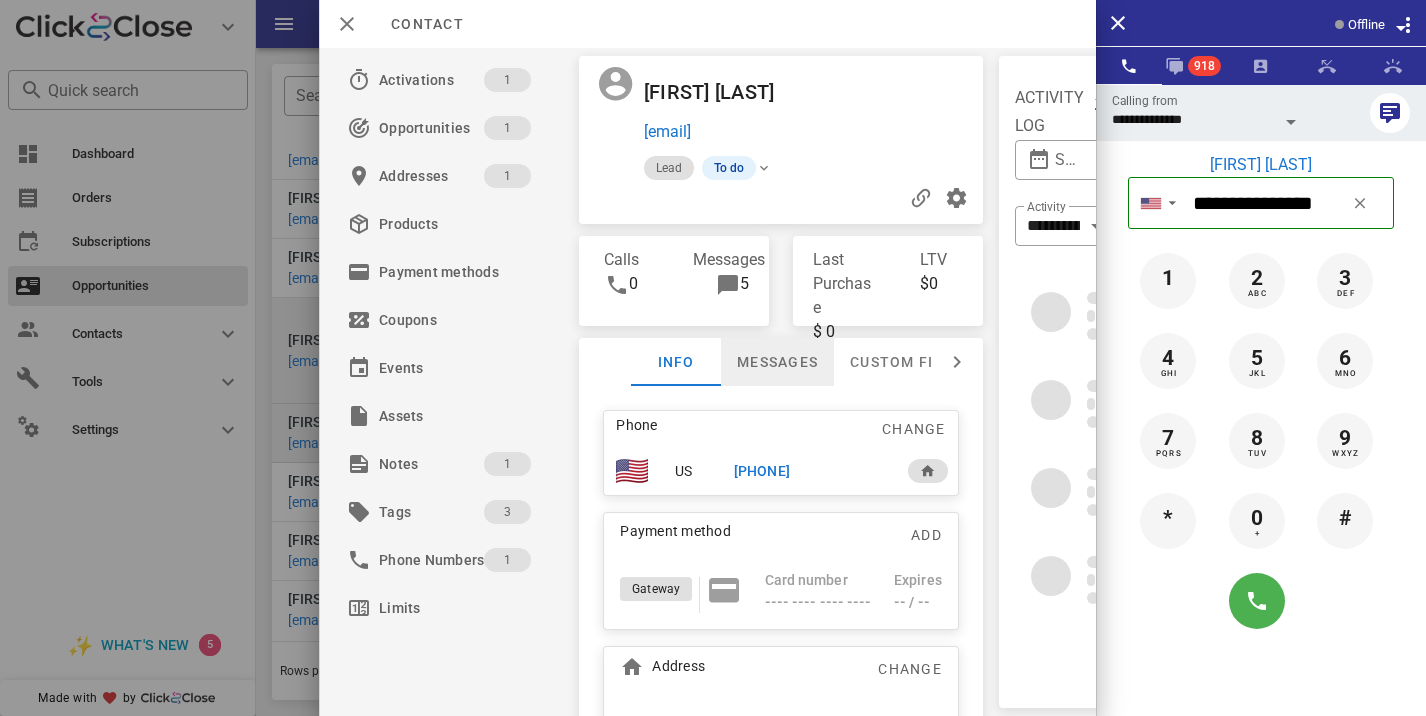 click on "Messages" at bounding box center (777, 362) 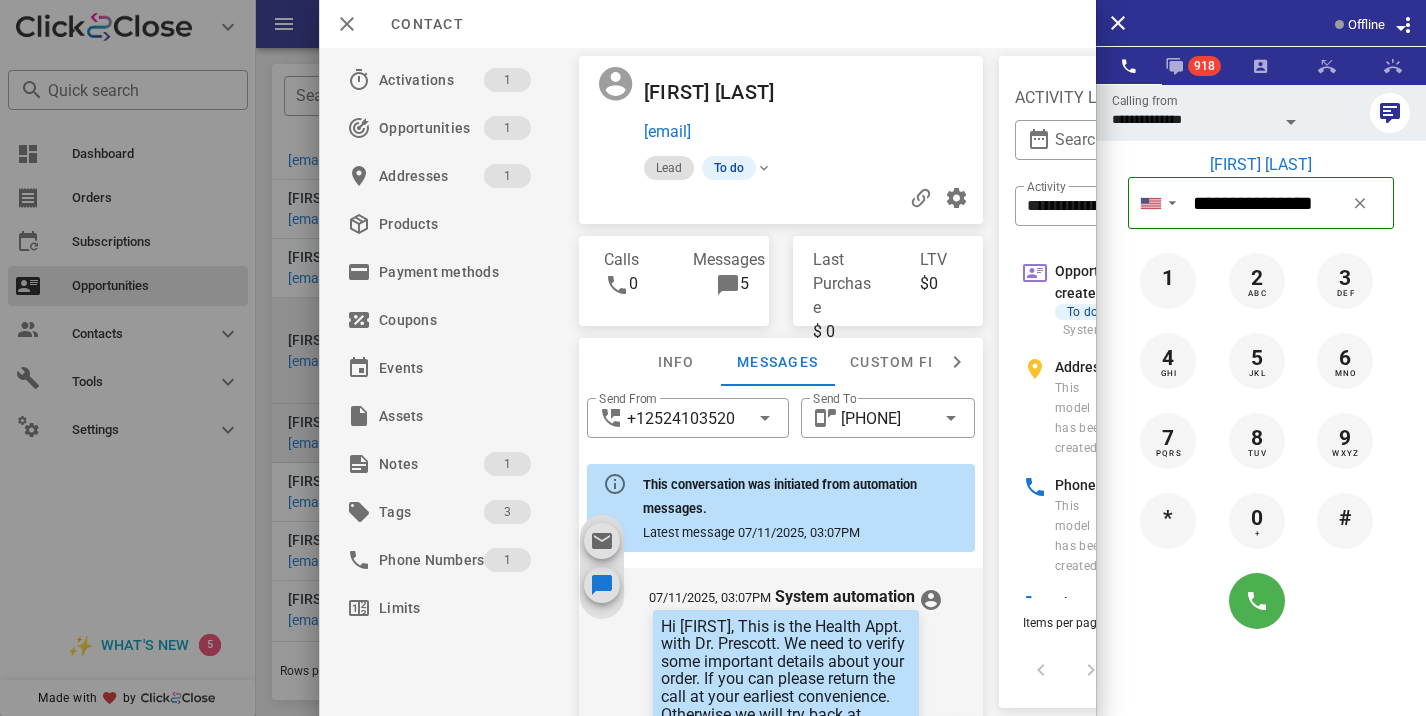 scroll, scrollTop: 151, scrollLeft: 0, axis: vertical 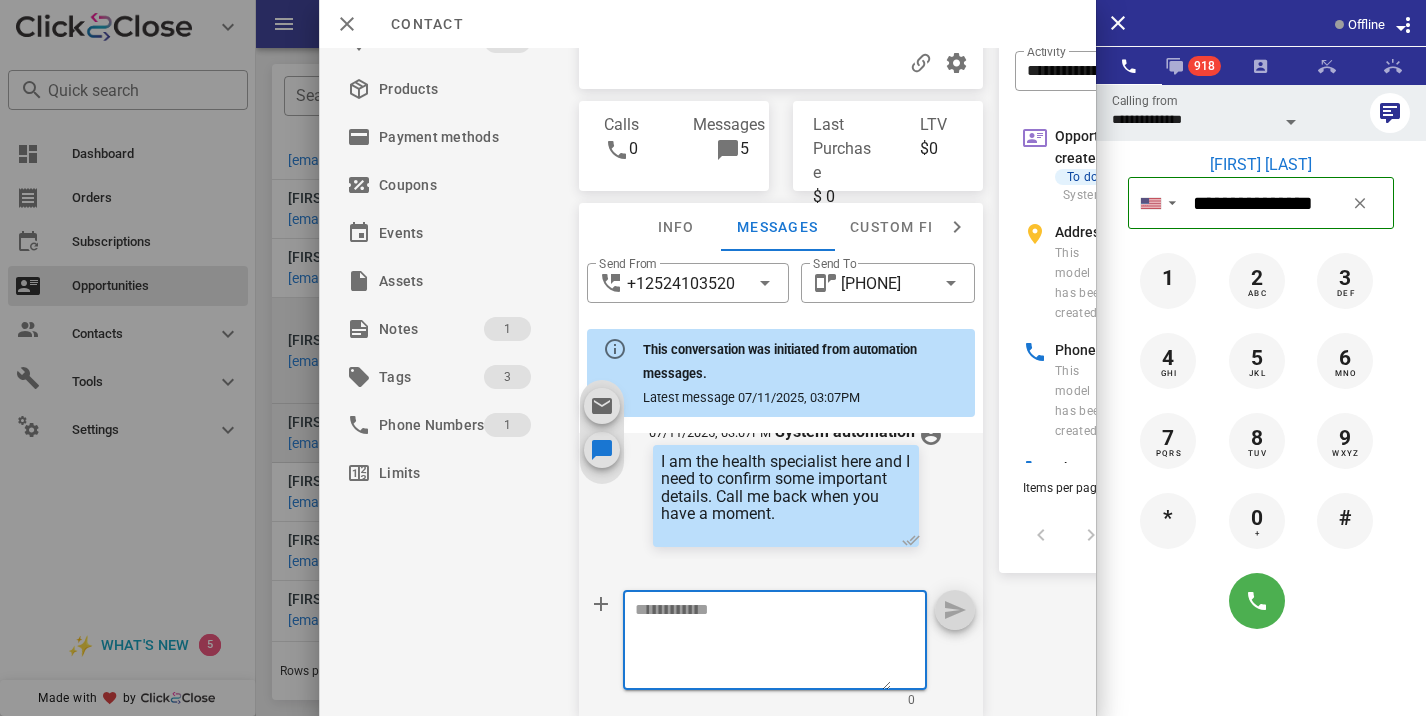 click at bounding box center (763, 643) 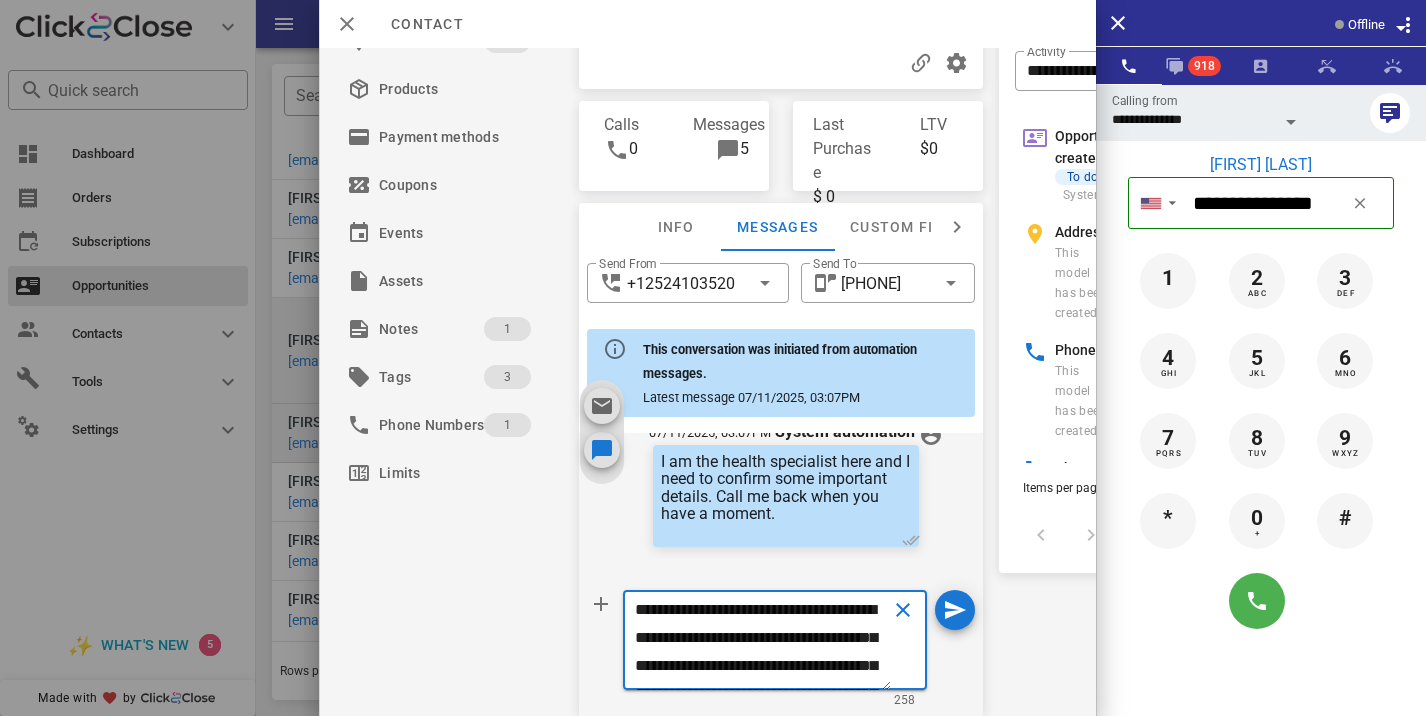 scroll, scrollTop: 153, scrollLeft: 0, axis: vertical 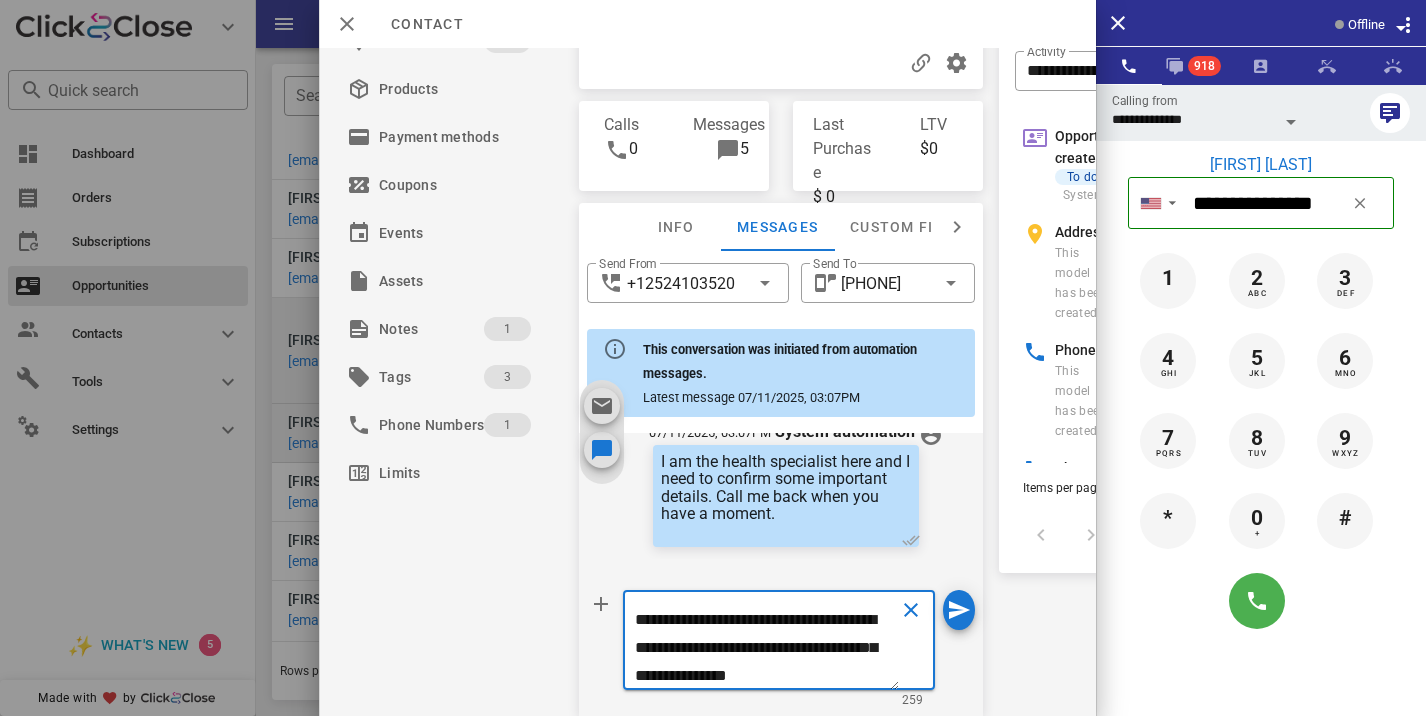 type on "**********" 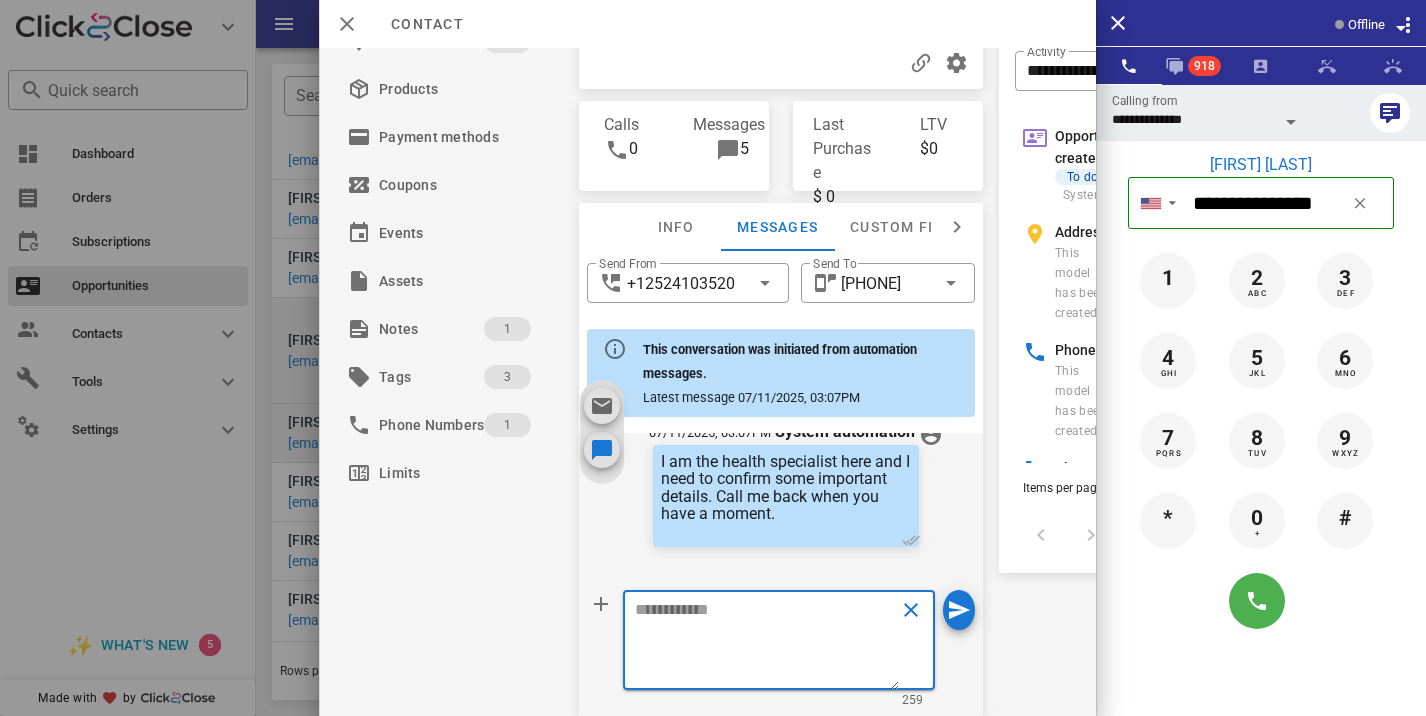 scroll, scrollTop: 0, scrollLeft: 0, axis: both 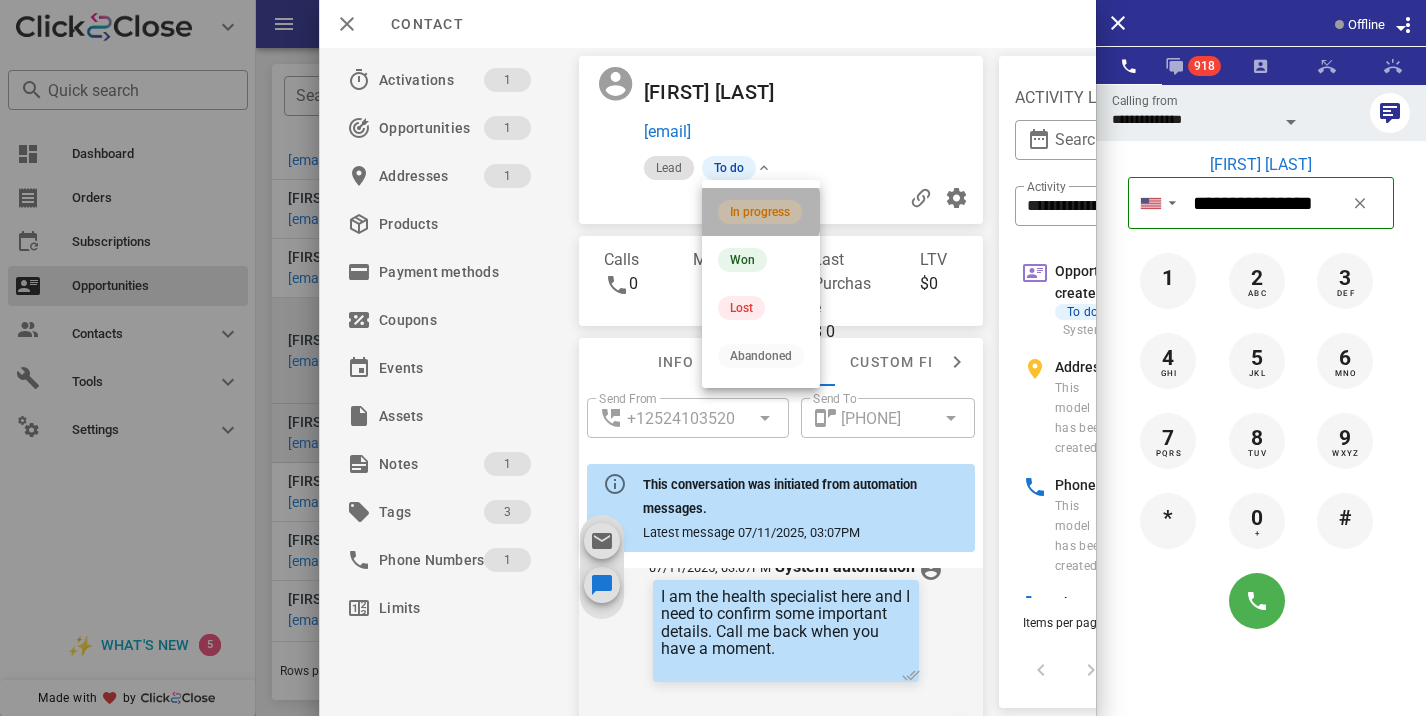 click on "In progress" at bounding box center [760, 212] 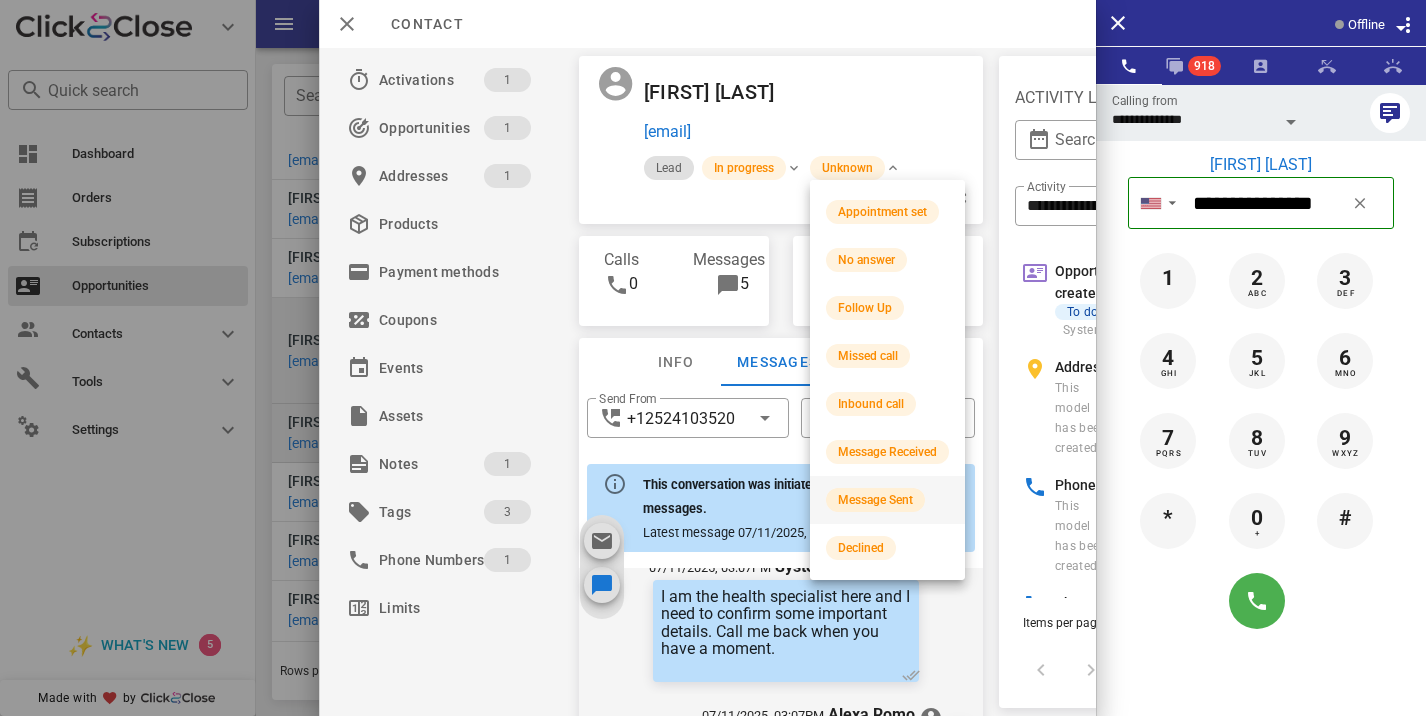 scroll, scrollTop: 876, scrollLeft: 0, axis: vertical 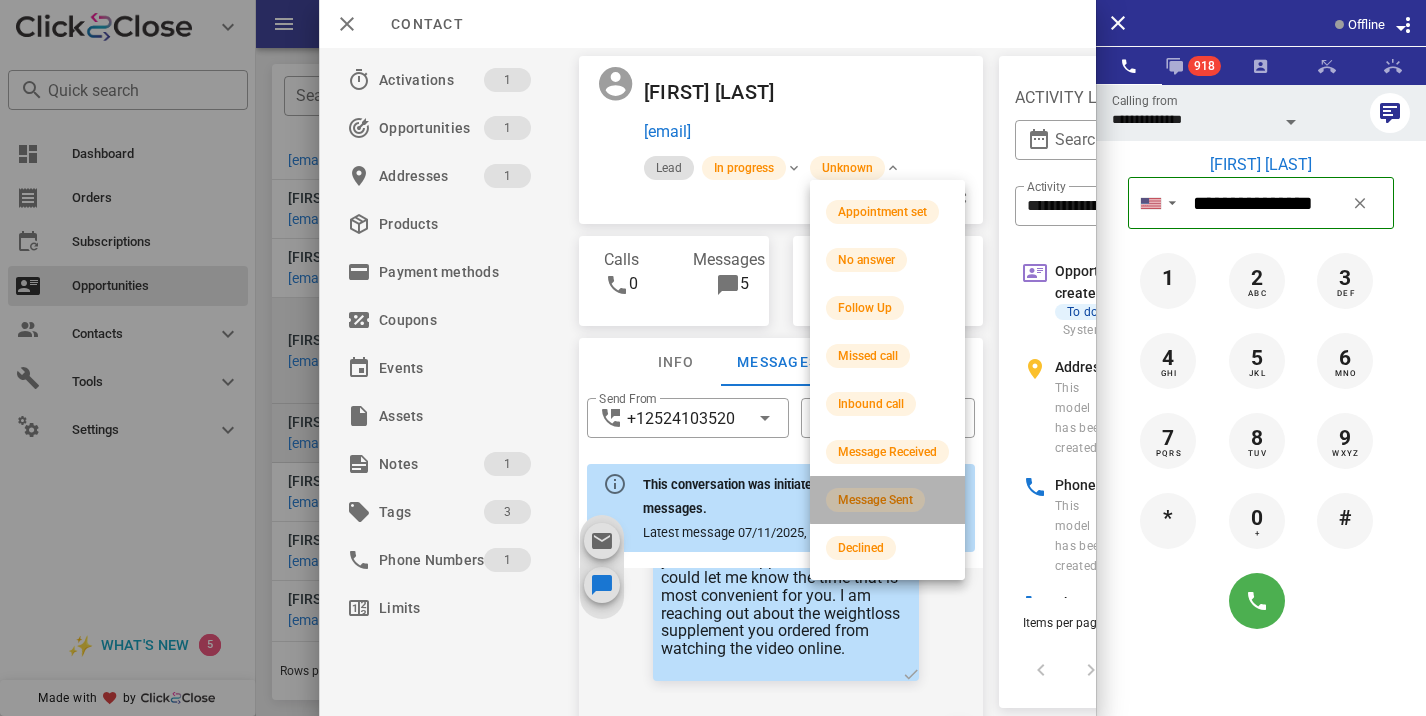 click on "Message Sent" at bounding box center (875, 500) 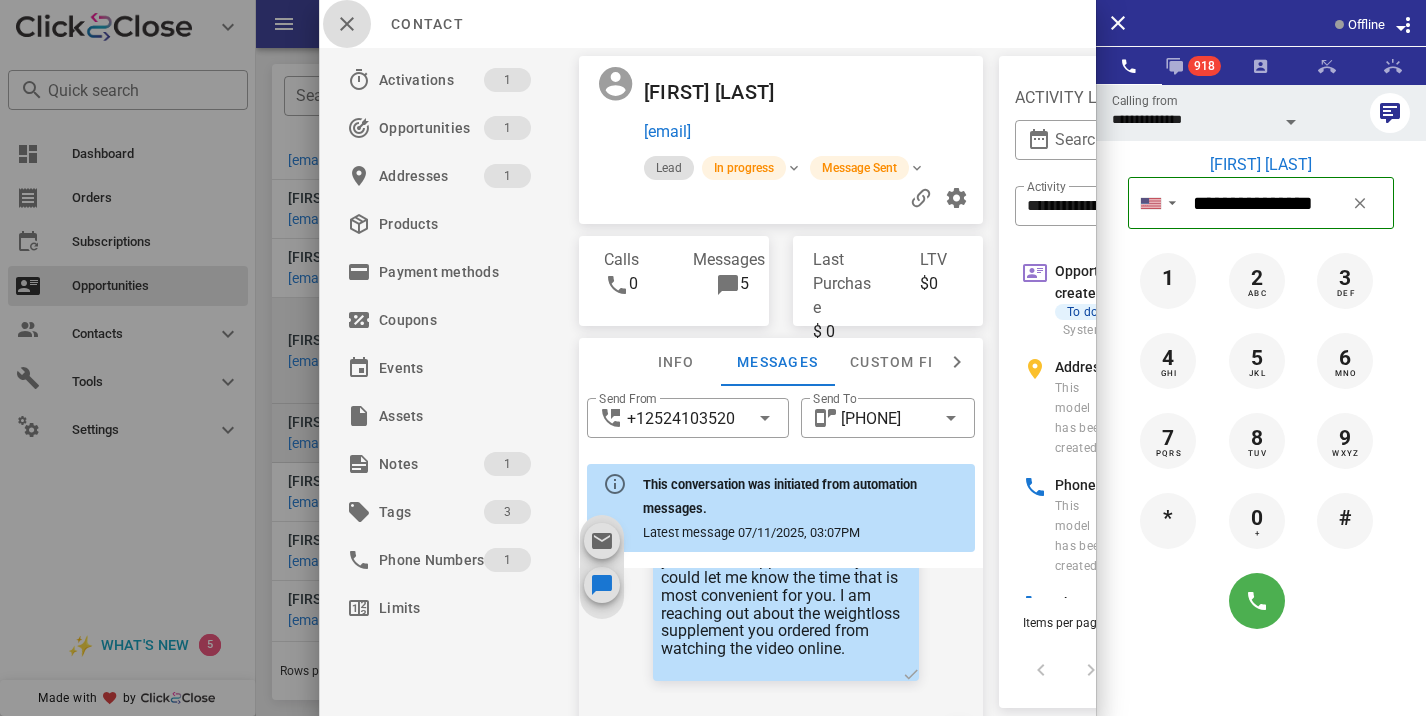 click at bounding box center [347, 24] 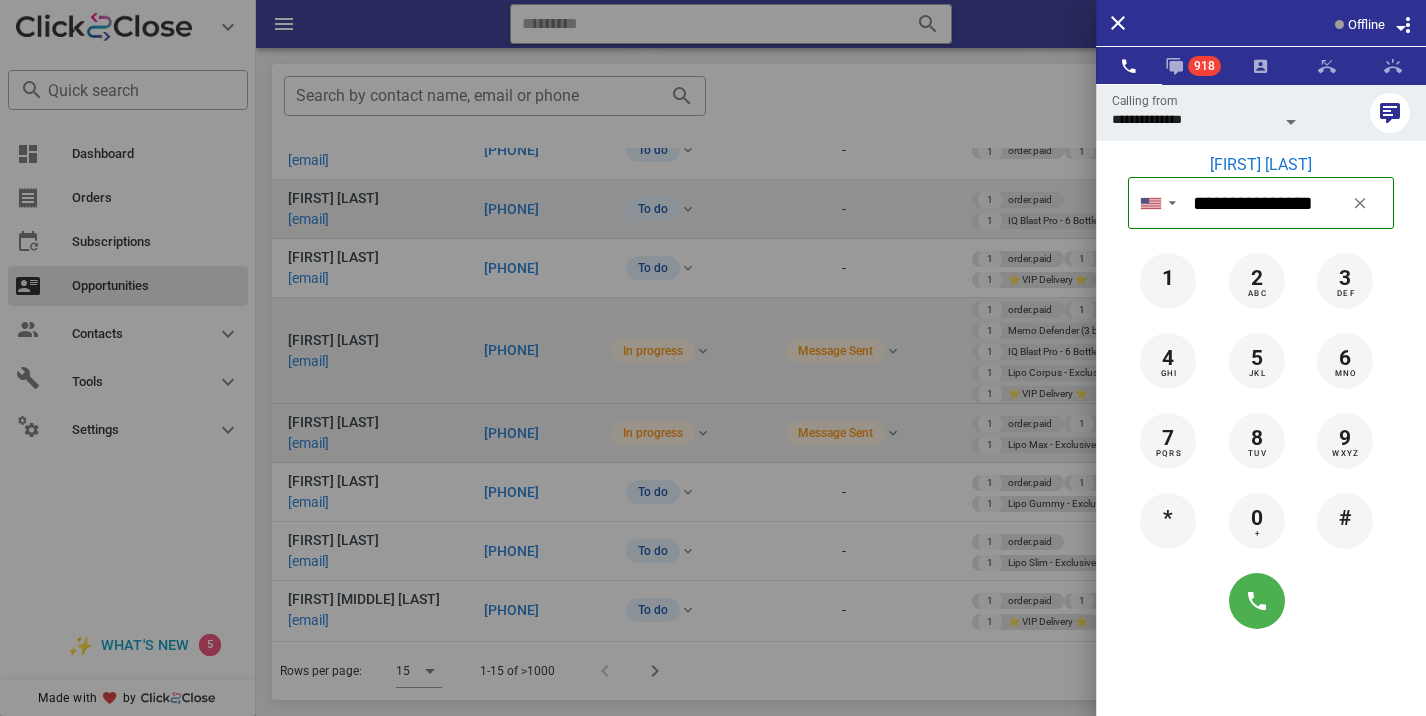 click at bounding box center (713, 358) 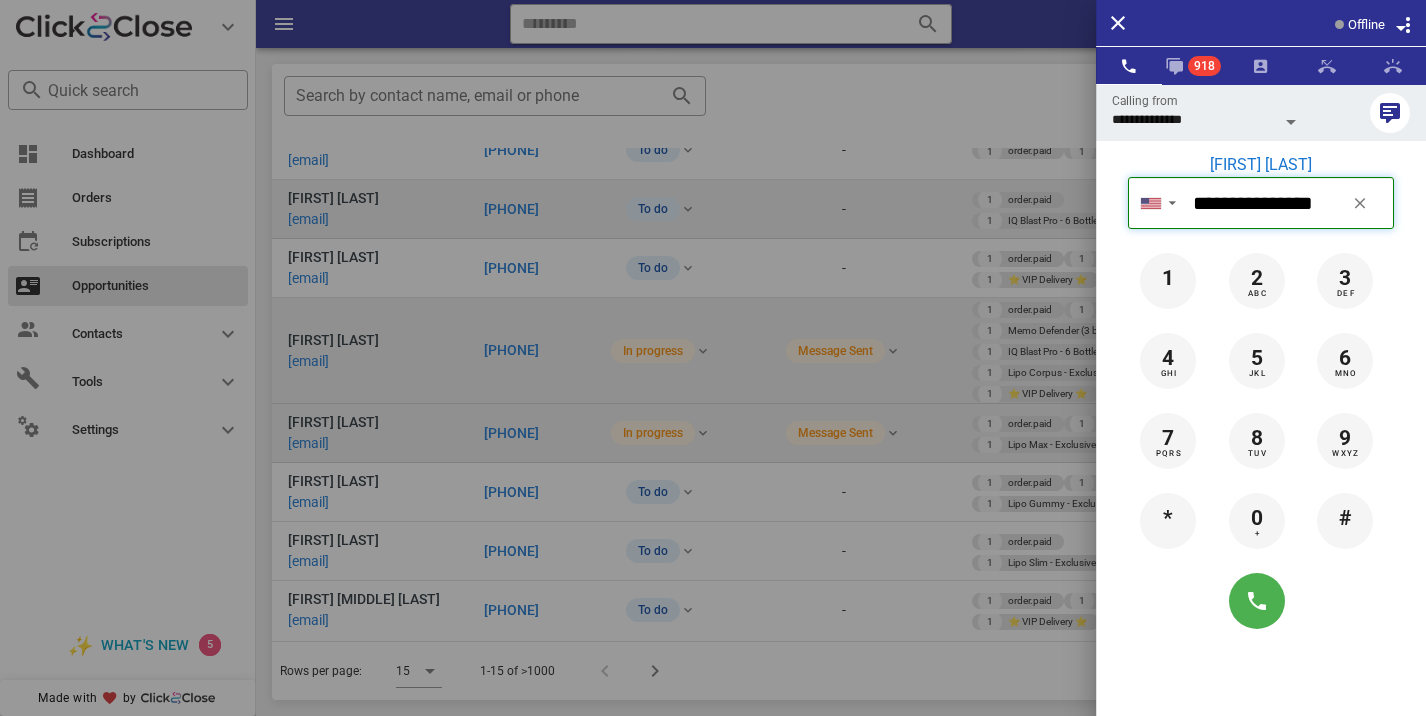 type 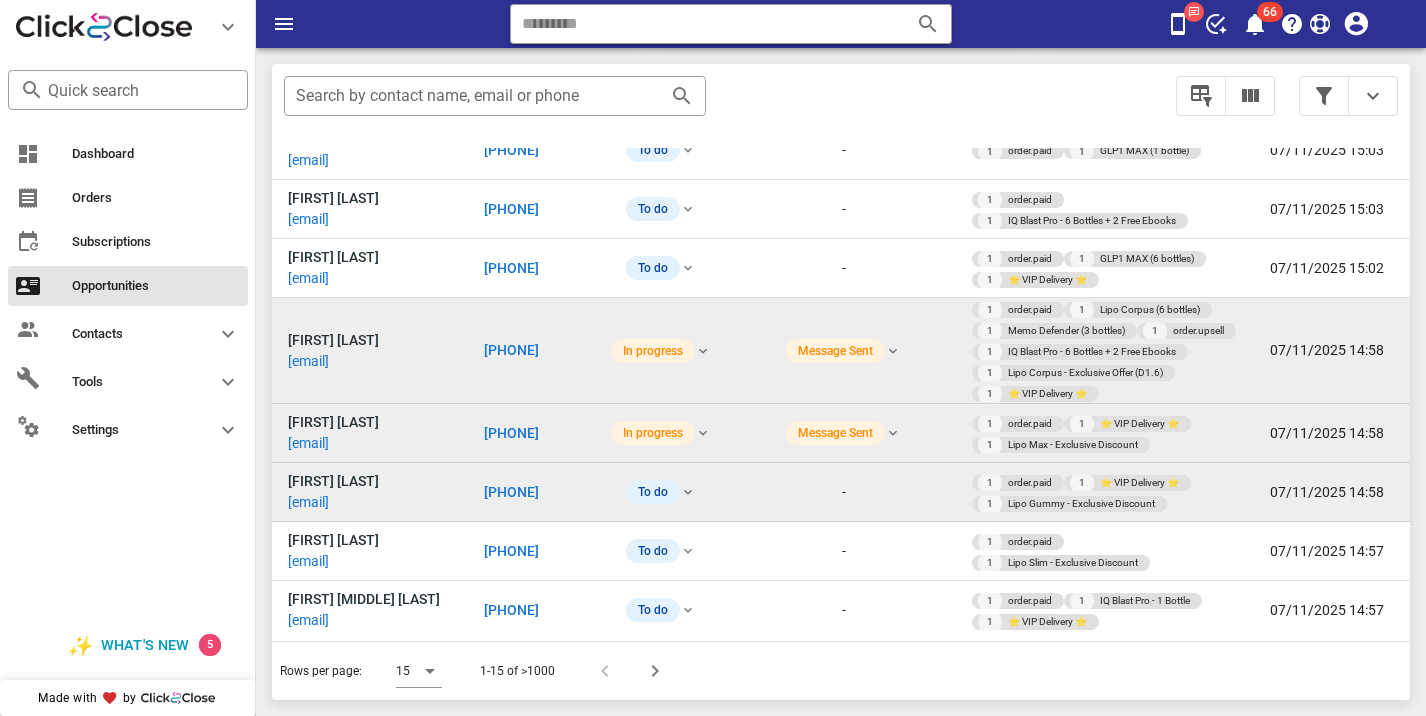 click on "[PHONE]" at bounding box center [511, 492] 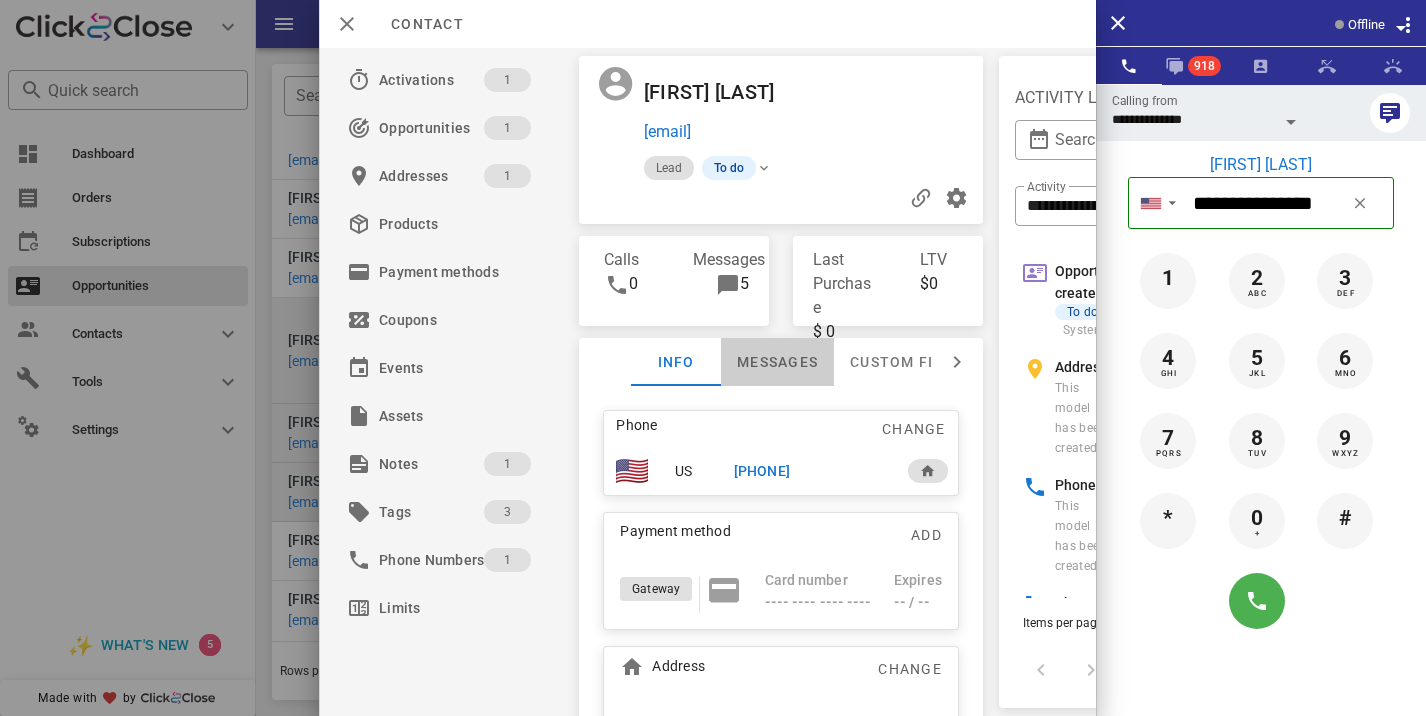click on "Messages" at bounding box center (777, 362) 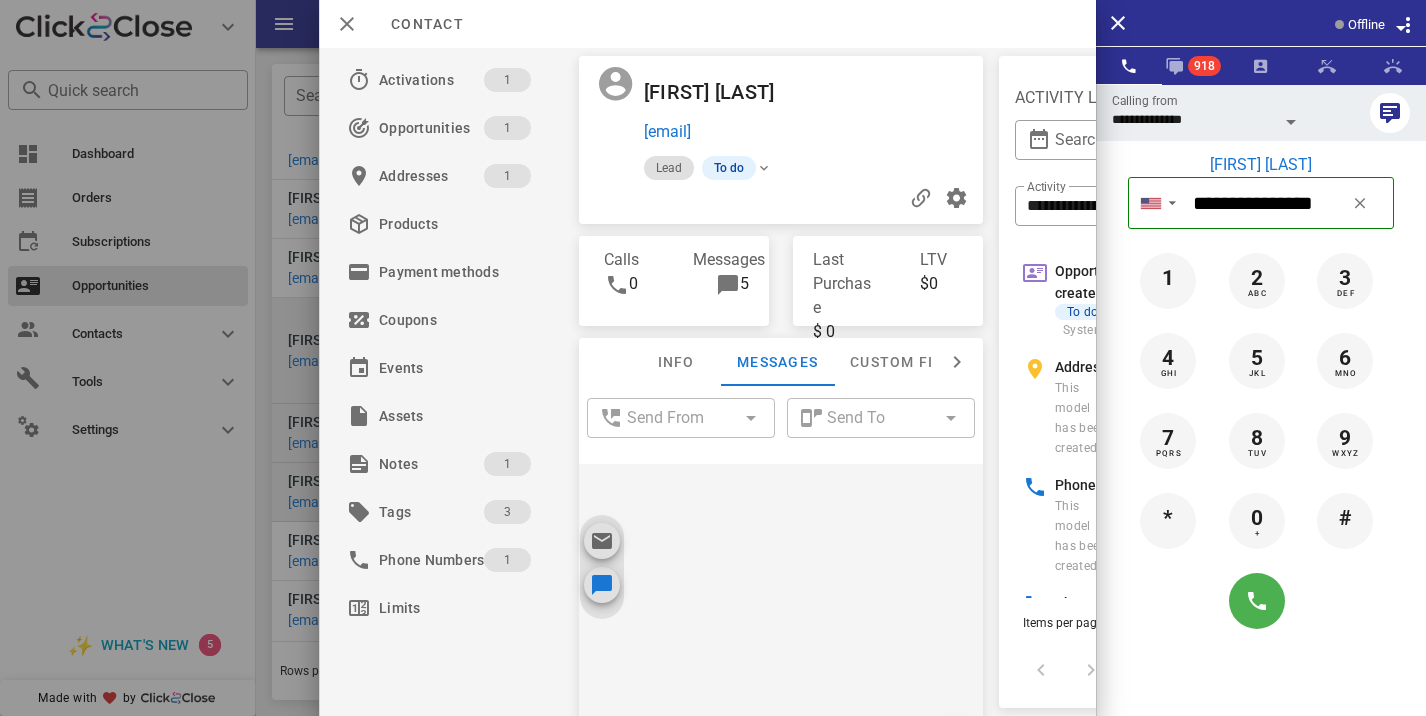 scroll, scrollTop: 657, scrollLeft: 0, axis: vertical 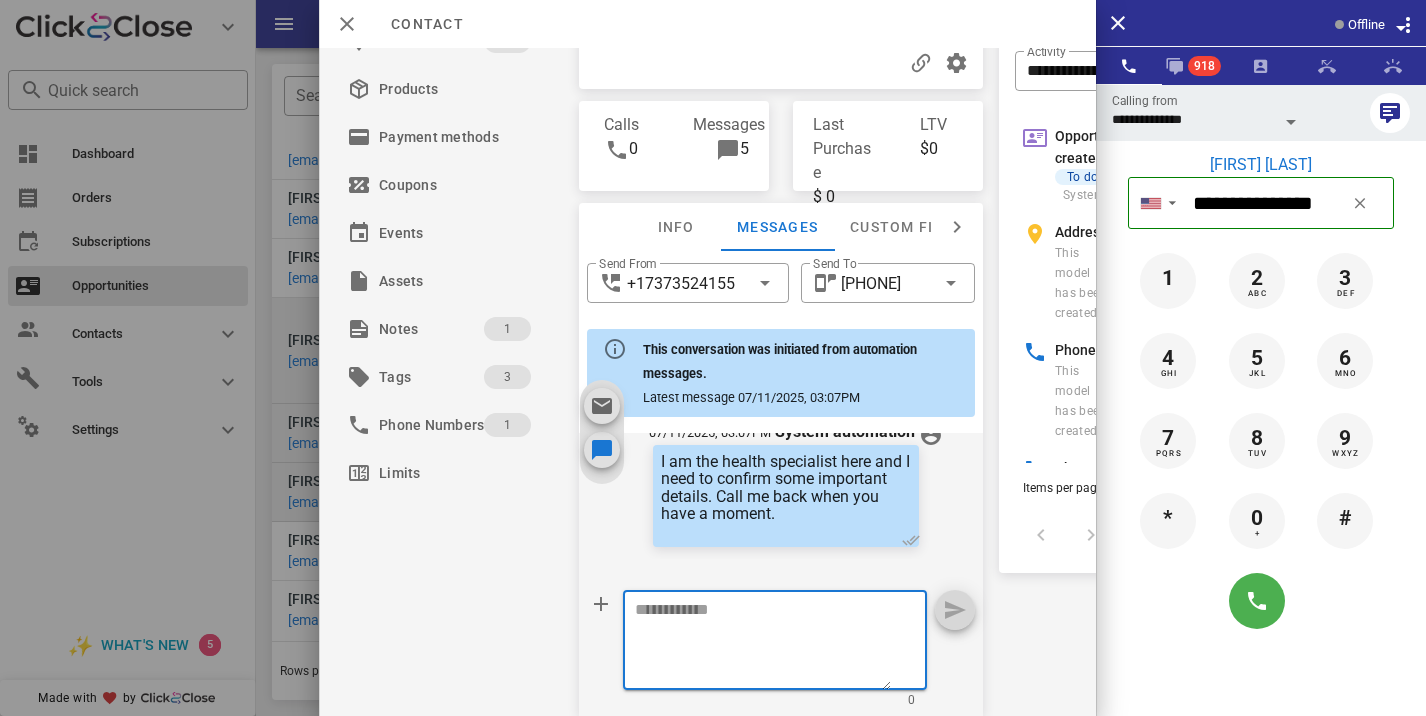 click at bounding box center (763, 643) 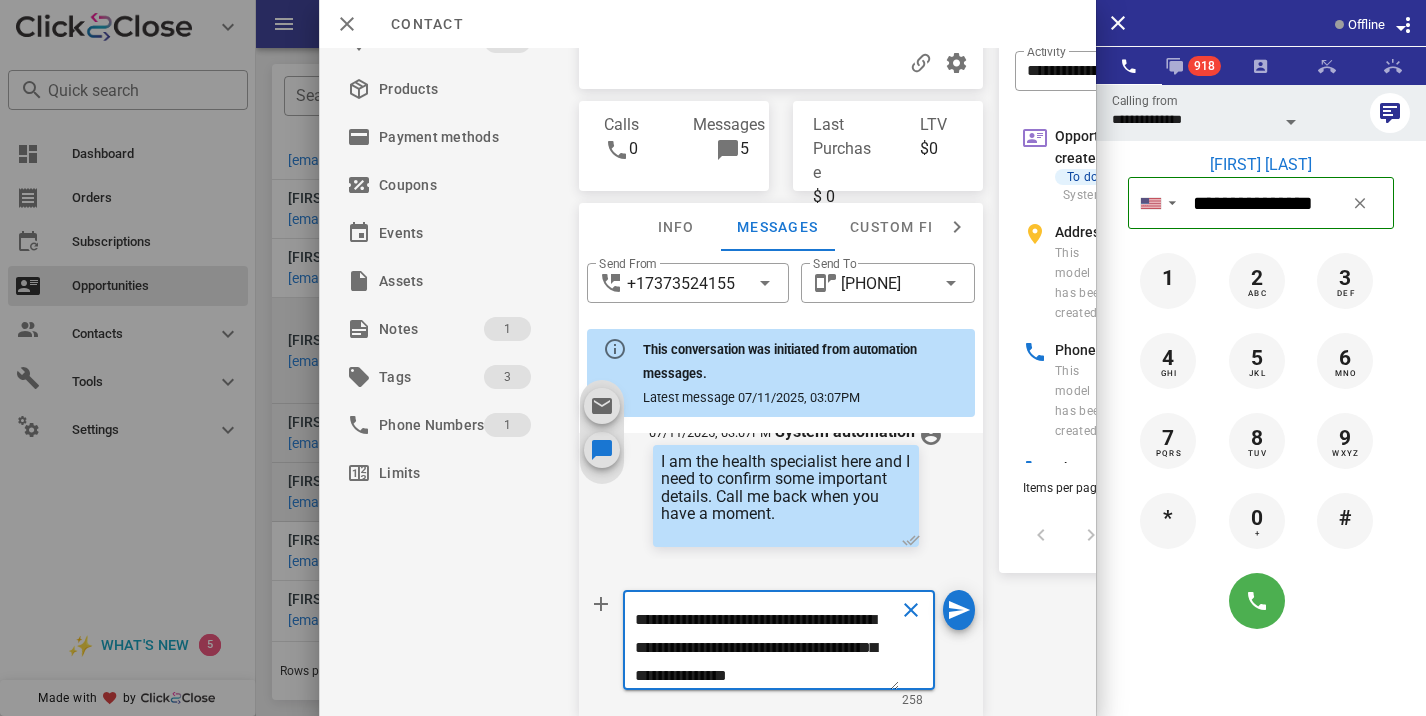 scroll, scrollTop: 181, scrollLeft: 0, axis: vertical 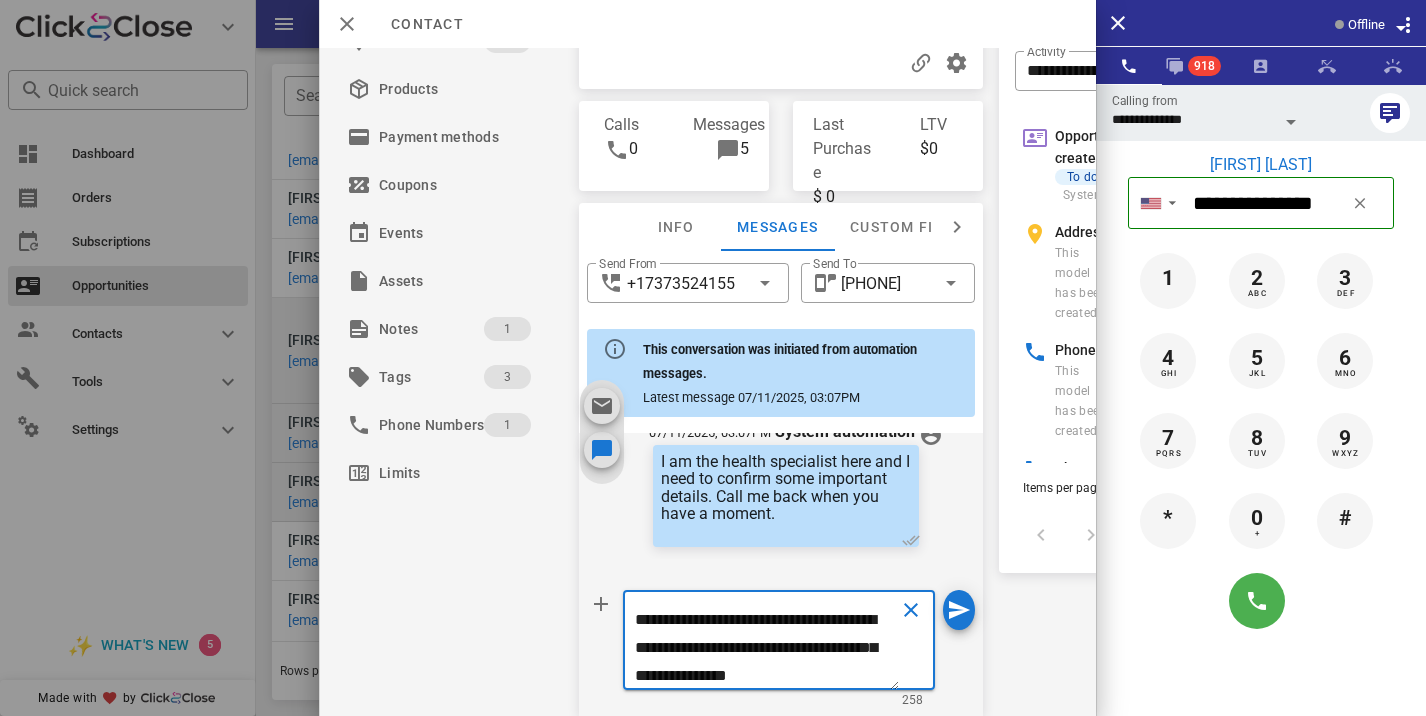 type on "**********" 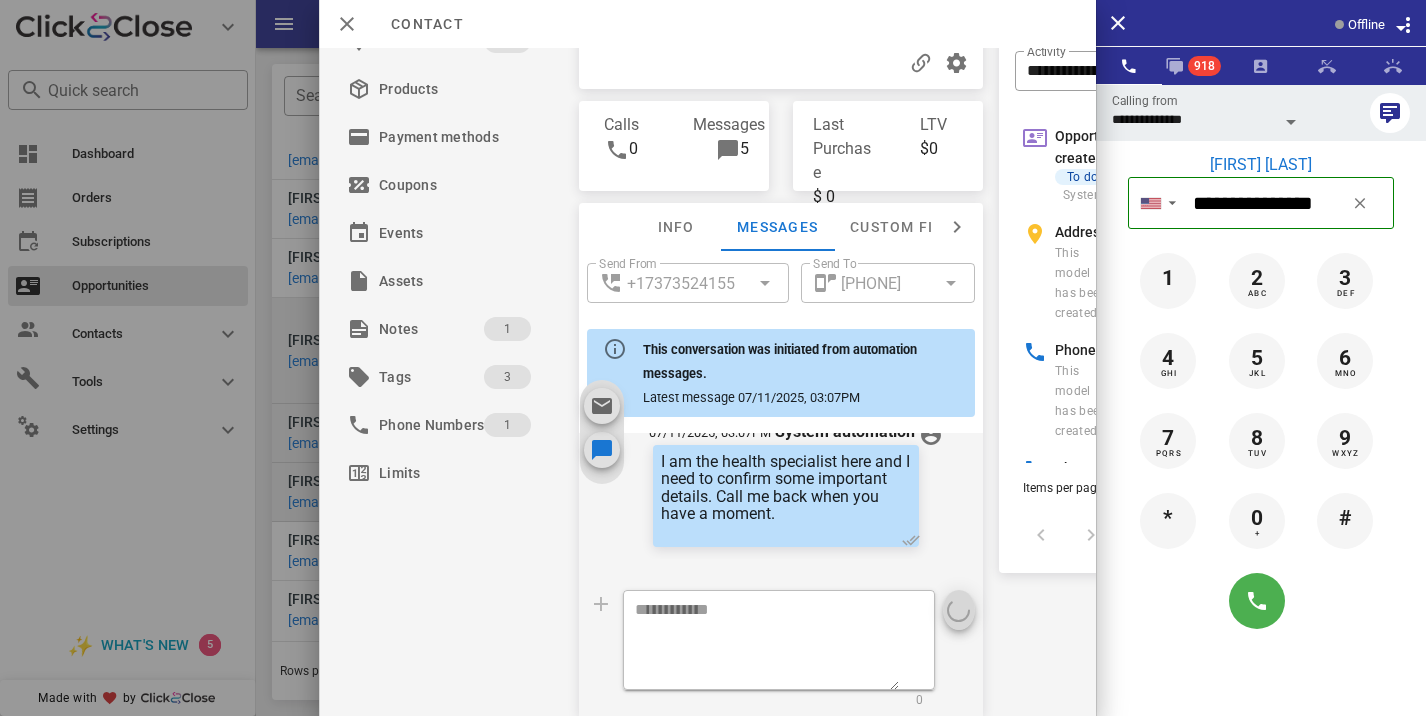 scroll, scrollTop: 0, scrollLeft: 0, axis: both 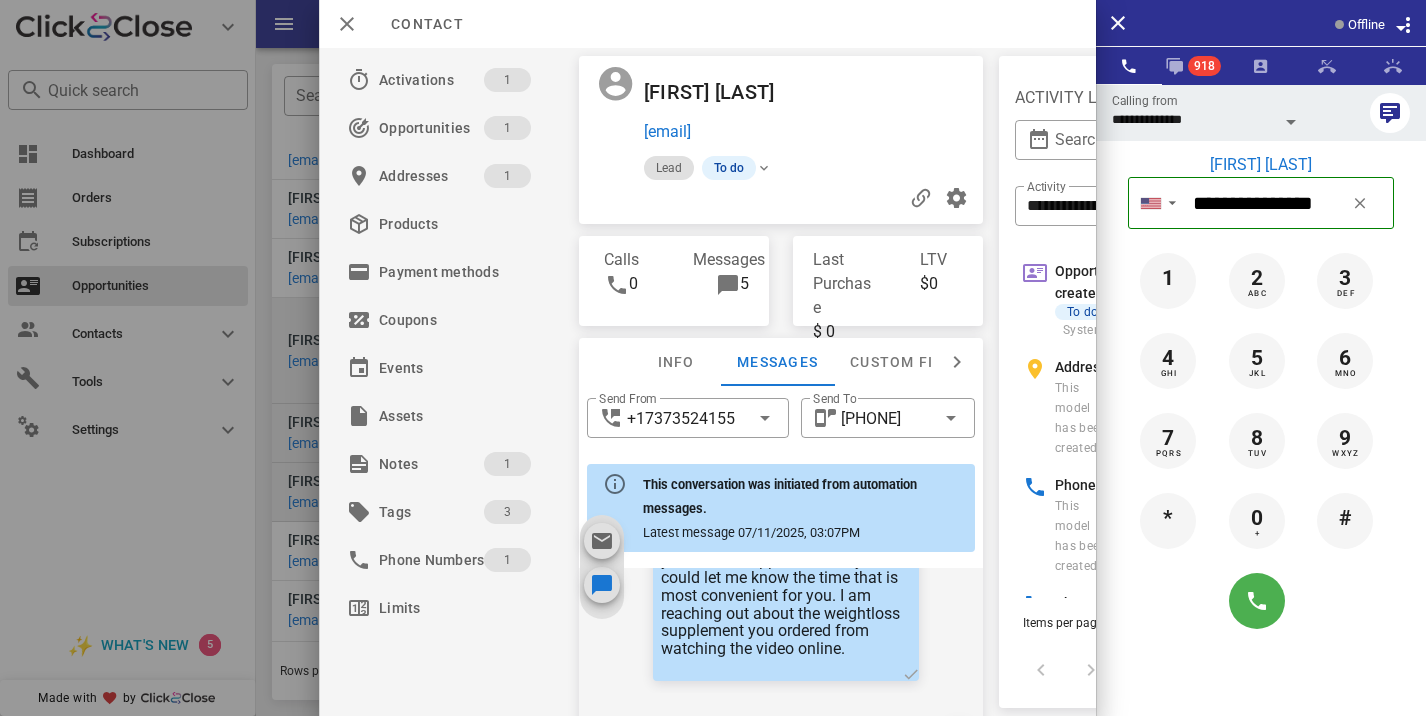 drag, startPoint x: 750, startPoint y: 237, endPoint x: 839, endPoint y: 104, distance: 160.03125 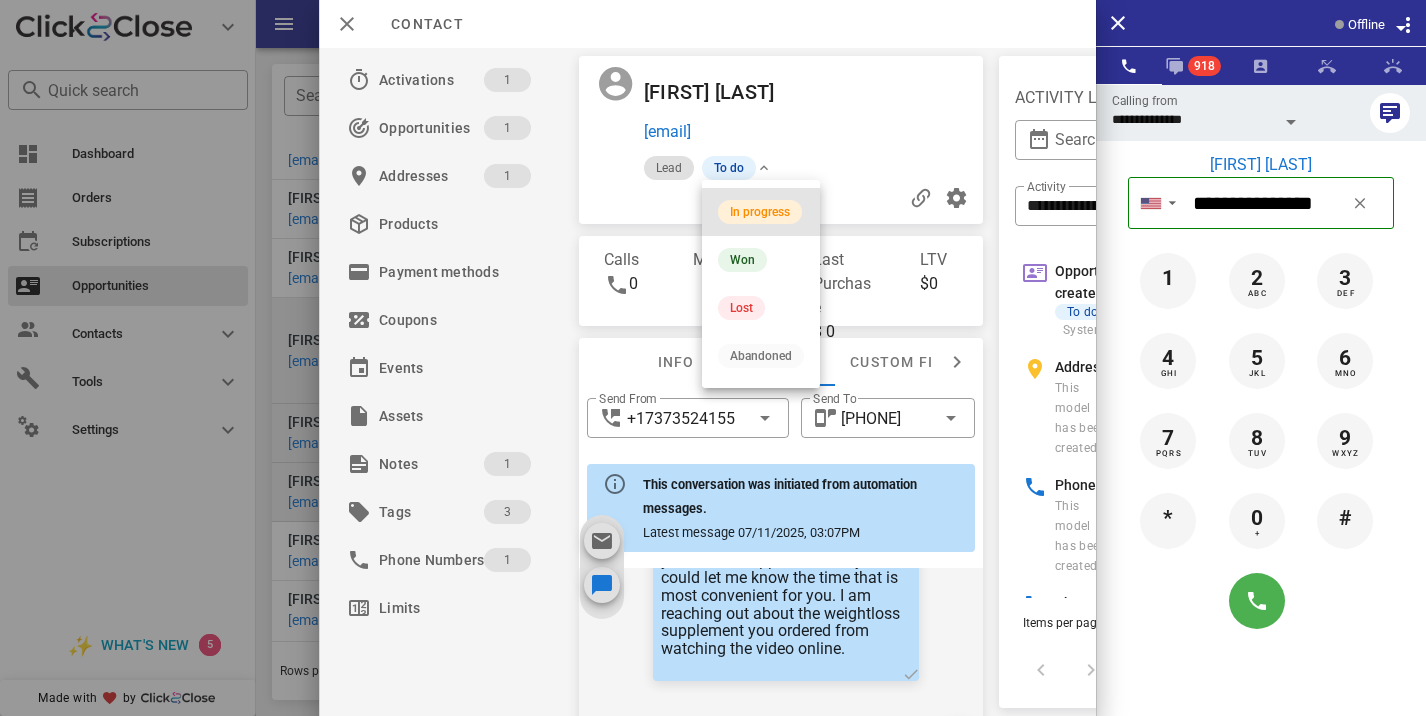 click on "In progress" at bounding box center (760, 212) 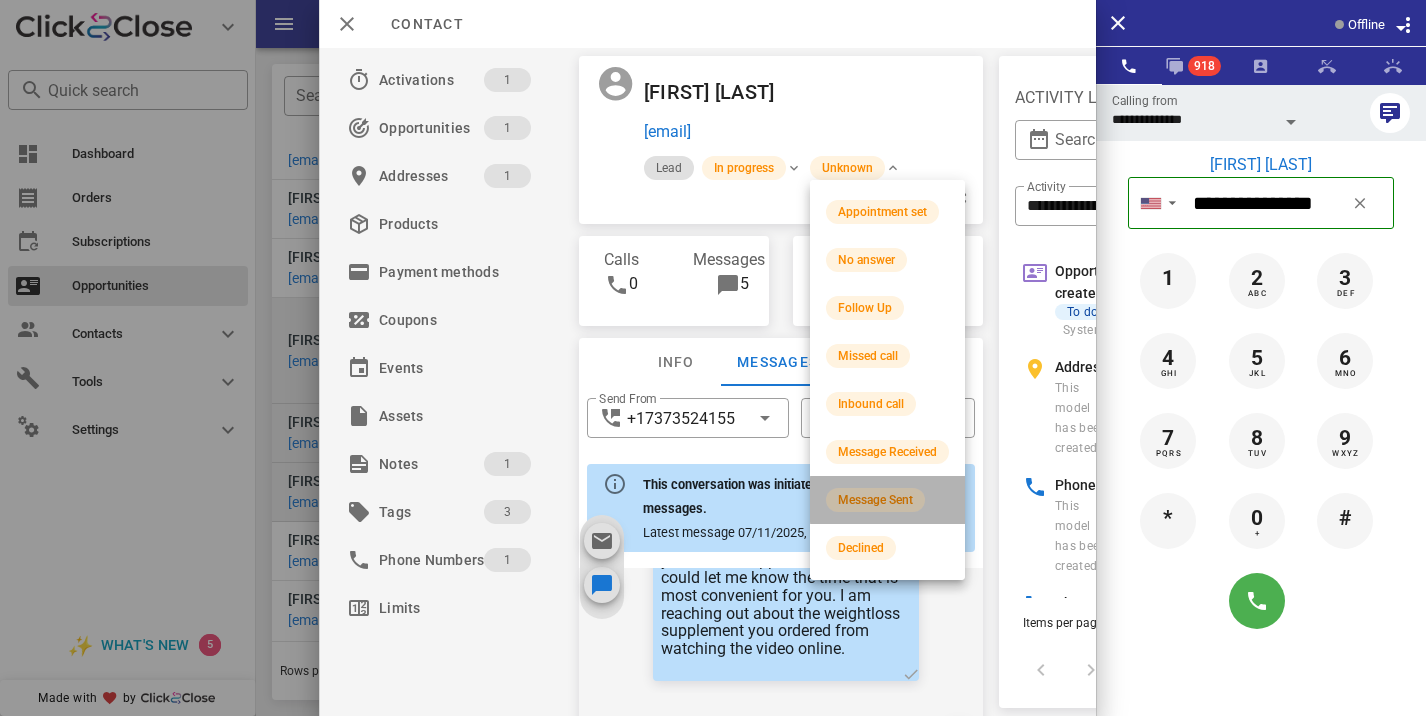 click on "Message Sent" at bounding box center (875, 500) 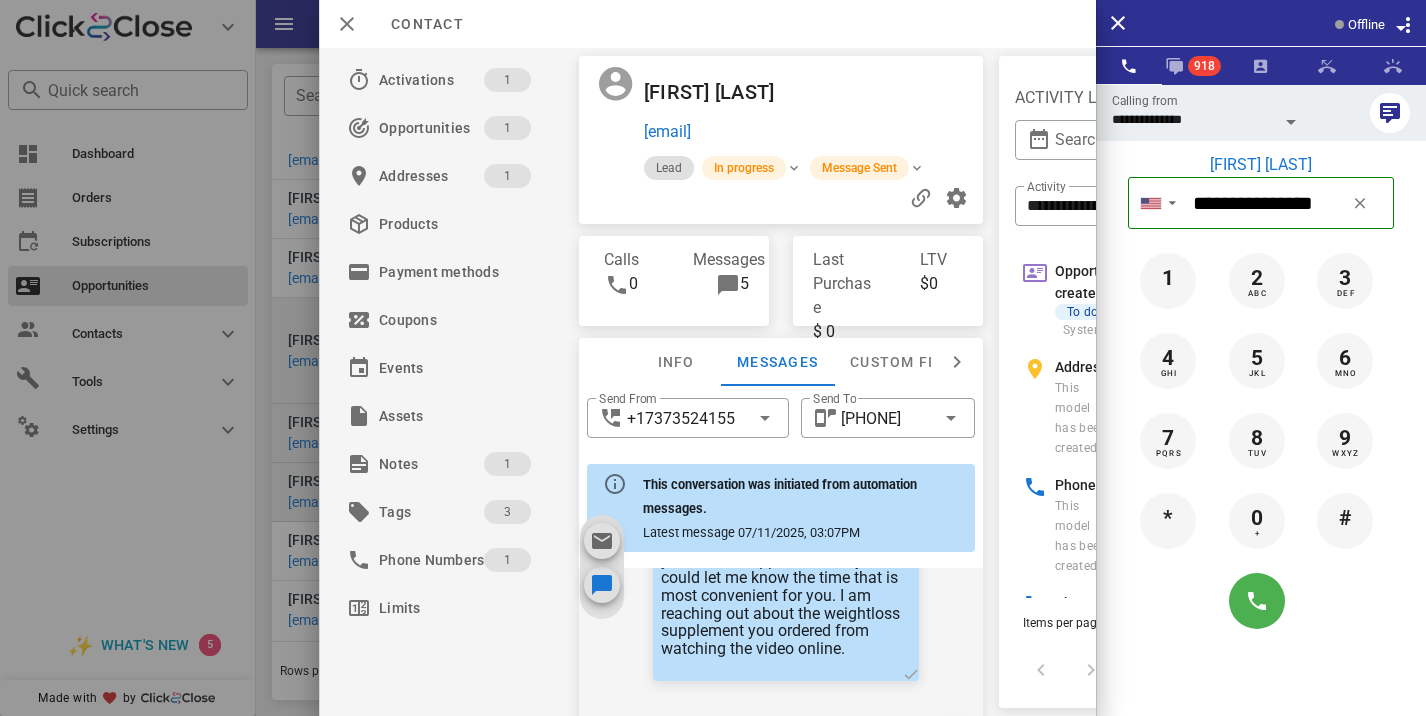 click at bounding box center [713, 358] 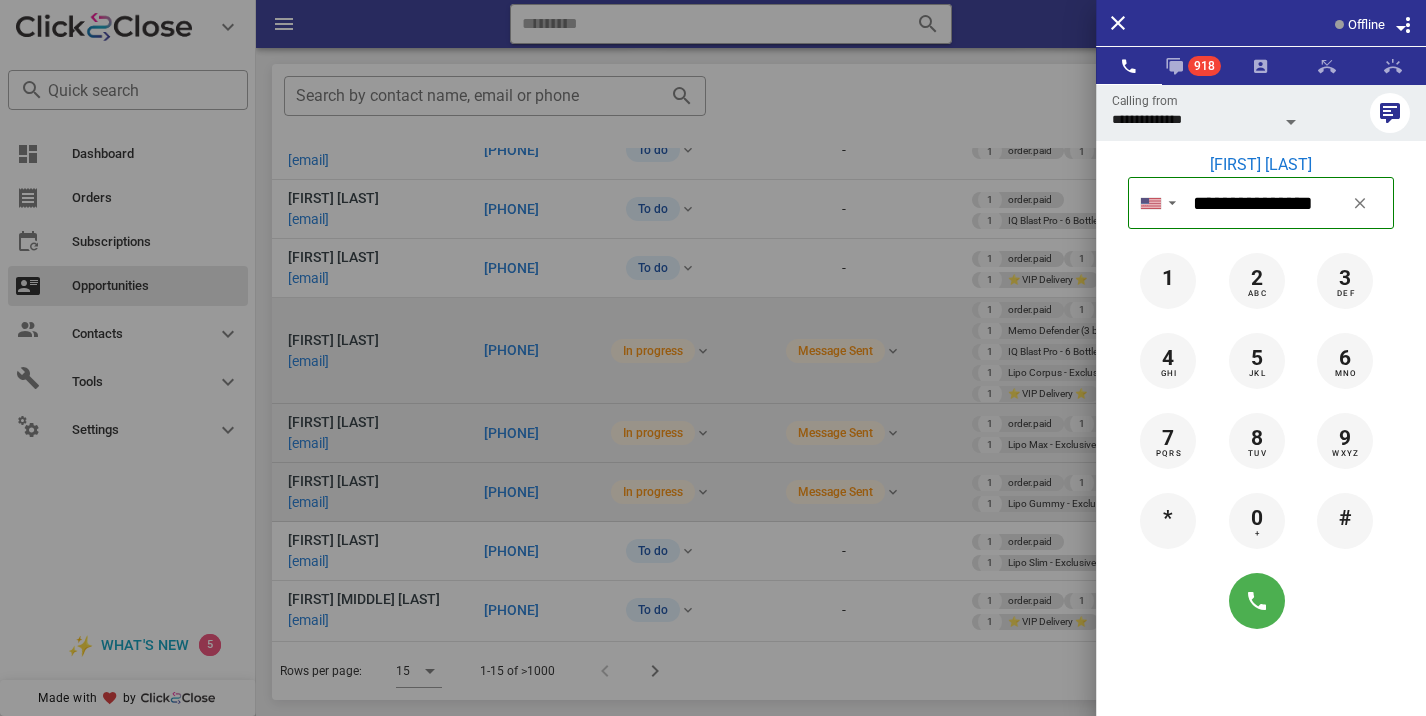 click at bounding box center [713, 358] 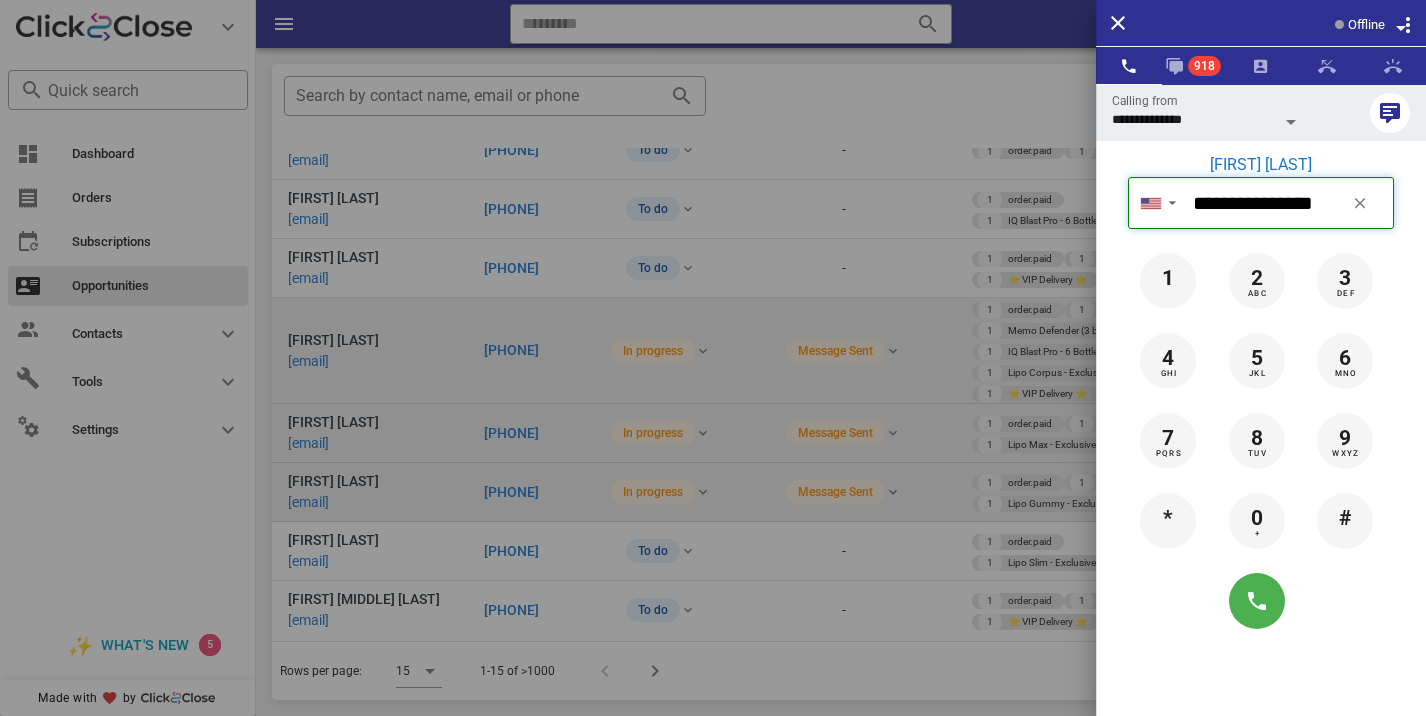 type 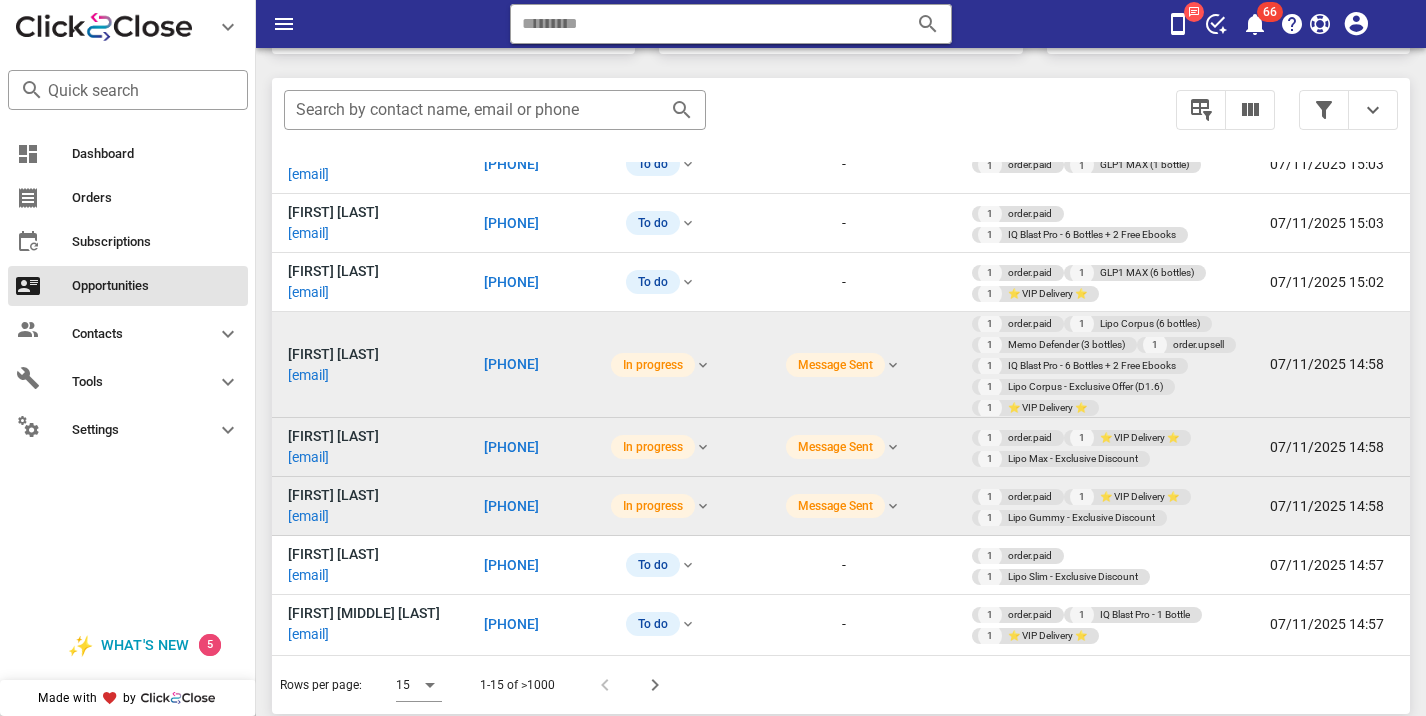 scroll, scrollTop: 379, scrollLeft: 0, axis: vertical 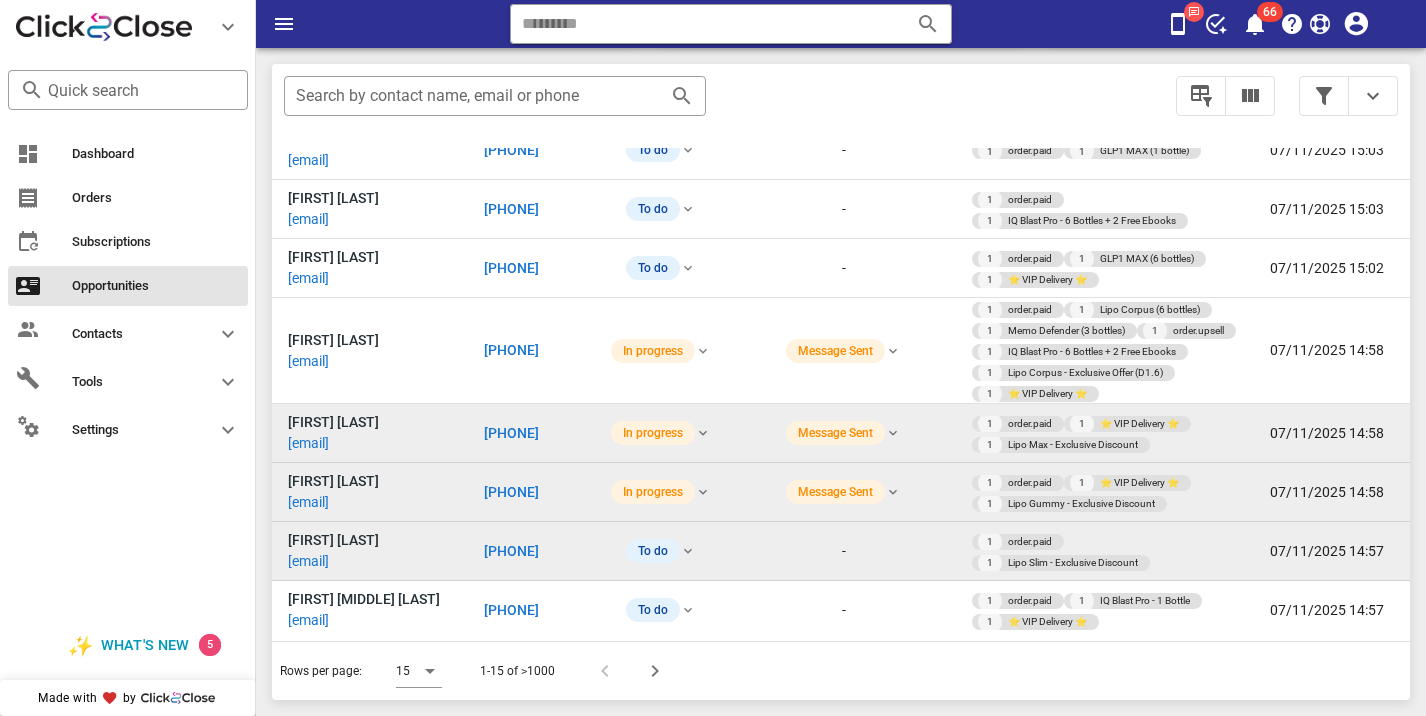 click on "[PHONE]" at bounding box center [511, 551] 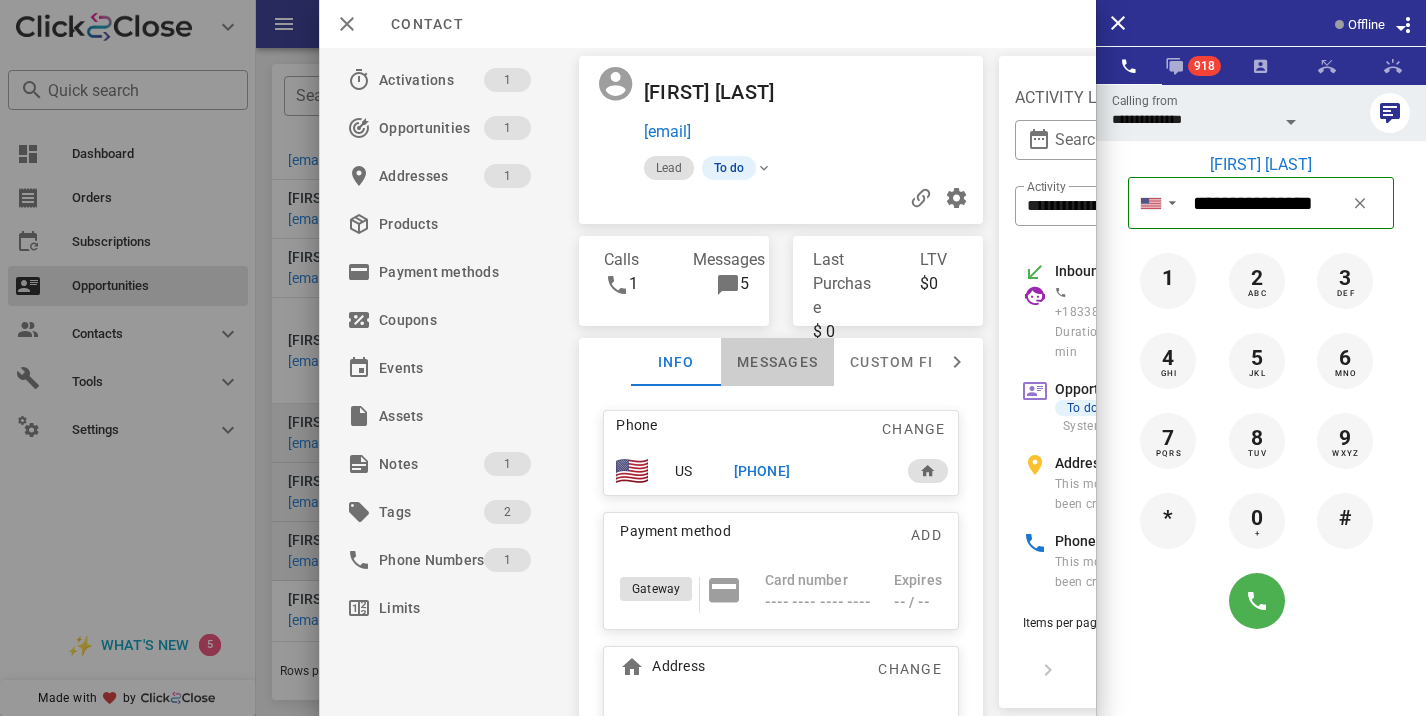 click on "Messages" at bounding box center (777, 362) 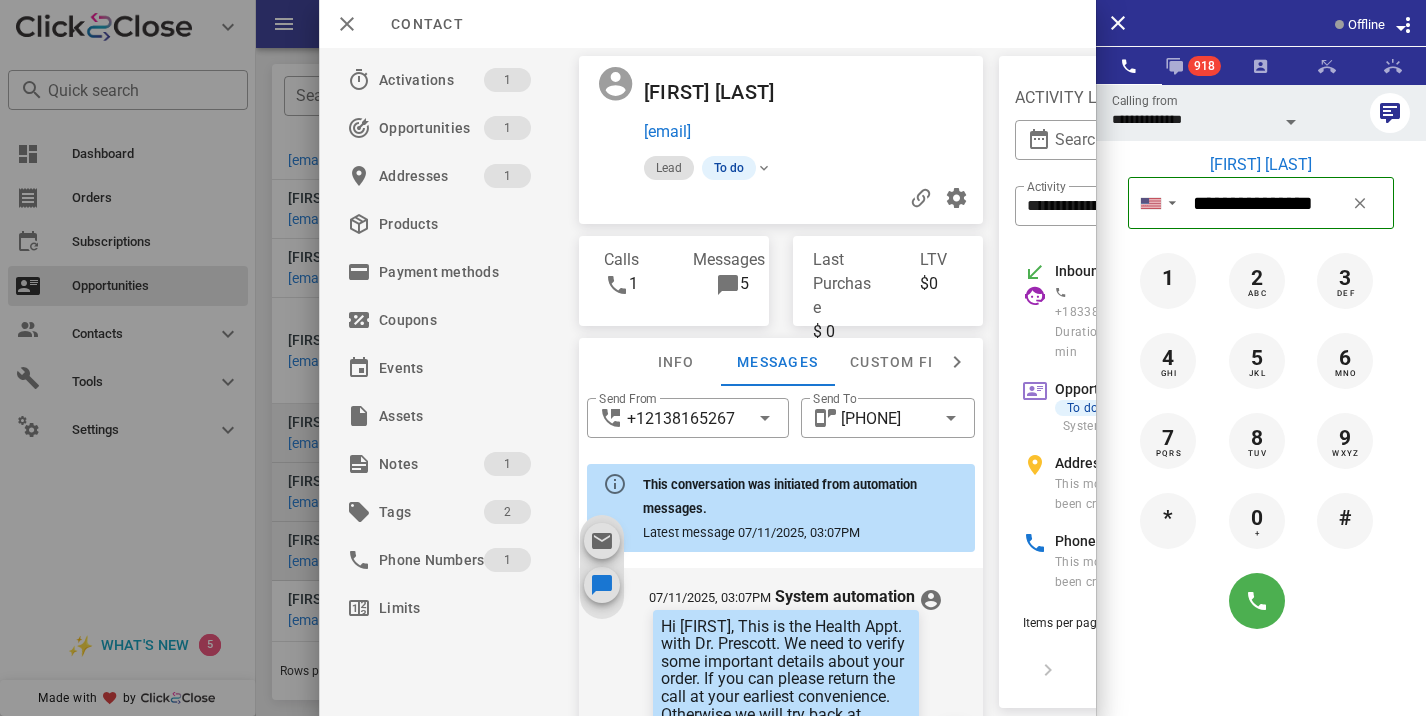 scroll, scrollTop: 657, scrollLeft: 0, axis: vertical 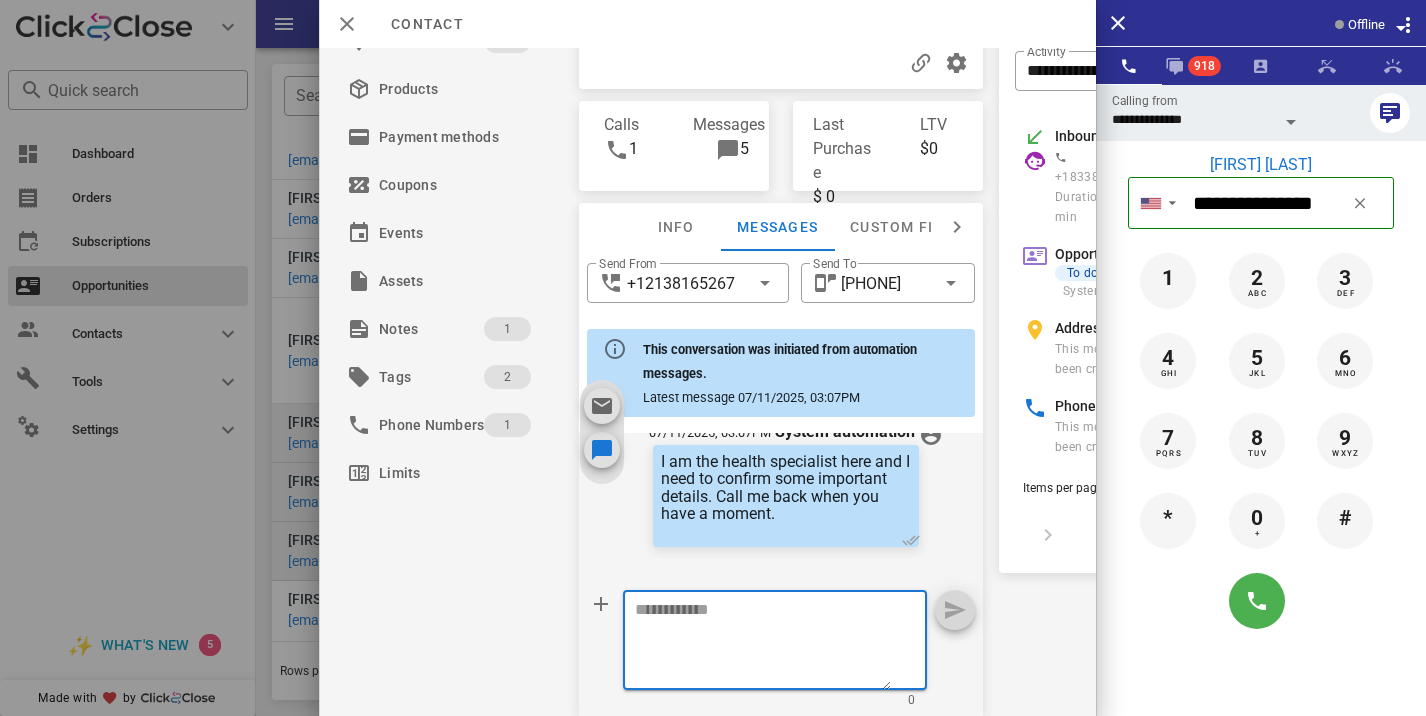 click at bounding box center [763, 643] 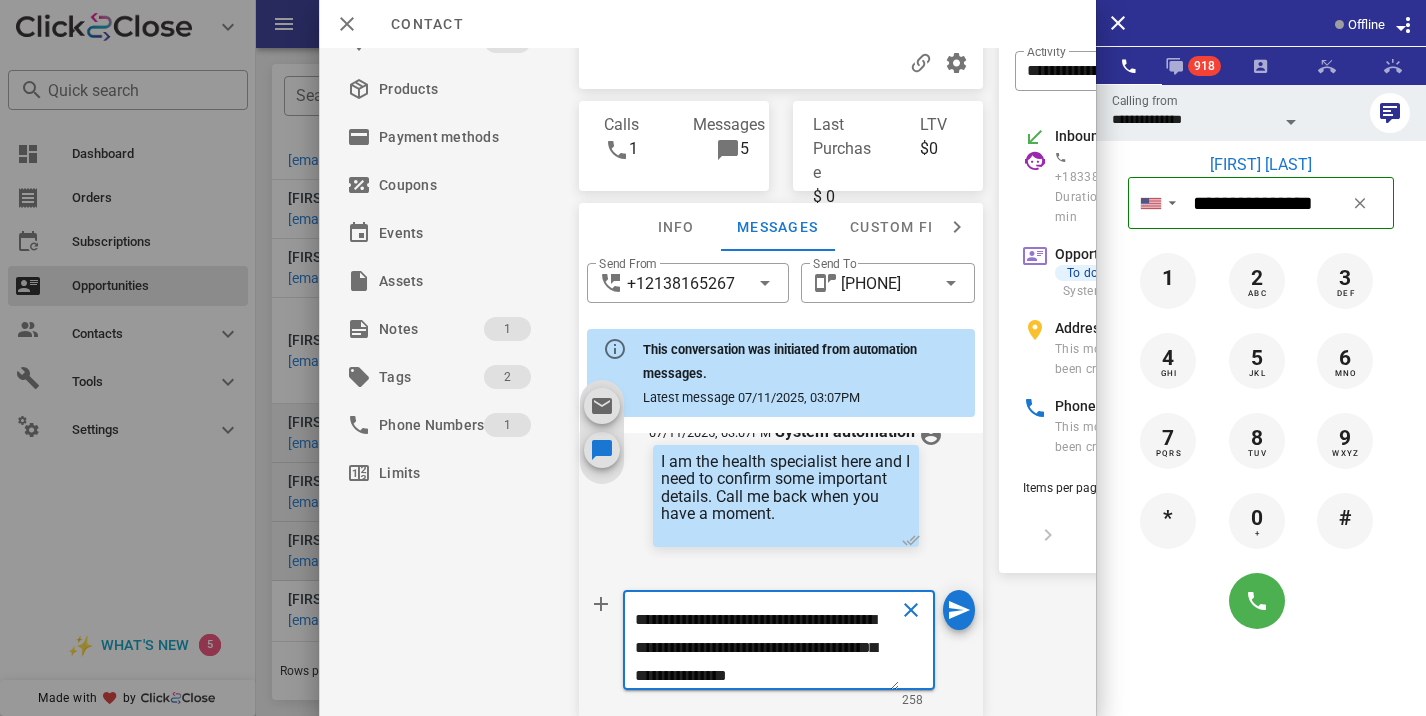 scroll, scrollTop: 0, scrollLeft: 0, axis: both 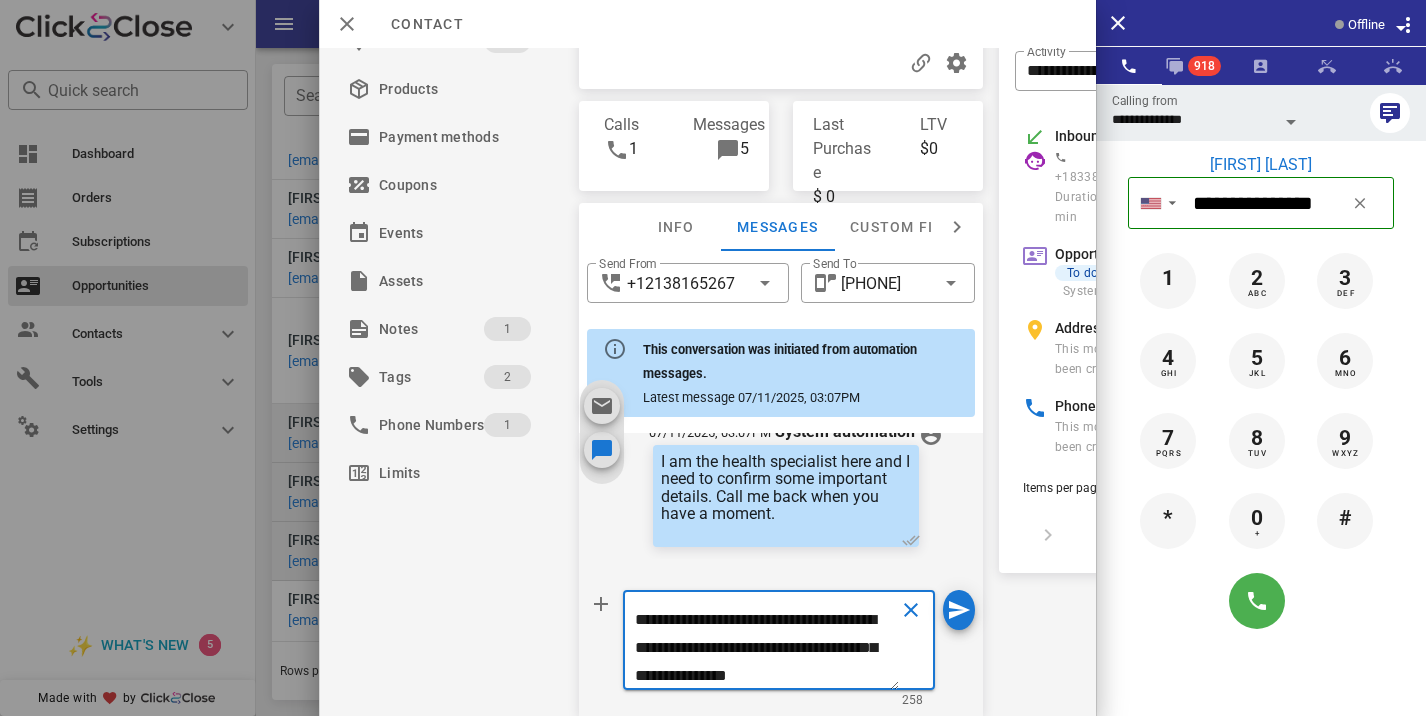 type on "**********" 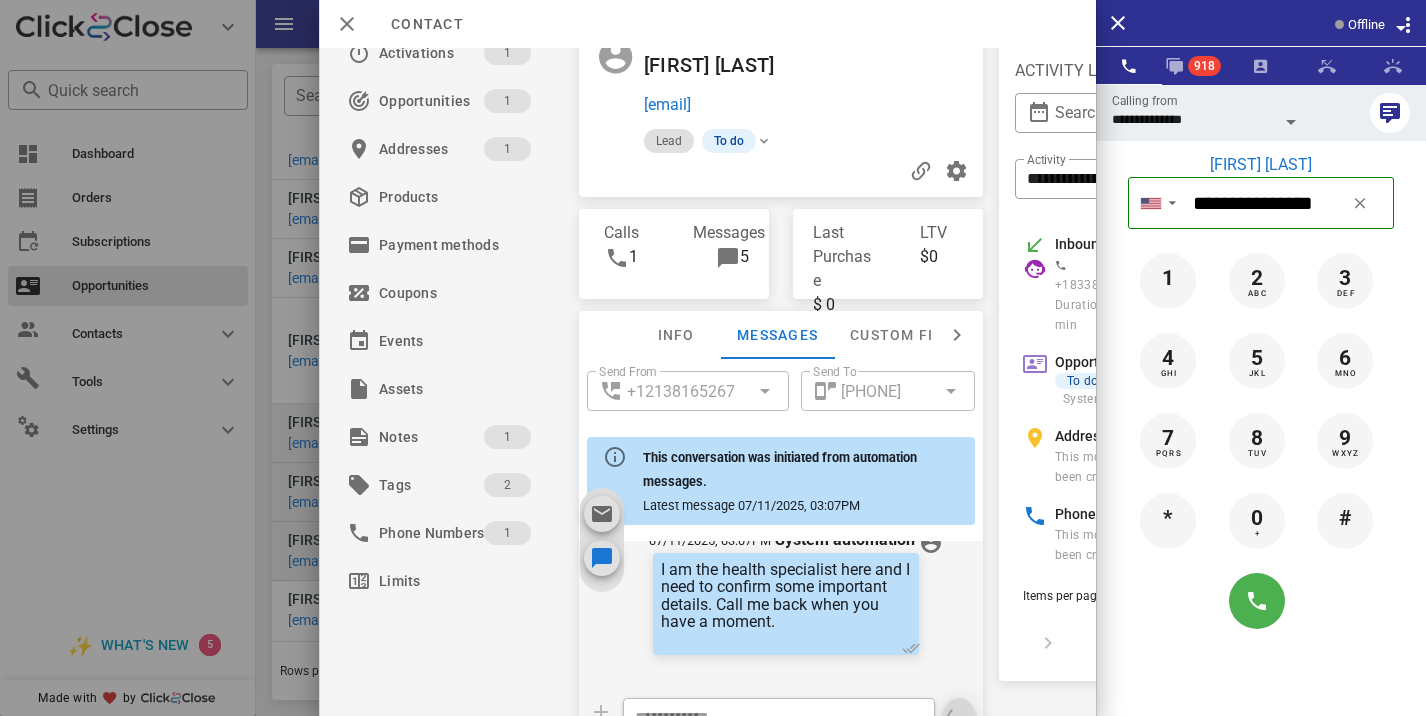 scroll, scrollTop: 0, scrollLeft: 0, axis: both 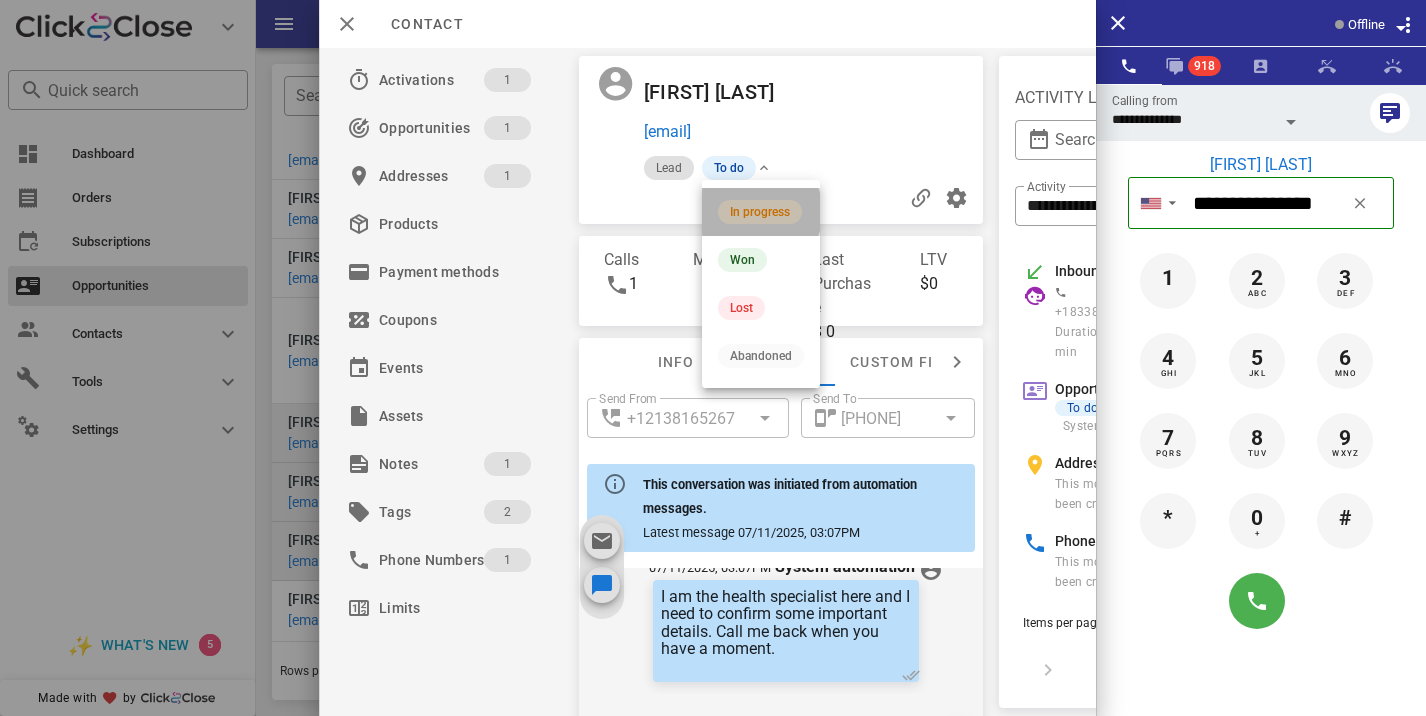 click on "In progress" at bounding box center [761, 212] 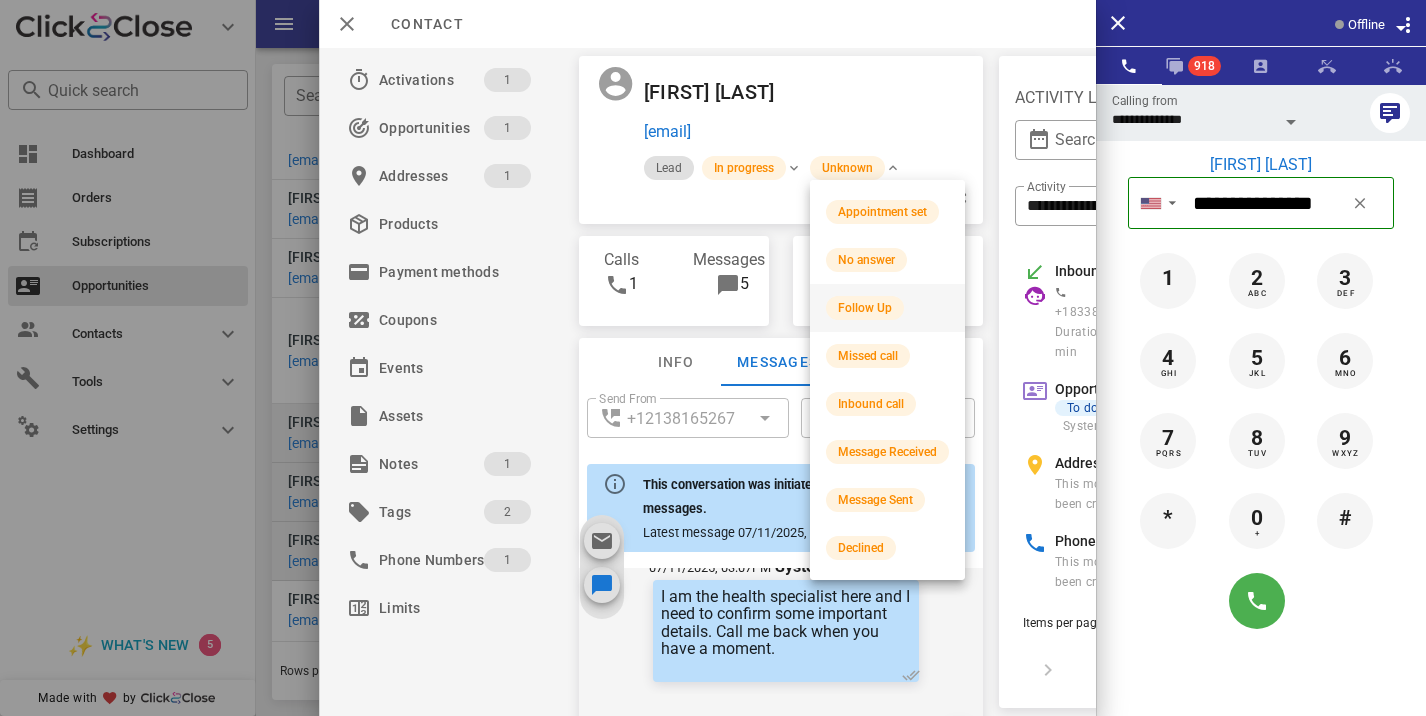 scroll, scrollTop: 876, scrollLeft: 0, axis: vertical 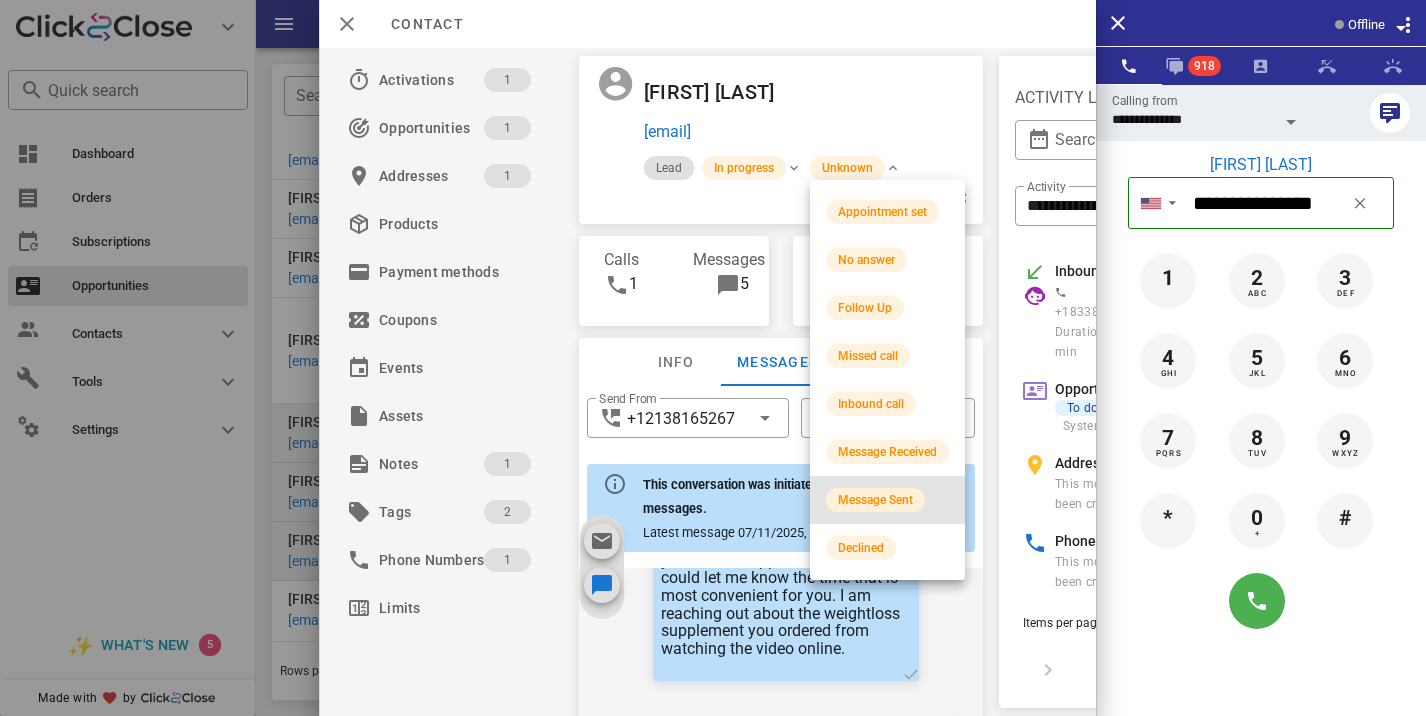 click on "Message Sent" at bounding box center (875, 500) 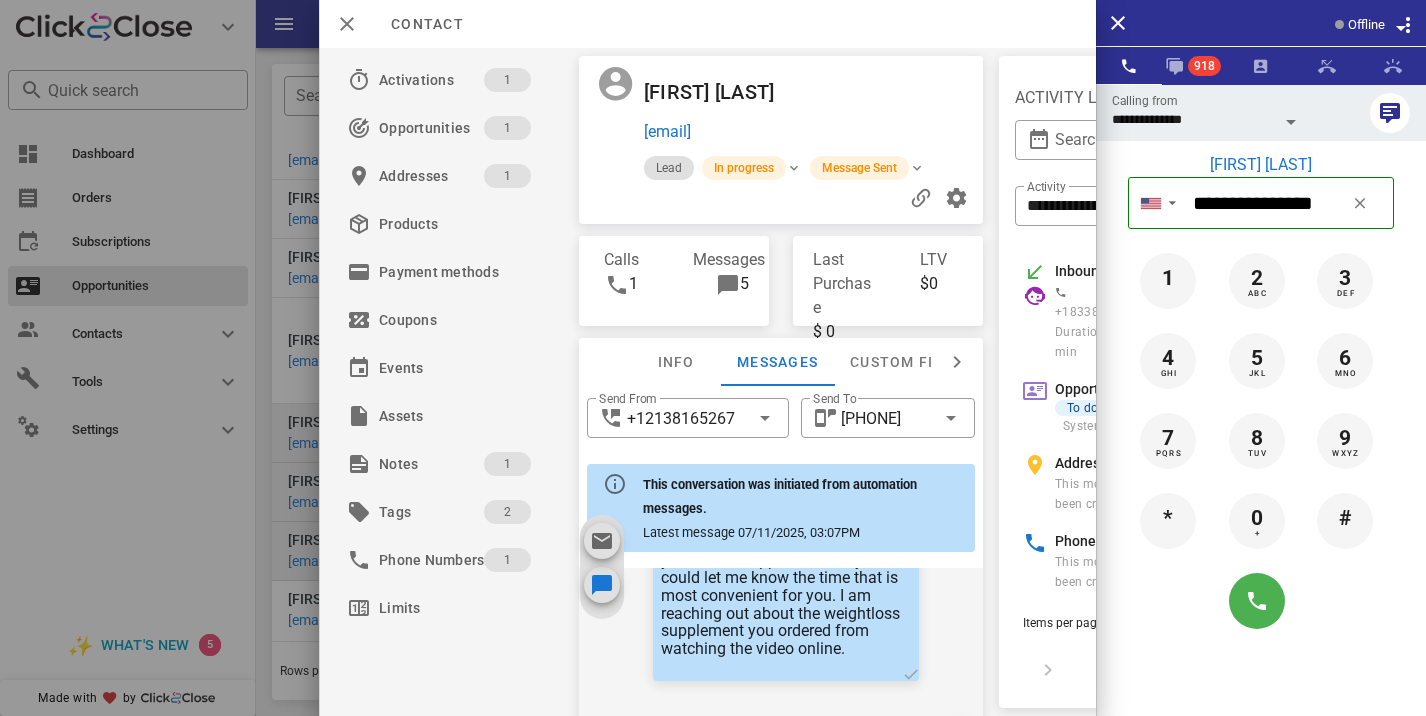 click at bounding box center (713, 358) 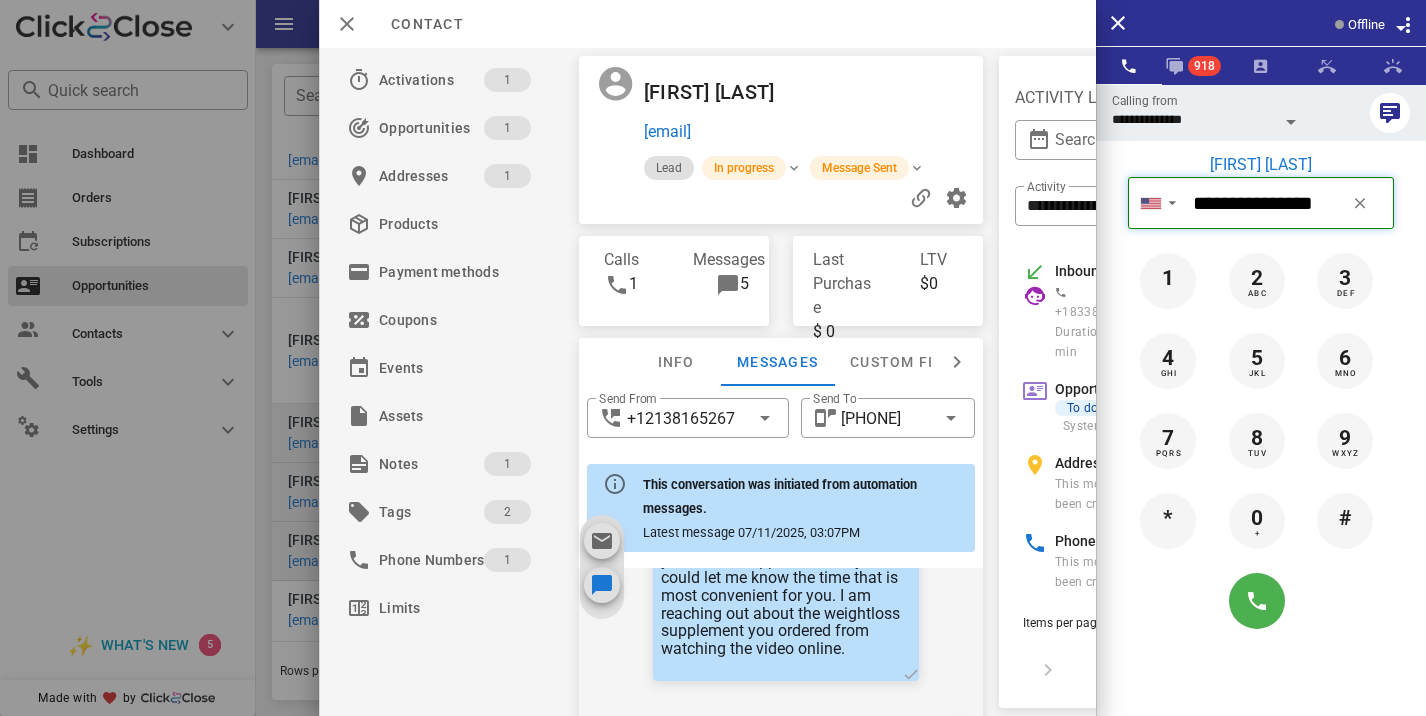type 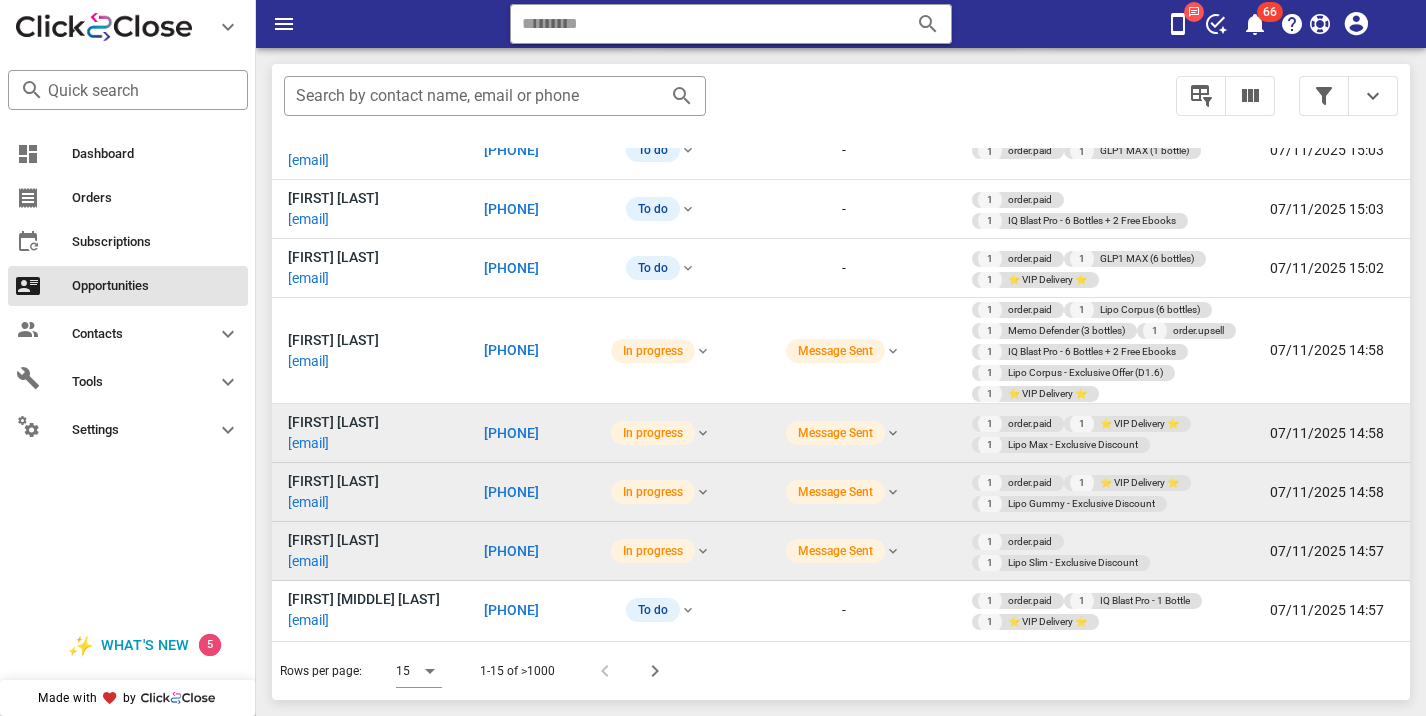 click on "​ 66 Reload browser Accept" at bounding box center [841, 24] 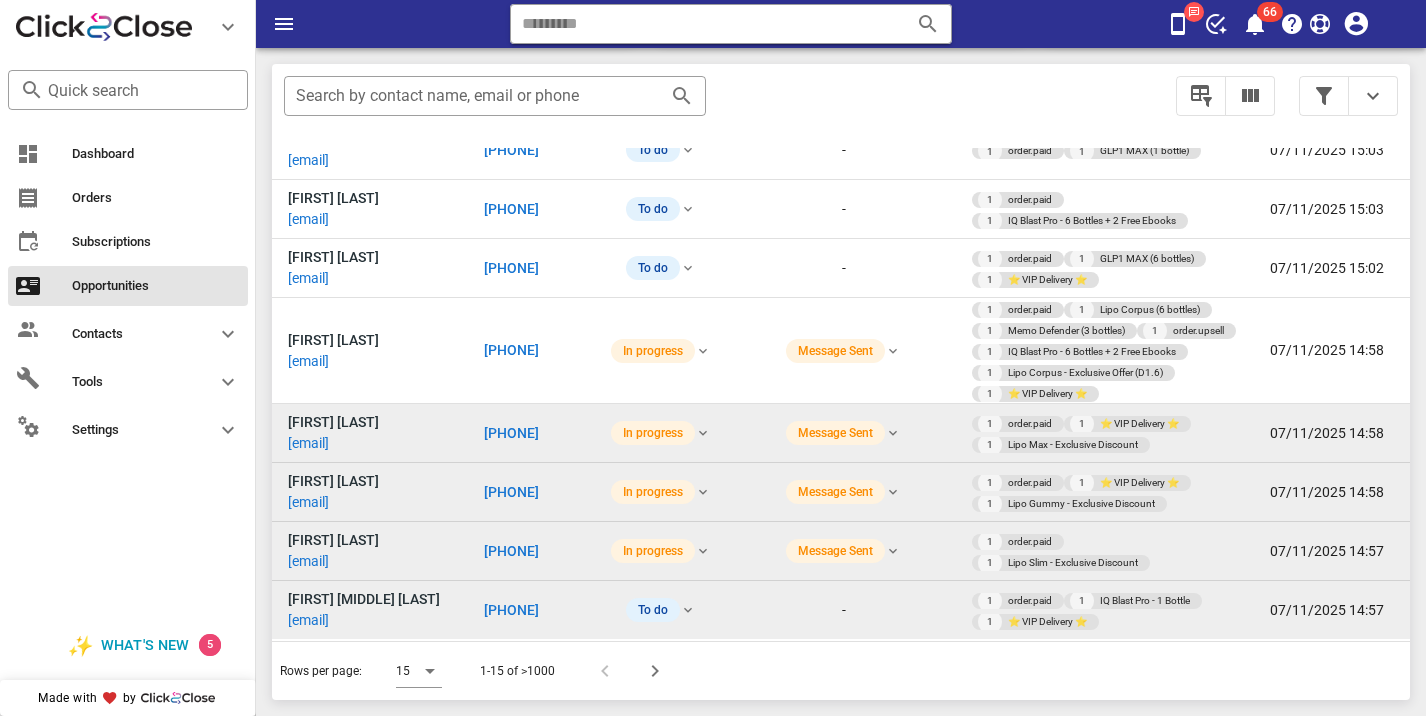 click on "[PHONE]" at bounding box center [511, 610] 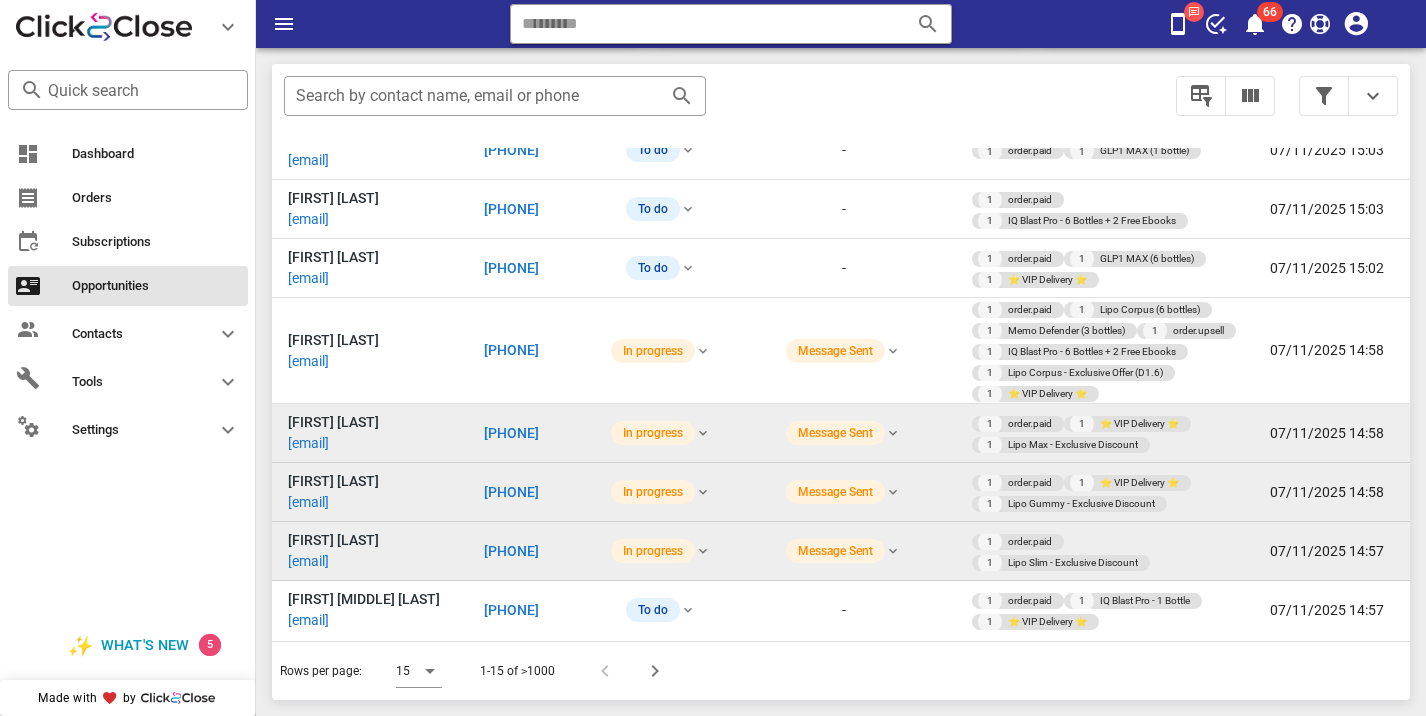 type on "**********" 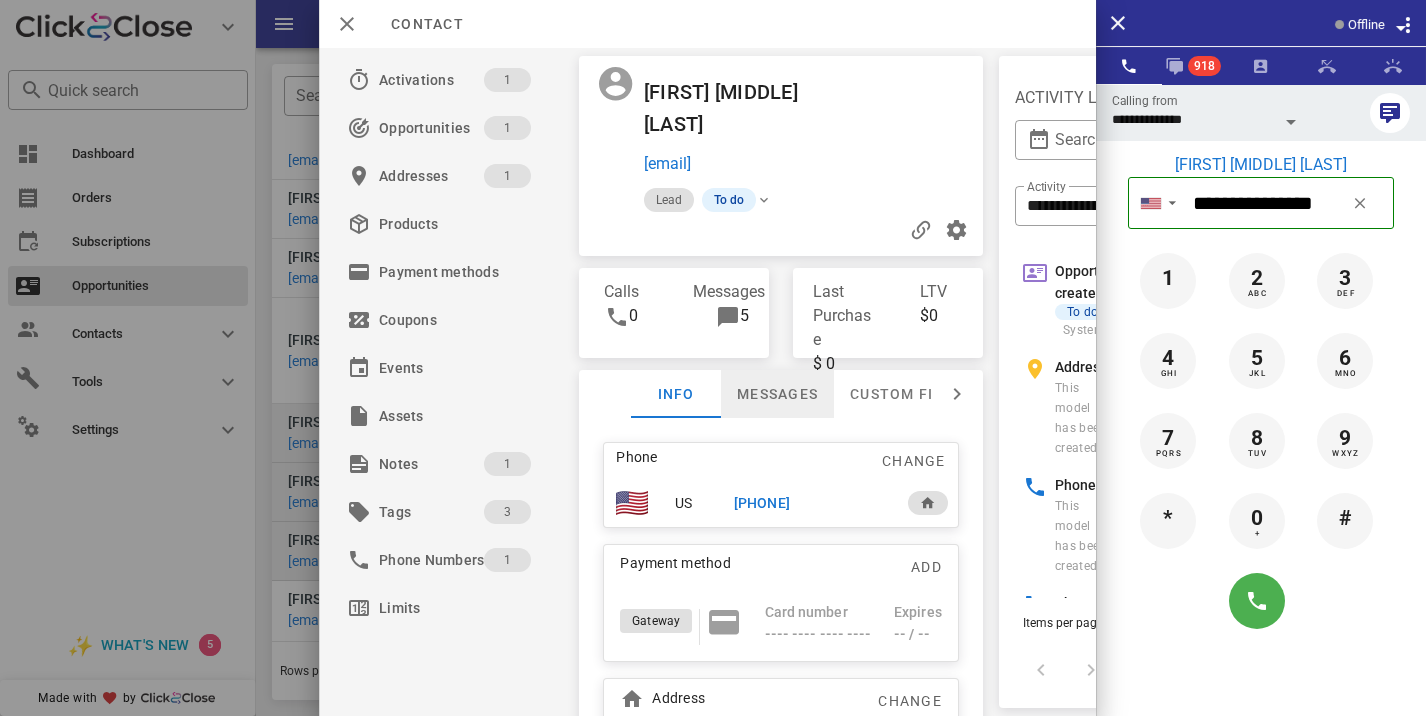 click on "Messages" at bounding box center (777, 394) 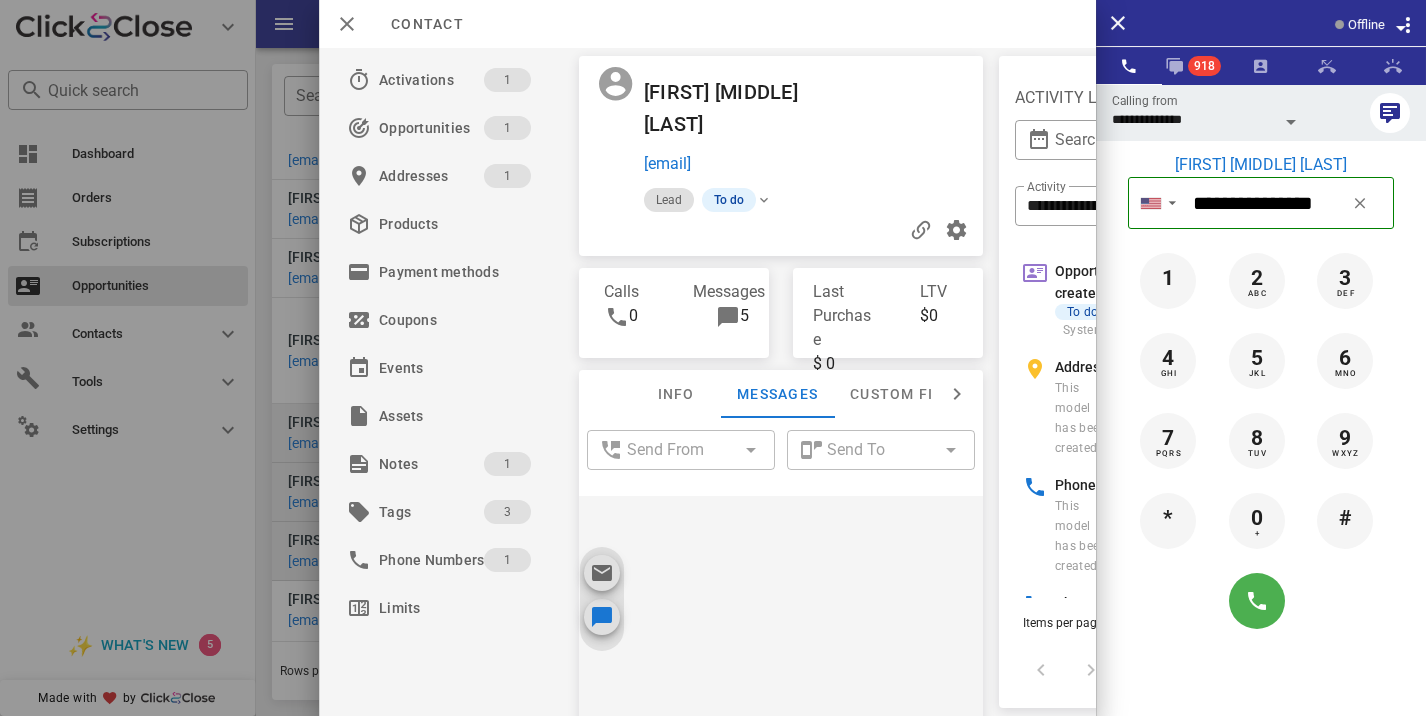 scroll, scrollTop: 657, scrollLeft: 0, axis: vertical 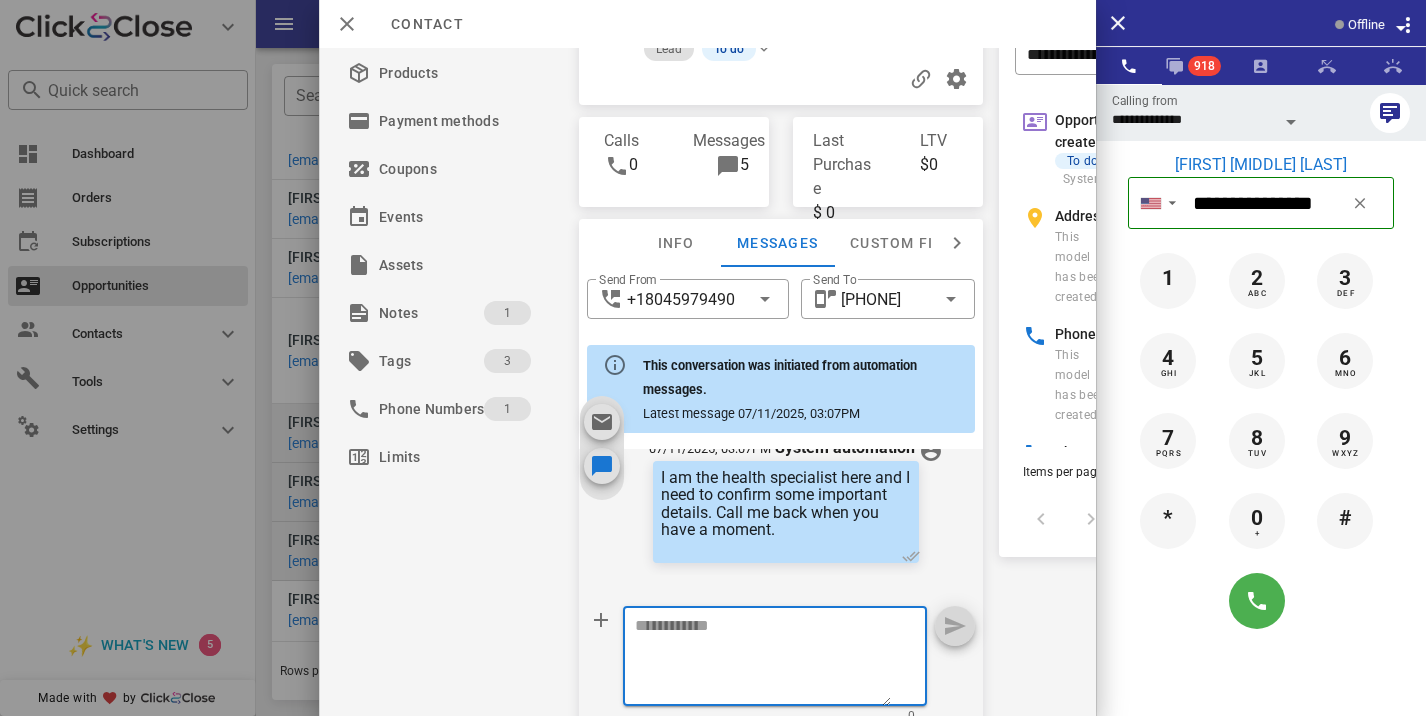 click at bounding box center (763, 659) 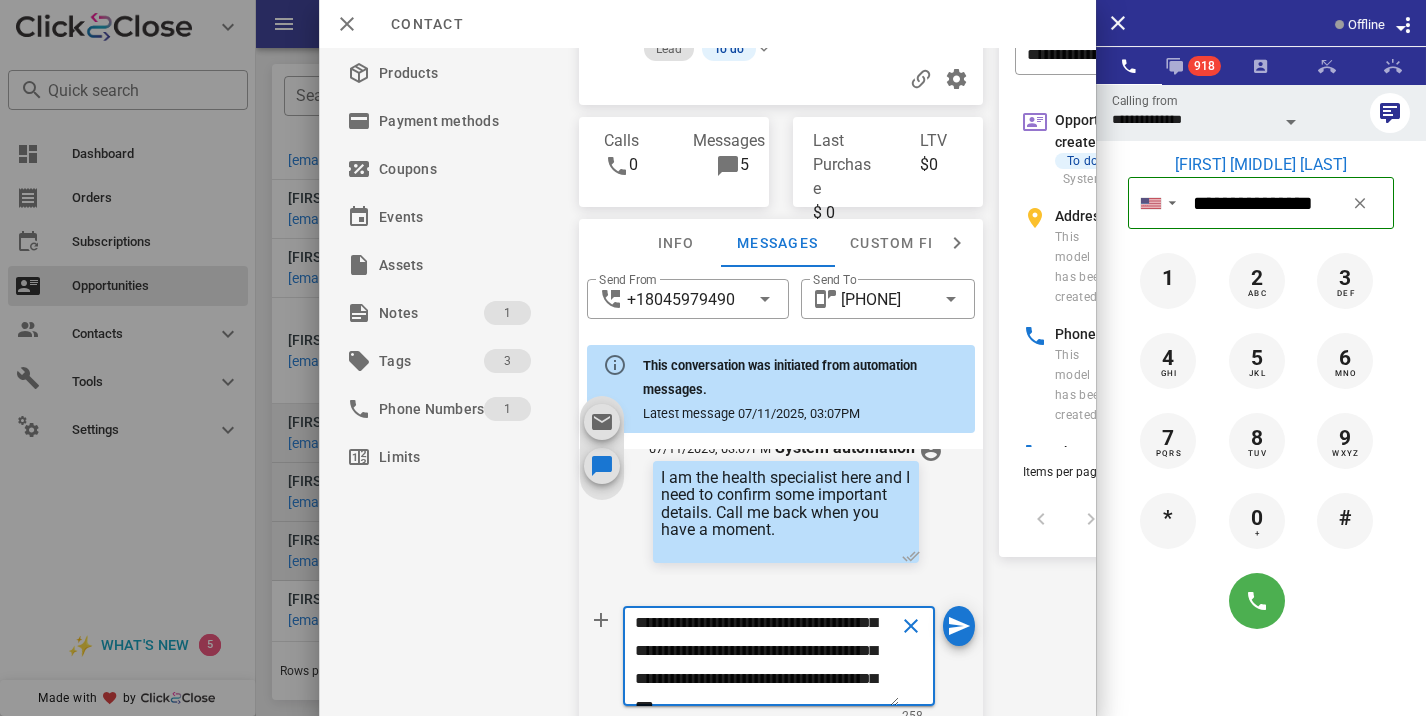 scroll, scrollTop: 0, scrollLeft: 0, axis: both 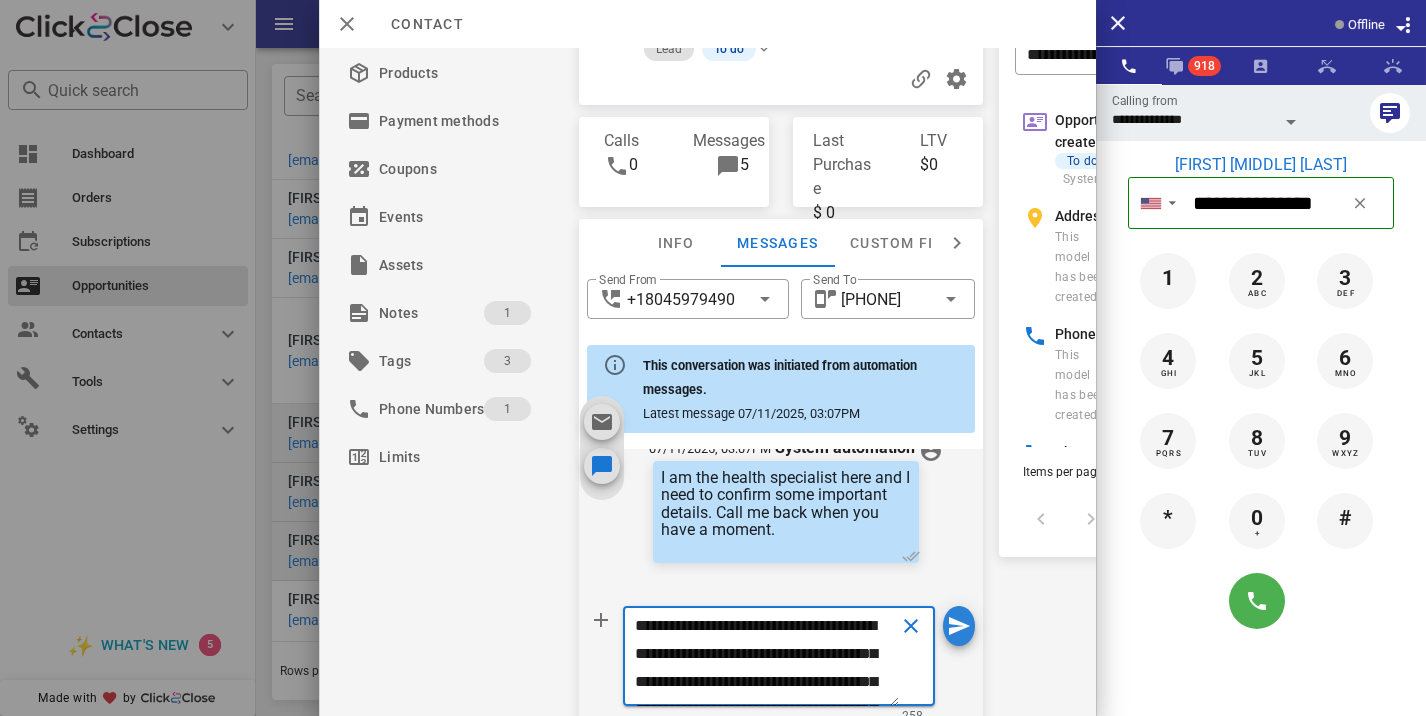 type on "**********" 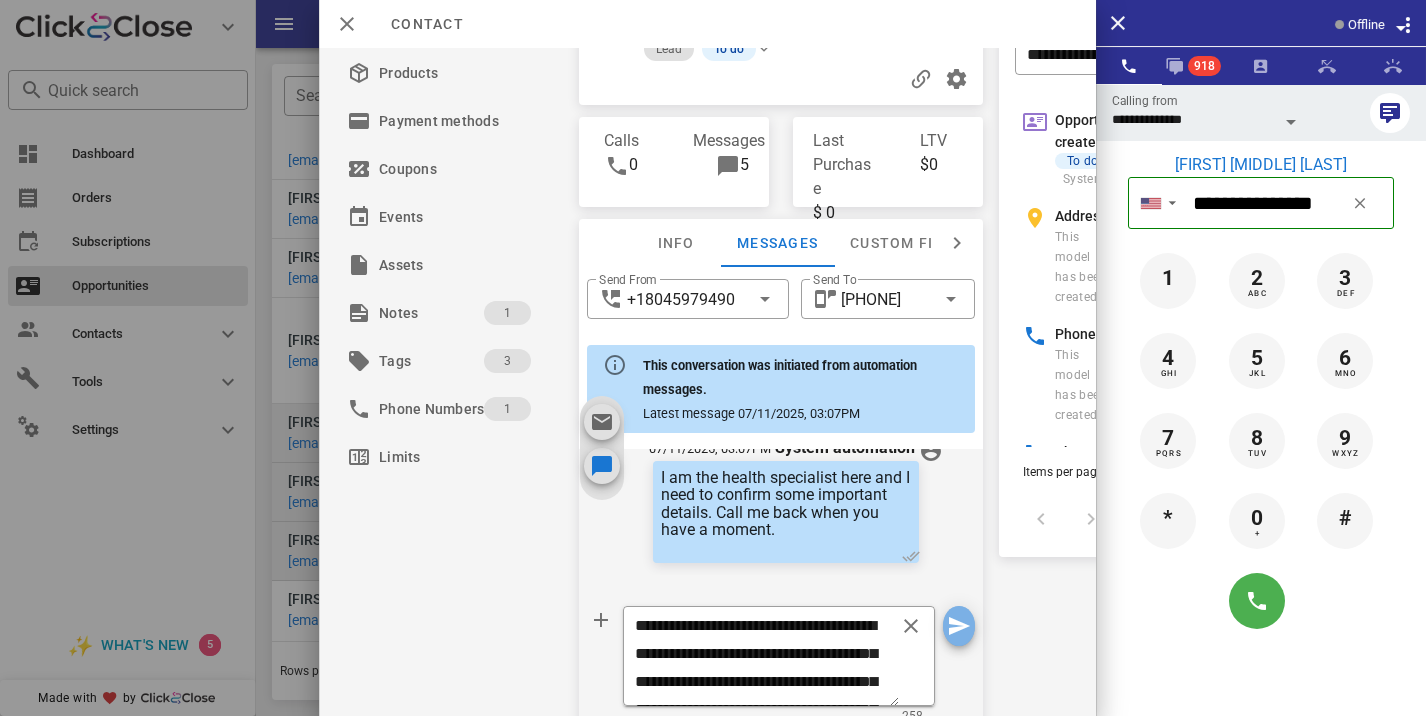 click at bounding box center [959, 626] 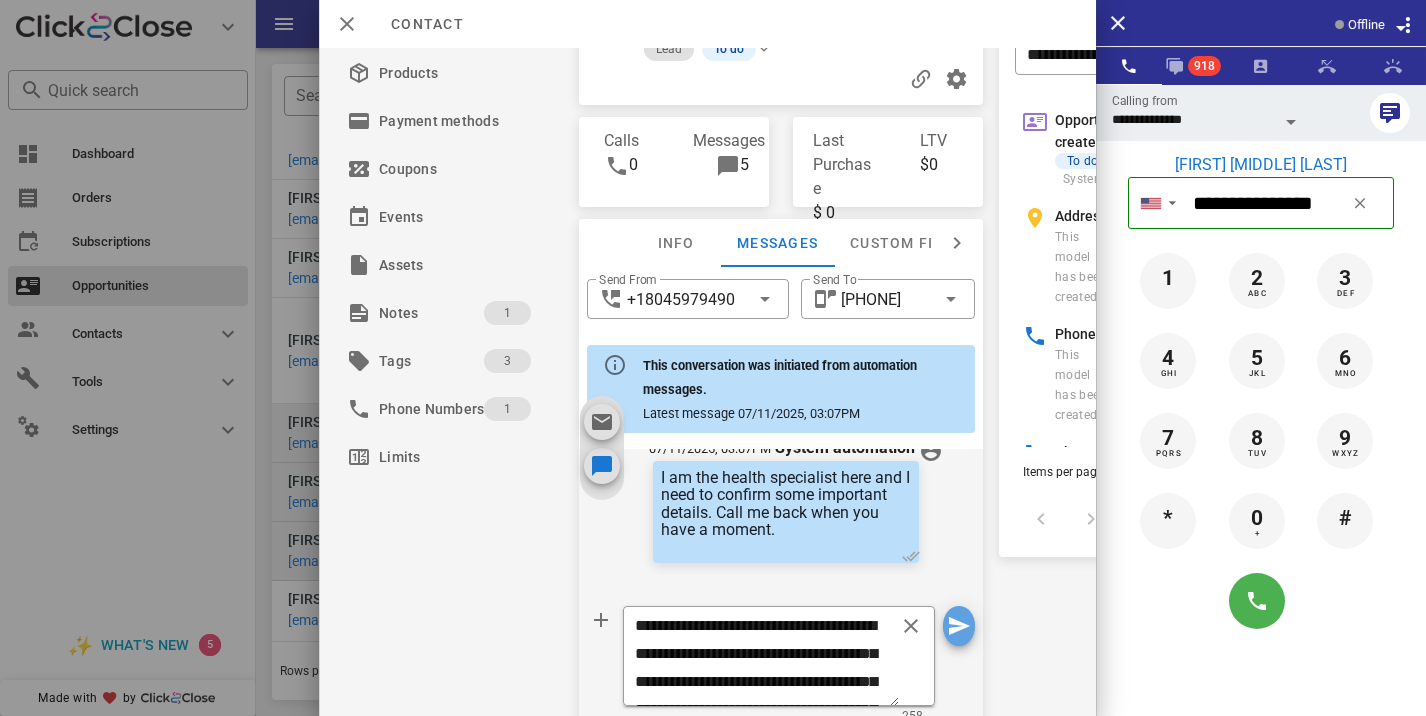 type 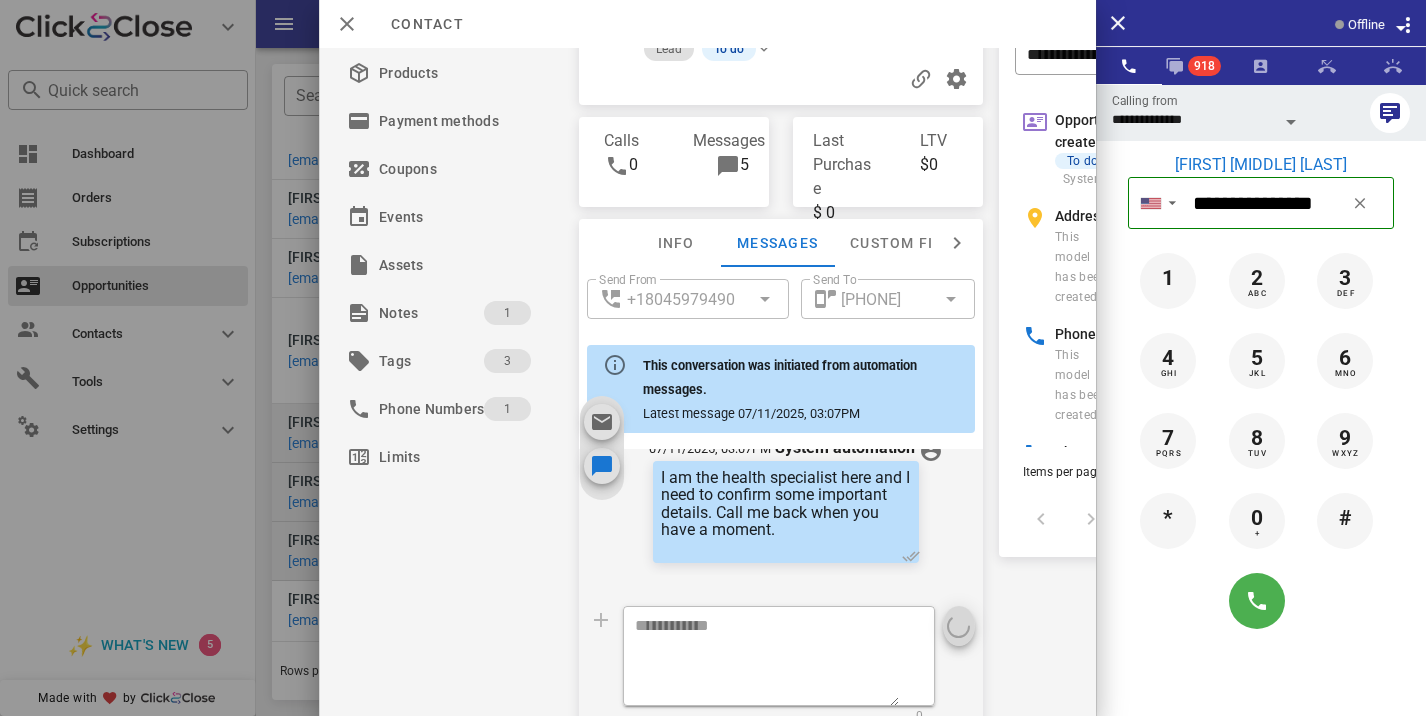 scroll, scrollTop: 0, scrollLeft: 0, axis: both 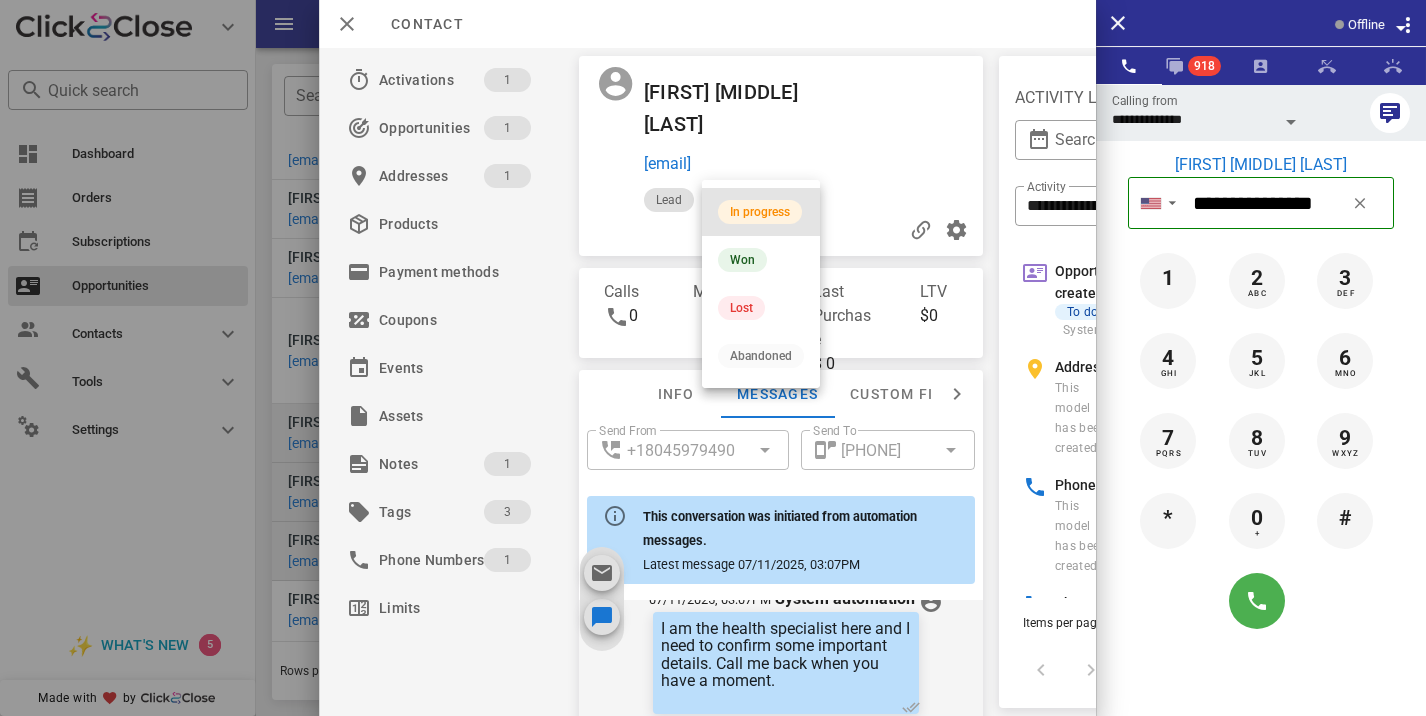 click on "In progress" at bounding box center [761, 212] 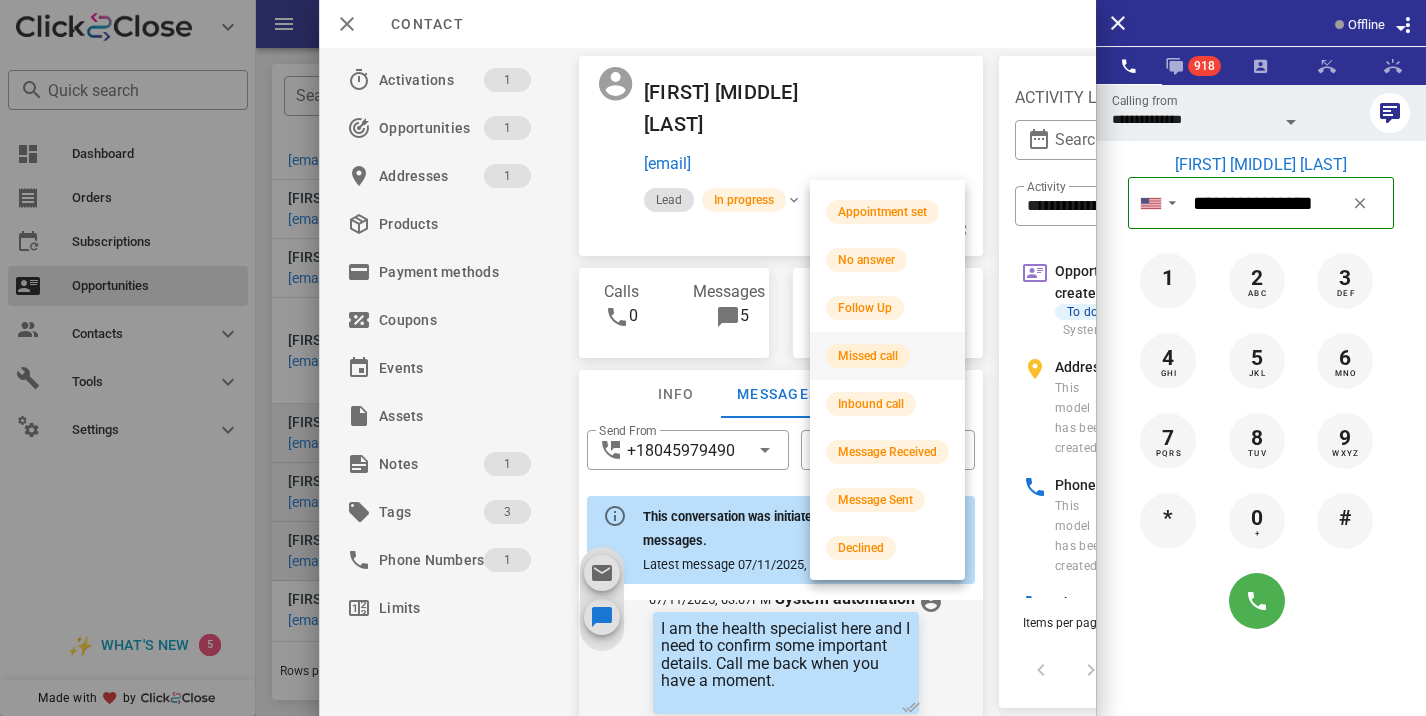scroll, scrollTop: 876, scrollLeft: 0, axis: vertical 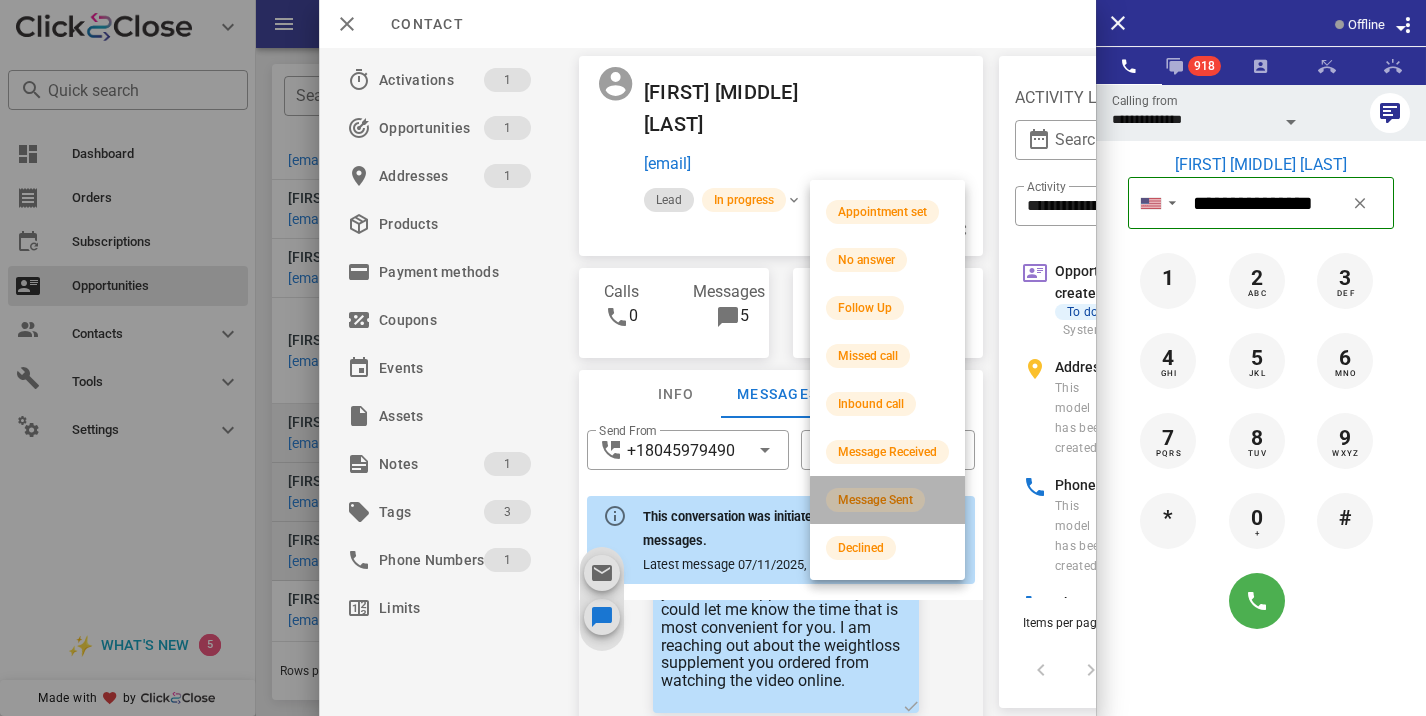 click on "Message Sent" at bounding box center (875, 500) 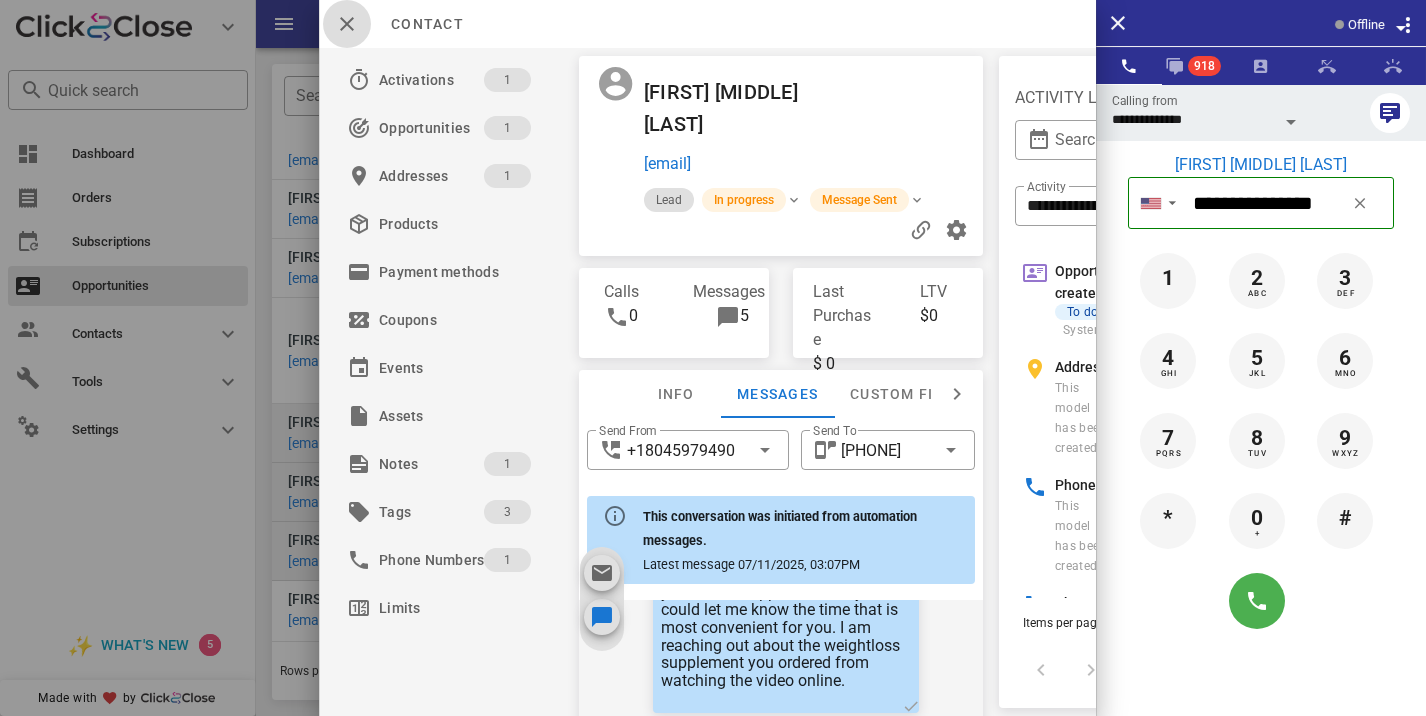 click at bounding box center [347, 24] 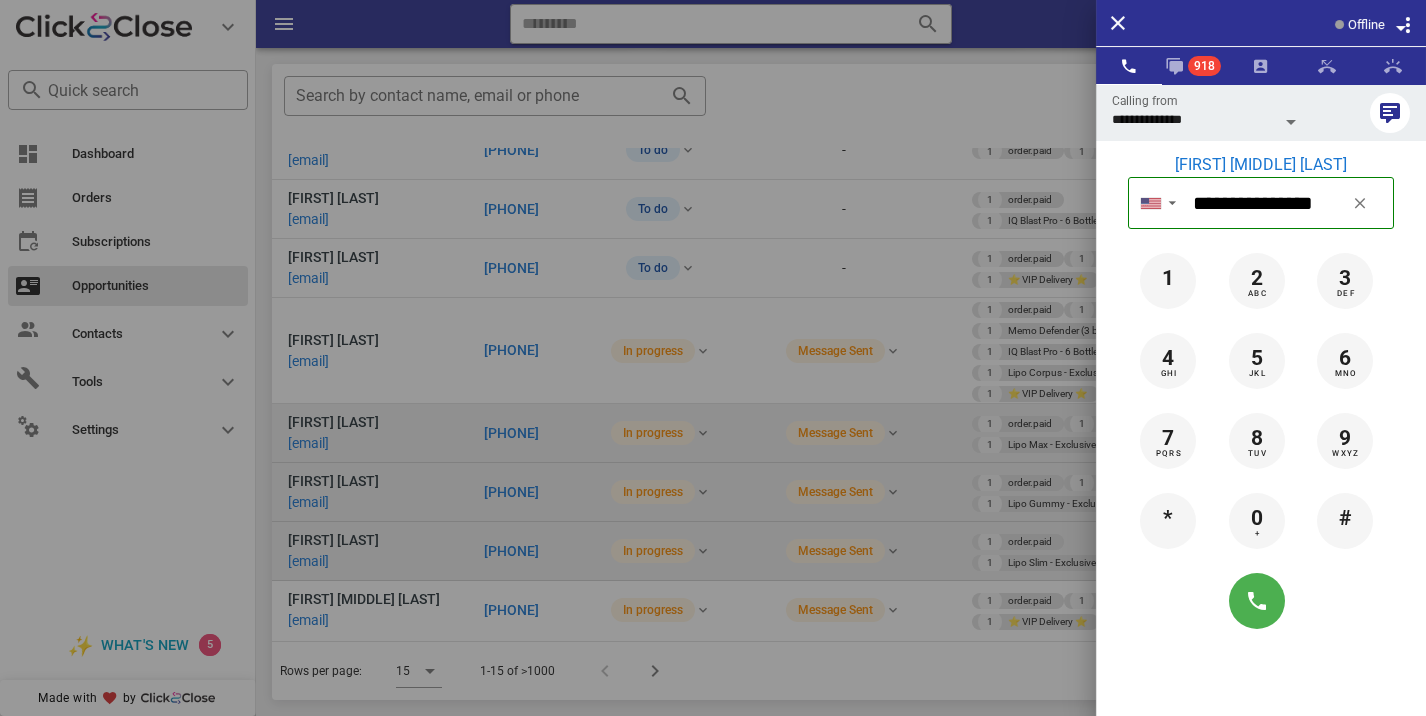 click at bounding box center [713, 358] 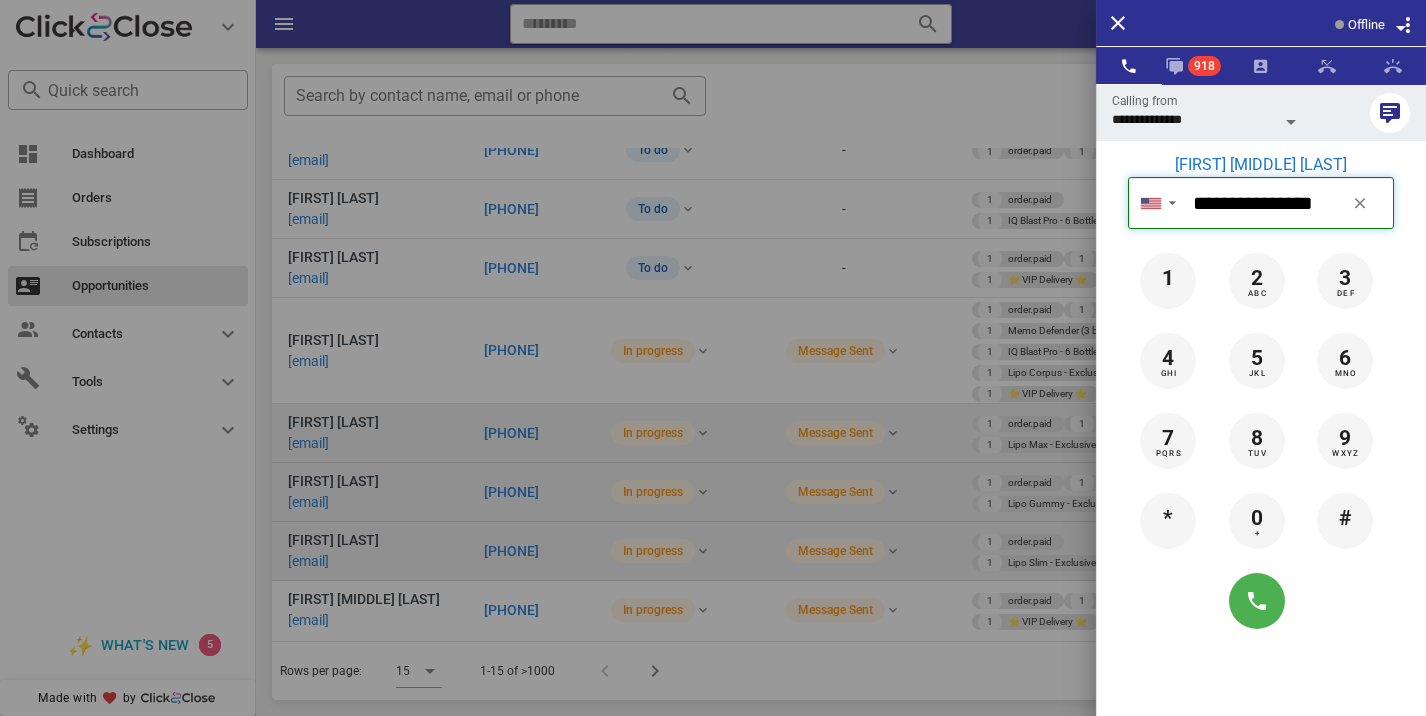 type 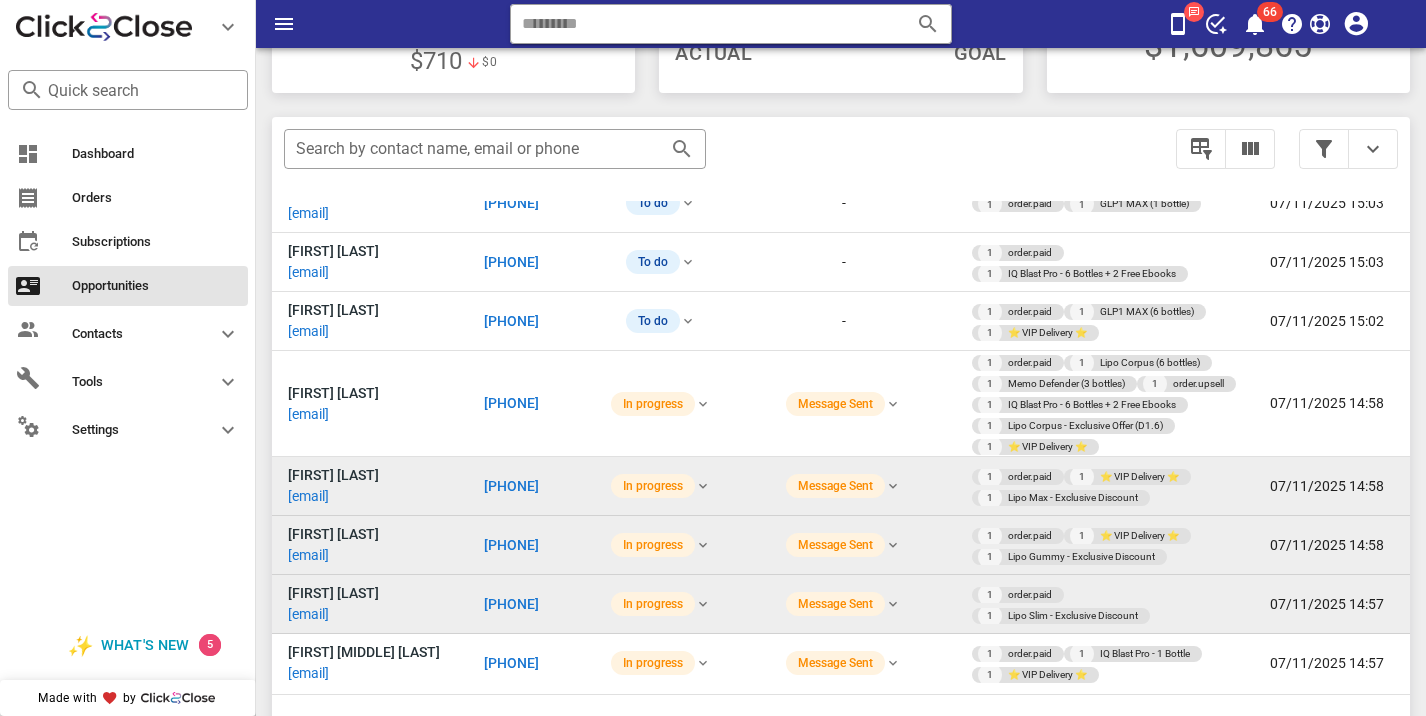 scroll, scrollTop: 379, scrollLeft: 0, axis: vertical 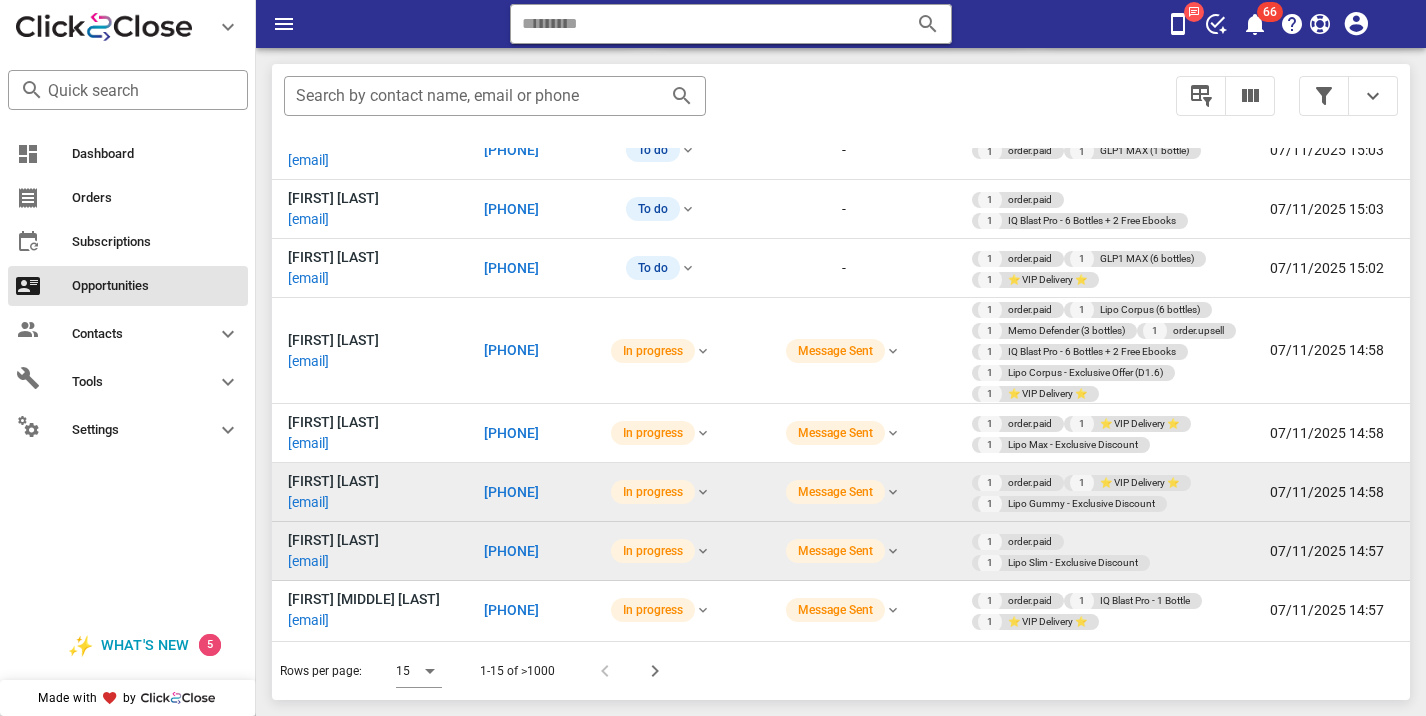 click on "Rows per page: 15" at bounding box center (361, 671) 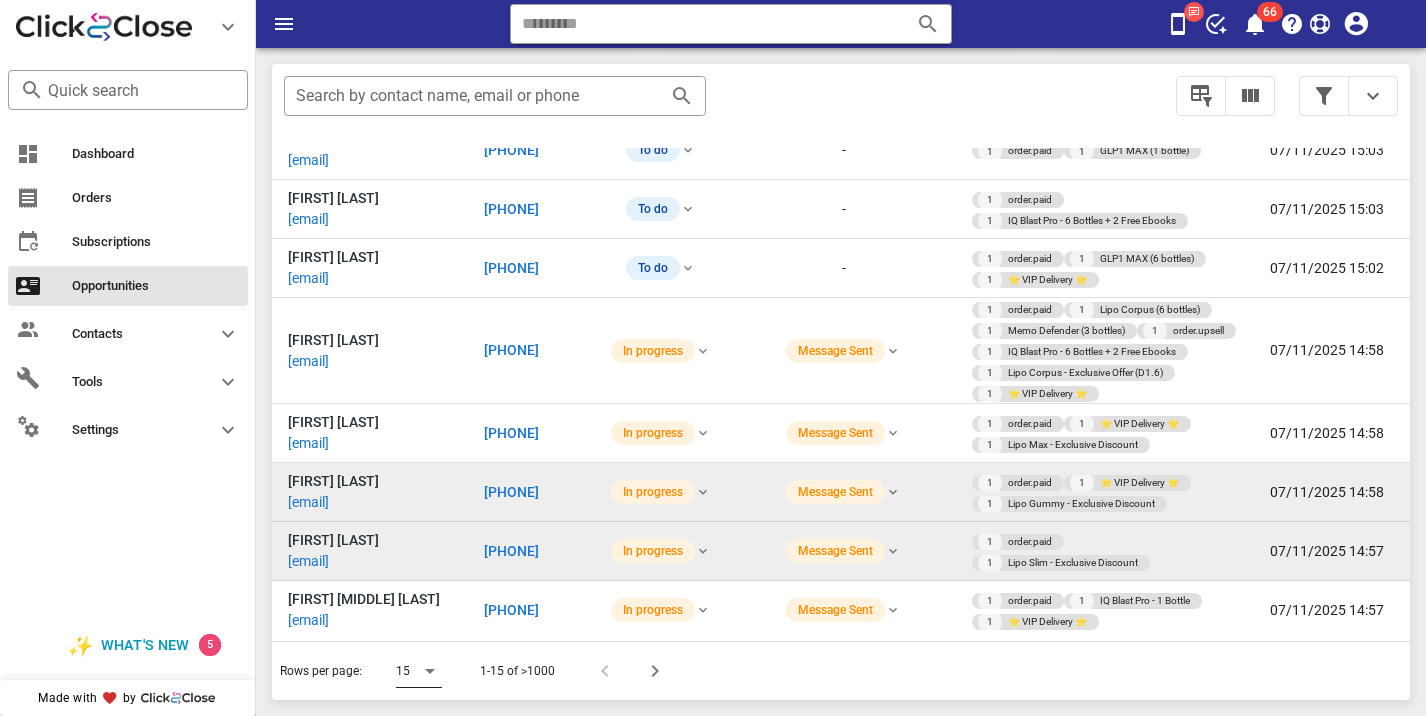 click at bounding box center (430, 671) 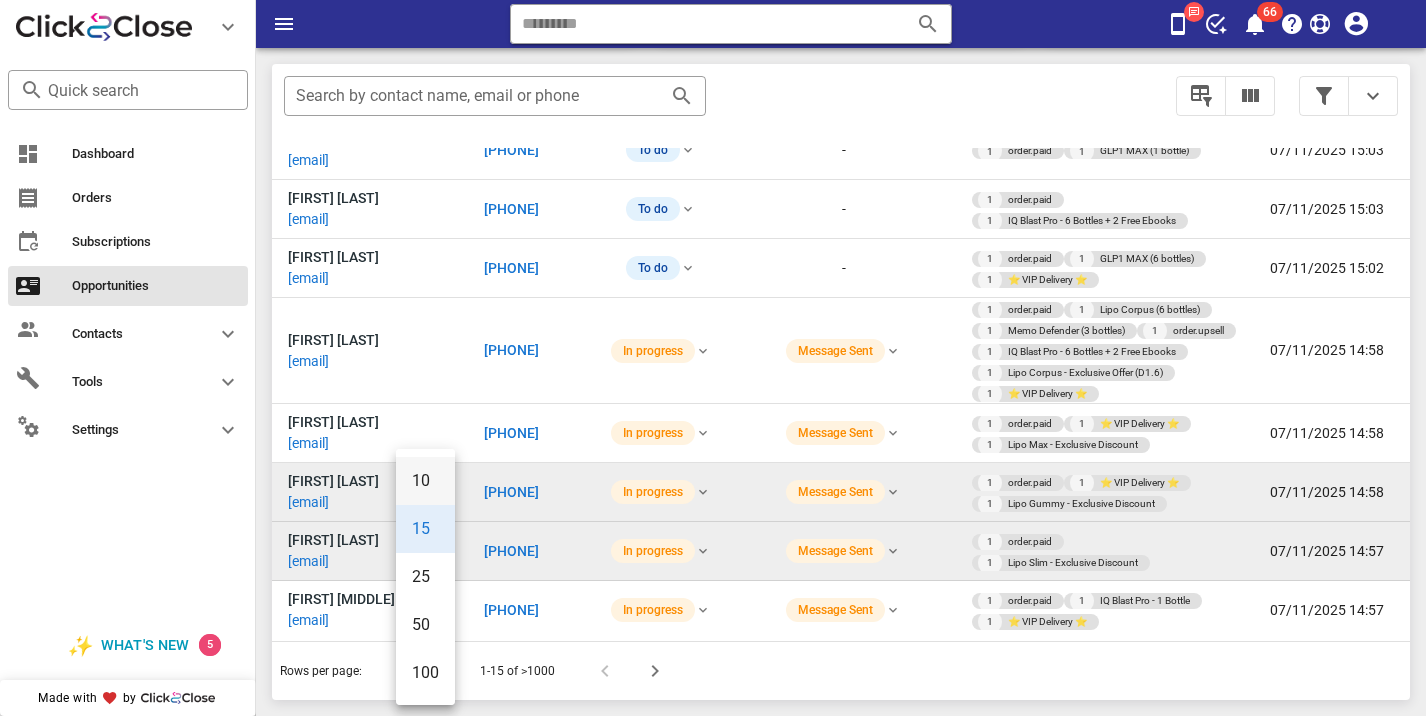 click on "10" at bounding box center (425, 480) 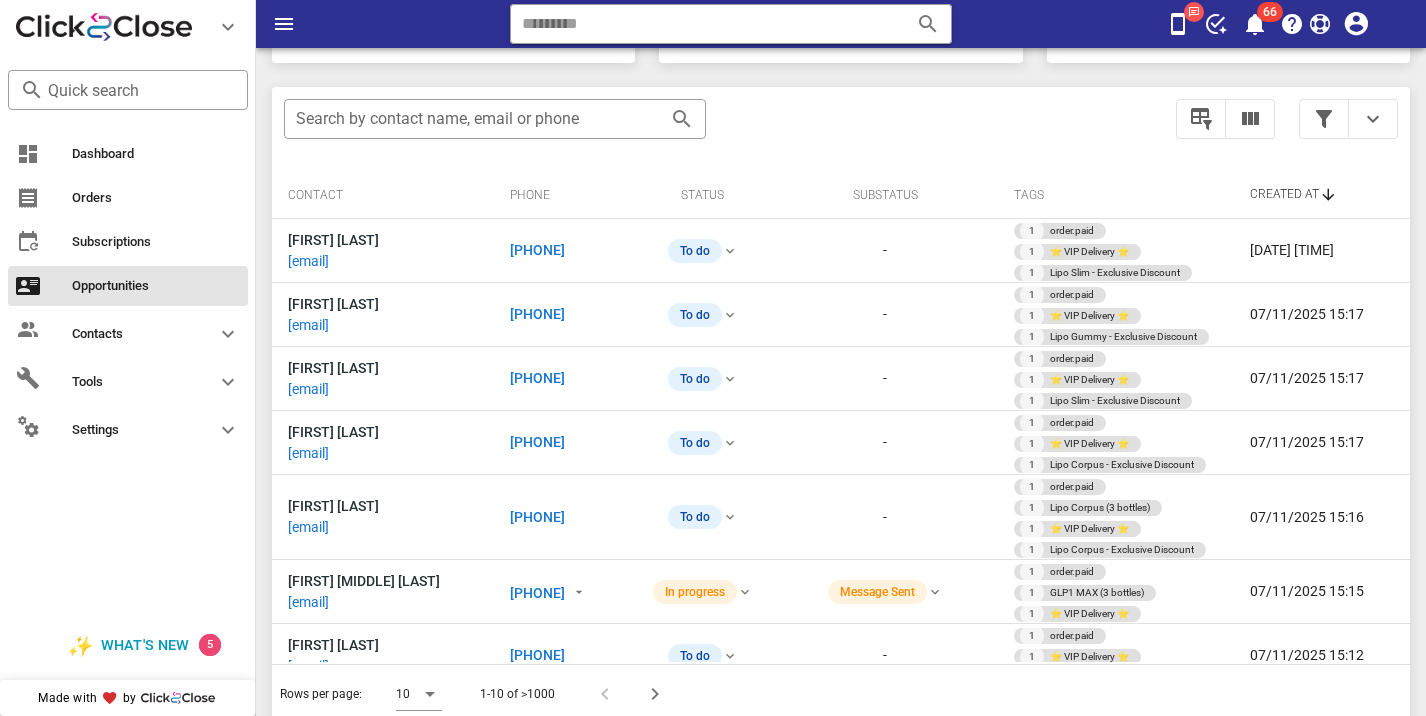 scroll, scrollTop: 379, scrollLeft: 0, axis: vertical 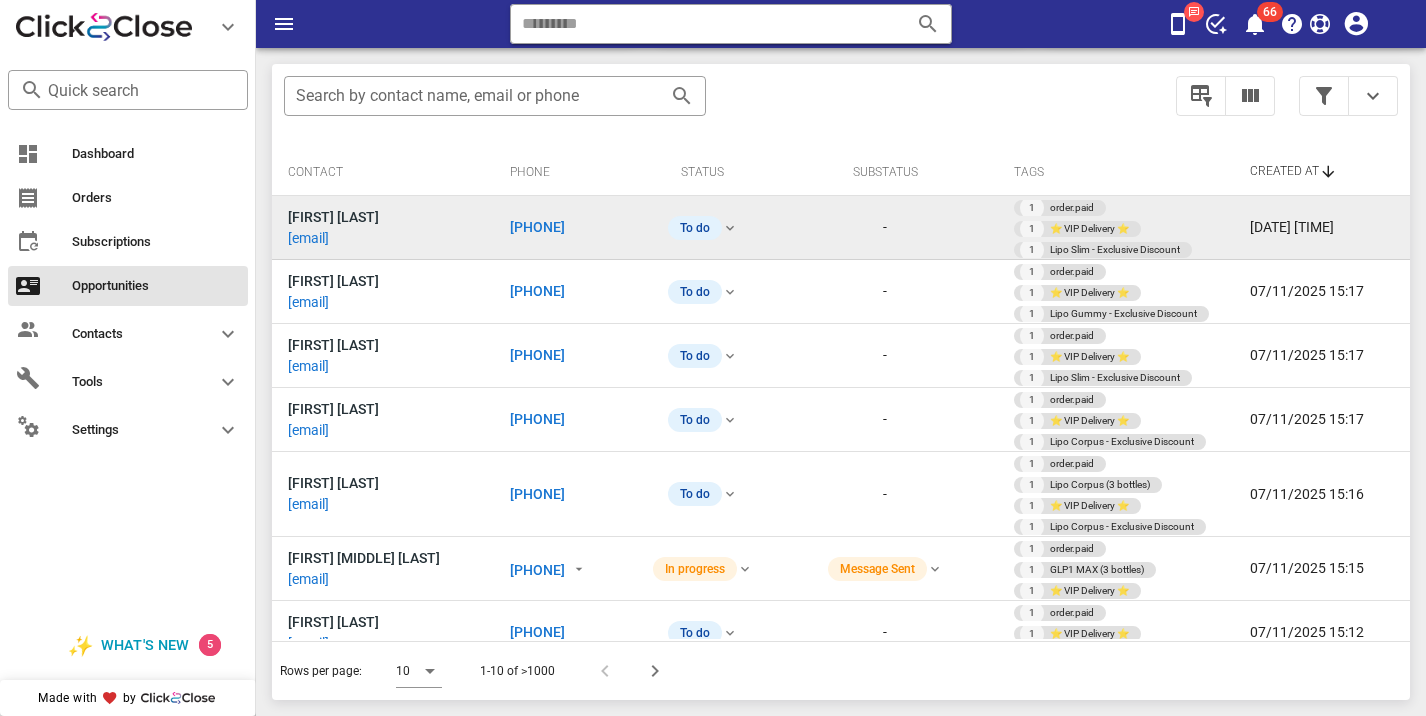 click on "[PHONE]" at bounding box center (563, 228) 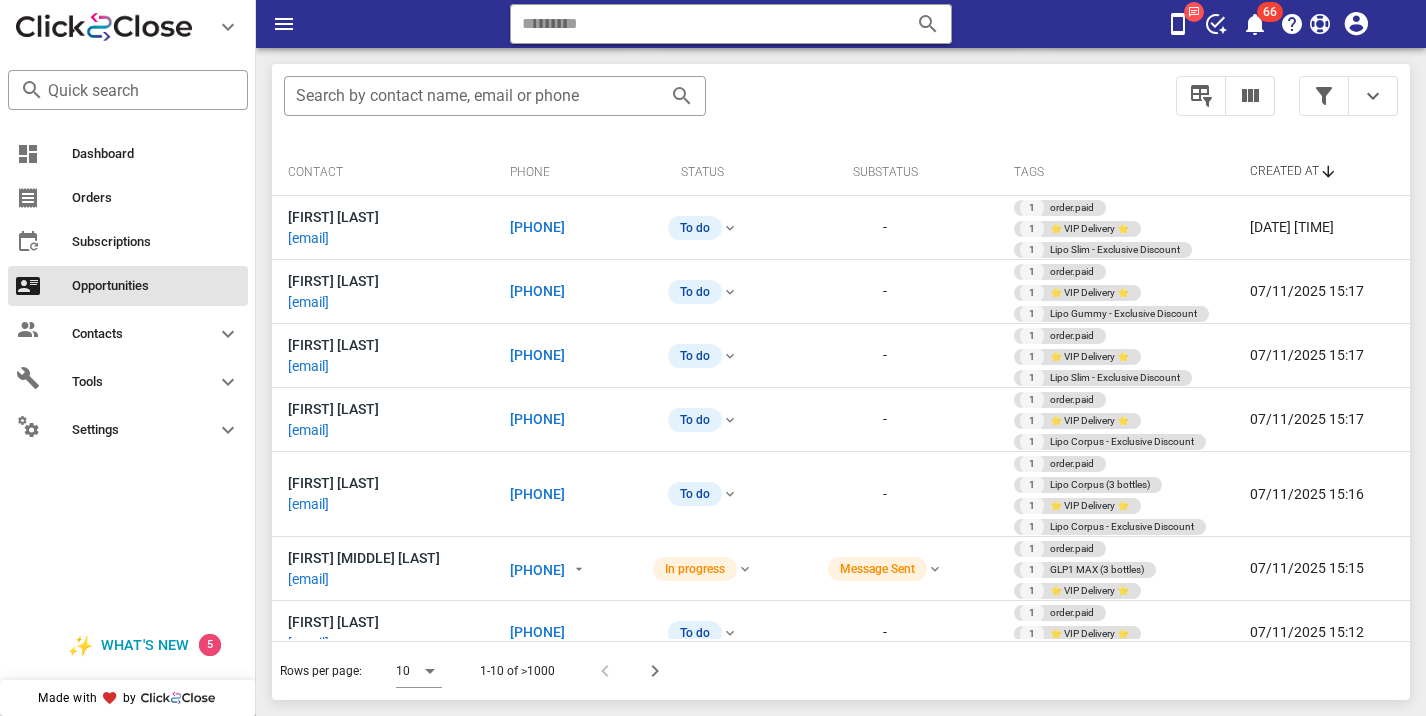 click on "[PHONE]" at bounding box center [537, 227] 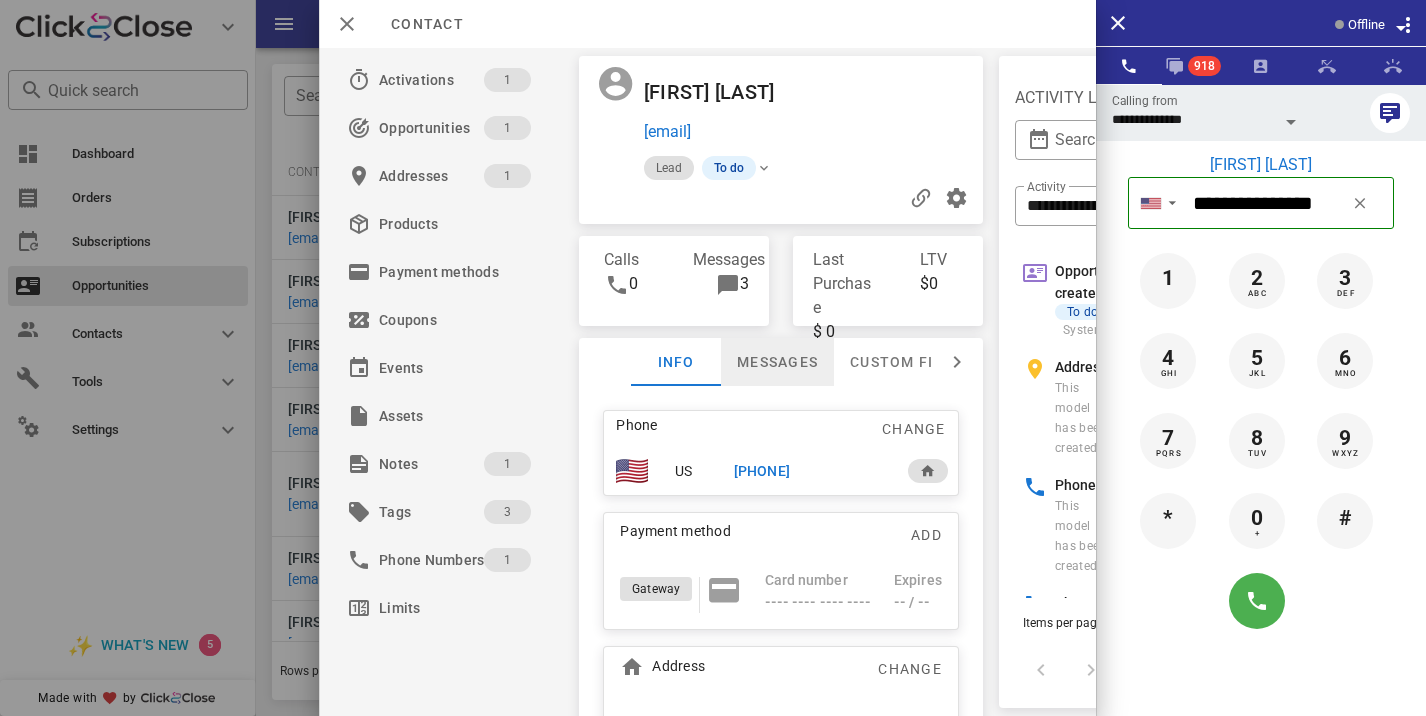click on "Messages" at bounding box center (777, 362) 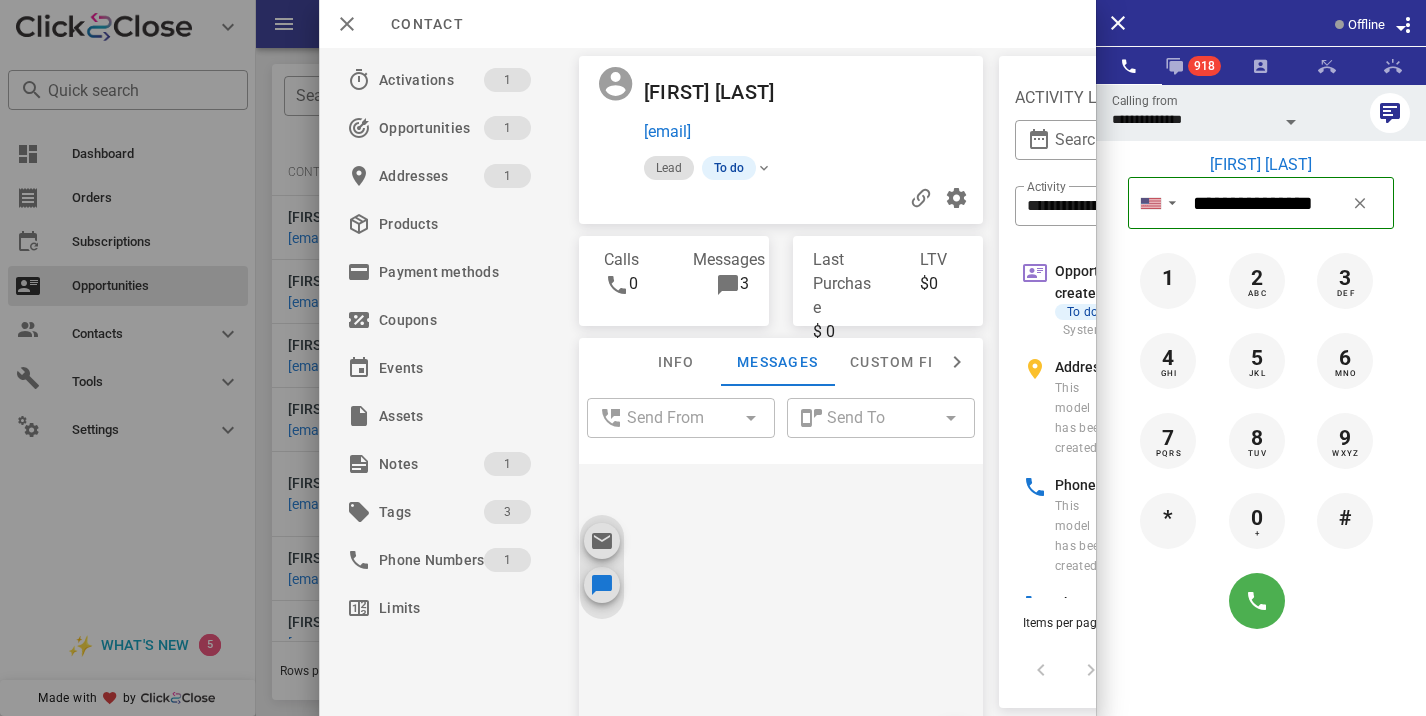 click at bounding box center [785, 618] 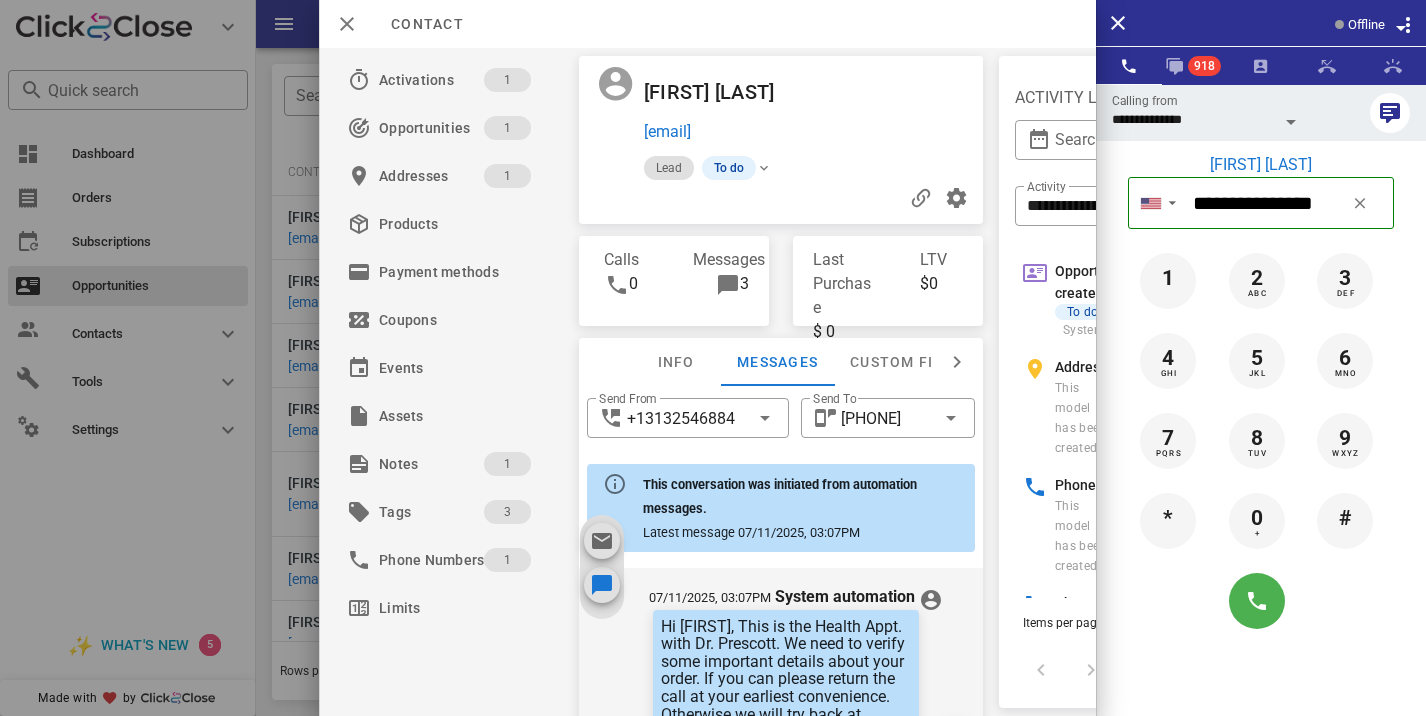 scroll, scrollTop: 151, scrollLeft: 0, axis: vertical 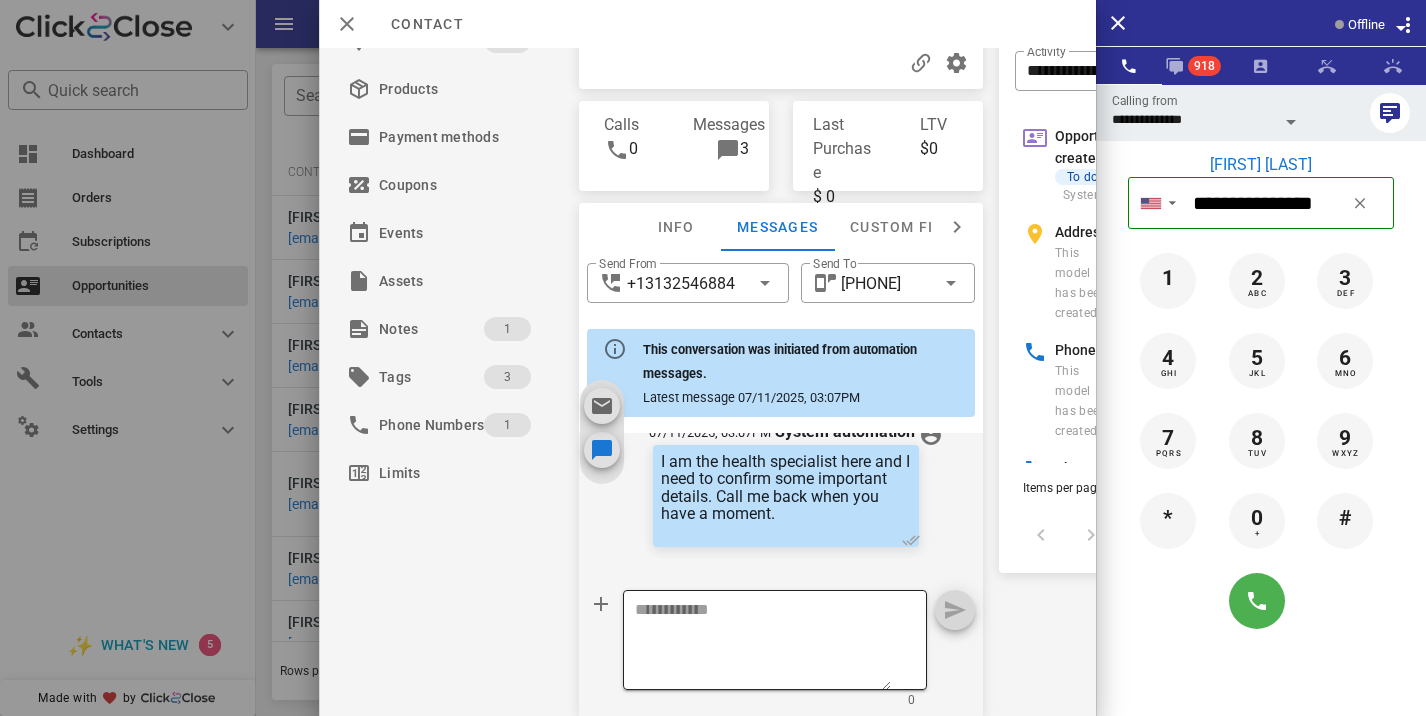 click at bounding box center [763, 643] 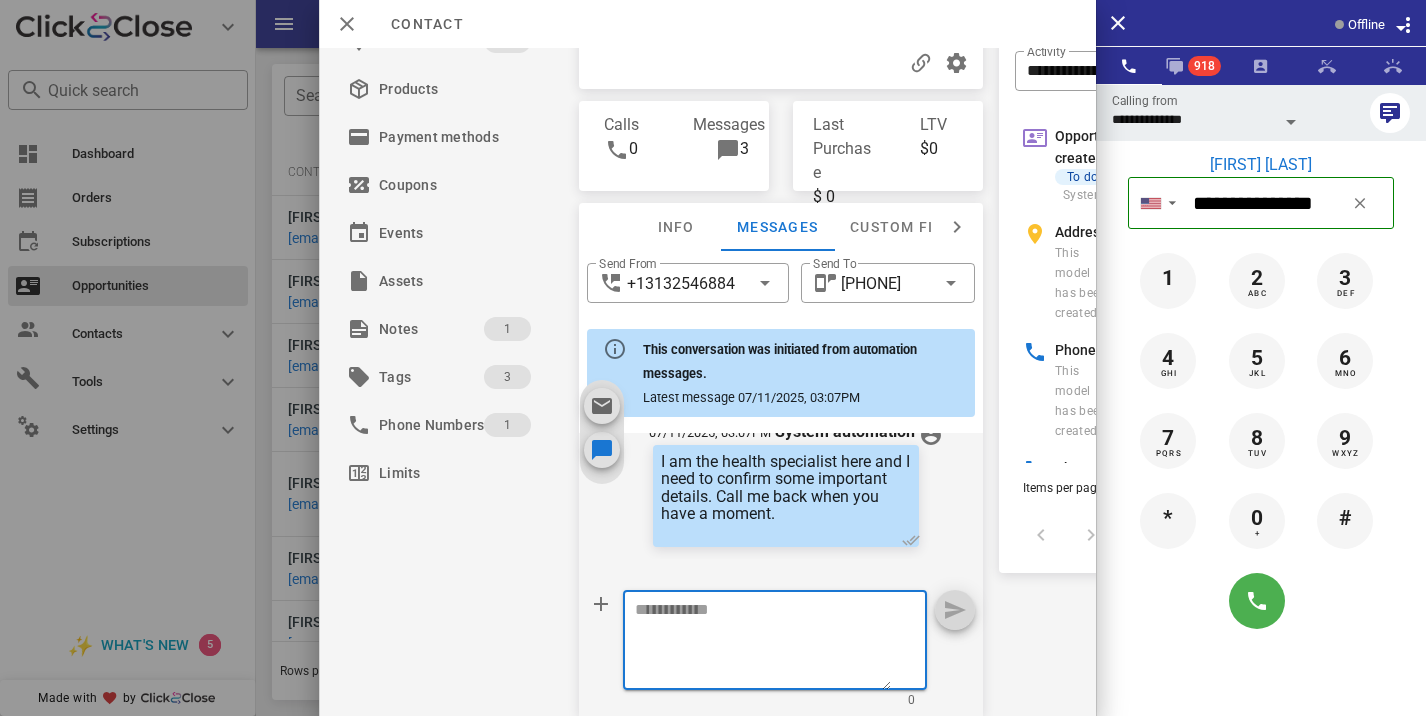 paste on "**********" 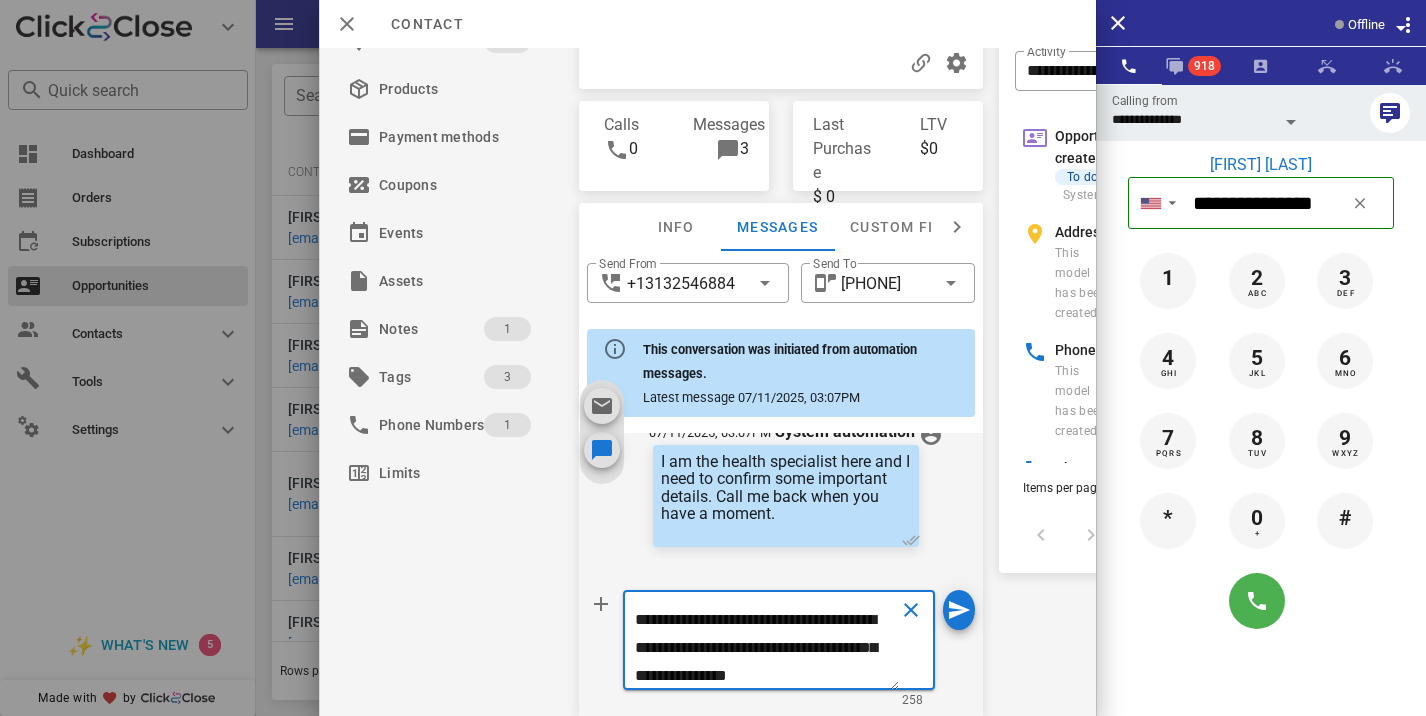 scroll, scrollTop: 181, scrollLeft: 0, axis: vertical 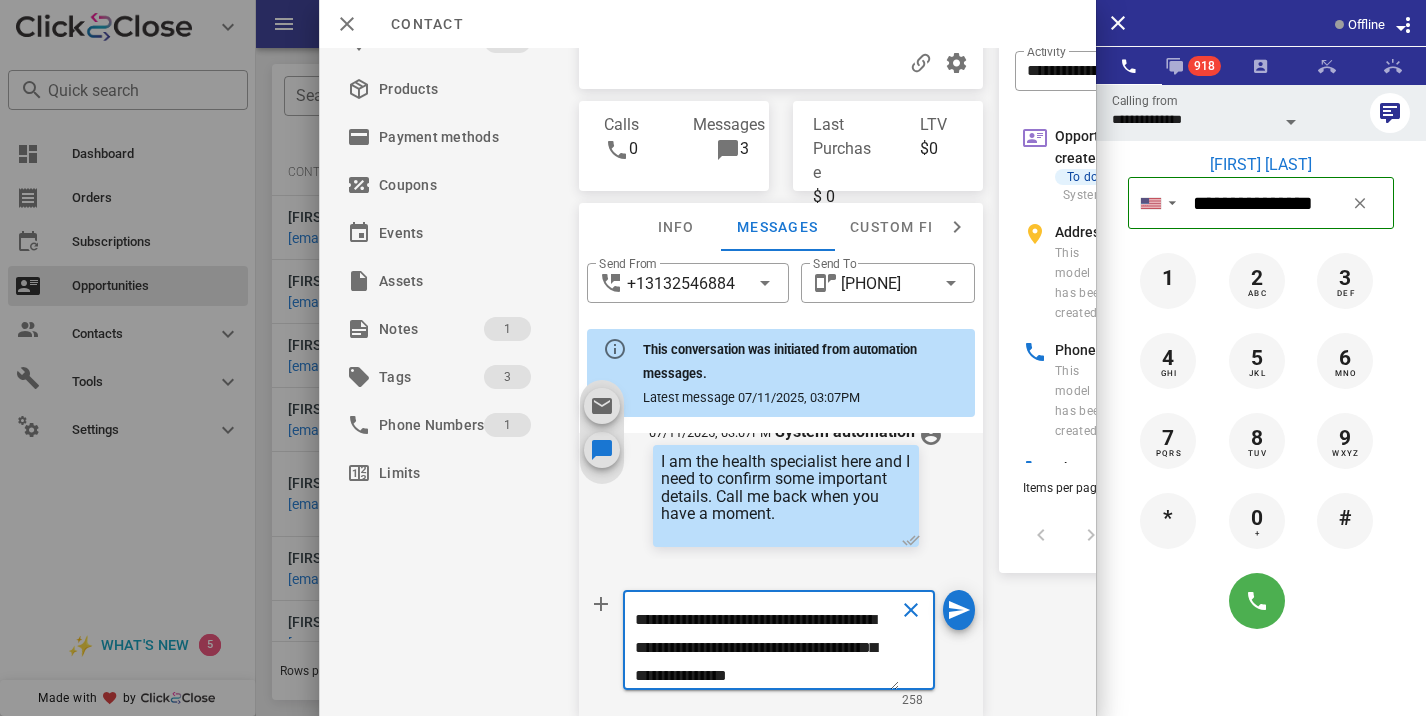 type on "**********" 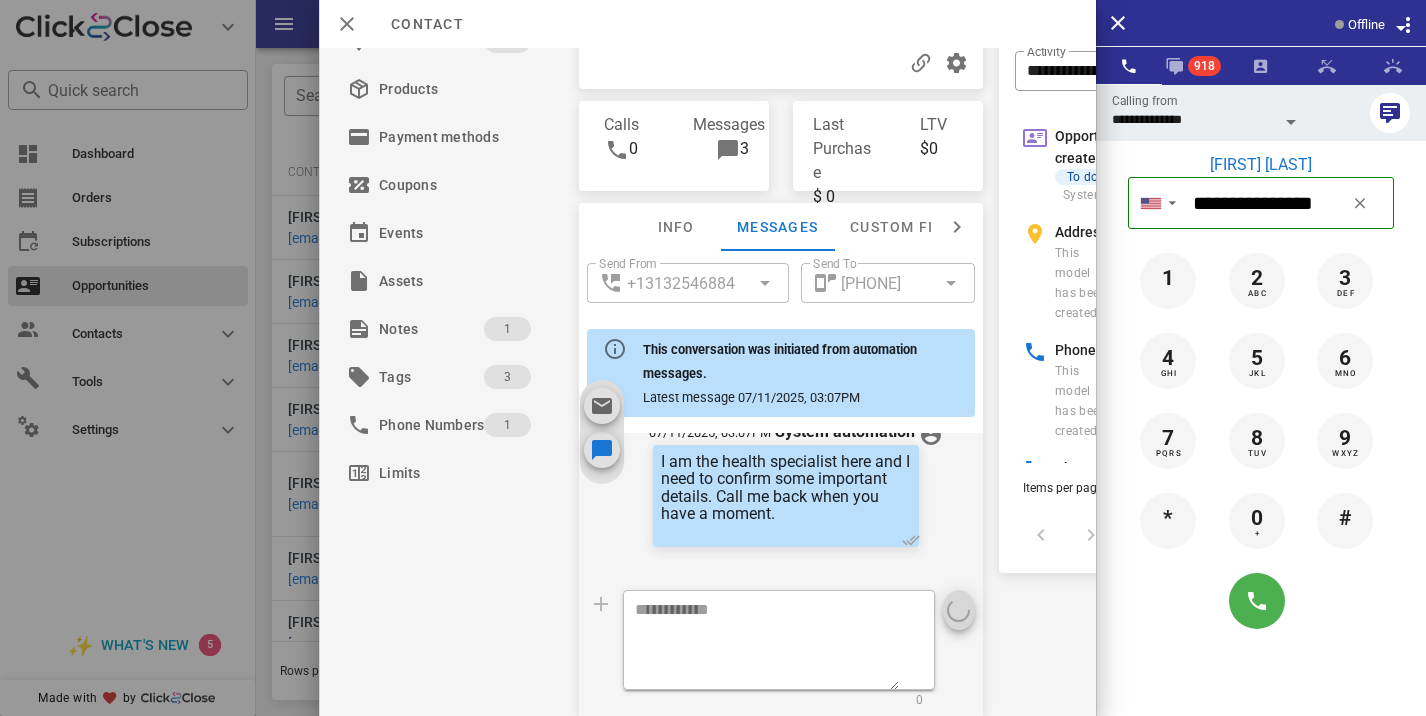 scroll, scrollTop: 0, scrollLeft: 0, axis: both 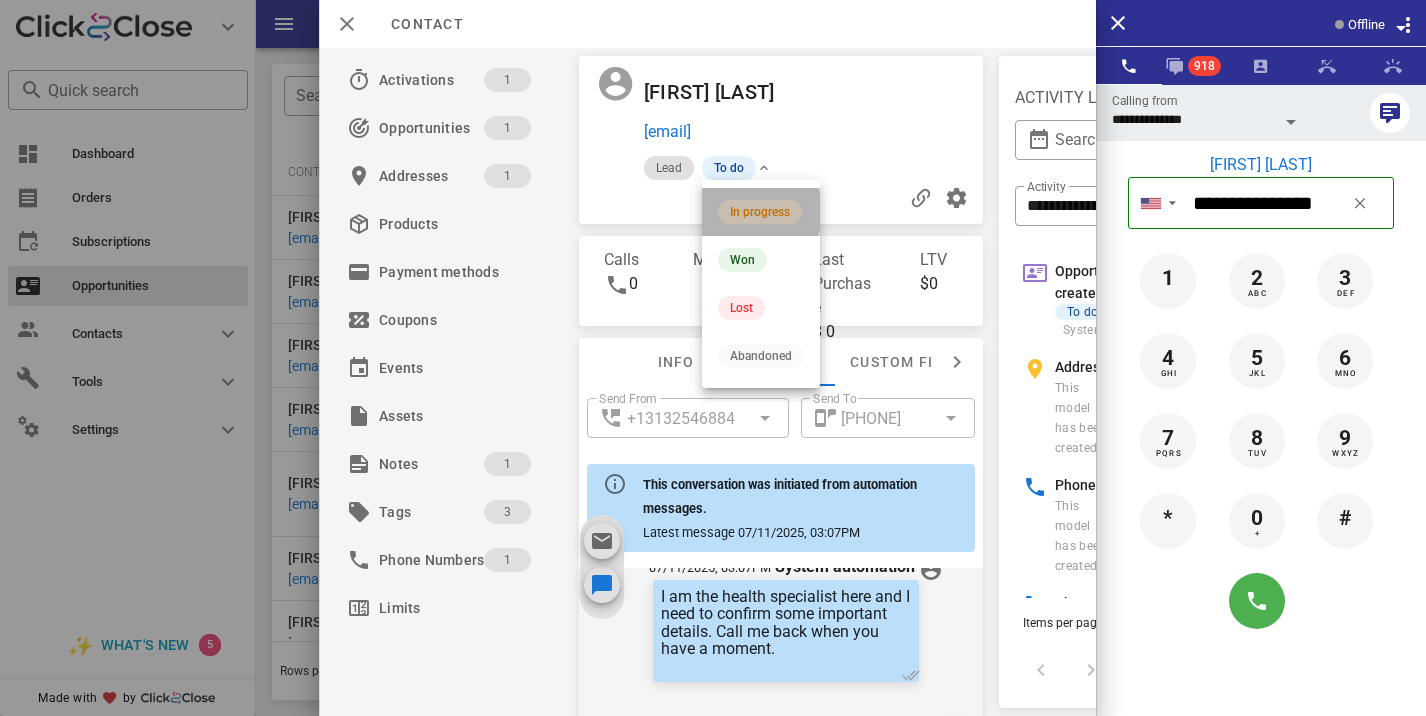 click on "In progress" at bounding box center (761, 212) 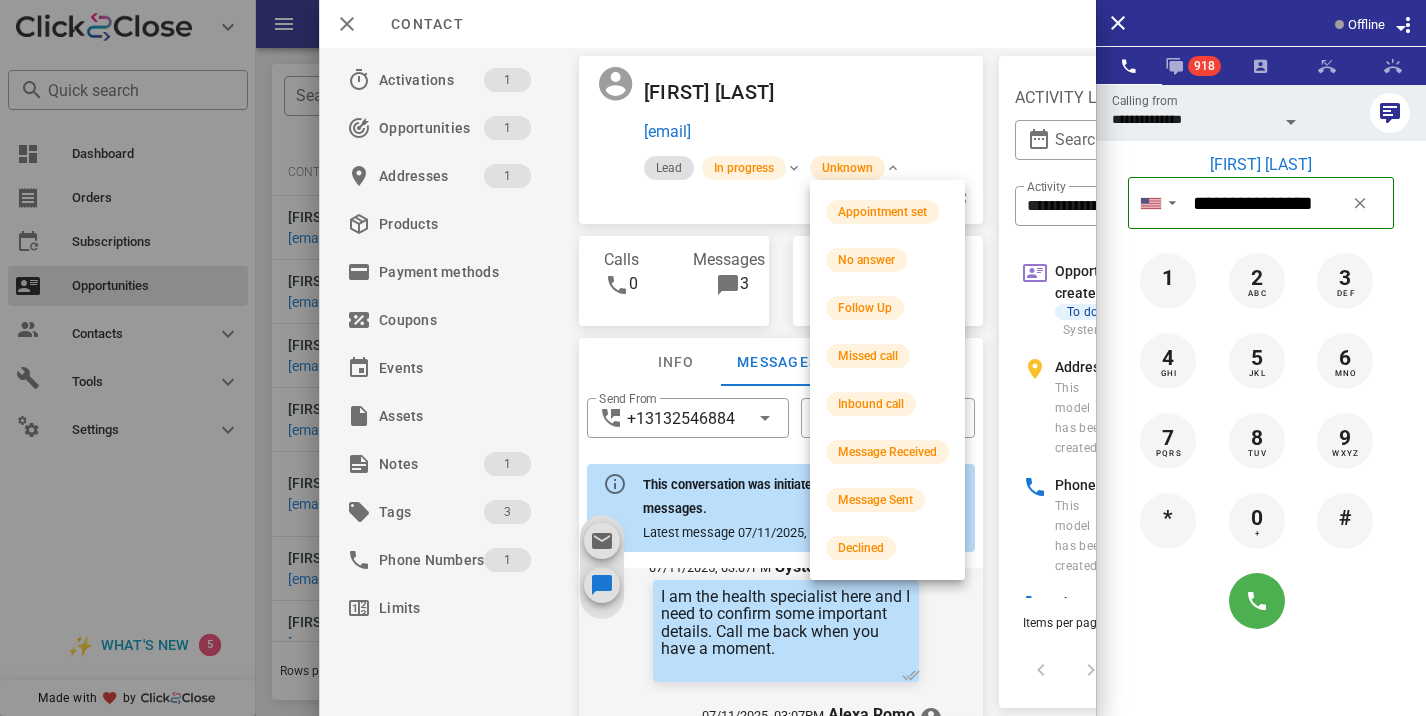 scroll, scrollTop: 876, scrollLeft: 0, axis: vertical 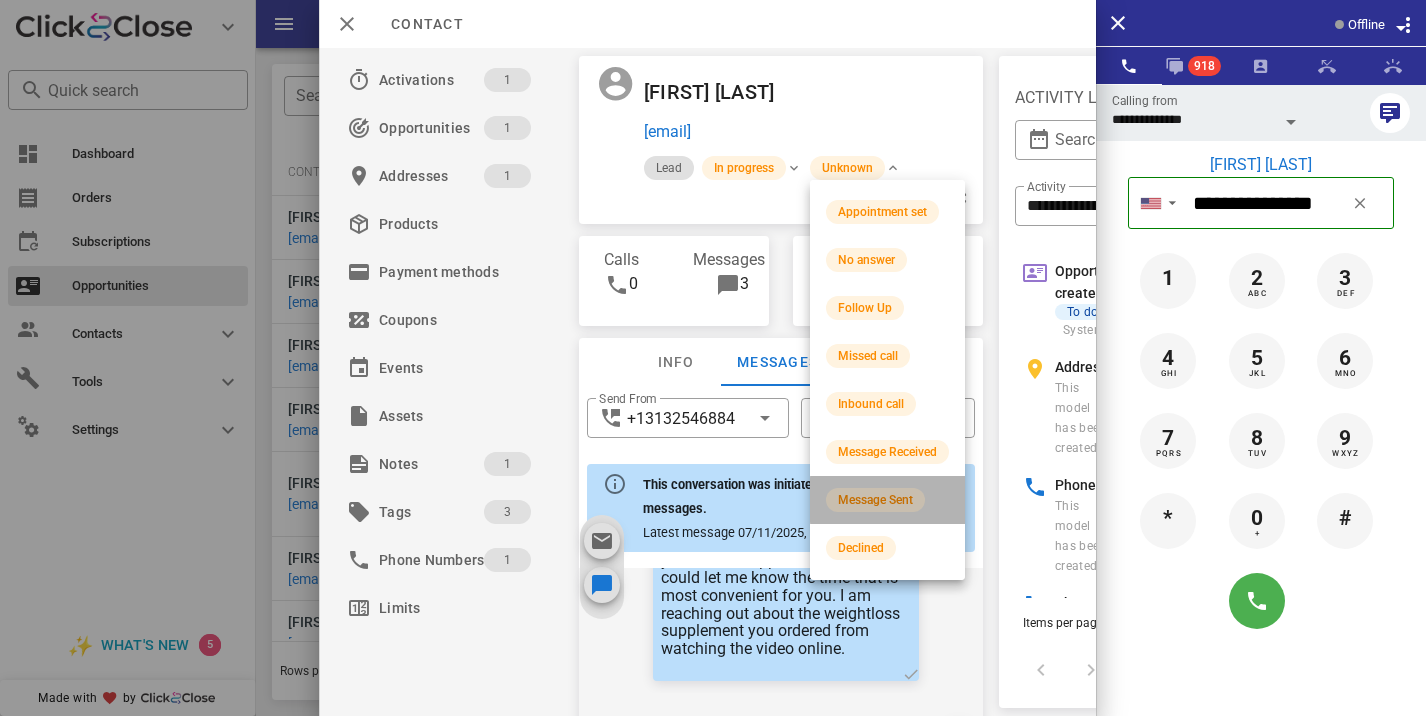 click on "Message Sent" at bounding box center (887, 500) 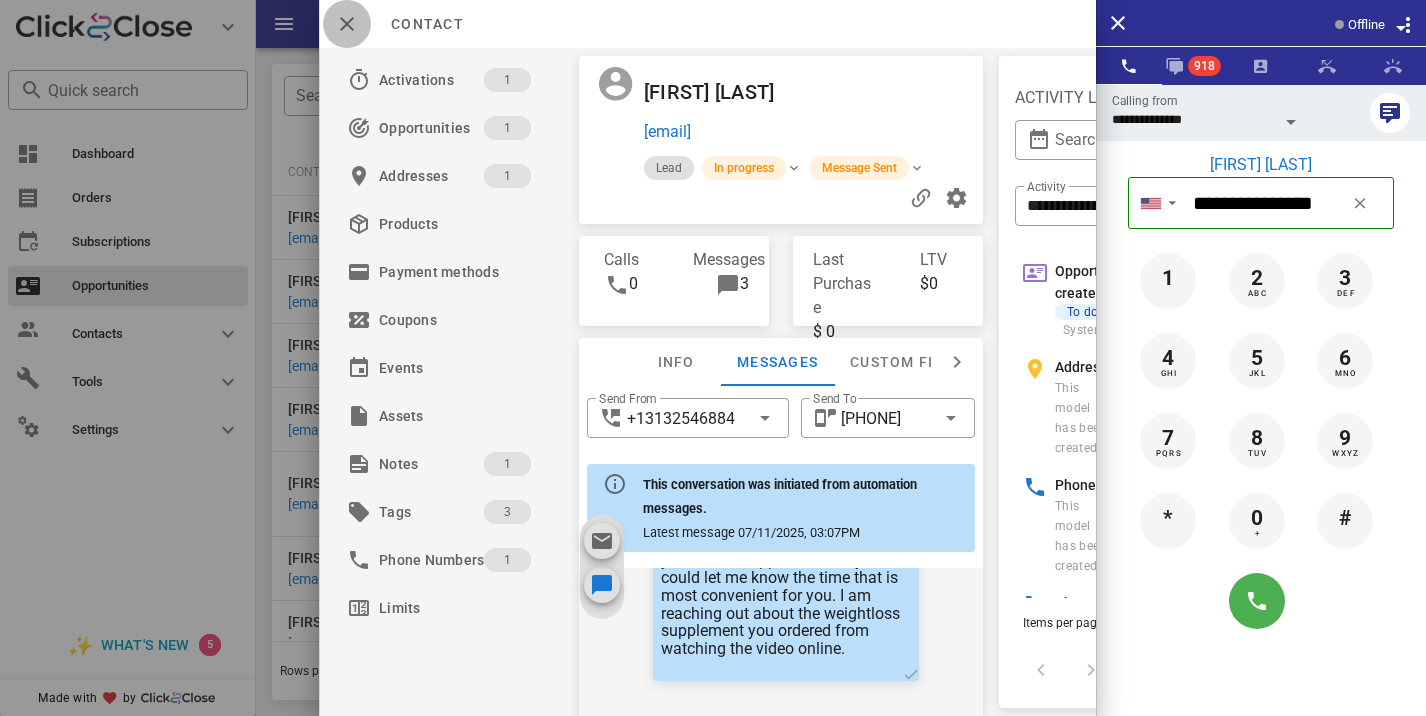 click at bounding box center (347, 24) 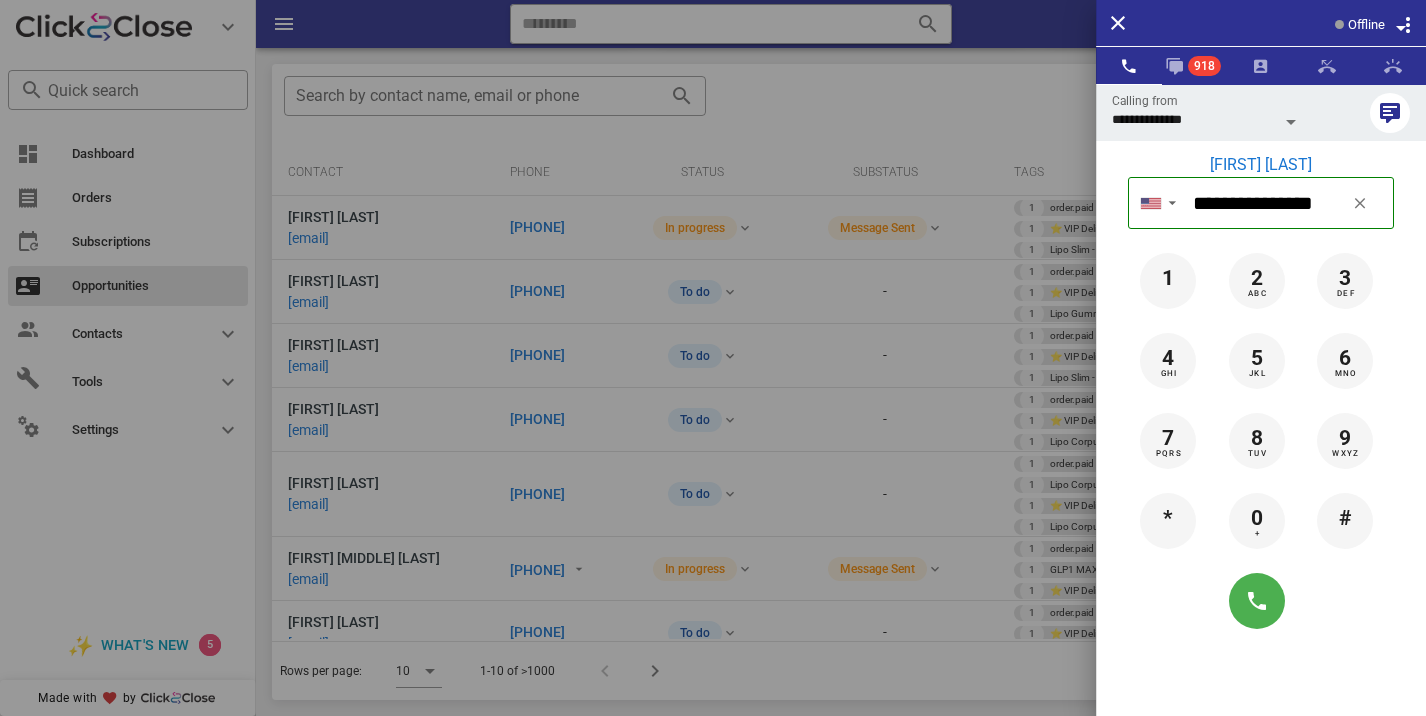 click at bounding box center (713, 358) 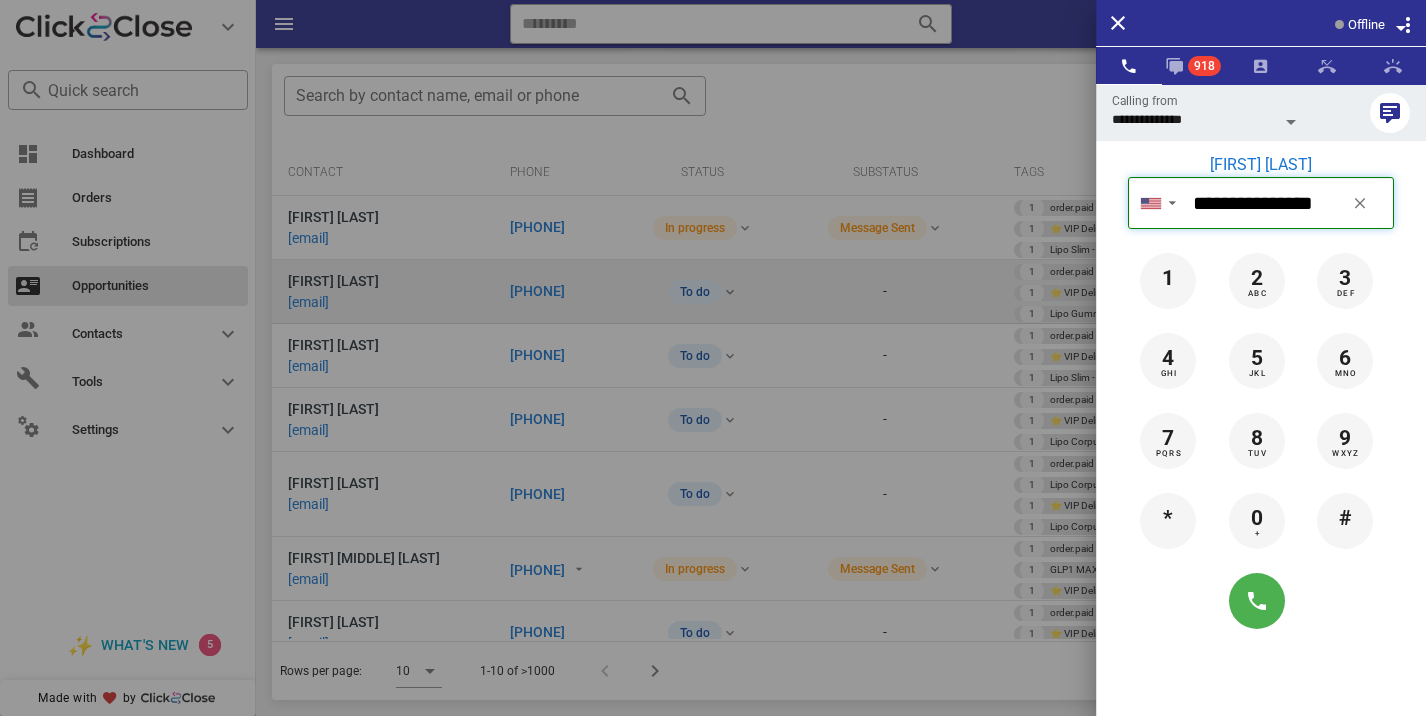 type 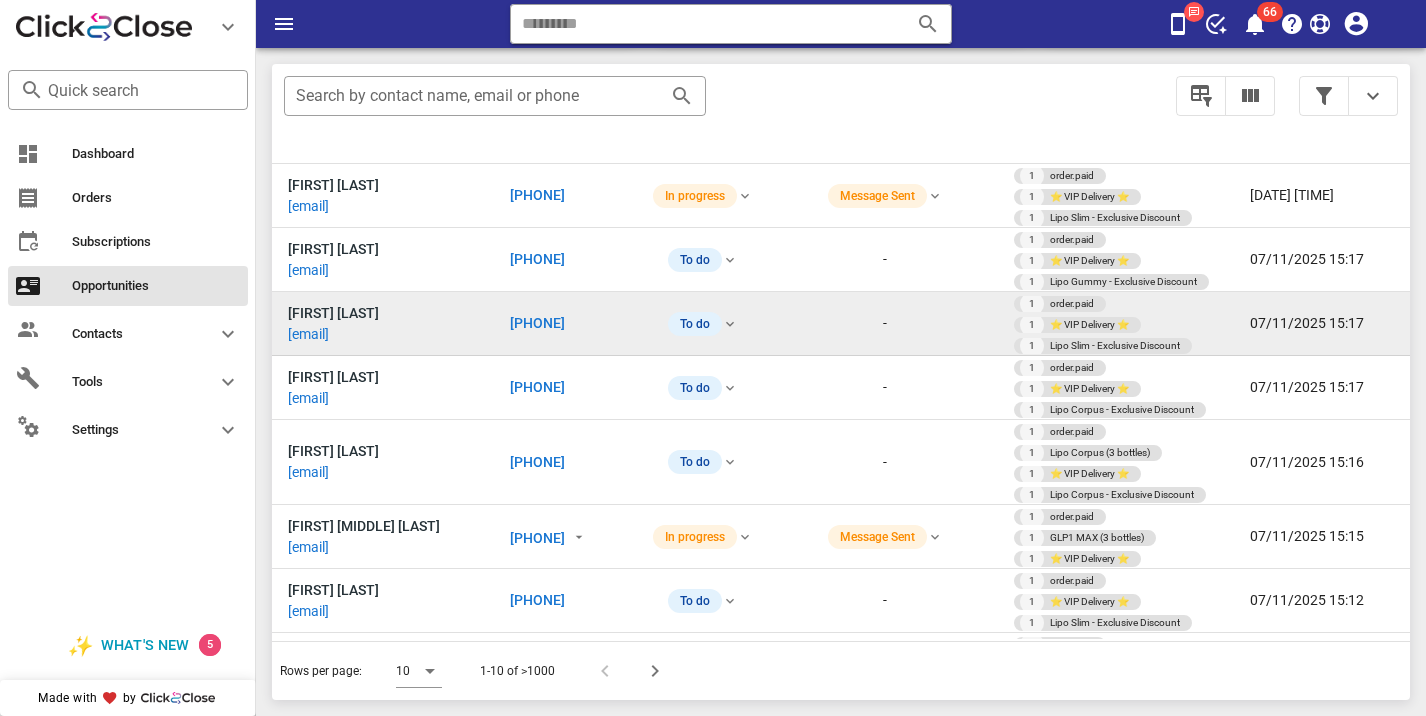 scroll, scrollTop: 33, scrollLeft: 0, axis: vertical 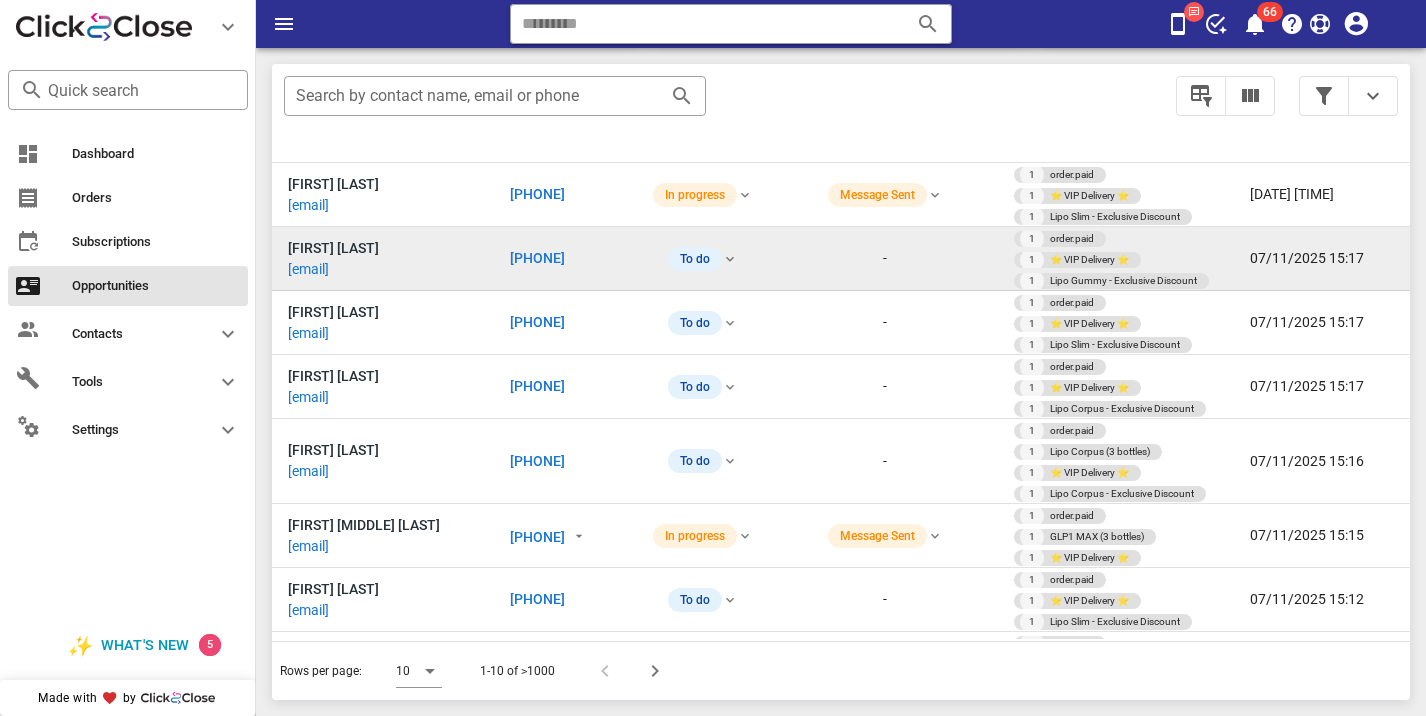 click on "[PHONE]" at bounding box center [563, 259] 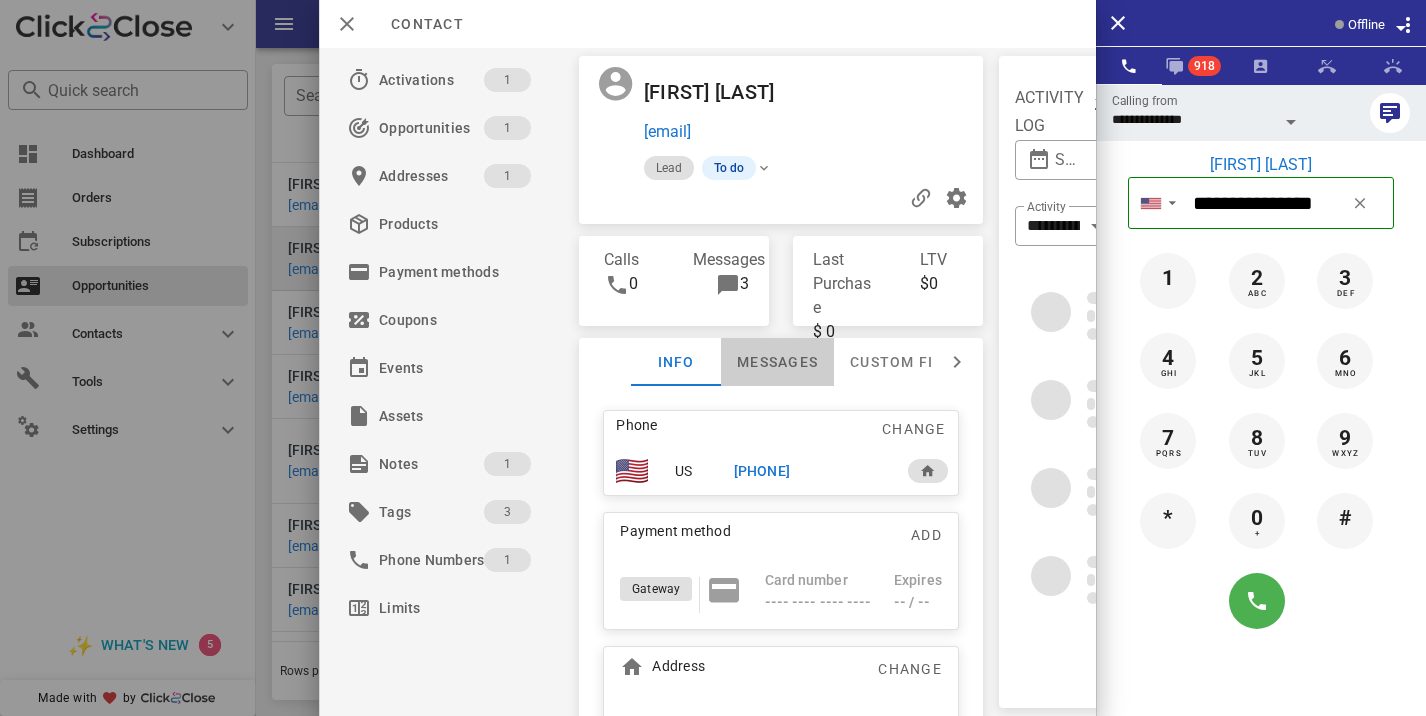 click on "Messages" at bounding box center (777, 362) 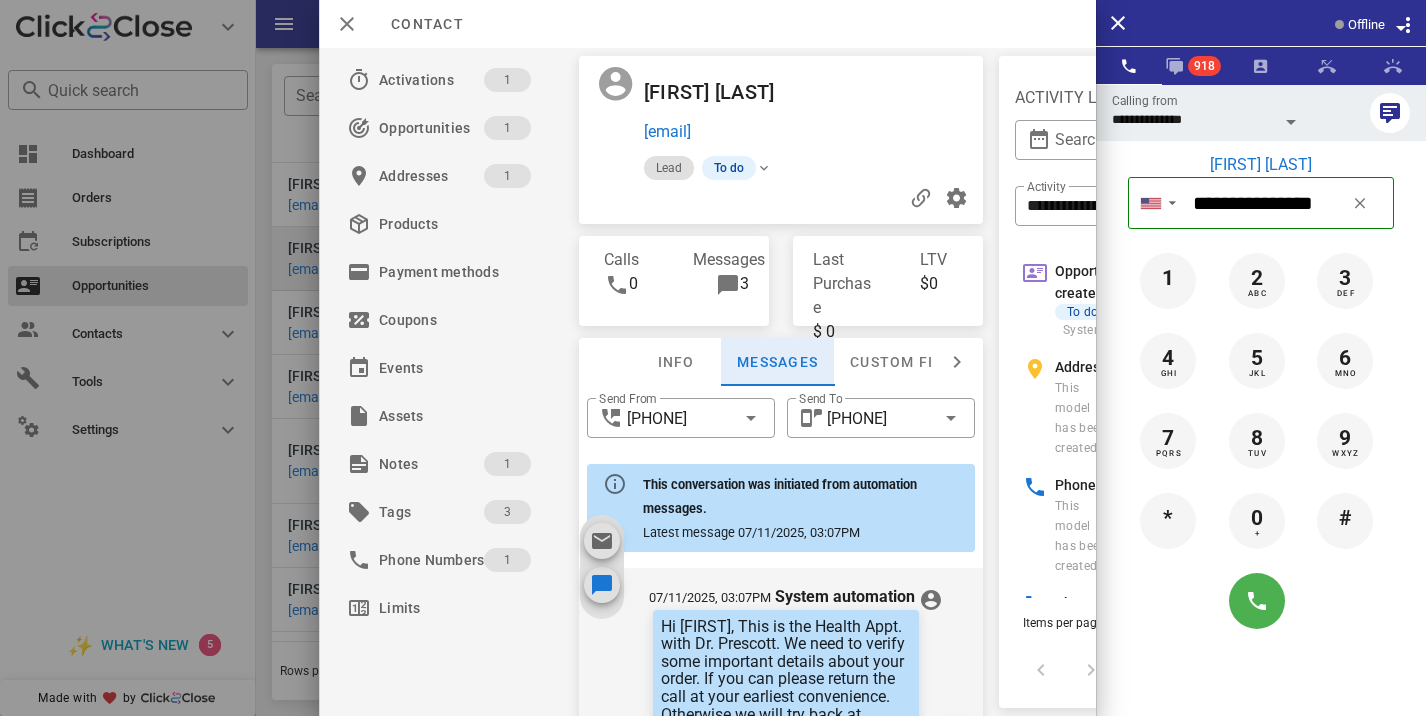 scroll, scrollTop: 657, scrollLeft: 0, axis: vertical 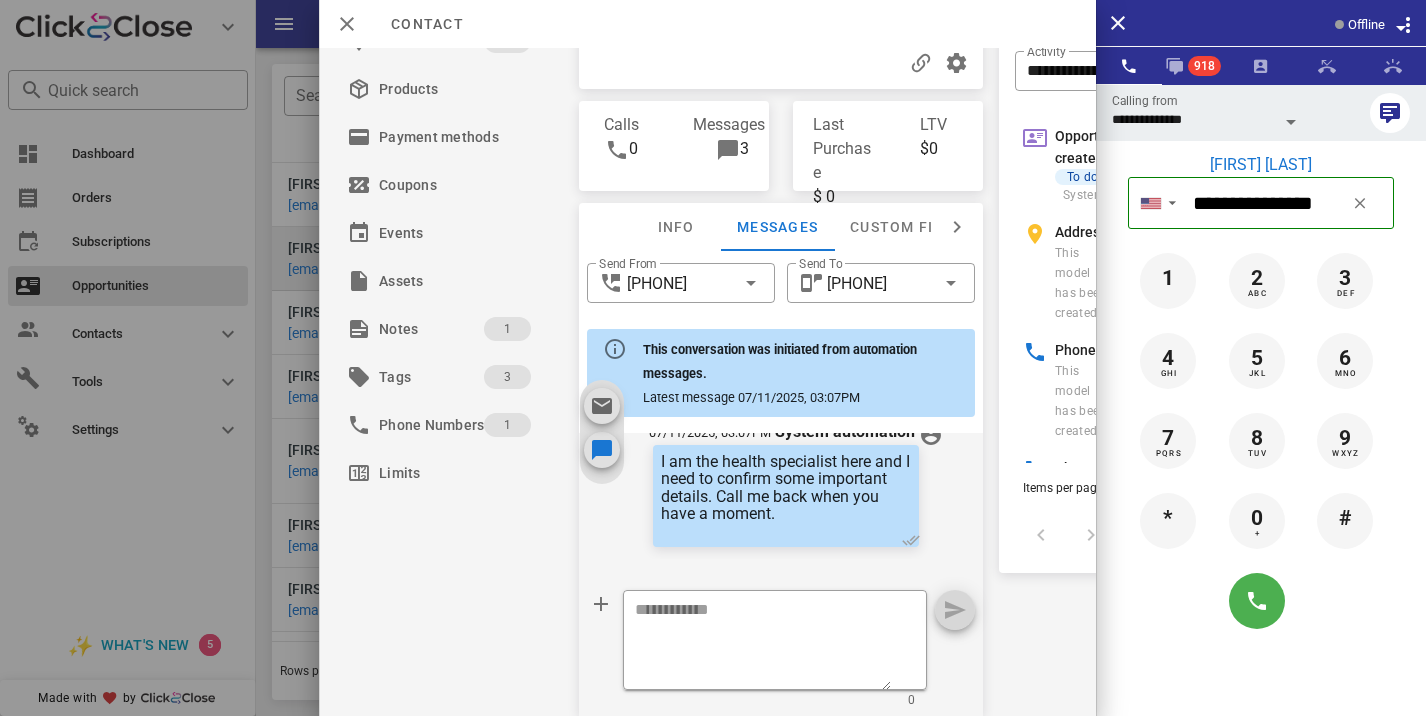 click at bounding box center (713, 358) 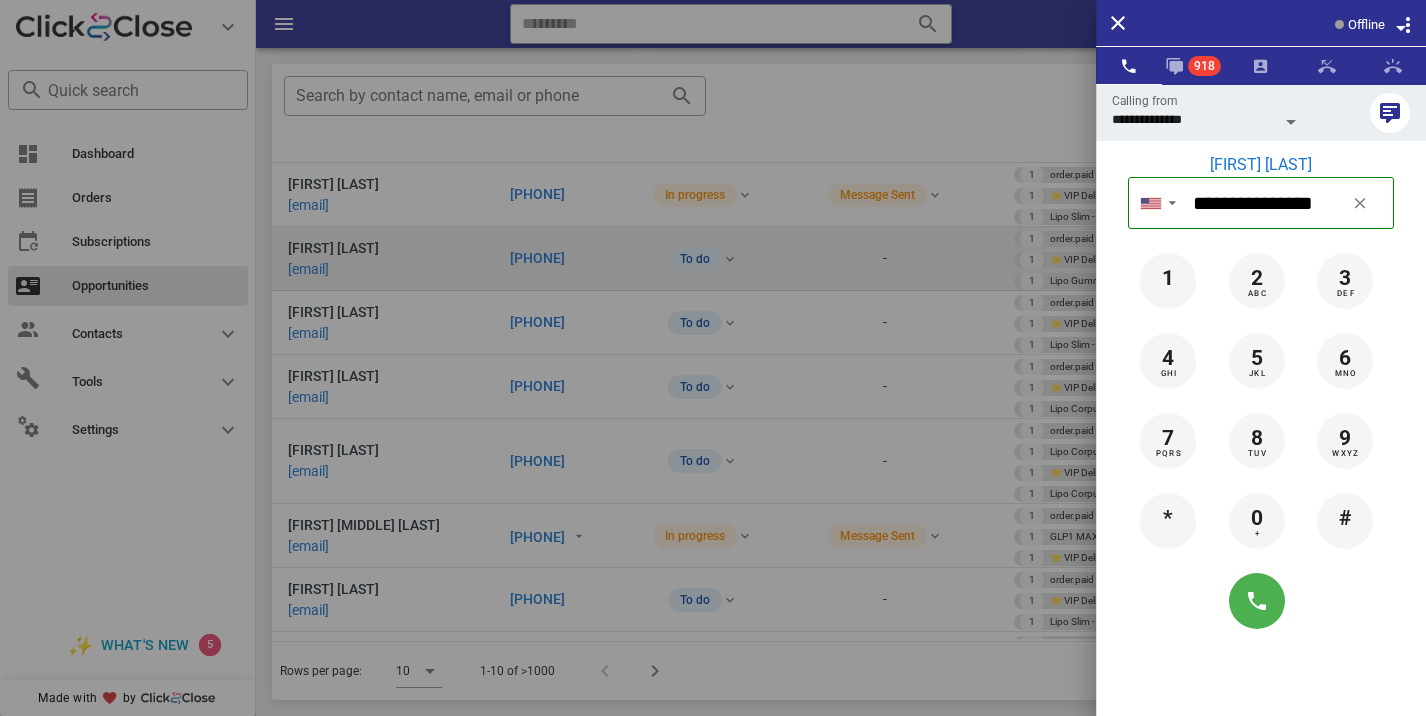 click at bounding box center [713, 358] 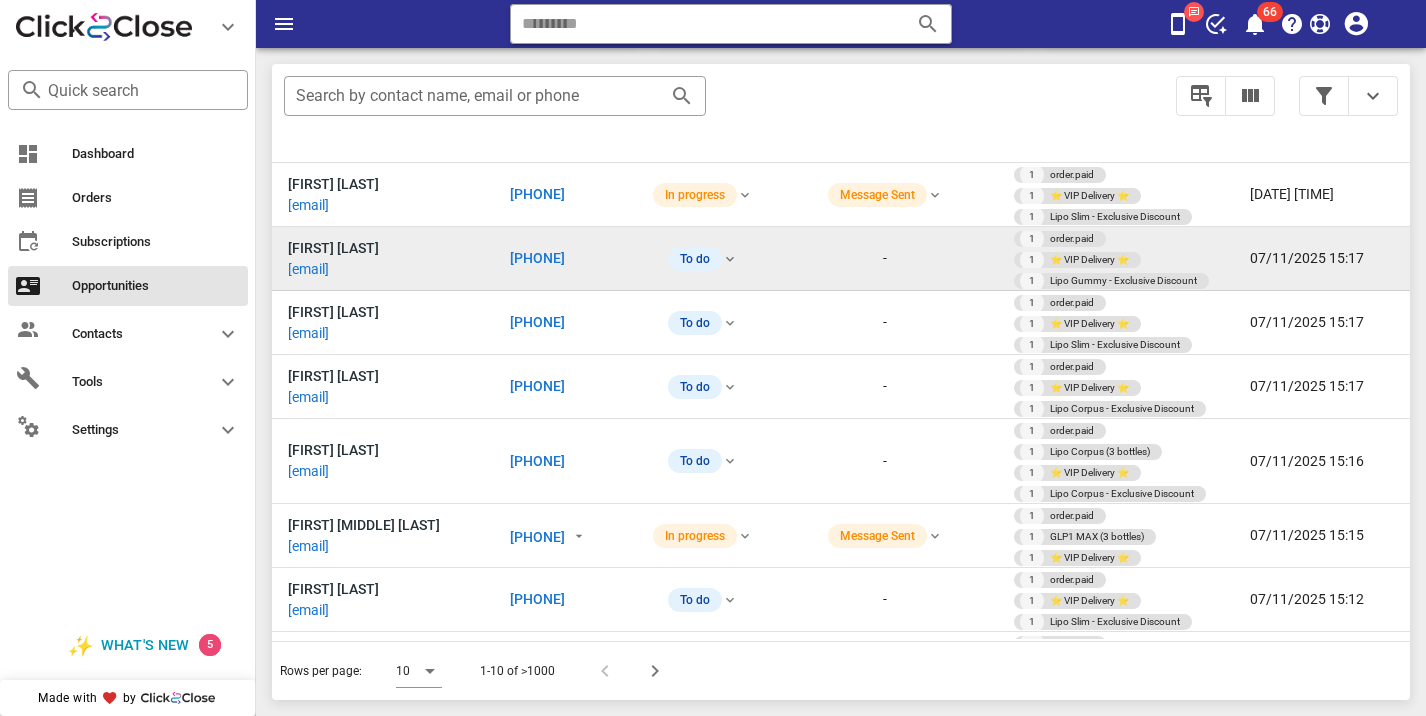 click on "[PHONE]" at bounding box center [537, 258] 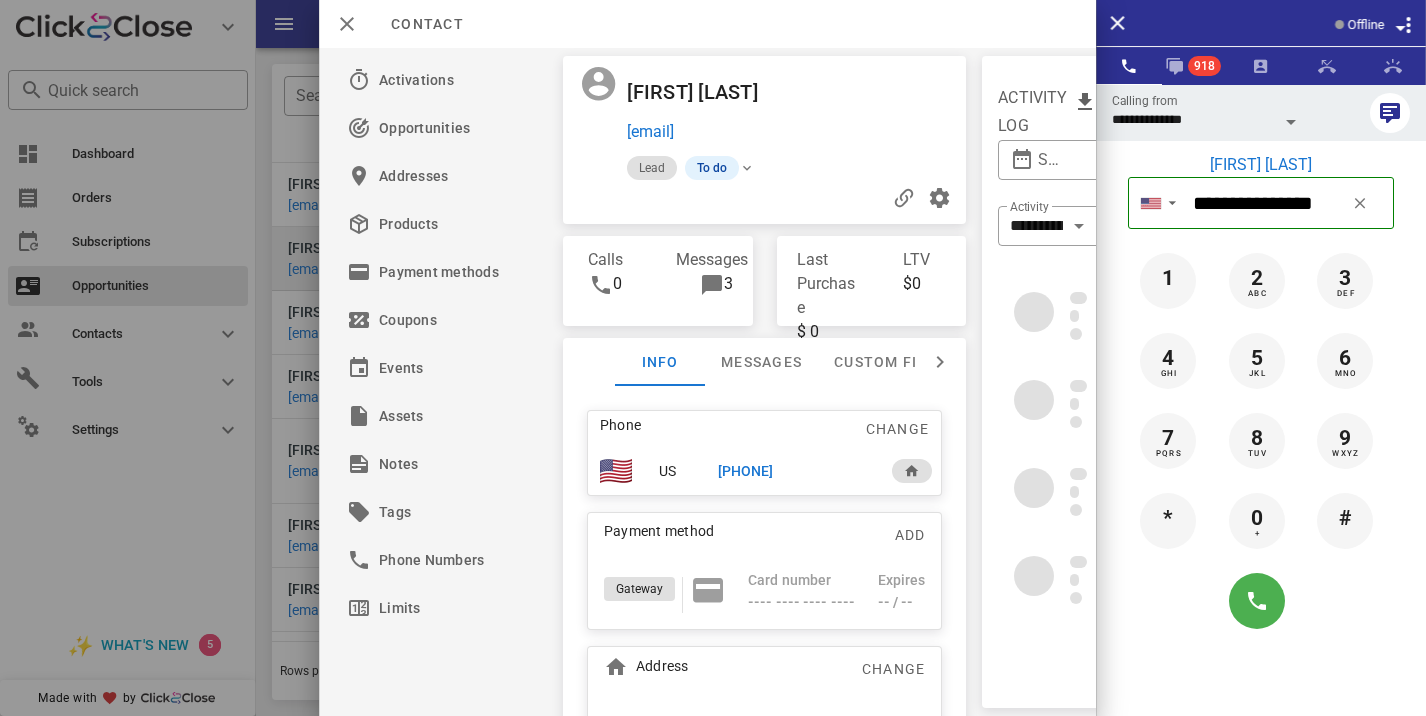 click on "Phone   Change   US   [PHONE]   Payment method   Add  Gateway  Card number  ---- ---- ---- ----  Expires  -- / --  Address   Change   [NUMBER] [STREET] .
[CITY], [STATE], [POSTAL_CODE] .
US" at bounding box center [765, 603] 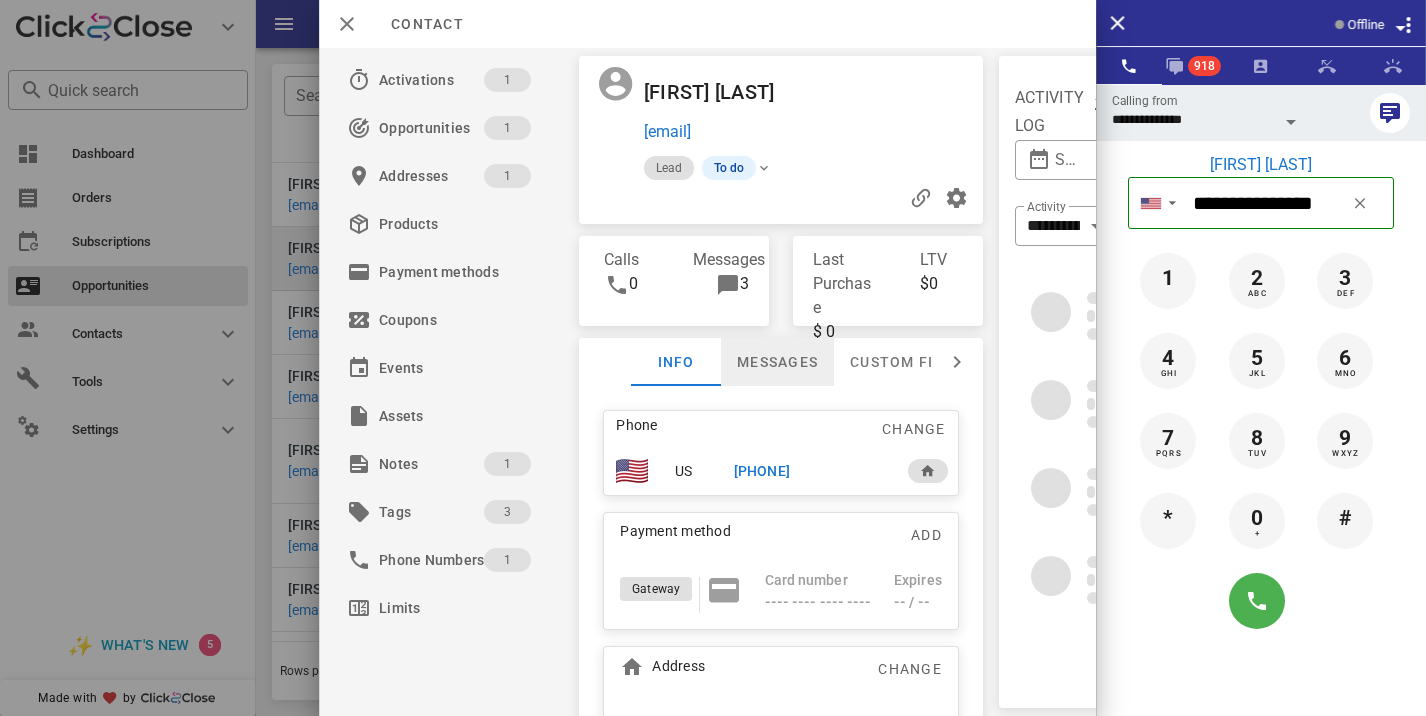 click on "Messages" at bounding box center [777, 362] 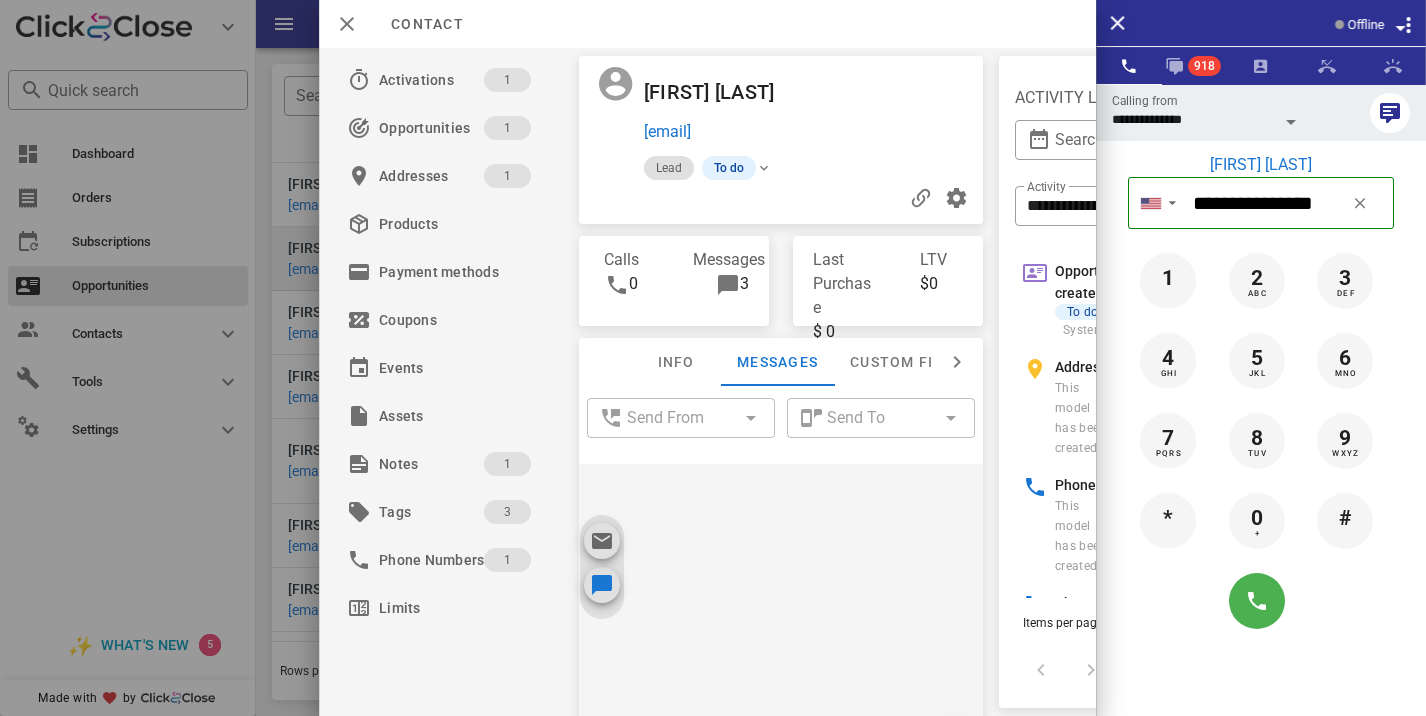 scroll, scrollTop: 151, scrollLeft: 0, axis: vertical 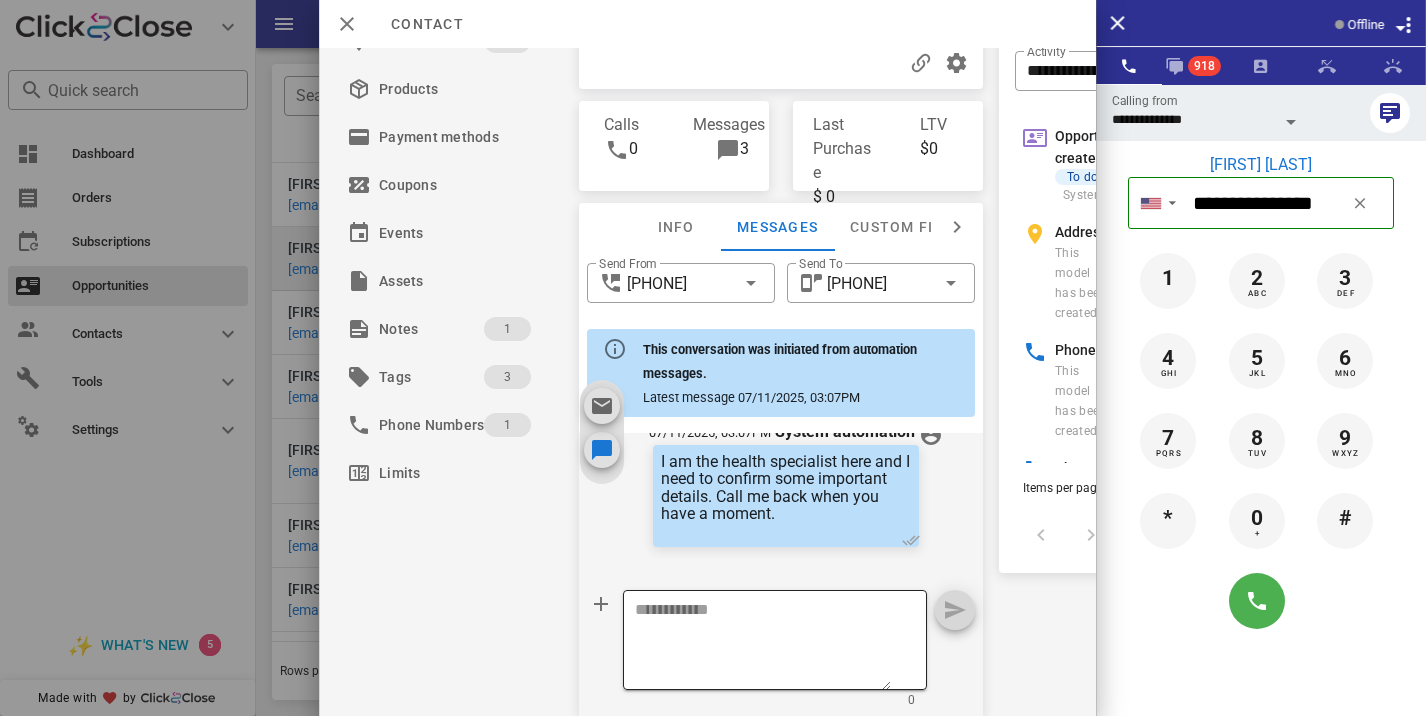 click at bounding box center [763, 643] 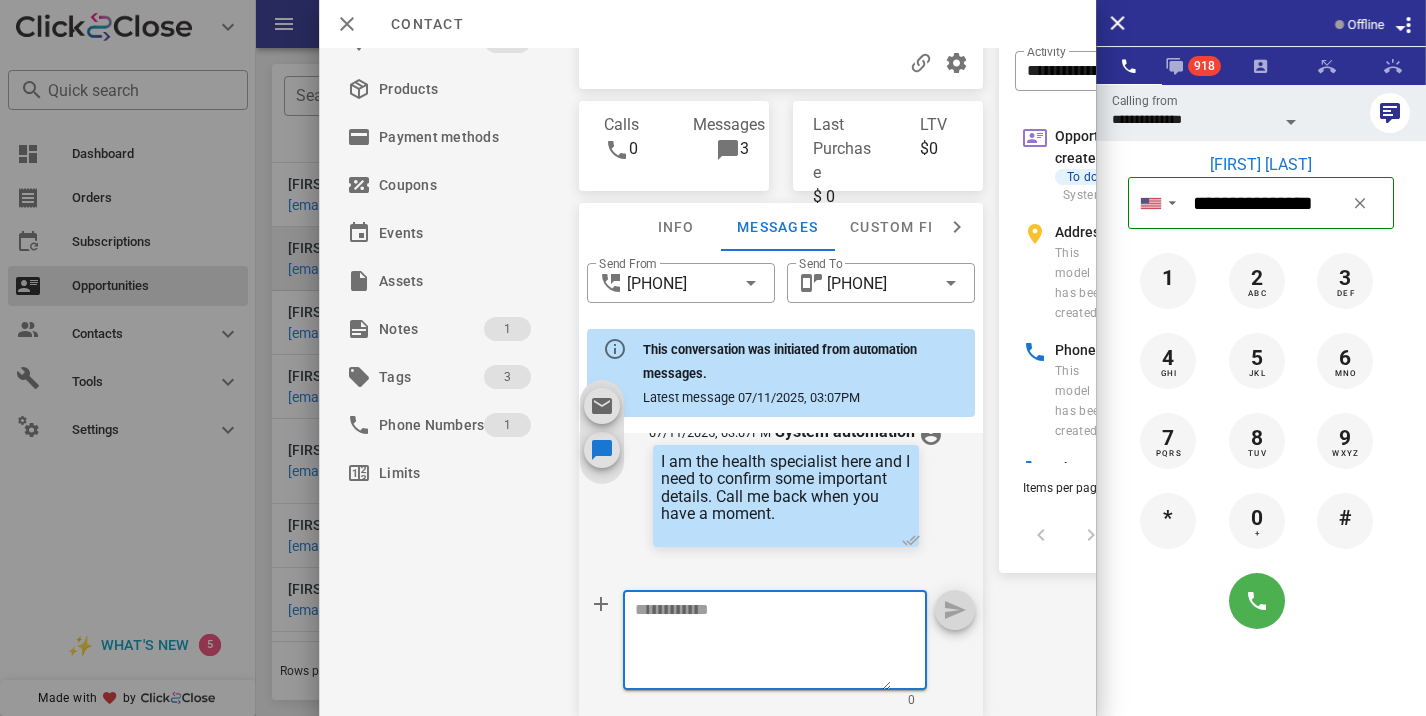paste on "**********" 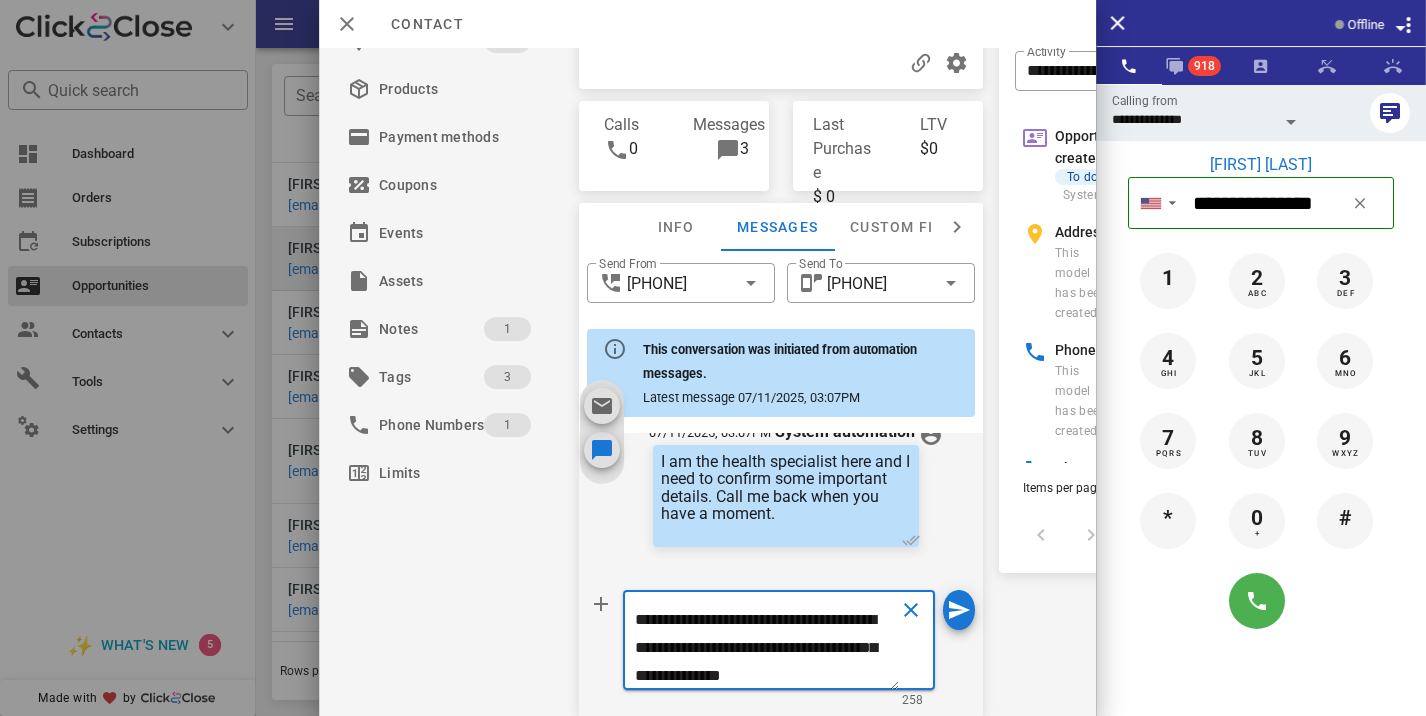 scroll, scrollTop: 0, scrollLeft: 0, axis: both 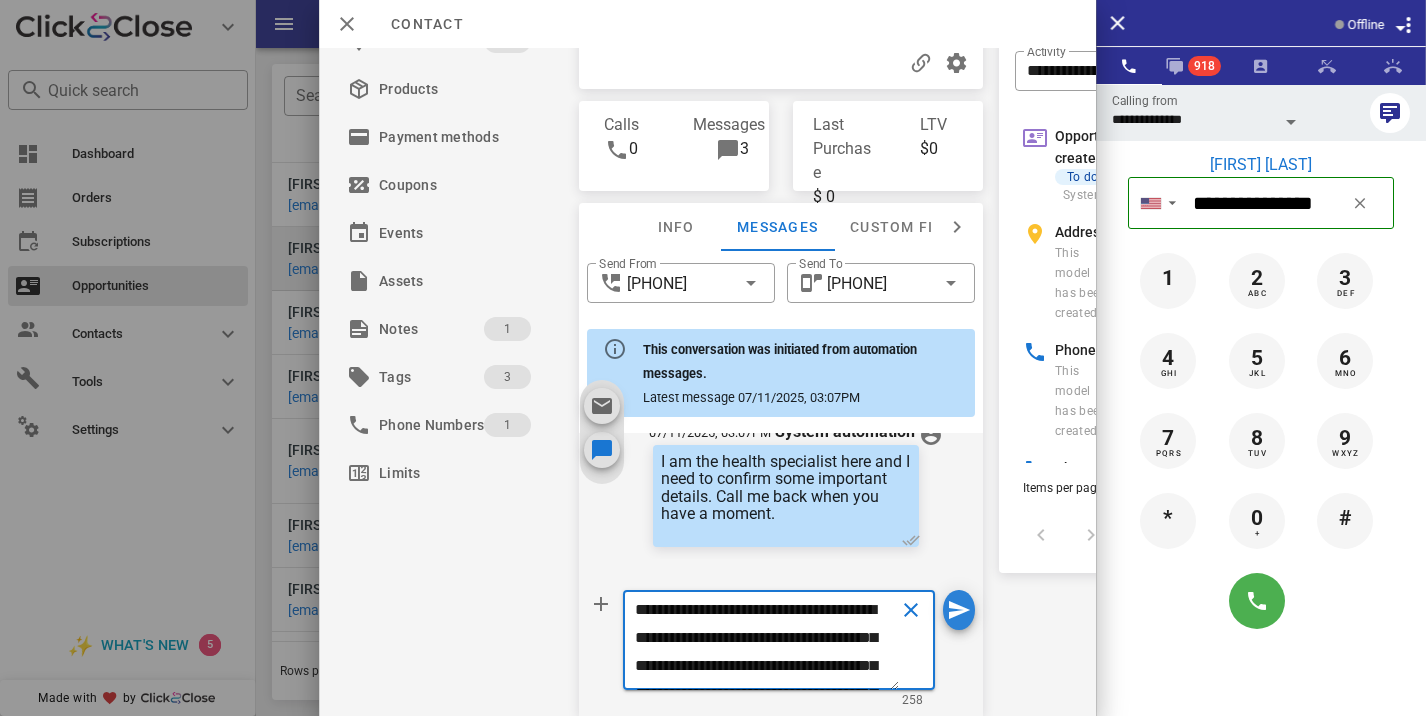 type on "**********" 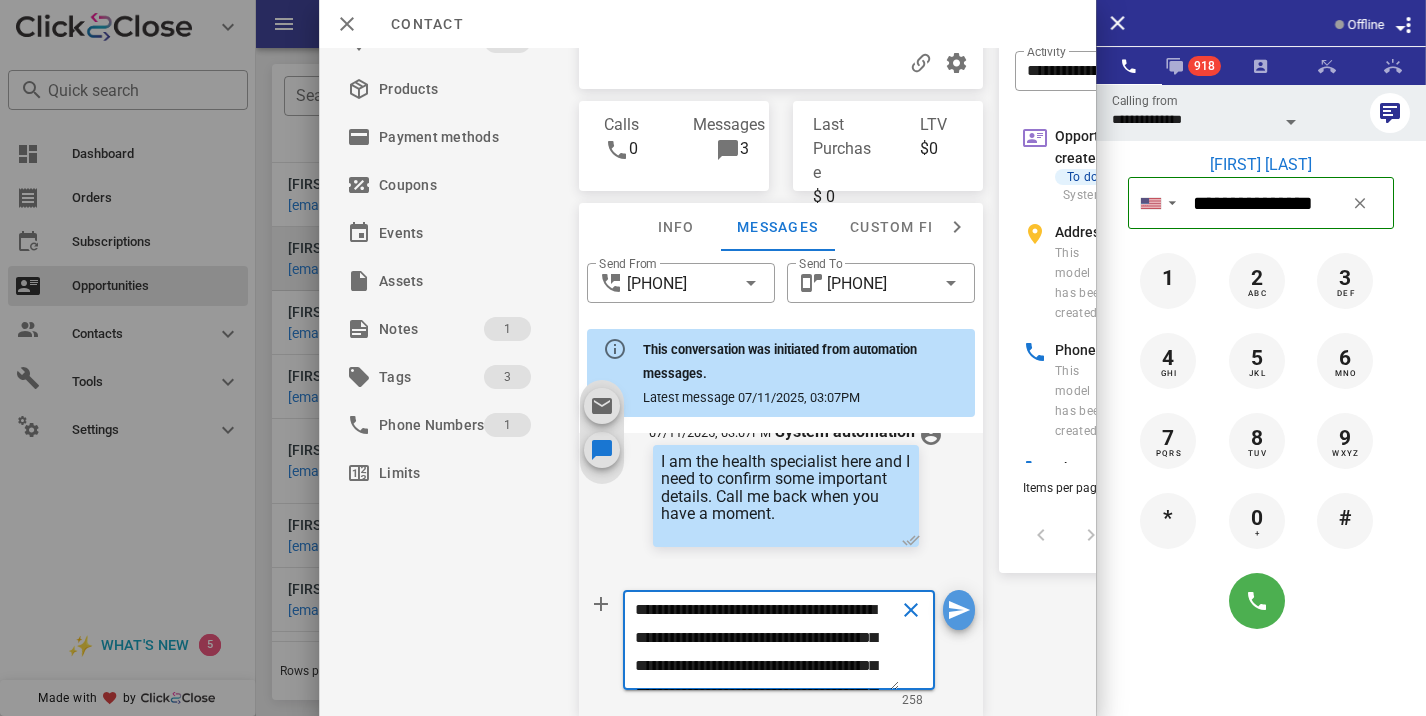 click at bounding box center (959, 610) 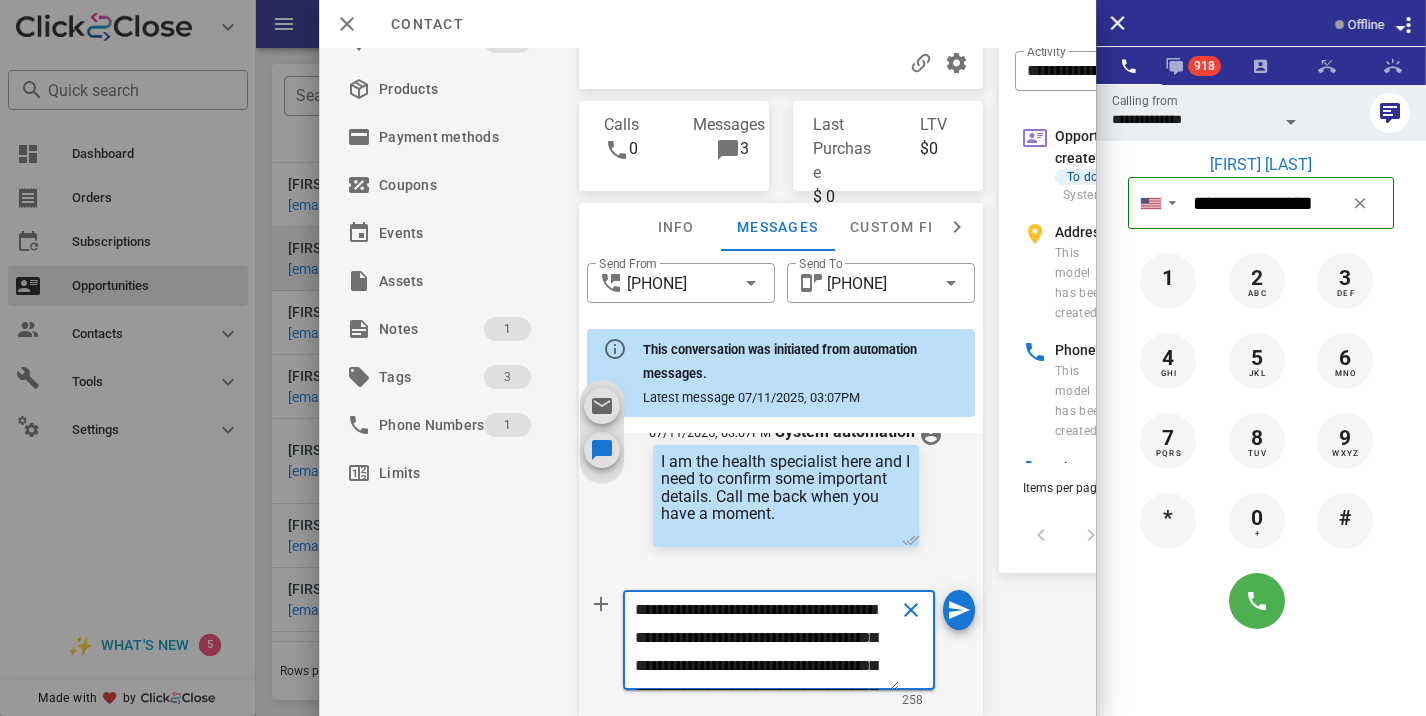 type 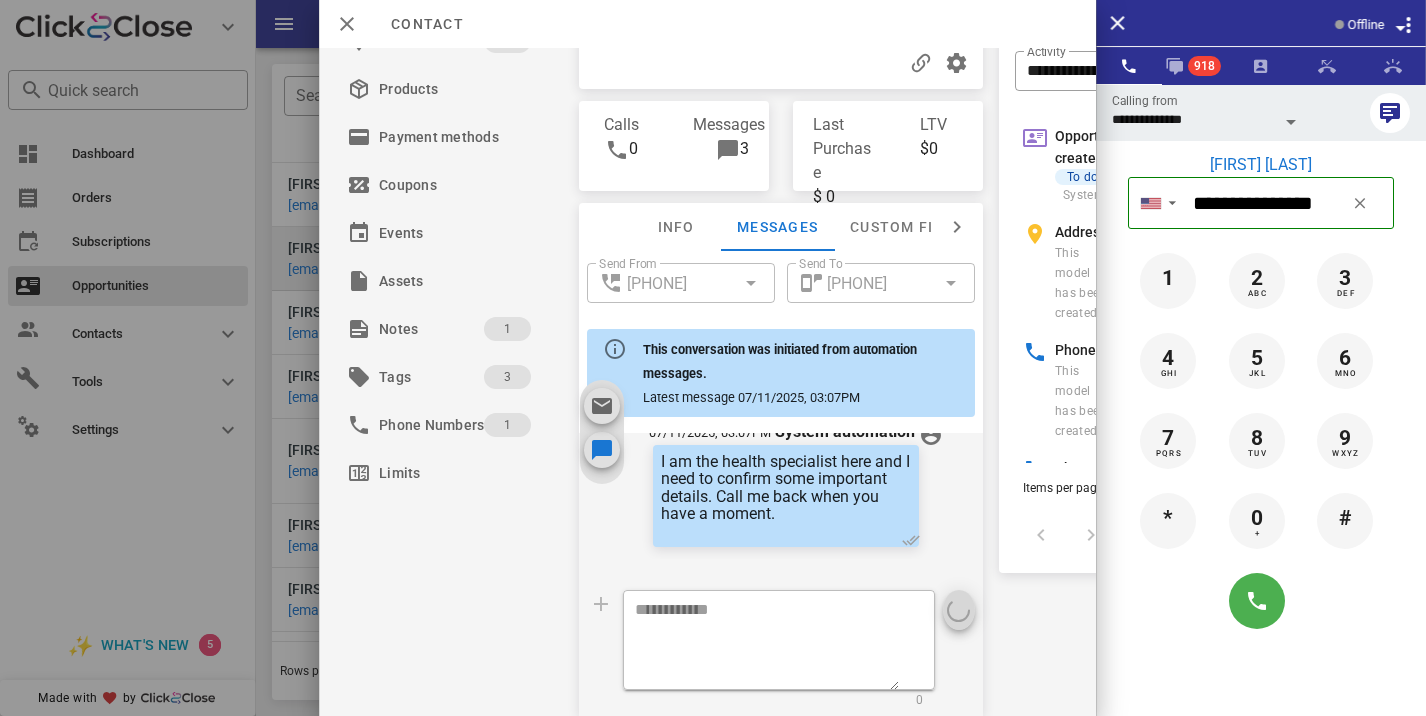 scroll, scrollTop: 0, scrollLeft: 0, axis: both 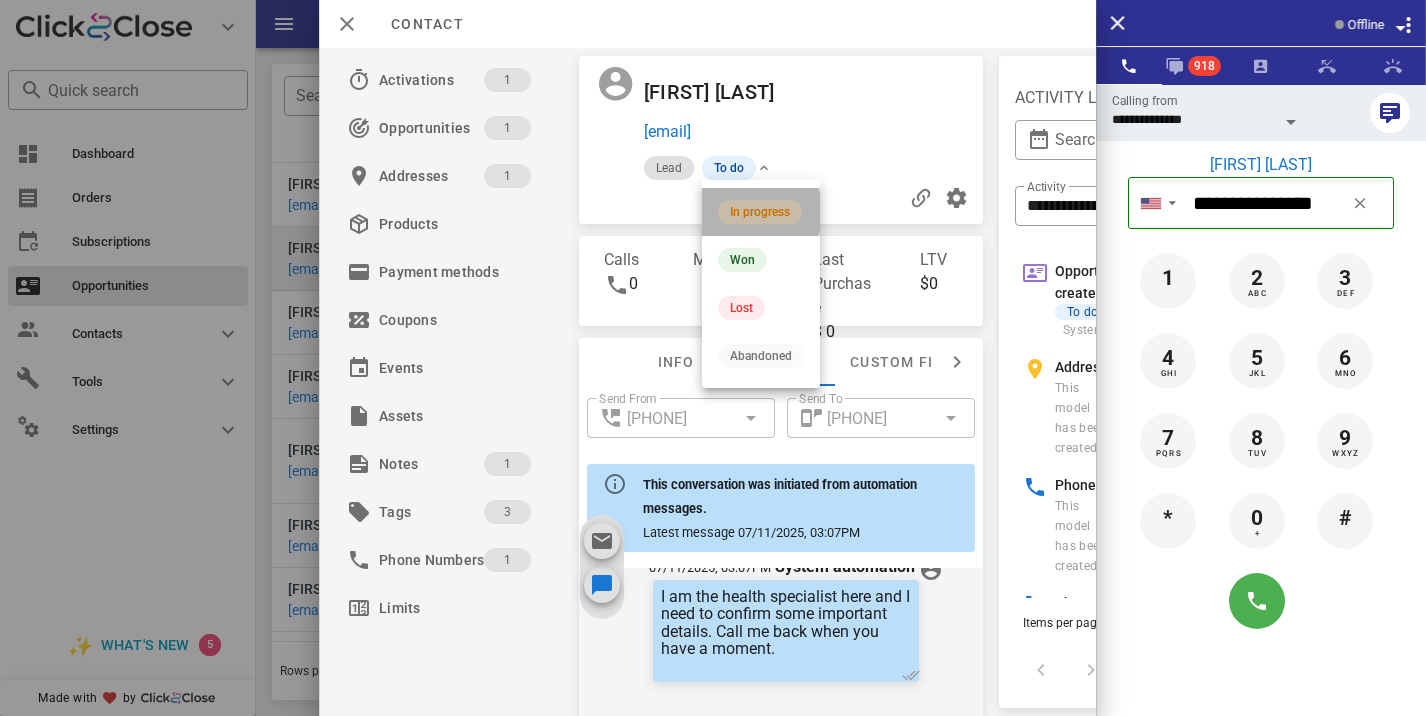 click on "In progress" at bounding box center [760, 212] 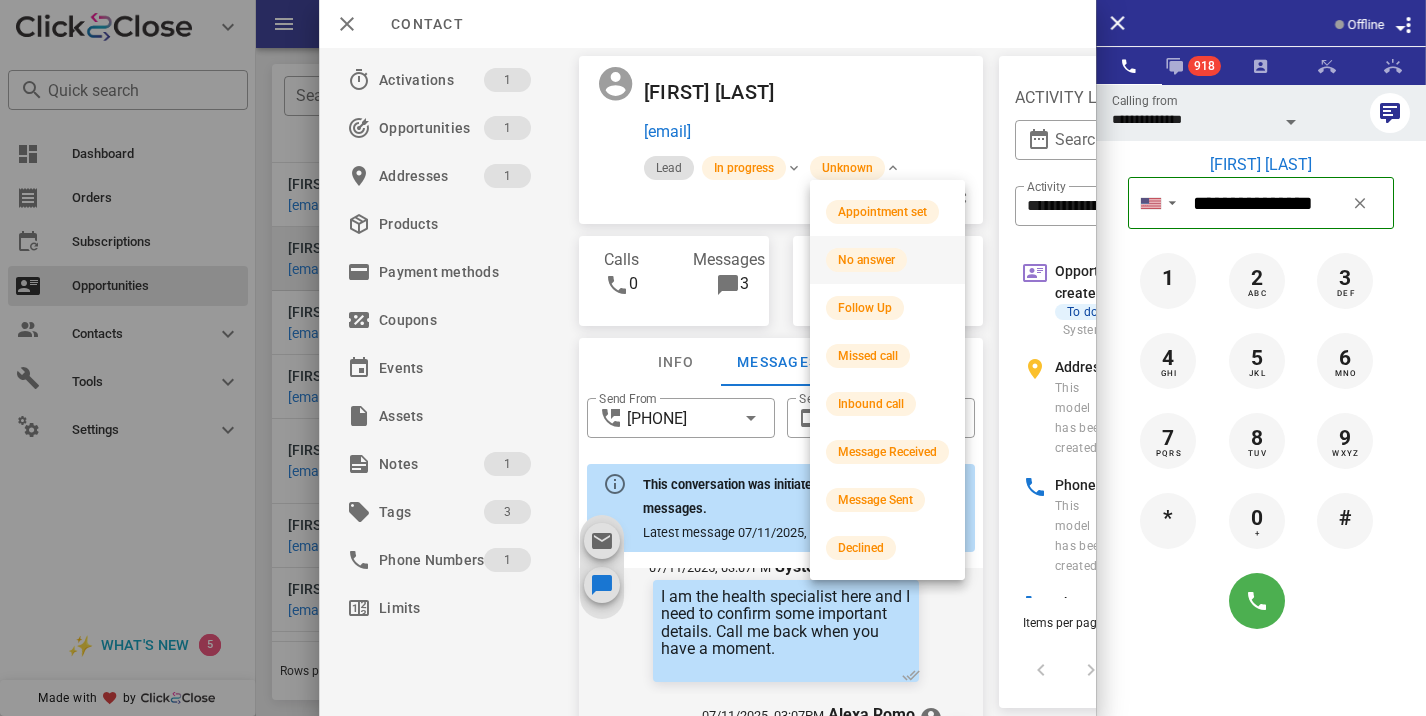 scroll, scrollTop: 876, scrollLeft: 0, axis: vertical 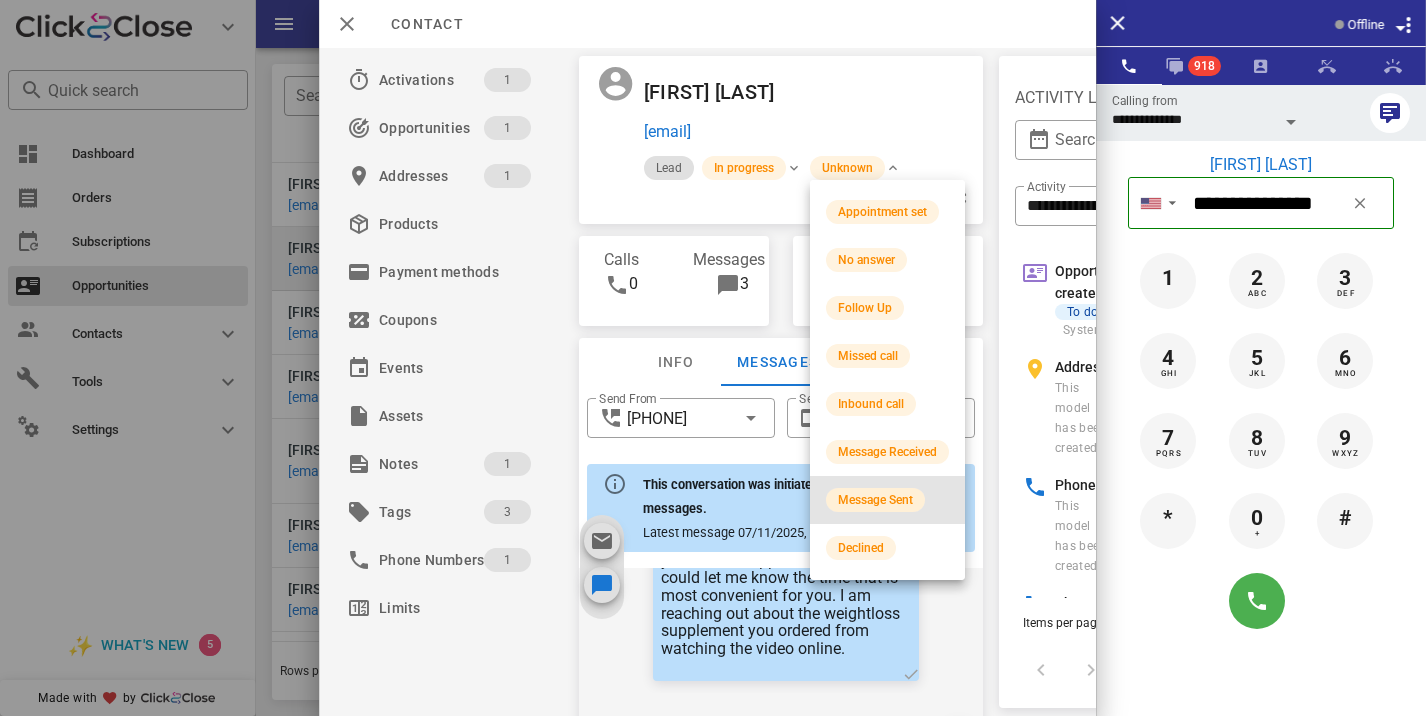 click on "Message Sent" at bounding box center (875, 500) 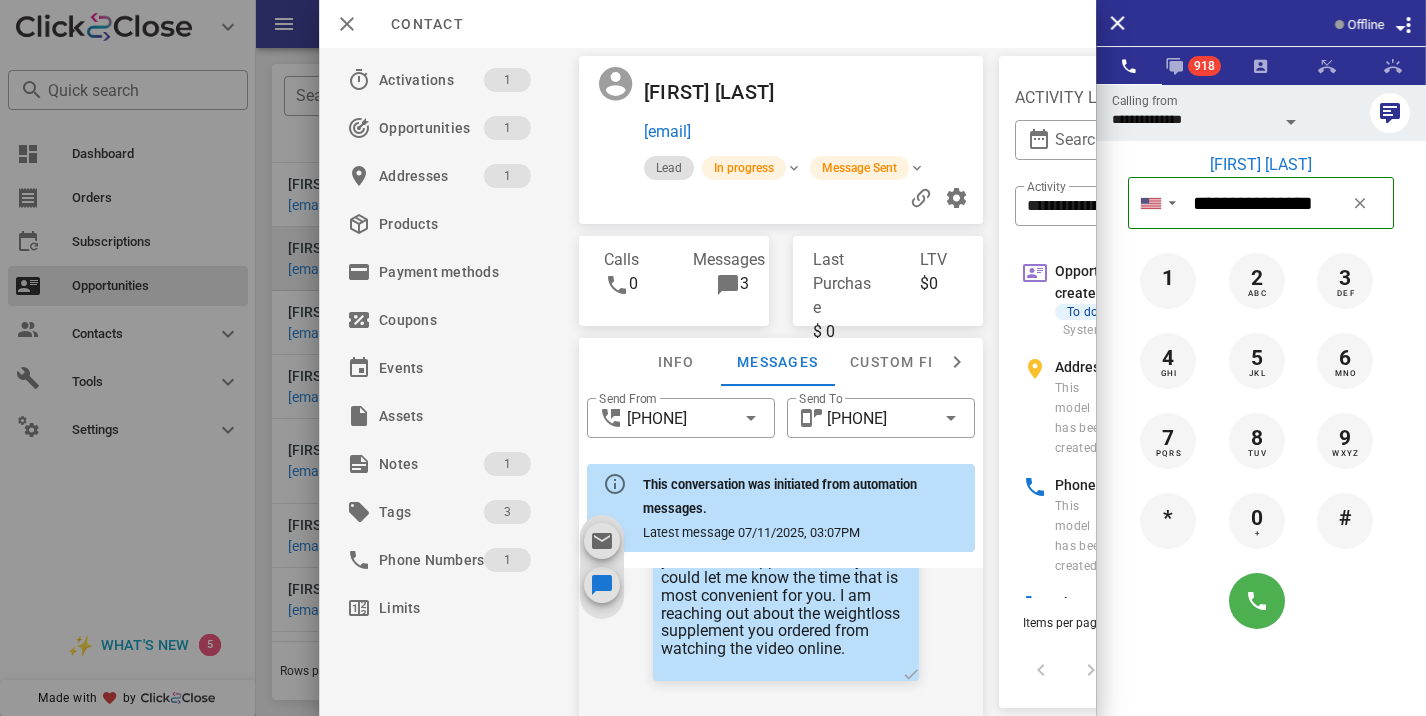 click at bounding box center (713, 358) 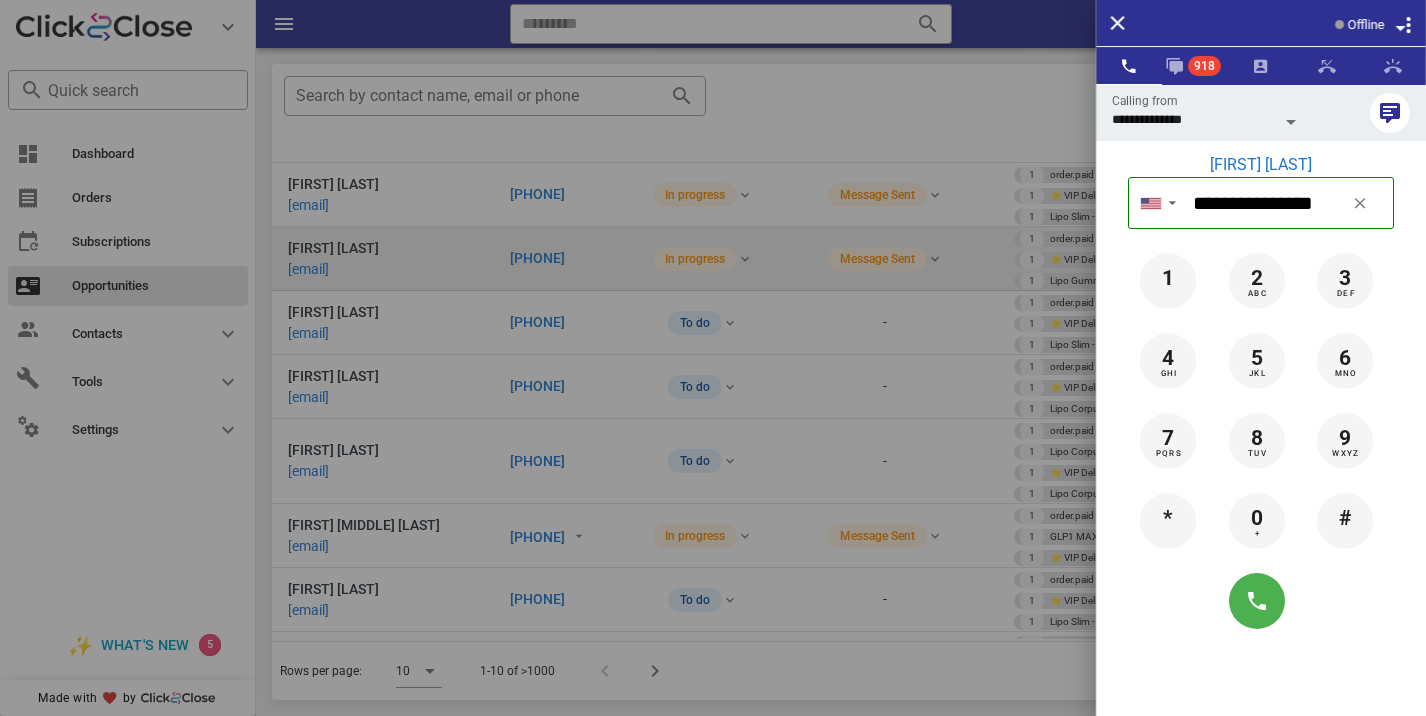 click at bounding box center (713, 358) 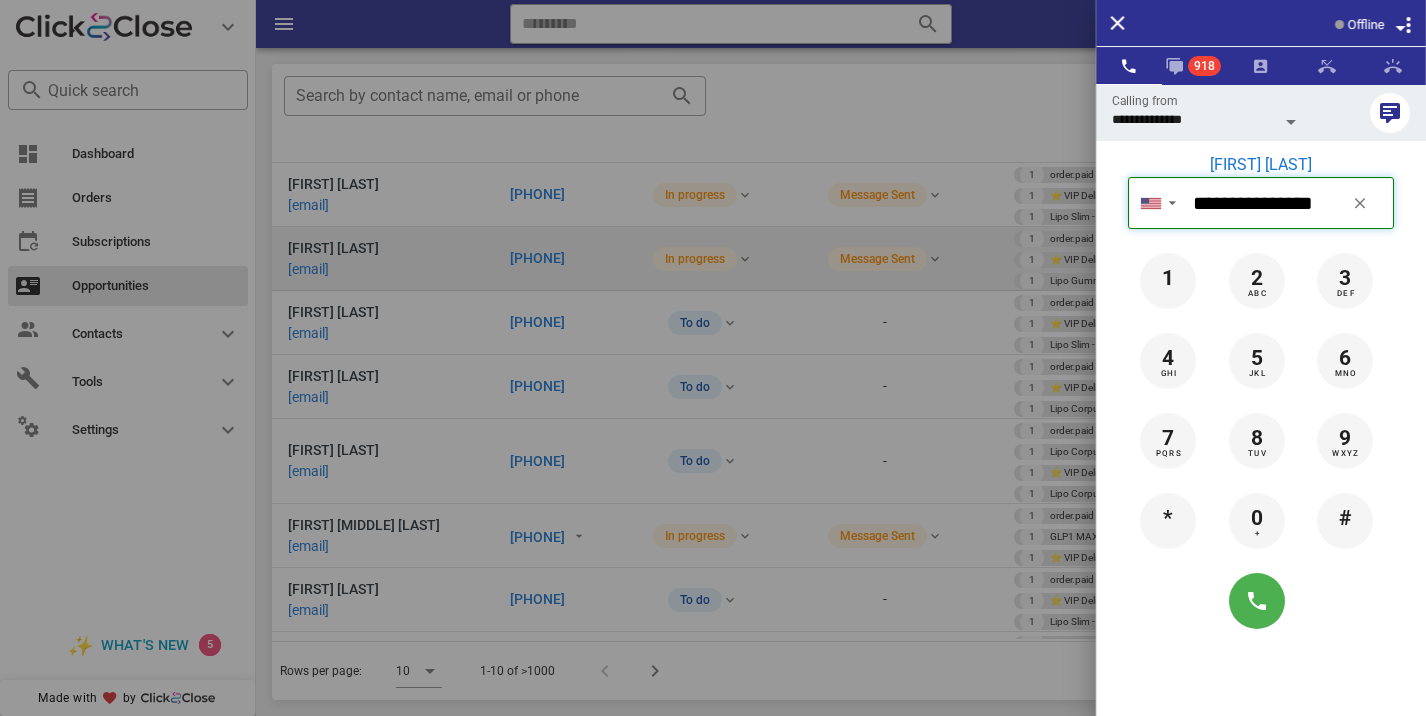 type 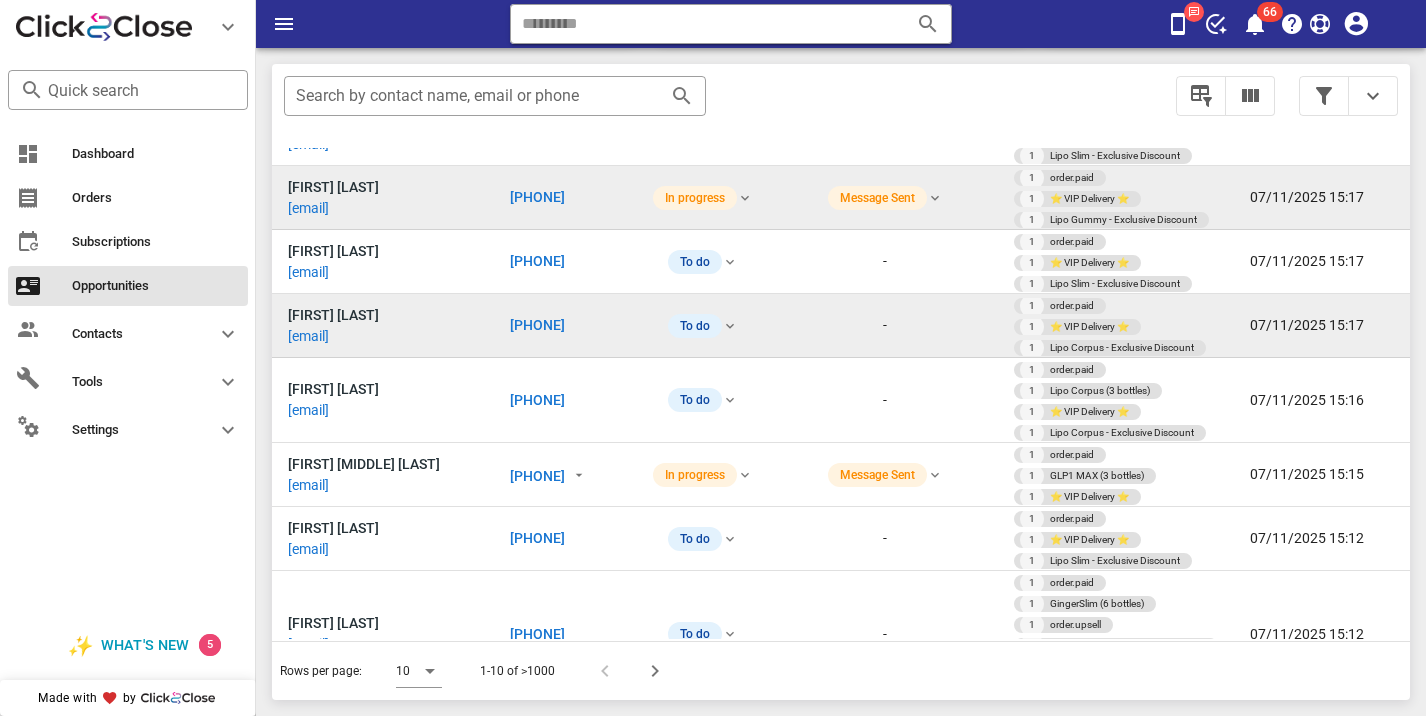 scroll, scrollTop: 97, scrollLeft: 0, axis: vertical 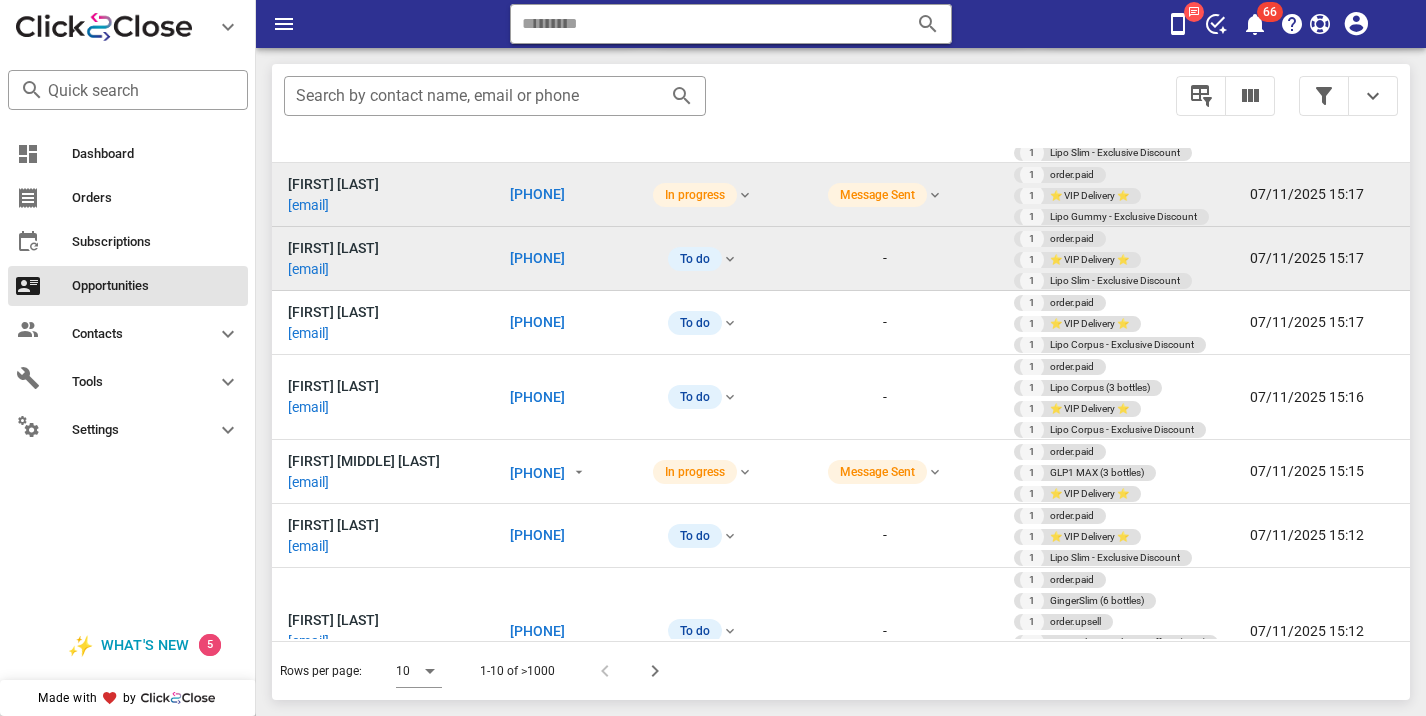 click on "[PHONE]" at bounding box center [563, 259] 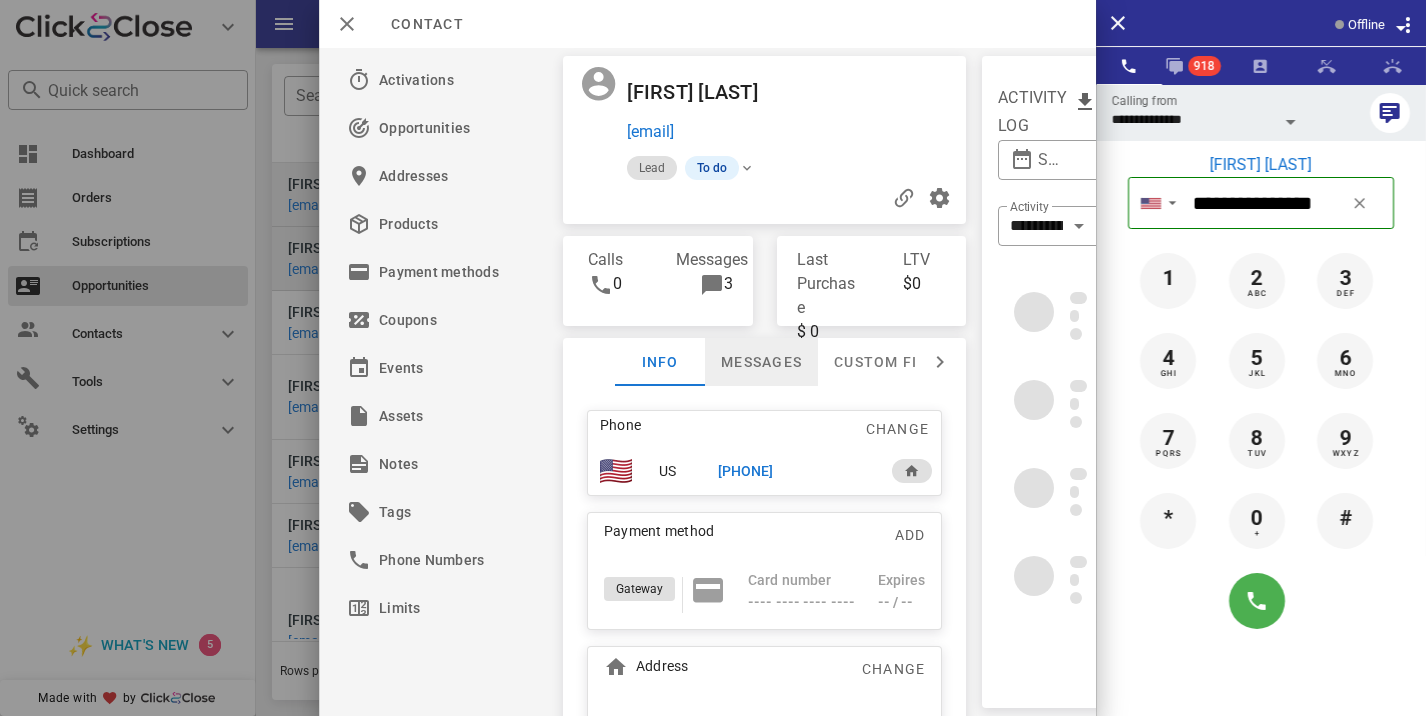 click on "Messages" at bounding box center (761, 362) 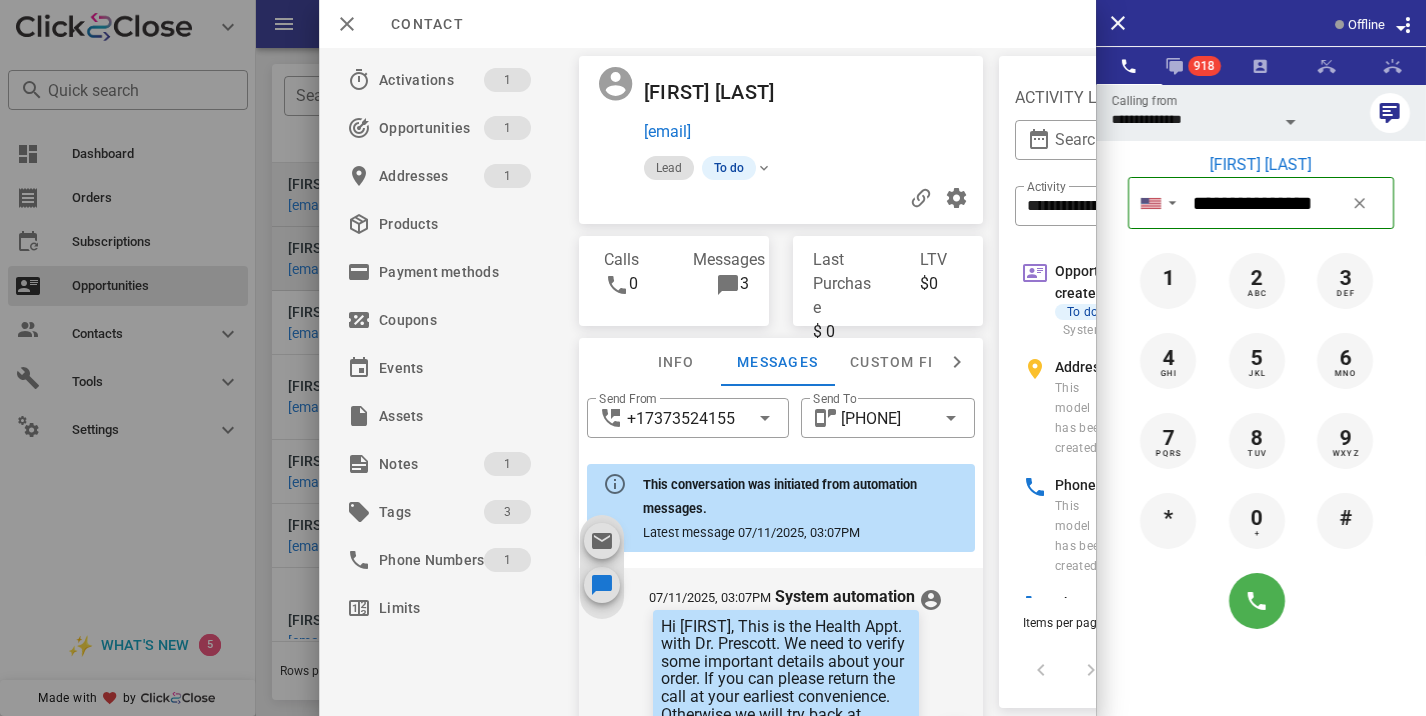 scroll, scrollTop: 657, scrollLeft: 0, axis: vertical 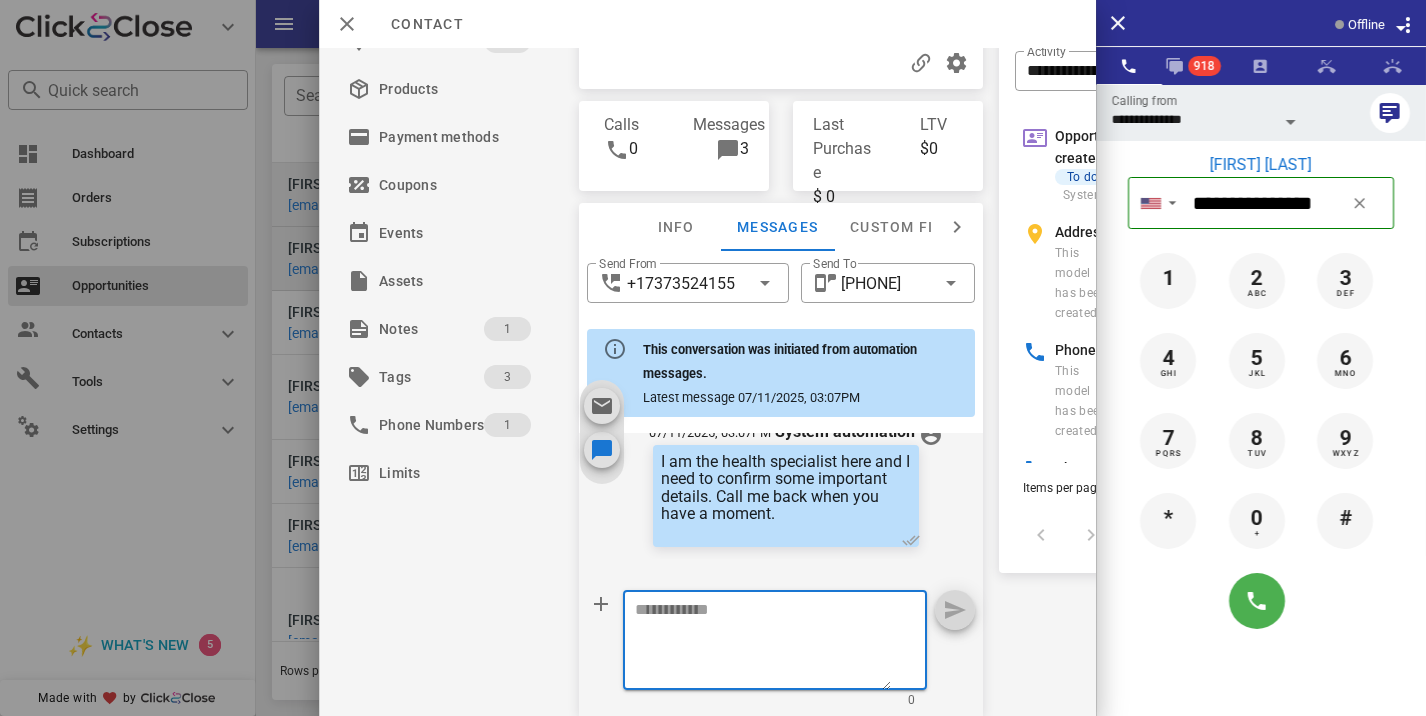 click at bounding box center [763, 643] 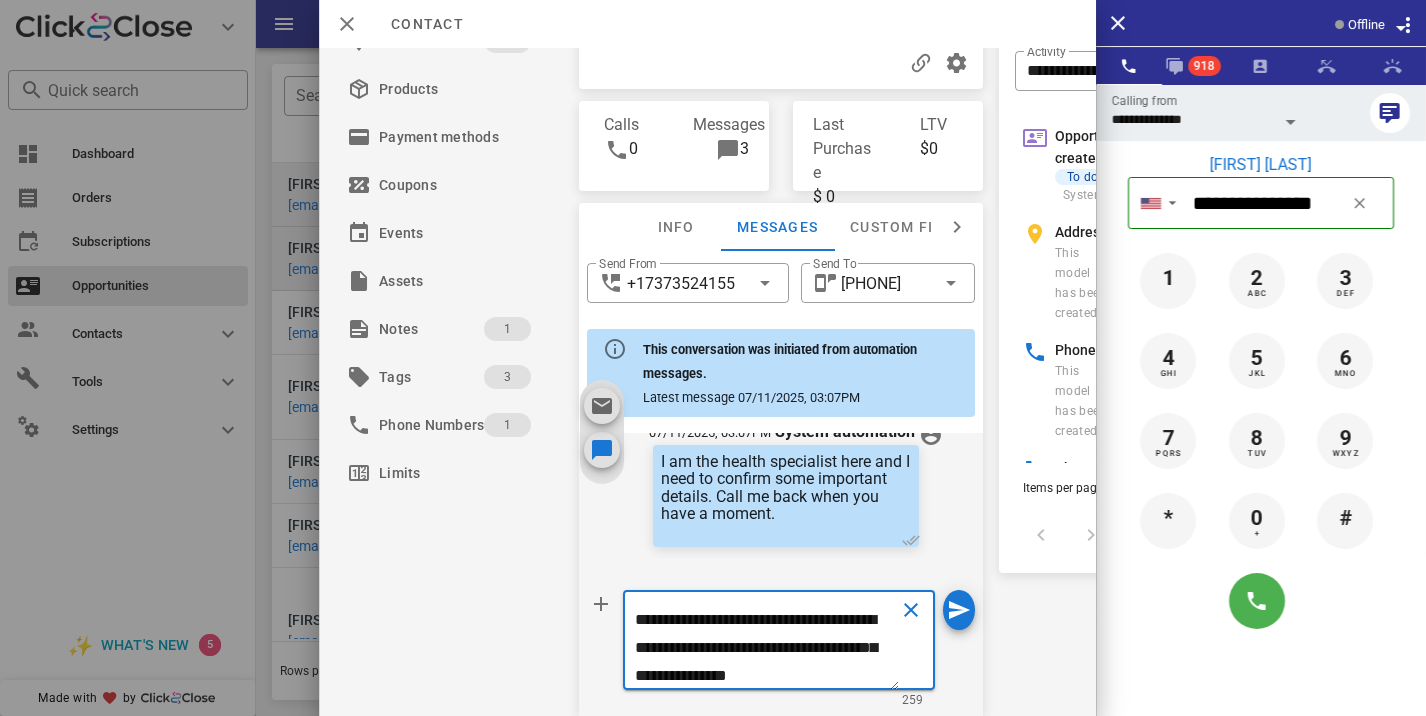 scroll, scrollTop: 181, scrollLeft: 0, axis: vertical 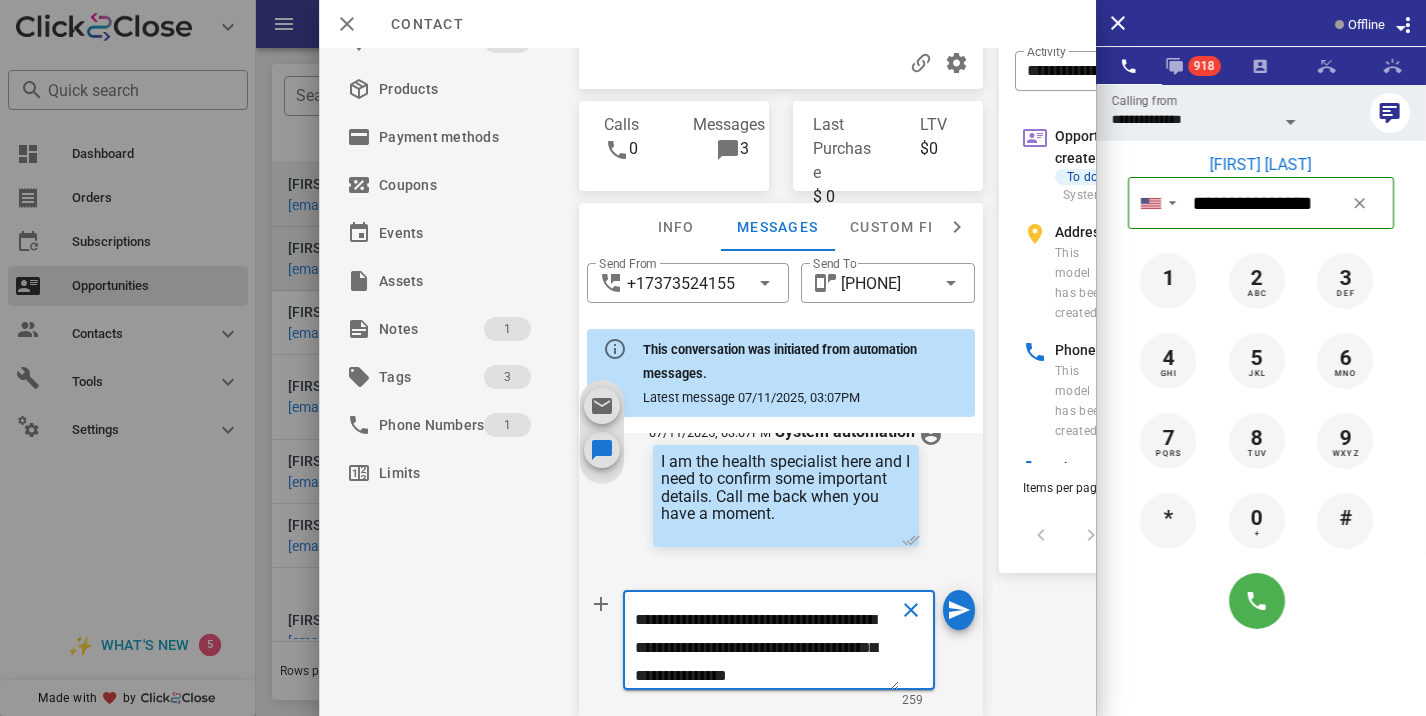 type on "**********" 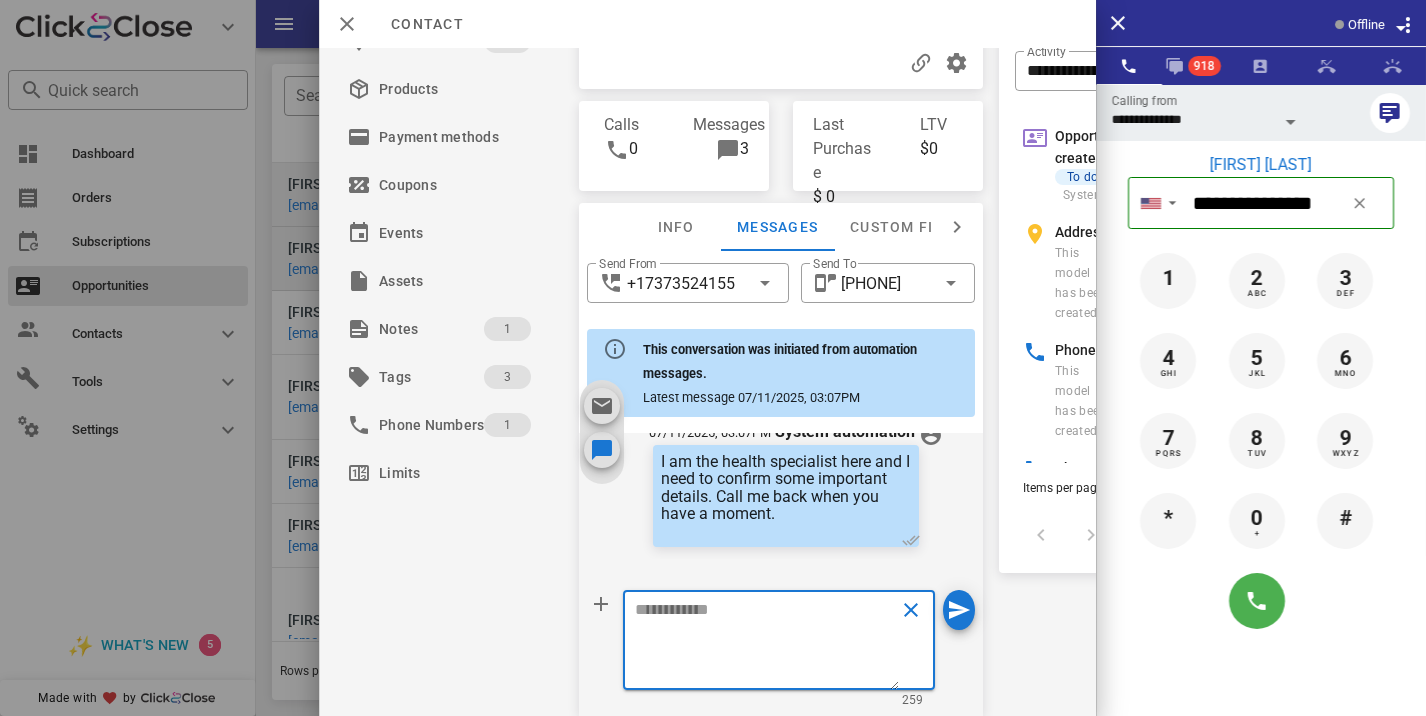 scroll, scrollTop: 0, scrollLeft: 0, axis: both 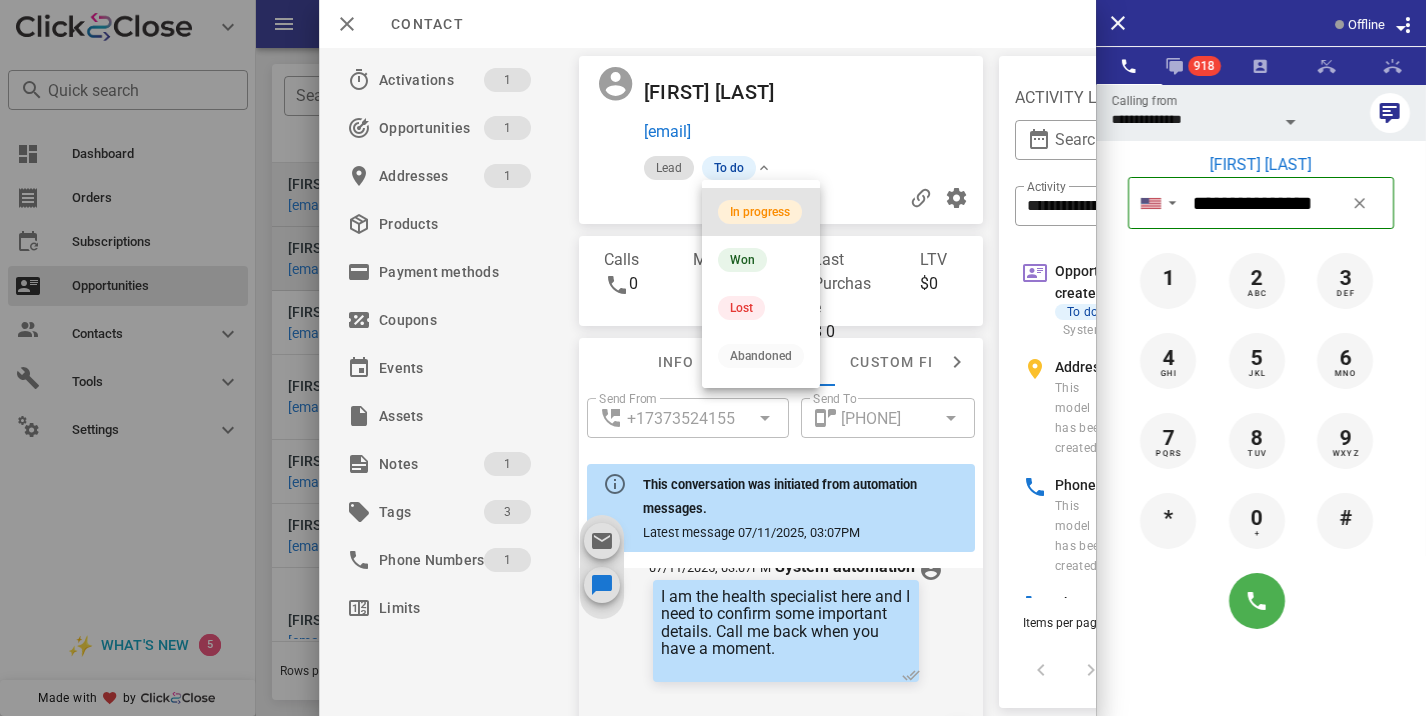 click on "In progress" at bounding box center (760, 212) 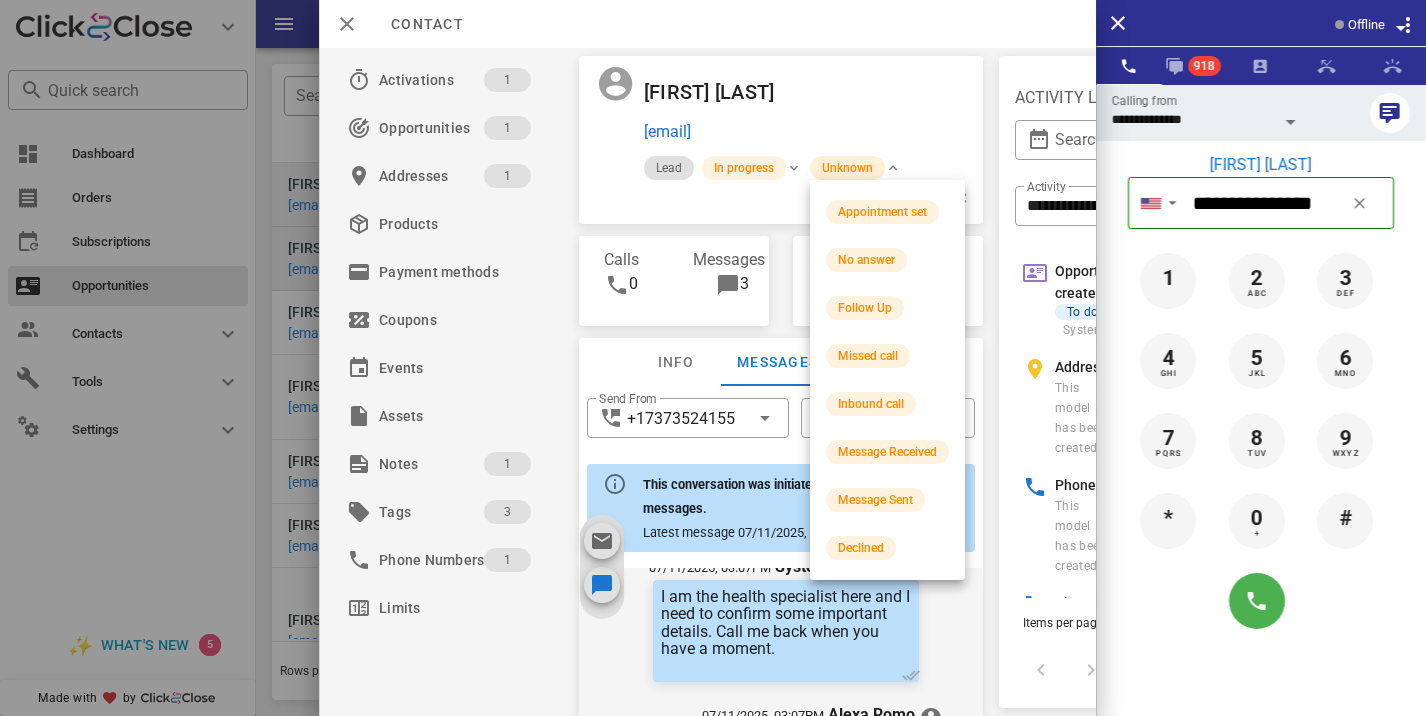 scroll, scrollTop: 876, scrollLeft: 0, axis: vertical 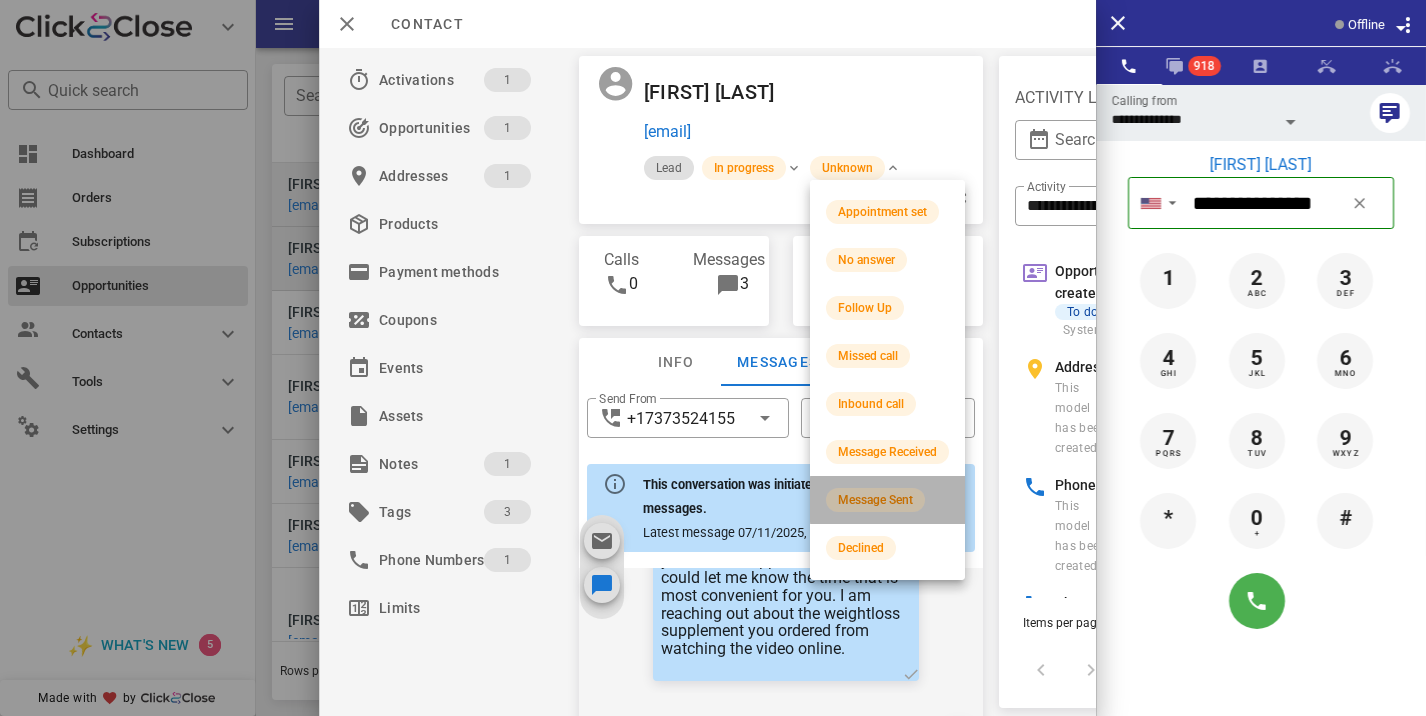 click on "Message Sent" at bounding box center [875, 500] 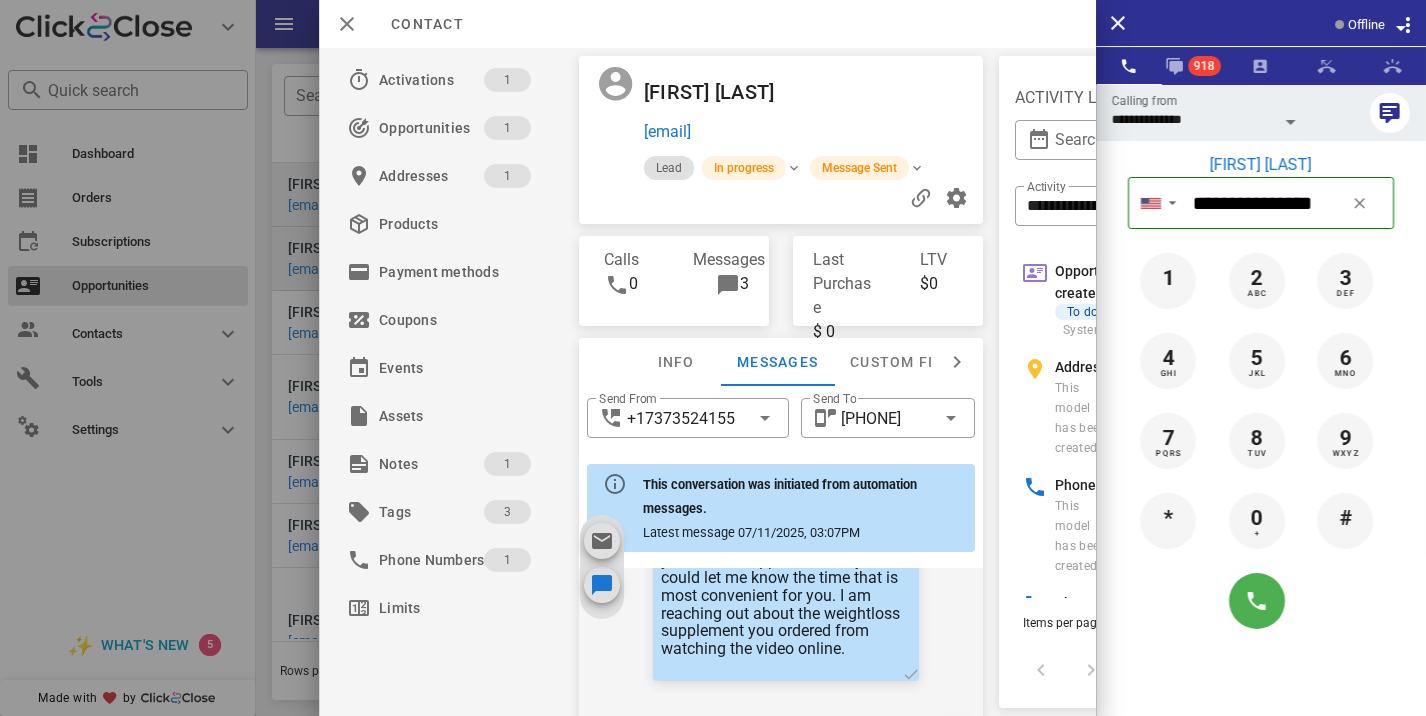 click at bounding box center [713, 358] 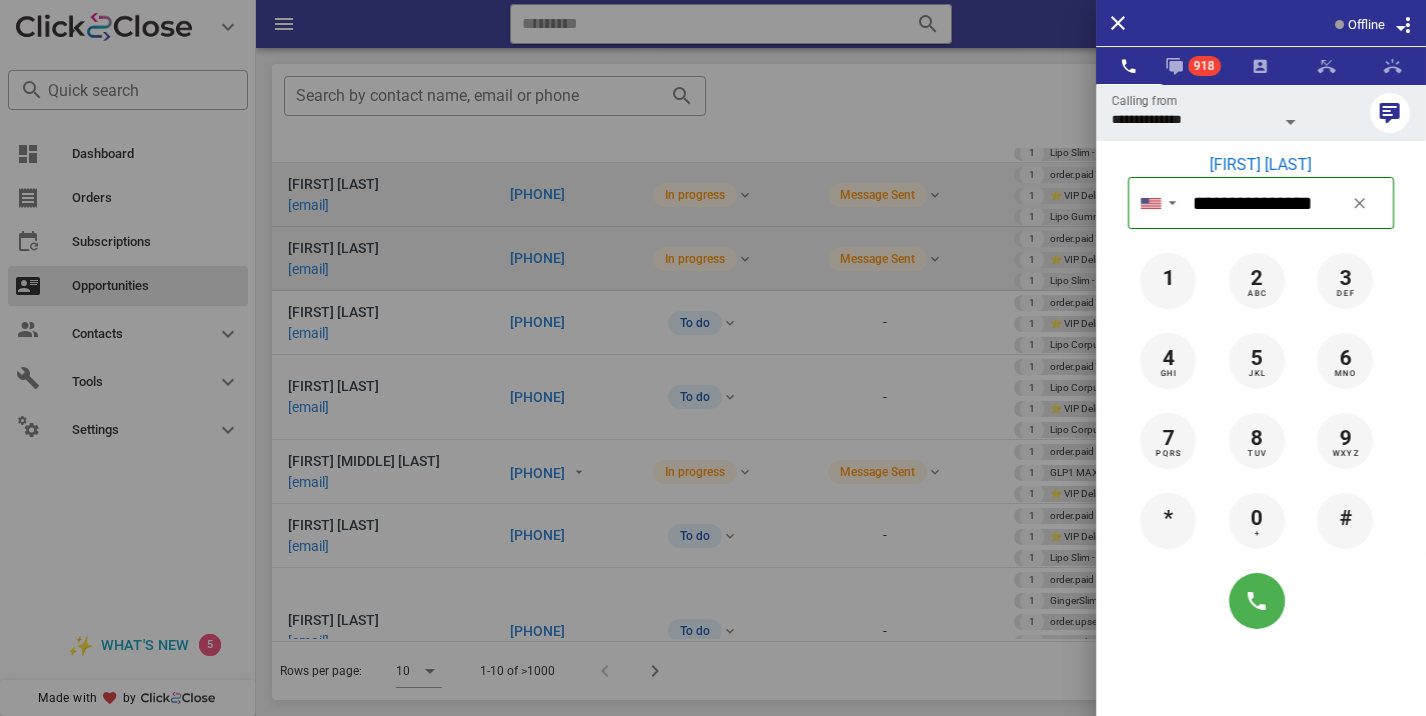 click at bounding box center [713, 358] 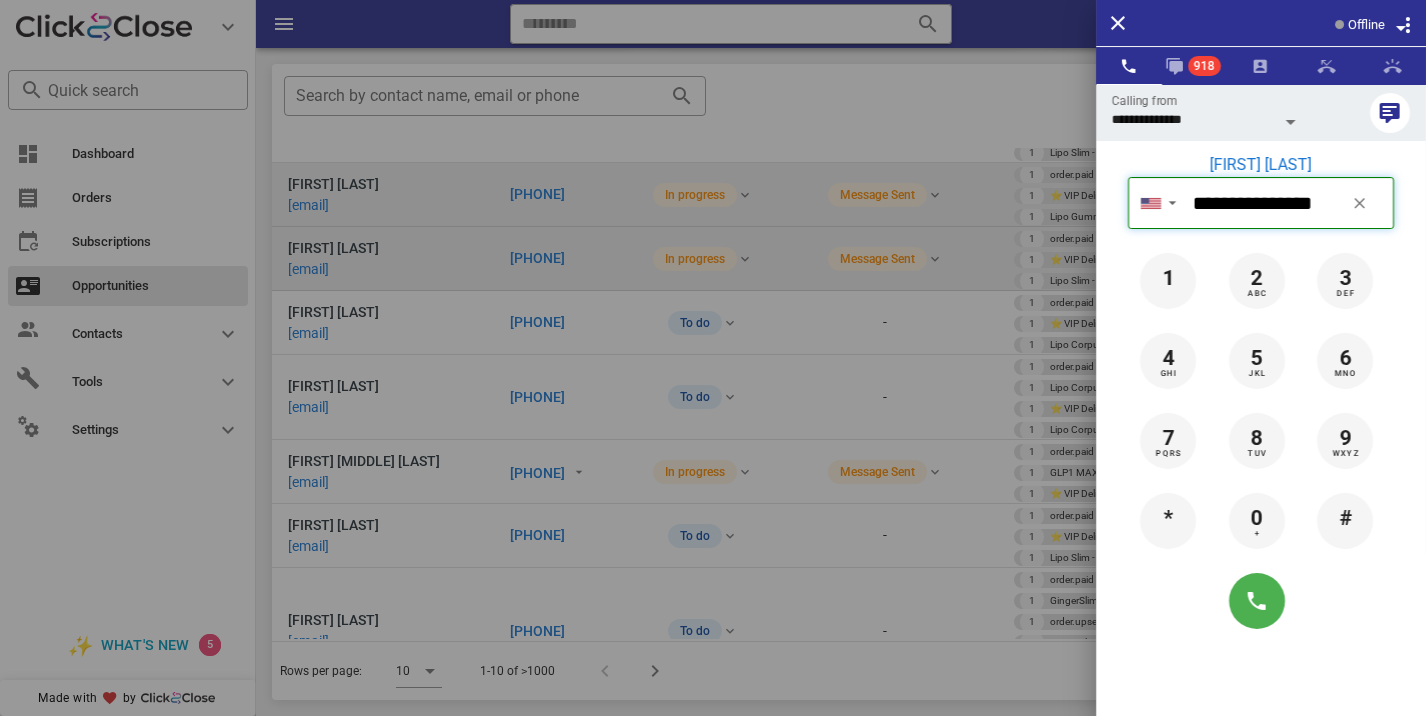 type 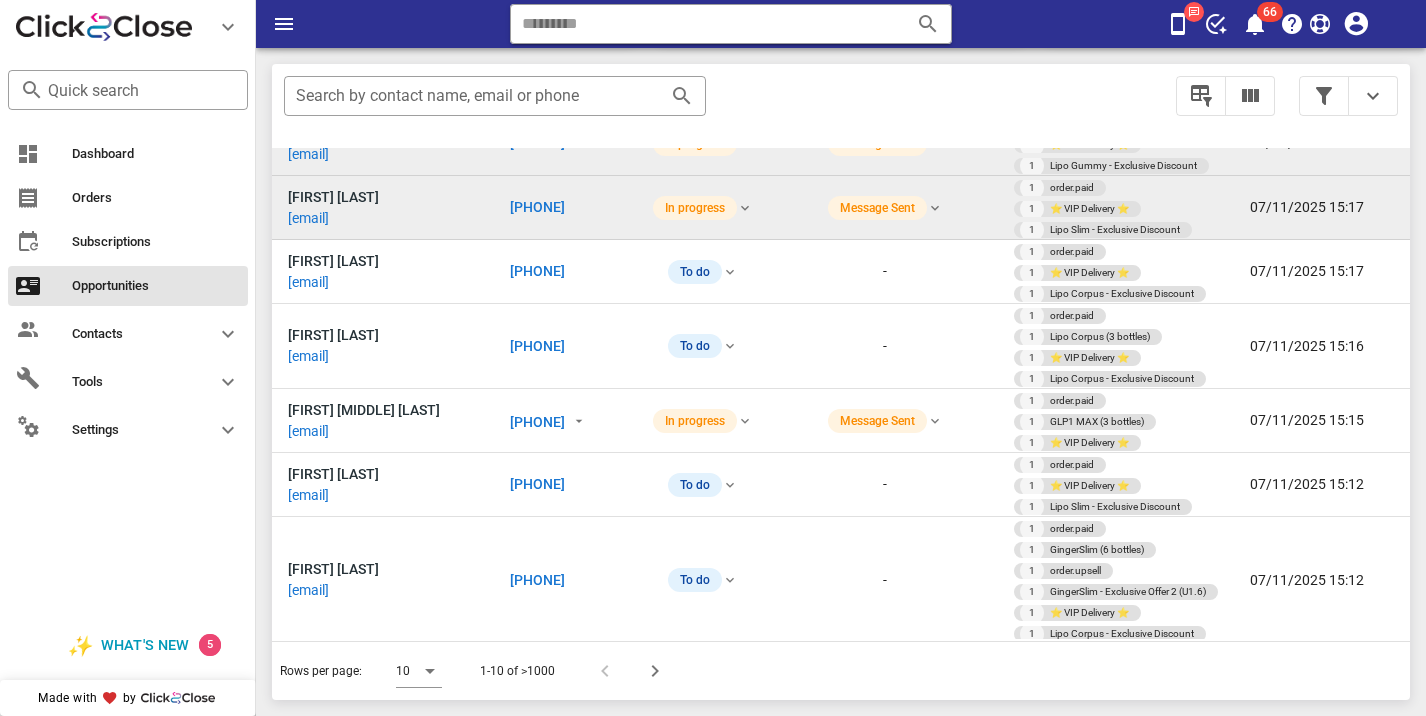 scroll, scrollTop: 127, scrollLeft: 0, axis: vertical 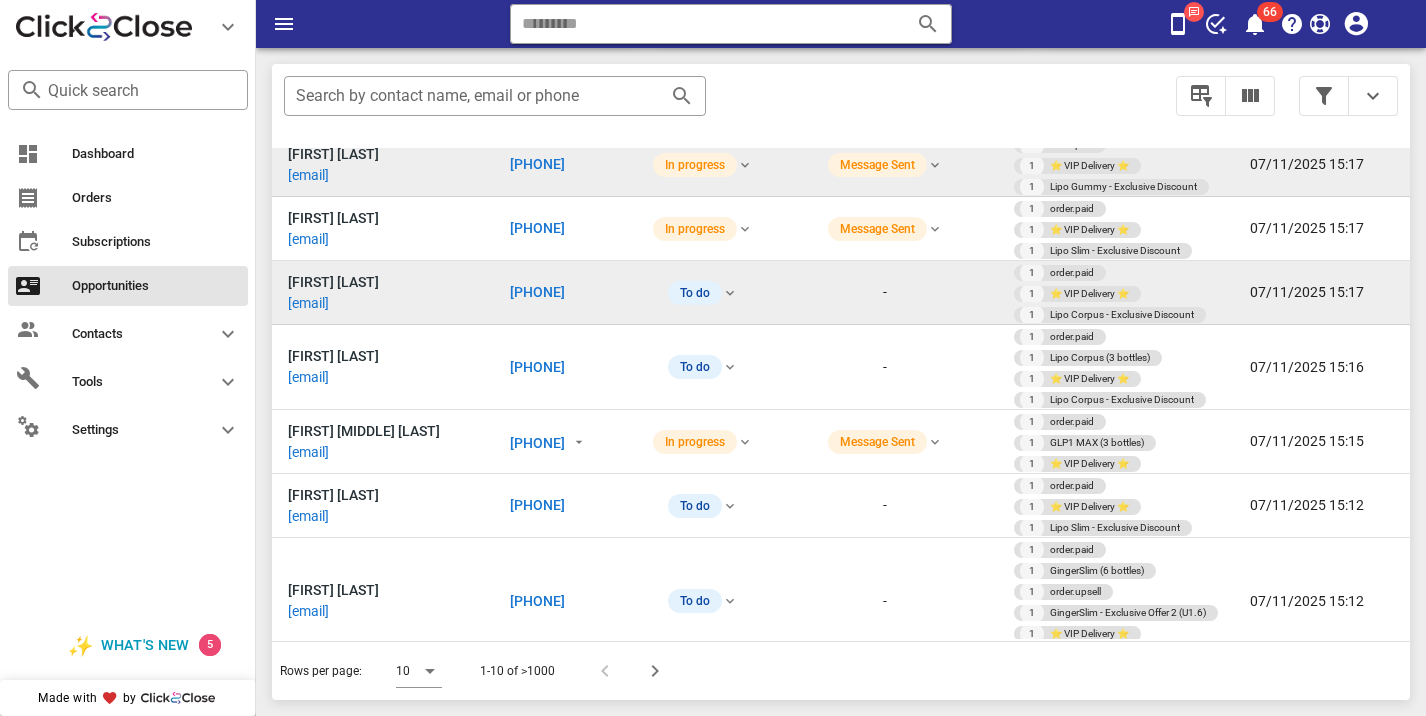 click on "[PHONE]" at bounding box center [563, 293] 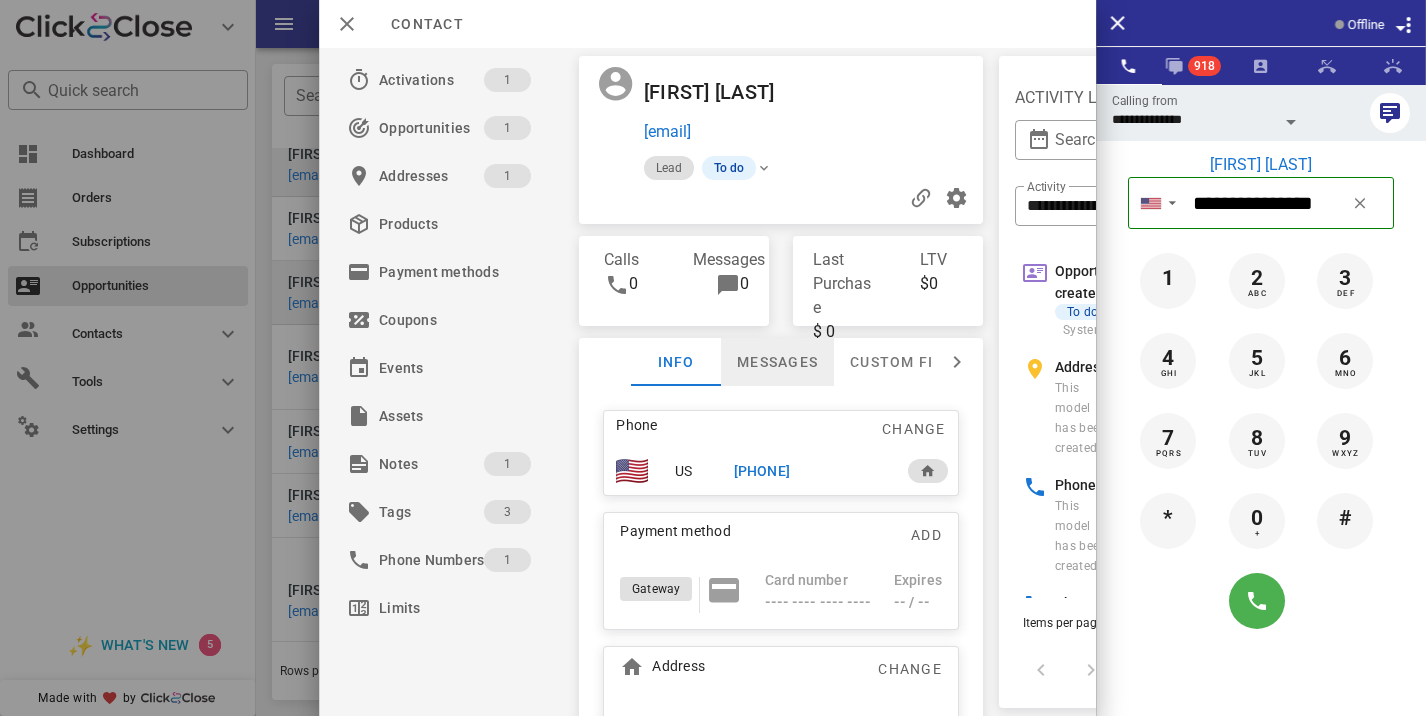 click on "Messages" at bounding box center (777, 362) 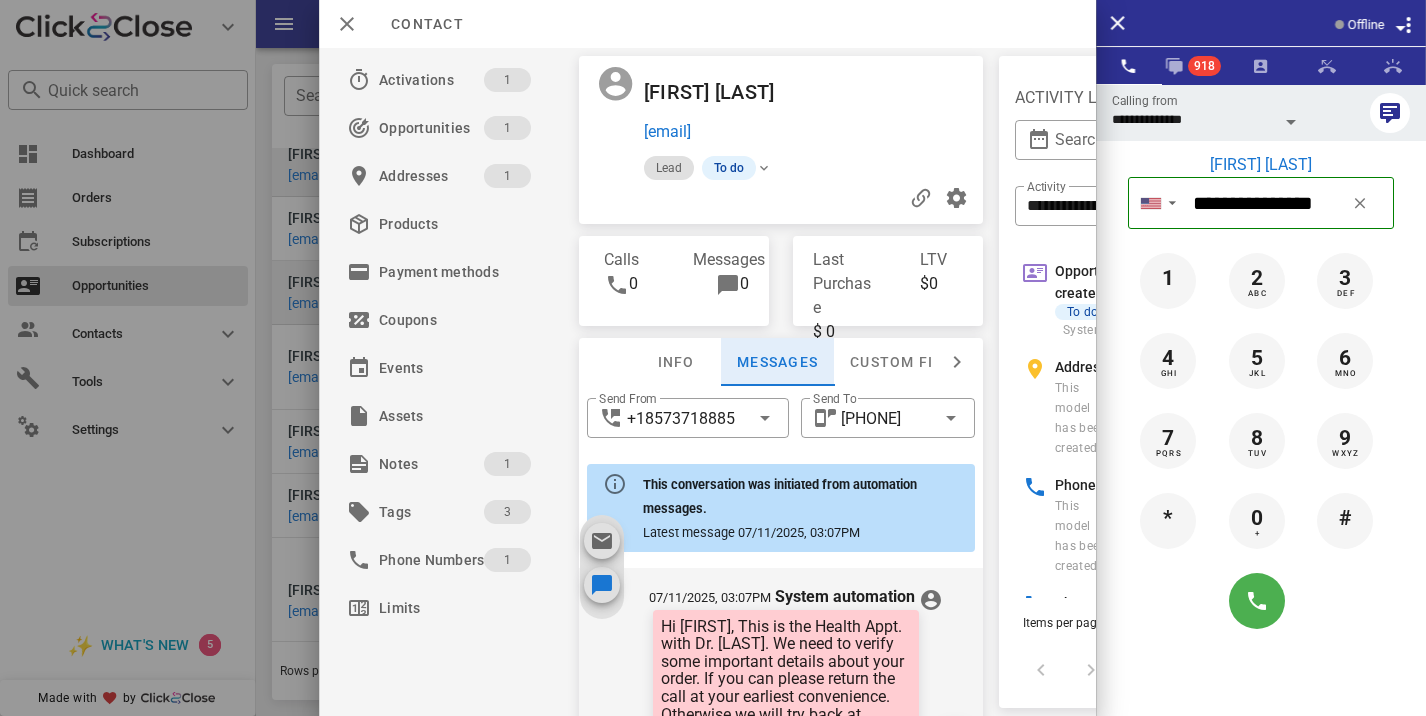 scroll, scrollTop: 657, scrollLeft: 0, axis: vertical 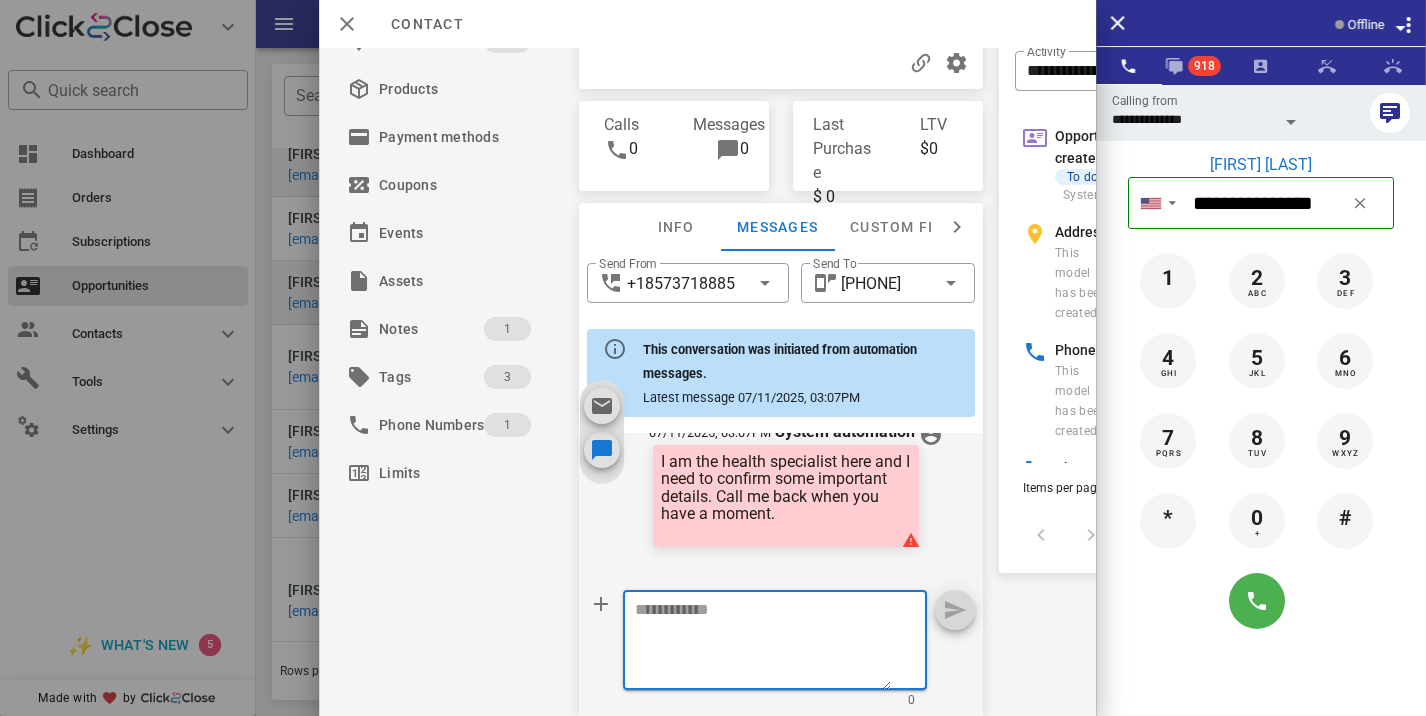 click at bounding box center (763, 643) 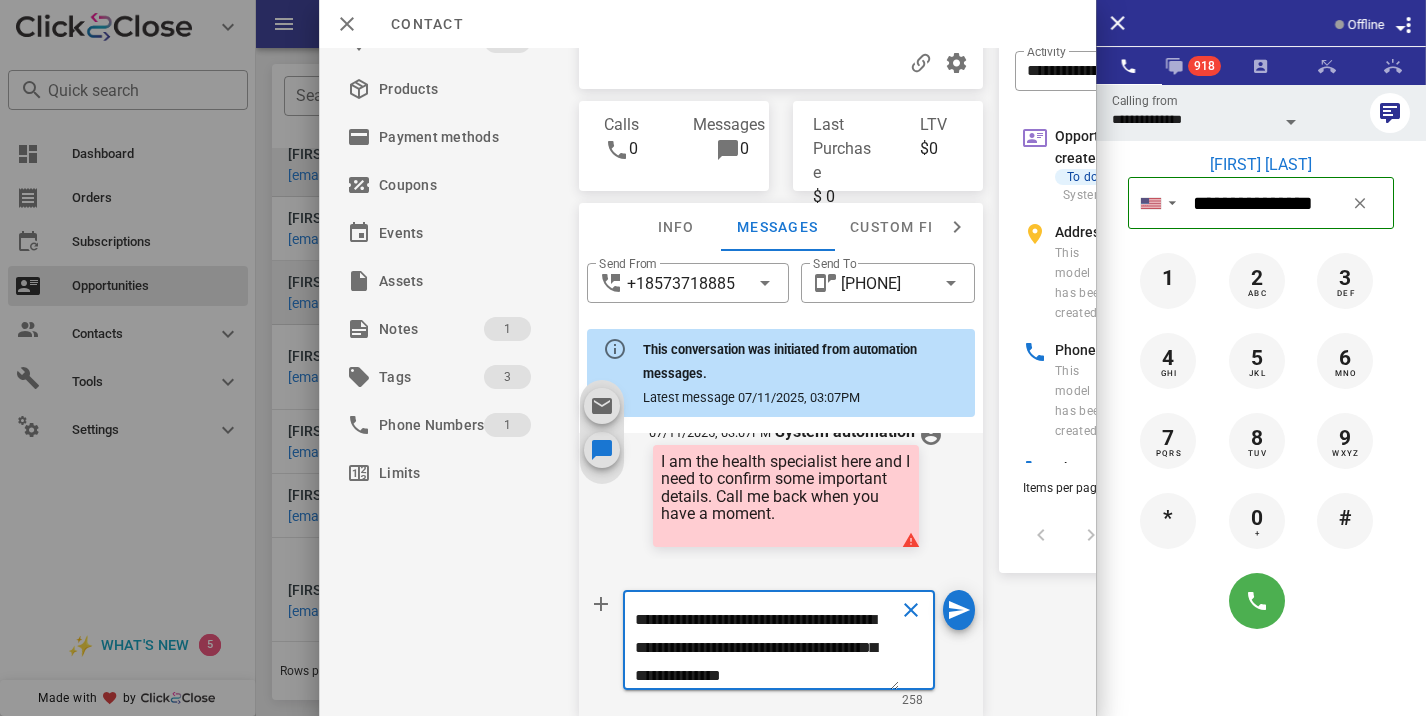 type on "**********" 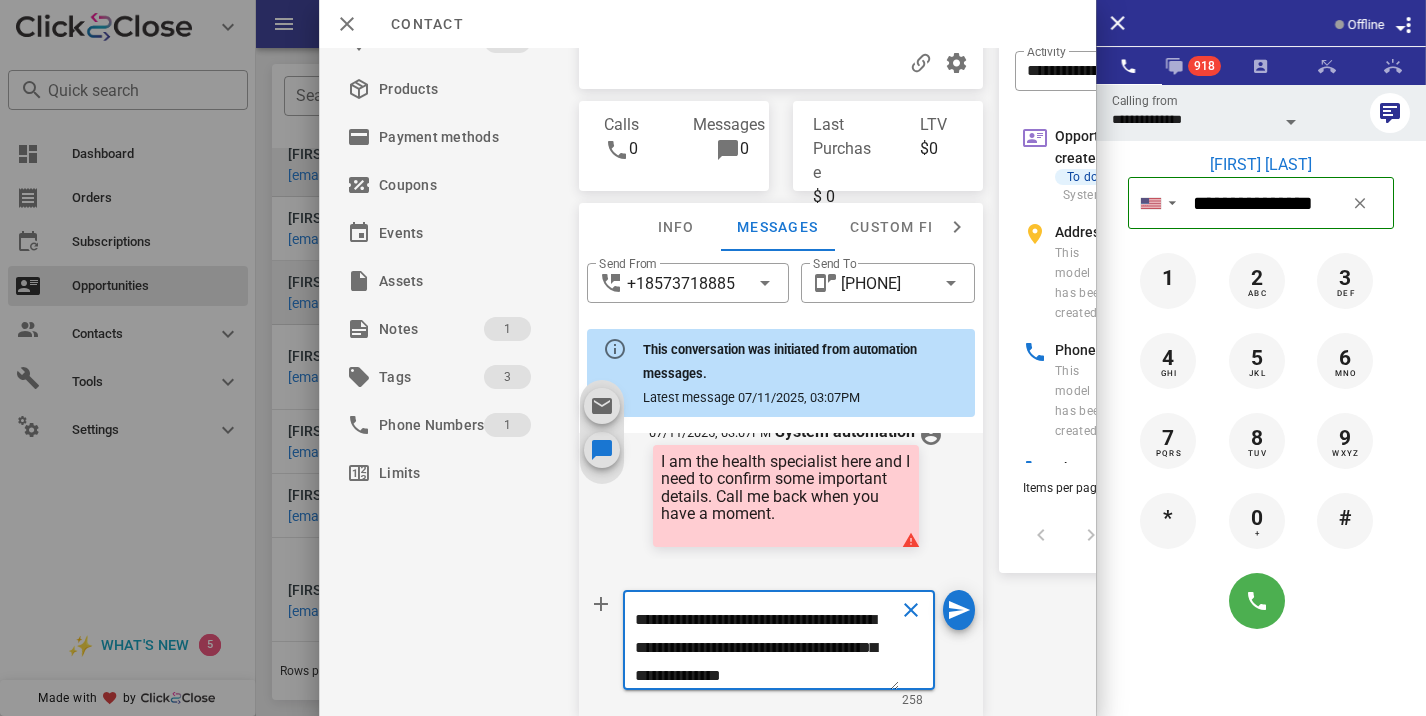 click on "**********" at bounding box center [779, 653] 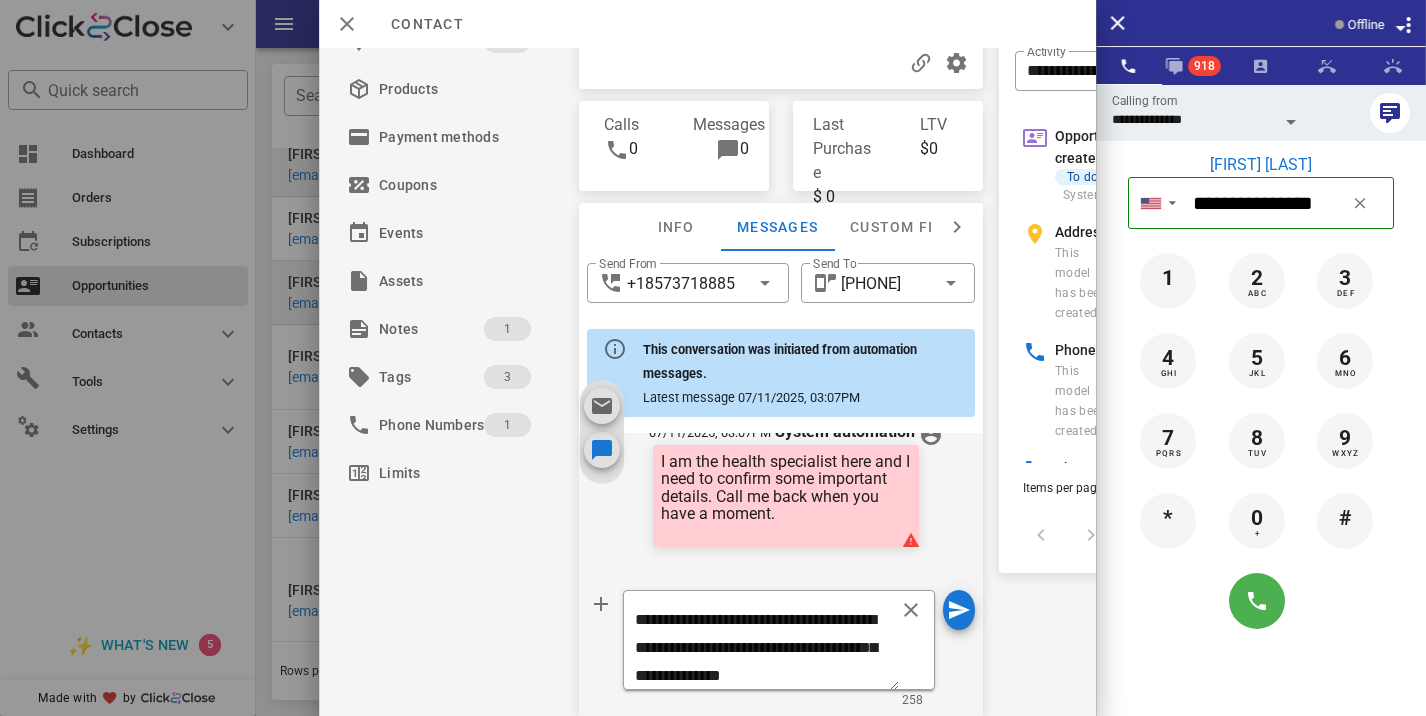 click on "**********" at bounding box center (779, 653) 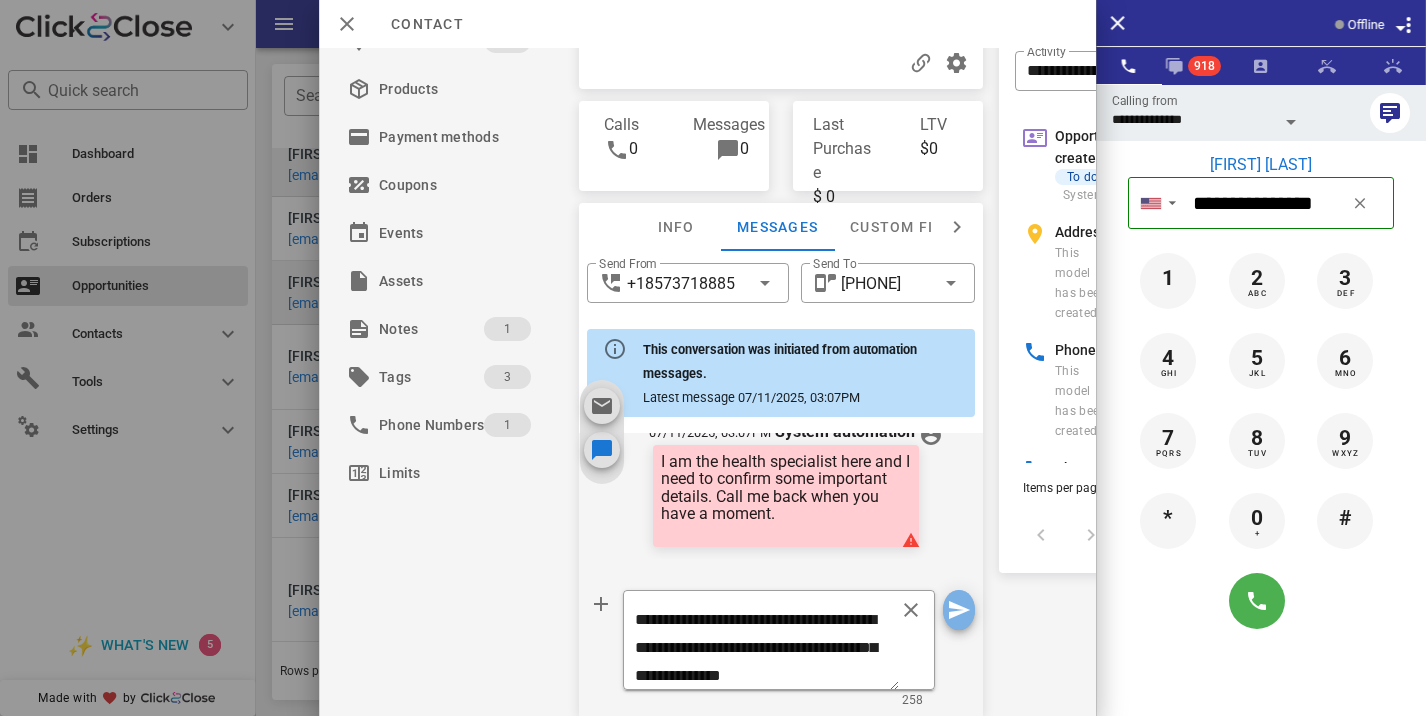 click at bounding box center [959, 610] 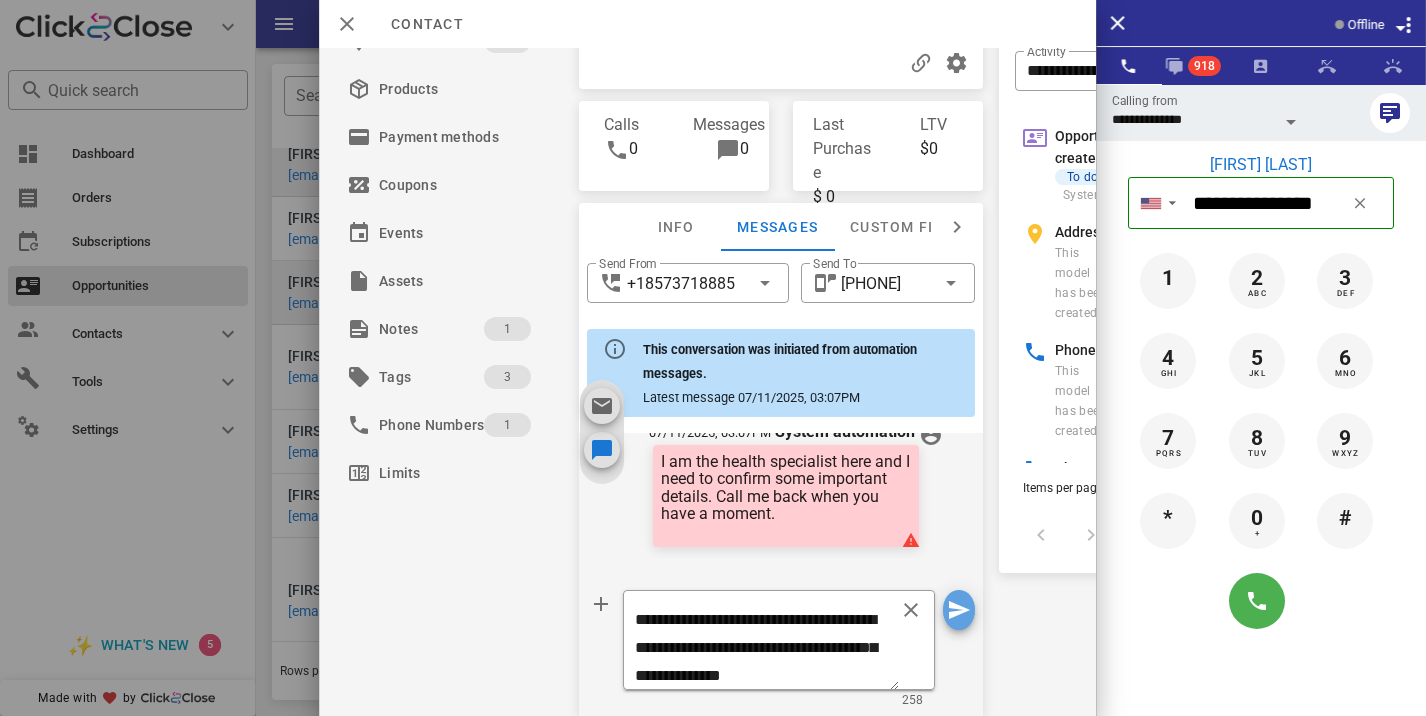 type 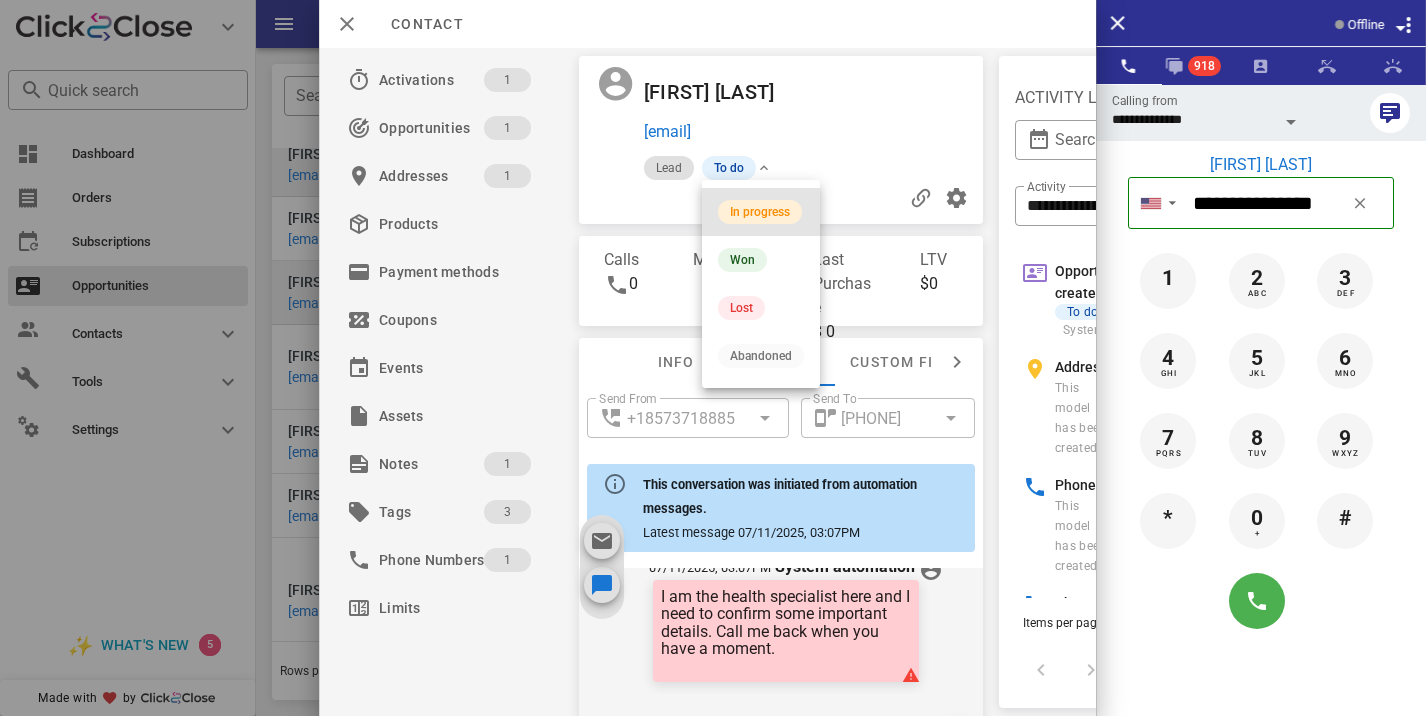 click on "In progress" at bounding box center (760, 212) 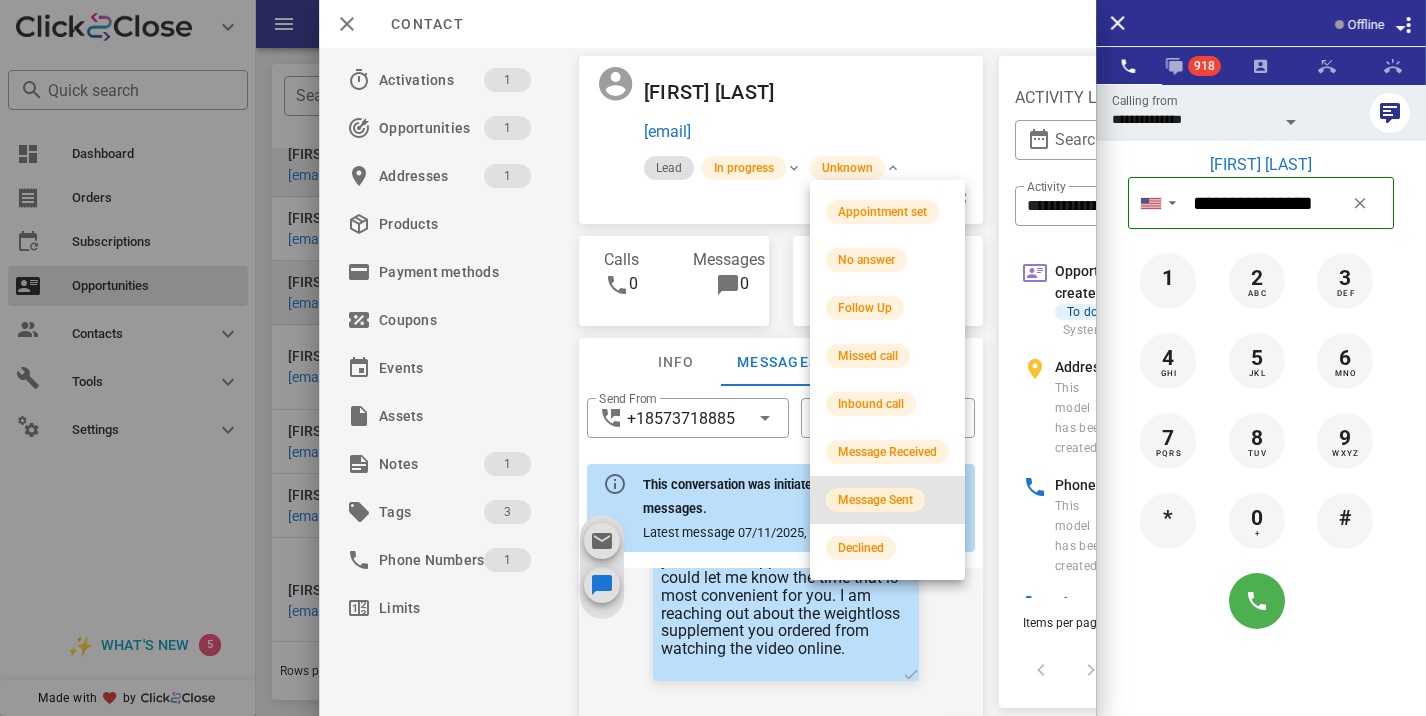 click on "Message Sent" at bounding box center [875, 500] 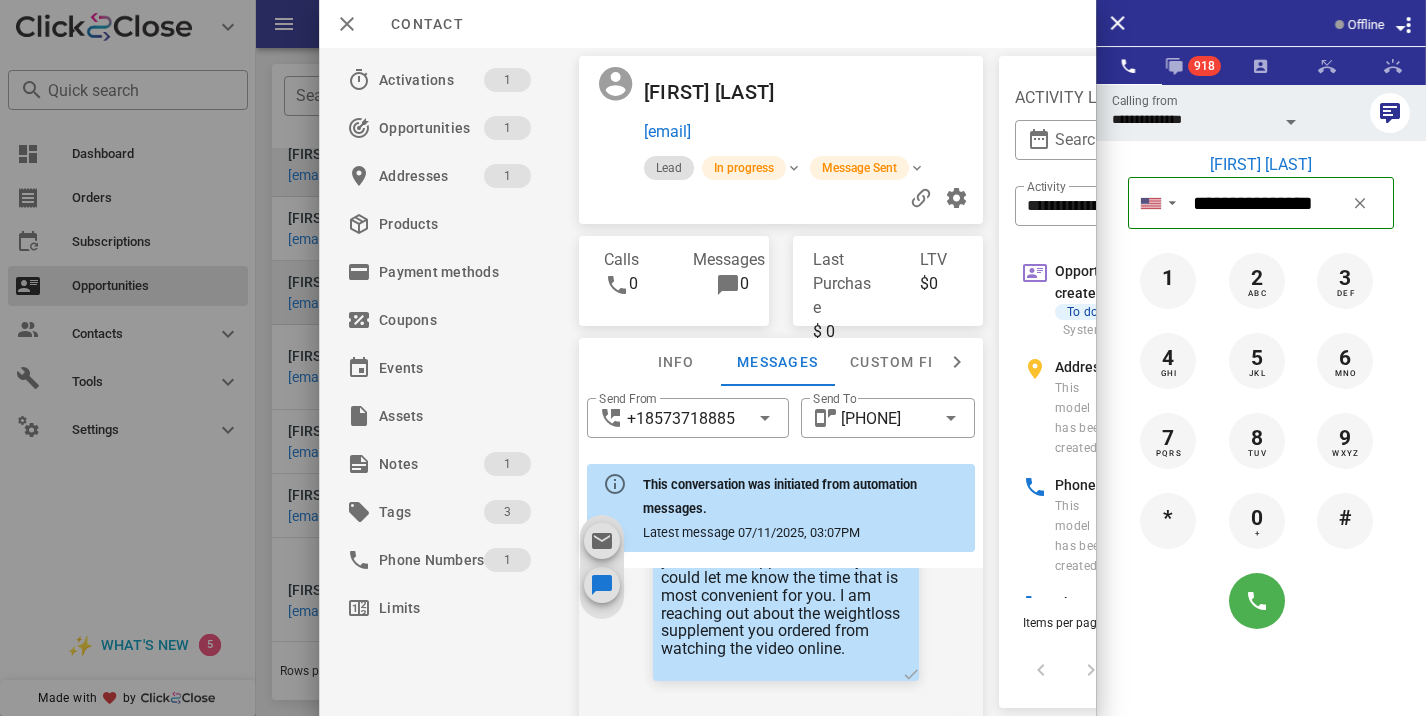 click at bounding box center [713, 358] 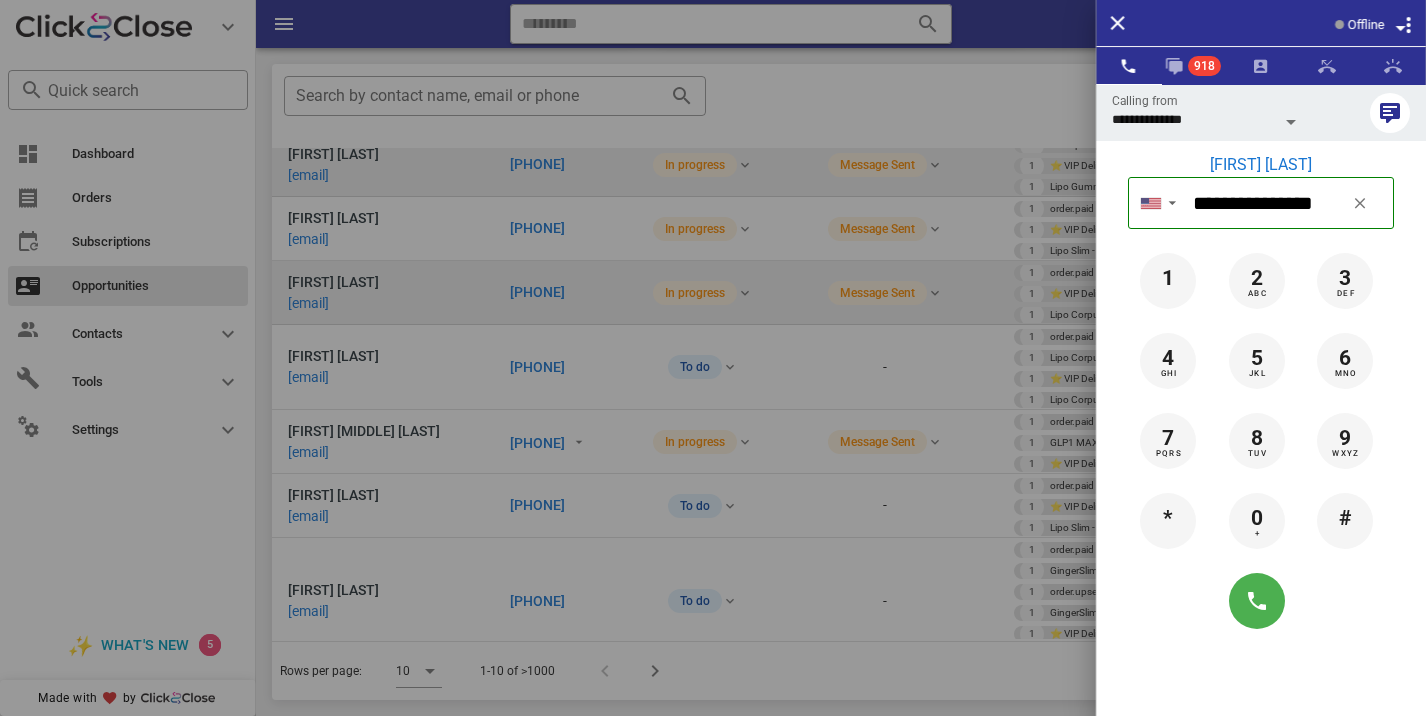 click at bounding box center [713, 358] 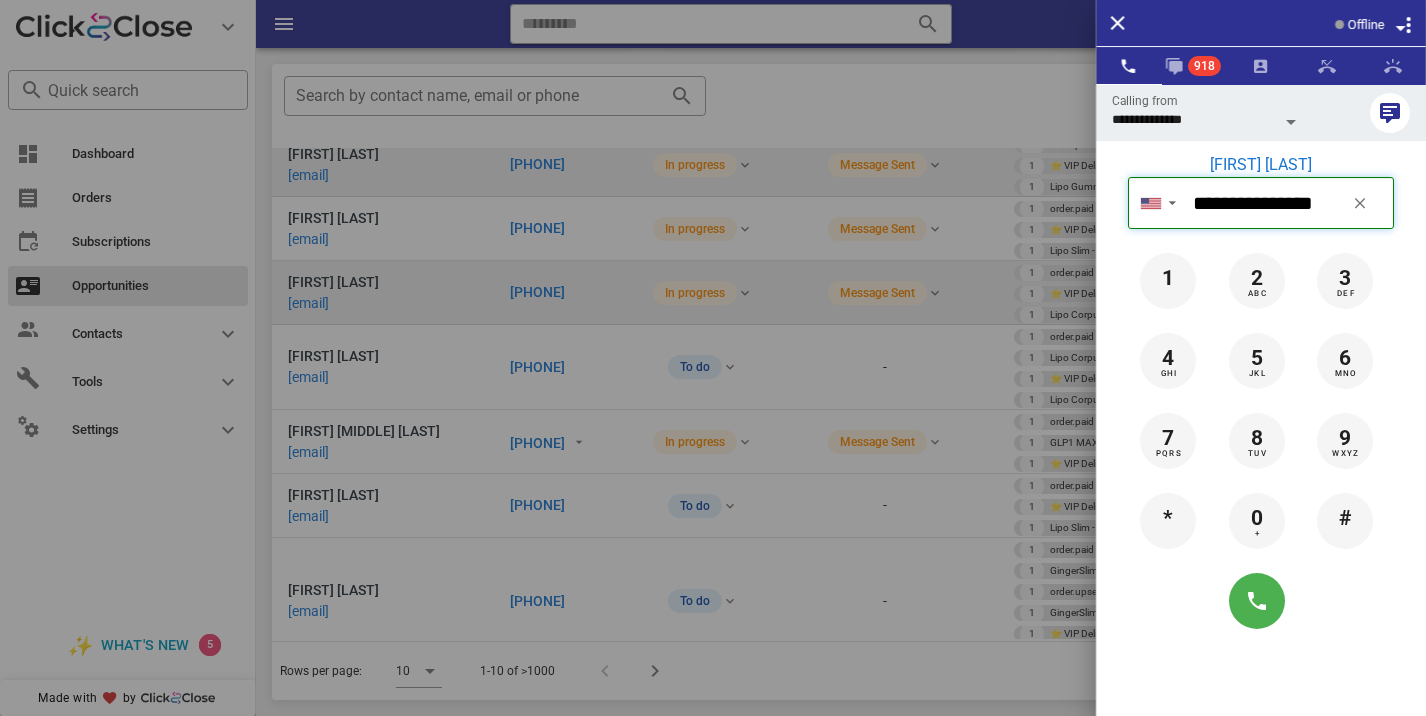 type 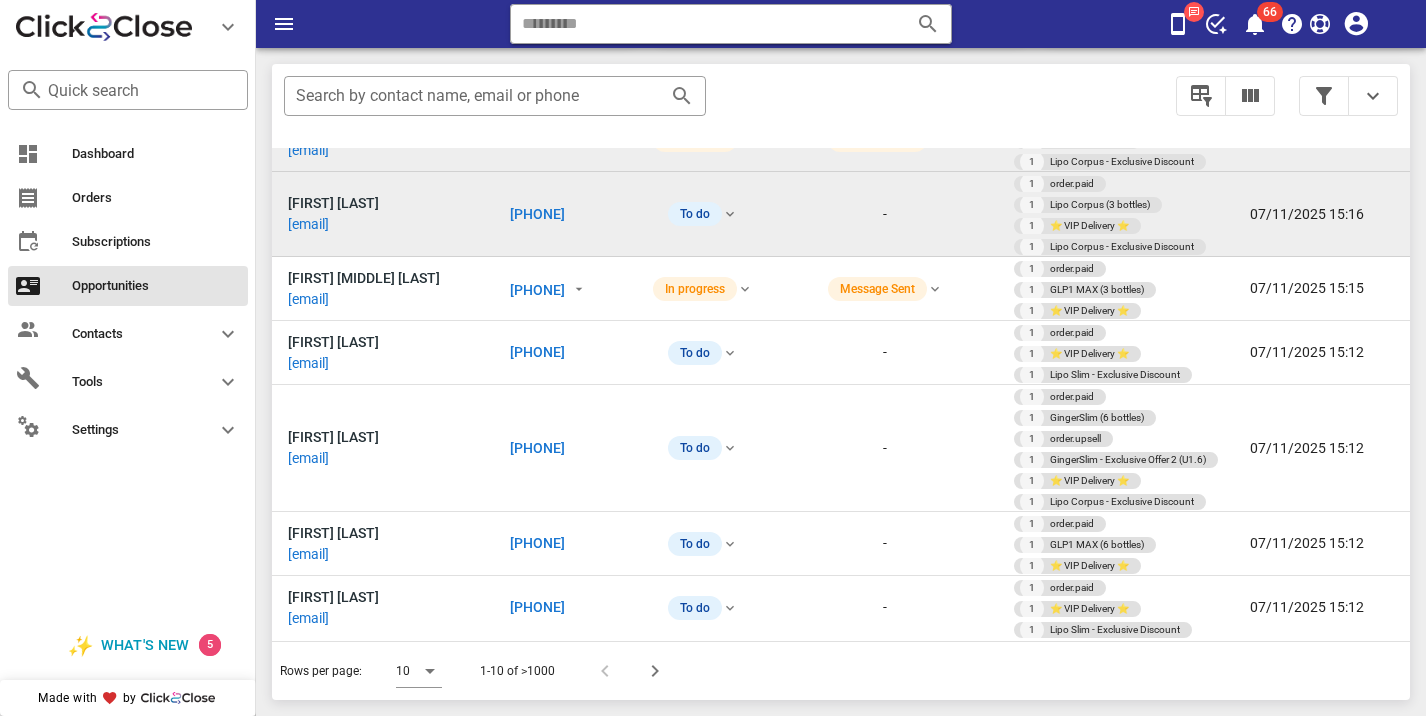 click on "[PHONE]" at bounding box center [537, 214] 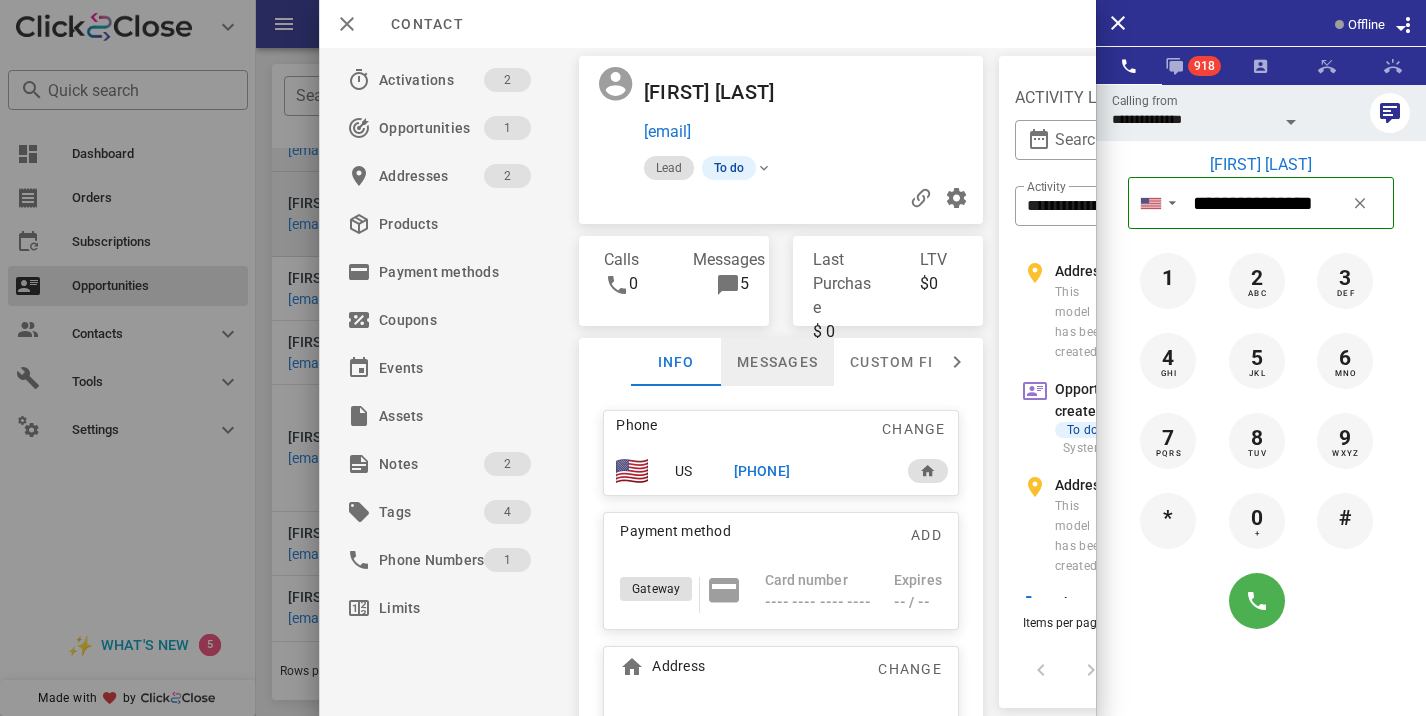 click on "Messages" at bounding box center (777, 362) 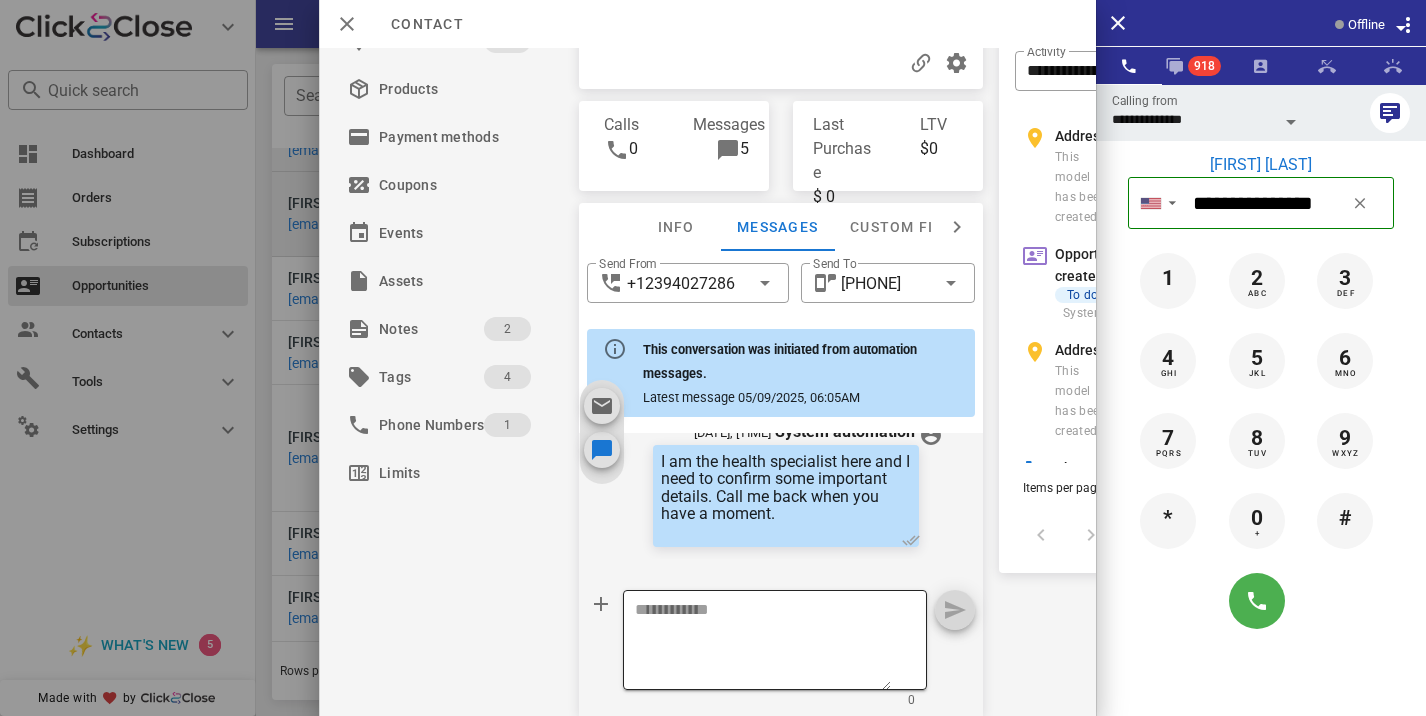 click at bounding box center (763, 643) 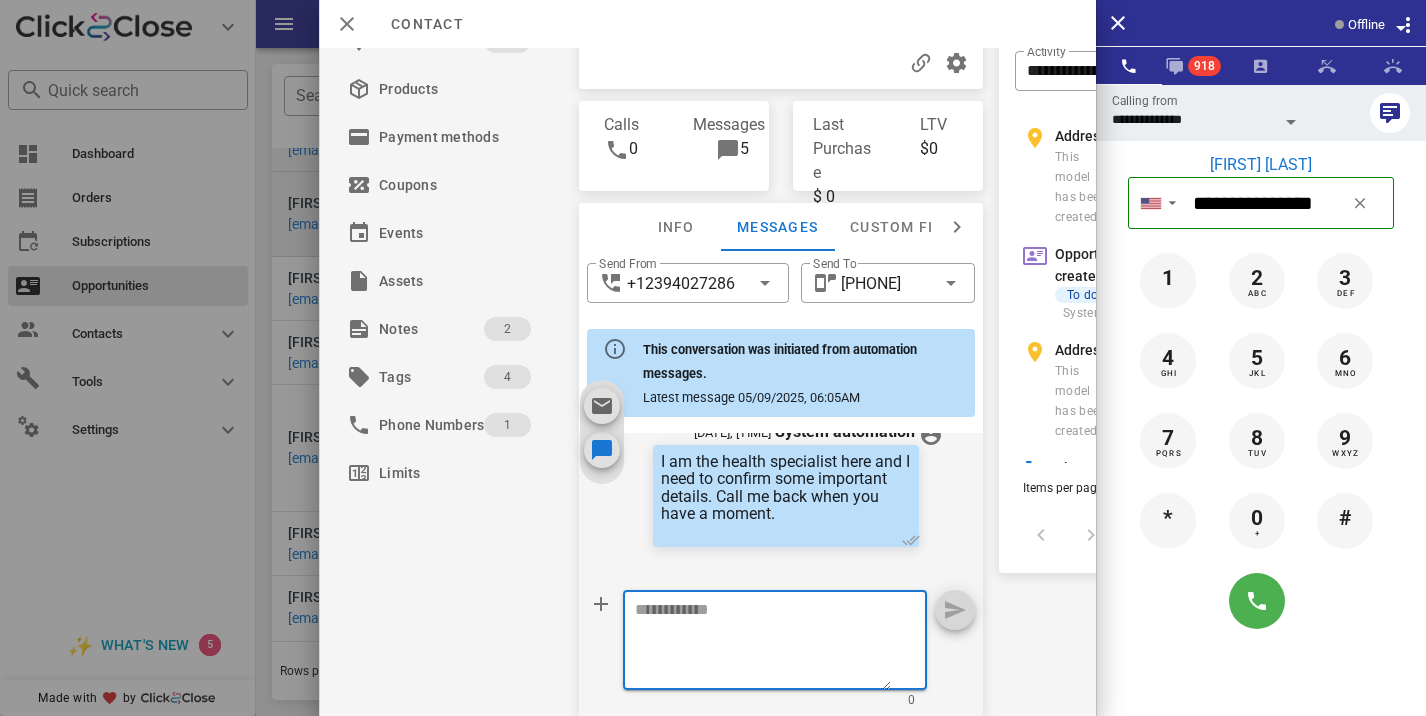 paste on "**********" 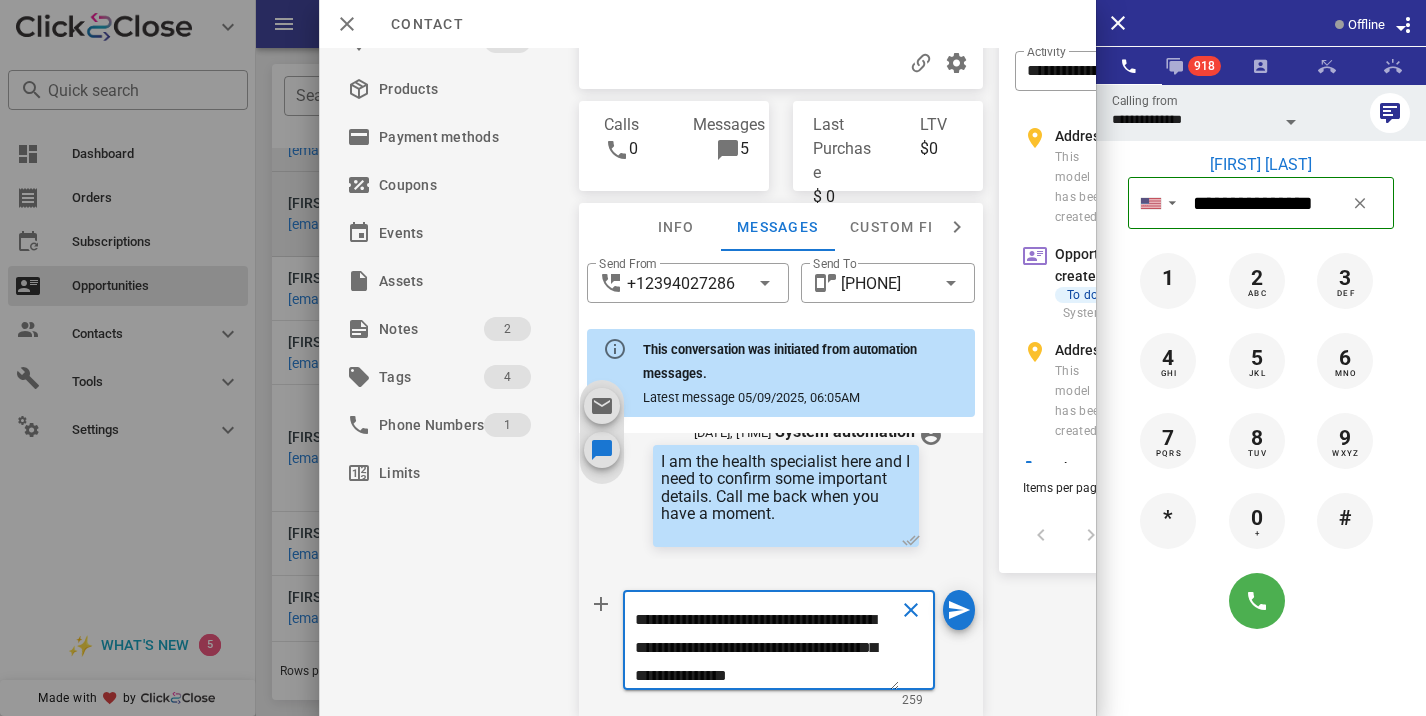 type on "**********" 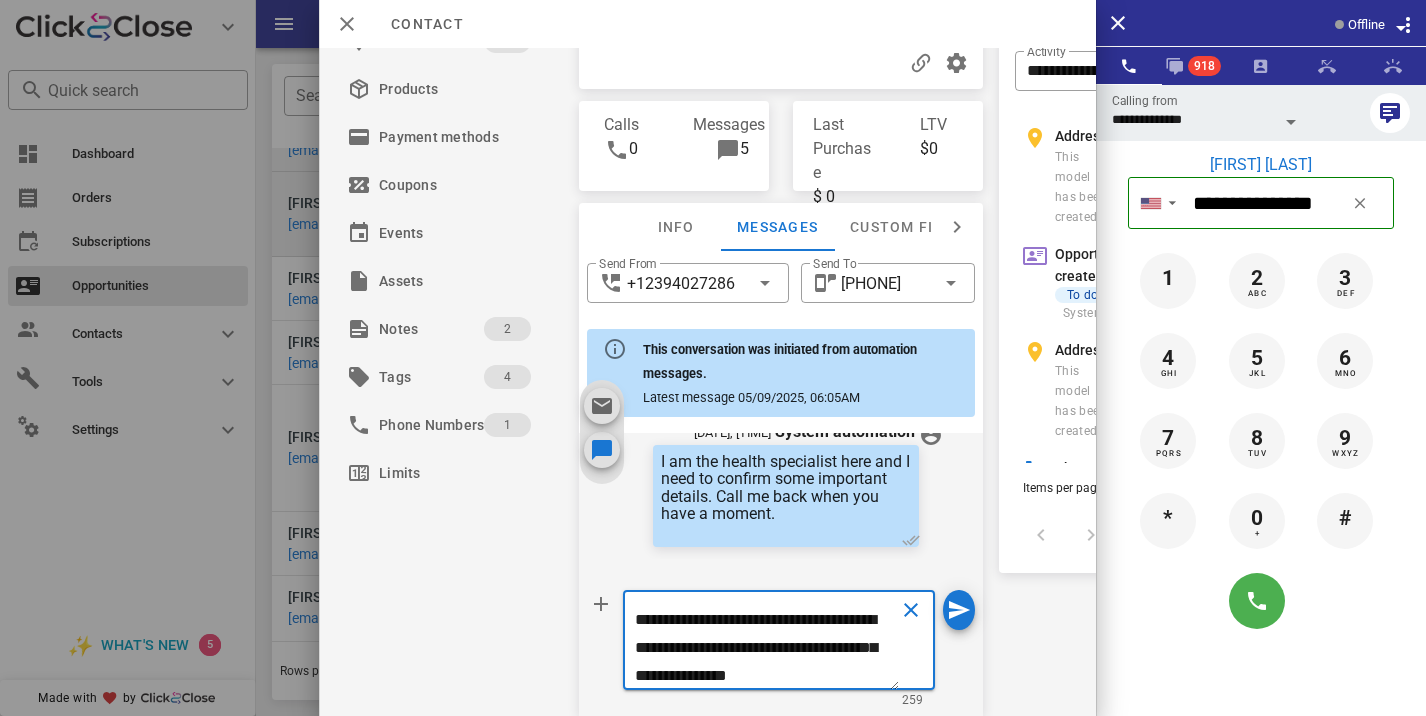 type 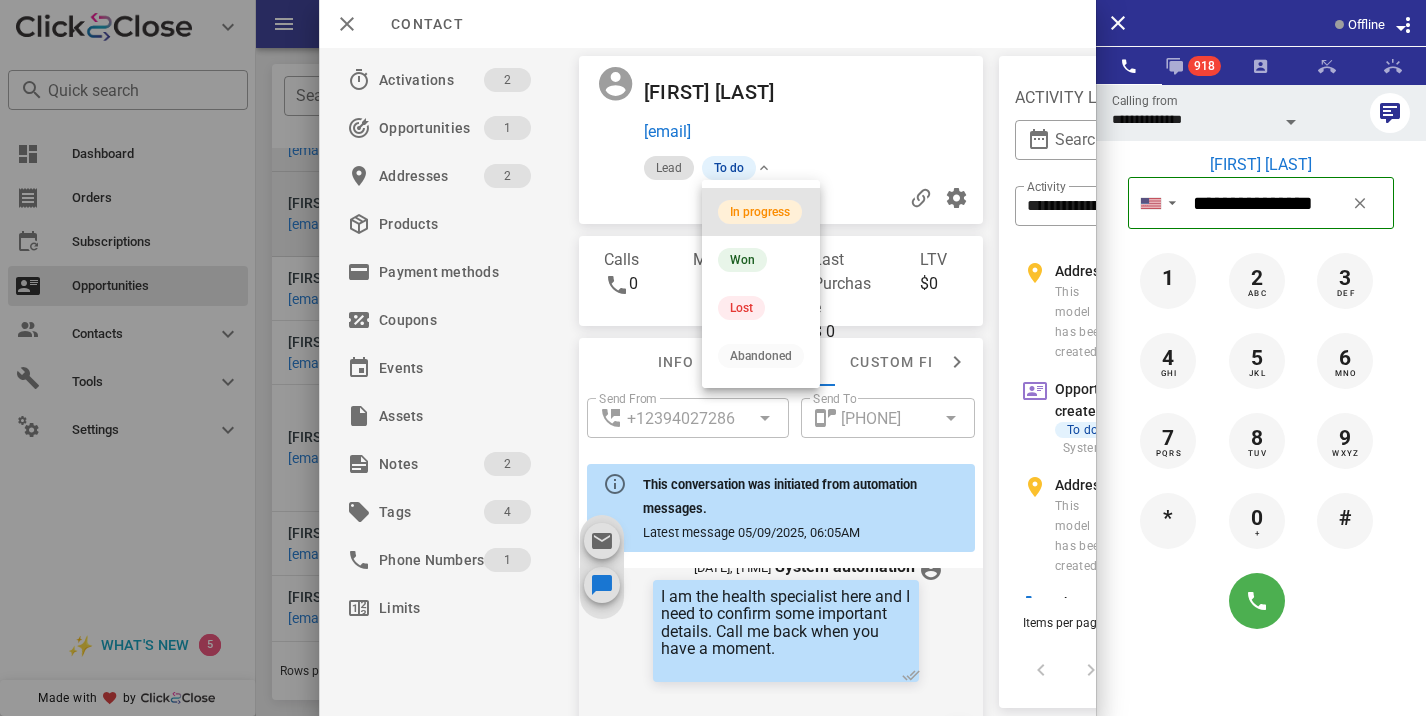 click on "In progress" at bounding box center (760, 212) 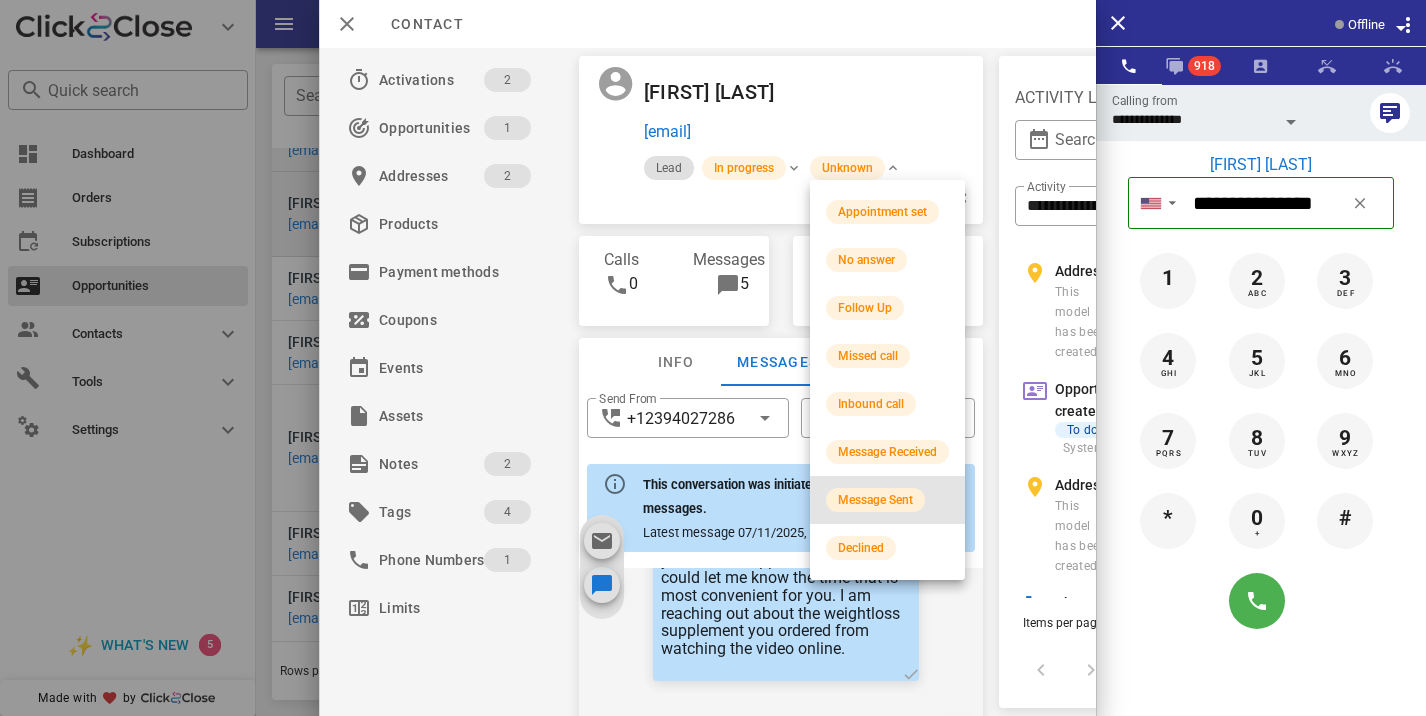 click on "Message Sent" at bounding box center [875, 500] 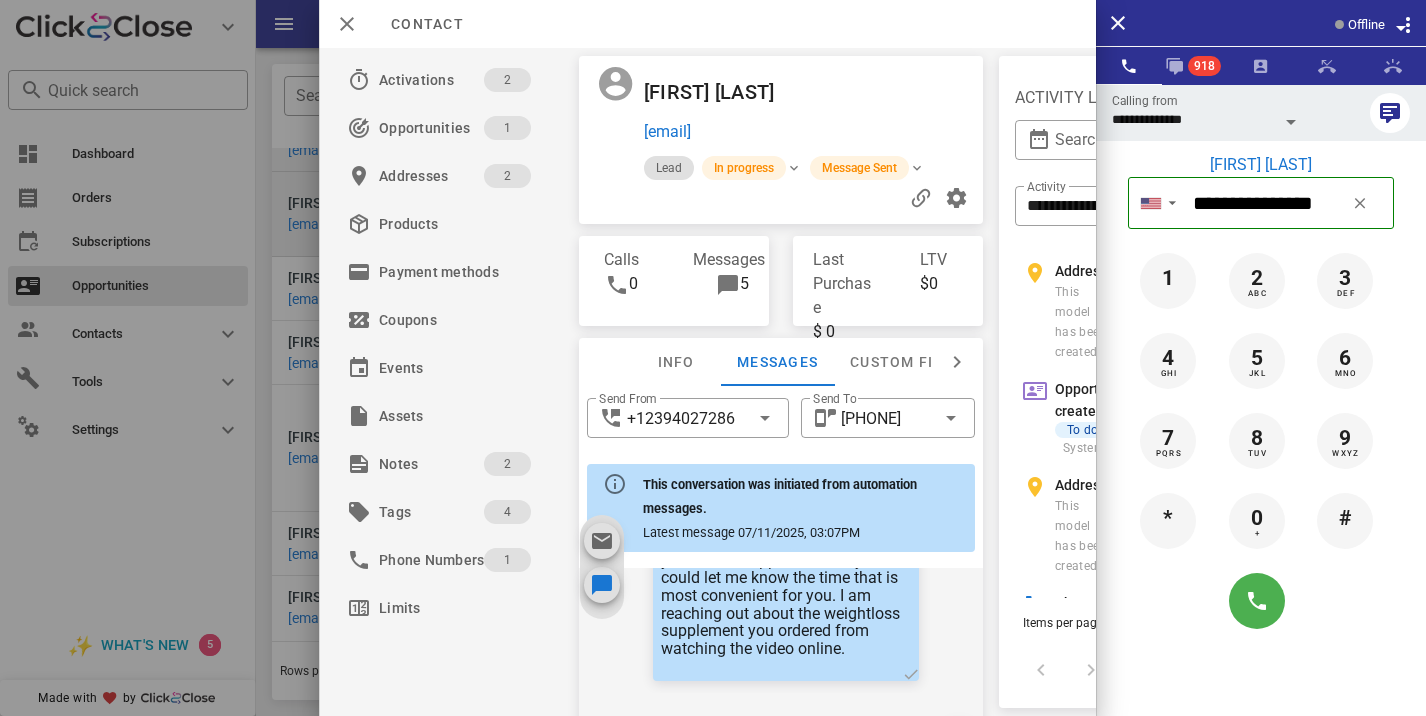 click at bounding box center (713, 358) 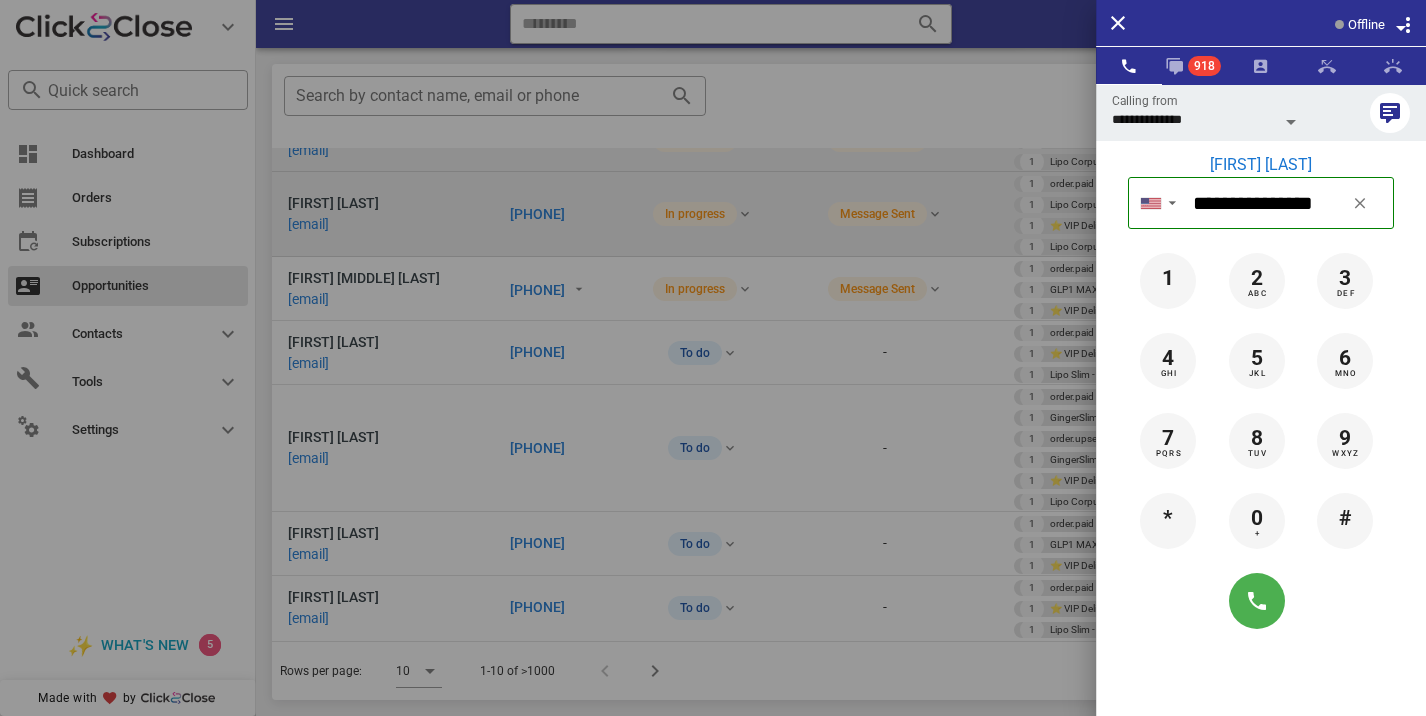 click at bounding box center (713, 358) 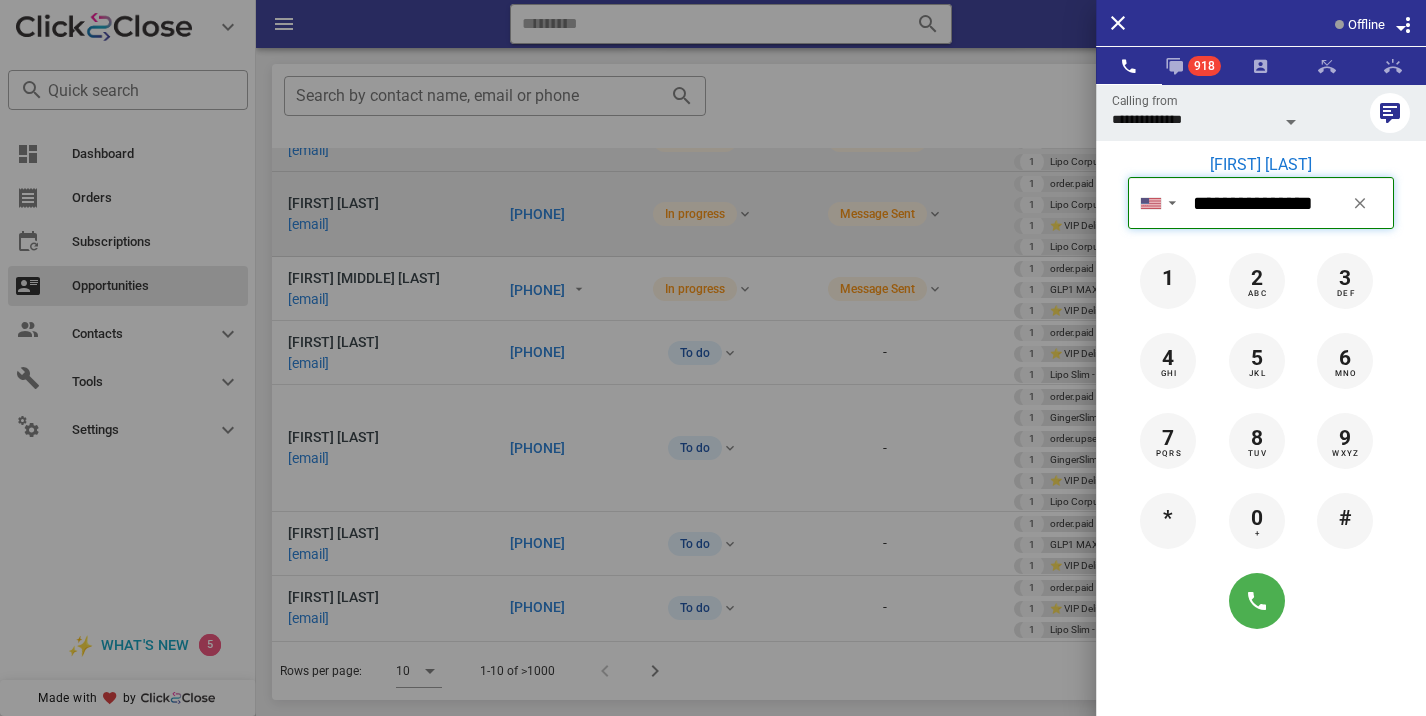 type 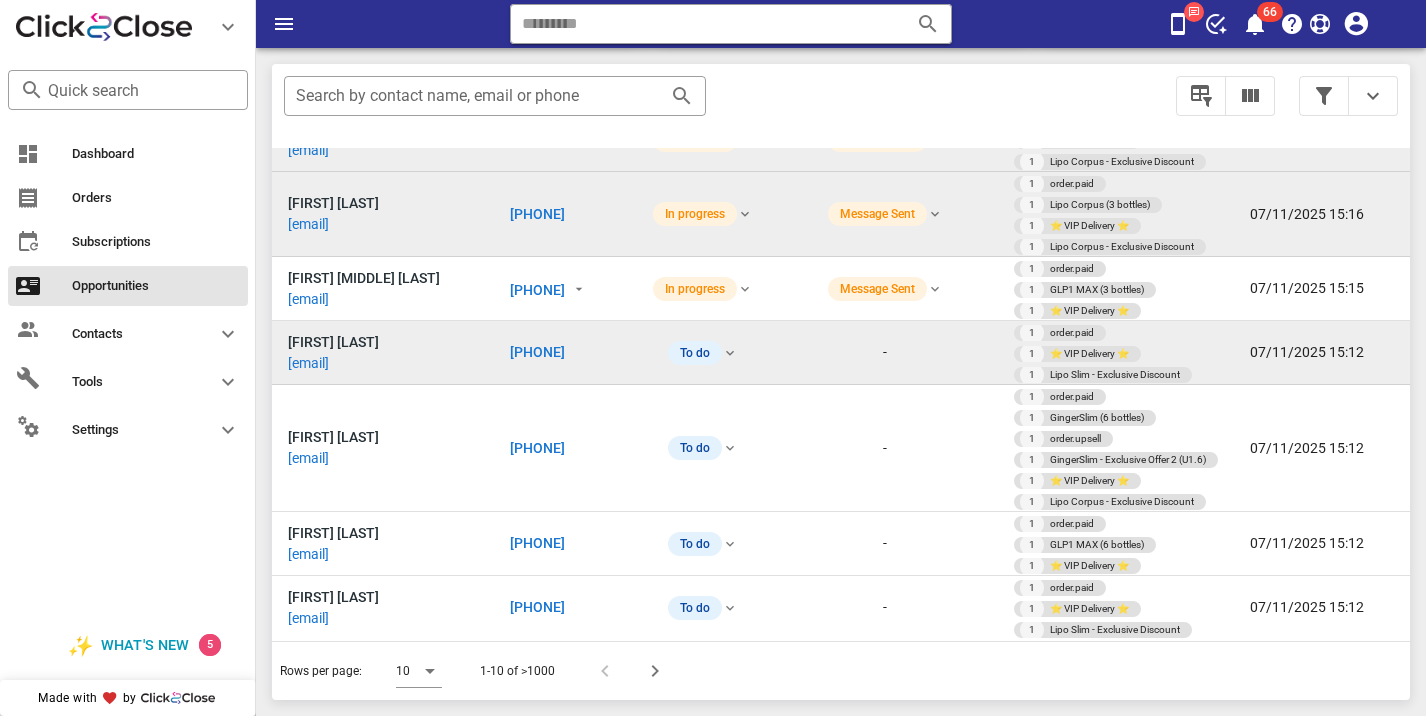 click on "[PHONE]" at bounding box center (537, 352) 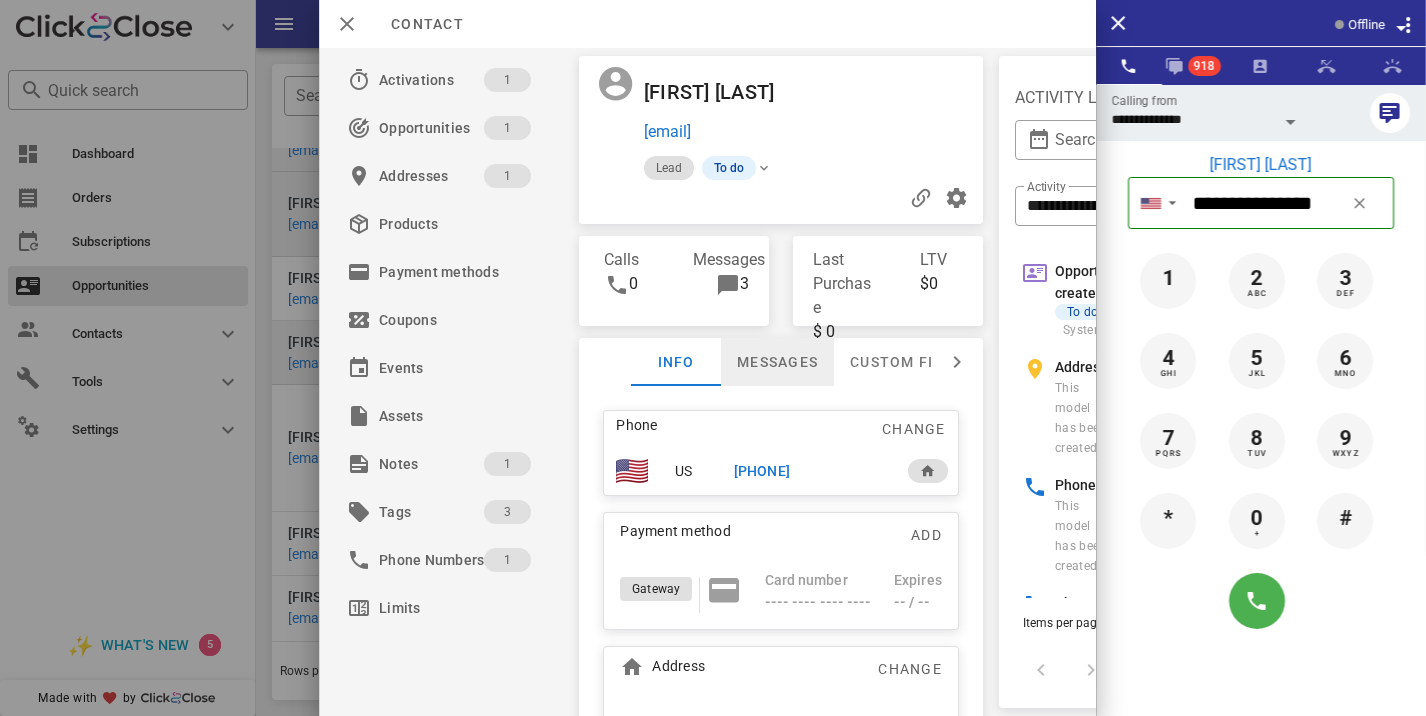 click on "Messages" at bounding box center (777, 362) 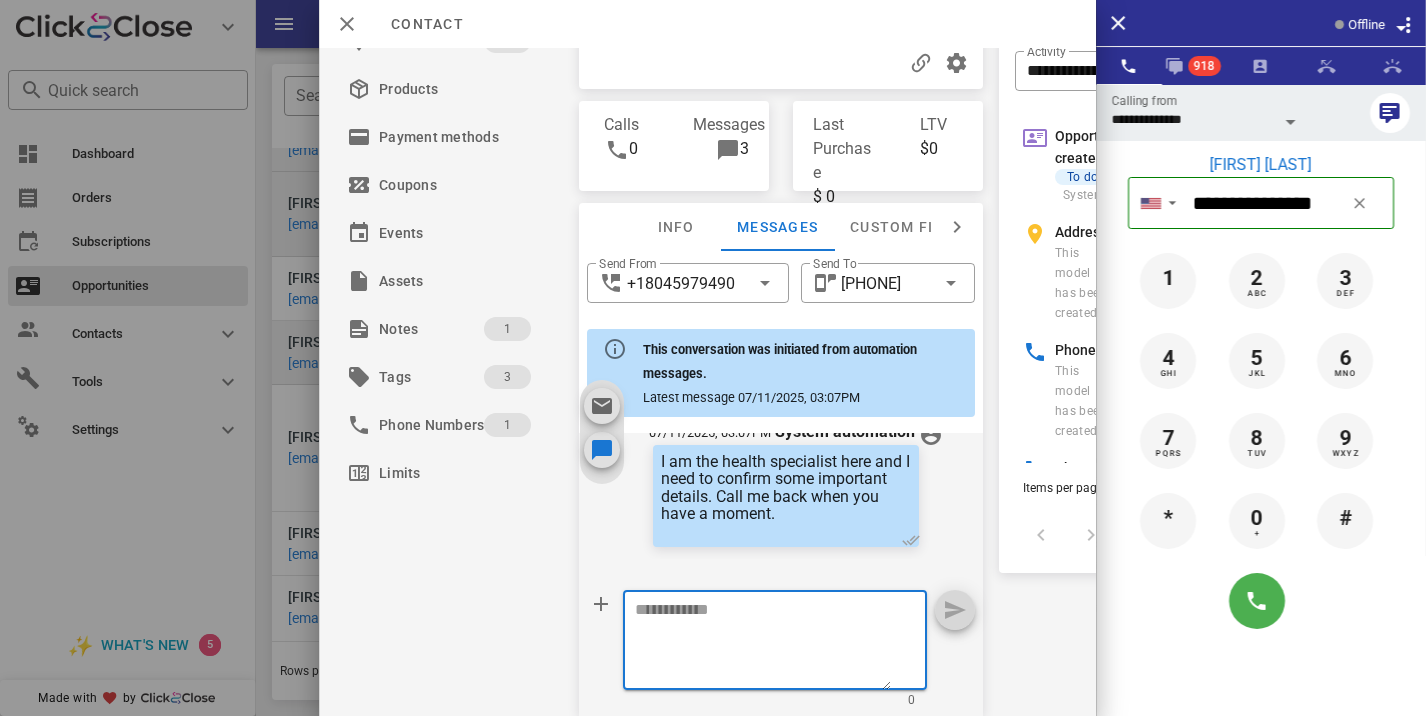 click at bounding box center (763, 643) 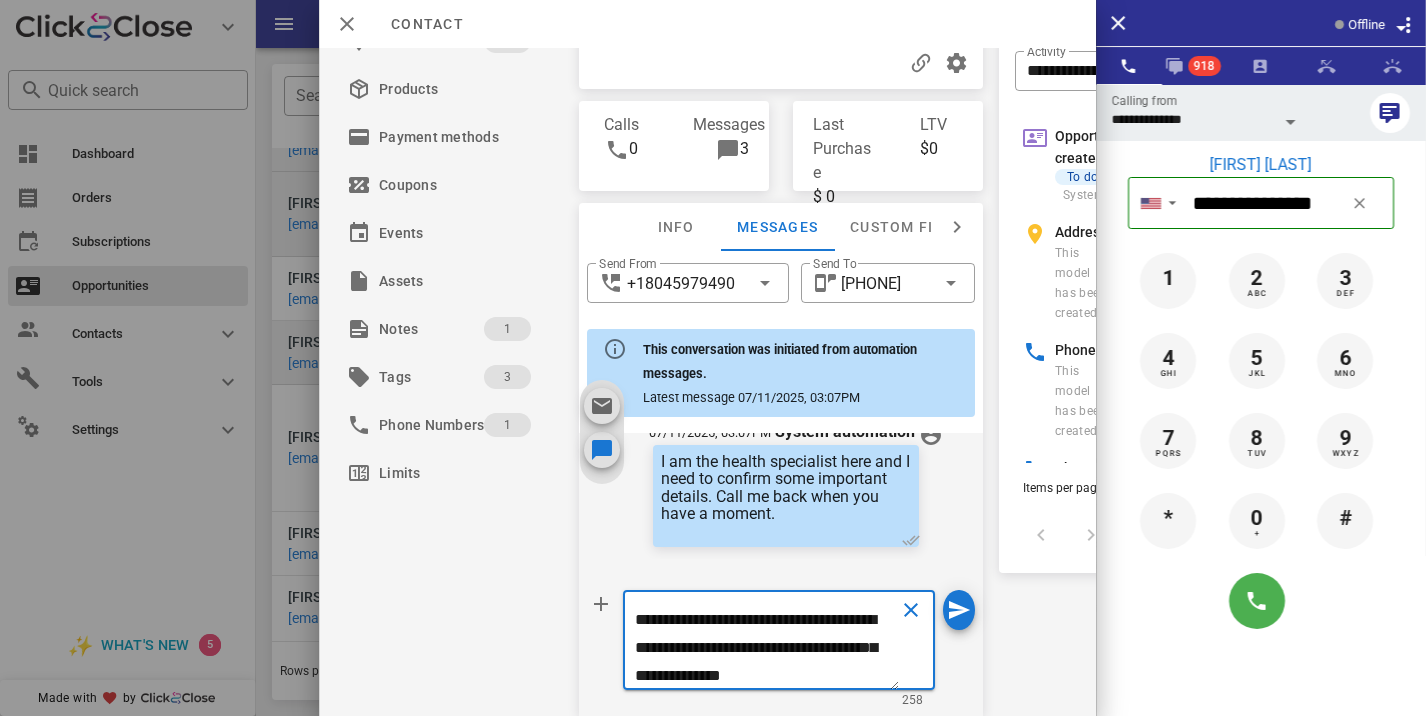type on "**********" 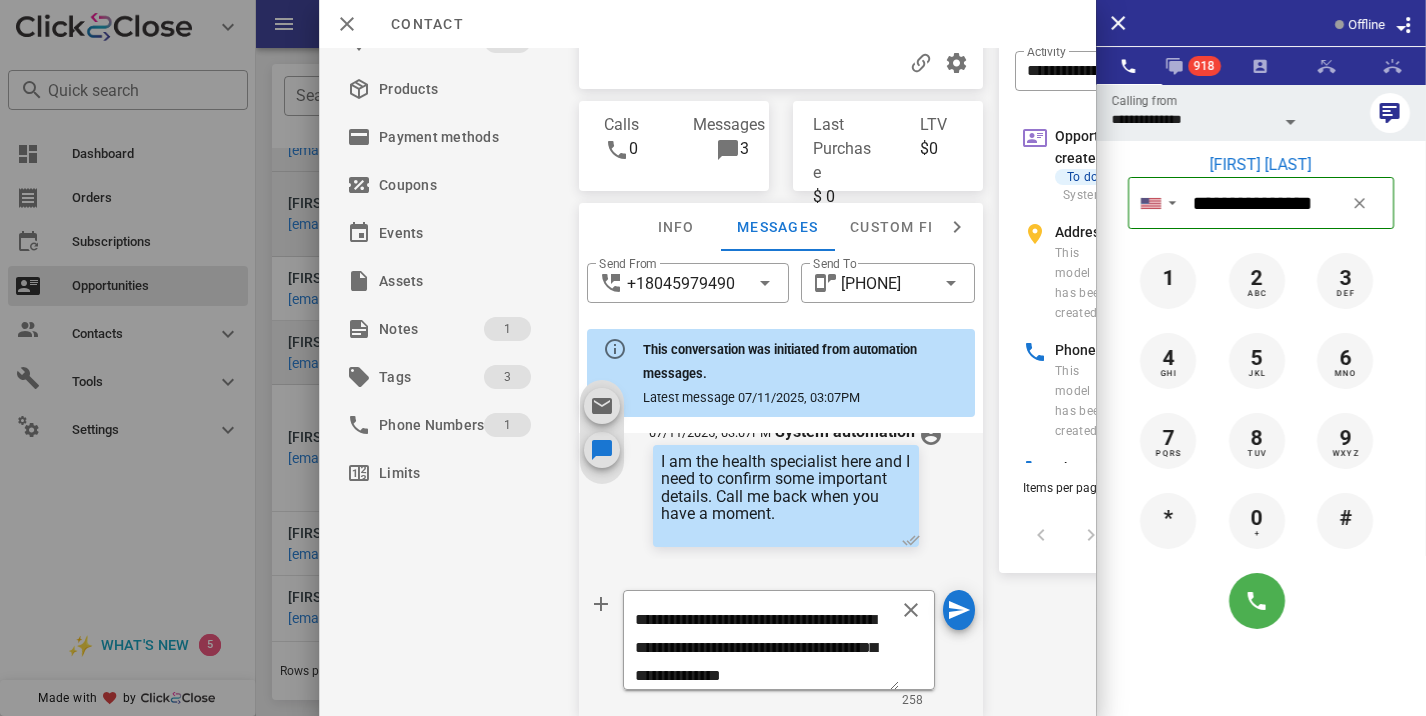 click at bounding box center (713, 358) 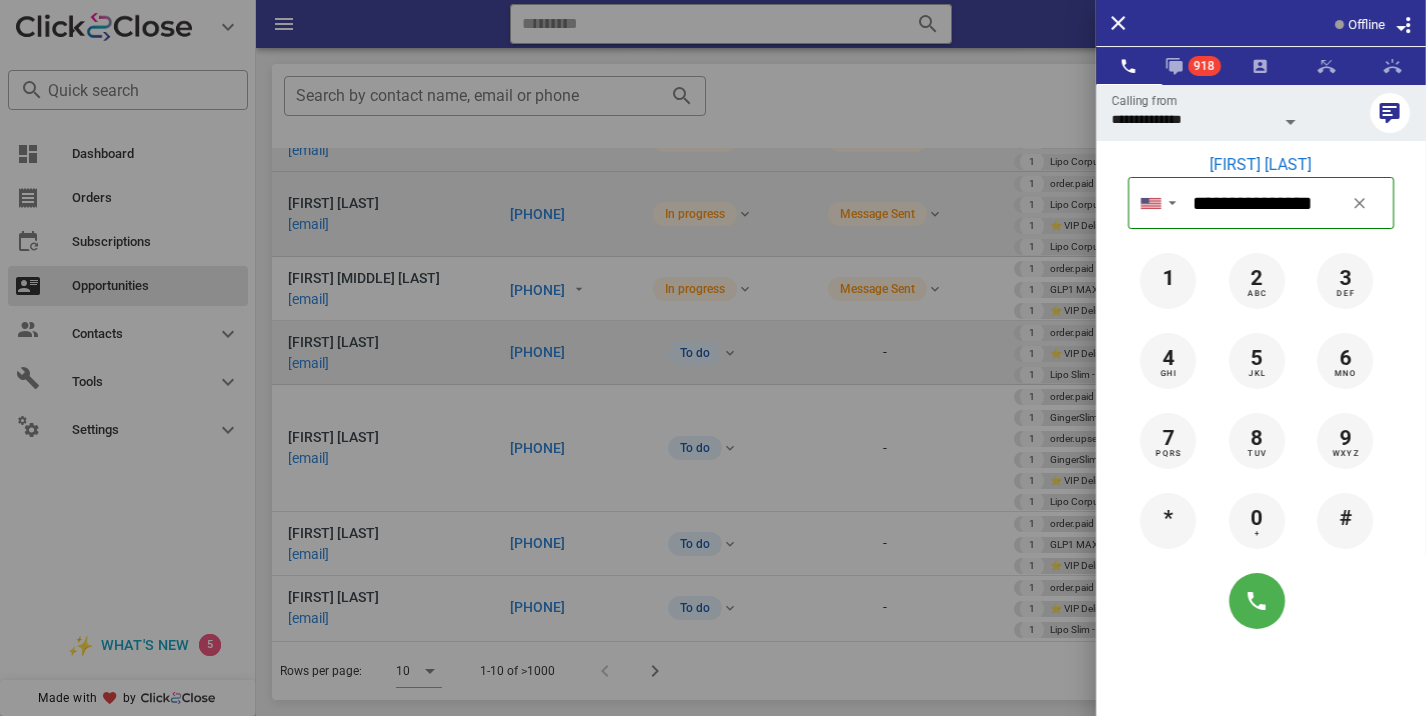 click at bounding box center [713, 358] 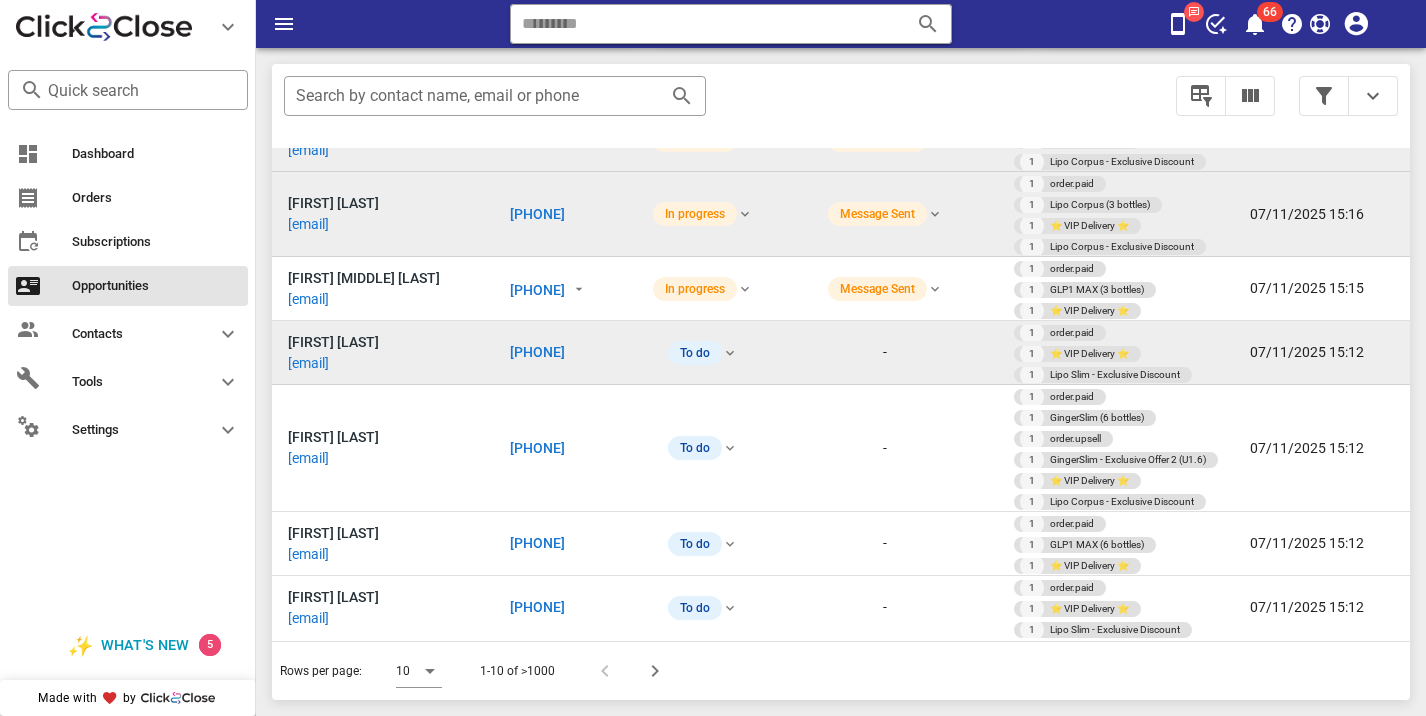 click on "[PHONE]" at bounding box center (537, 352) 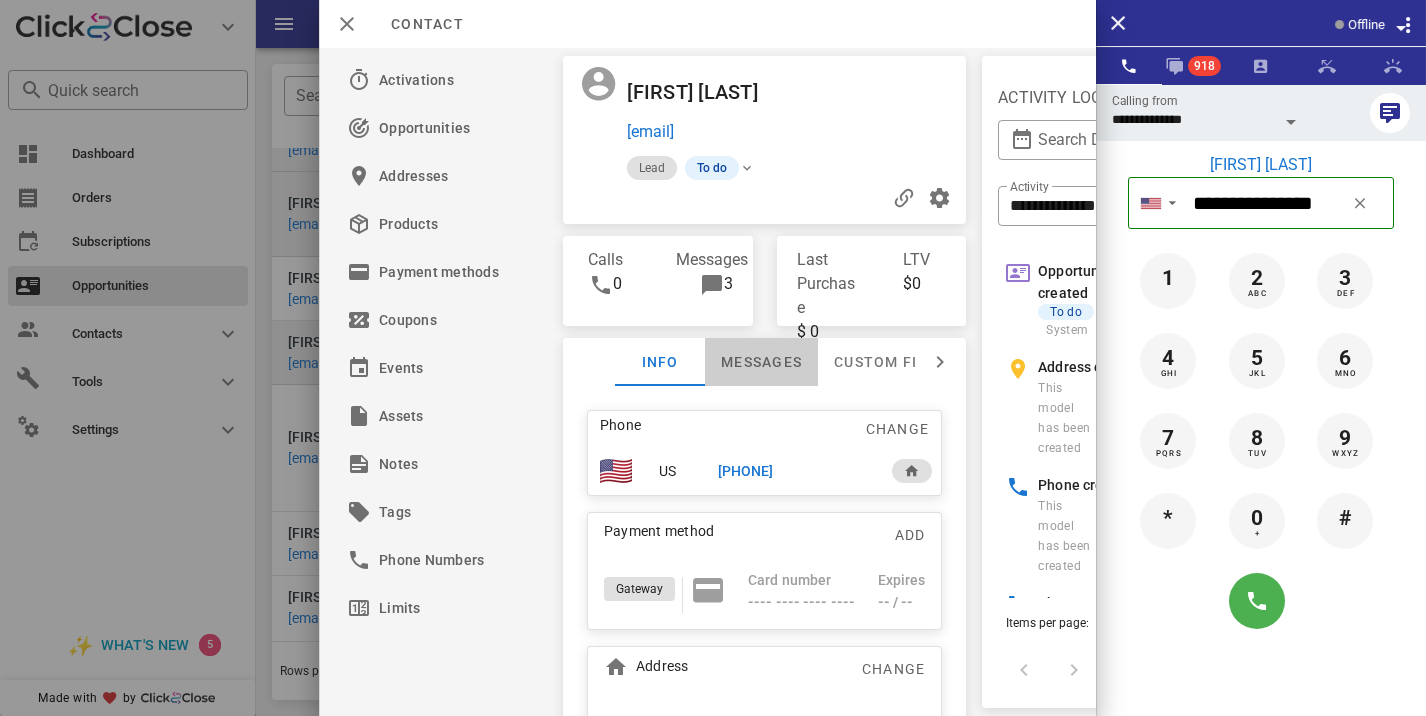 click on "Messages" at bounding box center [761, 362] 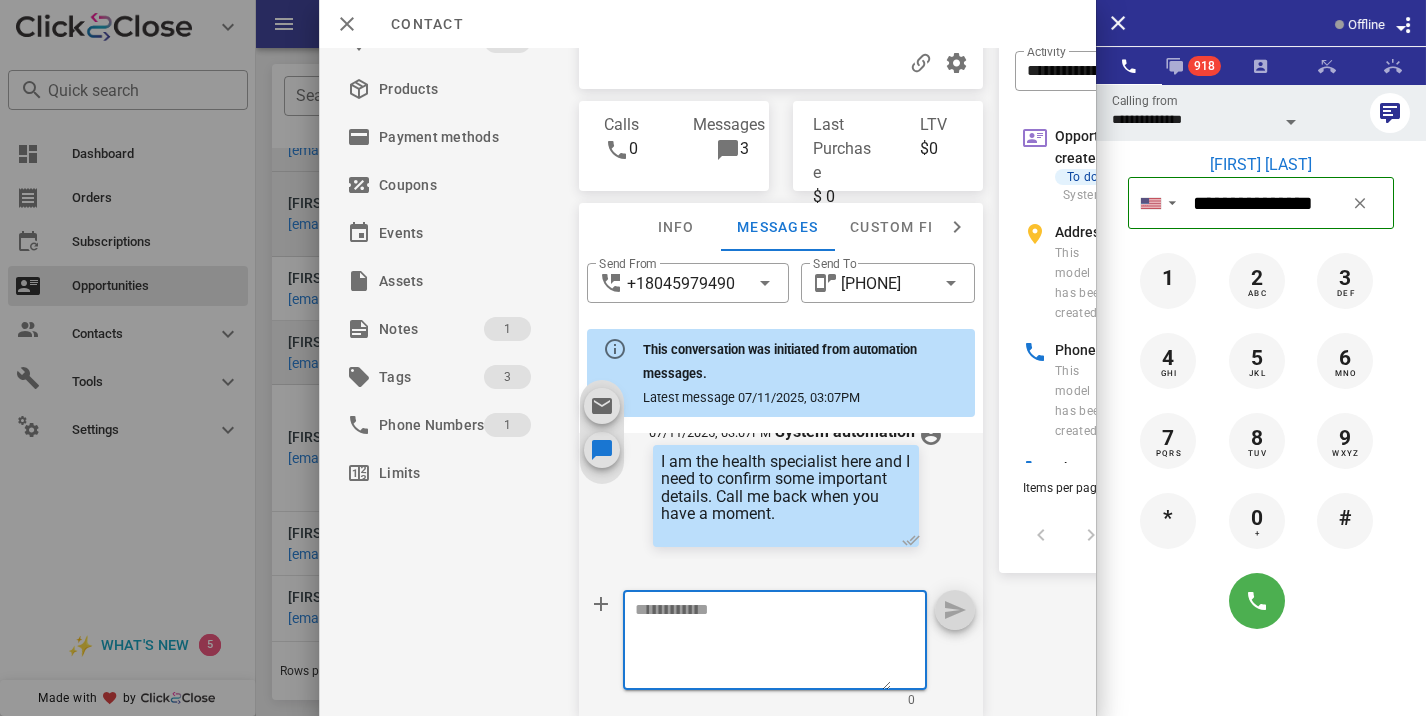 click at bounding box center (763, 643) 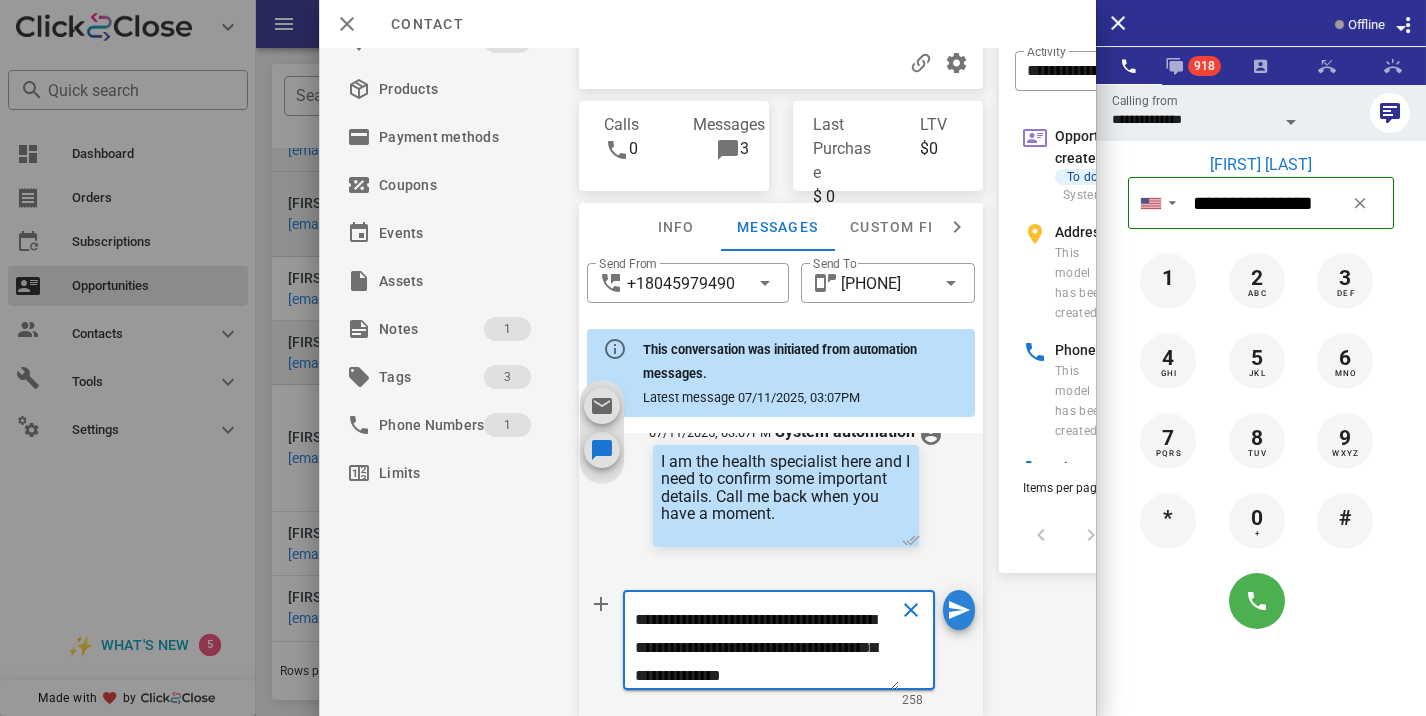 type on "**********" 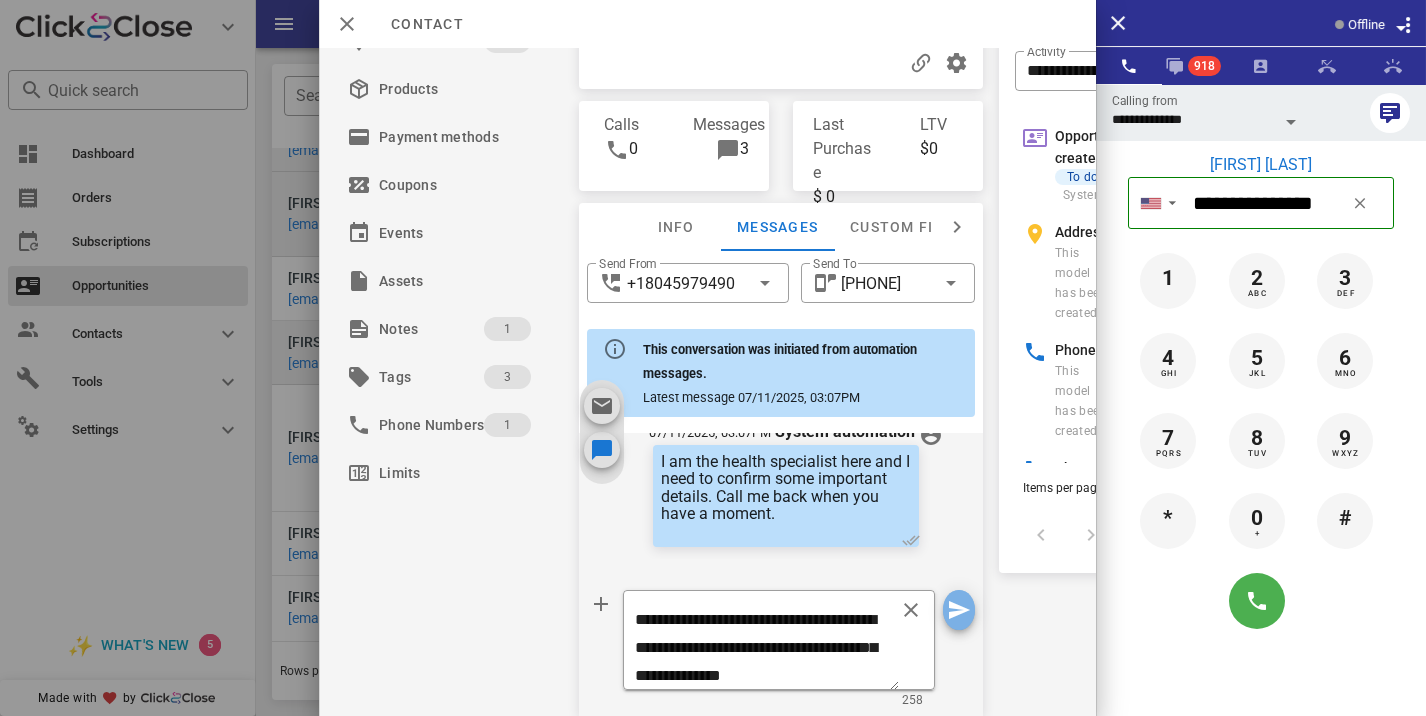 click on "**********" at bounding box center [781, 653] 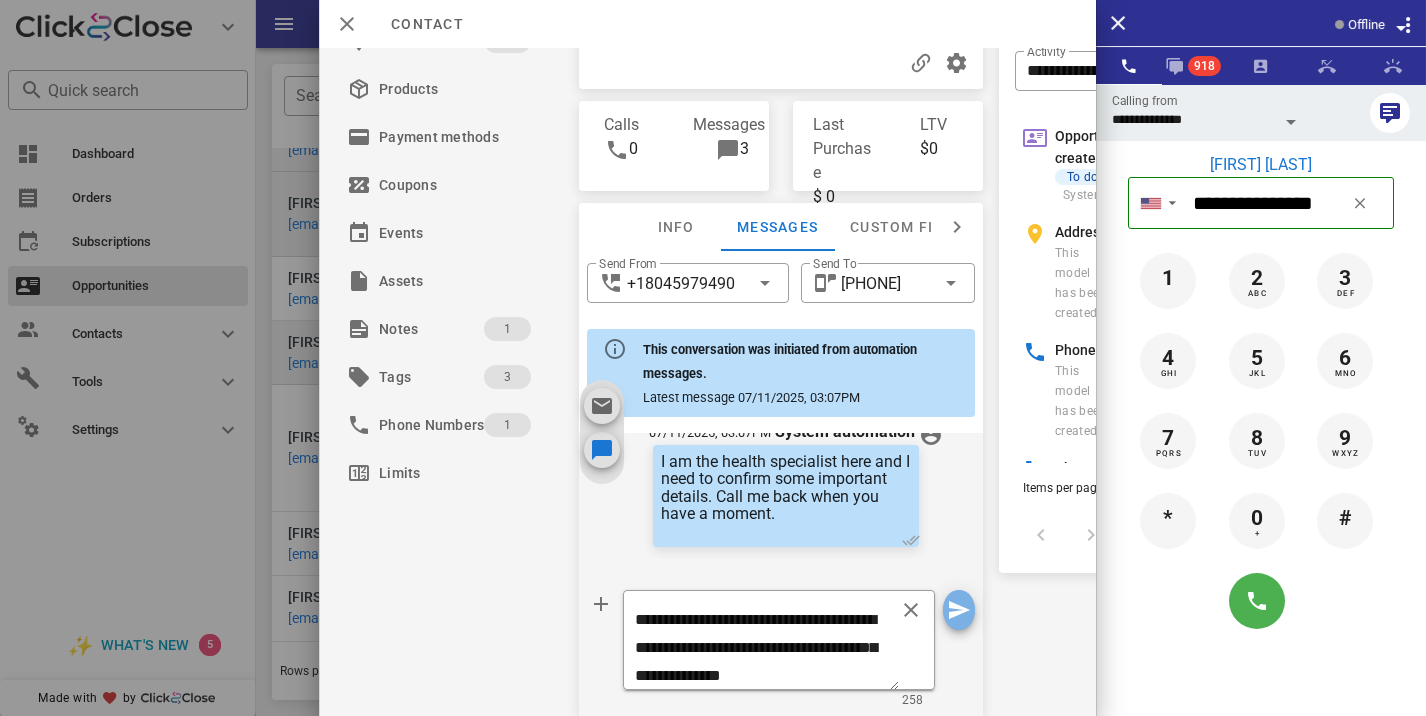 click at bounding box center [959, 610] 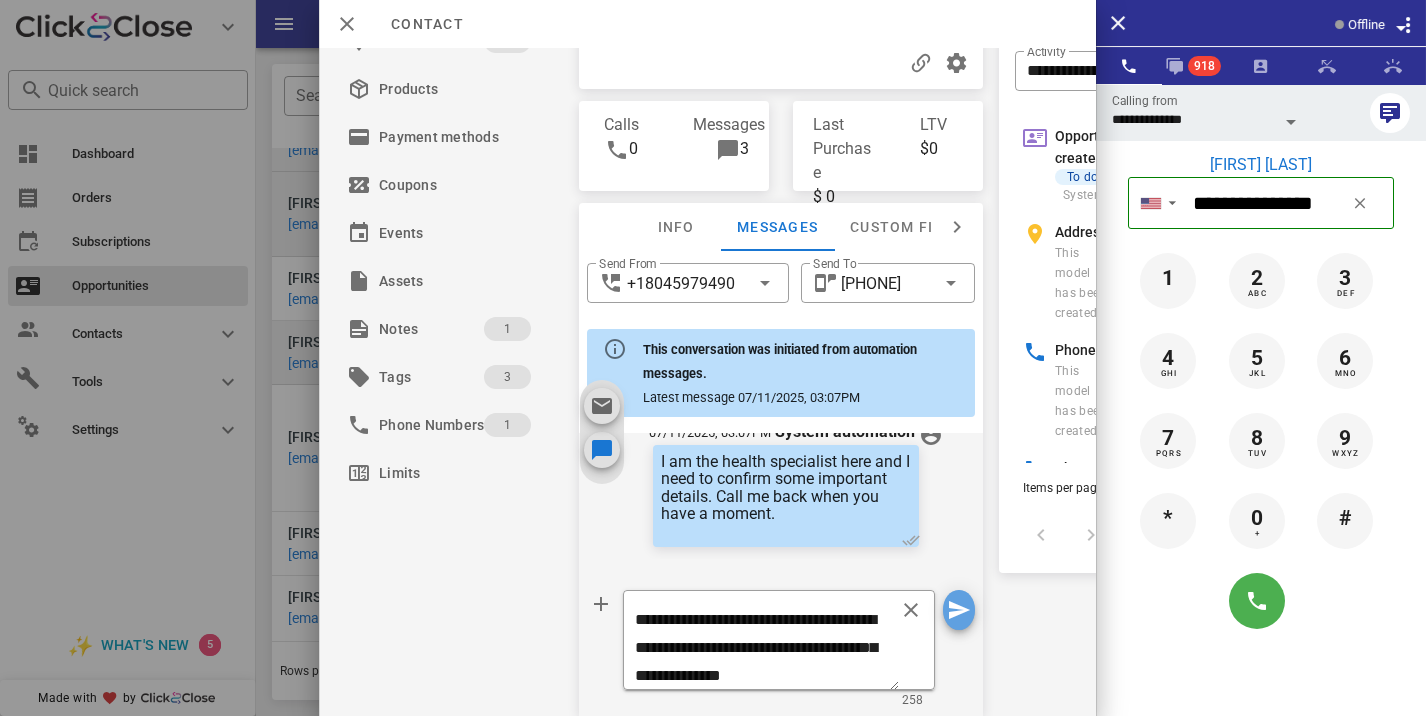 type 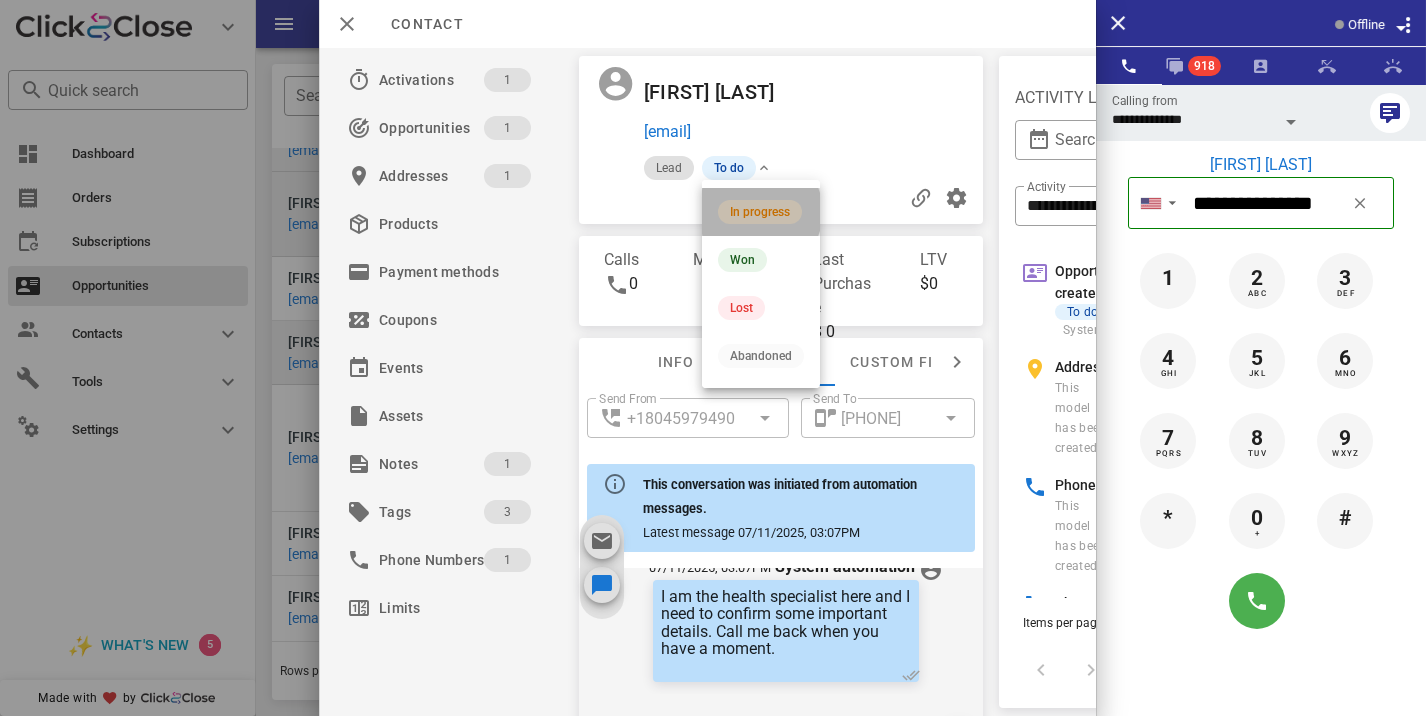 click on "In progress" at bounding box center (761, 212) 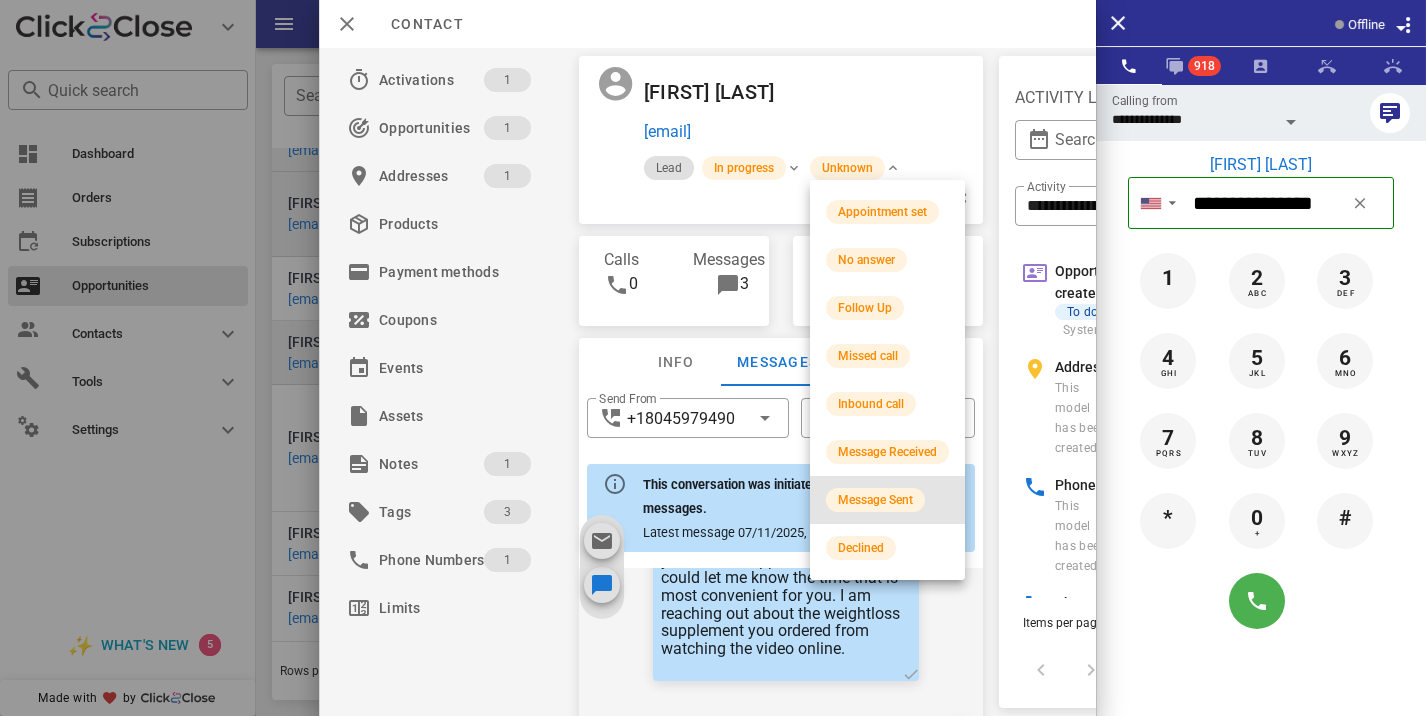 click on "Message Sent" at bounding box center [887, 500] 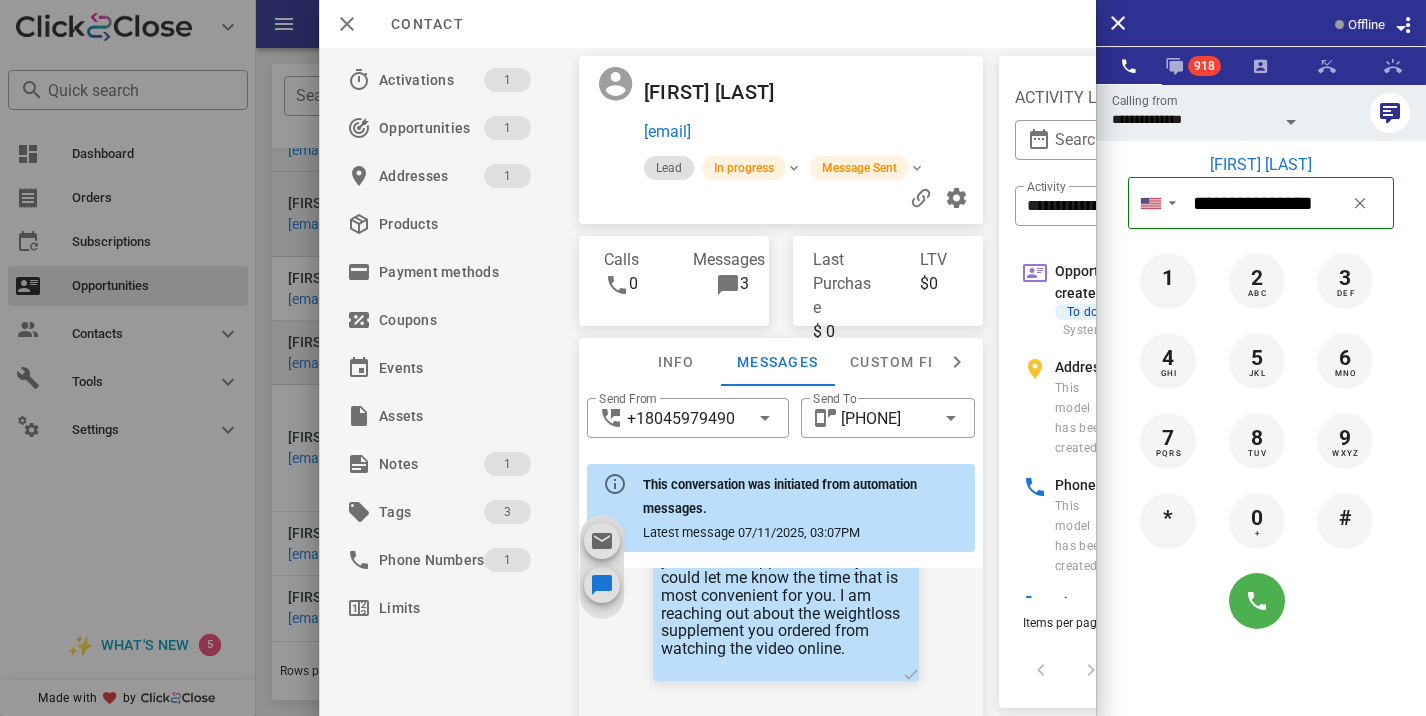 click on "Actions for [EMAIL]  Activations  1  Opportunities  1  Addresses  1  Products Payment methods Coupons Events Assets Notes  1  Tags  3  Phone Numbers  1  Limits [FIRST] [LAST]  [EMAIL]   Lead   In progress   Message Sent   Calls   0   Messages   3   Last Purchase   $ 0      LTV   $0   Info   Messages   Custom fields   Phone   Change   US   [PHONE]   Payment method   Add  Gateway  Card number  ---- ---- ---- ----  Expires  -- / --  Address   Change   [NUMBER] [STREET] .
[CITY], [STATE], [POSTAL_CODE] .
US   ​ Send From [PHONE] ​ Send To [PHONE]  This conversation was initiated from automation messages.  Latest message [DATE], [TIME] [DATE], [TIME] System automation  Hi  [FIRST], This is the Health Appt. with Dr. Prescott. We need to verify some important details about your order. If you can please return the call at your earliest convenience. Otherwise we will try back at another time. The phone number is [PHONE]. Thank you have a great day.  [DATE], [TIME] System automation" at bounding box center [707, 382] 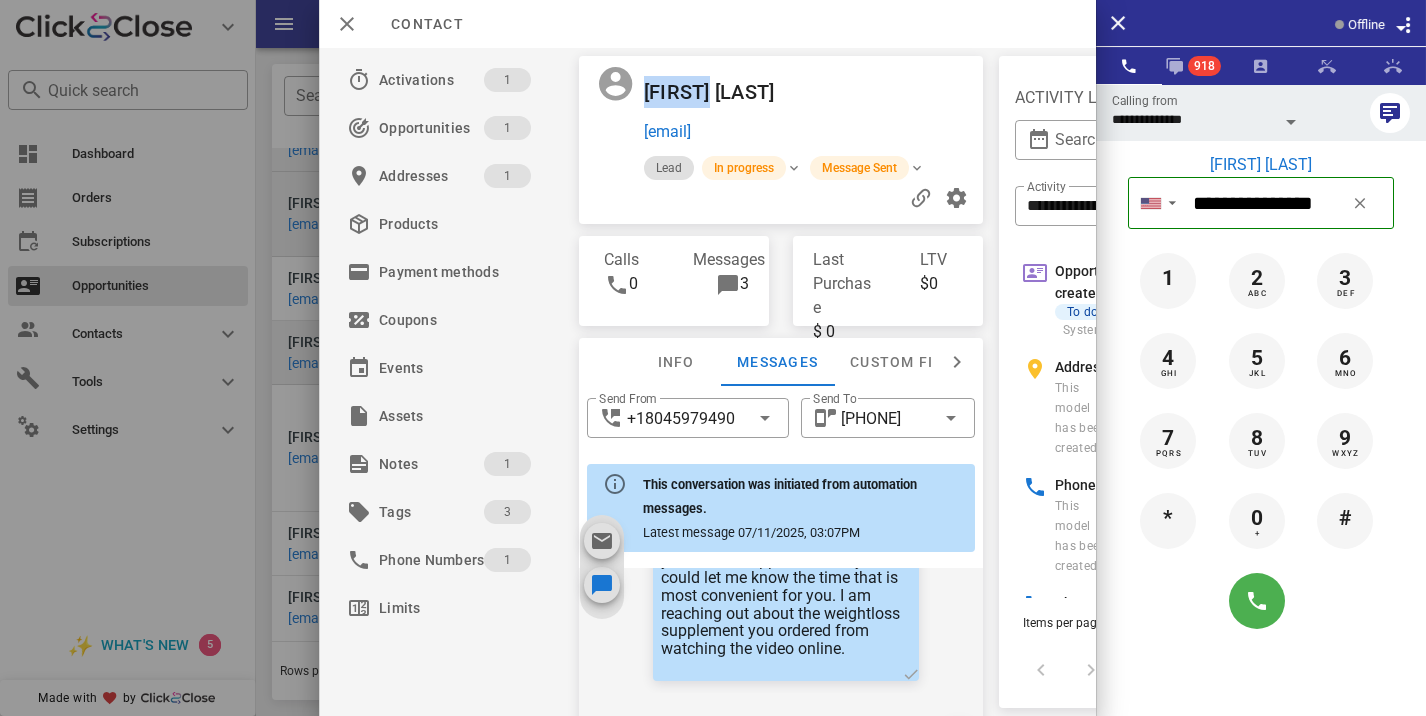 click on "Actions for [EMAIL]  Activations  1  Opportunities  1  Addresses  1  Products Payment methods Coupons Events Assets Notes  1  Tags  3  Phone Numbers  1  Limits [FIRST] [LAST]  [EMAIL]   Lead   In progress   Message Sent   Calls   0   Messages   3   Last Purchase   $ 0      LTV   $0   Info   Messages   Custom fields   Phone   Change   US   [PHONE]   Payment method   Add  Gateway  Card number  ---- ---- ---- ----  Expires  -- / --  Address   Change   [NUMBER] [STREET] .
[CITY], [STATE], [POSTAL_CODE] .
US   ​ Send From [PHONE] ​ Send To [PHONE]  This conversation was initiated from automation messages.  Latest message [DATE], [TIME] [DATE], [TIME] System automation  Hi  [FIRST], This is the Health Appt. with Dr. Prescott. We need to verify some important details about your order. If you can please return the call at your earliest convenience. Otherwise we will try back at another time. The phone number is [PHONE]. Thank you have a great day.  [DATE], [TIME] System automation" at bounding box center (707, 382) 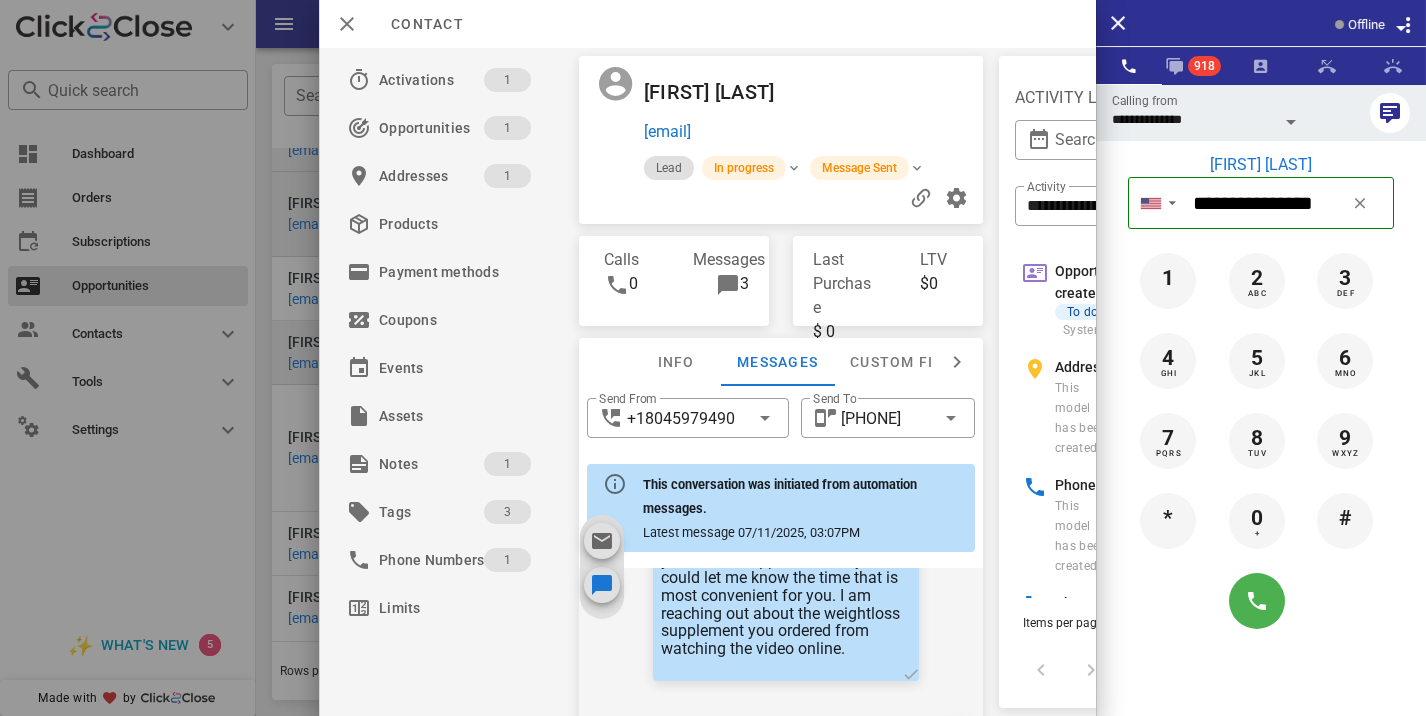 click at bounding box center [713, 358] 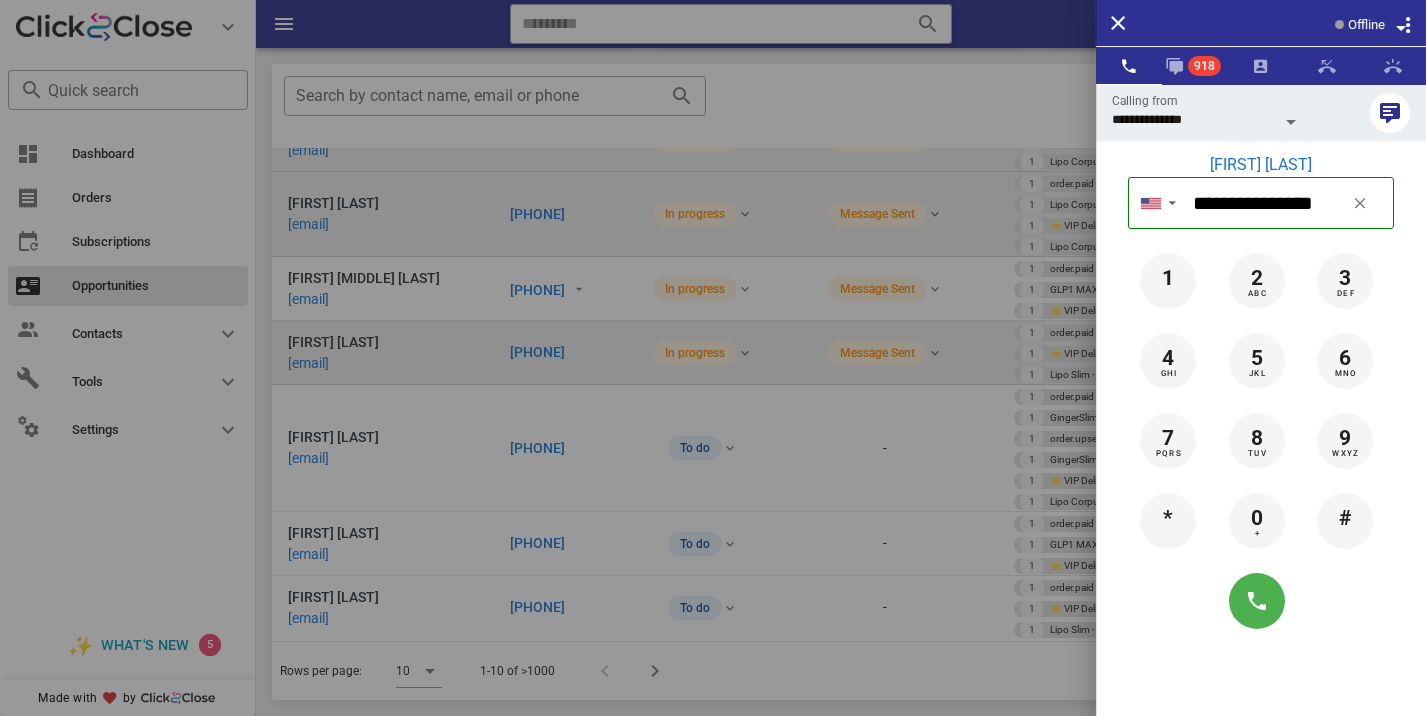 click at bounding box center [713, 358] 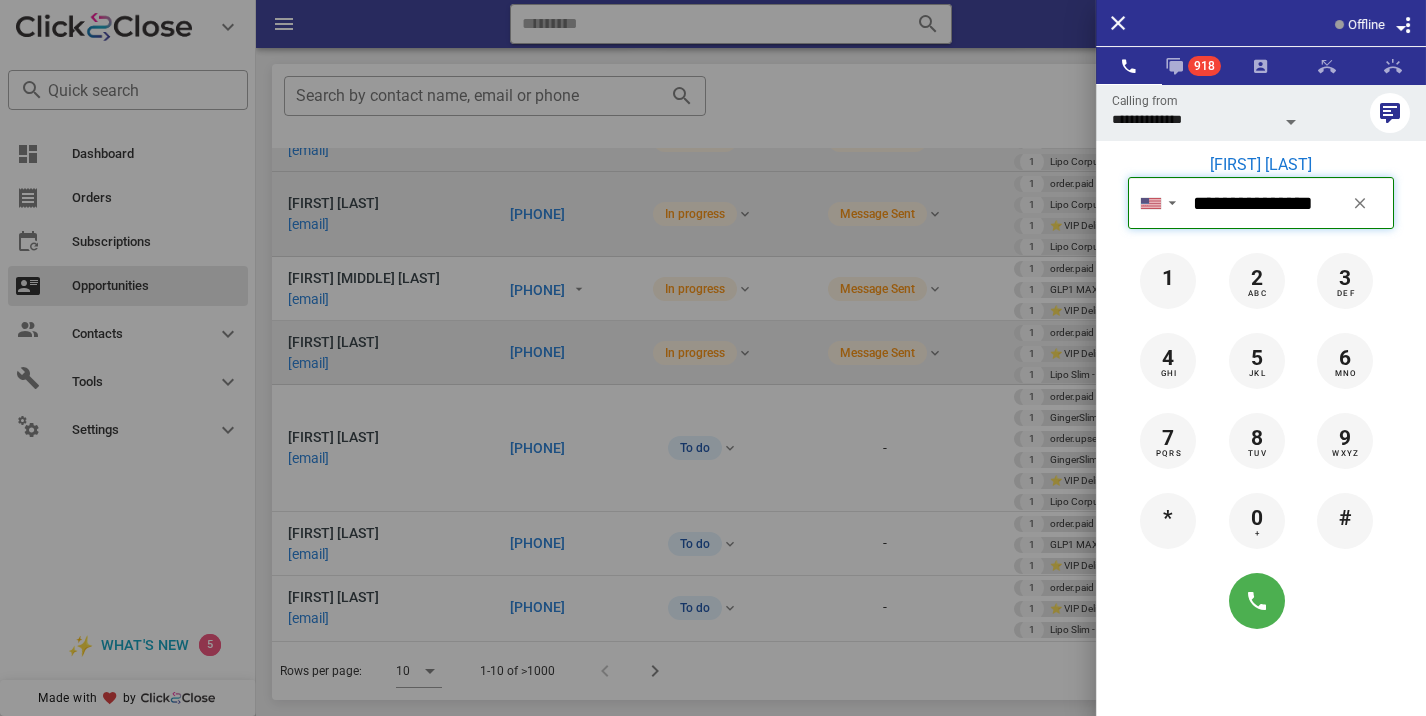 type 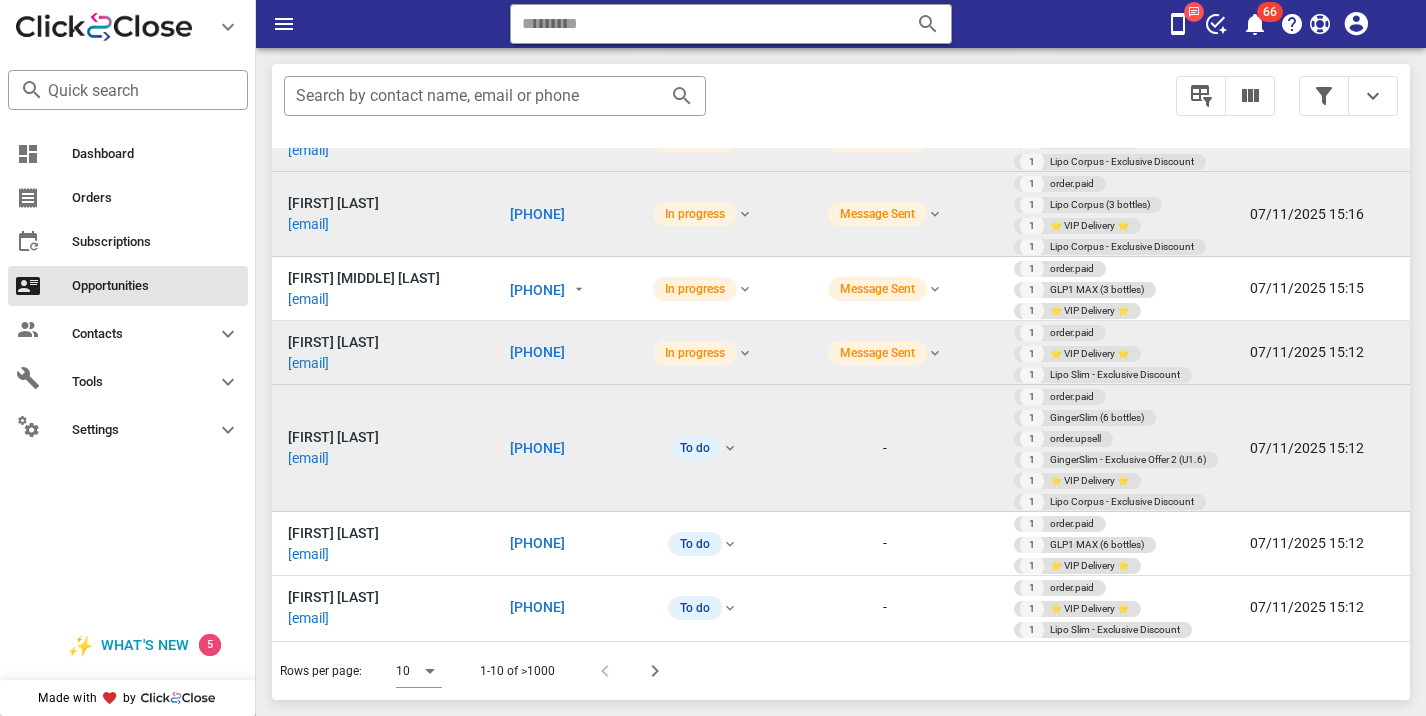 click on "[PHONE]" at bounding box center (537, 448) 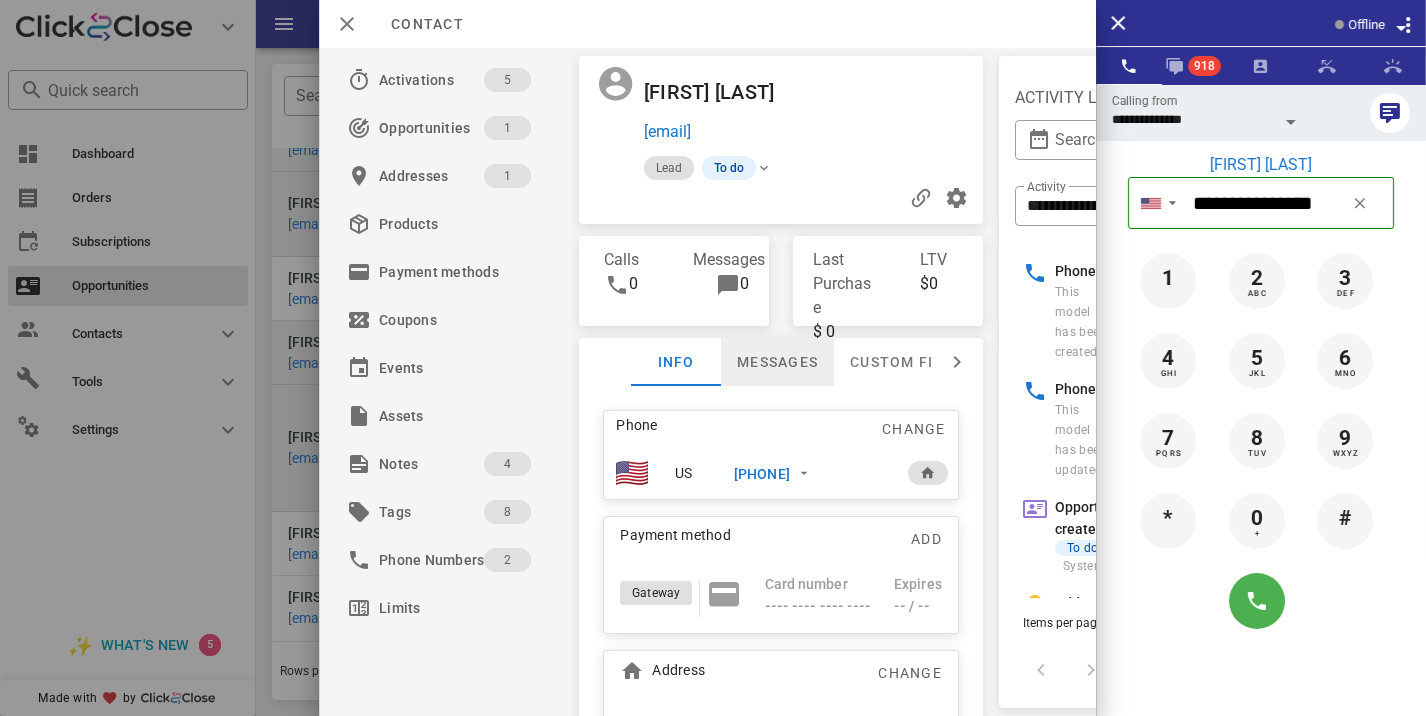 click on "Messages" at bounding box center [777, 362] 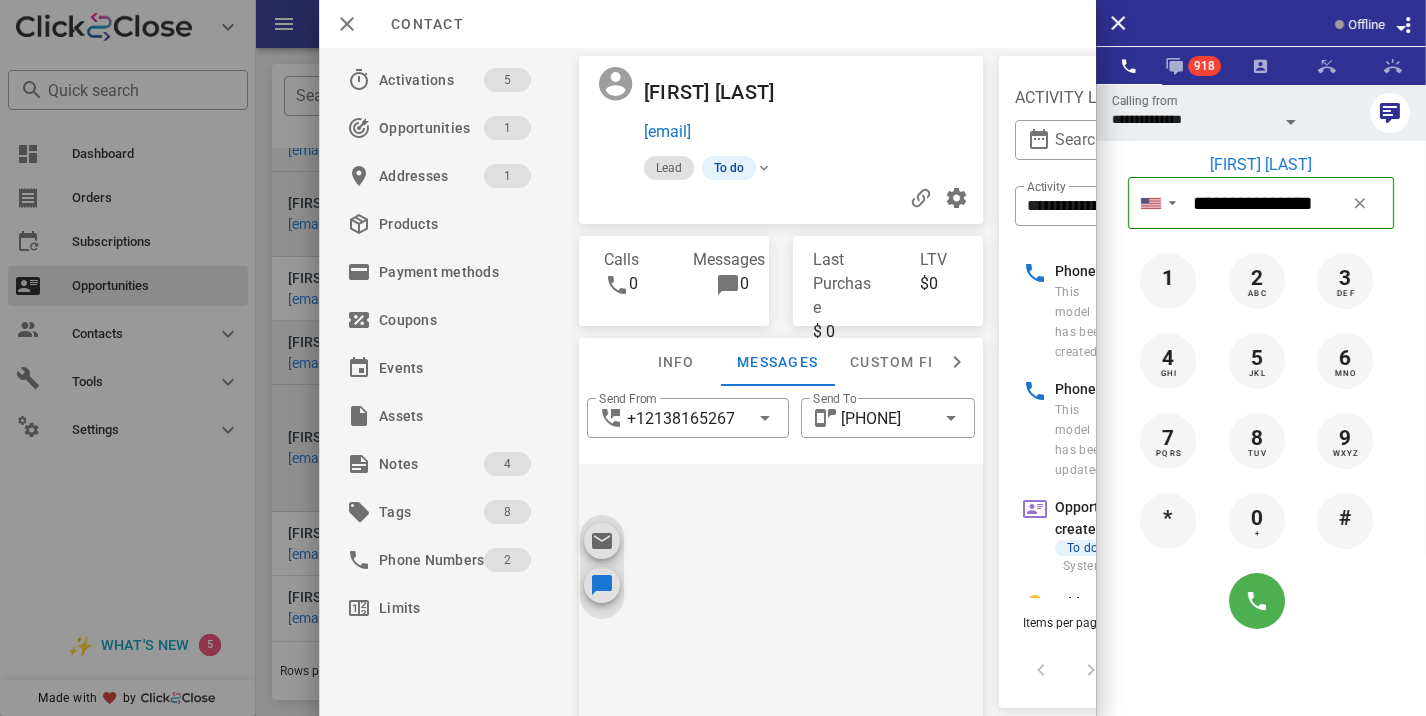 click at bounding box center (713, 358) 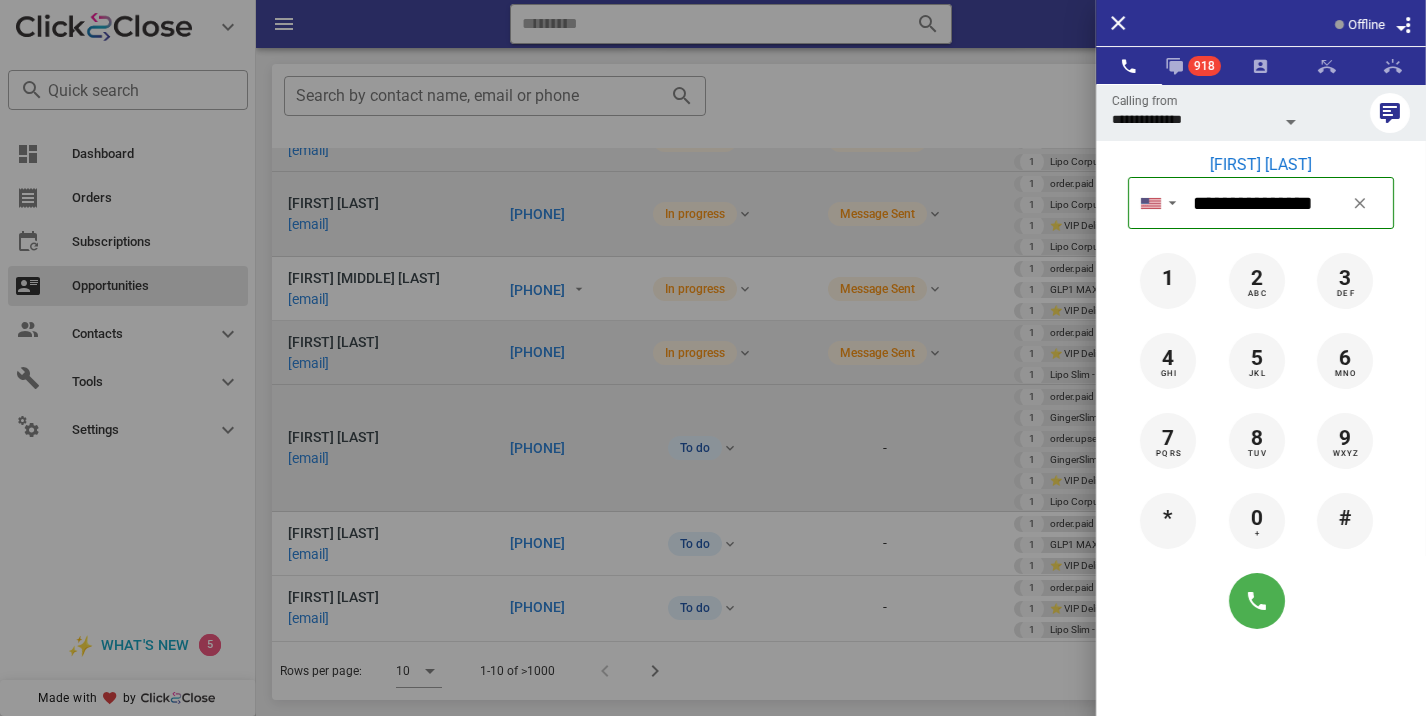 click at bounding box center [713, 358] 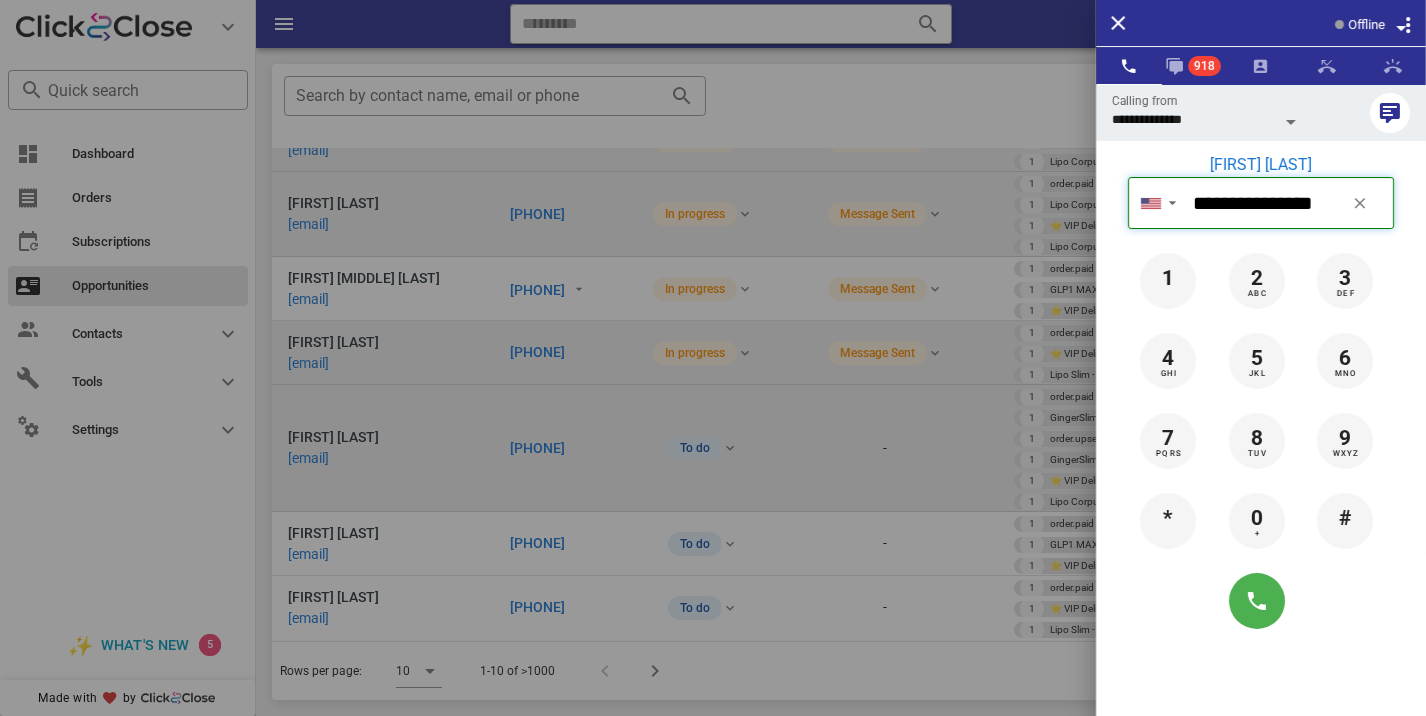 type 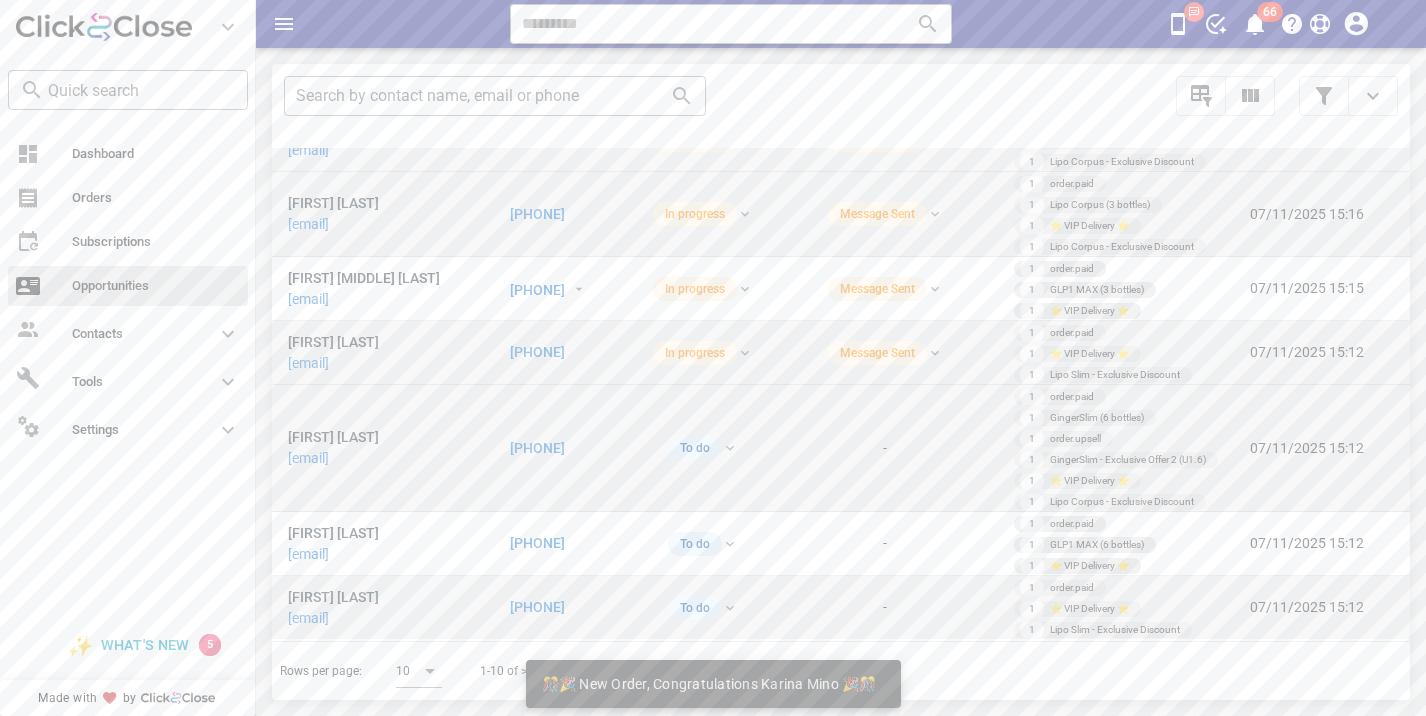 click on "[PHONE]" at bounding box center [537, 607] 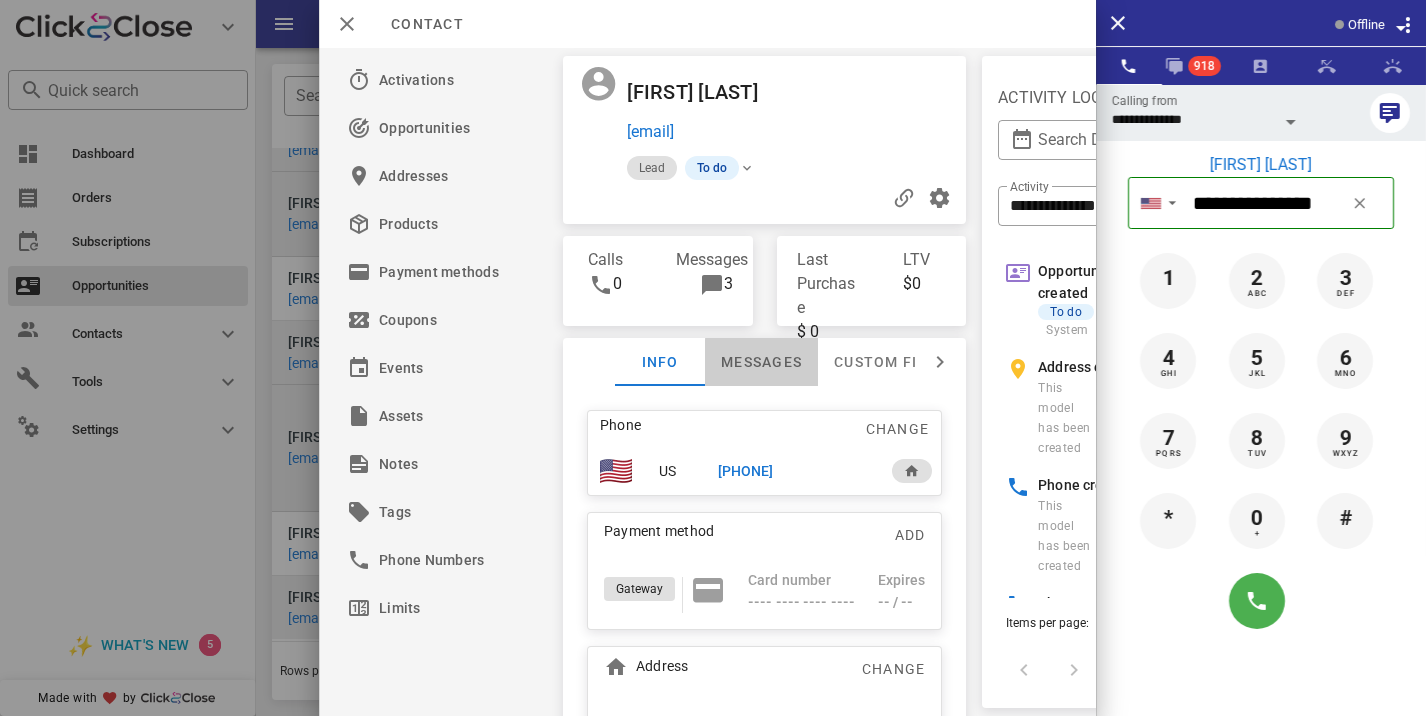 click on "Messages" at bounding box center [761, 362] 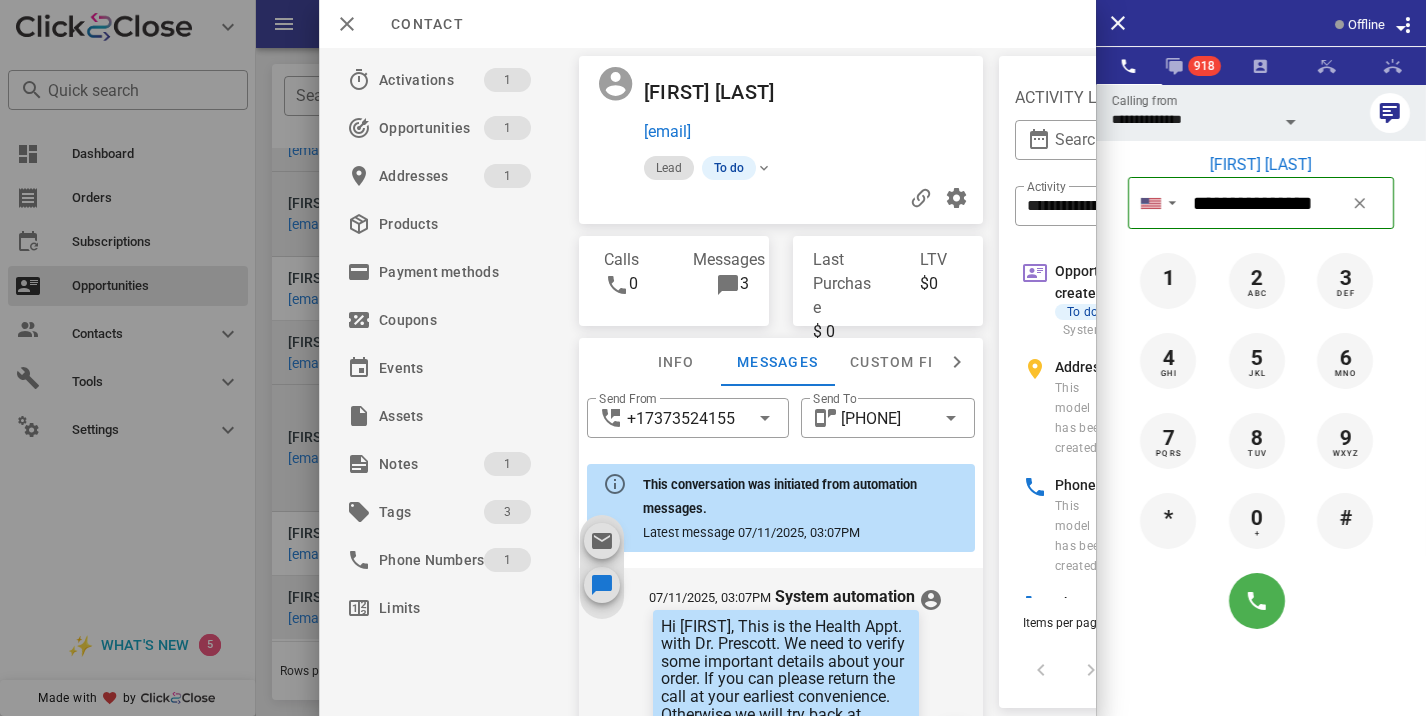 scroll, scrollTop: 657, scrollLeft: 0, axis: vertical 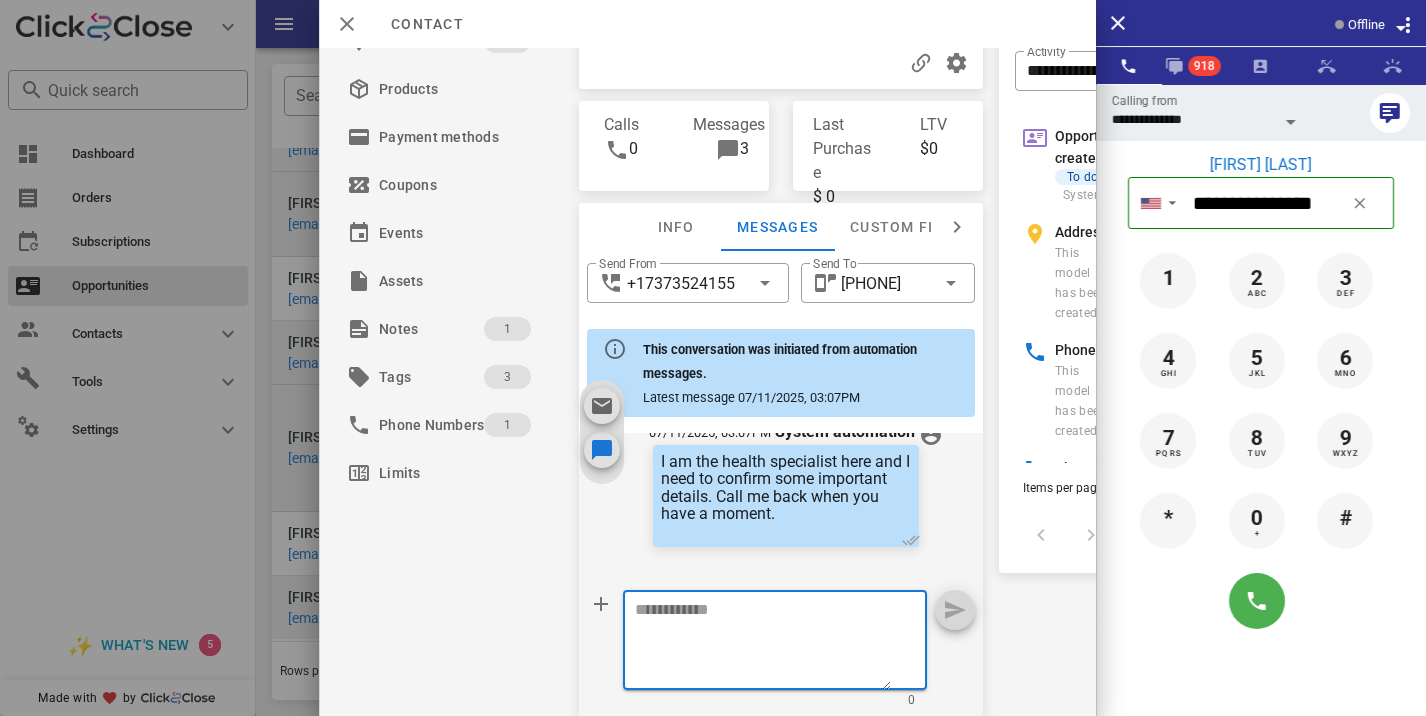 click at bounding box center (763, 643) 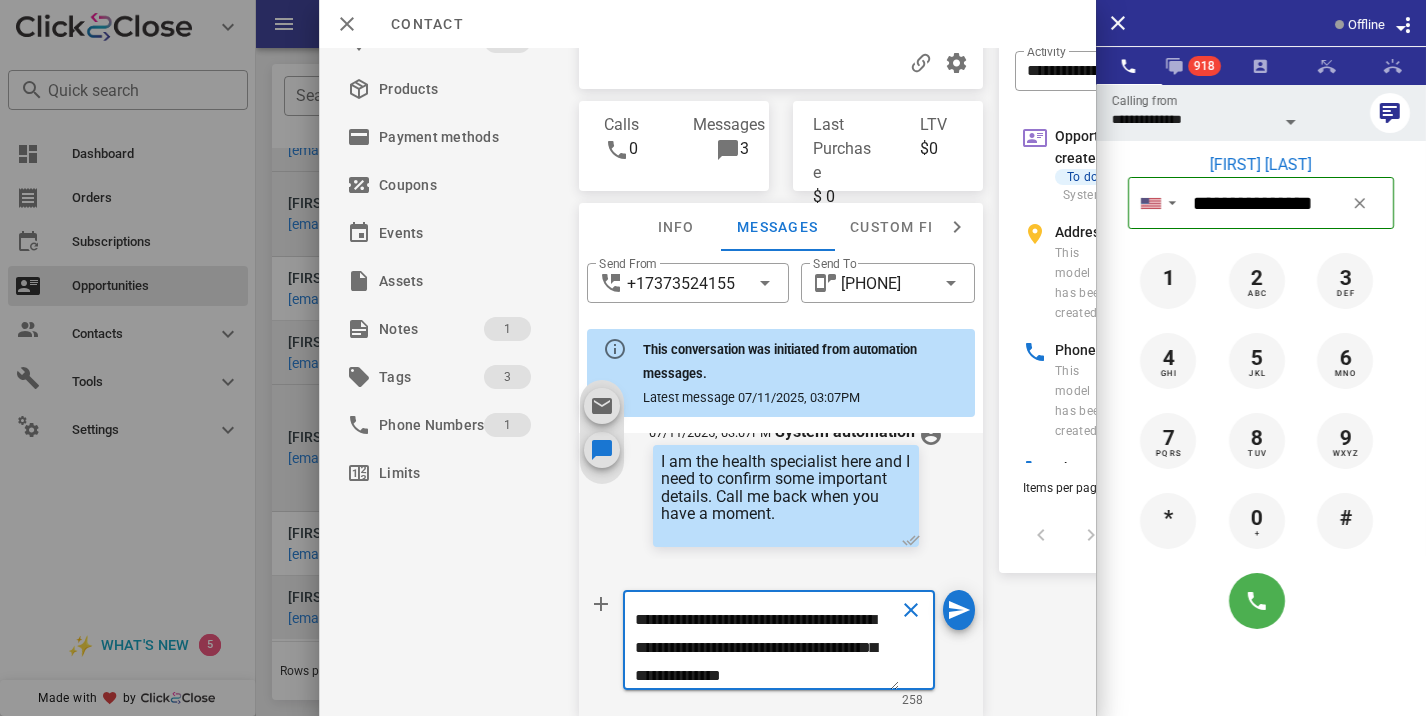 scroll, scrollTop: 0, scrollLeft: 0, axis: both 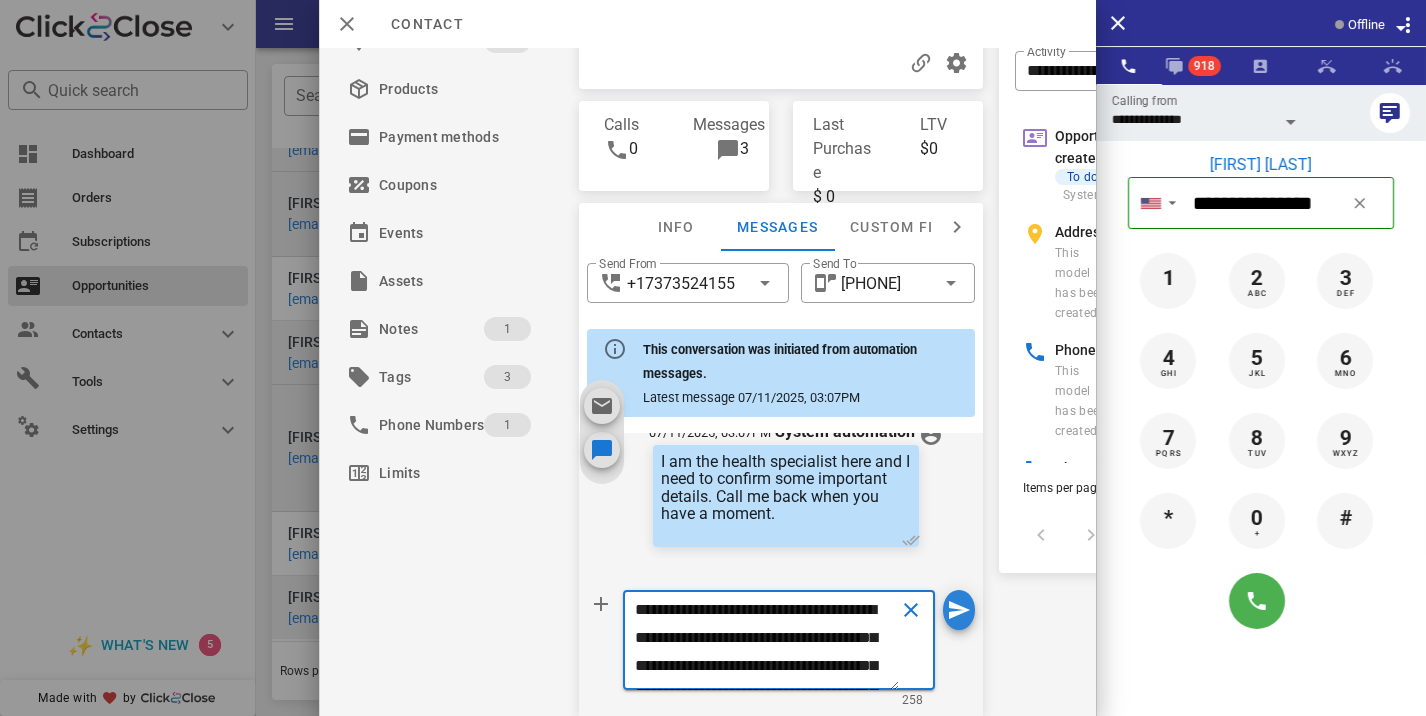 type on "**********" 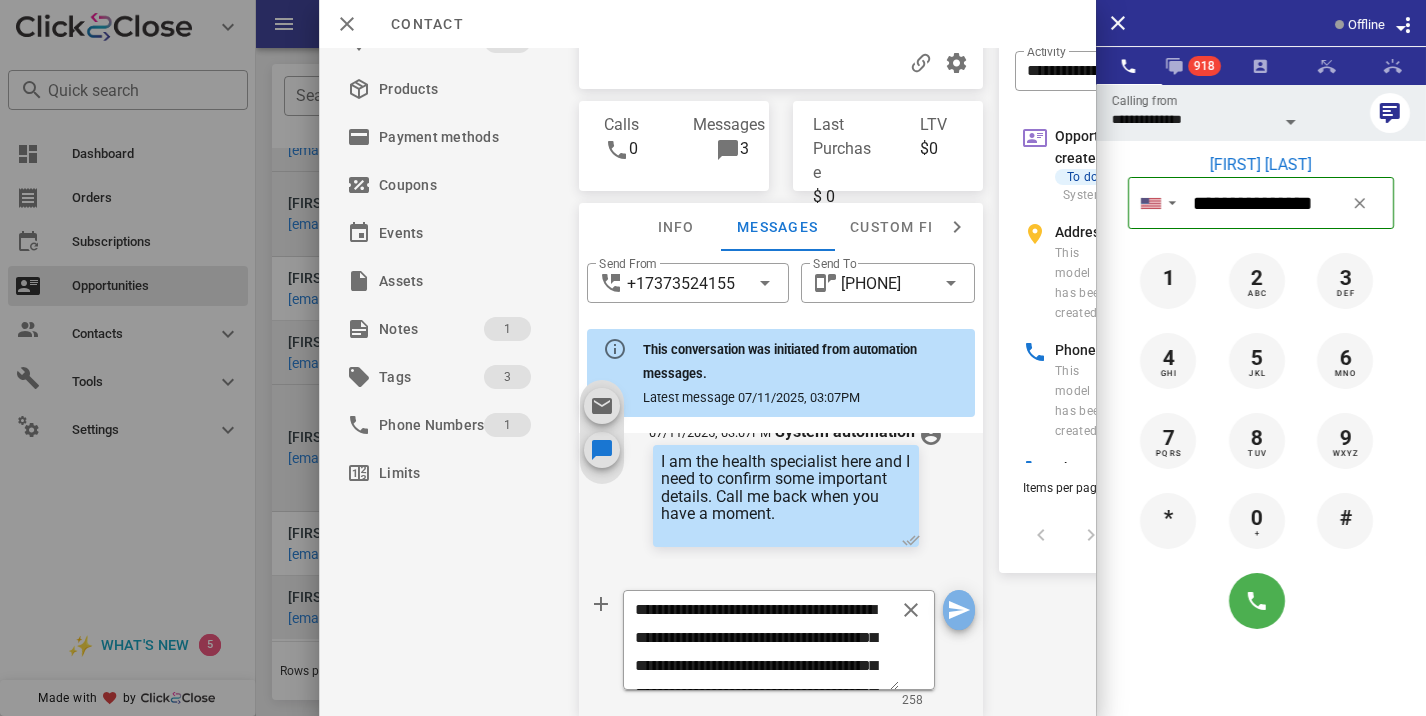 click at bounding box center [959, 610] 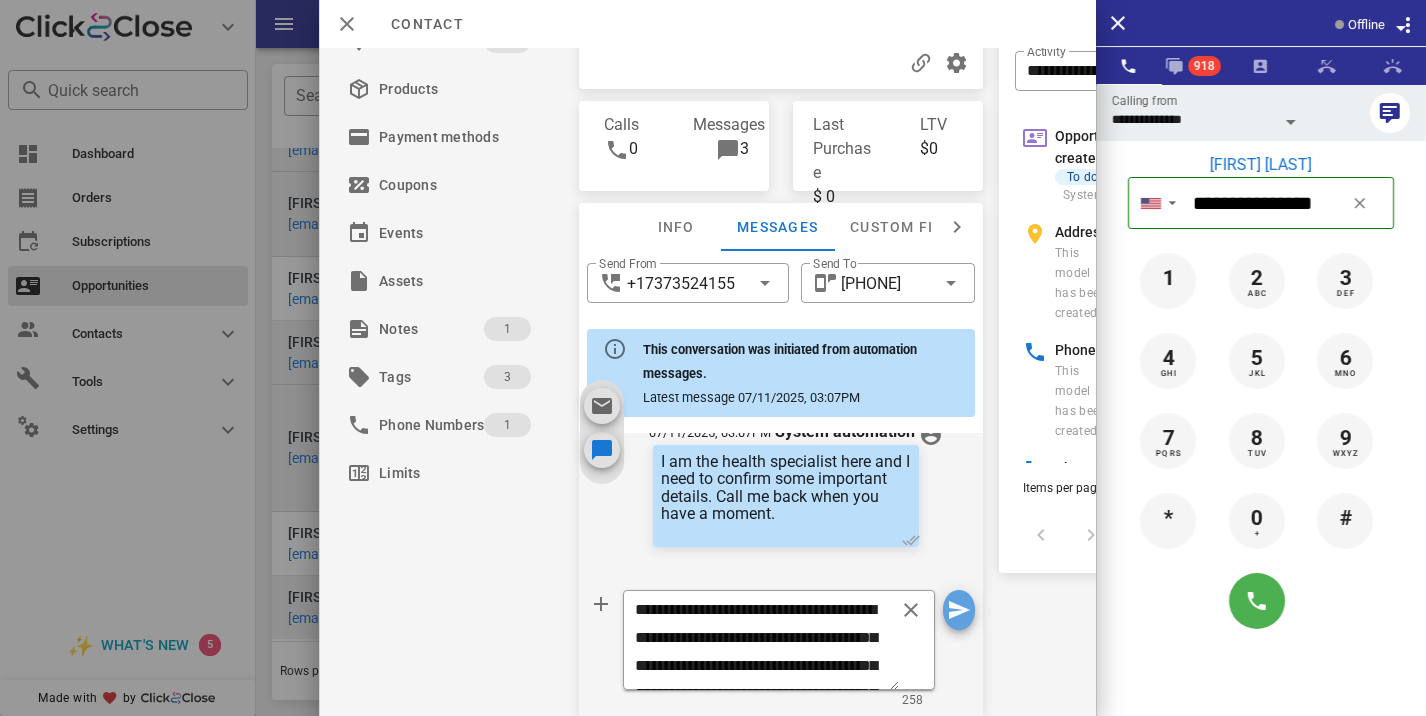 type 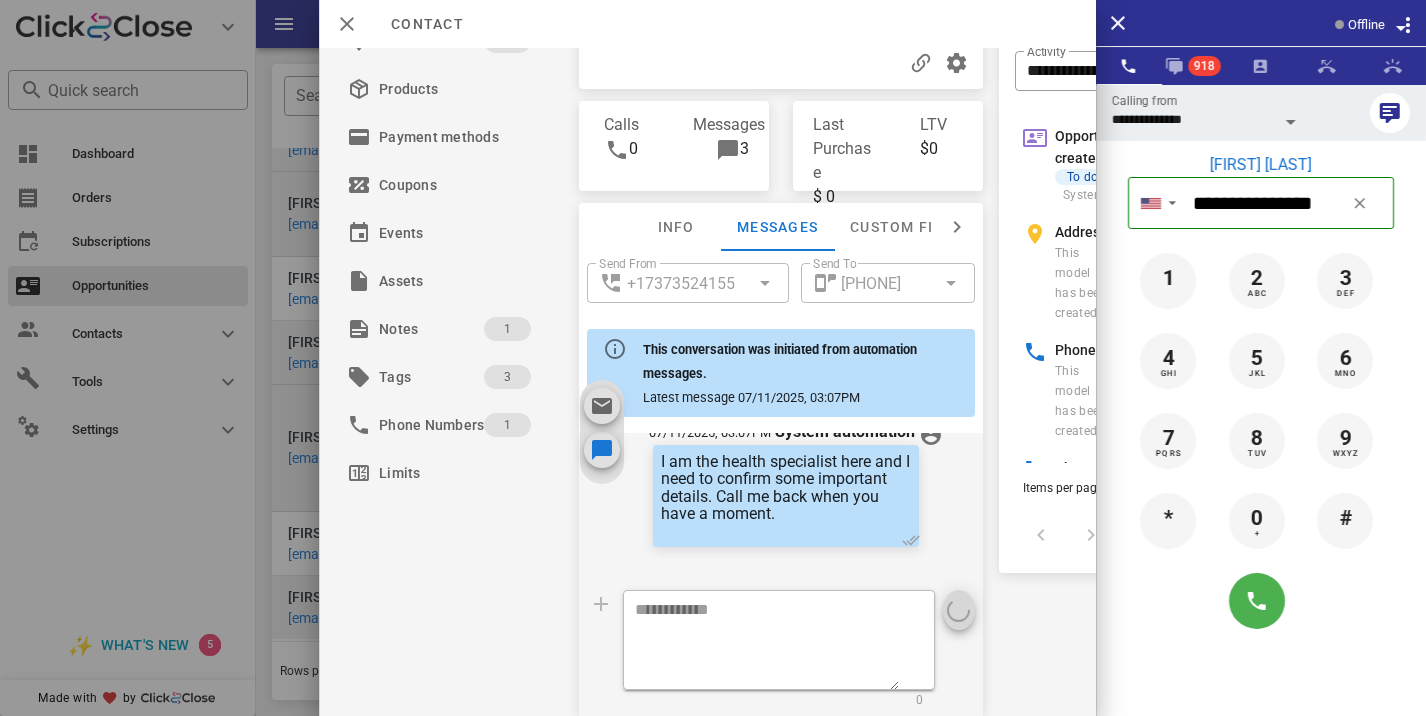 scroll, scrollTop: 0, scrollLeft: 0, axis: both 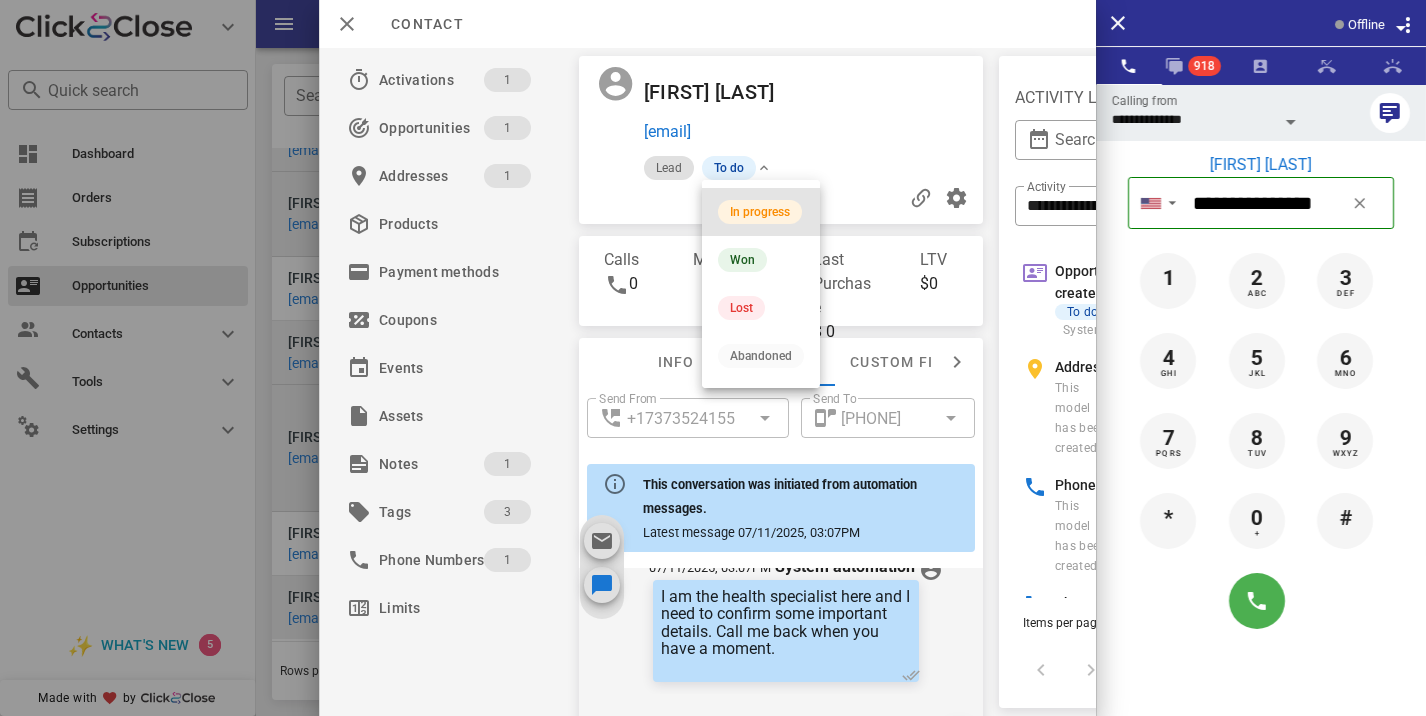 click on "In progress" at bounding box center [761, 212] 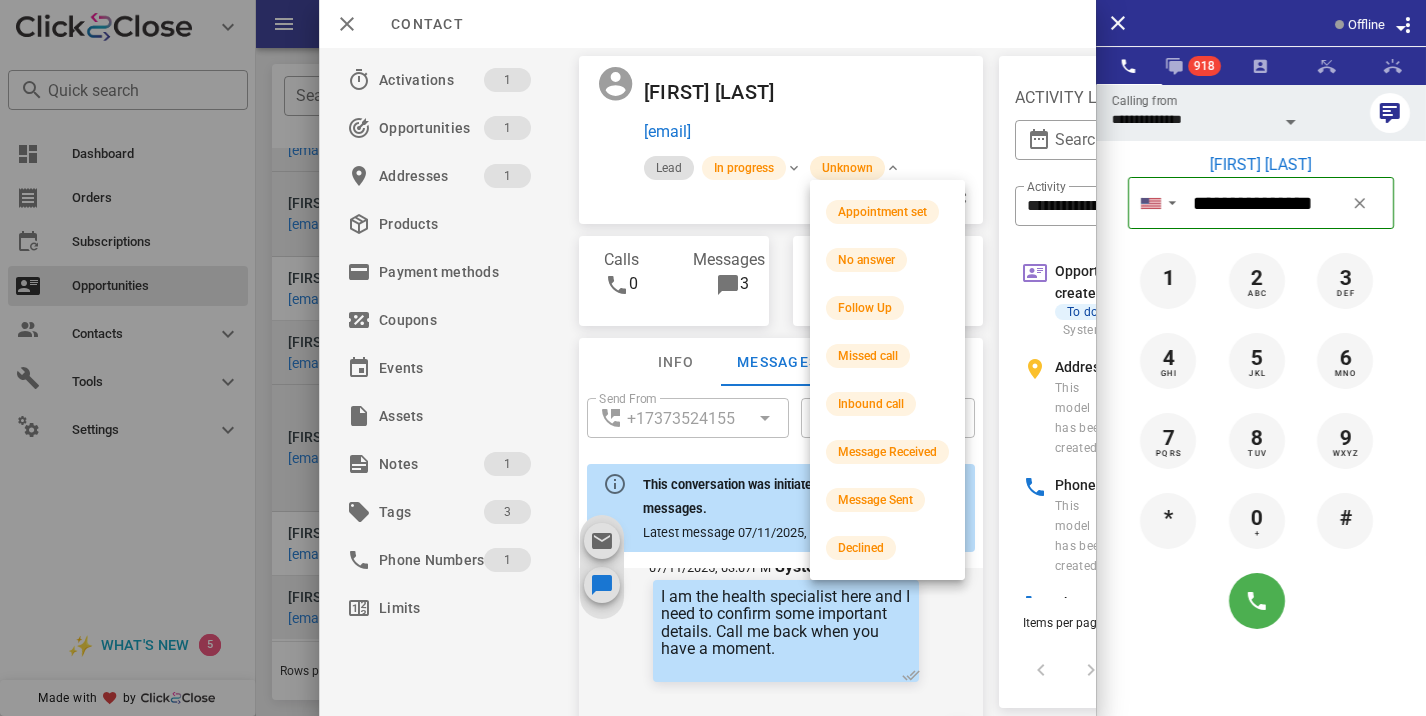 scroll, scrollTop: 876, scrollLeft: 0, axis: vertical 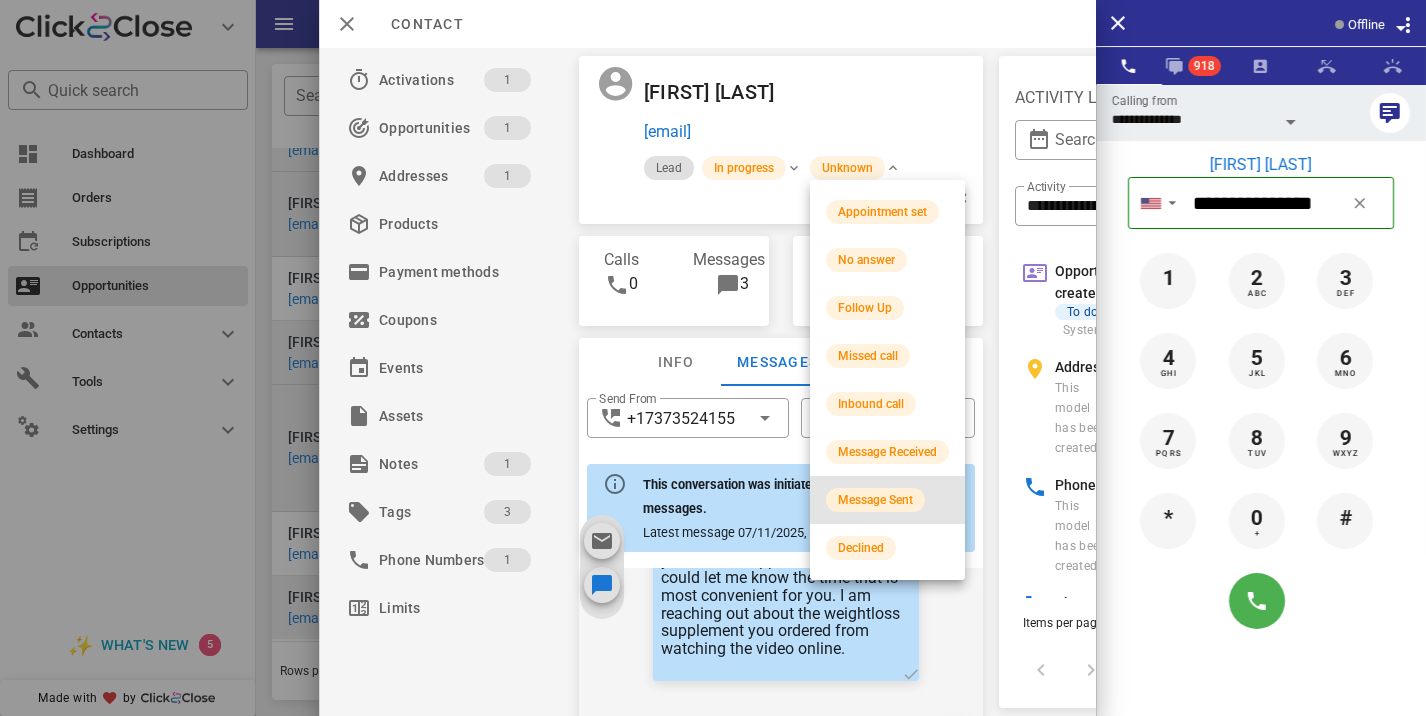 click on "Message Sent" at bounding box center [875, 500] 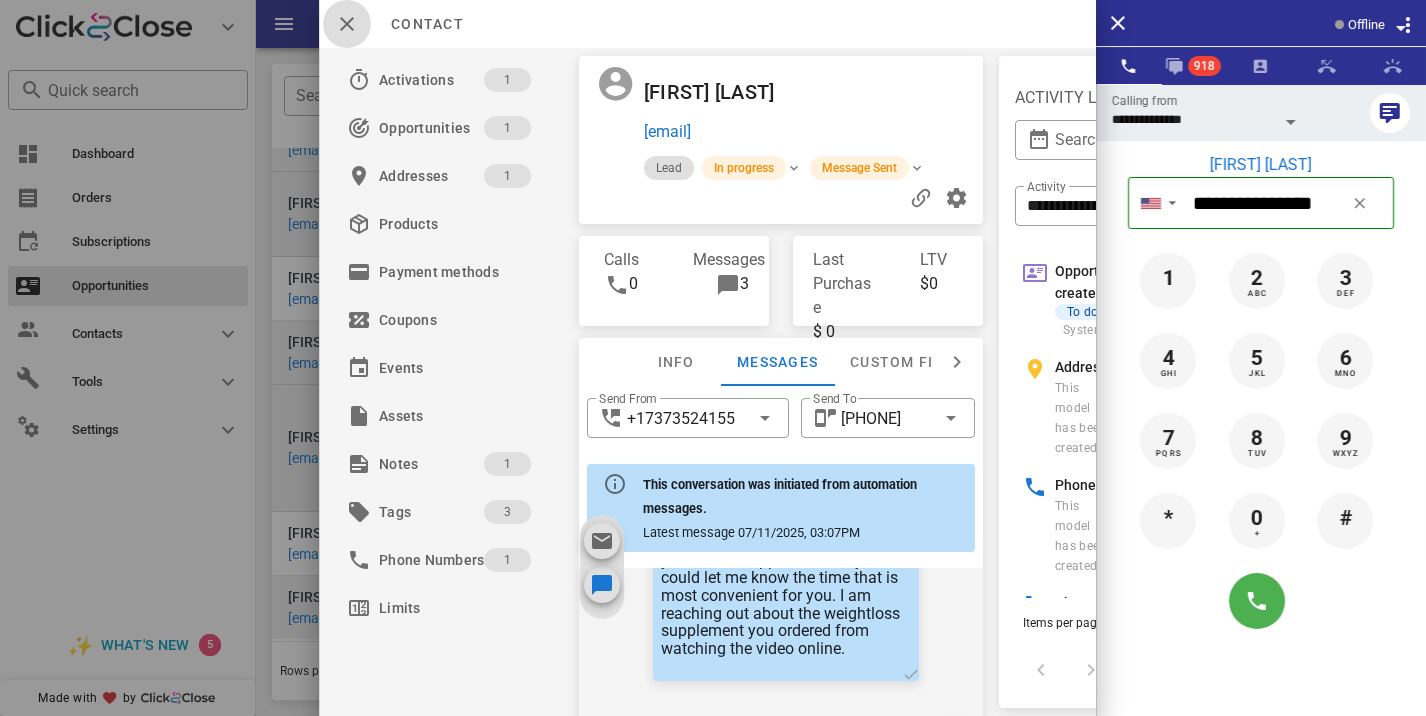 click at bounding box center (347, 24) 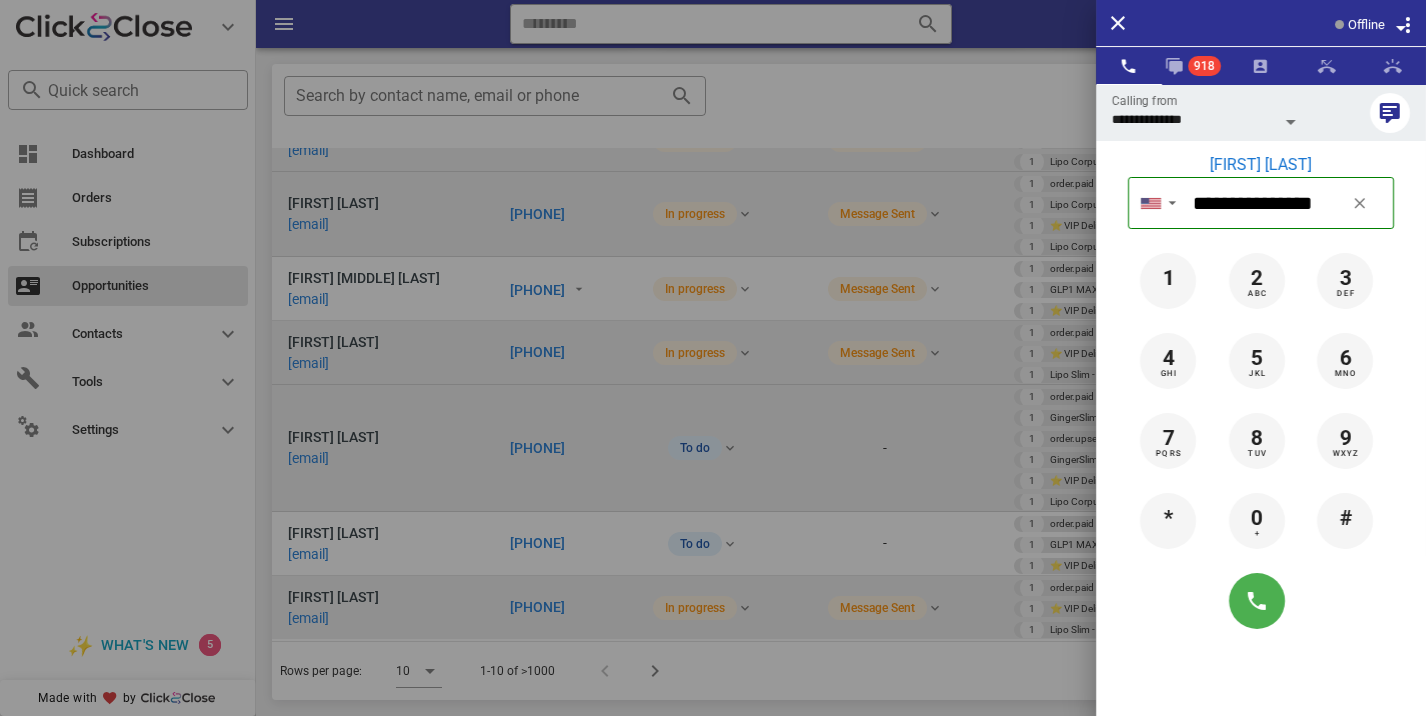 click at bounding box center [713, 358] 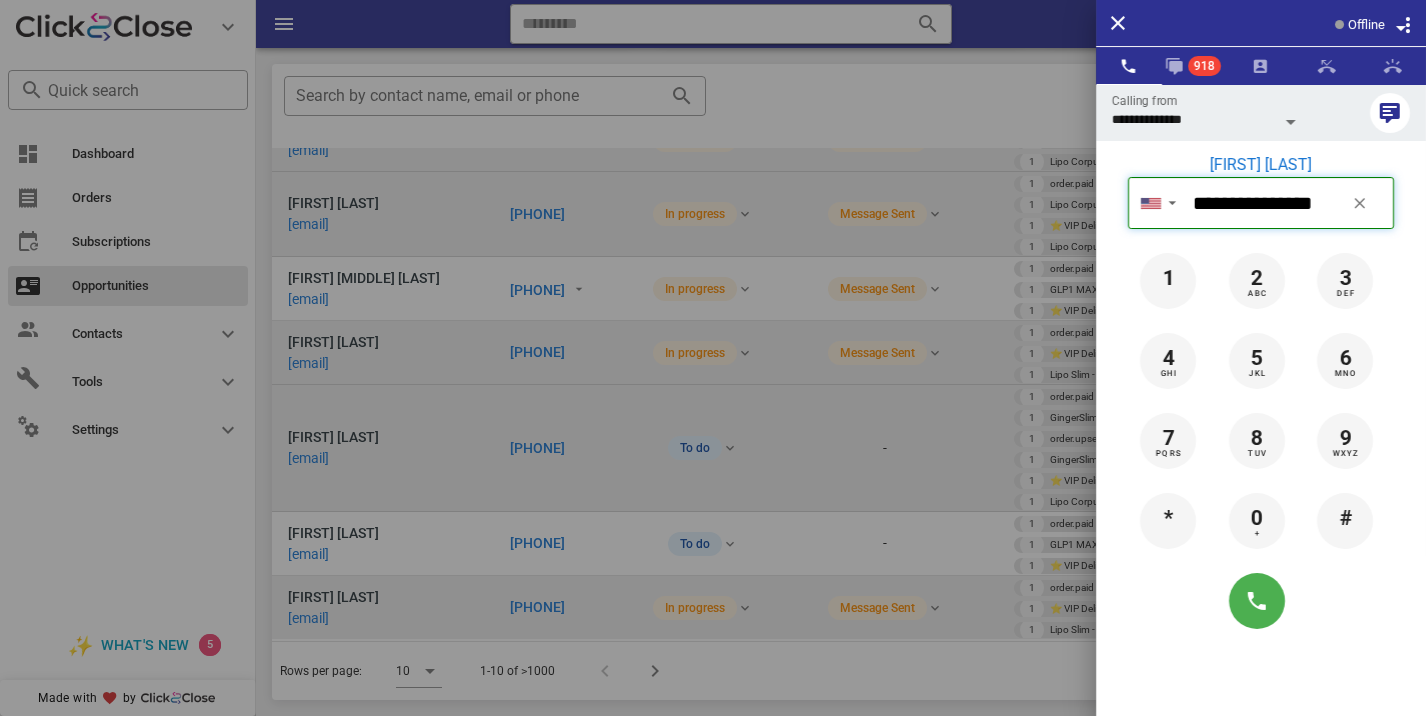 type 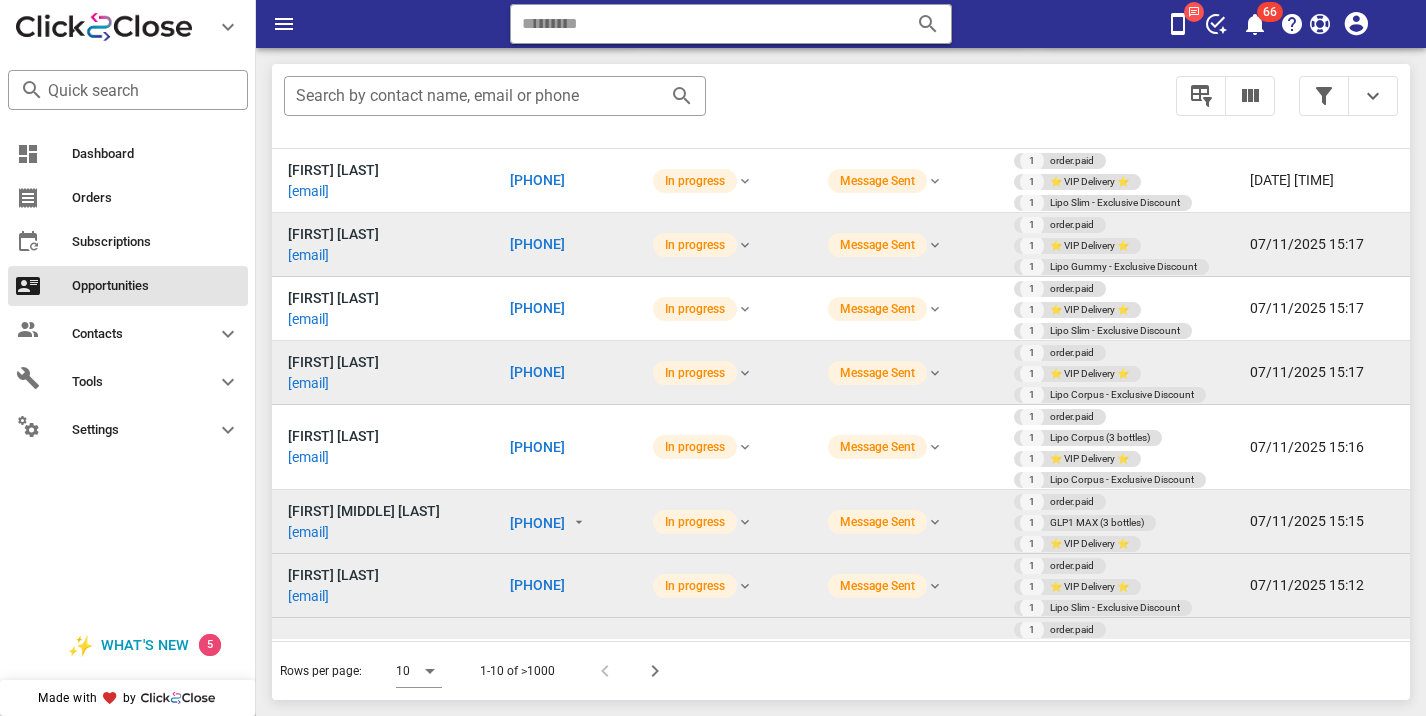 scroll, scrollTop: 0, scrollLeft: 0, axis: both 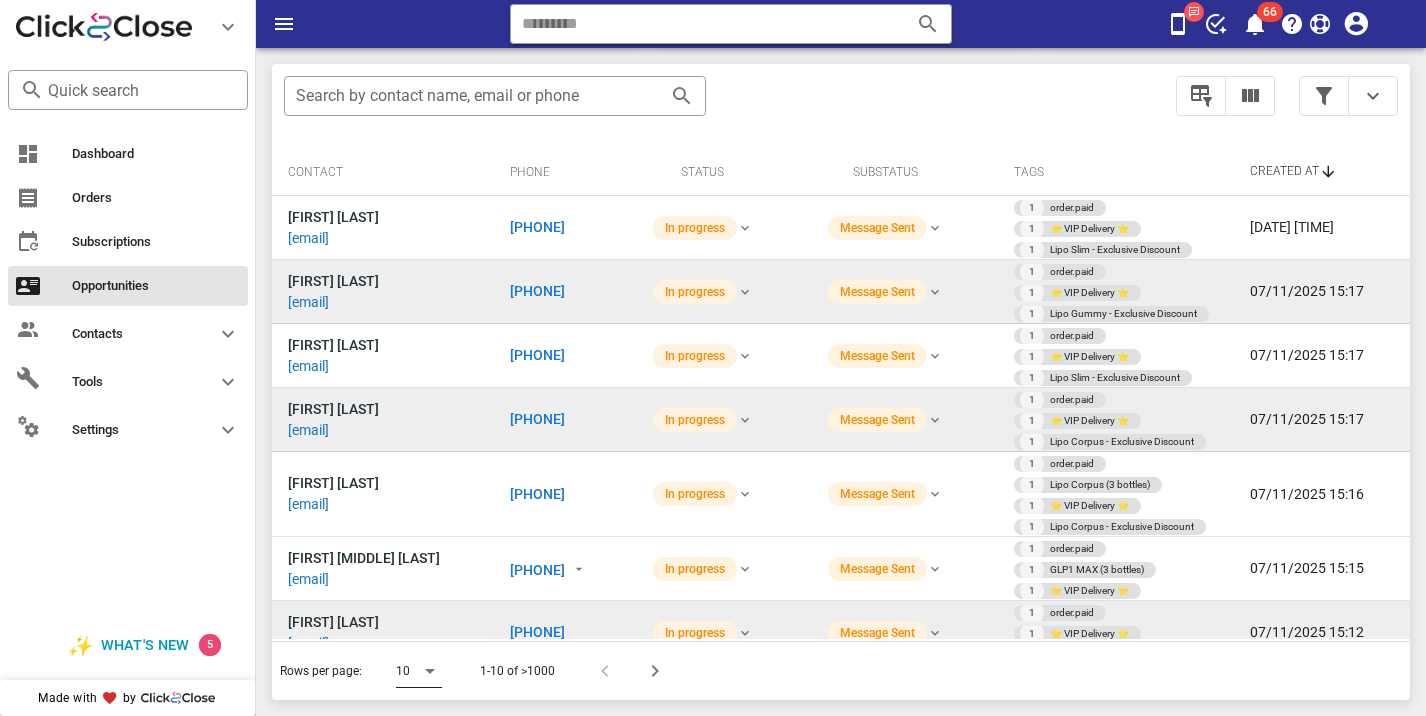 click at bounding box center (430, 671) 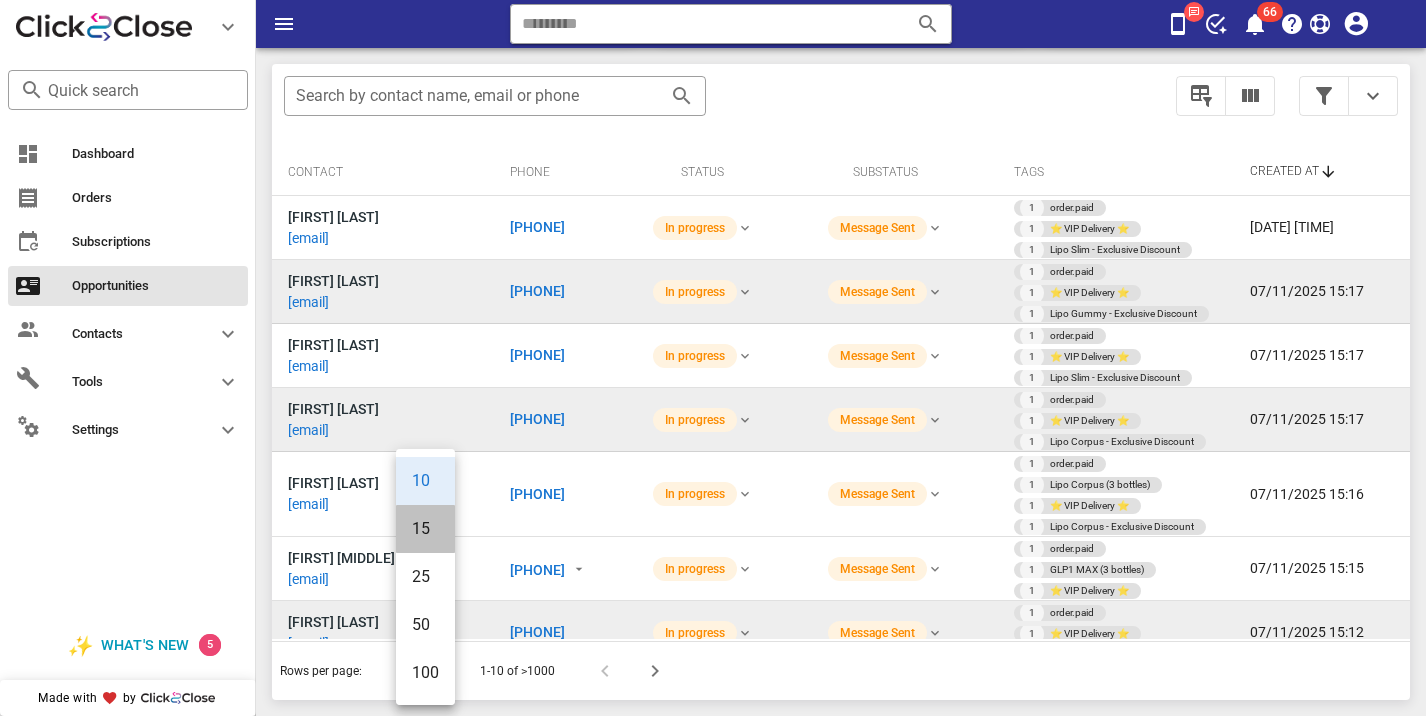 click on "15" at bounding box center (425, 528) 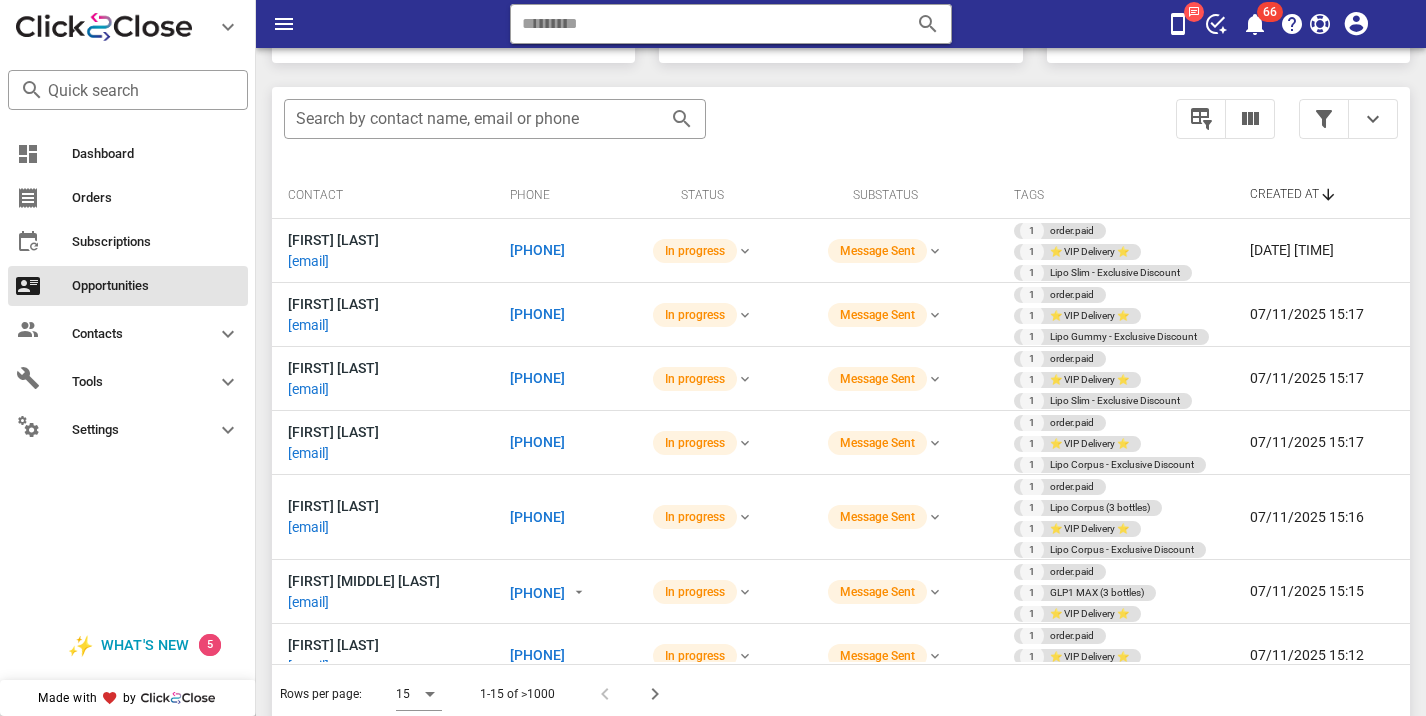 scroll, scrollTop: 379, scrollLeft: 0, axis: vertical 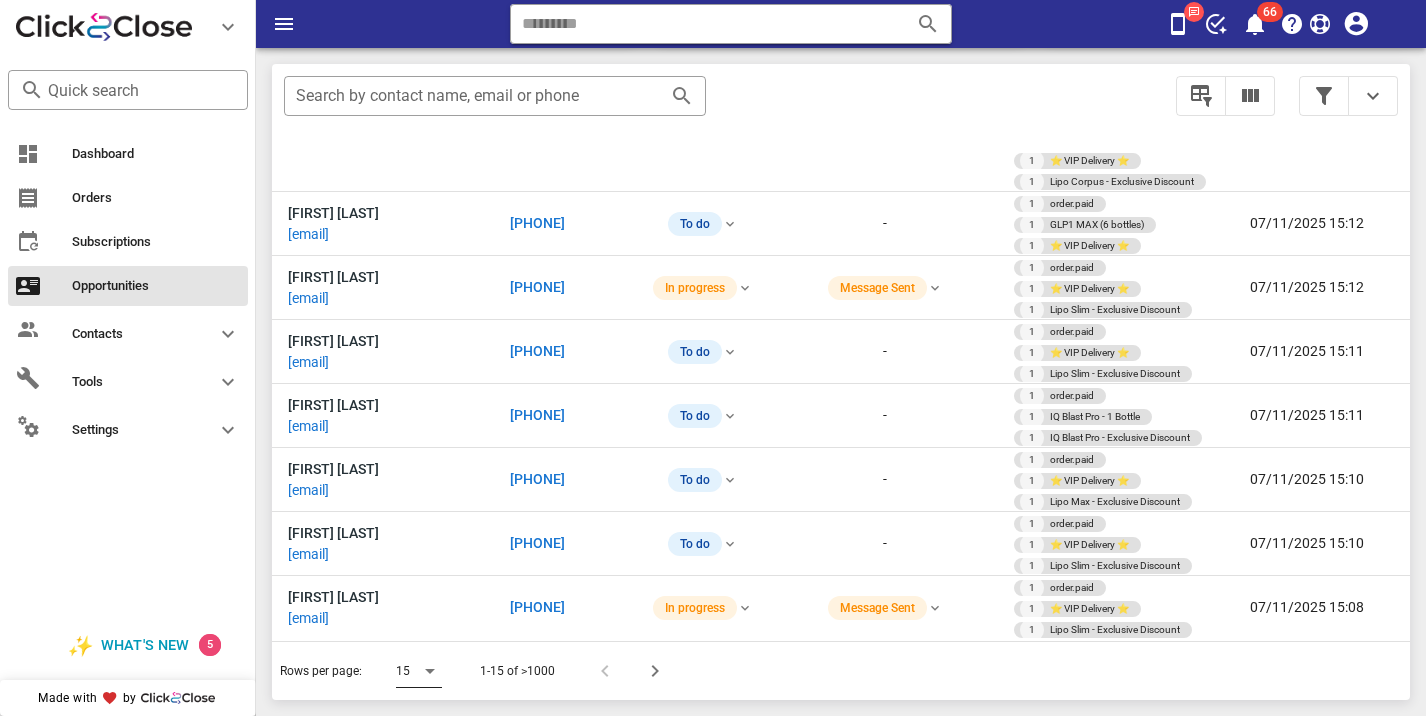 click at bounding box center [430, 671] 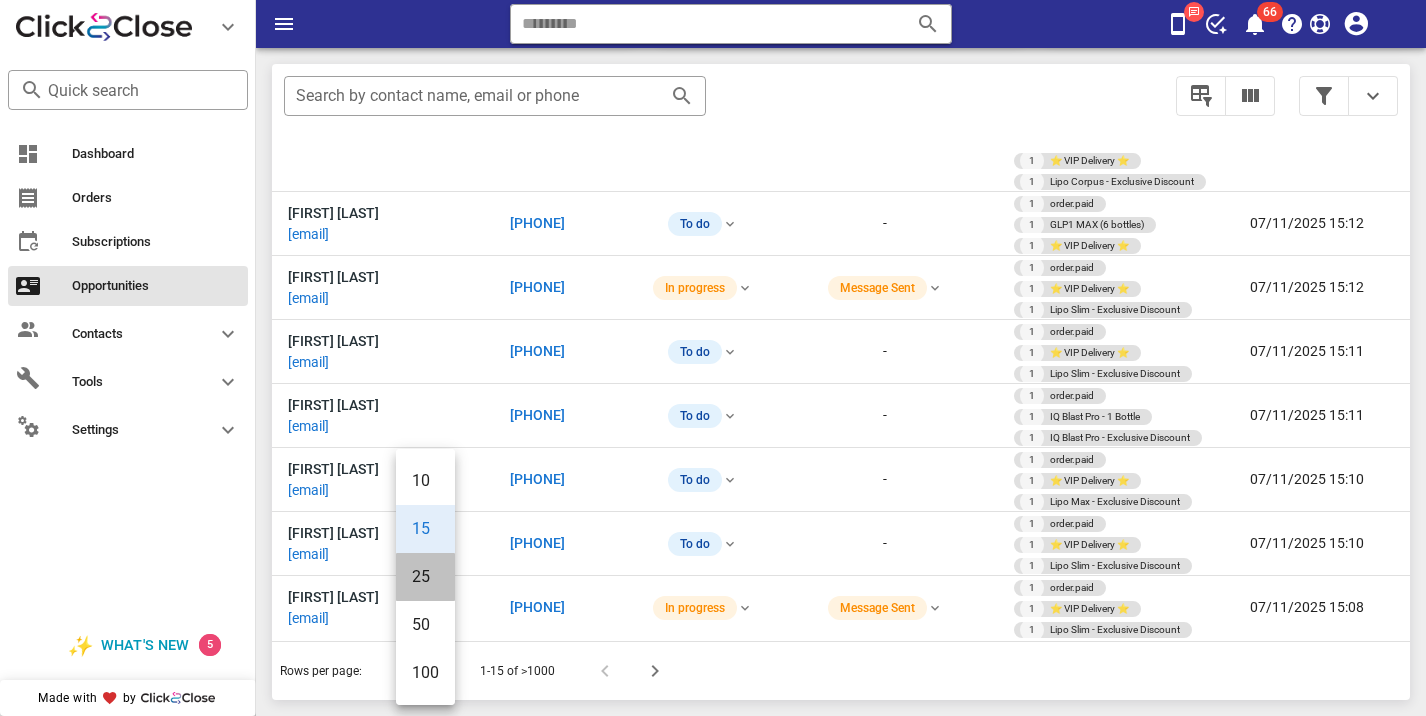 click on "25" at bounding box center (425, 576) 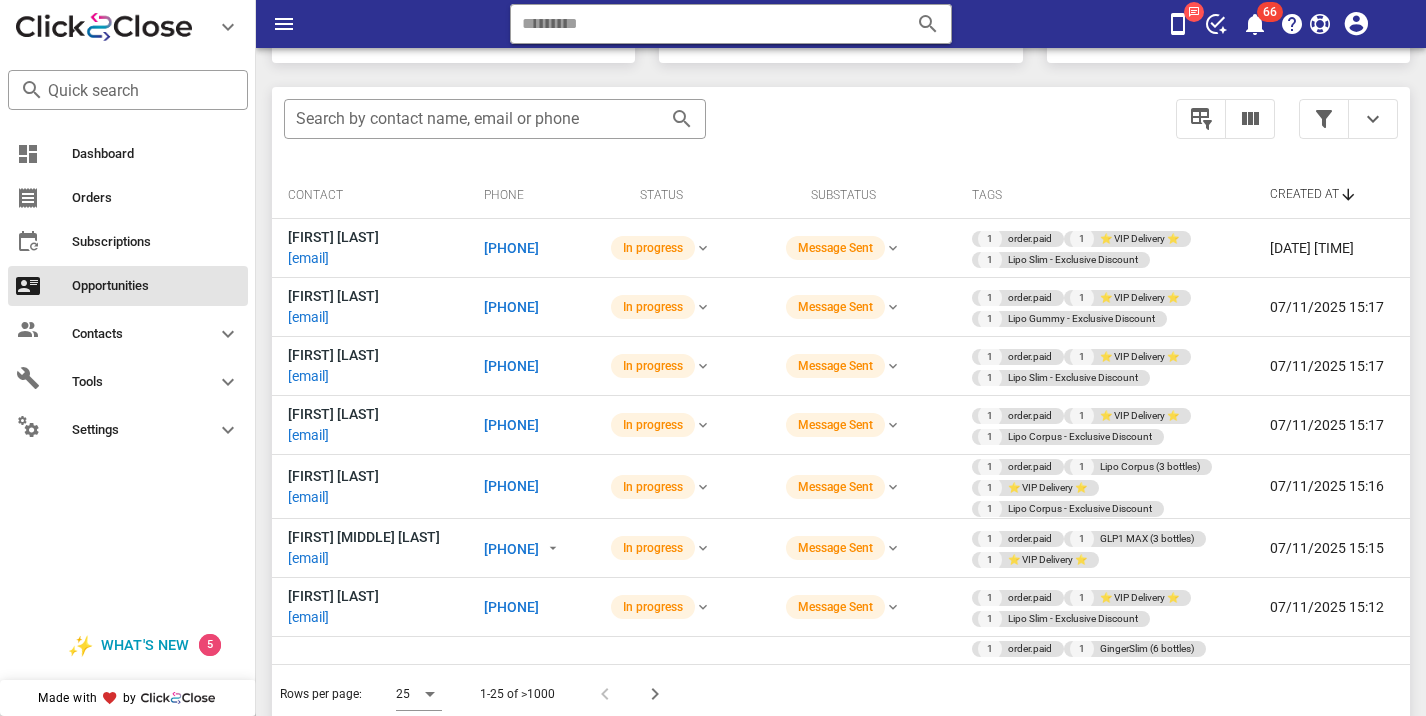 scroll, scrollTop: 379, scrollLeft: 0, axis: vertical 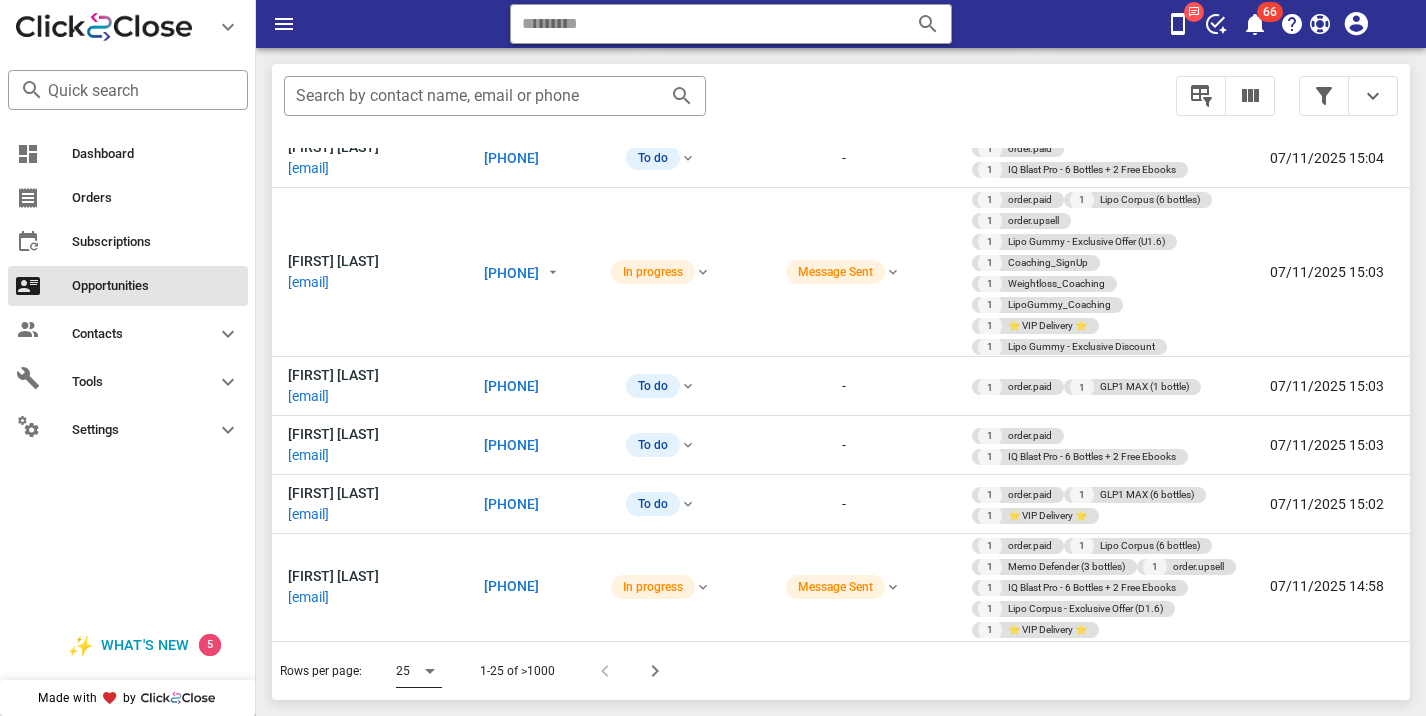 click at bounding box center (430, 671) 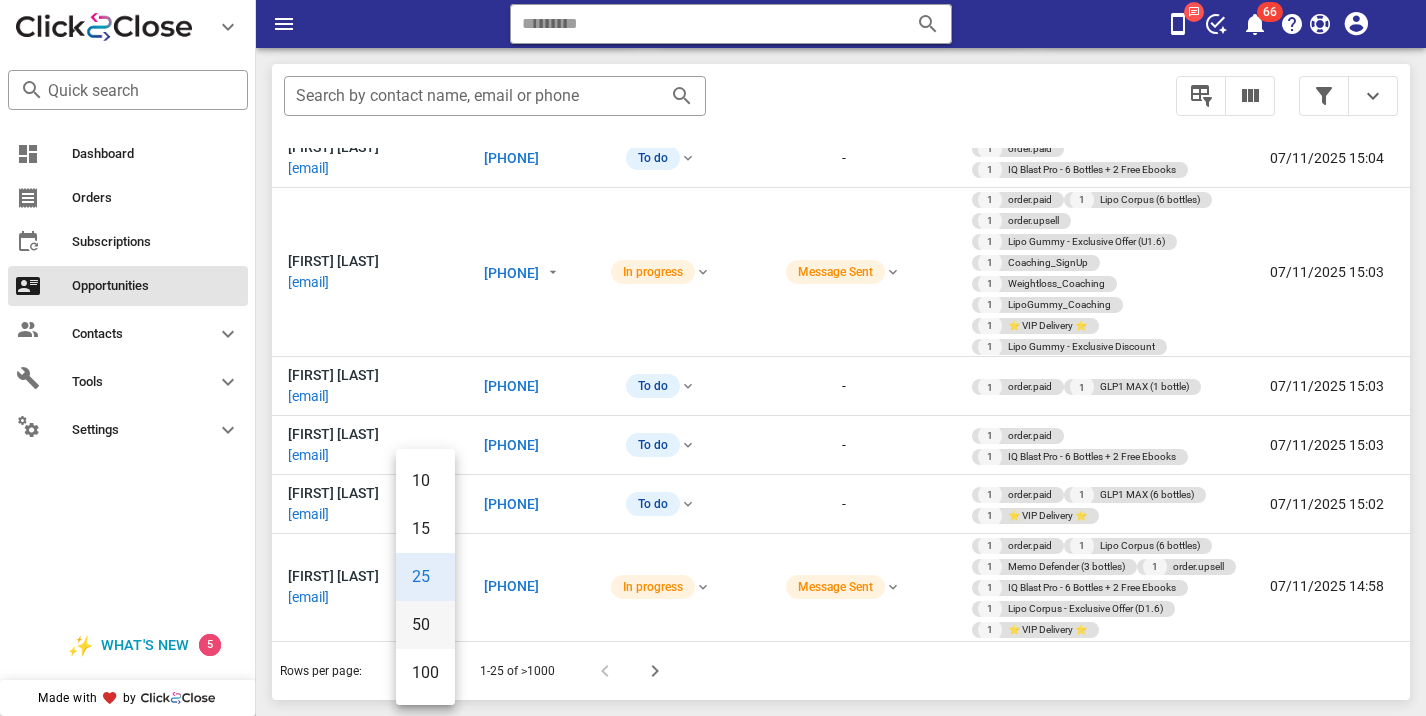 click on "50" at bounding box center [425, 624] 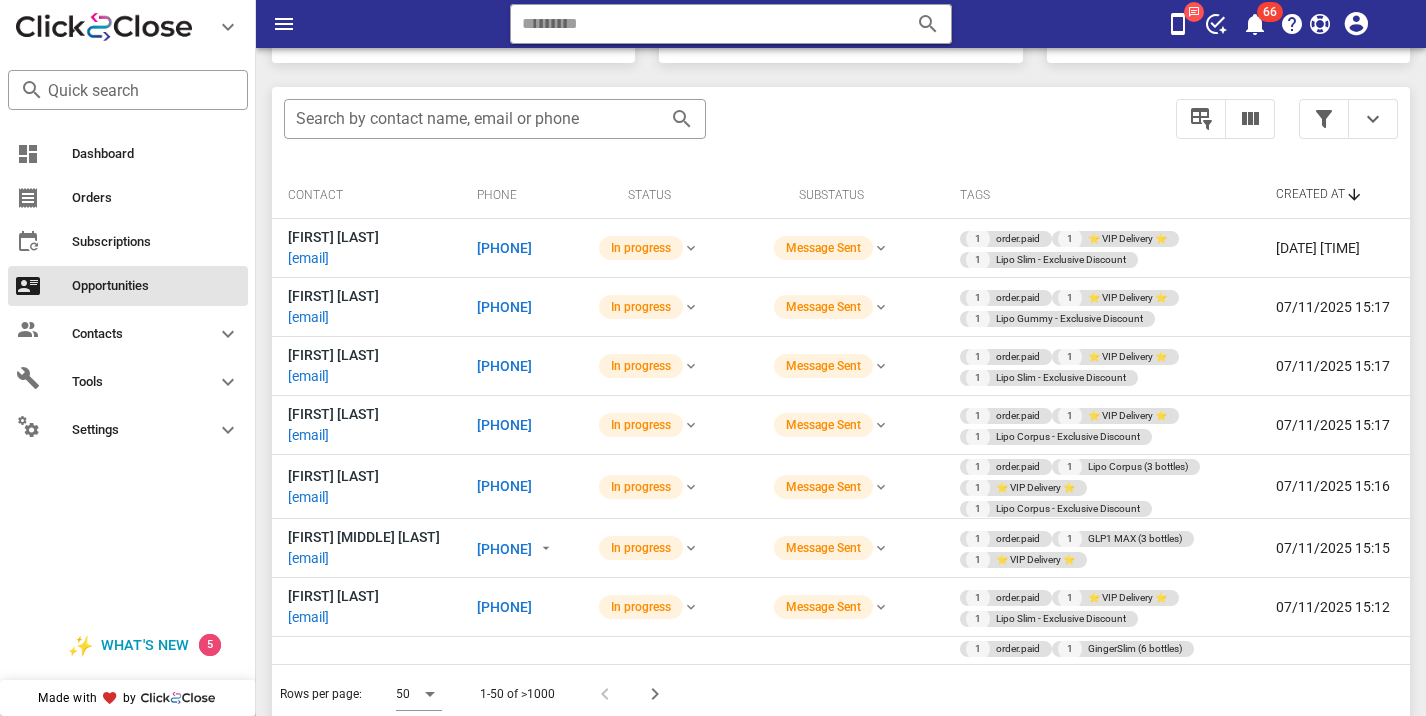 scroll, scrollTop: 379, scrollLeft: 0, axis: vertical 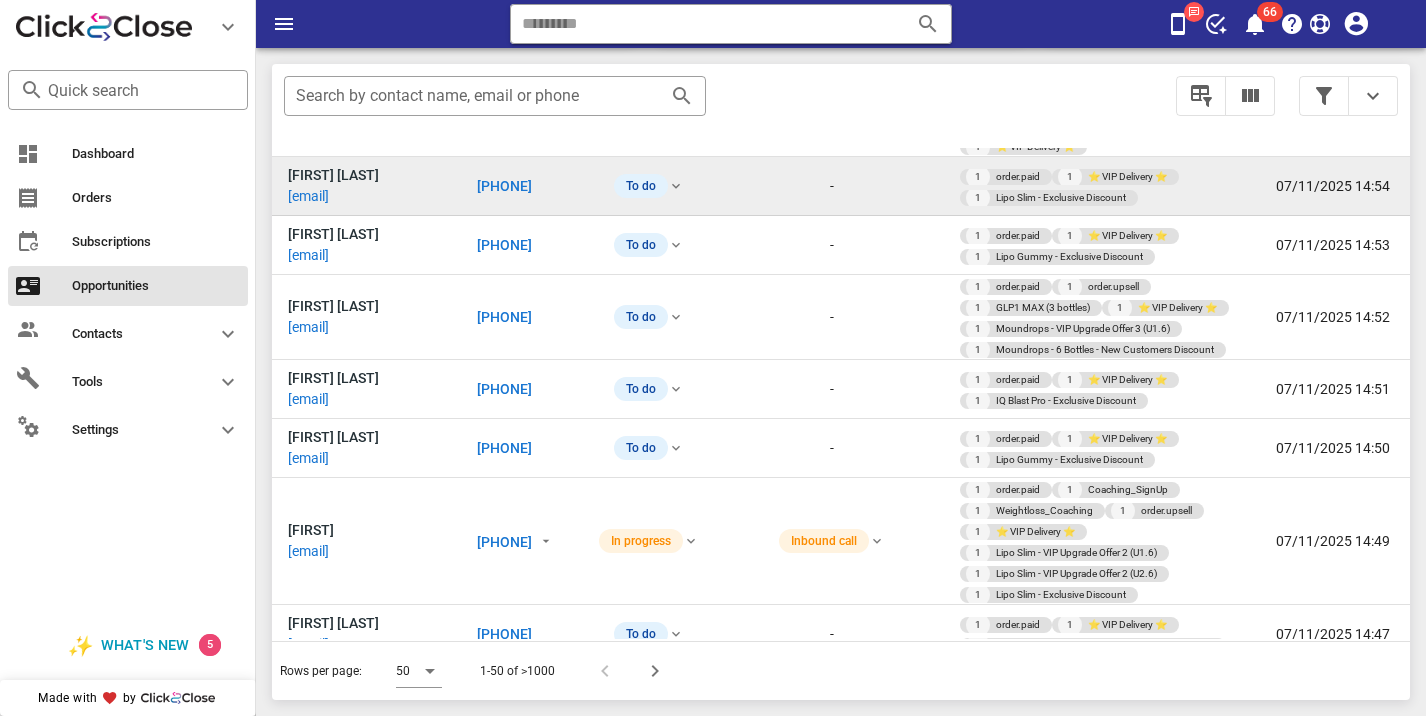 click on "[PHONE]" at bounding box center [504, 186] 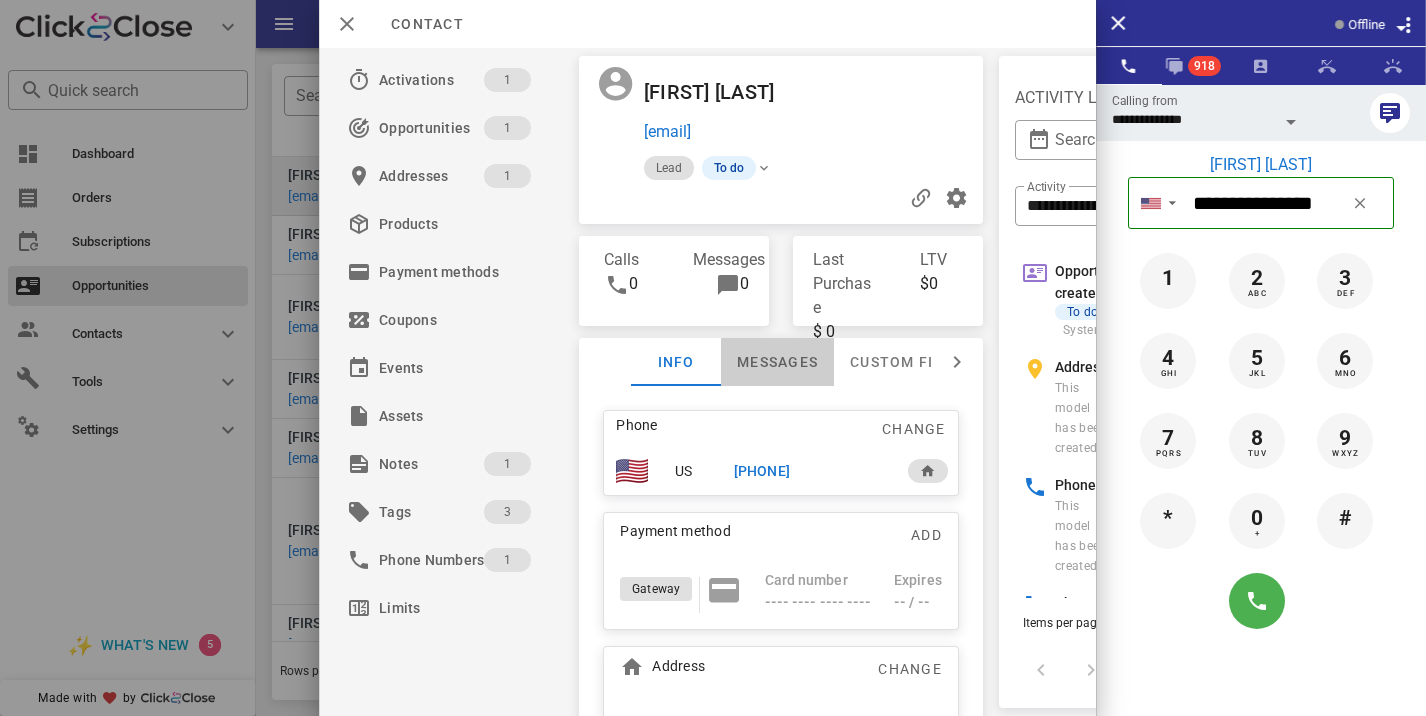 click on "Messages" at bounding box center [777, 362] 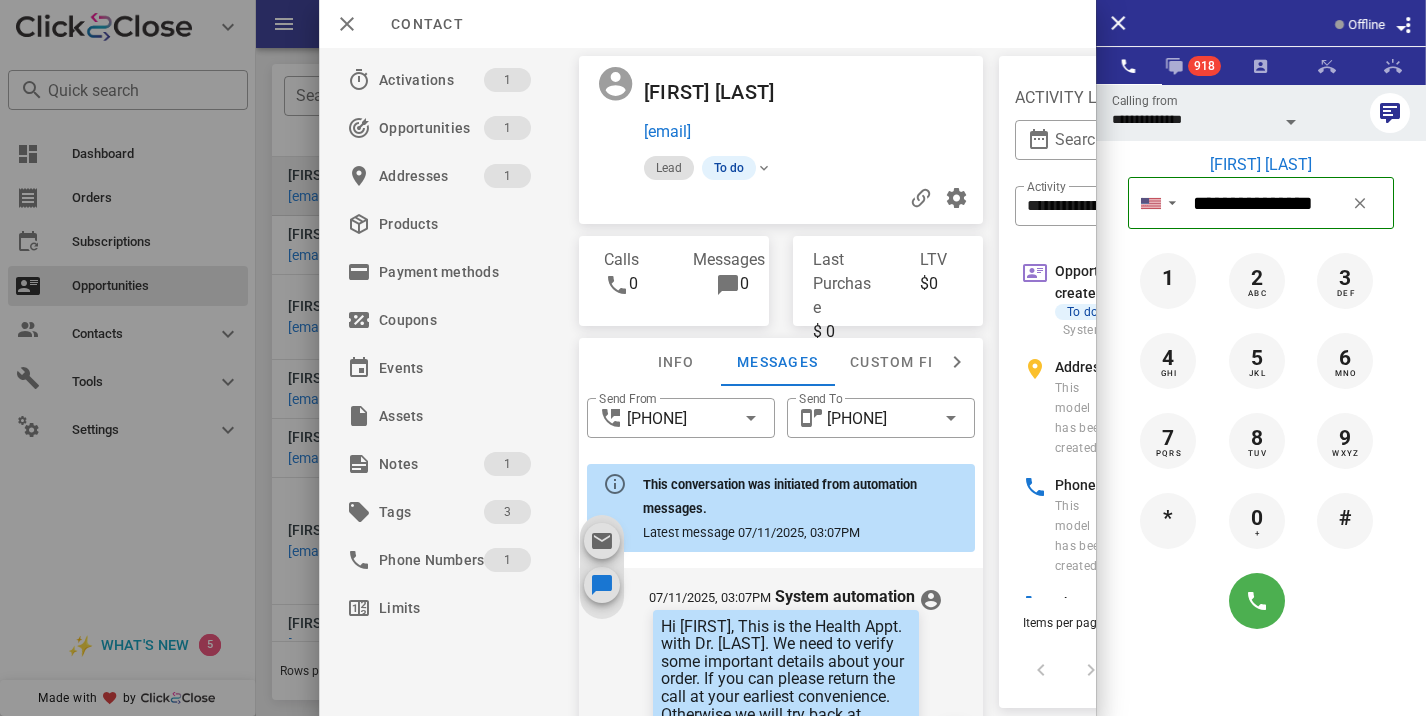 scroll, scrollTop: 657, scrollLeft: 0, axis: vertical 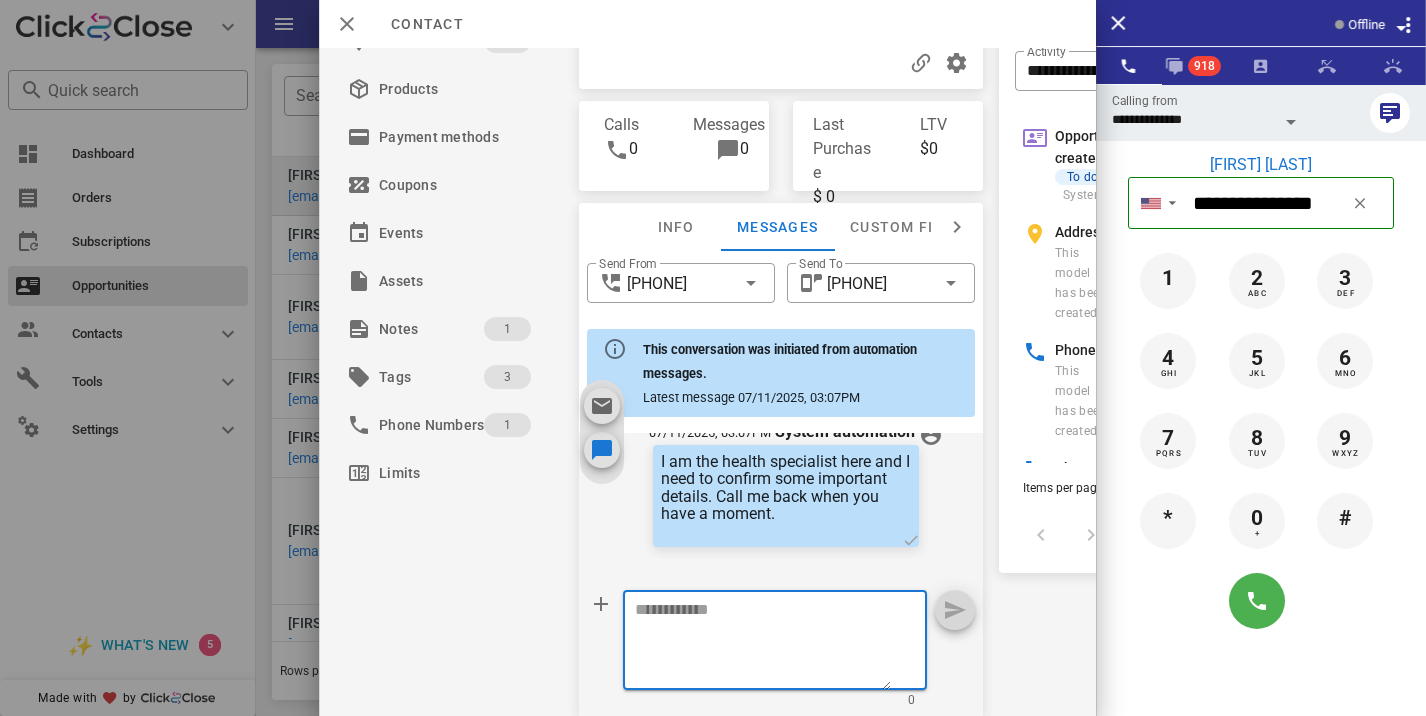 click at bounding box center (763, 643) 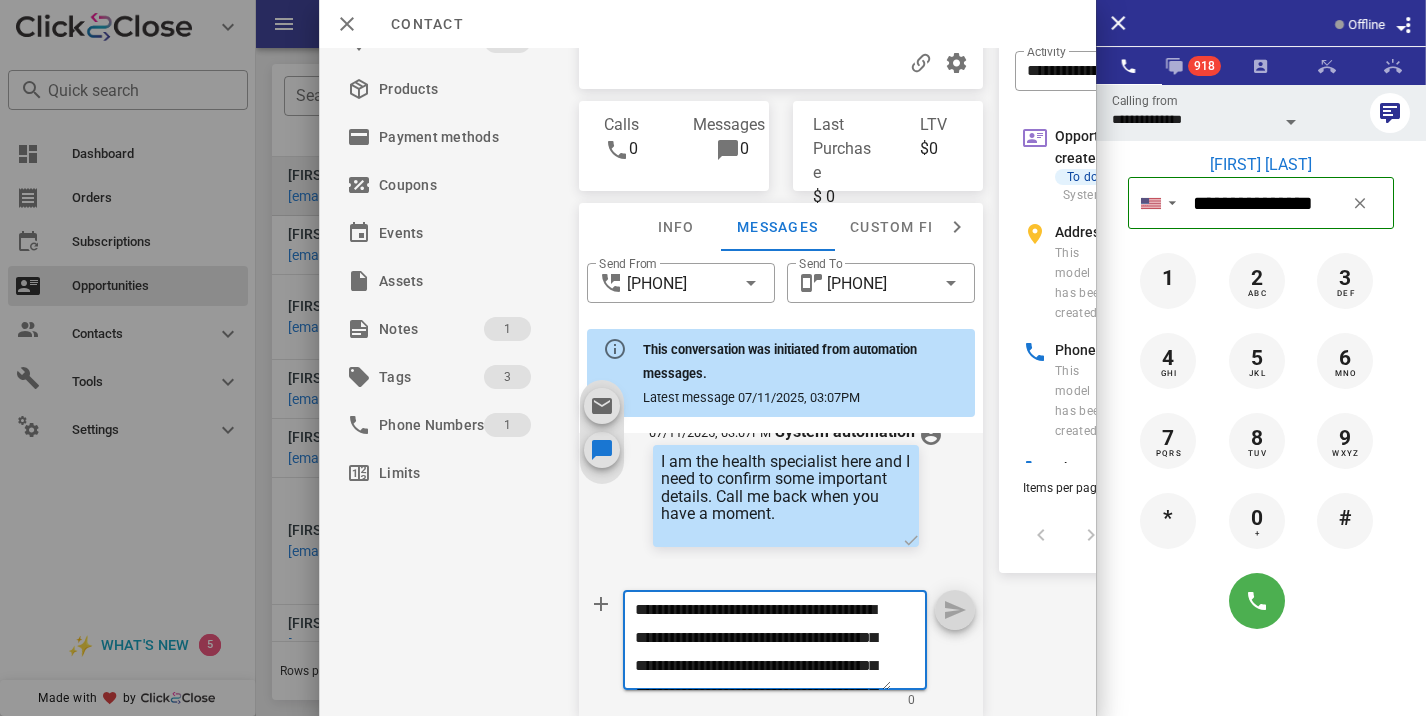 scroll, scrollTop: 153, scrollLeft: 0, axis: vertical 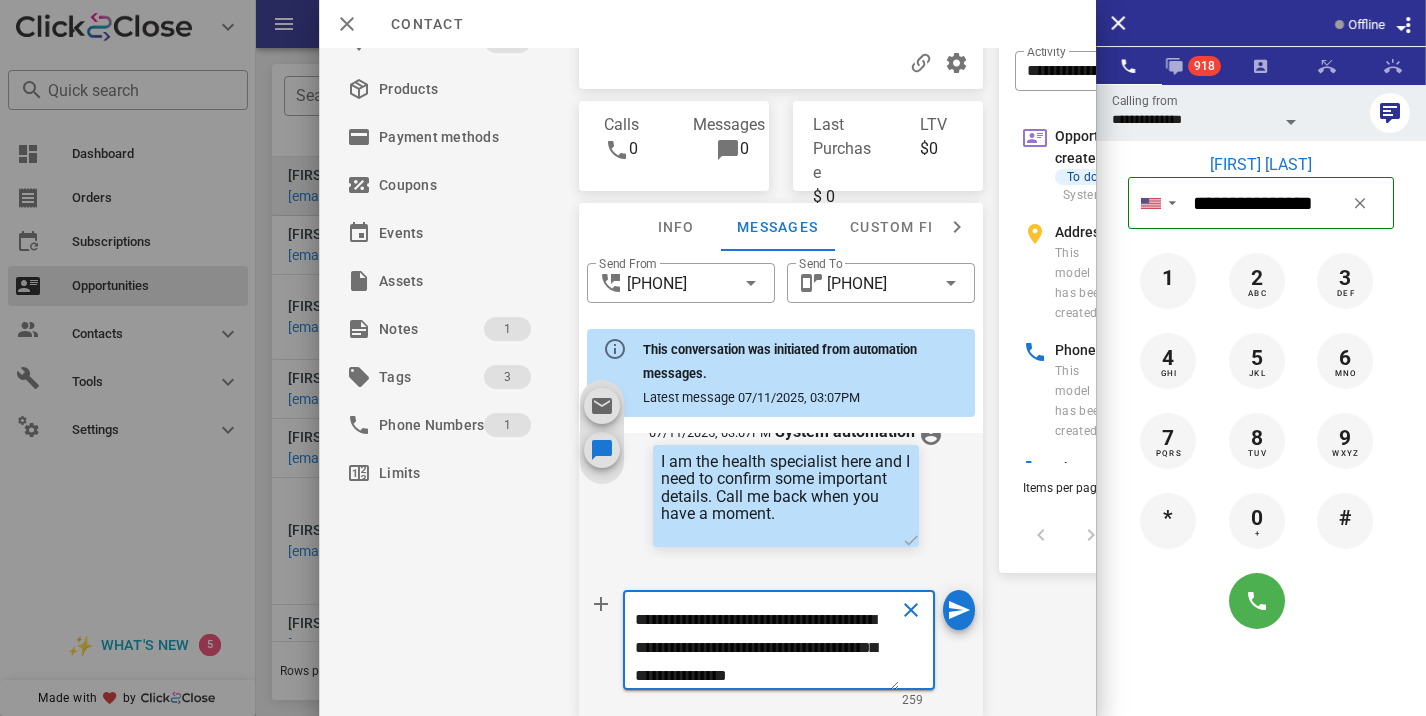 type on "**********" 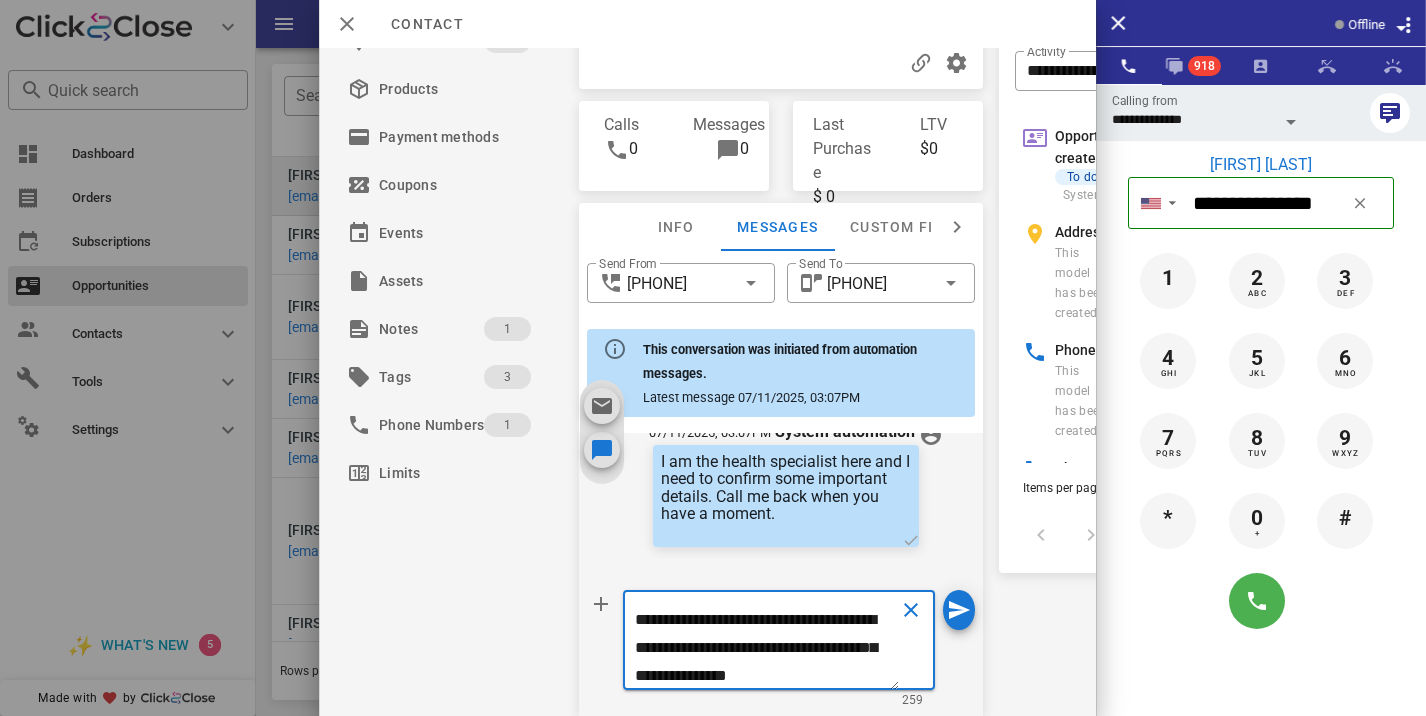 type 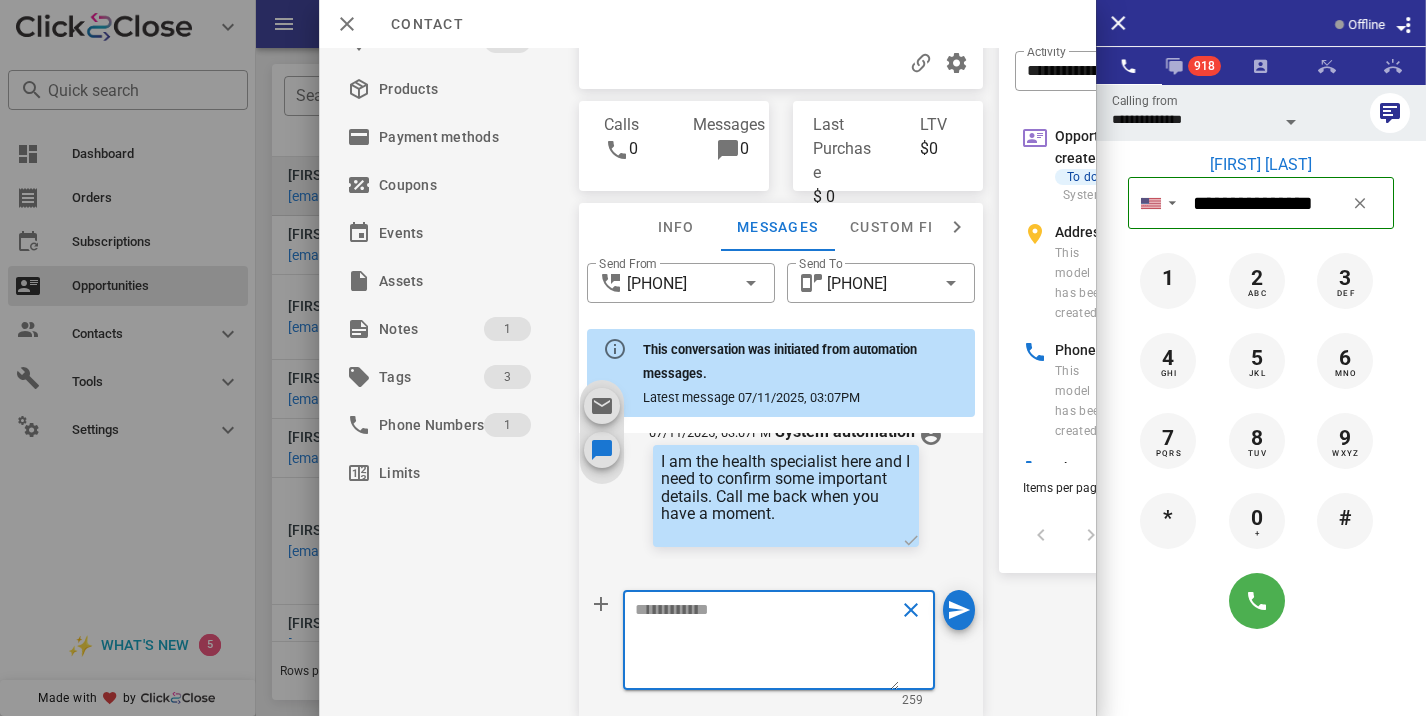scroll, scrollTop: 0, scrollLeft: 0, axis: both 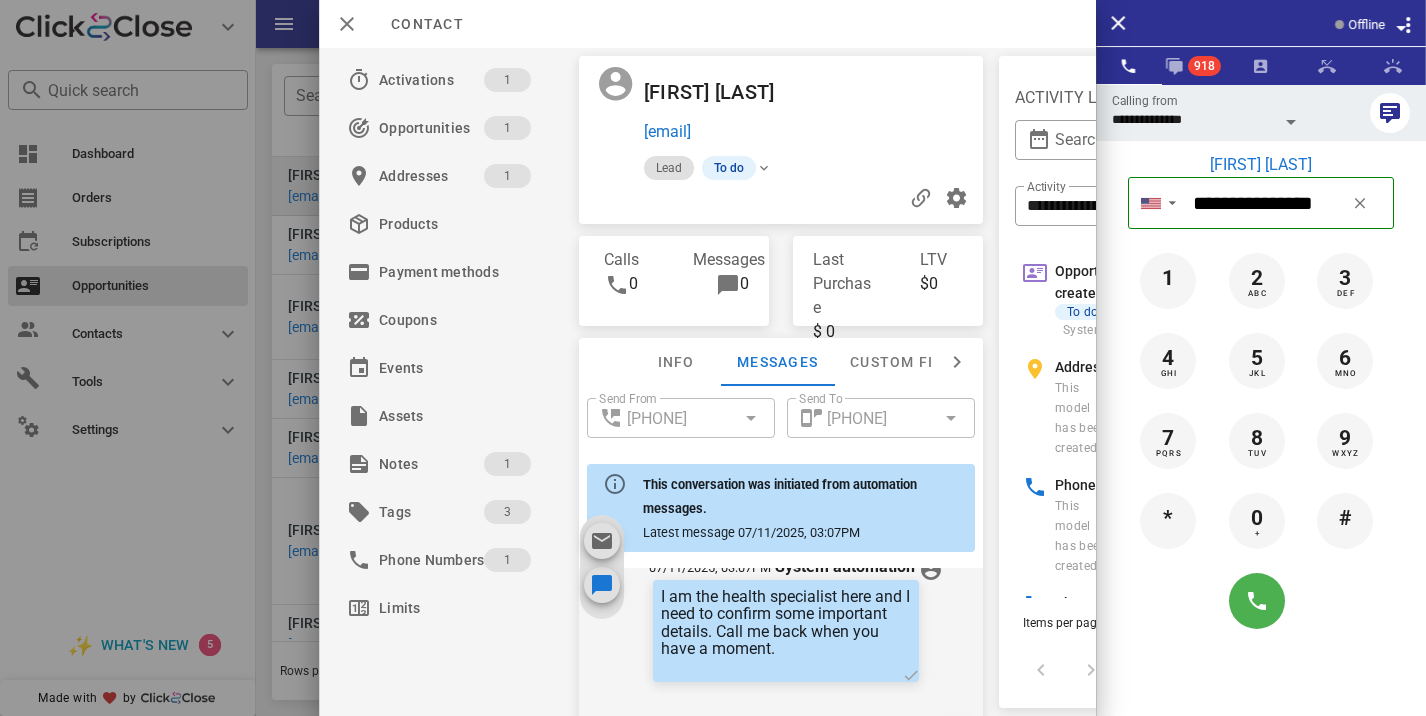 click at bounding box center [781, 198] 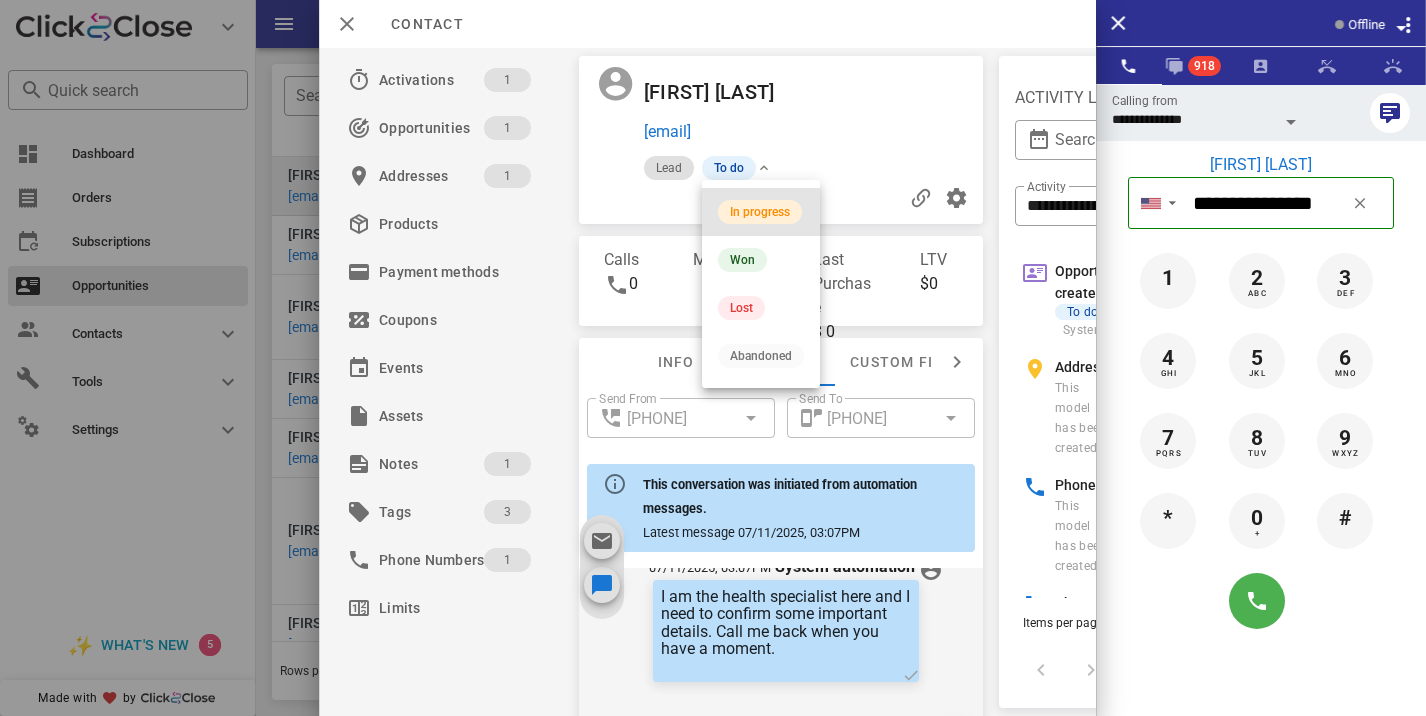click on "In progress" at bounding box center [760, 212] 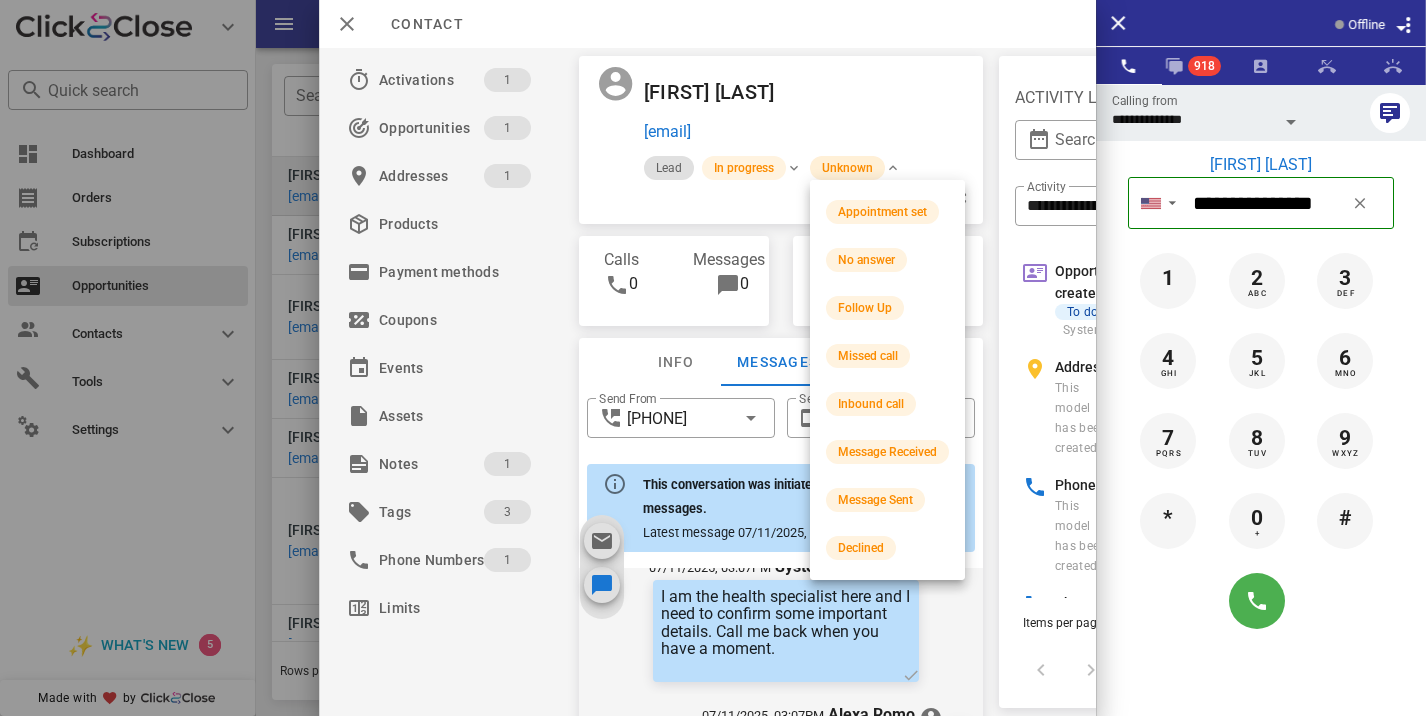 scroll, scrollTop: 876, scrollLeft: 0, axis: vertical 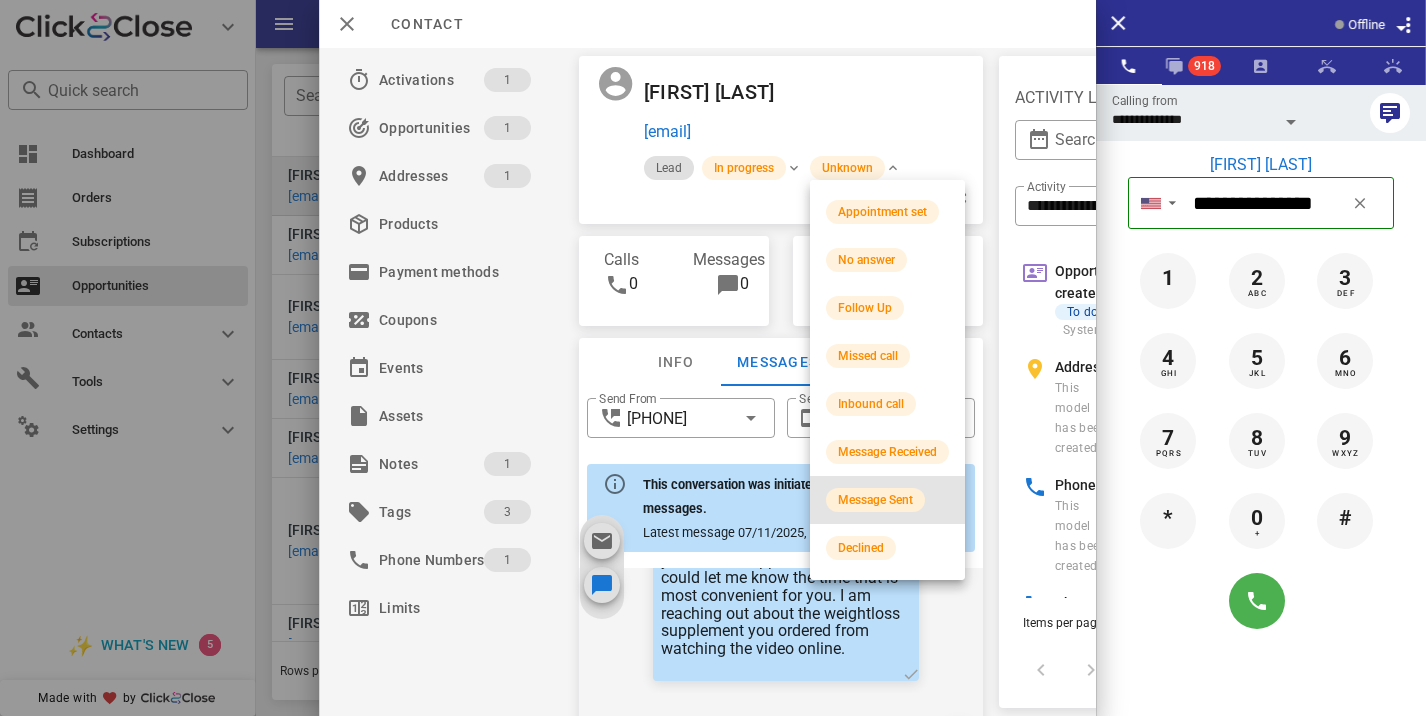 click on "Message Sent" at bounding box center (875, 500) 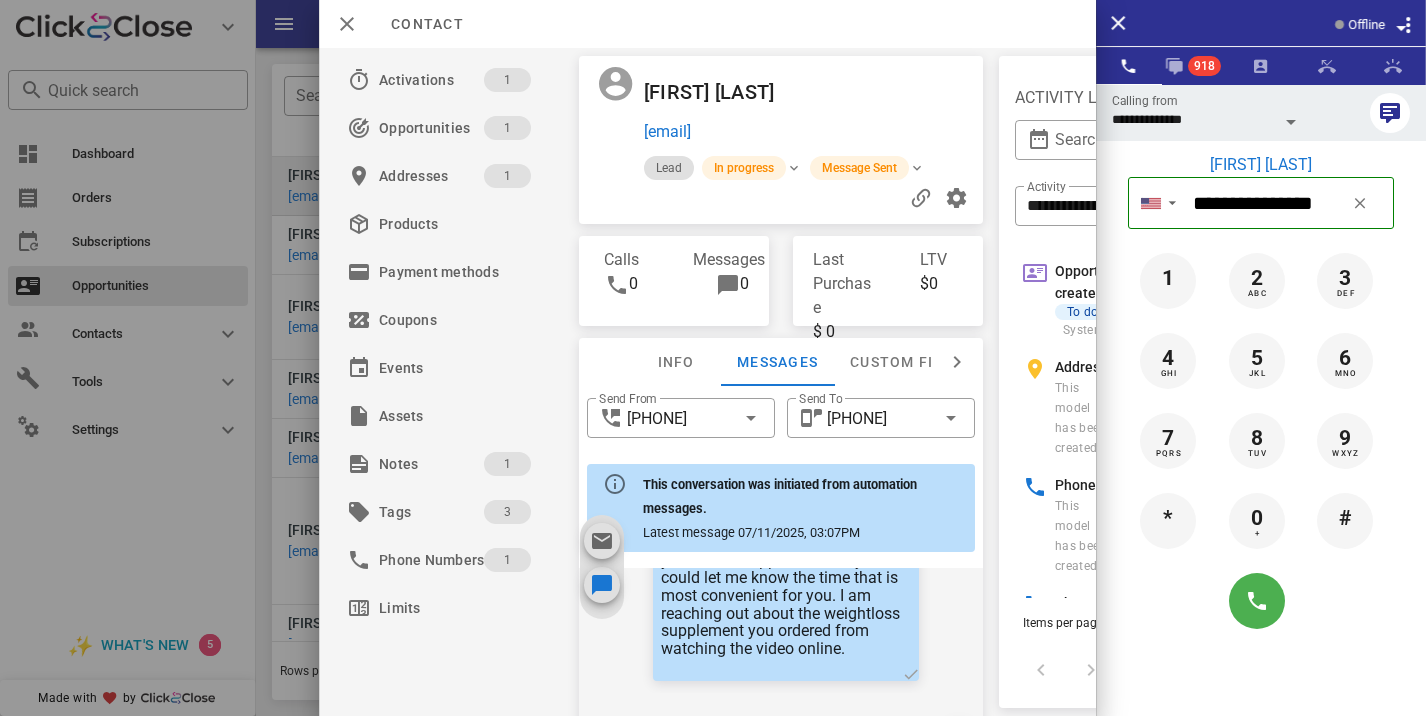 click at bounding box center [713, 358] 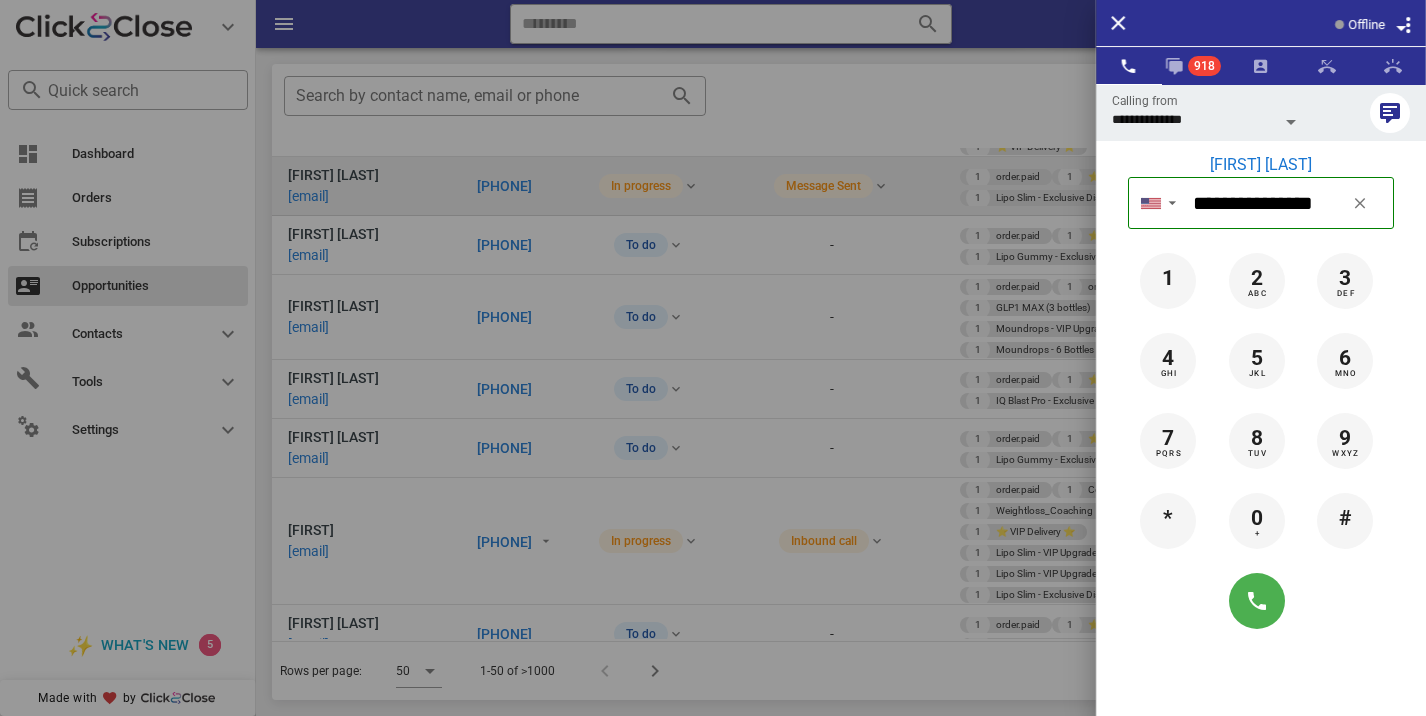 click at bounding box center [713, 358] 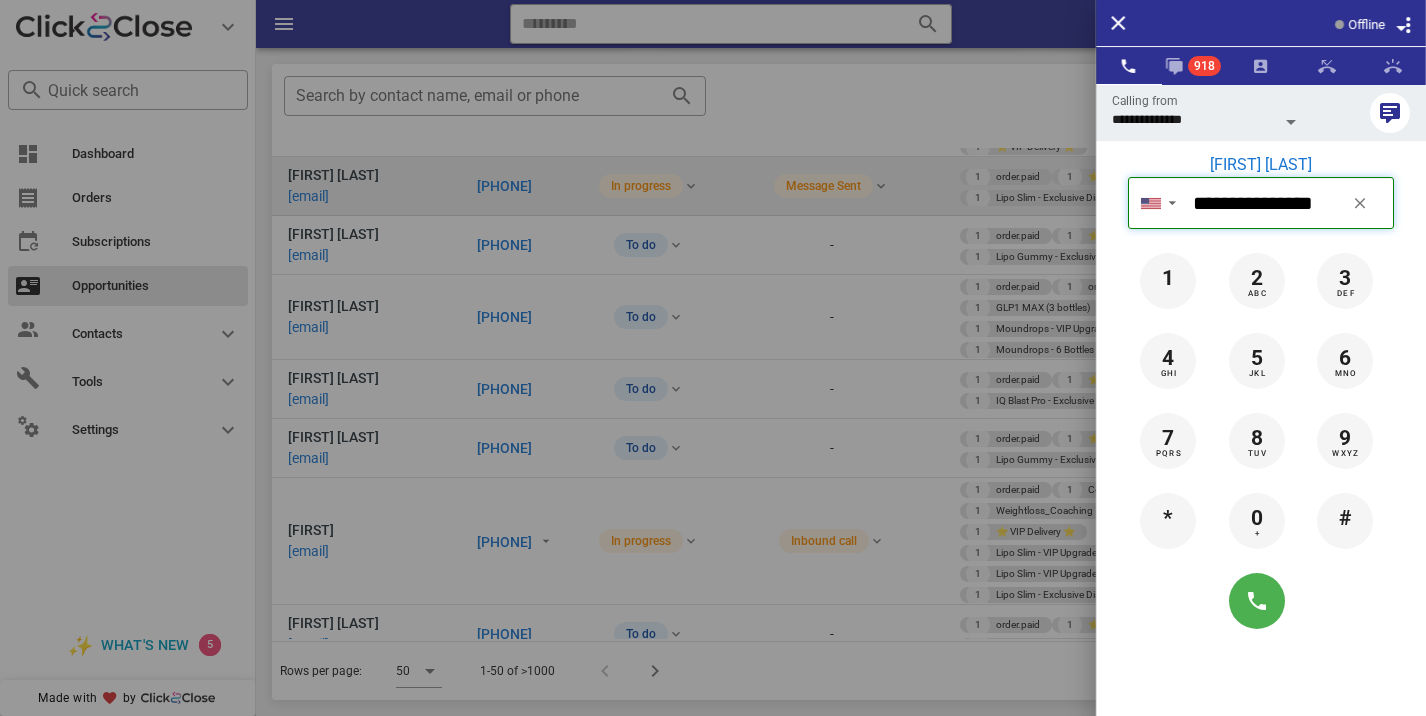 type 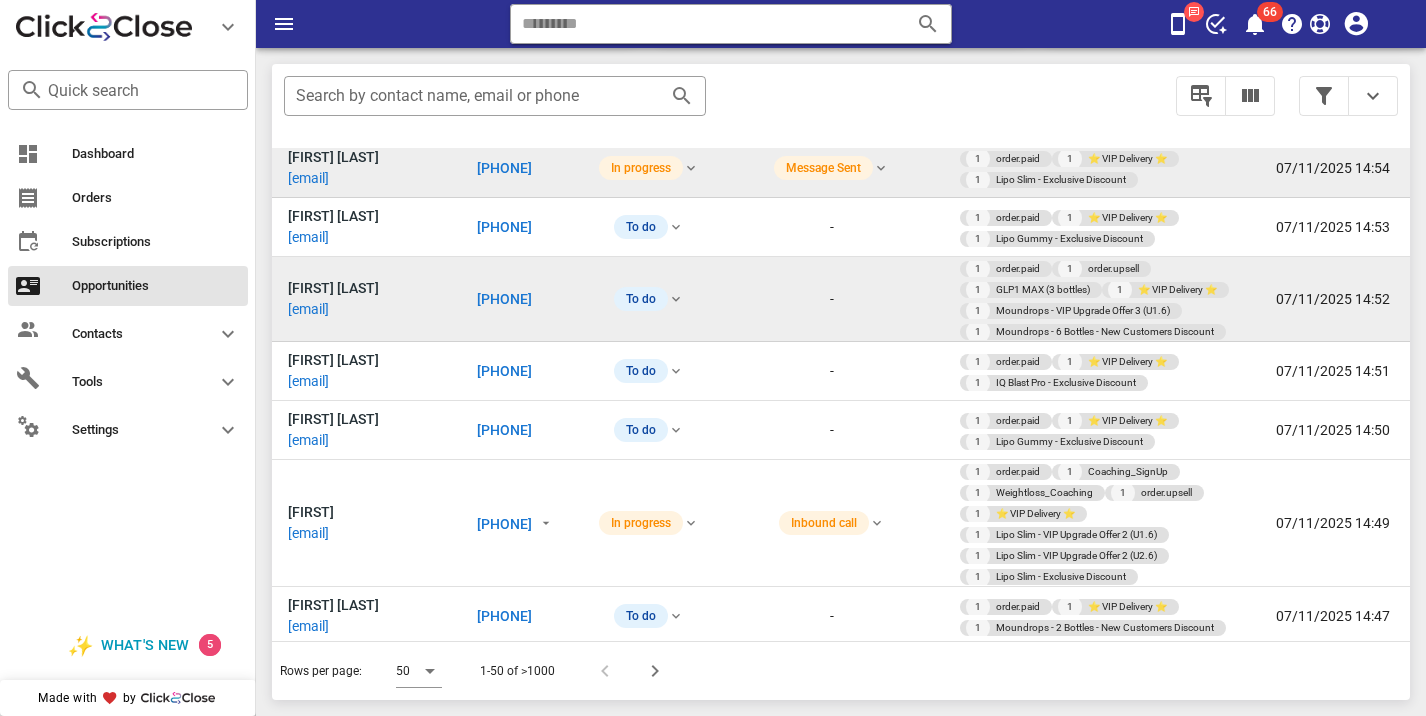 scroll, scrollTop: 2174, scrollLeft: 0, axis: vertical 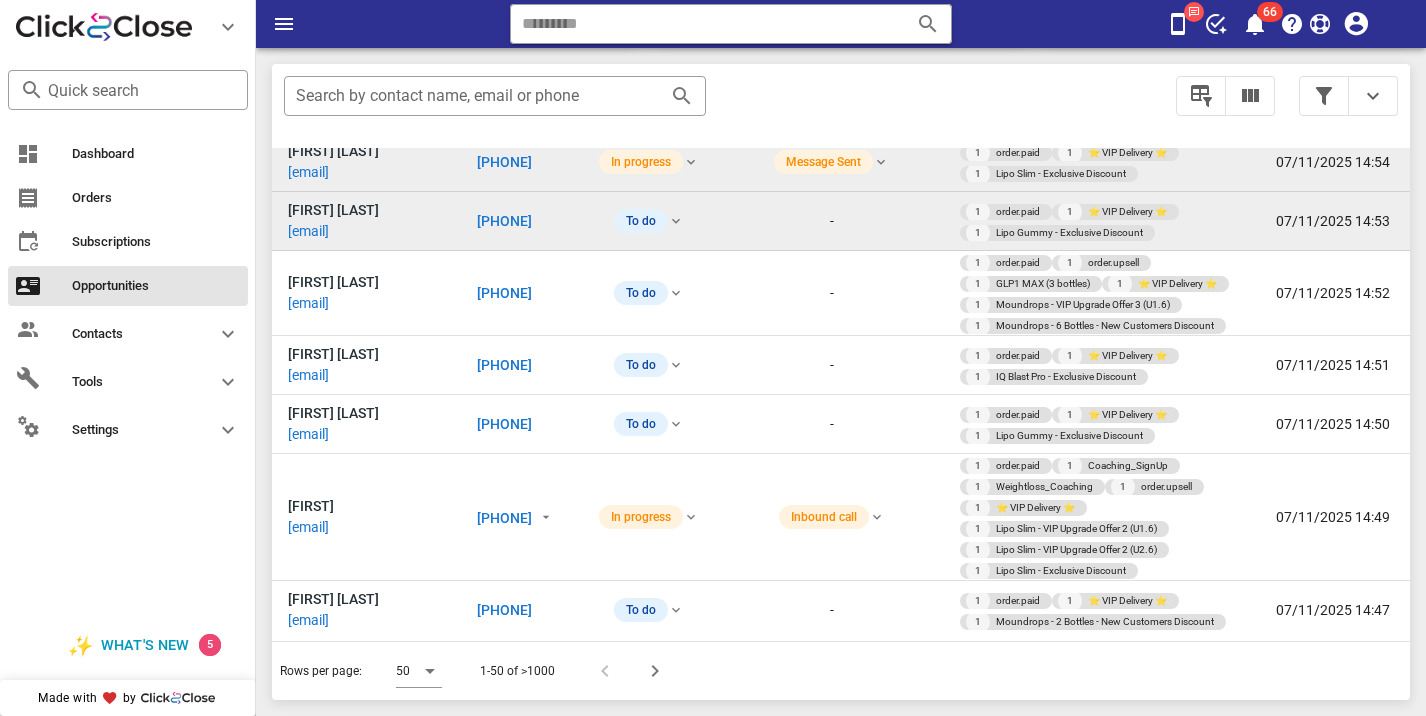 click on "[PHONE]" at bounding box center [504, 221] 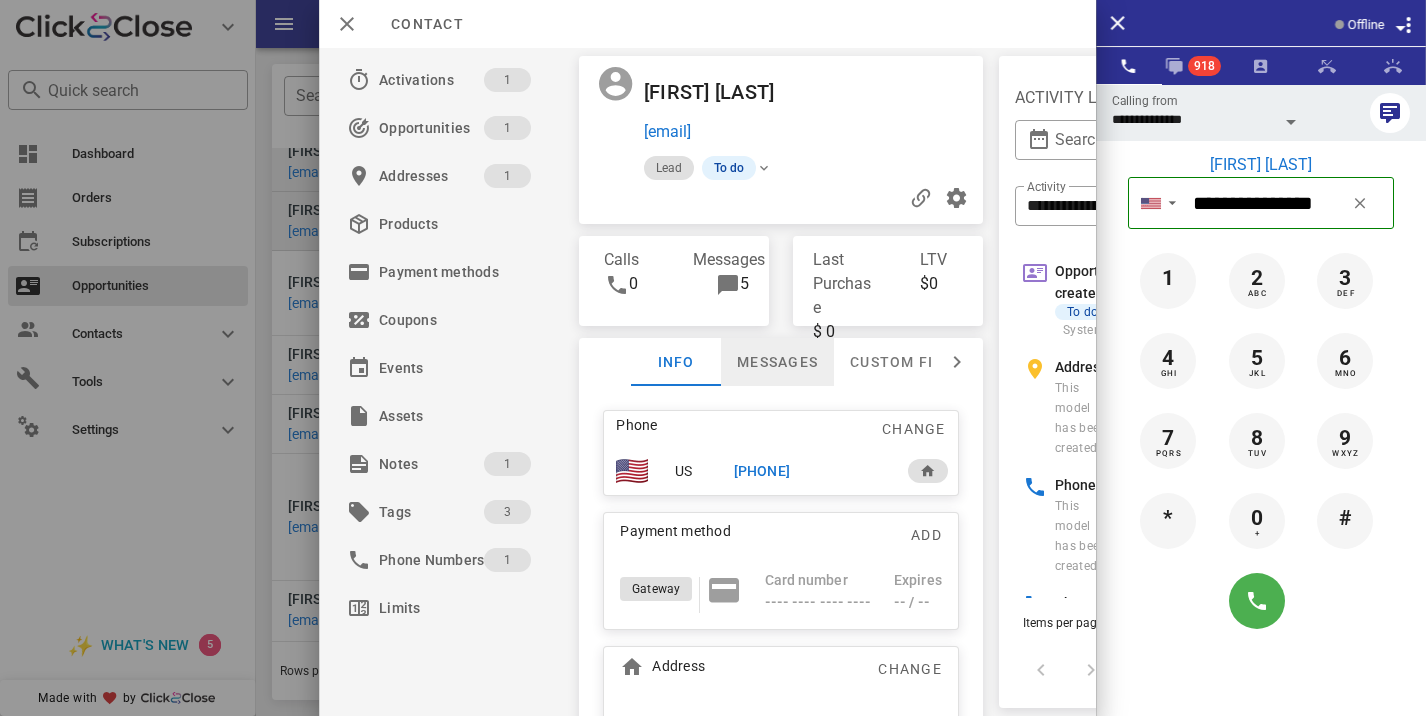 click on "Messages" at bounding box center [777, 362] 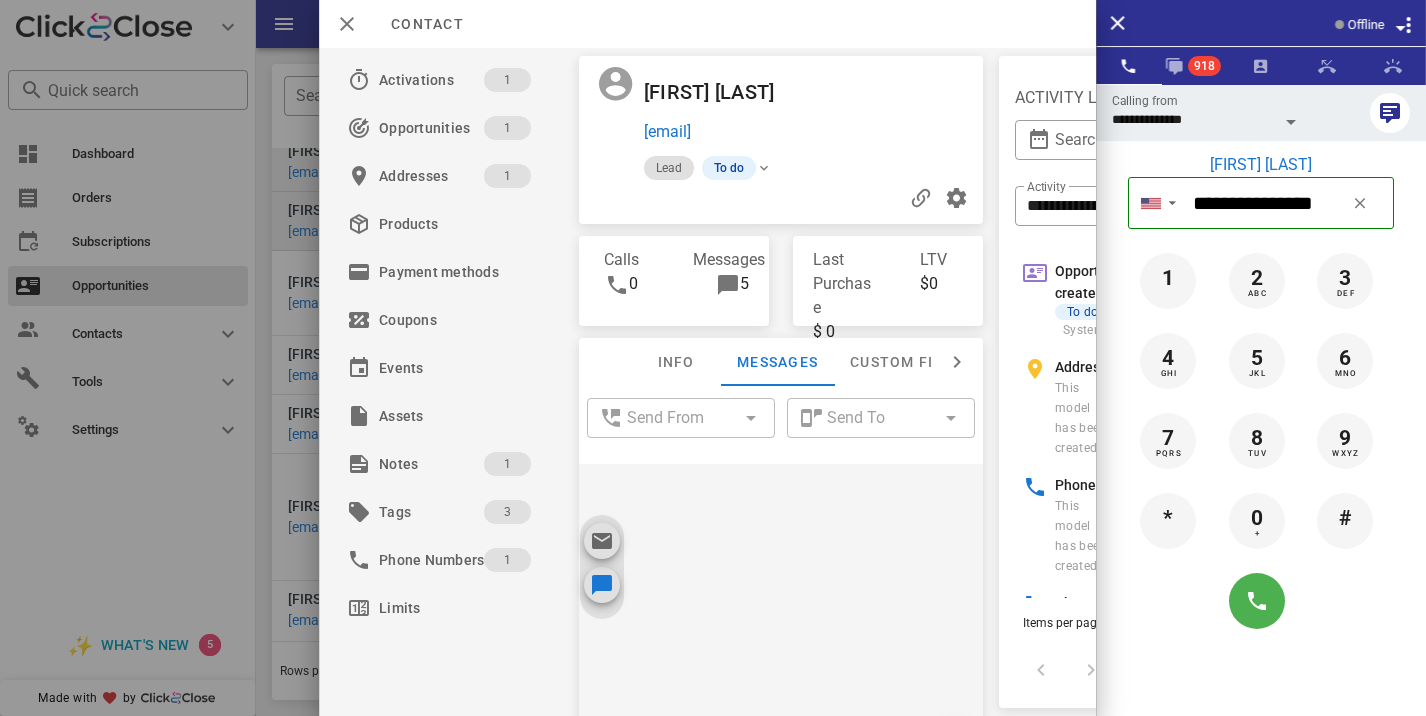 scroll, scrollTop: 151, scrollLeft: 0, axis: vertical 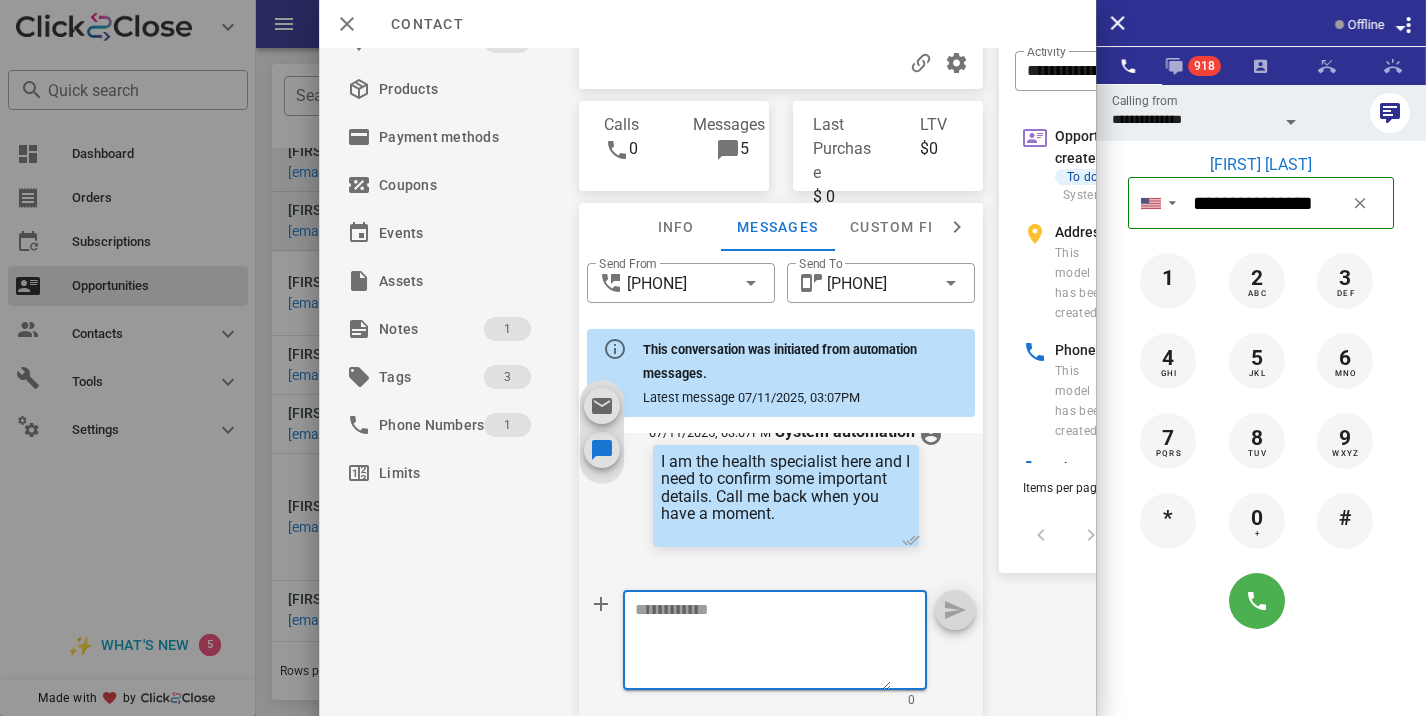 click at bounding box center (763, 643) 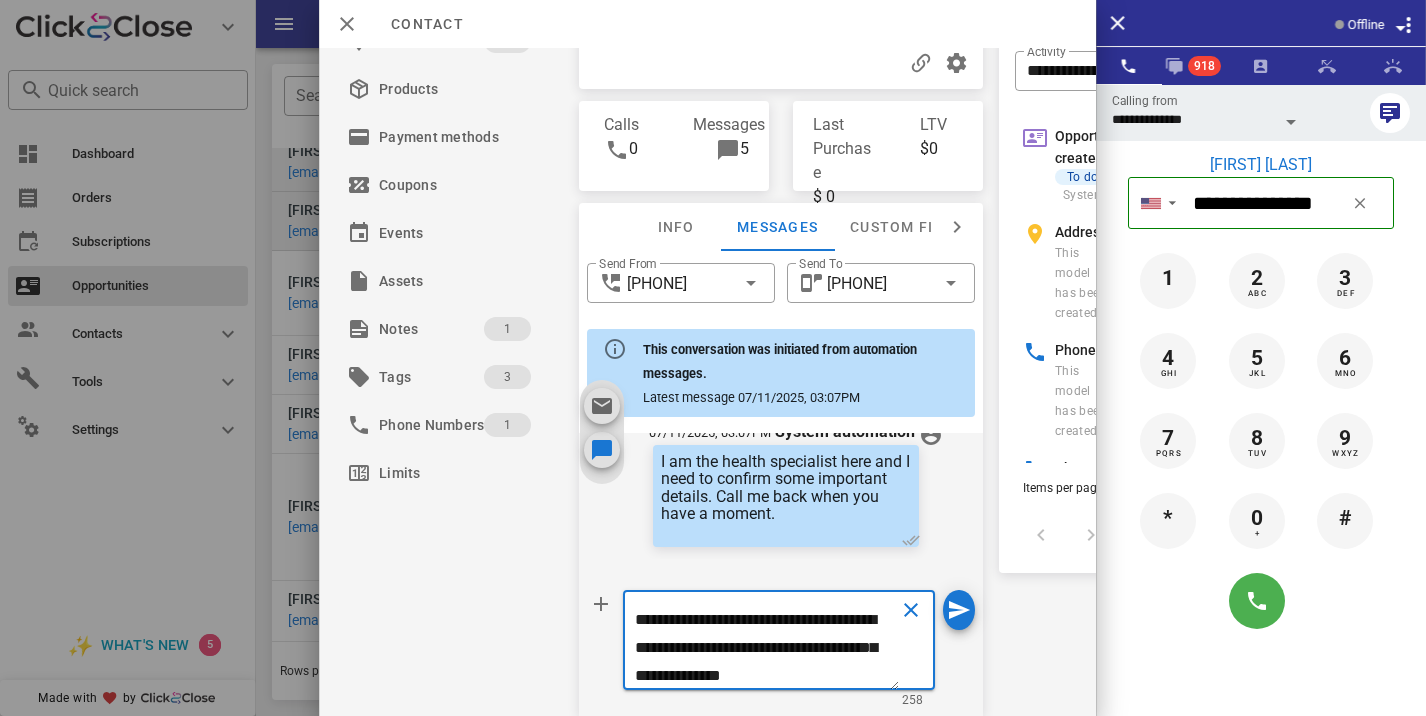 scroll, scrollTop: 0, scrollLeft: 0, axis: both 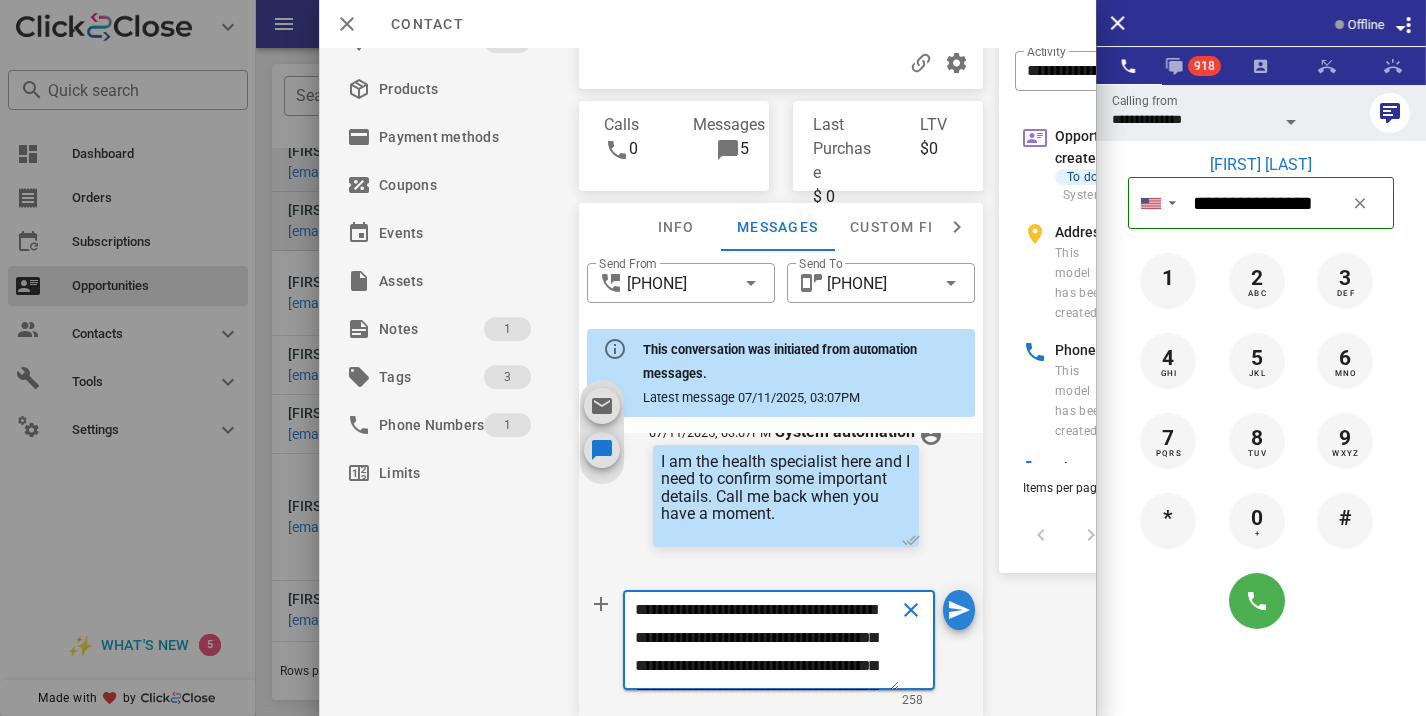type on "**********" 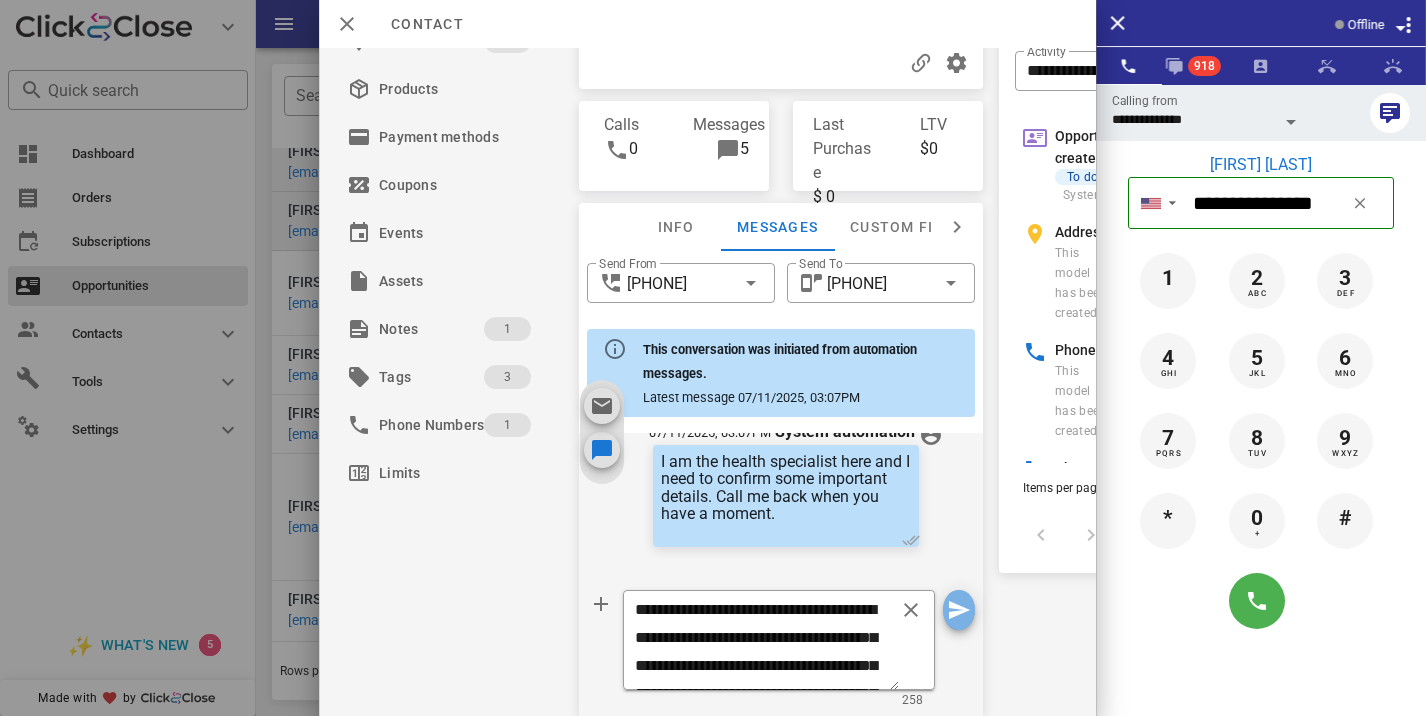 click at bounding box center (959, 610) 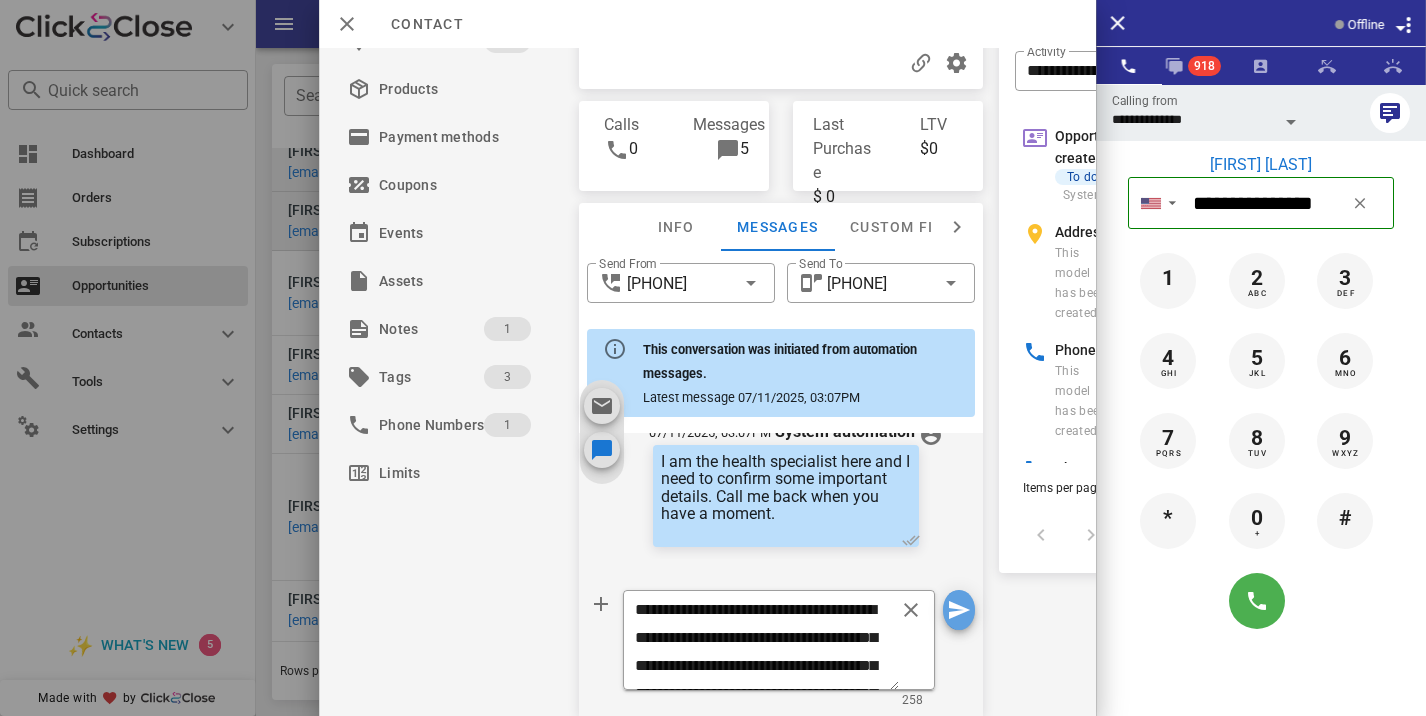 type 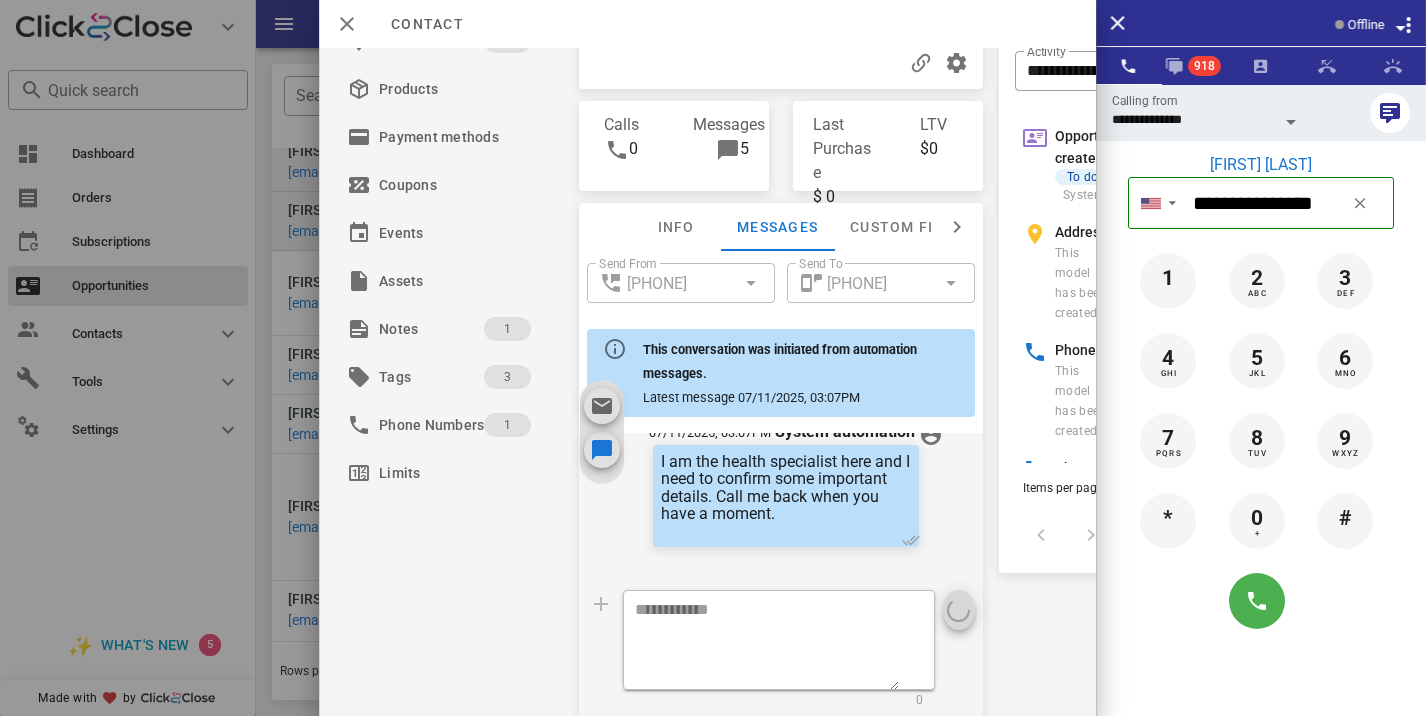 scroll, scrollTop: 0, scrollLeft: 0, axis: both 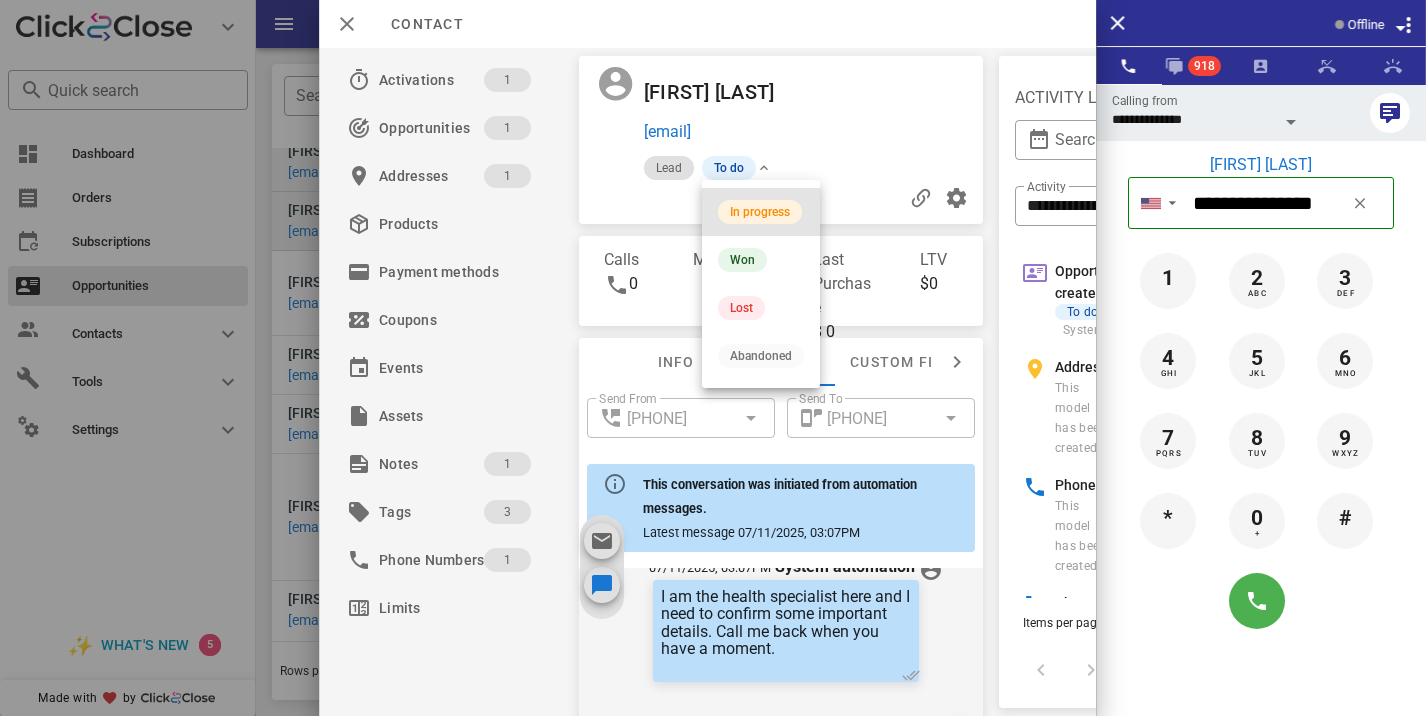 click on "In progress" at bounding box center (761, 212) 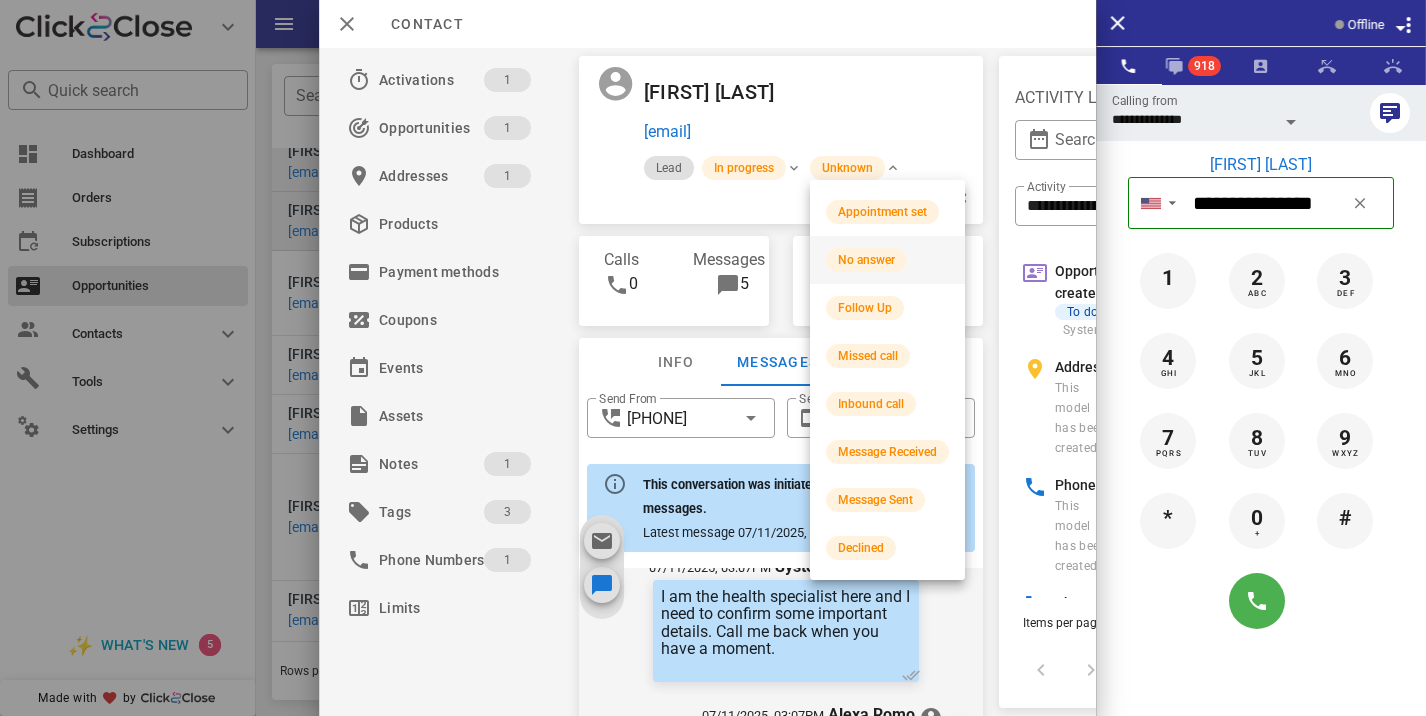 scroll, scrollTop: 876, scrollLeft: 0, axis: vertical 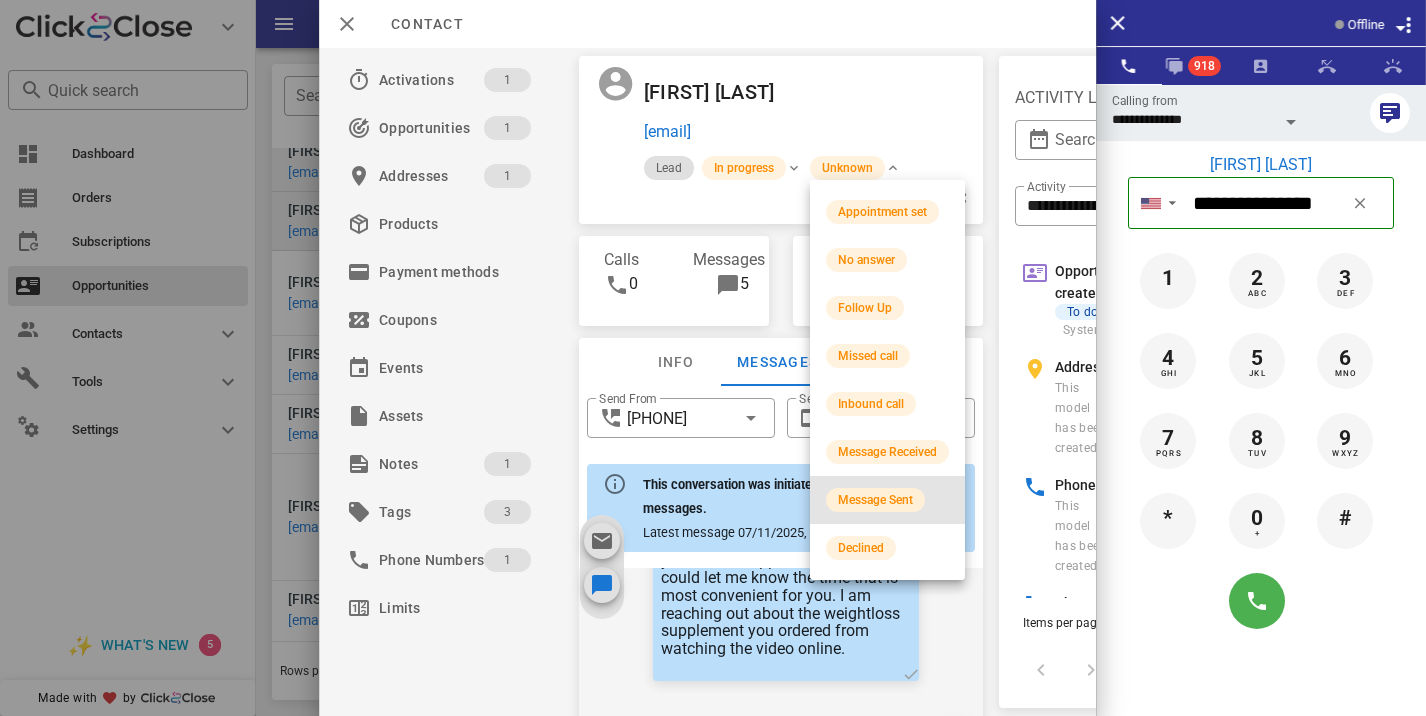 click on "Message Sent" at bounding box center (875, 500) 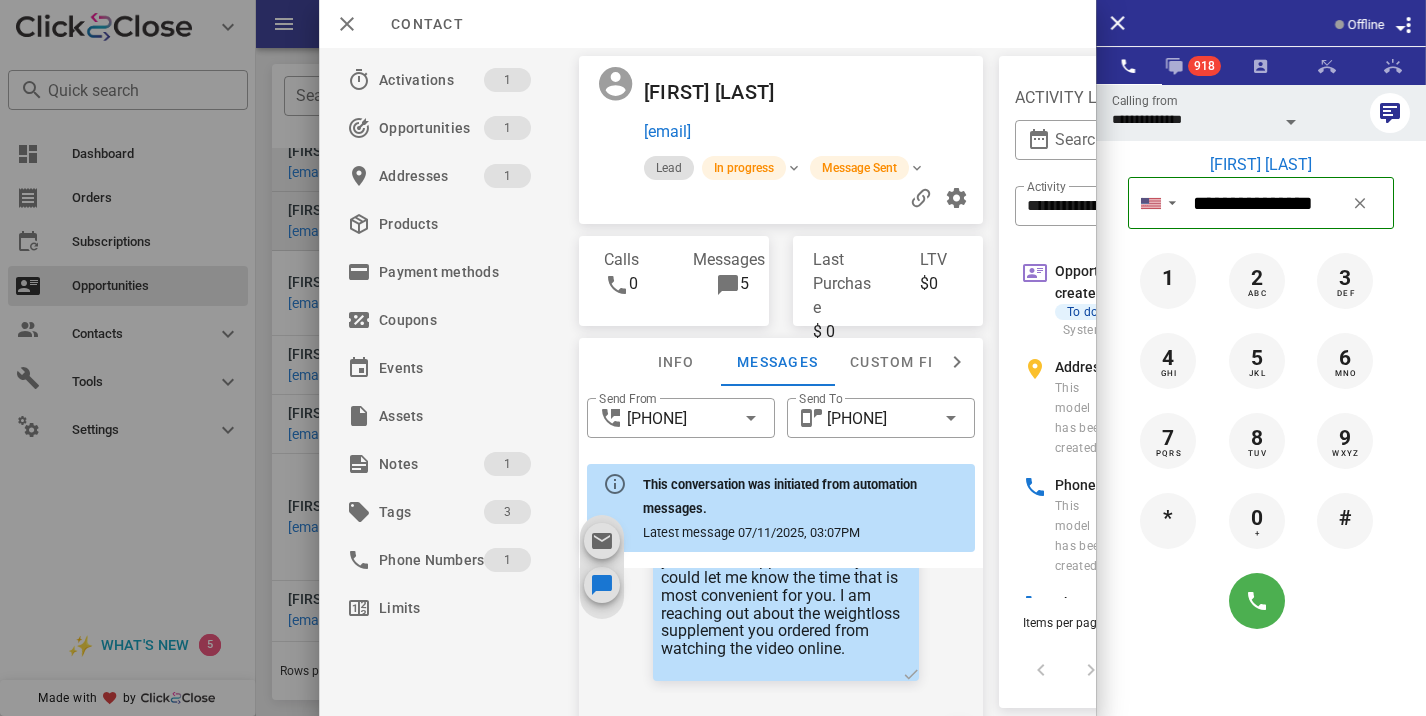 click at bounding box center (713, 358) 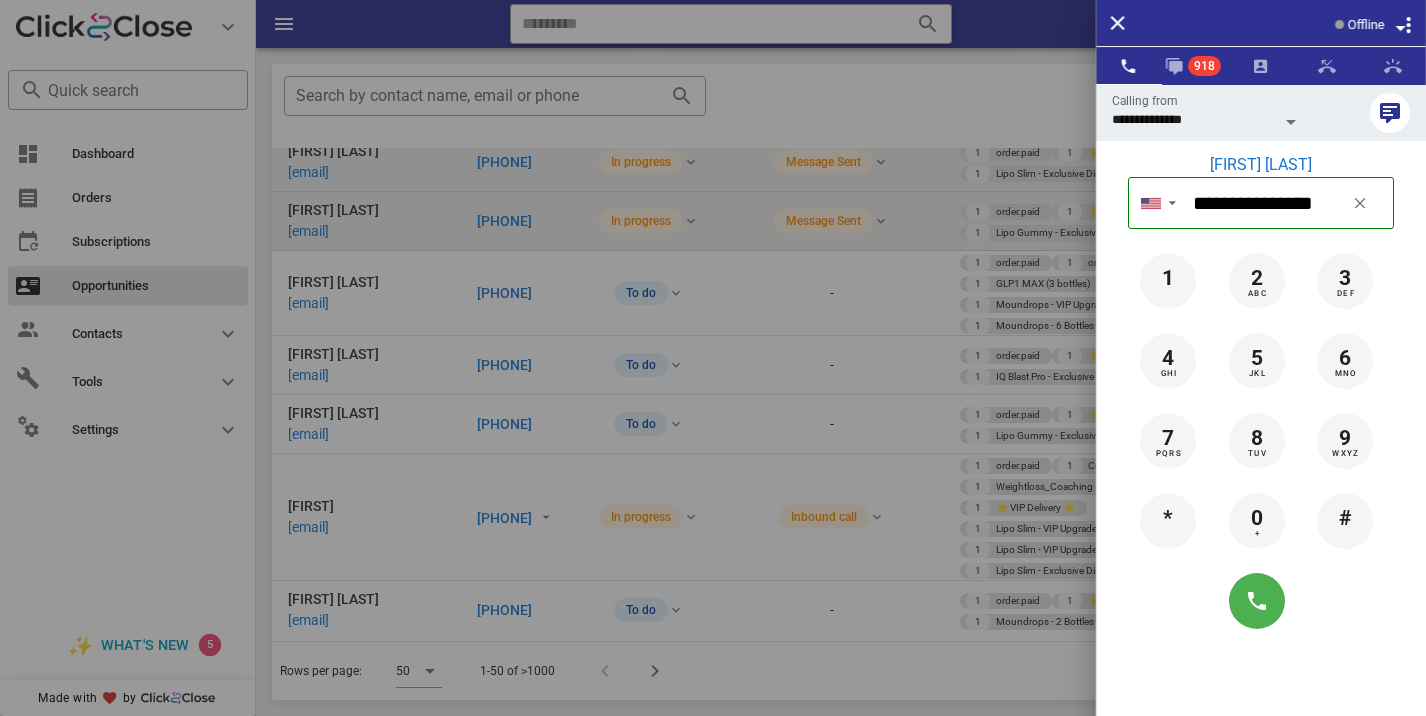 click at bounding box center [713, 358] 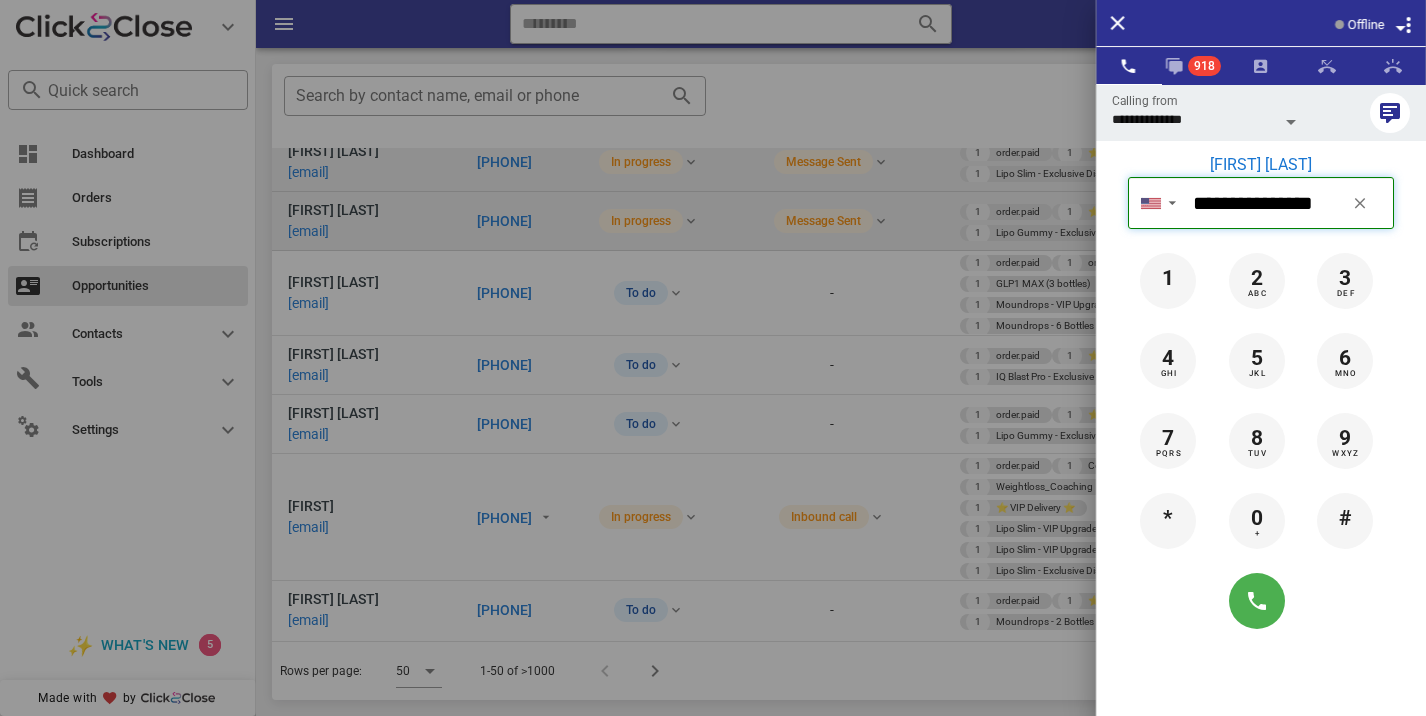 type 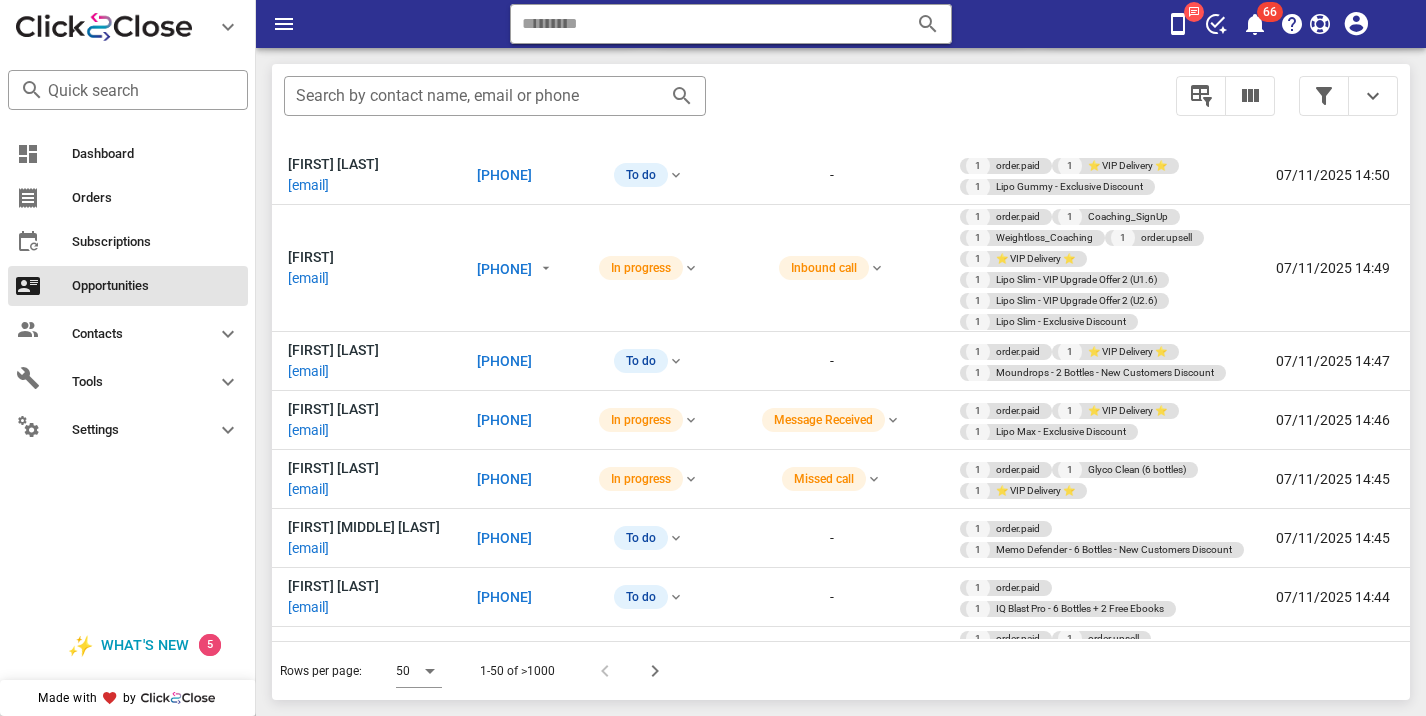 scroll, scrollTop: 2437, scrollLeft: 0, axis: vertical 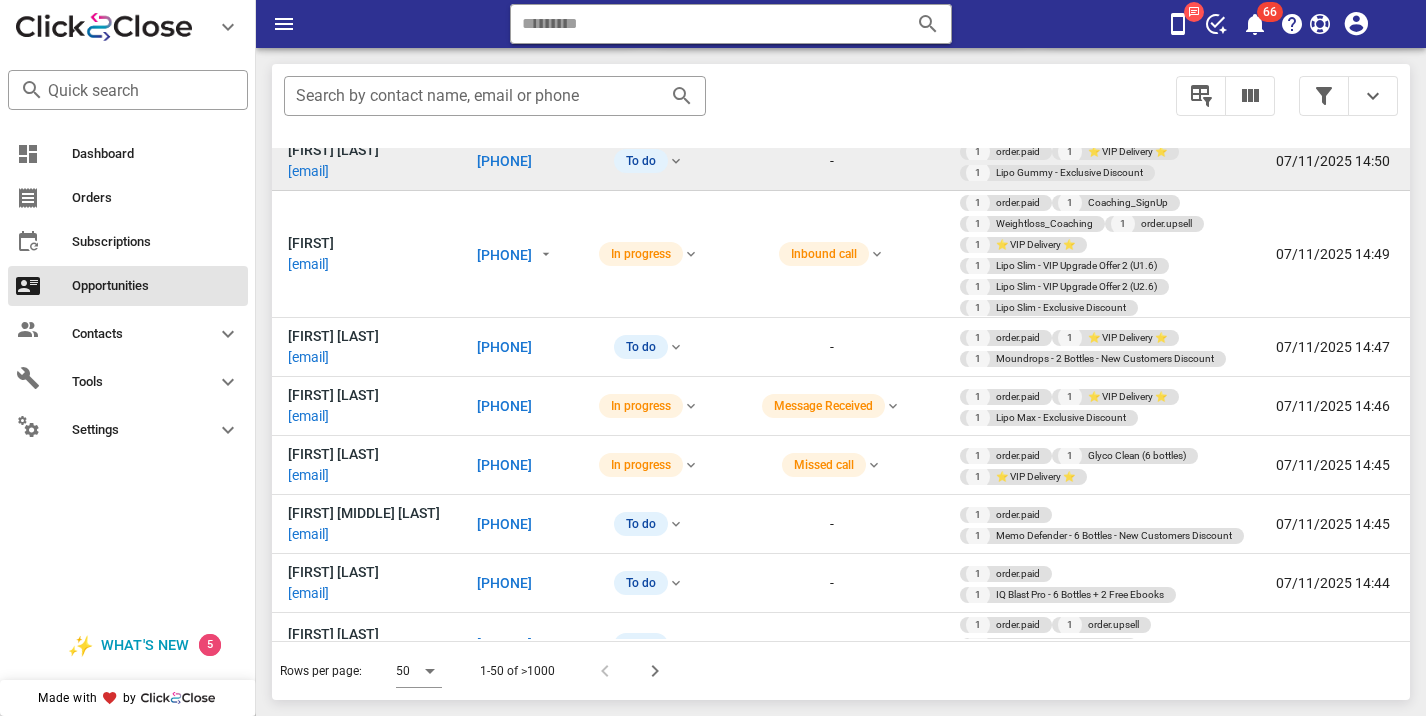 click on "[PHONE]" at bounding box center [504, 161] 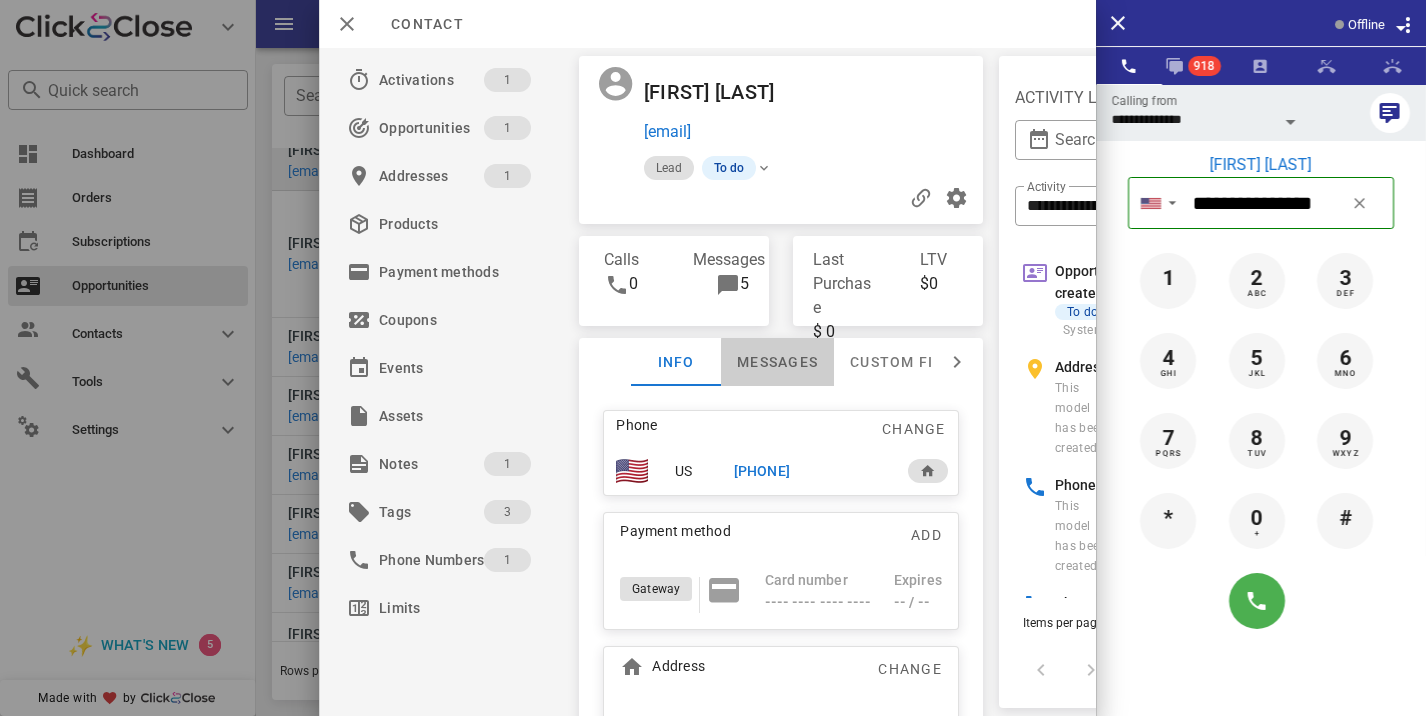 click on "Messages" at bounding box center [777, 362] 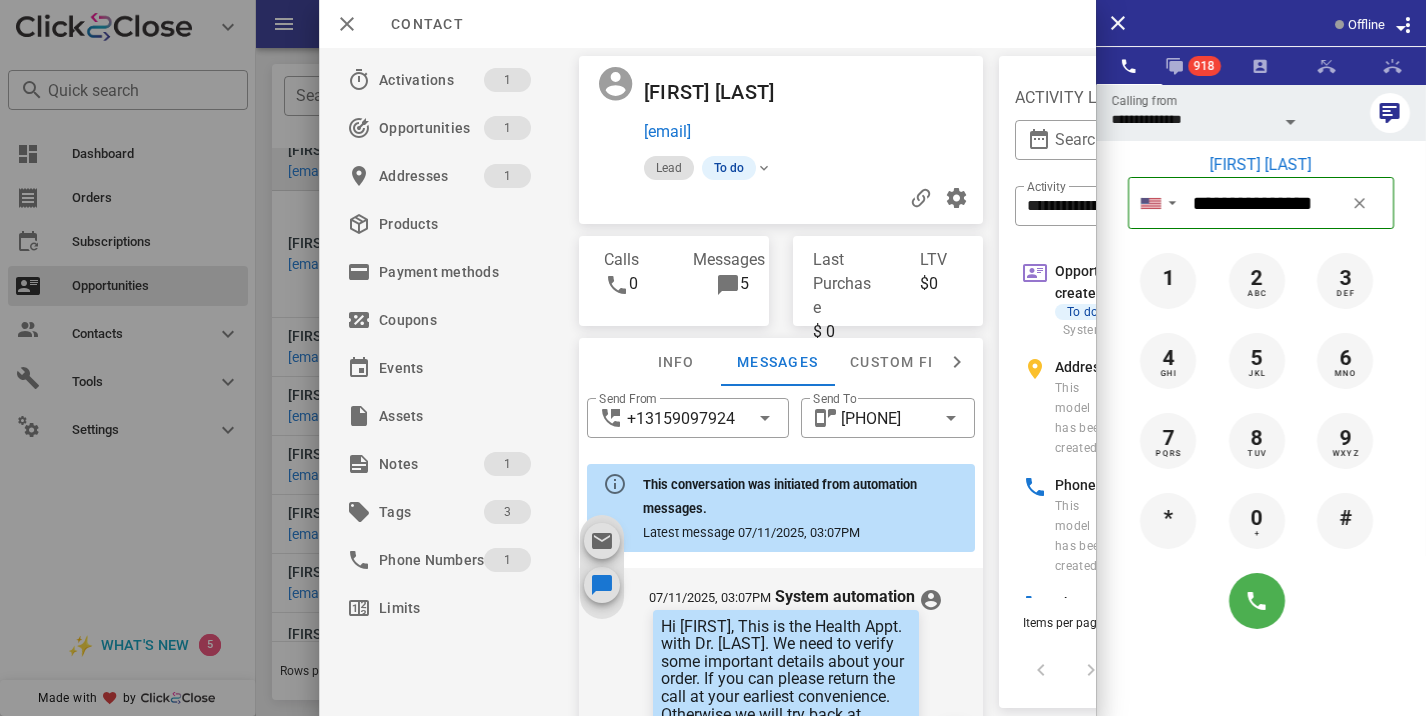 scroll, scrollTop: 657, scrollLeft: 0, axis: vertical 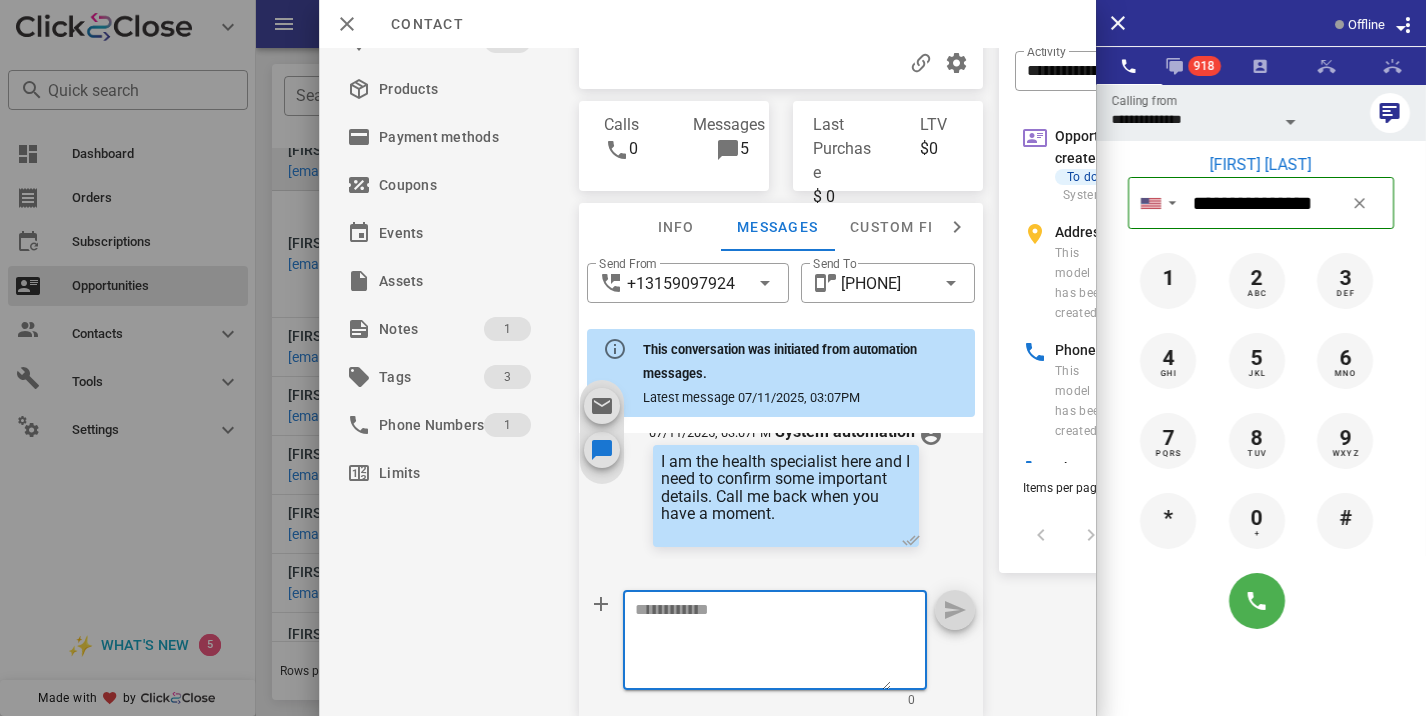 click at bounding box center (763, 643) 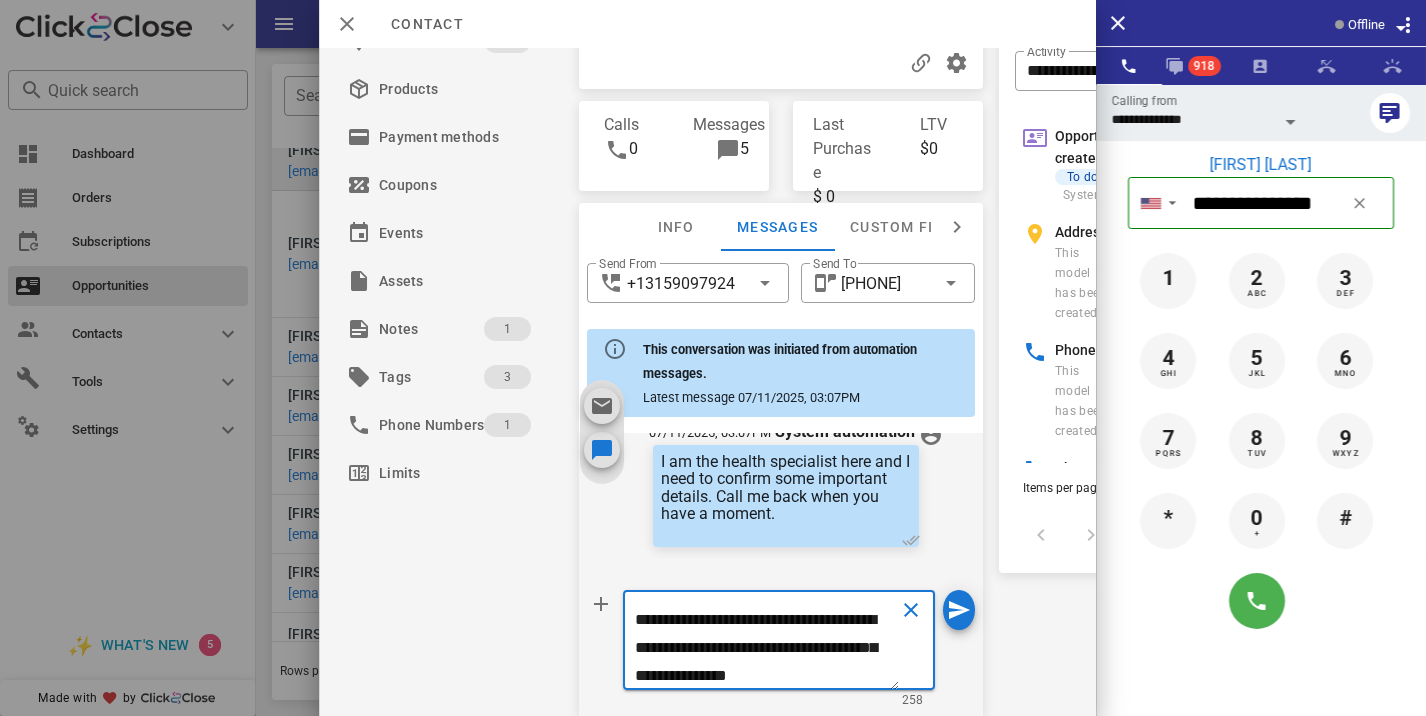 scroll, scrollTop: 181, scrollLeft: 0, axis: vertical 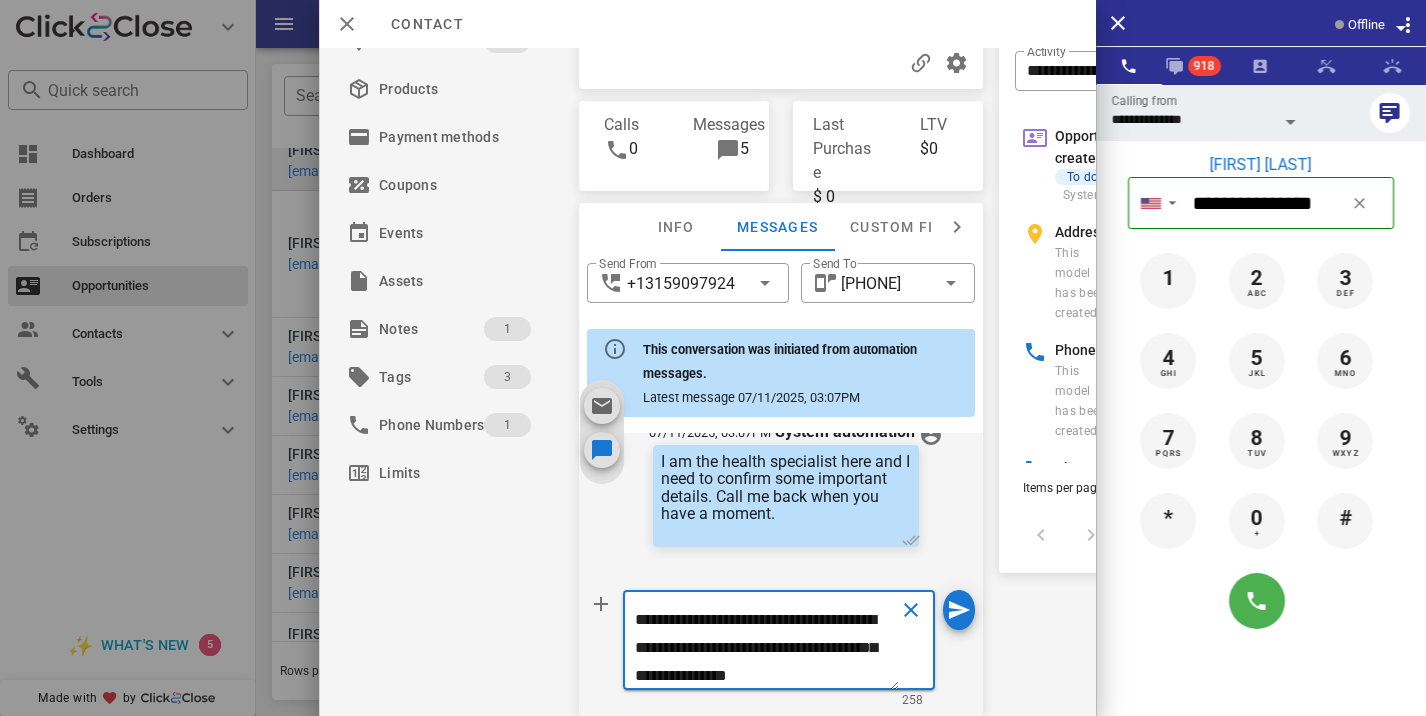 type on "**********" 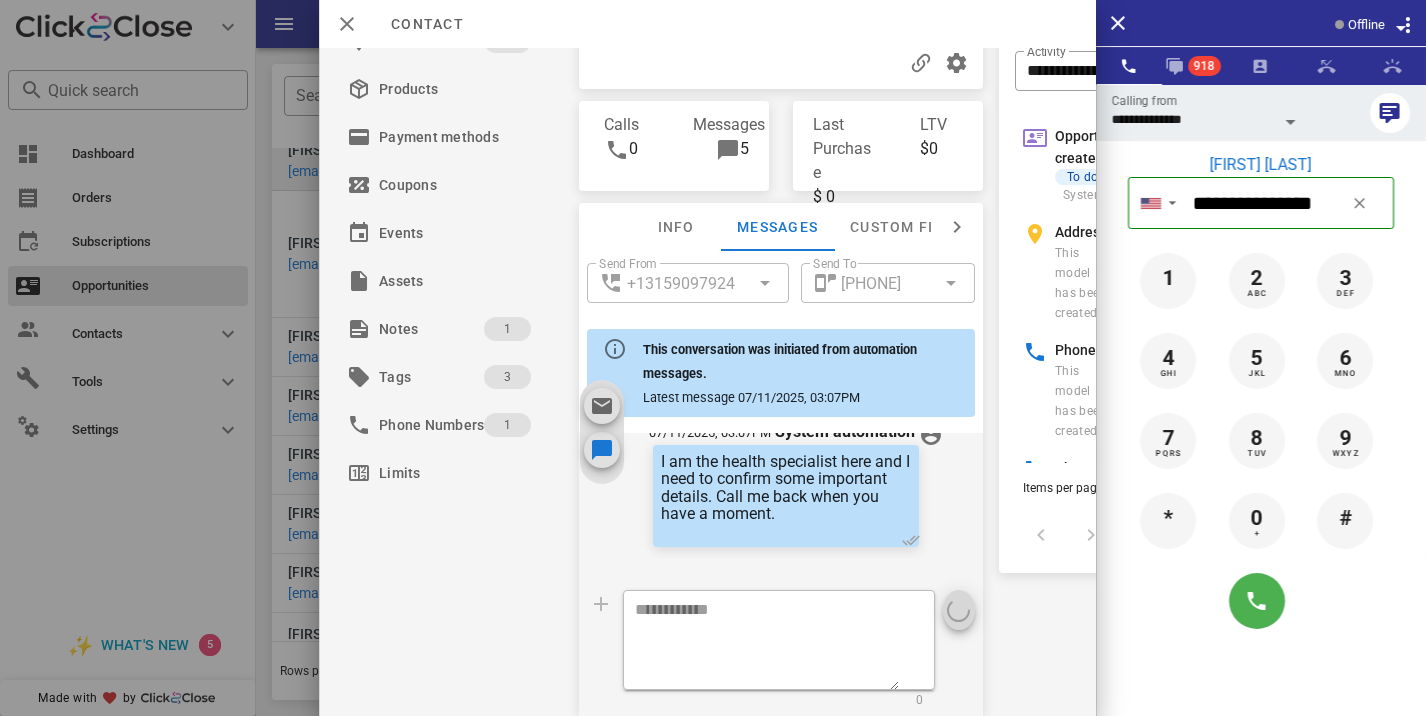 scroll, scrollTop: 0, scrollLeft: 0, axis: both 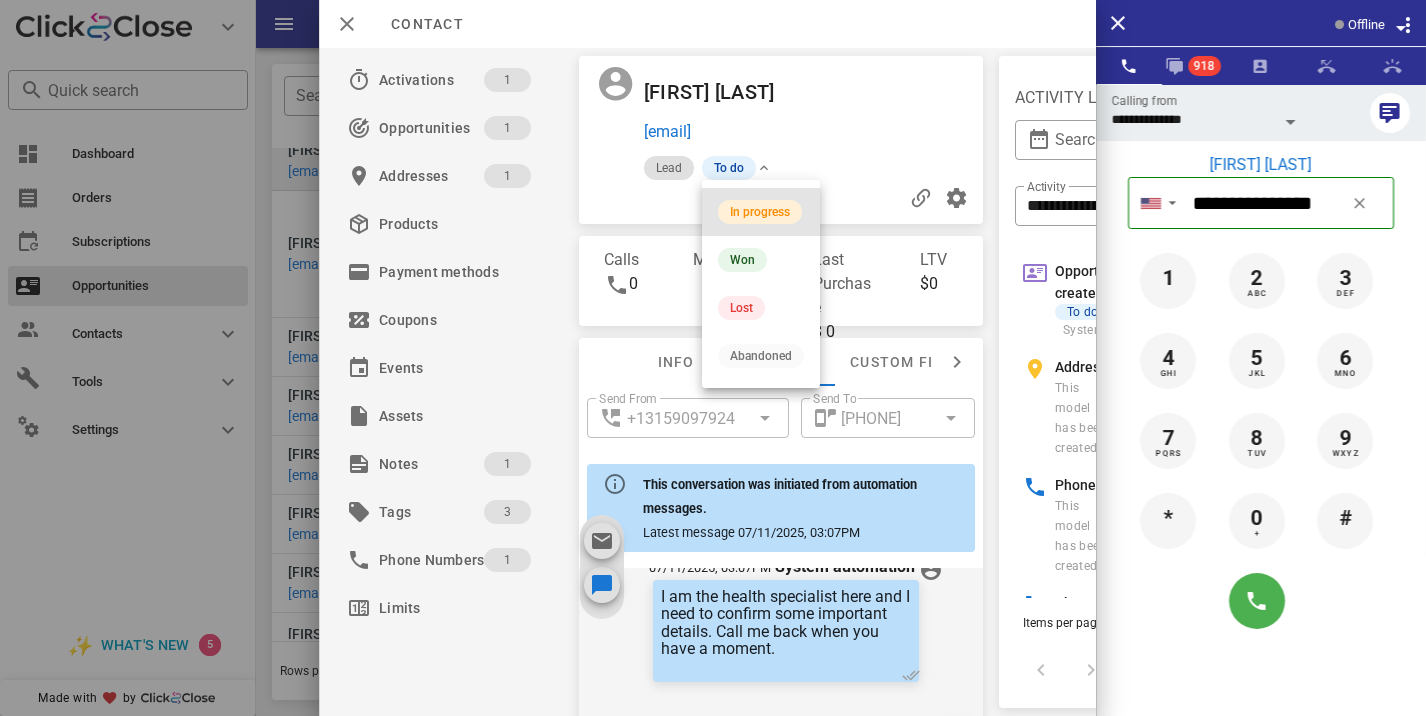 click on "In progress" at bounding box center (760, 212) 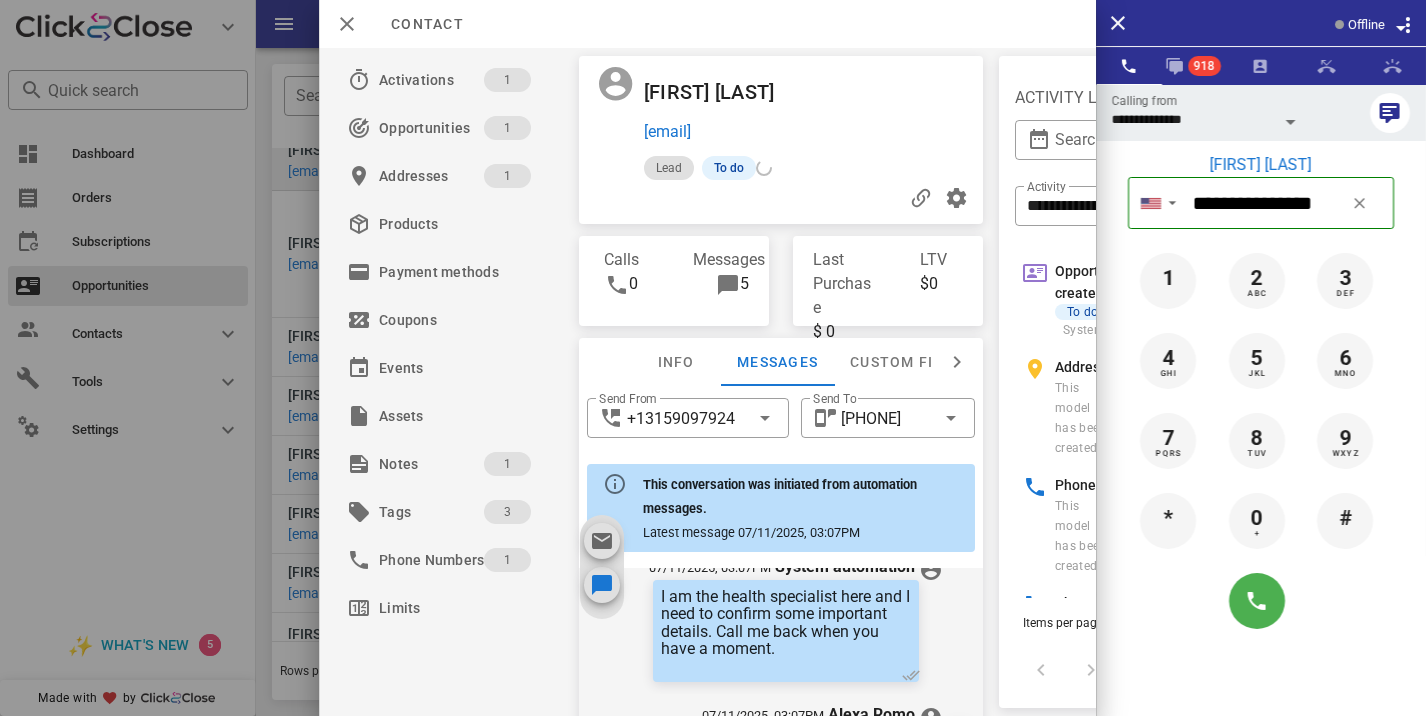 scroll, scrollTop: 876, scrollLeft: 0, axis: vertical 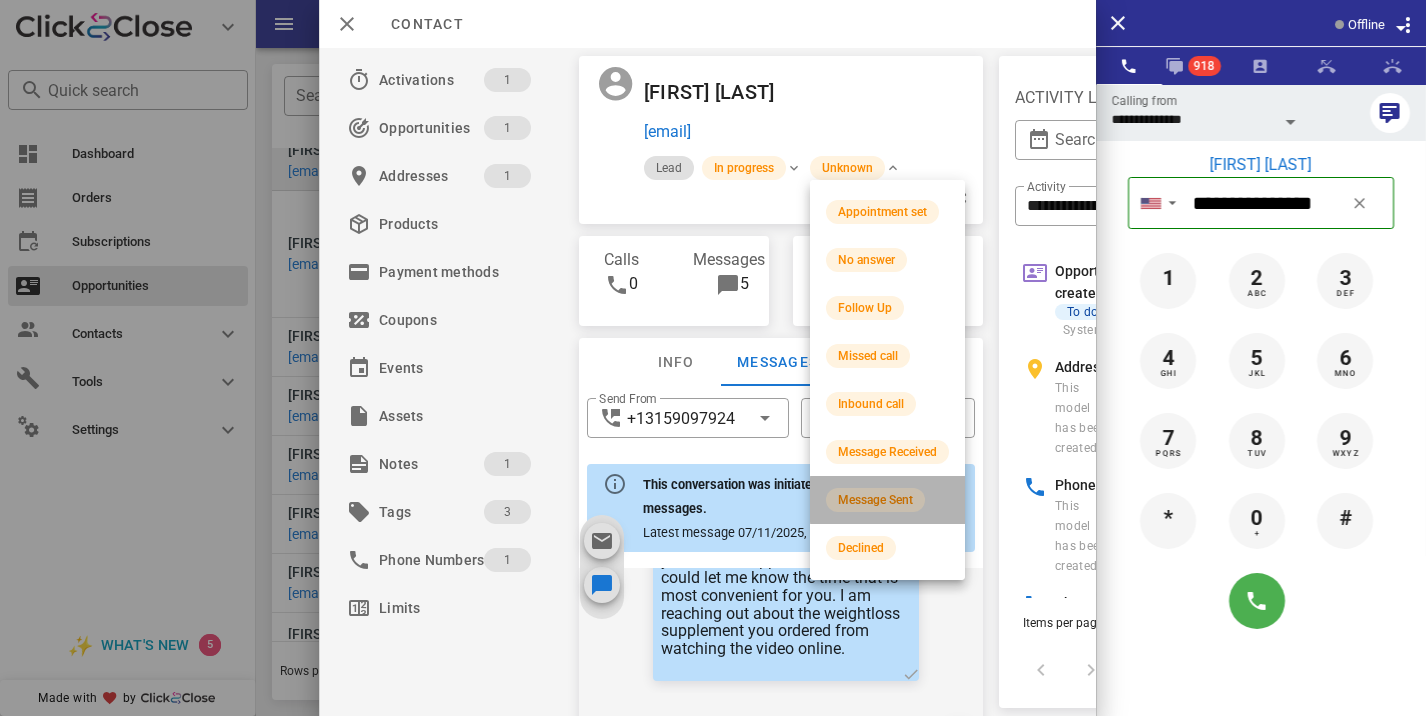 click on "Message Sent" at bounding box center [887, 500] 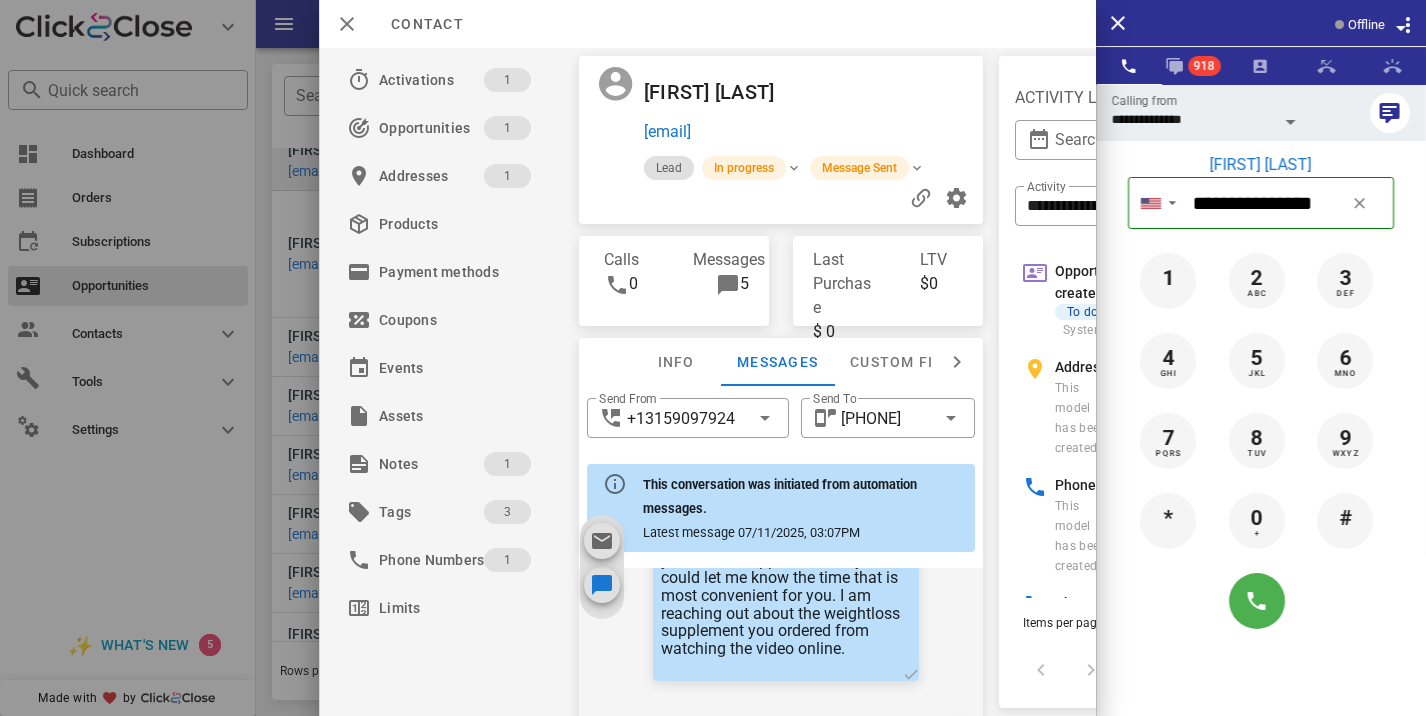 click at bounding box center [713, 358] 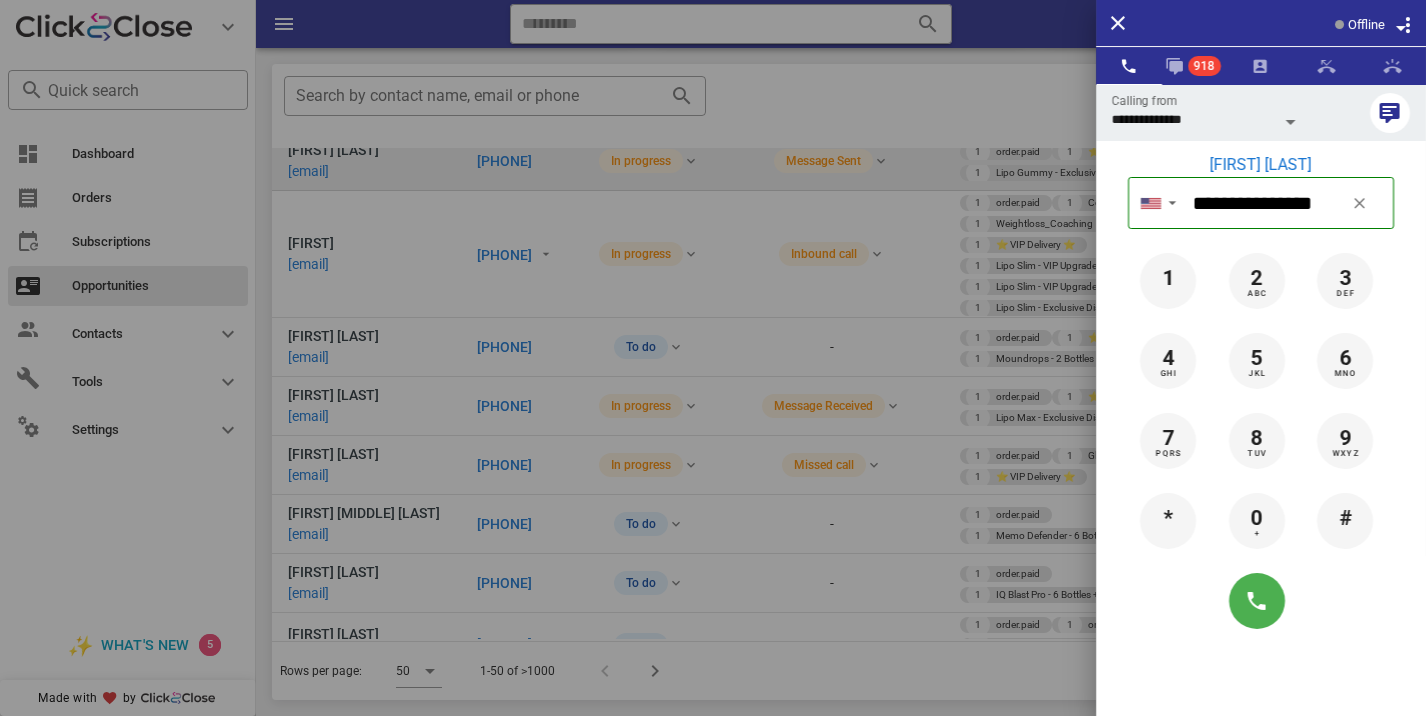 click at bounding box center (713, 358) 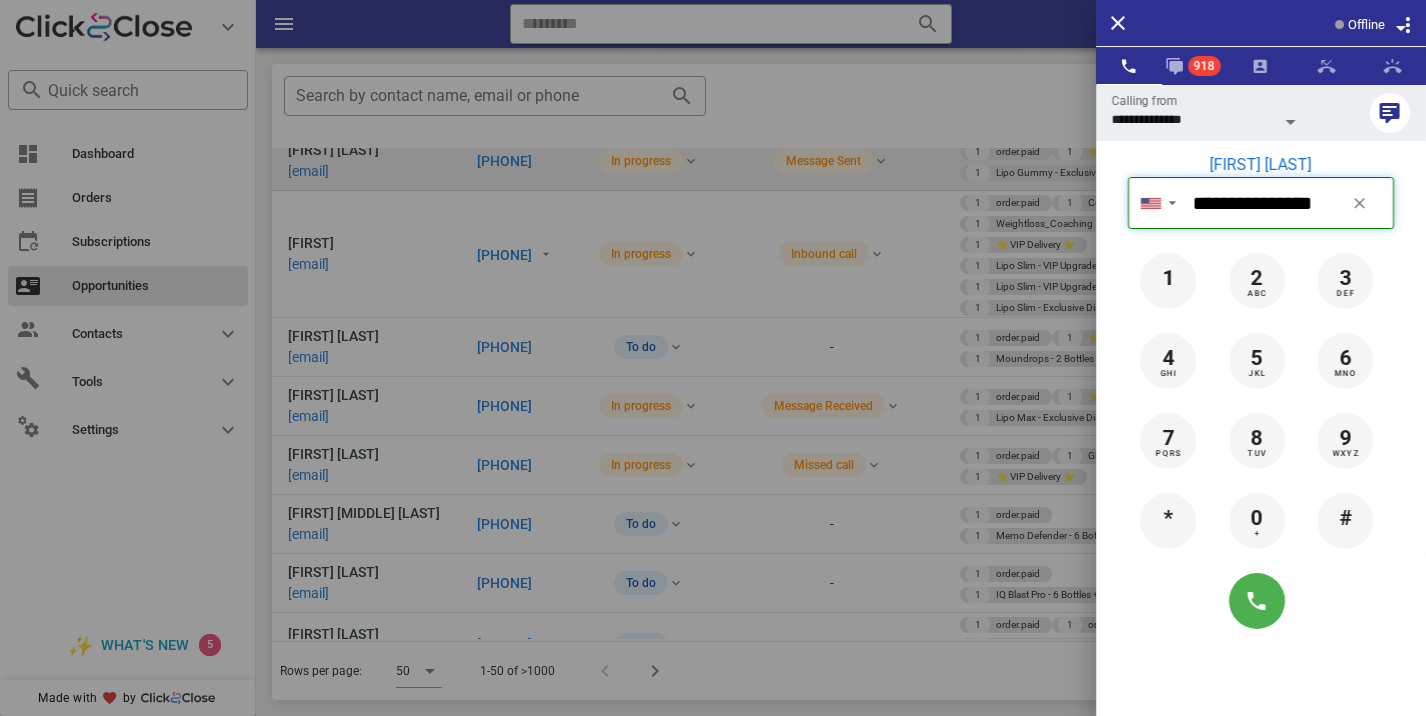 type 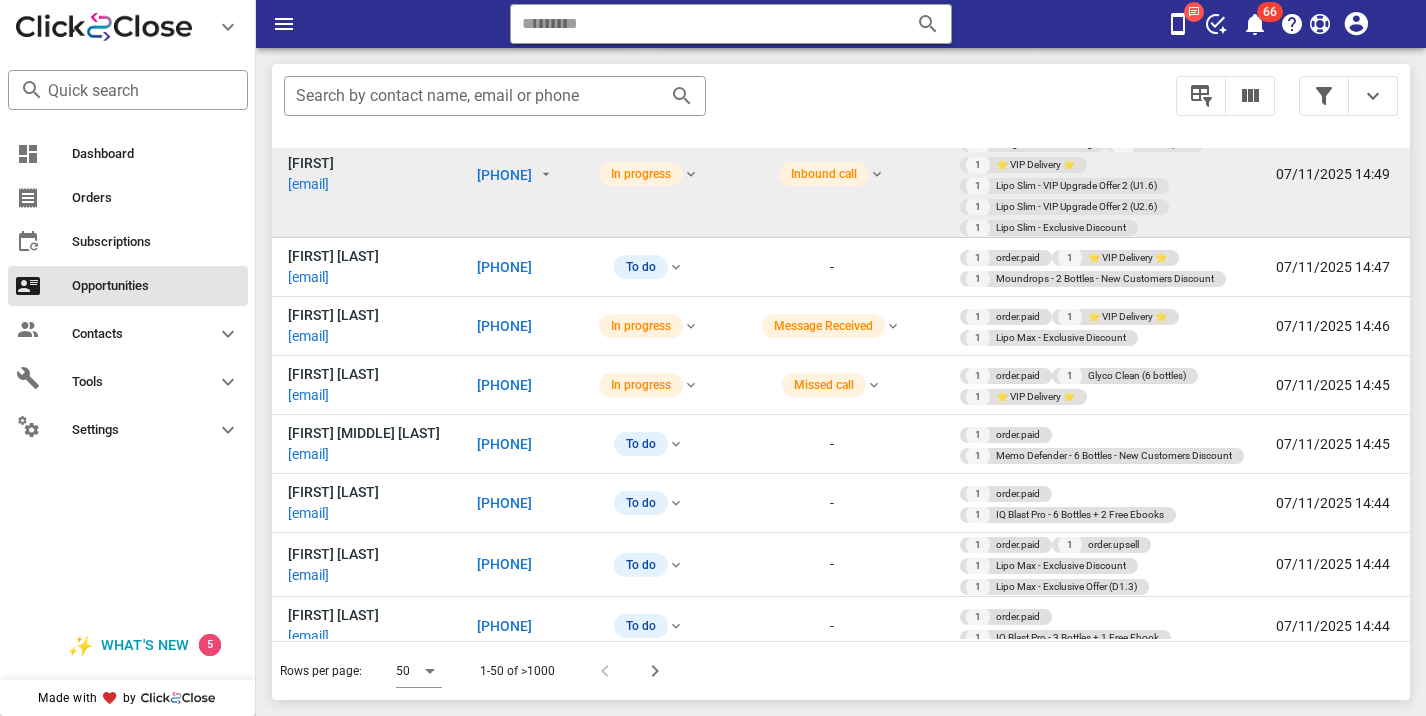 scroll, scrollTop: 2507, scrollLeft: 0, axis: vertical 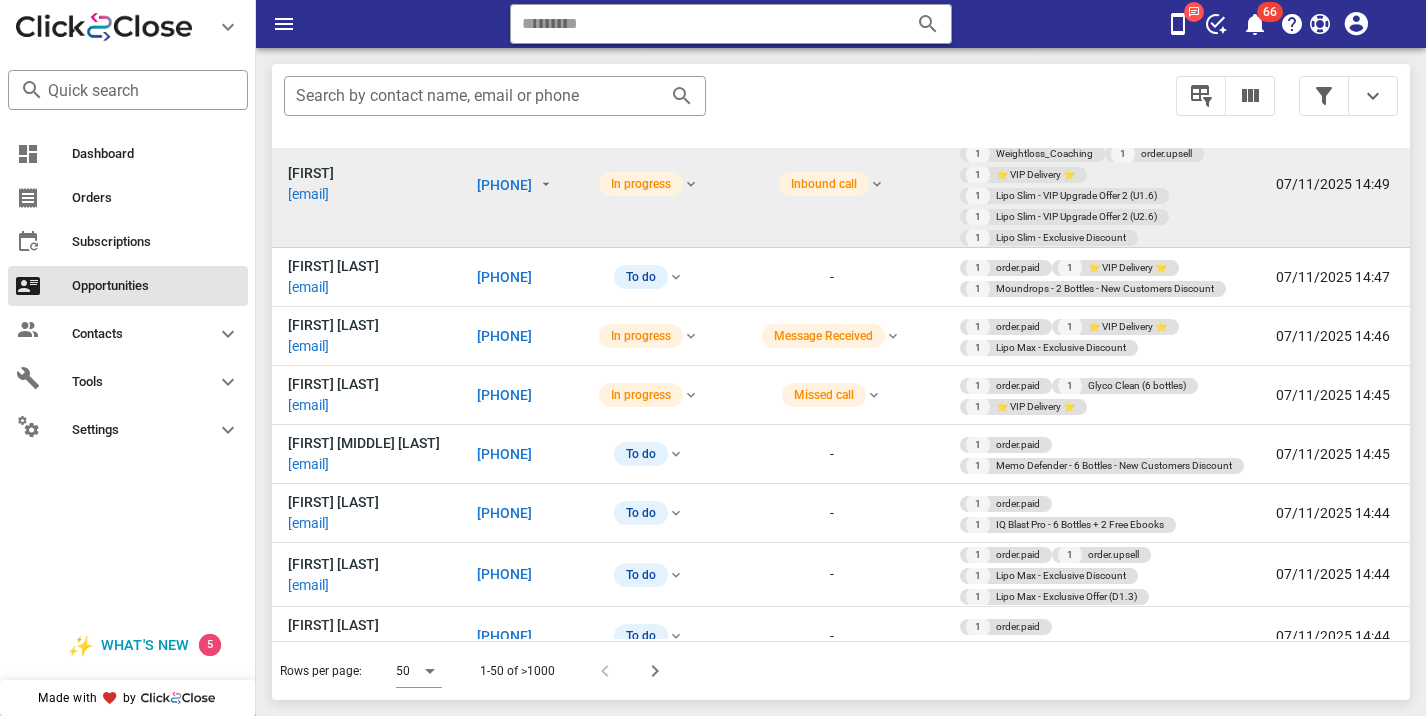 click on "[PHONE]" at bounding box center (518, 184) 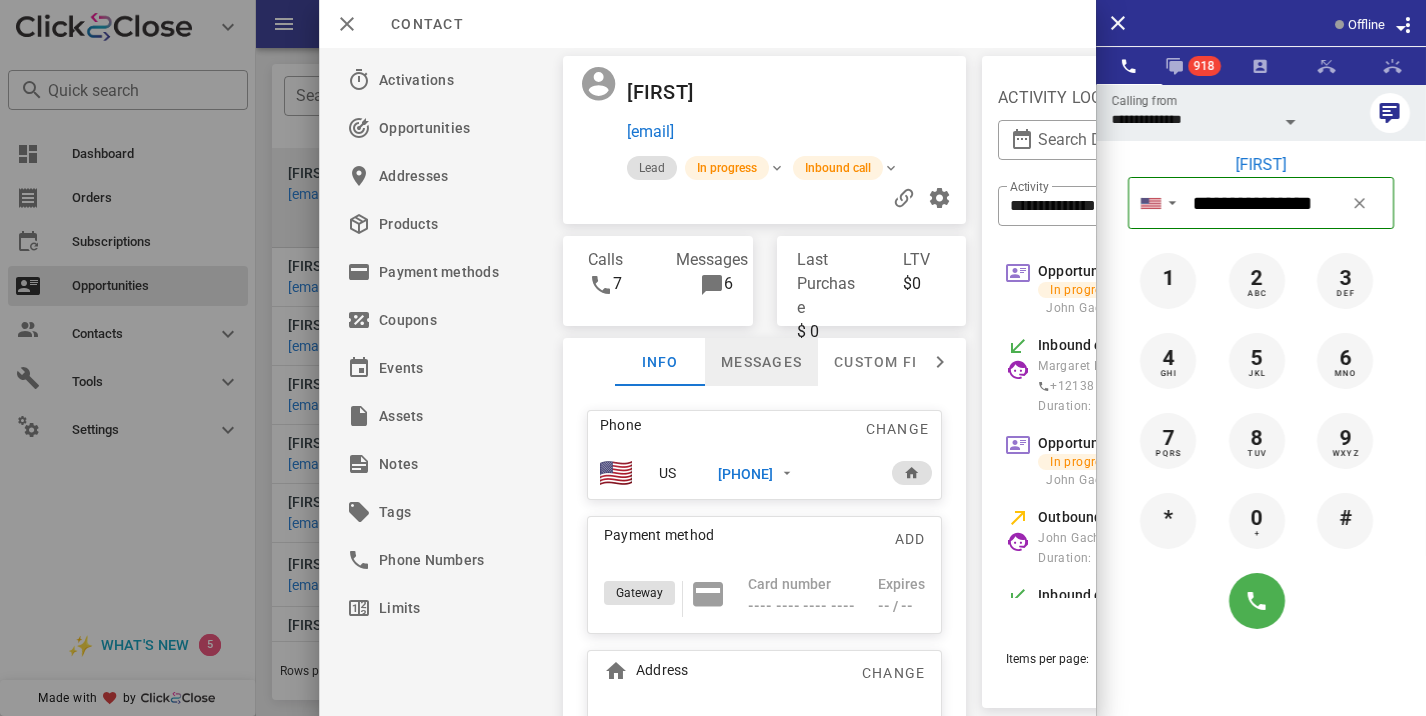 click on "Messages" at bounding box center (761, 362) 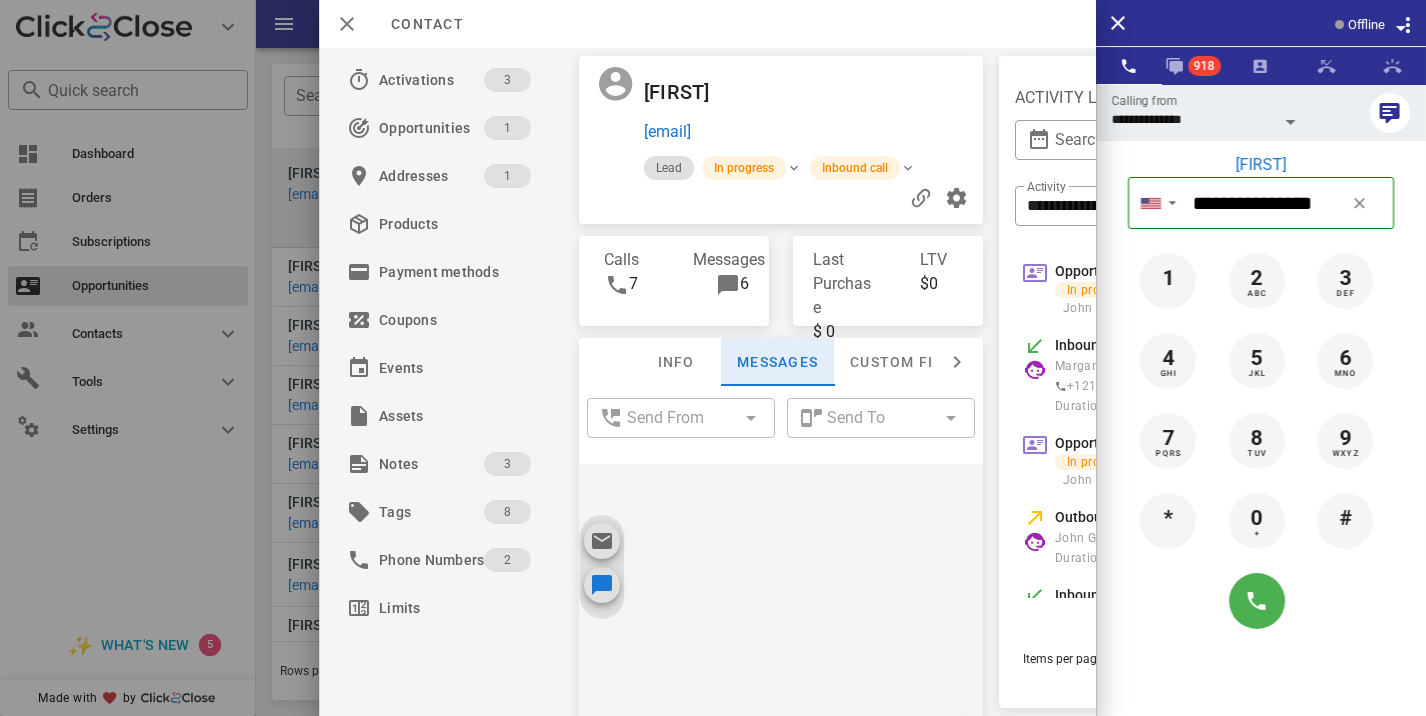 scroll, scrollTop: 858, scrollLeft: 0, axis: vertical 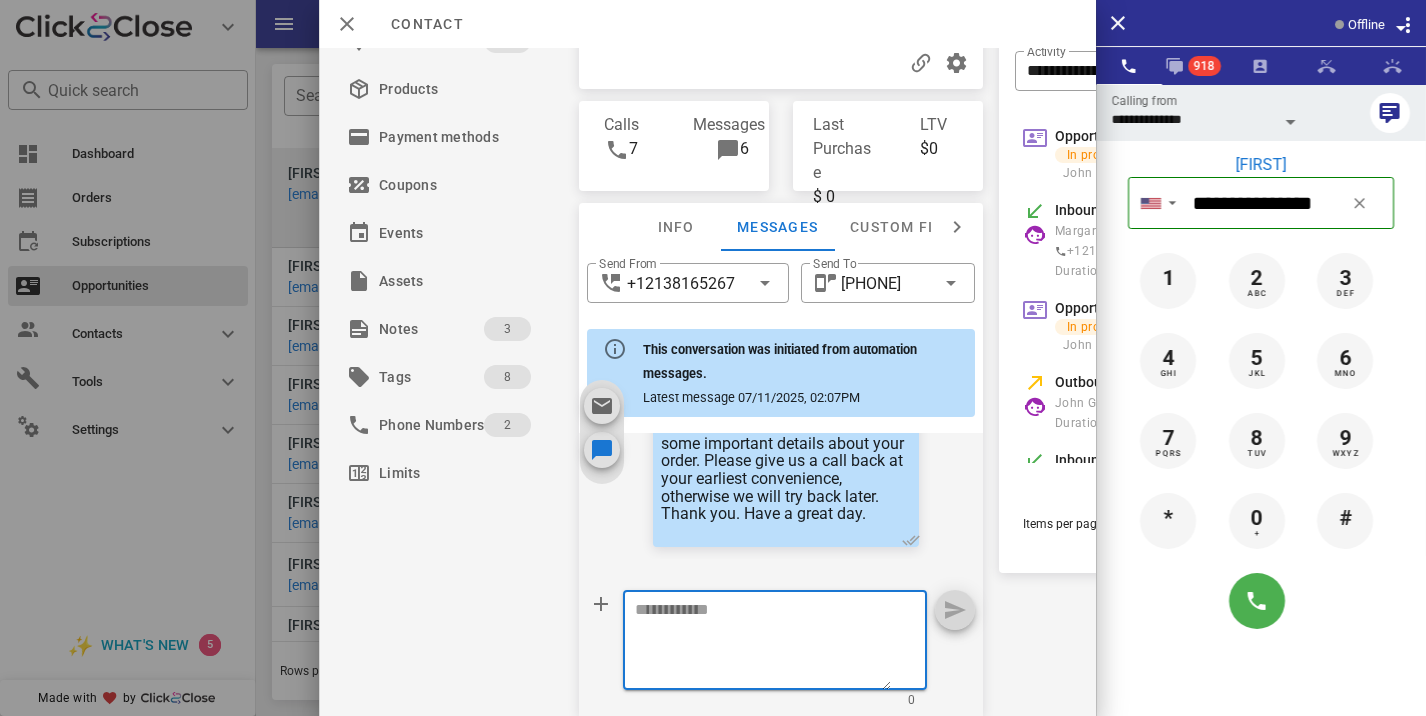 click at bounding box center [763, 643] 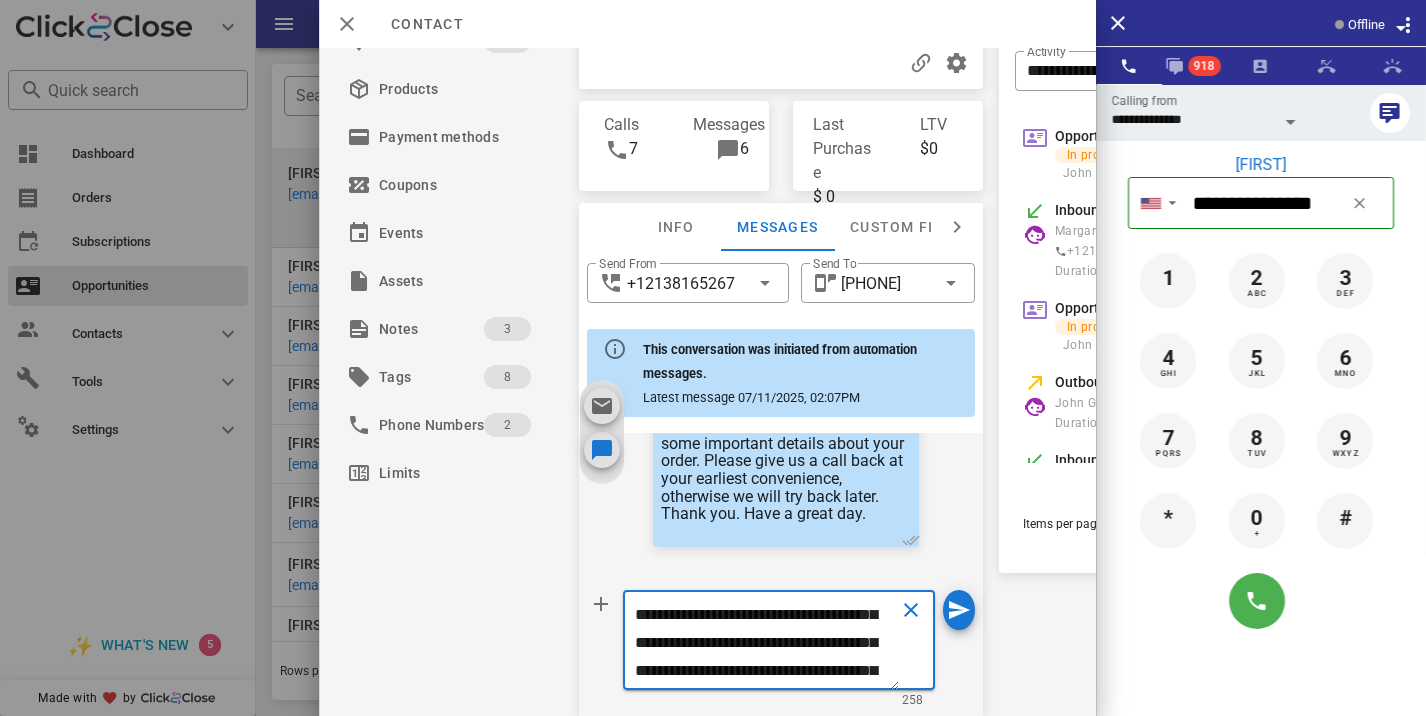 scroll, scrollTop: 0, scrollLeft: 0, axis: both 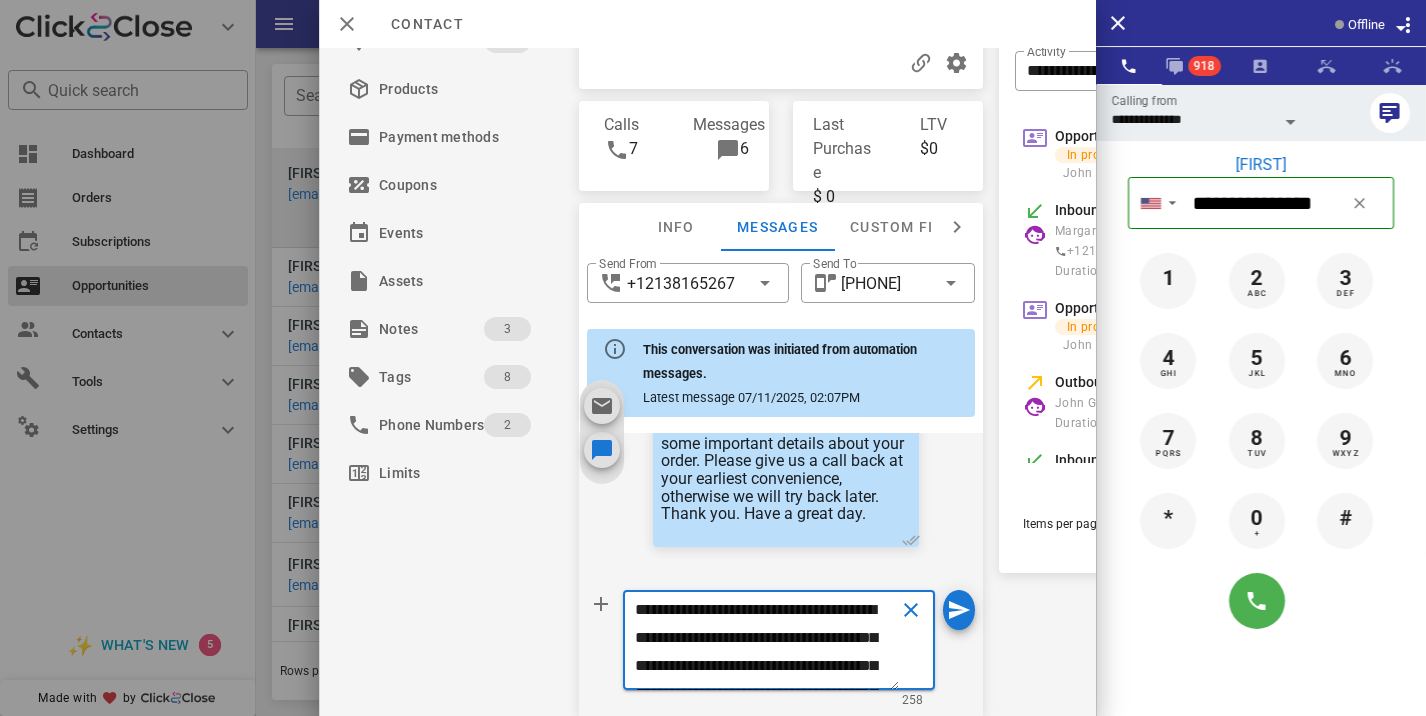 type on "**********" 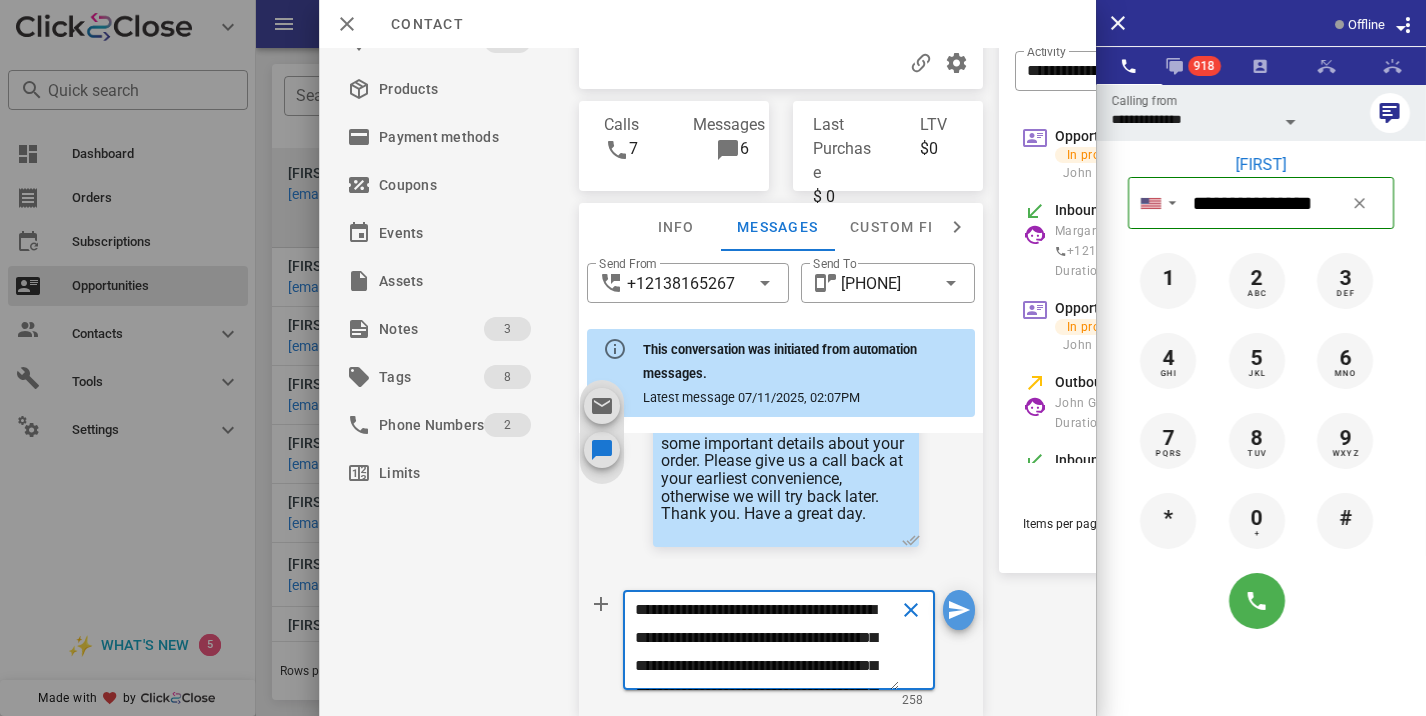 click at bounding box center [959, 610] 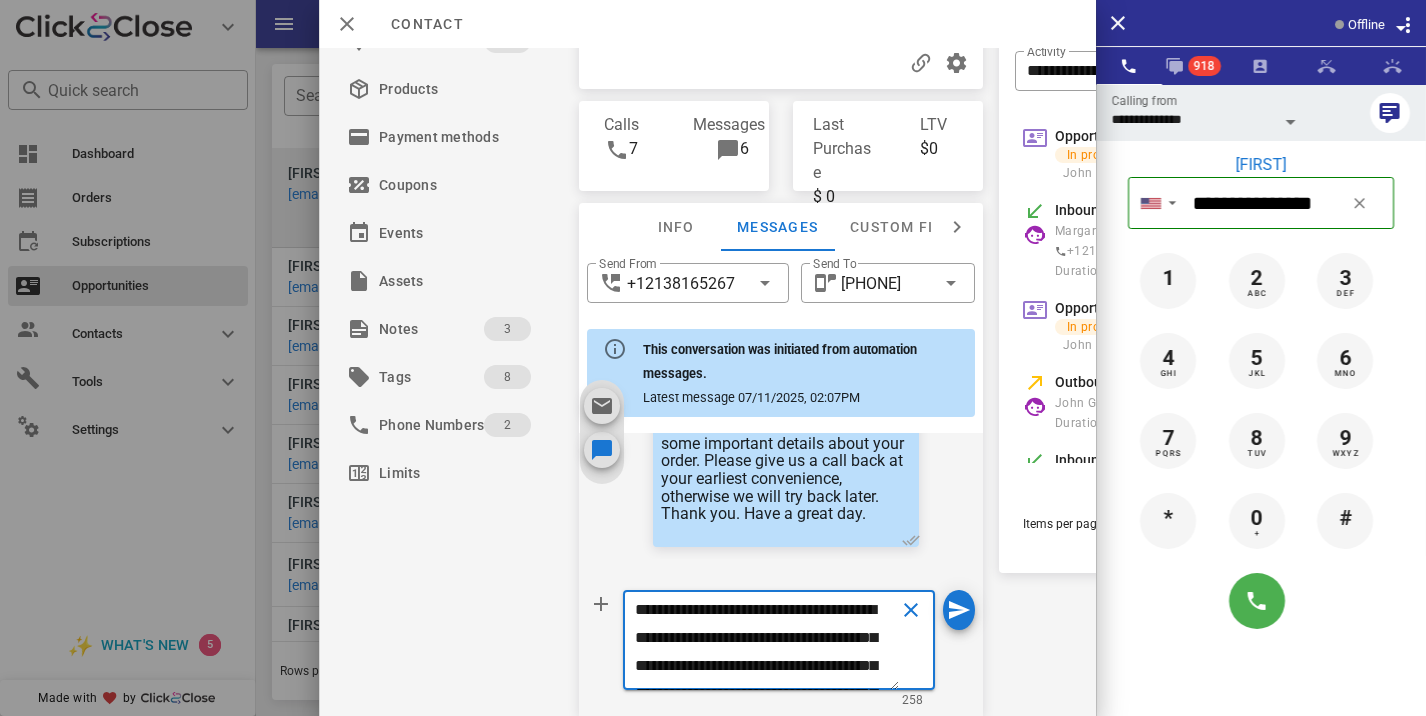 type 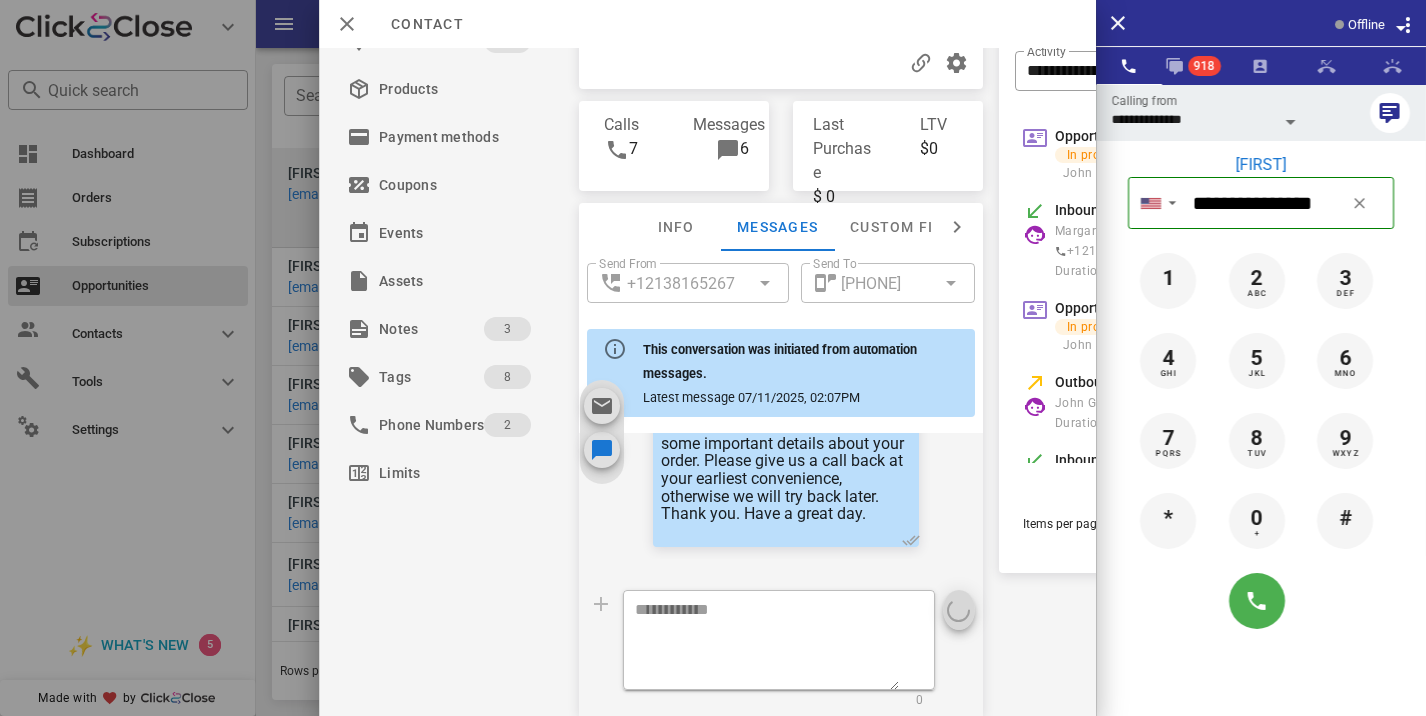scroll, scrollTop: 0, scrollLeft: 0, axis: both 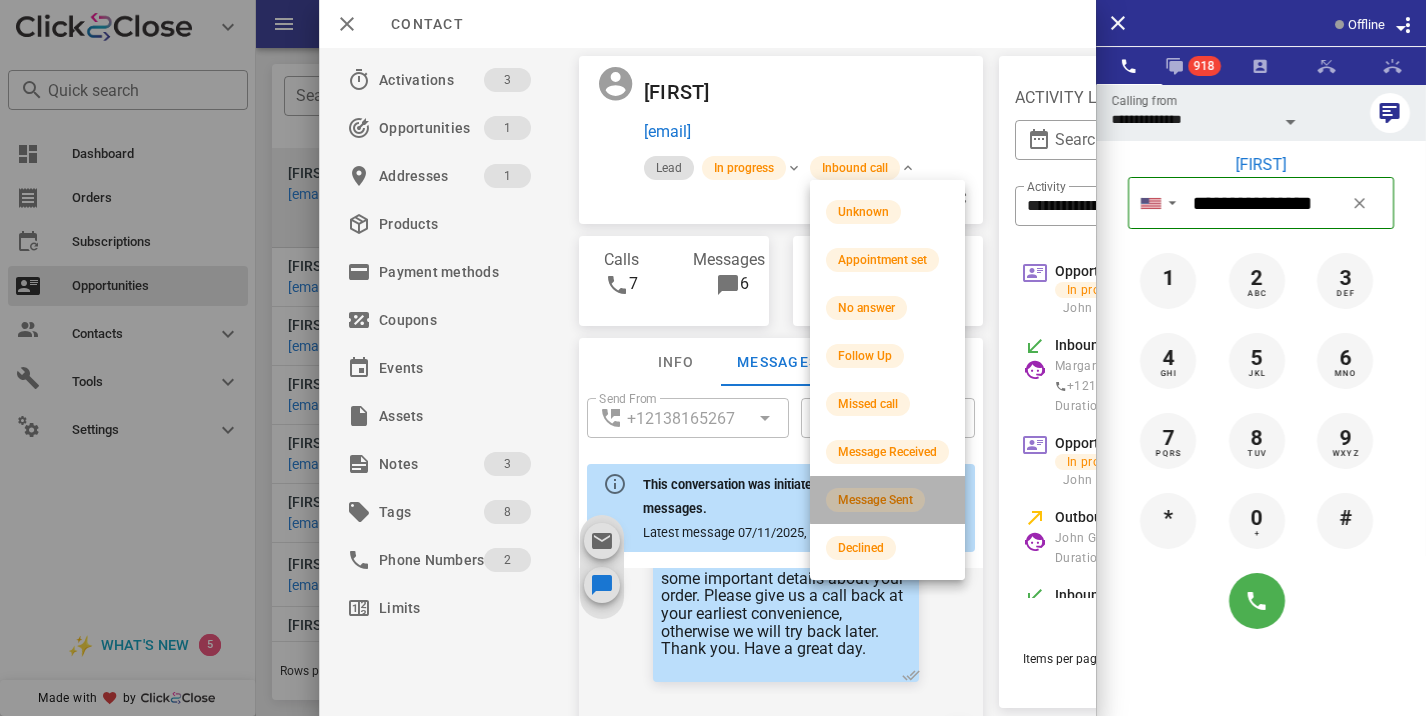 click on "Message Sent" at bounding box center (875, 500) 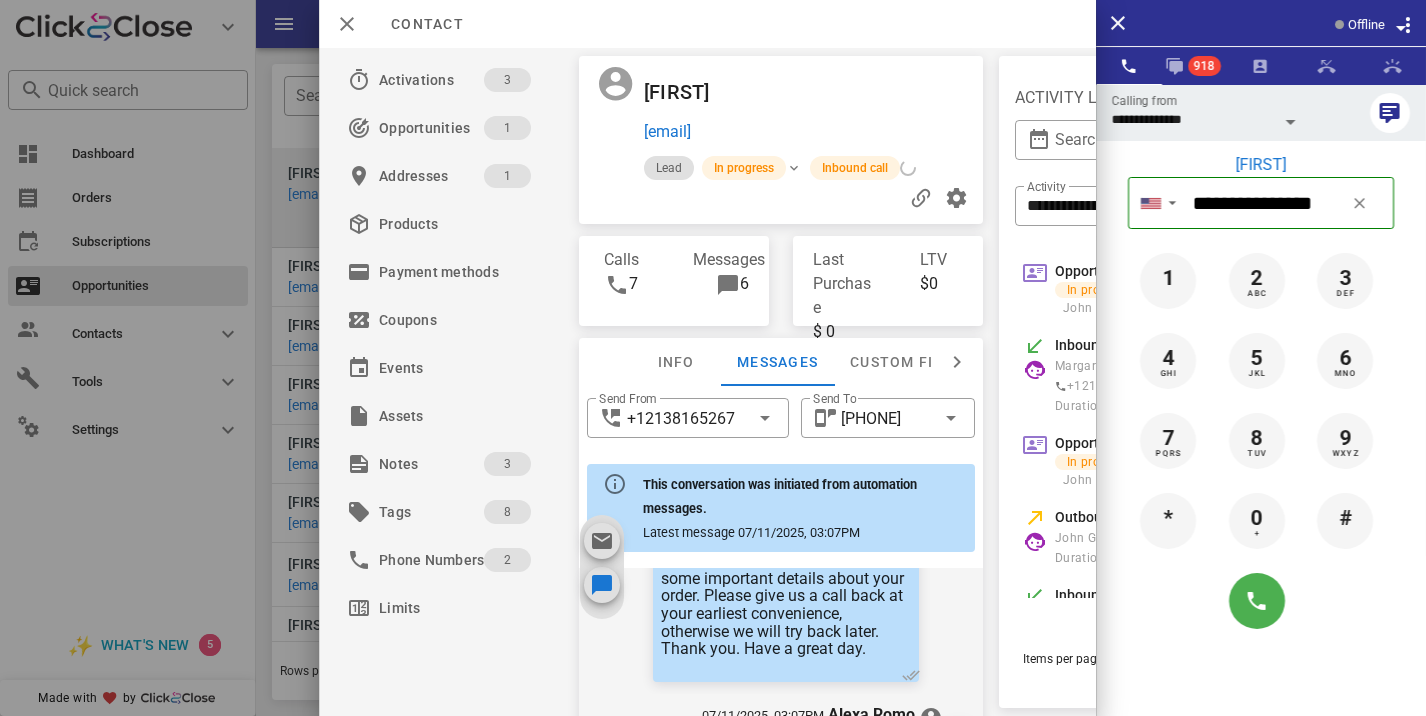 scroll, scrollTop: 1076, scrollLeft: 0, axis: vertical 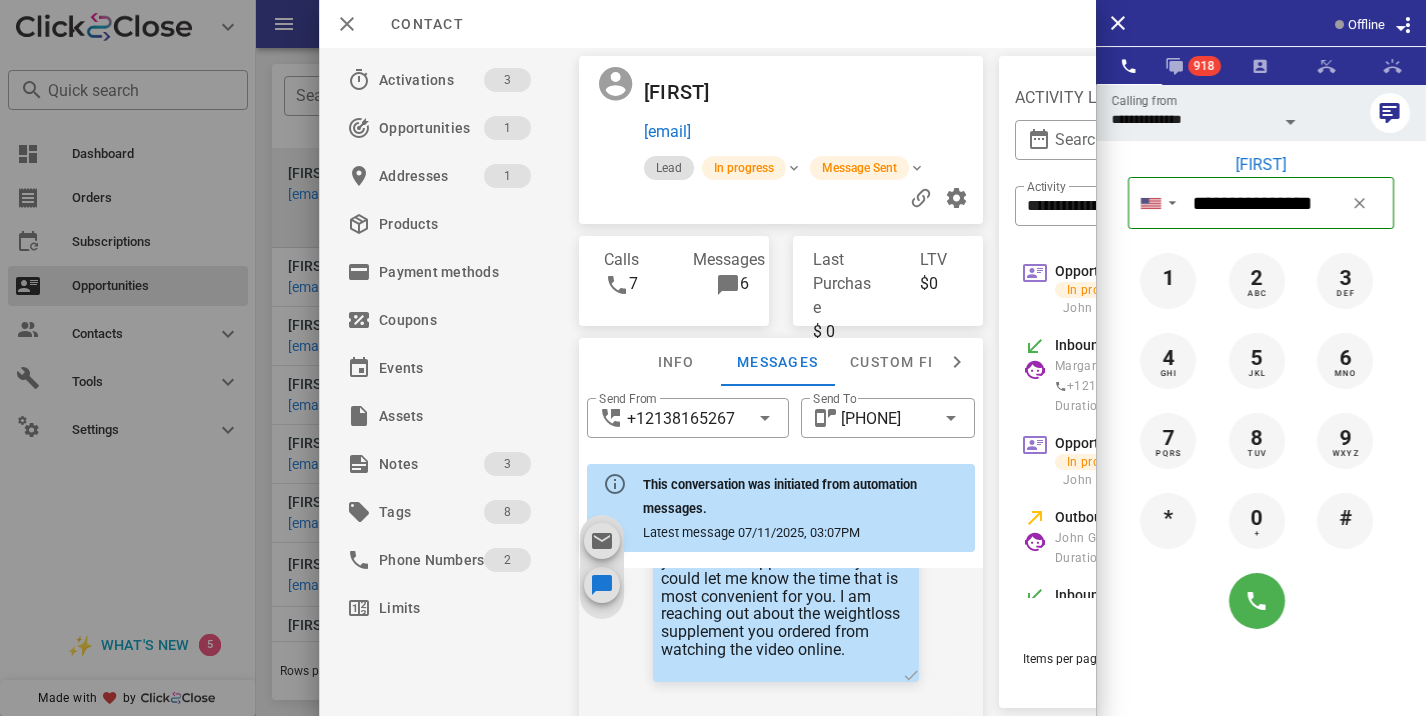 click at bounding box center [713, 358] 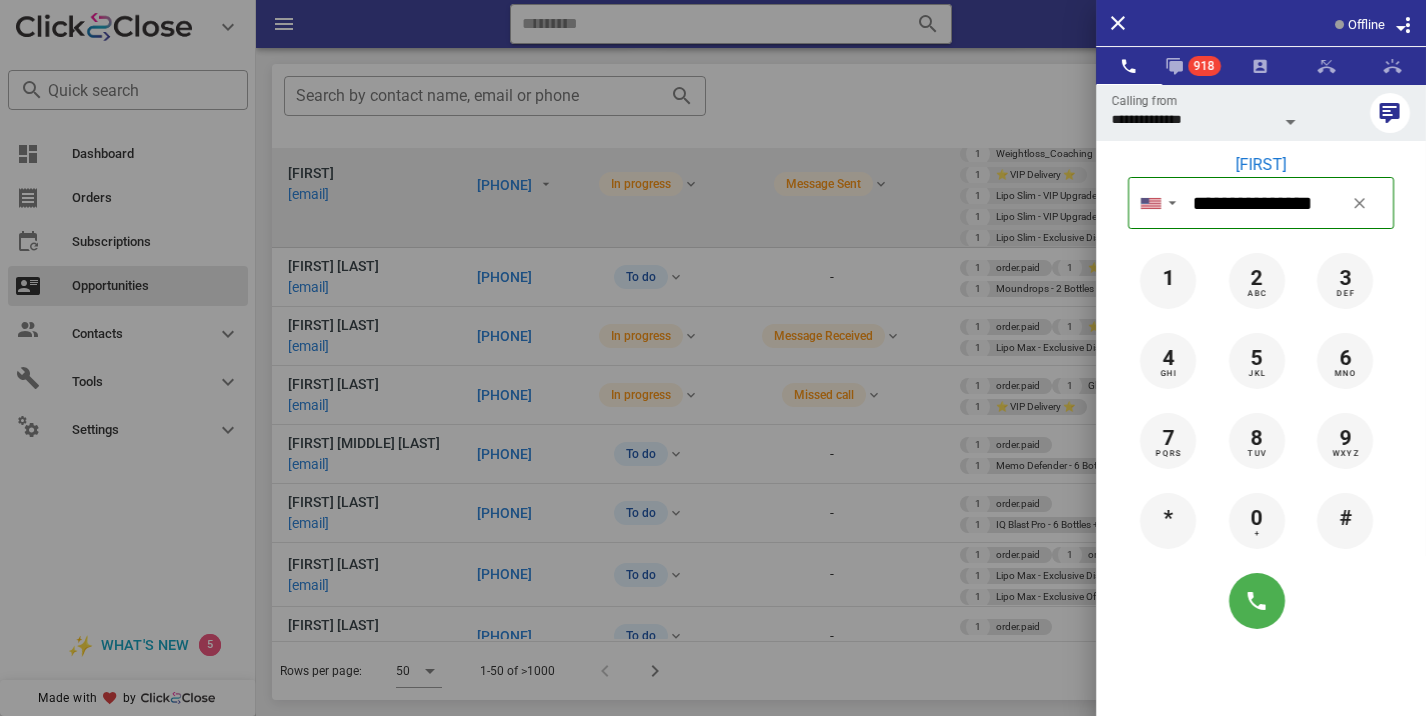 click at bounding box center [713, 358] 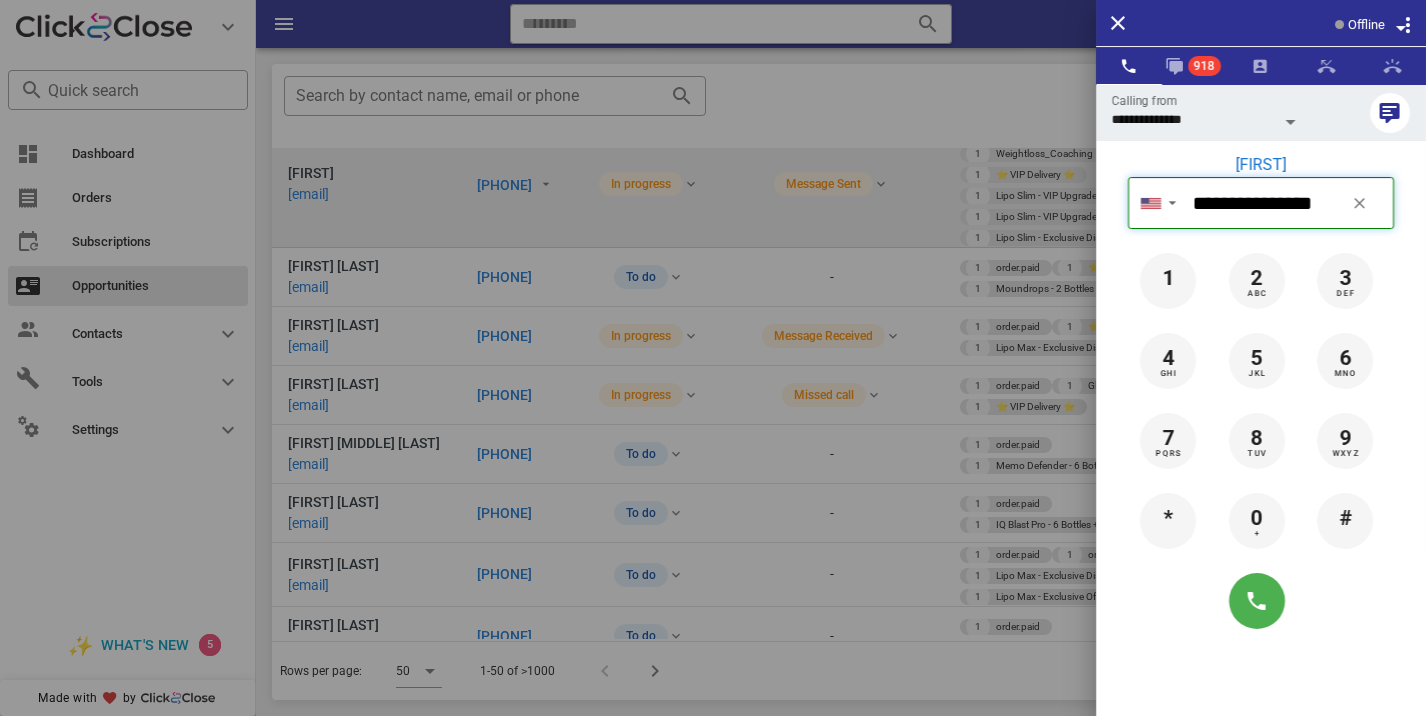 type 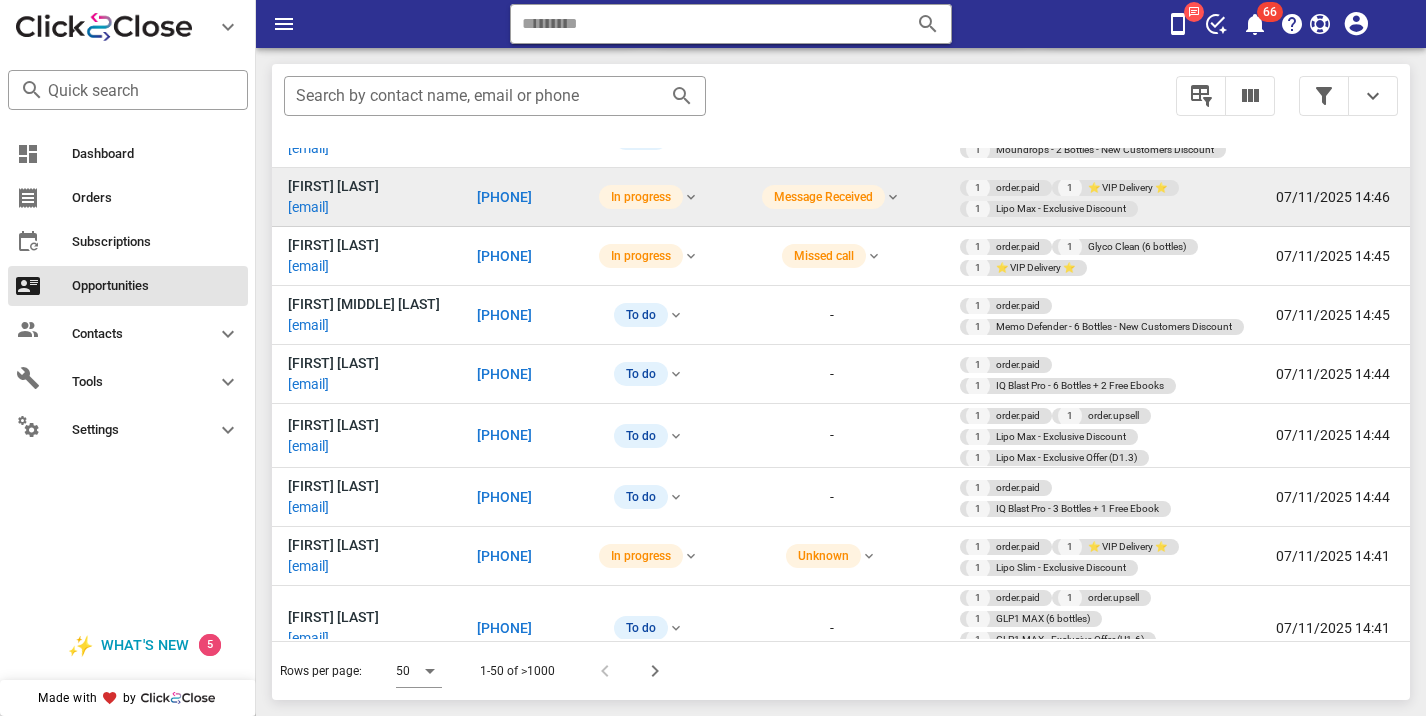 scroll, scrollTop: 2658, scrollLeft: 0, axis: vertical 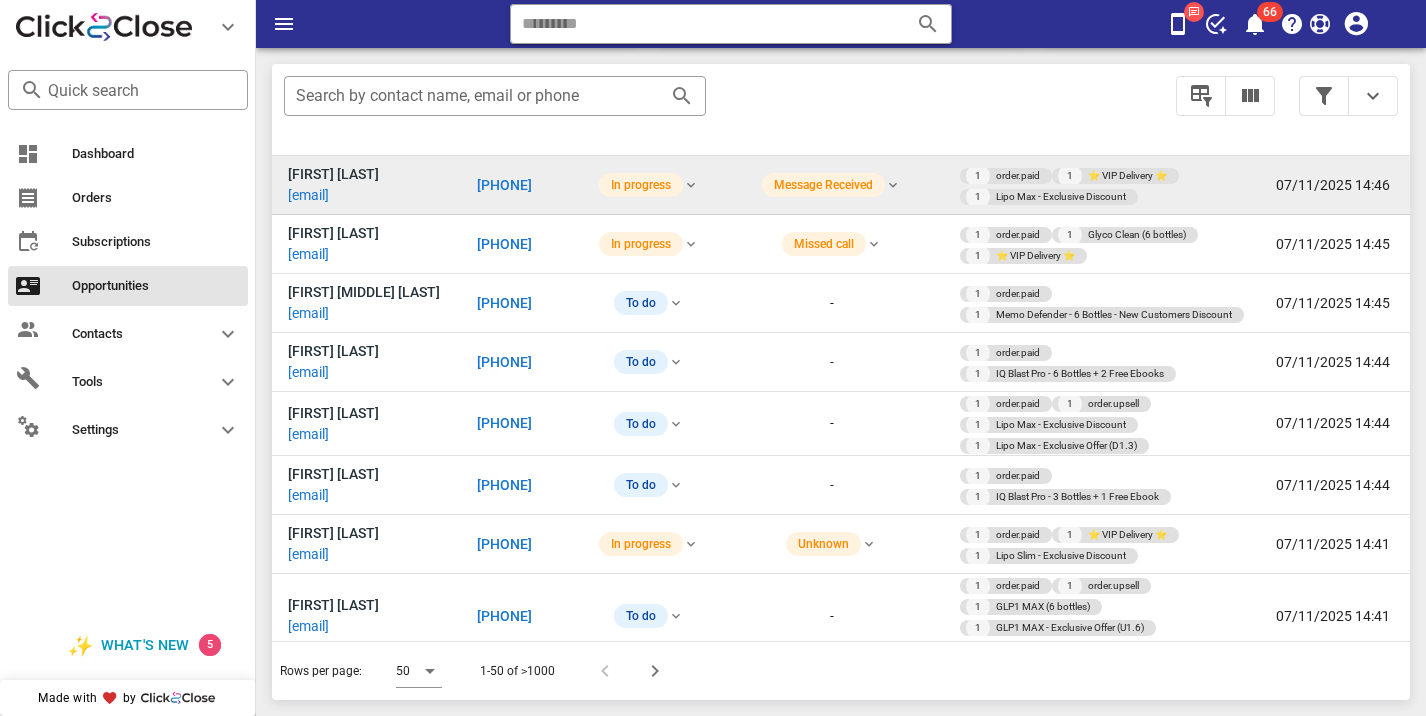 click on "[PHONE]" at bounding box center (504, 185) 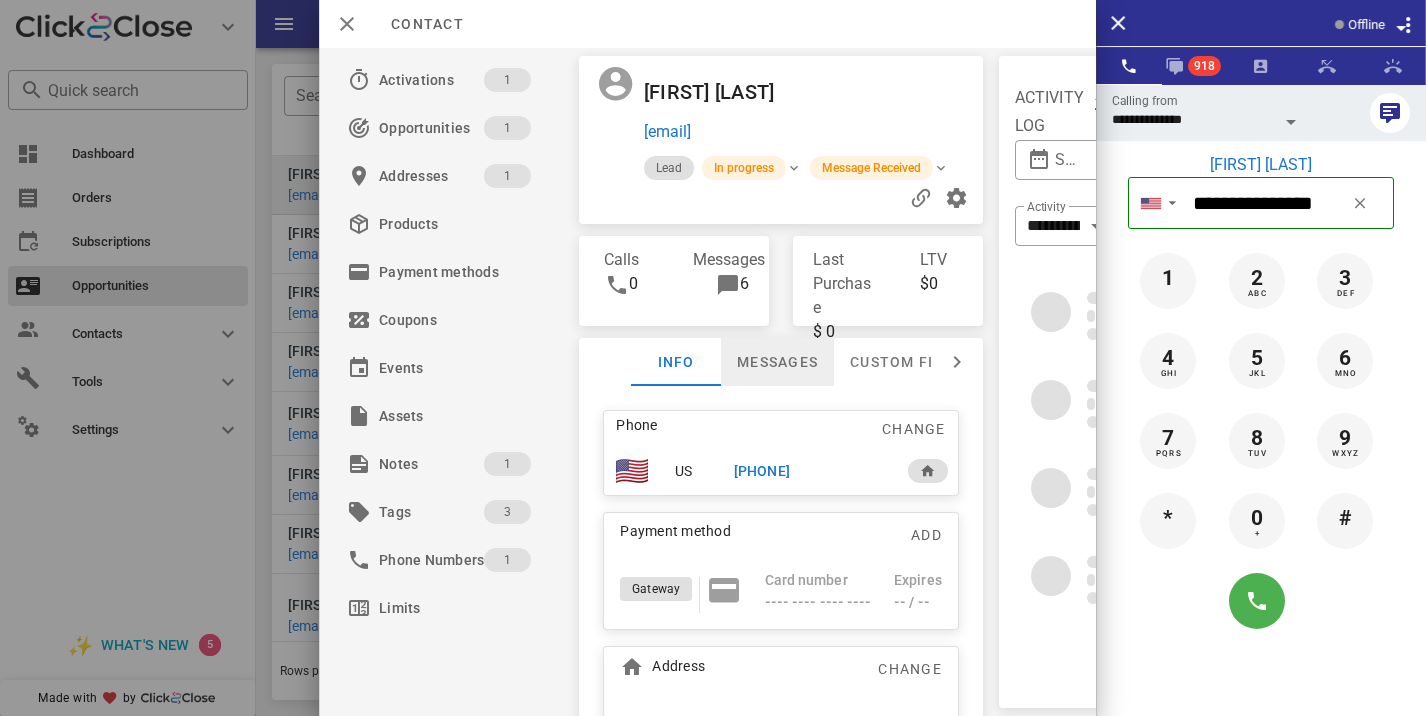 click on "Messages" at bounding box center [777, 362] 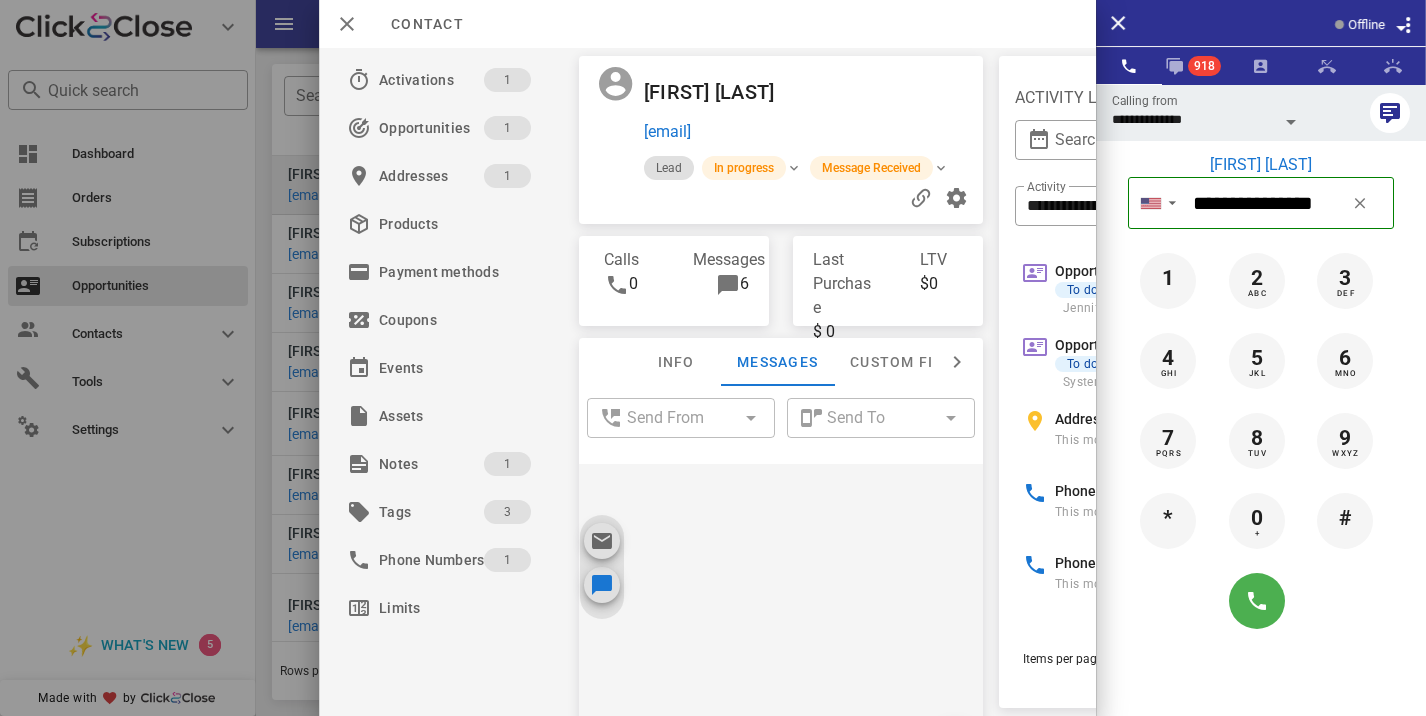 scroll, scrollTop: 833, scrollLeft: 0, axis: vertical 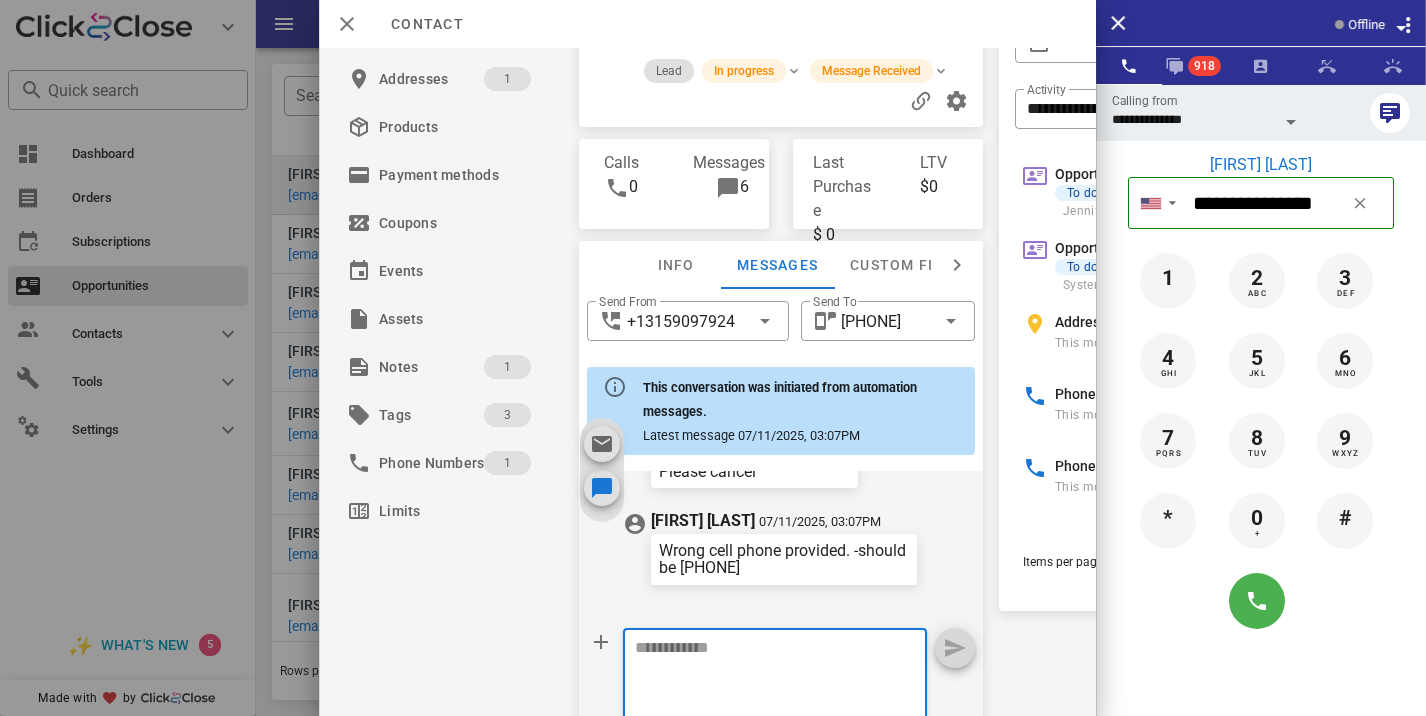 click at bounding box center (763, 681) 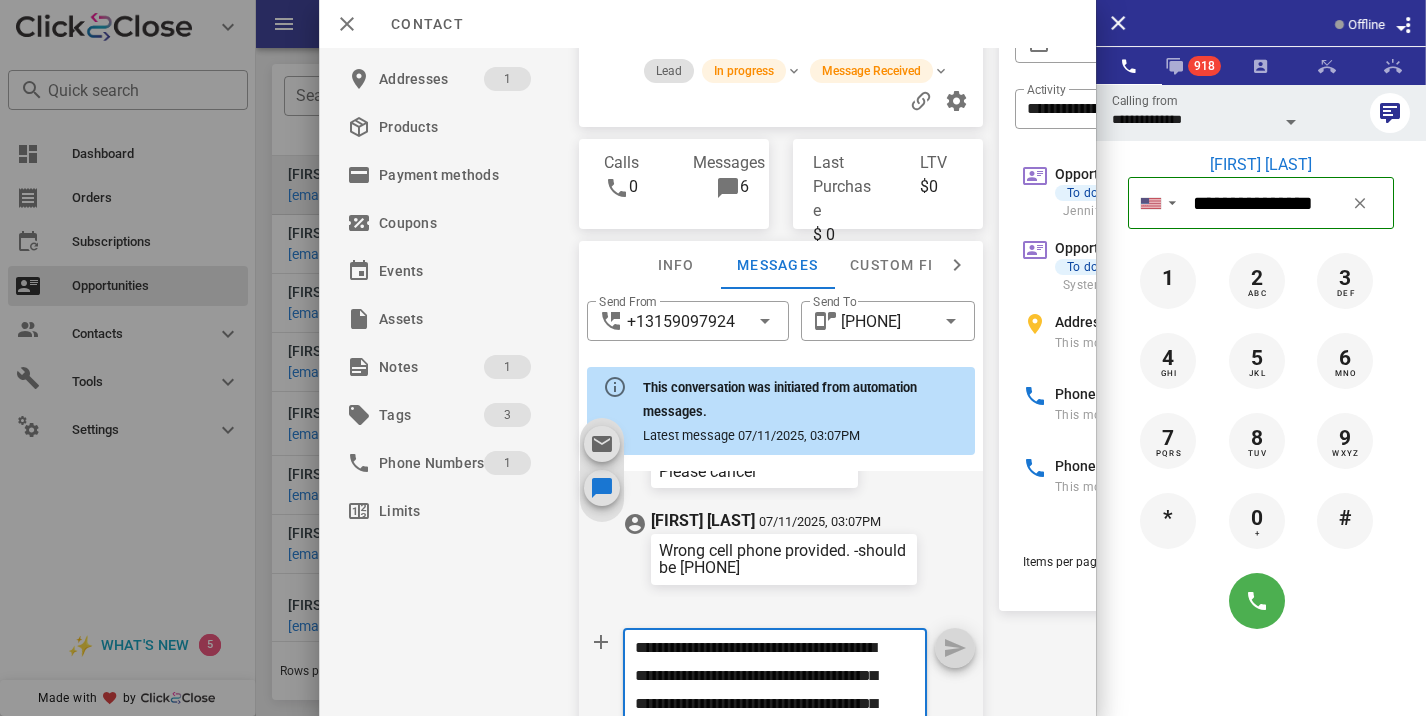 scroll, scrollTop: 153, scrollLeft: 0, axis: vertical 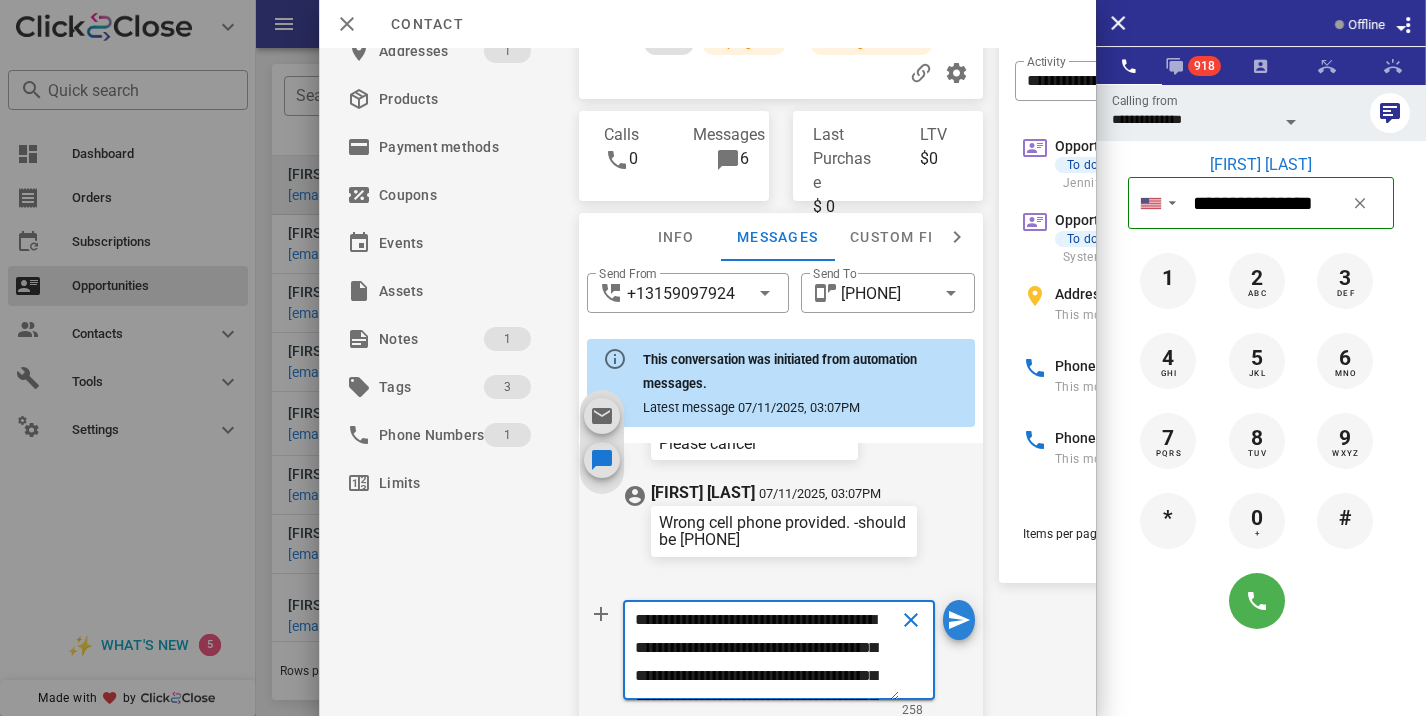 type on "**********" 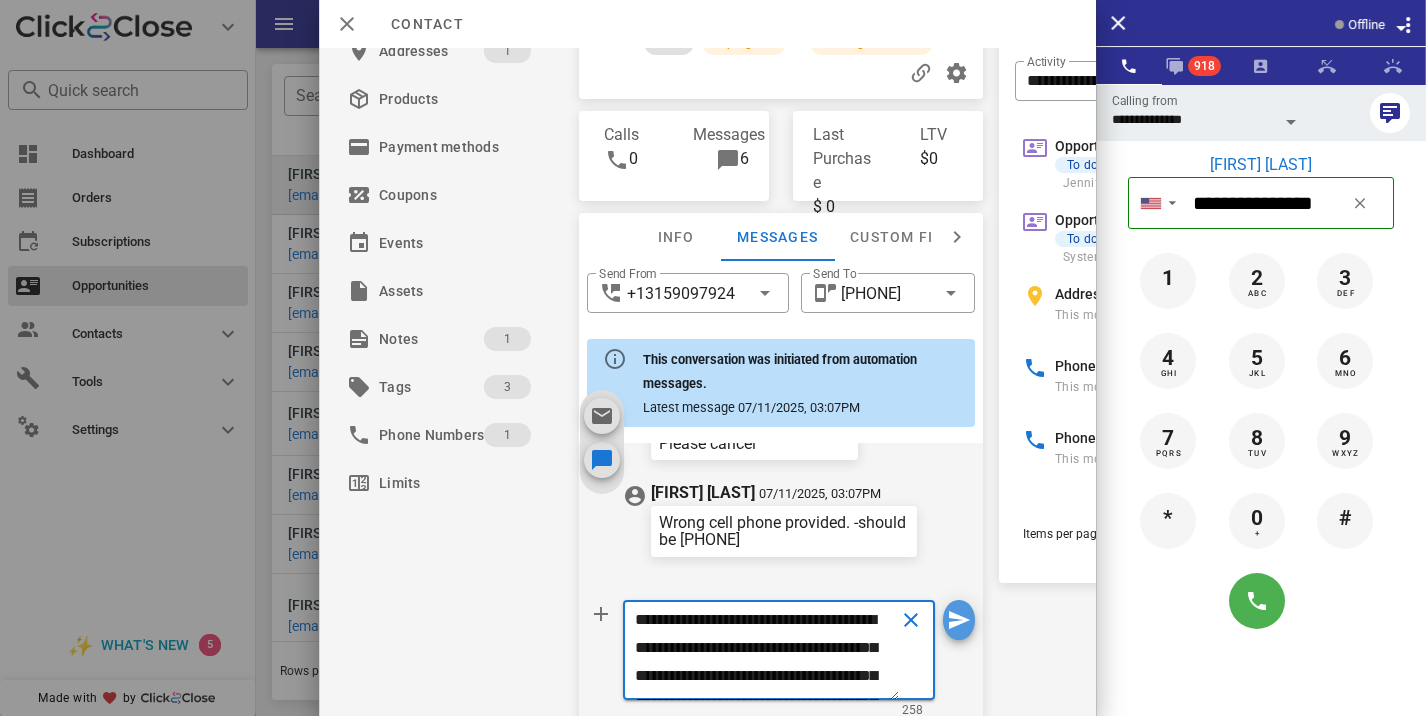 click at bounding box center (959, 620) 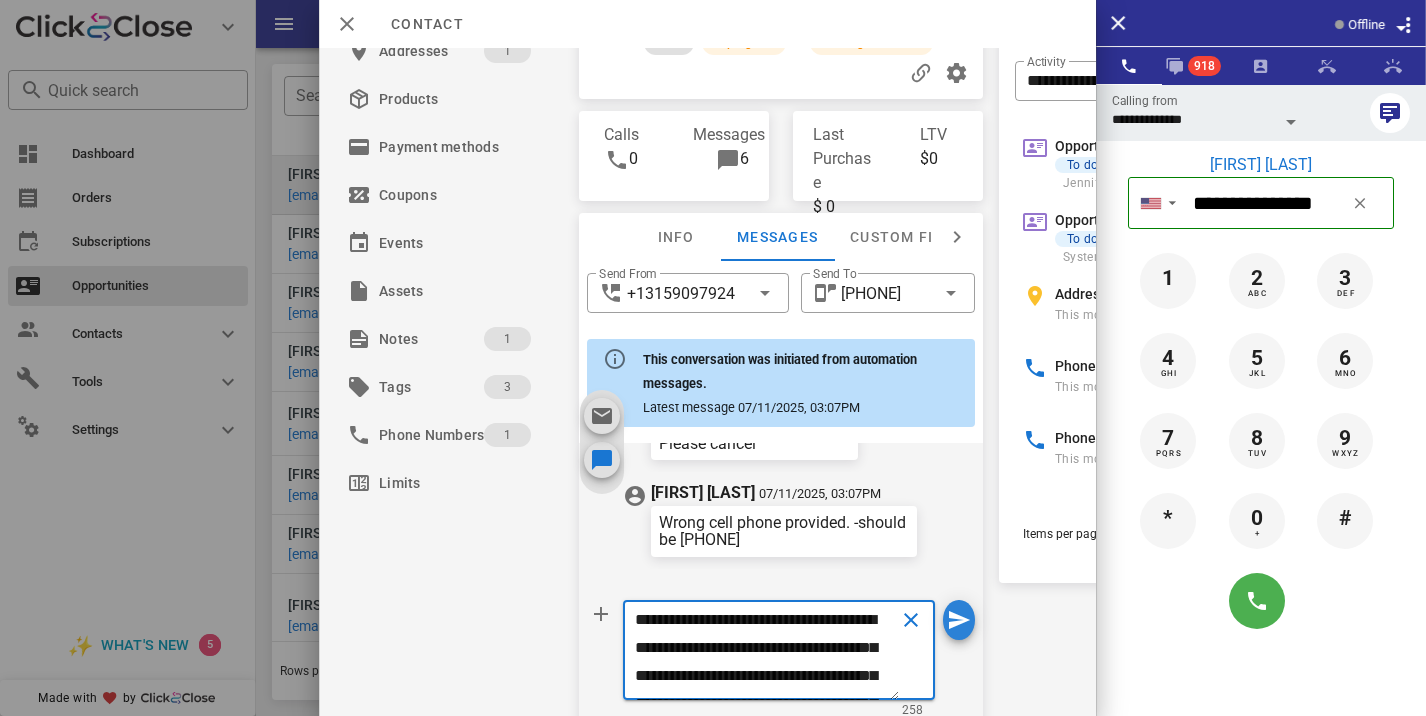 type 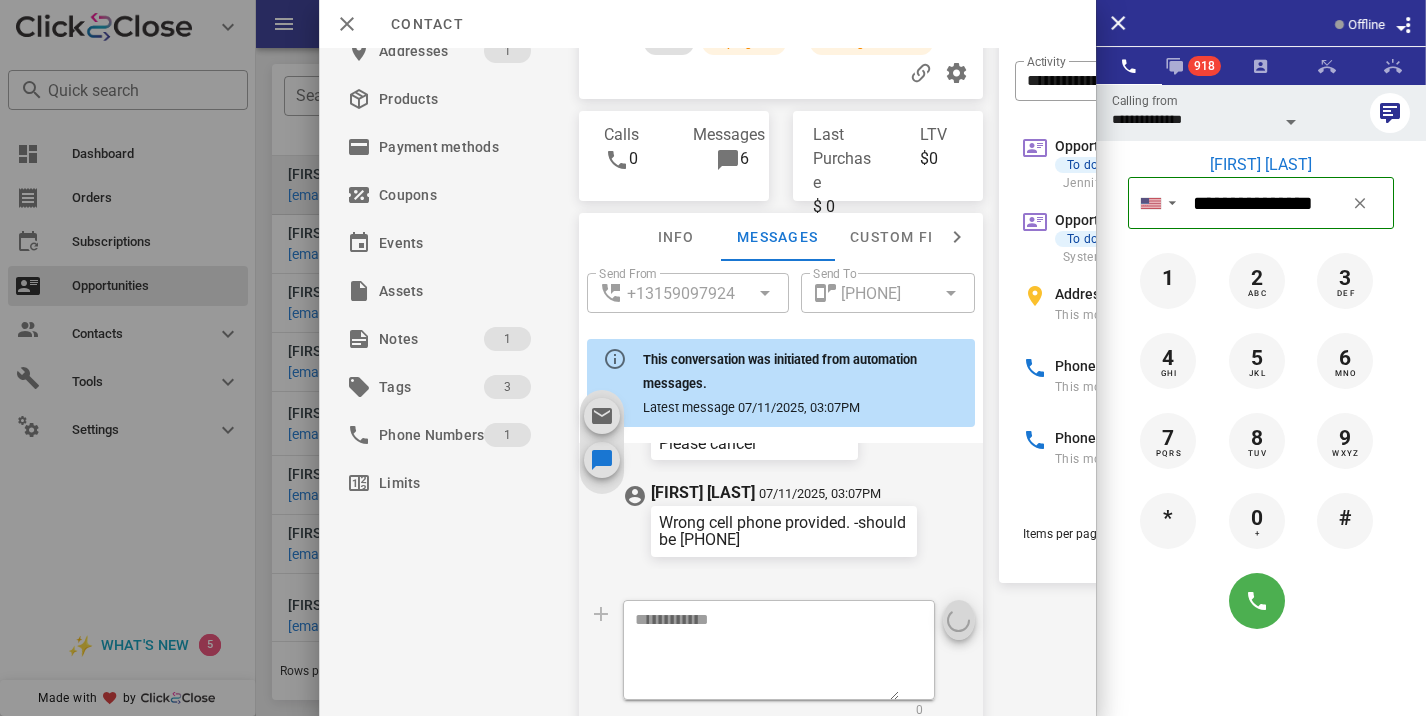 scroll, scrollTop: 0, scrollLeft: 0, axis: both 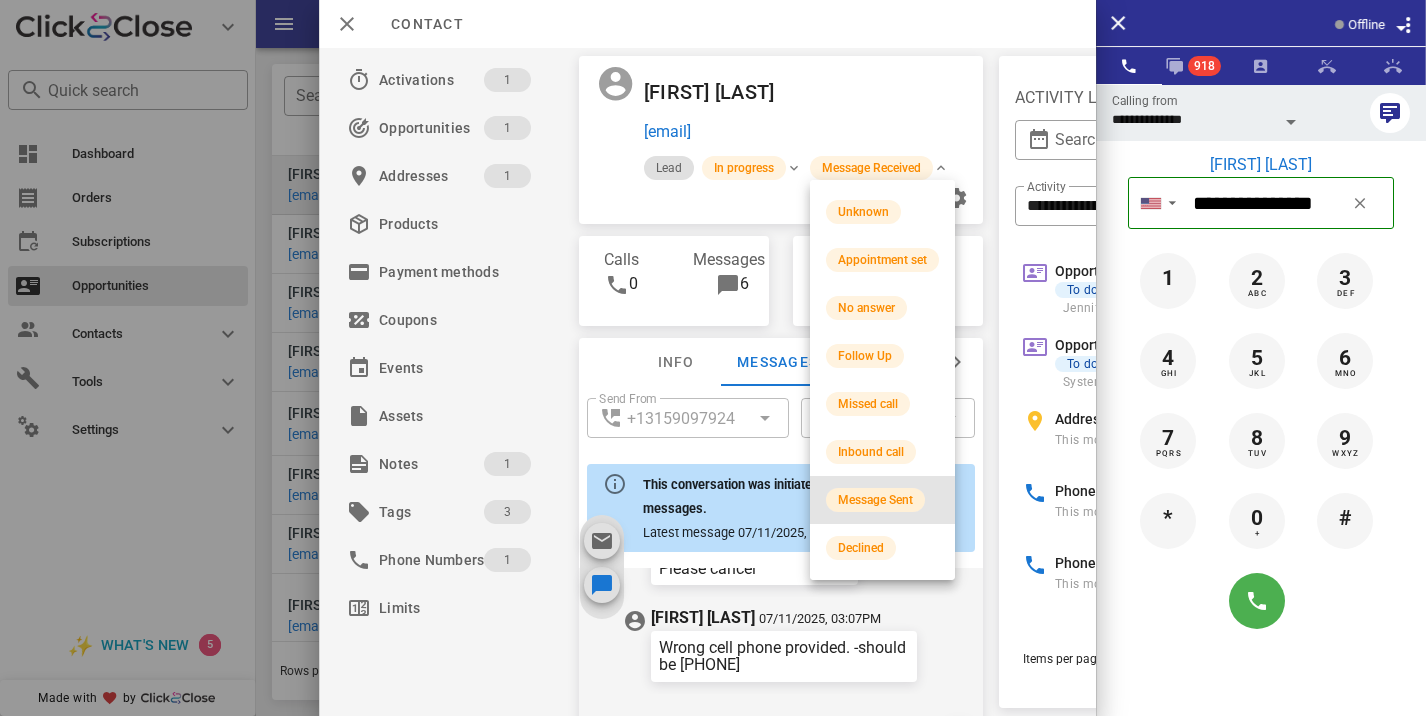 click on "Message Sent" at bounding box center [875, 500] 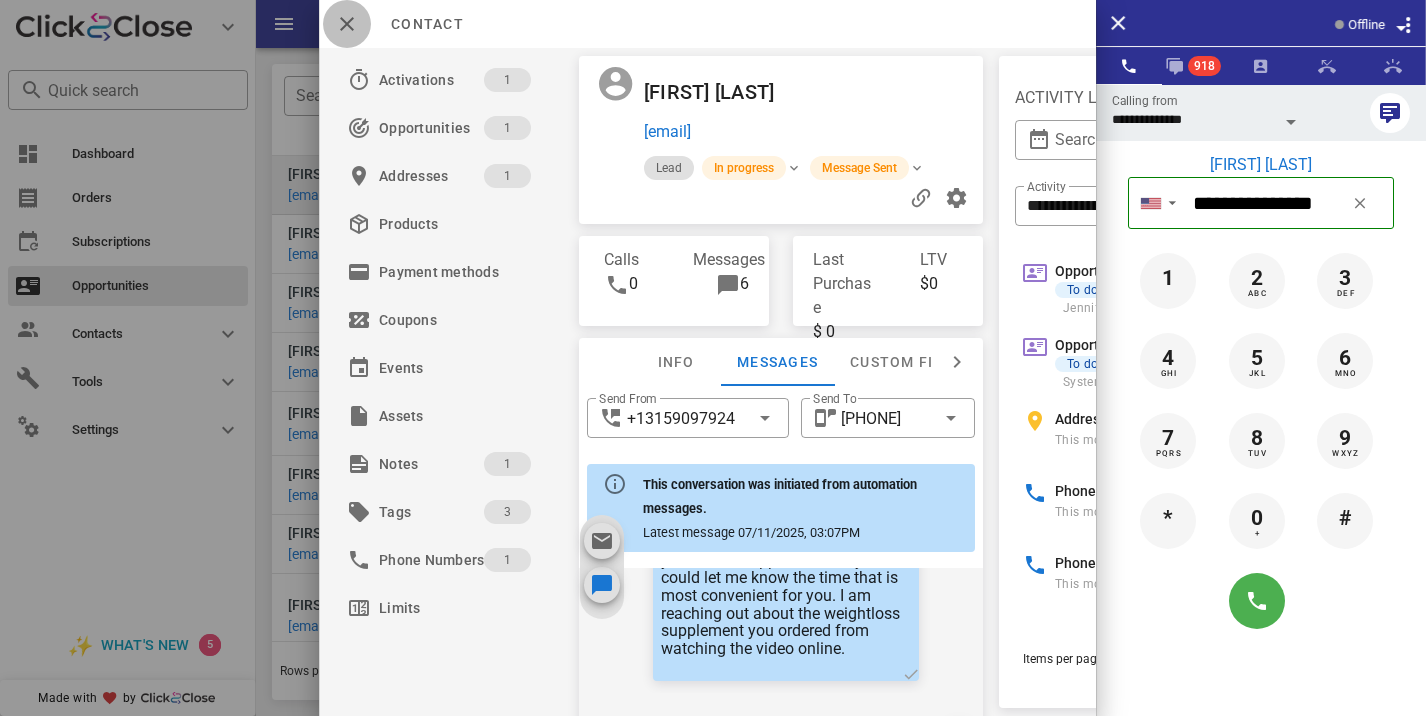 click at bounding box center [347, 24] 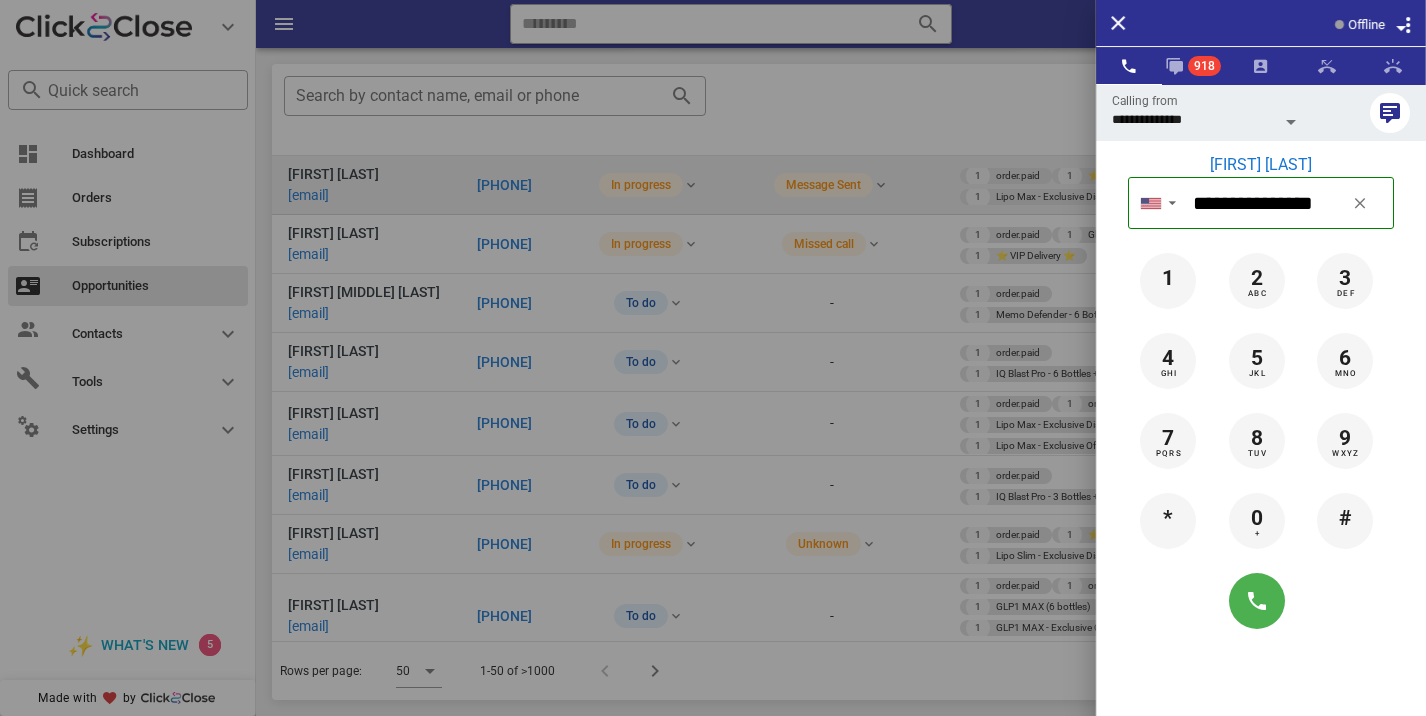click at bounding box center [713, 358] 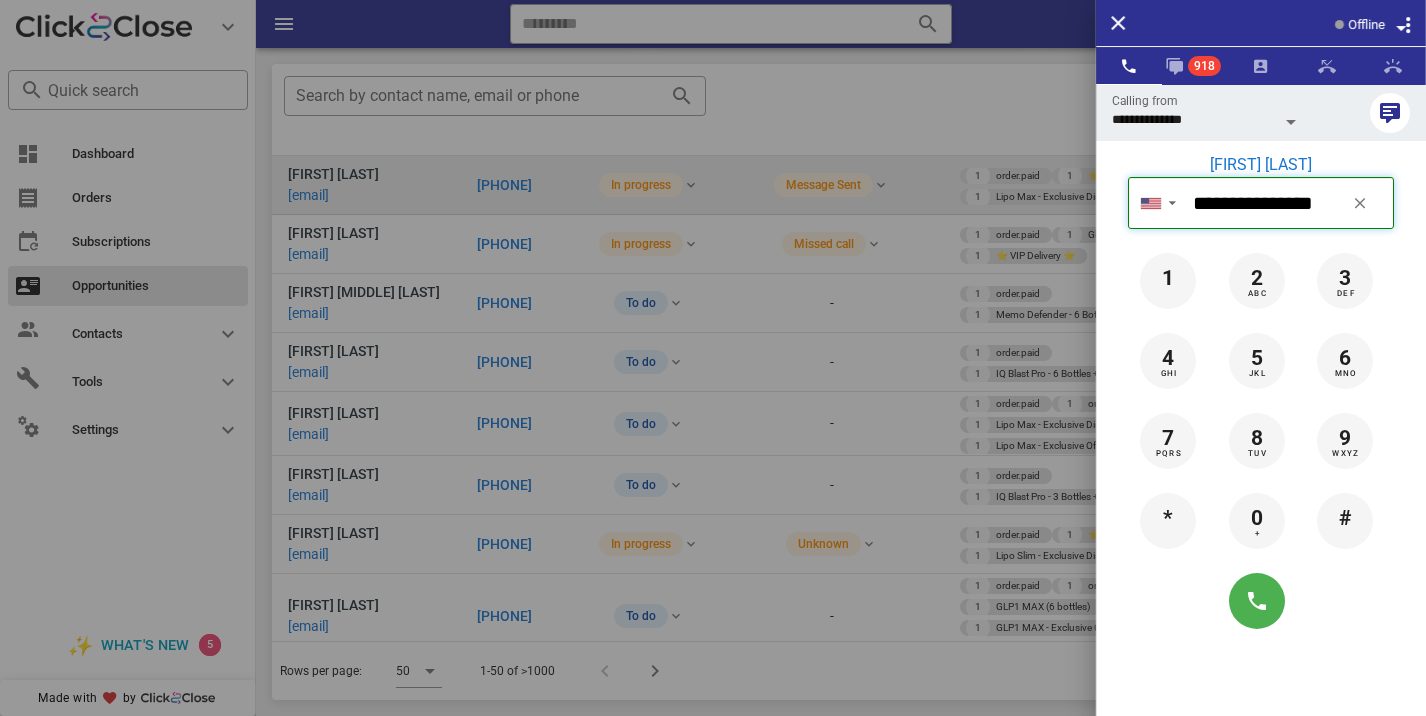 type 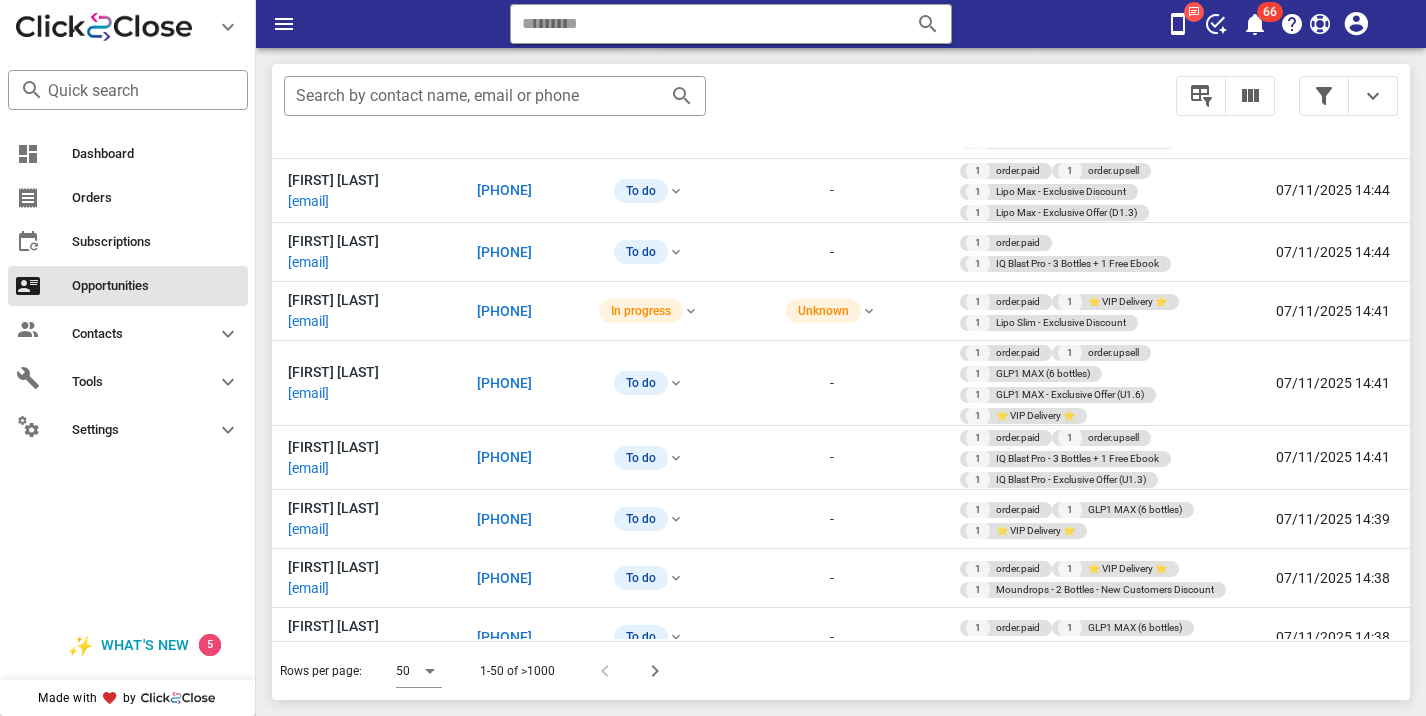 scroll, scrollTop: 2895, scrollLeft: 0, axis: vertical 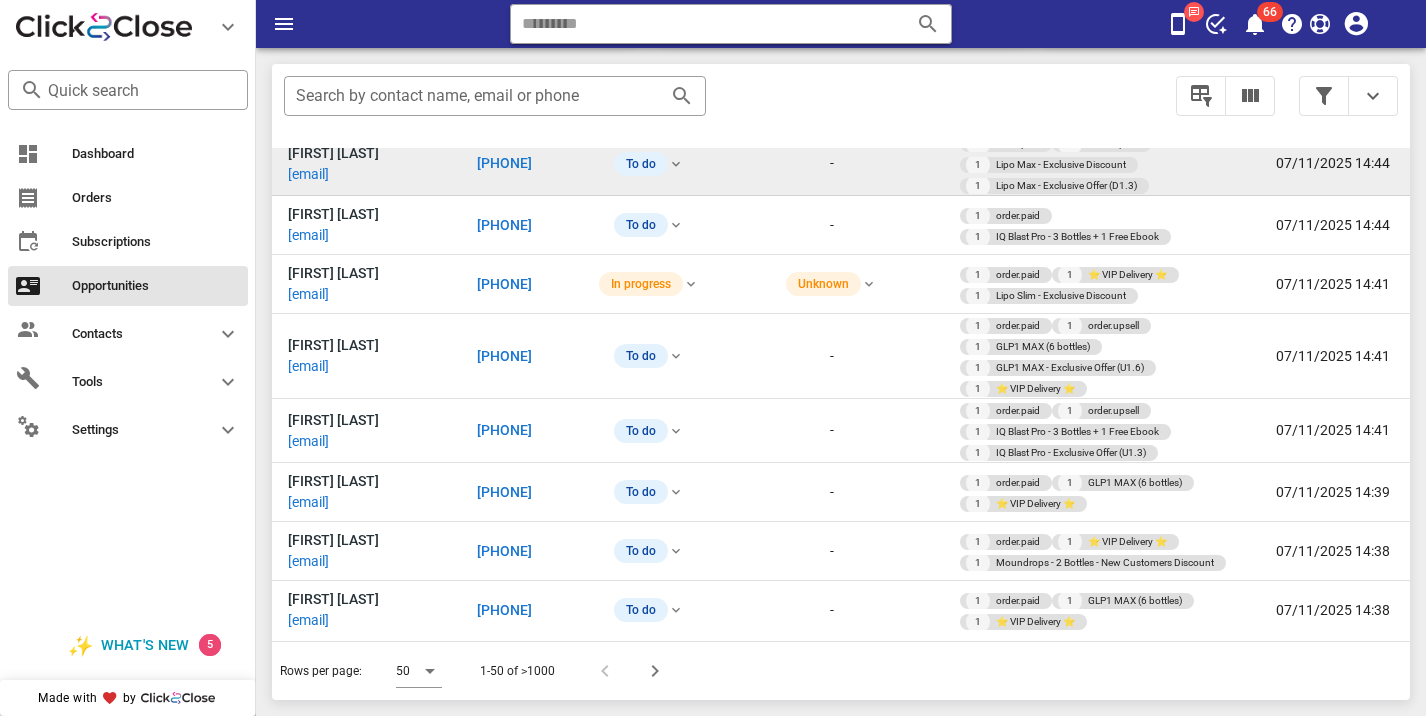 click on "[PHONE]" at bounding box center (504, 163) 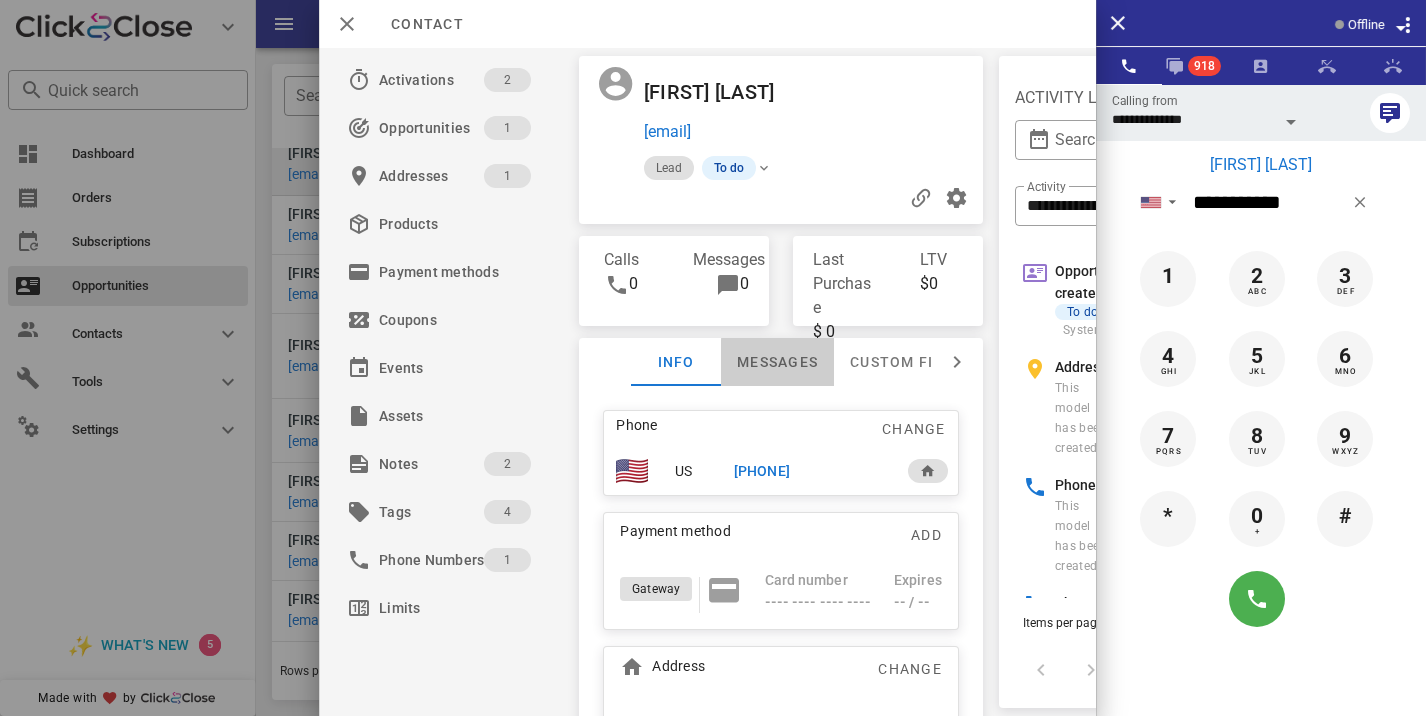 click on "Messages" at bounding box center (777, 362) 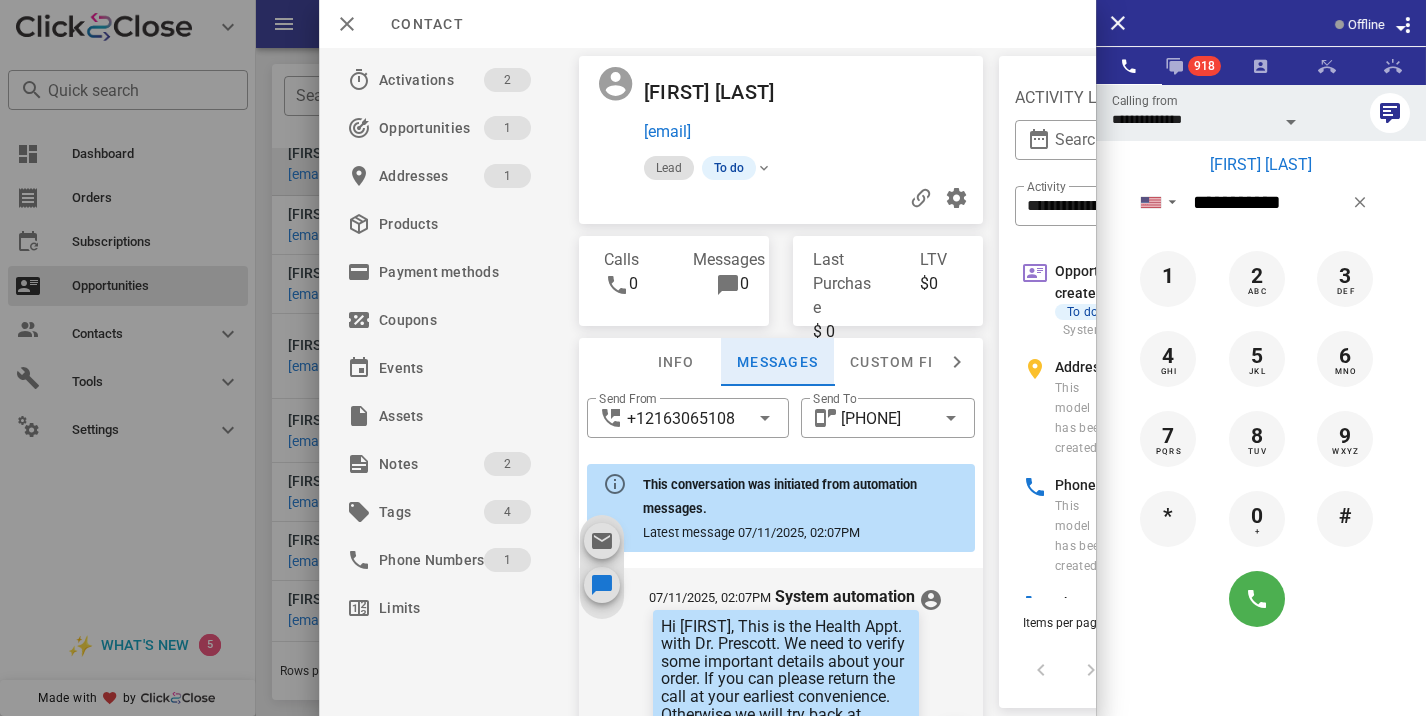 scroll, scrollTop: 675, scrollLeft: 0, axis: vertical 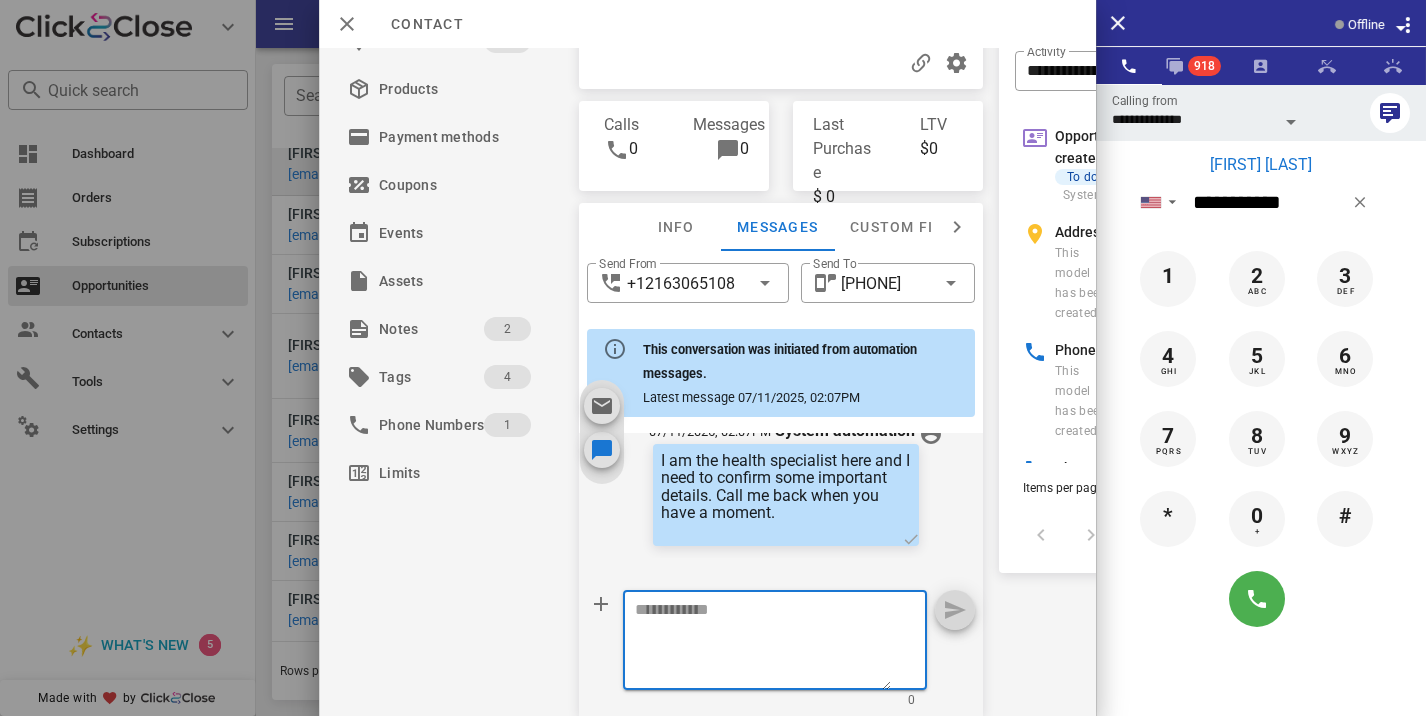click at bounding box center [763, 643] 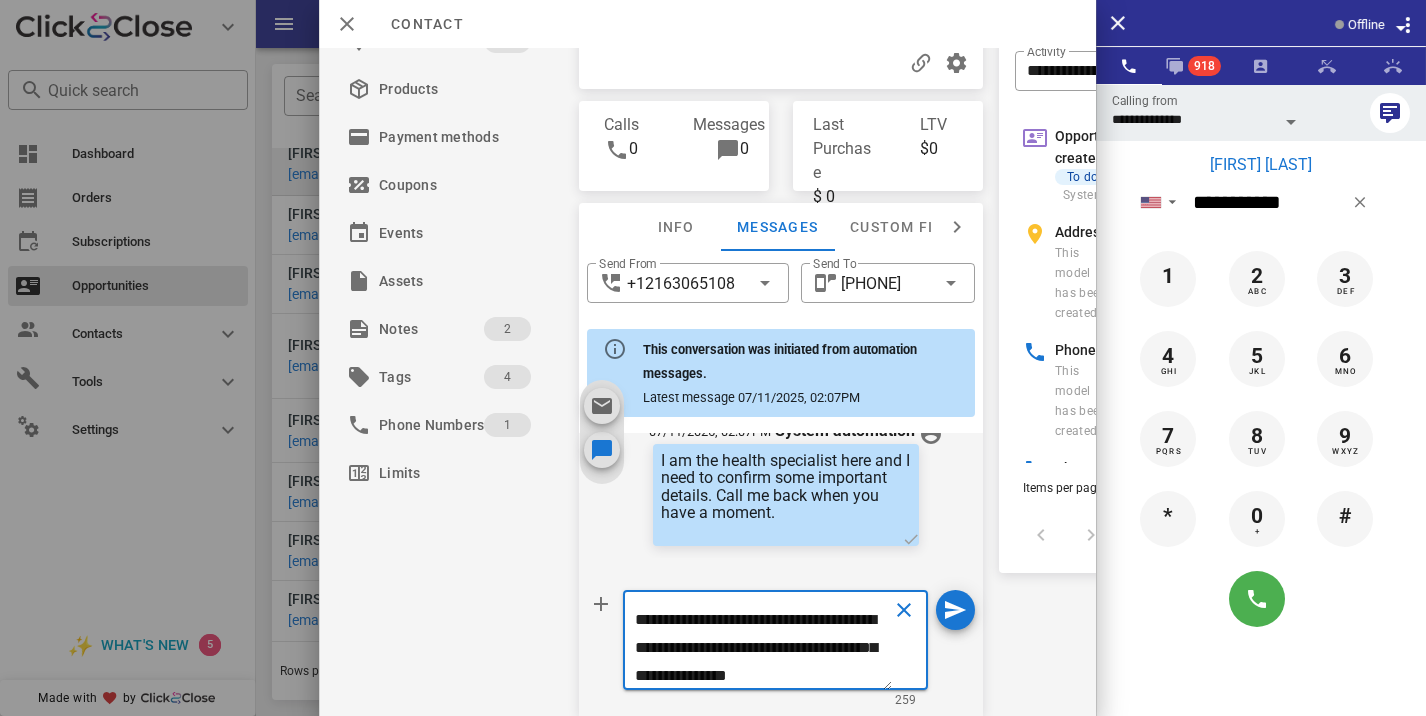 type on "**********" 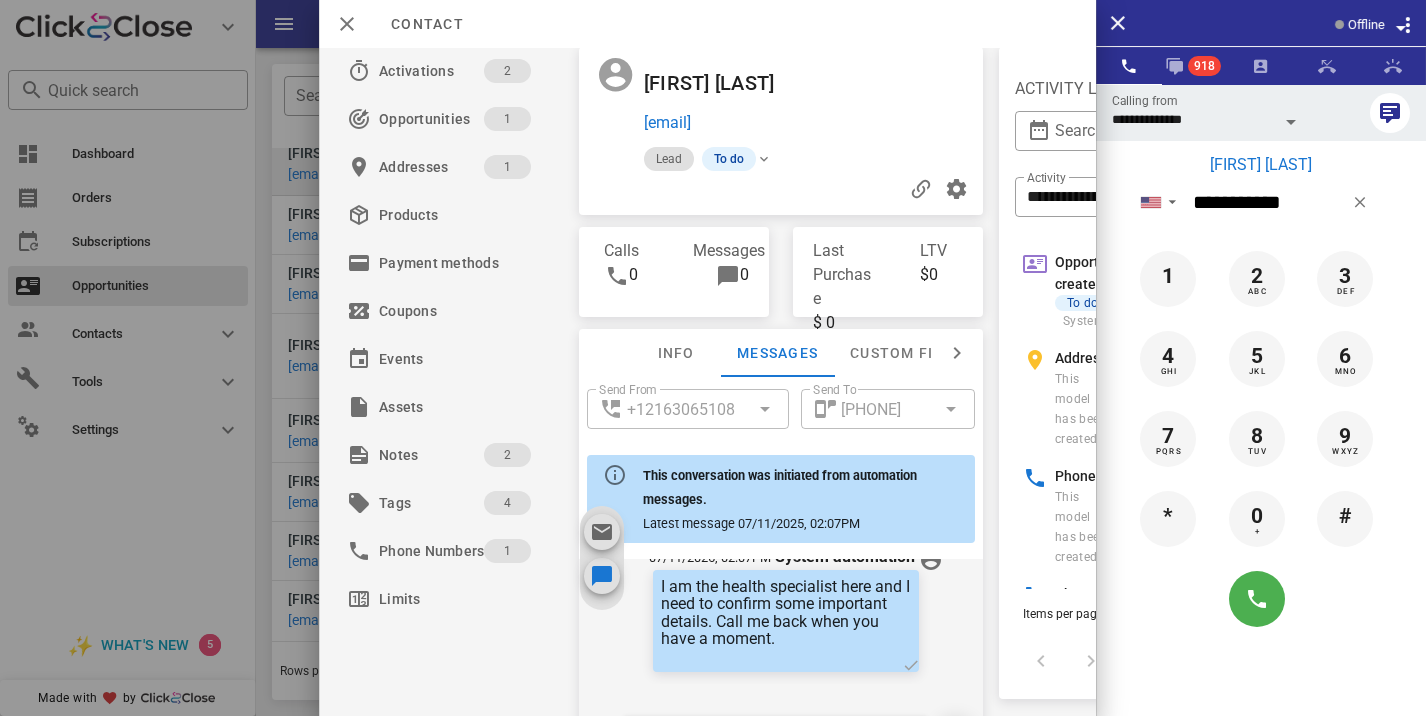 type on "**********" 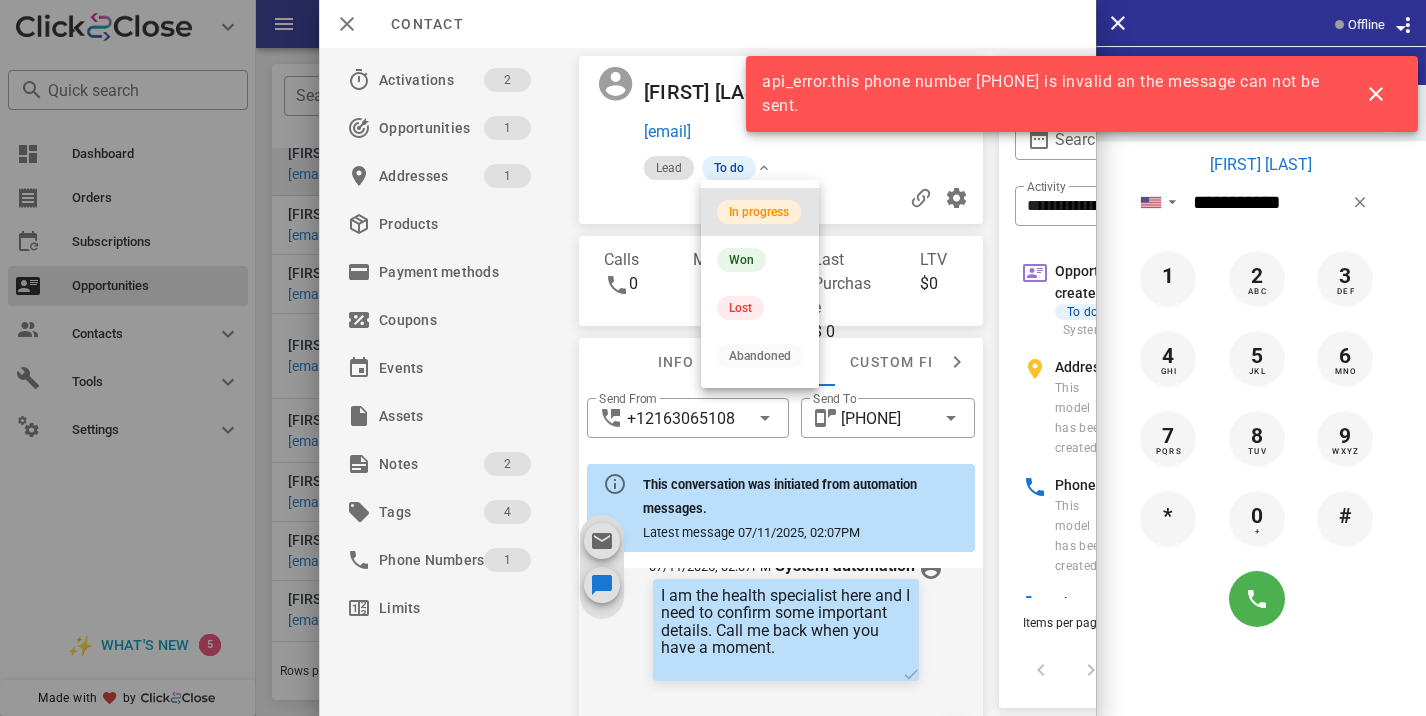 click on "In progress" at bounding box center (759, 212) 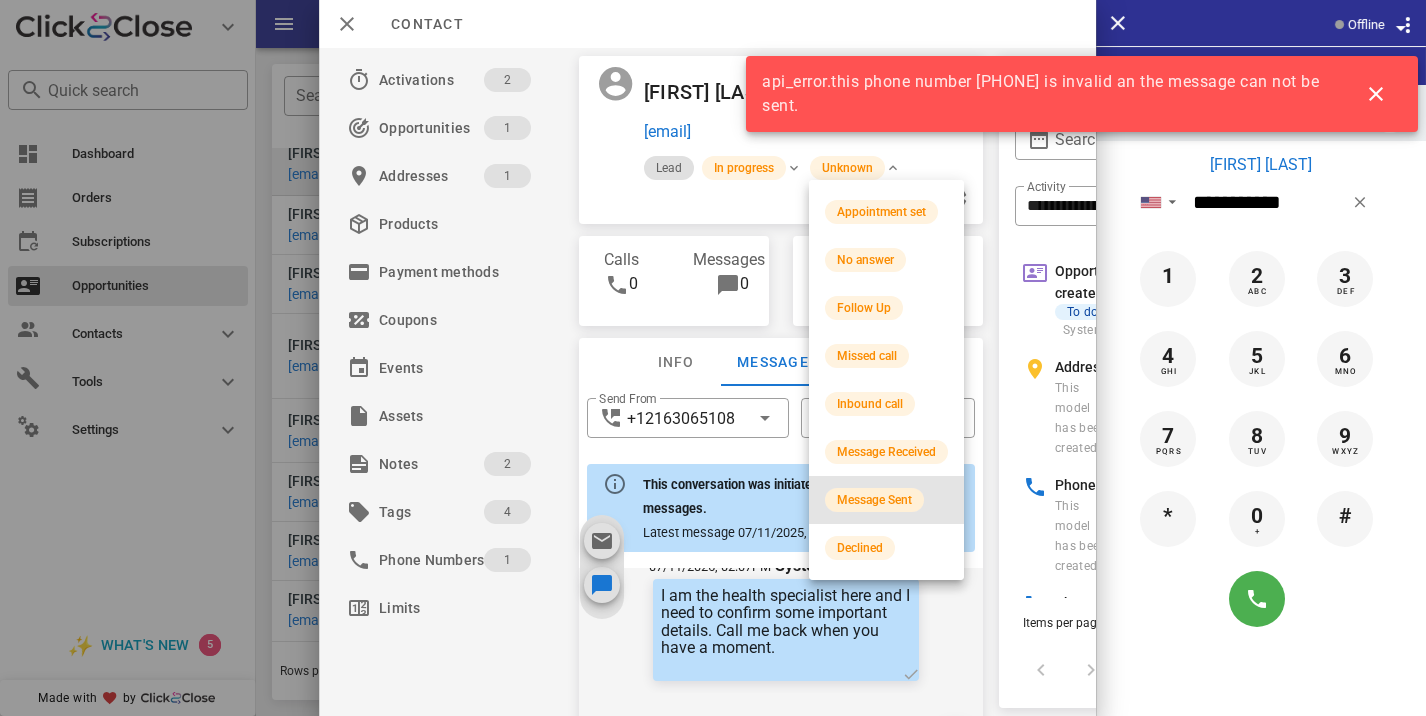 click on "Message Sent" at bounding box center (874, 500) 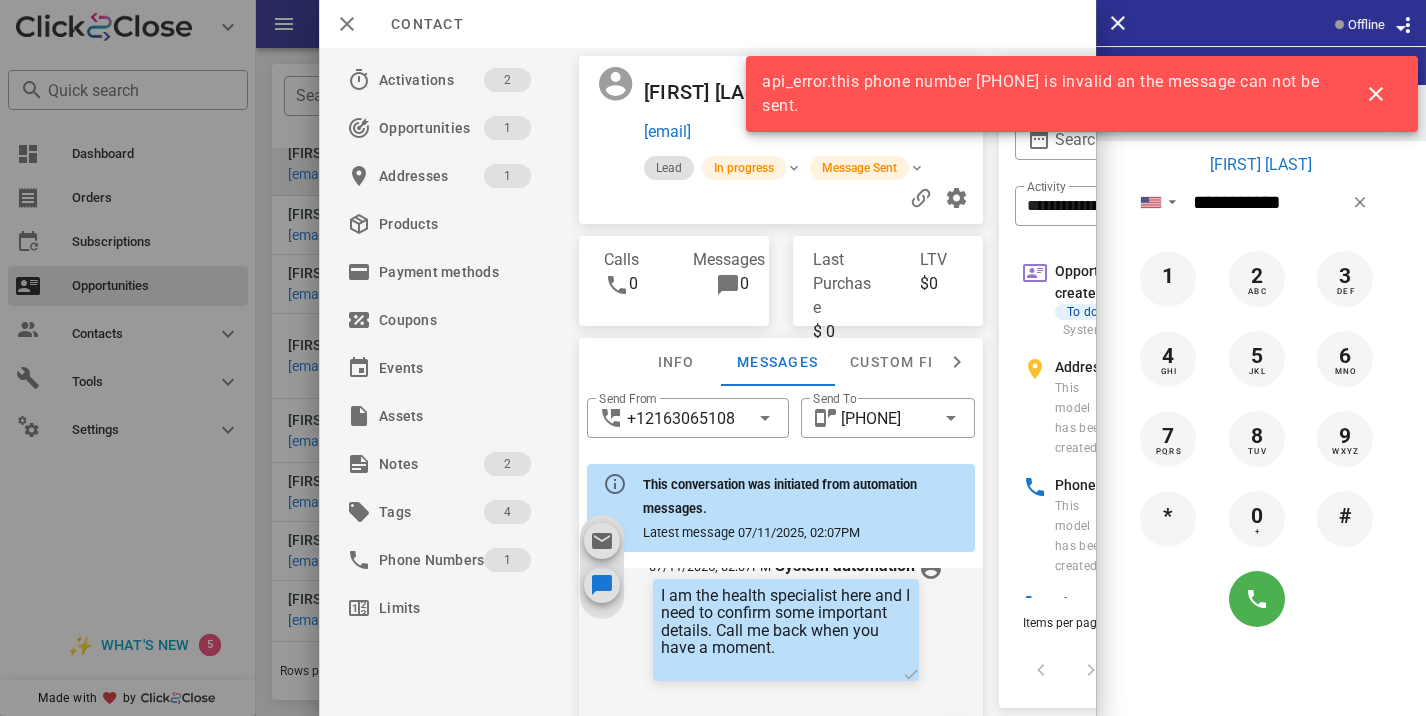 click at bounding box center (713, 358) 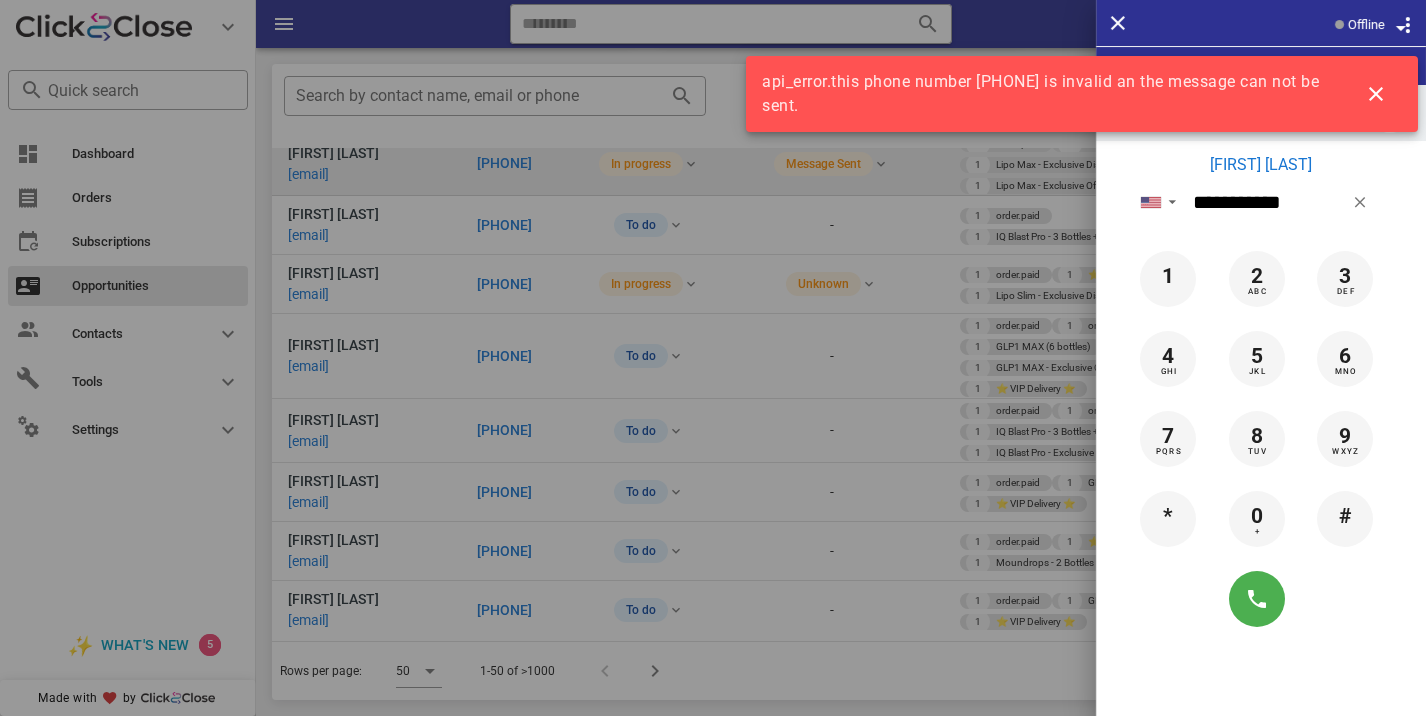 click at bounding box center (713, 358) 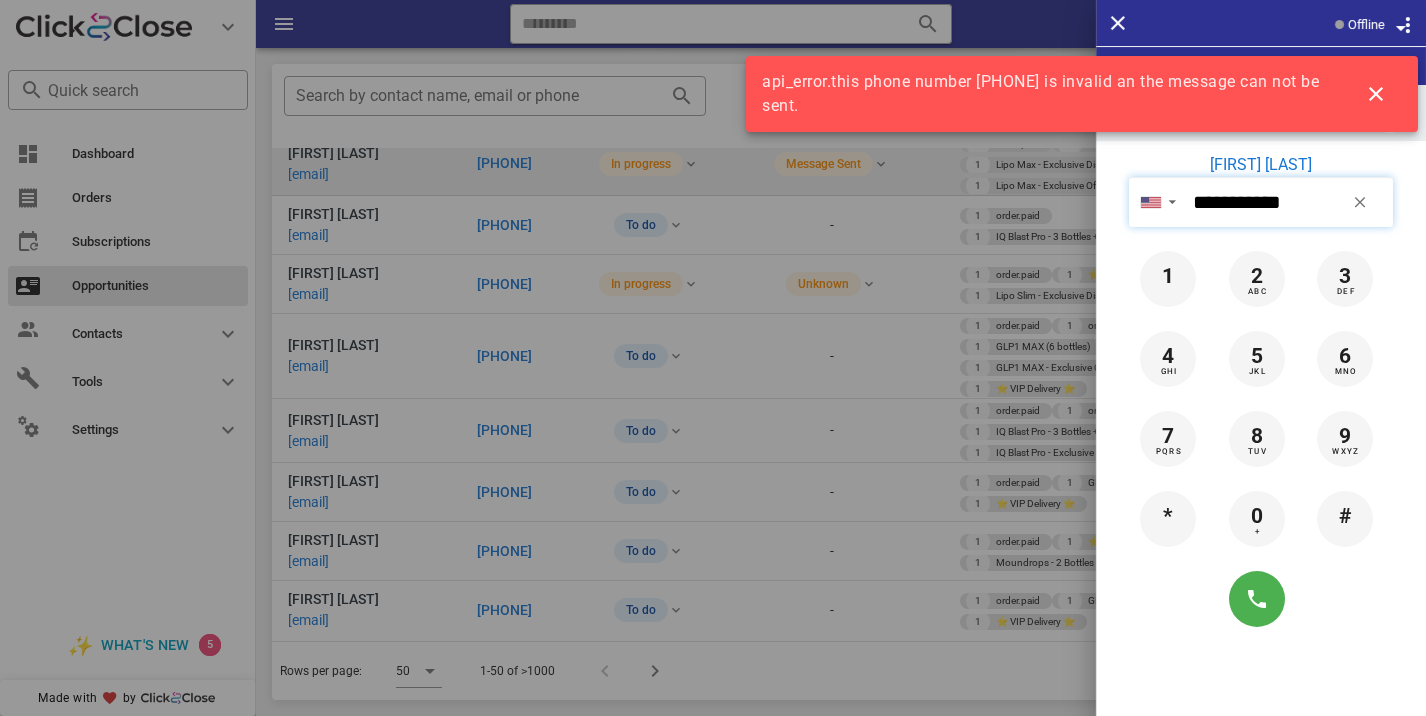 type 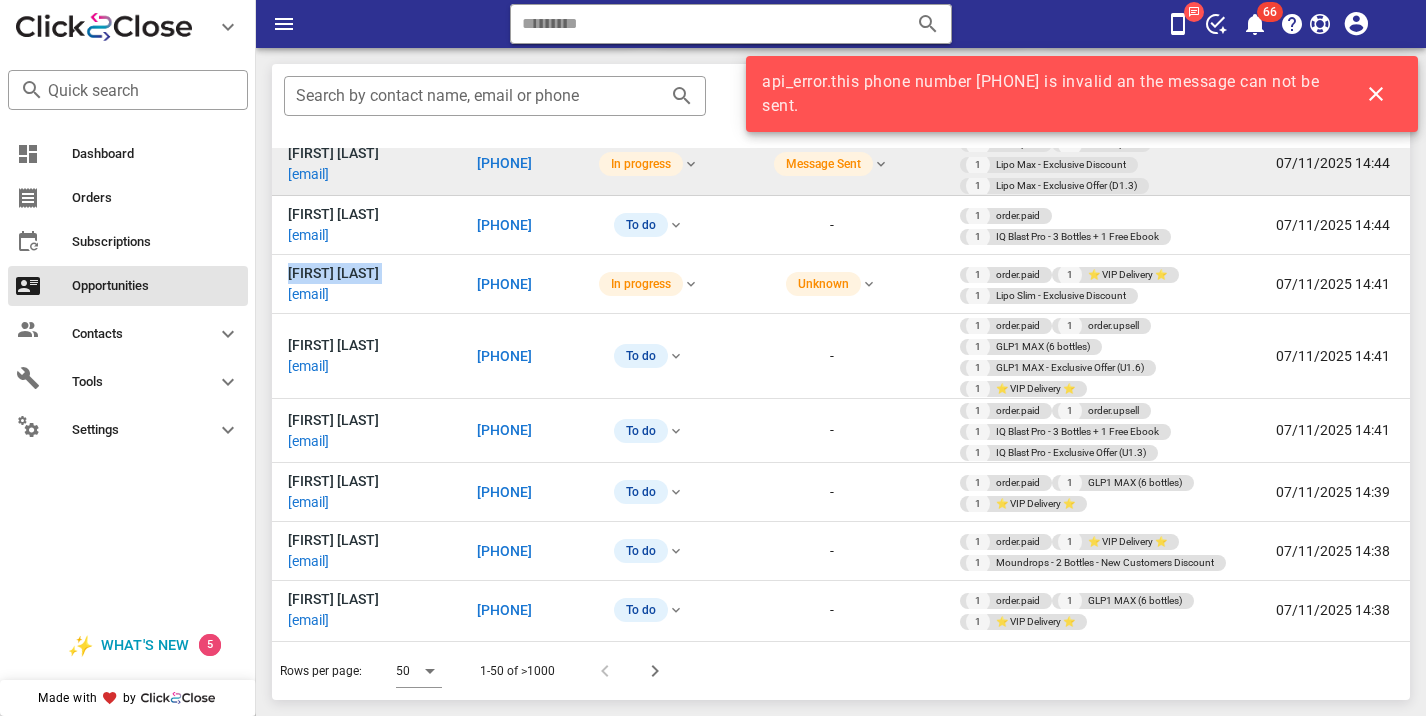 click on "[FIRST] [LAST]  [EMAIL]" at bounding box center [366, 284] 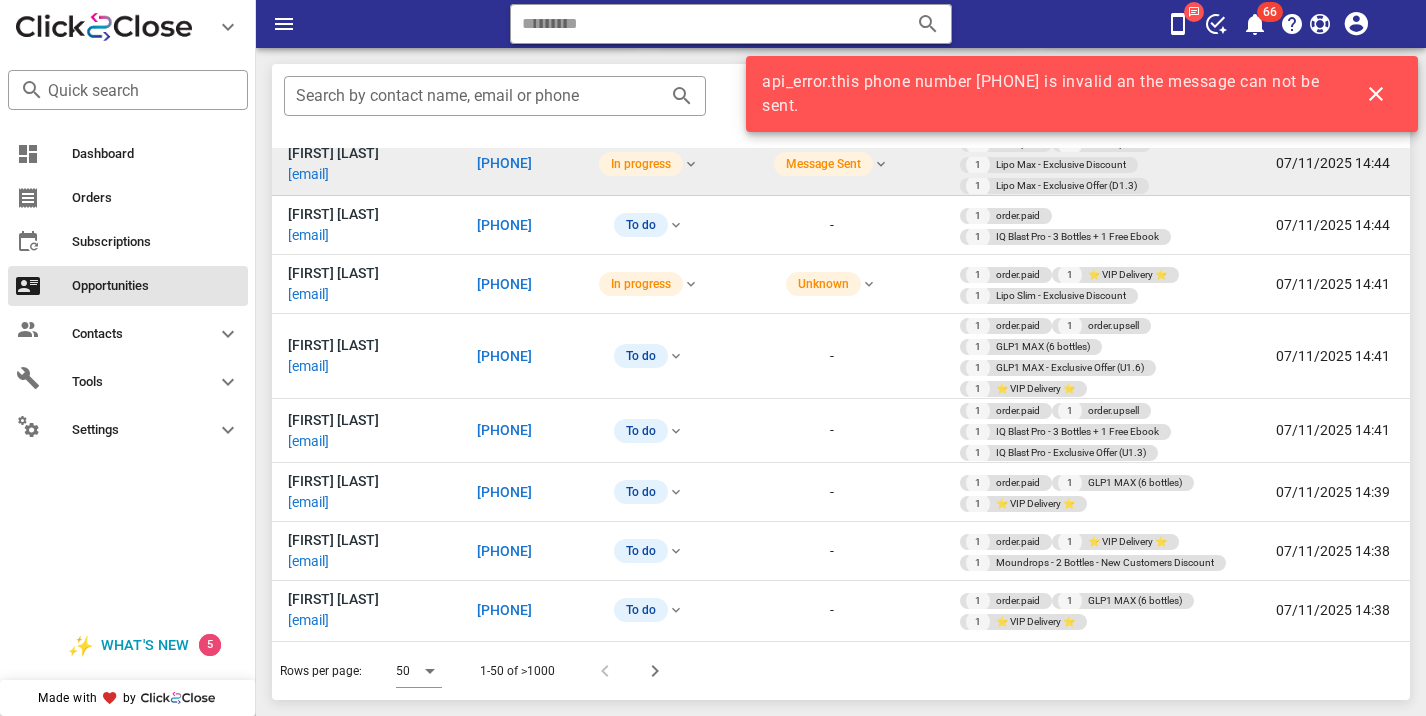 click on "api_error.this phone number [PHONE] is invalid an the message can not be sent." at bounding box center (1078, 94) 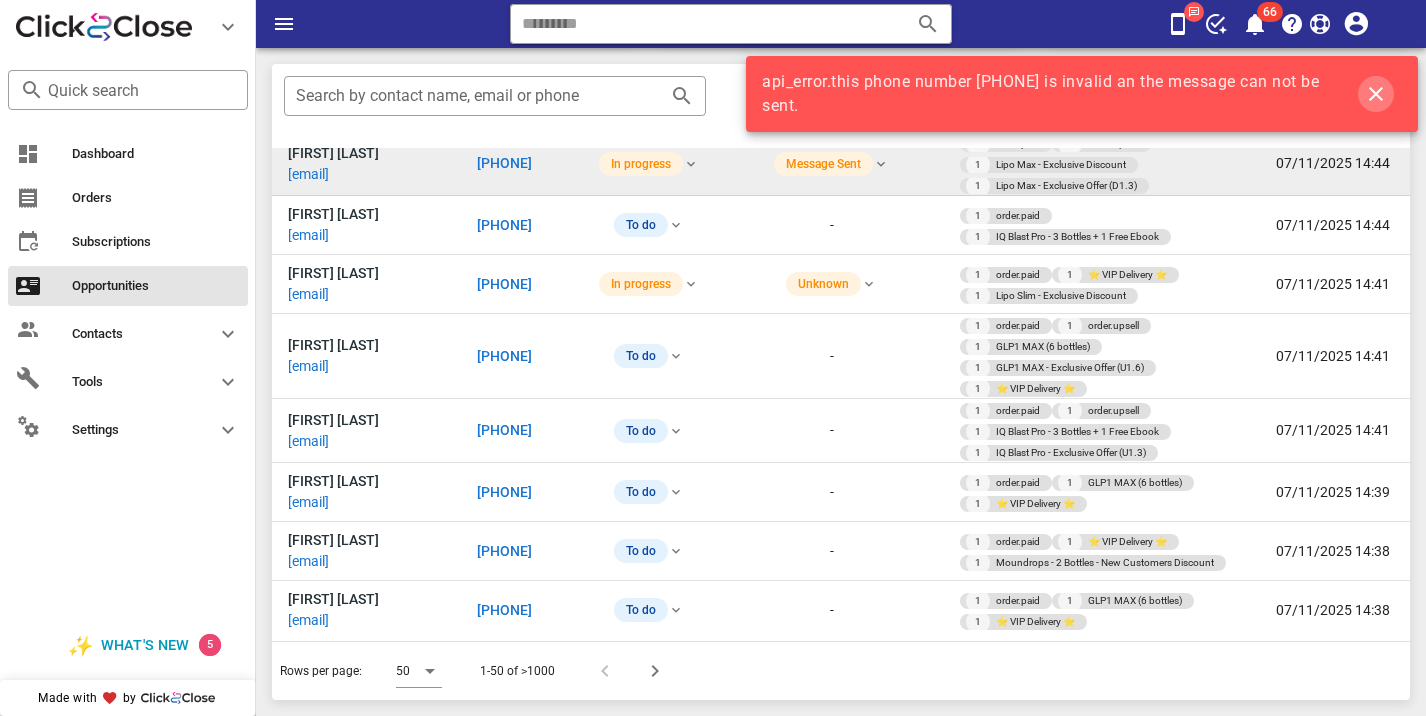 click at bounding box center [1376, 94] 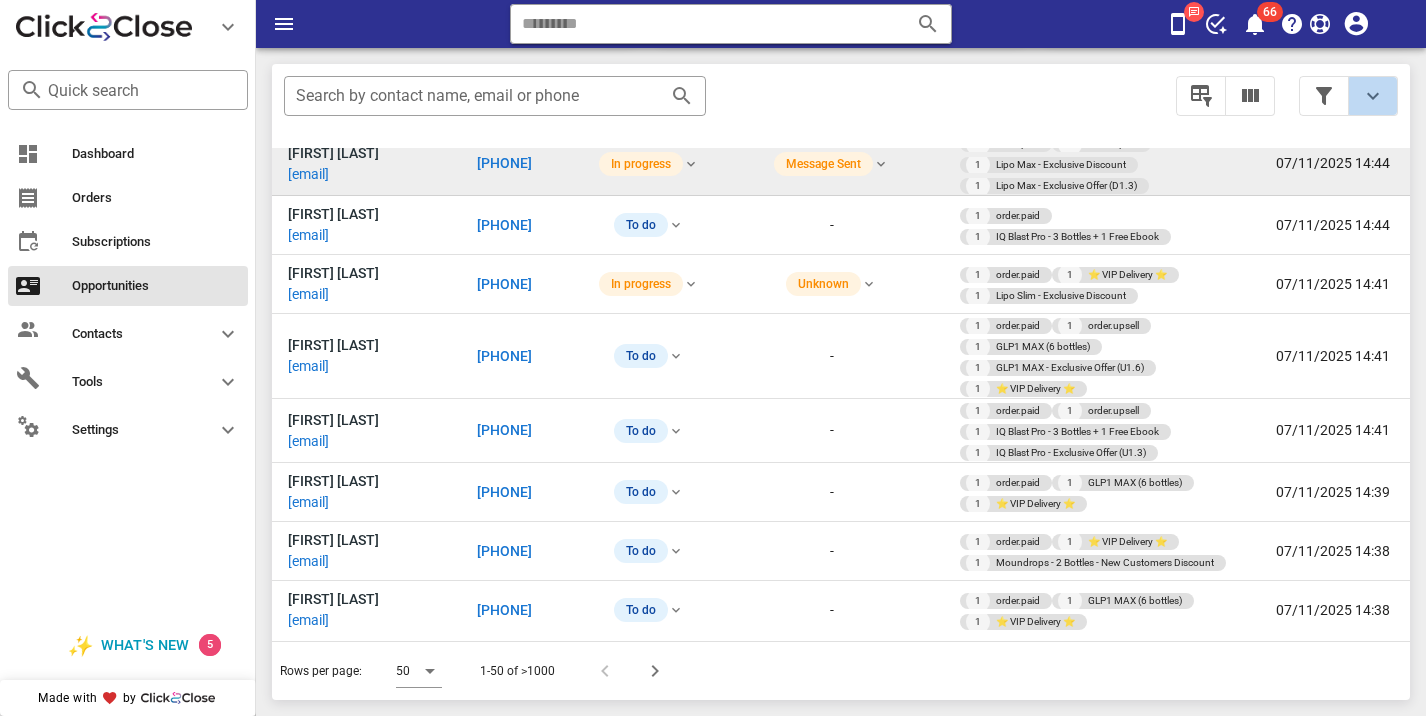 click at bounding box center [1373, 96] 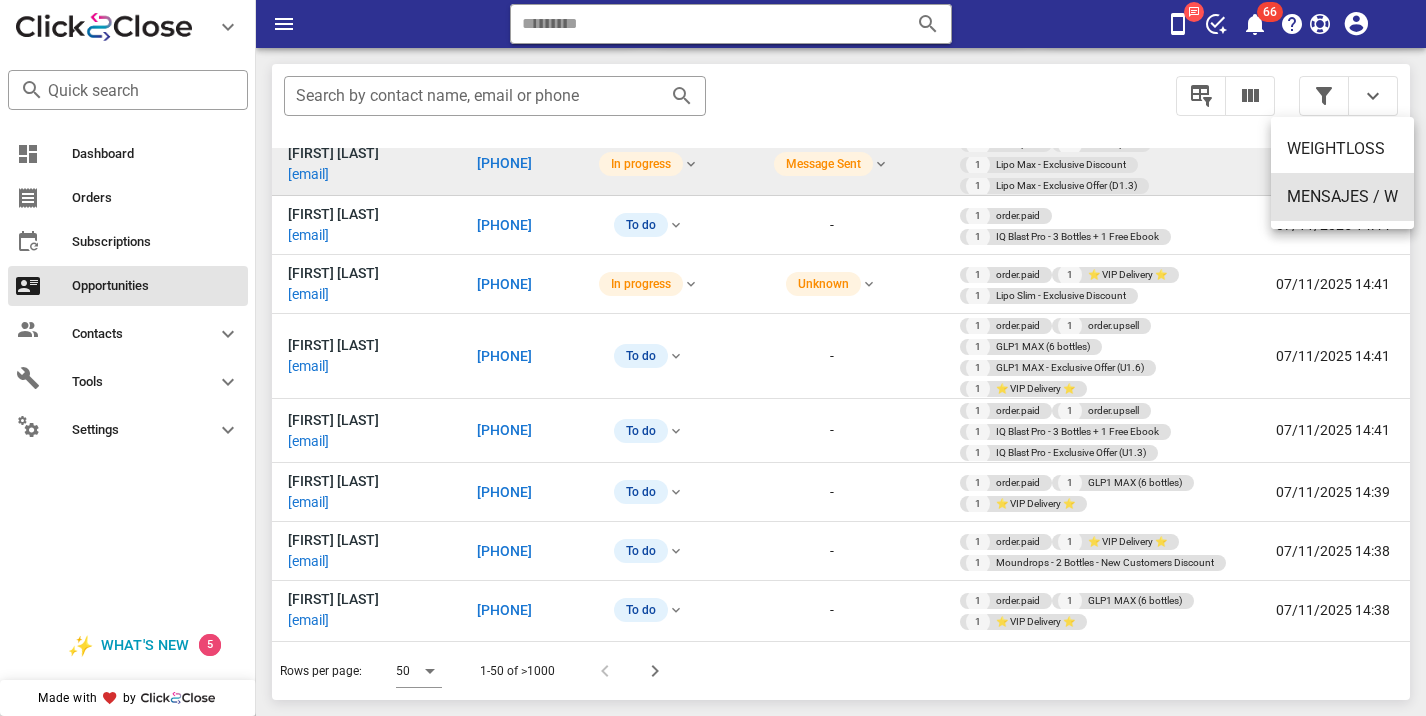 click on "MENSAJES / W" at bounding box center (1342, 197) 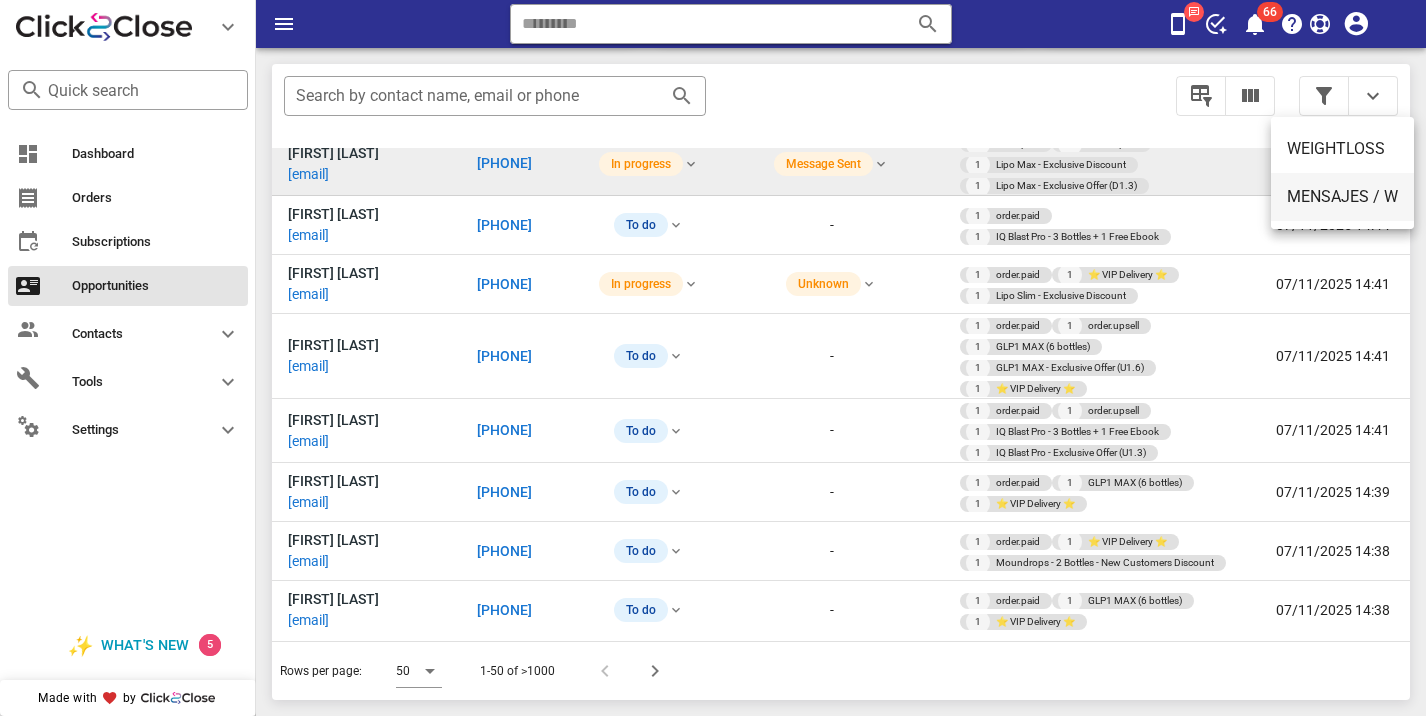type on "**********" 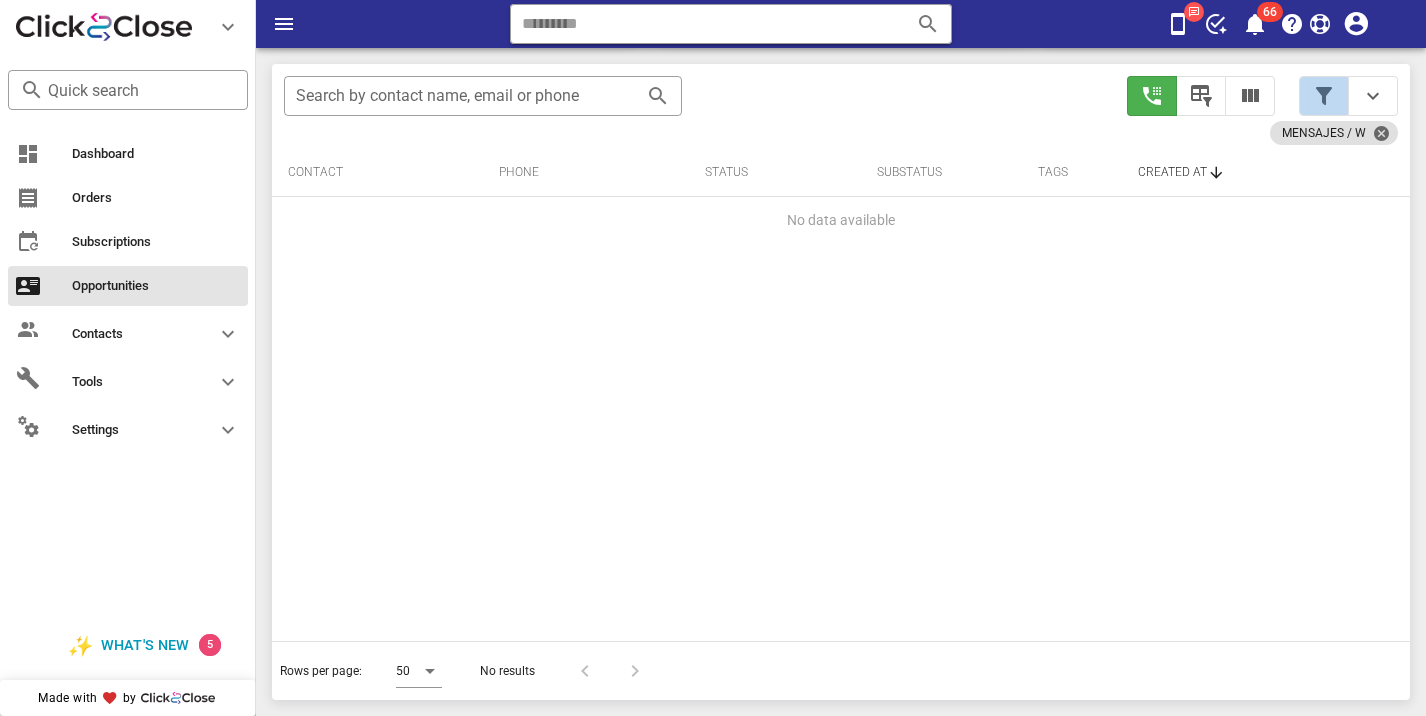 click at bounding box center (1348, 96) 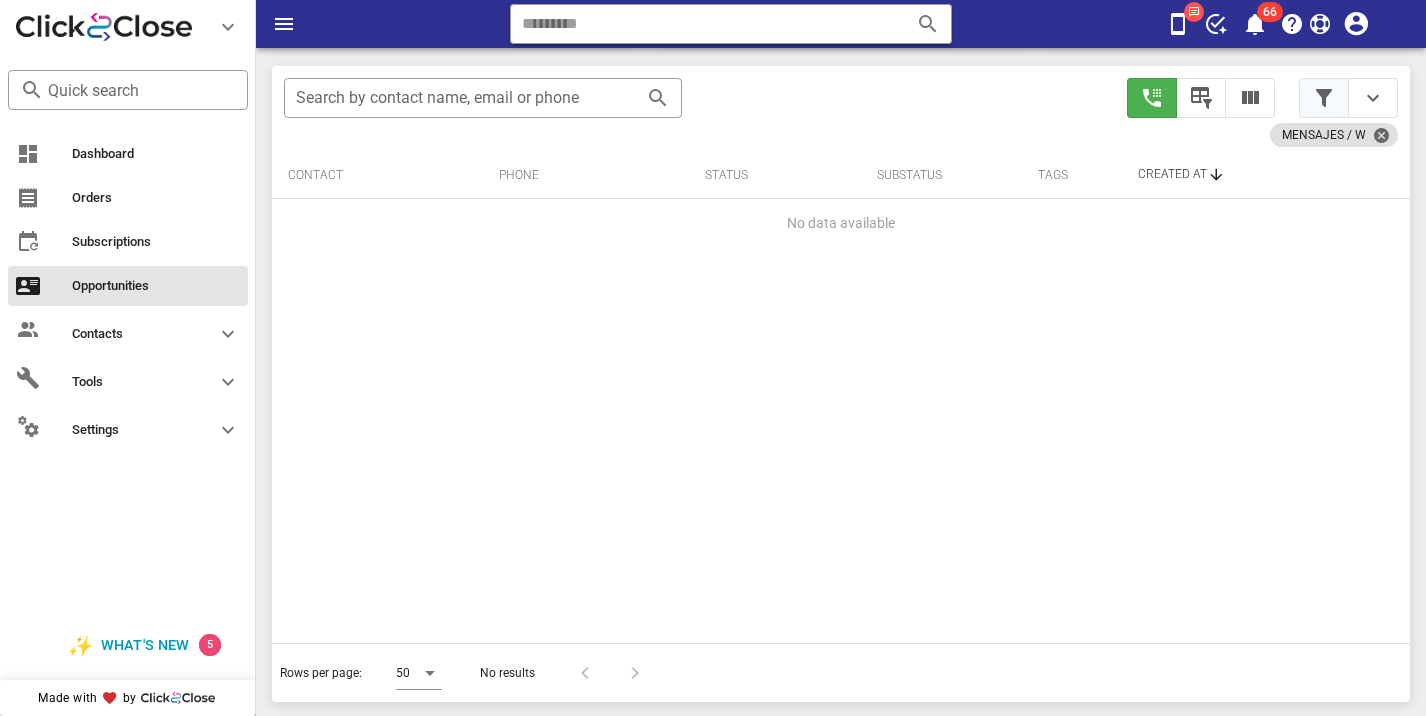 click at bounding box center [1324, 98] 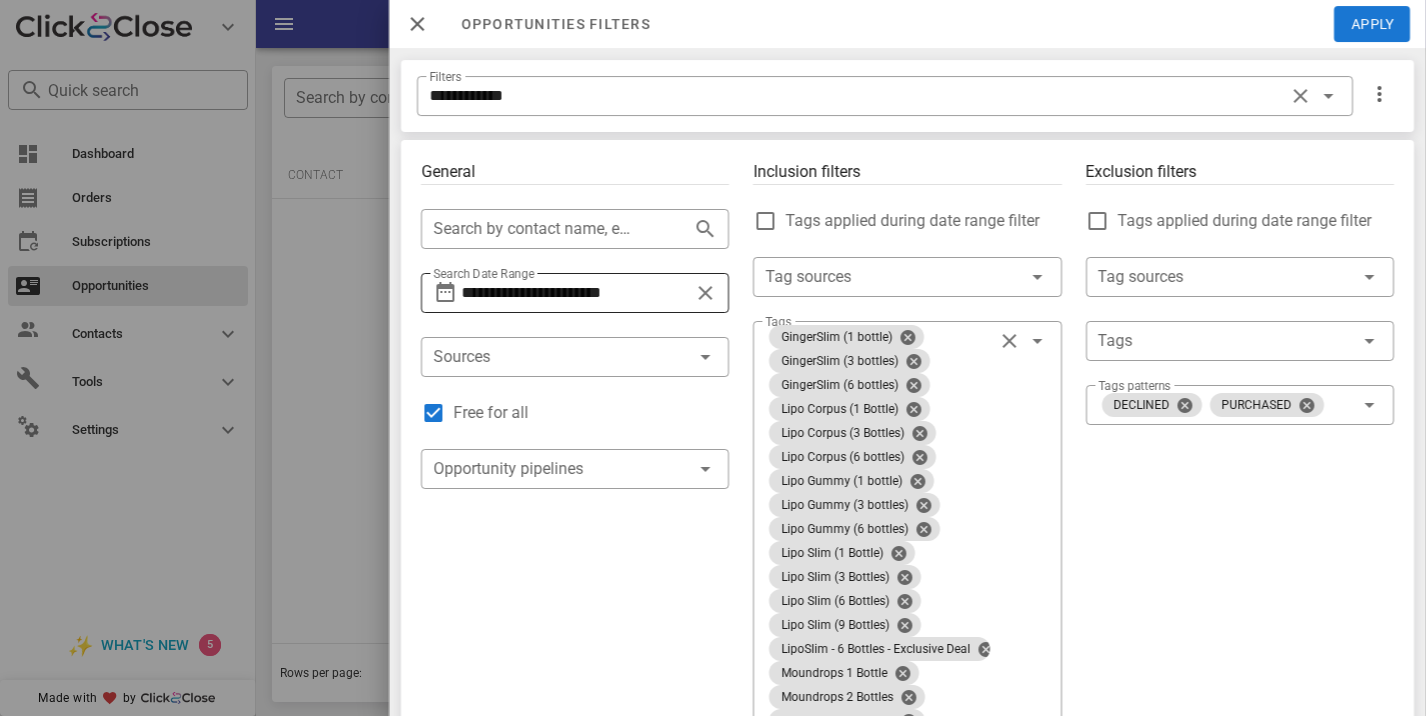 click on "**********" at bounding box center [575, 293] 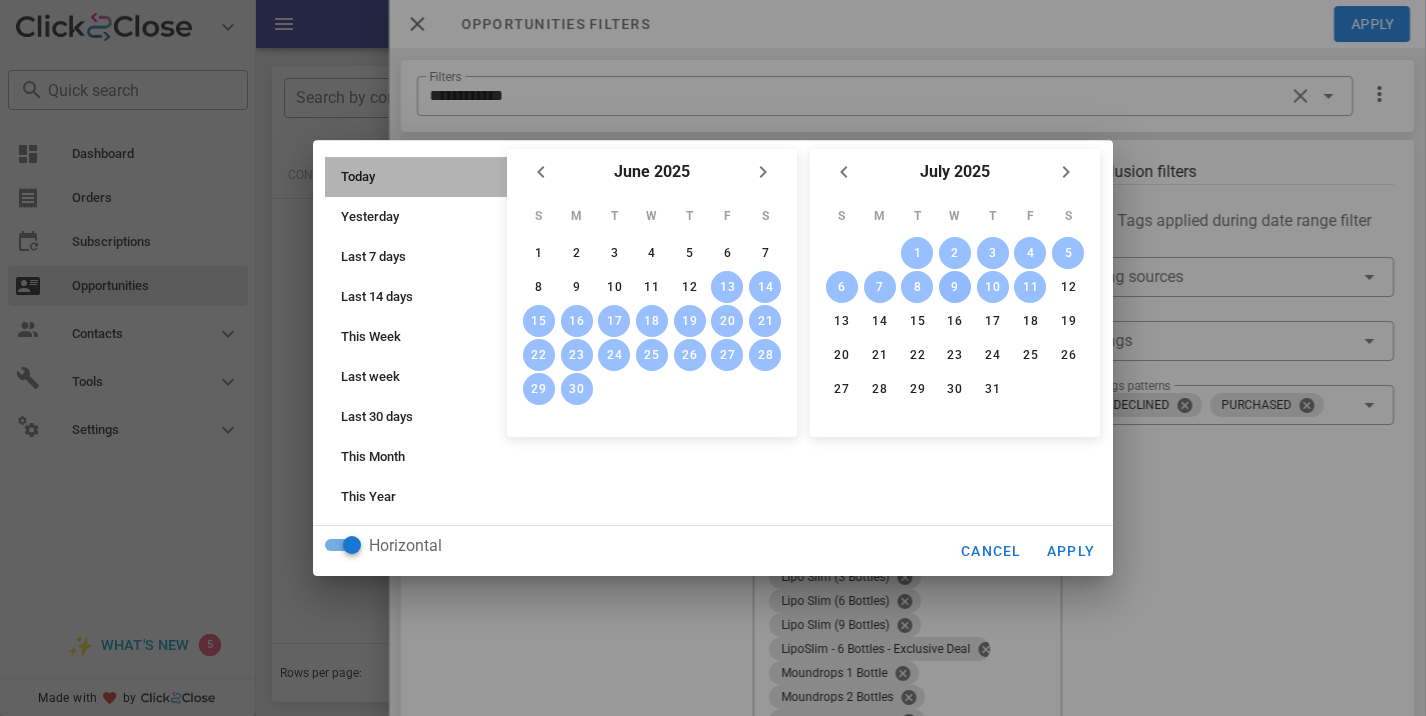 click on "Today" at bounding box center (422, 177) 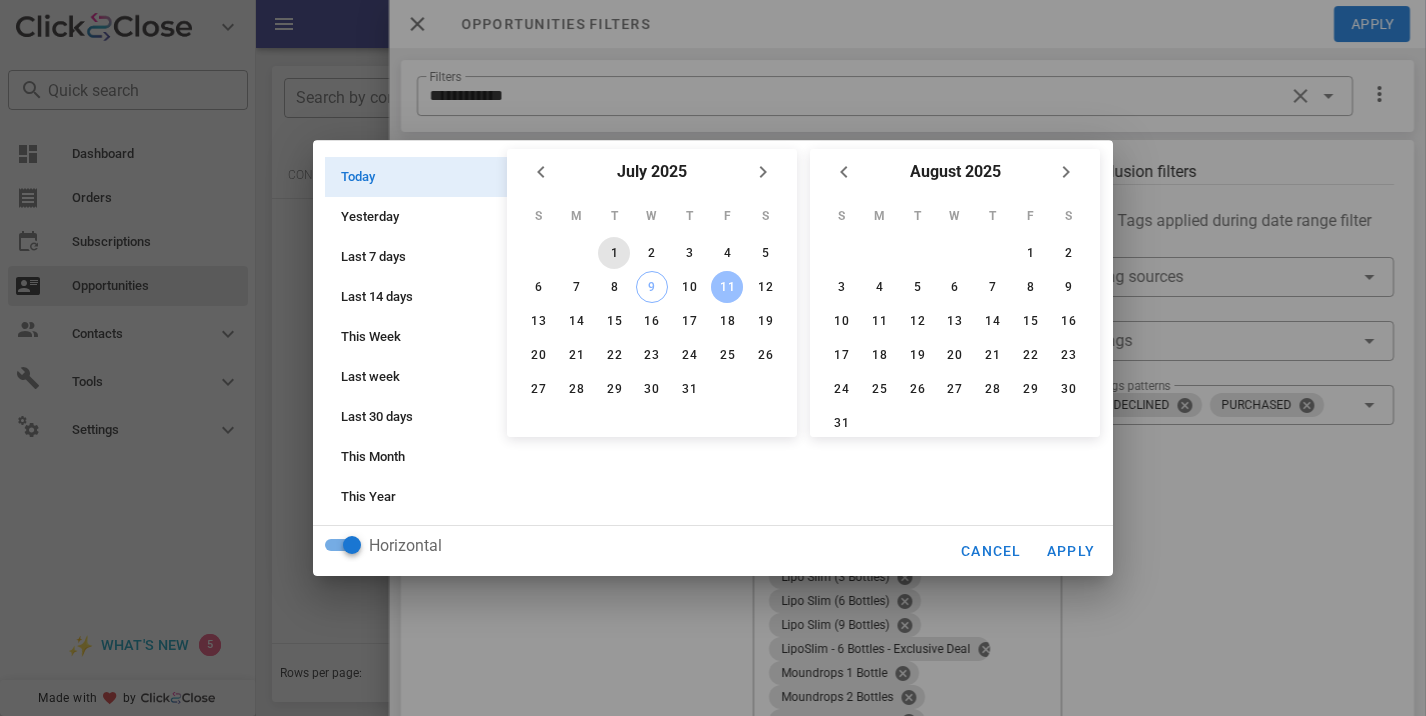 click on "1" at bounding box center (614, 253) 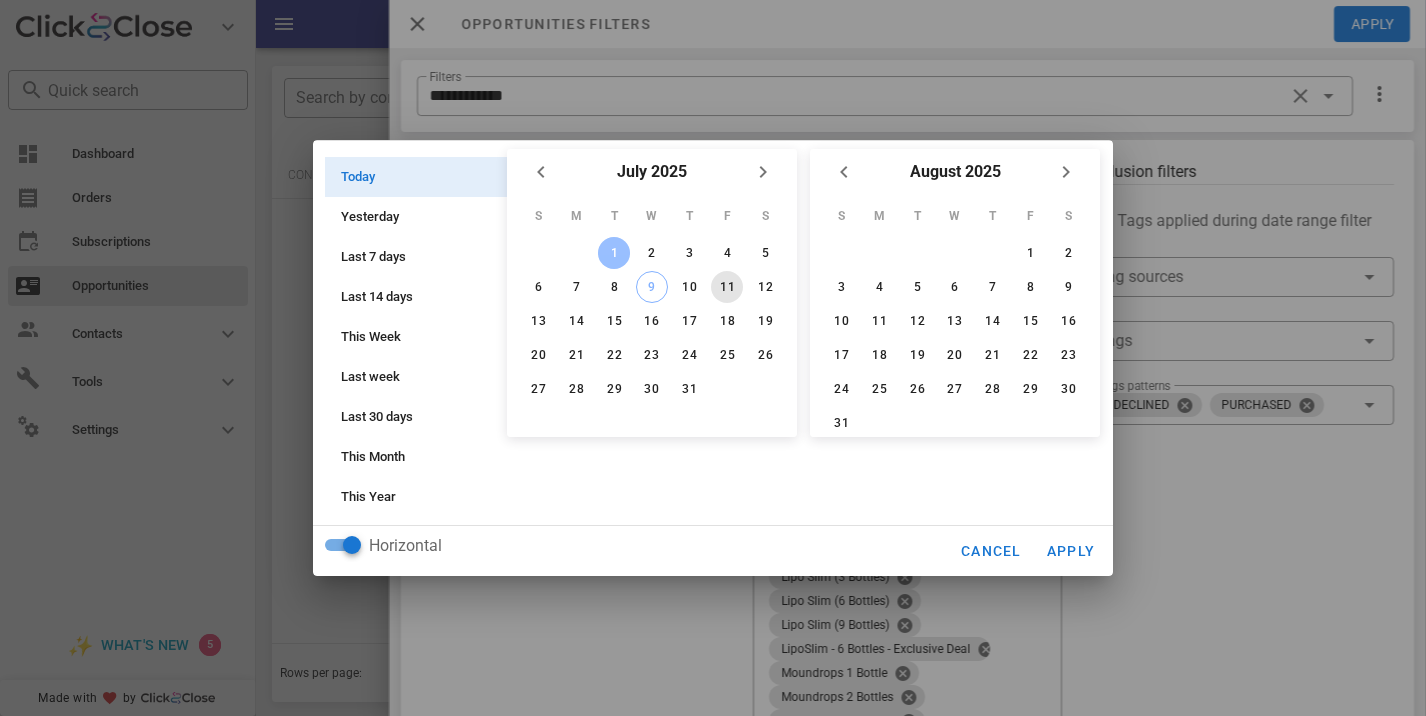 click on "11" at bounding box center [727, 287] 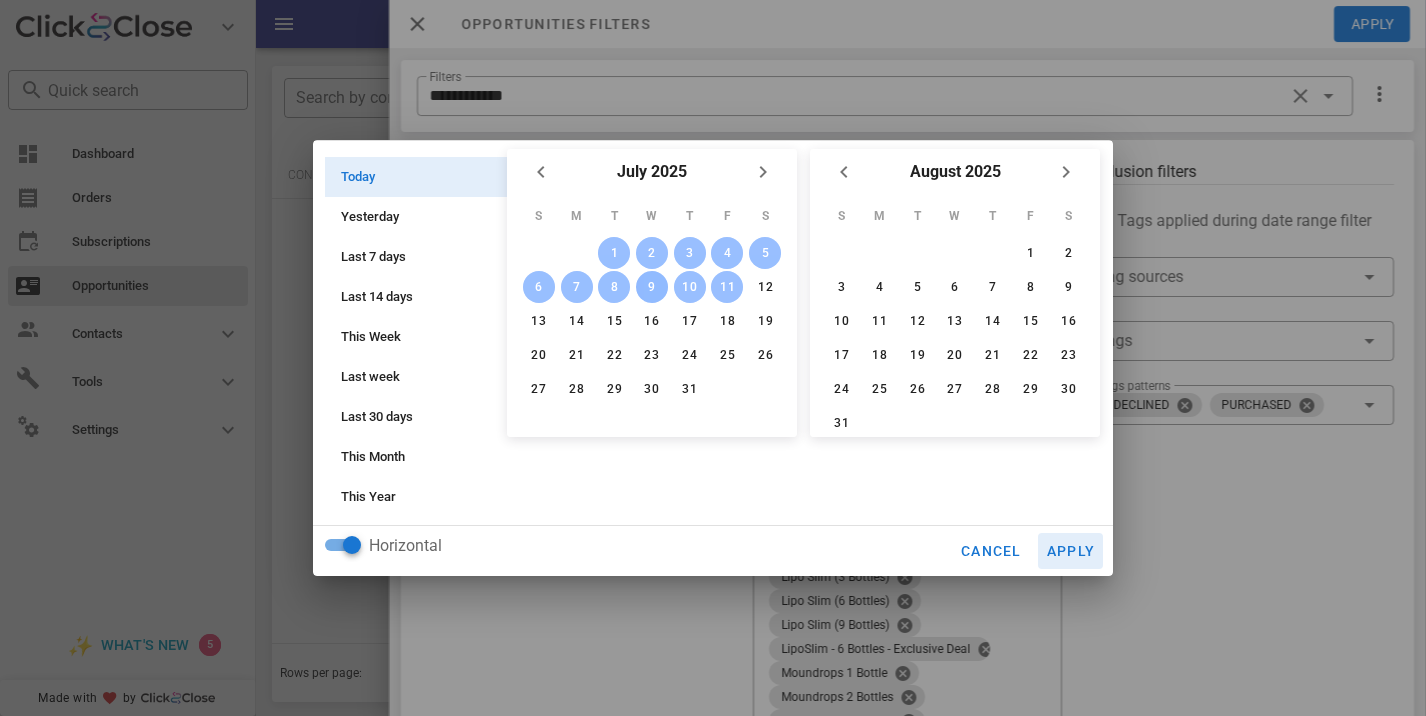 click on "Apply" at bounding box center [1071, 551] 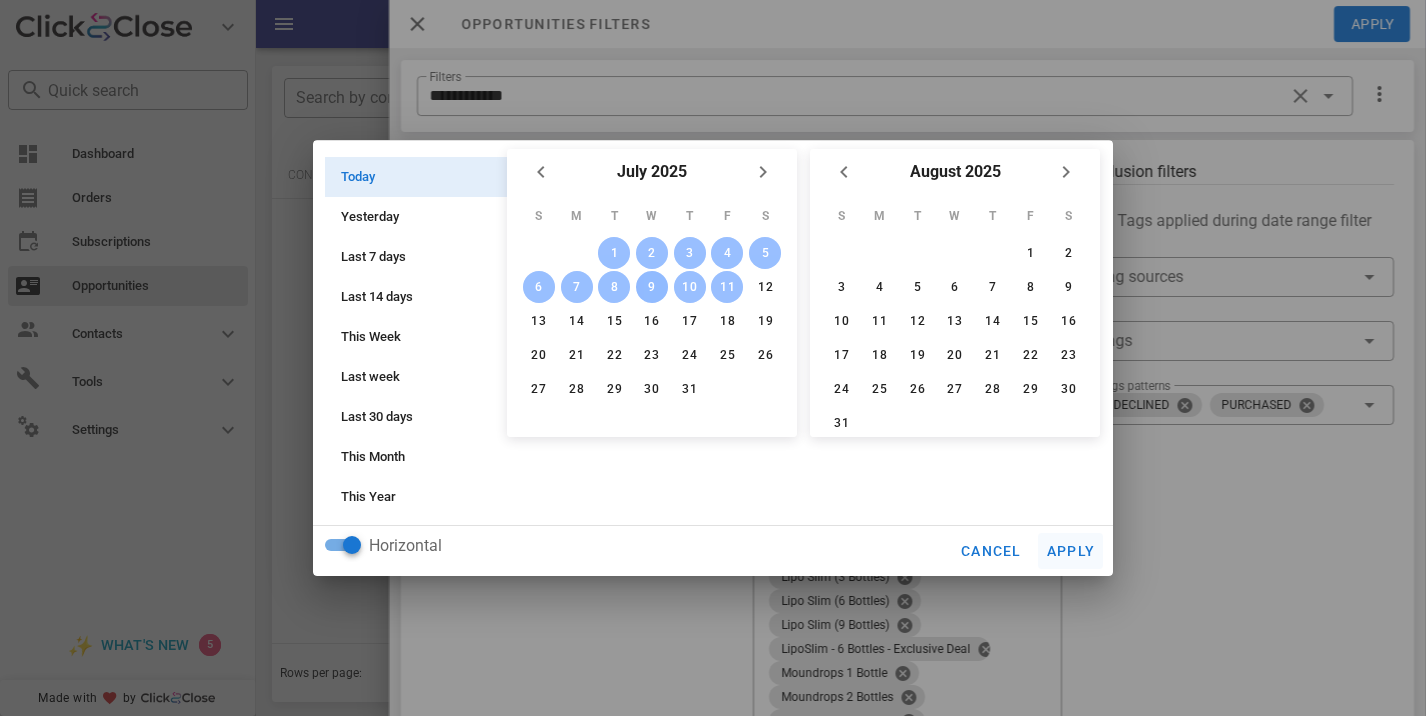 type 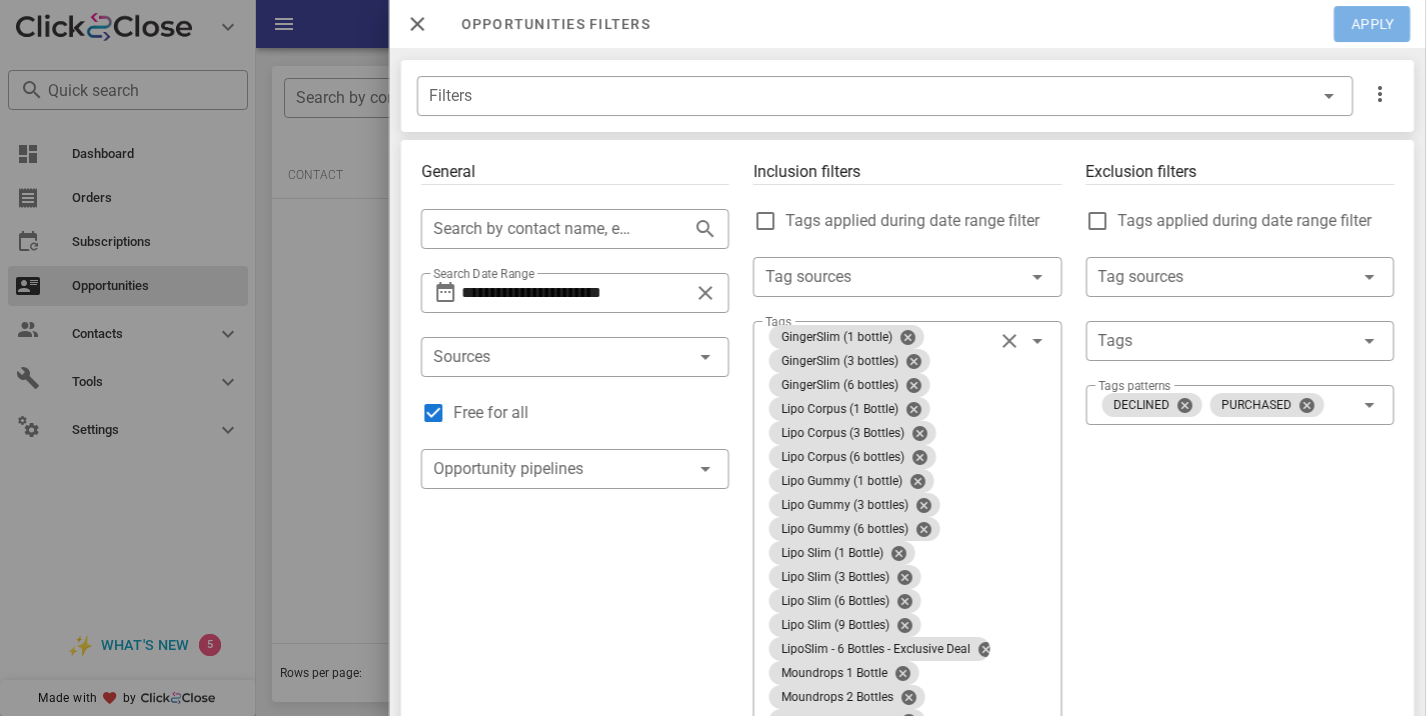 click on "Apply" at bounding box center (1373, 24) 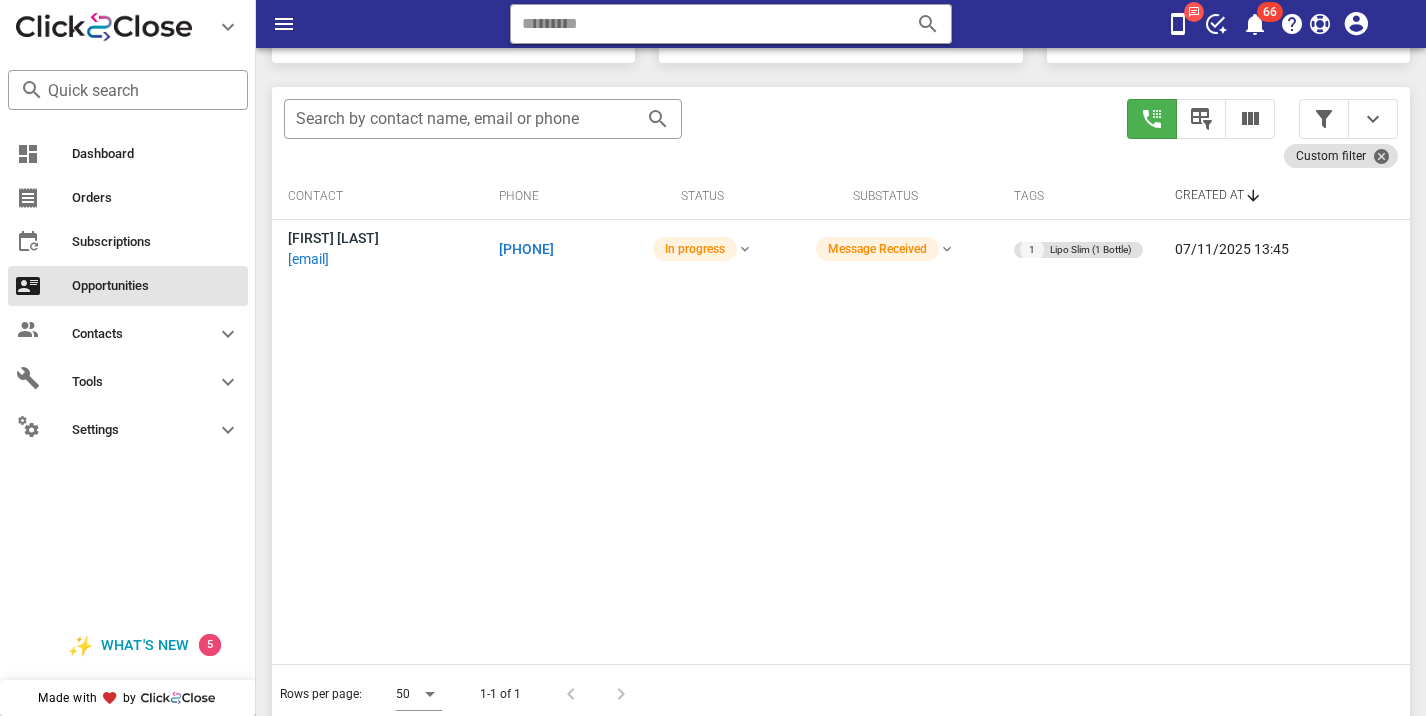scroll, scrollTop: 377, scrollLeft: 0, axis: vertical 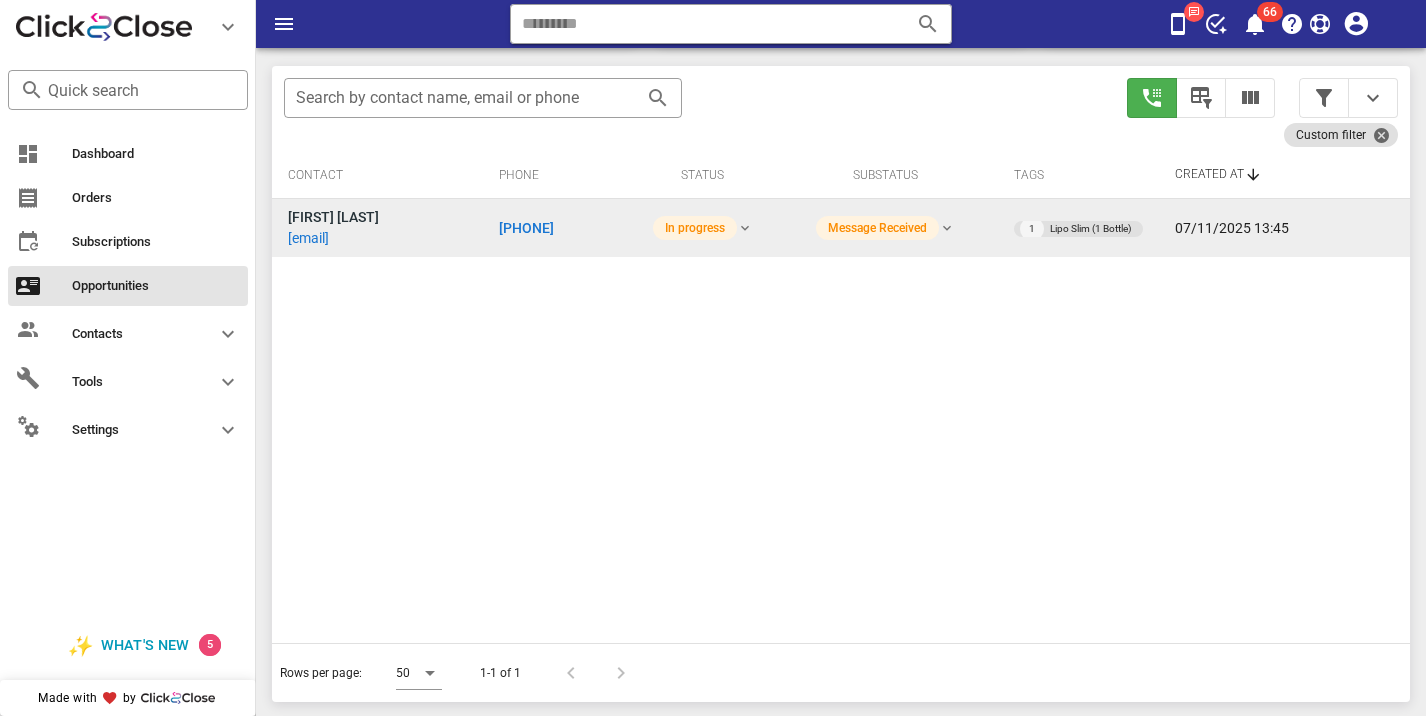 click on "[PHONE]" at bounding box center [526, 228] 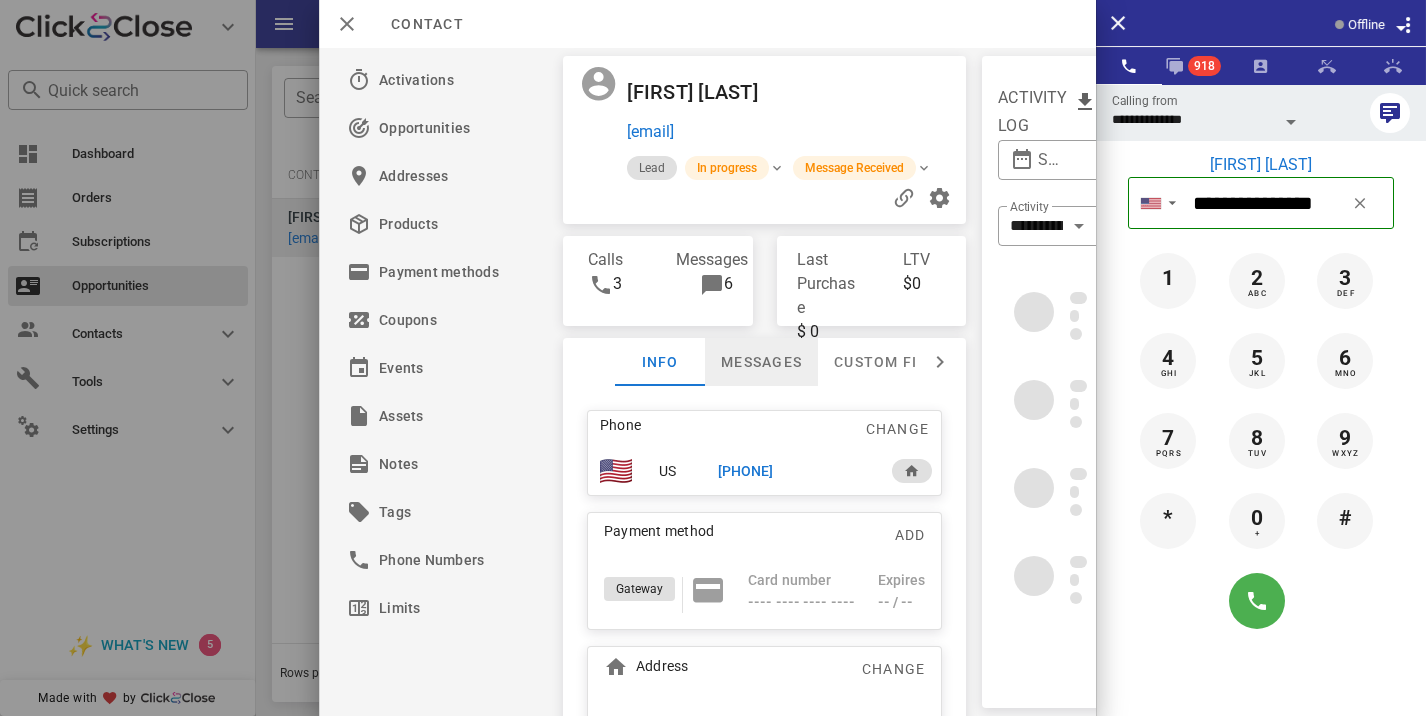 click on "Messages" at bounding box center (761, 362) 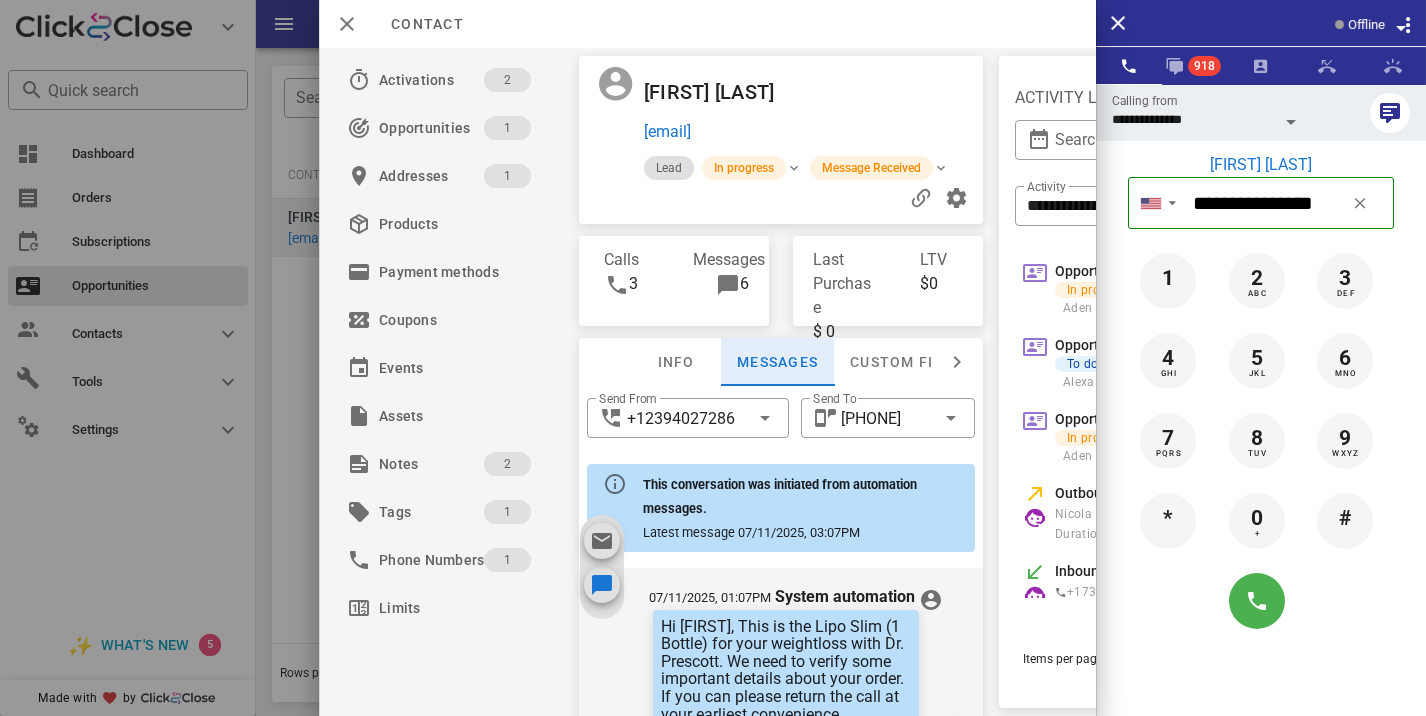 scroll, scrollTop: 990, scrollLeft: 0, axis: vertical 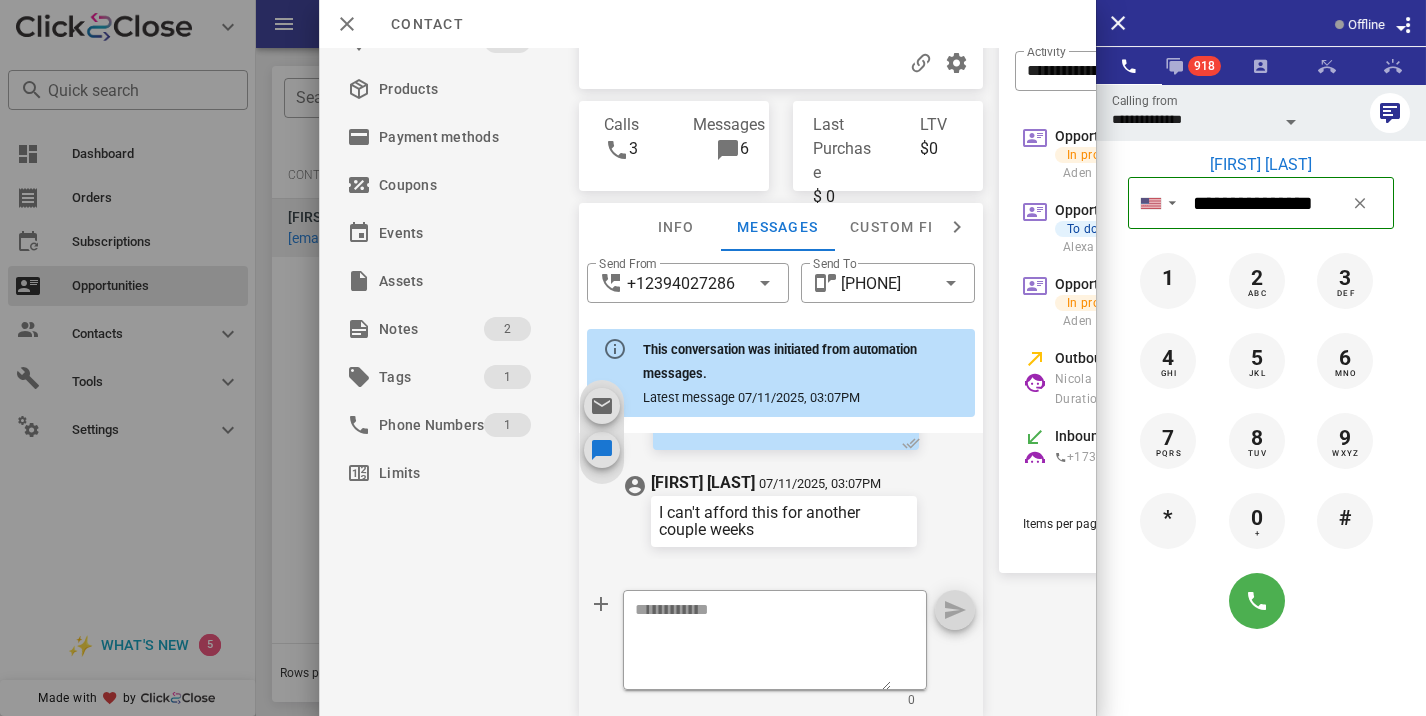drag, startPoint x: 804, startPoint y: 515, endPoint x: 658, endPoint y: 499, distance: 146.8741 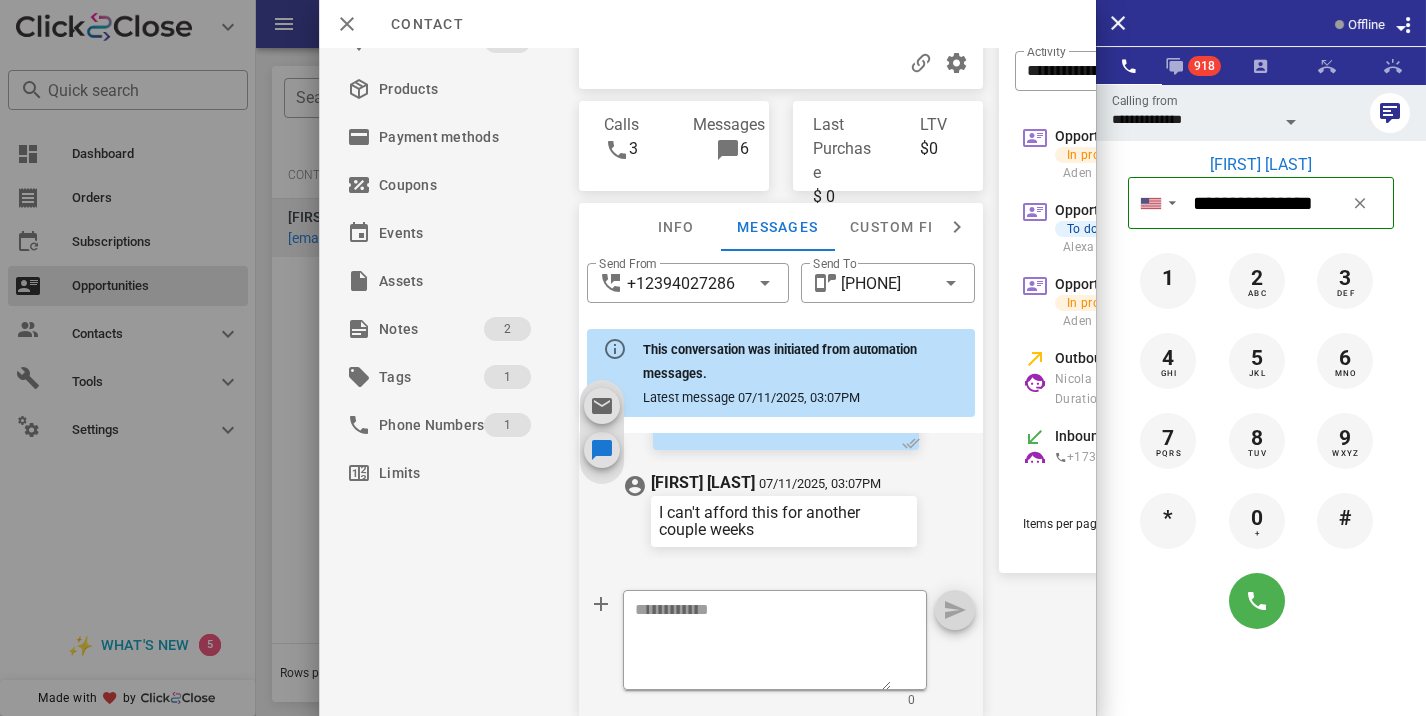 copy on "I can't afford this for another couple weeks" 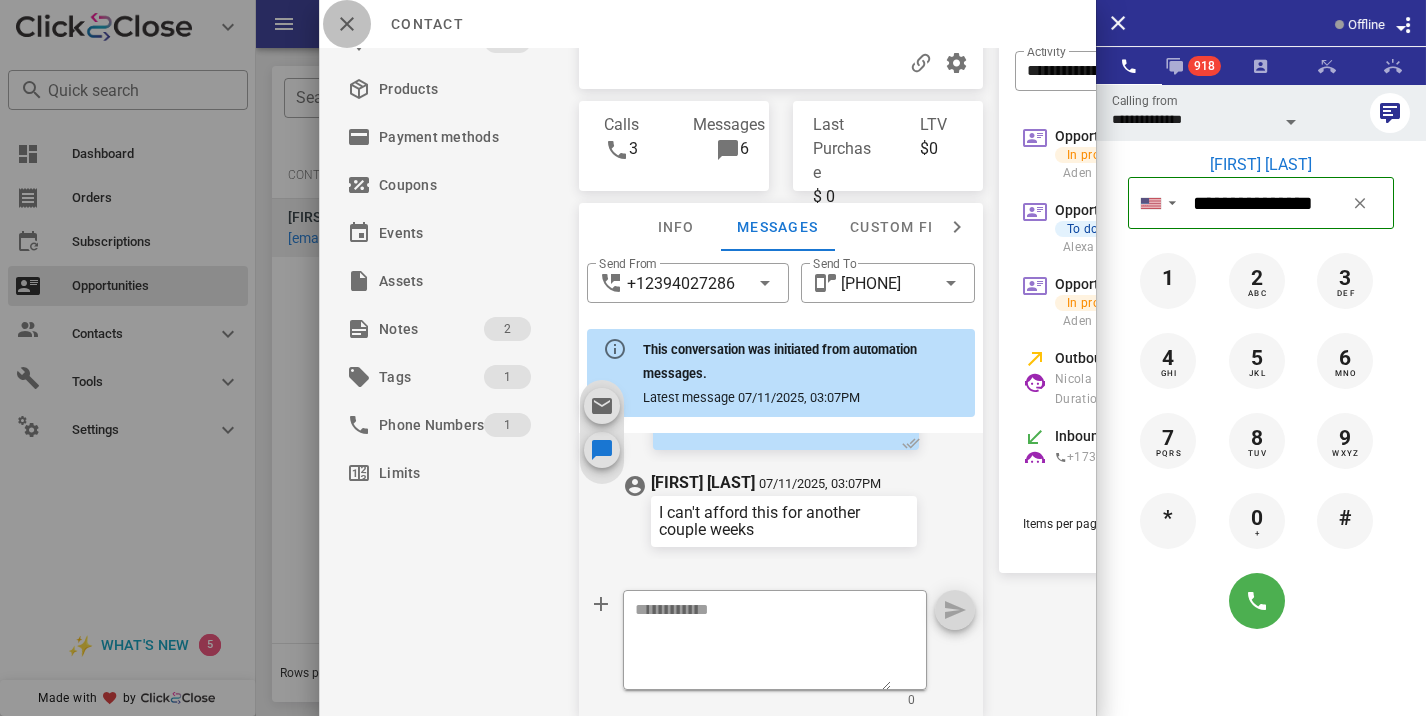 click at bounding box center (347, 24) 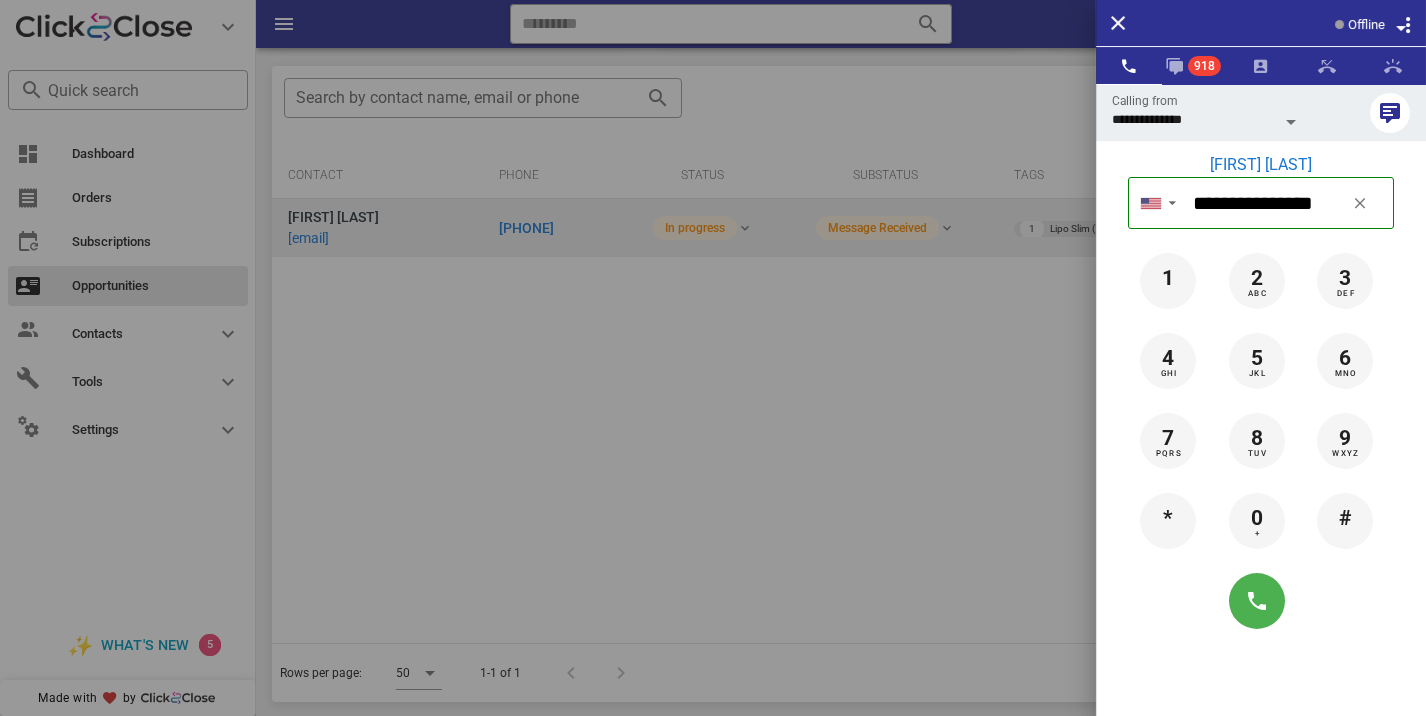 click at bounding box center (713, 358) 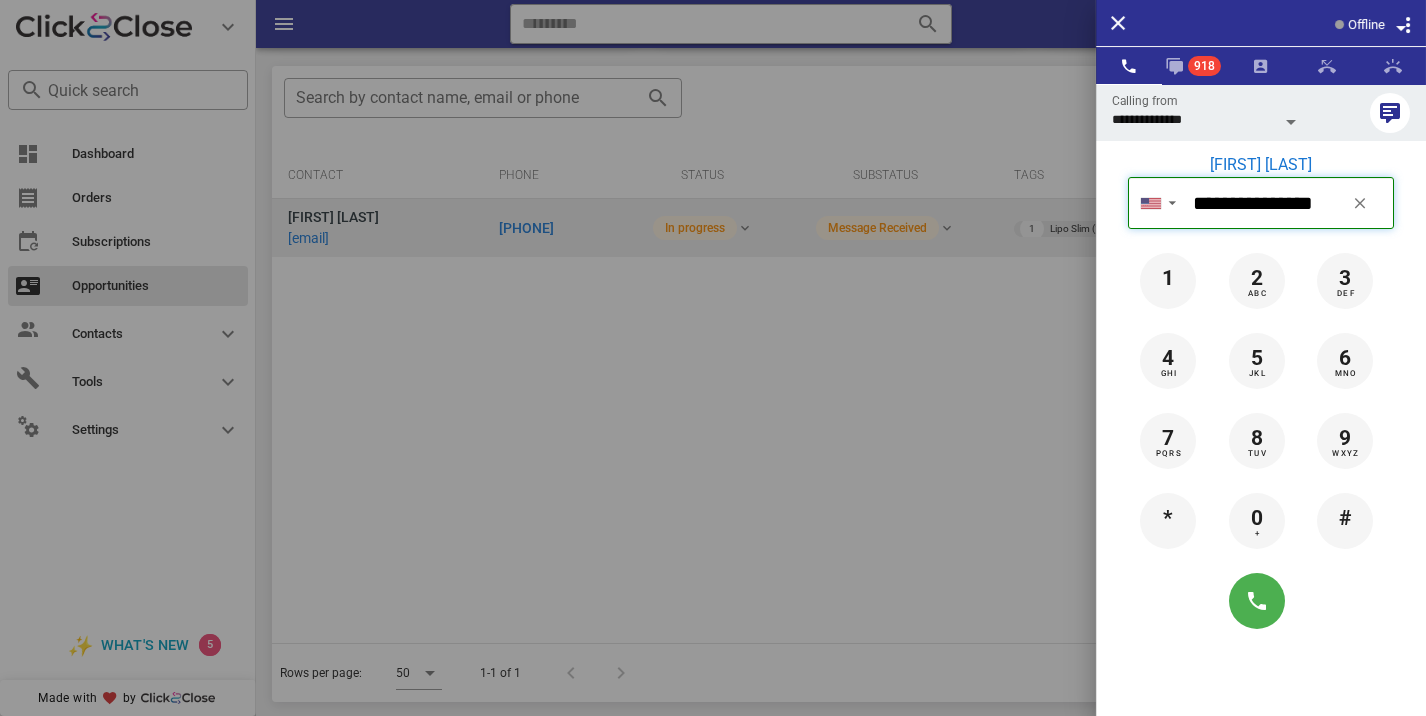 type 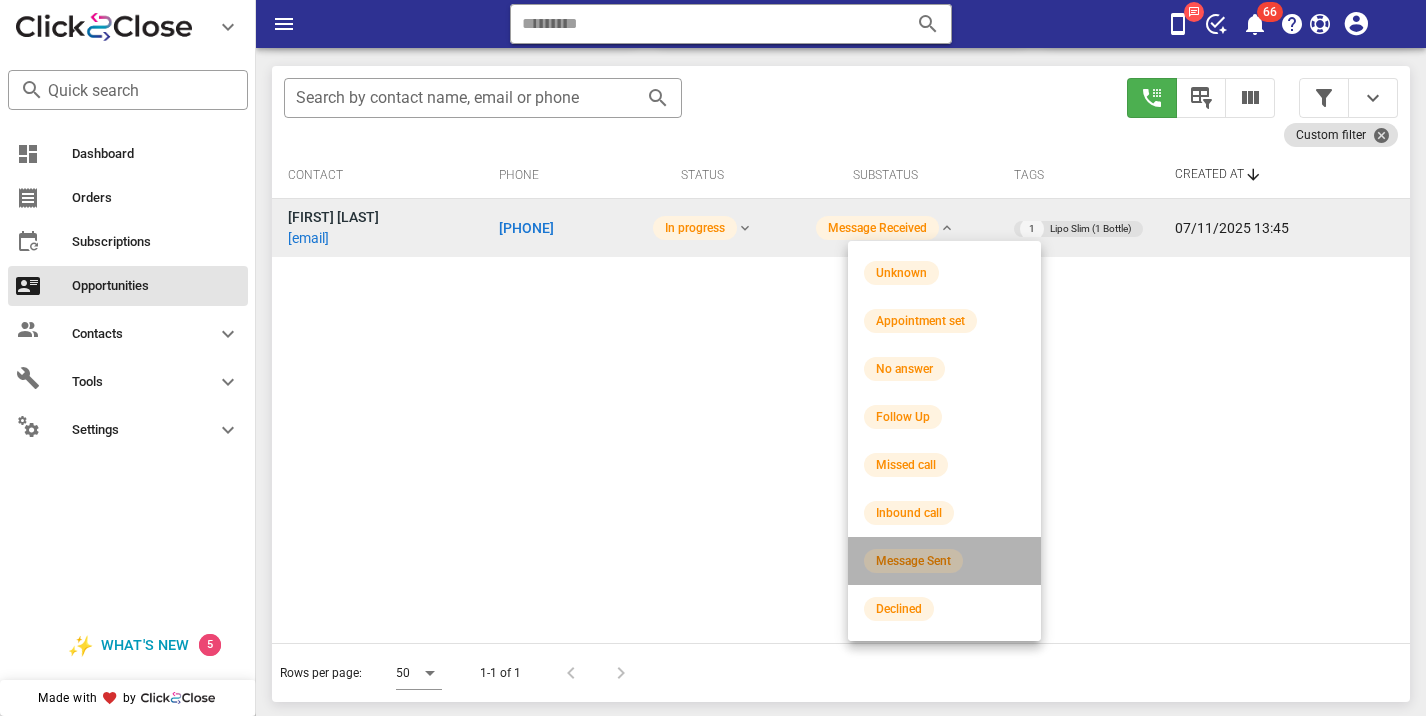 click on "Message Sent" at bounding box center [913, 561] 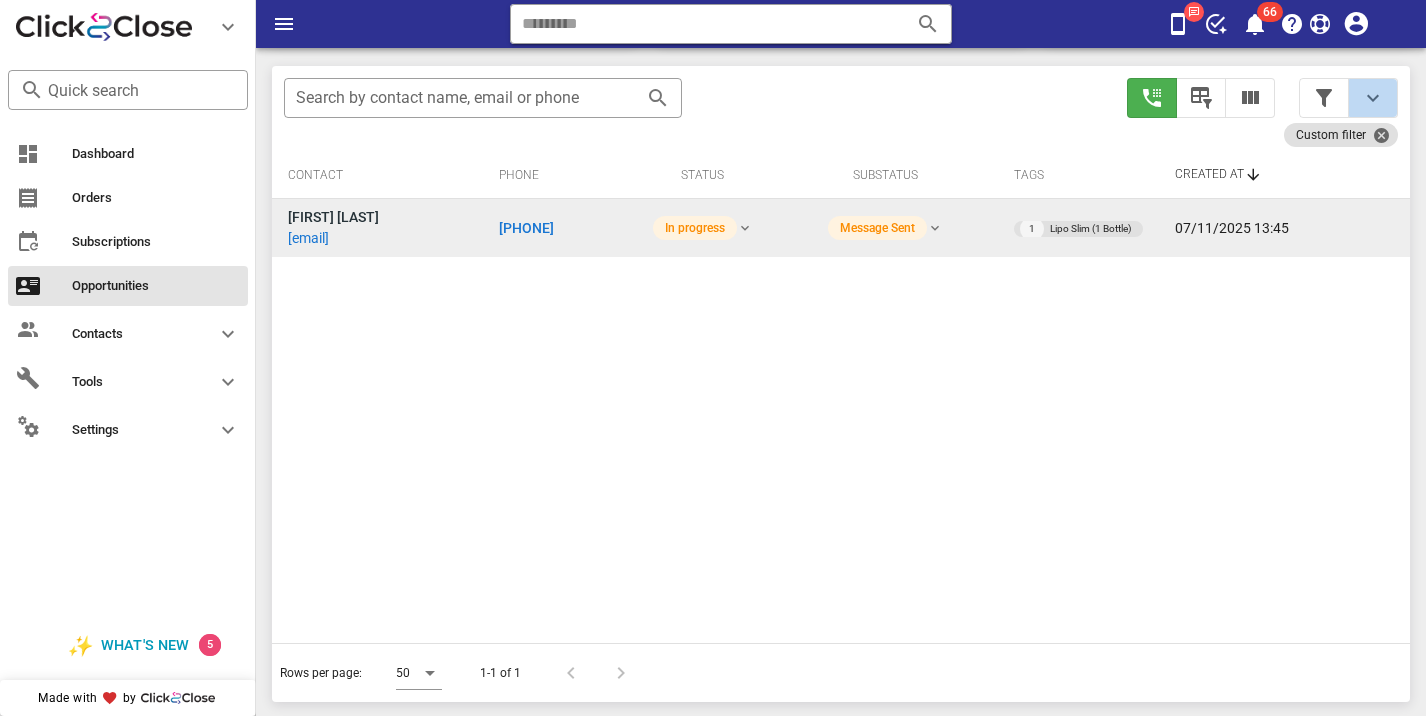 click at bounding box center [1373, 98] 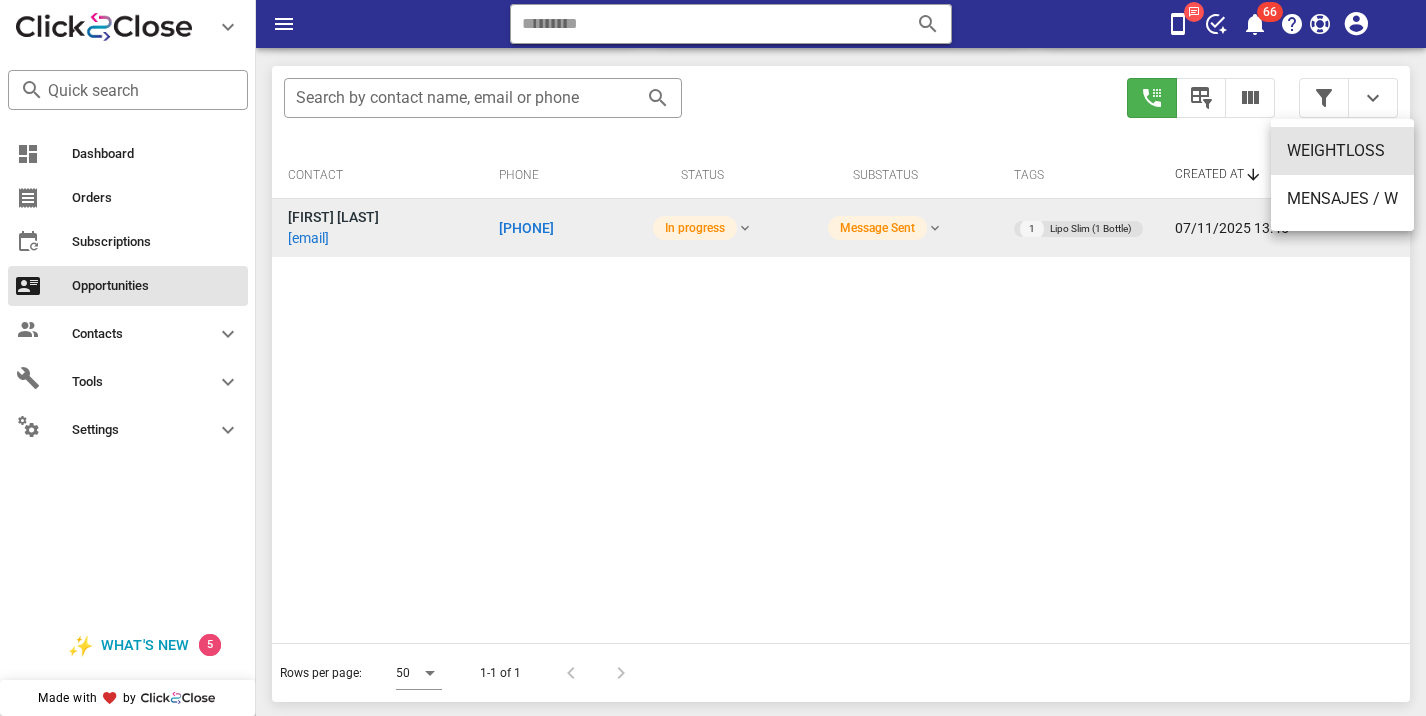 click on "WEIGHTLOSS" at bounding box center [1342, 150] 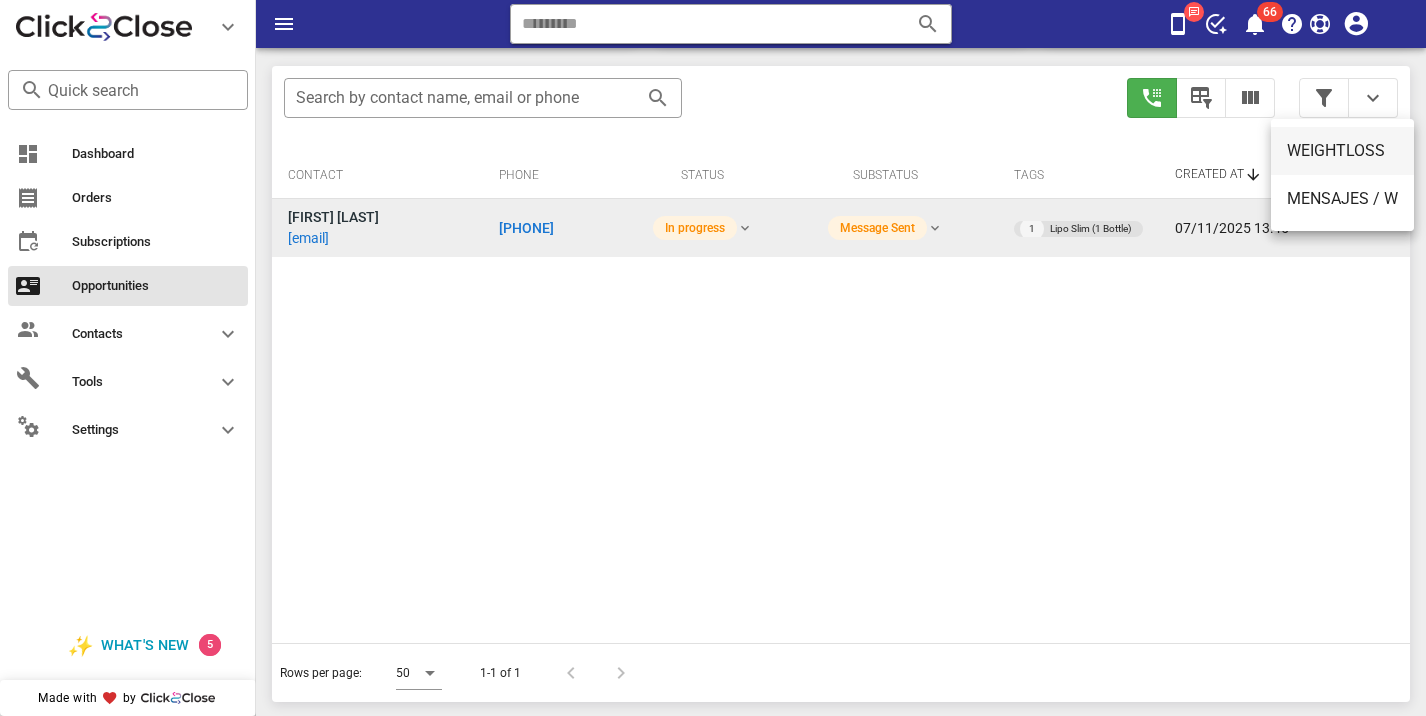 type on "**********" 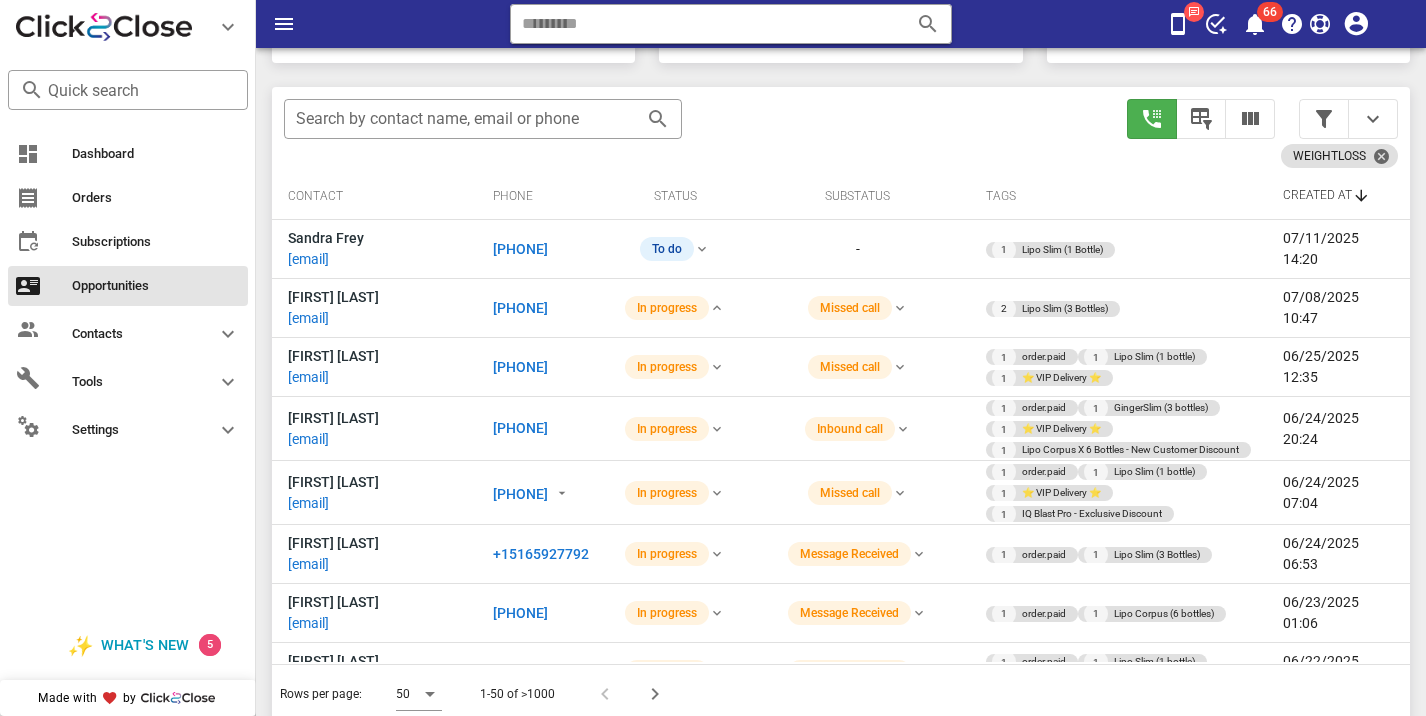 scroll, scrollTop: 377, scrollLeft: 0, axis: vertical 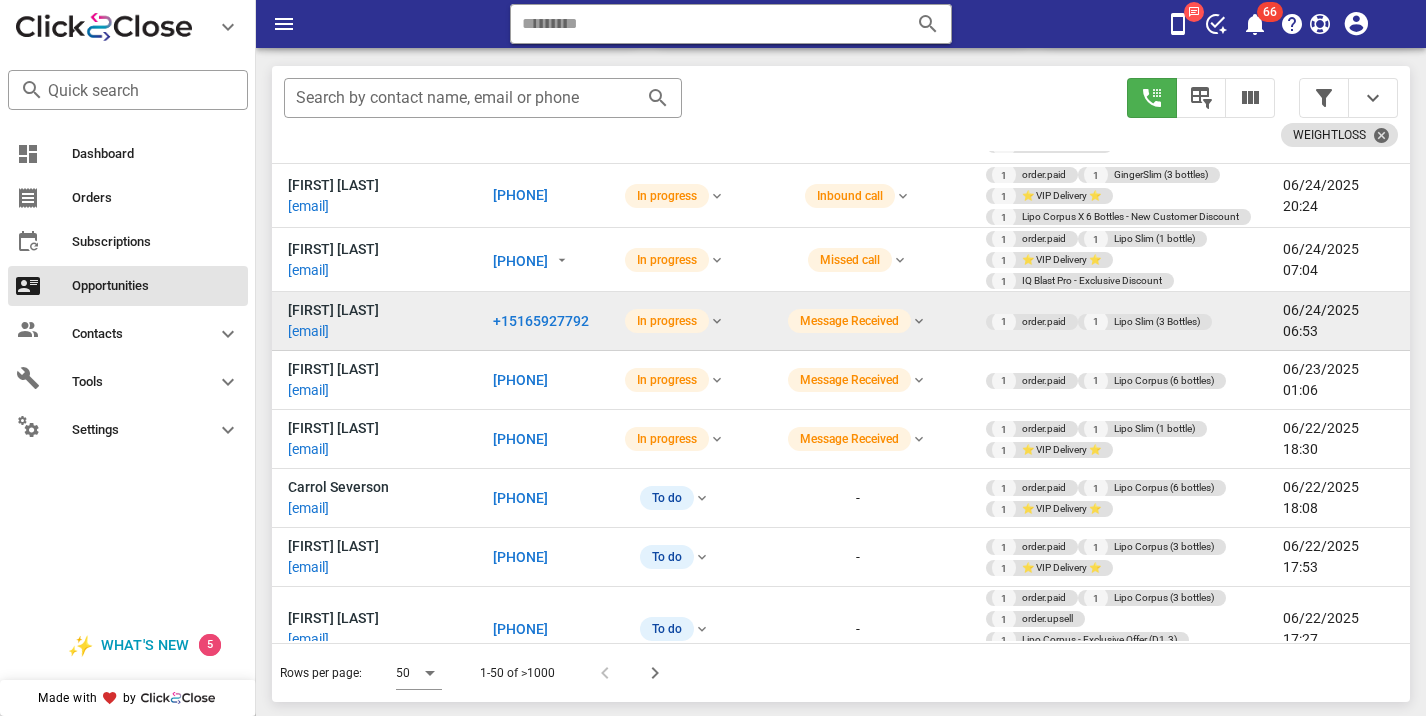 click on "+15165927792" at bounding box center [541, 321] 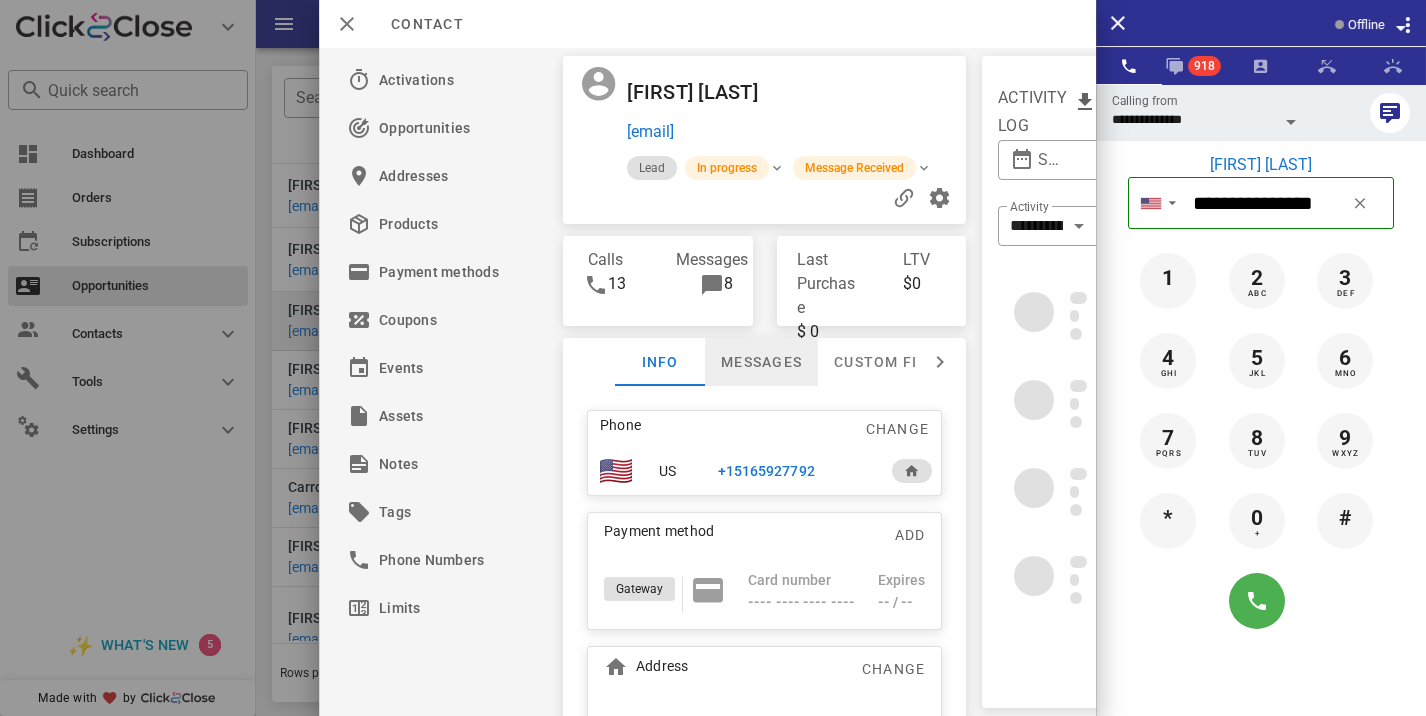 click on "Messages" at bounding box center [761, 362] 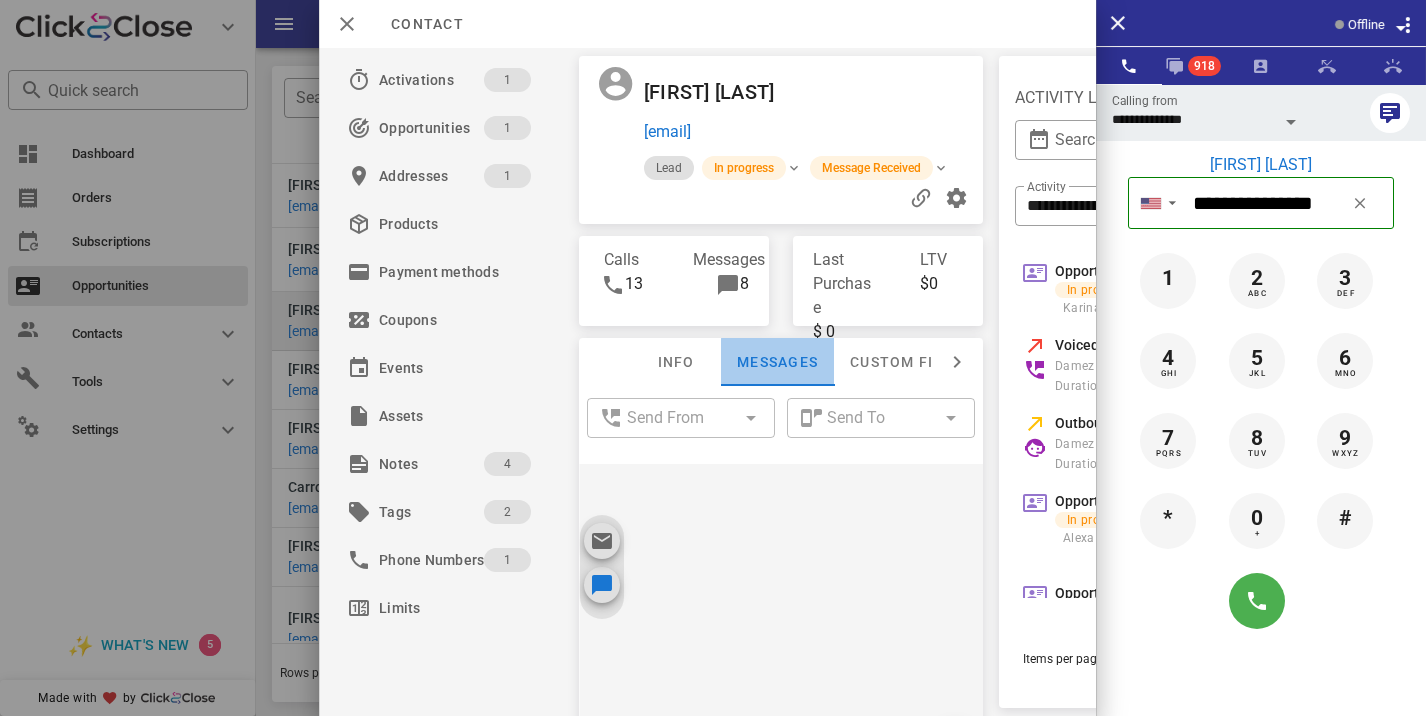 click on "Messages" at bounding box center [777, 362] 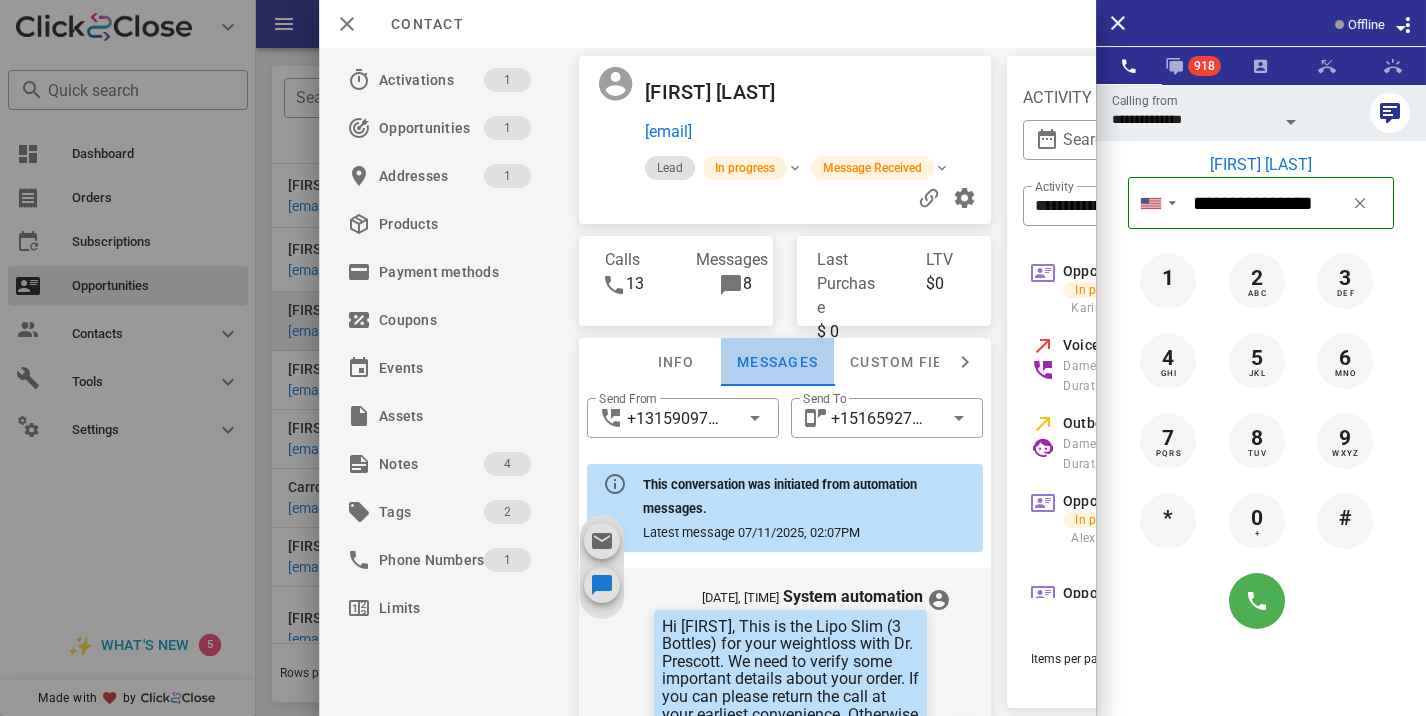 scroll, scrollTop: 1567, scrollLeft: 0, axis: vertical 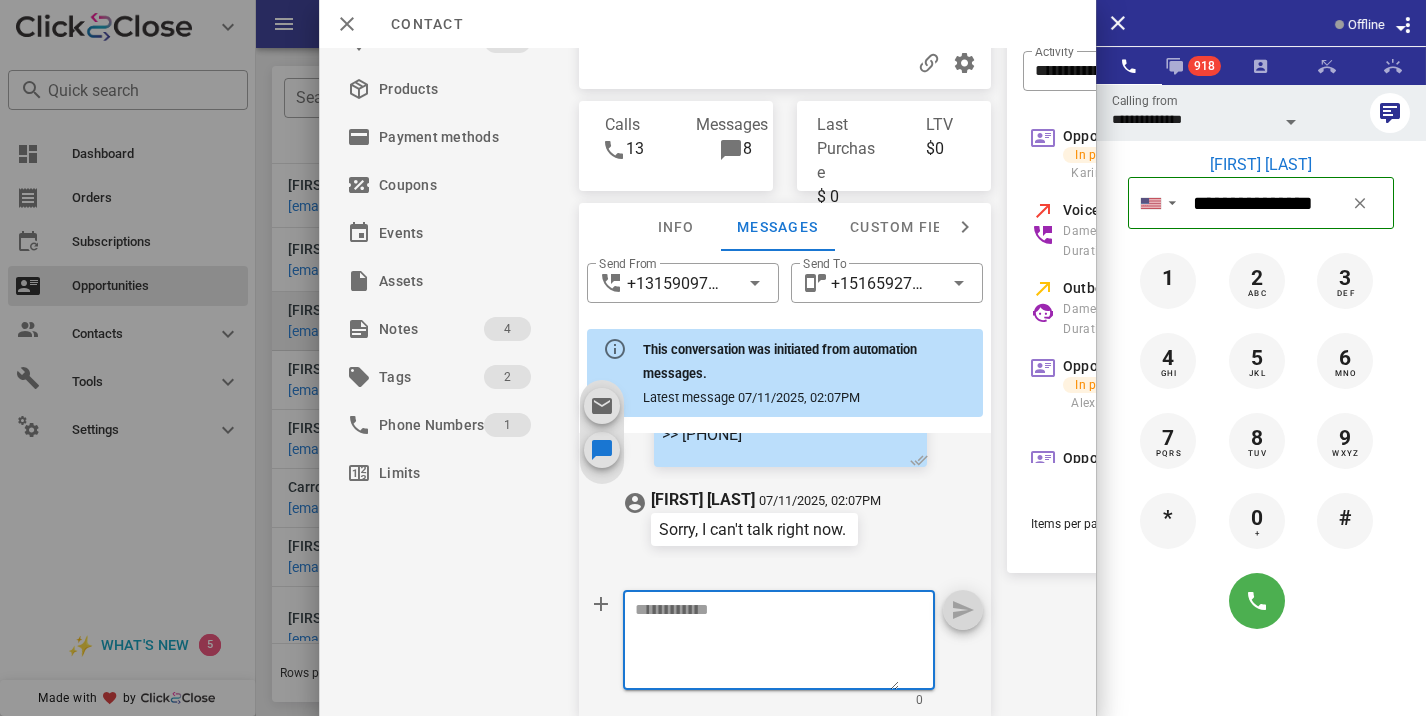 click at bounding box center [767, 643] 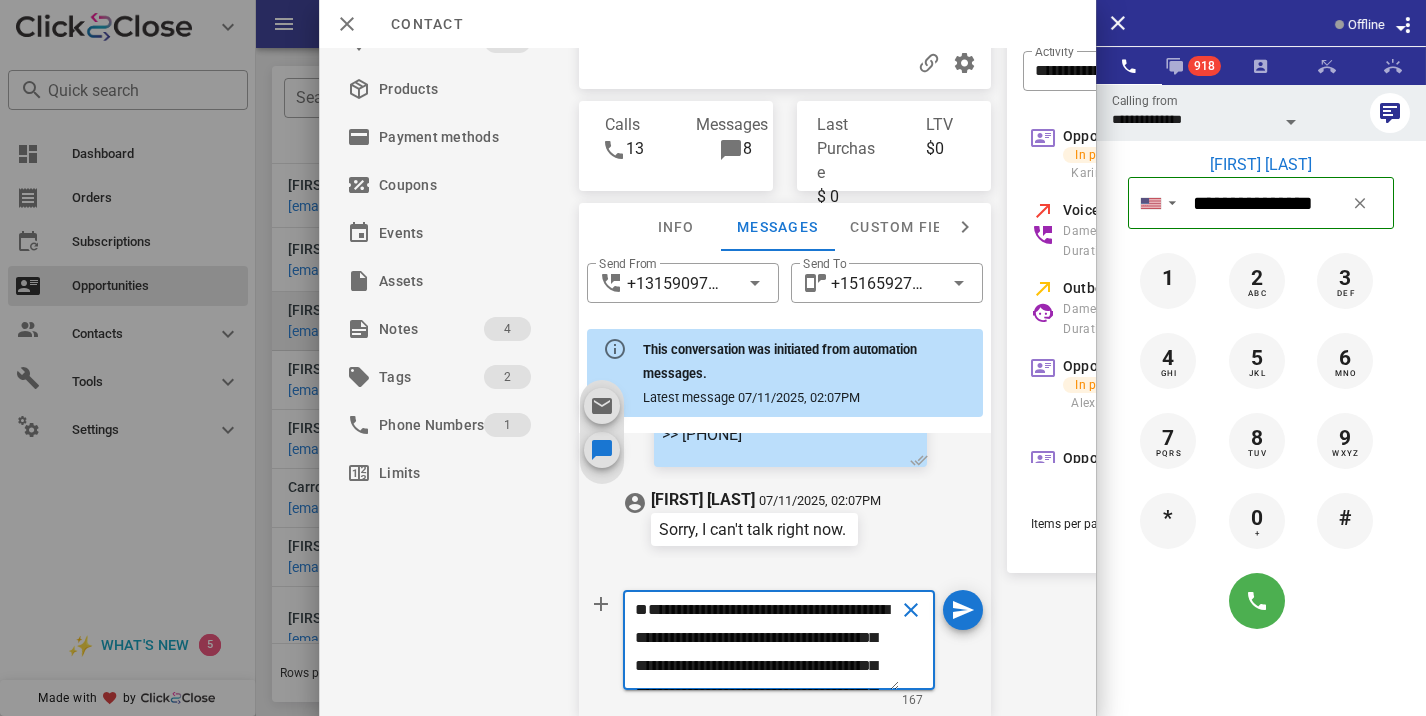 scroll, scrollTop: 0, scrollLeft: 0, axis: both 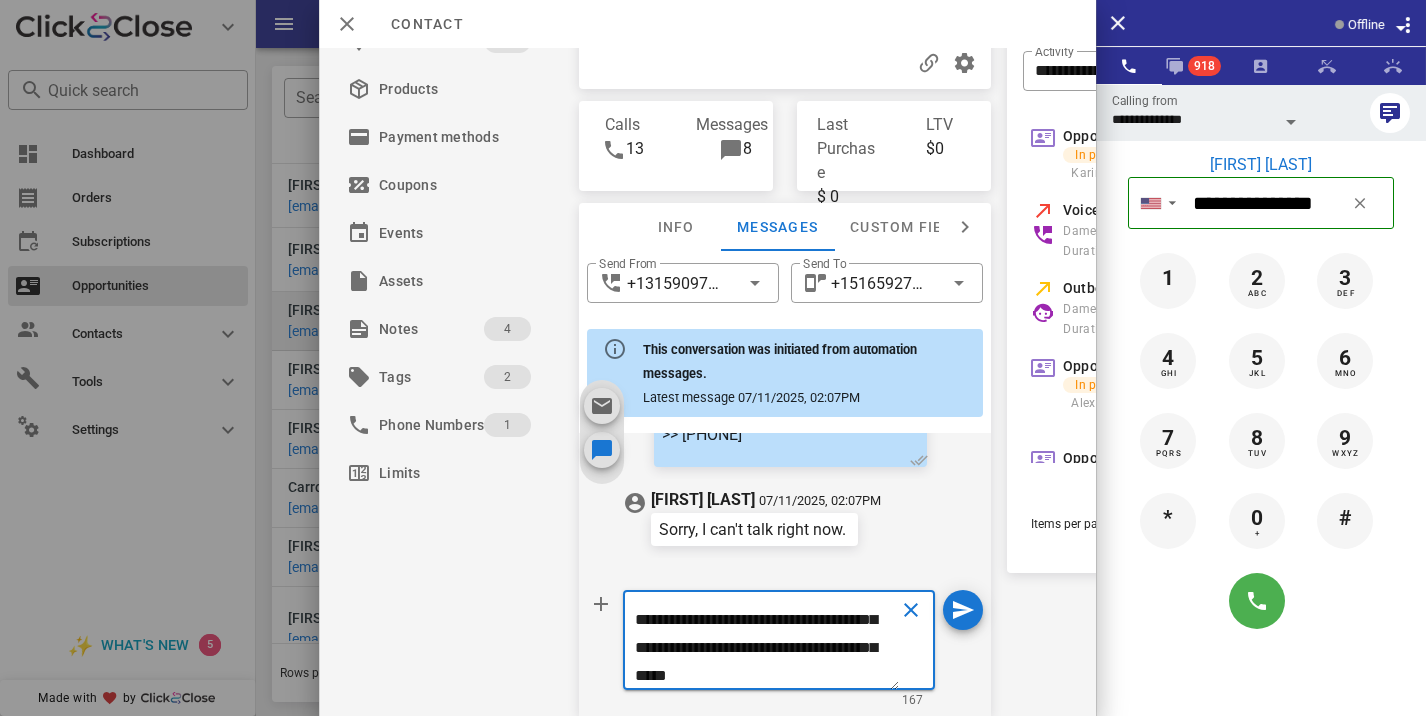 type on "**********" 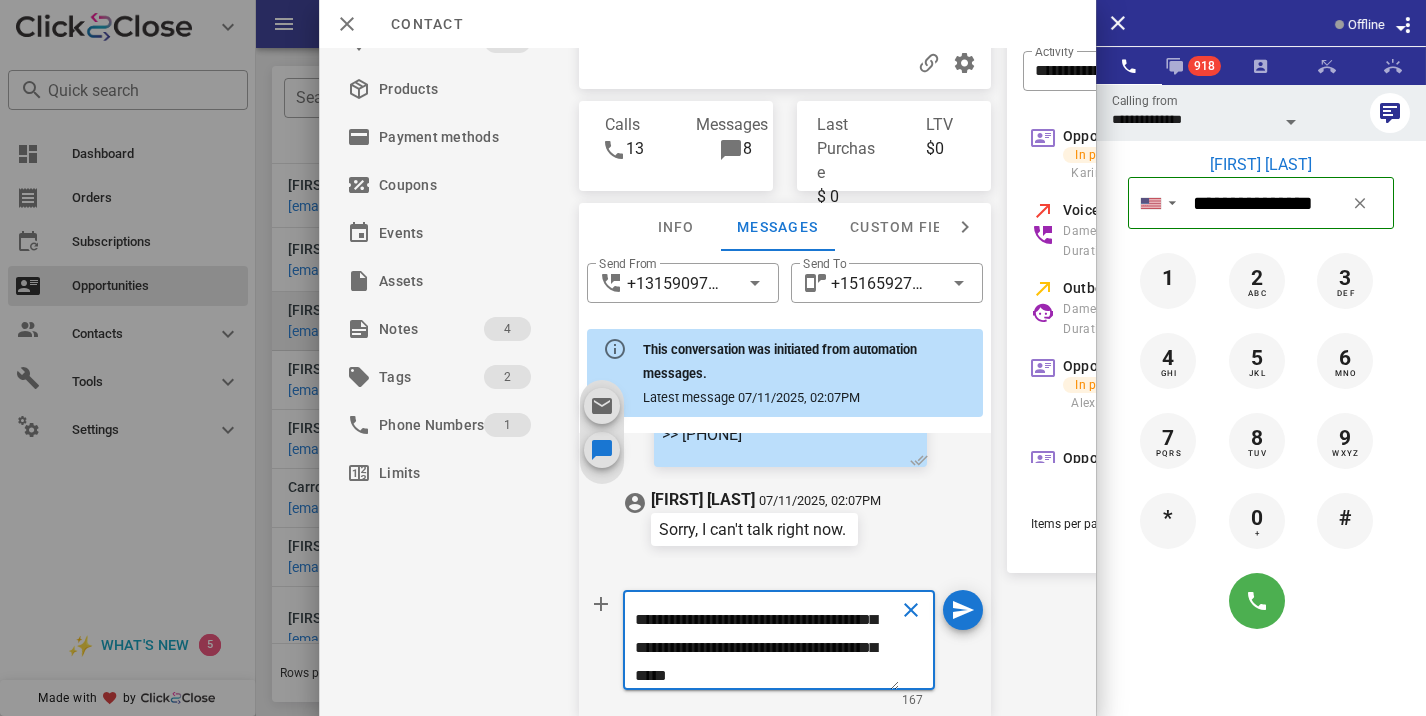 type 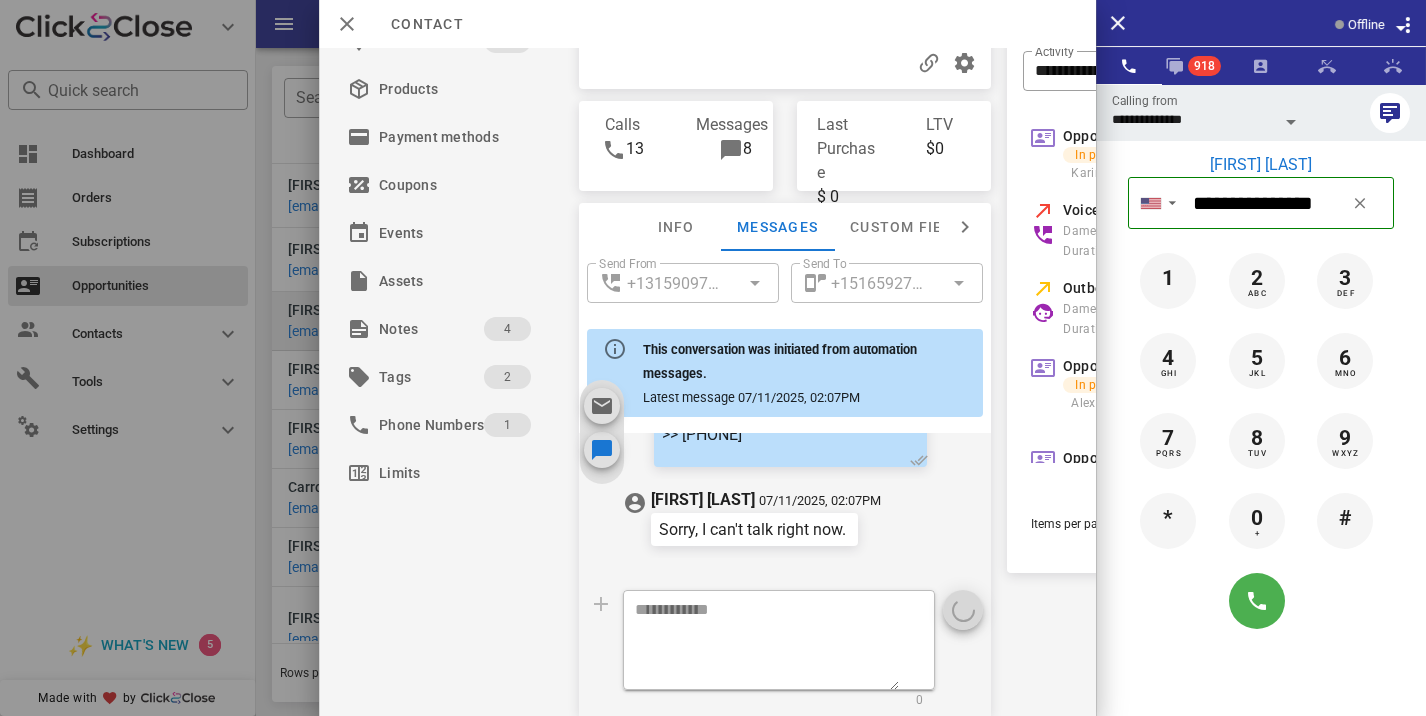scroll, scrollTop: 1733, scrollLeft: 0, axis: vertical 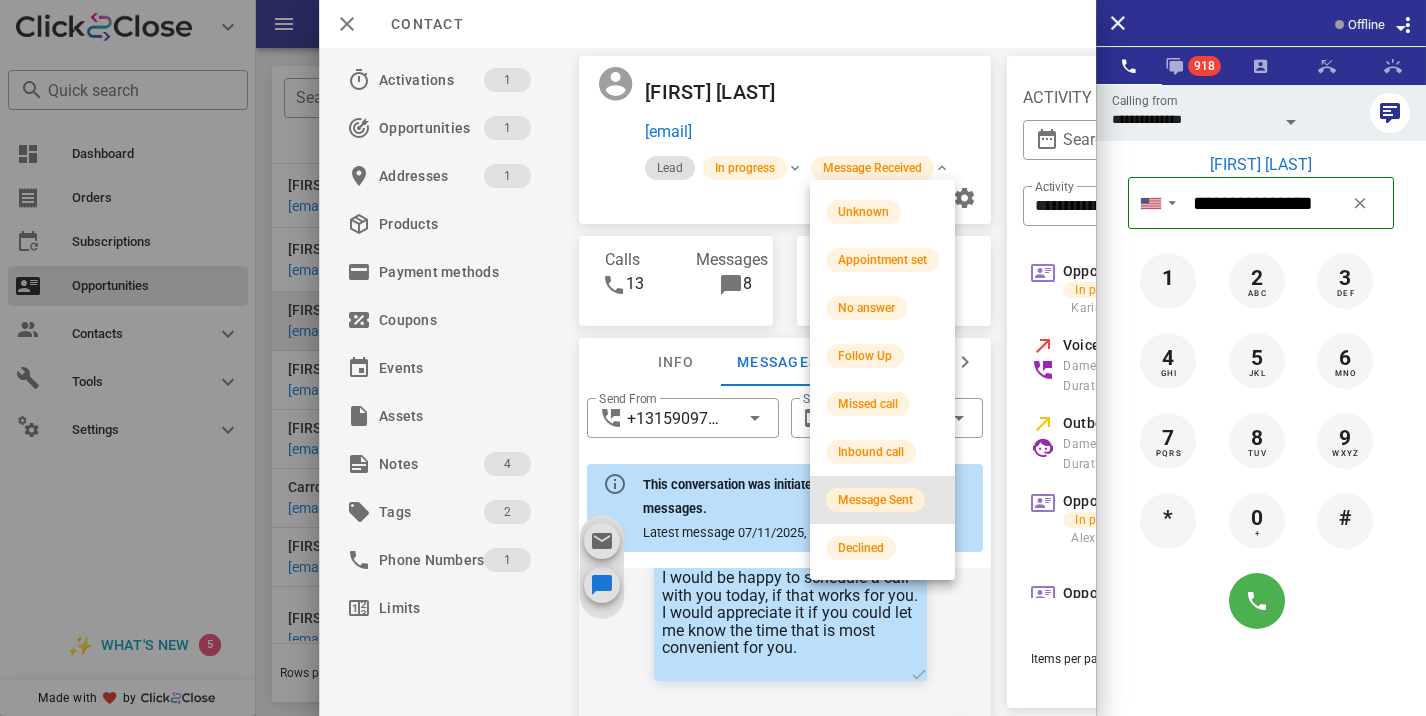 click on "Message Sent" at bounding box center [875, 500] 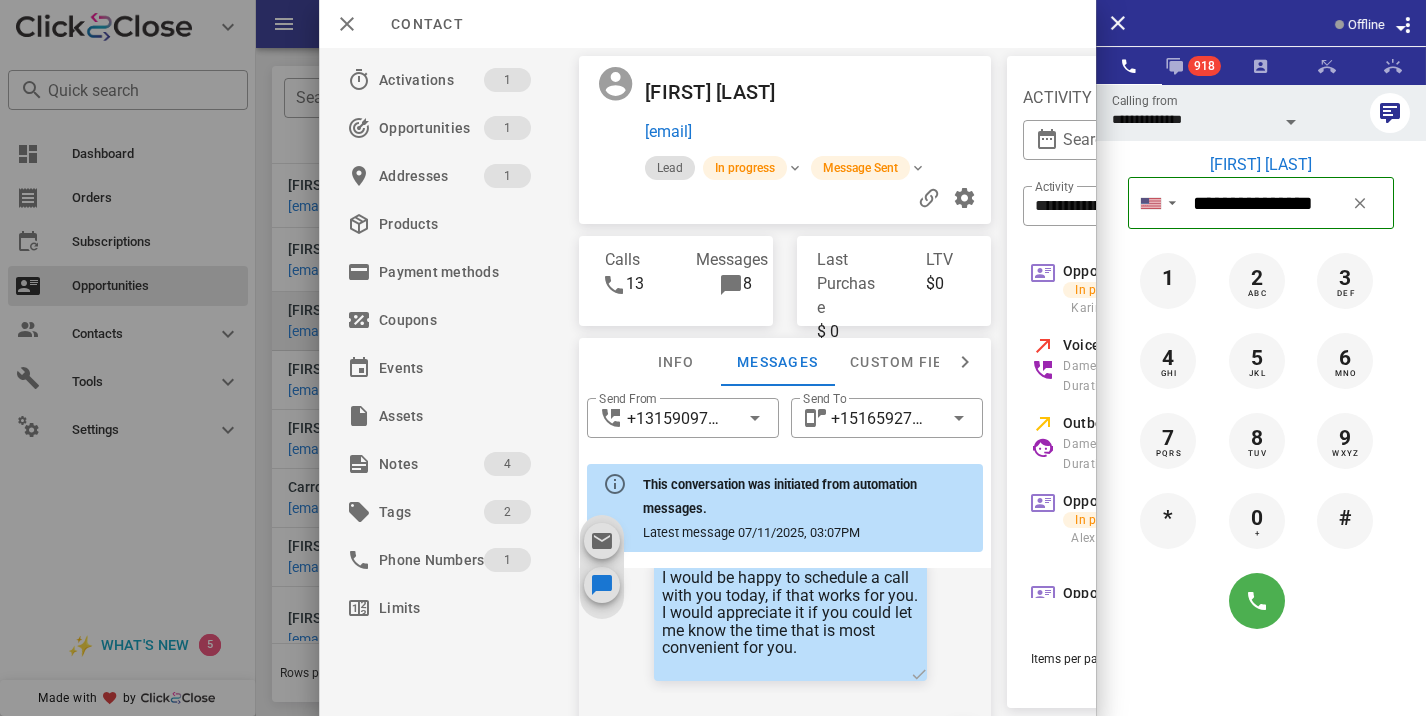 click at bounding box center (713, 358) 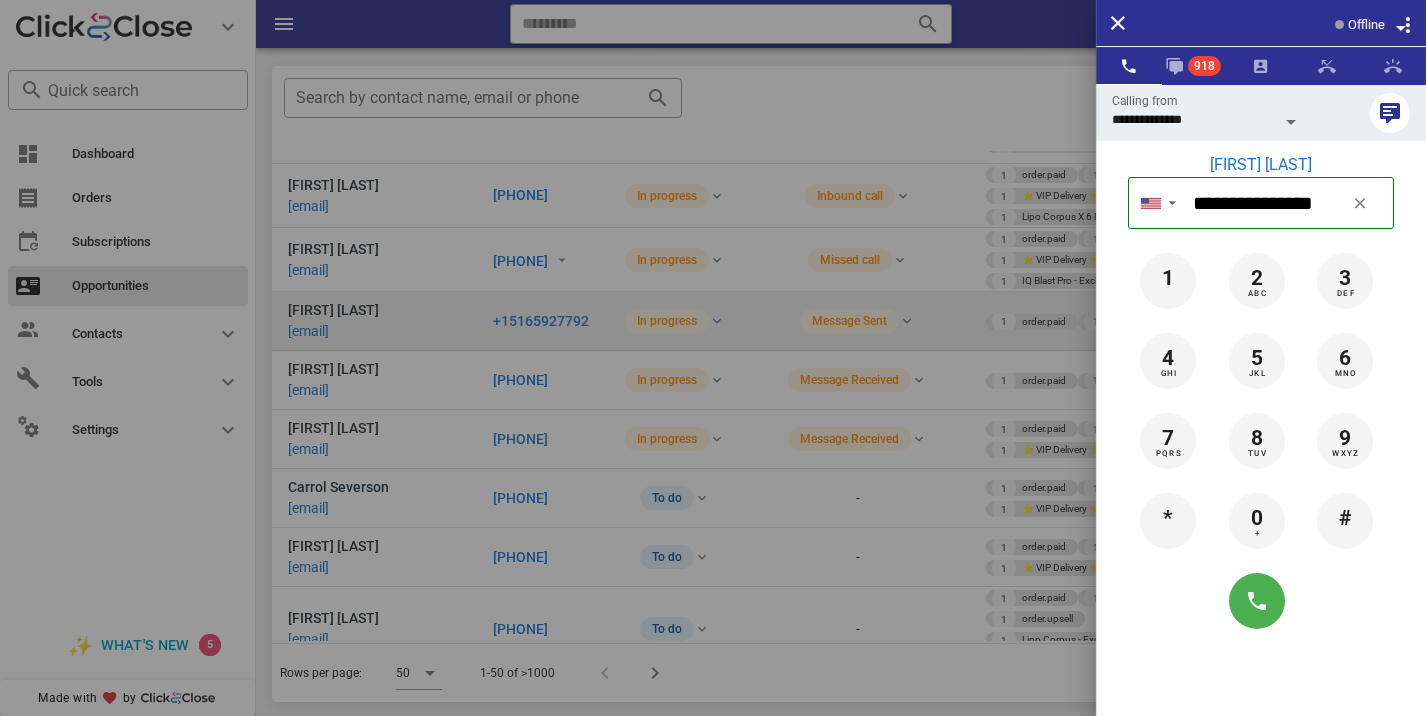 click at bounding box center [713, 358] 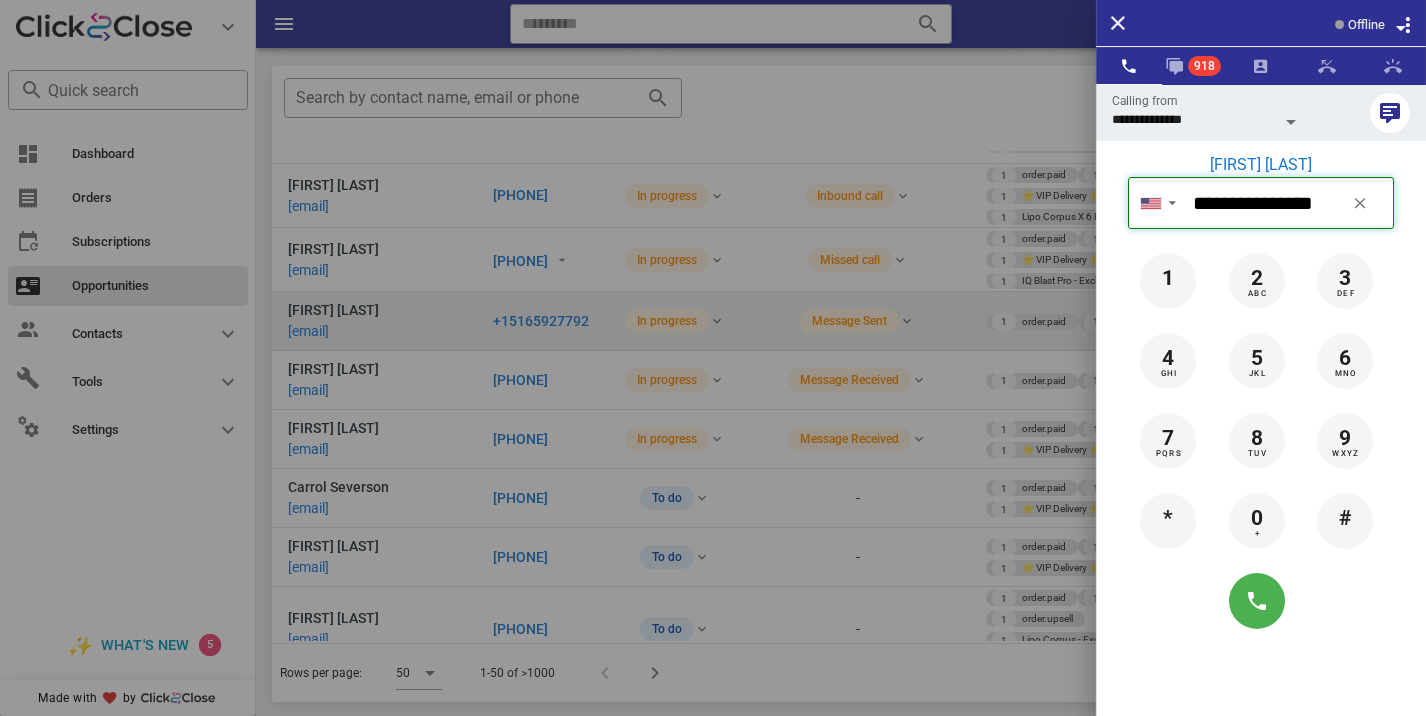 type 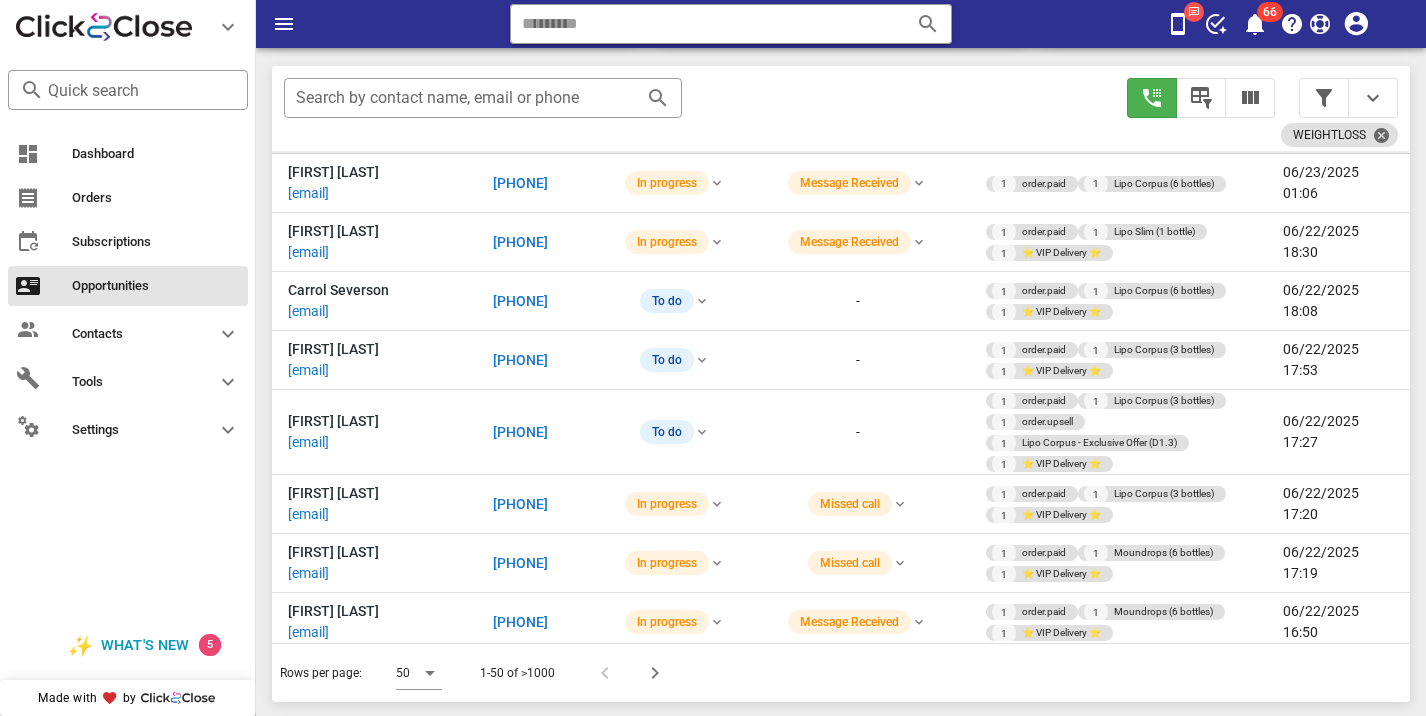 scroll, scrollTop: 411, scrollLeft: 0, axis: vertical 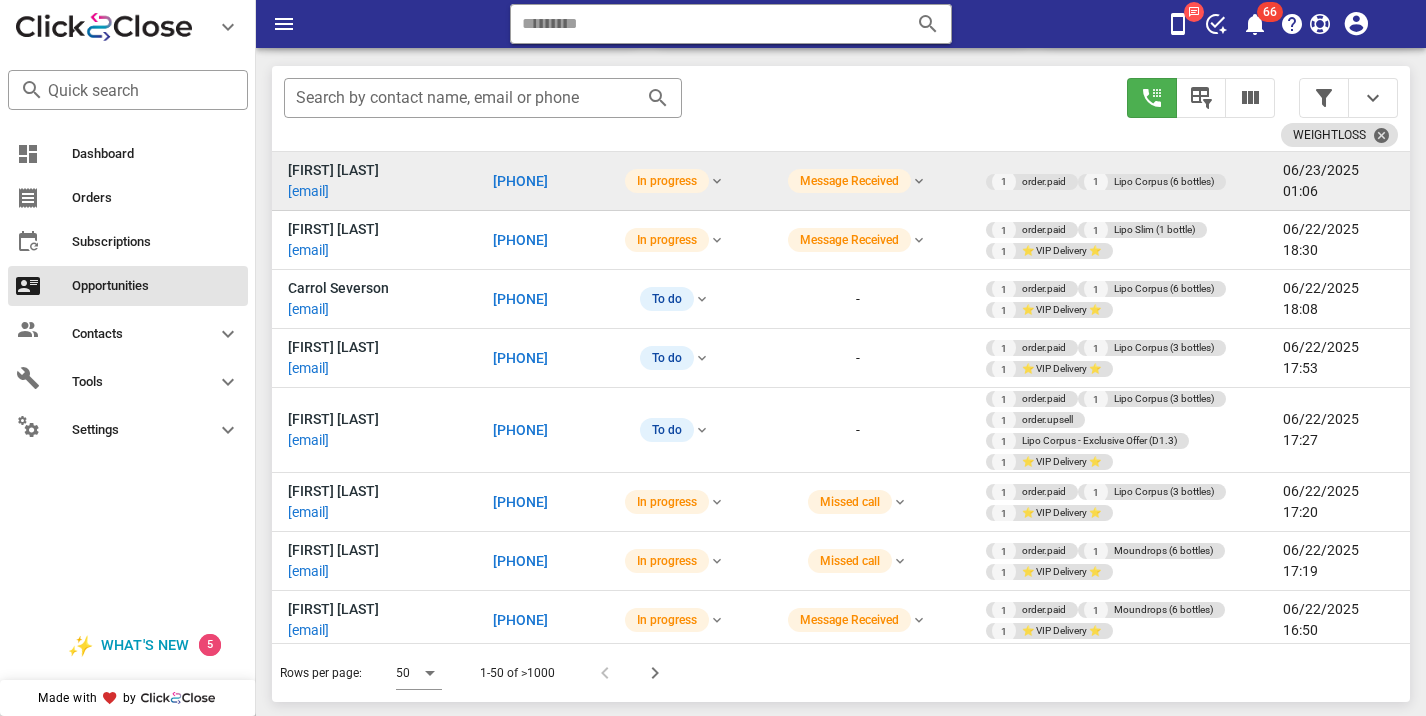 click on "[PHONE]" at bounding box center (520, 181) 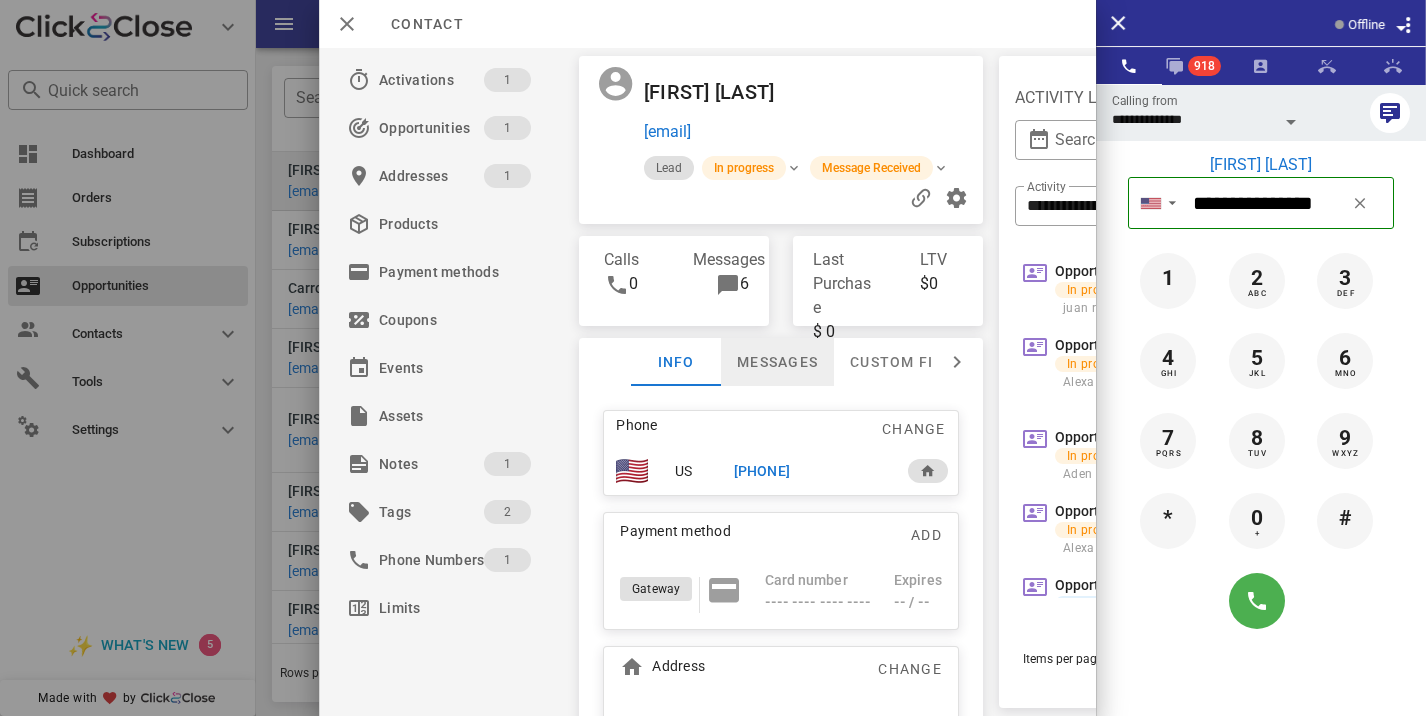 click on "Messages" at bounding box center [777, 362] 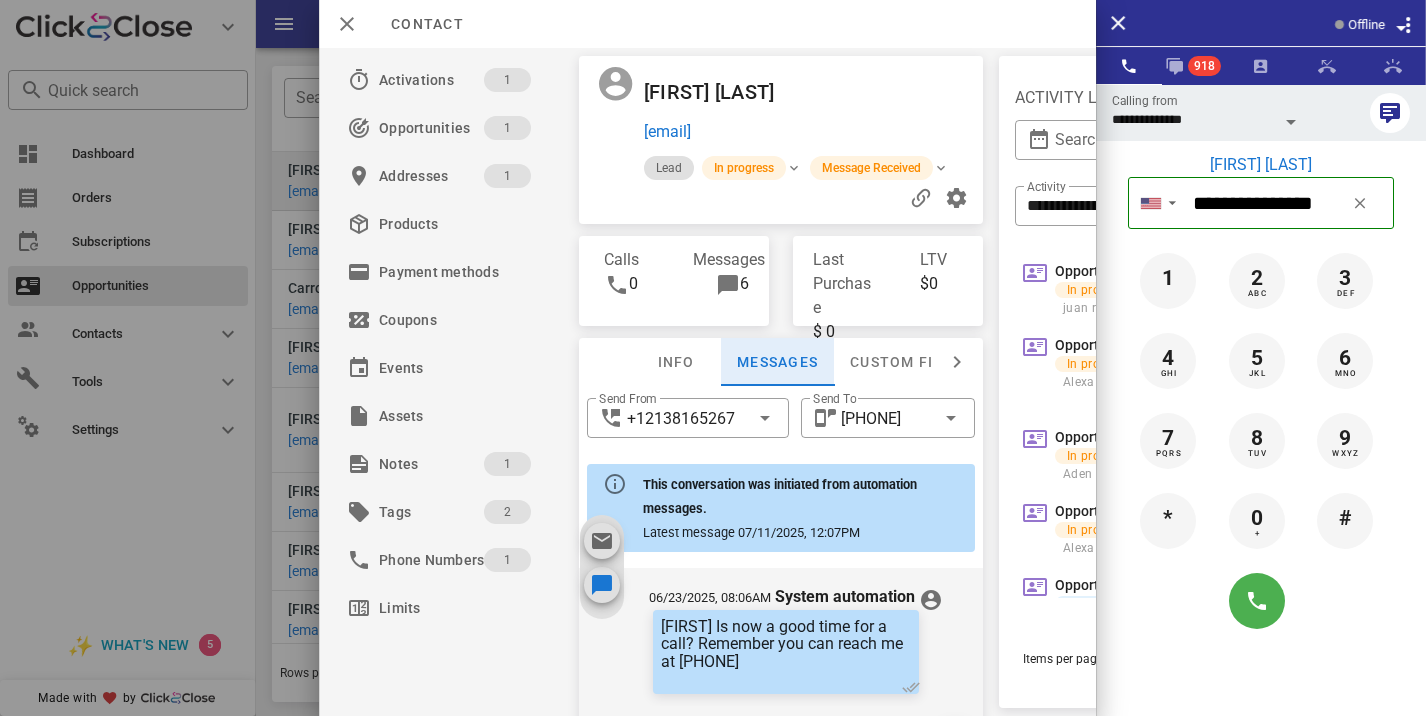 scroll, scrollTop: 1252, scrollLeft: 0, axis: vertical 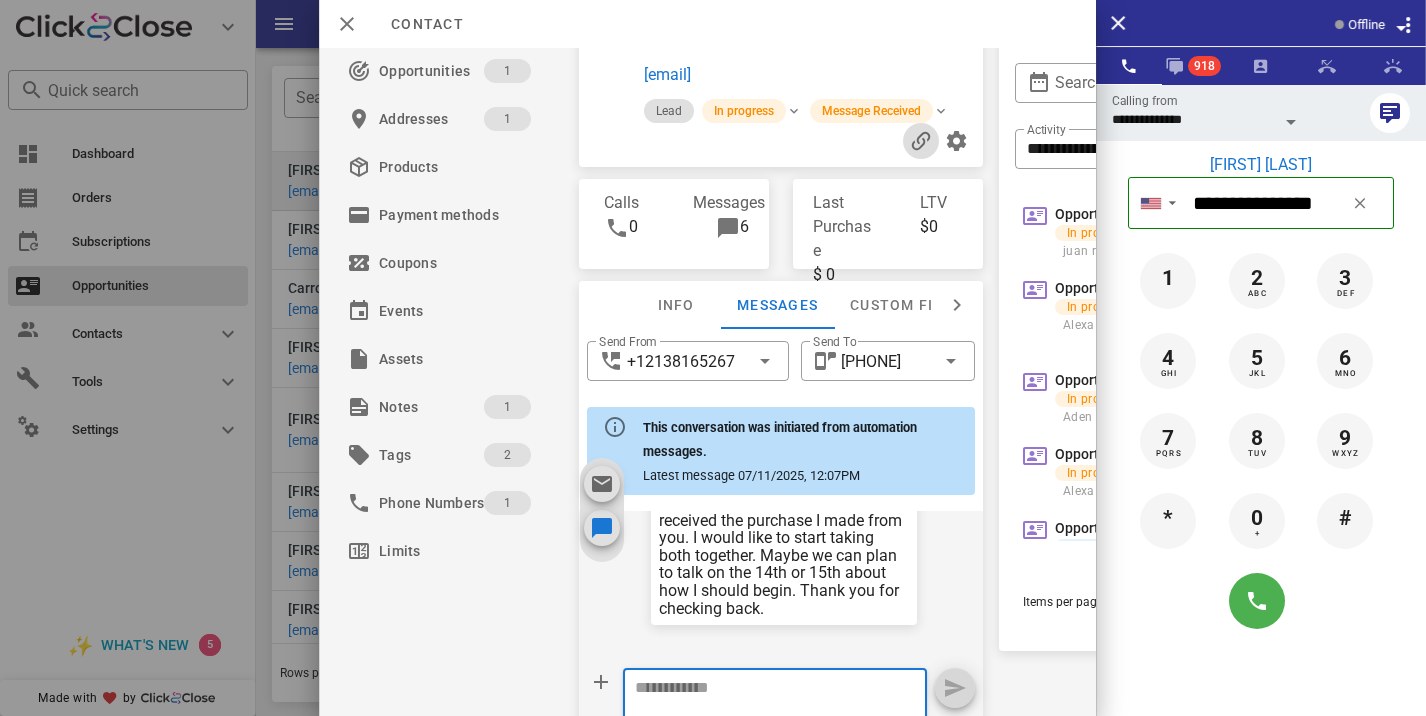 click at bounding box center [921, 141] 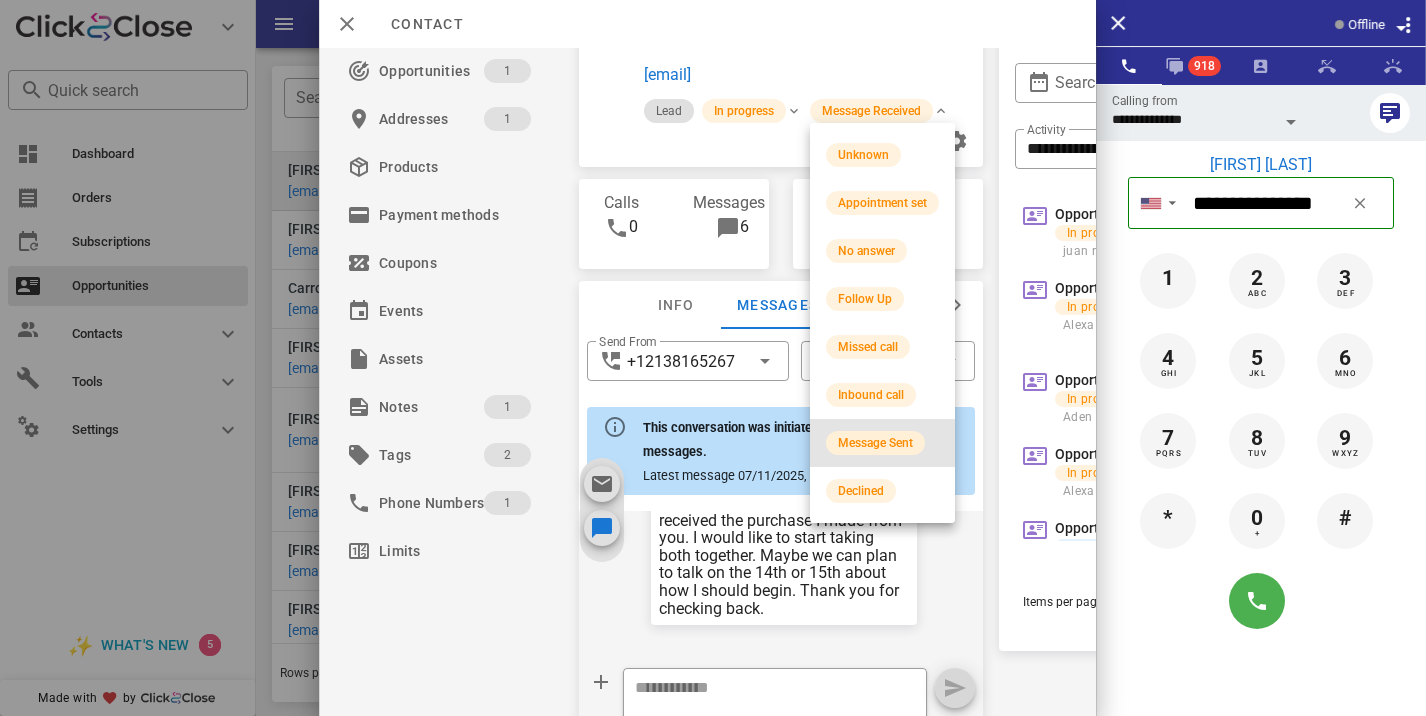 click on "Message Sent" at bounding box center [875, 443] 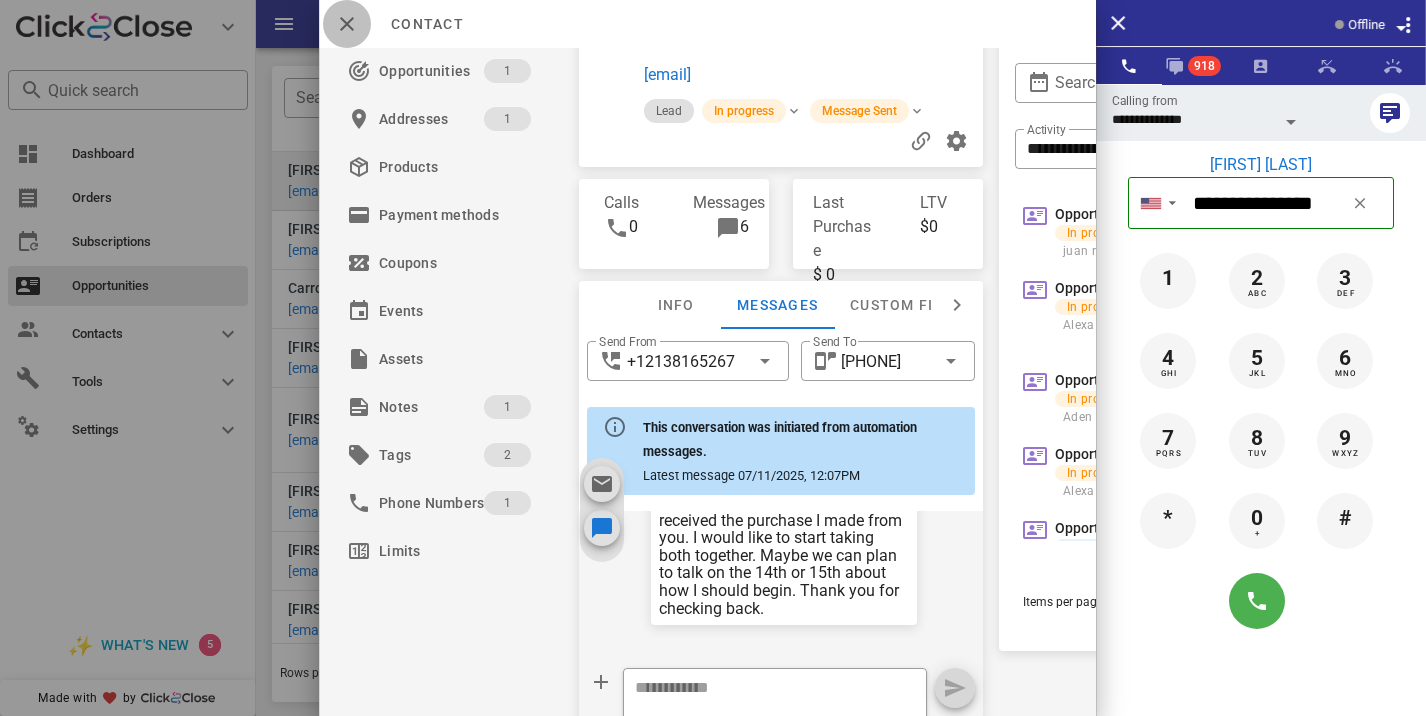 click at bounding box center (347, 24) 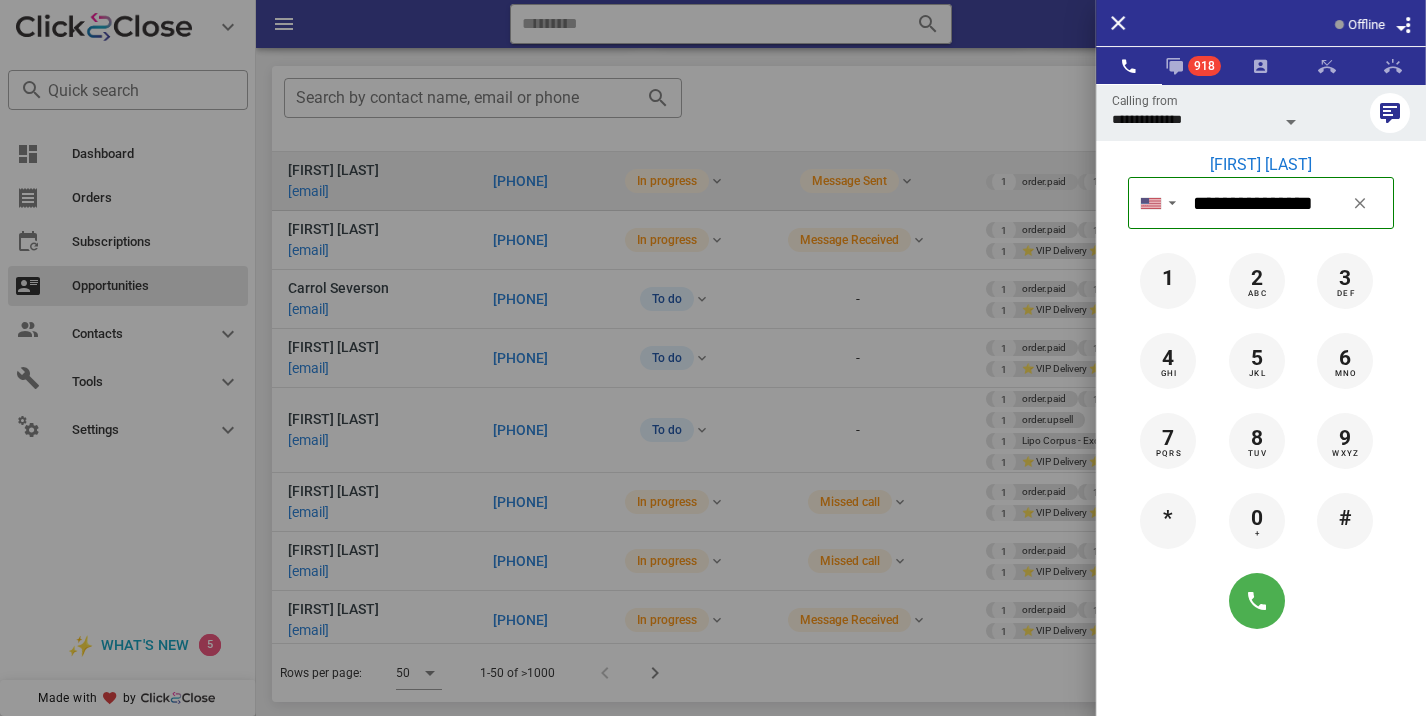 click at bounding box center [713, 358] 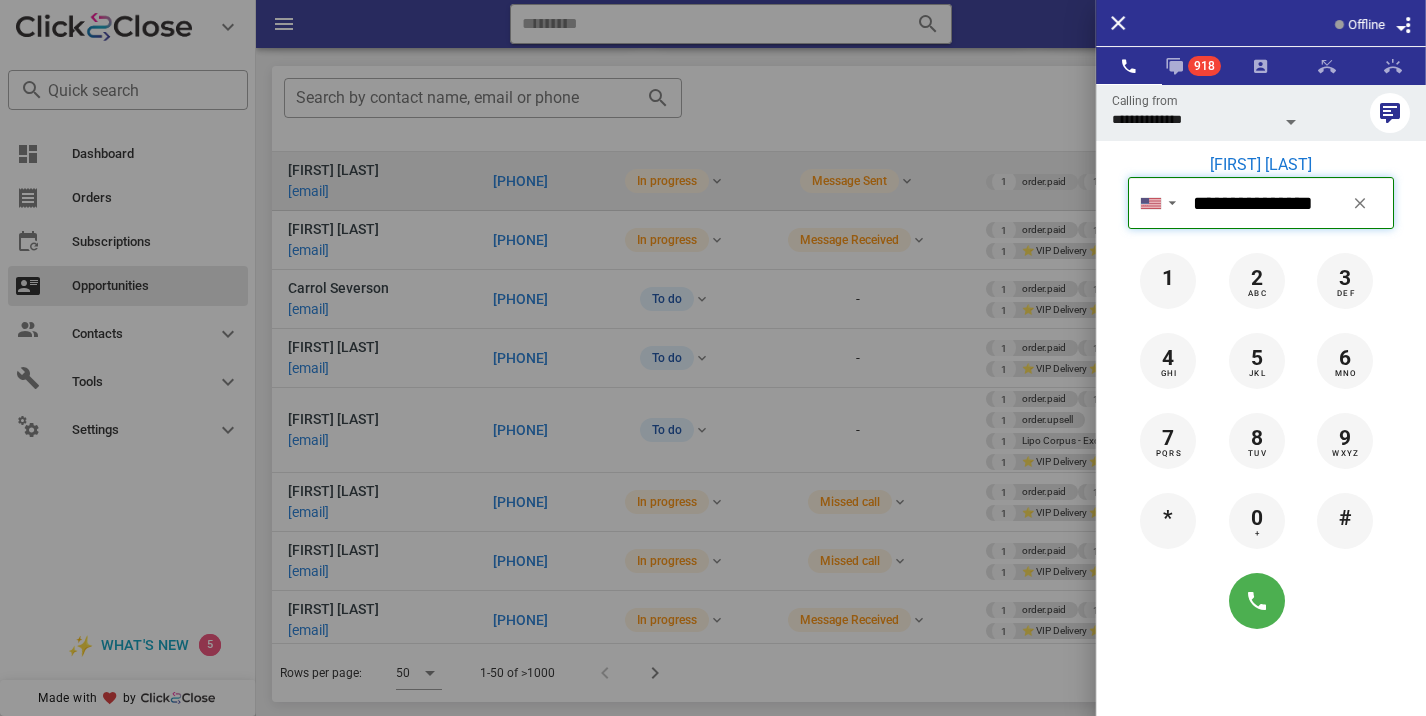 type 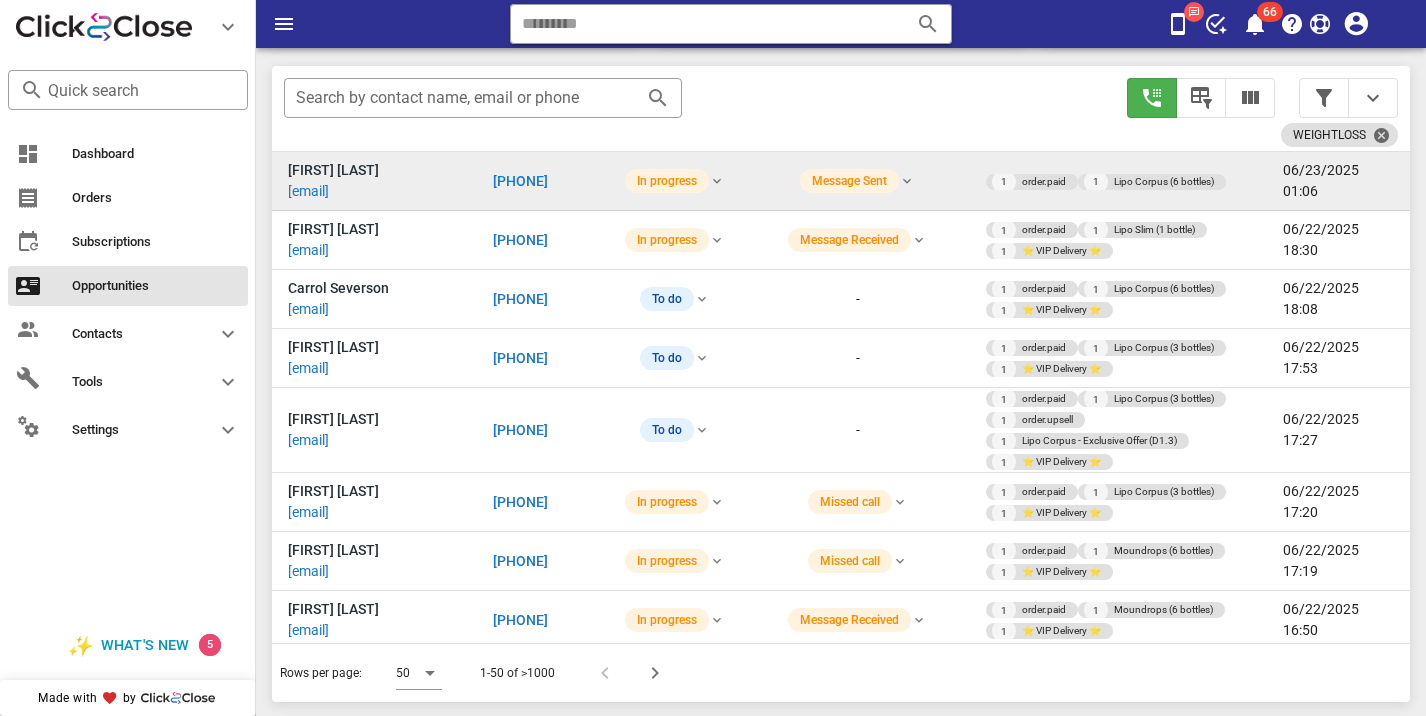 scroll, scrollTop: 468, scrollLeft: 0, axis: vertical 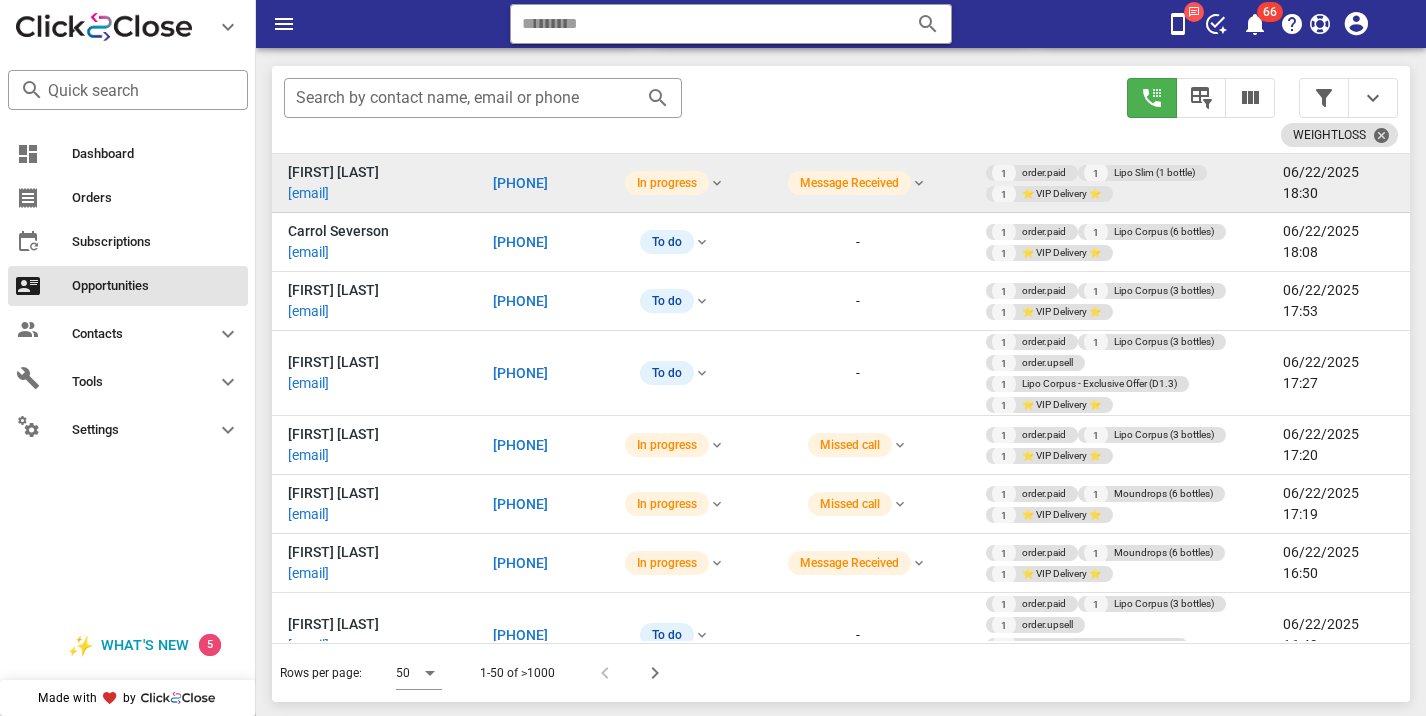 click on "[PHONE]" at bounding box center [520, 183] 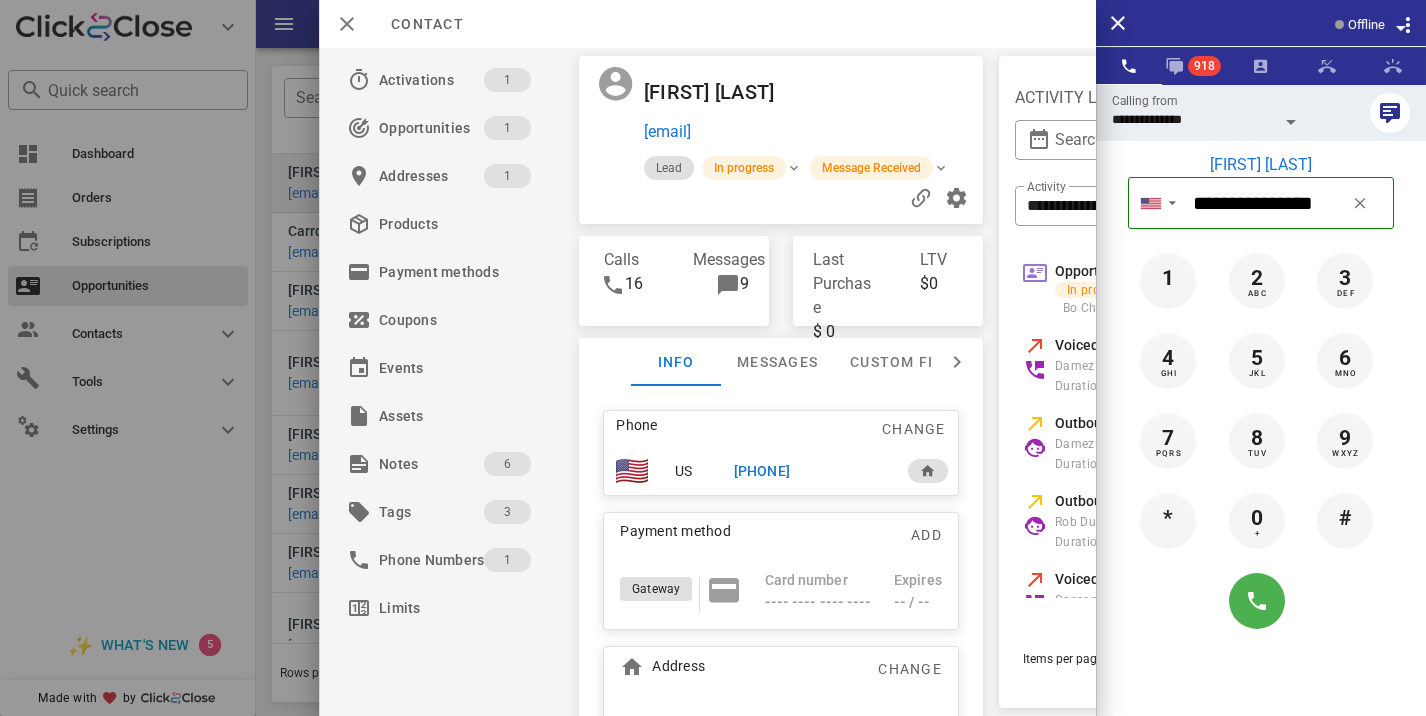 click on "[FIRST] [LAST] [EMAIL] Lead In progress Message Received Calls 16 Messages 9 Last Purchase $ 0 LTV $0 Info Messages Custom fields Phone Change US [PHONE] Payment method Add Gateway Card number ---- ---- ---- ---- Expires -- / -- Address Change [NUMBER] [STREET] .
[CITY], [STATE], [POSTAL_CODE].
US" at bounding box center (781, 382) 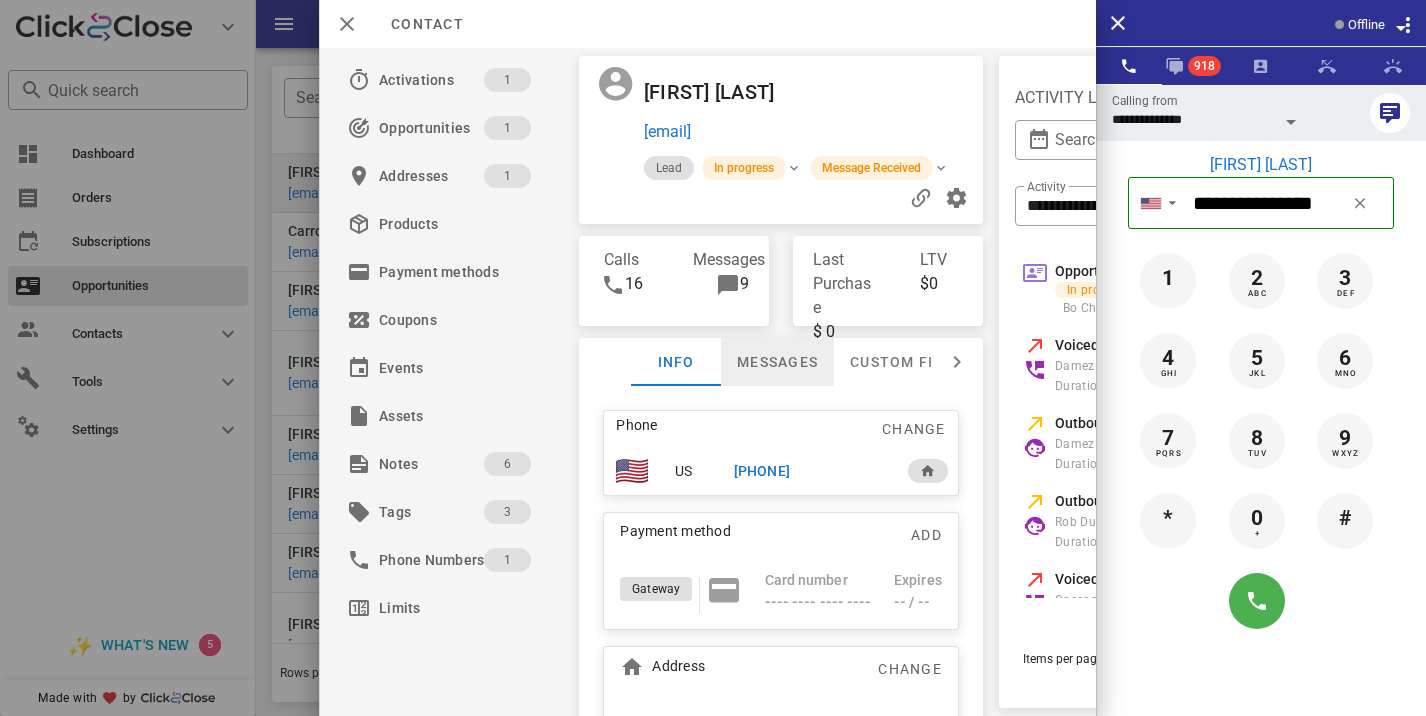 click on "Messages" at bounding box center [777, 362] 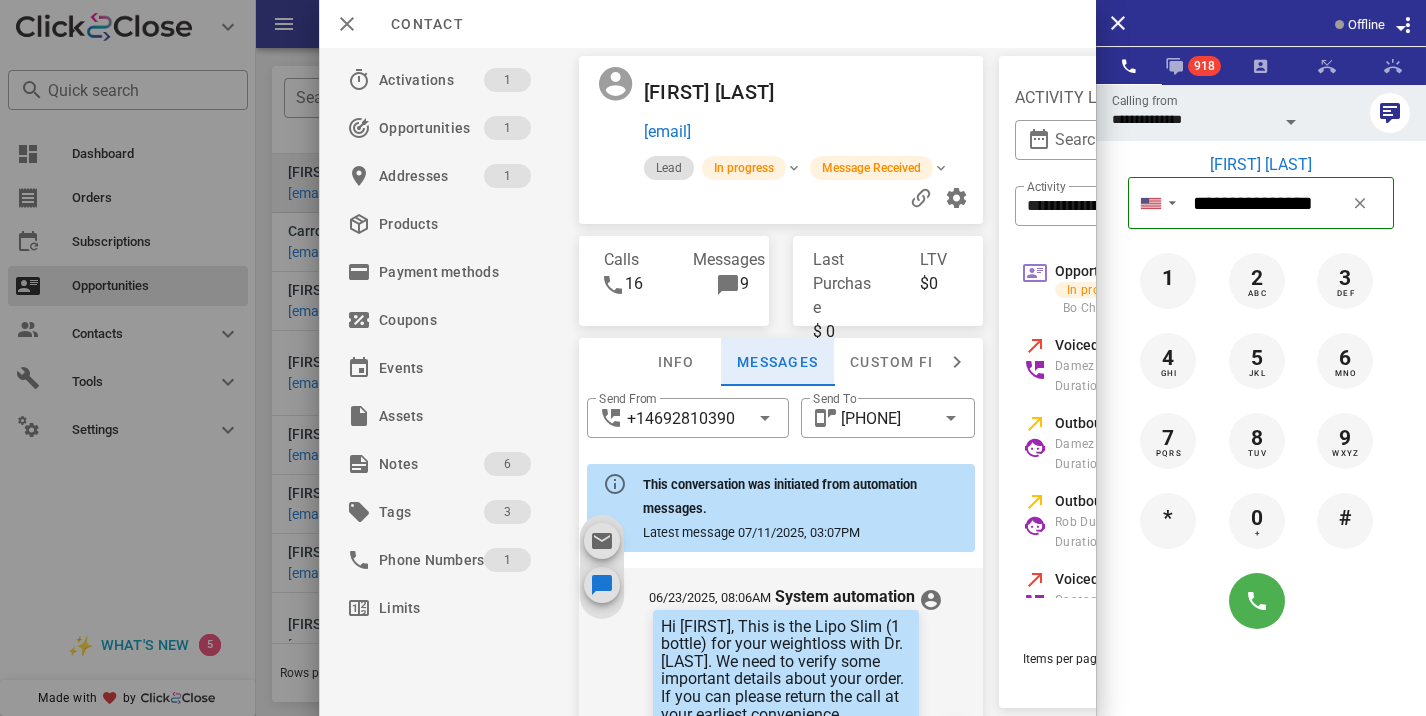 scroll, scrollTop: 1680, scrollLeft: 0, axis: vertical 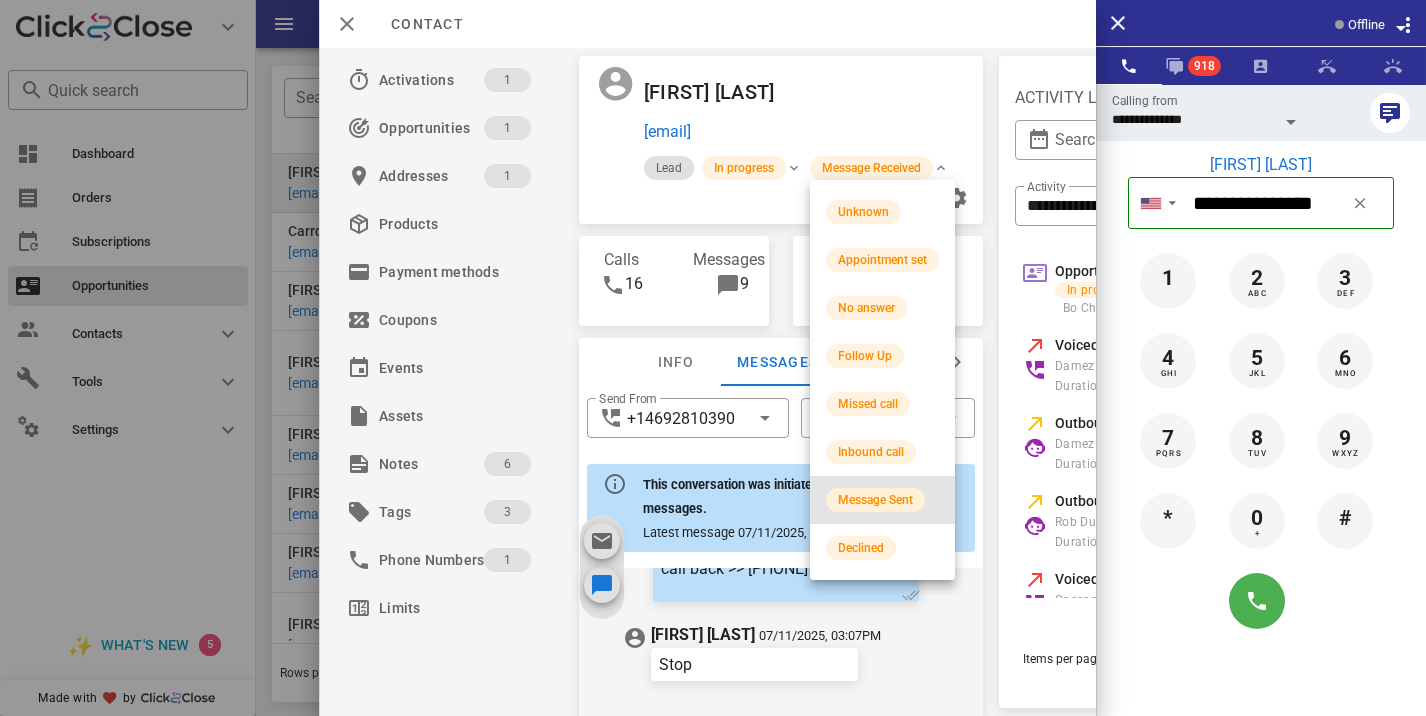 click on "Message Sent" at bounding box center [875, 500] 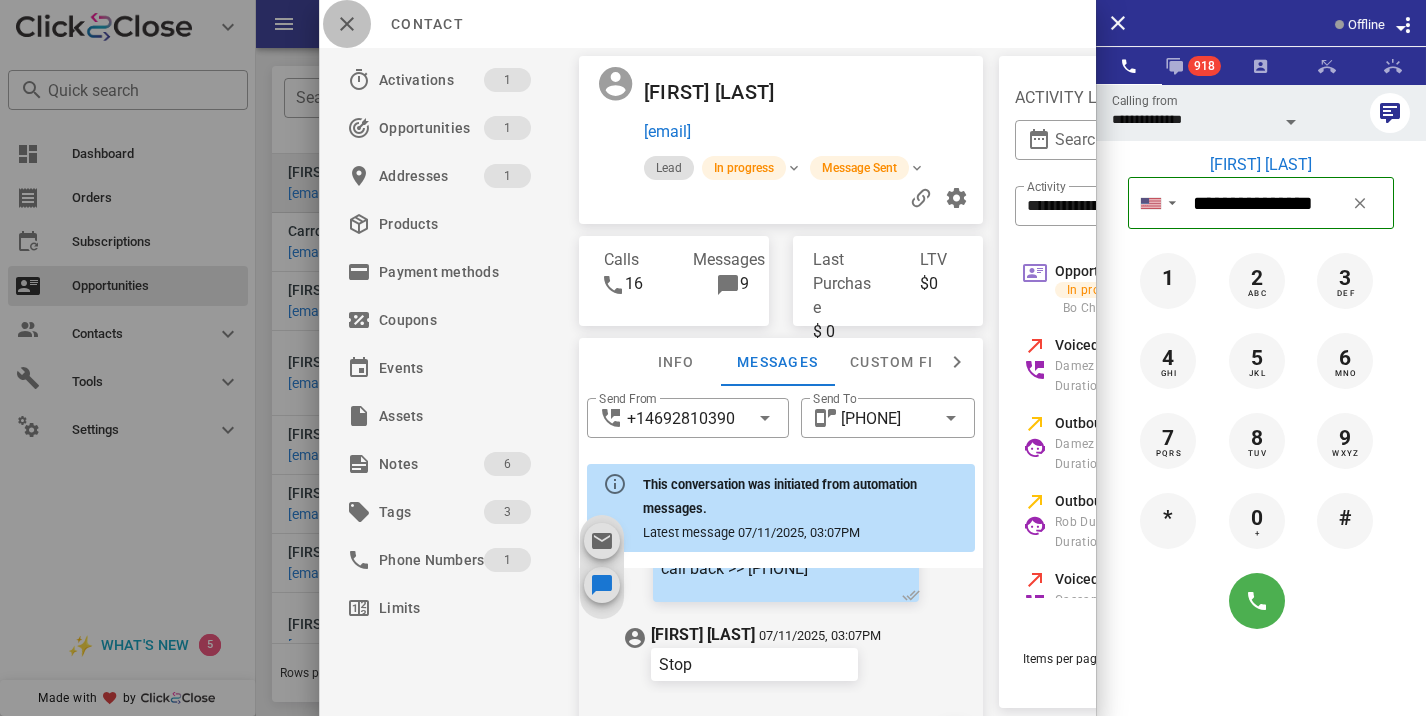 click at bounding box center (347, 24) 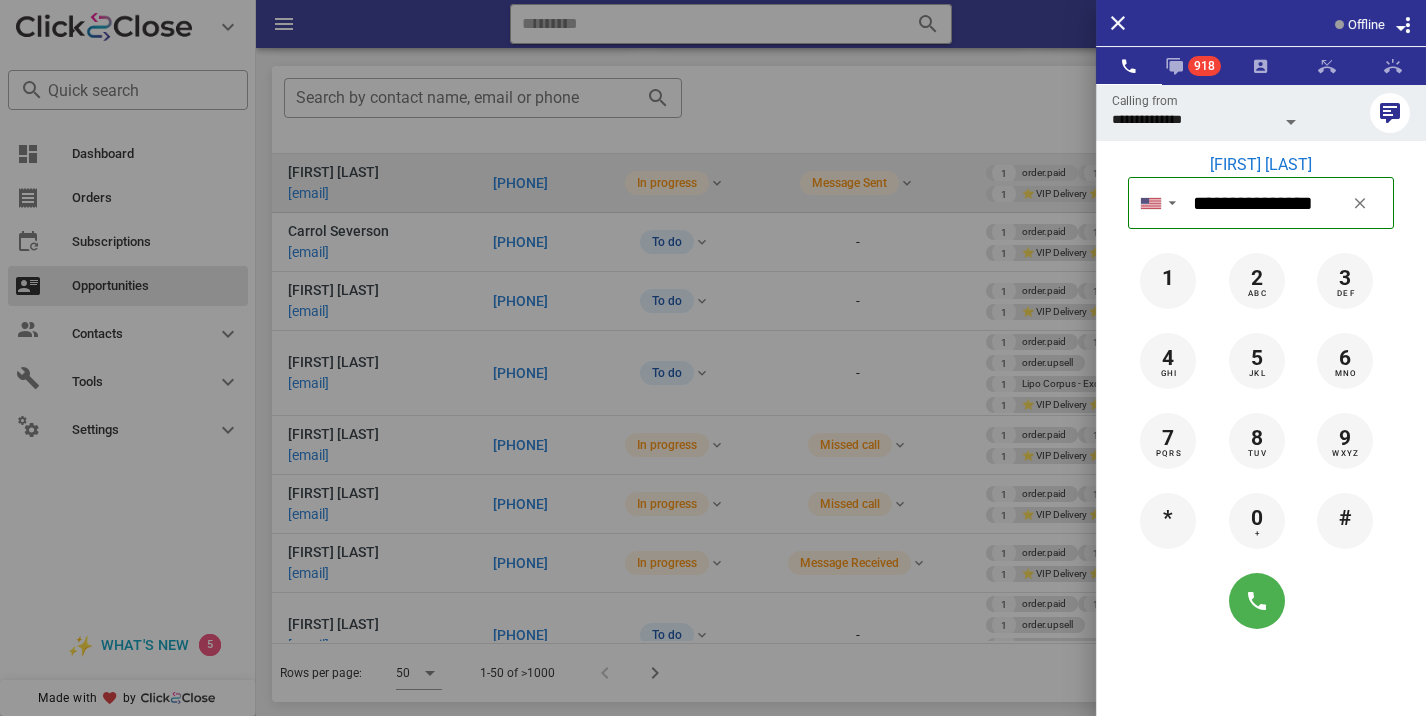 click at bounding box center [713, 358] 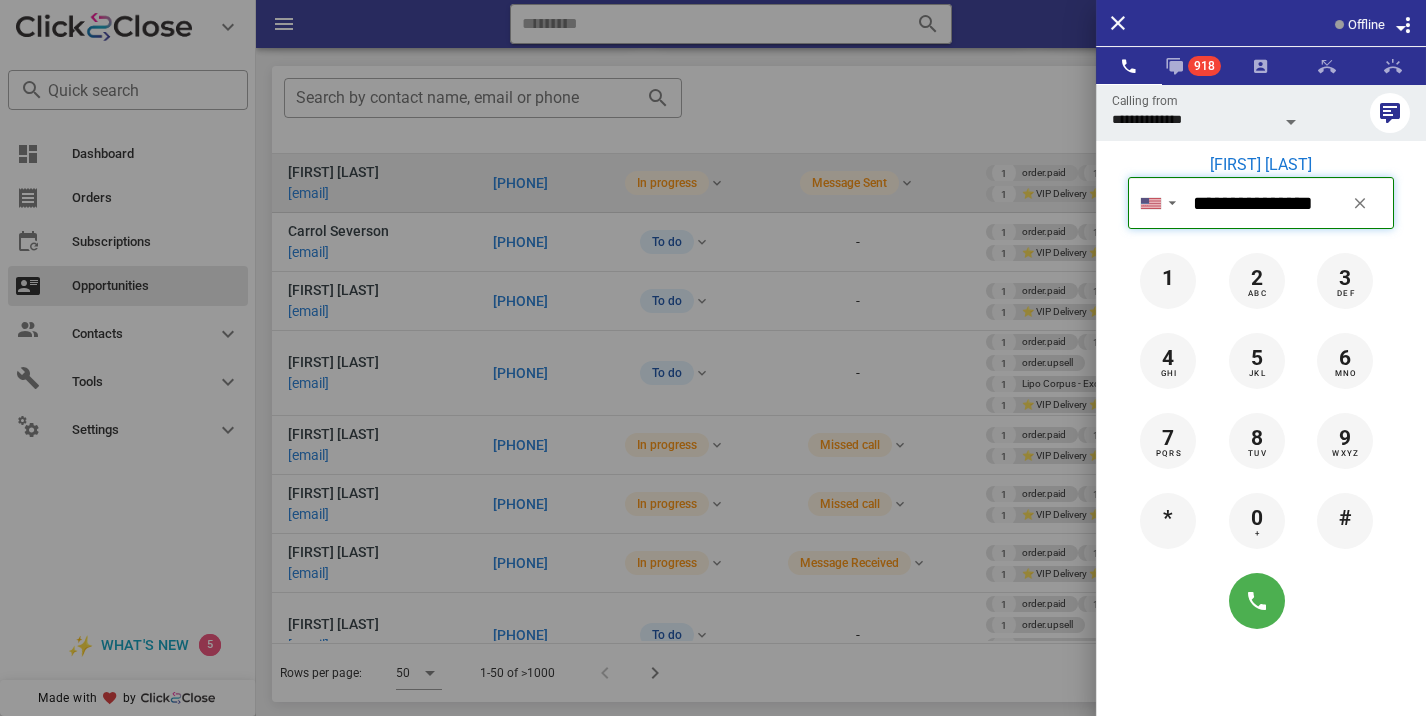 type 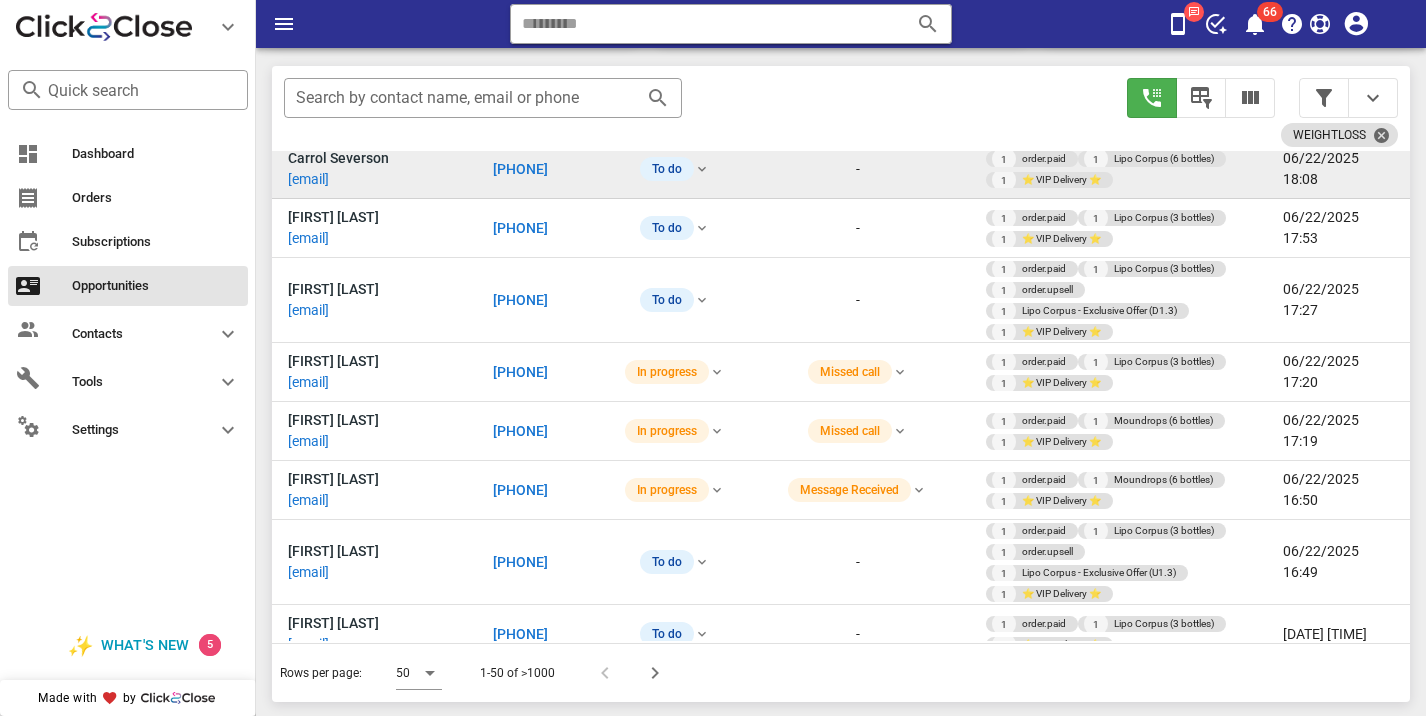 scroll, scrollTop: 543, scrollLeft: 0, axis: vertical 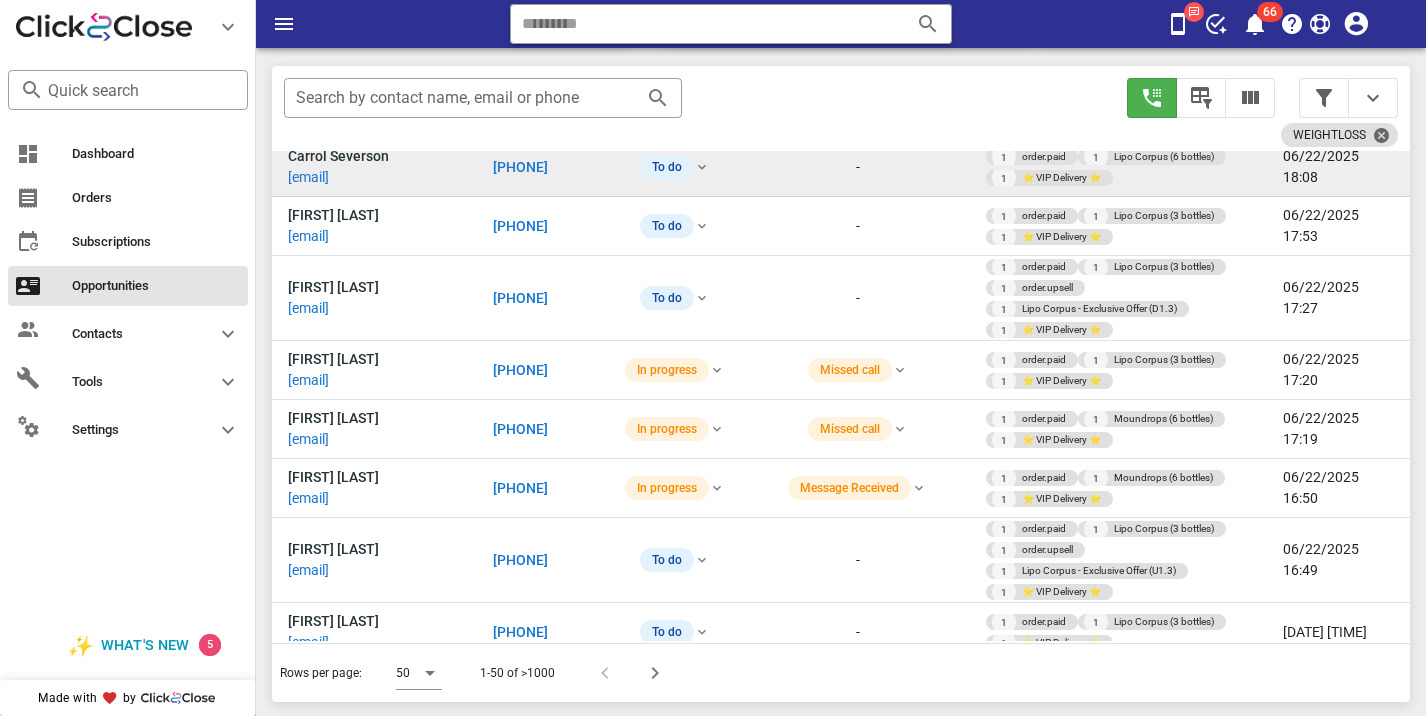 click on "[PHONE]" at bounding box center (520, 167) 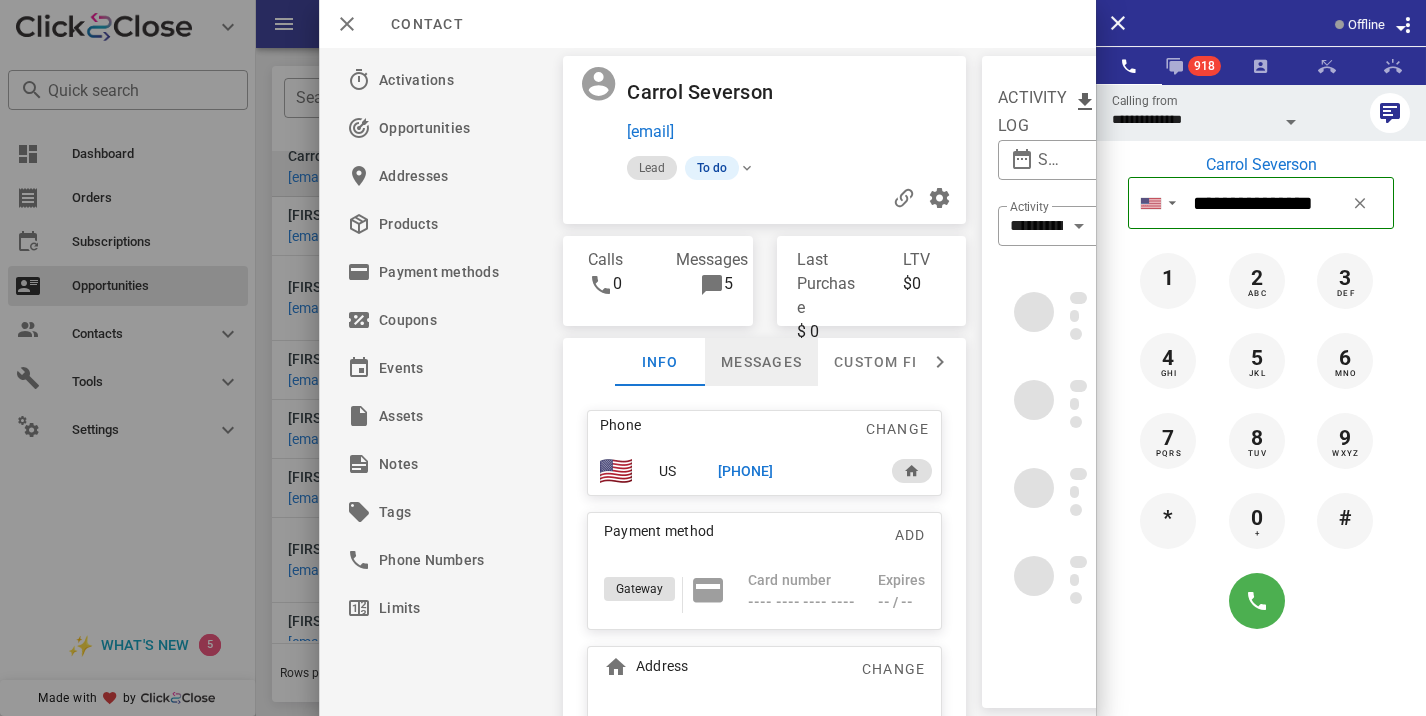 click on "Messages" at bounding box center [761, 362] 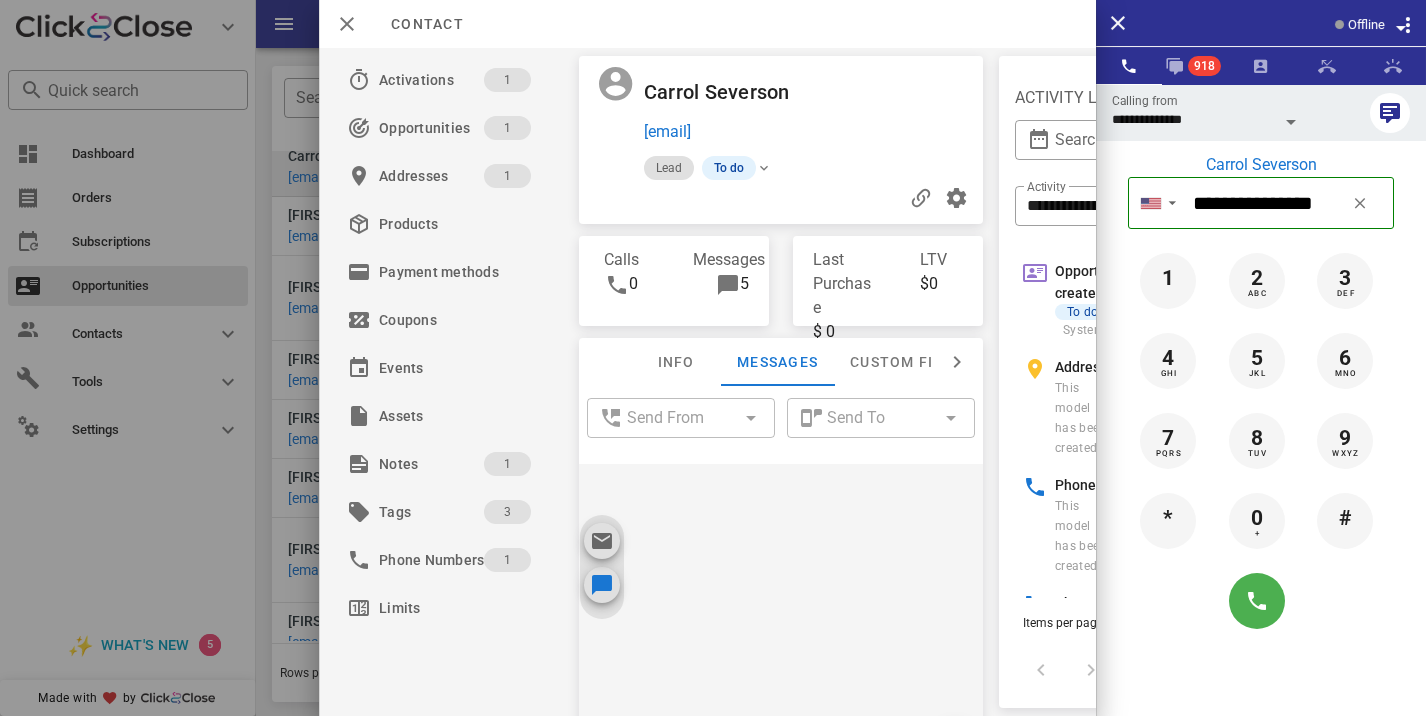 scroll, scrollTop: 674, scrollLeft: 0, axis: vertical 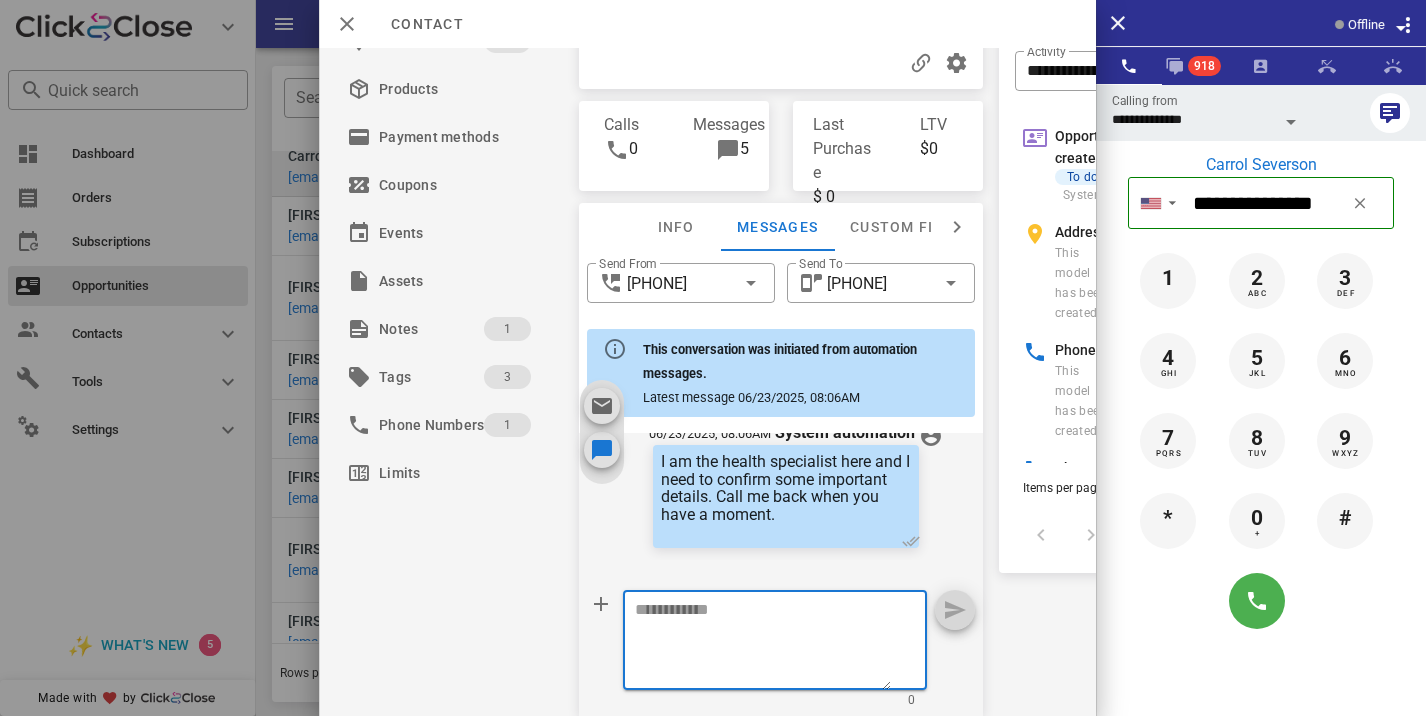 click at bounding box center (763, 643) 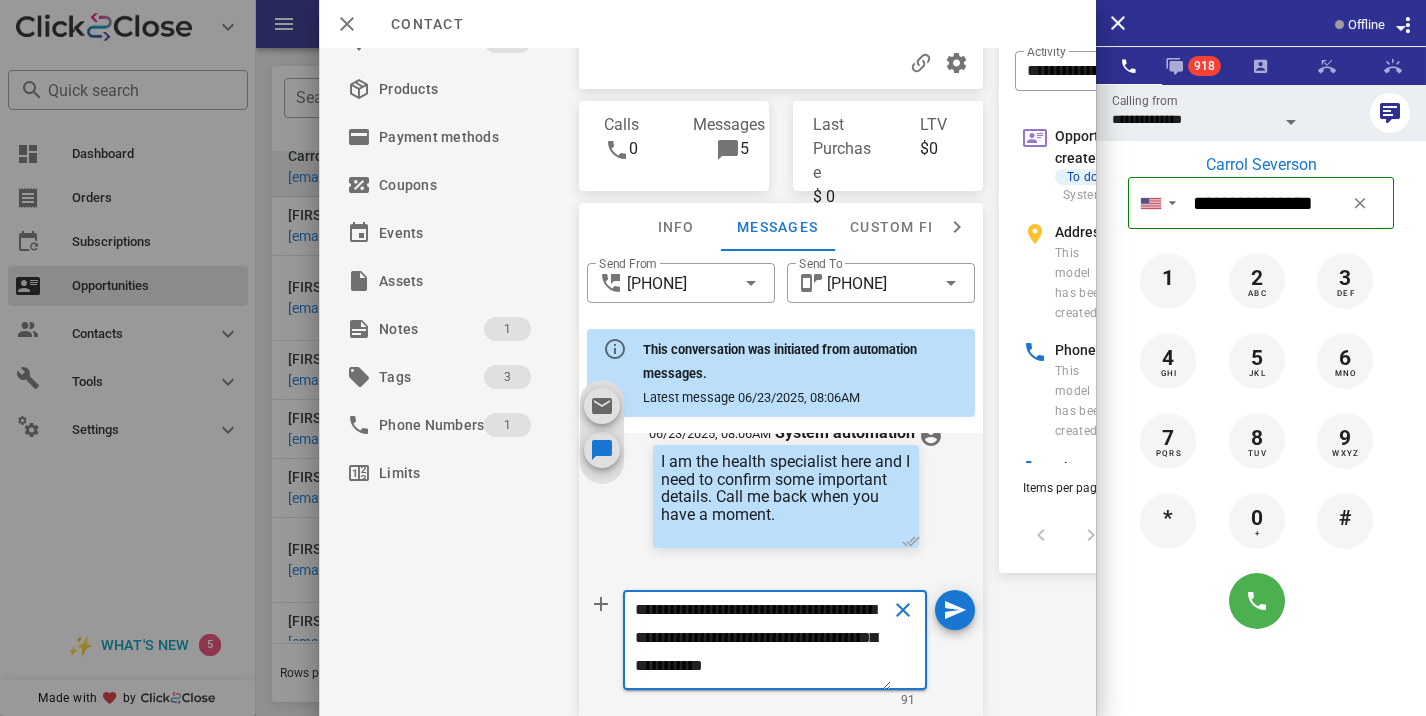 type 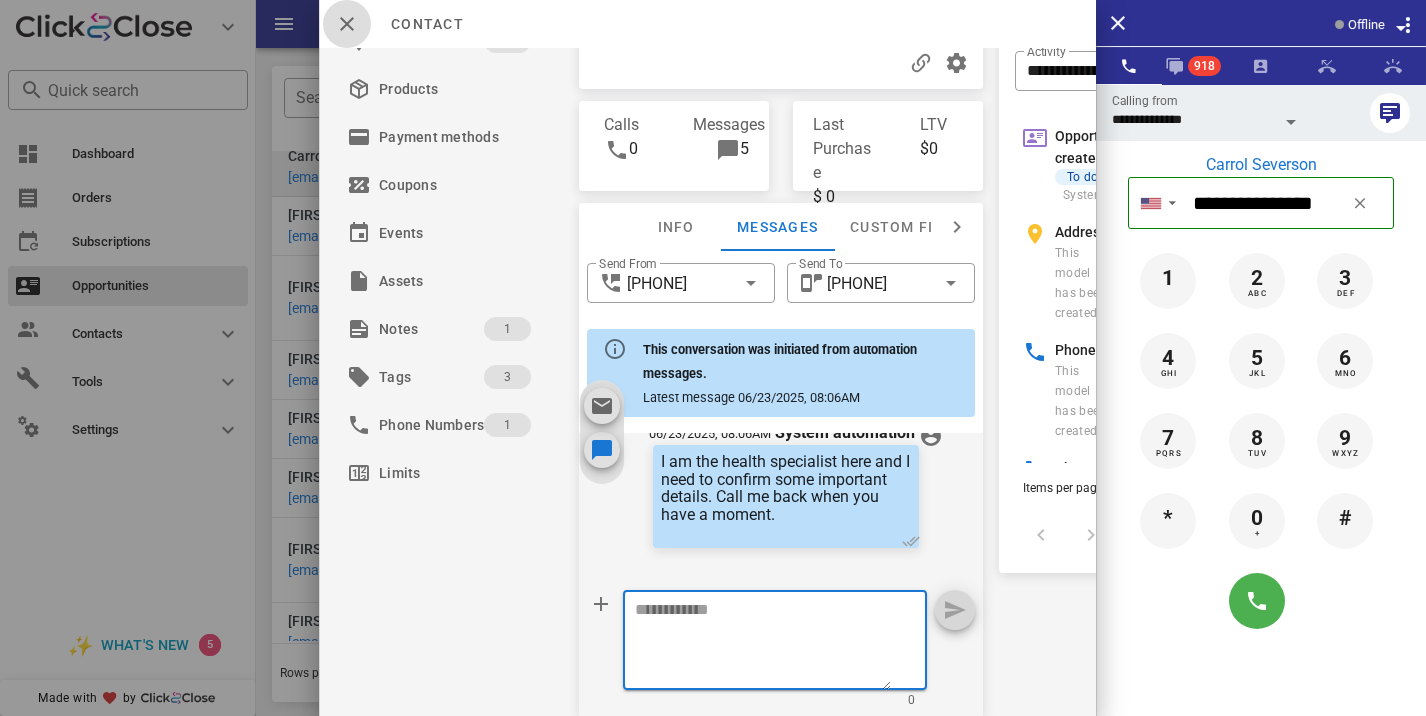 click at bounding box center [347, 24] 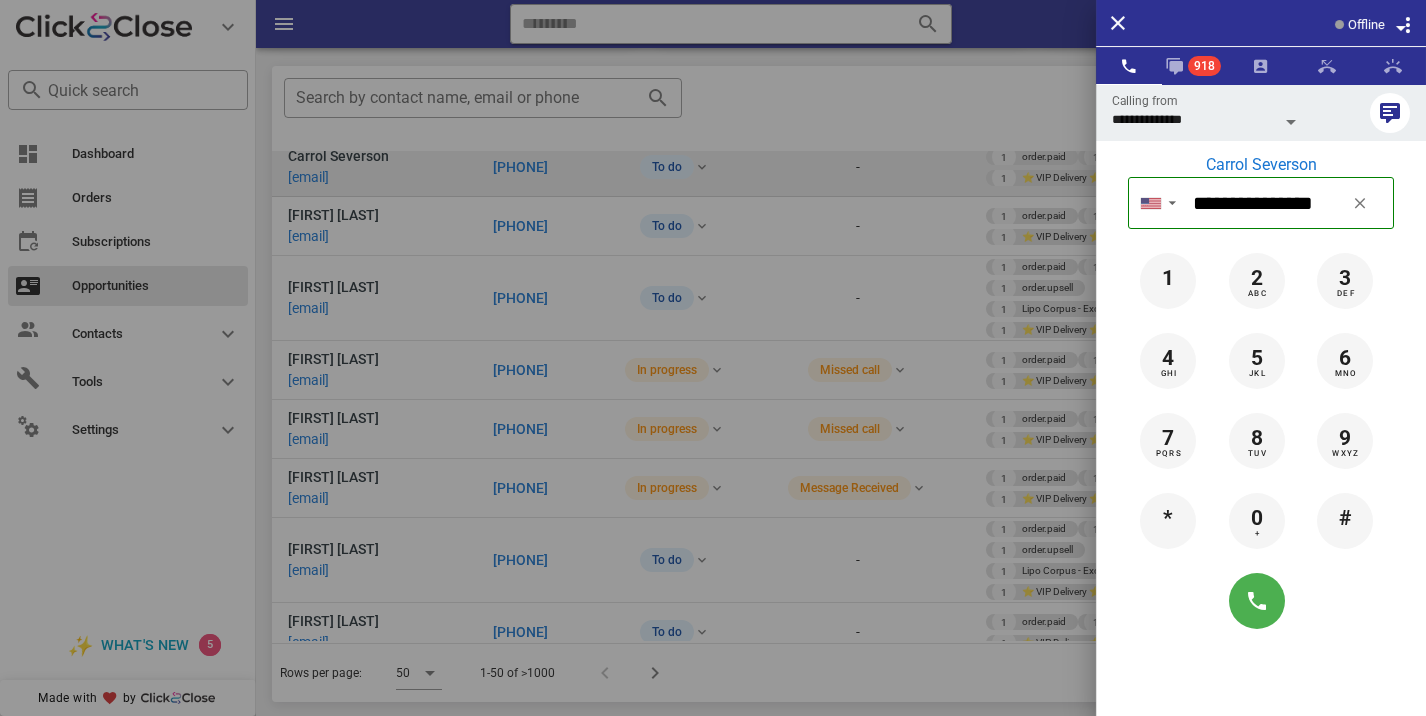 click at bounding box center (713, 358) 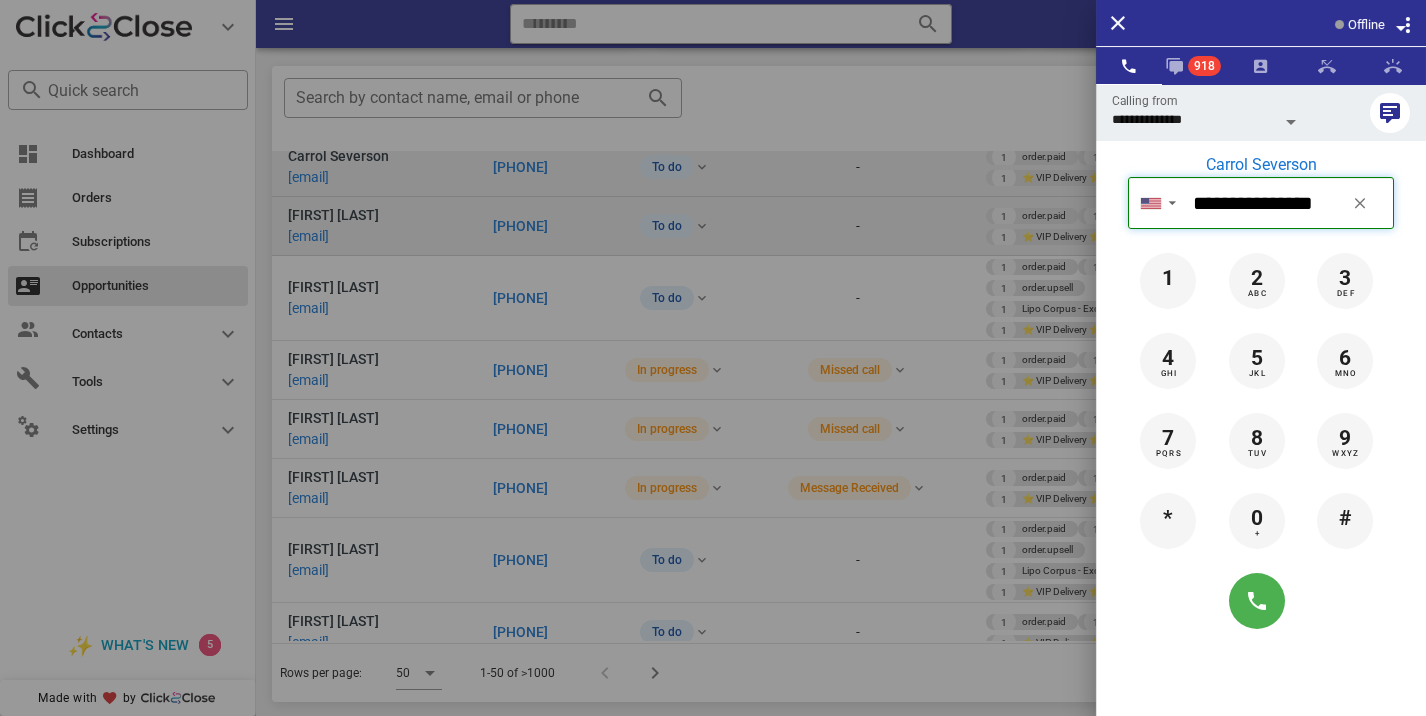 type 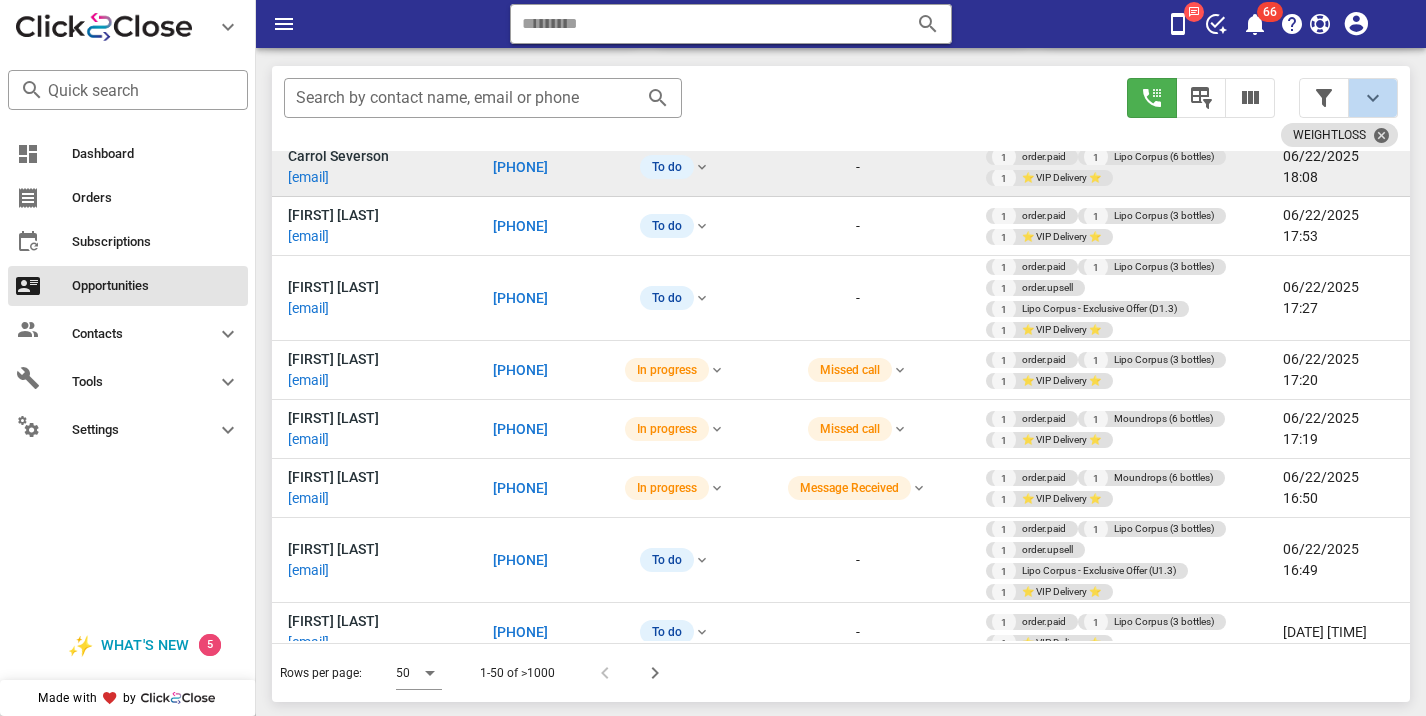 click at bounding box center [1373, 98] 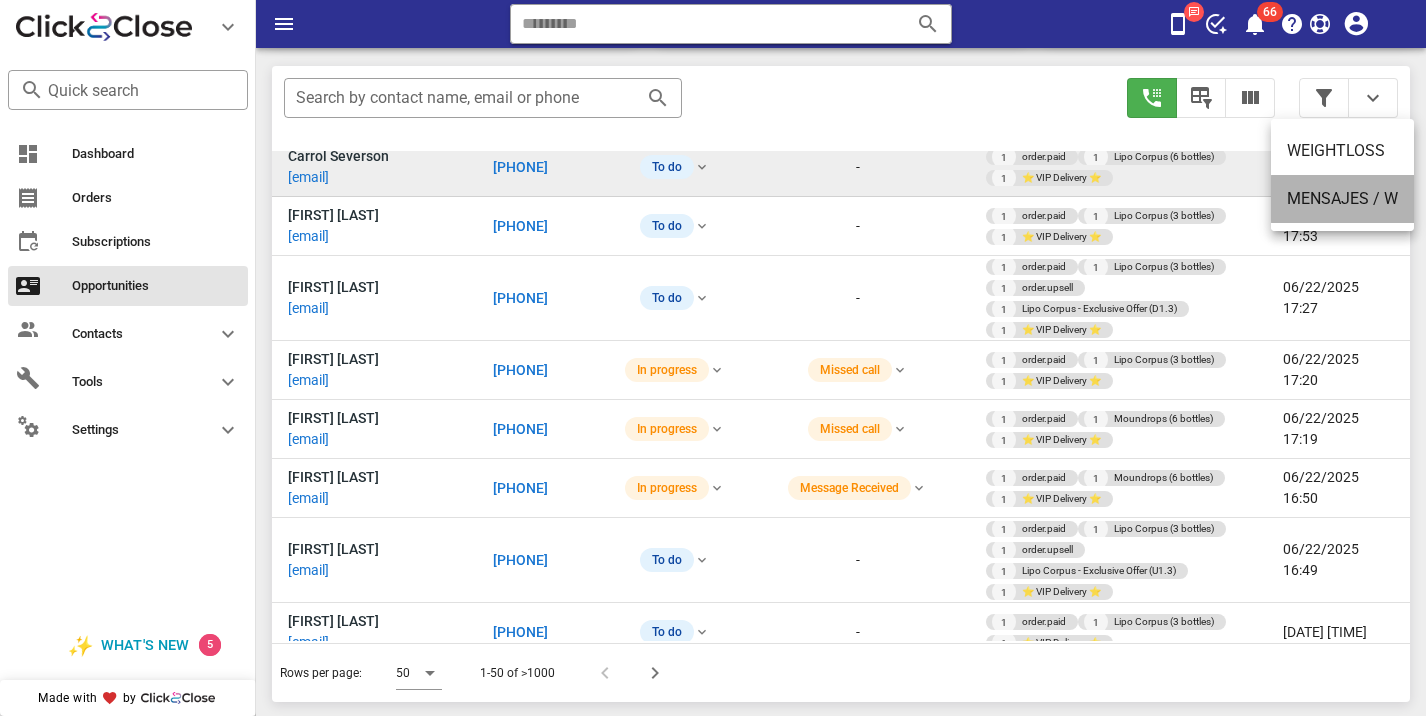 click on "MENSAJES / W" at bounding box center [1342, 199] 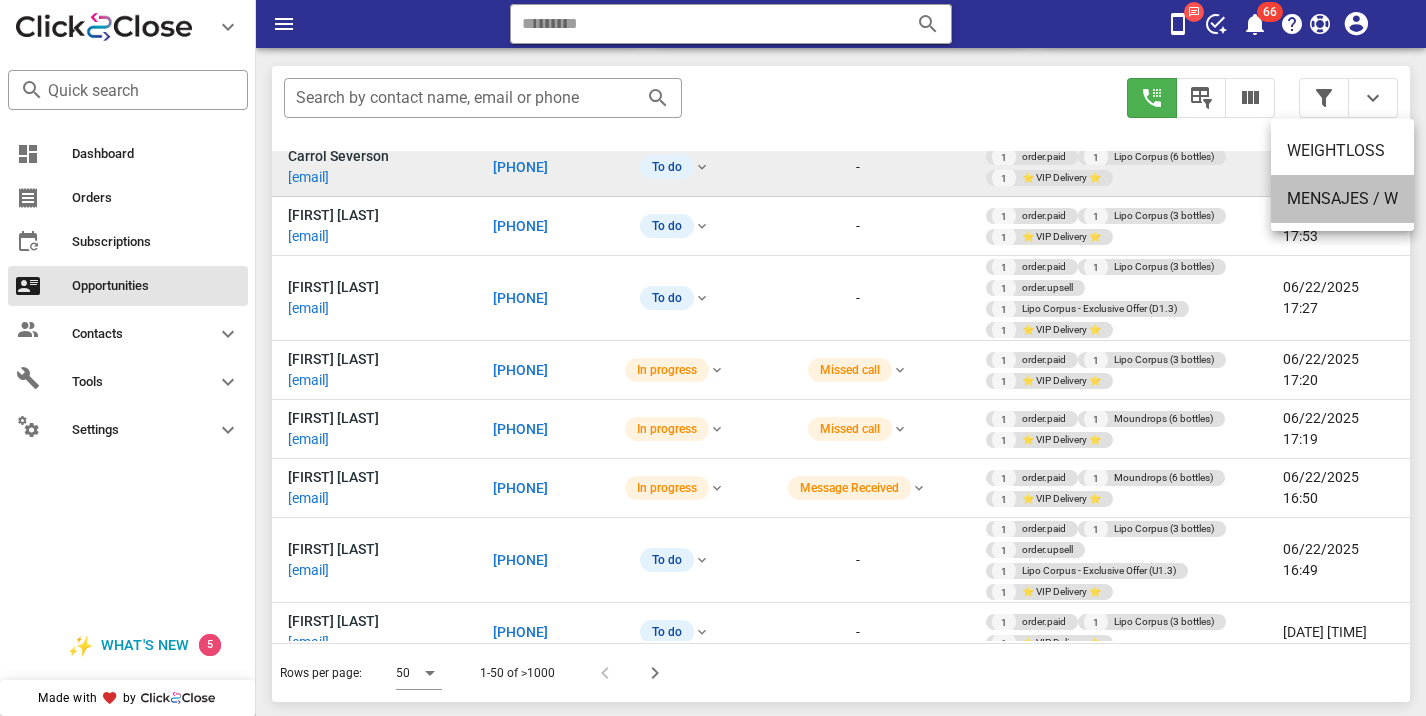 type on "**********" 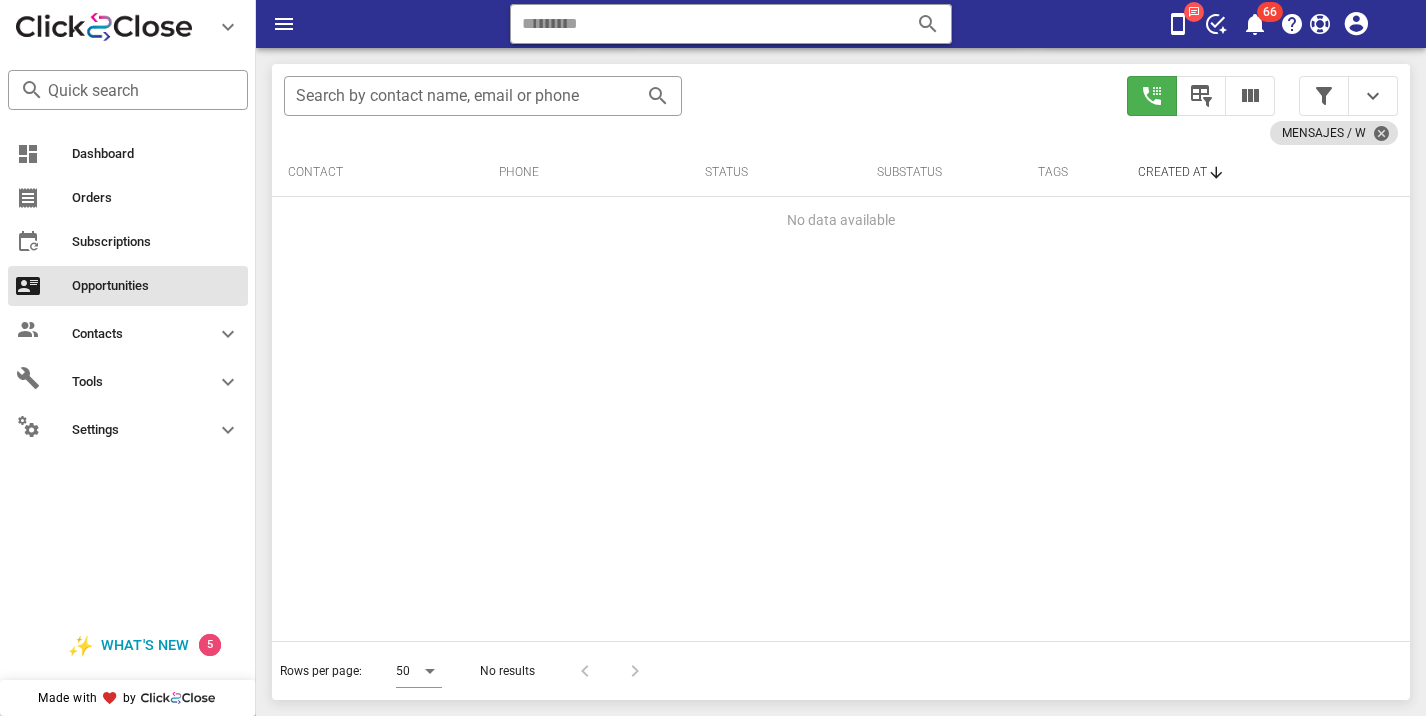 click at bounding box center [1348, 96] 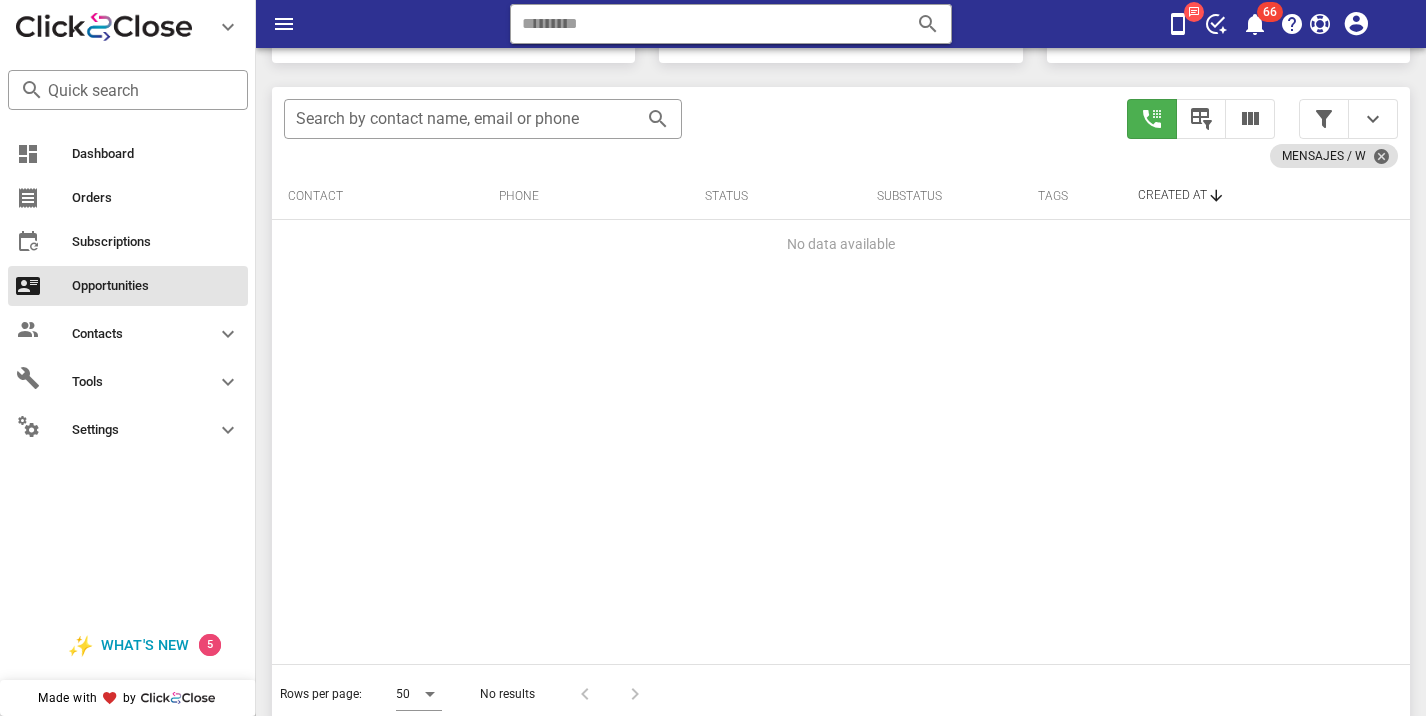 scroll, scrollTop: 377, scrollLeft: 0, axis: vertical 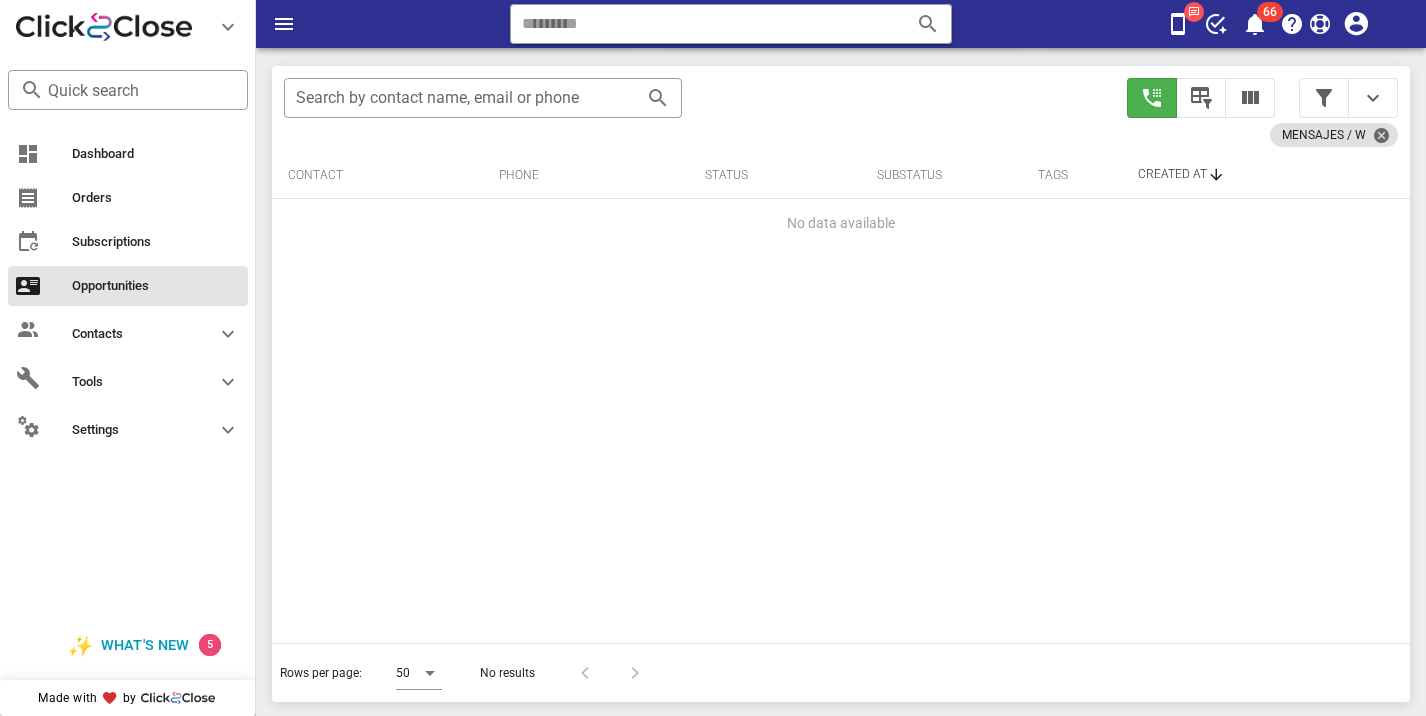 click at bounding box center [1348, 98] 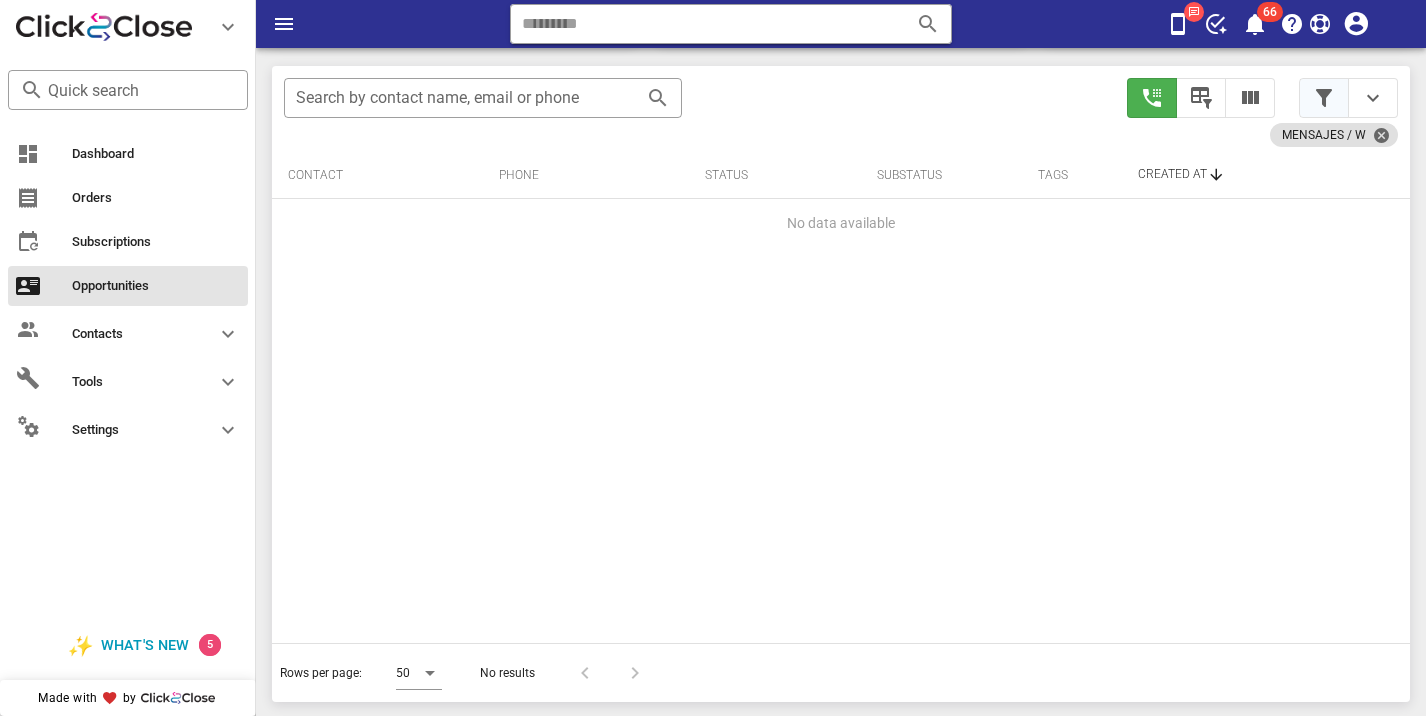 click at bounding box center (1324, 98) 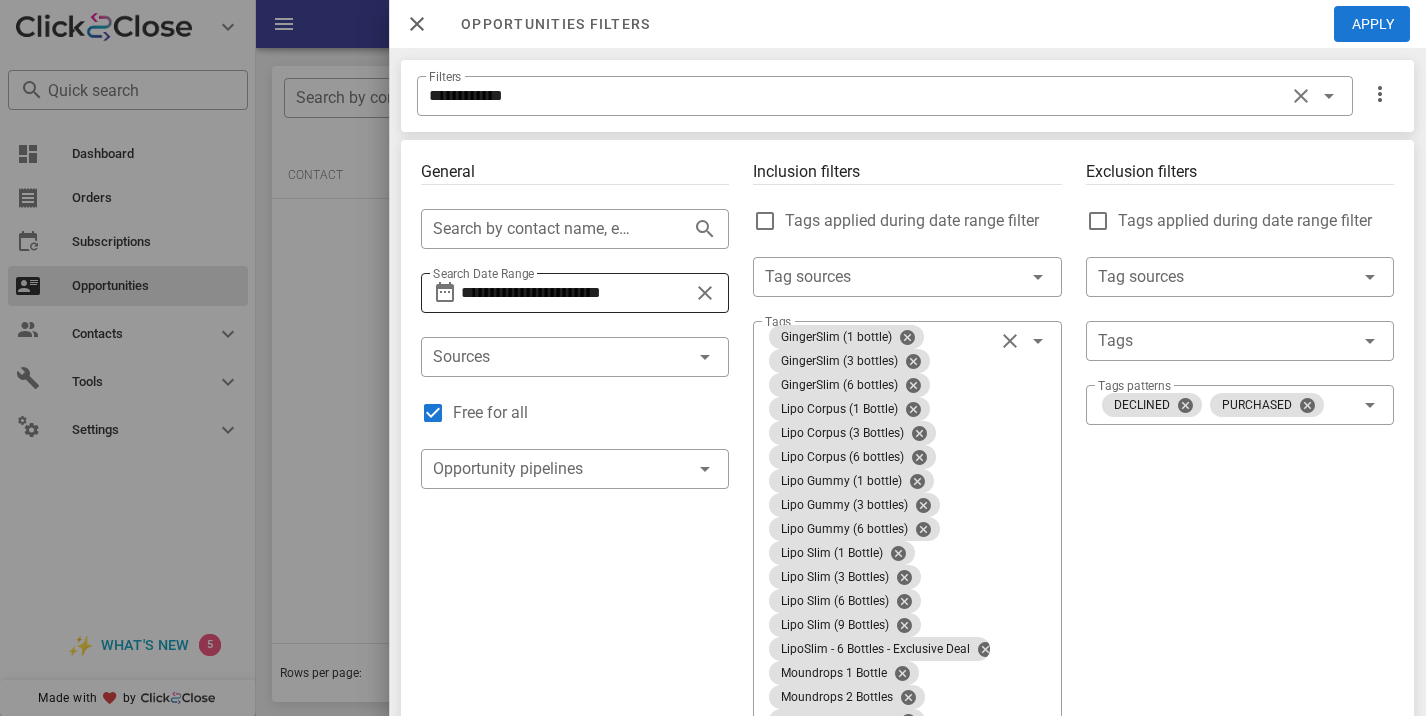 click on "**********" at bounding box center (575, 293) 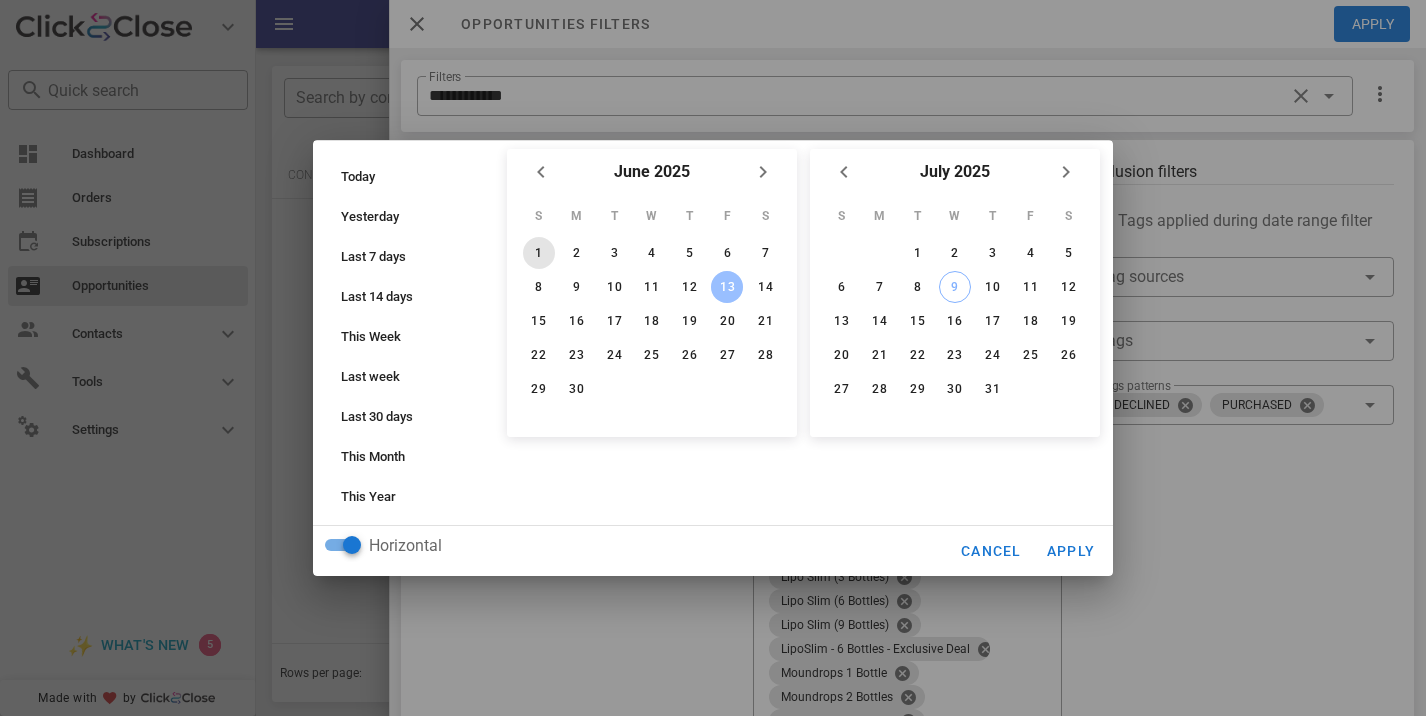 click on "1" at bounding box center (539, 253) 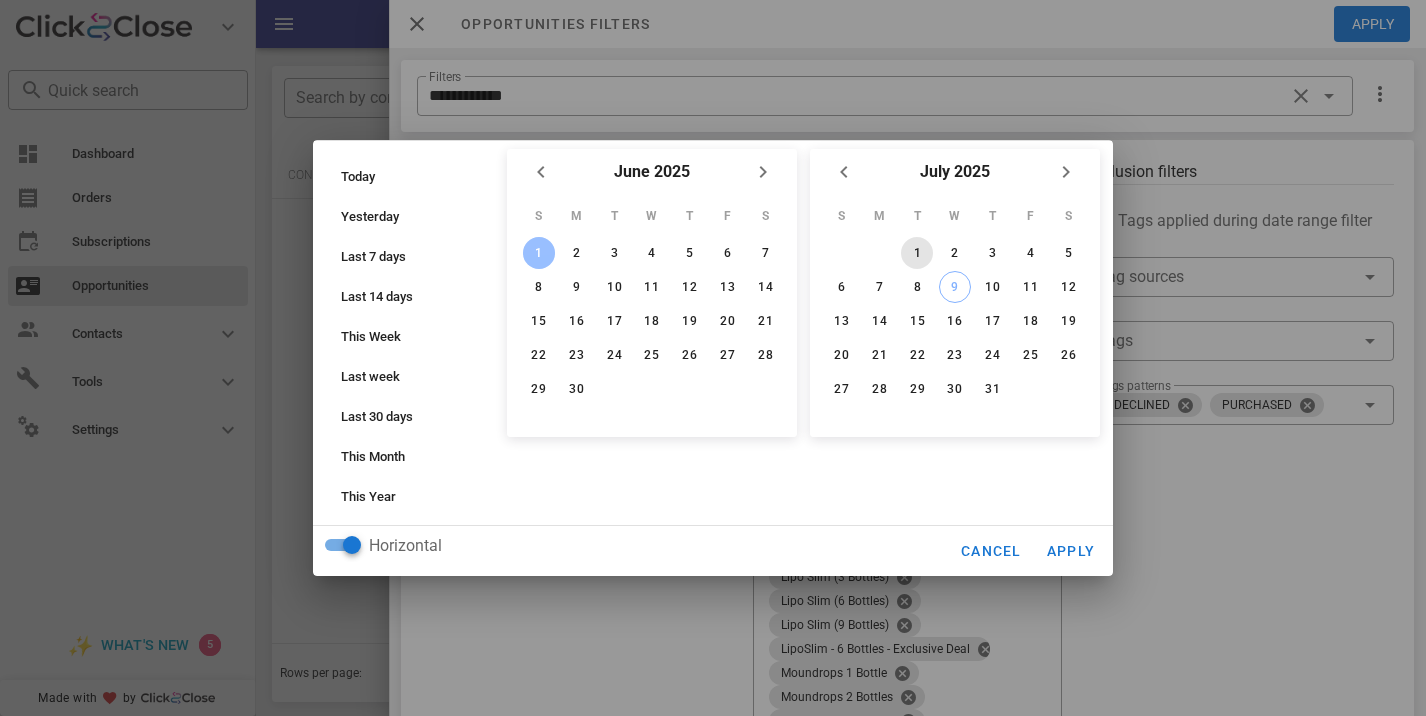 click on "1" at bounding box center [917, 253] 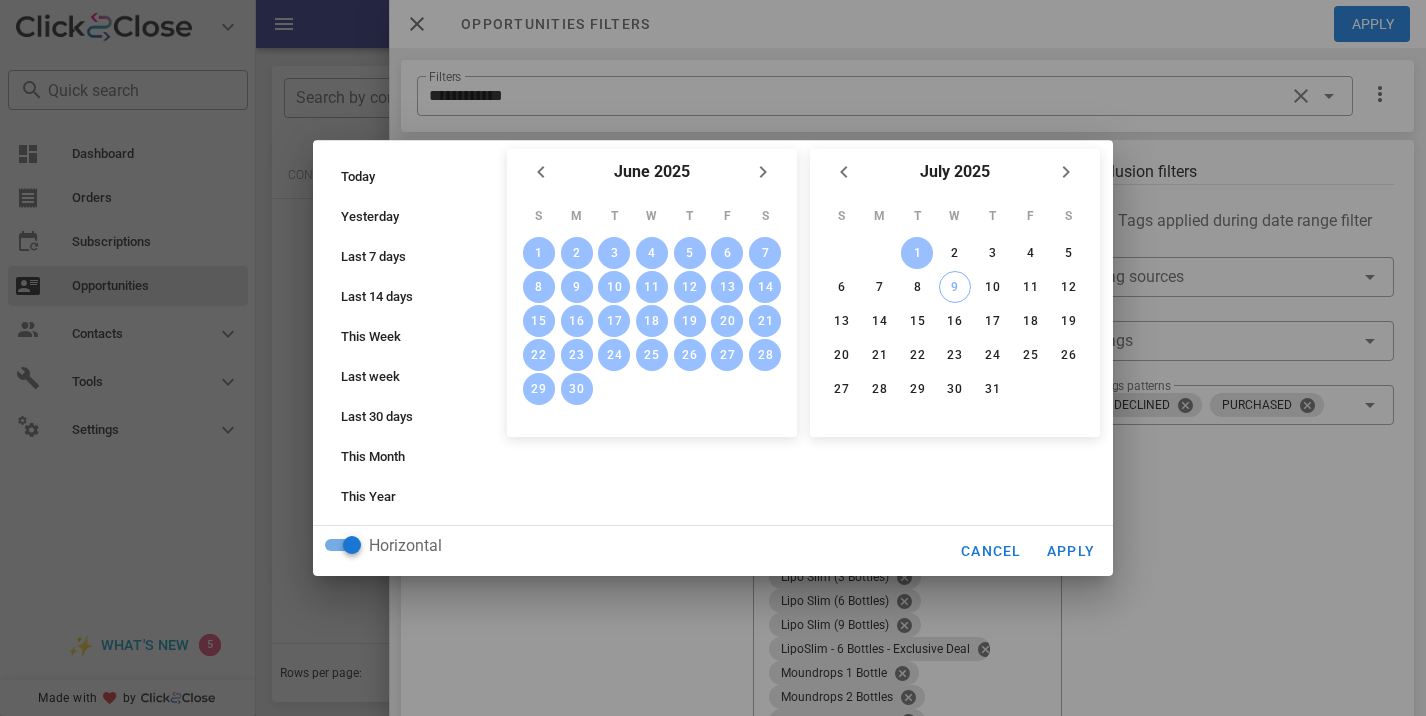 click on "11" at bounding box center [1031, 287] 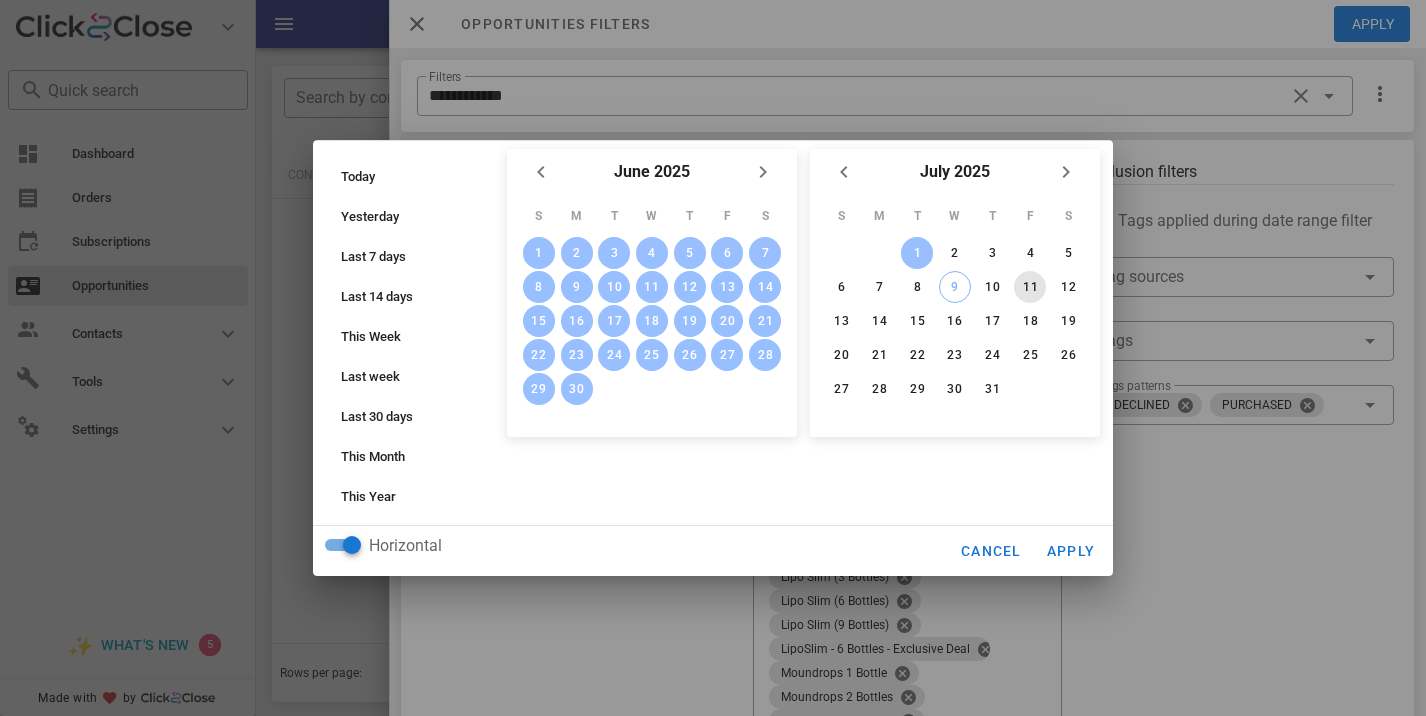 click on "11" at bounding box center [1030, 287] 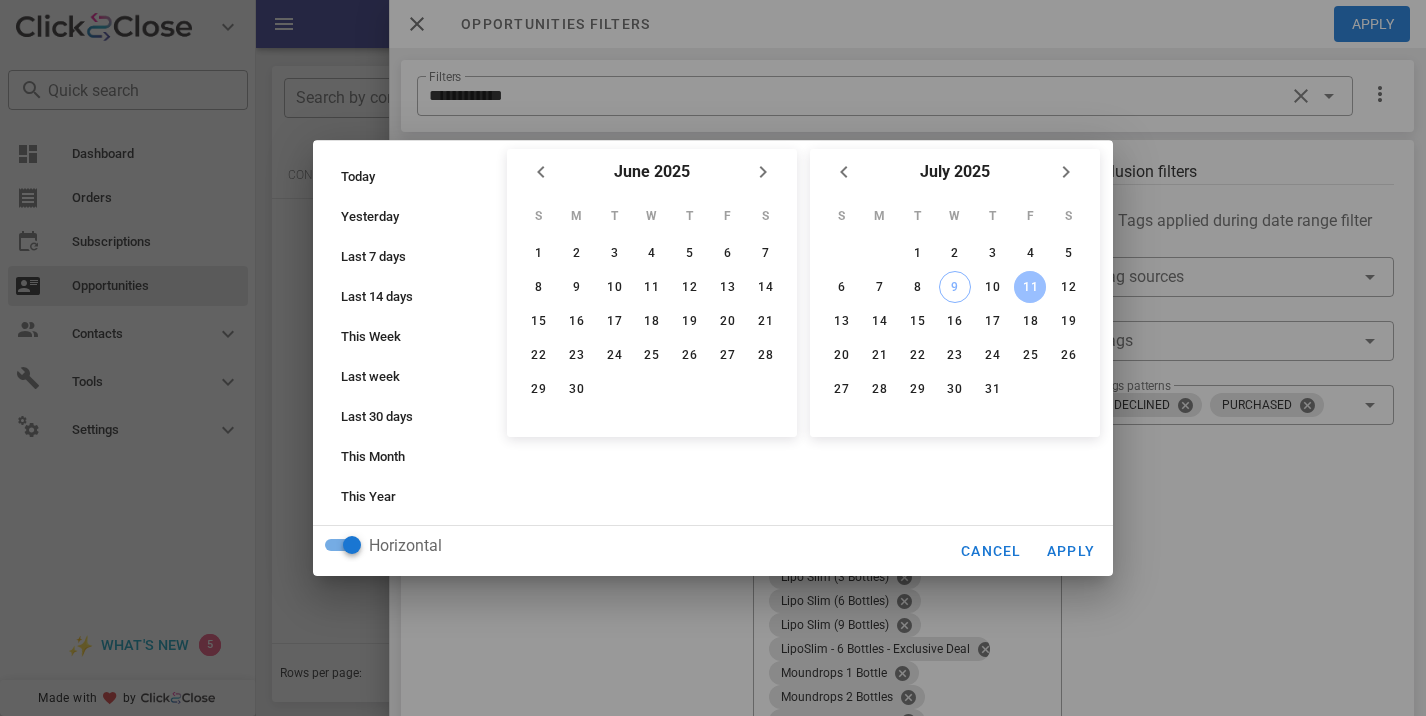 click on "1" at bounding box center [917, 253] 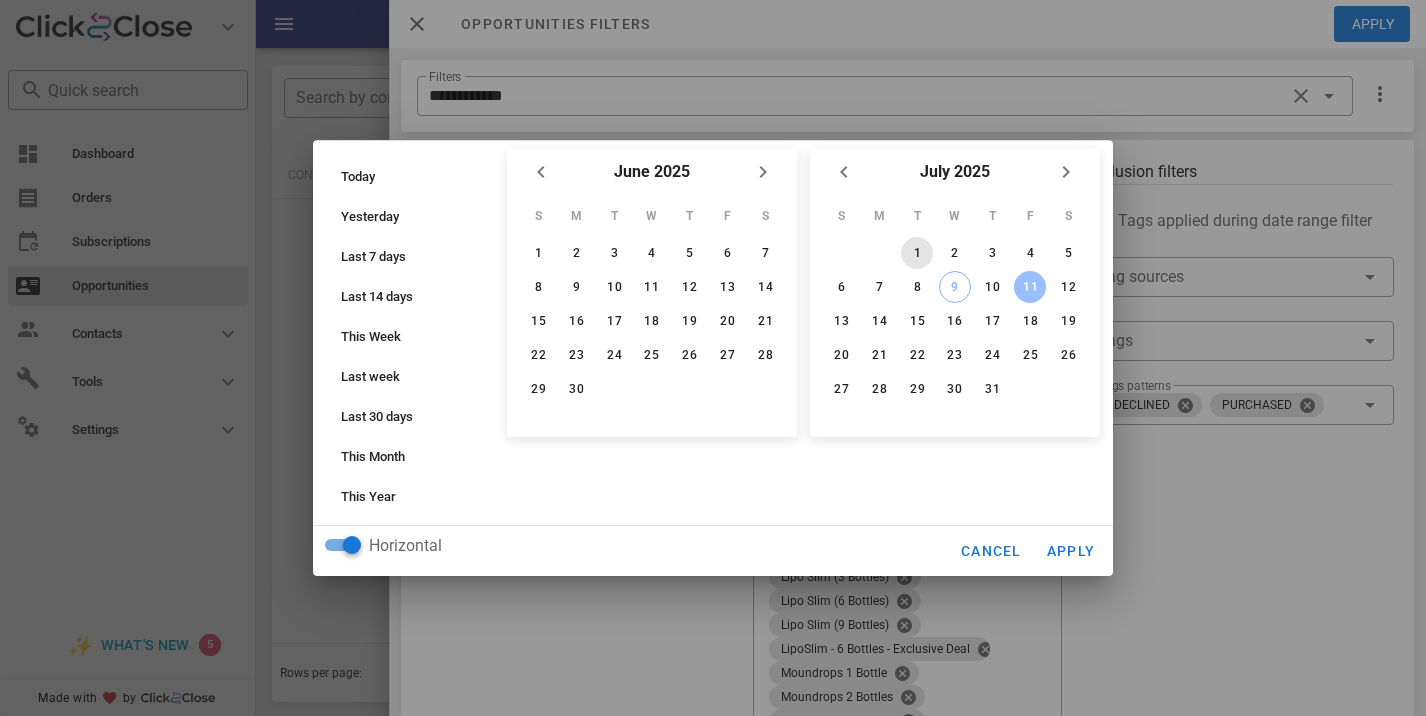 click on "1" at bounding box center (917, 253) 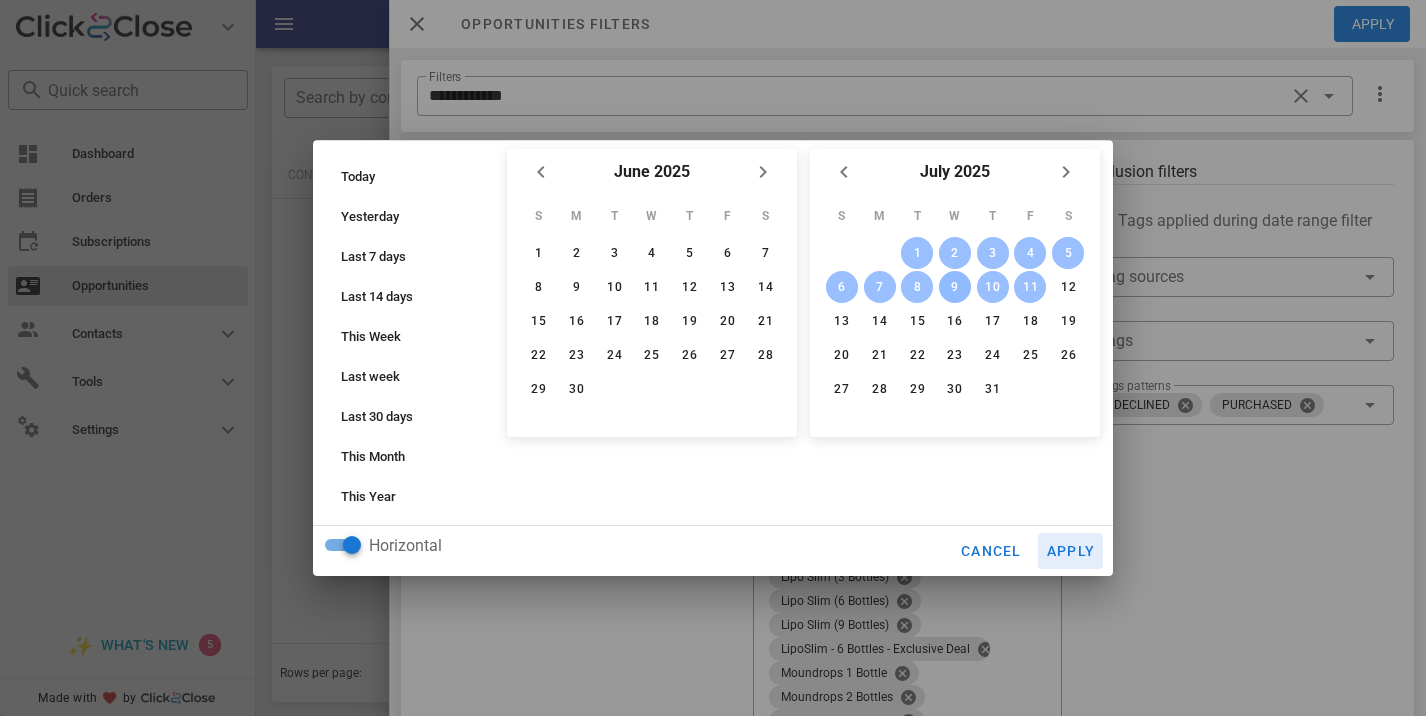 click on "Apply" at bounding box center [1071, 551] 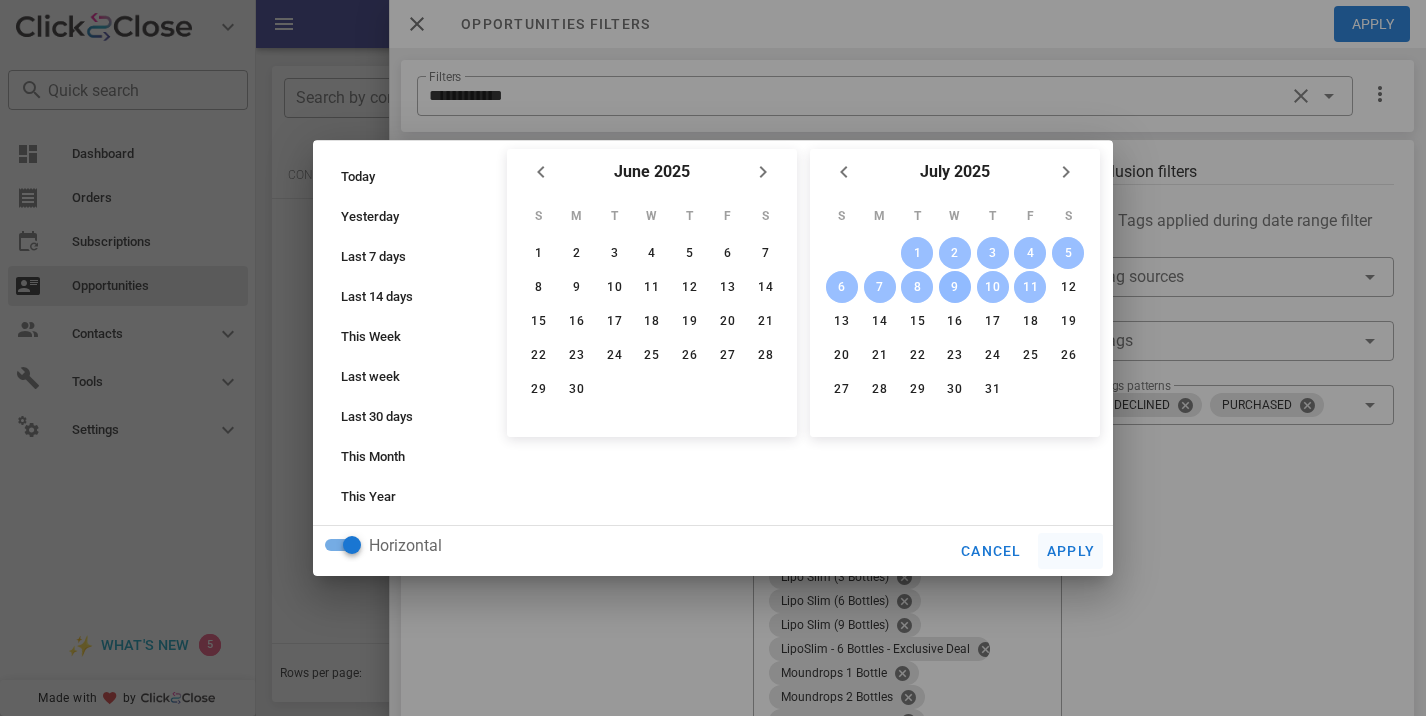 type 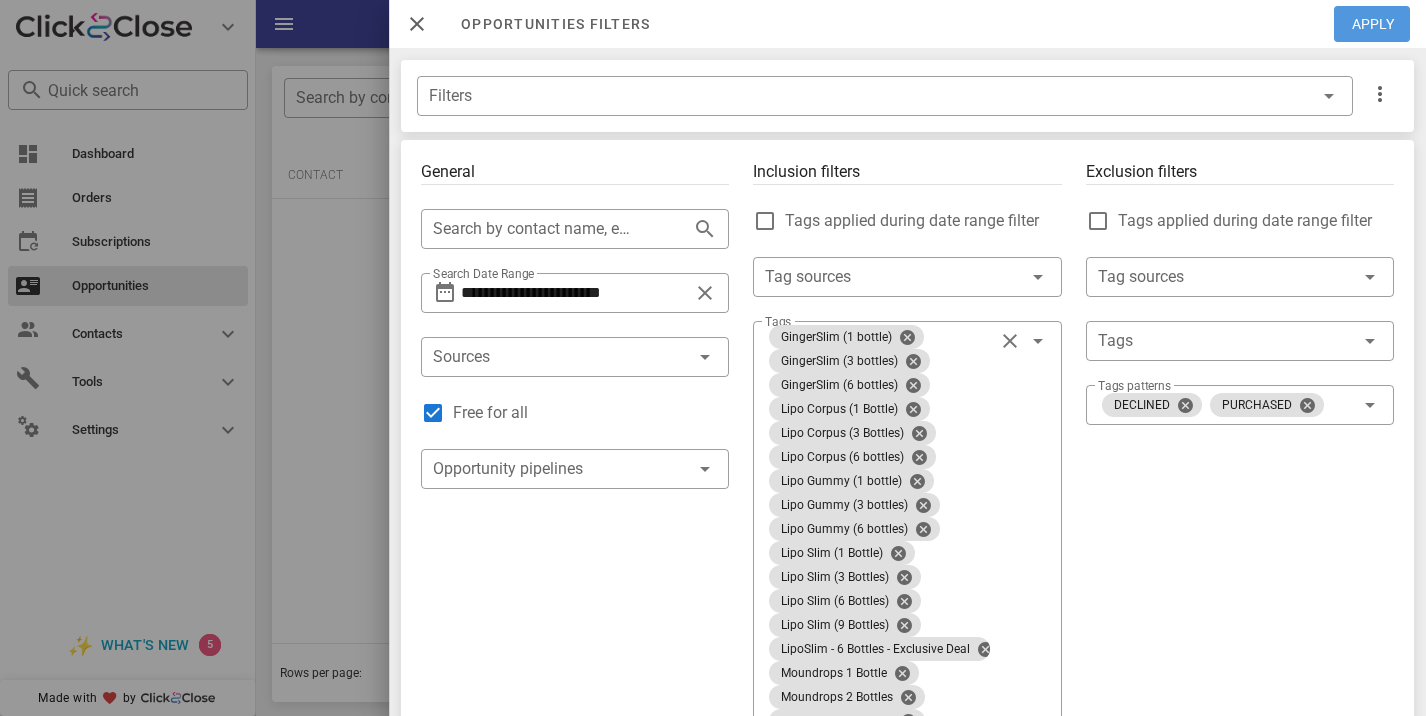 click on "Apply" at bounding box center (1373, 24) 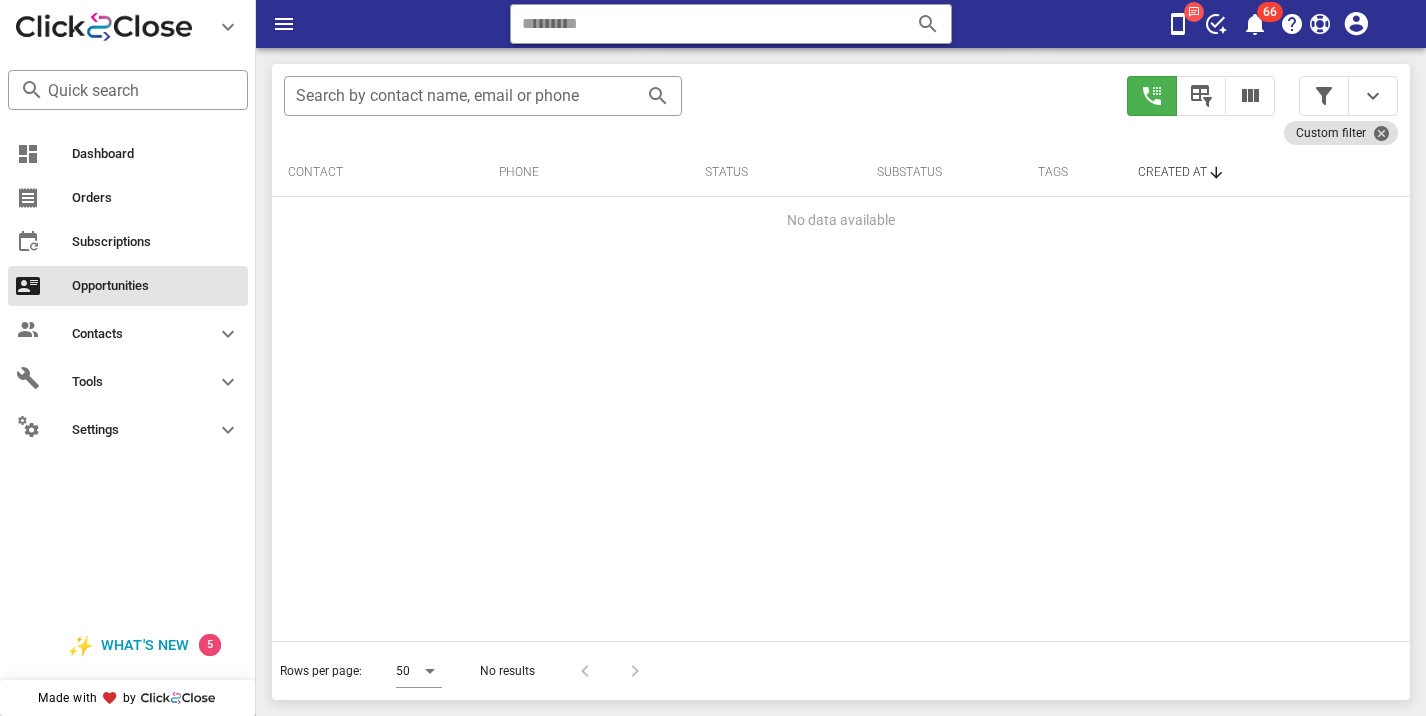 scroll, scrollTop: 377, scrollLeft: 0, axis: vertical 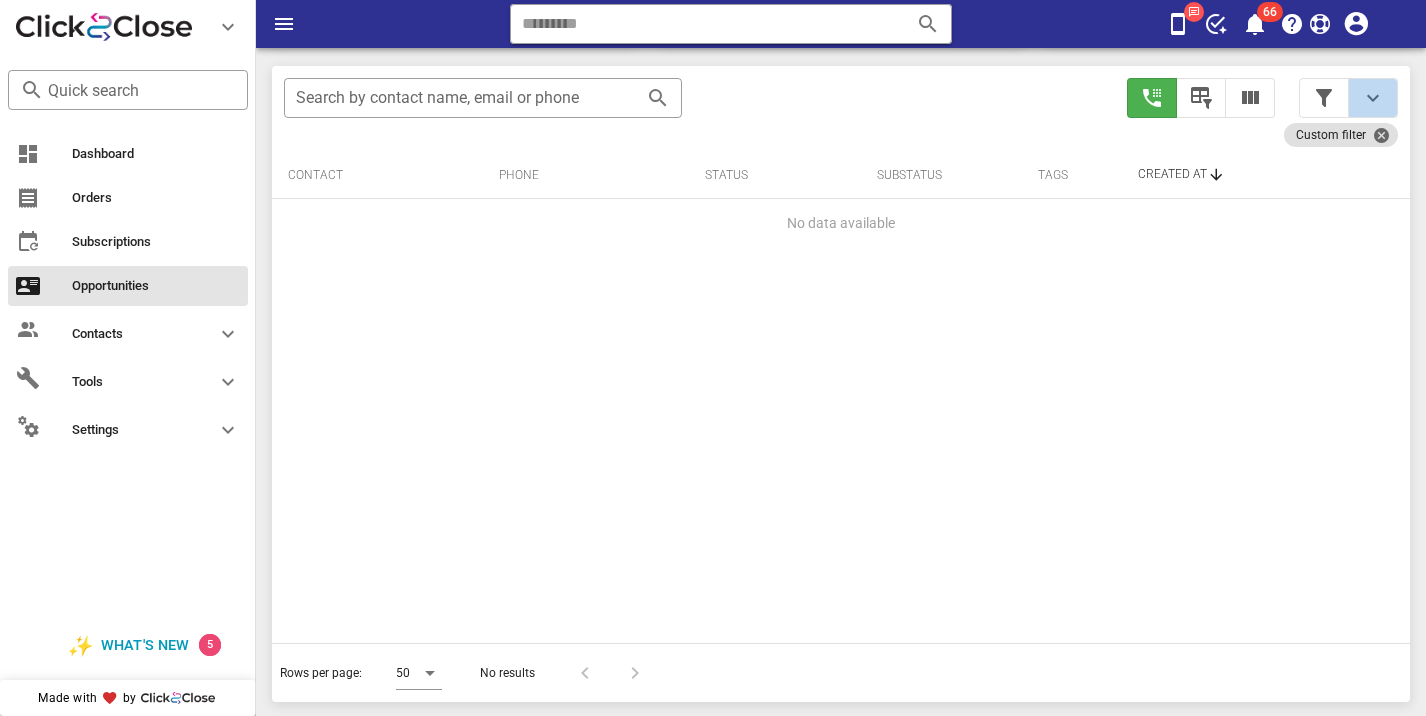 click at bounding box center [1373, 98] 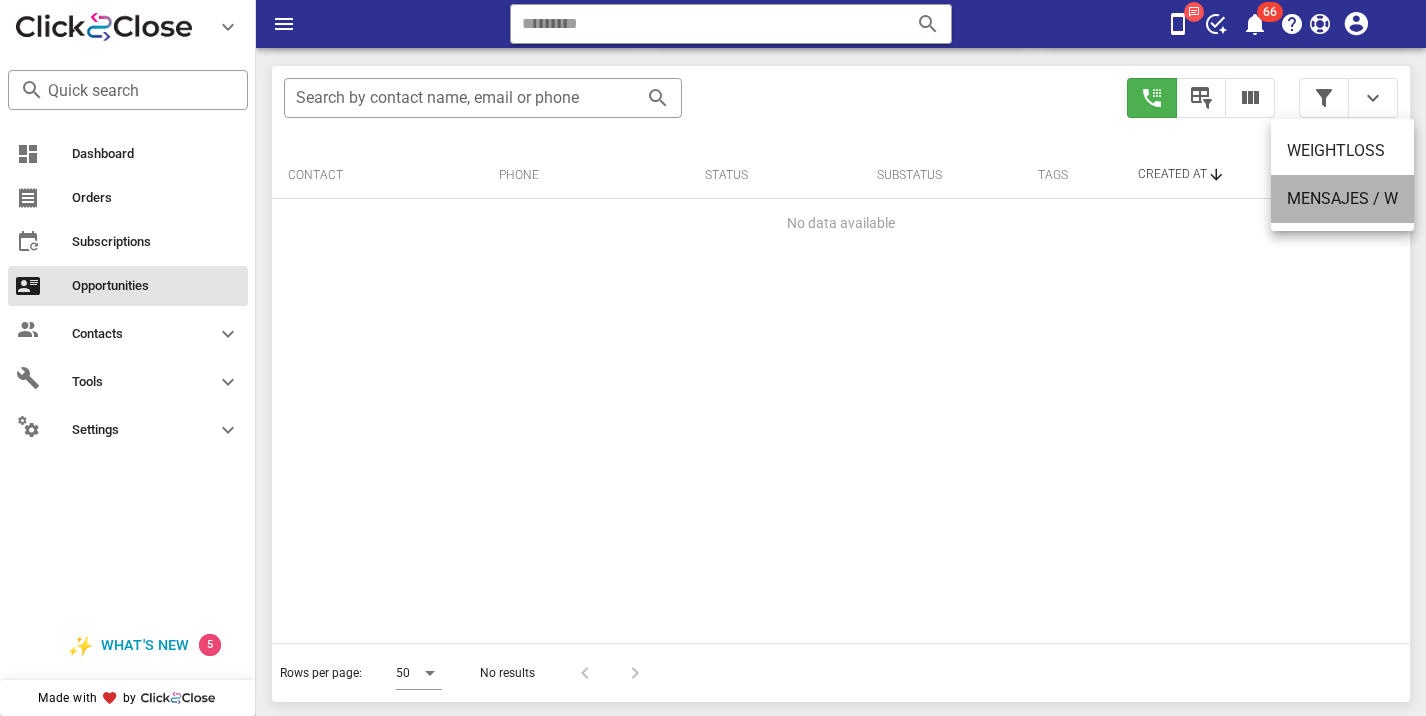 click on "MENSAJES / W" at bounding box center [1342, 198] 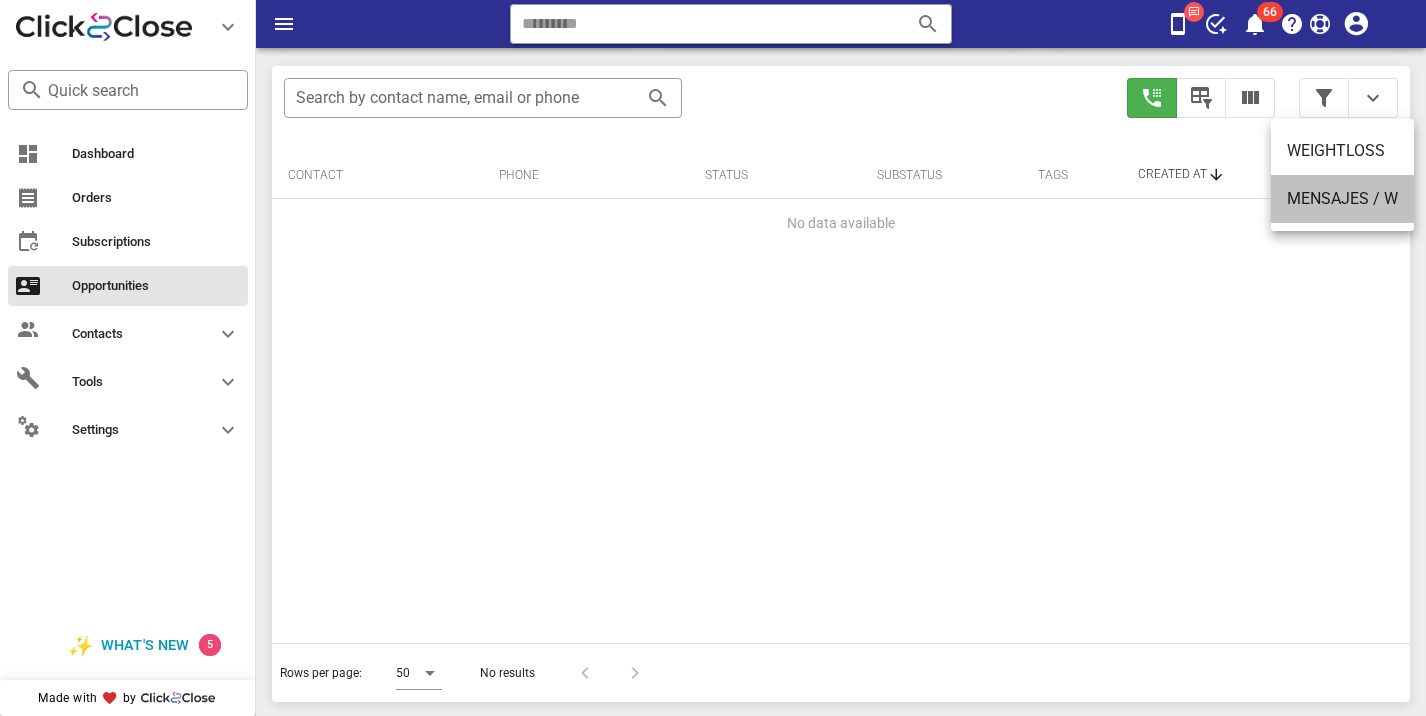 type on "**********" 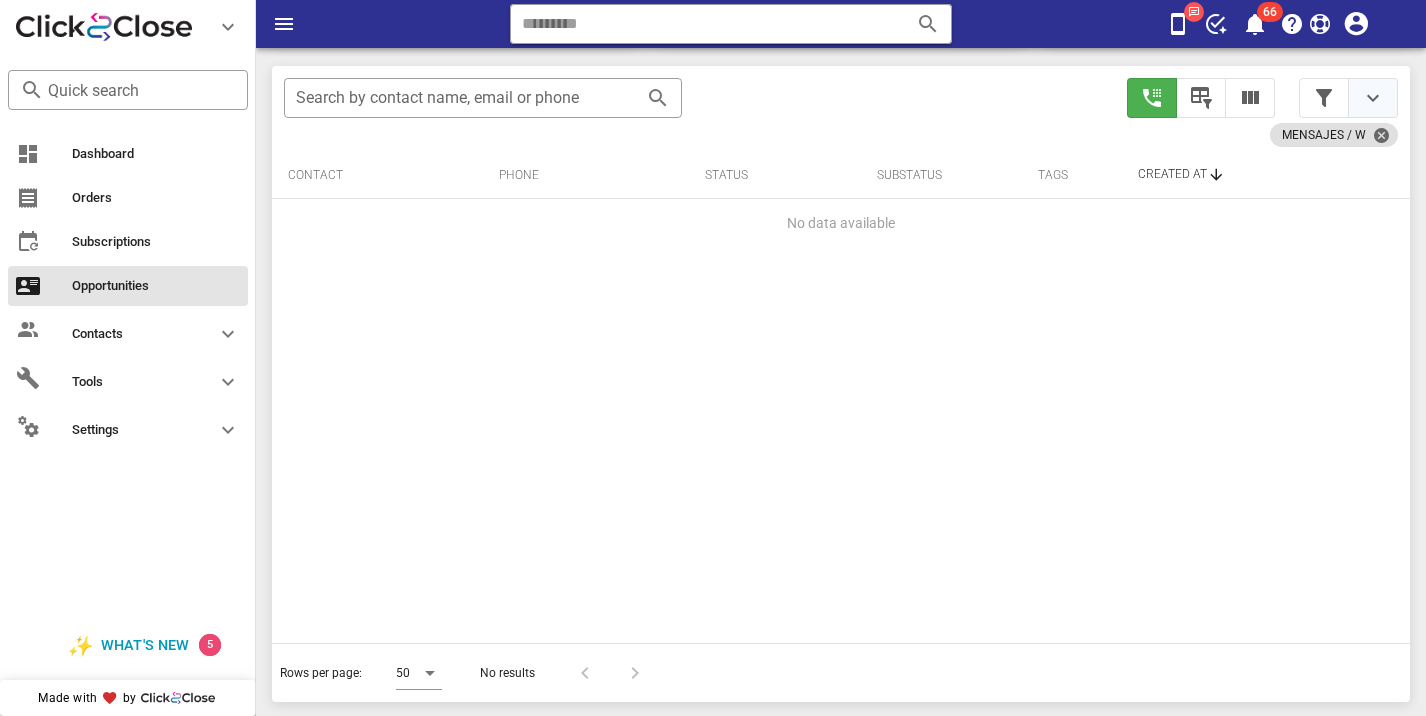 click at bounding box center (1373, 98) 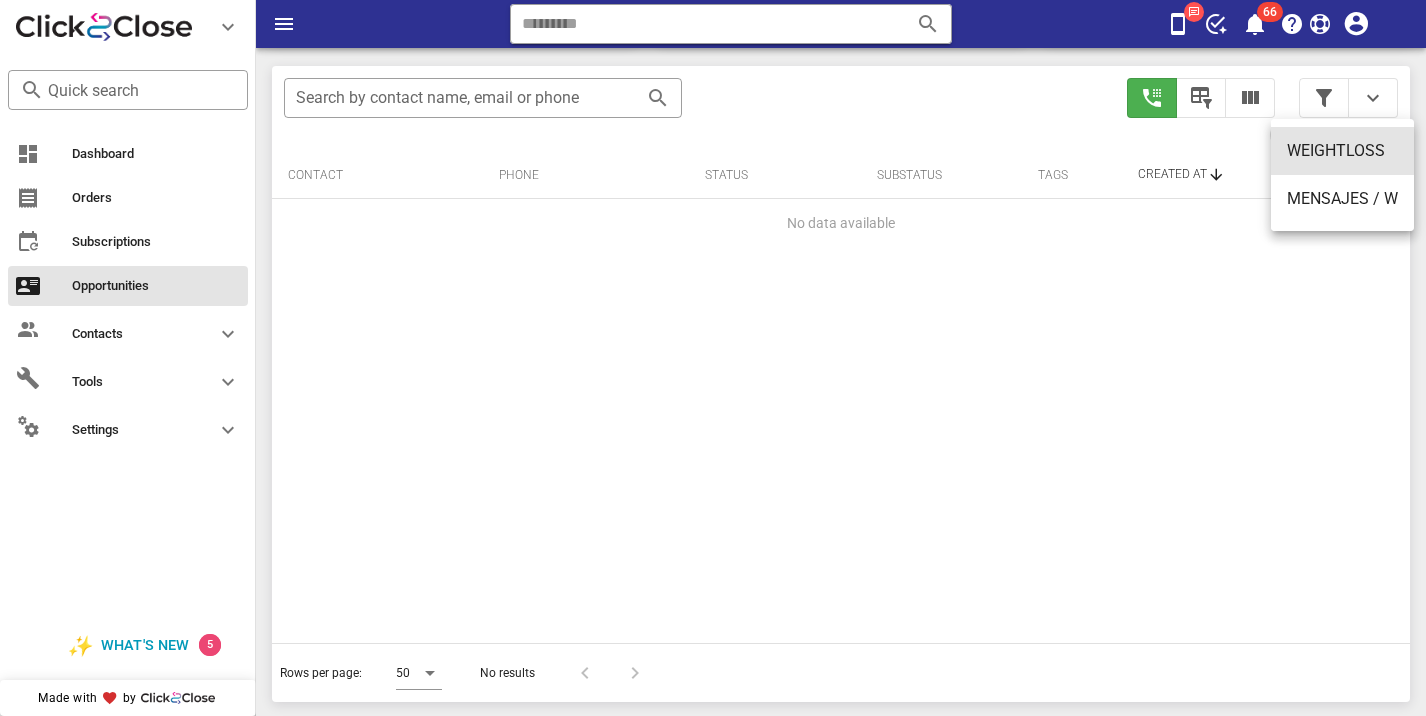 click on "WEIGHTLOSS" at bounding box center (1342, 151) 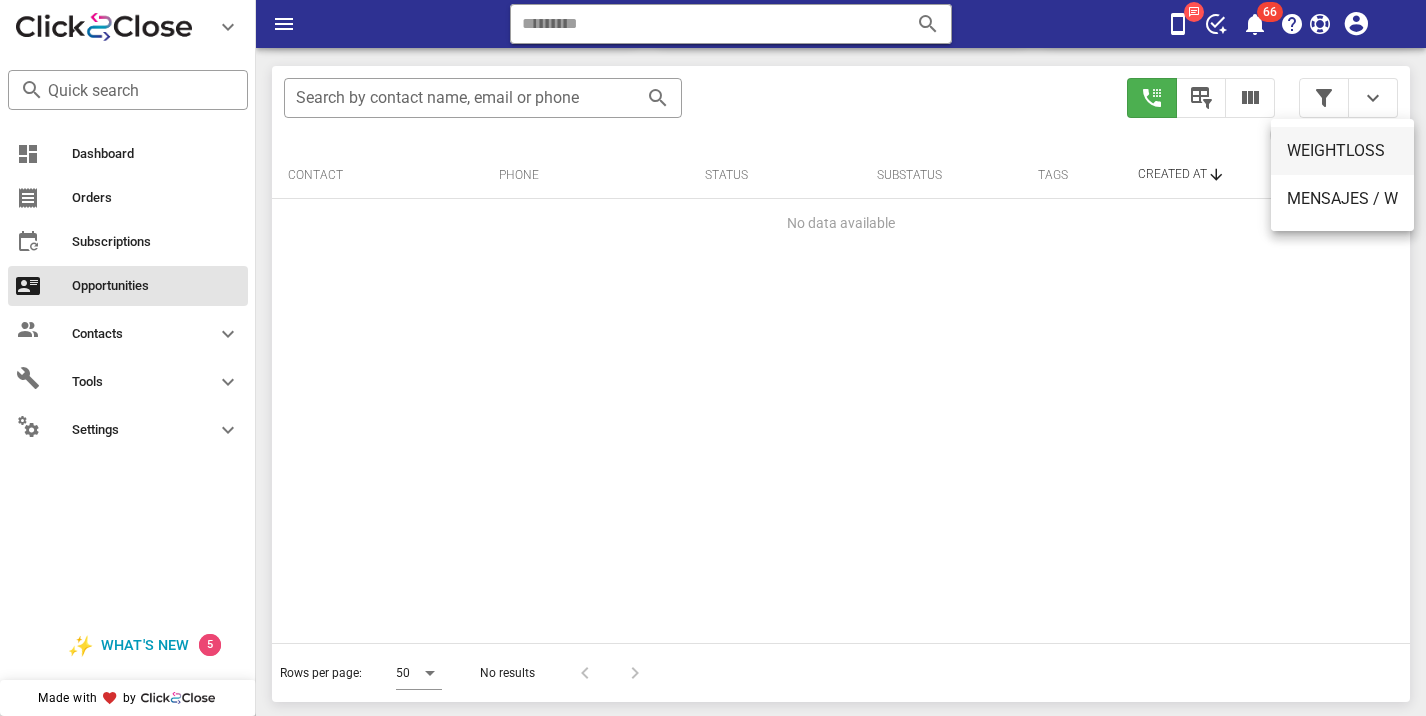 type on "**********" 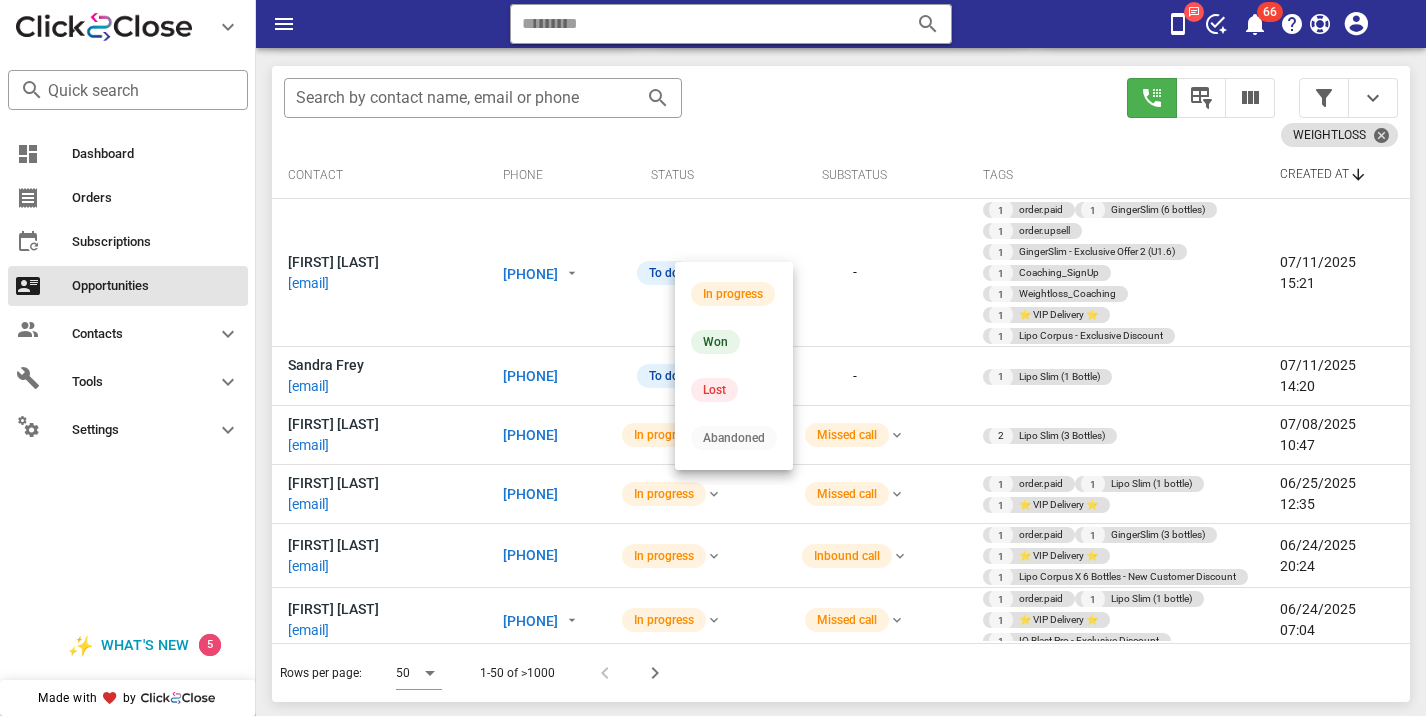 scroll, scrollTop: 379, scrollLeft: 0, axis: vertical 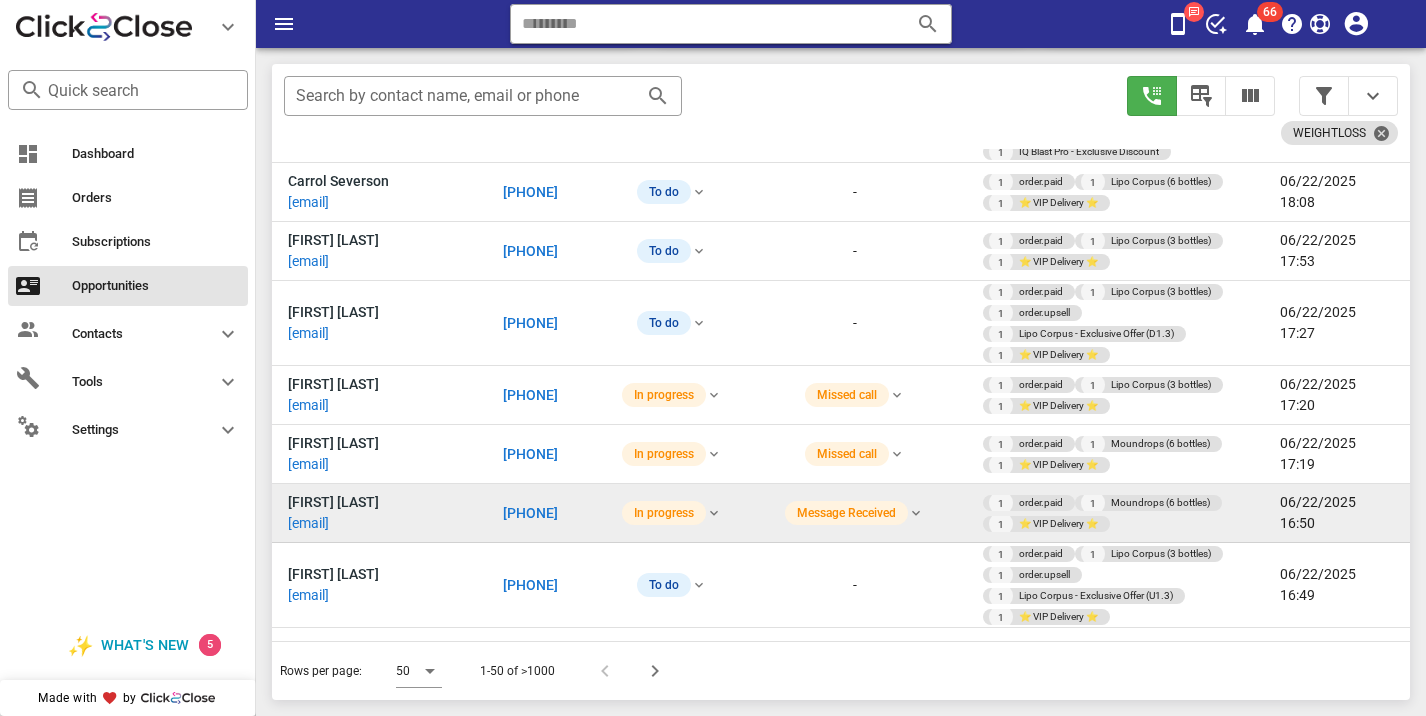 click on "[PHONE]" at bounding box center (530, 513) 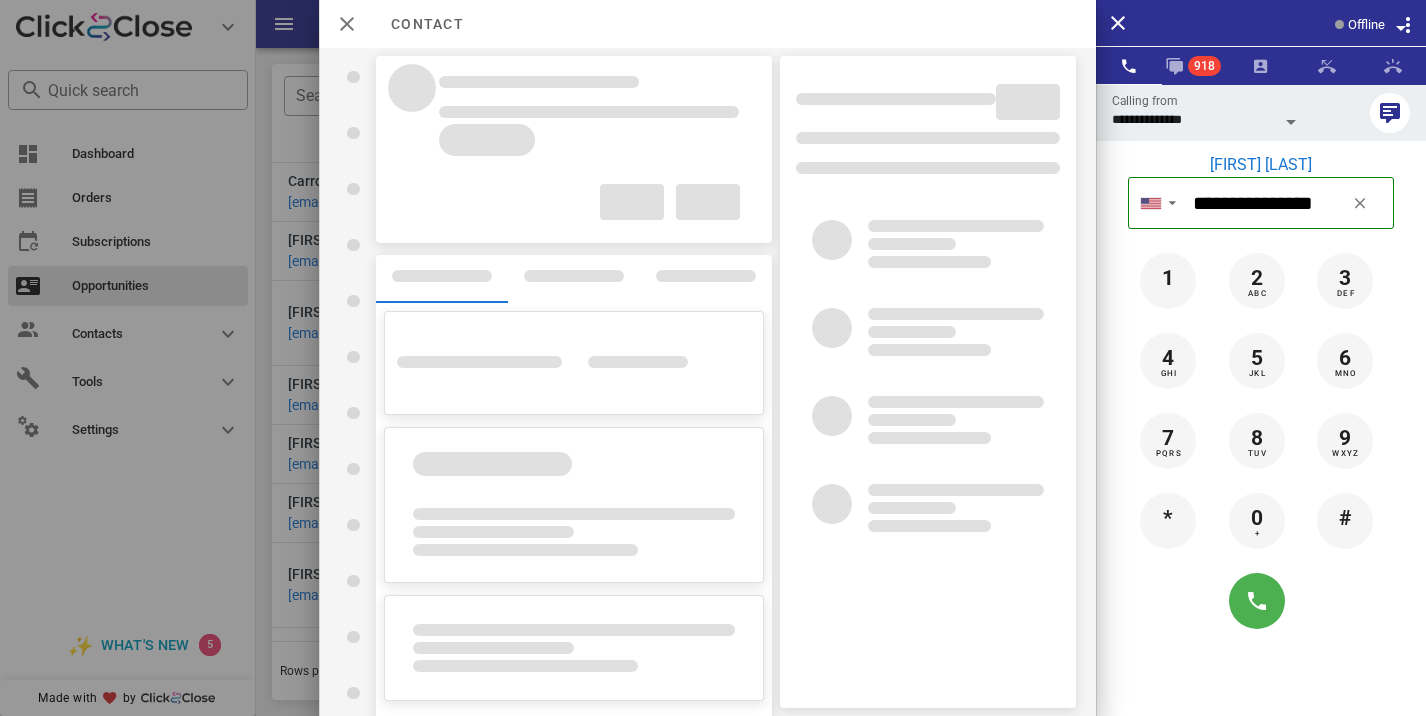 click at bounding box center (713, 358) 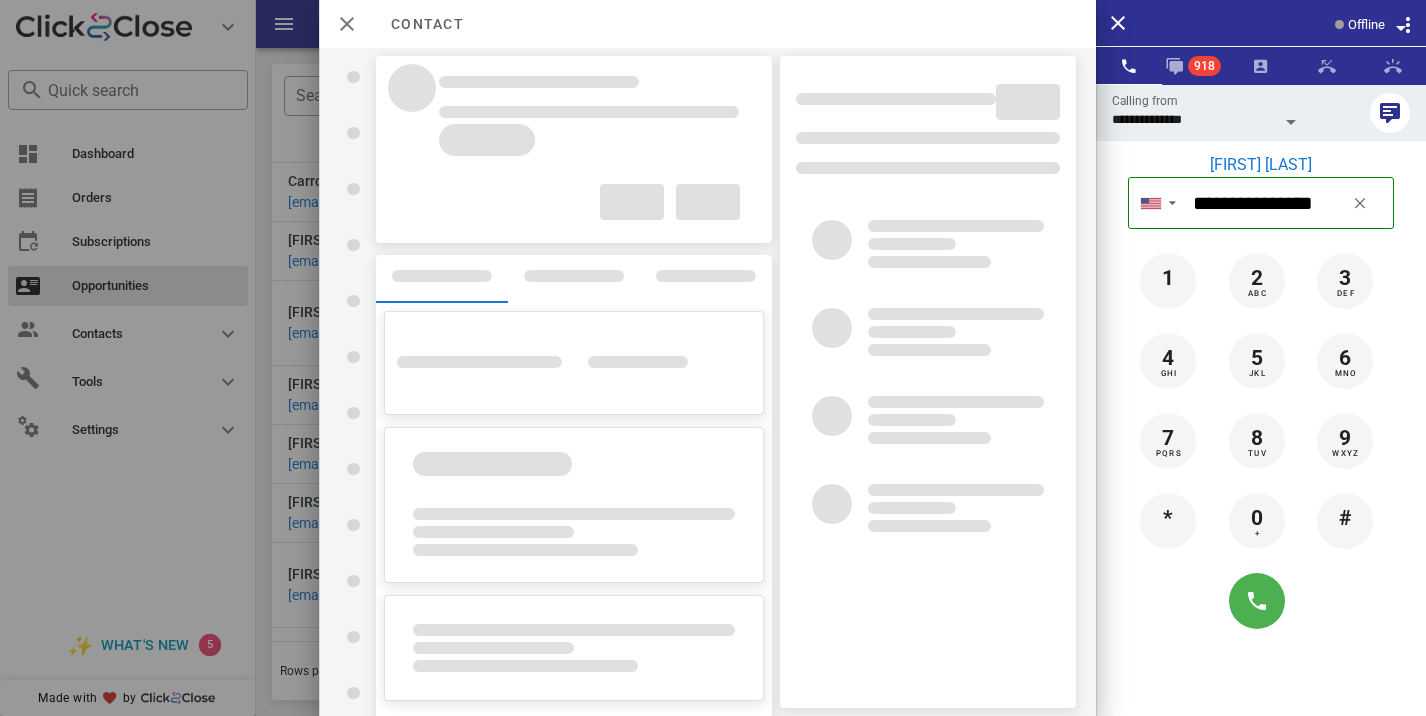click at bounding box center (713, 358) 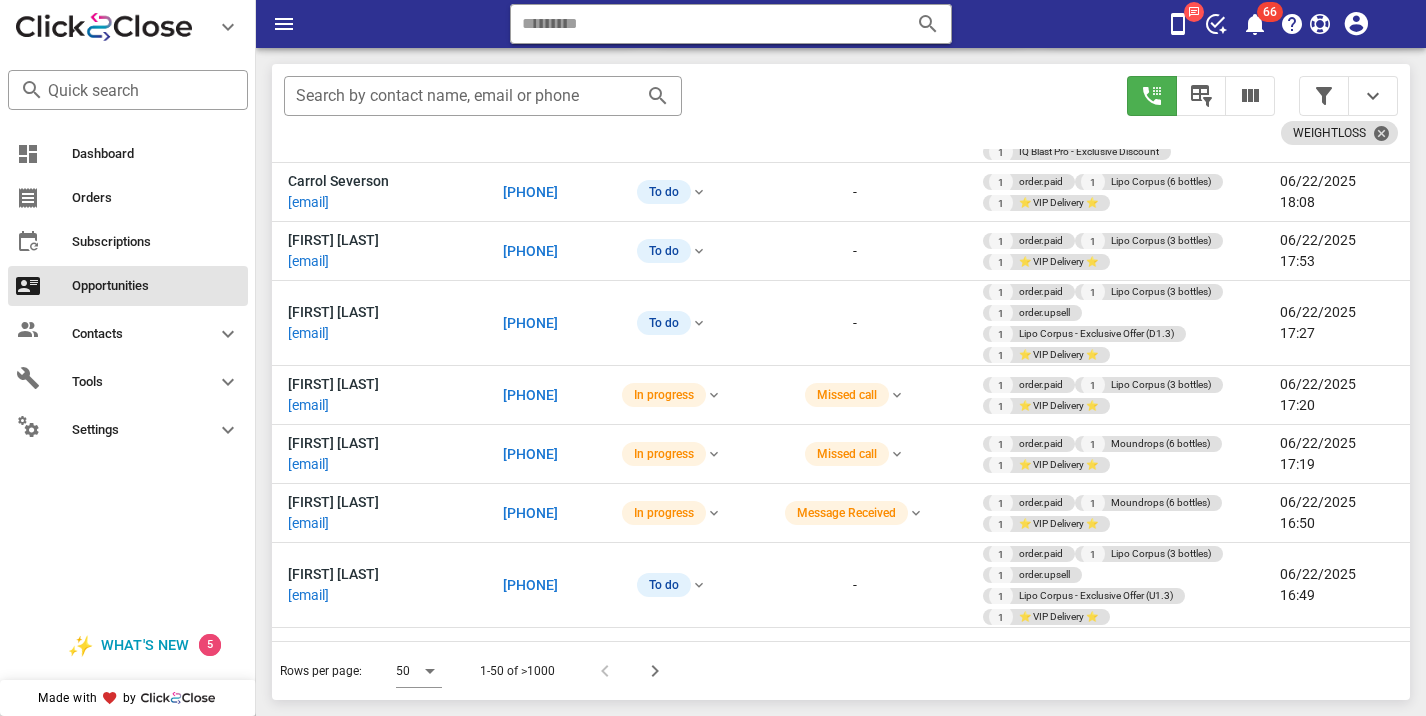 click on "[FIRST] [LAST]" at bounding box center [333, 384] 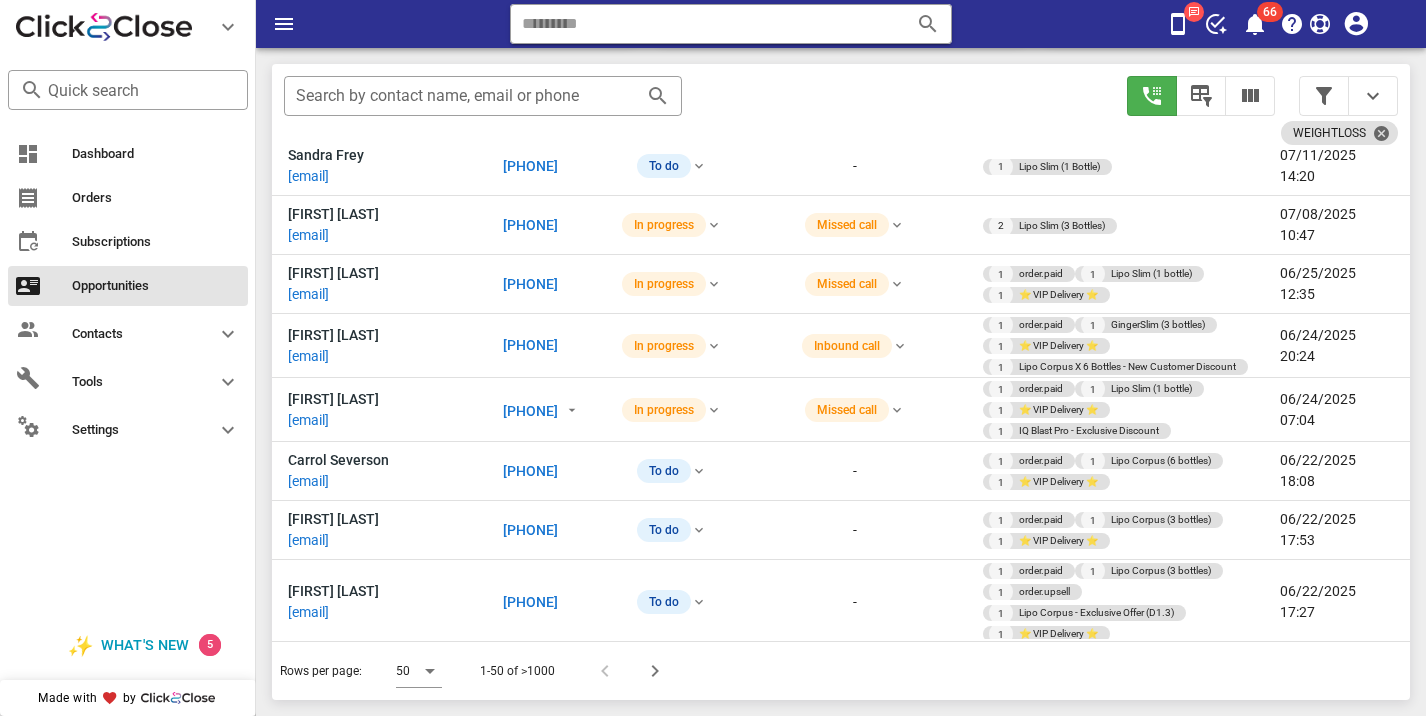 scroll, scrollTop: 208, scrollLeft: 0, axis: vertical 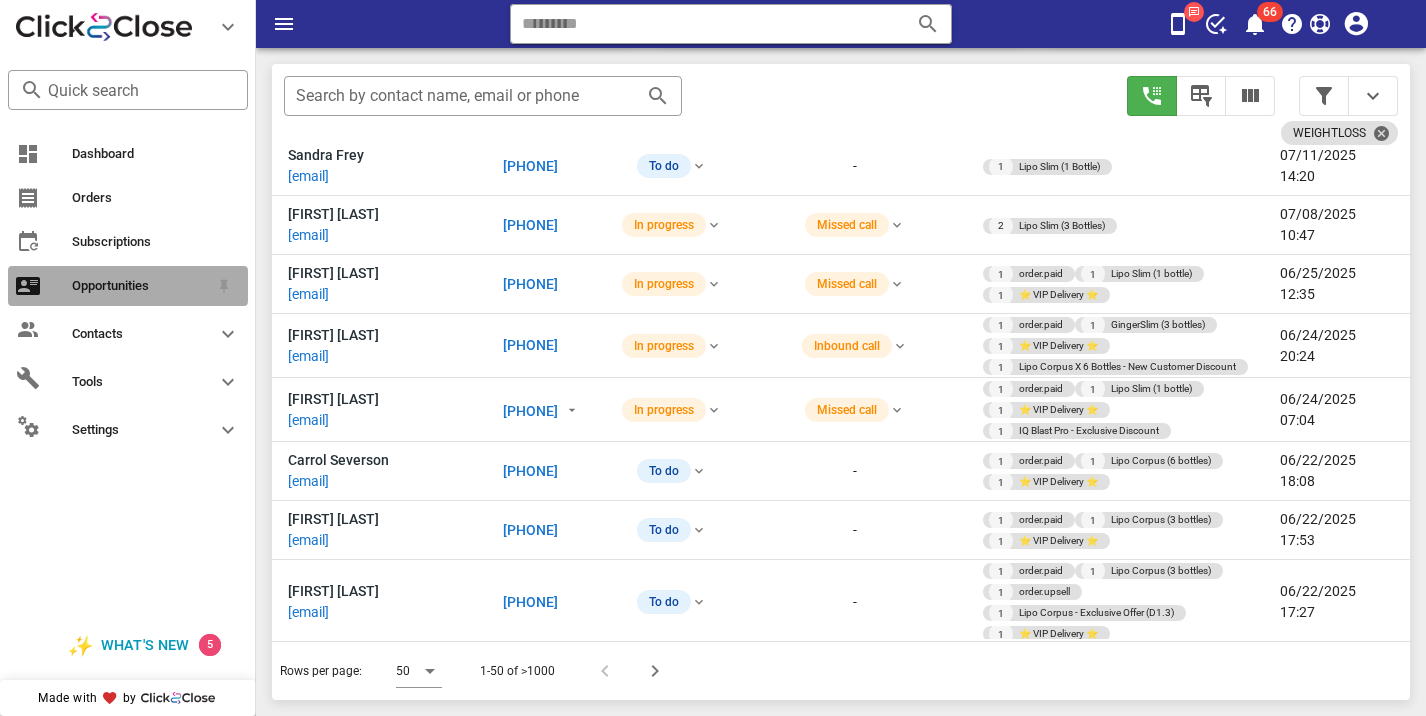 click on "Opportunities" at bounding box center (140, 286) 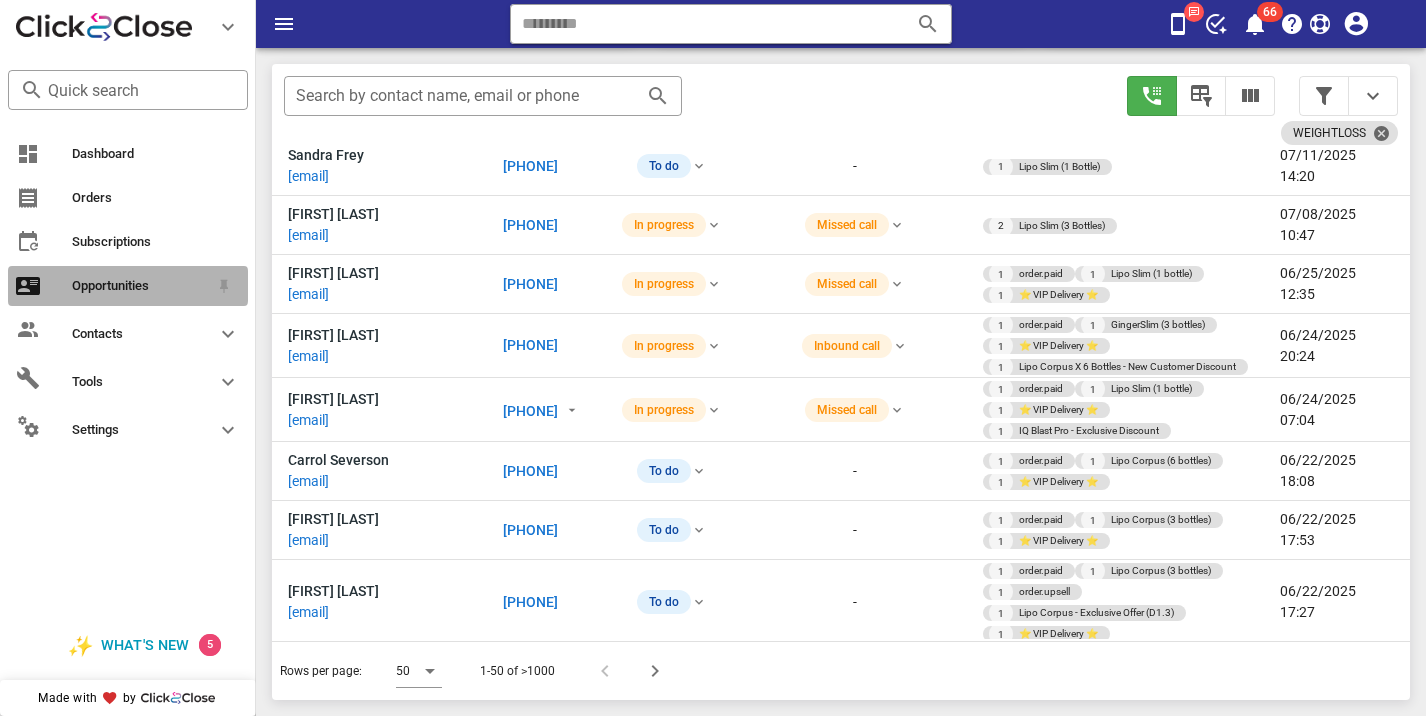 scroll, scrollTop: 356, scrollLeft: 0, axis: vertical 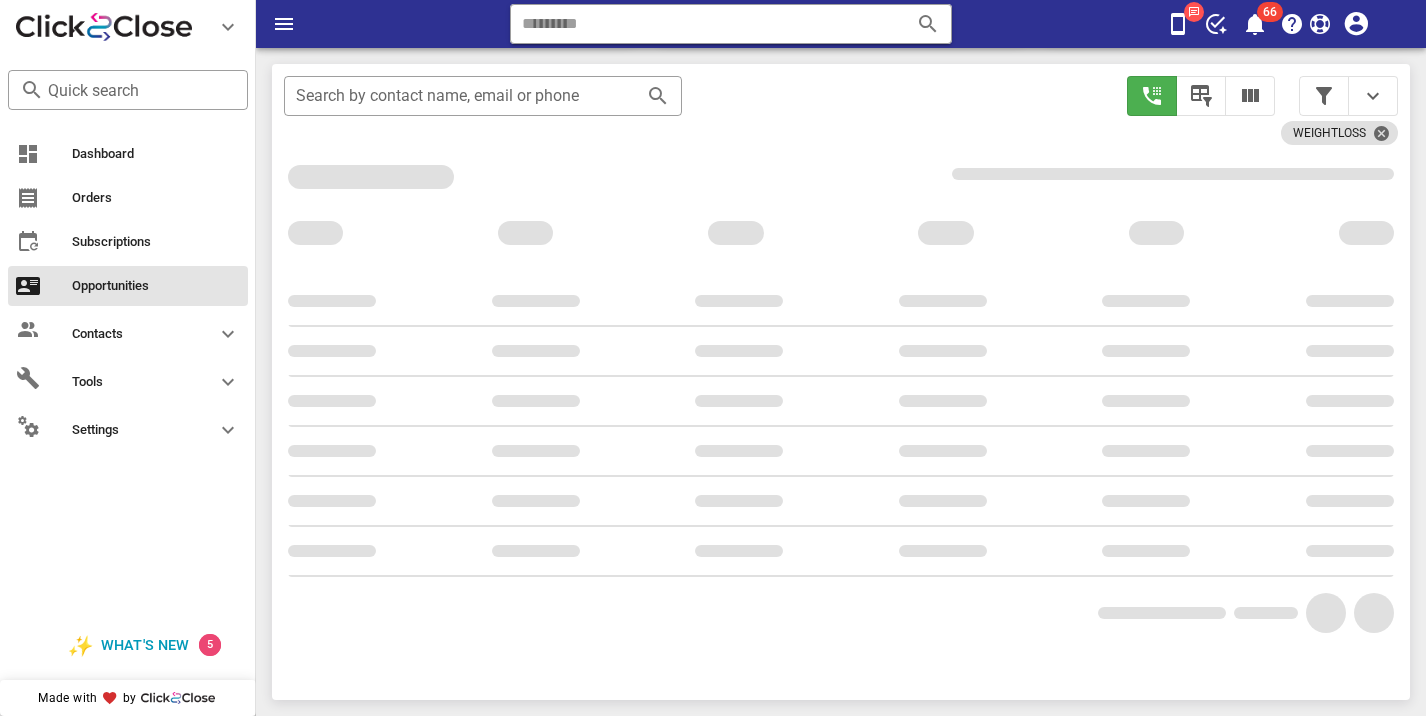 click on "WEIGHTLOSS" at bounding box center (1262, 134) 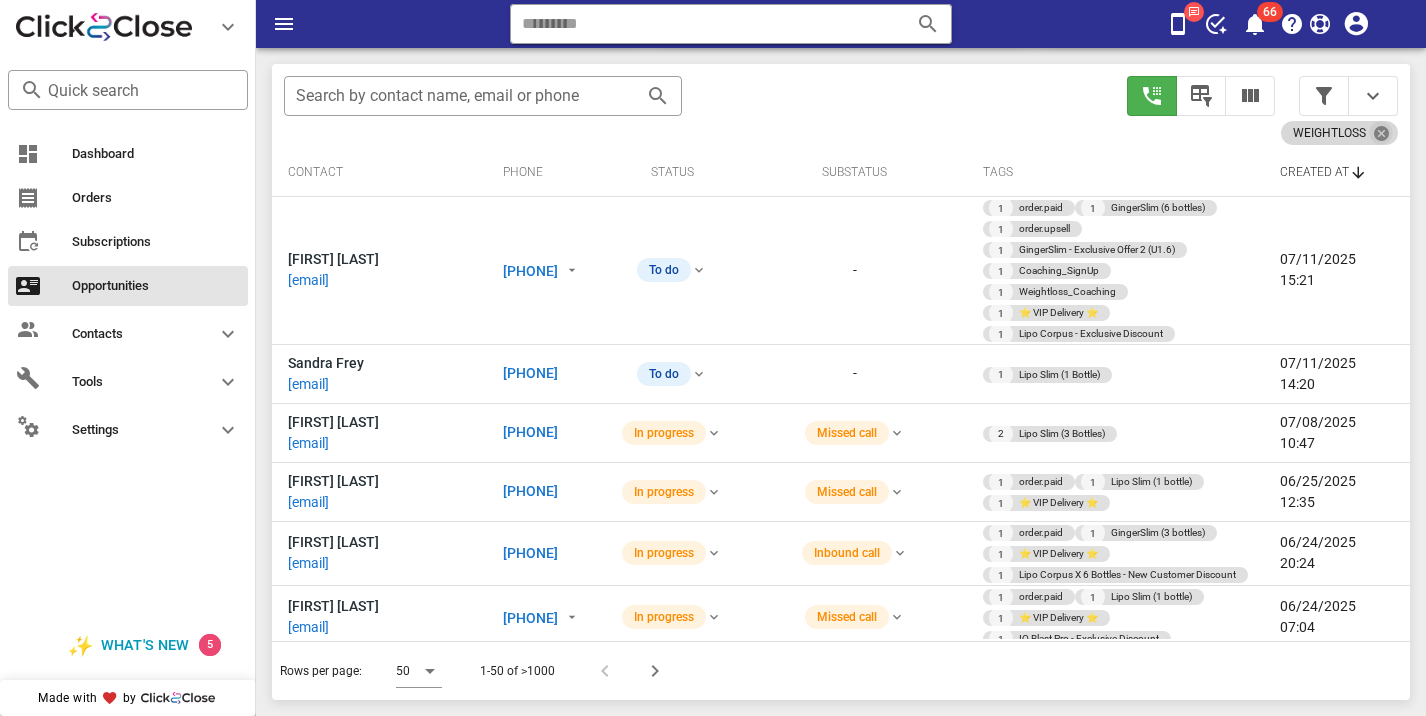 click at bounding box center [1381, 133] 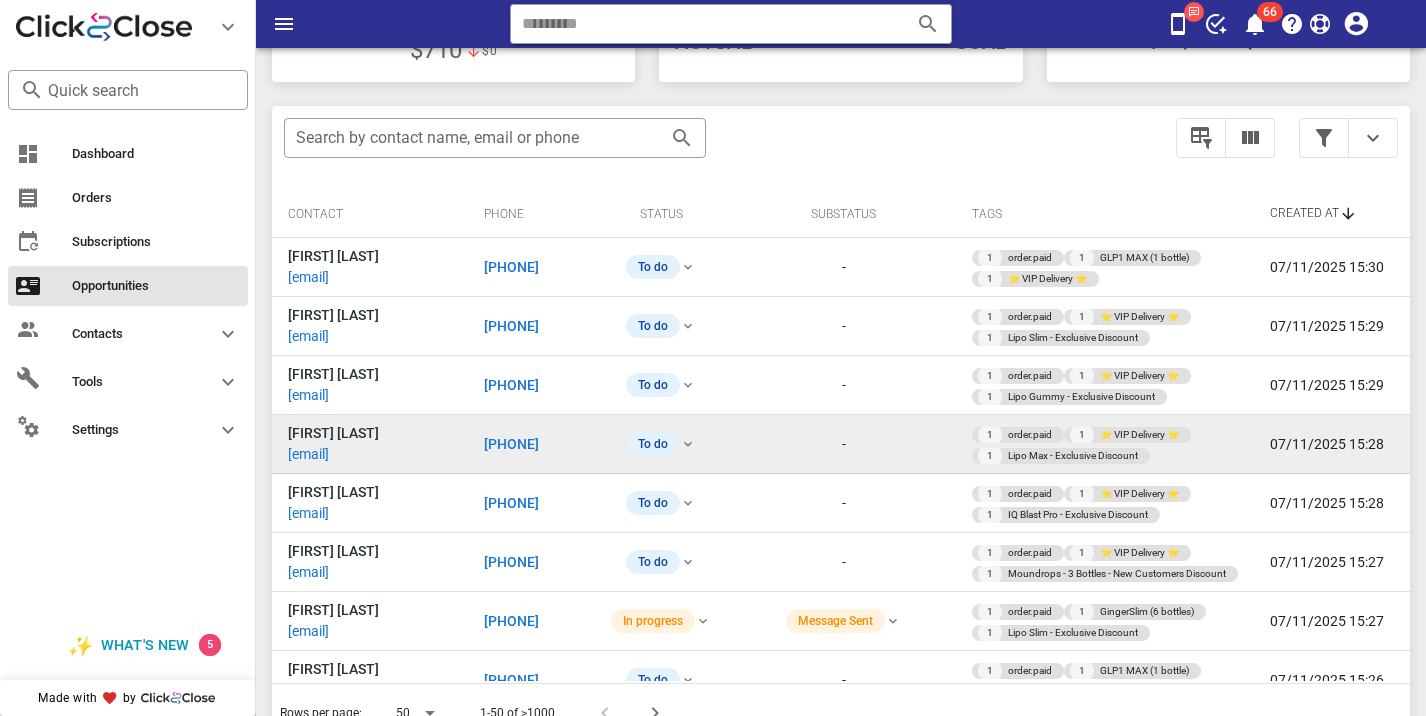 scroll, scrollTop: 361, scrollLeft: 0, axis: vertical 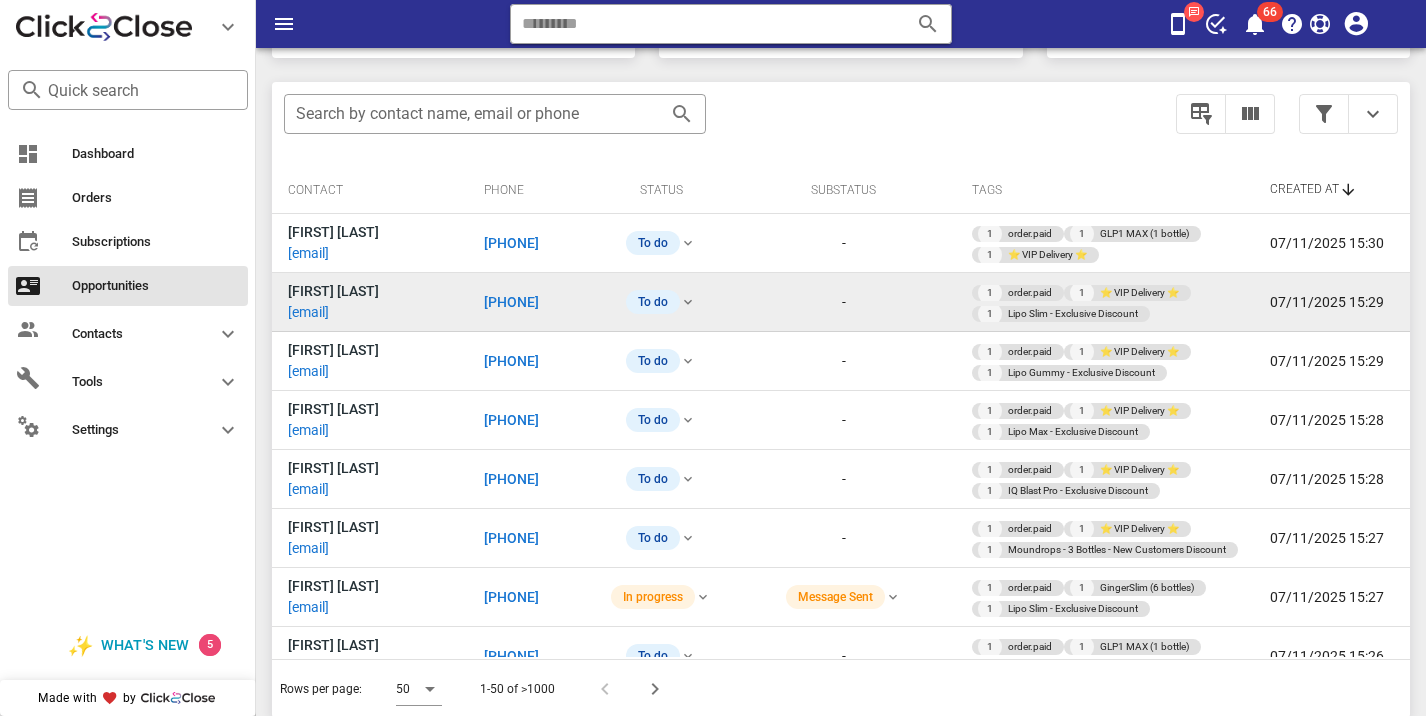 click on "[PHONE]" at bounding box center (511, 302) 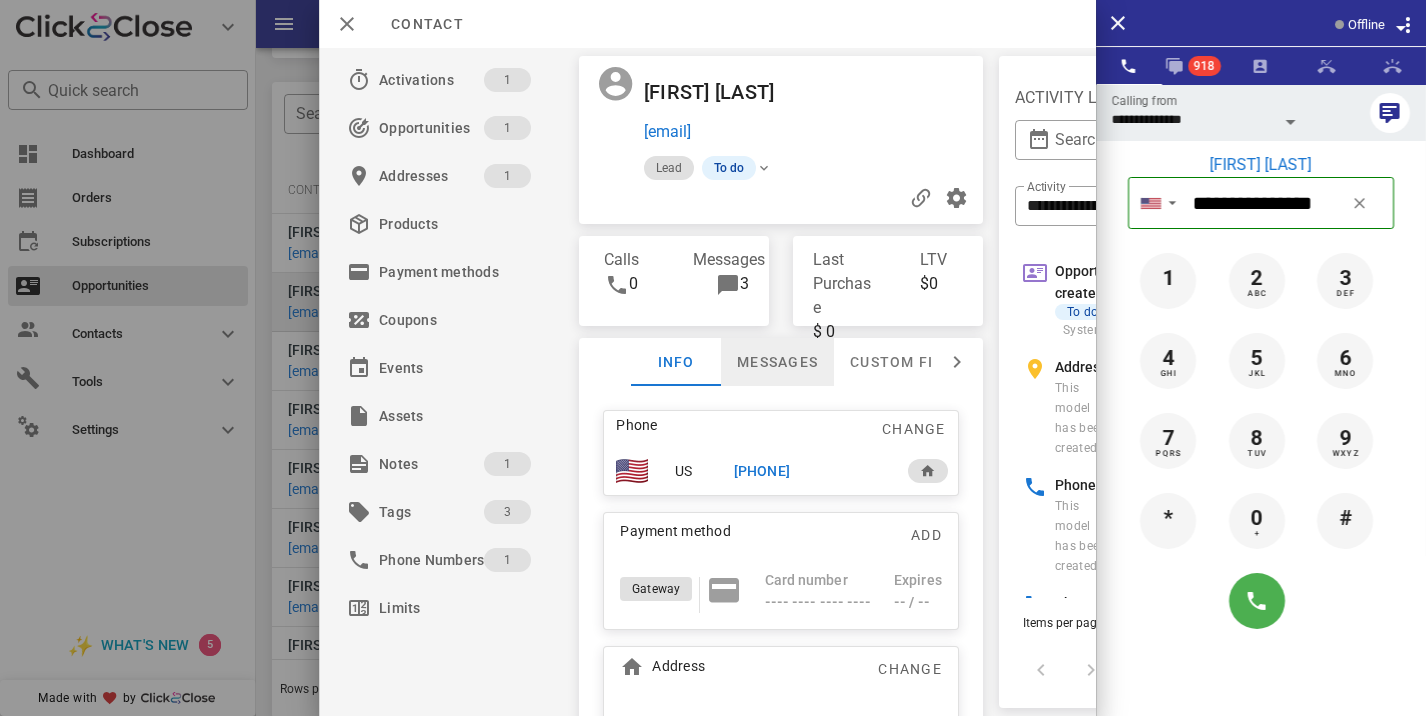 click on "Messages" at bounding box center [777, 362] 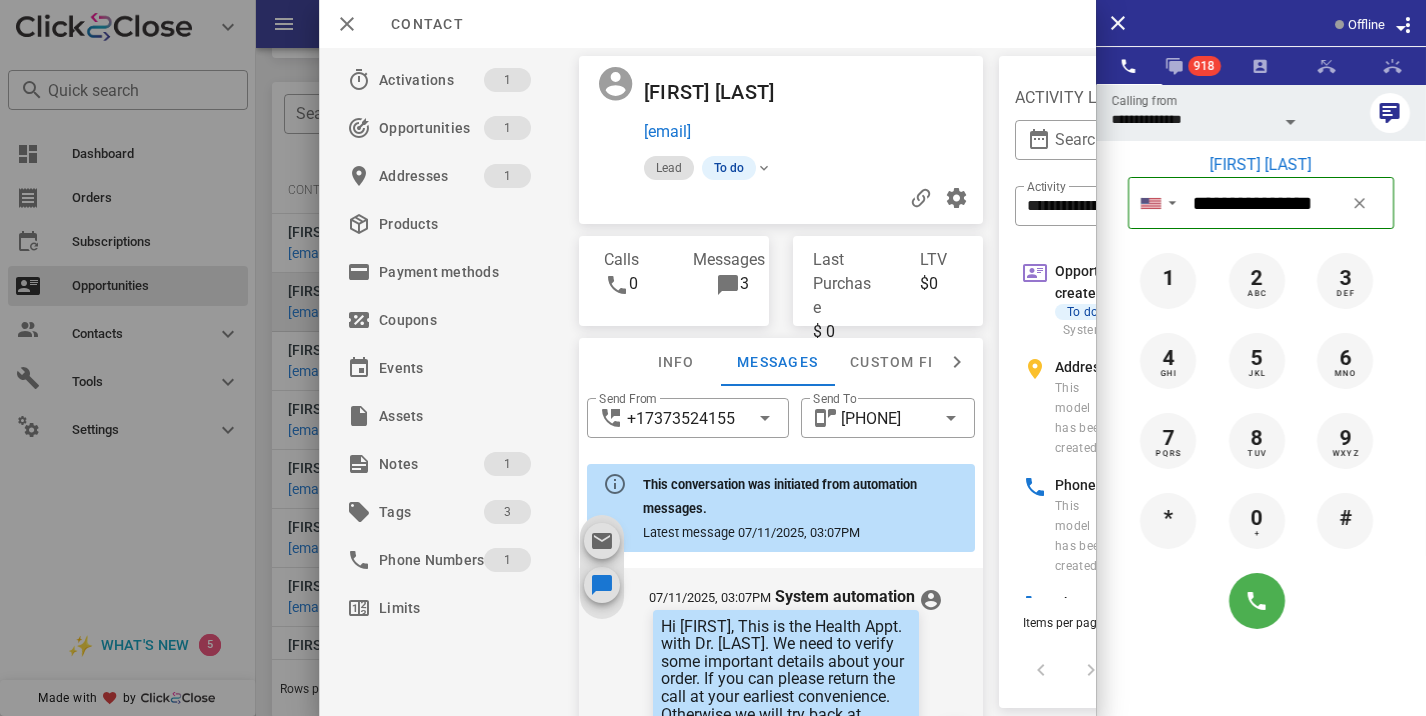 scroll, scrollTop: 657, scrollLeft: 0, axis: vertical 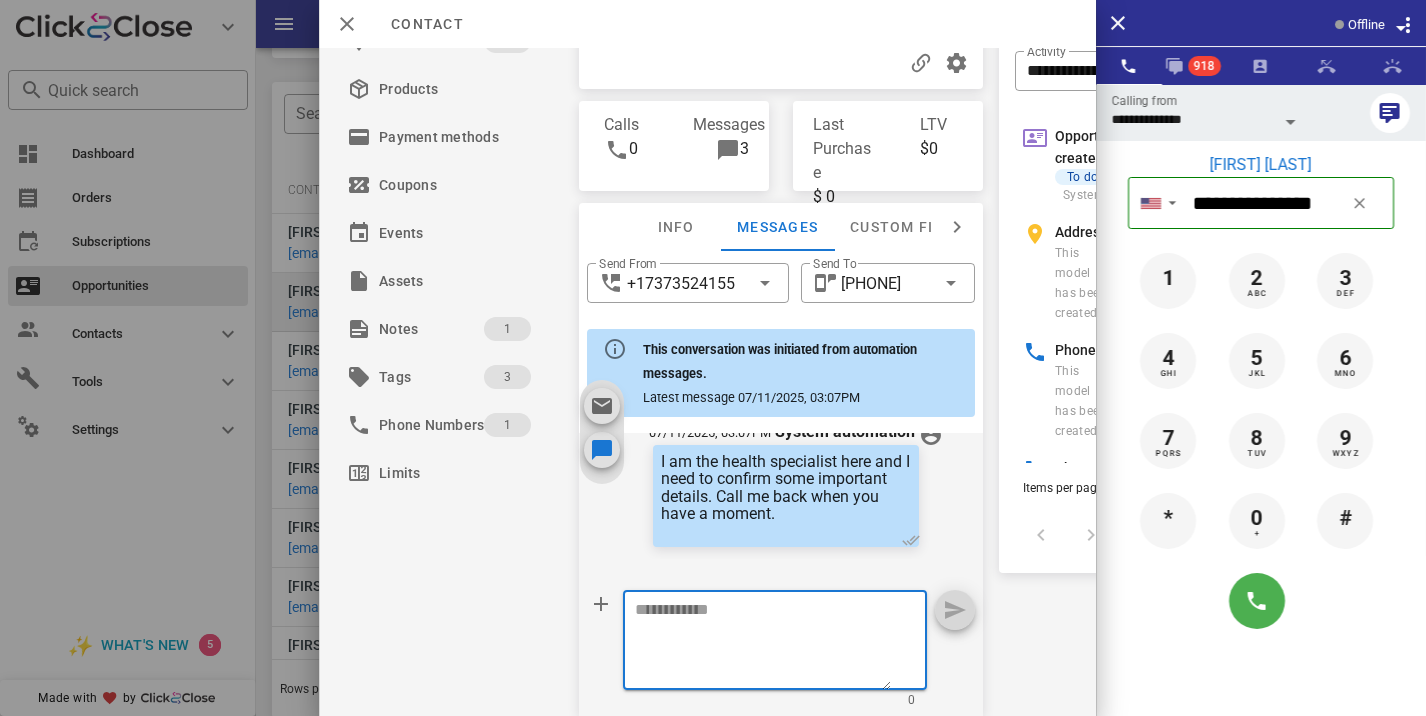 click at bounding box center [763, 643] 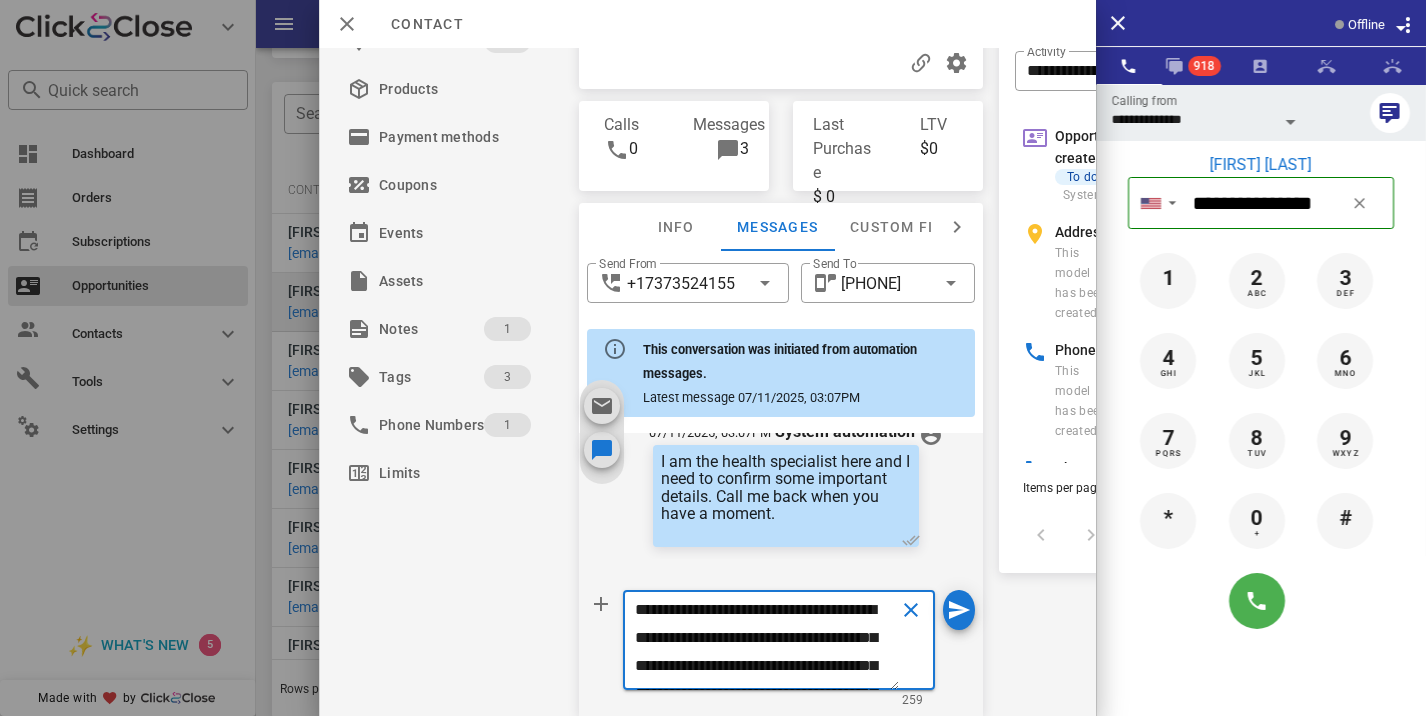 scroll, scrollTop: 186, scrollLeft: 0, axis: vertical 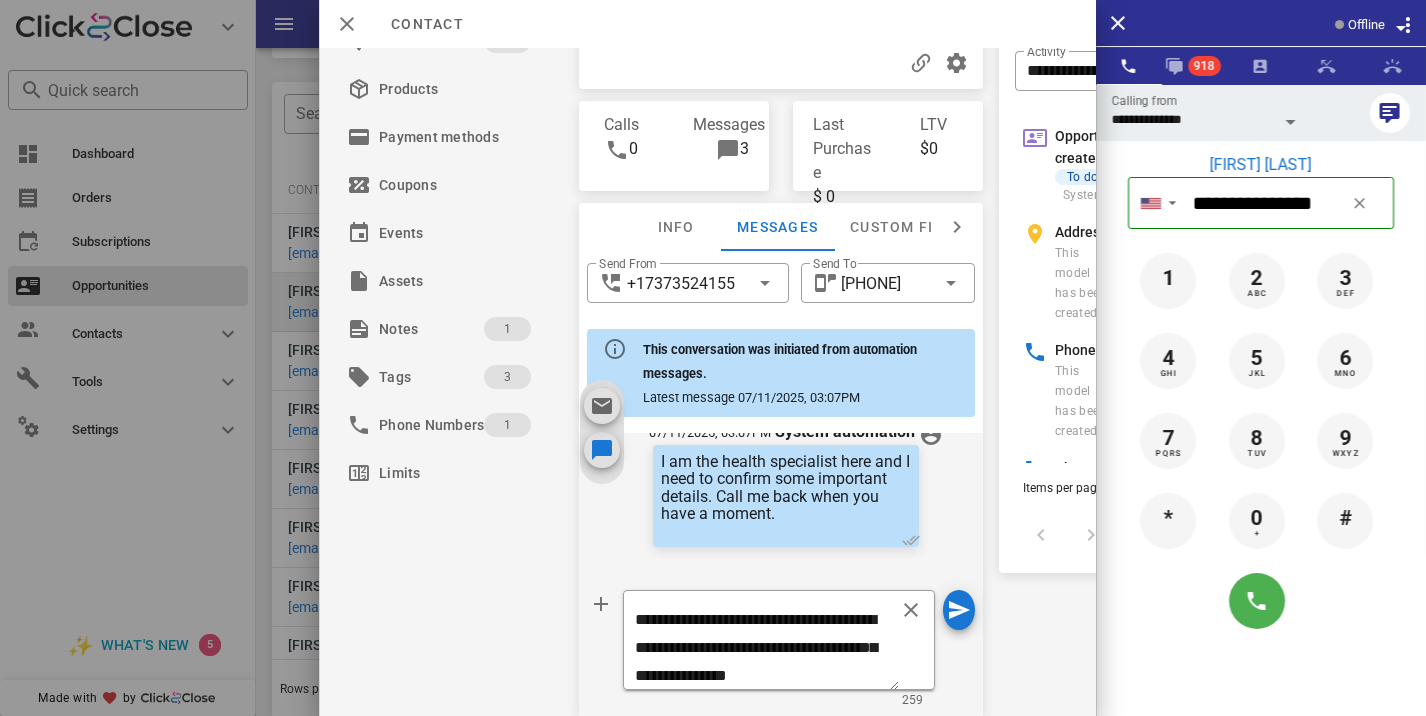 click on "**********" at bounding box center [779, 653] 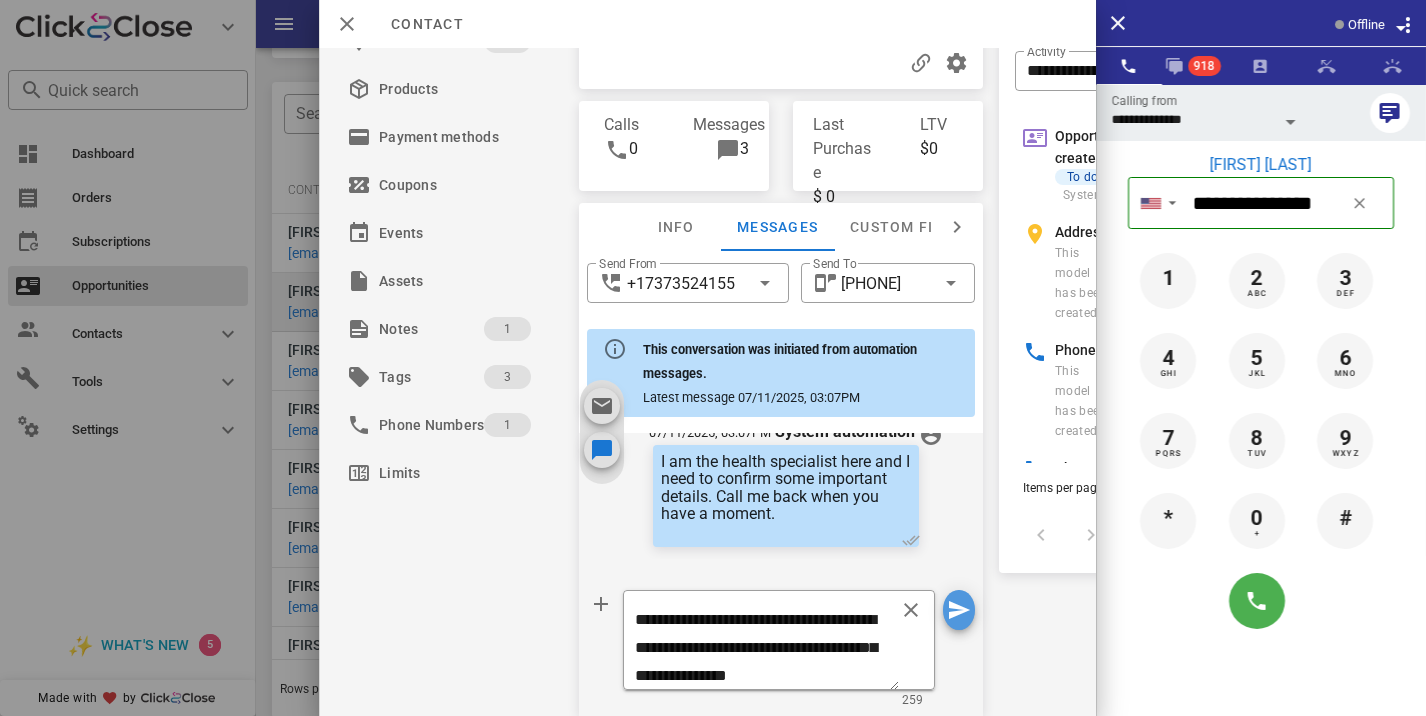 click at bounding box center [959, 610] 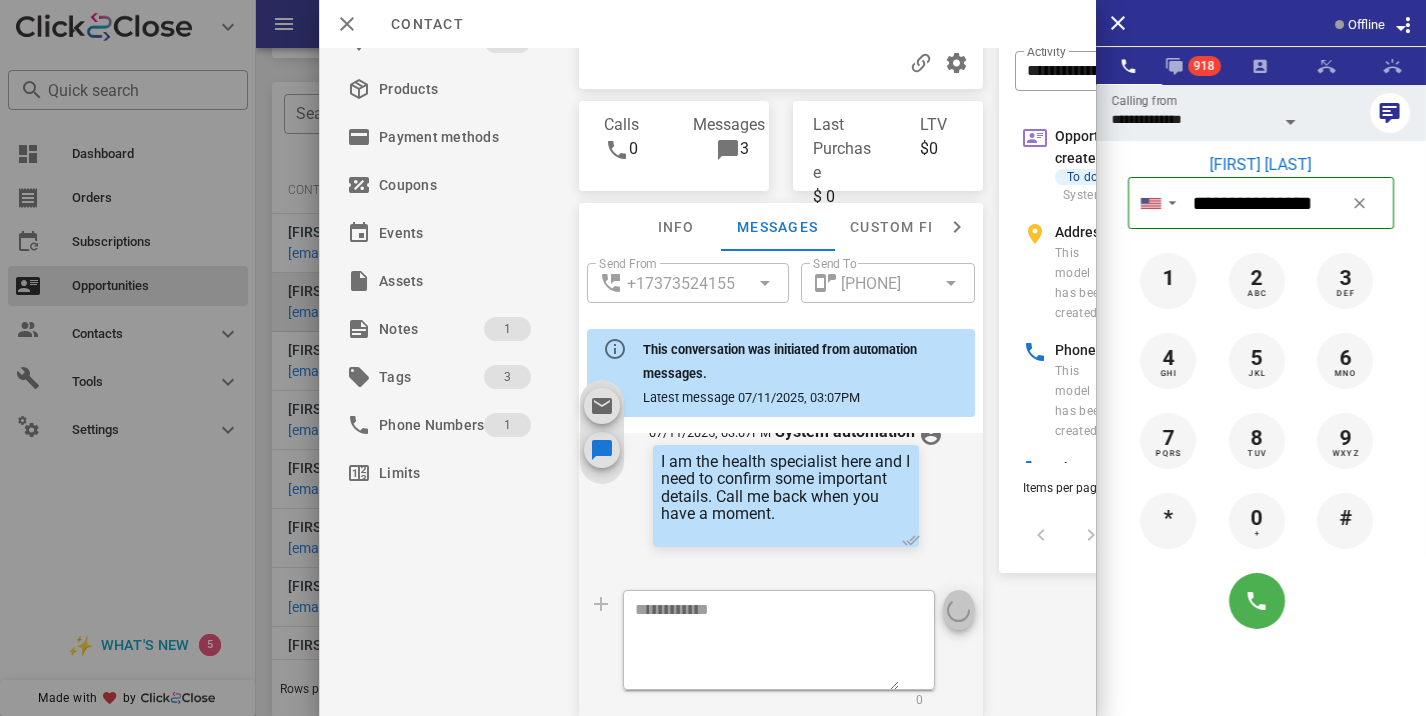 scroll, scrollTop: 0, scrollLeft: 0, axis: both 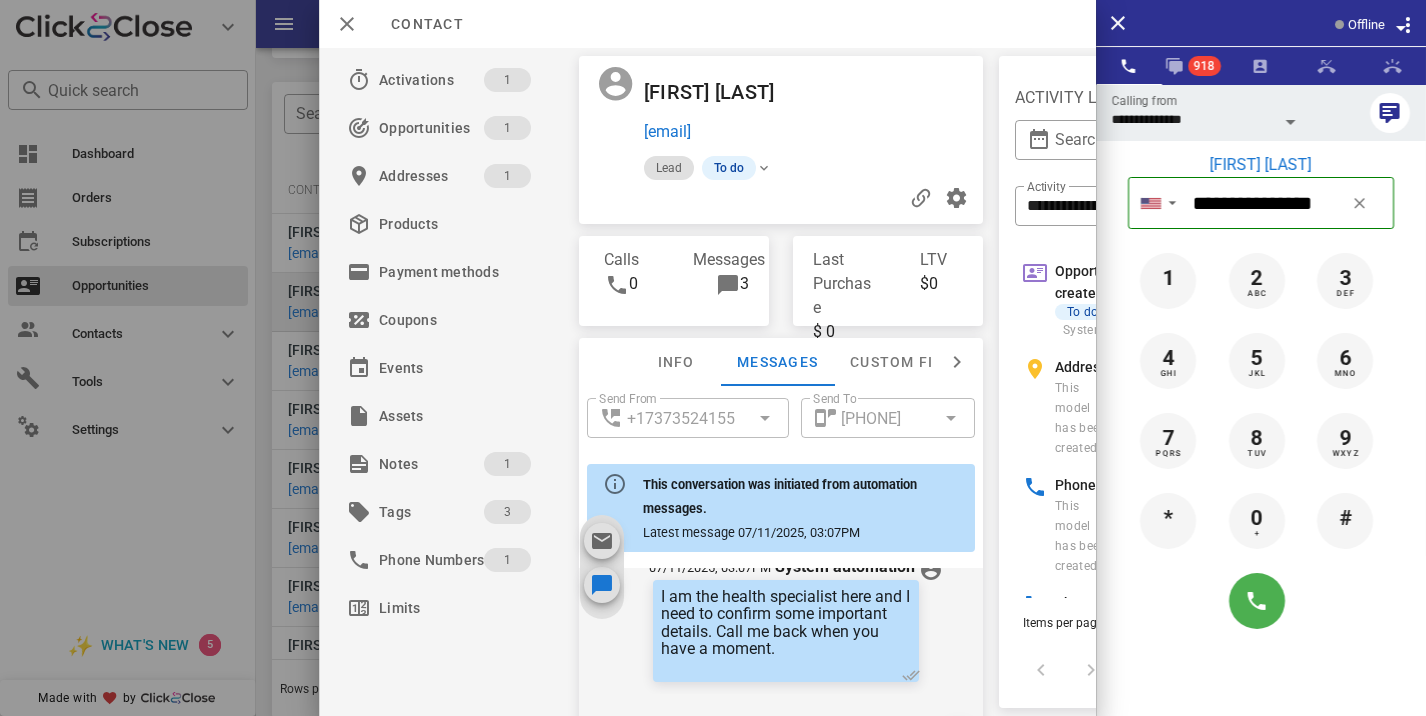 click at bounding box center [781, 198] 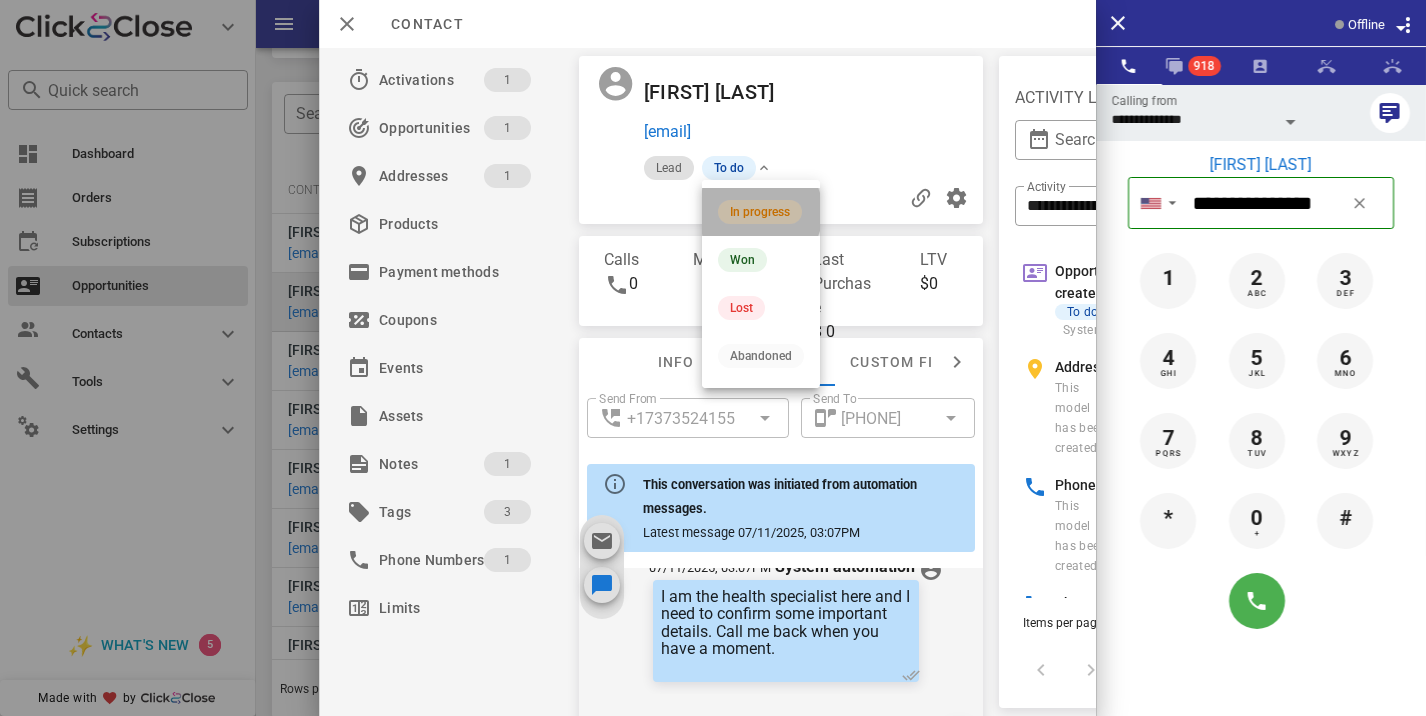 click on "In progress" at bounding box center [760, 212] 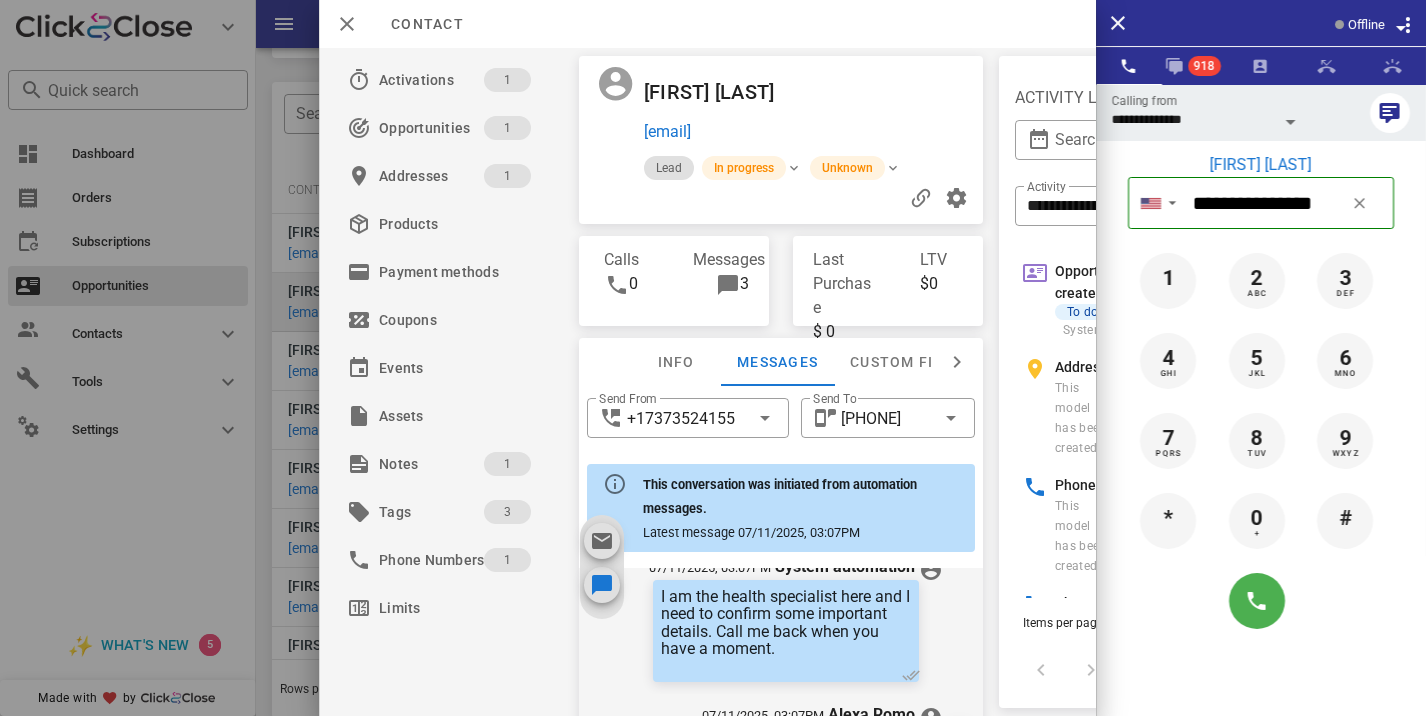 scroll, scrollTop: 876, scrollLeft: 0, axis: vertical 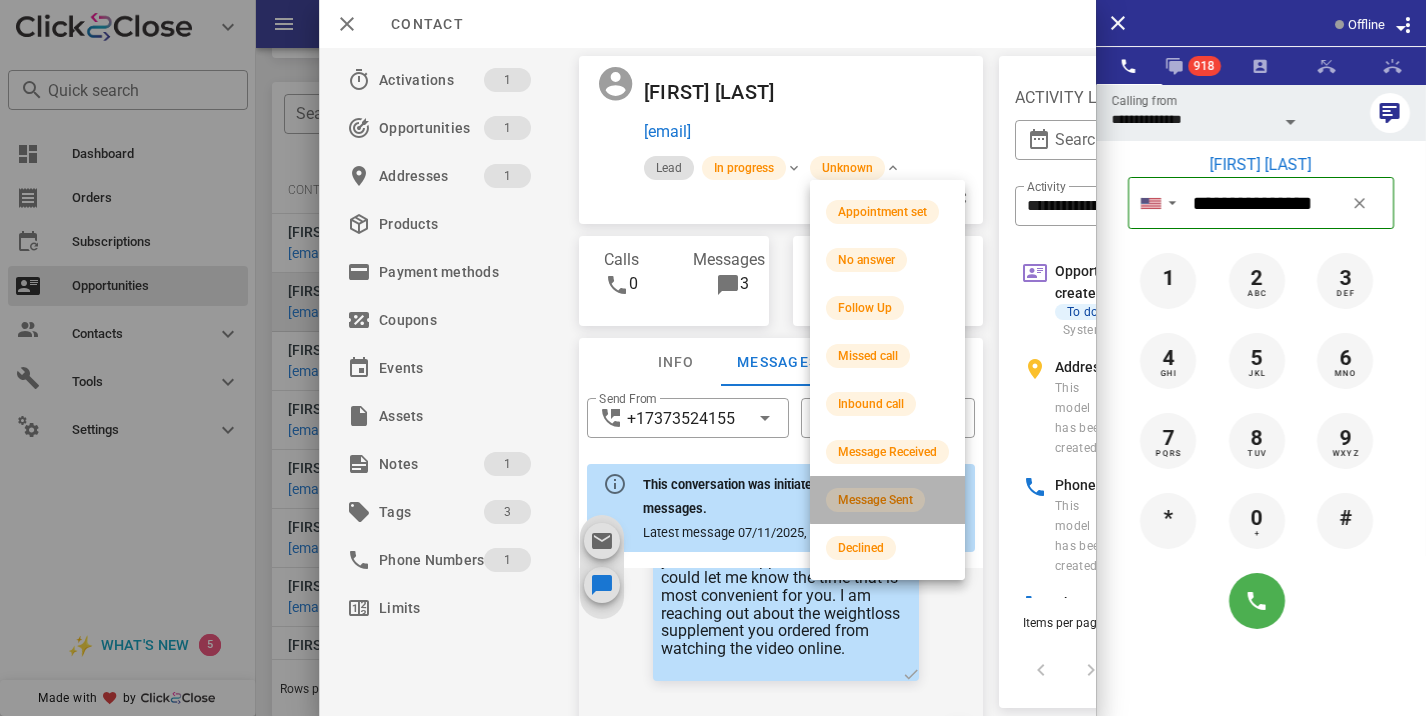 click on "Message Sent" at bounding box center [887, 500] 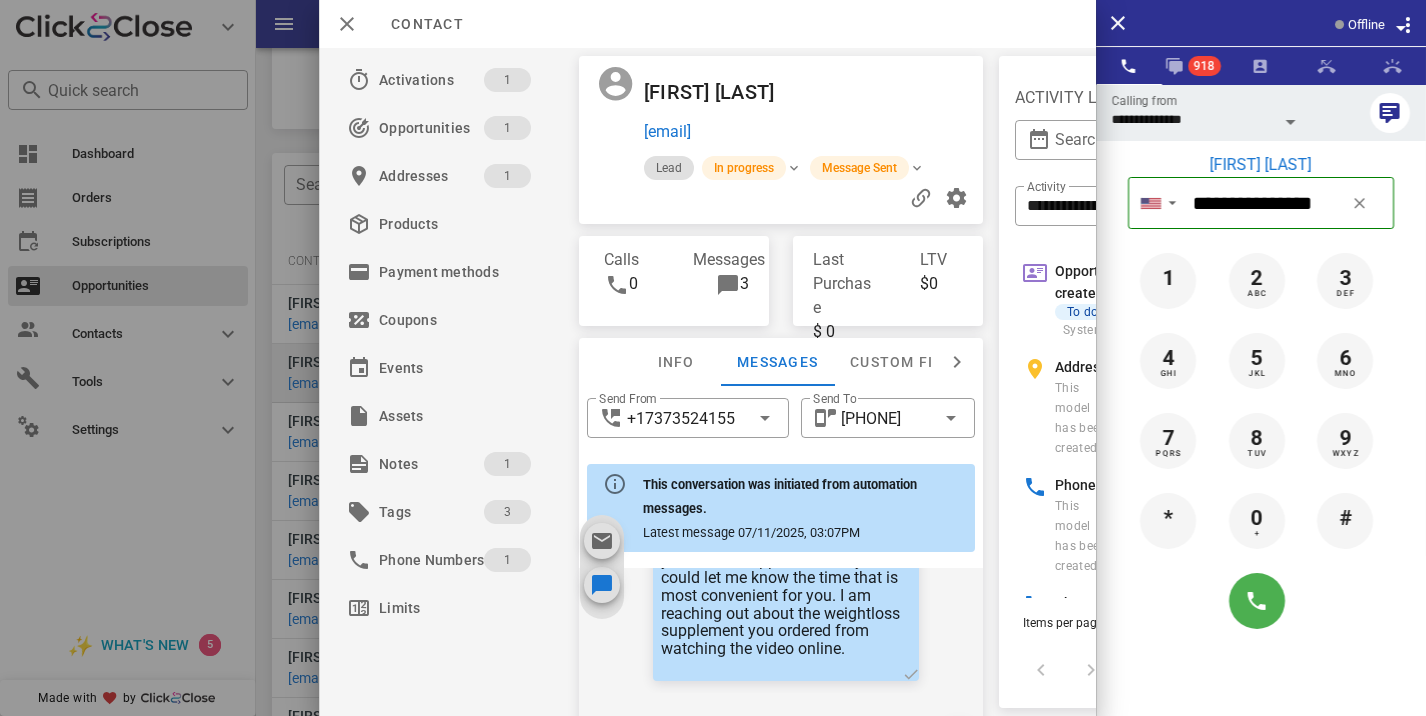 scroll, scrollTop: 275, scrollLeft: 0, axis: vertical 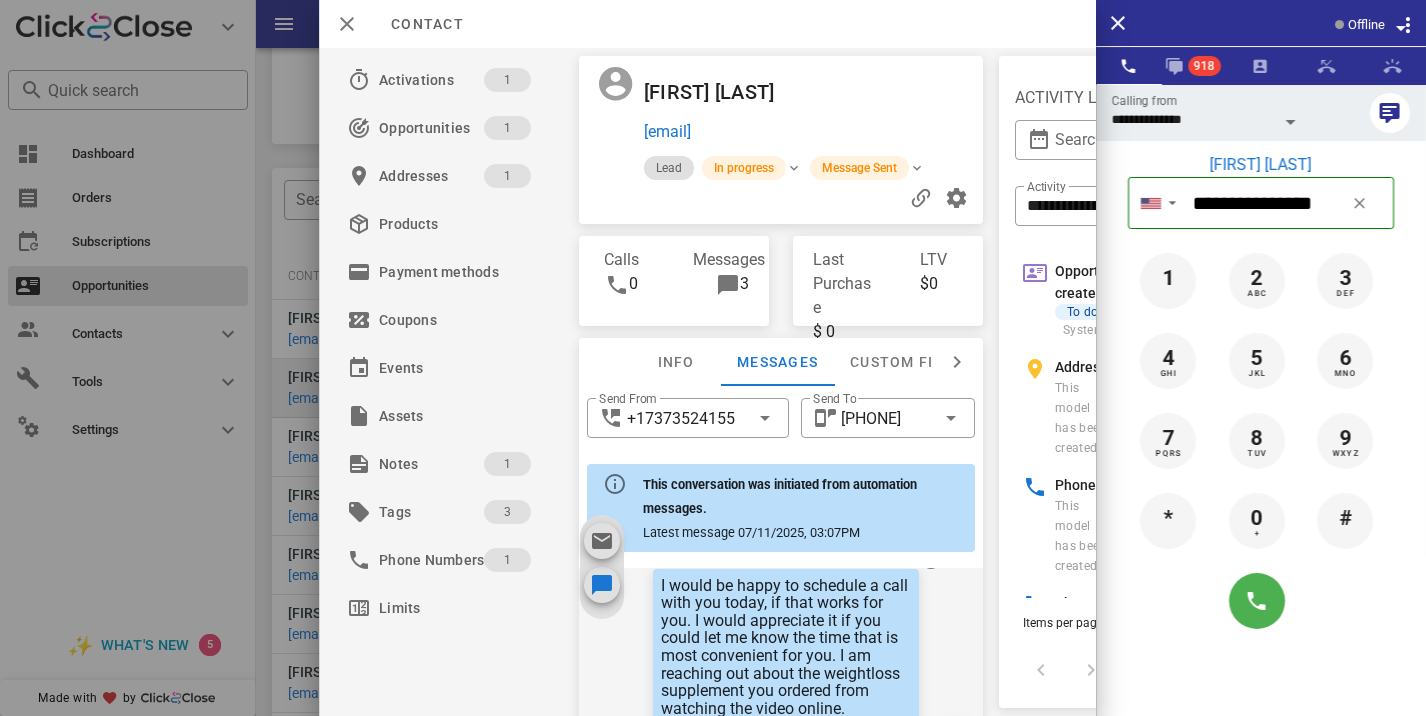 click at bounding box center (713, 358) 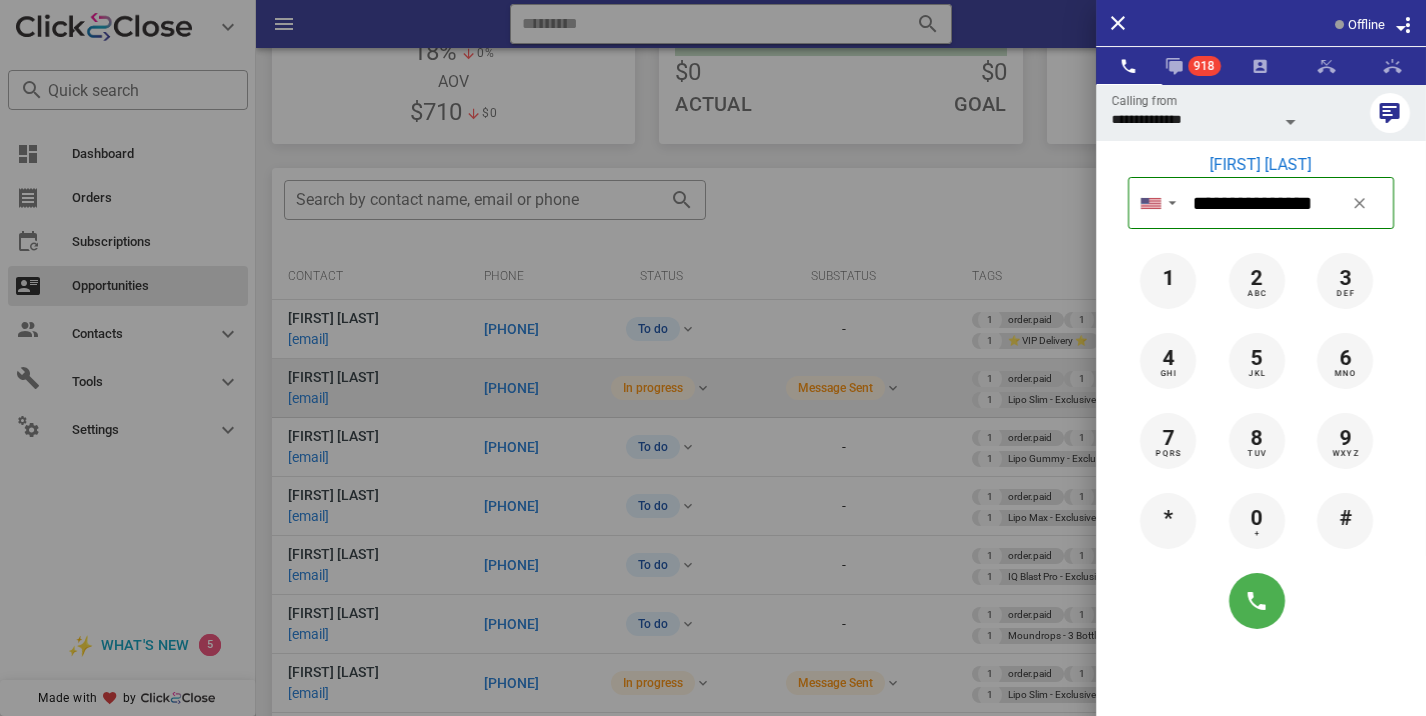 click at bounding box center (713, 358) 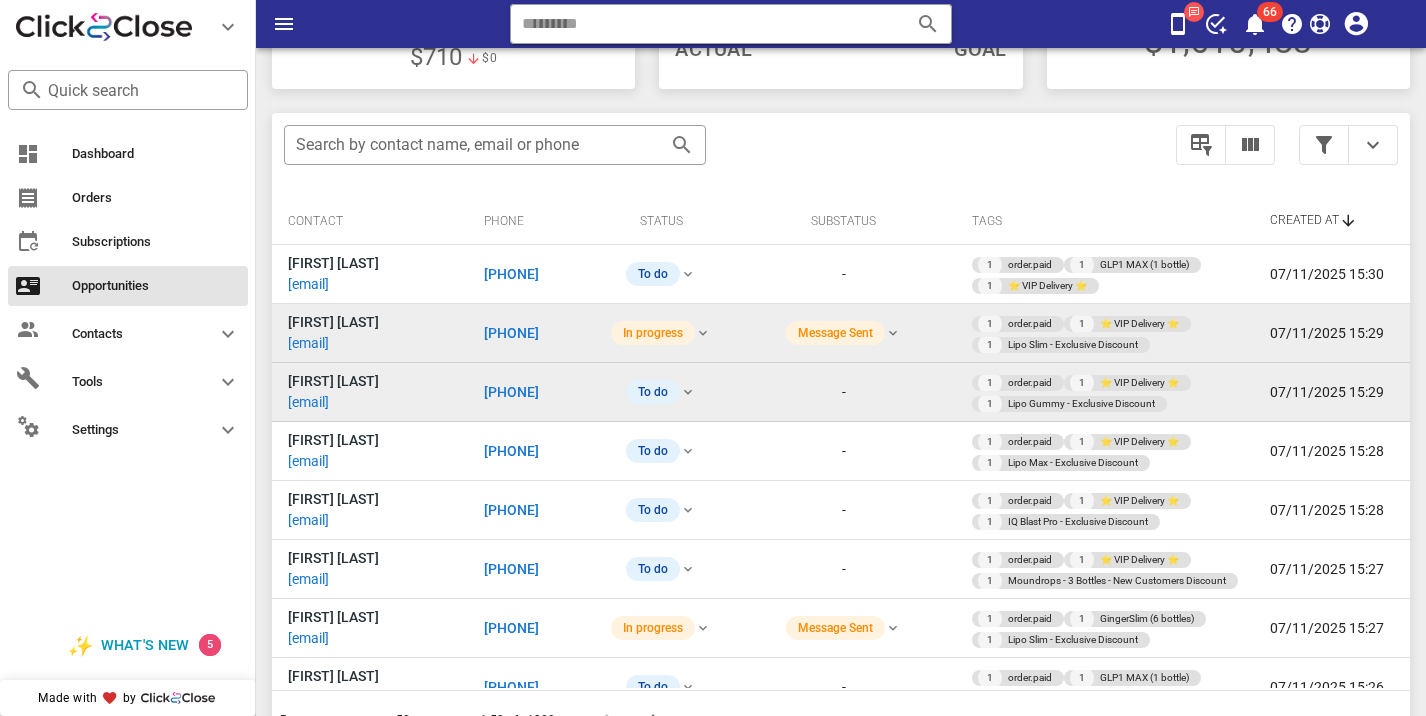 scroll, scrollTop: 368, scrollLeft: 0, axis: vertical 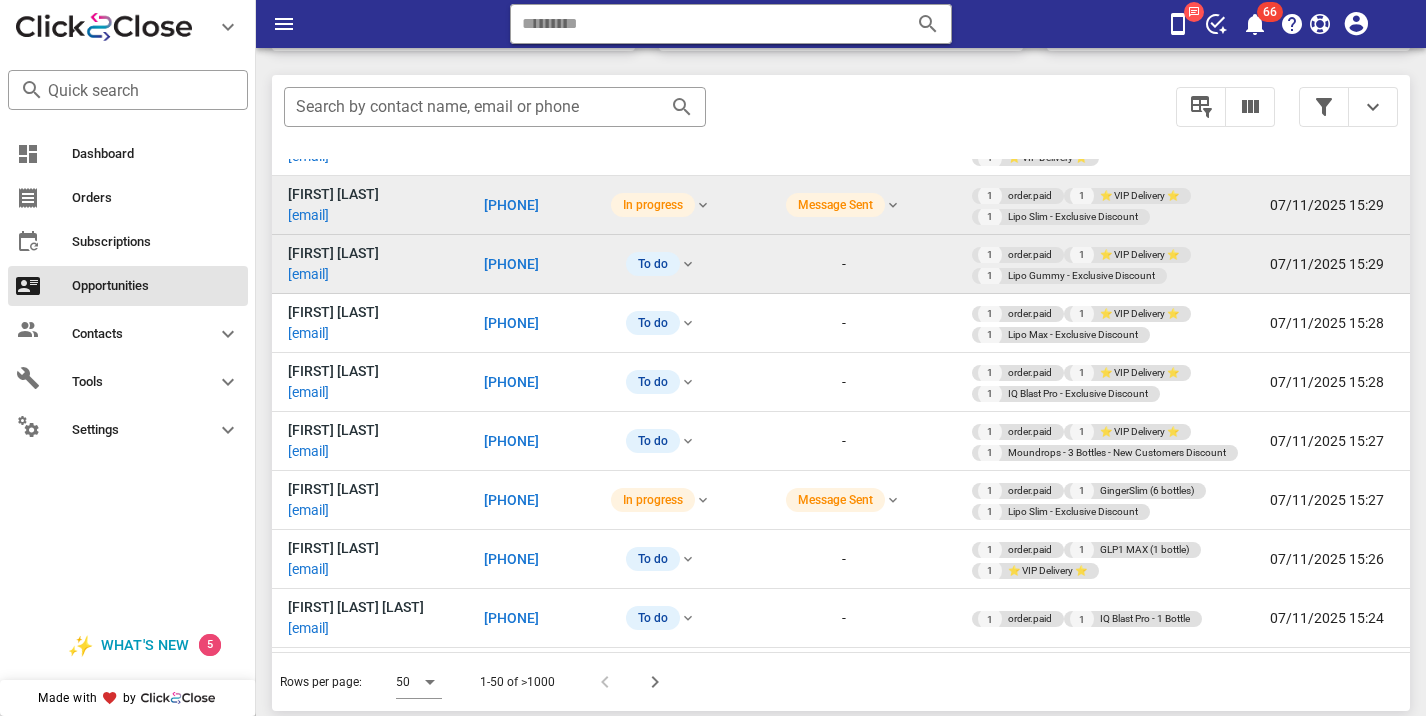 click on "[PHONE]" at bounding box center [511, 264] 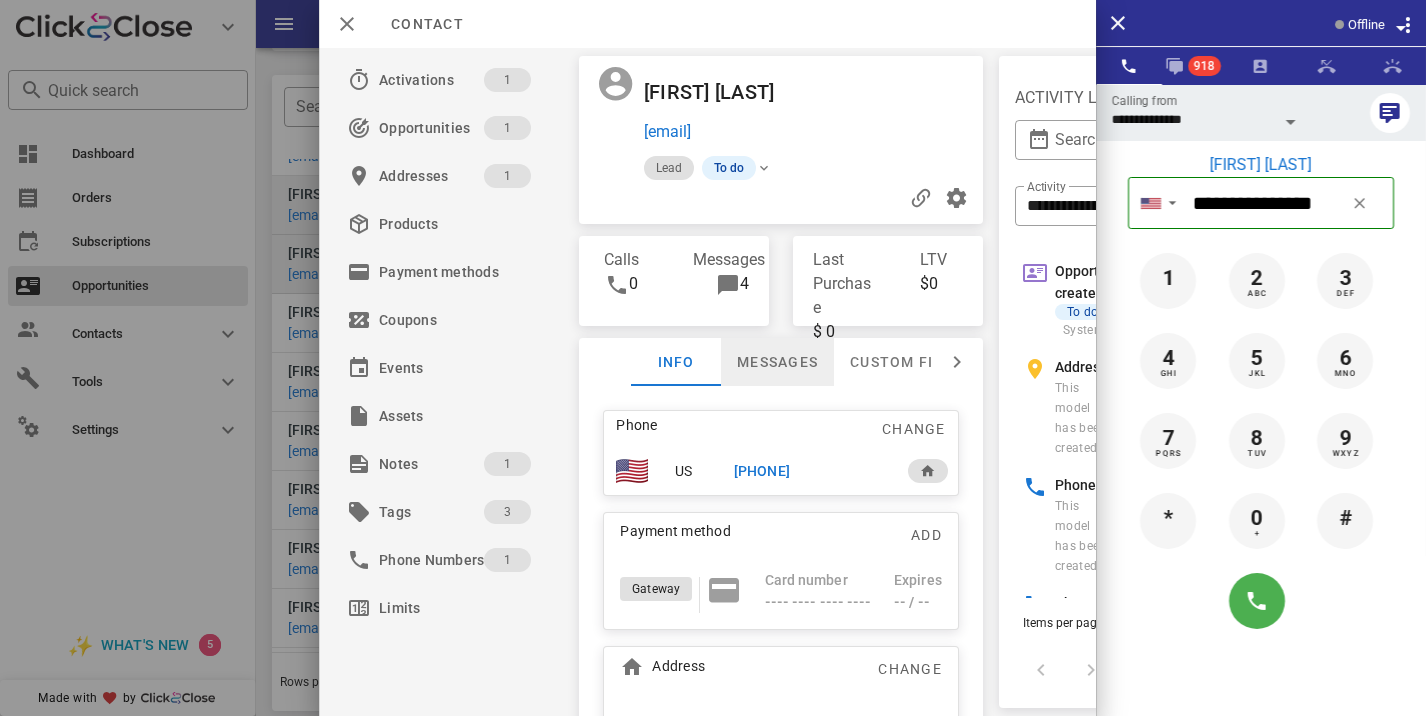 click on "Messages" at bounding box center (777, 362) 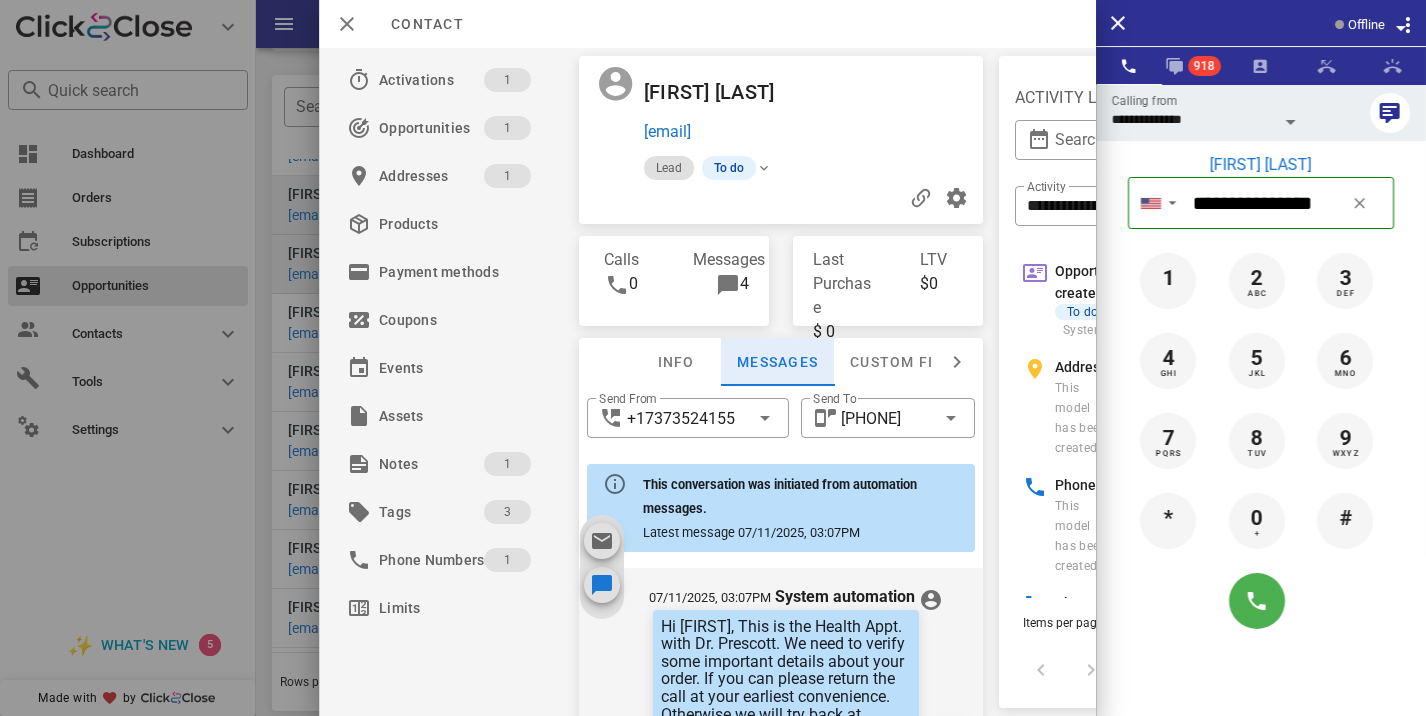 scroll, scrollTop: 657, scrollLeft: 0, axis: vertical 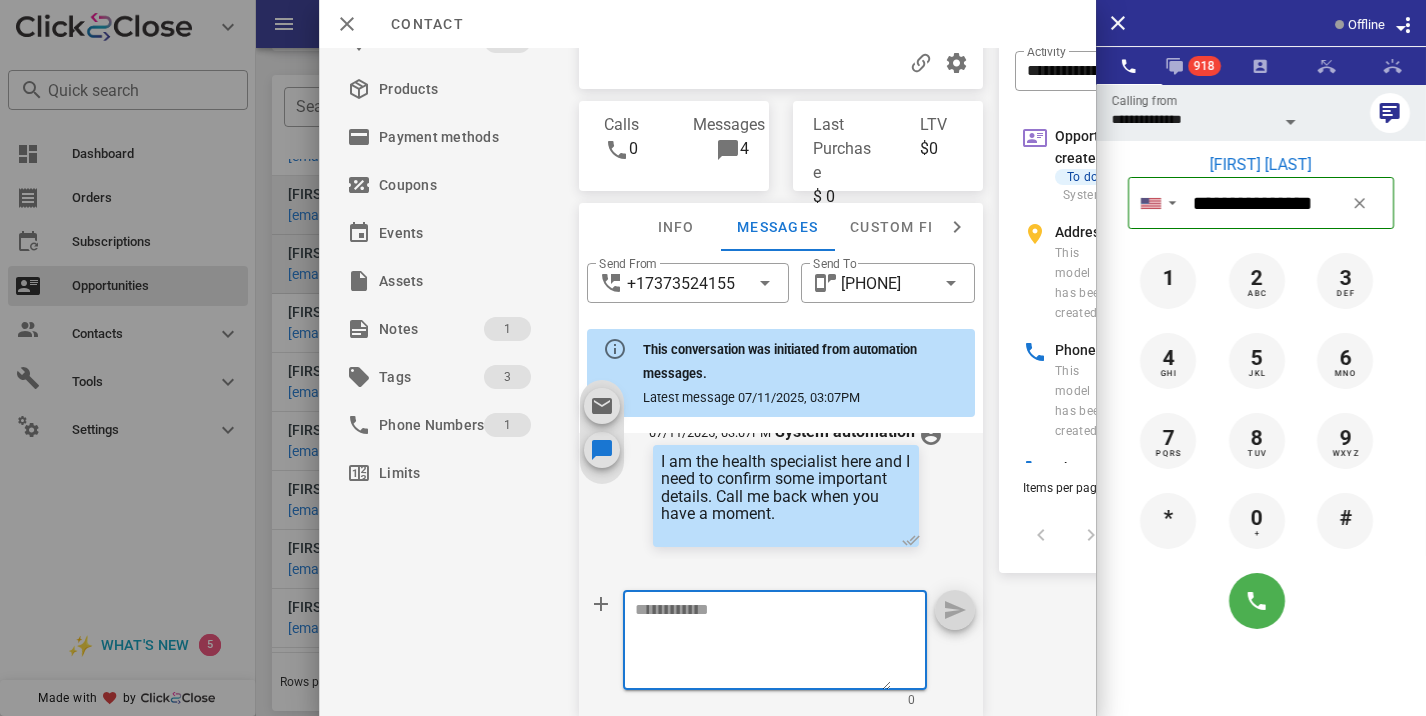 click at bounding box center [763, 643] 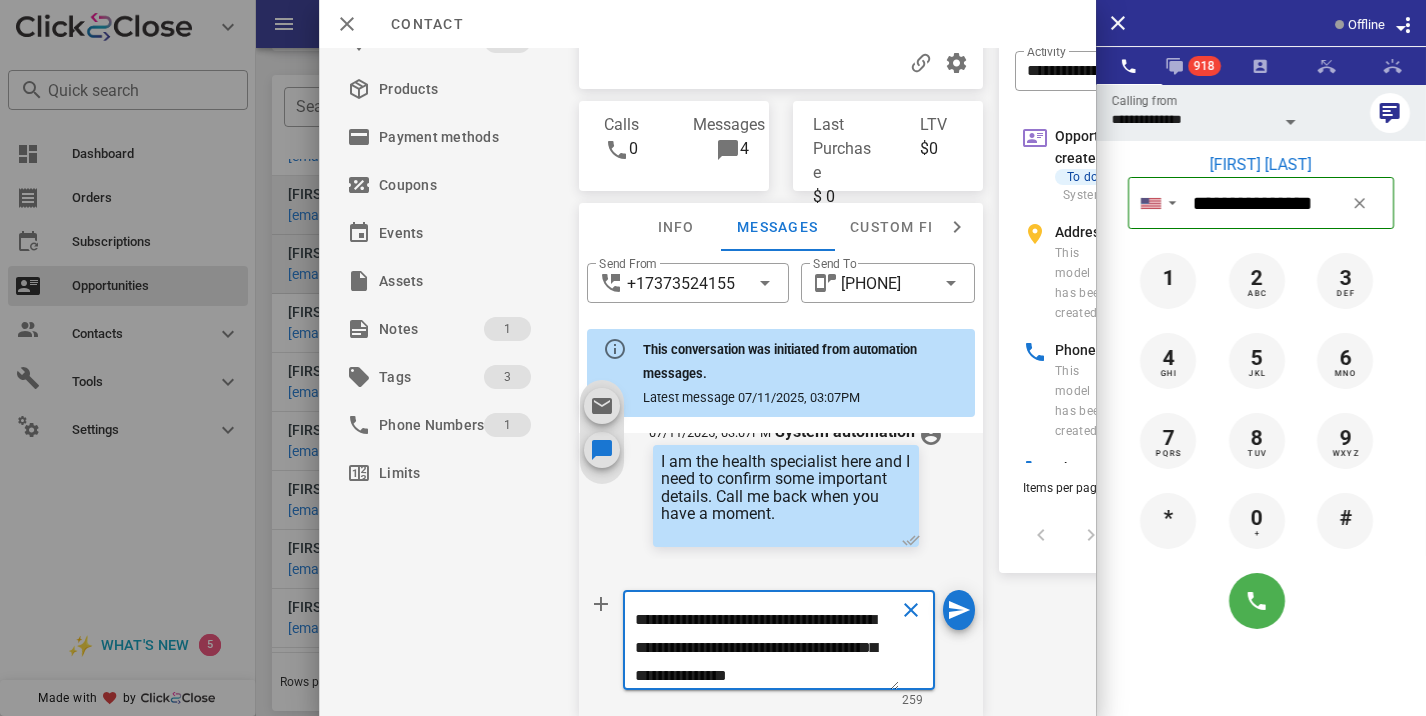 scroll, scrollTop: 0, scrollLeft: 0, axis: both 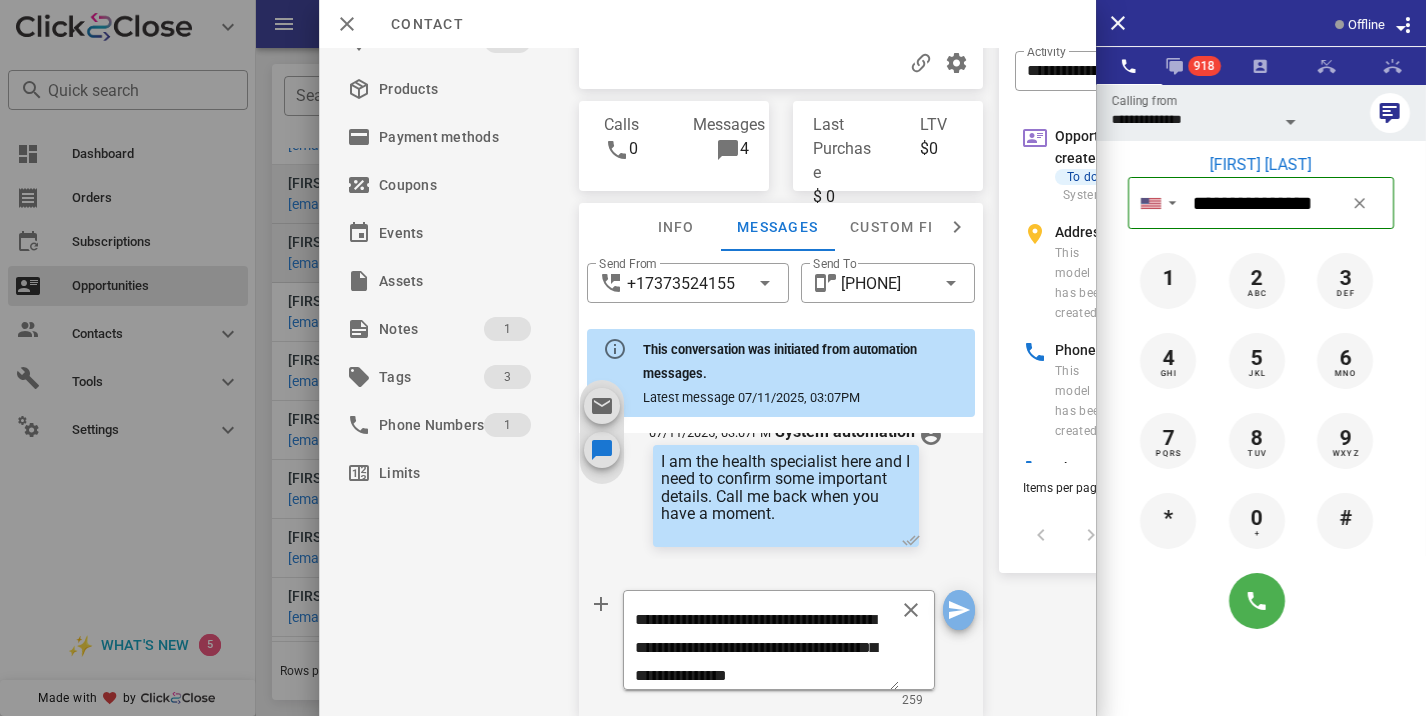 click at bounding box center (959, 610) 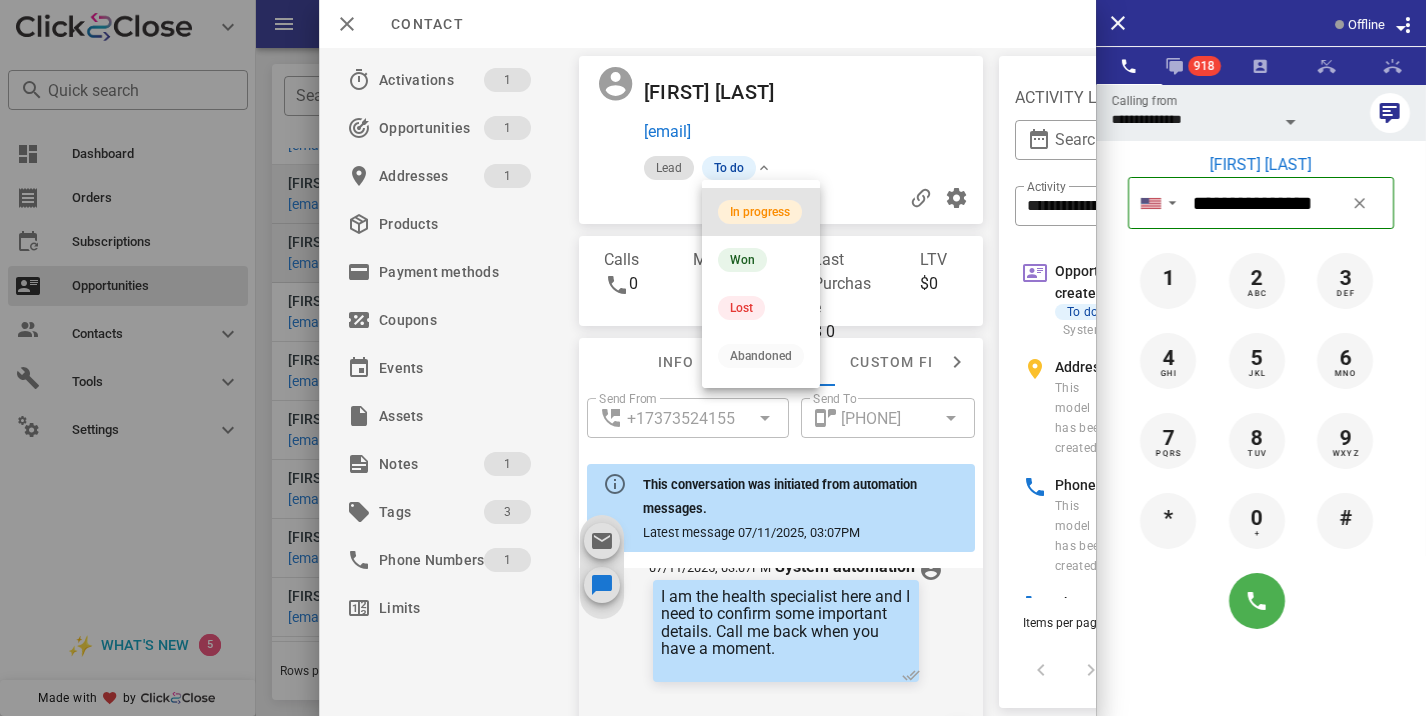 click on "In progress" at bounding box center [760, 212] 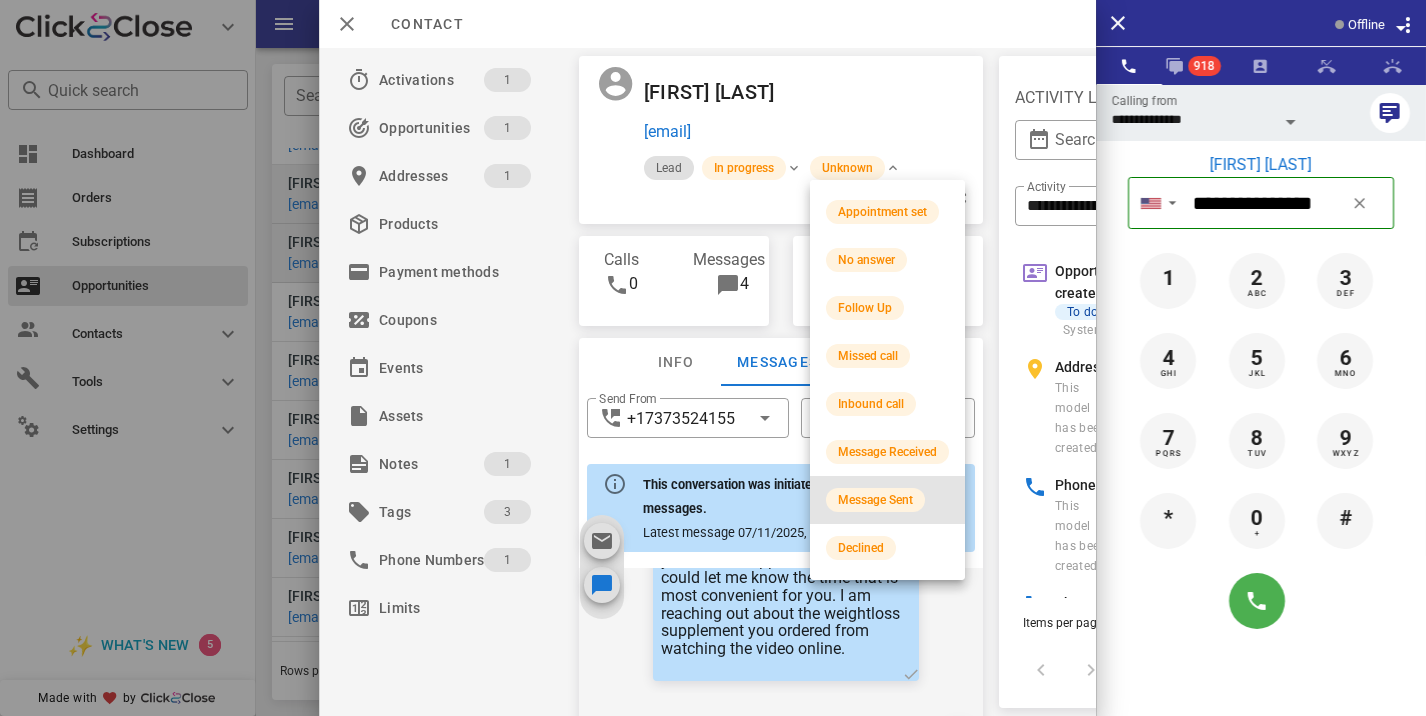 click on "Message Sent" at bounding box center [887, 500] 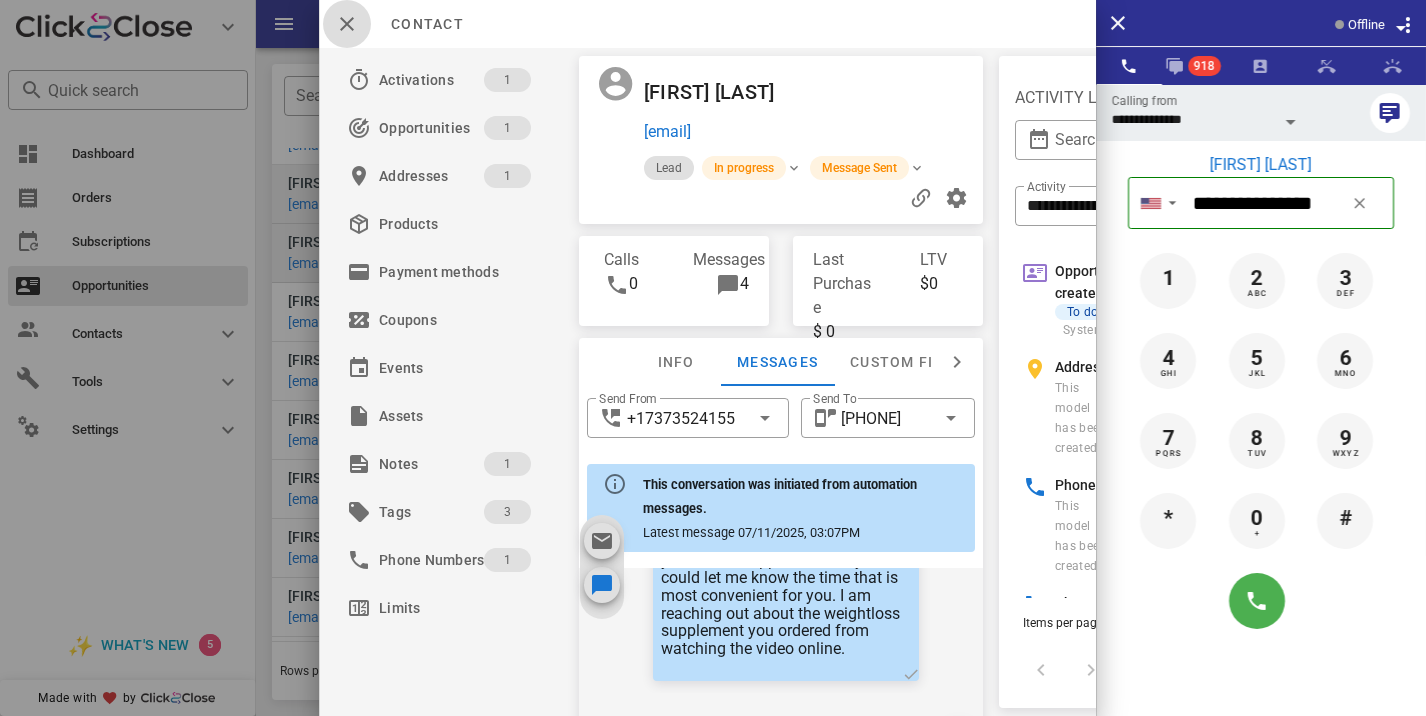 click at bounding box center [347, 24] 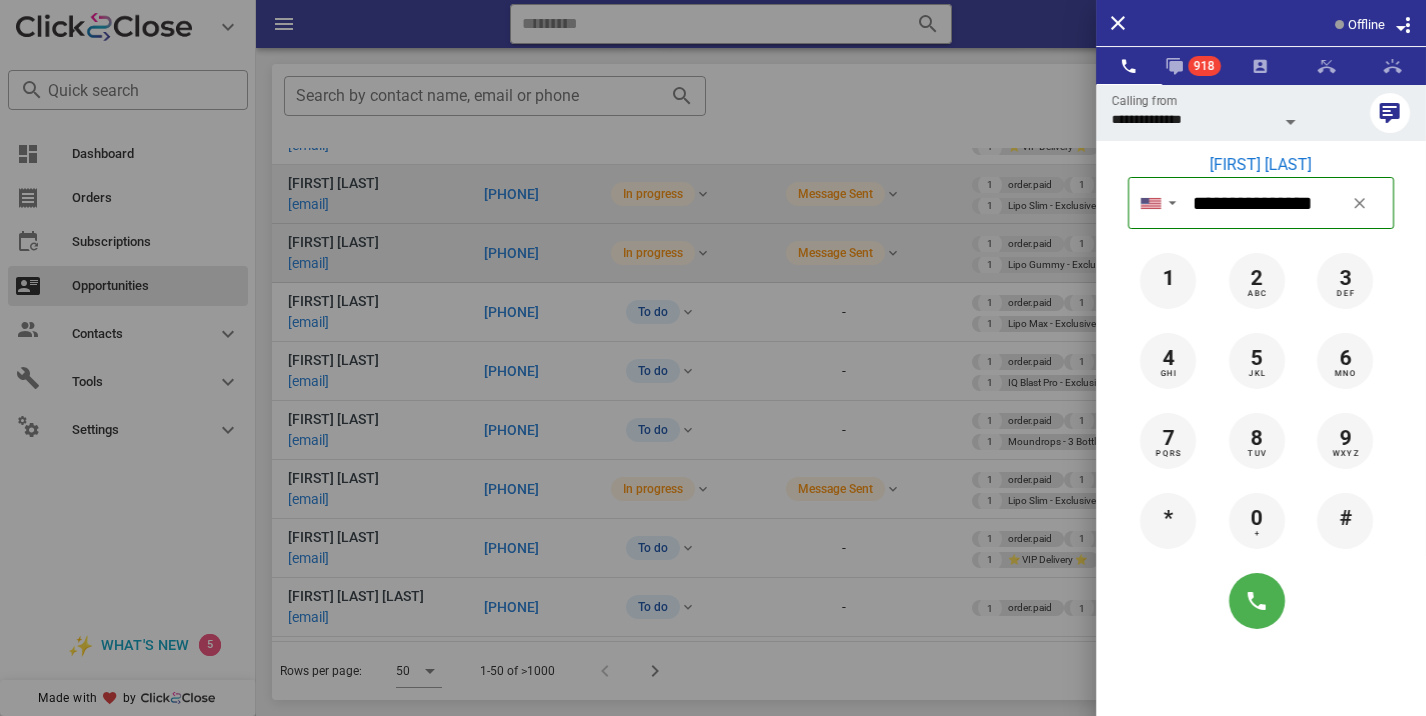 click at bounding box center (713, 358) 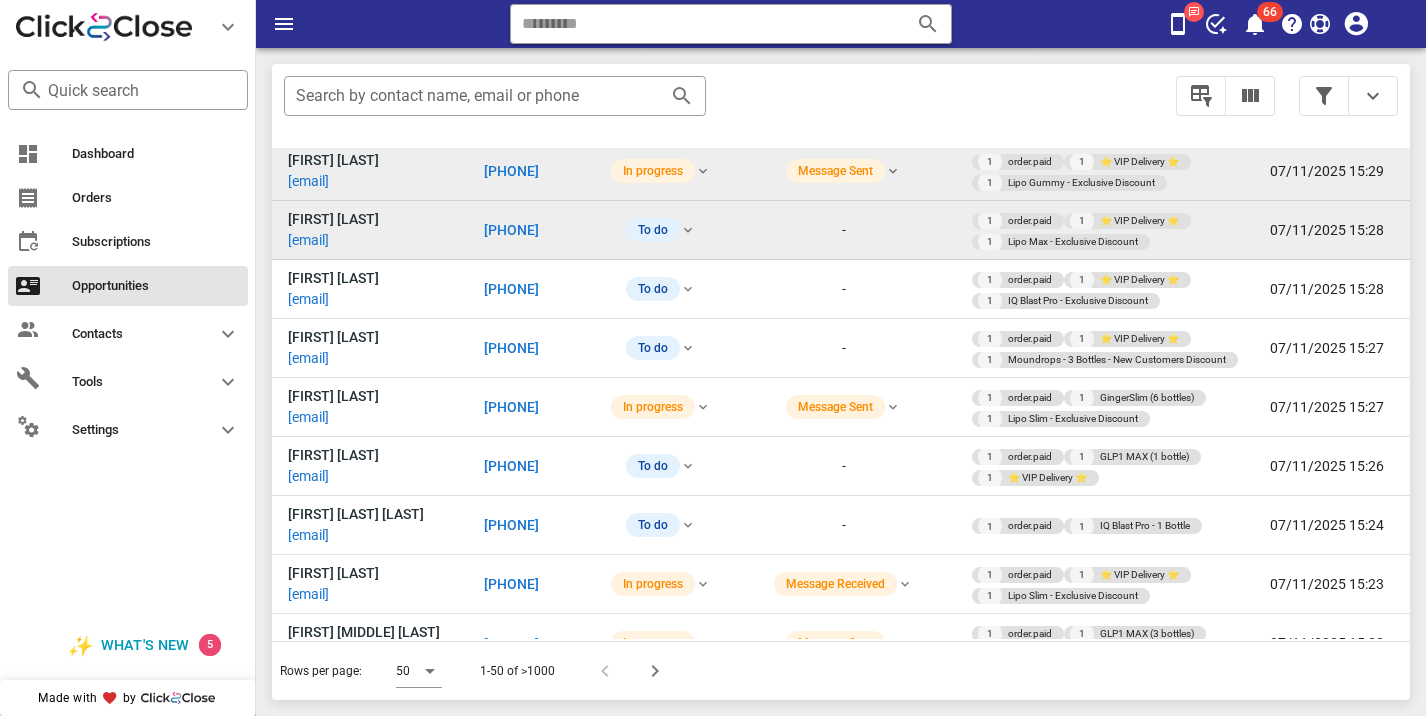 click on "[PHONE]" at bounding box center (511, 230) 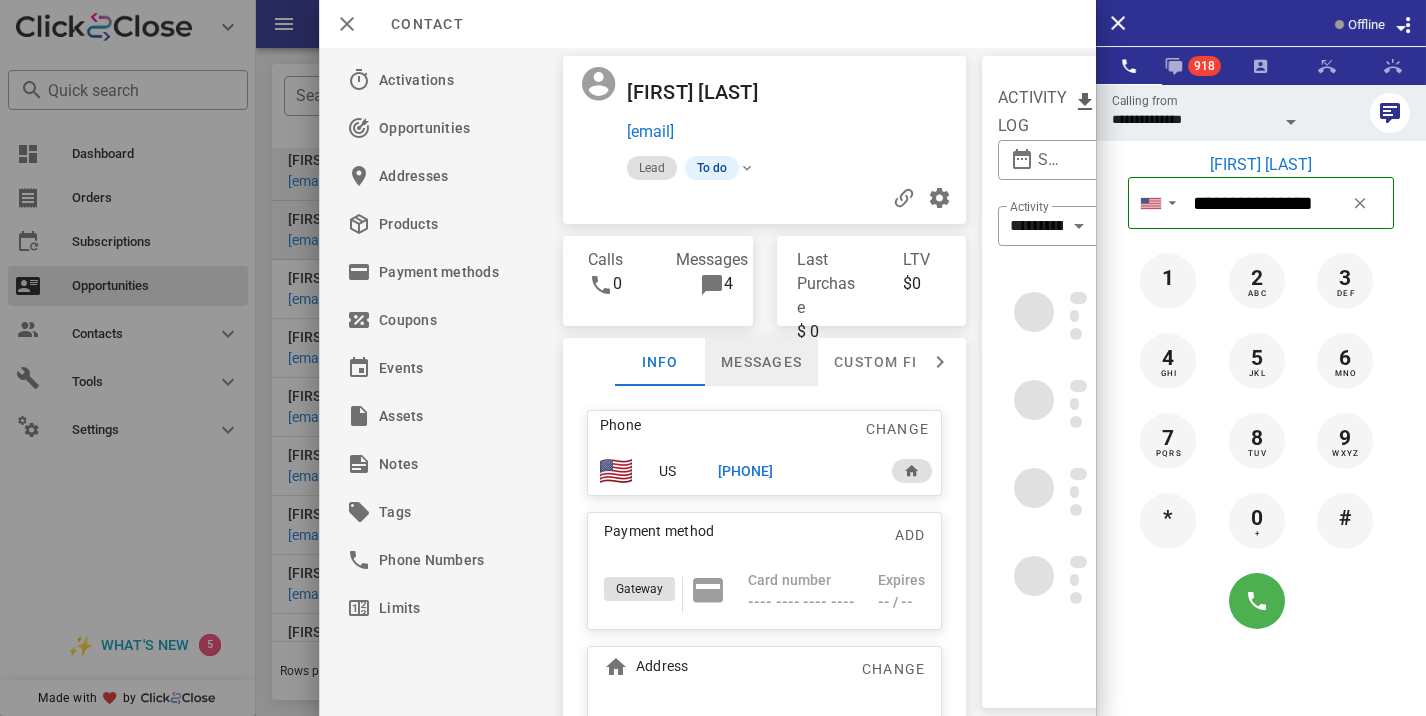 click on "Messages" at bounding box center [761, 362] 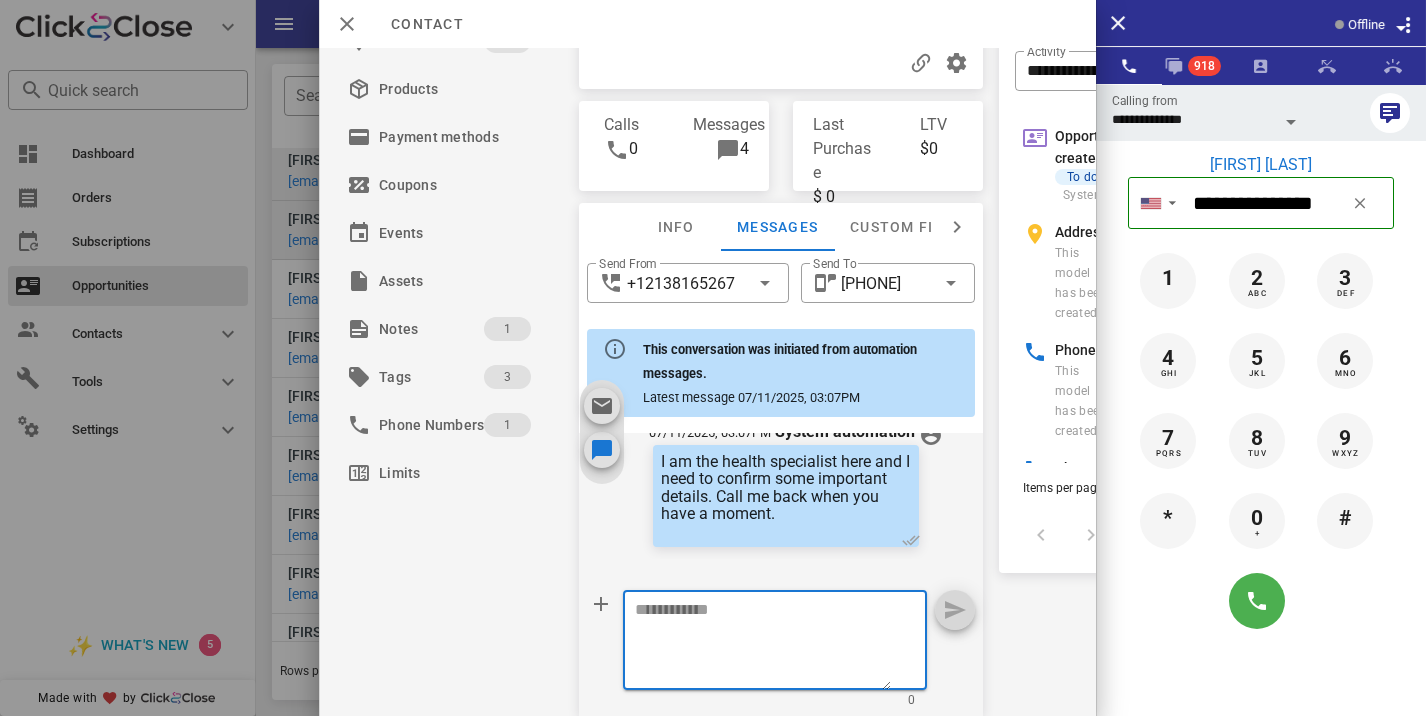 click at bounding box center (763, 643) 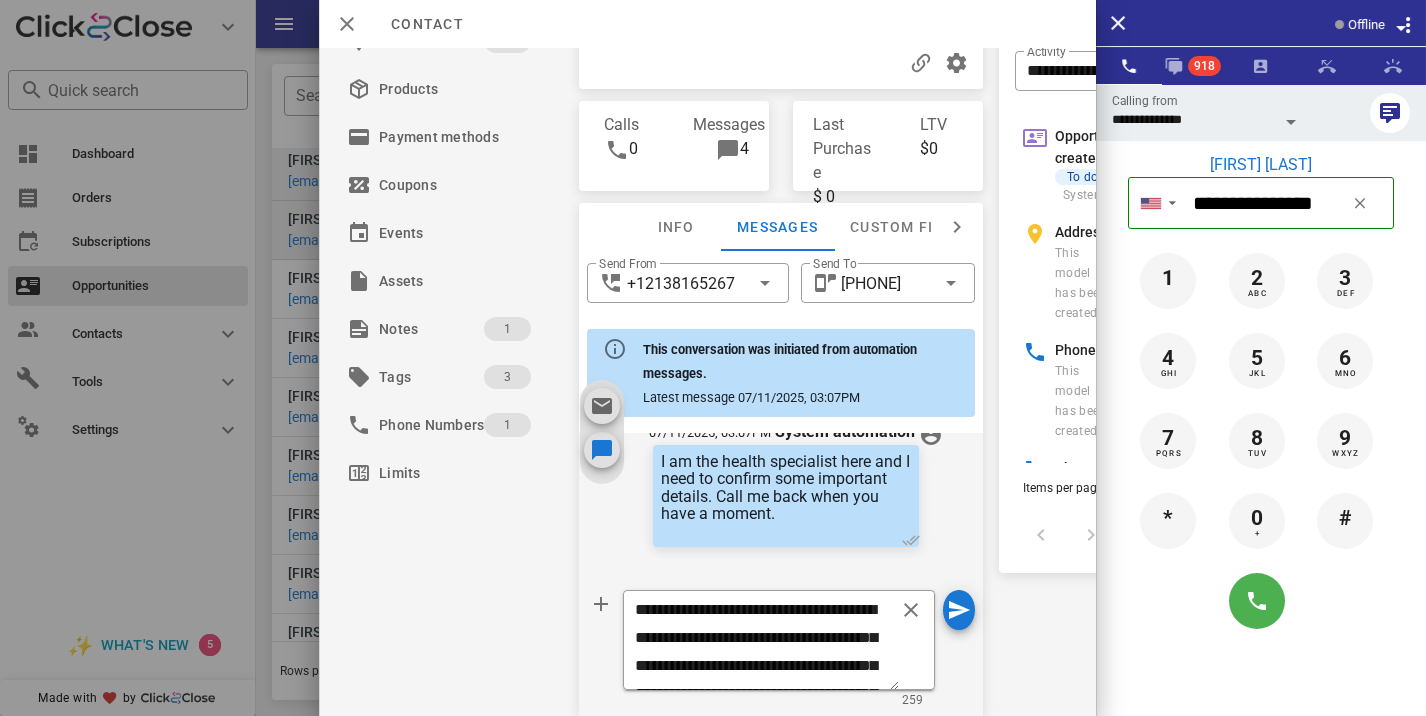 click on "**********" at bounding box center (779, 653) 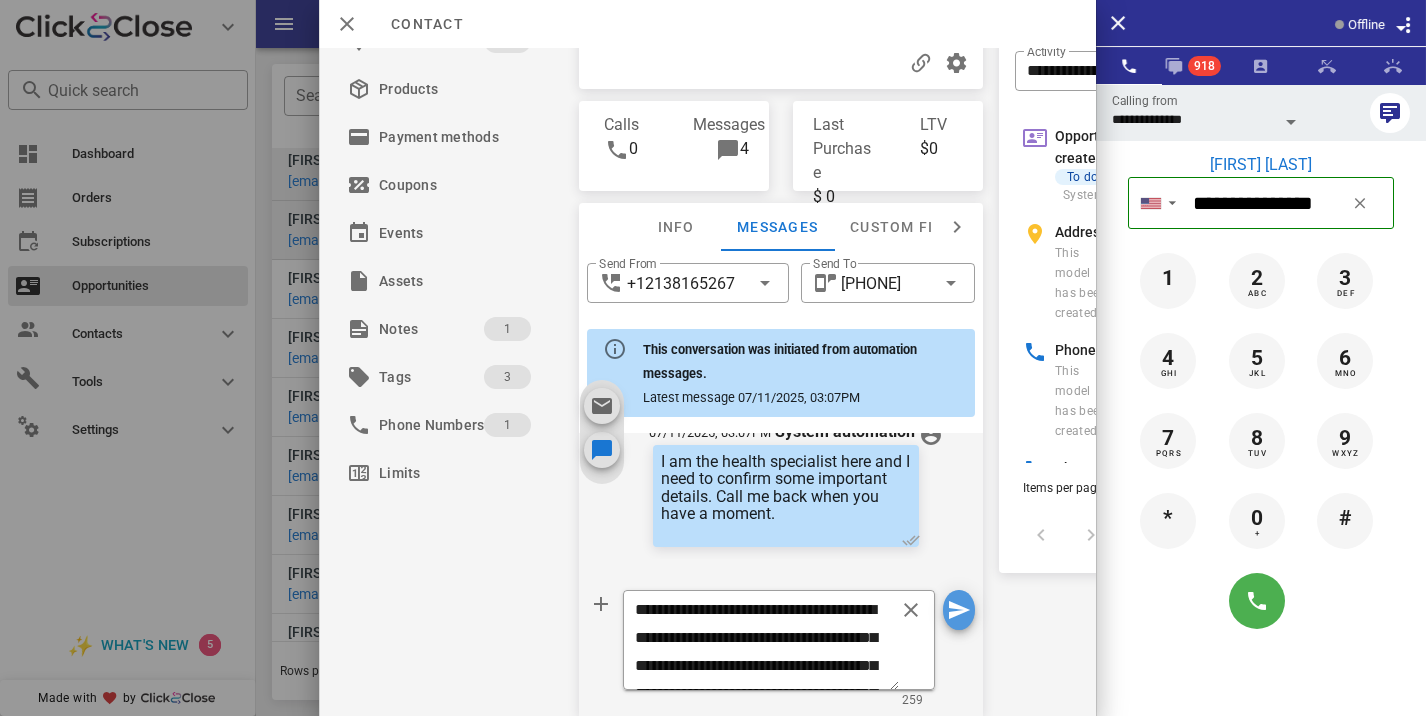 click at bounding box center (959, 610) 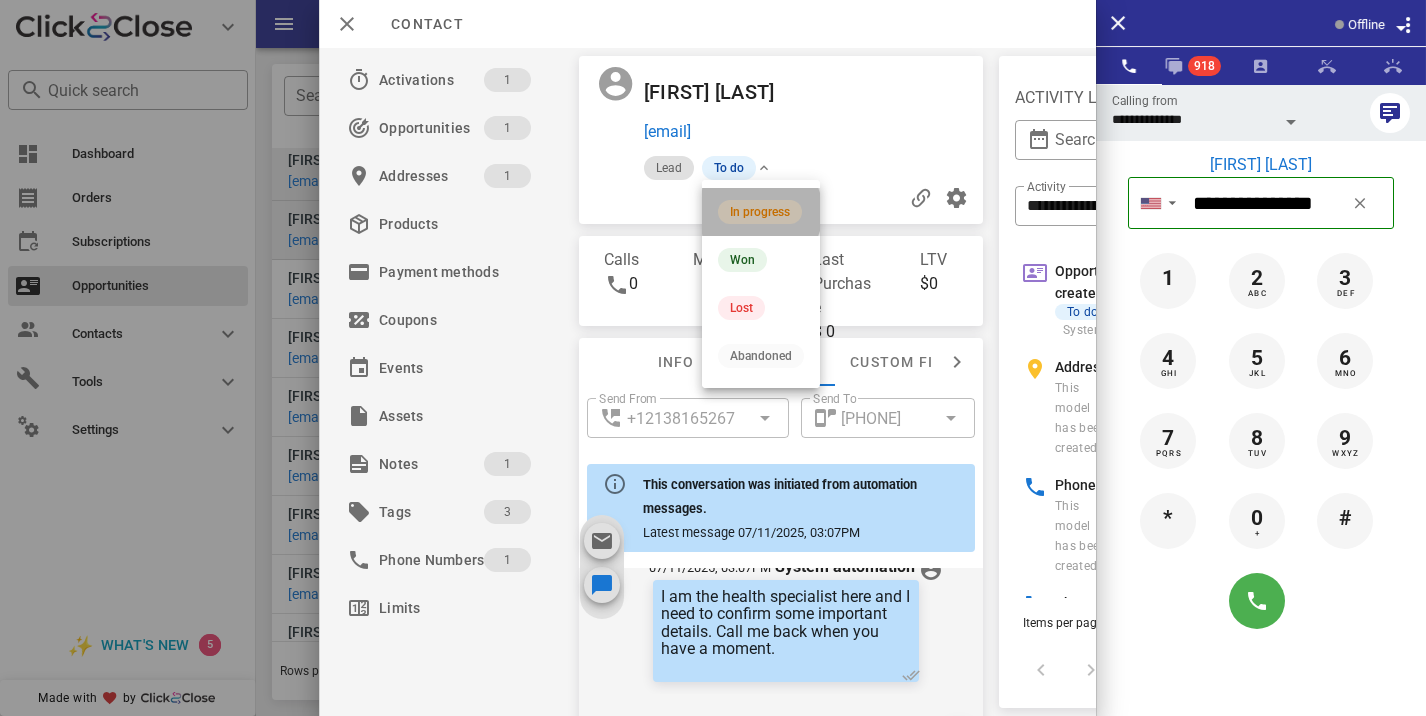 click on "In progress" at bounding box center (761, 212) 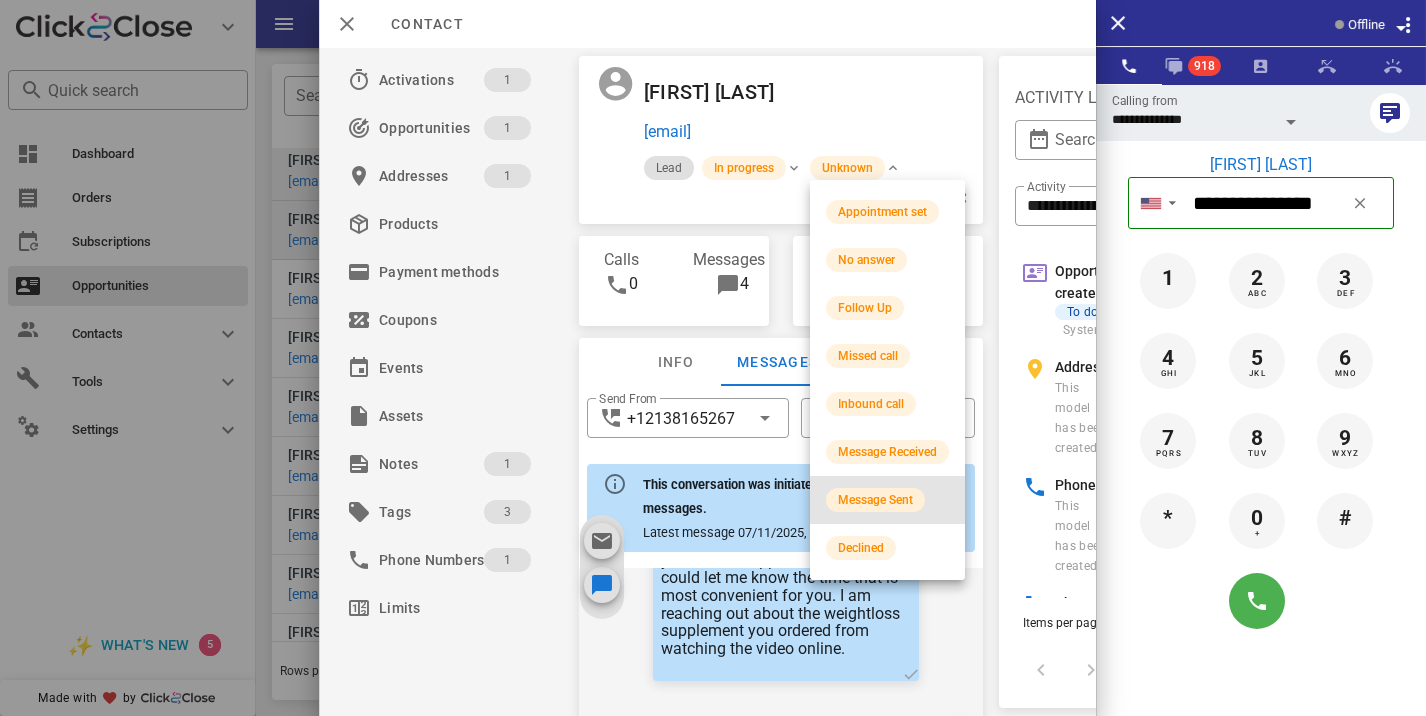 click on "Message Sent" at bounding box center (875, 500) 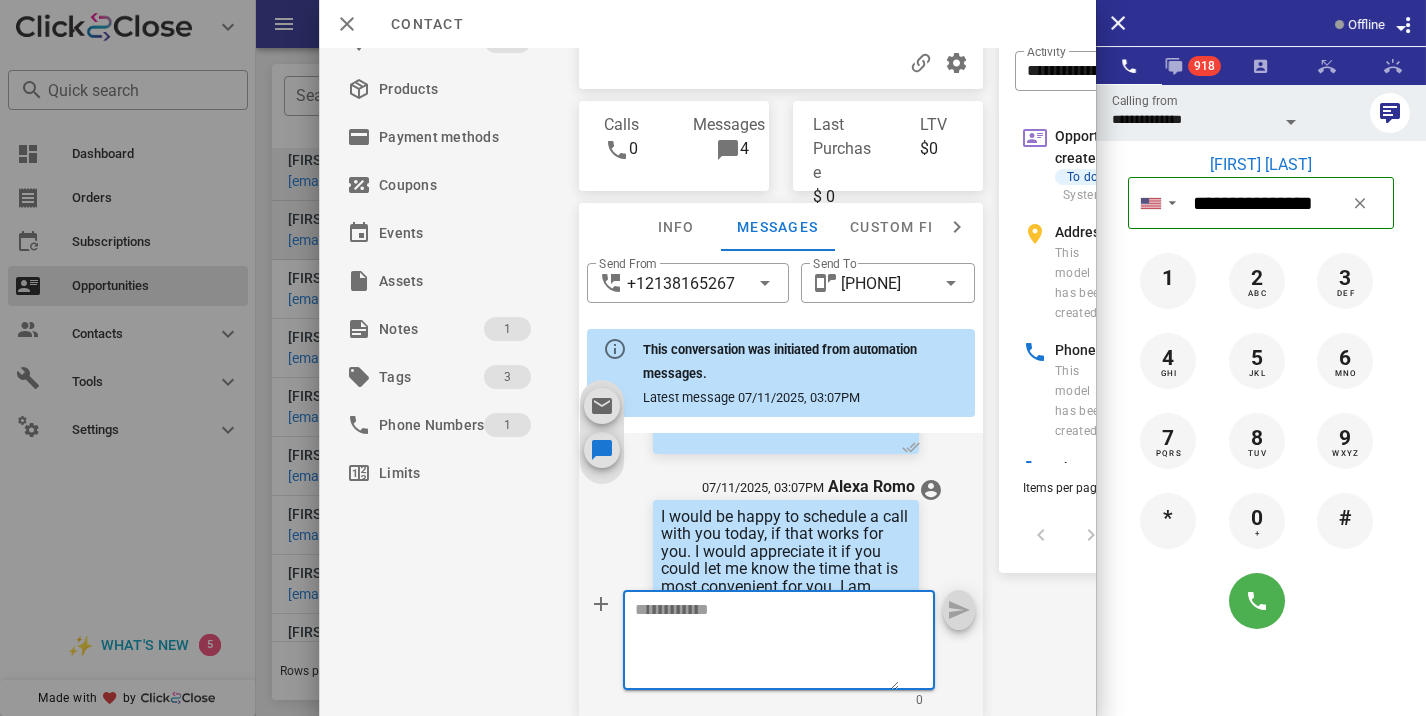 click at bounding box center (713, 358) 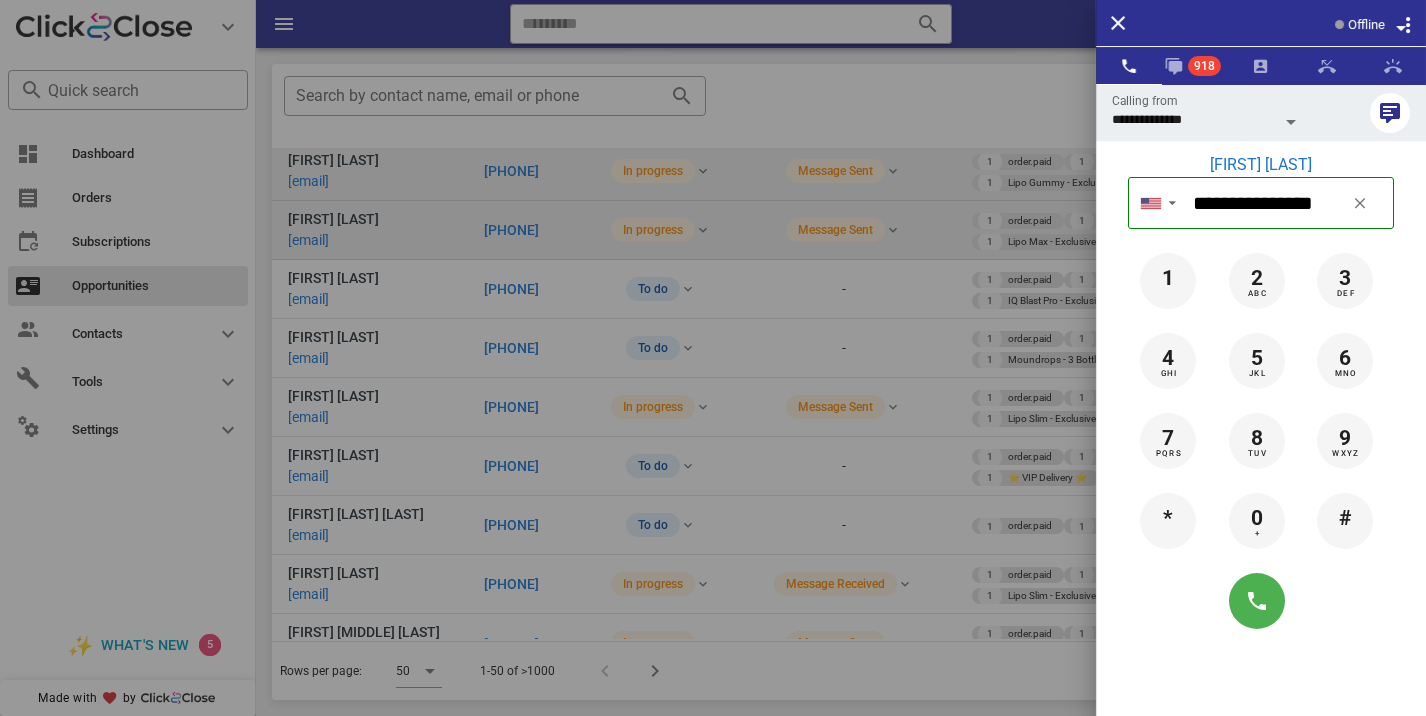 click at bounding box center [713, 358] 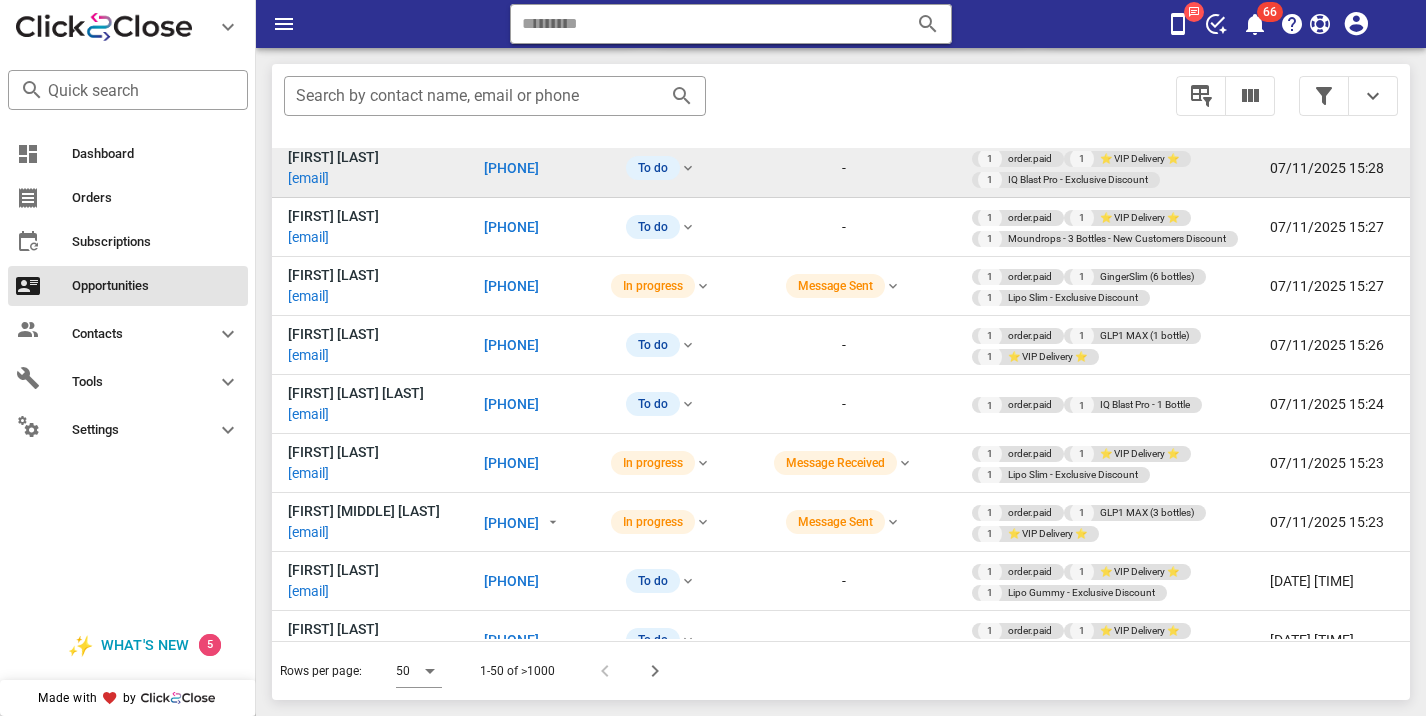 click on "[PHONE]" at bounding box center (529, 168) 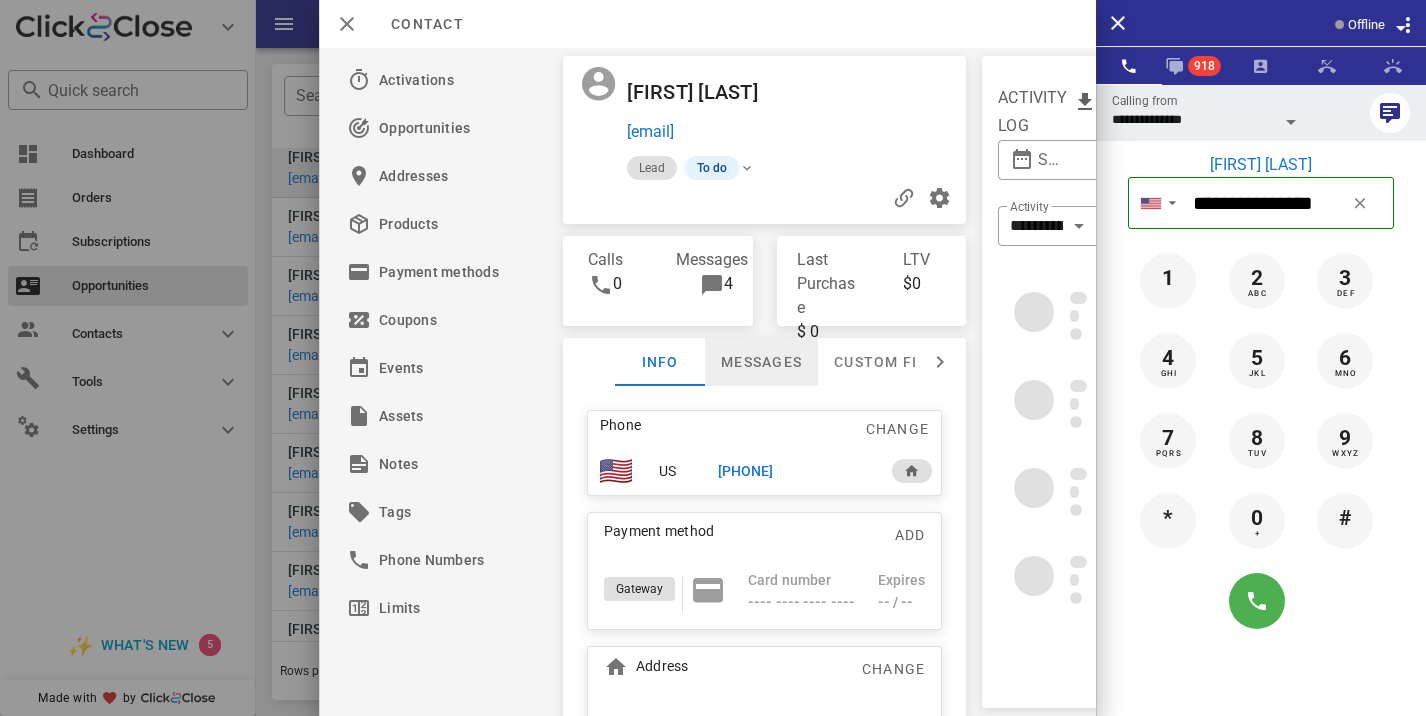 click on "Messages" at bounding box center (761, 362) 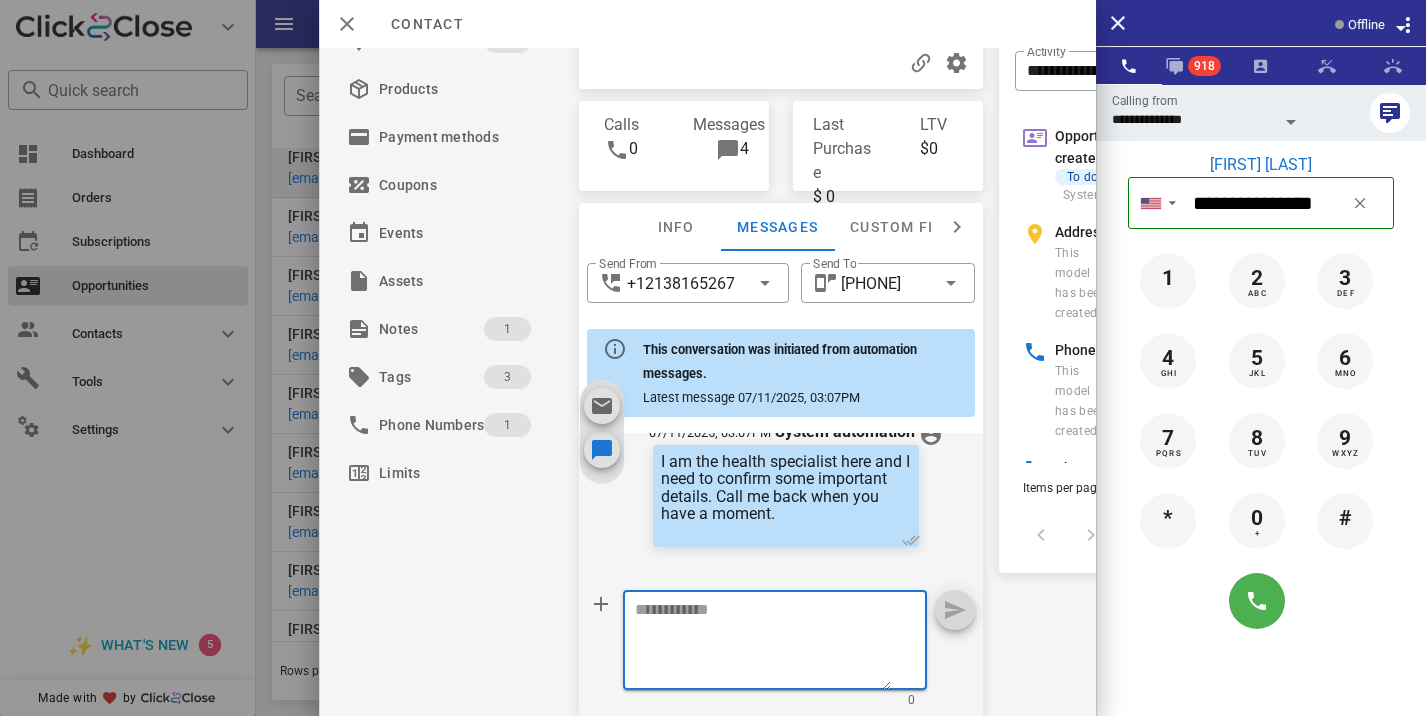 click at bounding box center [763, 643] 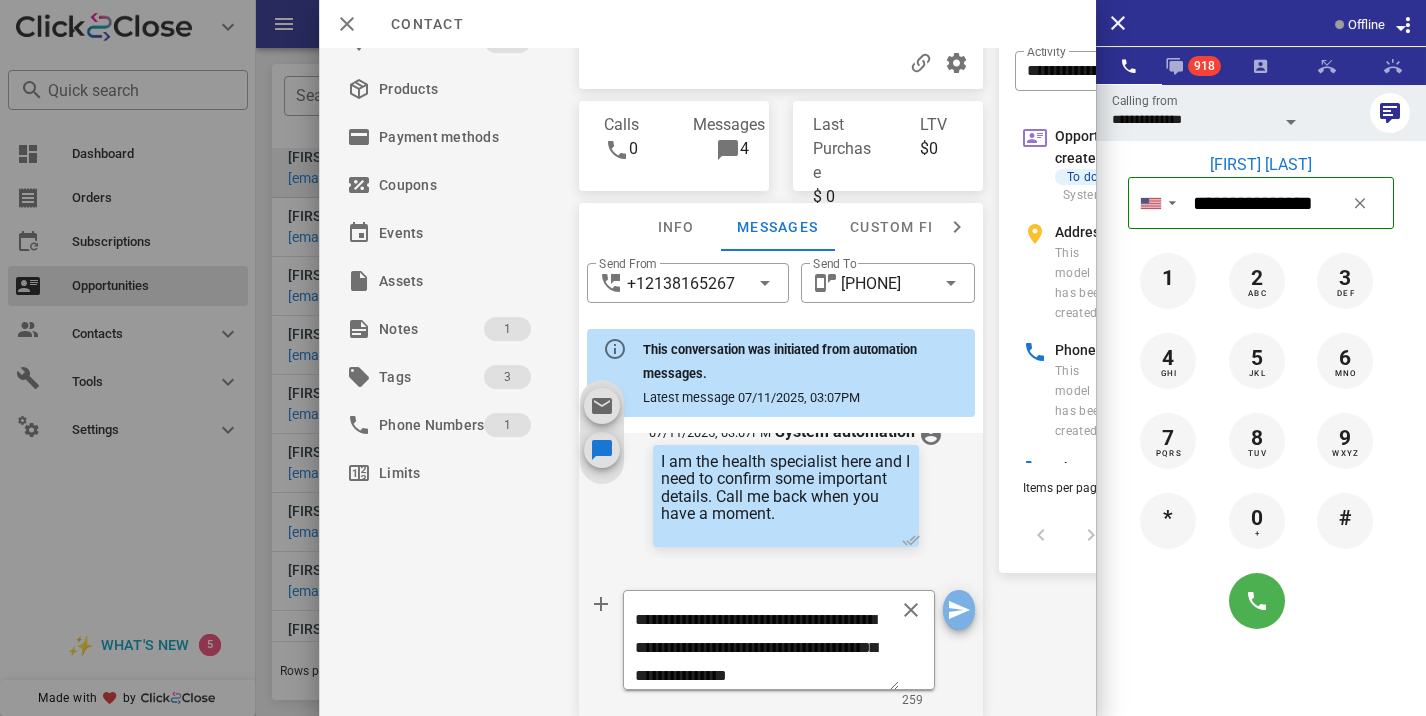 click at bounding box center [959, 610] 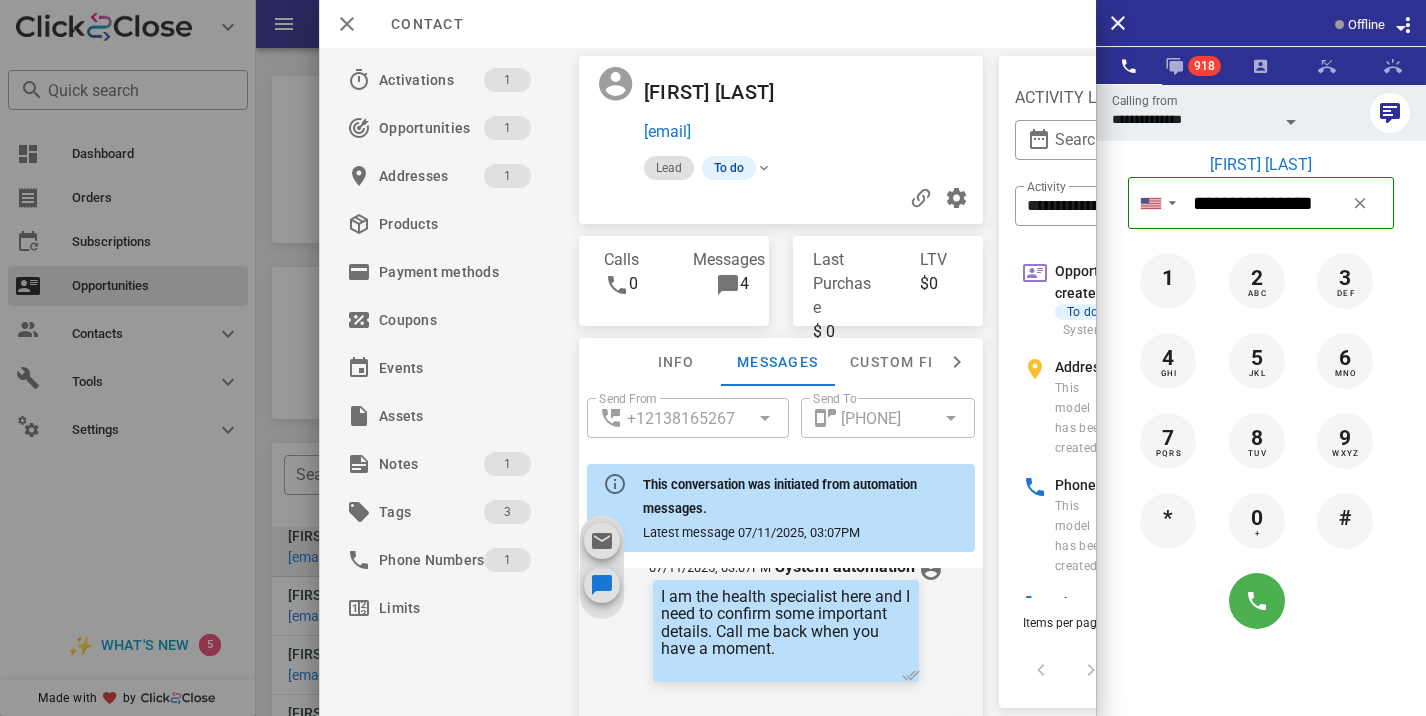 click at bounding box center (781, 198) 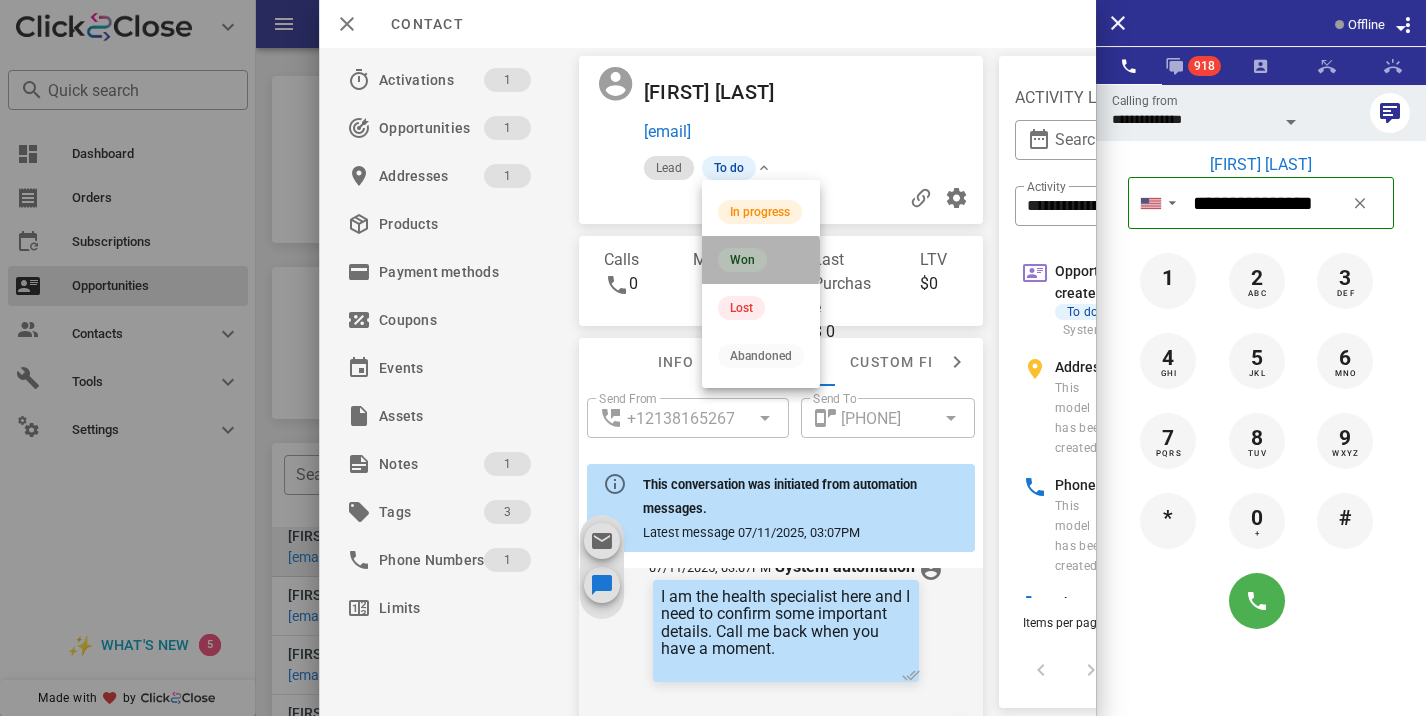 click on "Won" at bounding box center (761, 260) 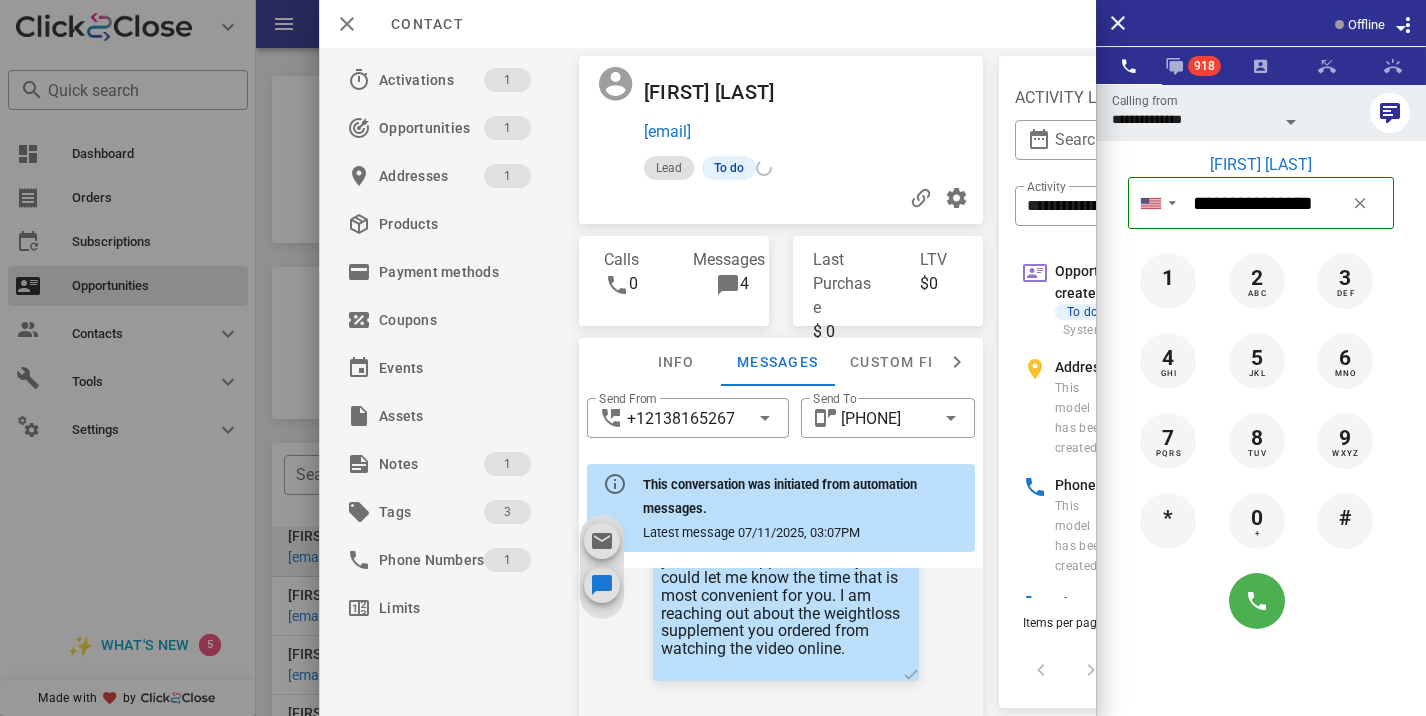 drag, startPoint x: 740, startPoint y: 245, endPoint x: 737, endPoint y: 222, distance: 23.194826 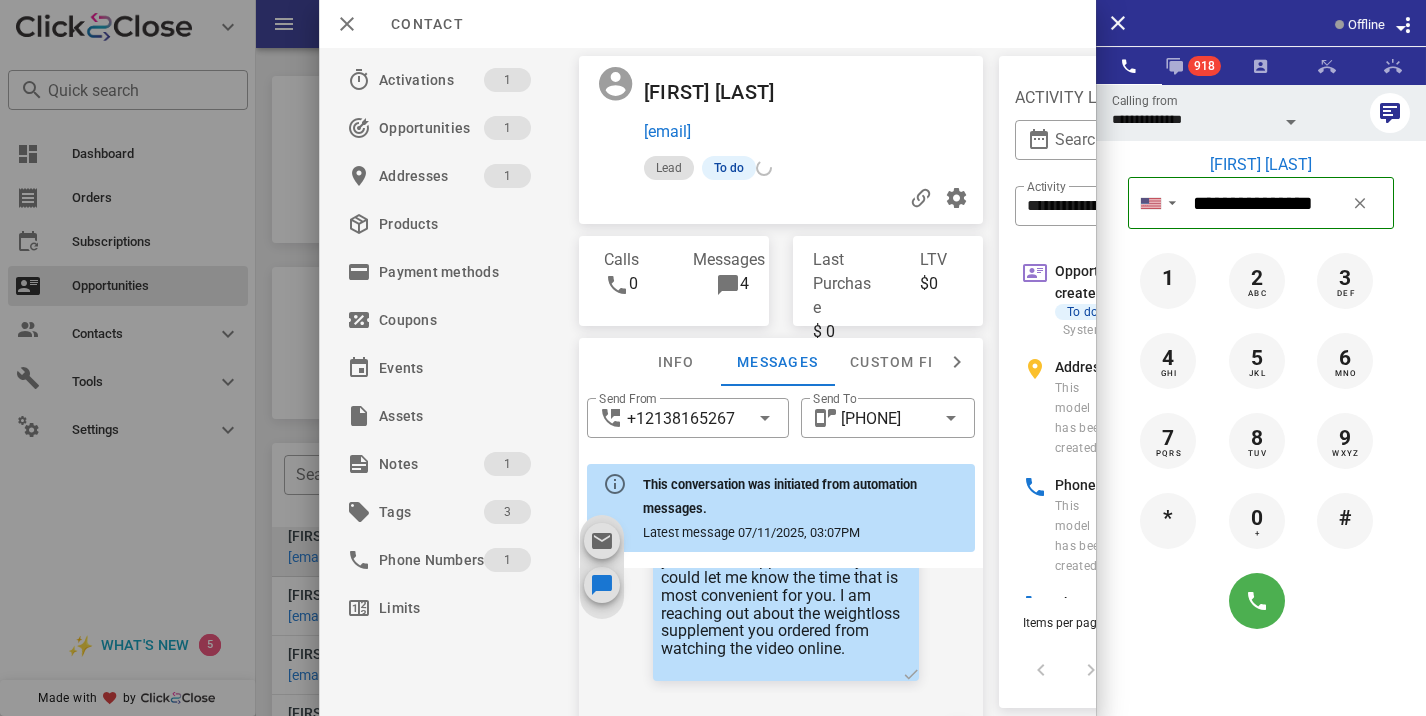 click on "Calls   0   Messages   4" at bounding box center [674, 275] 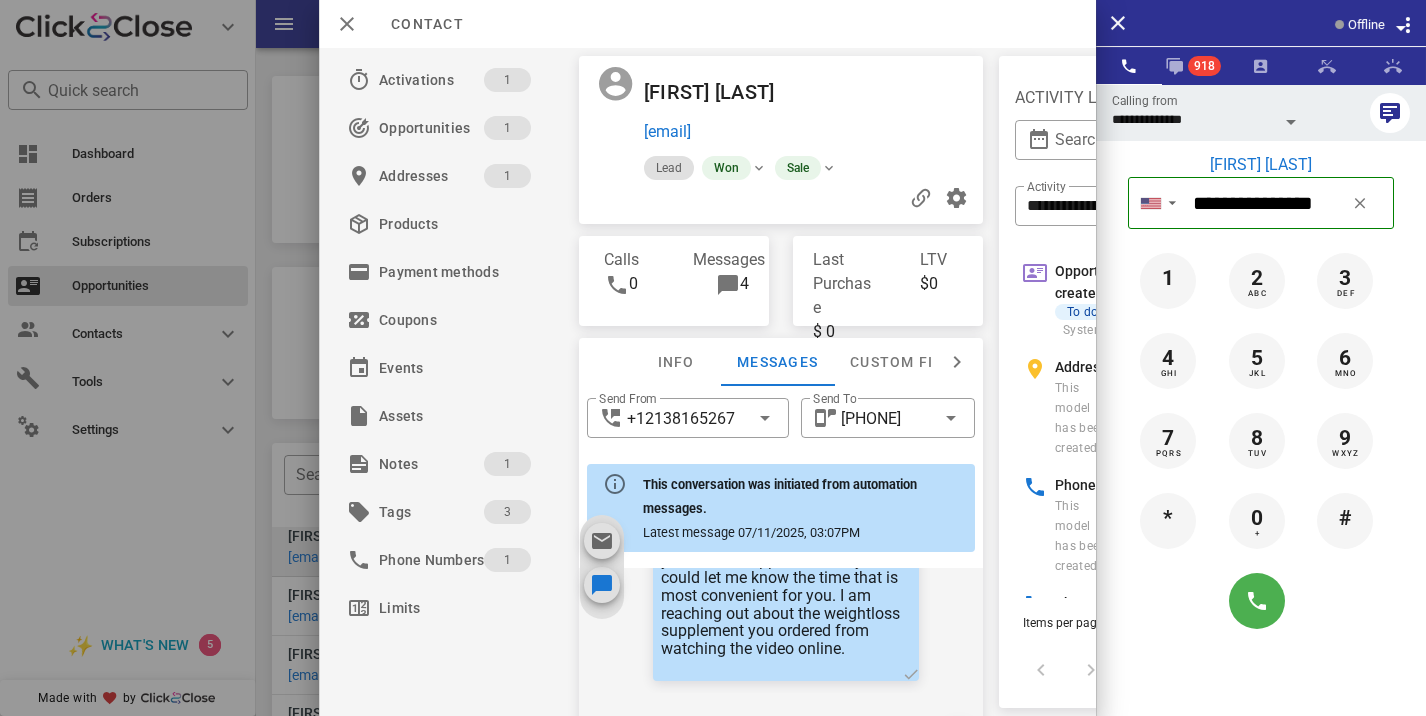 click at bounding box center (759, 168) 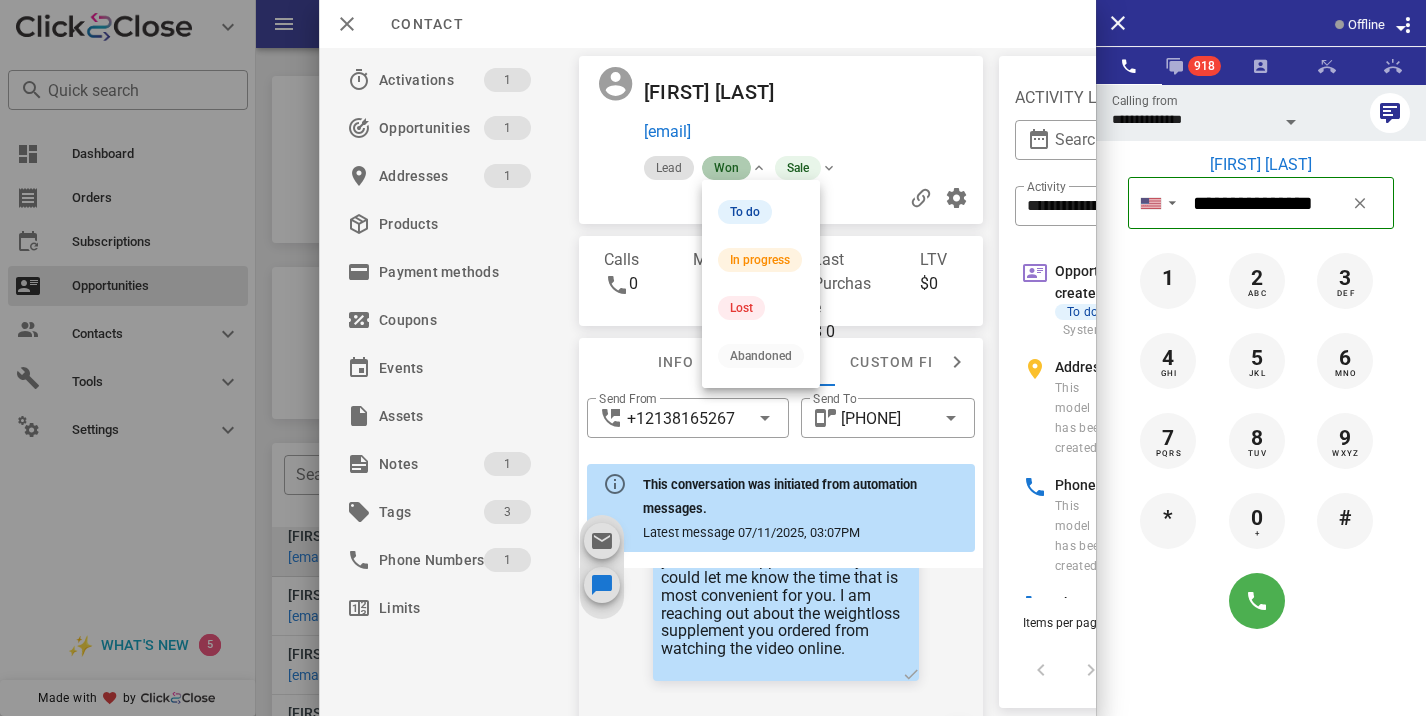 click on "Won" at bounding box center [726, 168] 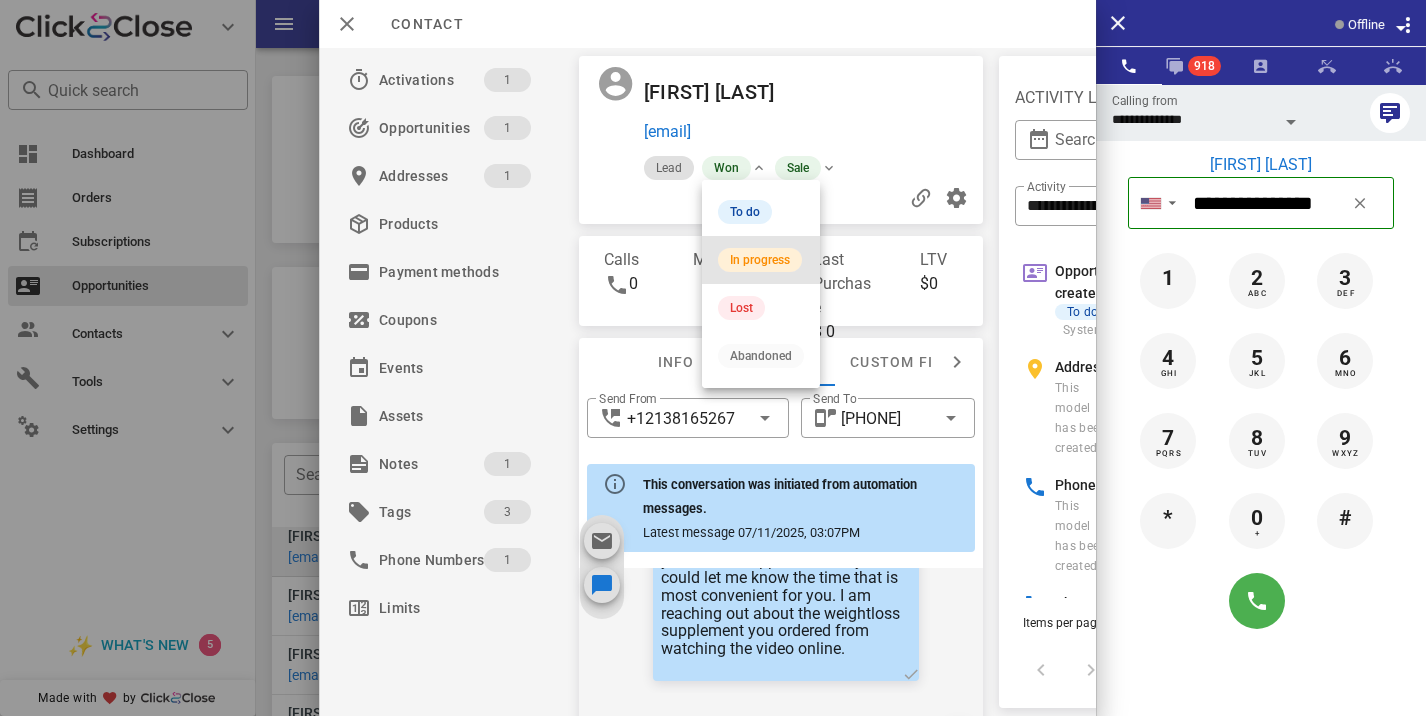 click on "In progress" at bounding box center (760, 260) 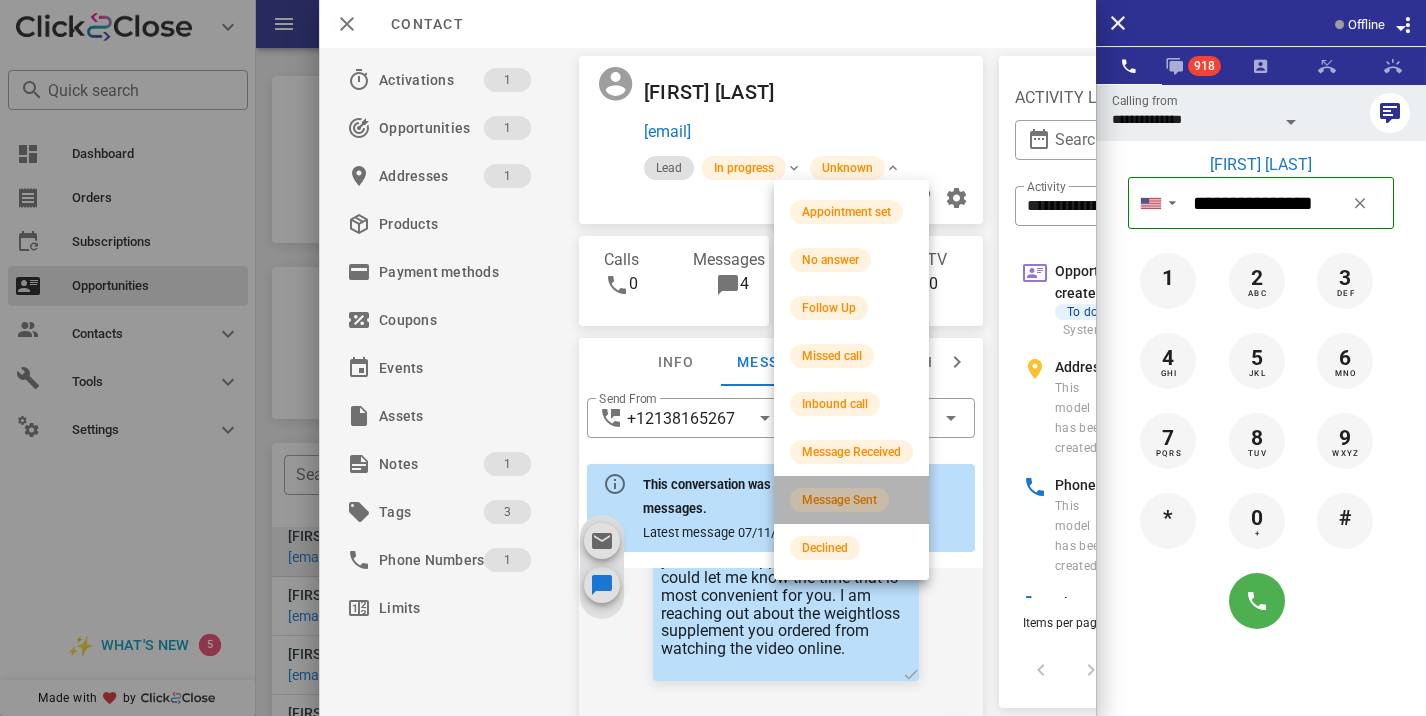 click on "Message Sent" at bounding box center (839, 500) 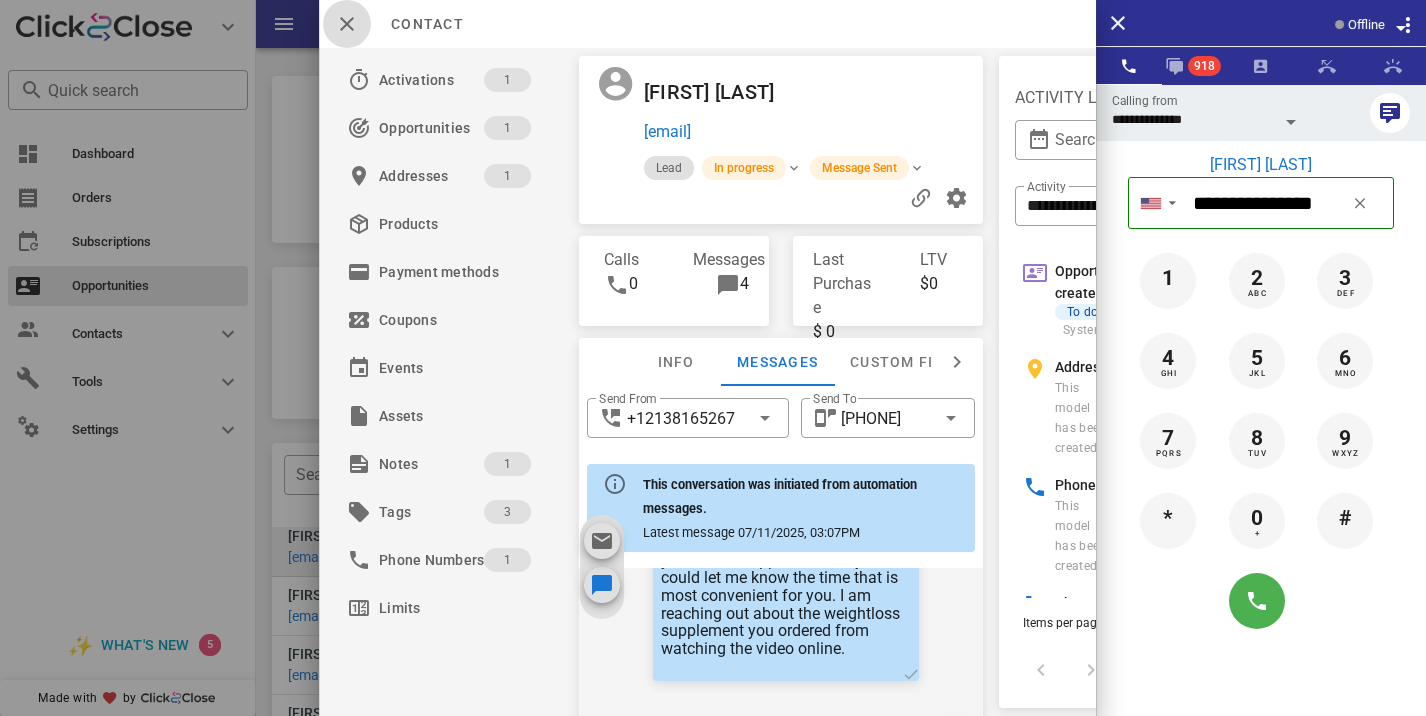 click at bounding box center (347, 24) 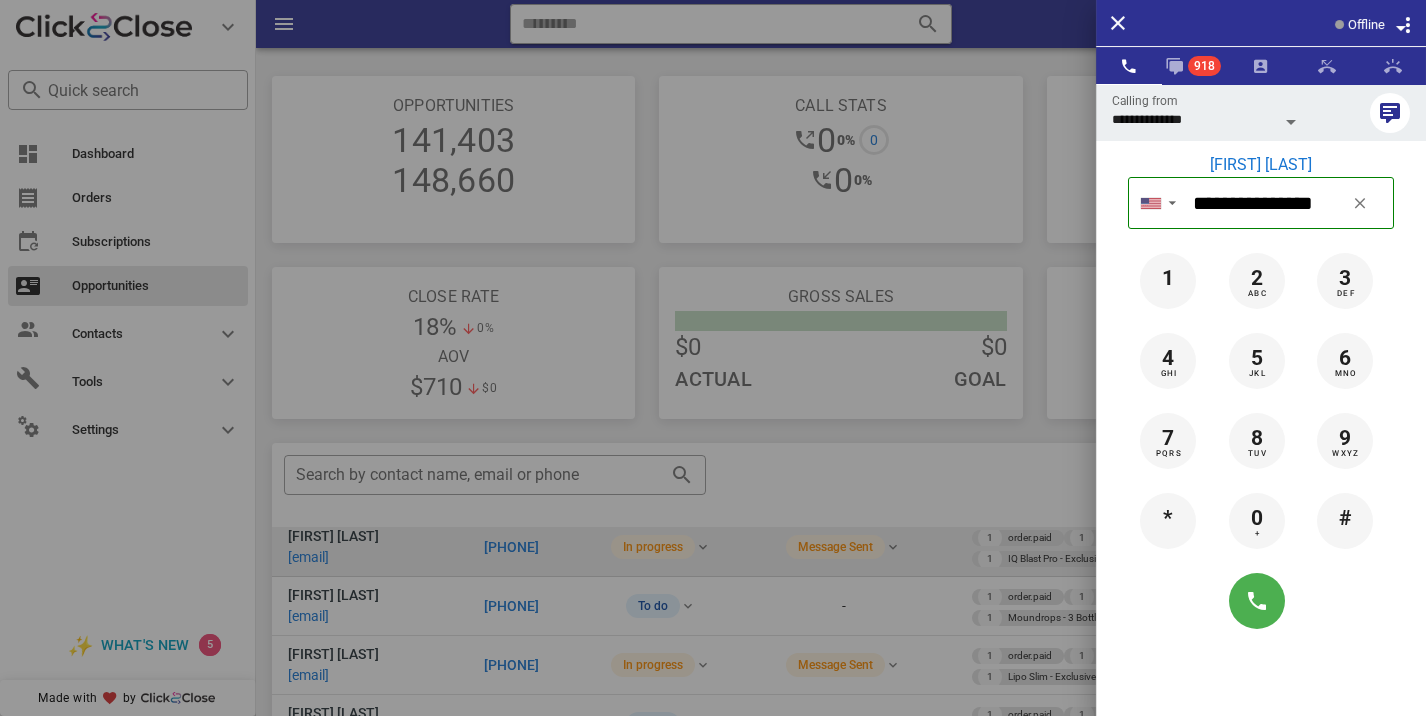 click at bounding box center (713, 358) 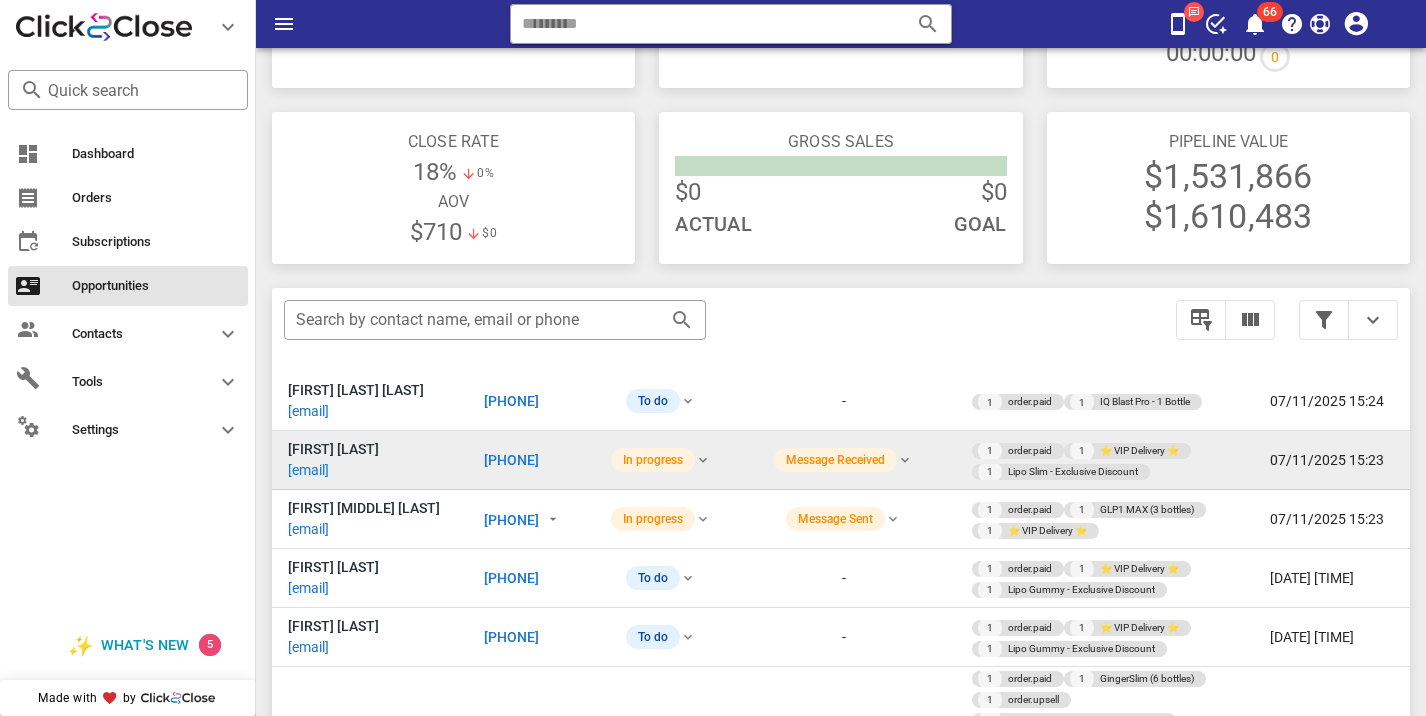 click on "[PHONE]" at bounding box center (511, 460) 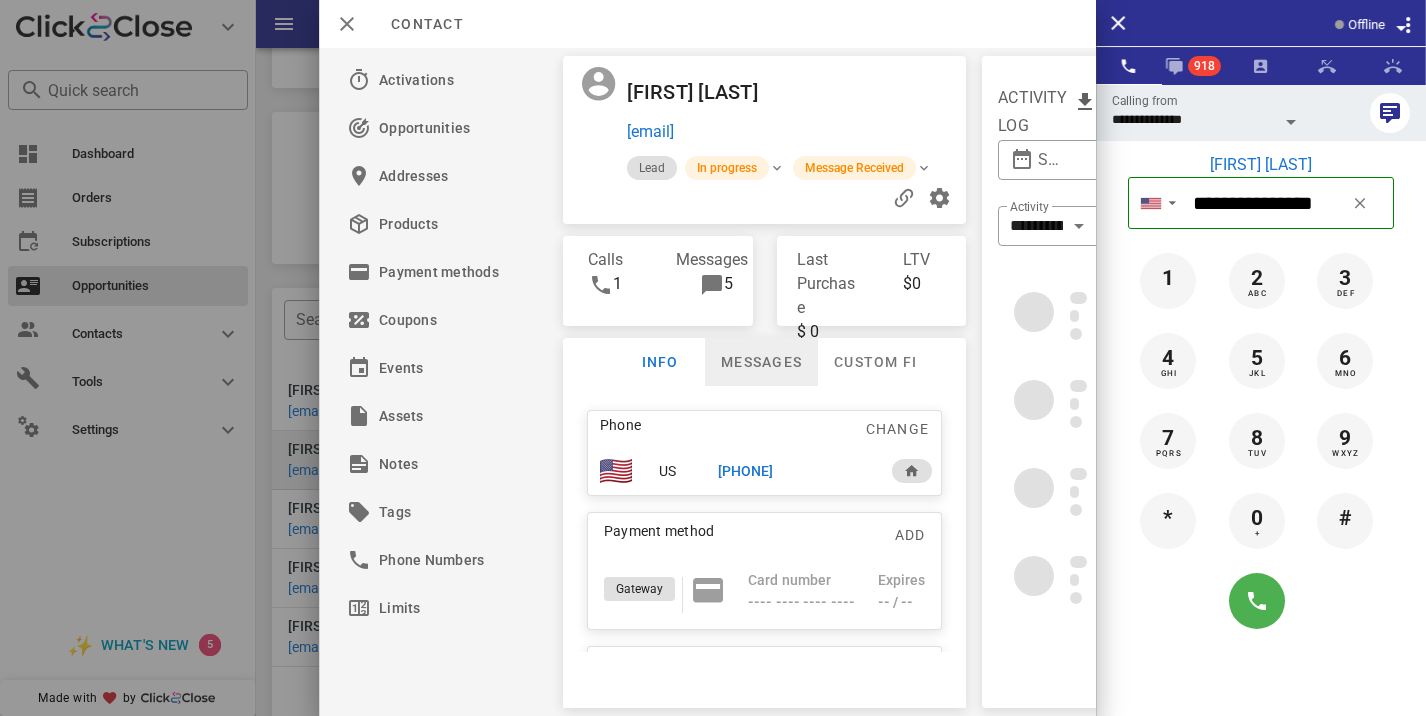 click on "Messages" at bounding box center [761, 362] 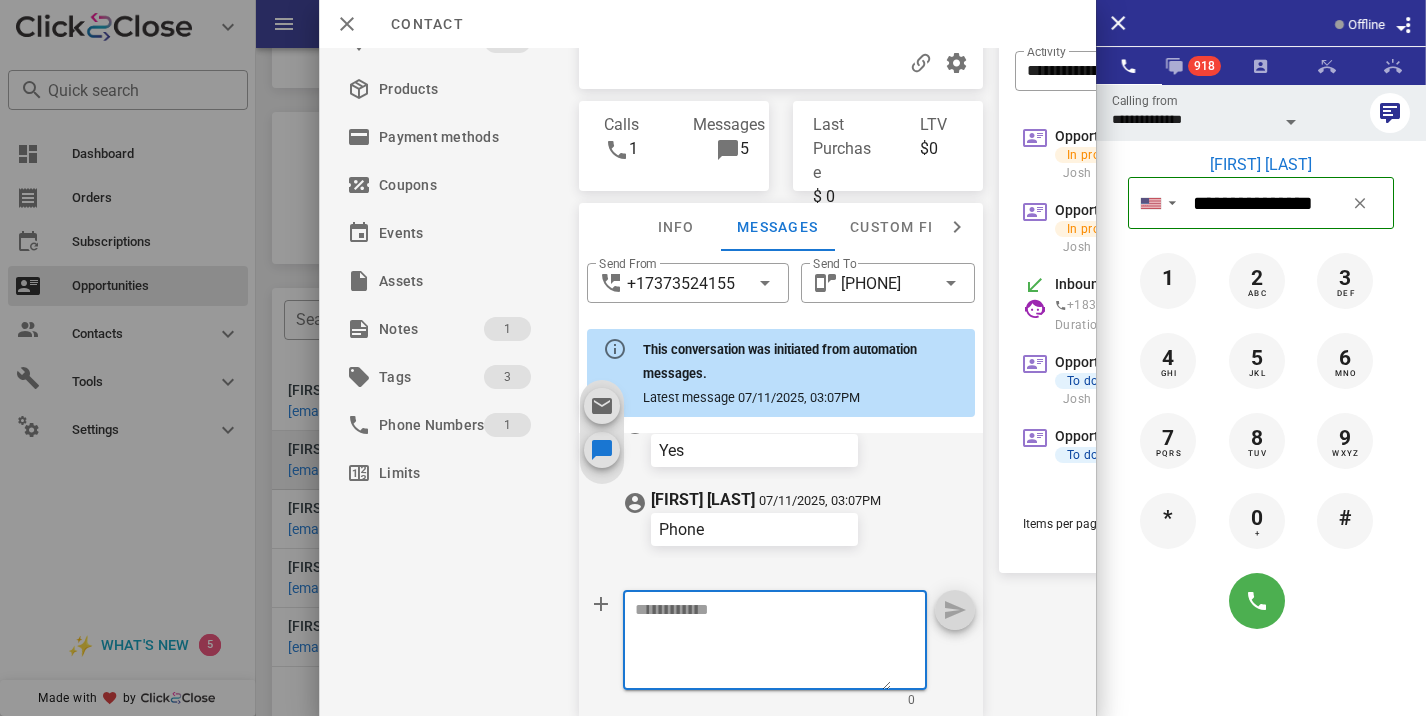click at bounding box center [763, 643] 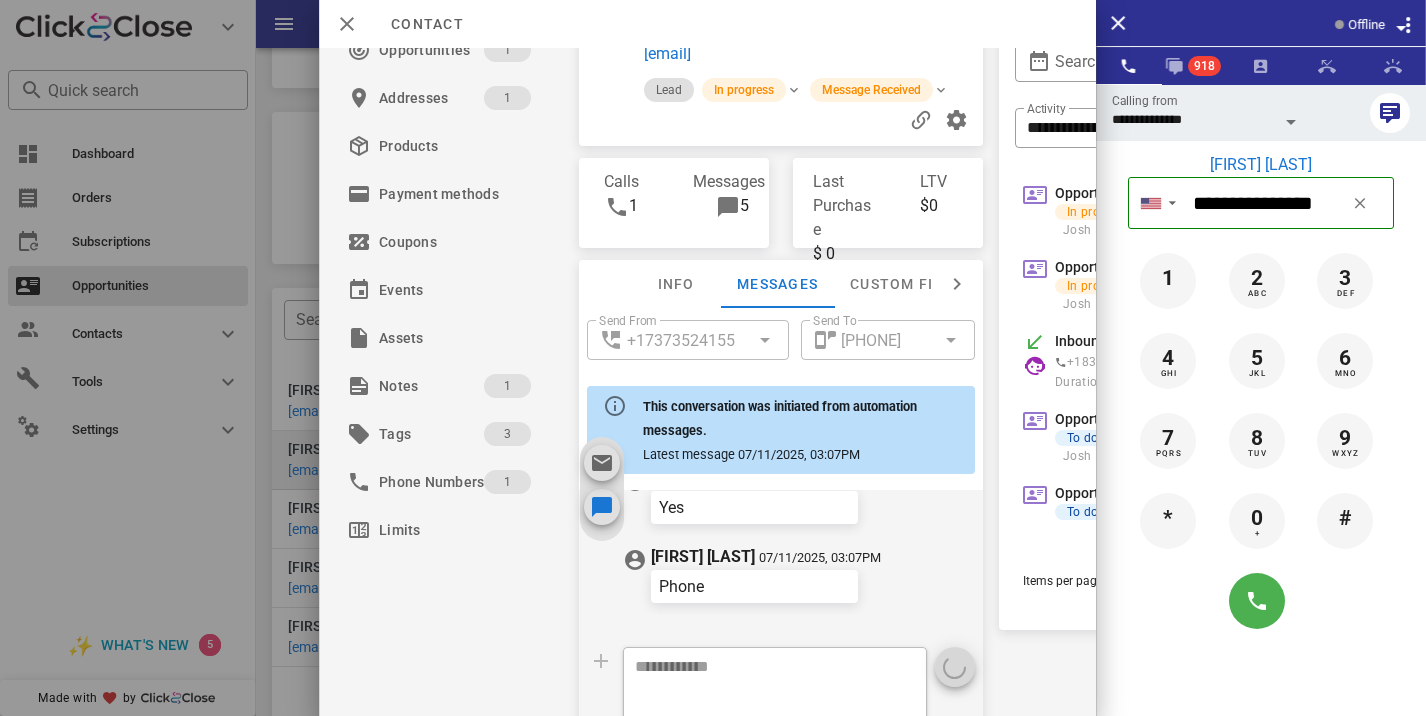 scroll, scrollTop: 53, scrollLeft: 0, axis: vertical 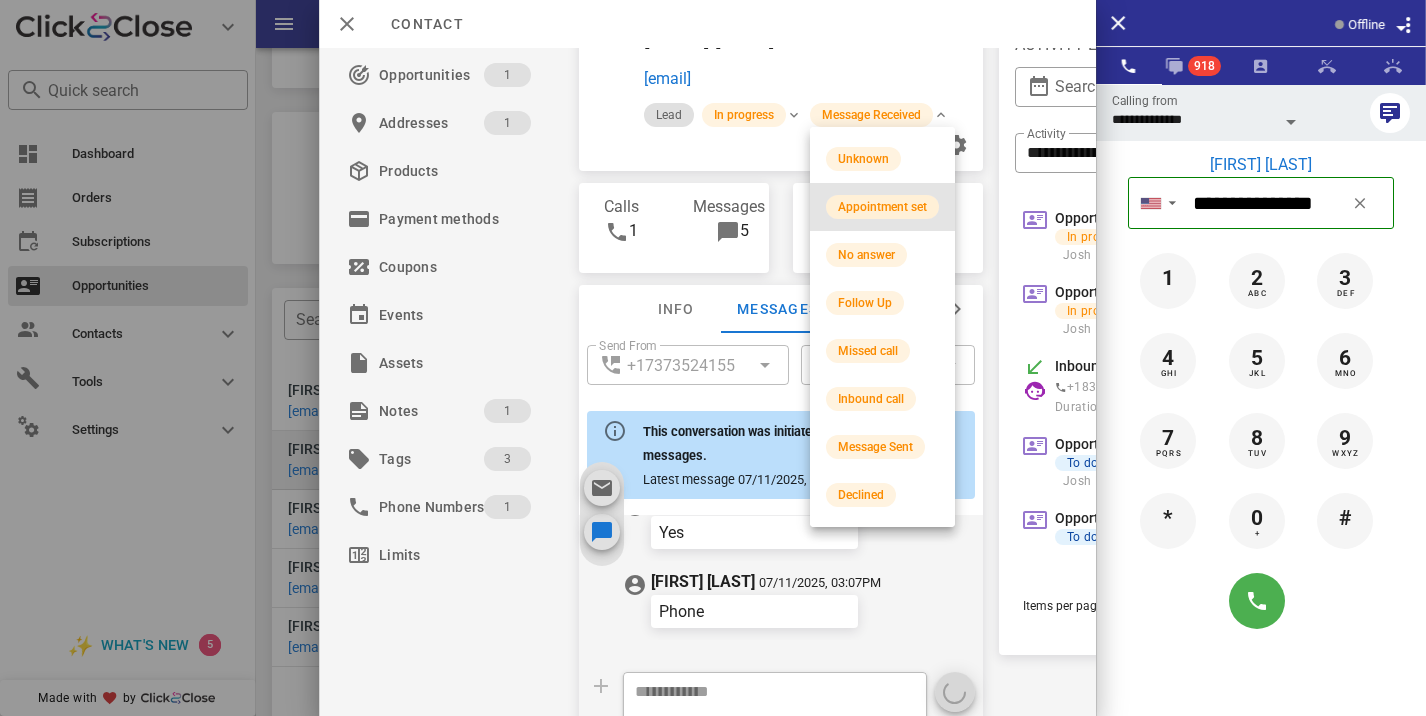 click on "Appointment set" at bounding box center [882, 207] 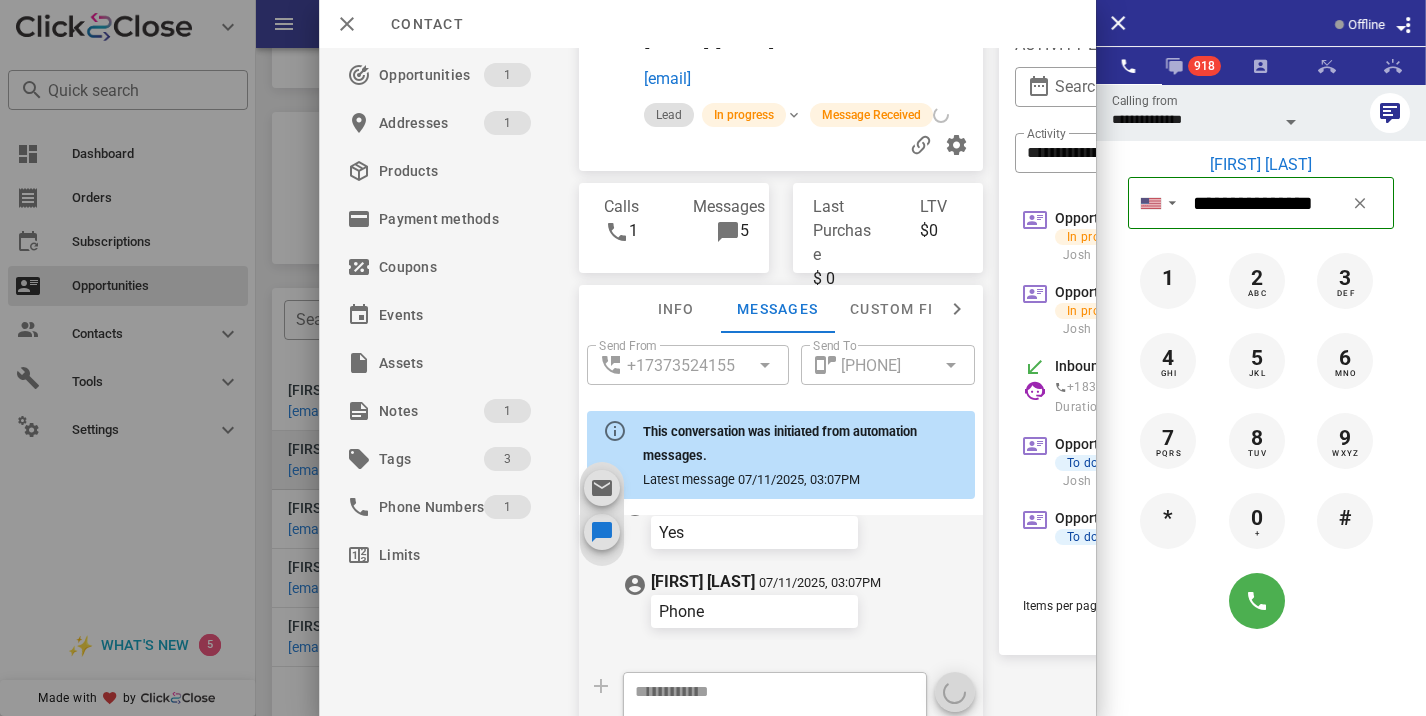 scroll, scrollTop: 928, scrollLeft: 0, axis: vertical 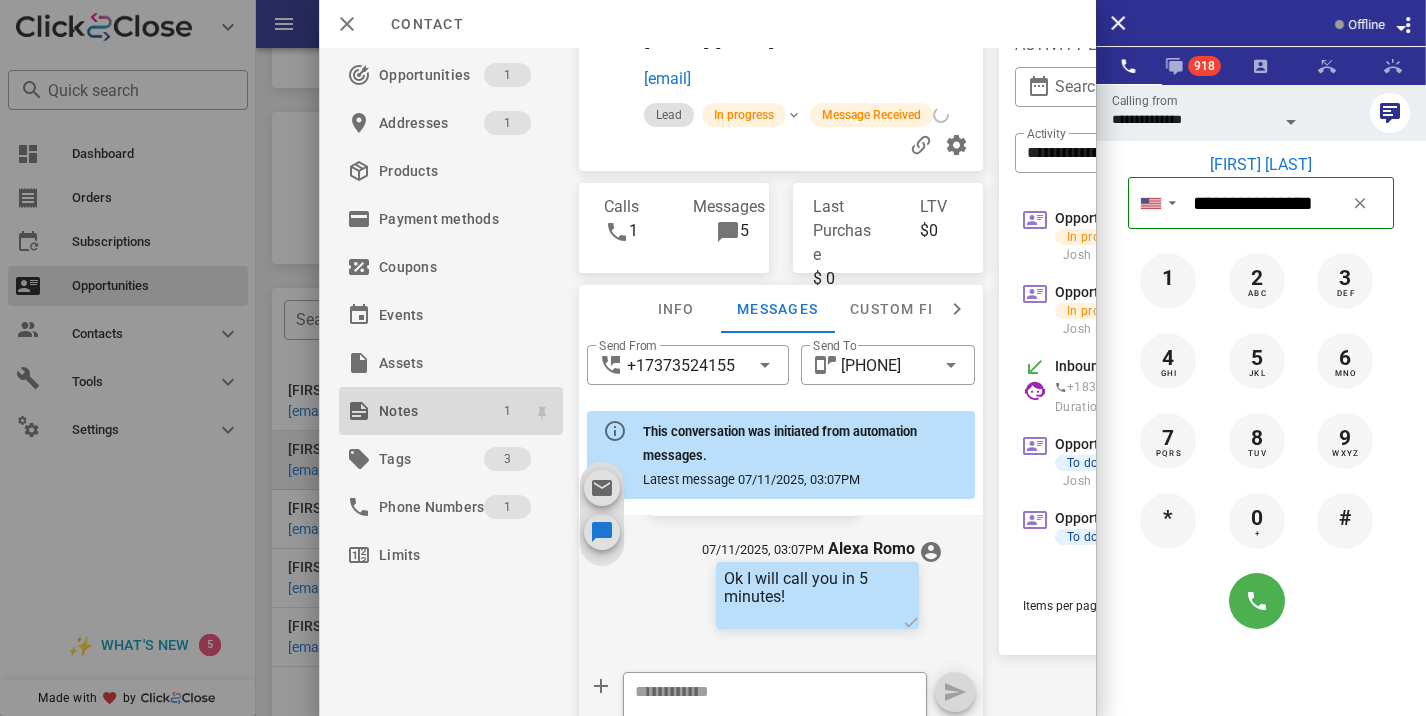 click on "1" at bounding box center (507, 411) 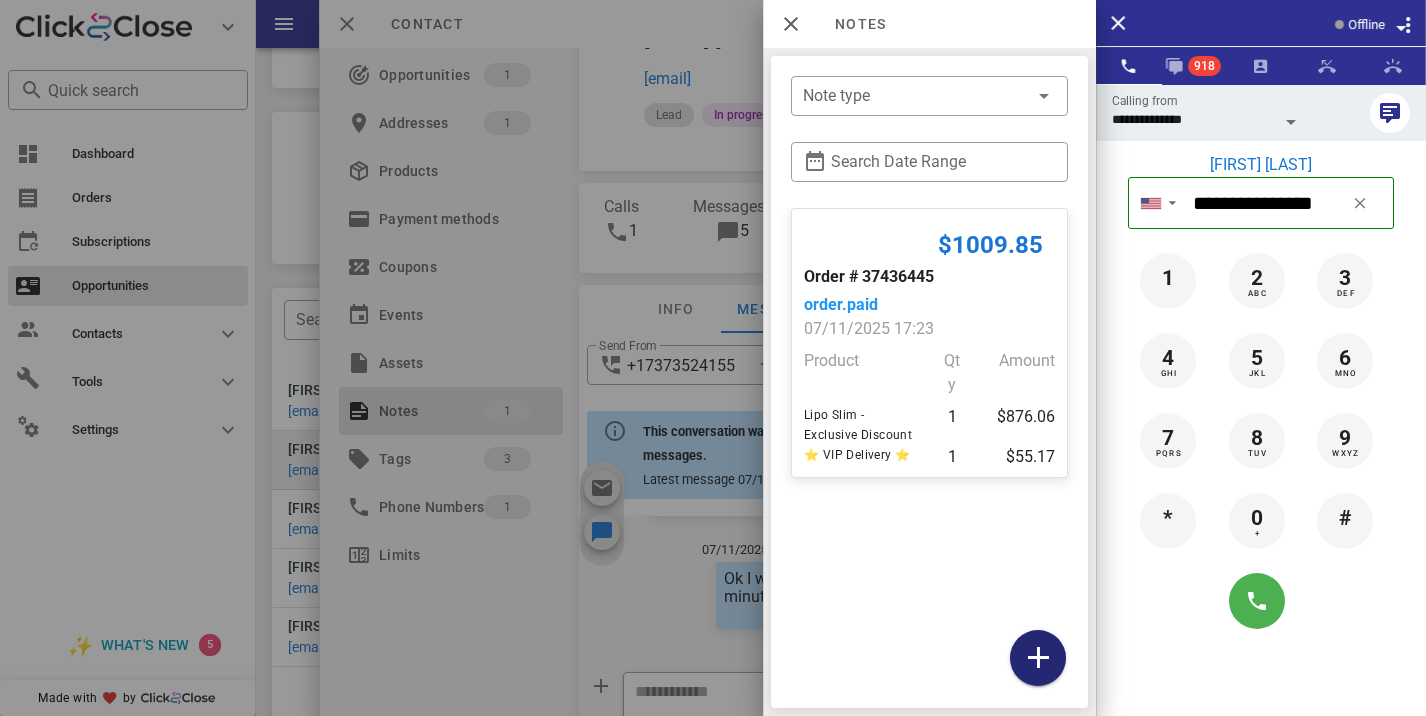 click at bounding box center [1038, 658] 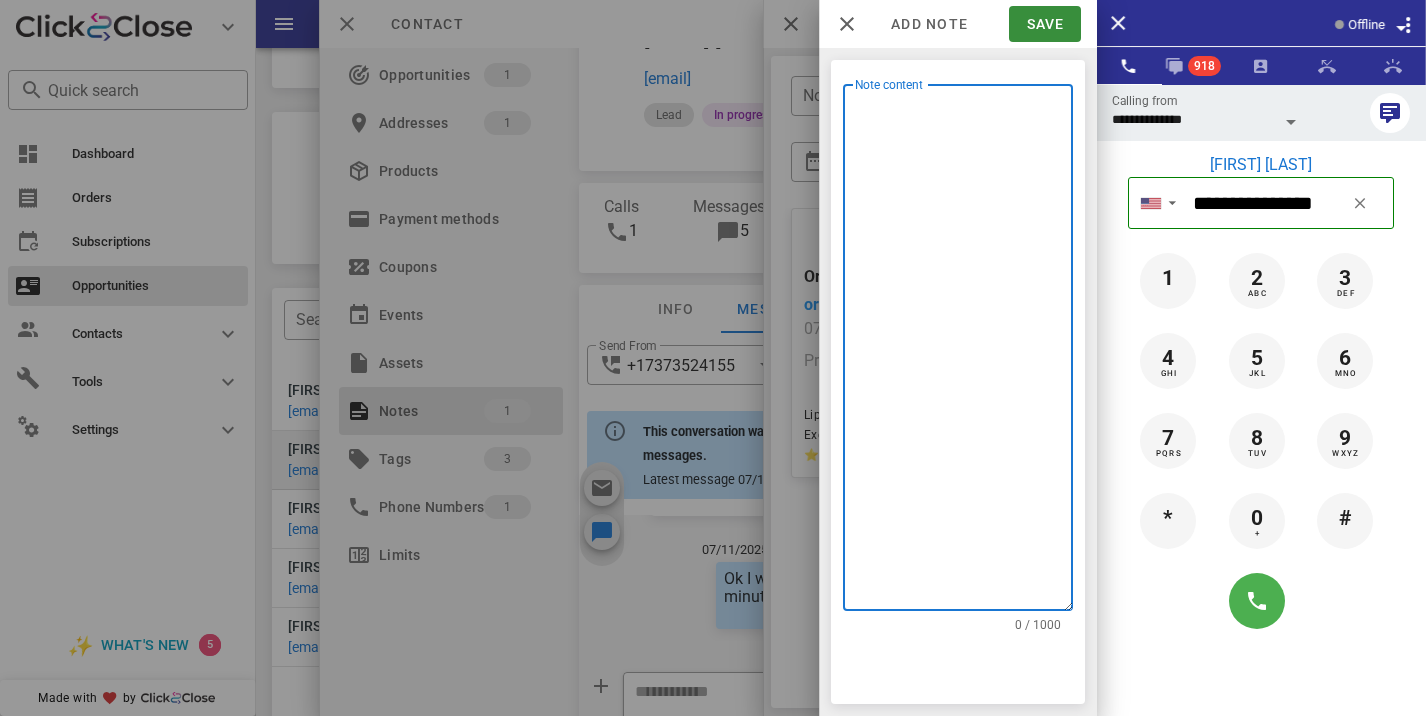 click on "Note content" at bounding box center [964, 352] 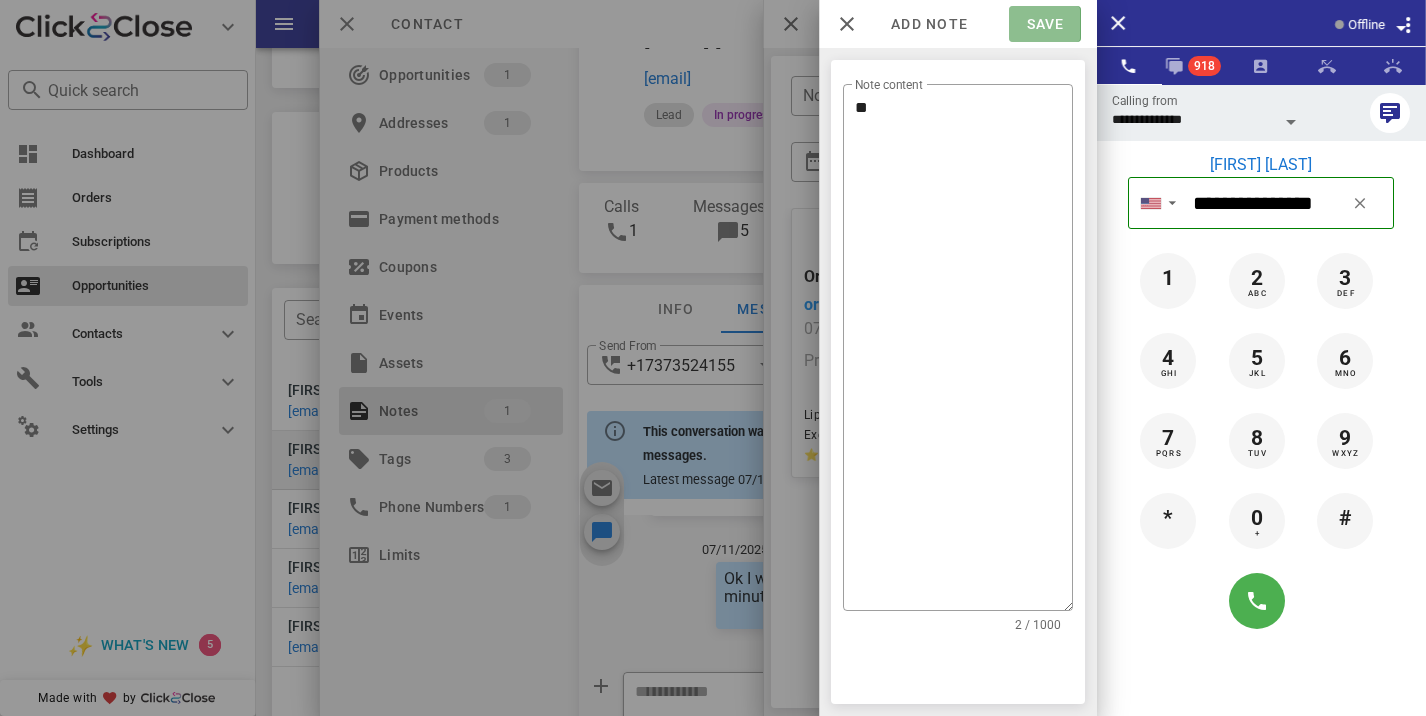click on "Save" at bounding box center (1044, 24) 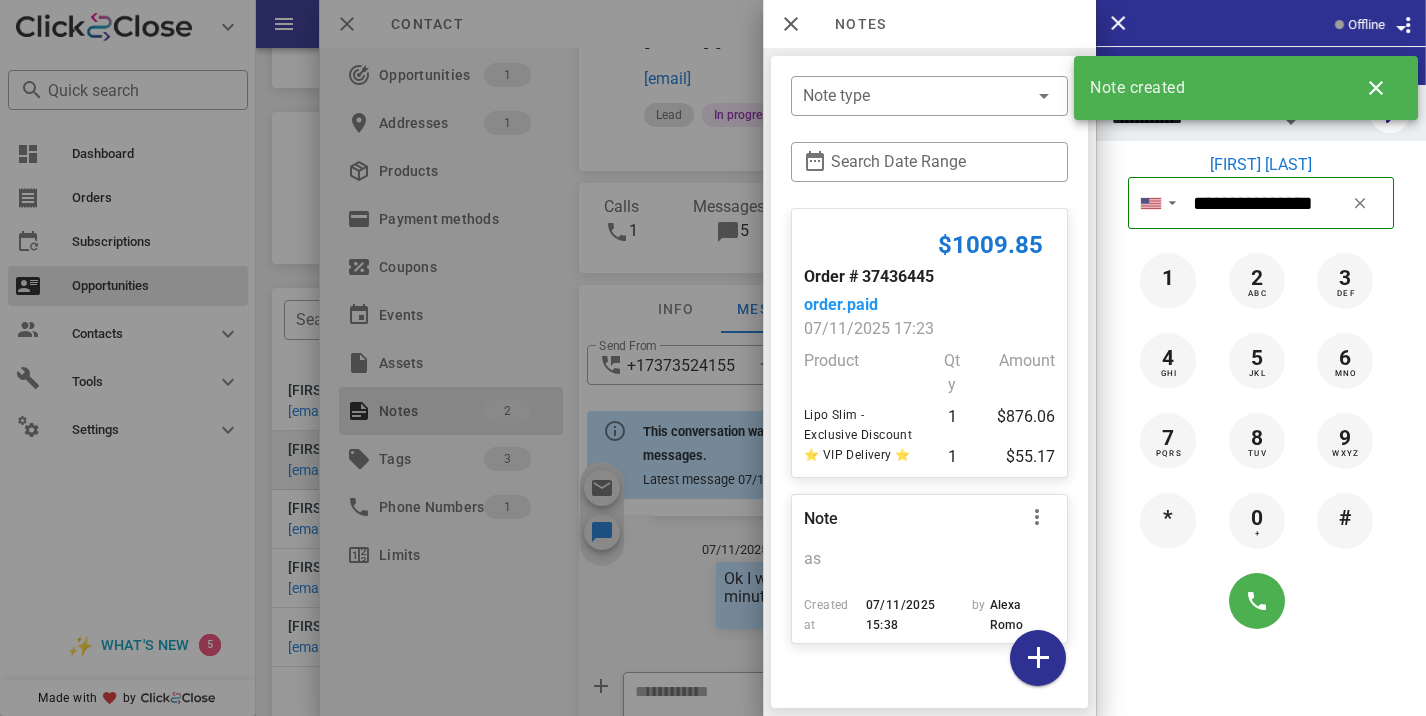 click at bounding box center [713, 358] 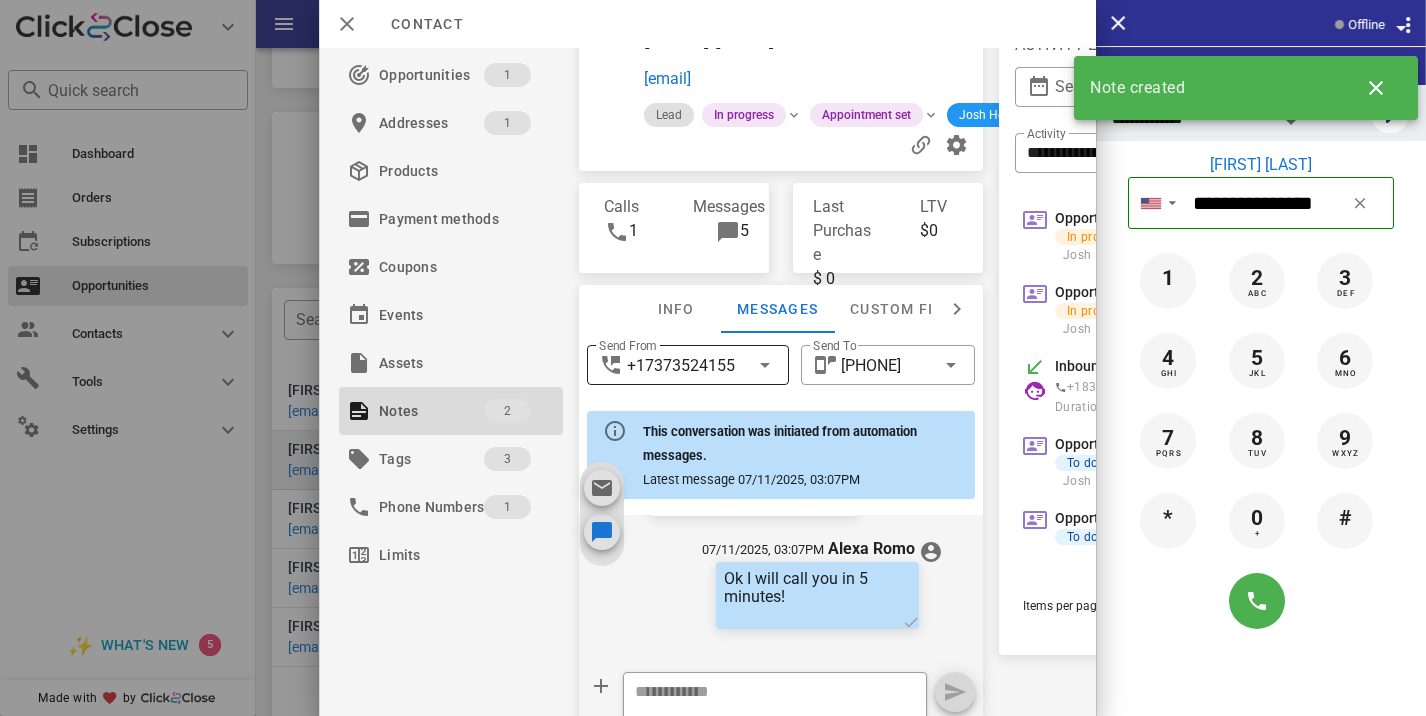 scroll, scrollTop: 0, scrollLeft: 0, axis: both 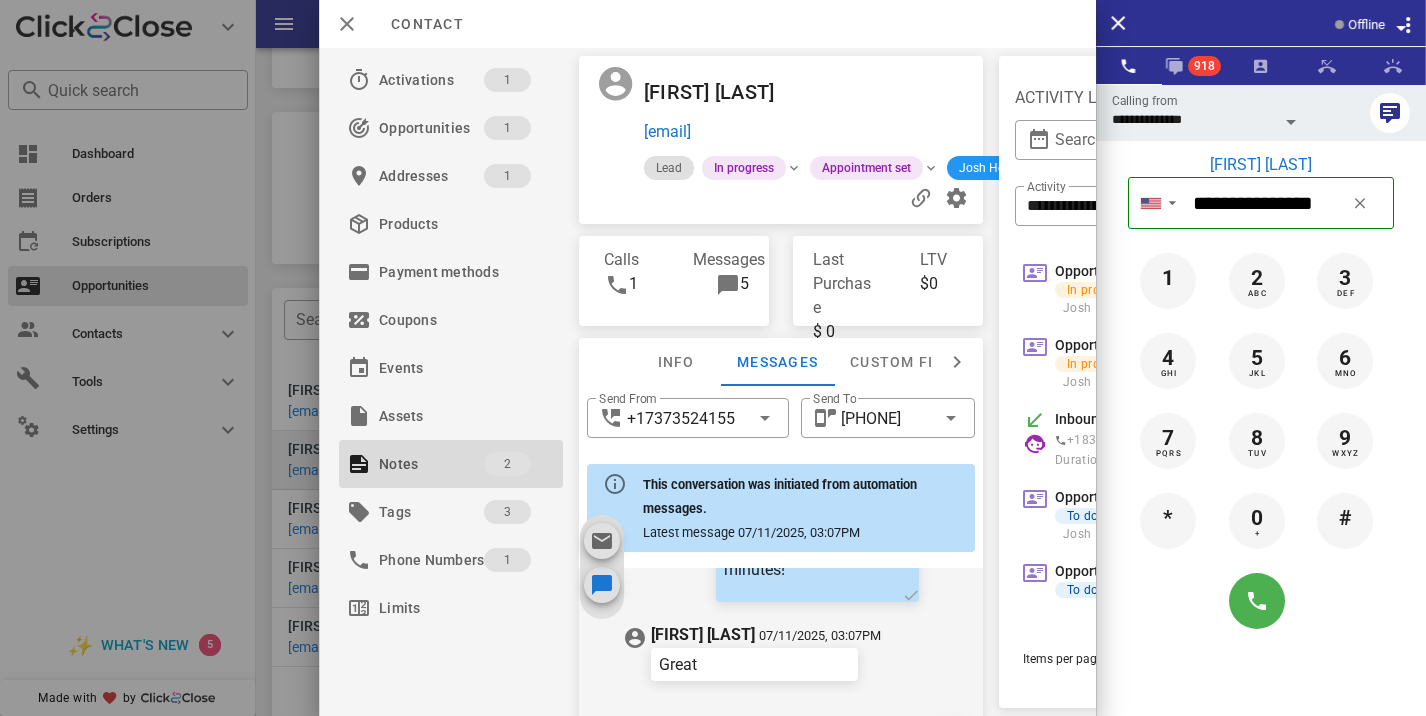 drag, startPoint x: 819, startPoint y: 104, endPoint x: 637, endPoint y: 89, distance: 182.61708 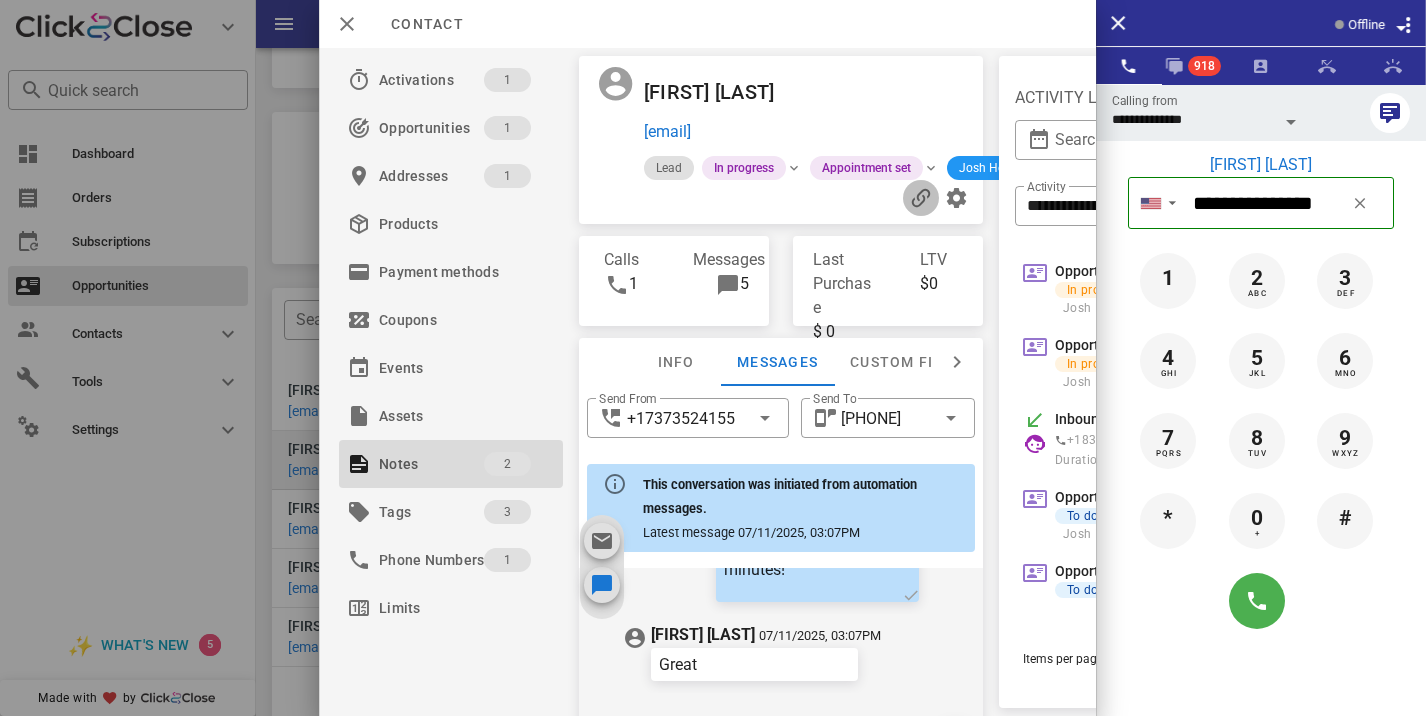 click at bounding box center [921, 198] 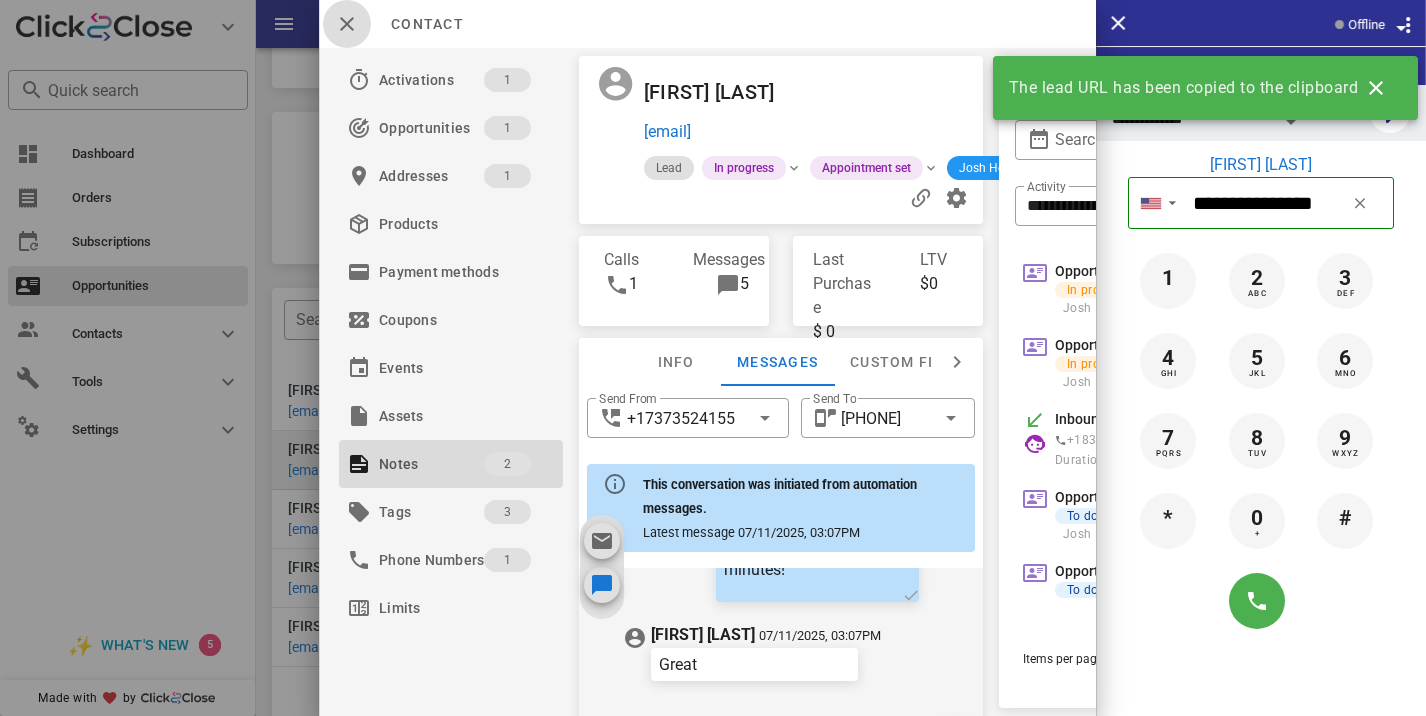 click at bounding box center [347, 24] 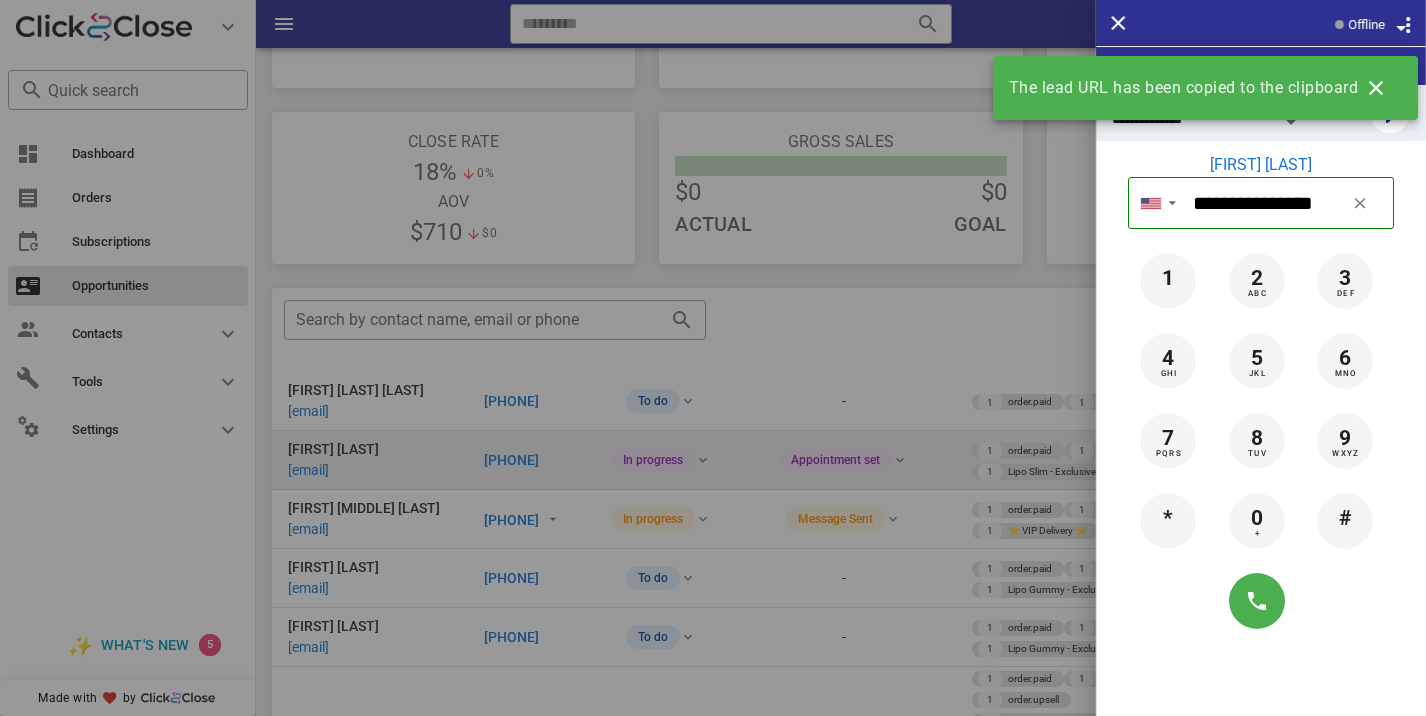 click at bounding box center [713, 358] 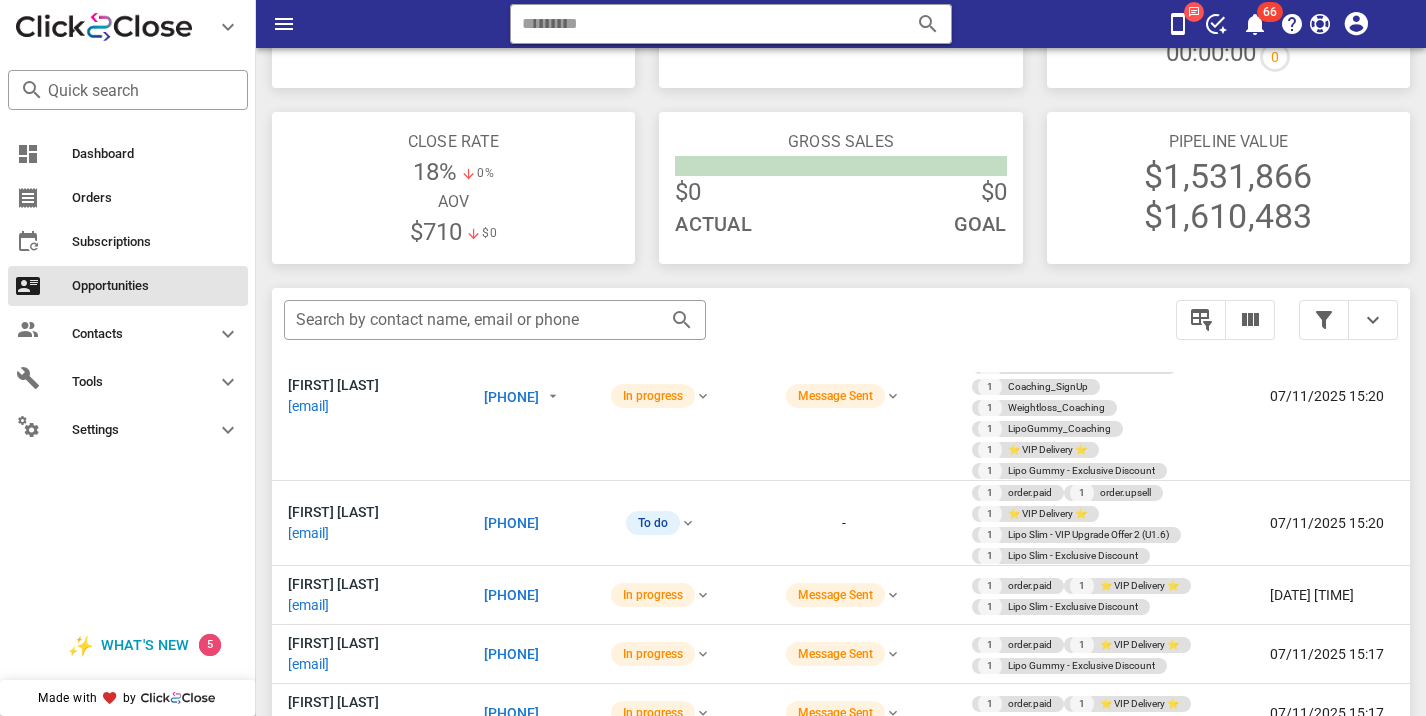 scroll, scrollTop: 1006, scrollLeft: 0, axis: vertical 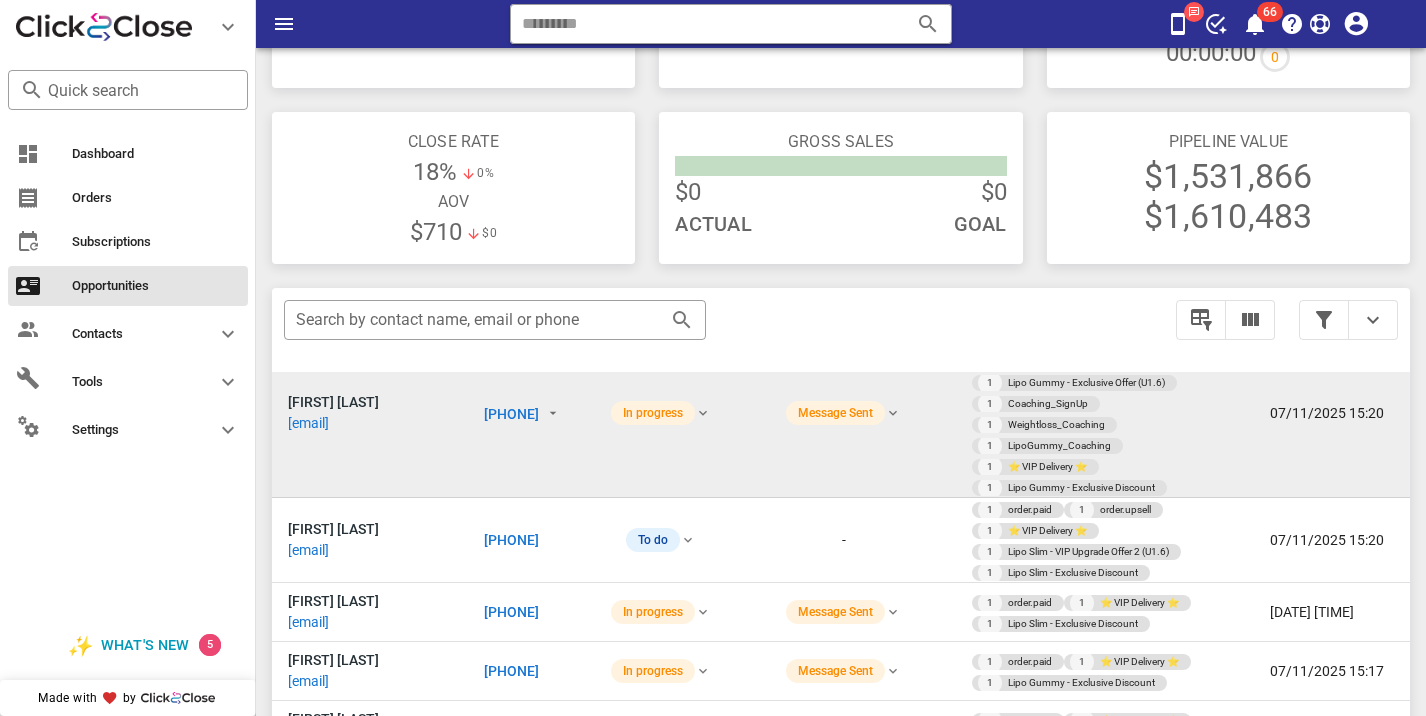 click on "[PHONE]" at bounding box center (511, 414) 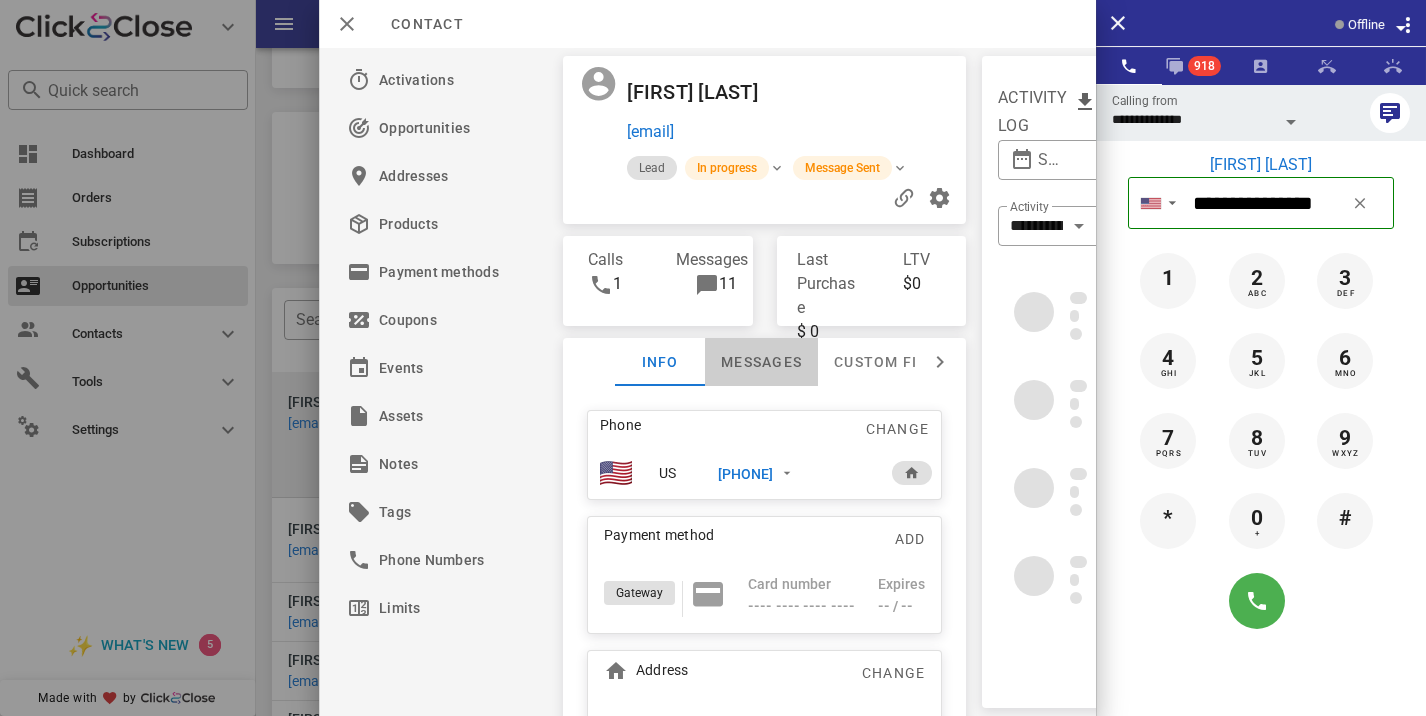 click on "Messages" at bounding box center (761, 362) 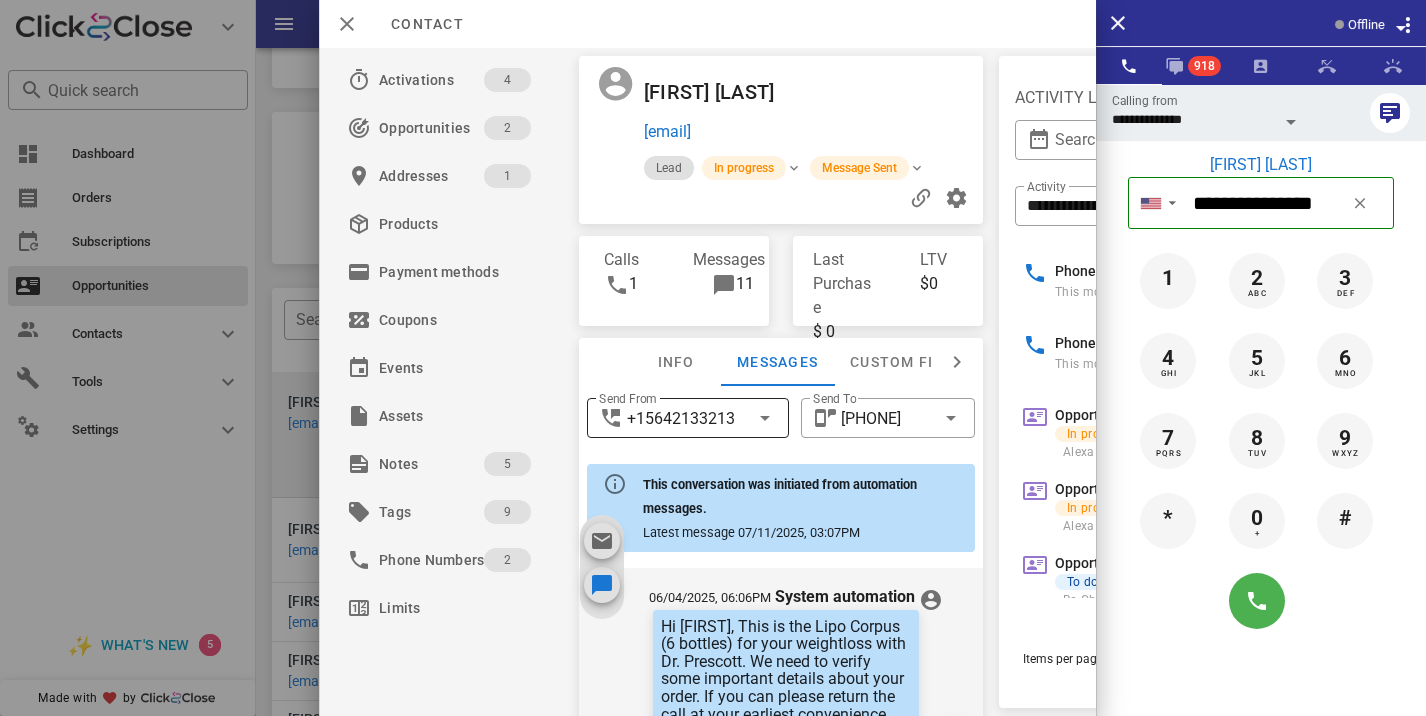 scroll, scrollTop: 1686, scrollLeft: 0, axis: vertical 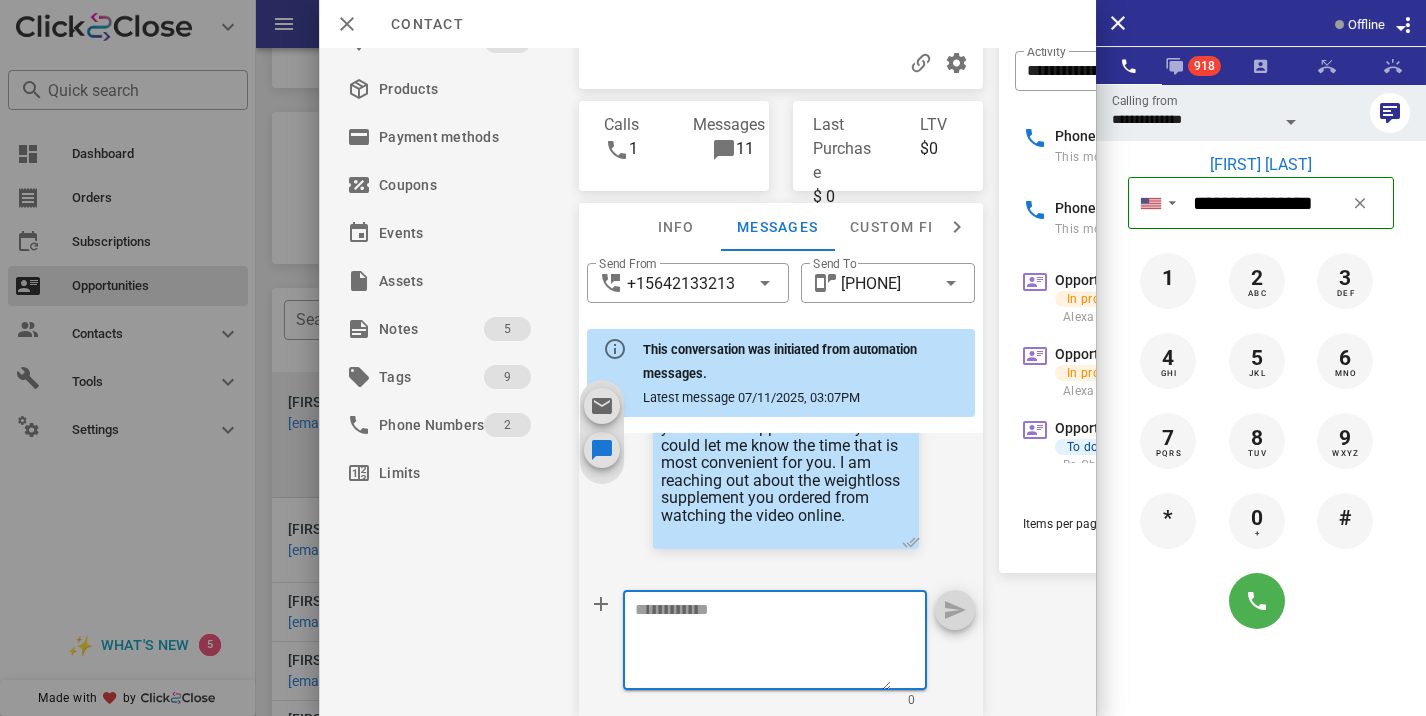 click at bounding box center (713, 358) 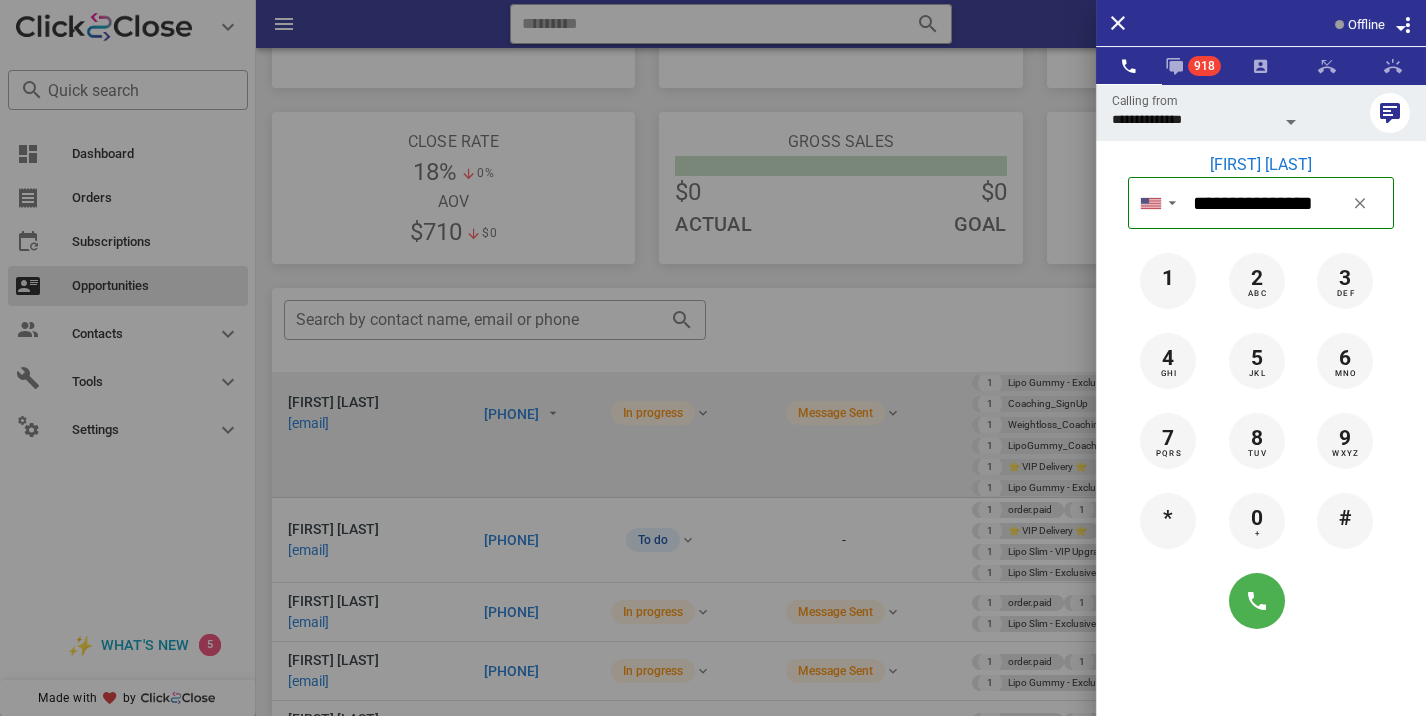 click at bounding box center [713, 358] 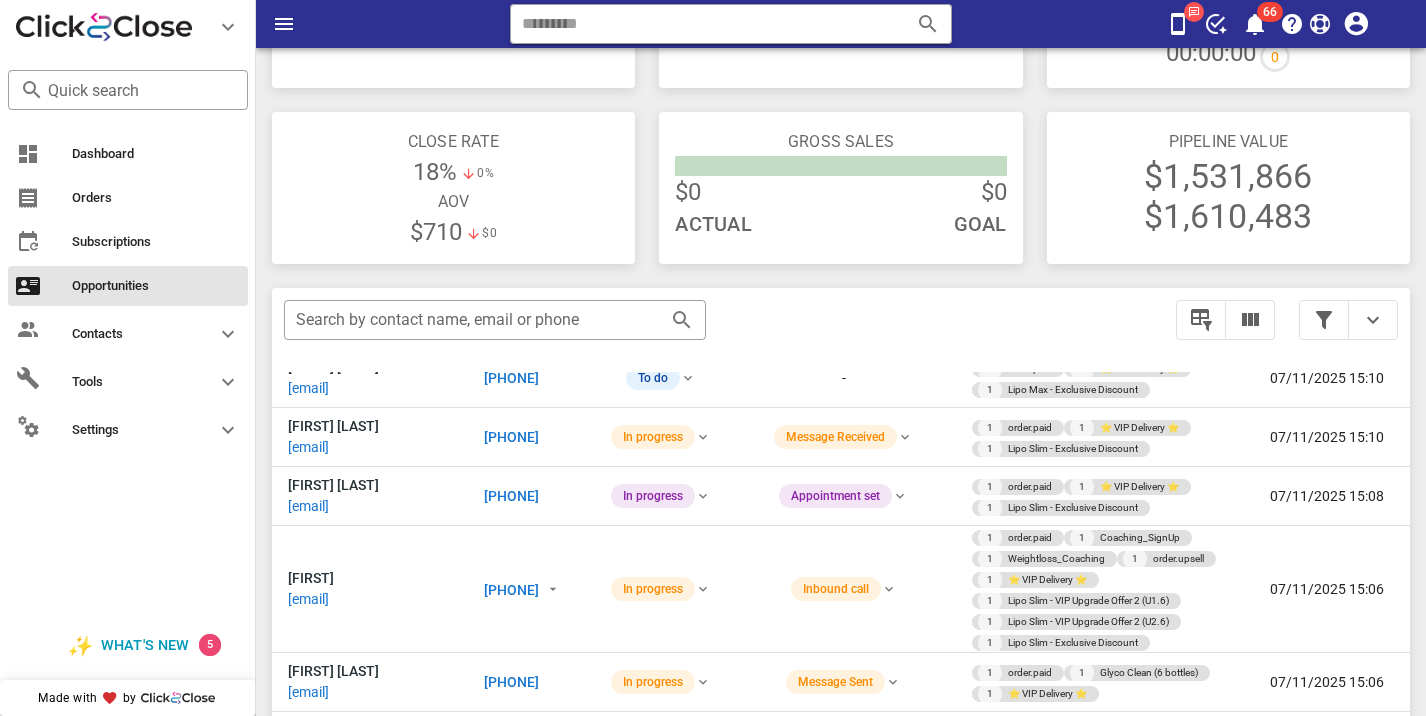 scroll, scrollTop: 1810, scrollLeft: 0, axis: vertical 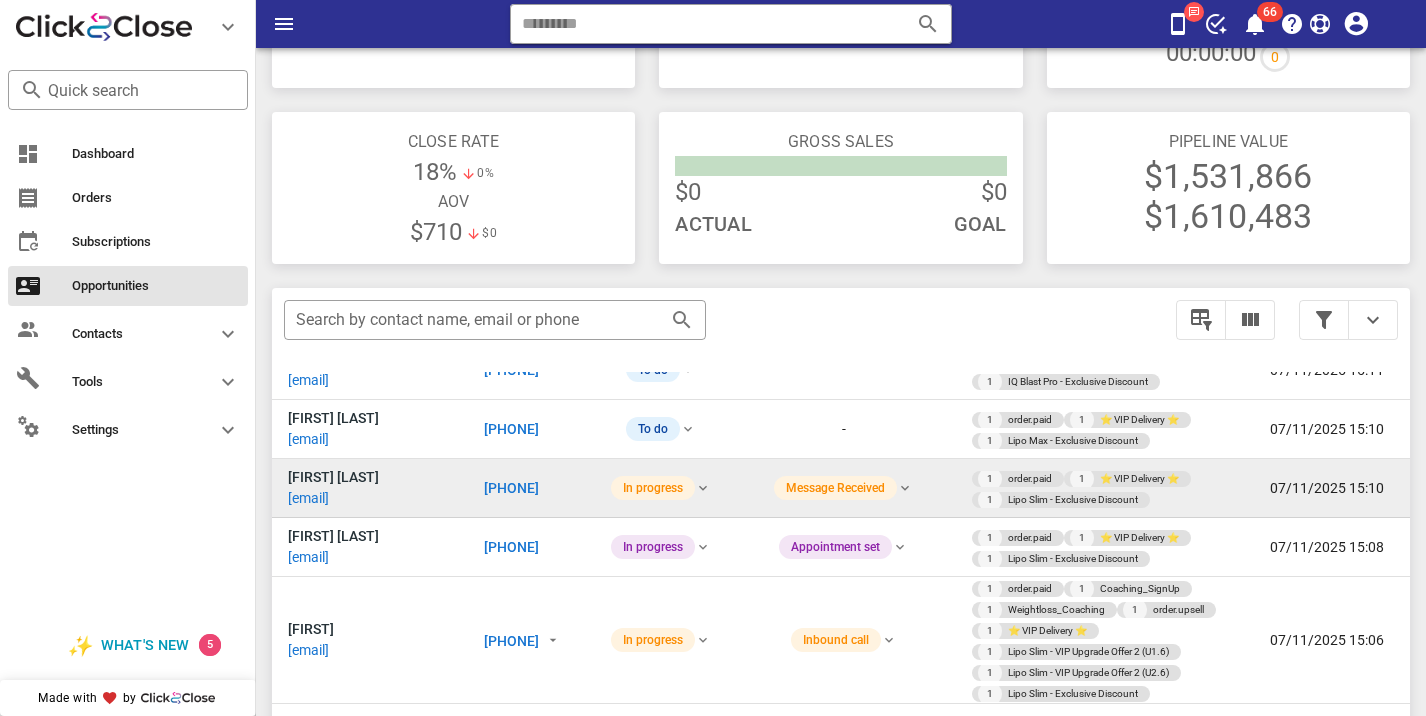 click on "[PHONE]" at bounding box center (511, 488) 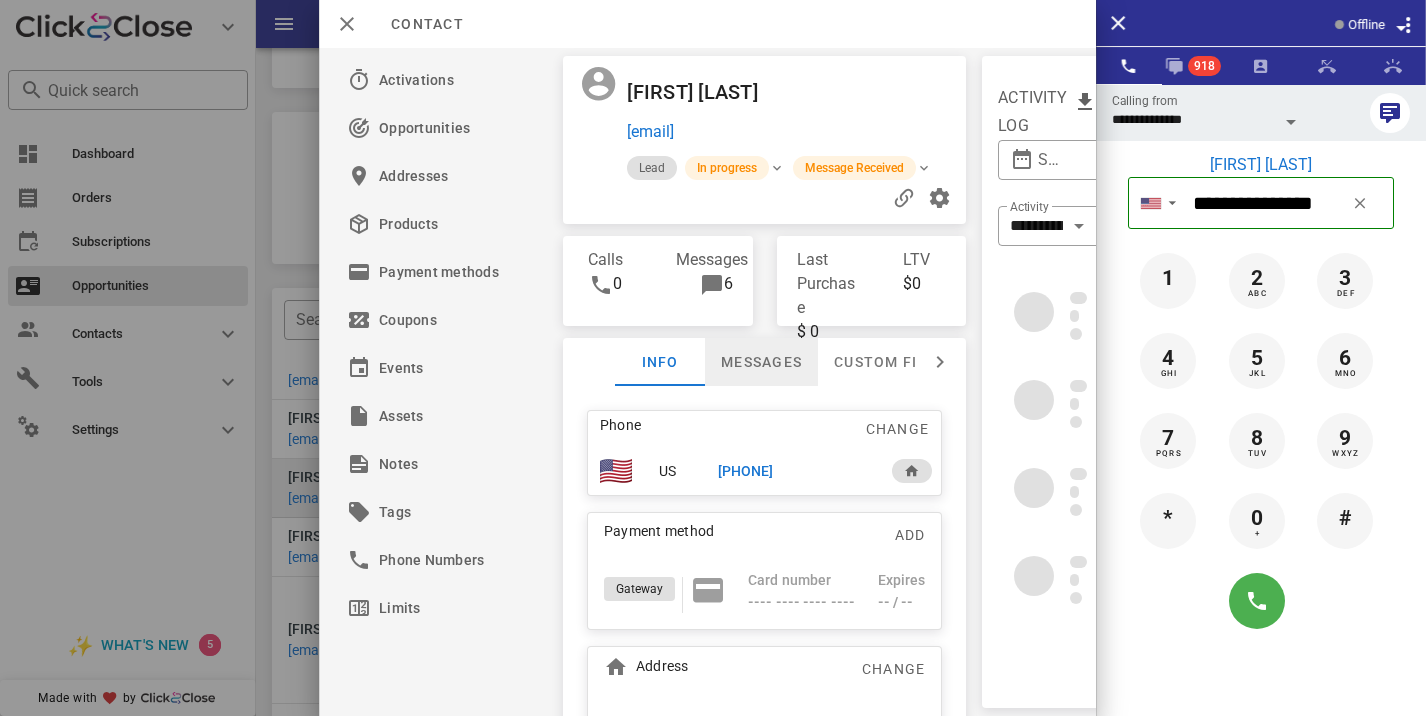 click on "Messages" at bounding box center (761, 362) 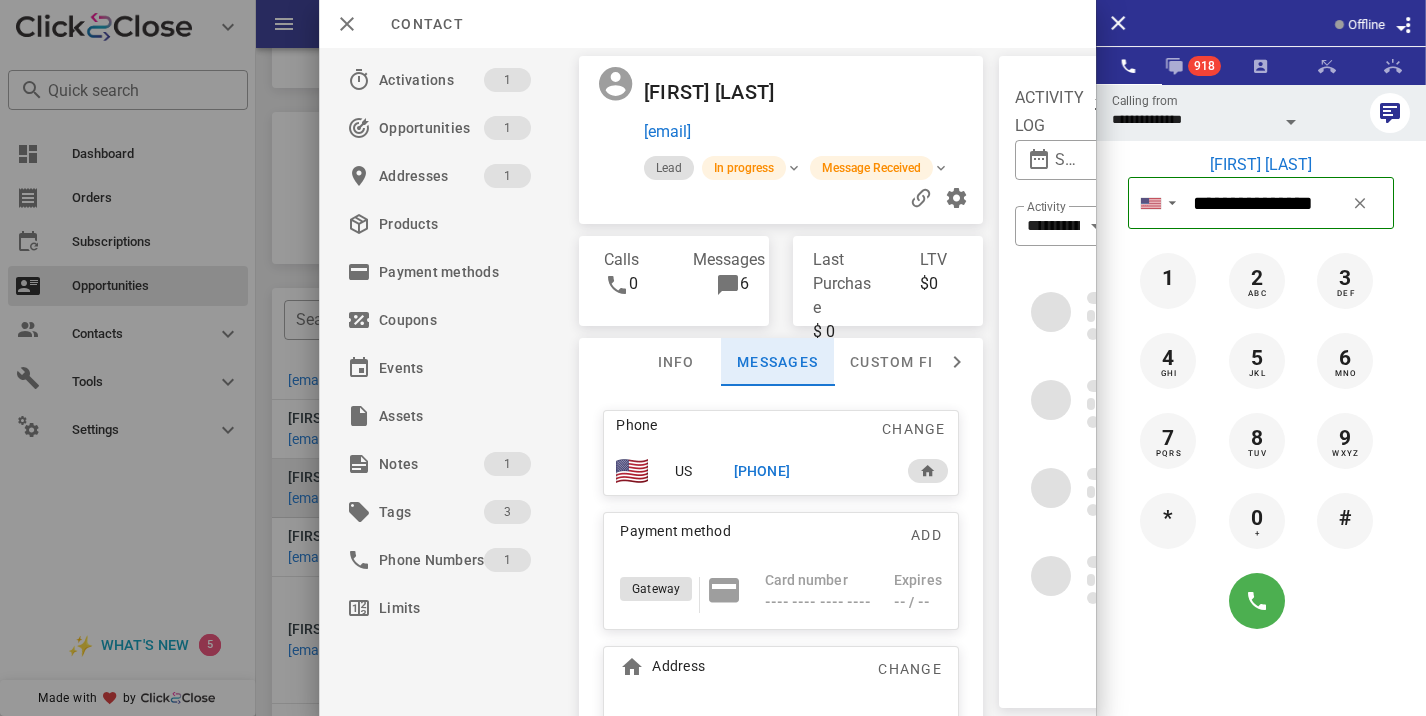 click on "Messages" at bounding box center [777, 362] 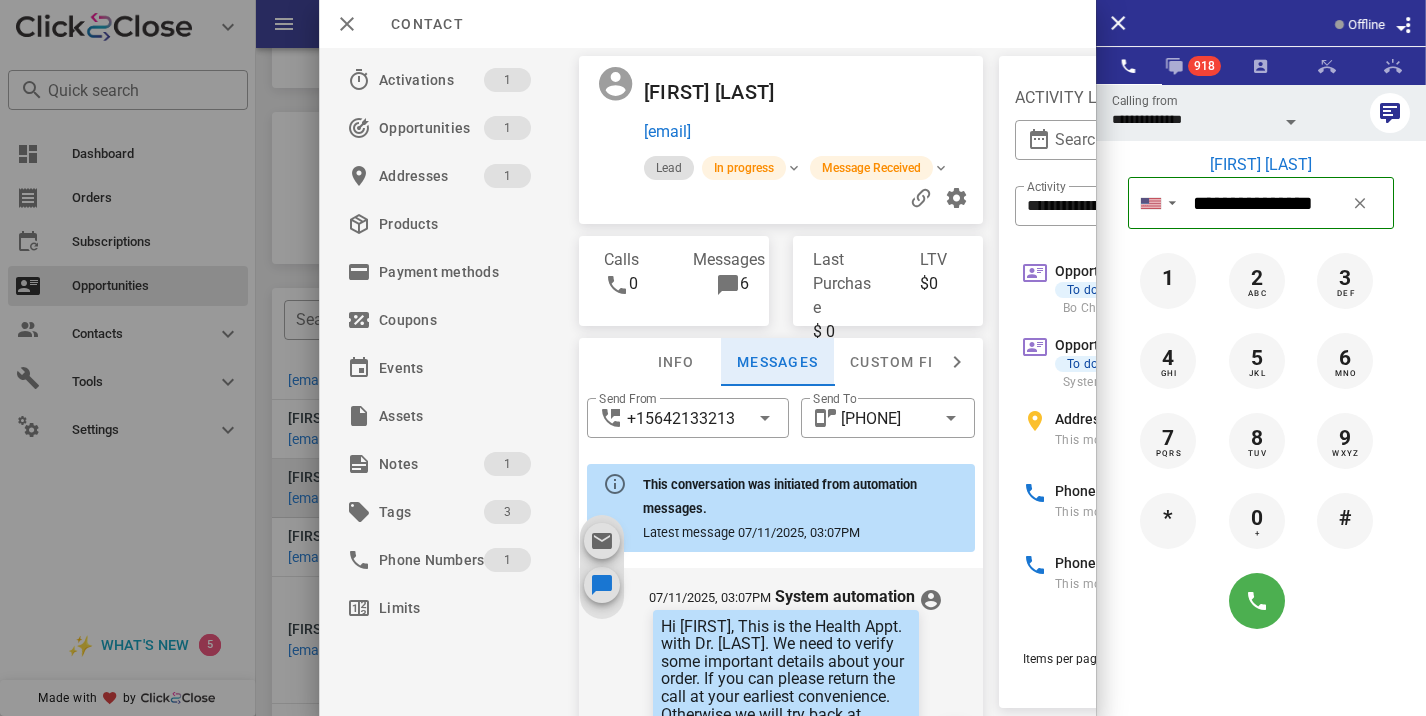 scroll, scrollTop: 736, scrollLeft: 0, axis: vertical 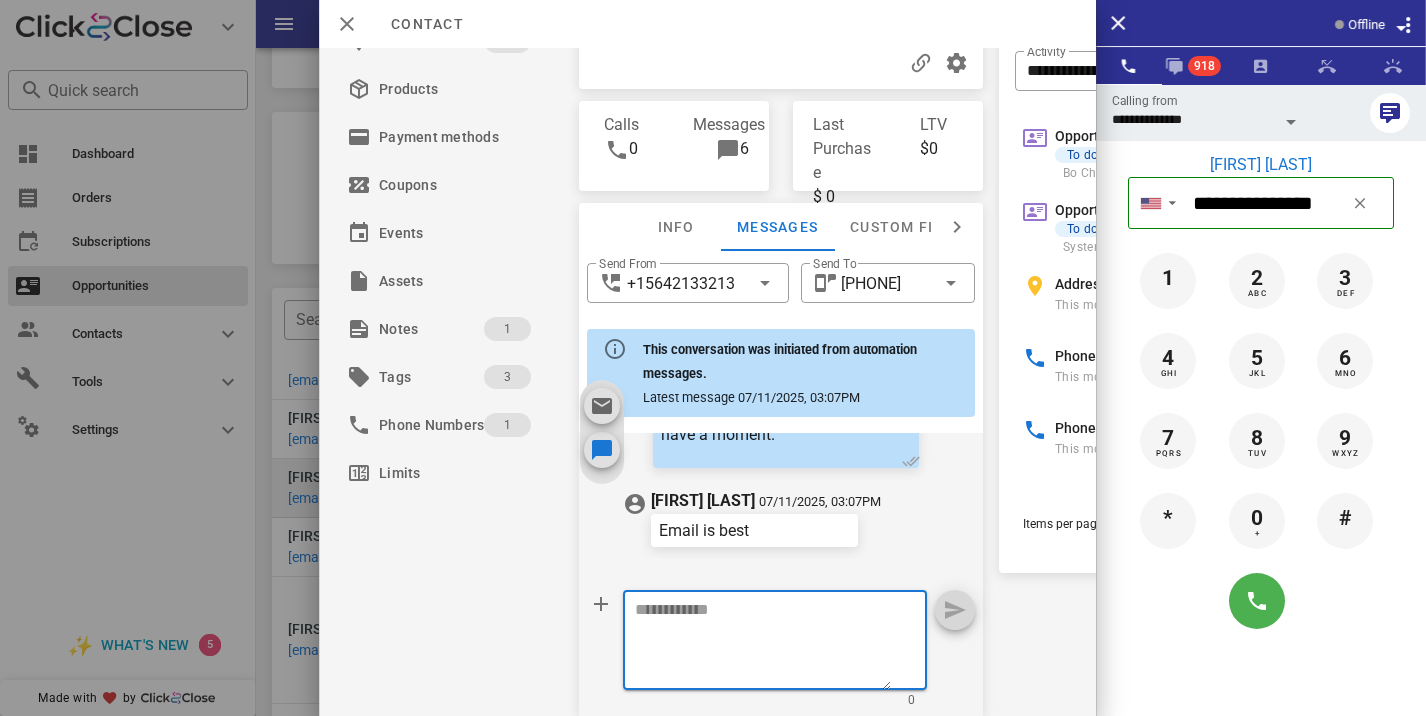 click at bounding box center (763, 643) 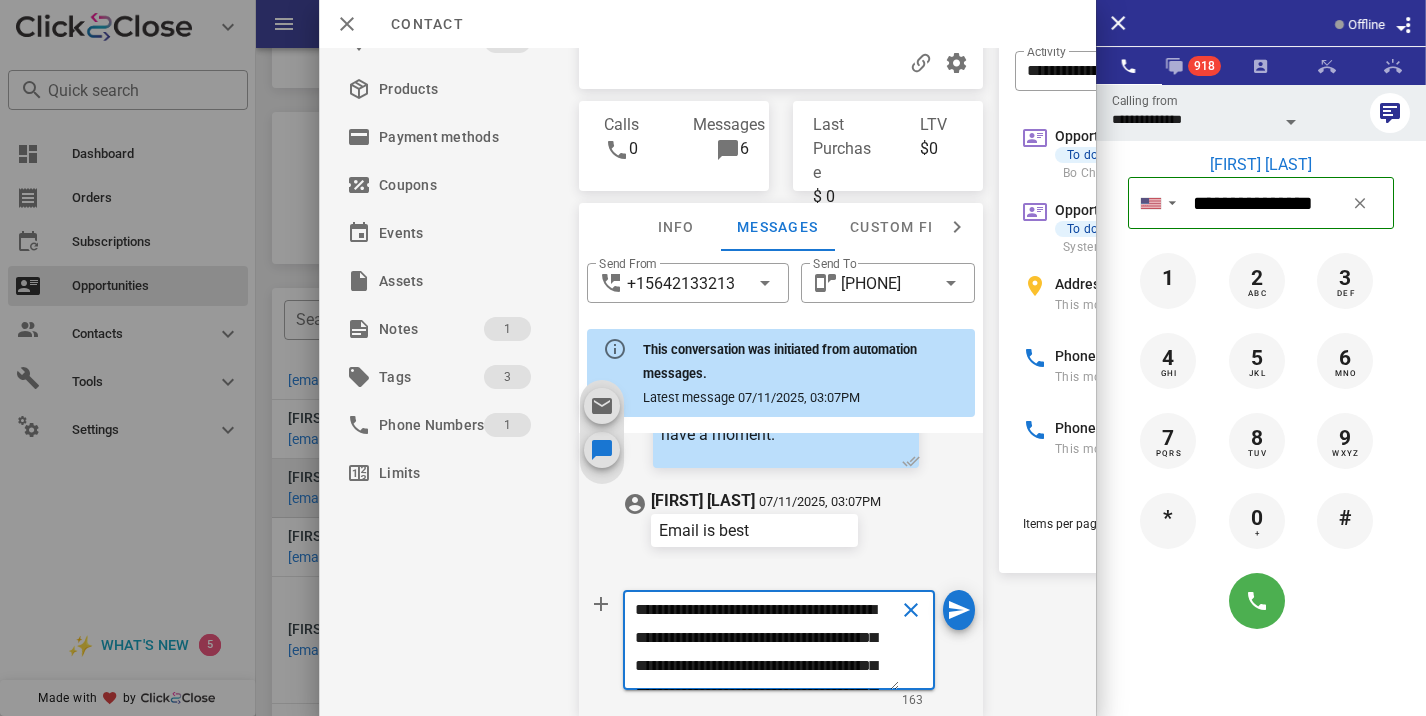 scroll, scrollTop: 46, scrollLeft: 0, axis: vertical 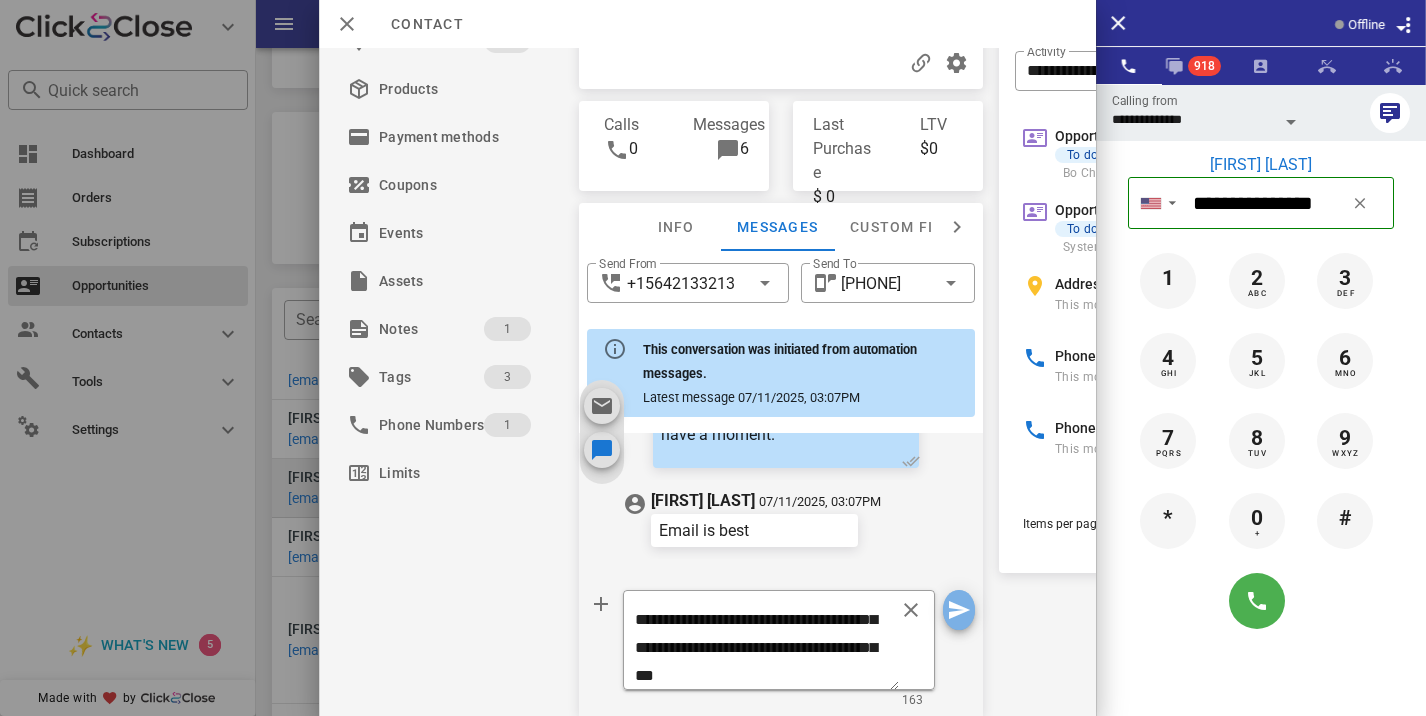 click at bounding box center (959, 610) 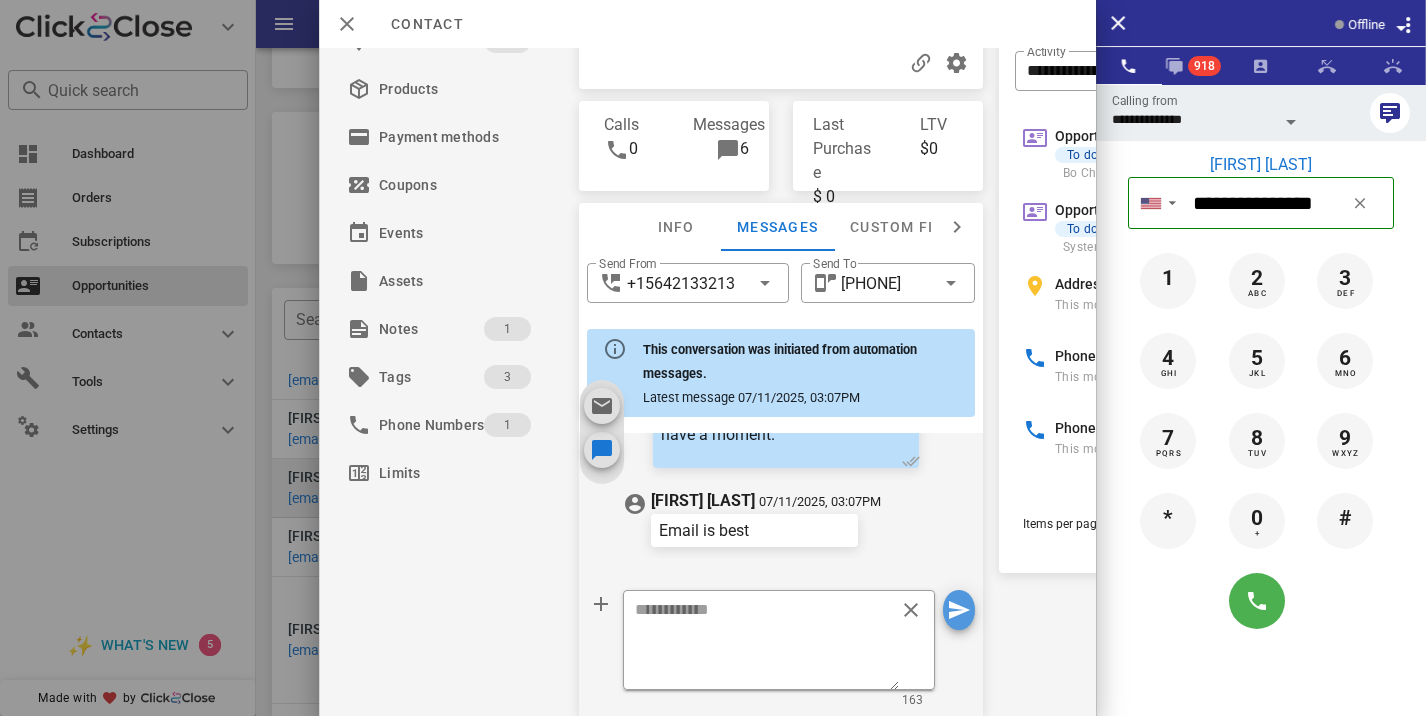 scroll, scrollTop: 0, scrollLeft: 0, axis: both 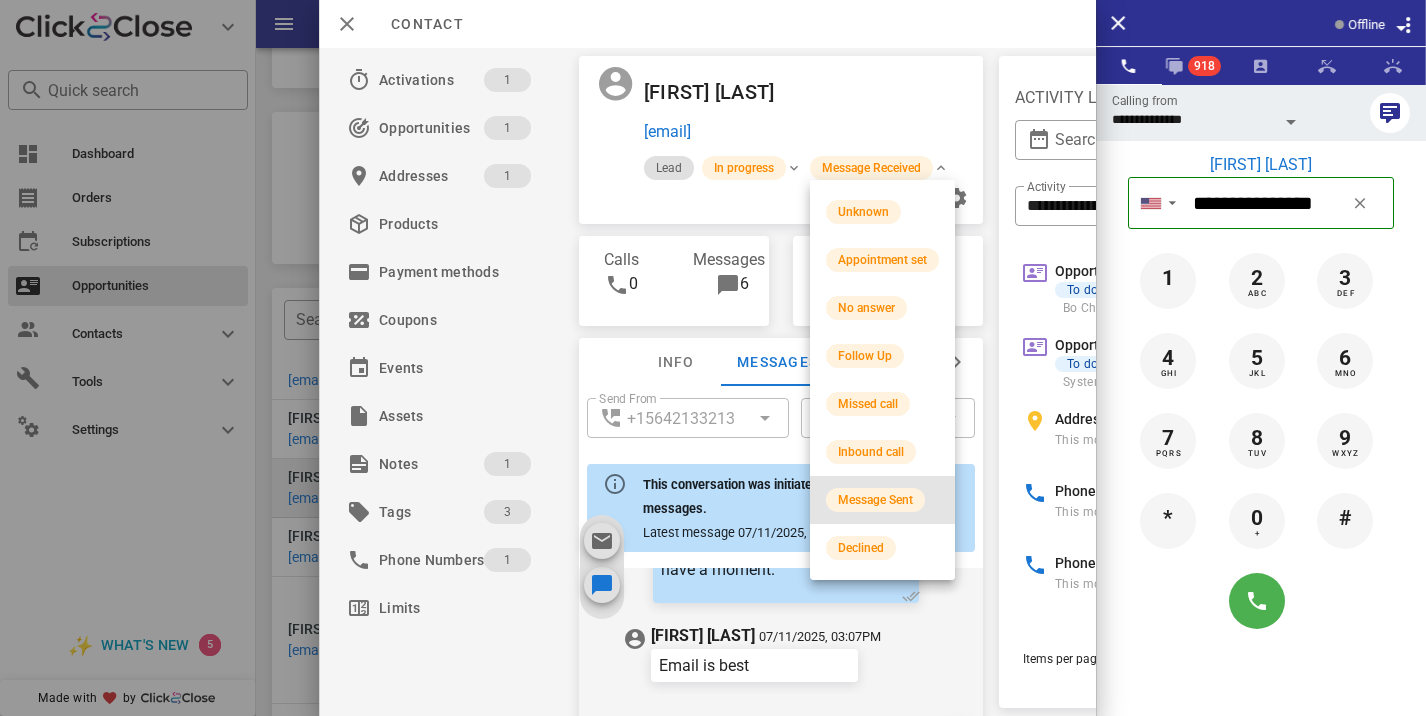 click on "Message Sent" at bounding box center (882, 500) 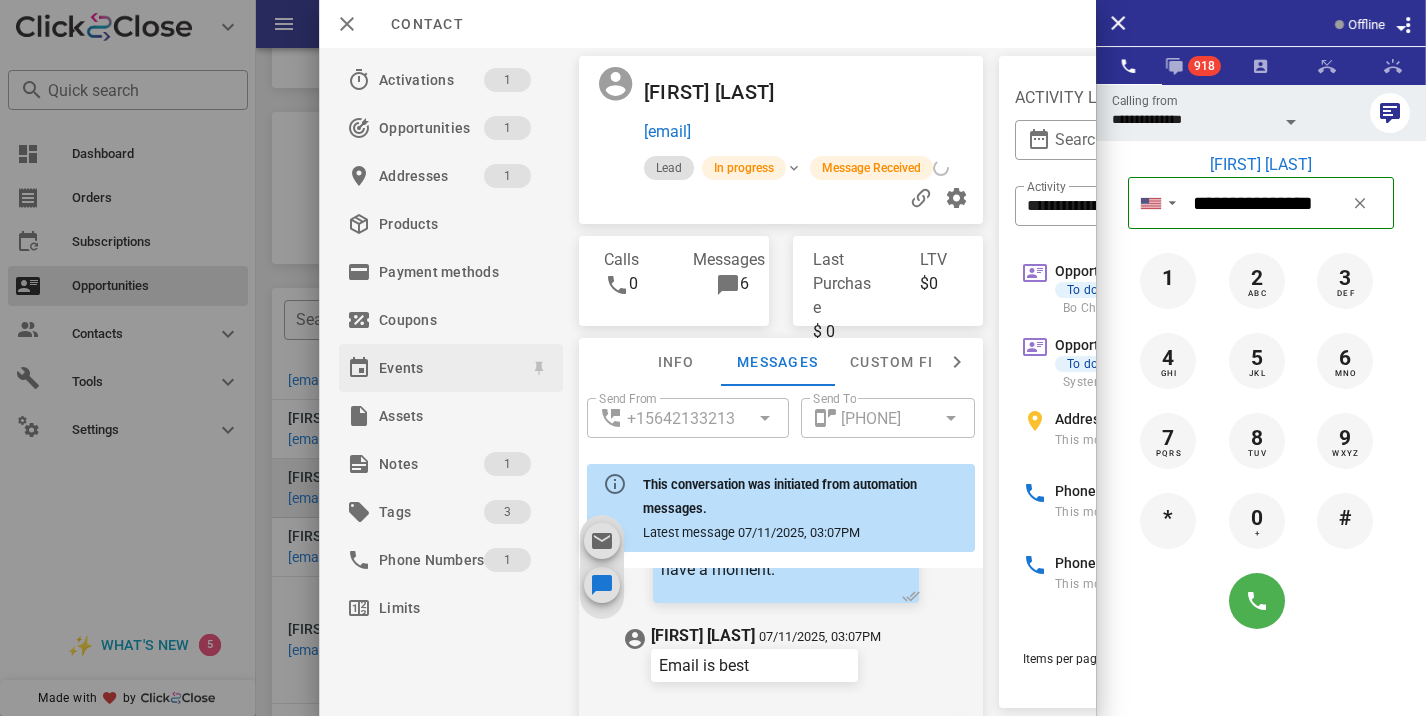 scroll, scrollTop: 902, scrollLeft: 0, axis: vertical 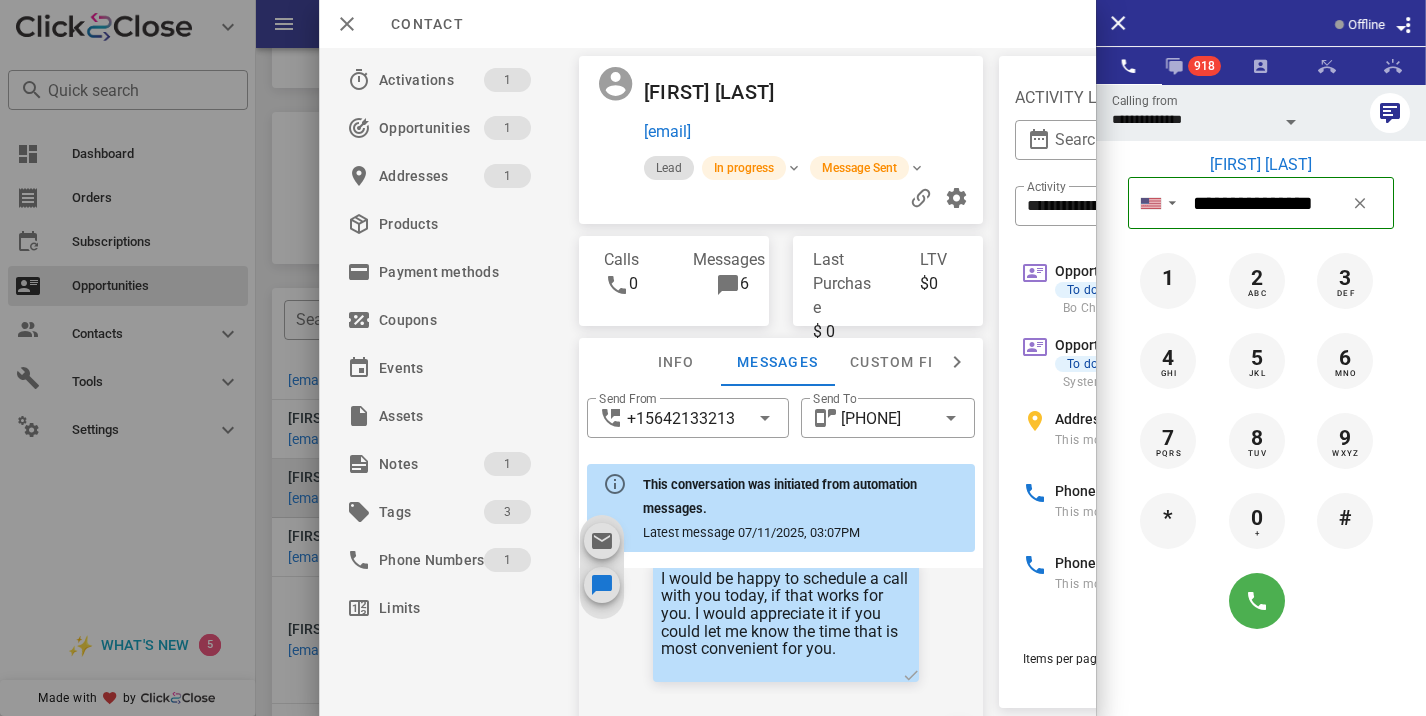 click at bounding box center (713, 358) 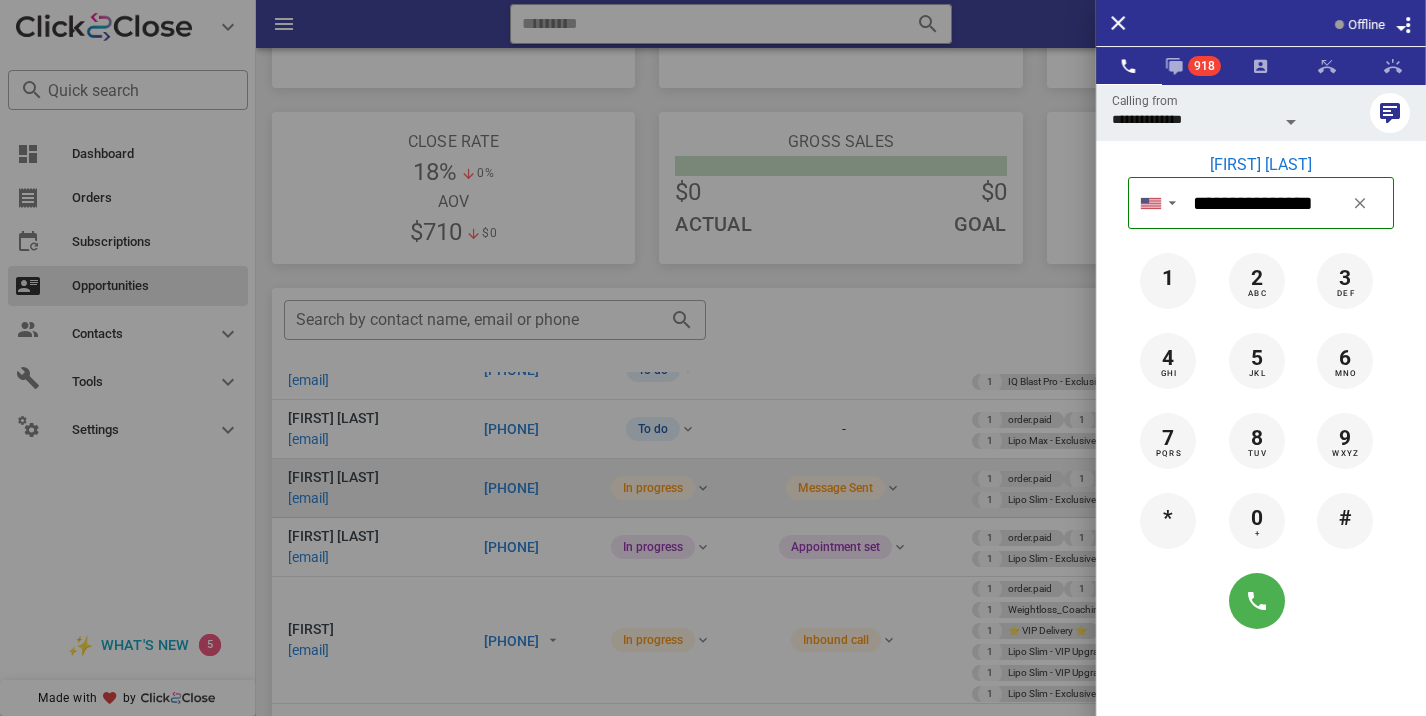click at bounding box center (713, 358) 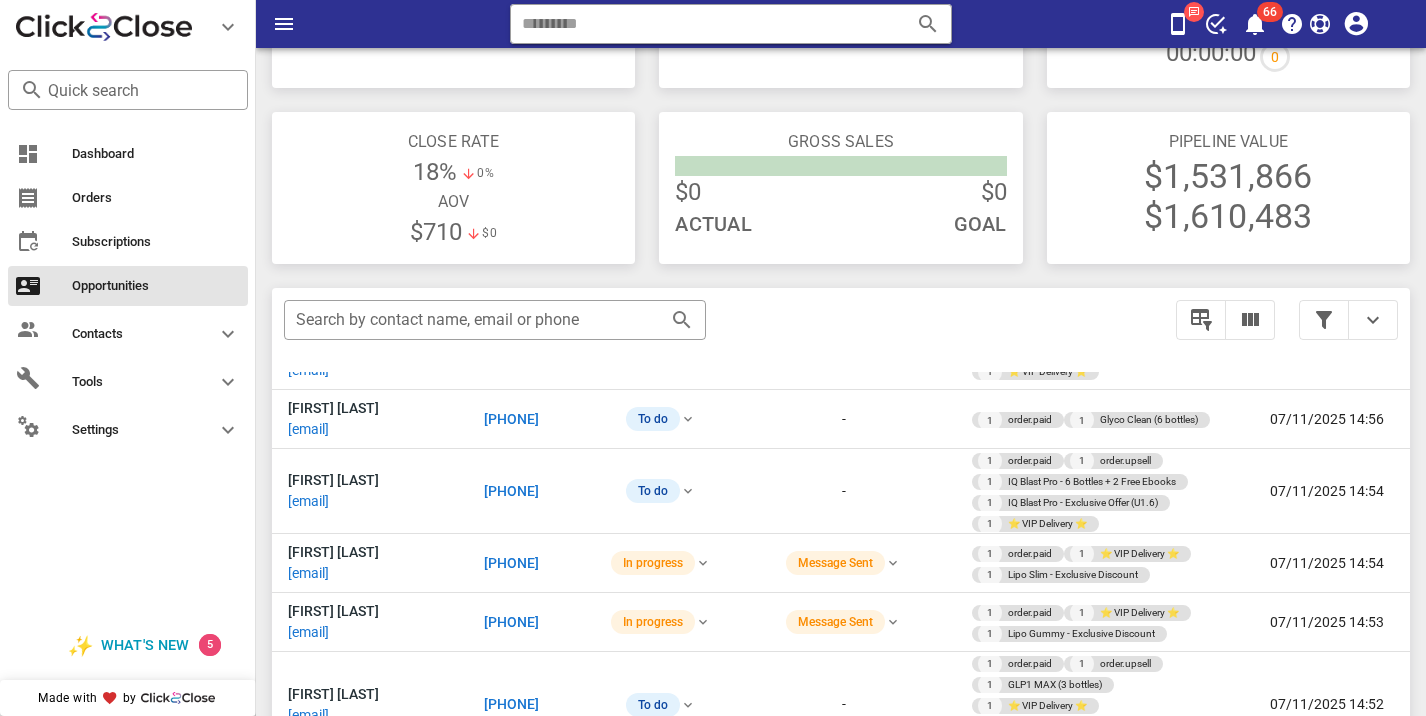 scroll, scrollTop: 3055, scrollLeft: 0, axis: vertical 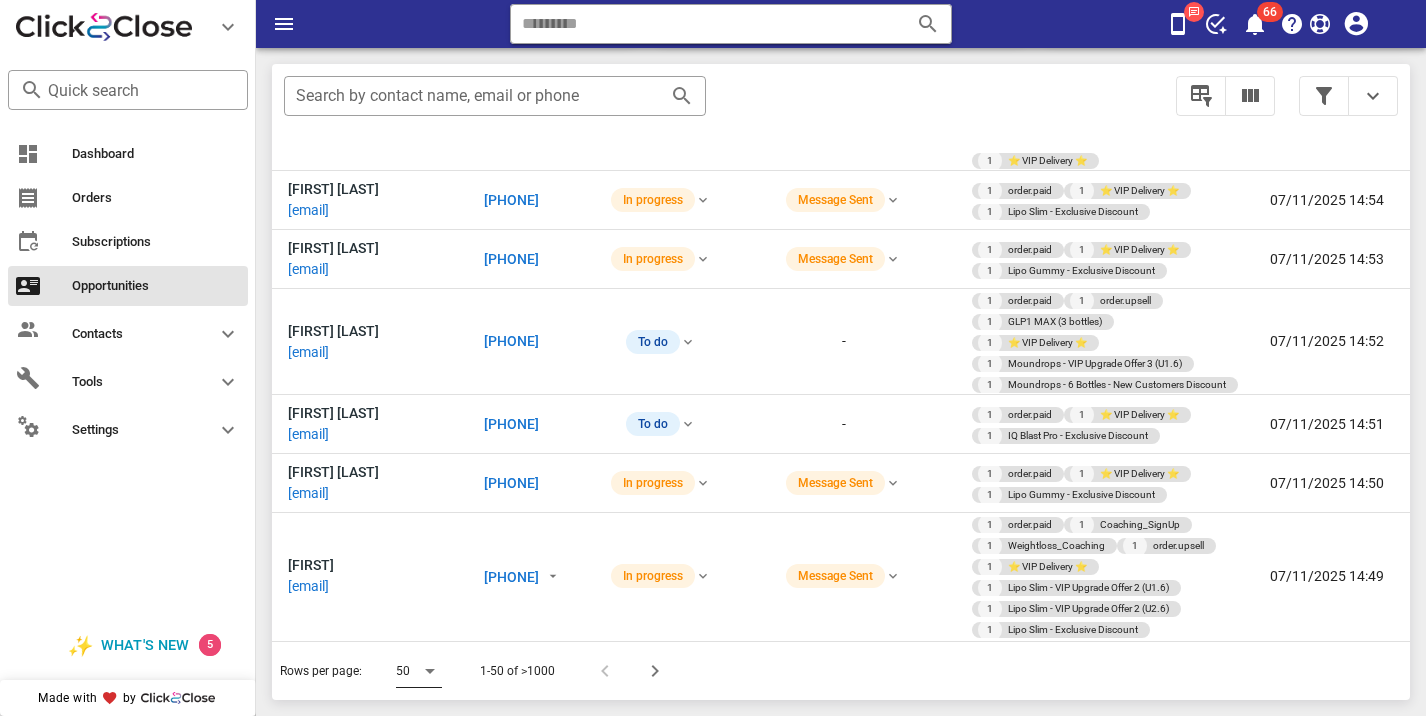 click at bounding box center (430, 671) 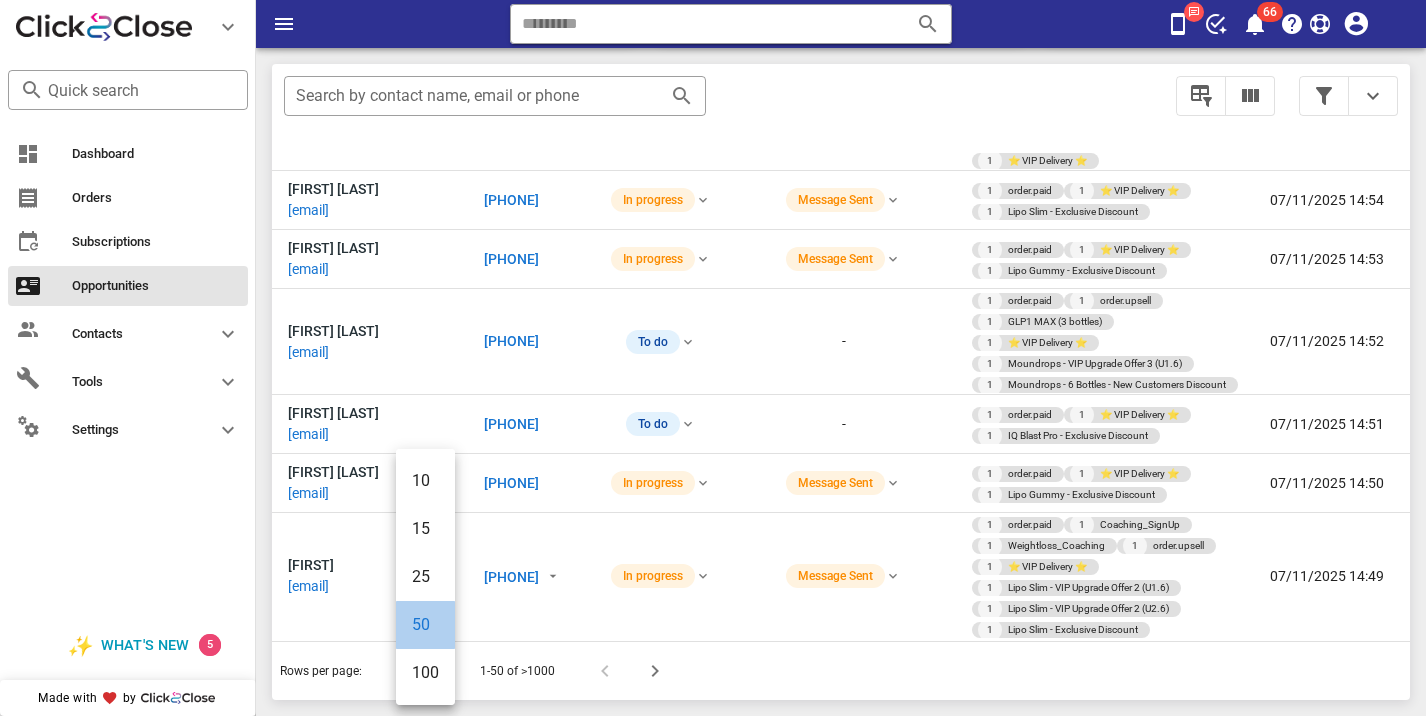 click on "50" at bounding box center (425, 624) 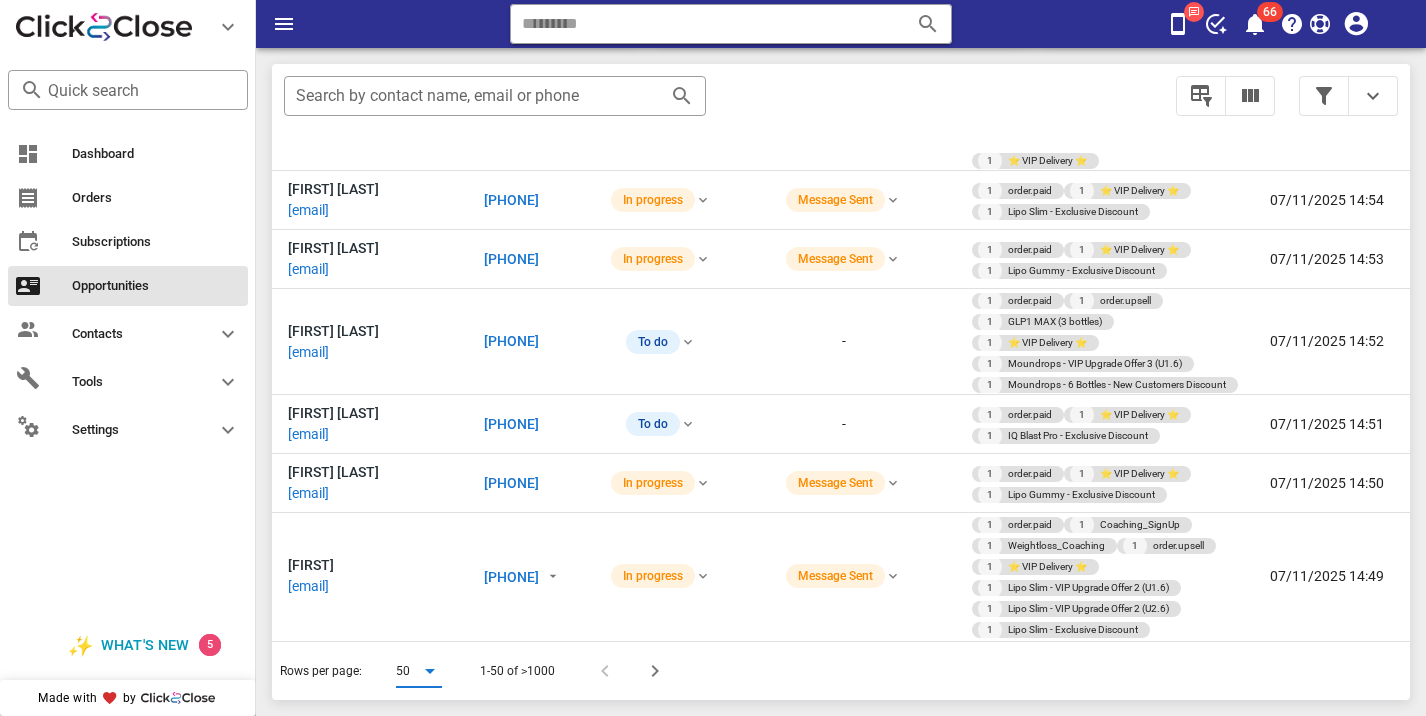 click on "50" at bounding box center [403, 671] 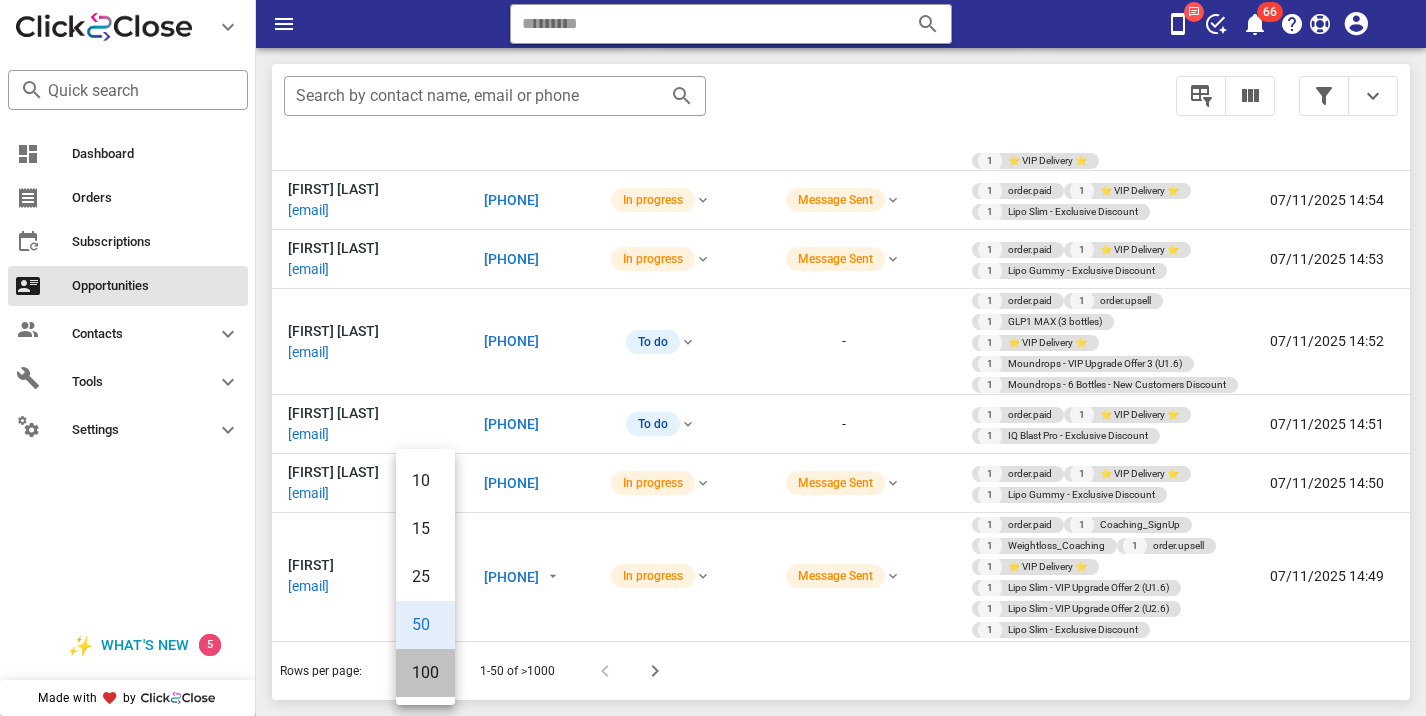 click on "100" at bounding box center [425, 672] 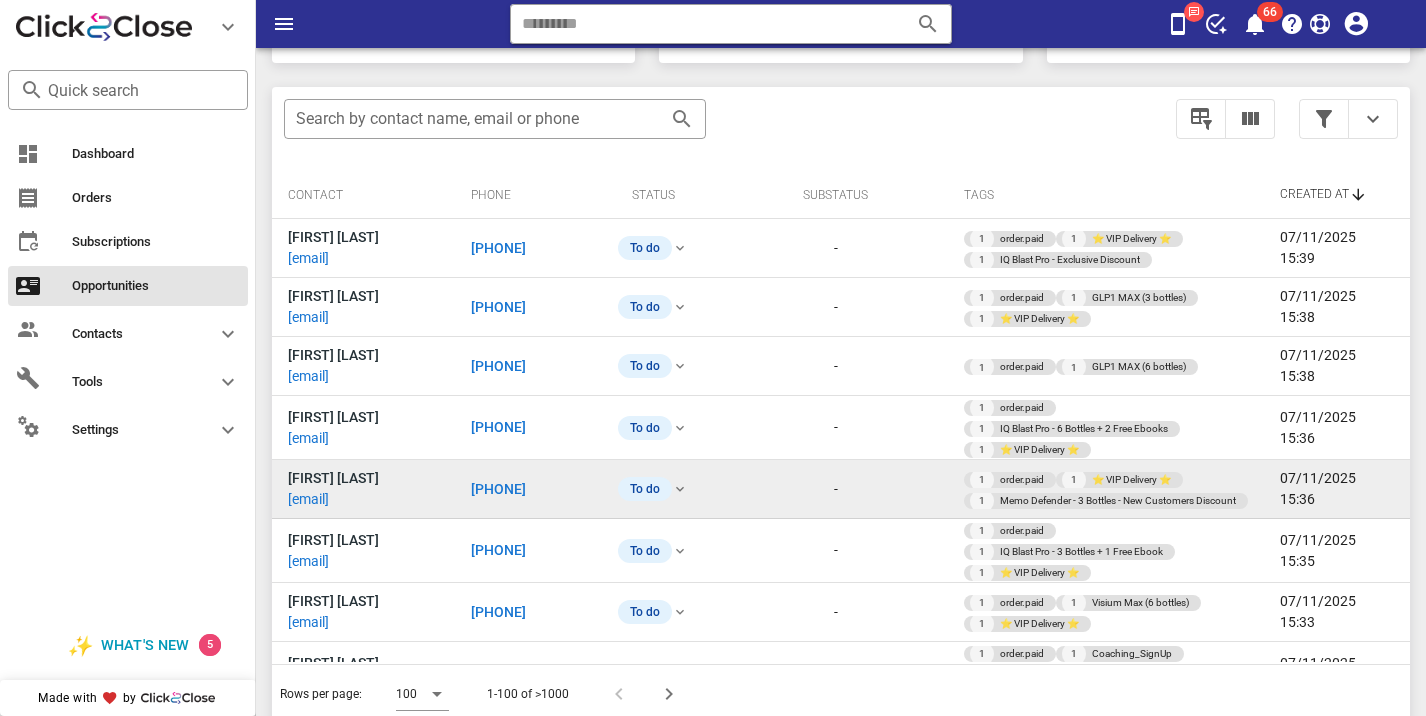 scroll, scrollTop: 379, scrollLeft: 0, axis: vertical 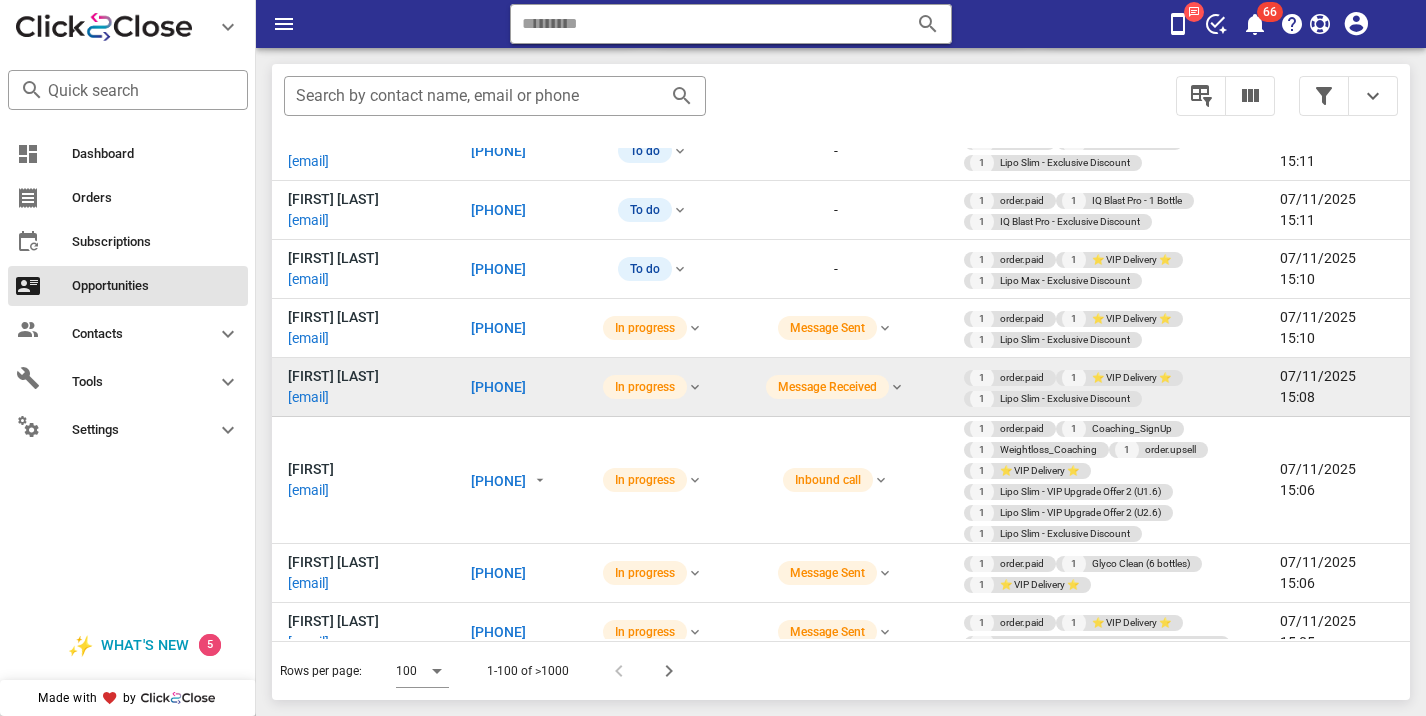 click on "[PHONE]" at bounding box center [498, 387] 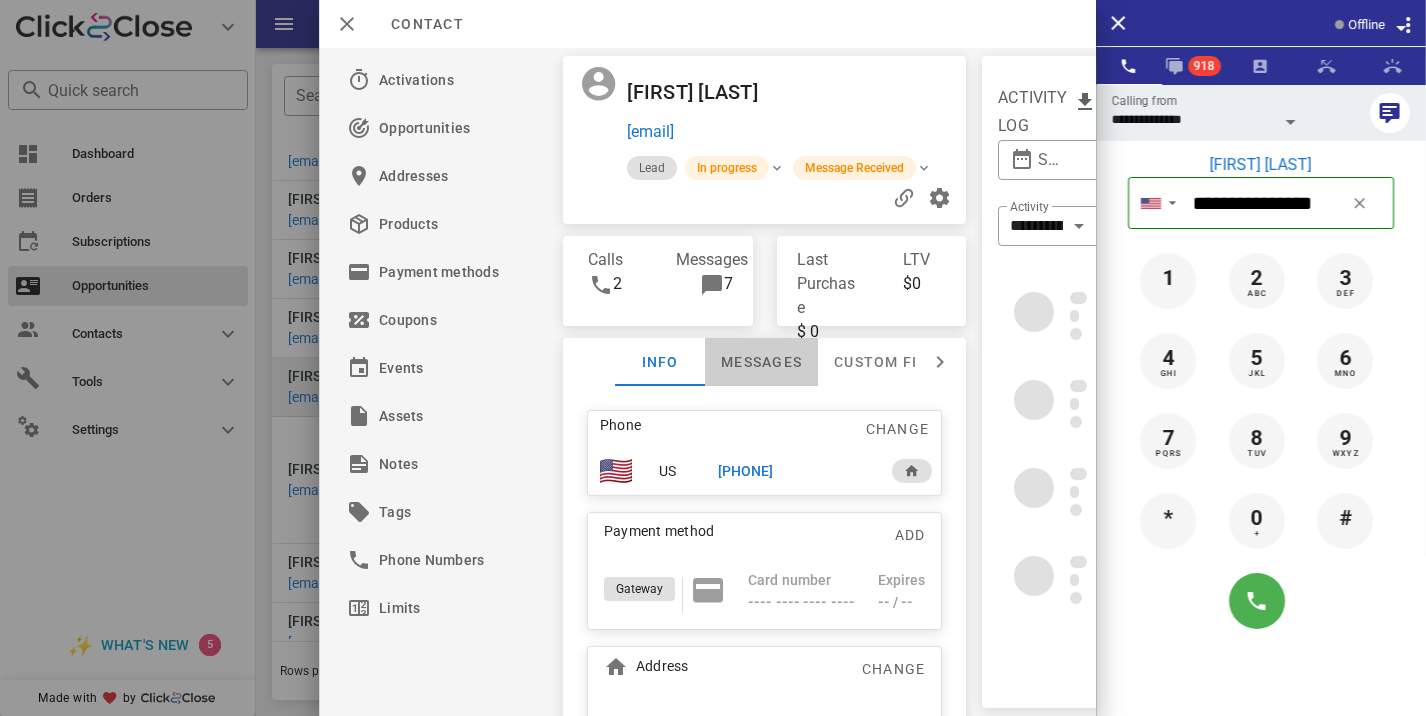 click on "Messages" at bounding box center [761, 362] 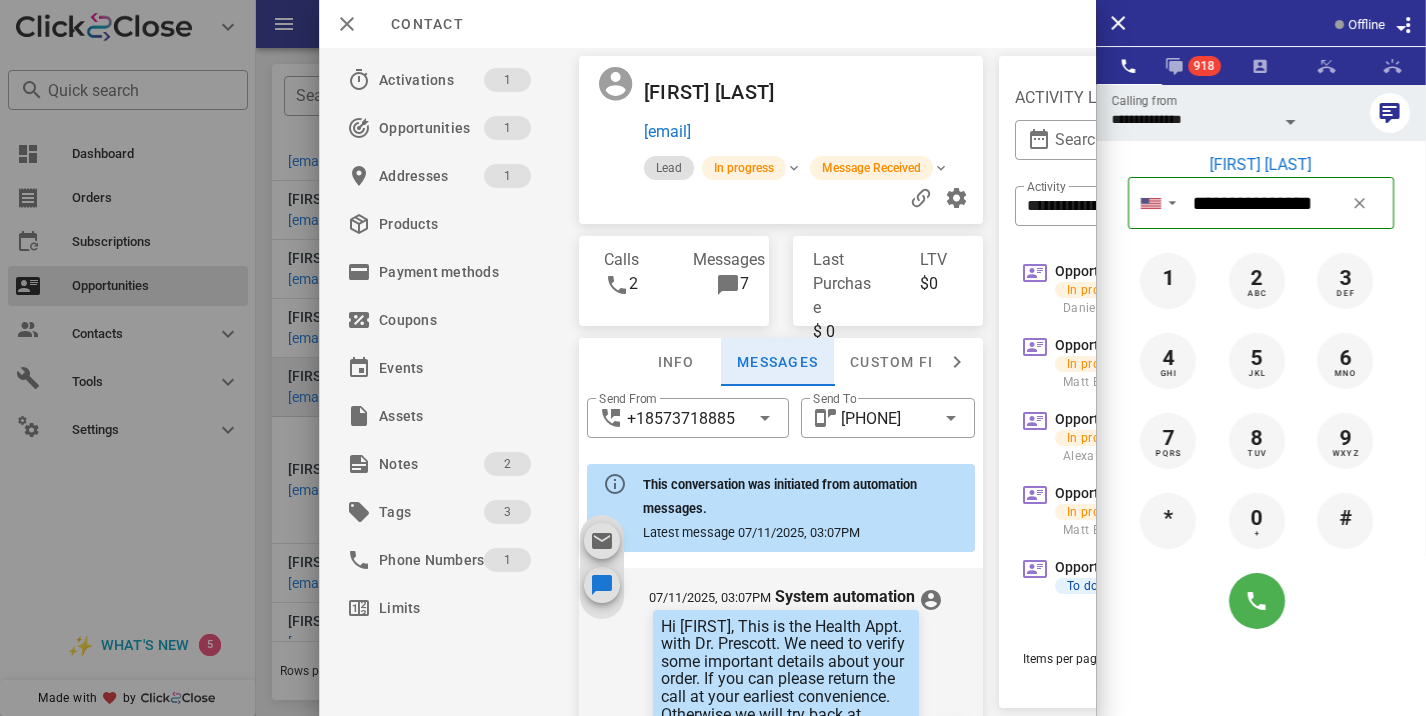 scroll, scrollTop: 1068, scrollLeft: 0, axis: vertical 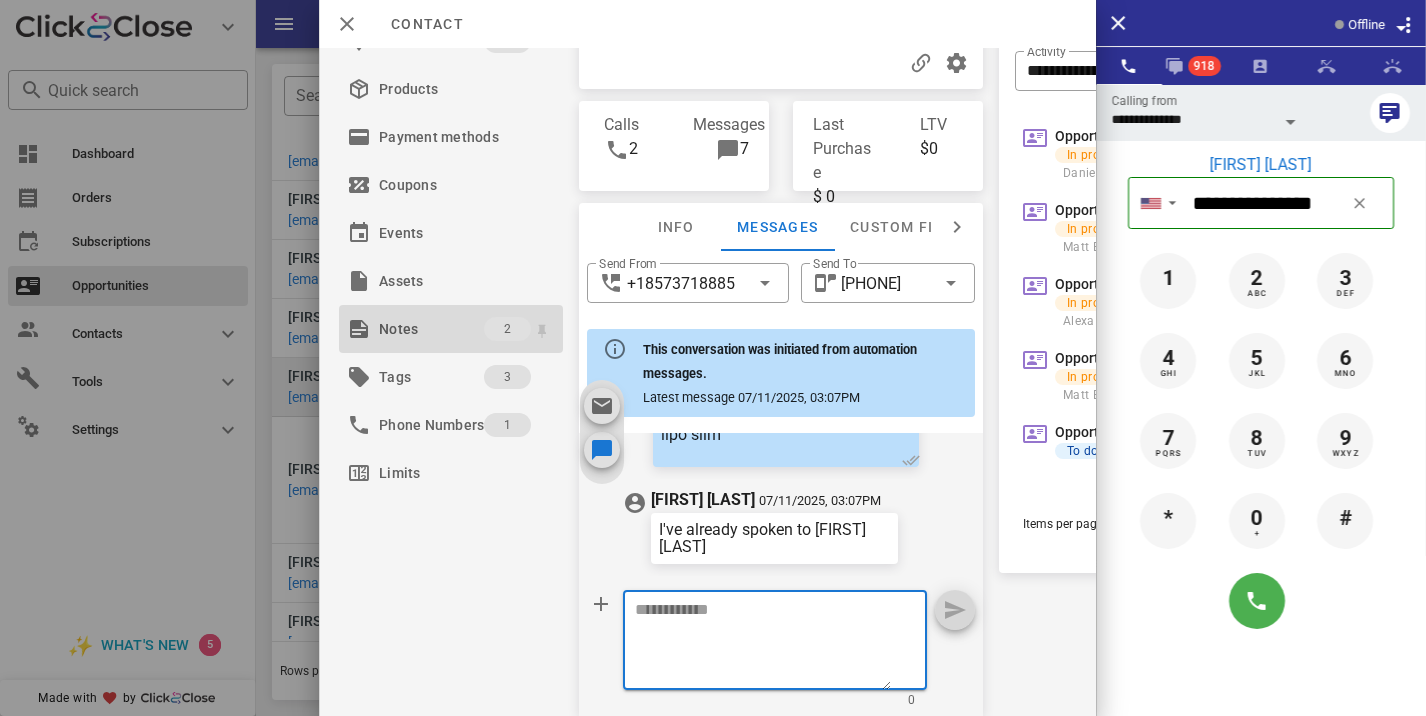 click on "Notes" at bounding box center (431, 329) 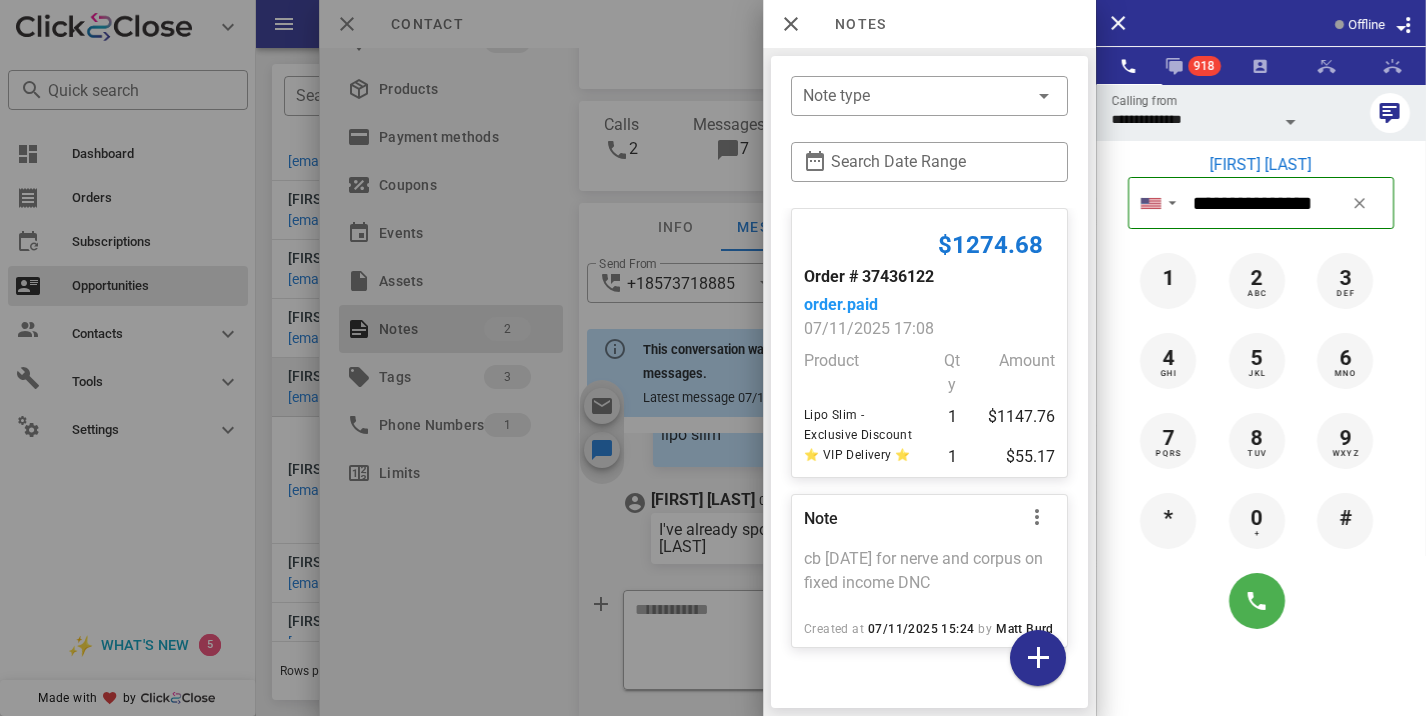 scroll, scrollTop: 17, scrollLeft: 0, axis: vertical 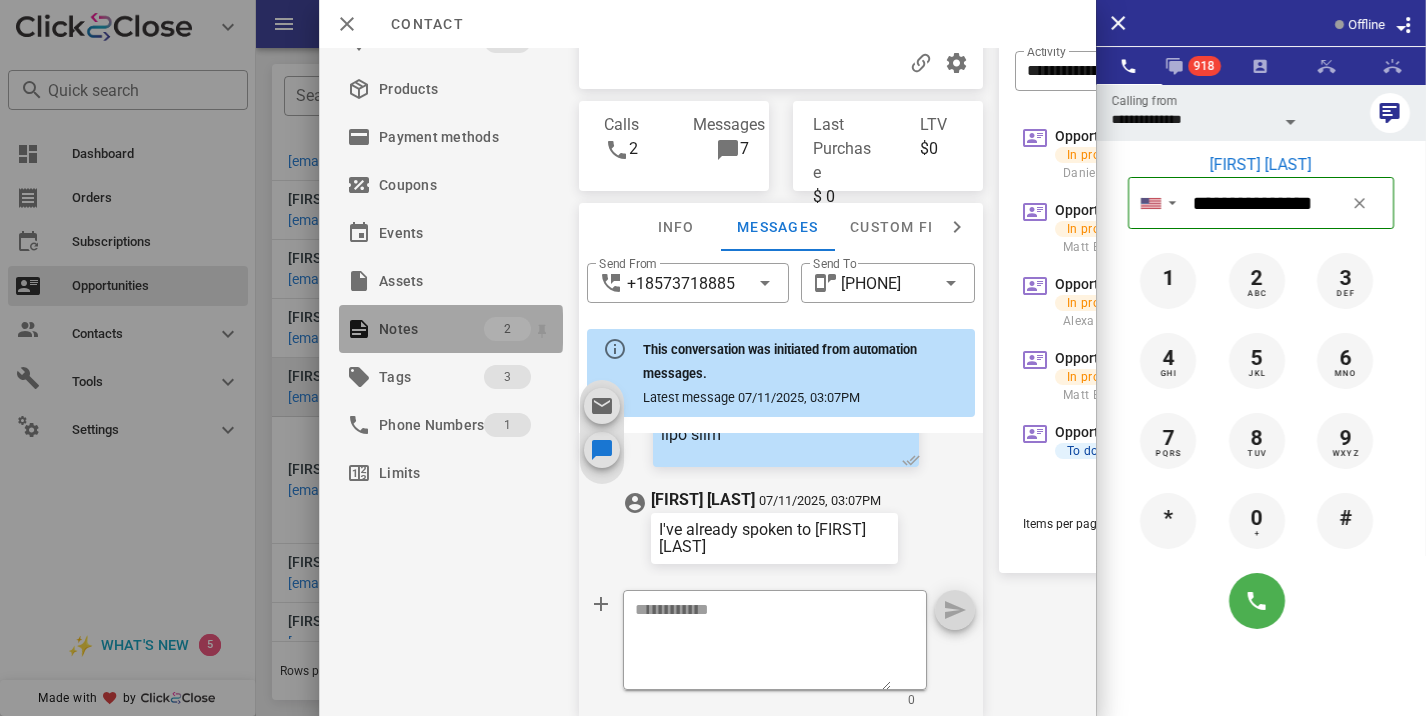 click on "Notes" at bounding box center (431, 329) 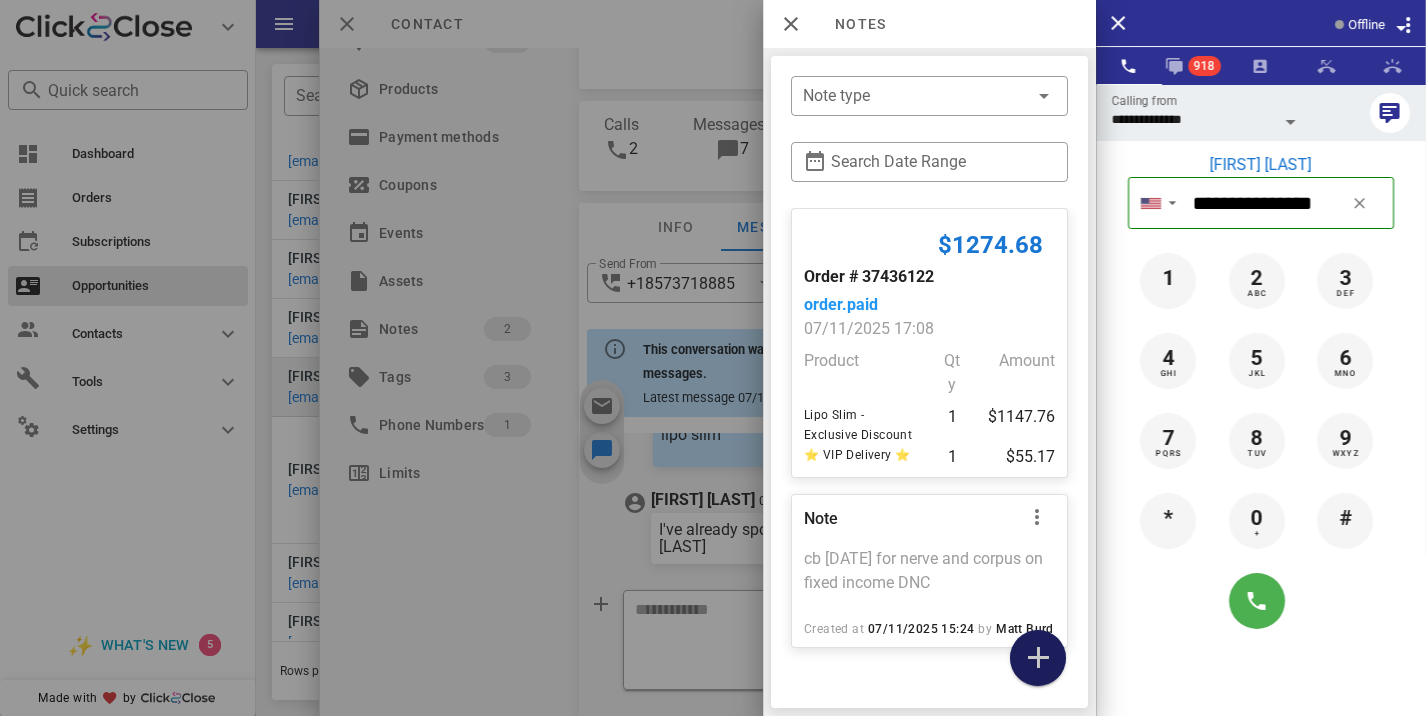 click at bounding box center (1038, 658) 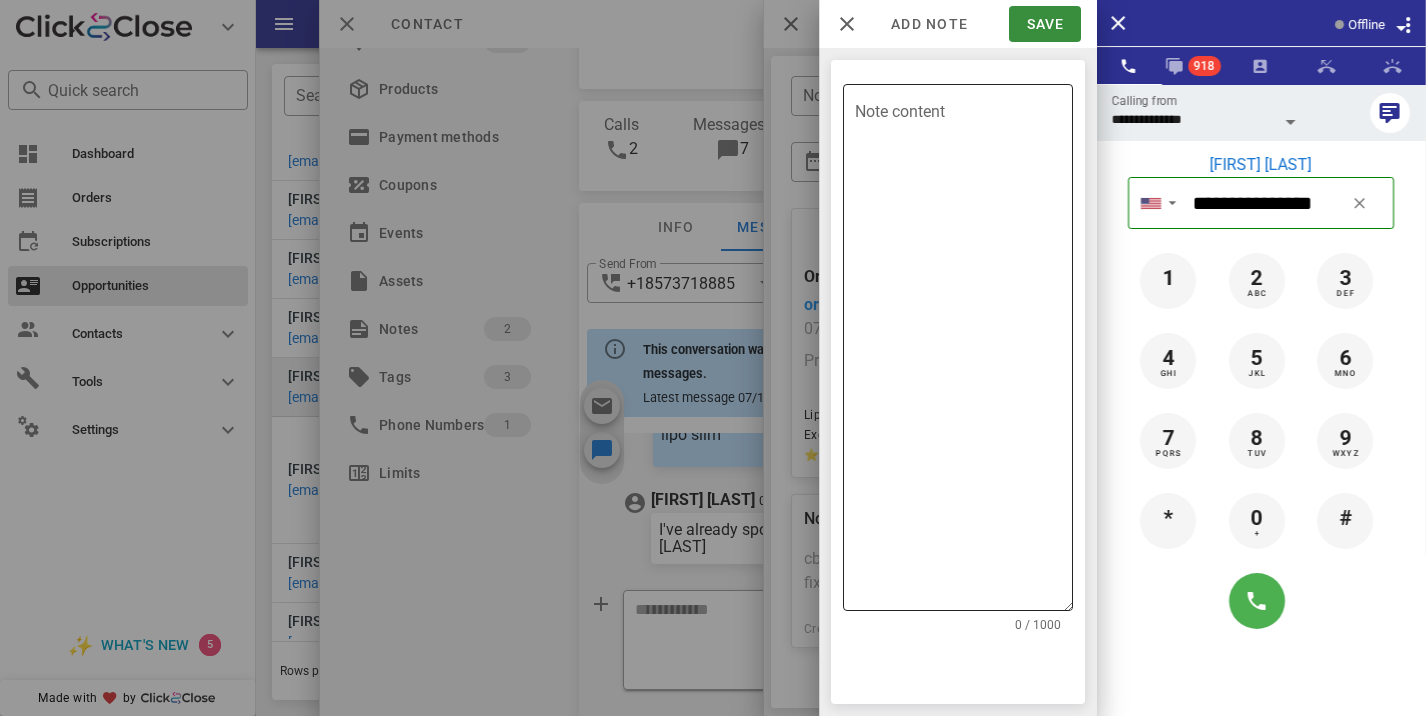 click on "Note content" at bounding box center [964, 352] 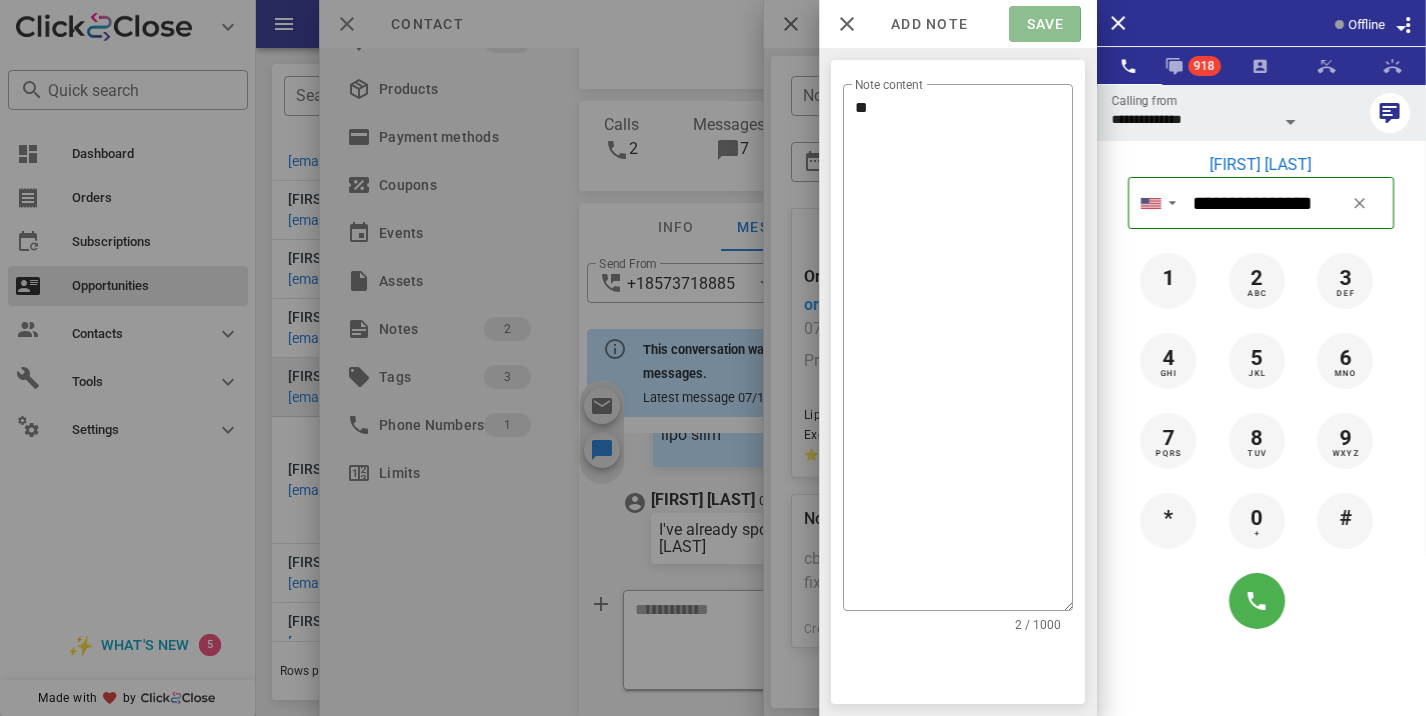 click on "Save" at bounding box center (1044, 24) 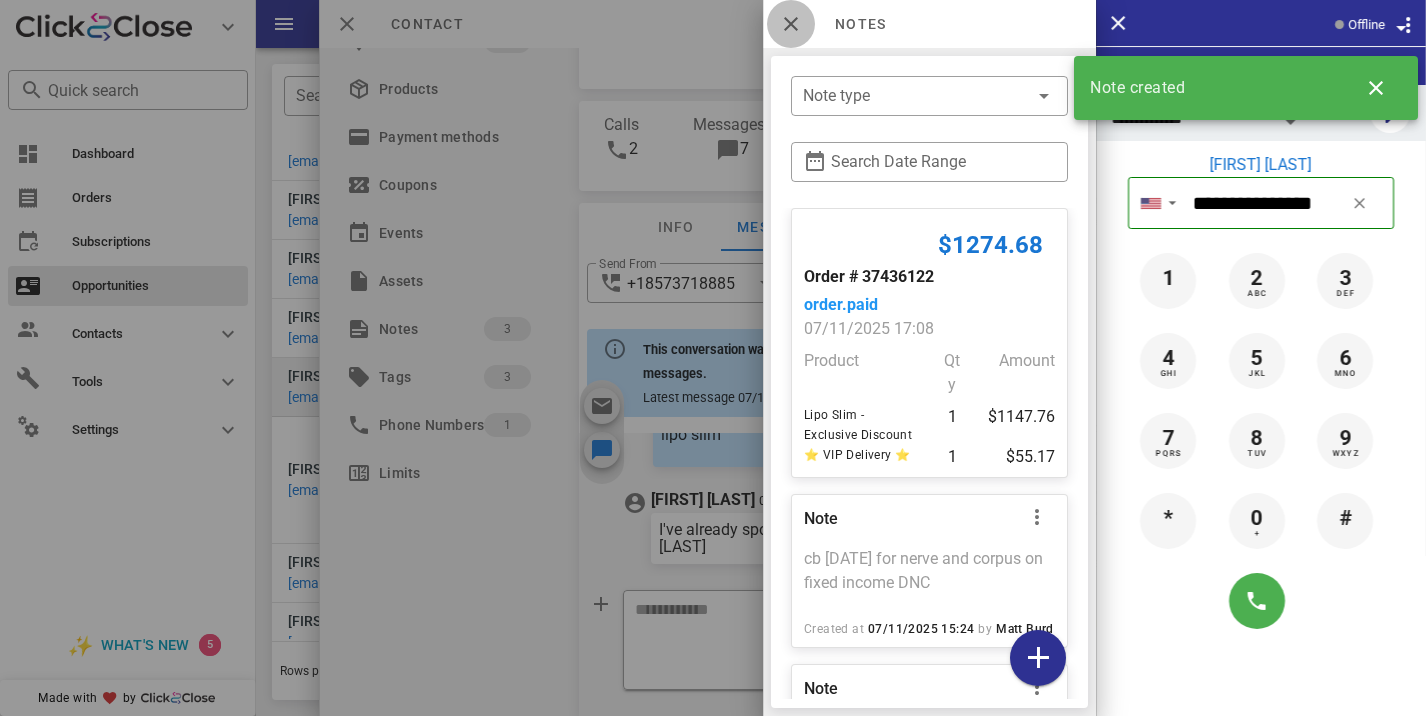 click at bounding box center [791, 24] 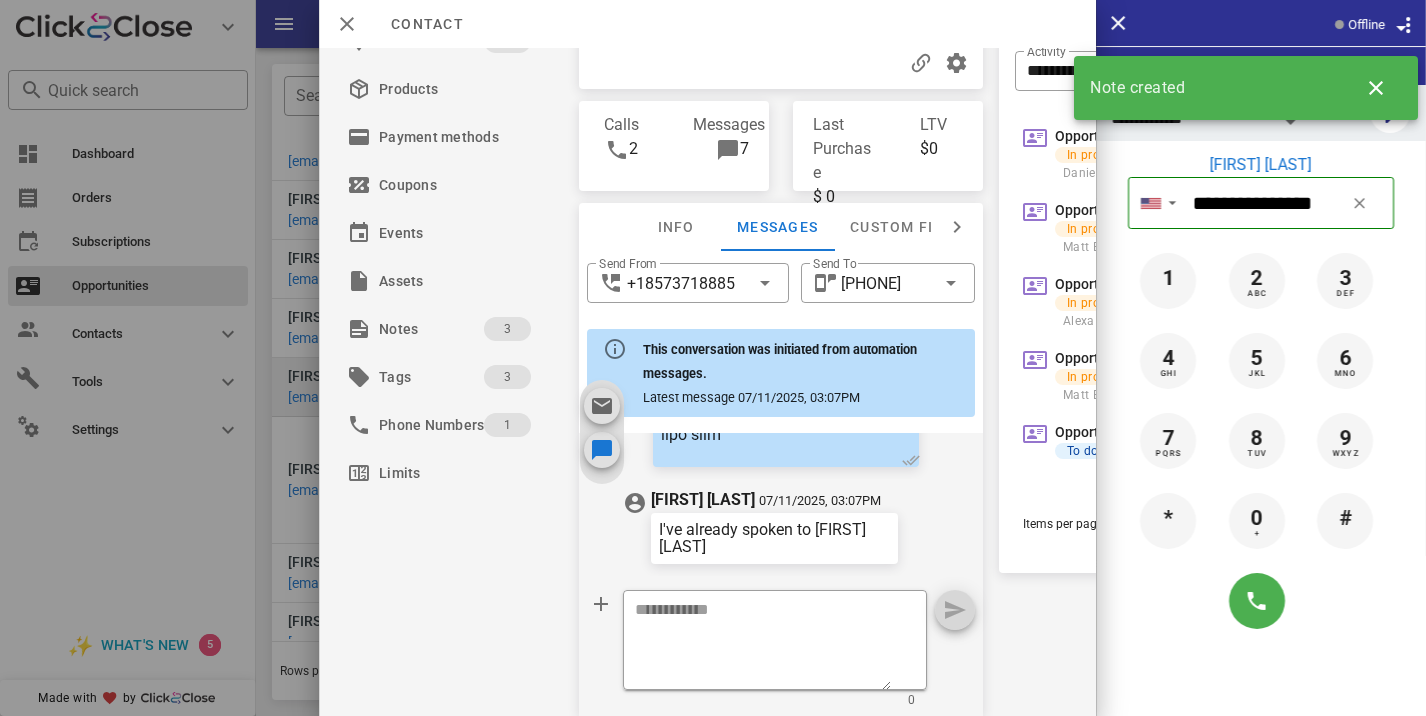 scroll, scrollTop: 0, scrollLeft: 0, axis: both 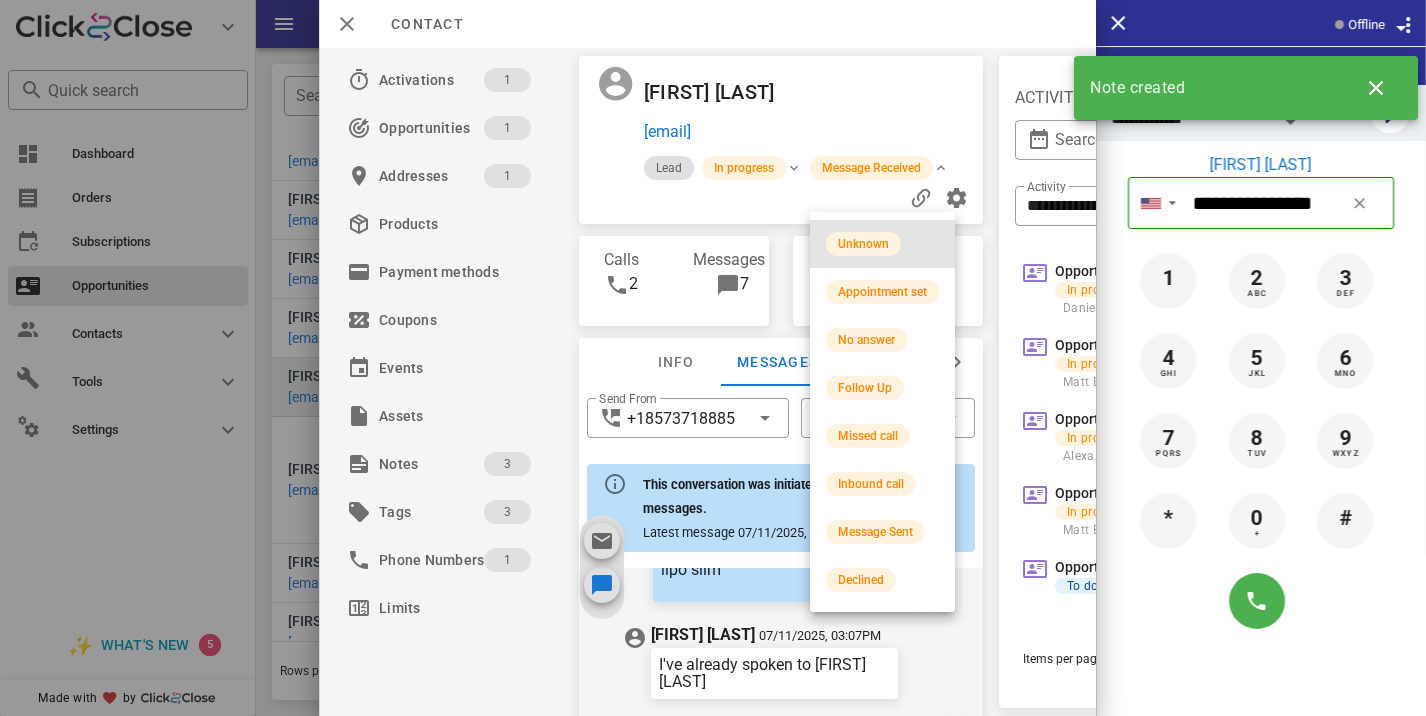 click on "Unknown" at bounding box center (882, 244) 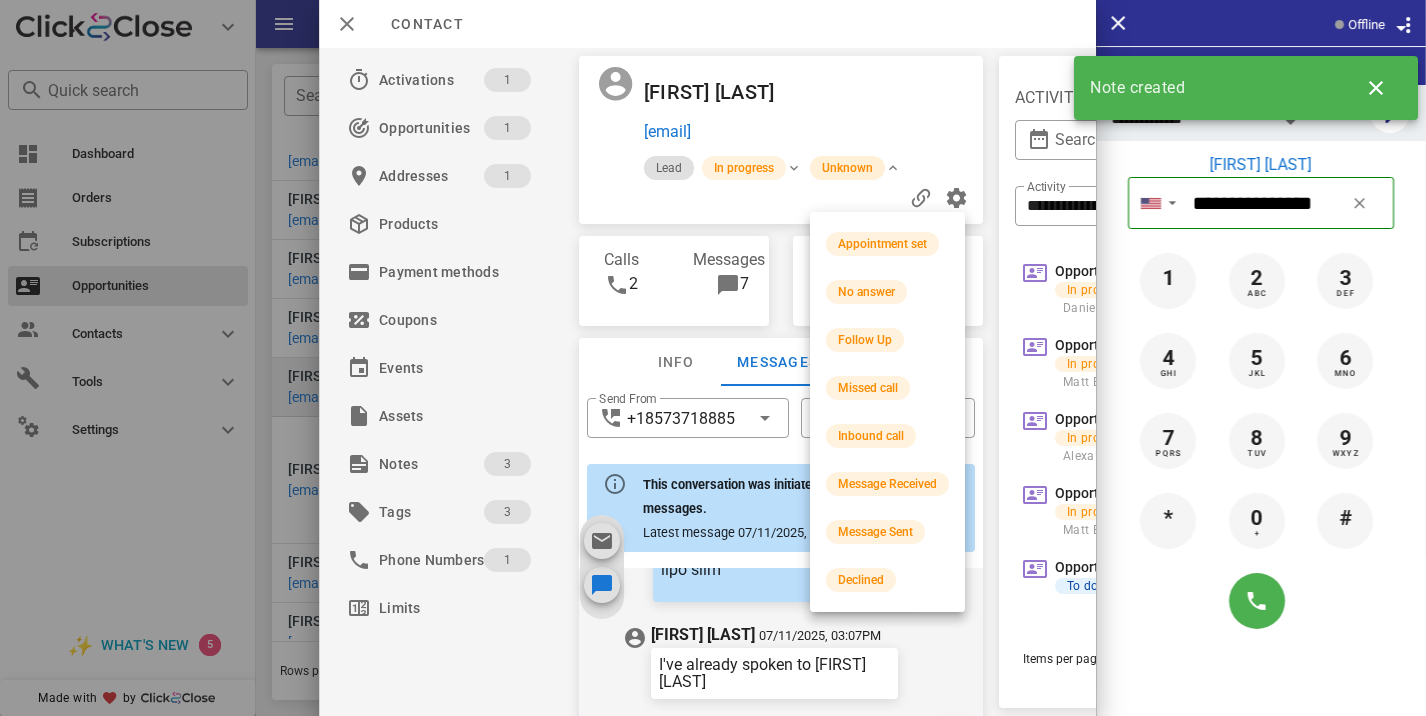 click on "Unknown" at bounding box center [847, 168] 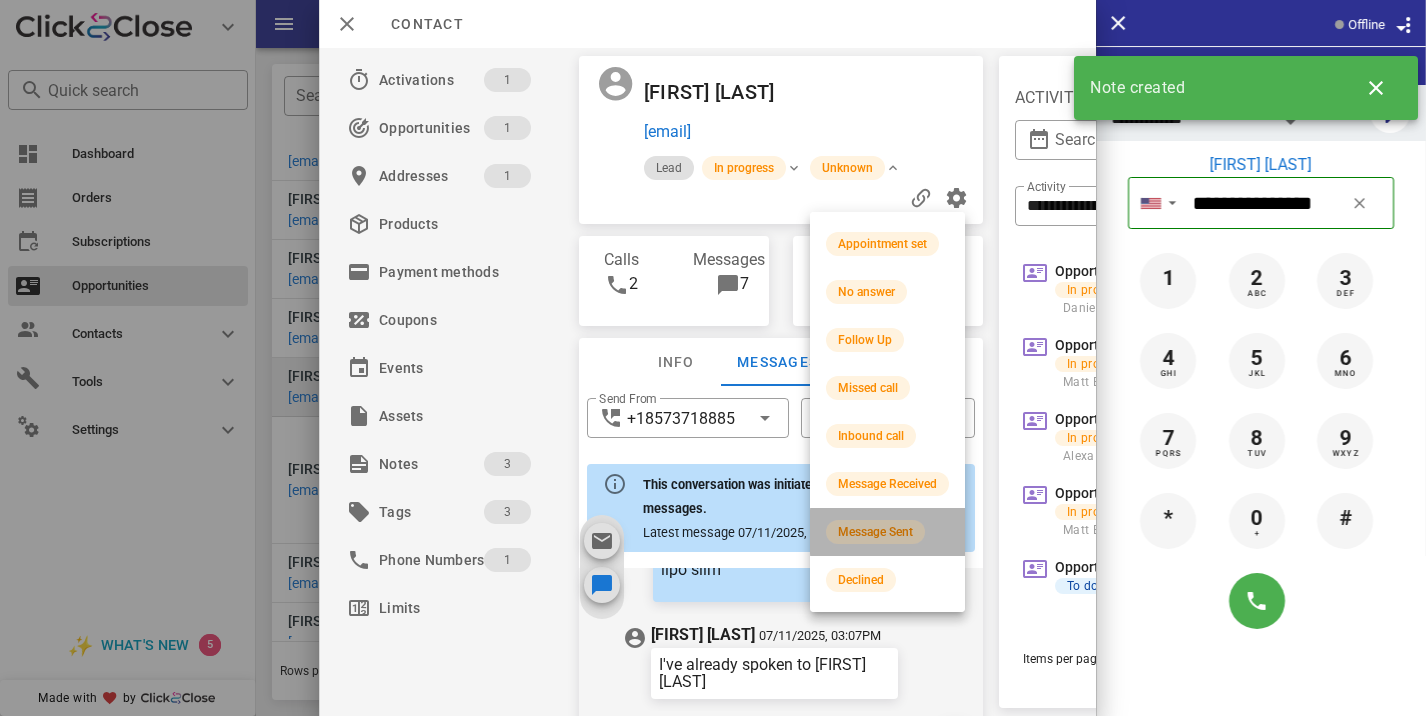 click on "Message Sent" at bounding box center (875, 532) 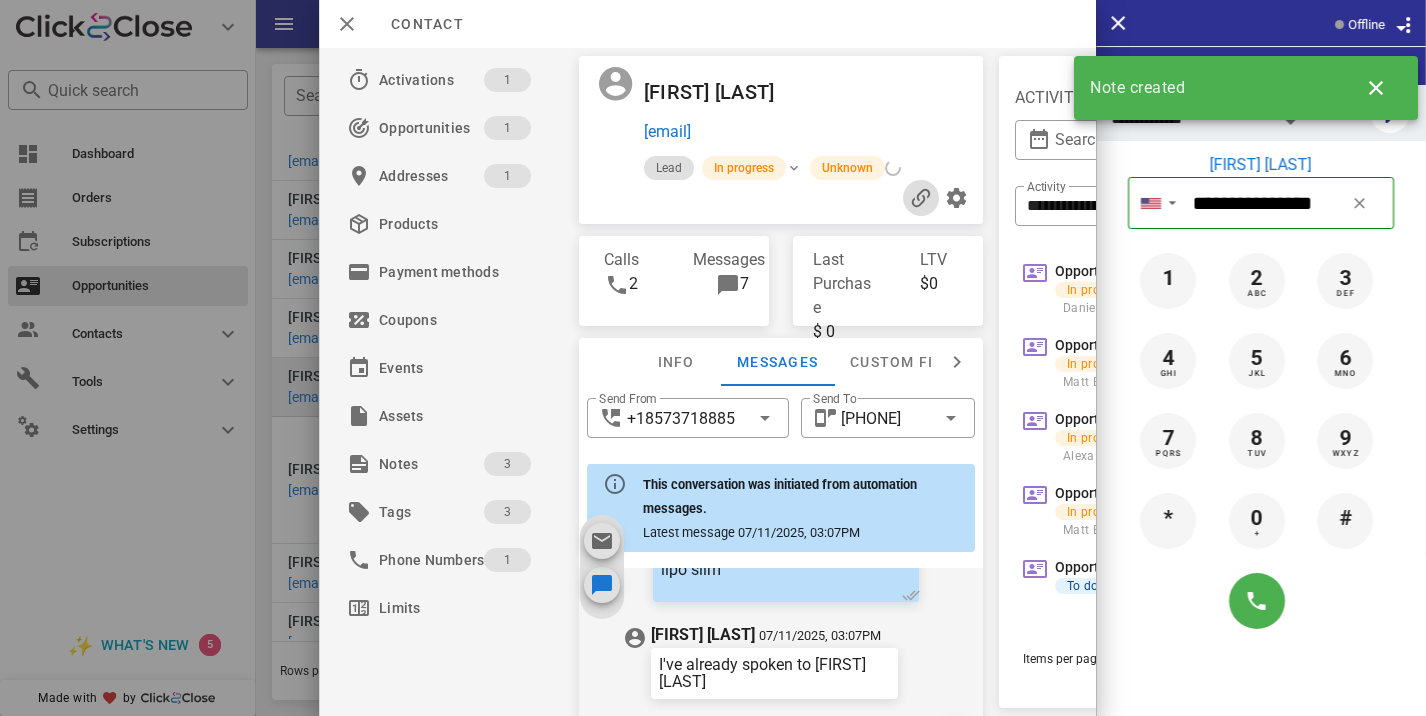 click at bounding box center [921, 198] 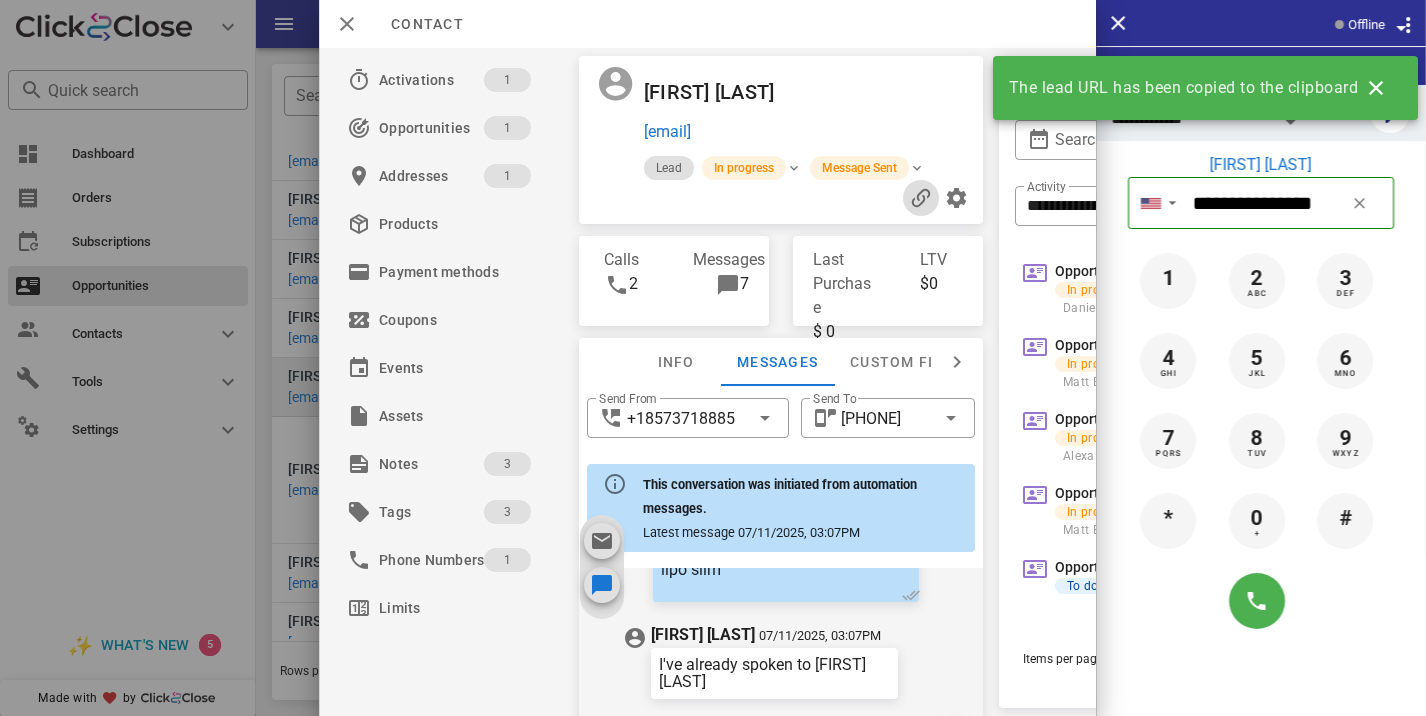 click at bounding box center [921, 198] 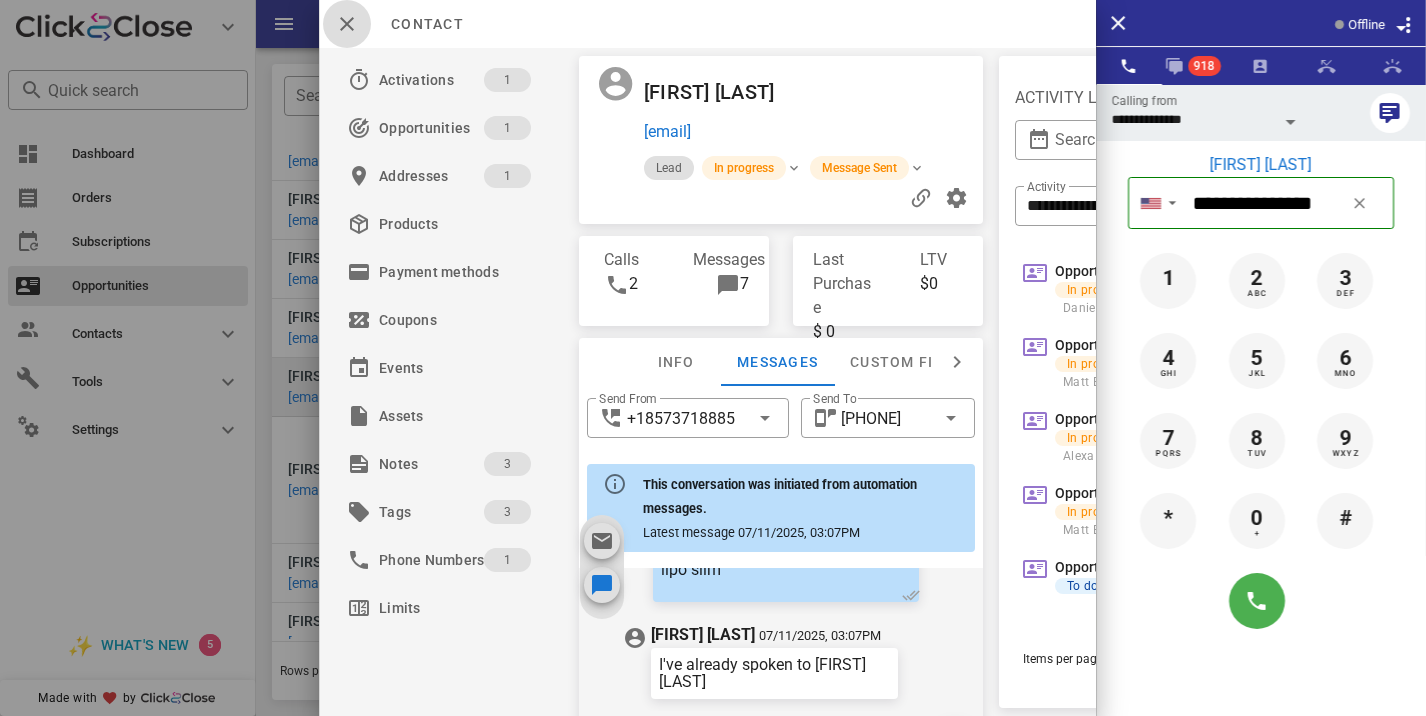 drag, startPoint x: 347, startPoint y: 14, endPoint x: 351, endPoint y: 308, distance: 294.02722 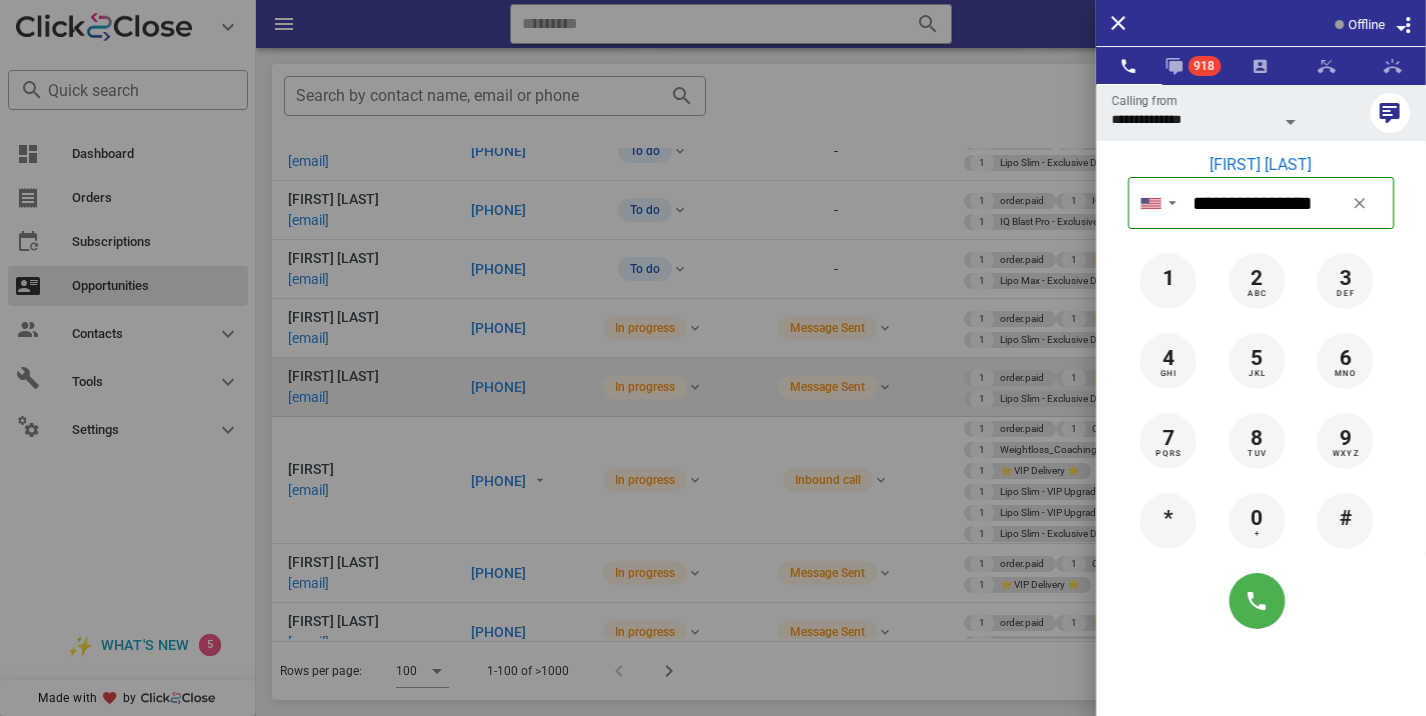 click at bounding box center (713, 358) 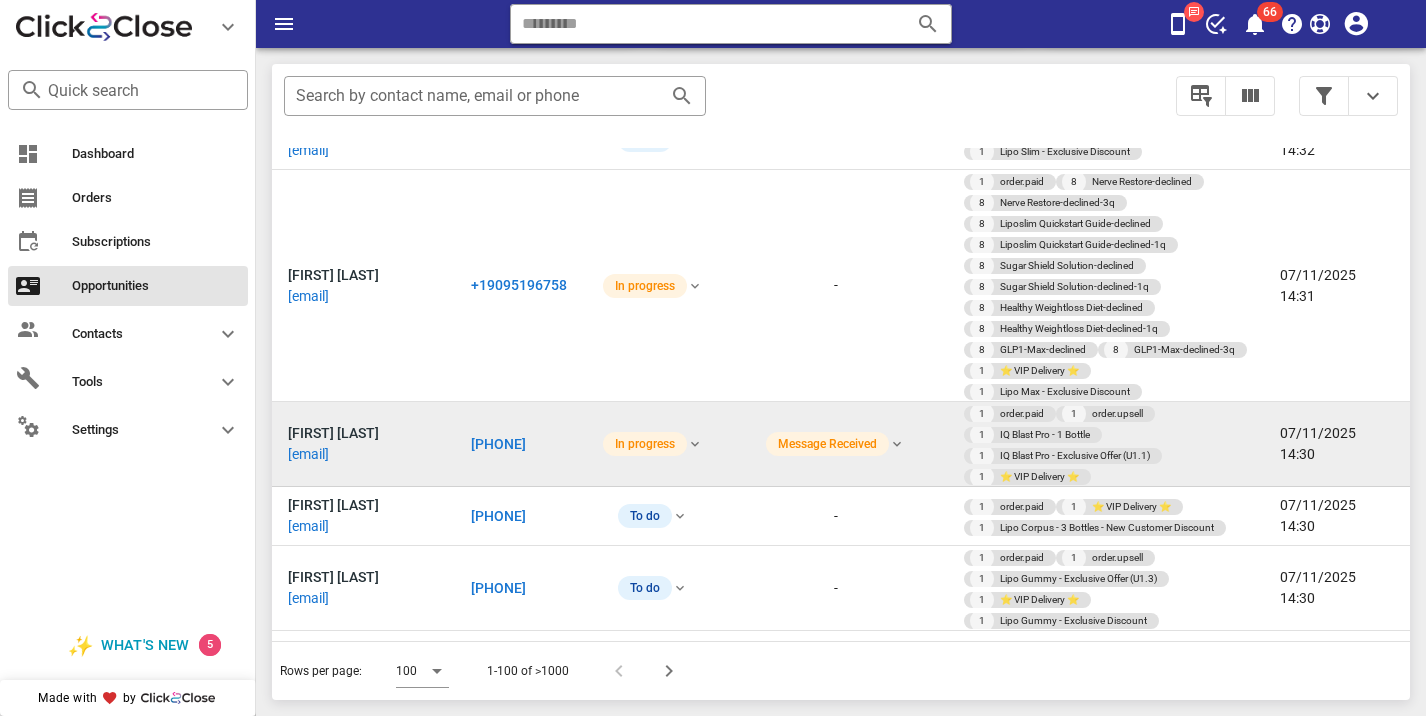 scroll, scrollTop: 5383, scrollLeft: 0, axis: vertical 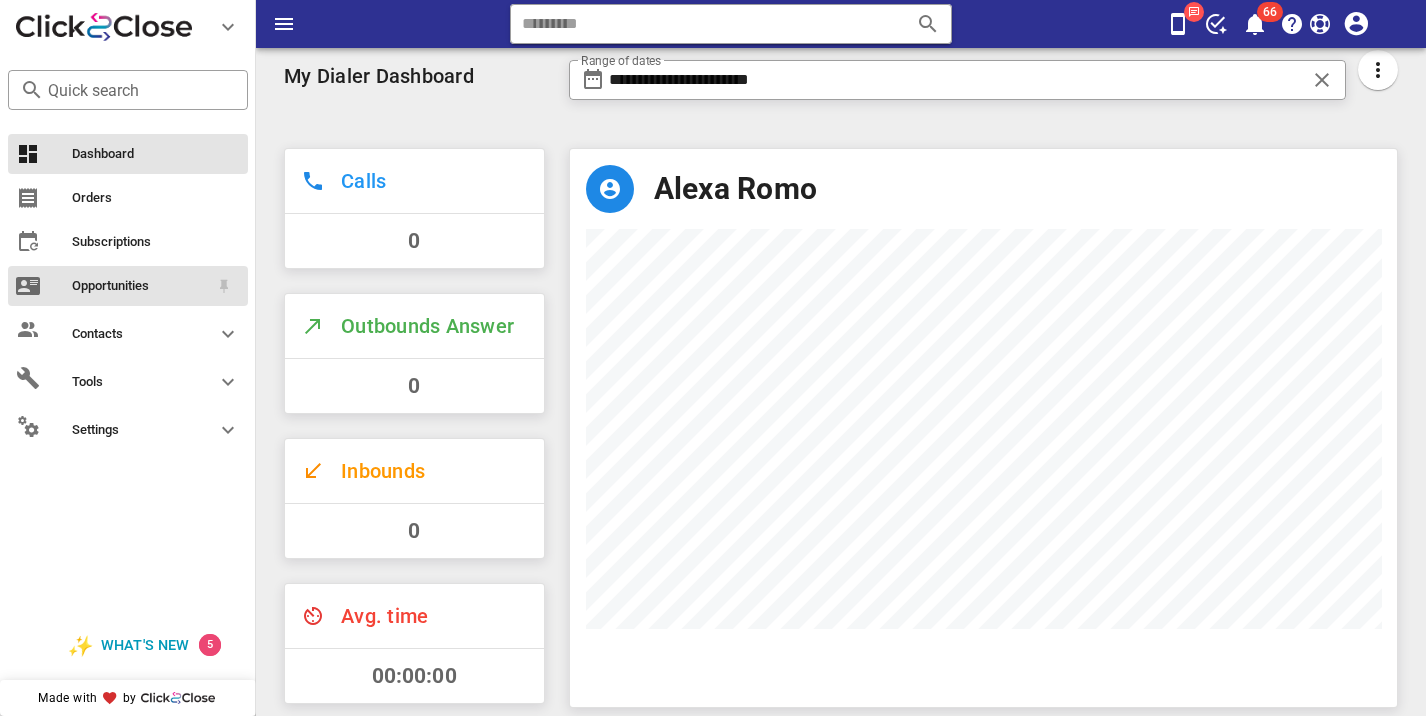 click on "Opportunities" at bounding box center (140, 286) 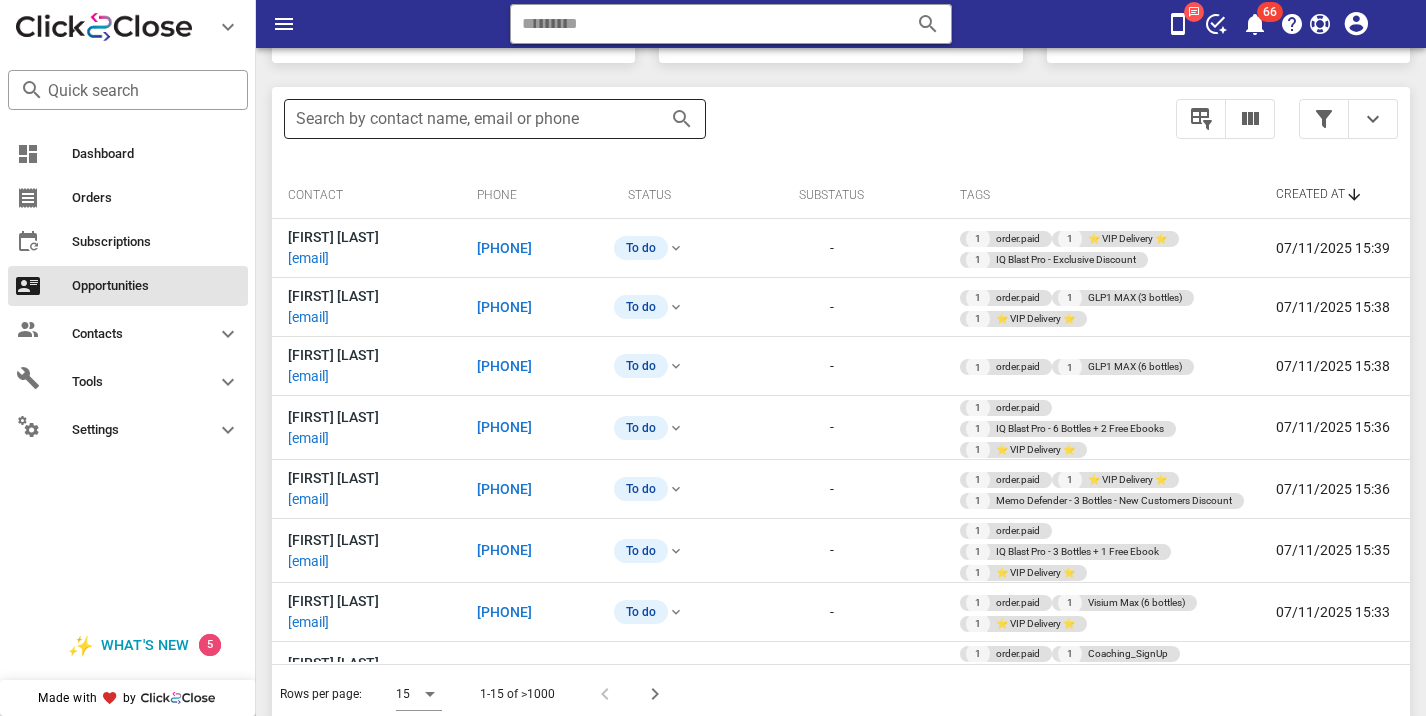 scroll, scrollTop: 377, scrollLeft: 0, axis: vertical 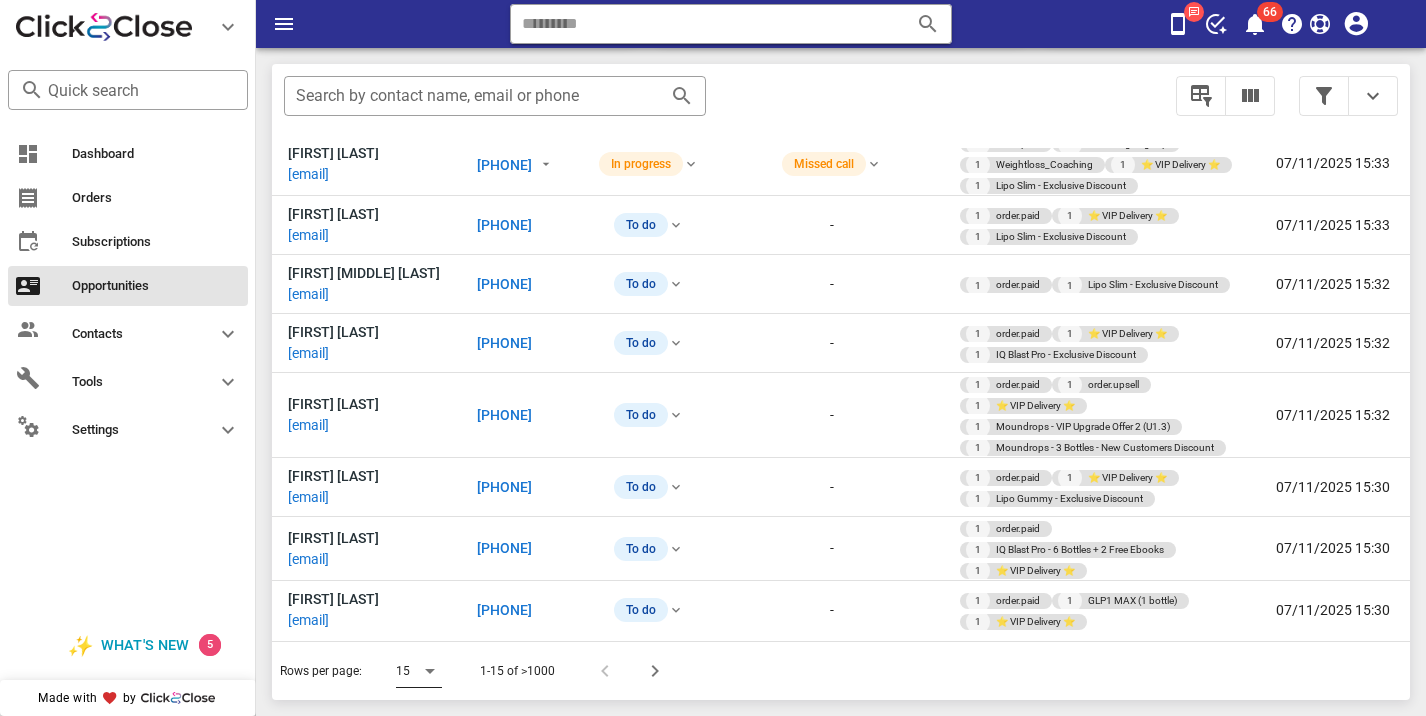 click at bounding box center (430, 671) 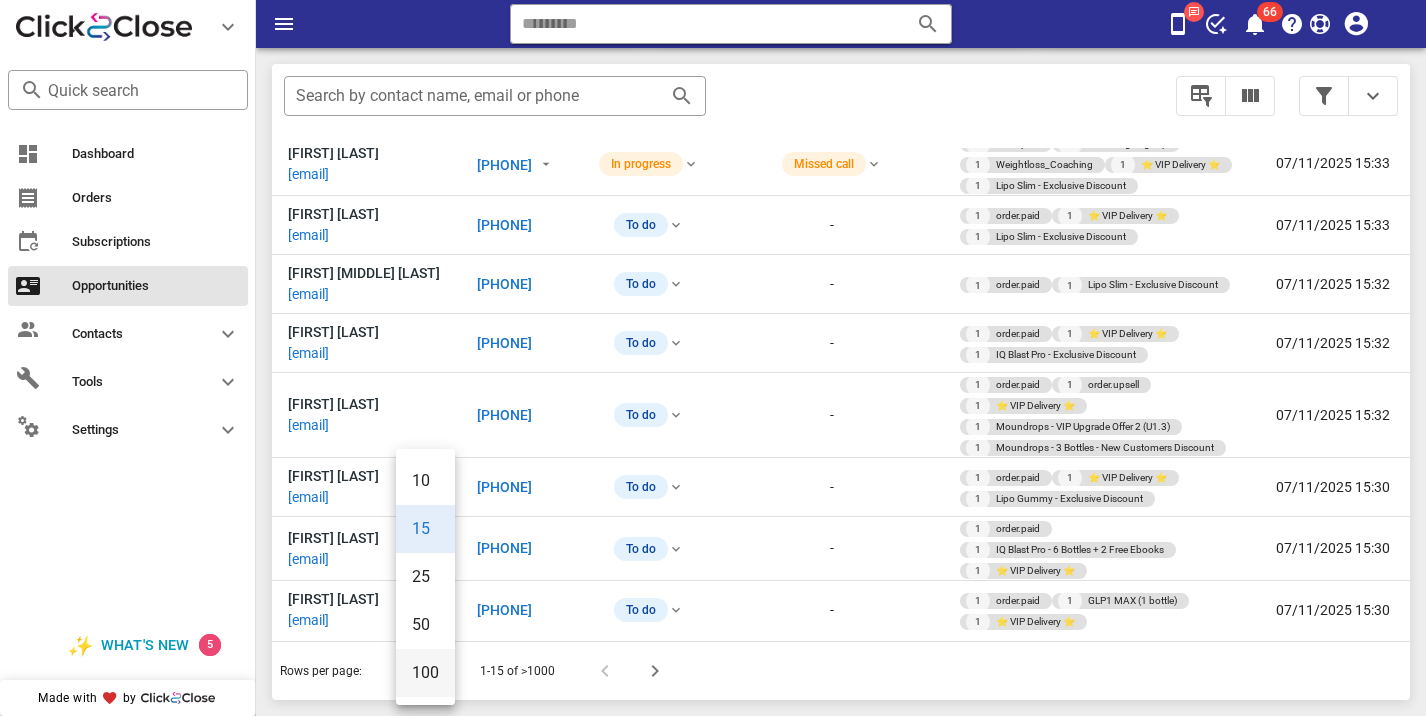 click on "100" at bounding box center [425, 673] 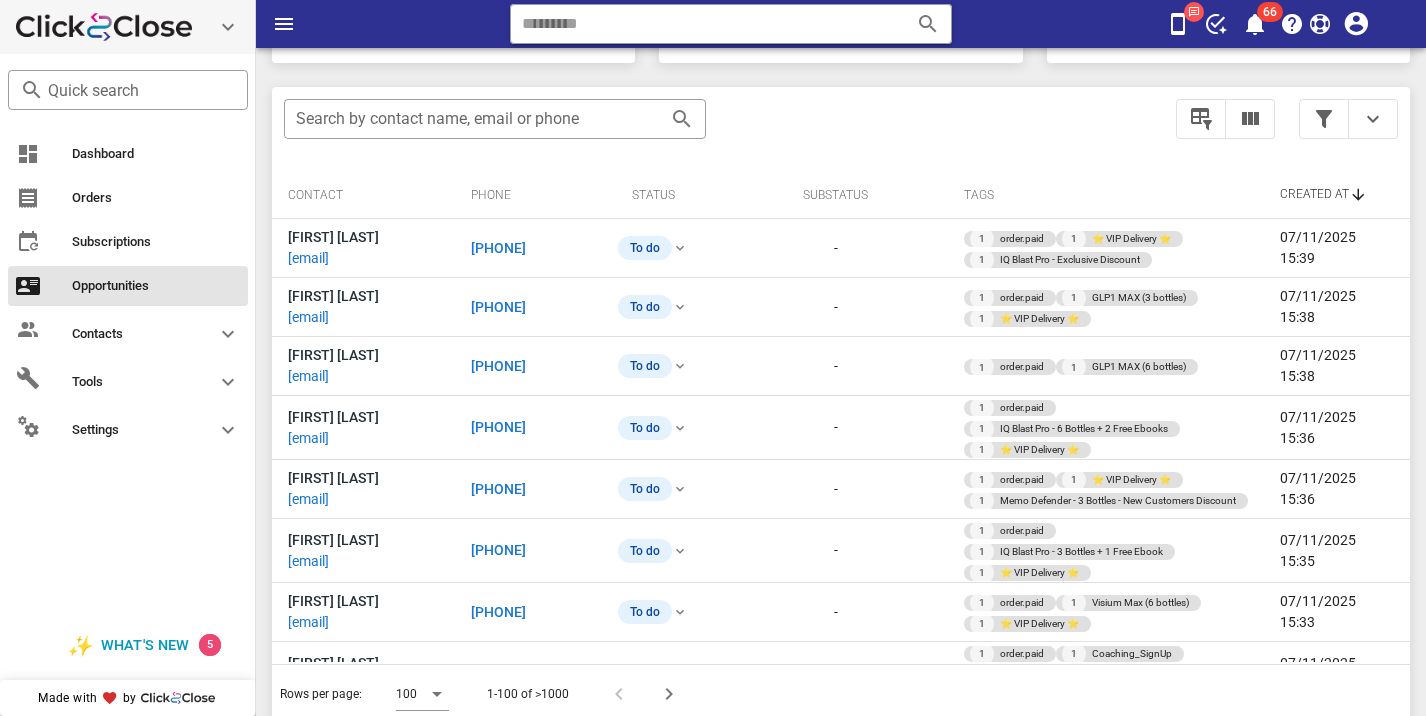 scroll, scrollTop: 379, scrollLeft: 0, axis: vertical 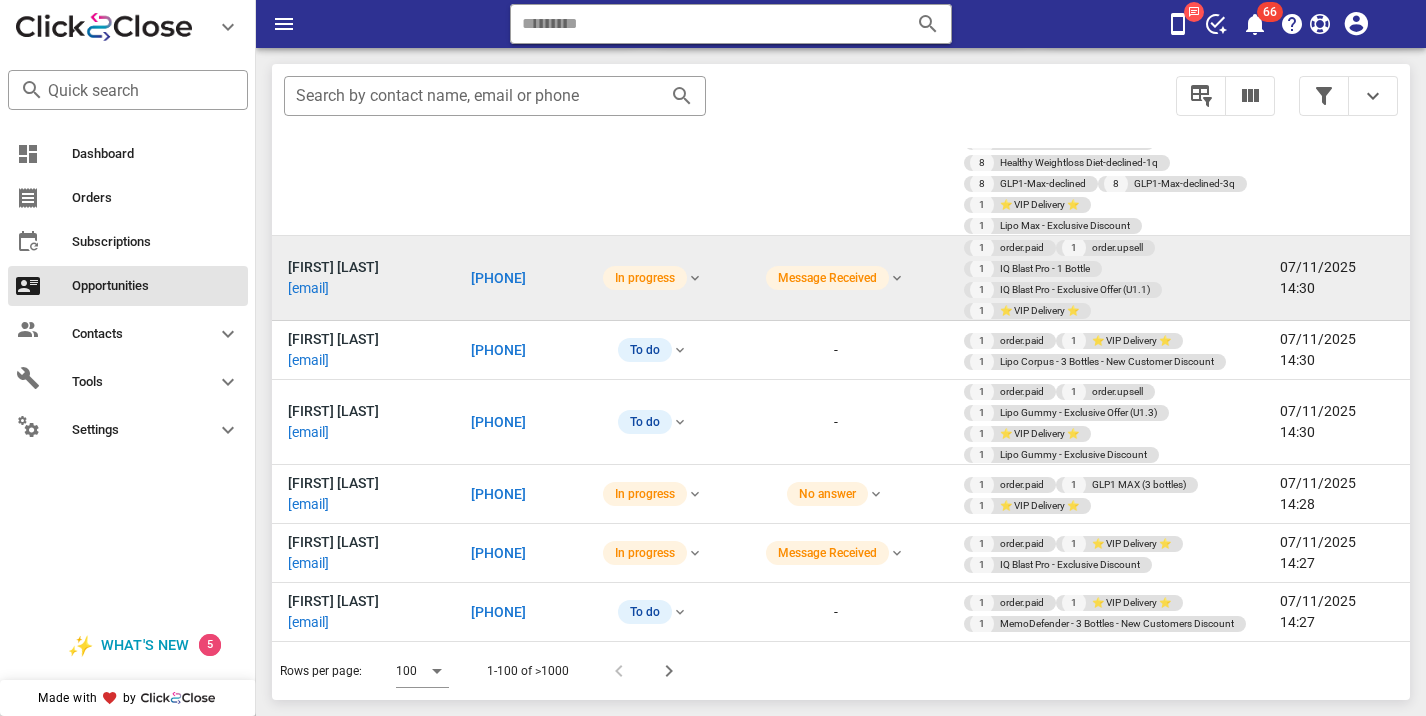 click on "[PHONE]" at bounding box center (498, 278) 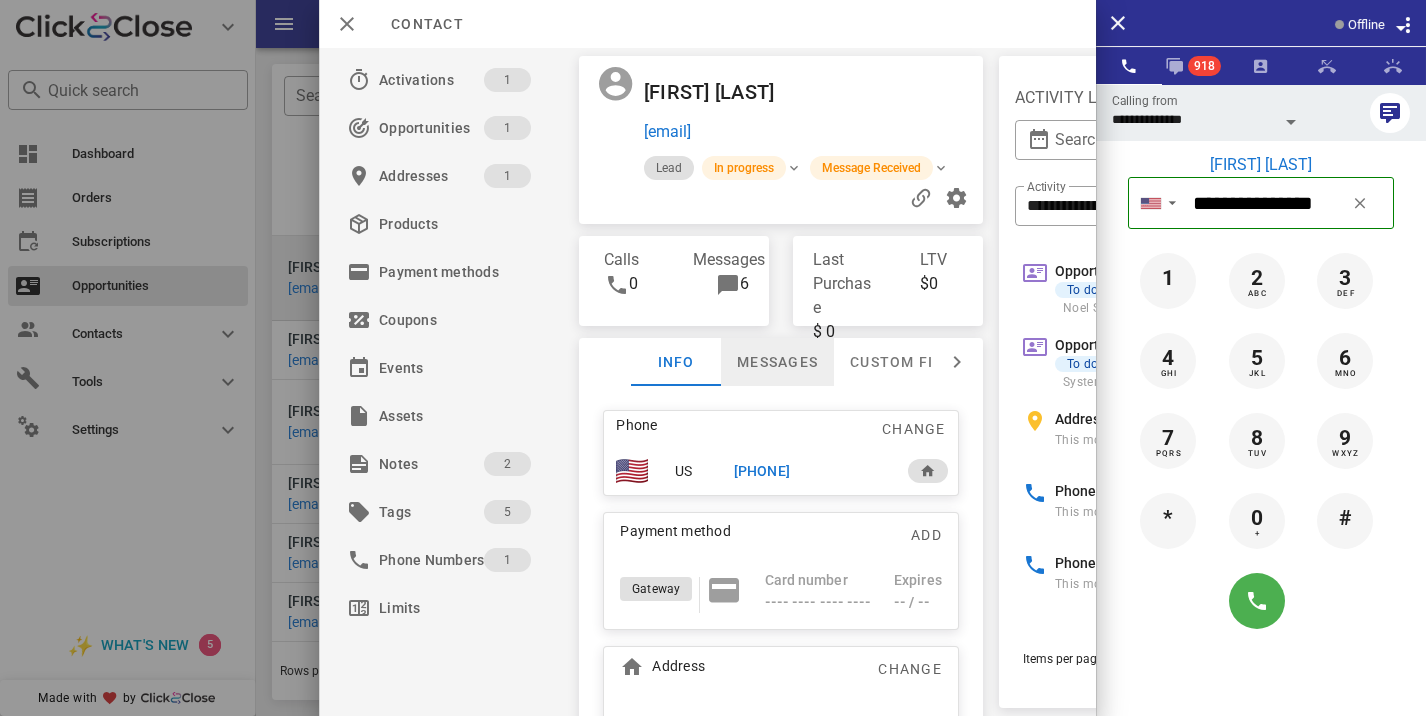 click on "Messages" at bounding box center [777, 362] 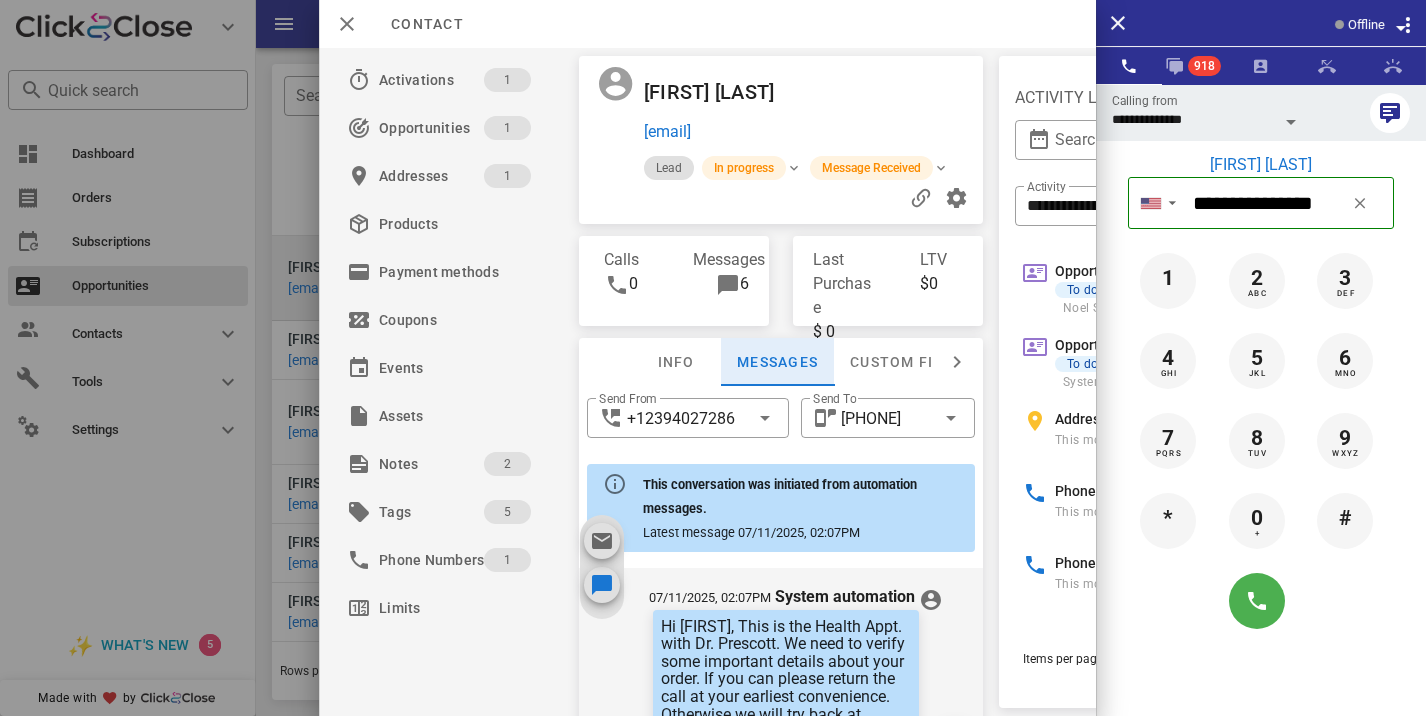 scroll, scrollTop: 736, scrollLeft: 0, axis: vertical 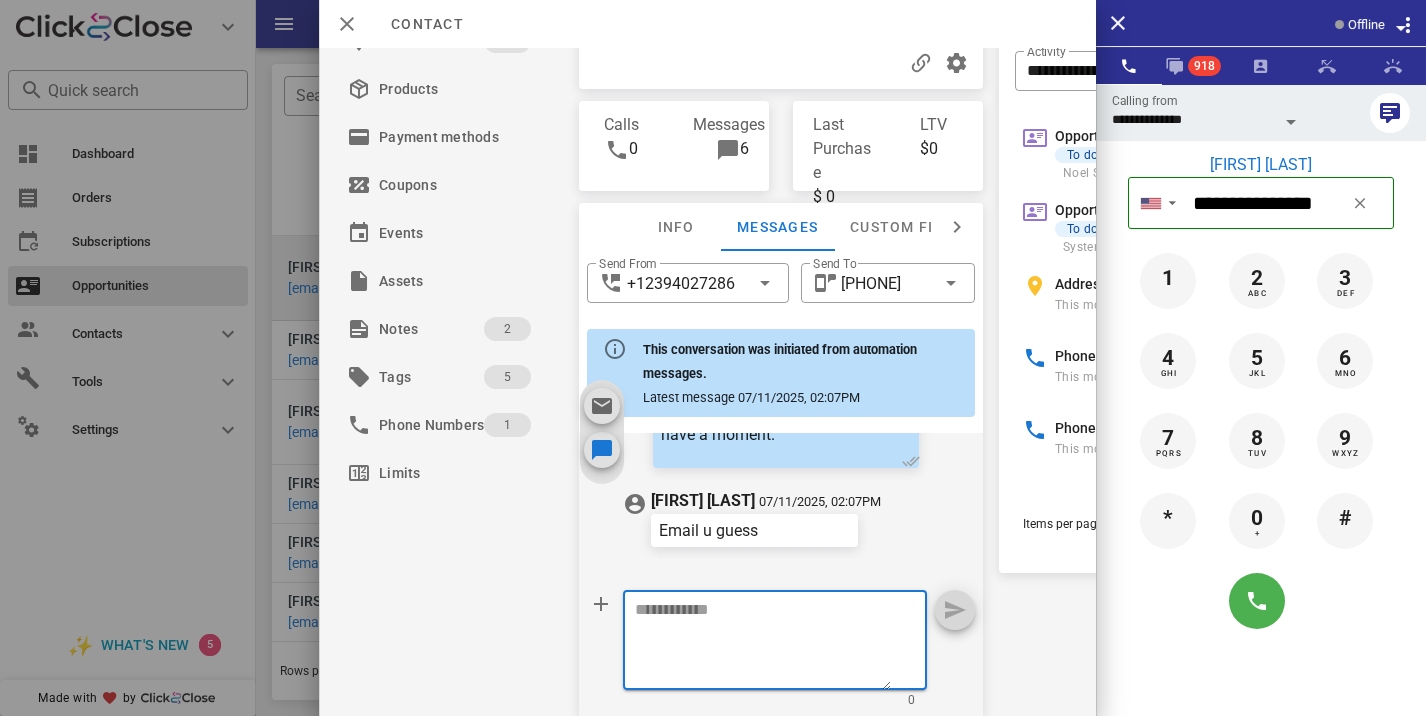 click at bounding box center [763, 643] 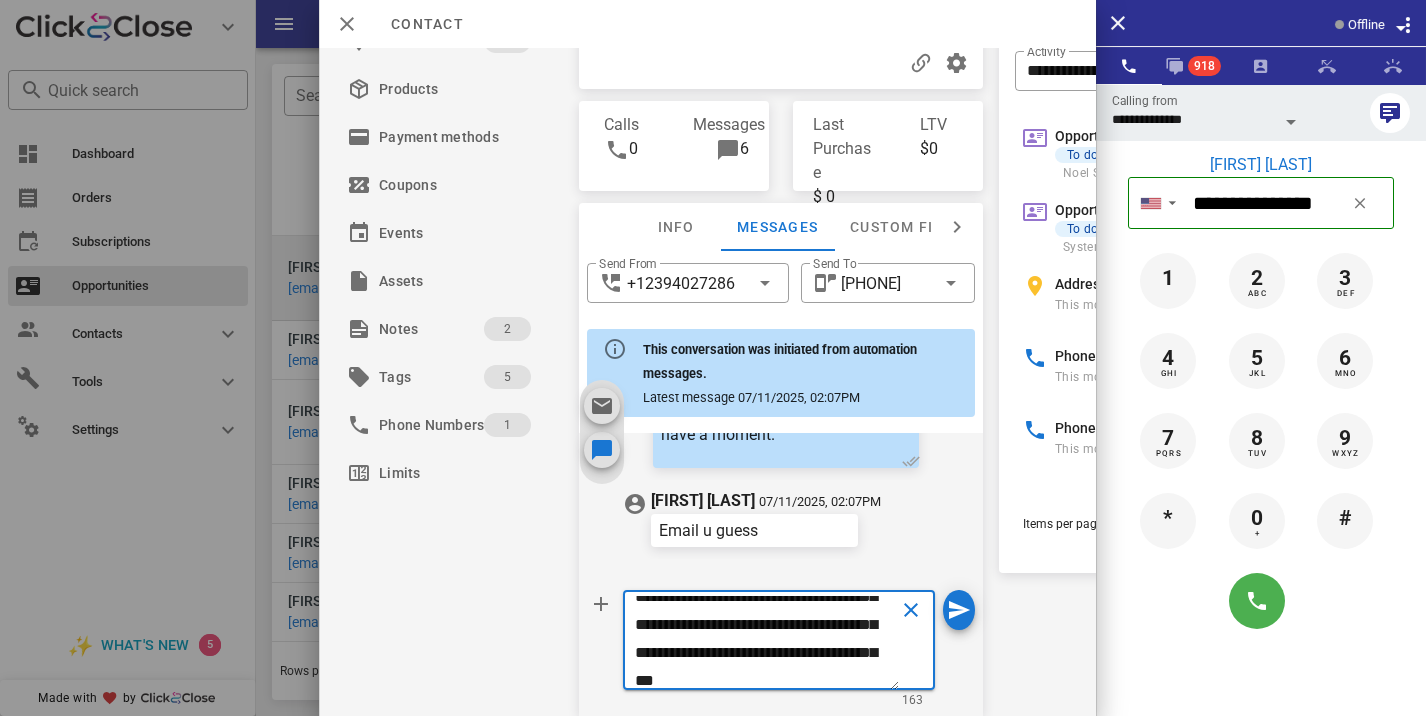 scroll, scrollTop: 0, scrollLeft: 0, axis: both 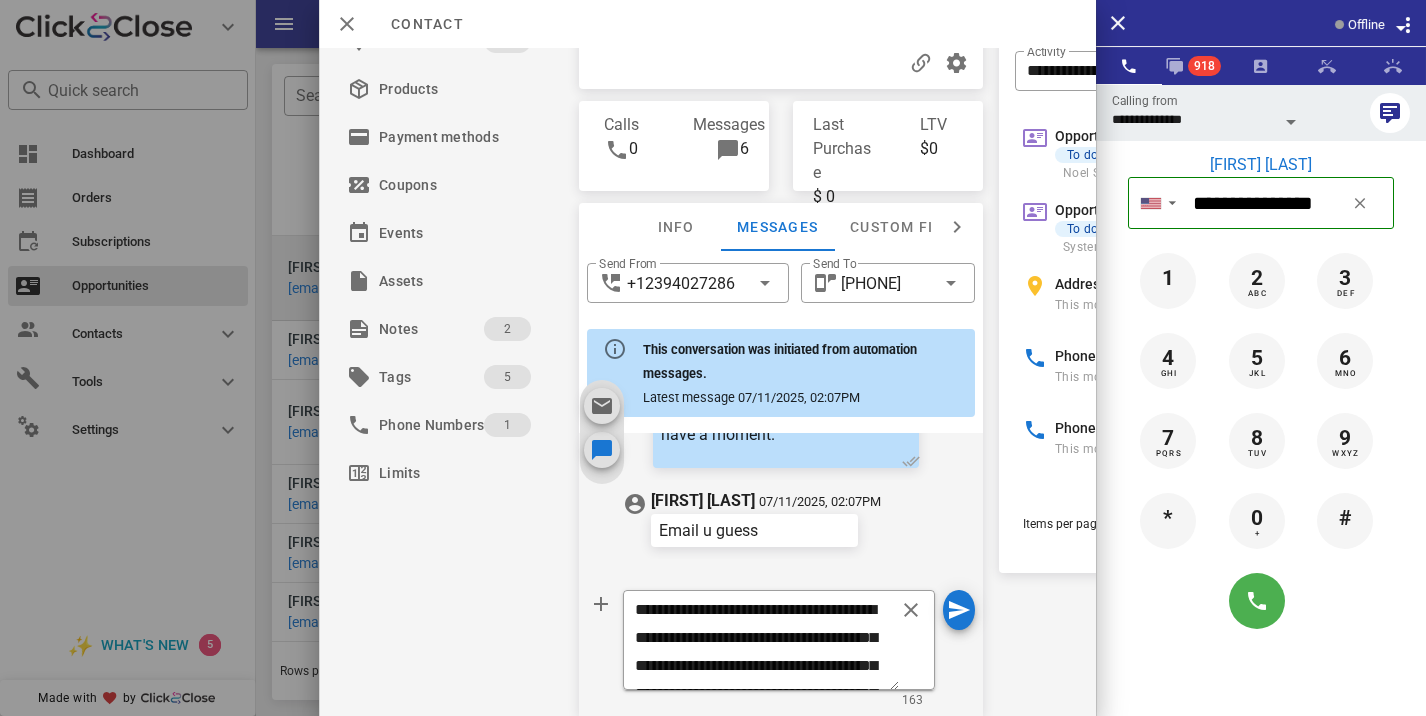 click on "**********" at bounding box center [781, 653] 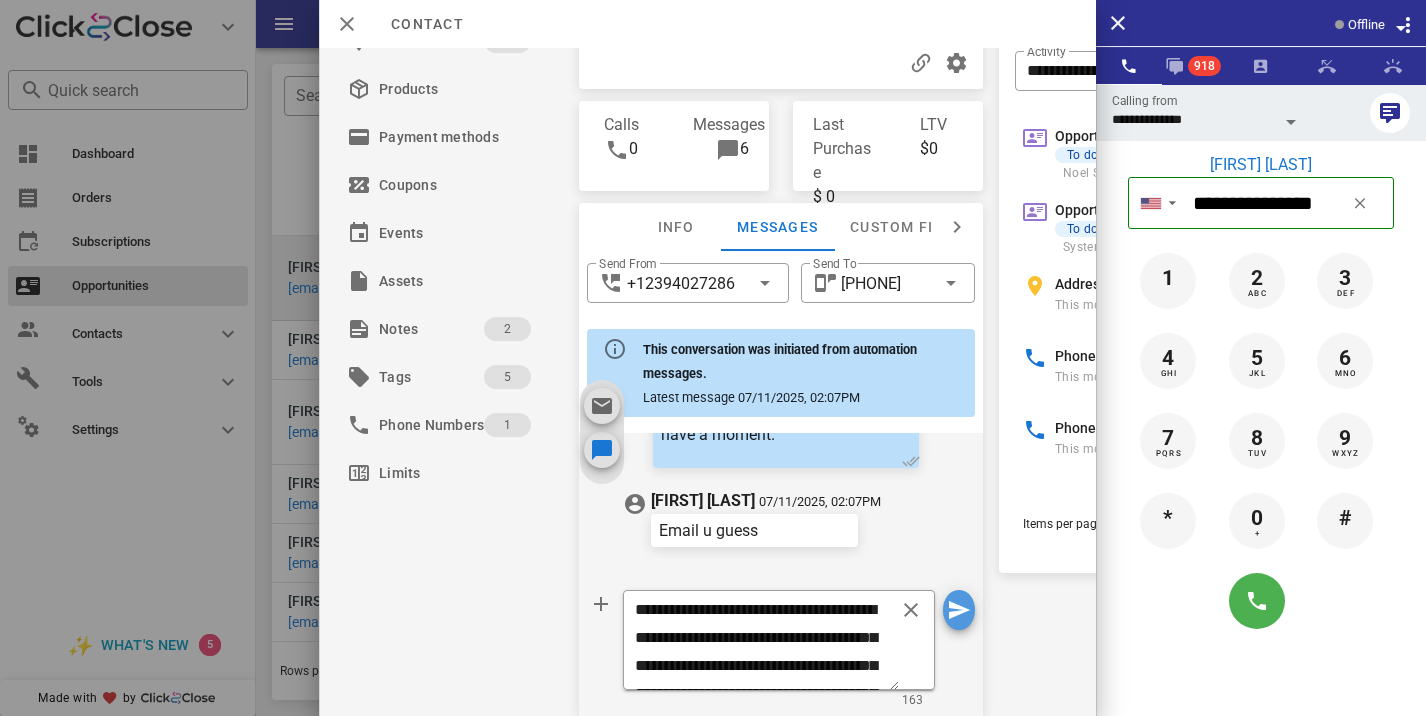 click at bounding box center [959, 610] 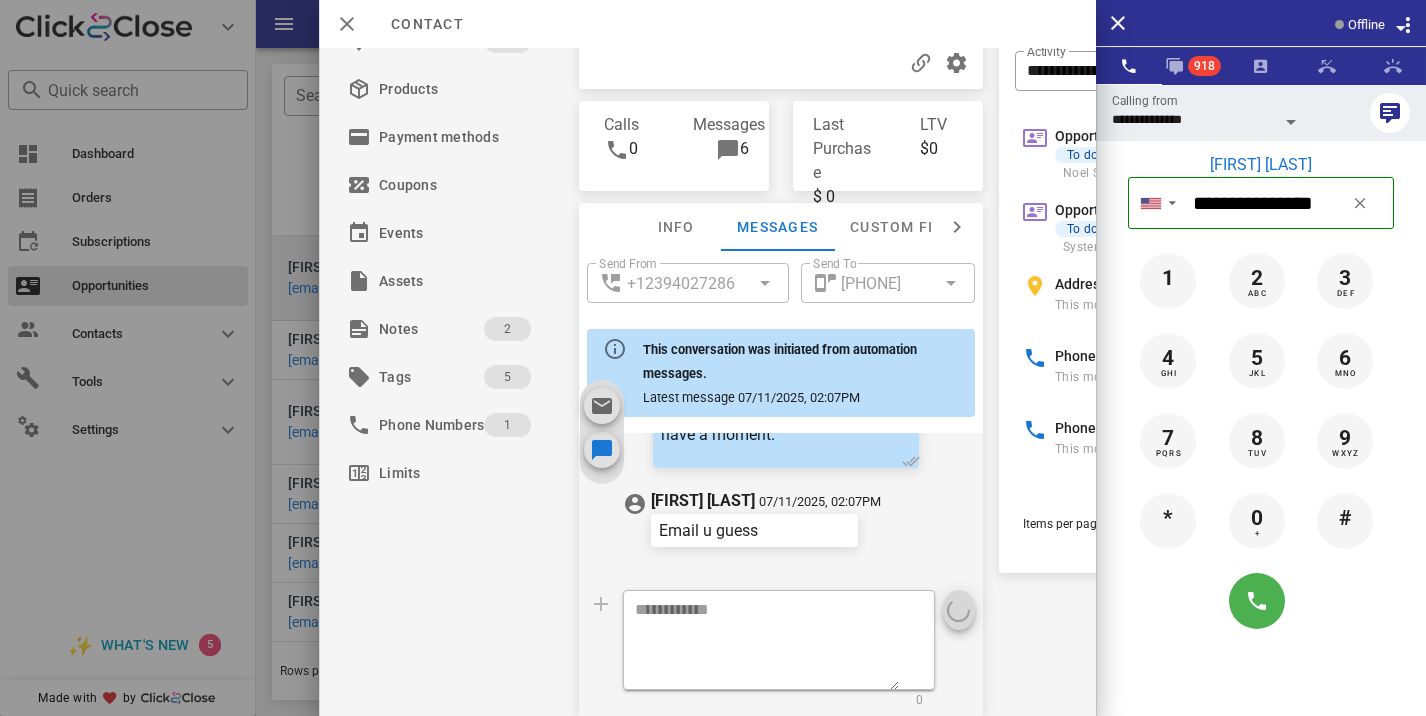 scroll, scrollTop: 0, scrollLeft: 0, axis: both 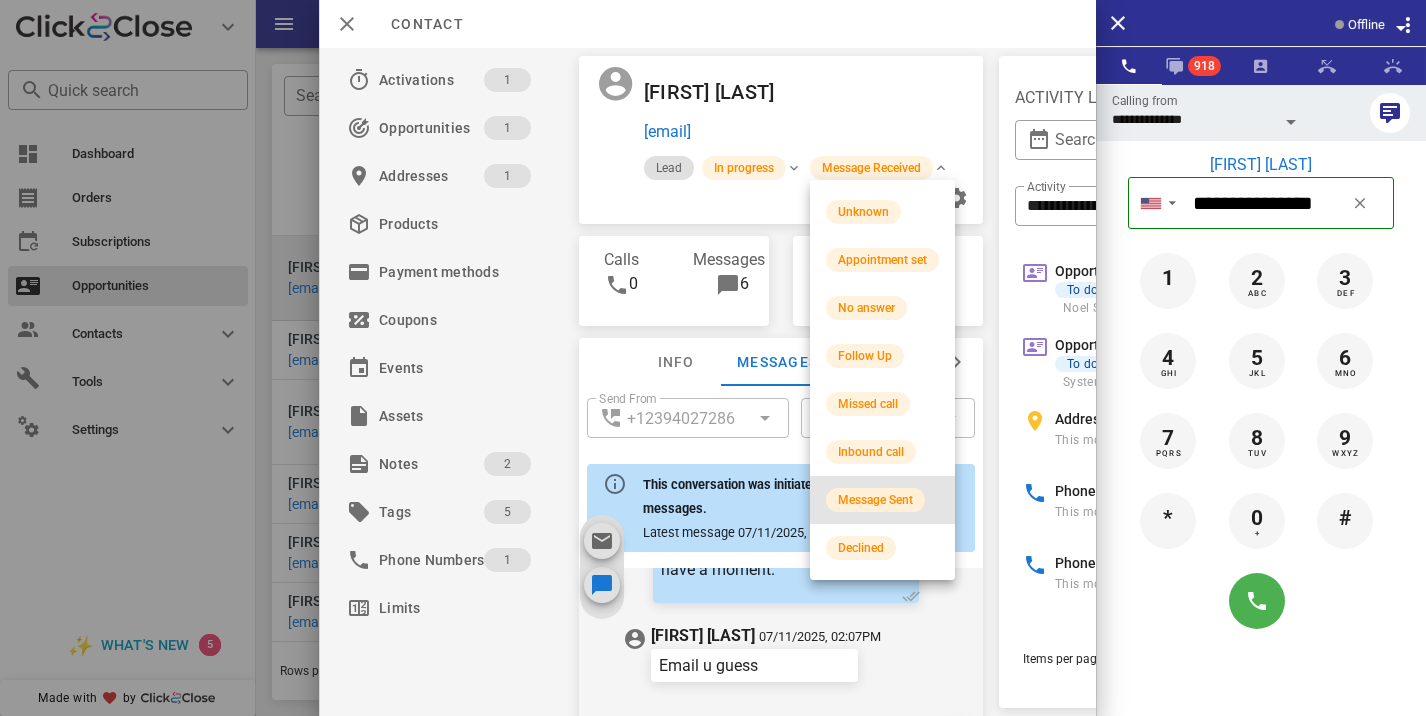 click on "Message Sent" at bounding box center (875, 500) 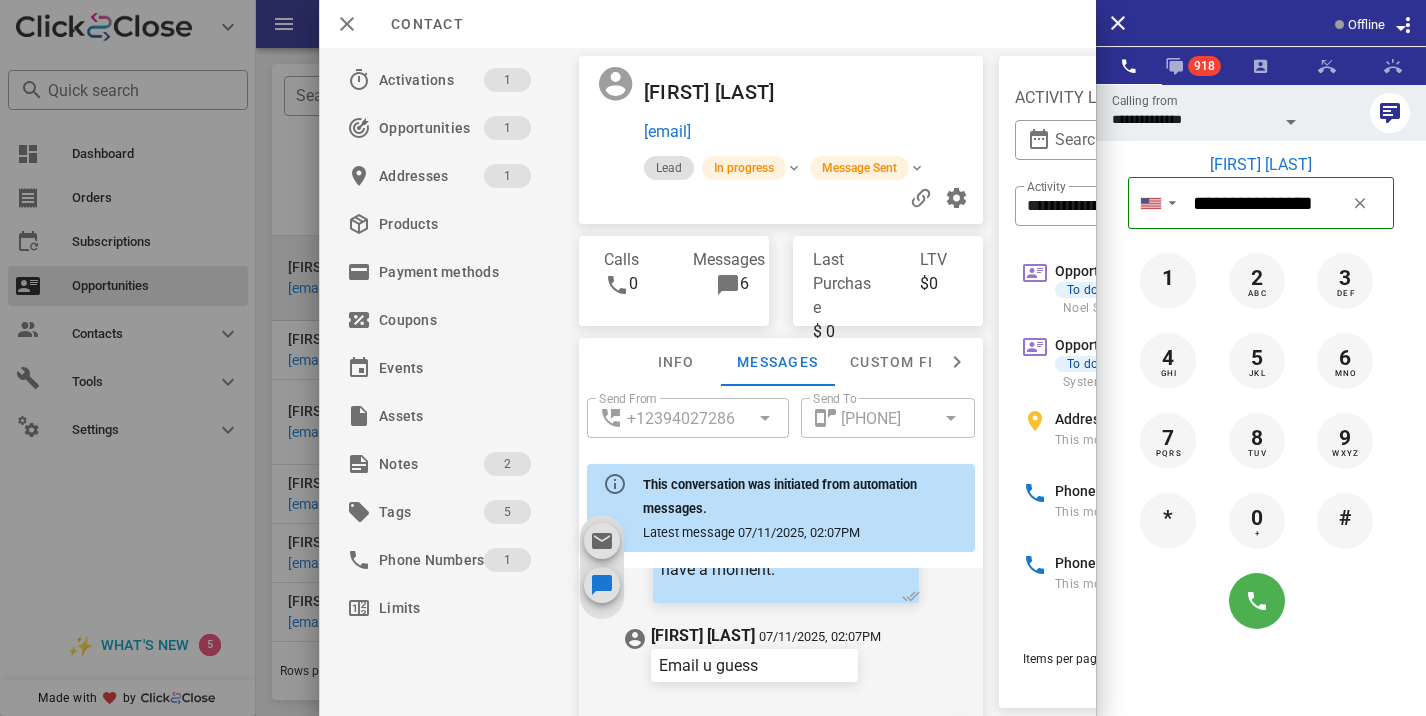 scroll, scrollTop: 902, scrollLeft: 0, axis: vertical 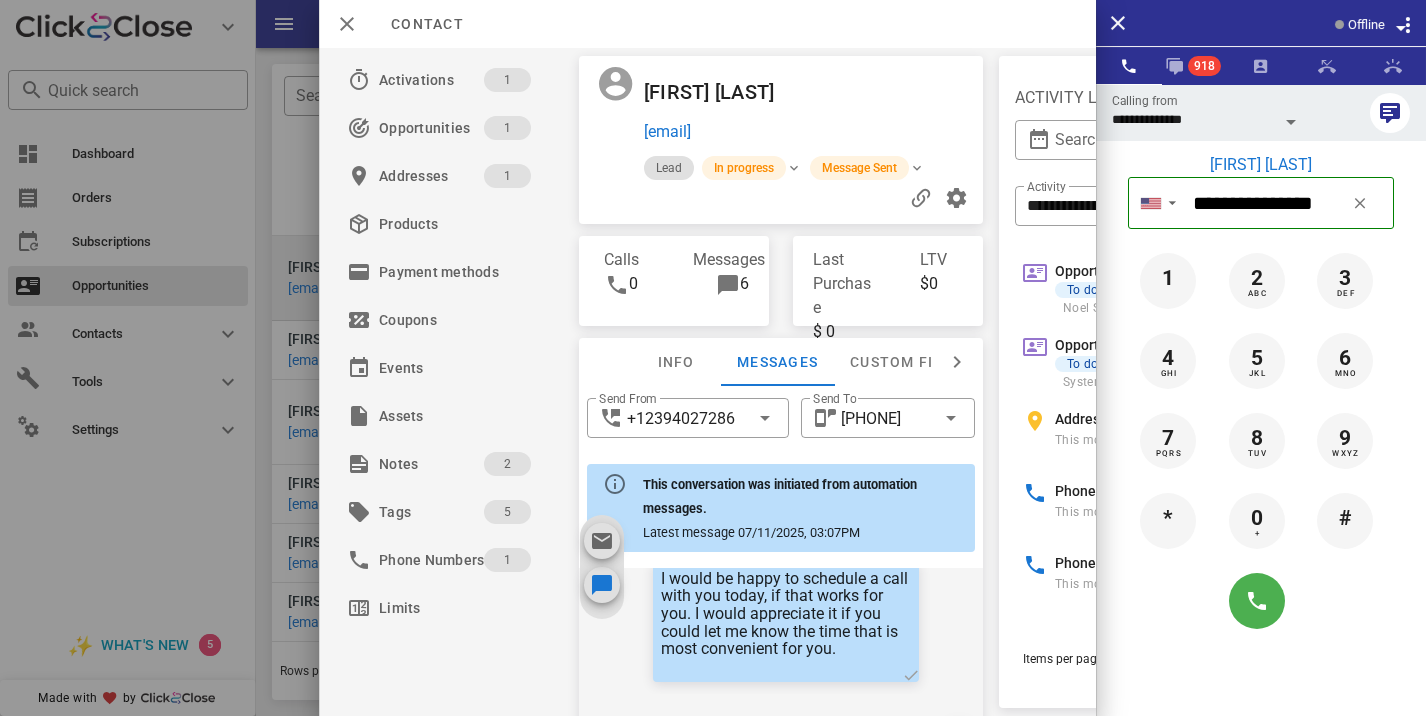 click at bounding box center (713, 358) 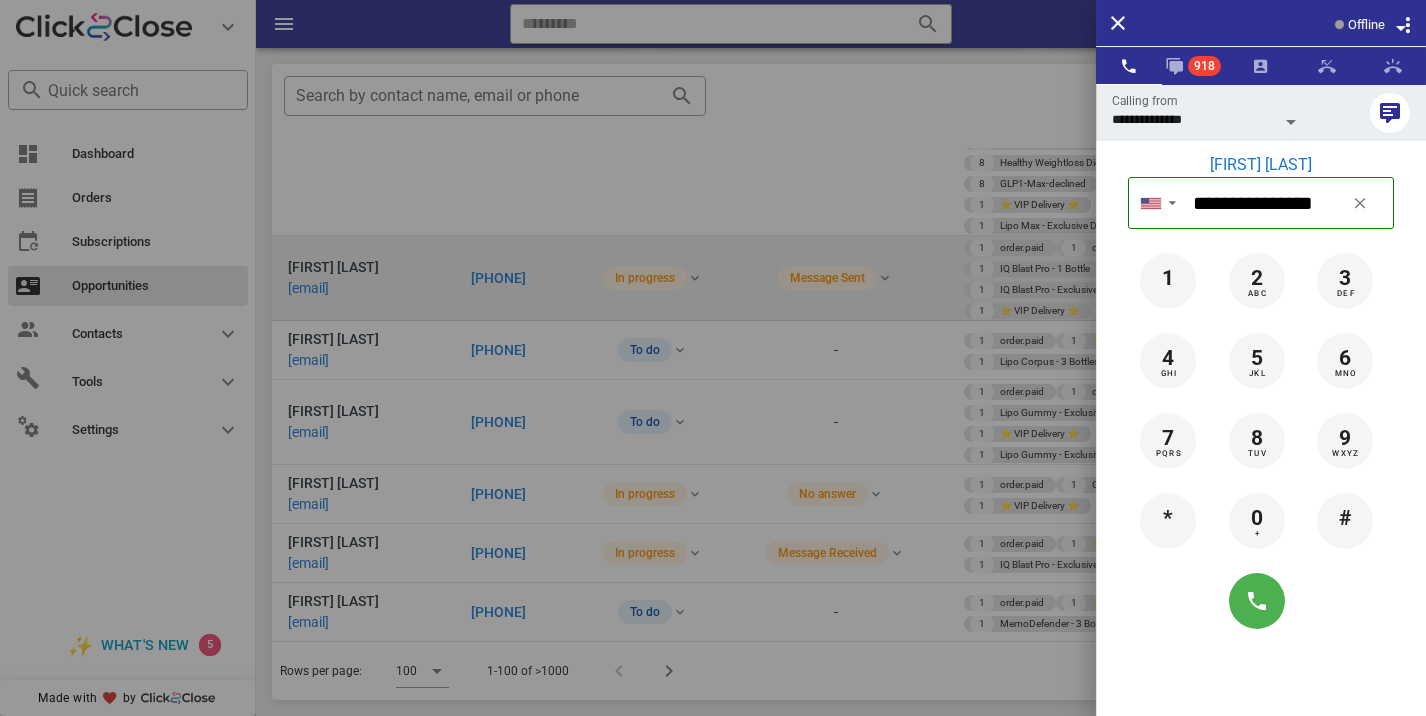 click at bounding box center [713, 358] 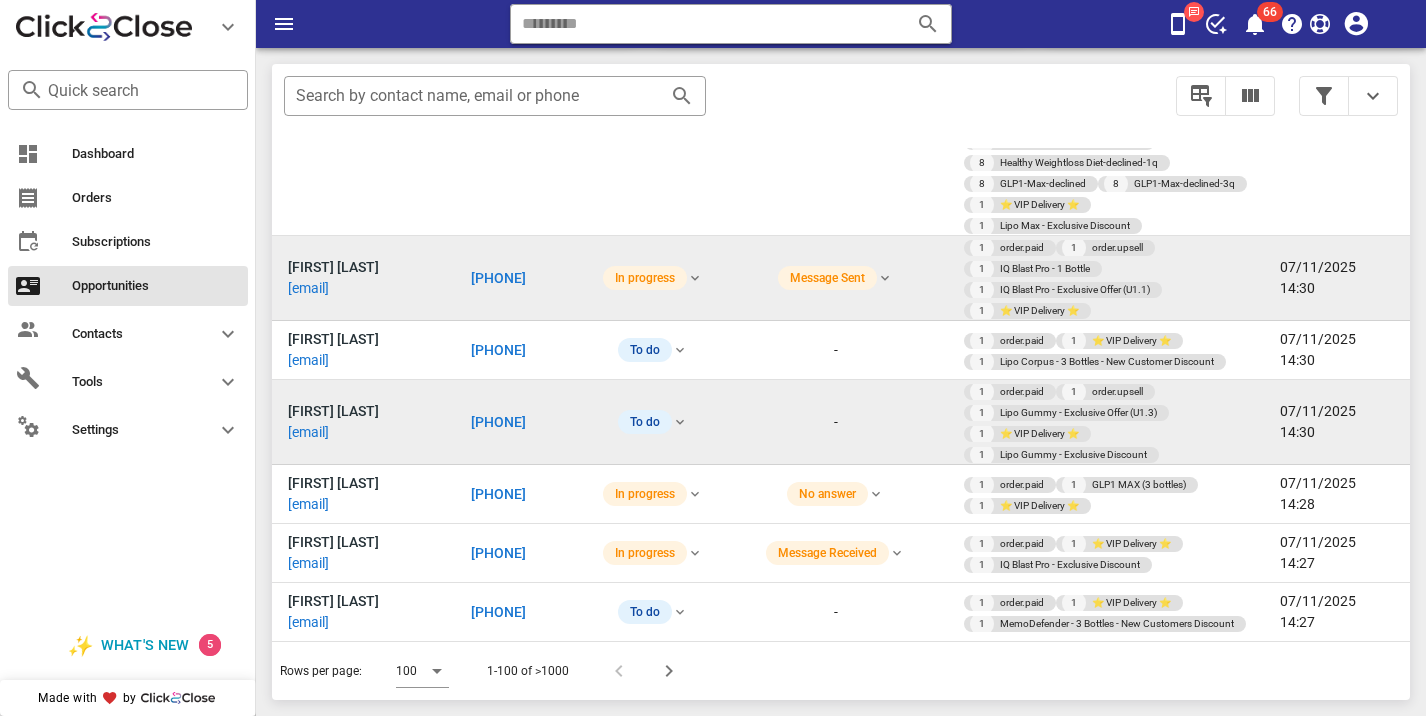 scroll, scrollTop: 5667, scrollLeft: 0, axis: vertical 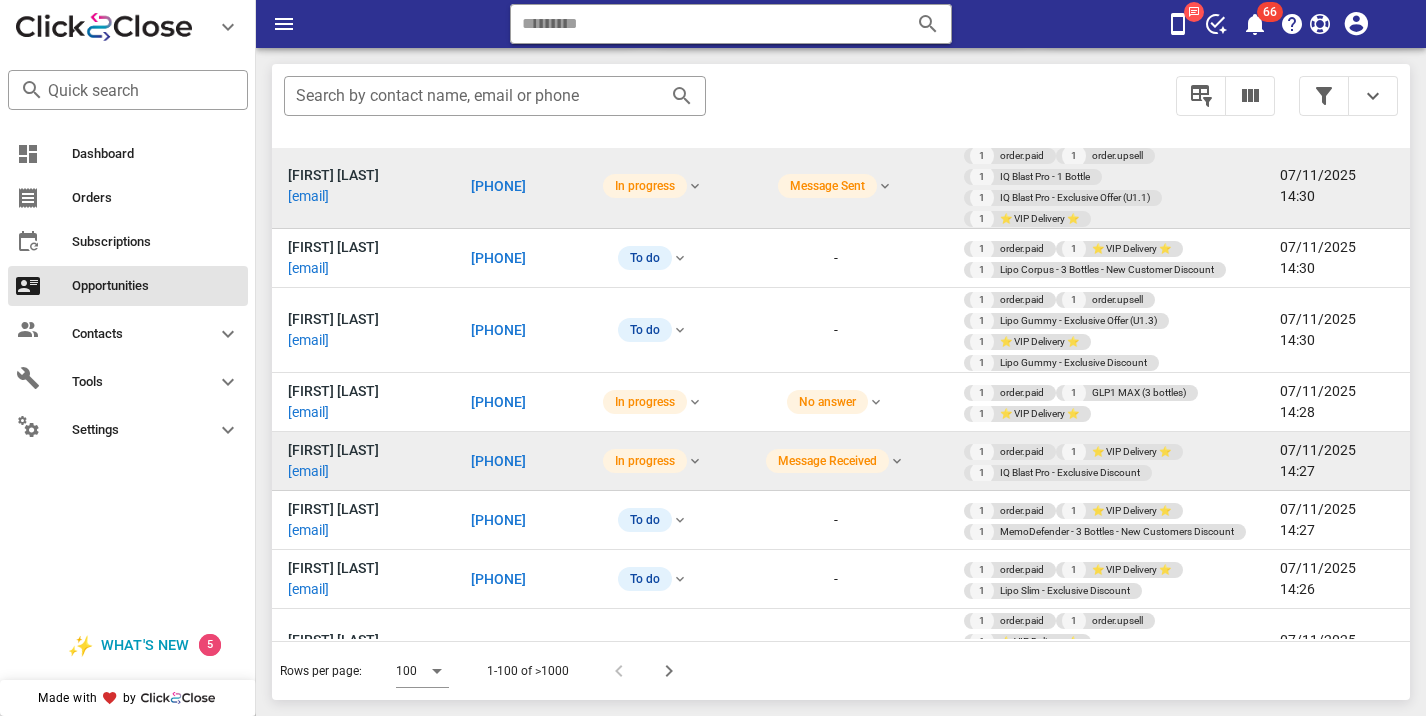 click on "[PHONE]" at bounding box center [498, 461] 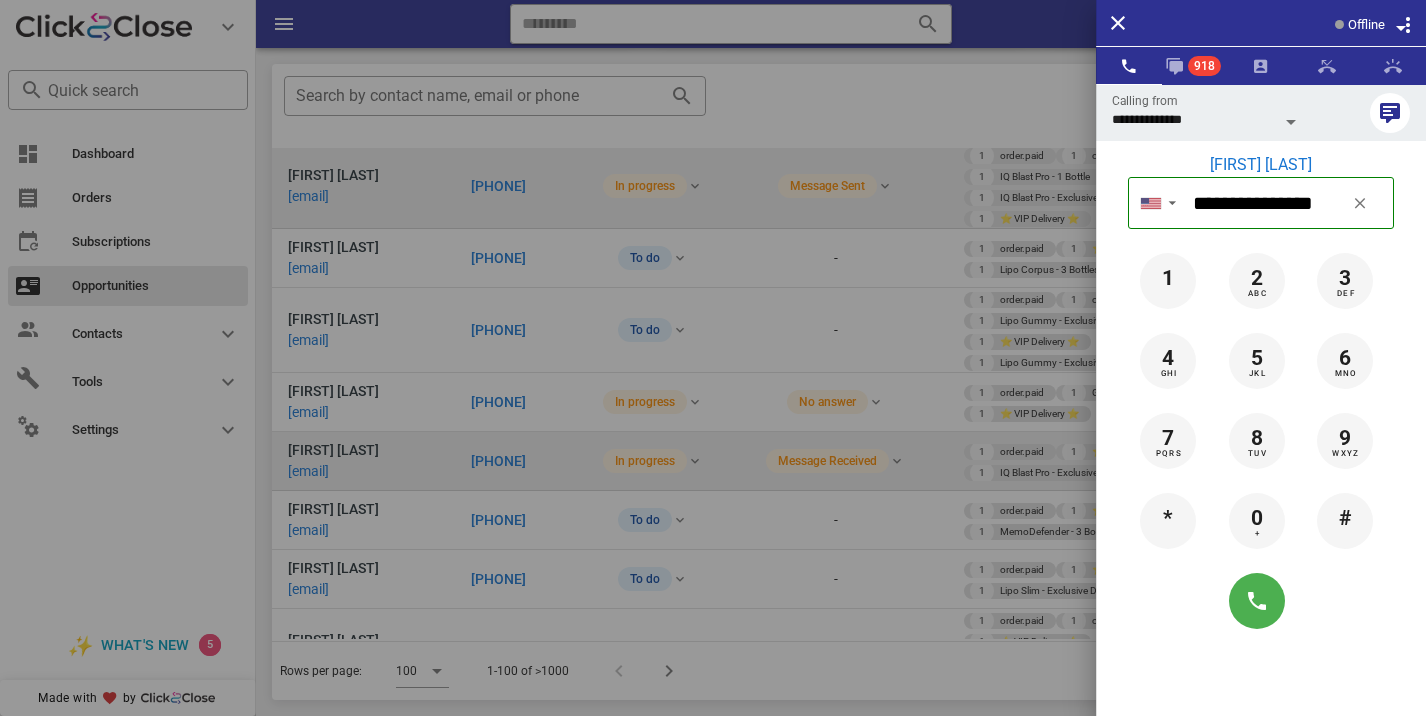 scroll, scrollTop: 5742, scrollLeft: 0, axis: vertical 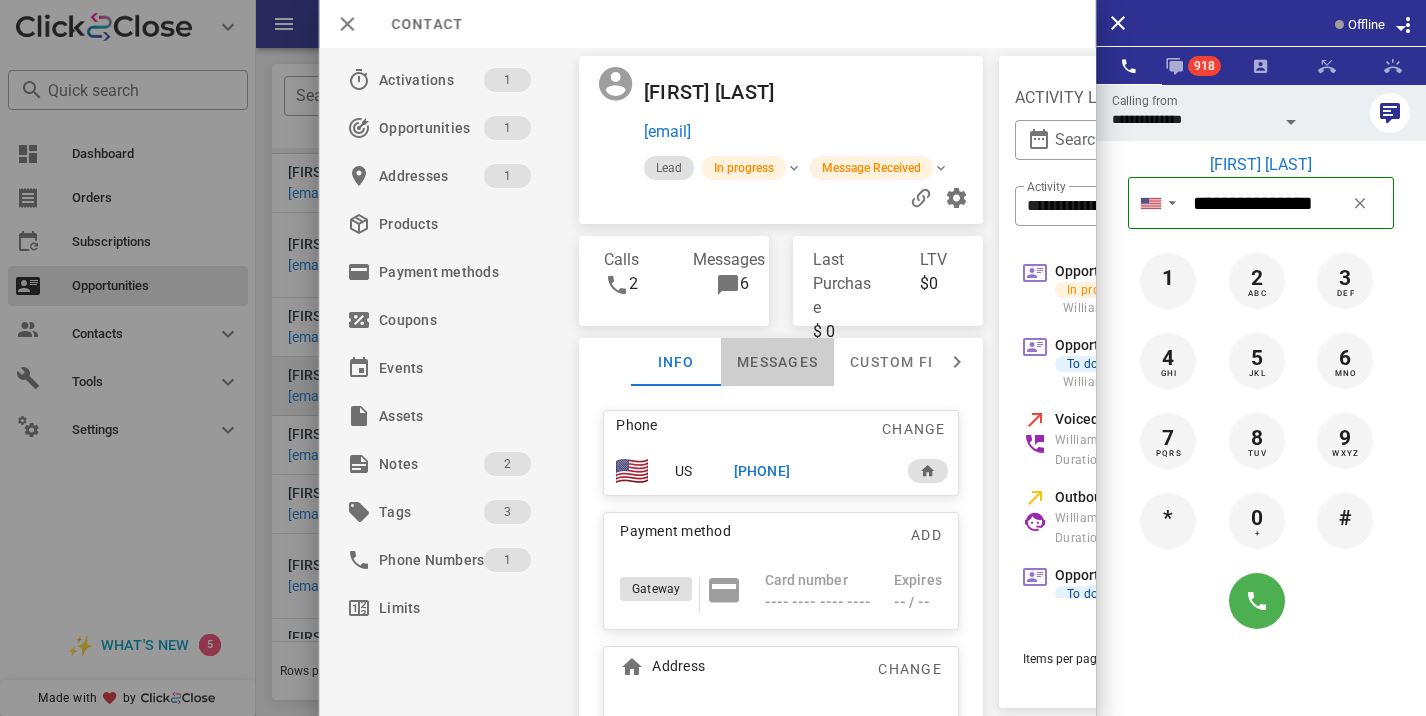 click on "Messages" at bounding box center (777, 362) 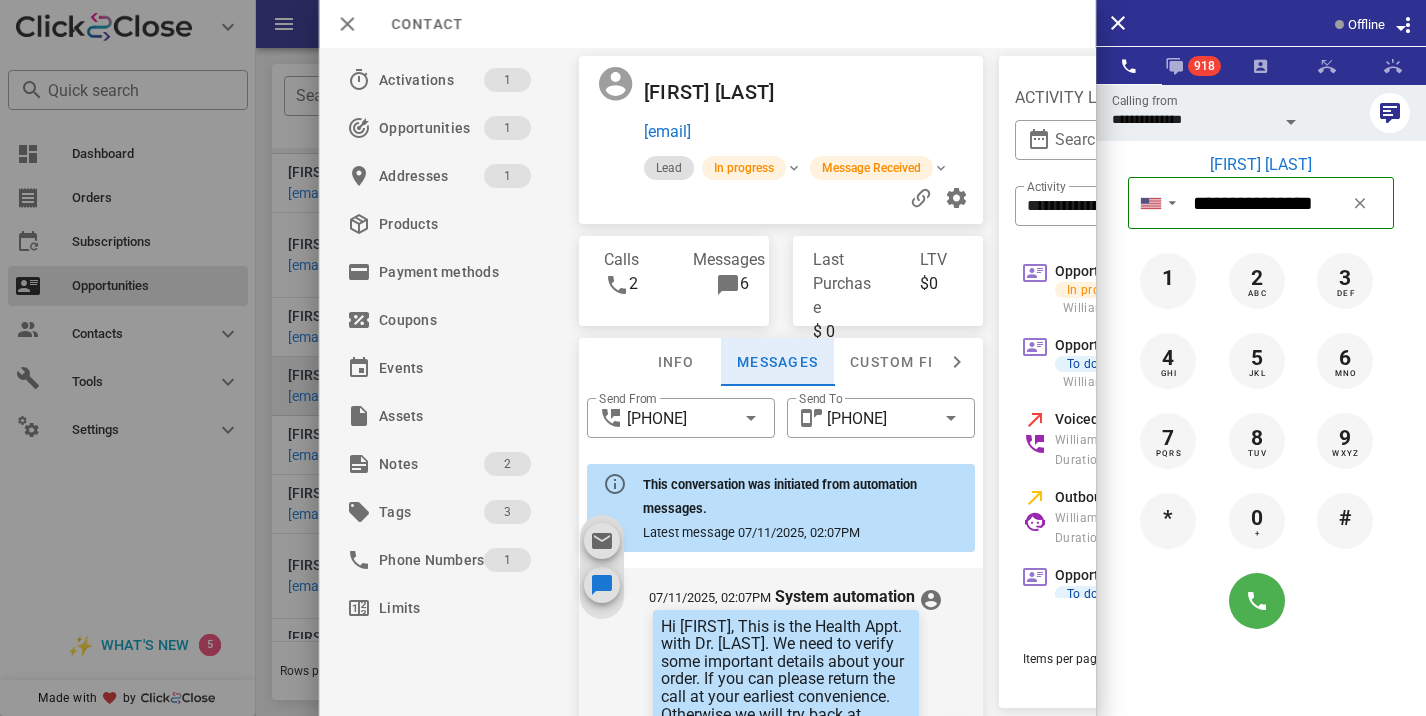 scroll, scrollTop: 754, scrollLeft: 0, axis: vertical 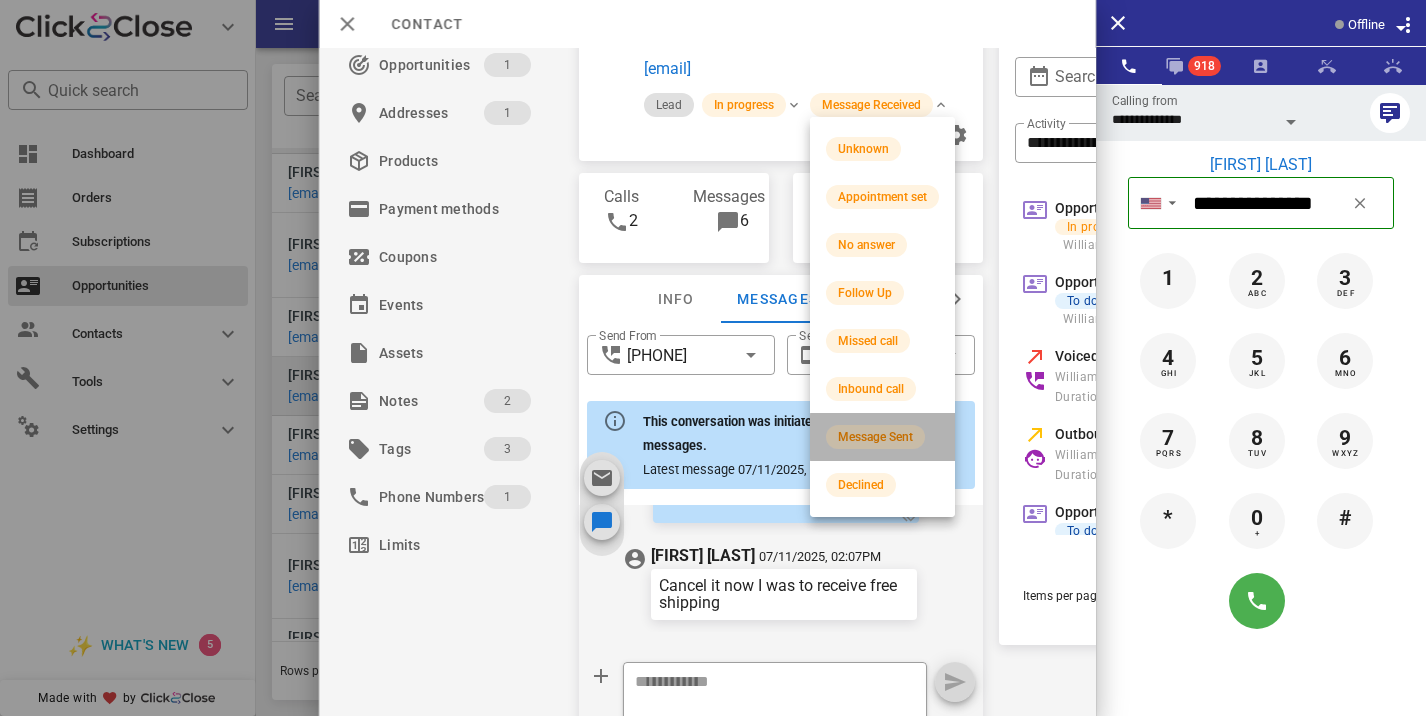 click on "Message Sent" at bounding box center (875, 437) 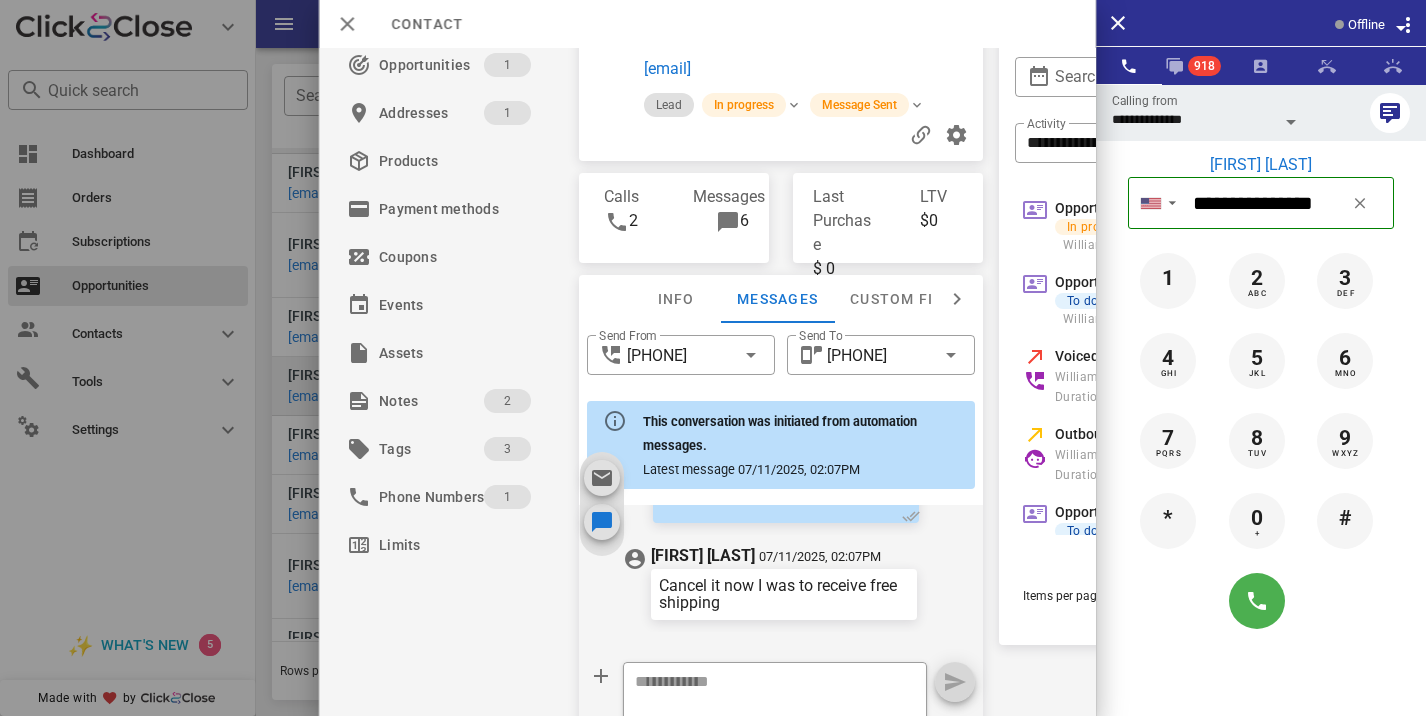 click at bounding box center (713, 358) 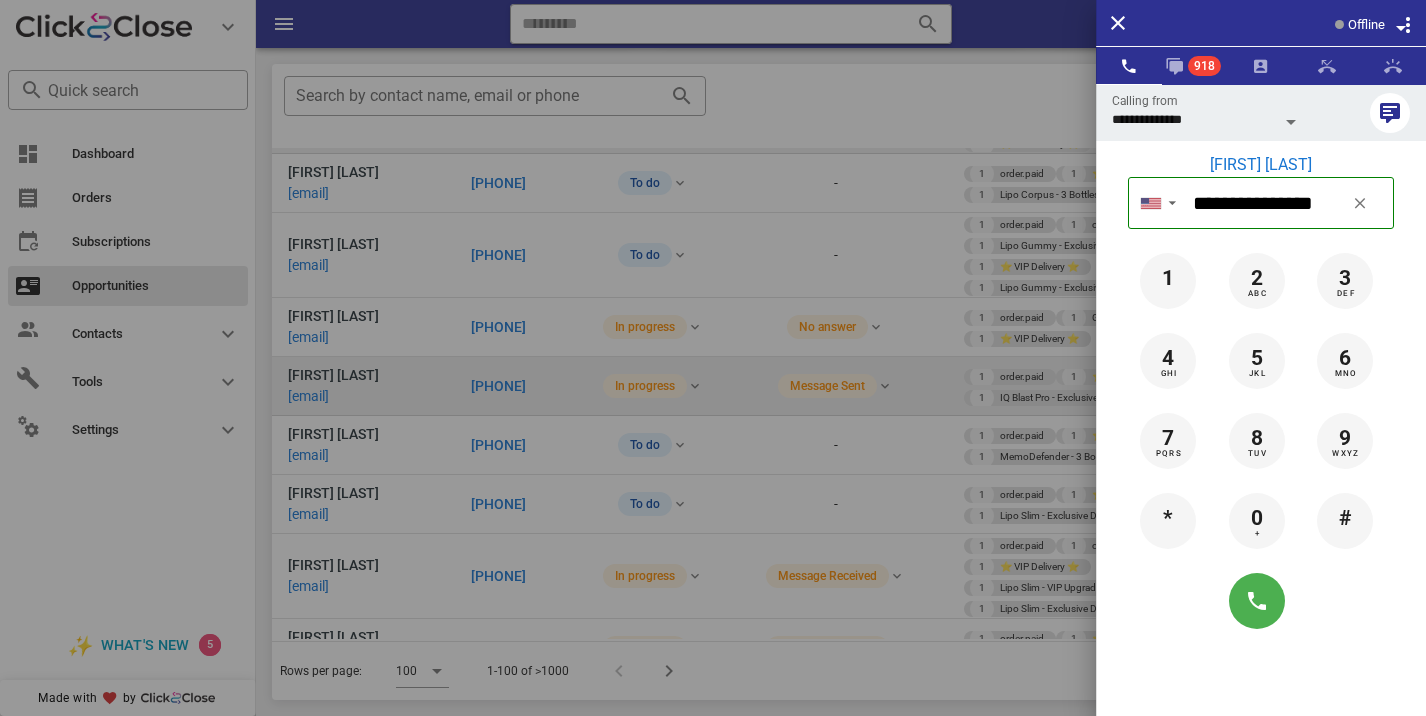click at bounding box center [713, 358] 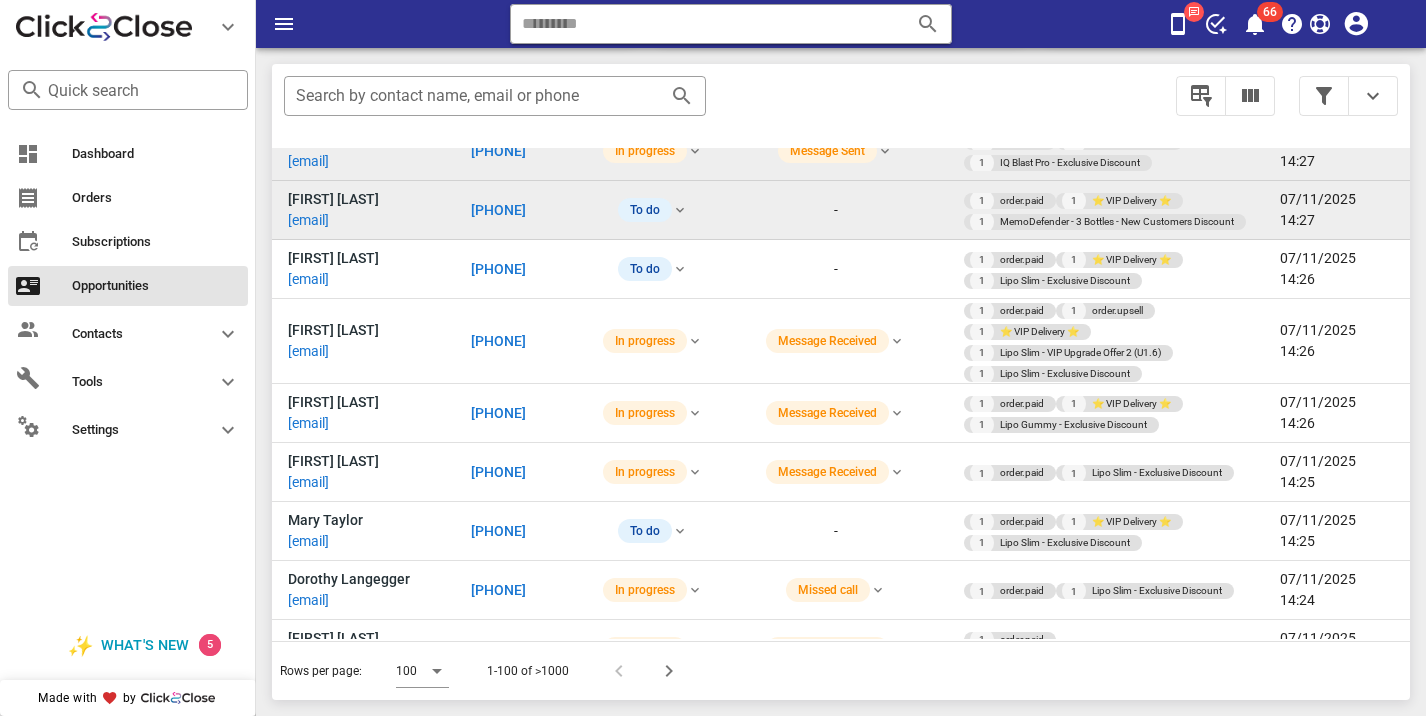 scroll, scrollTop: 5999, scrollLeft: 0, axis: vertical 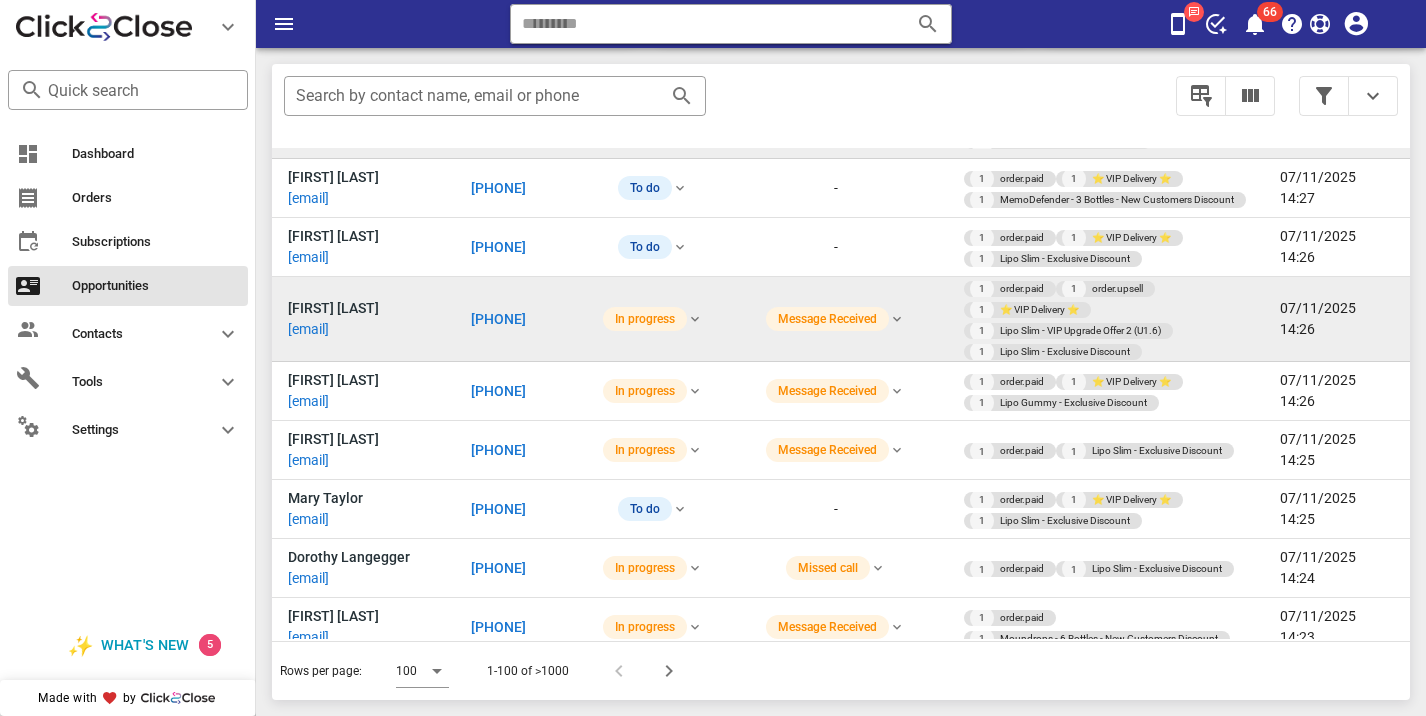 click on "[PHONE]" at bounding box center (498, 319) 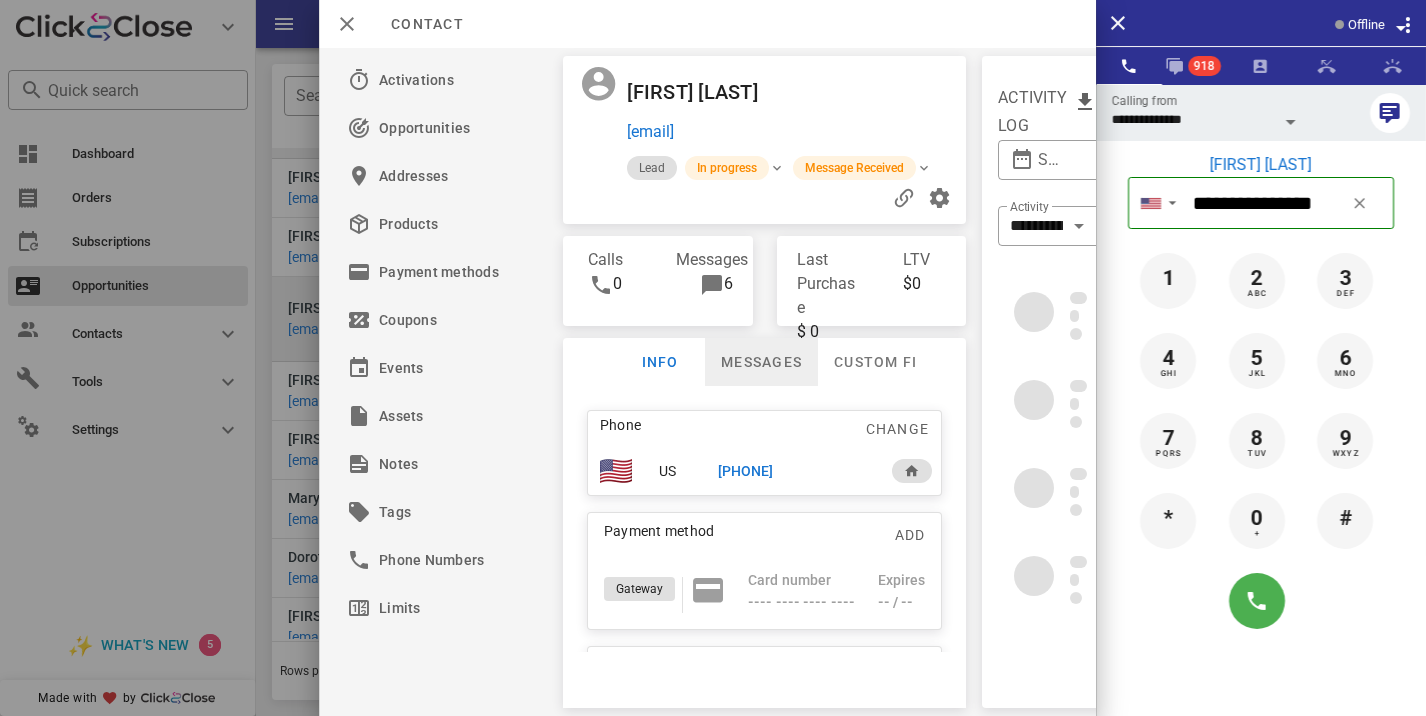 click on "Messages" at bounding box center (761, 362) 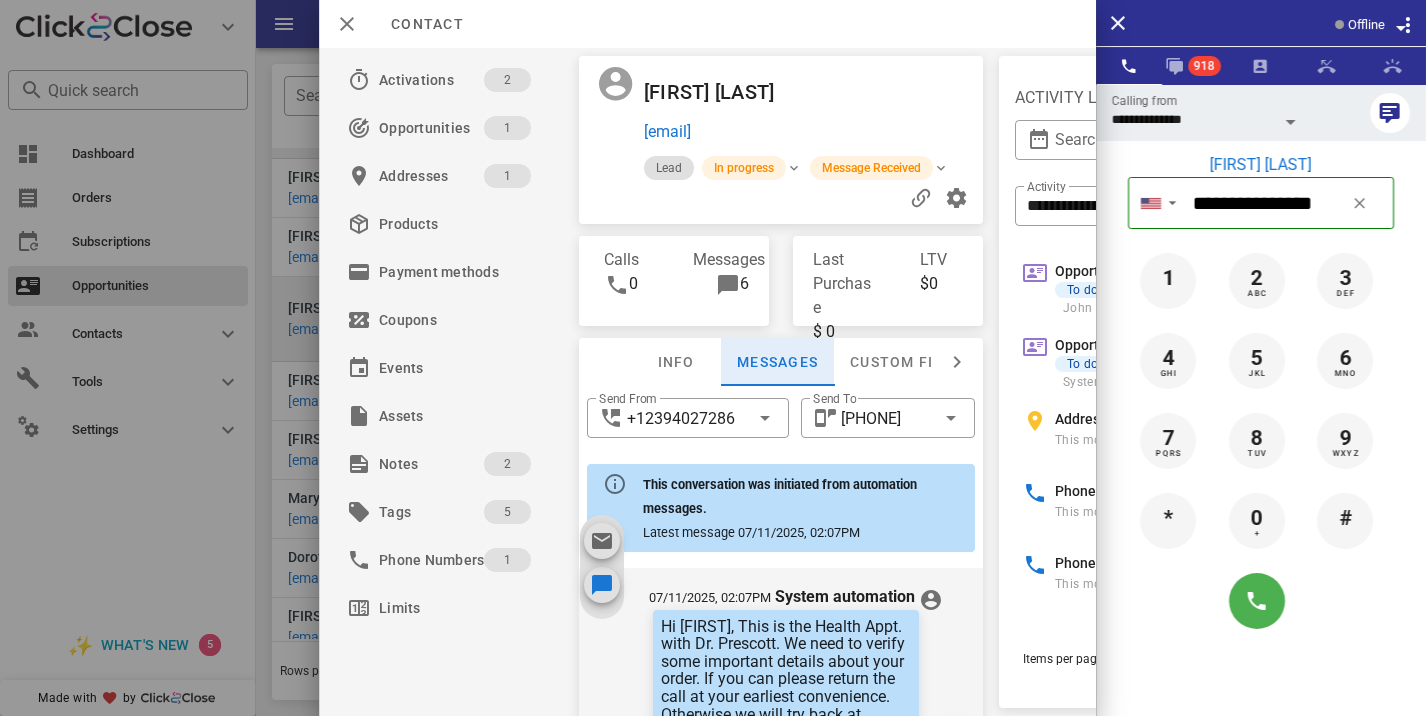 scroll, scrollTop: 833, scrollLeft: 0, axis: vertical 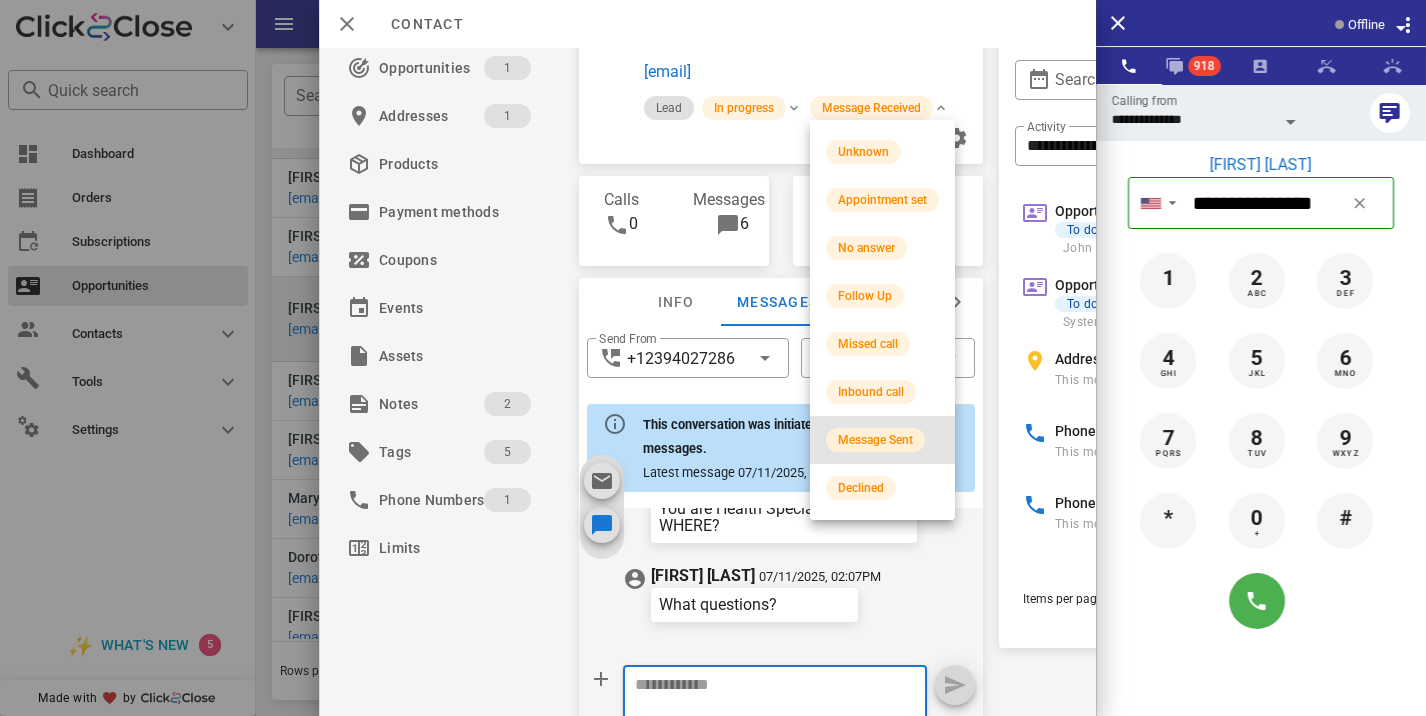 click on "Message Sent" at bounding box center [875, 440] 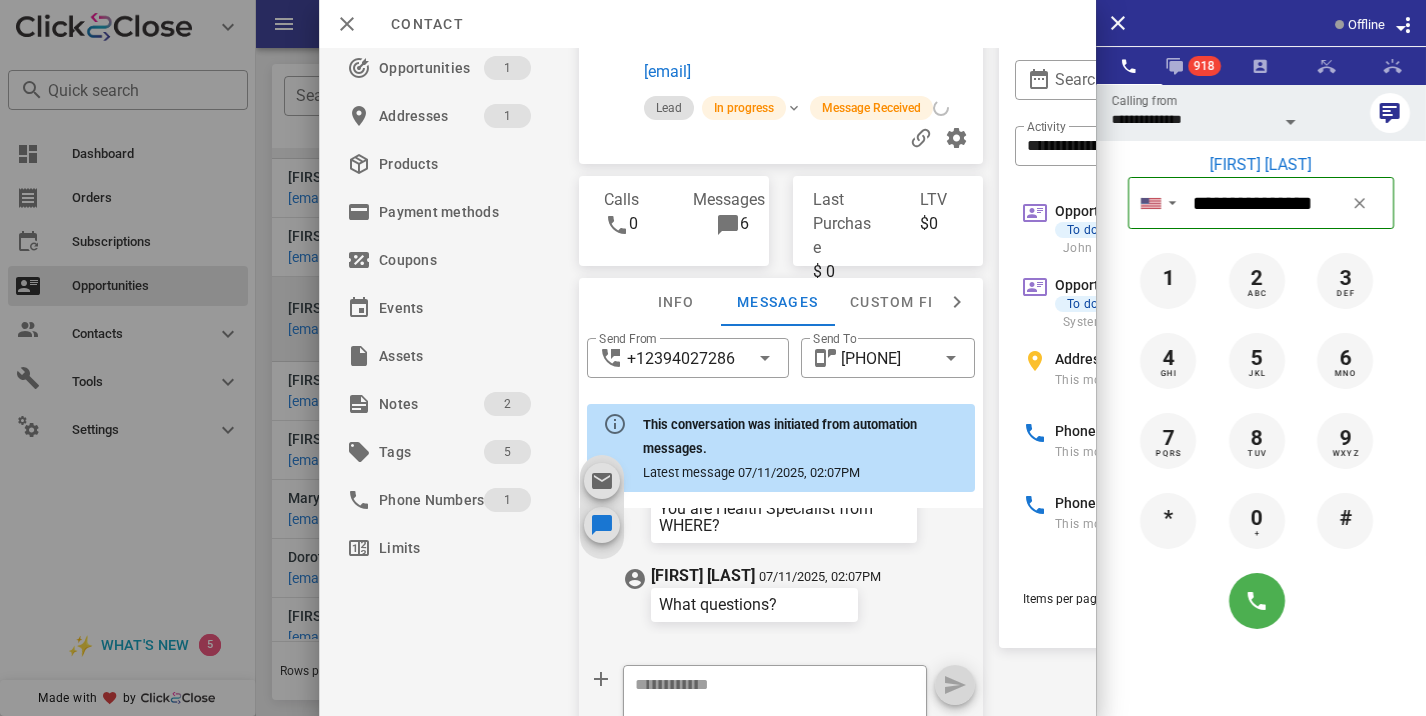 click at bounding box center (713, 358) 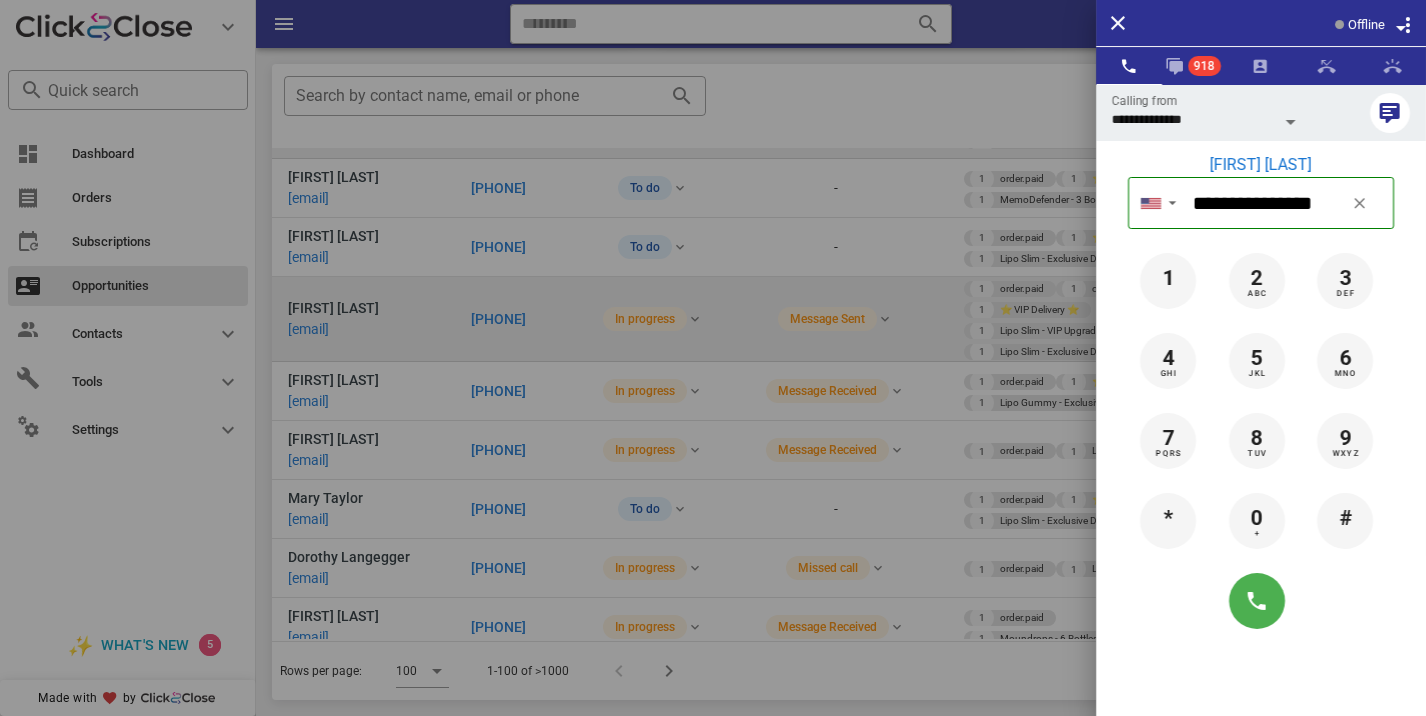 click at bounding box center (713, 358) 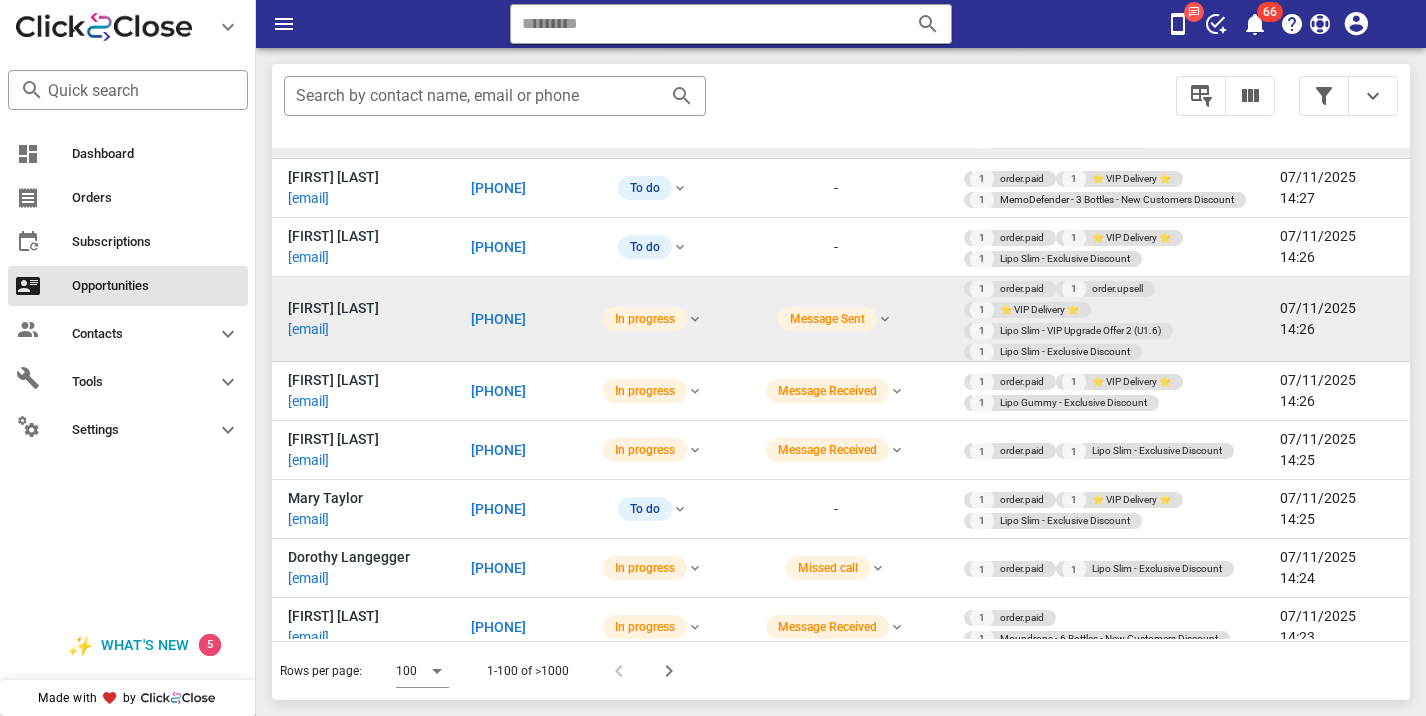 click on "[FIRST] [LAST] [EMAIL]" at bounding box center [363, 319] 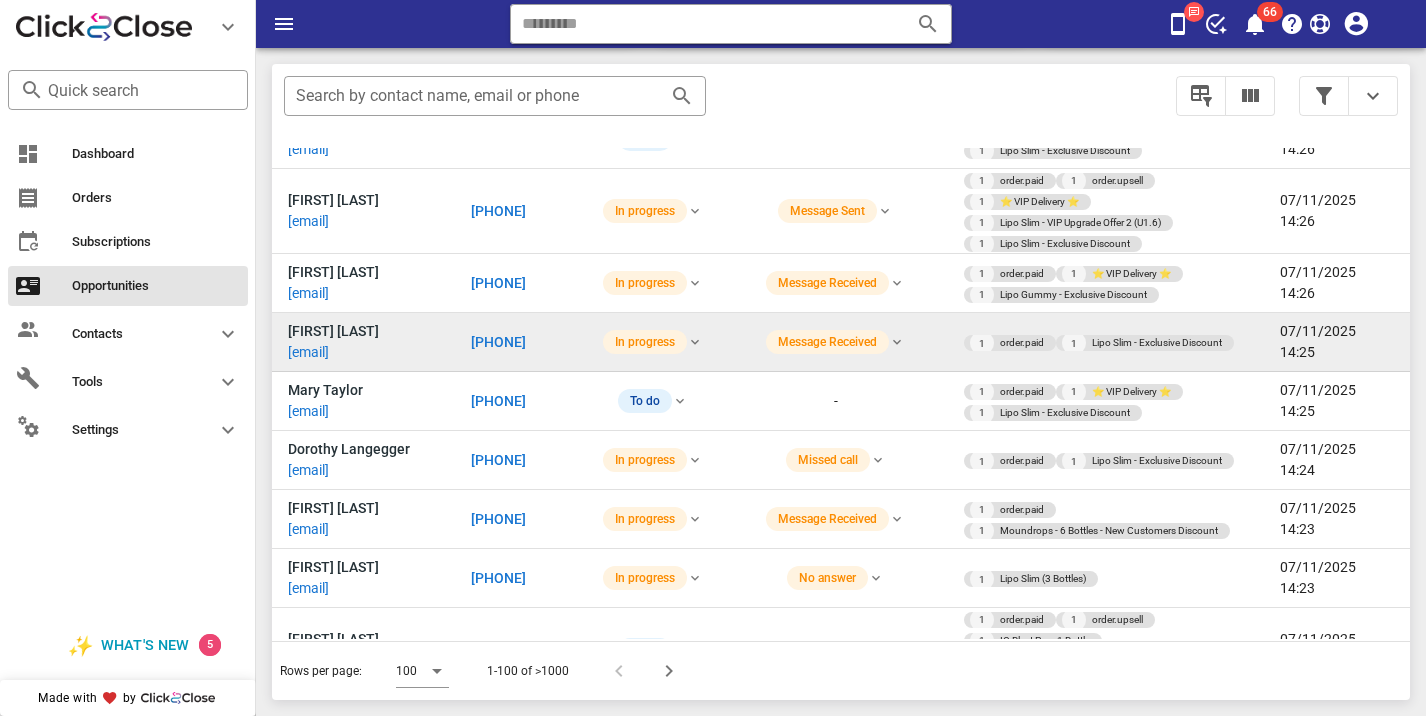 scroll, scrollTop: 6107, scrollLeft: 0, axis: vertical 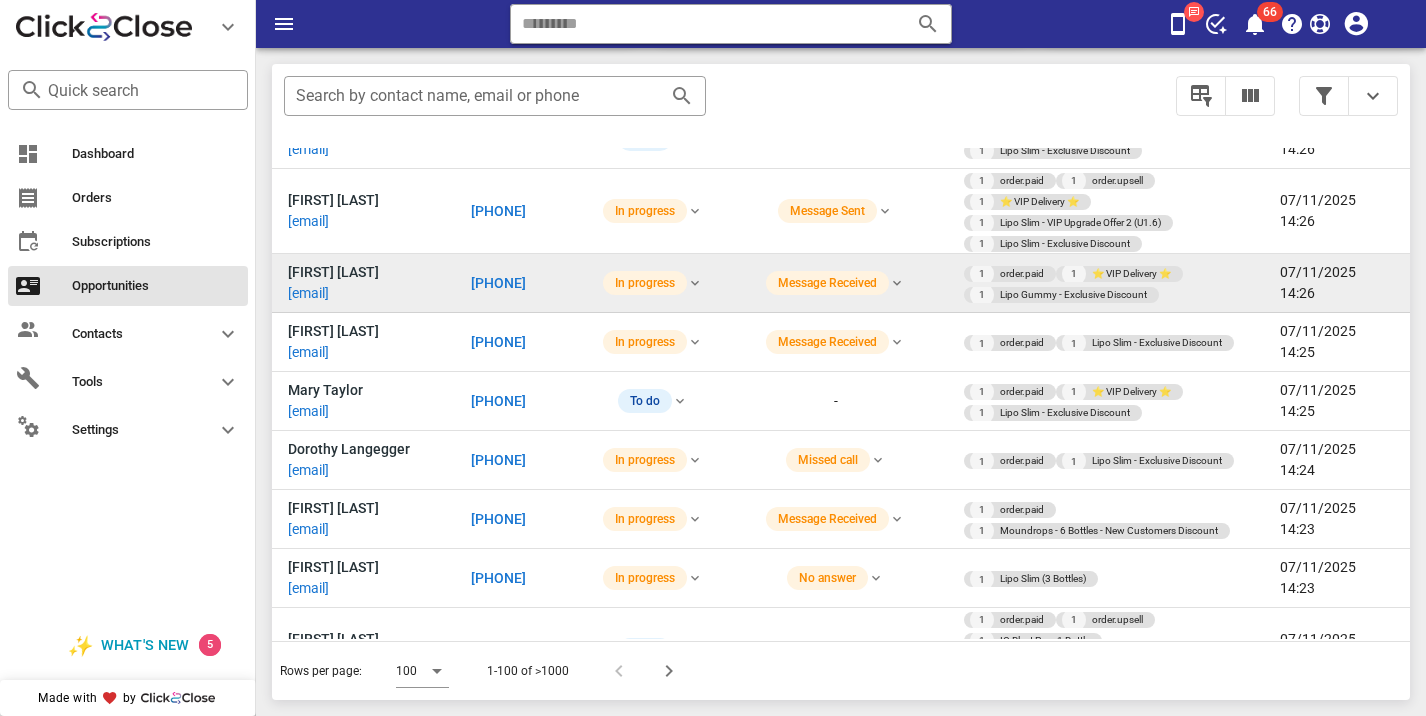 click on "[PHONE]" at bounding box center [519, 283] 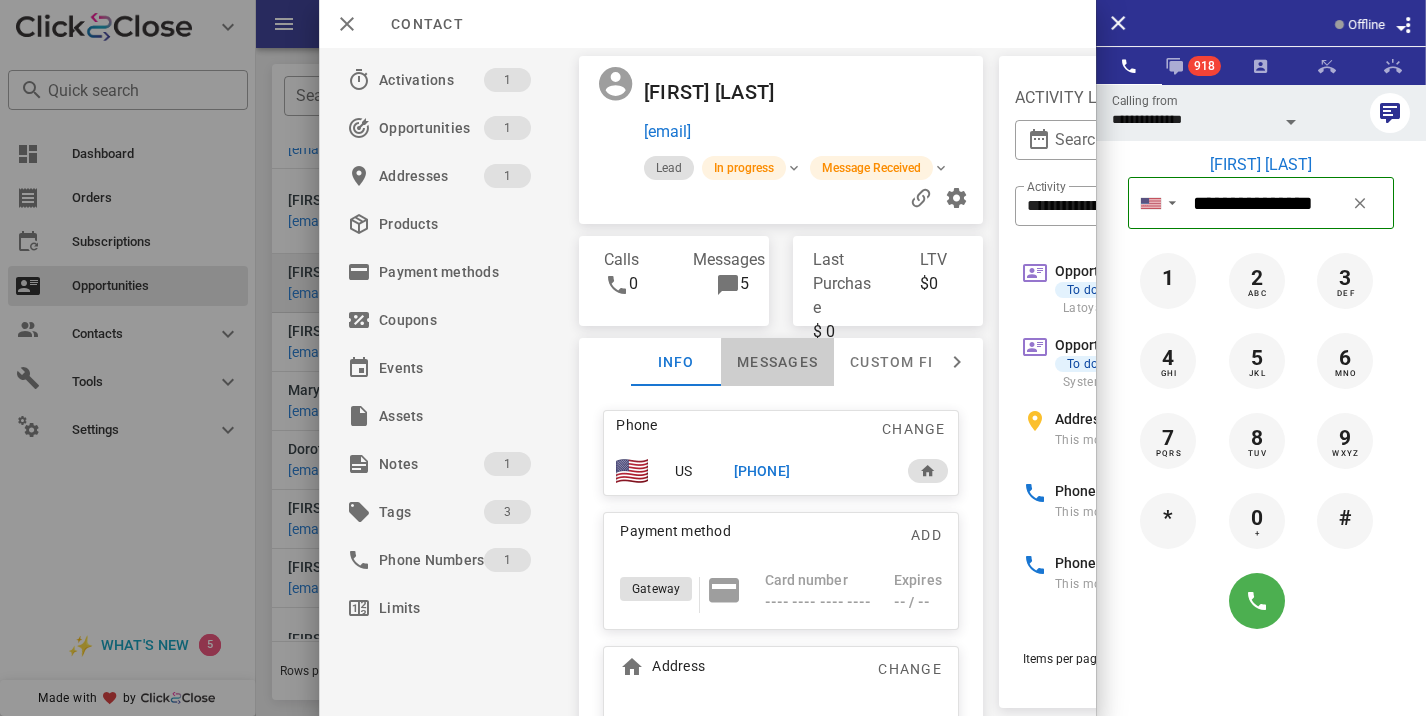 click on "Messages" at bounding box center (777, 362) 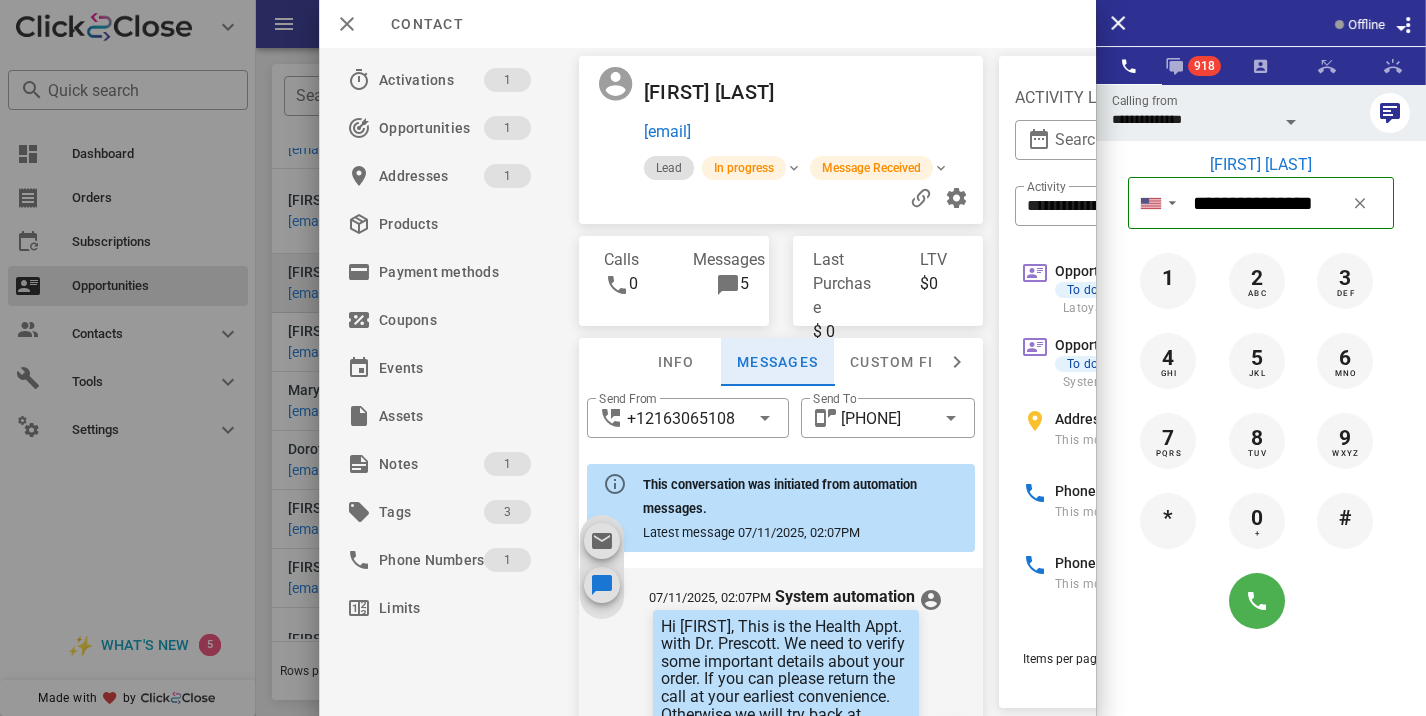 scroll, scrollTop: 736, scrollLeft: 0, axis: vertical 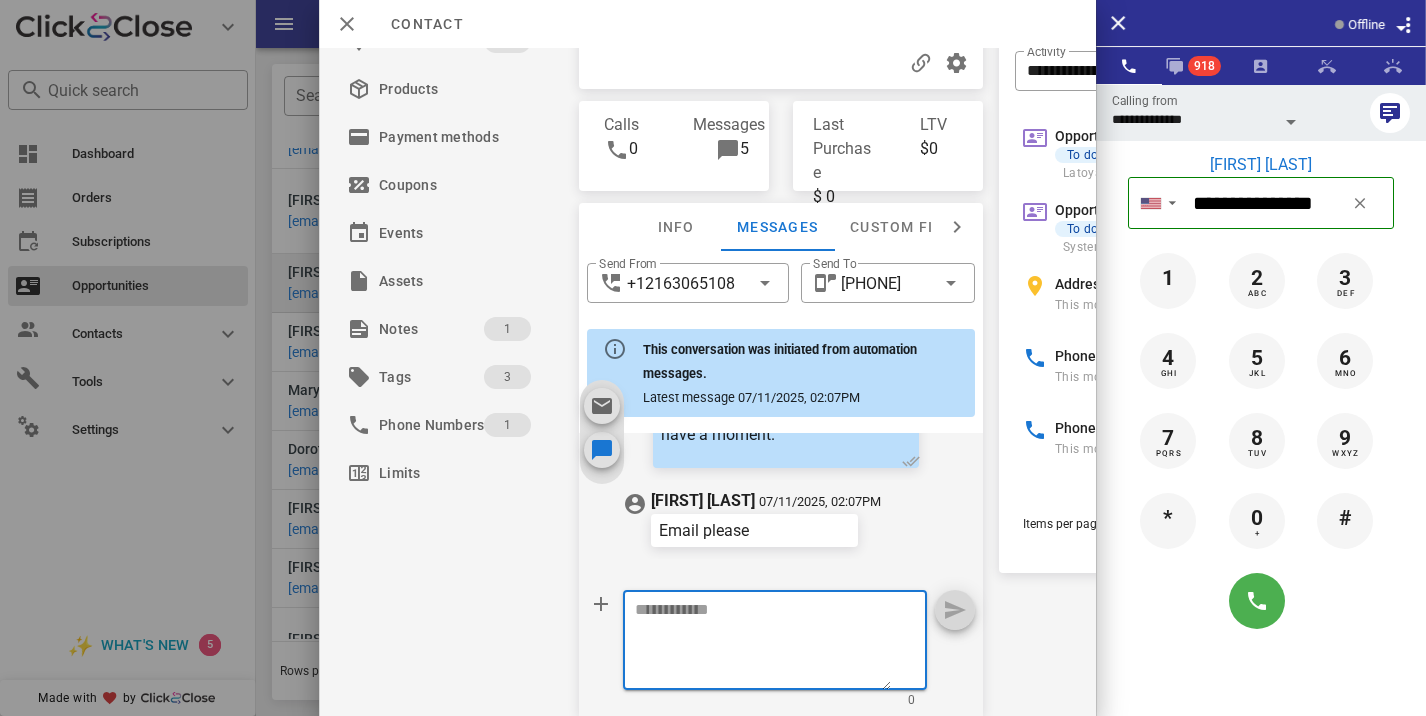 click at bounding box center (763, 643) 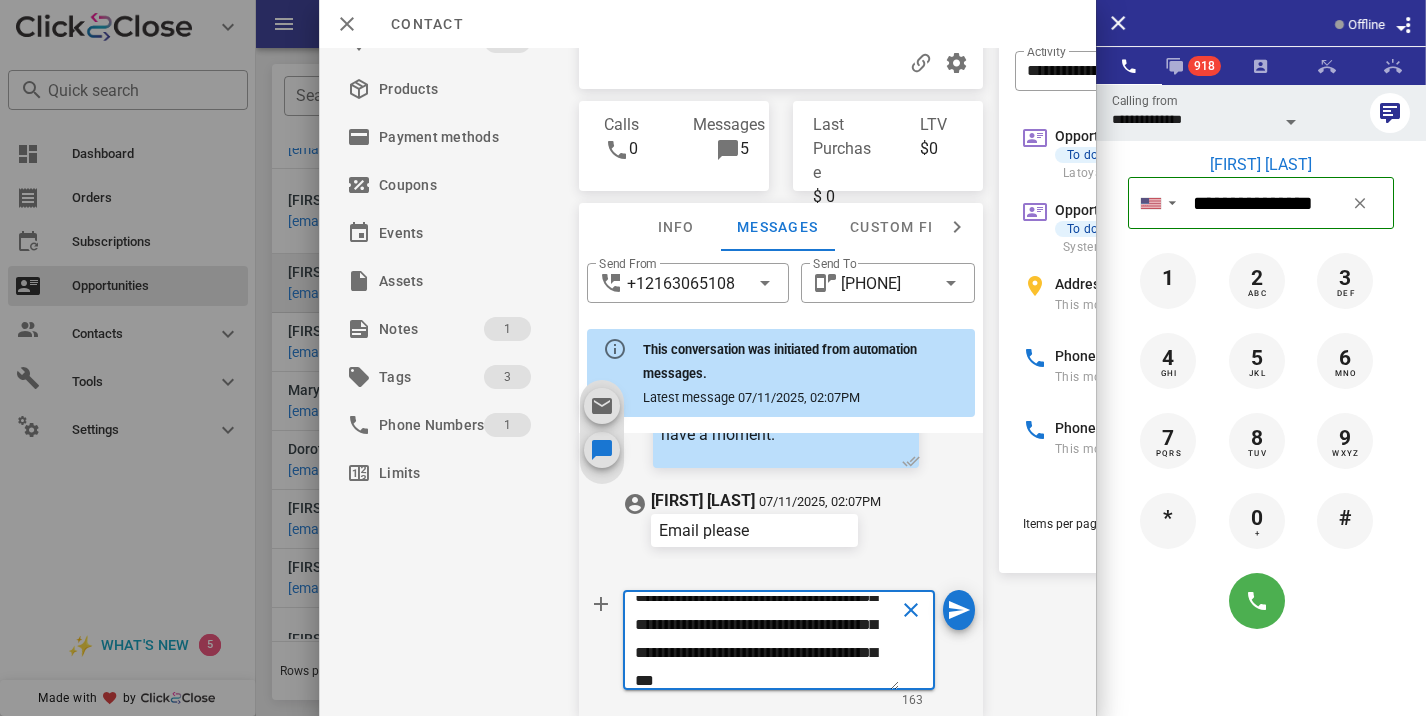 scroll, scrollTop: 0, scrollLeft: 0, axis: both 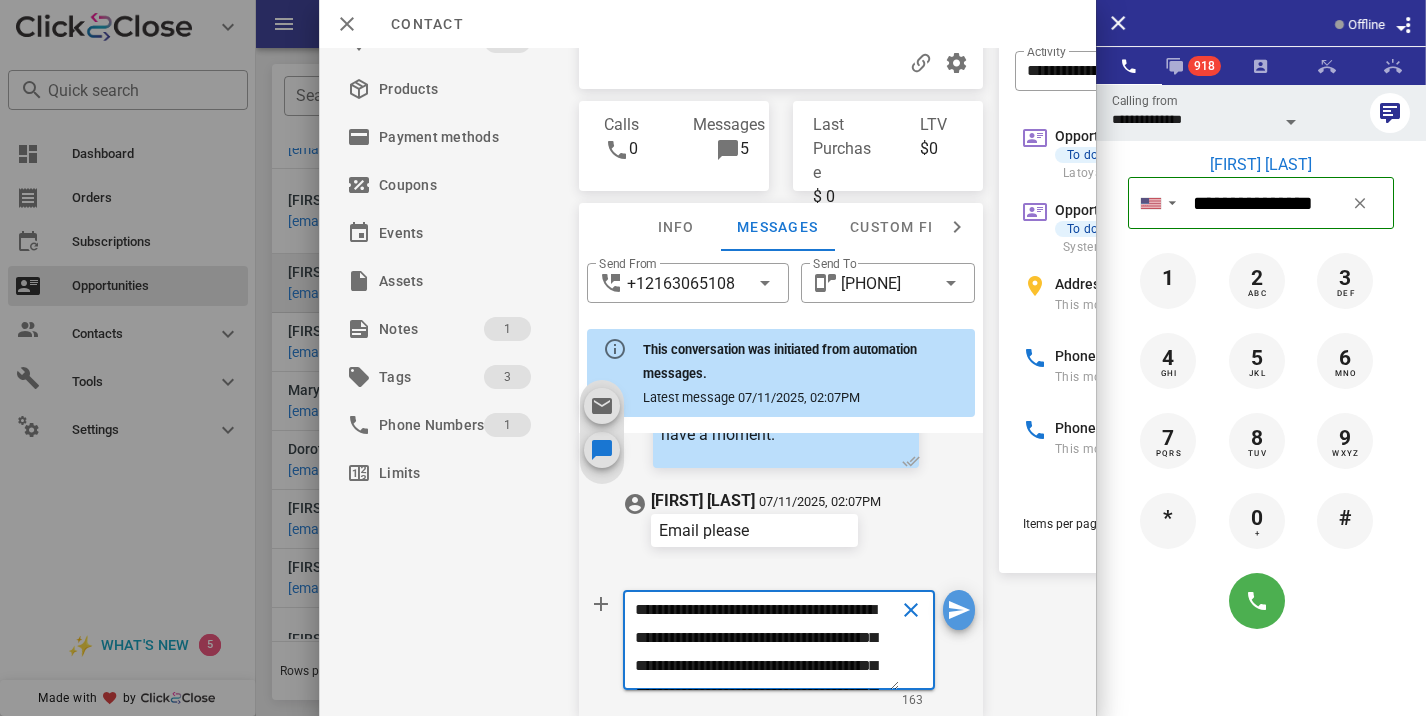 click at bounding box center (959, 610) 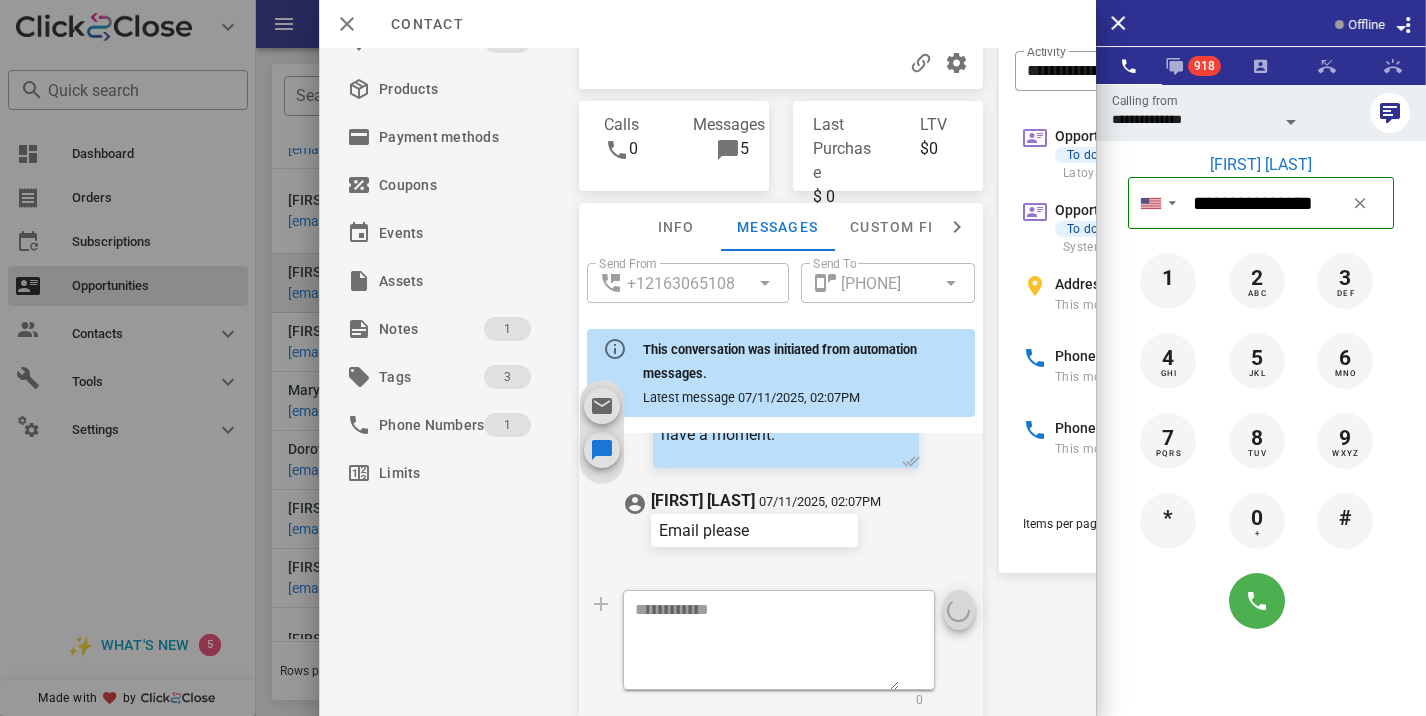 scroll, scrollTop: 0, scrollLeft: 0, axis: both 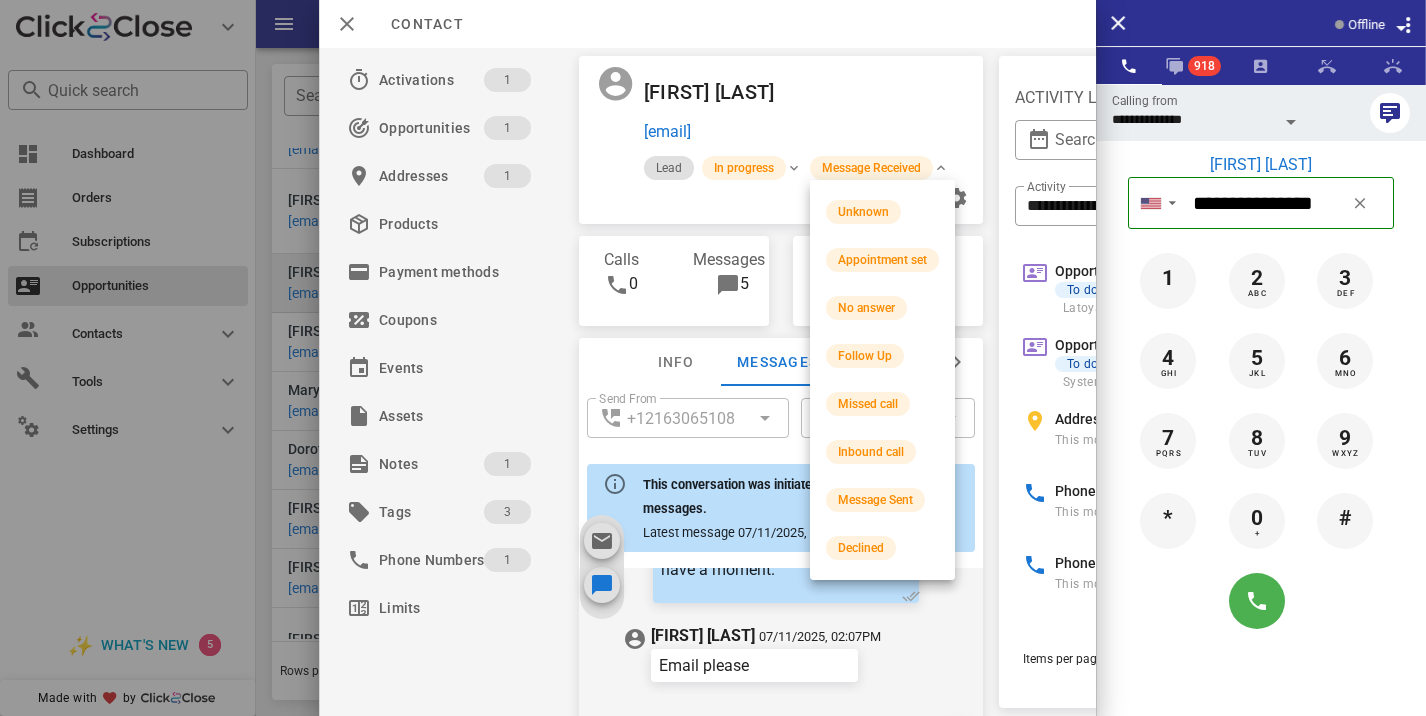 click on "Message Sent" at bounding box center (882, 500) 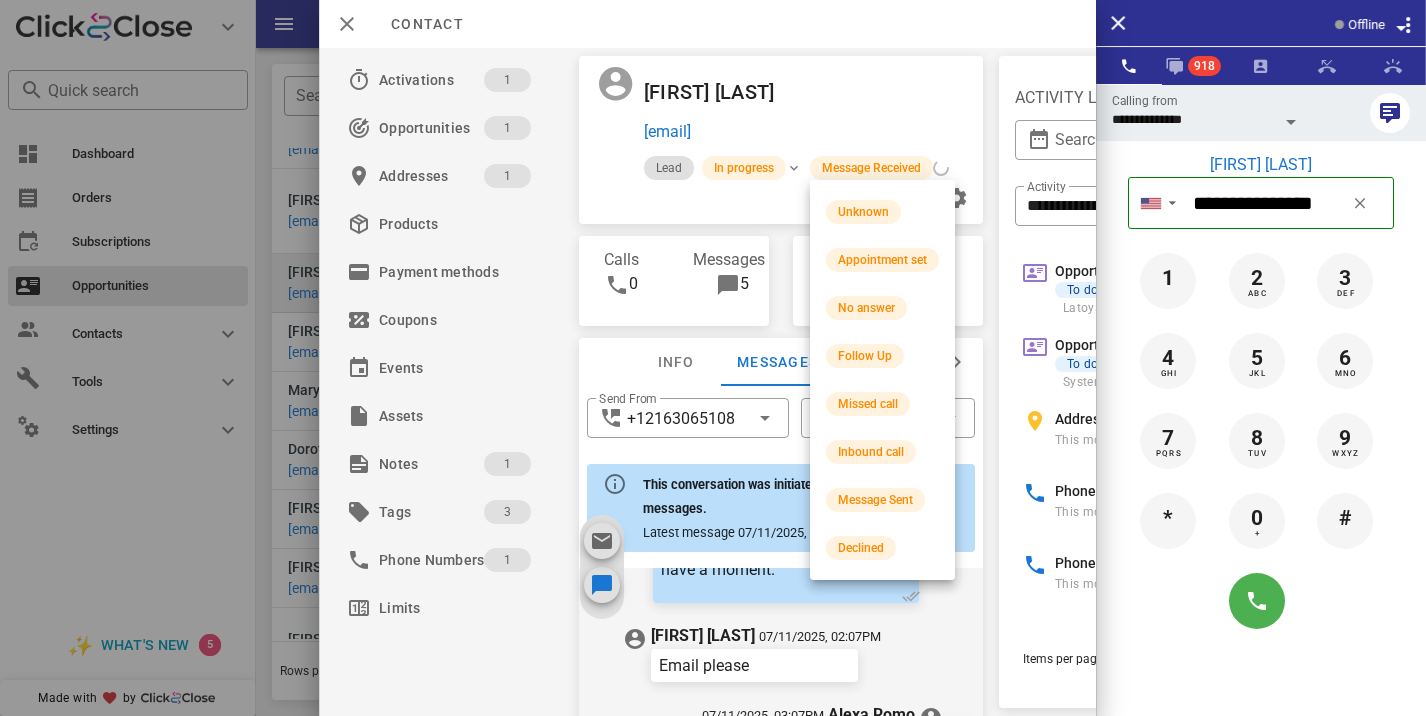scroll, scrollTop: 902, scrollLeft: 0, axis: vertical 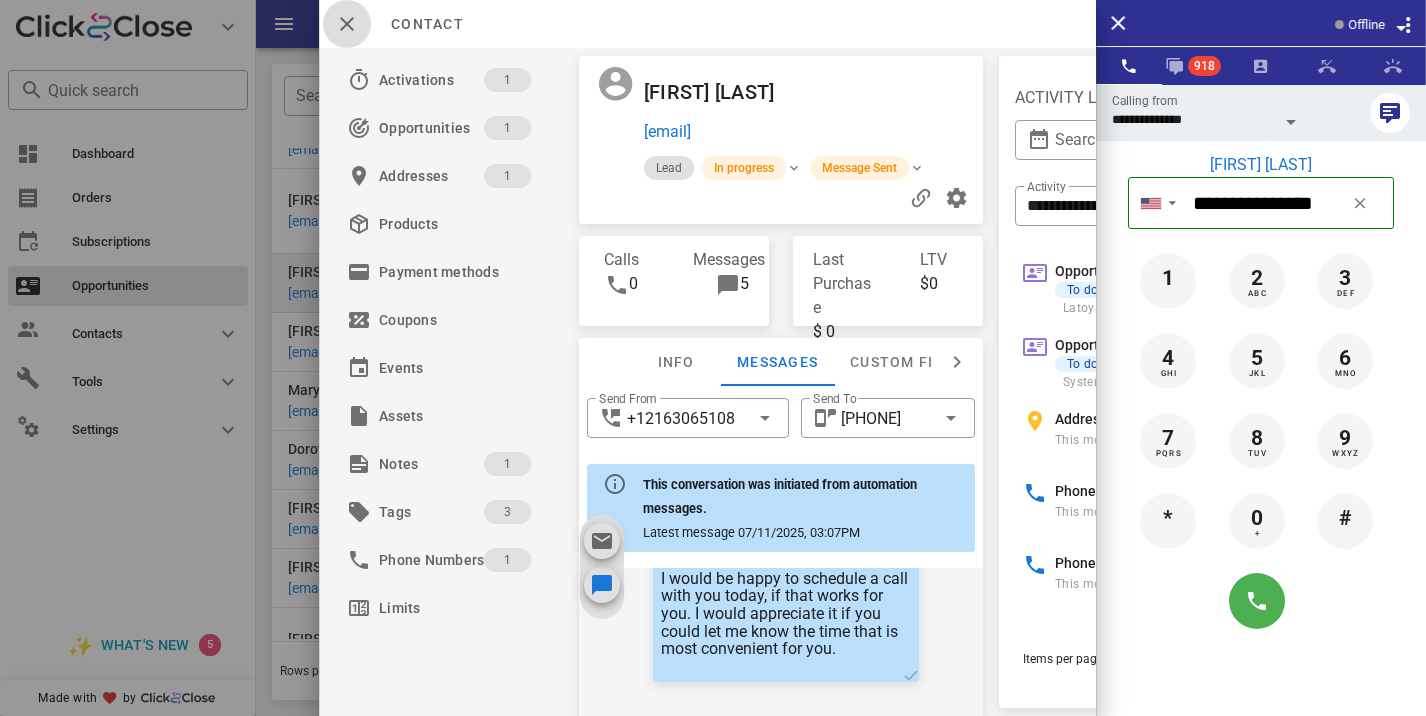 click at bounding box center (347, 24) 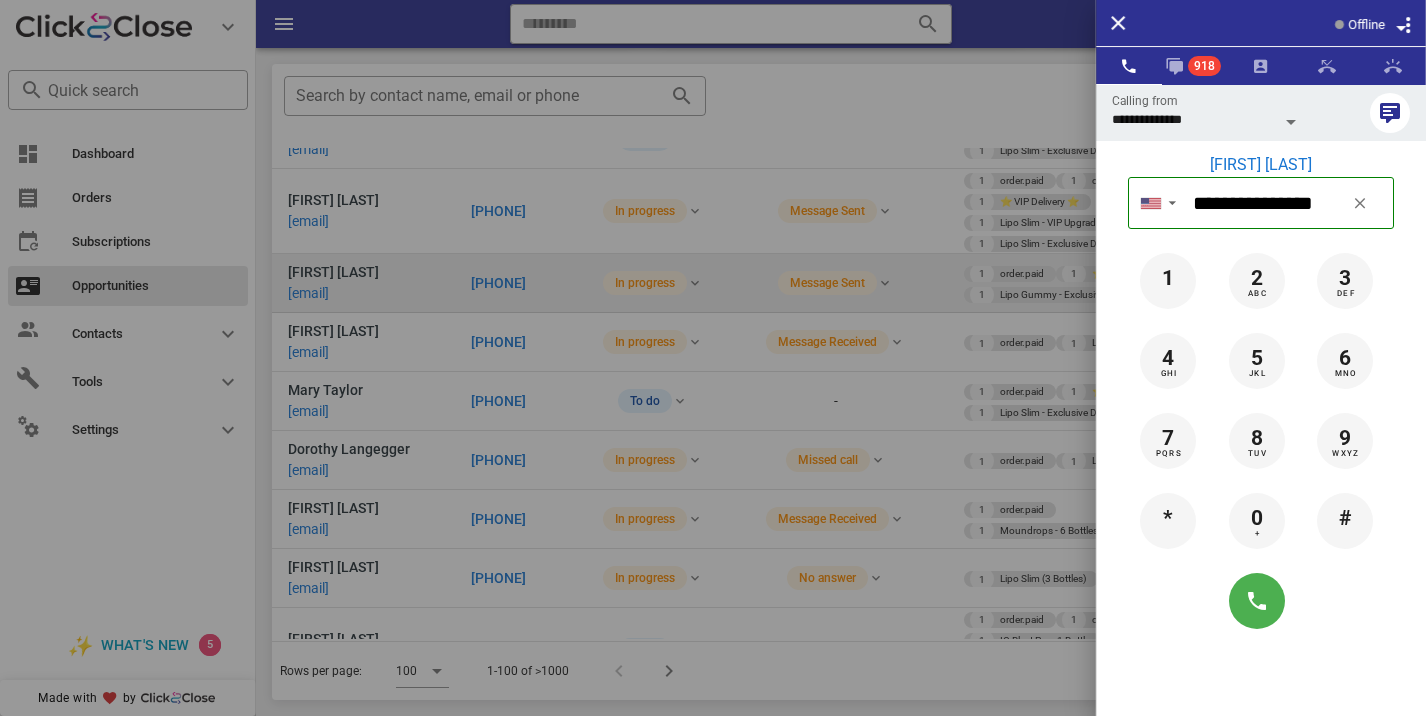 click at bounding box center (713, 358) 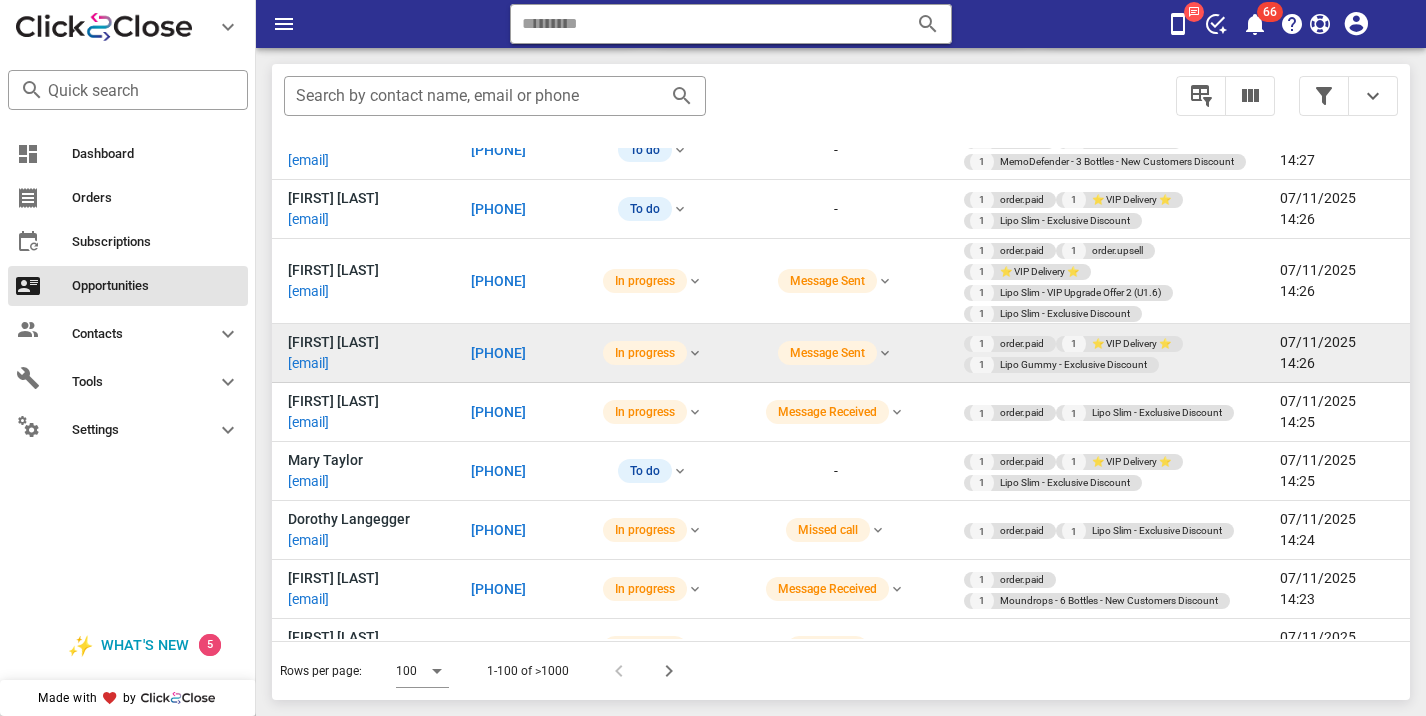 scroll, scrollTop: 6200, scrollLeft: 0, axis: vertical 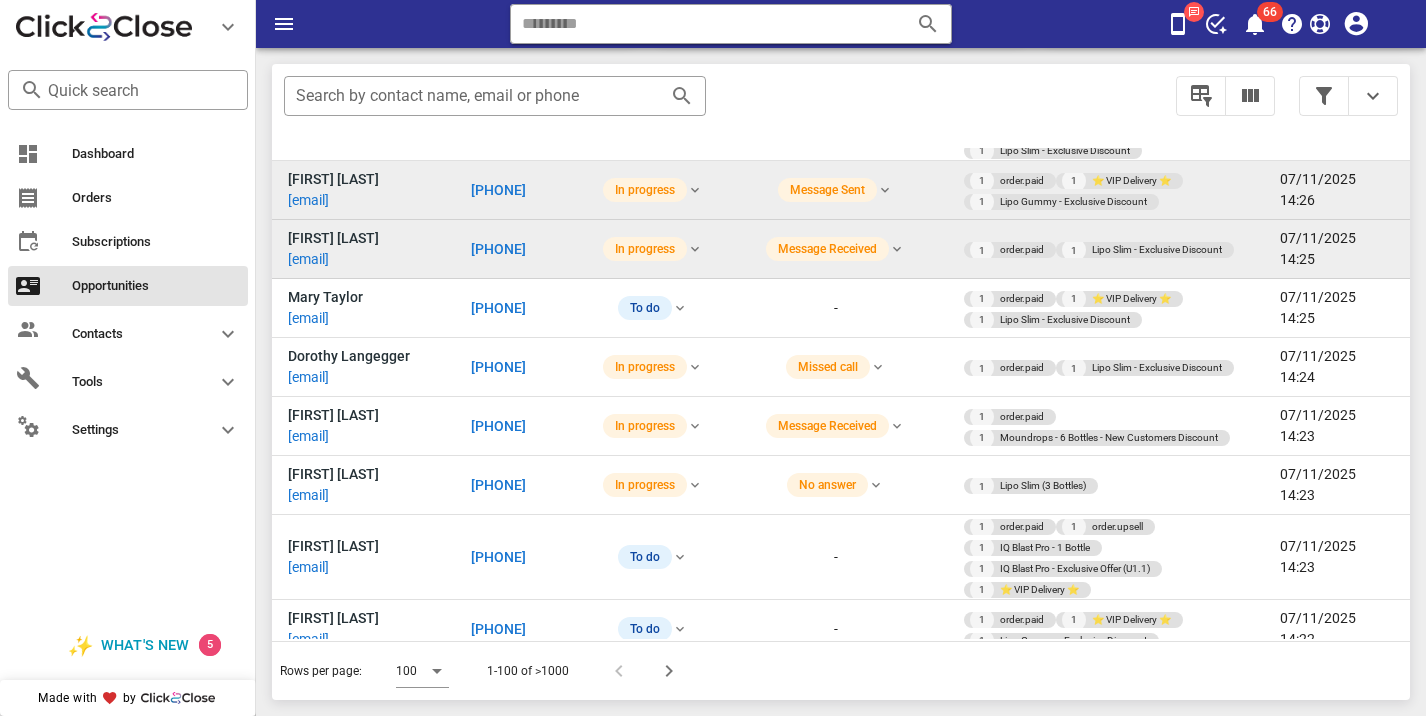 click on "[PHONE]" at bounding box center (498, 249) 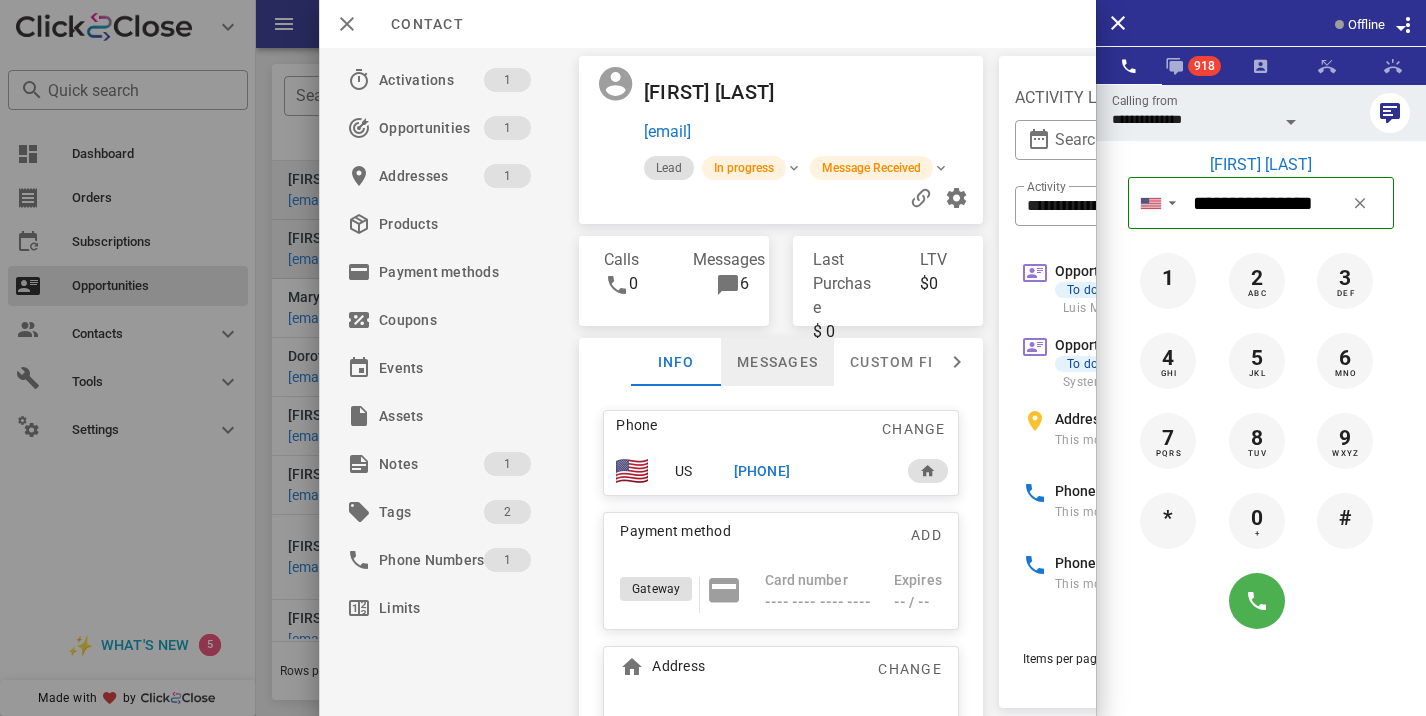 click on "Messages" at bounding box center [777, 362] 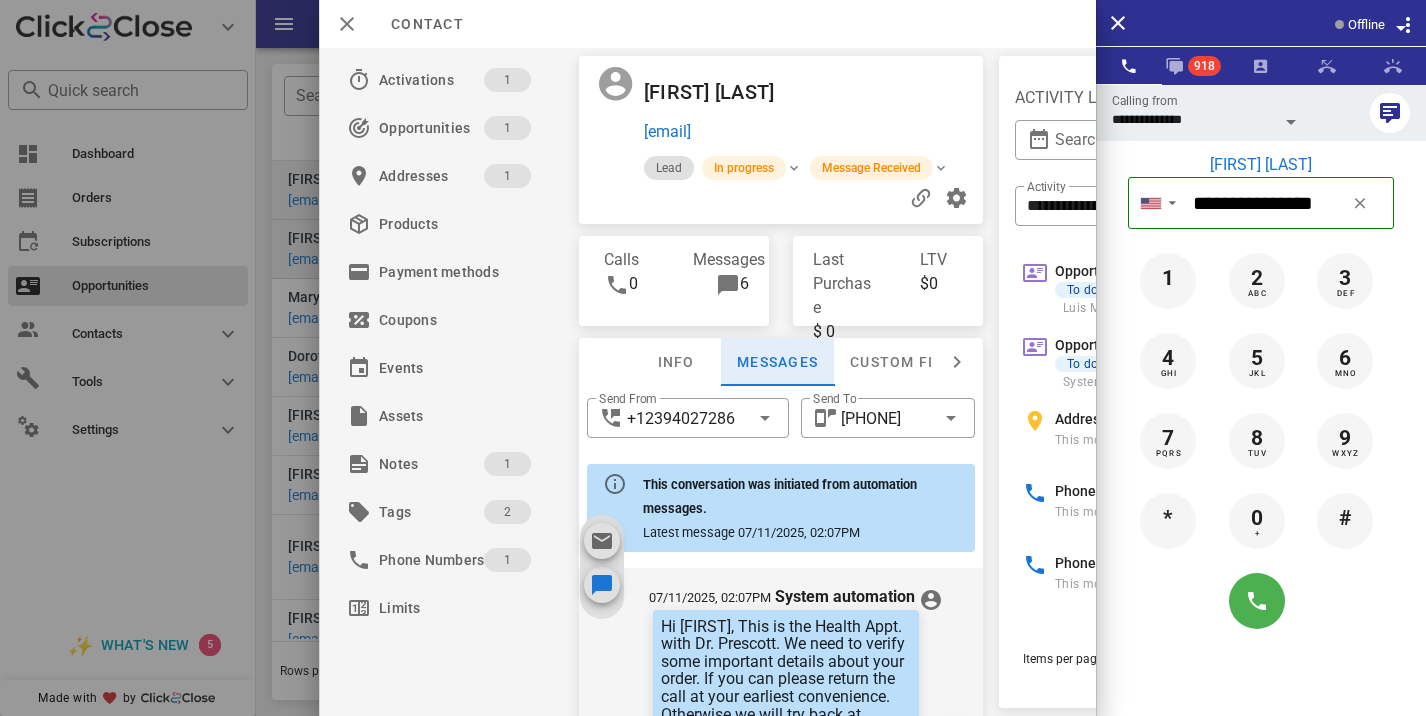 scroll, scrollTop: 904, scrollLeft: 0, axis: vertical 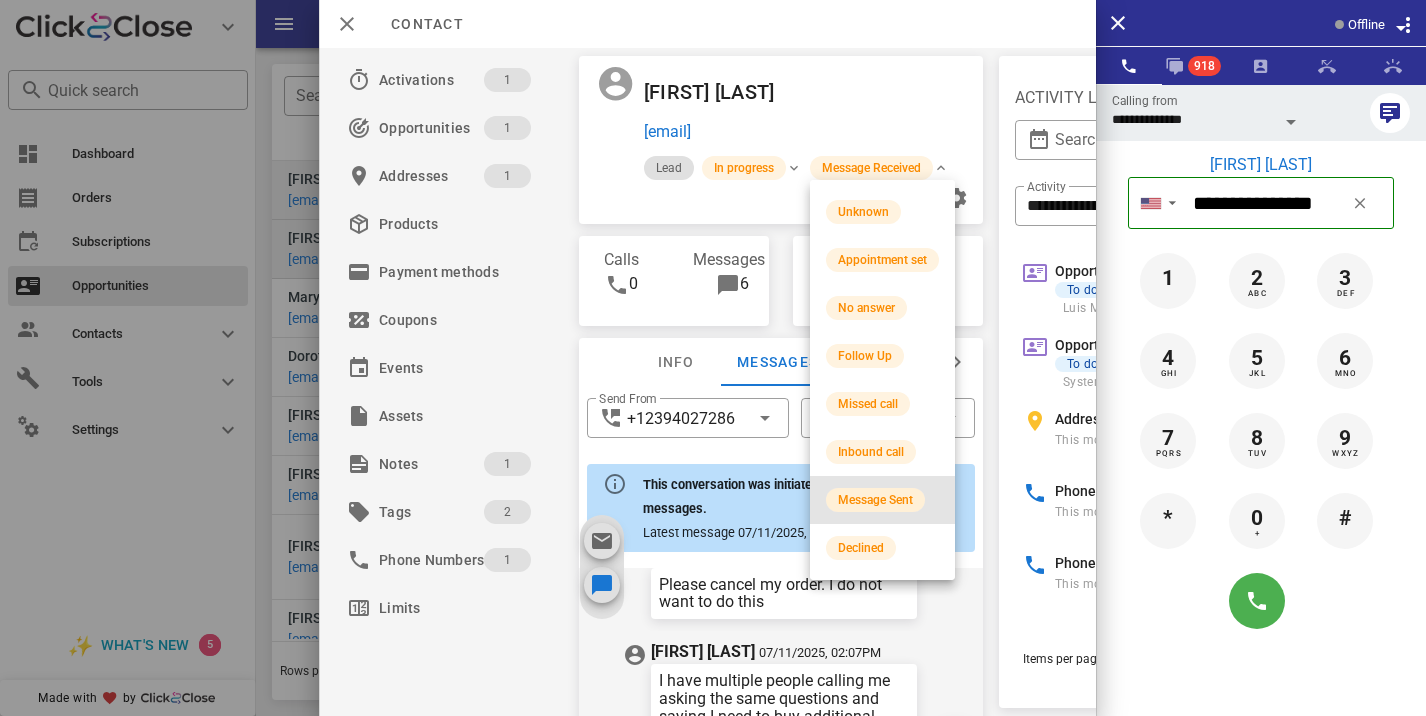 click on "Message Sent" at bounding box center [875, 500] 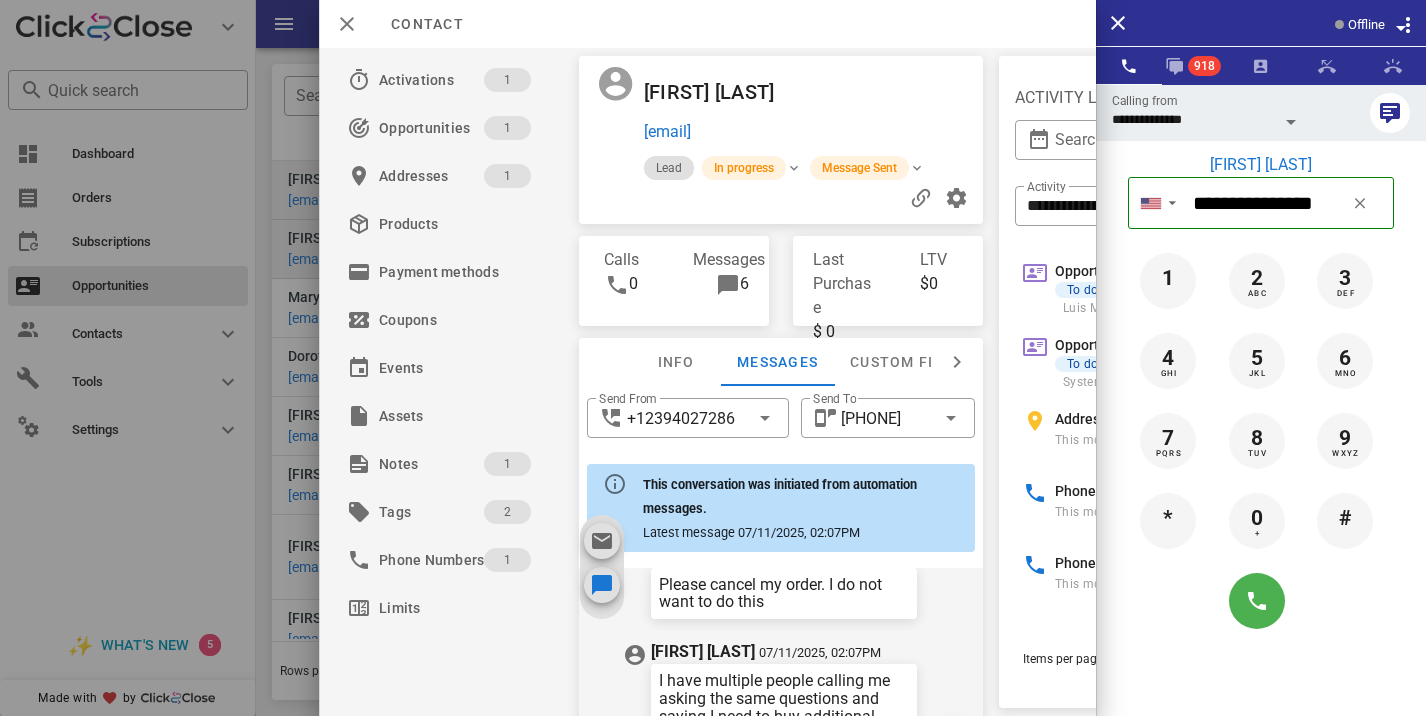 click at bounding box center (713, 358) 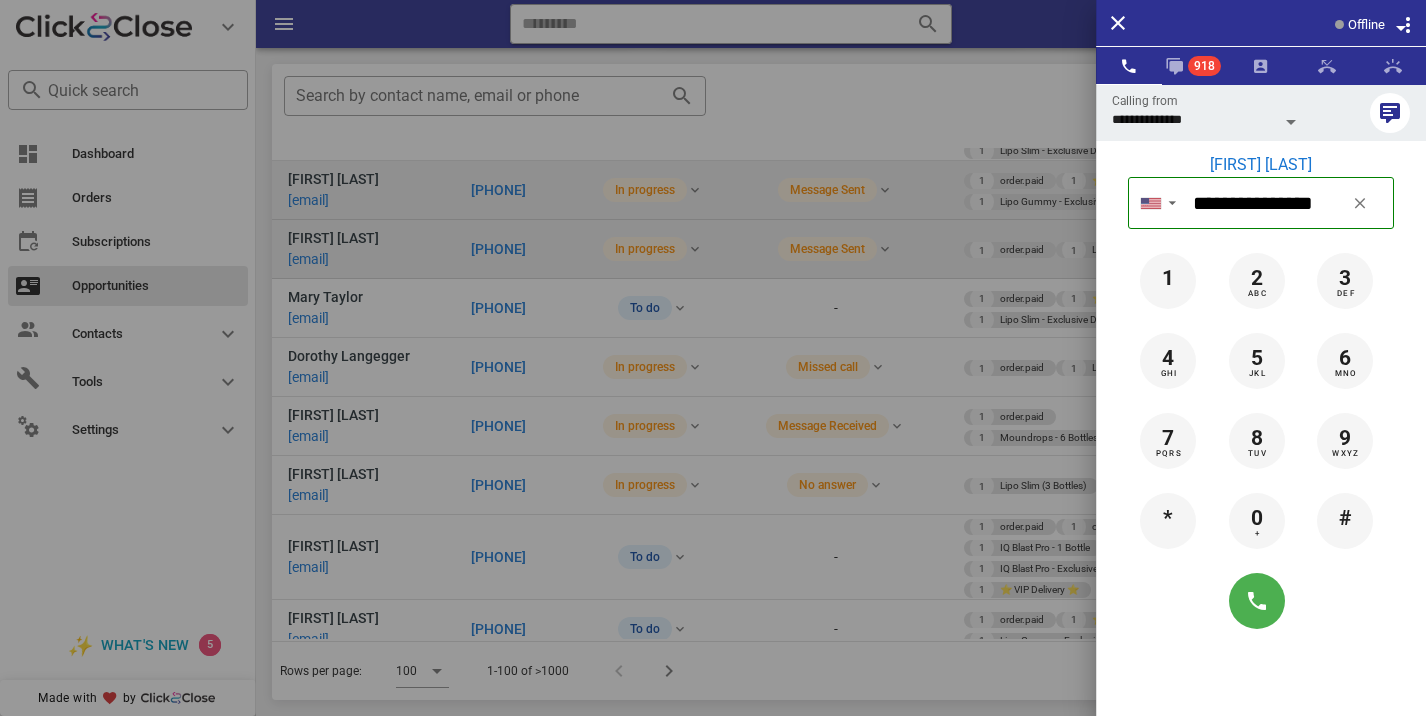 click at bounding box center [713, 358] 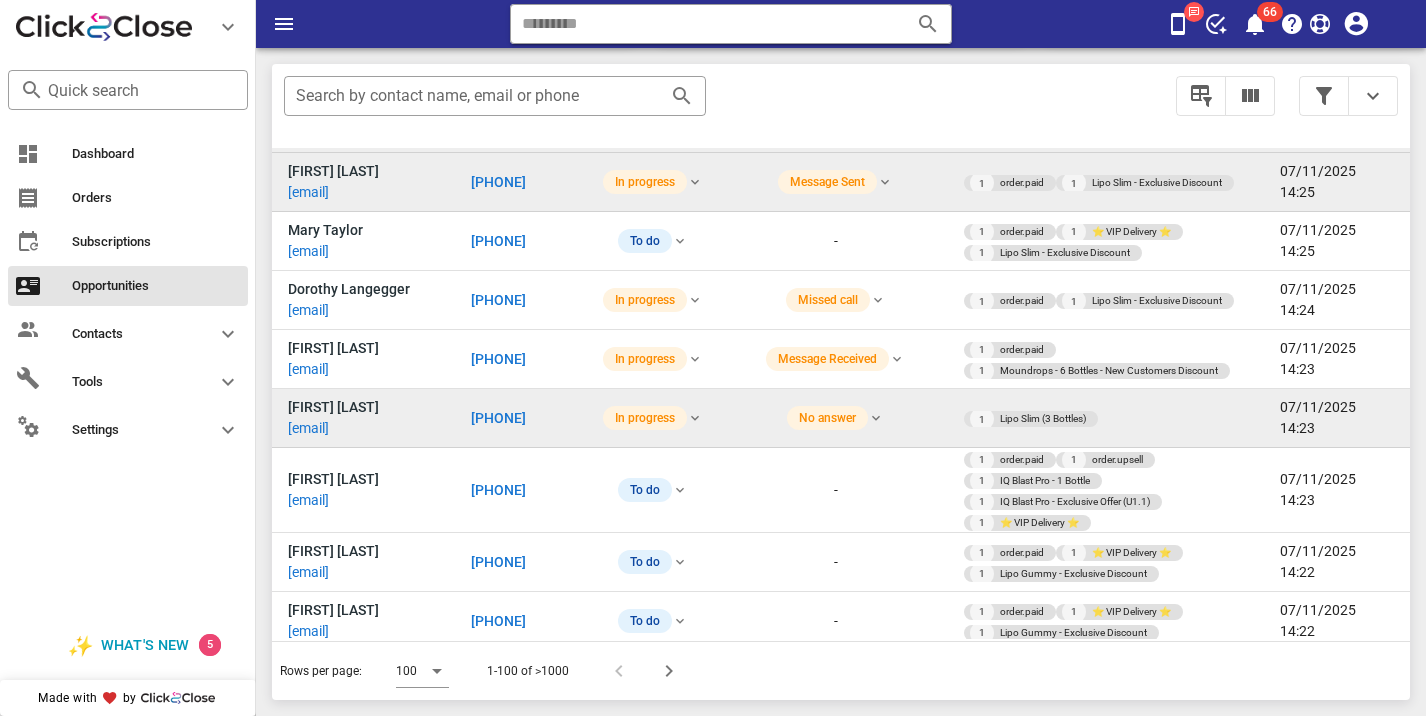 scroll, scrollTop: 6269, scrollLeft: 0, axis: vertical 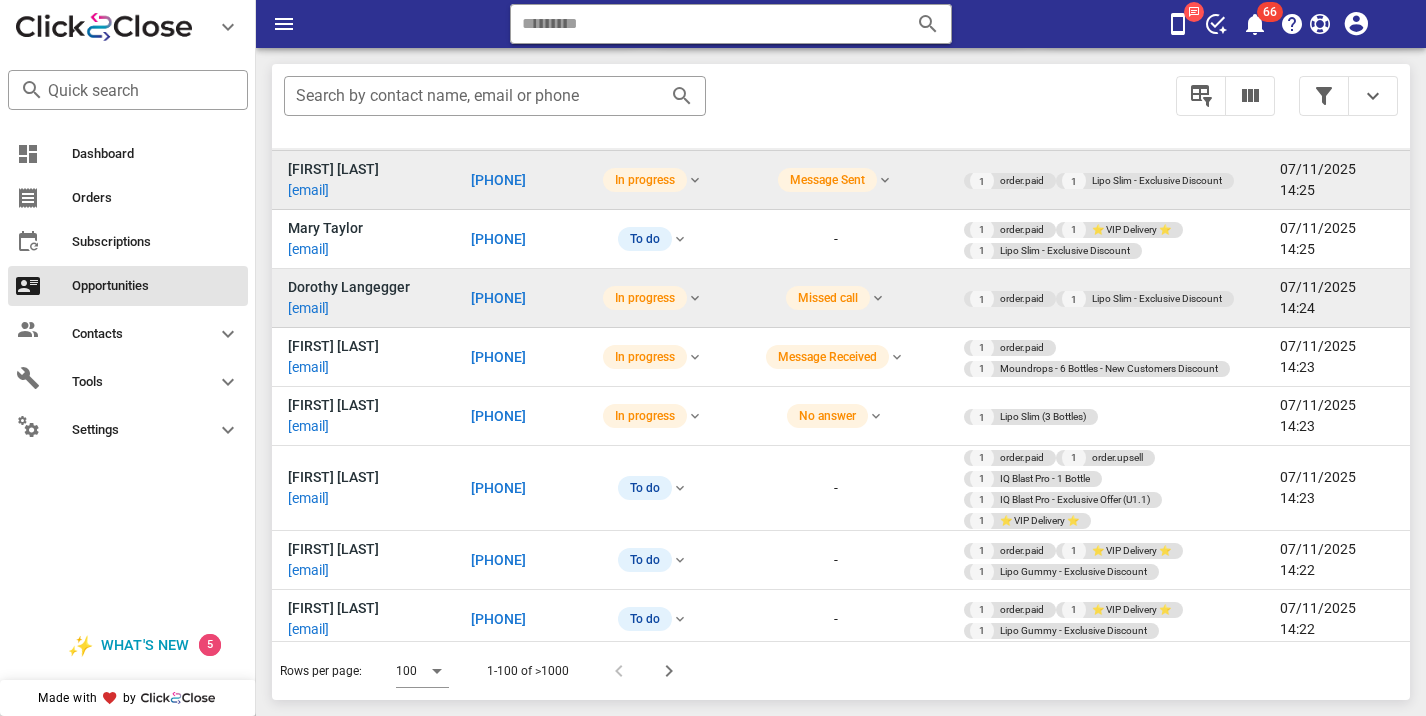 click on "[PHONE]" at bounding box center [498, 298] 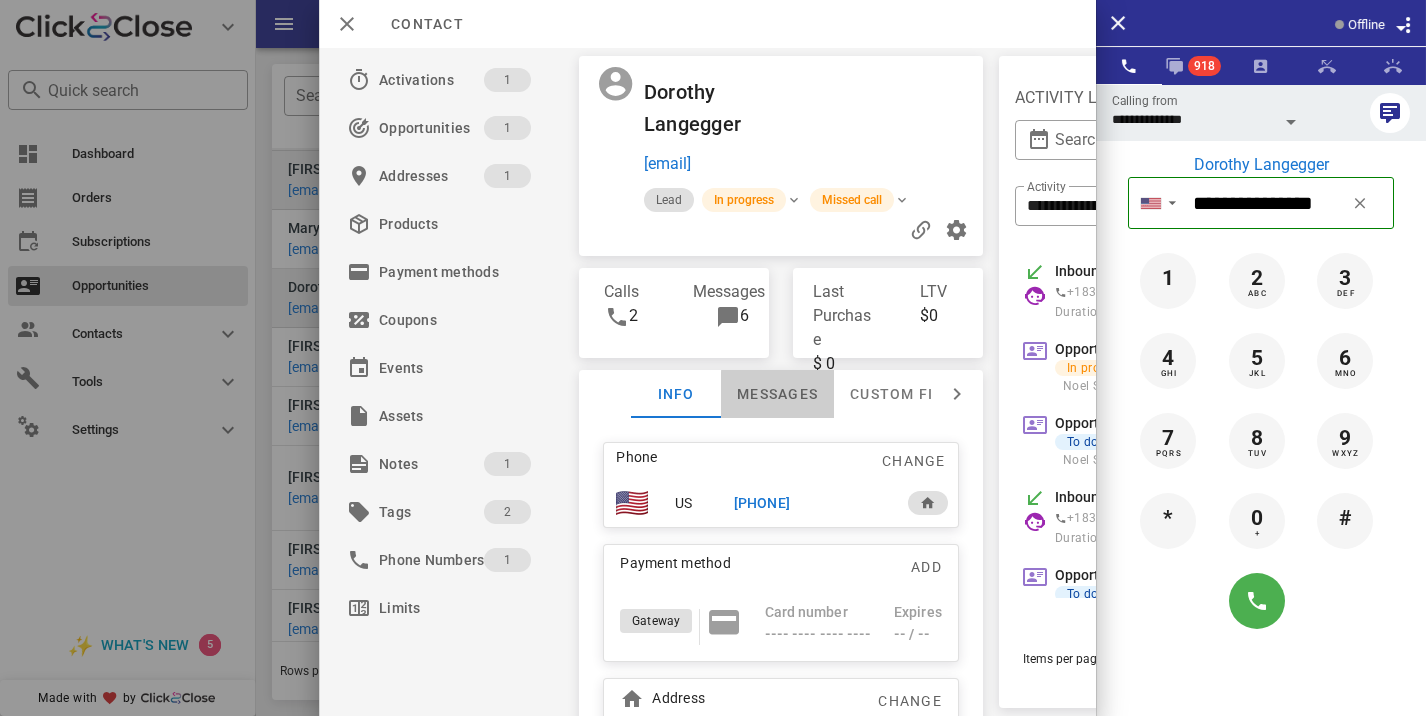 click on "Messages" at bounding box center (777, 394) 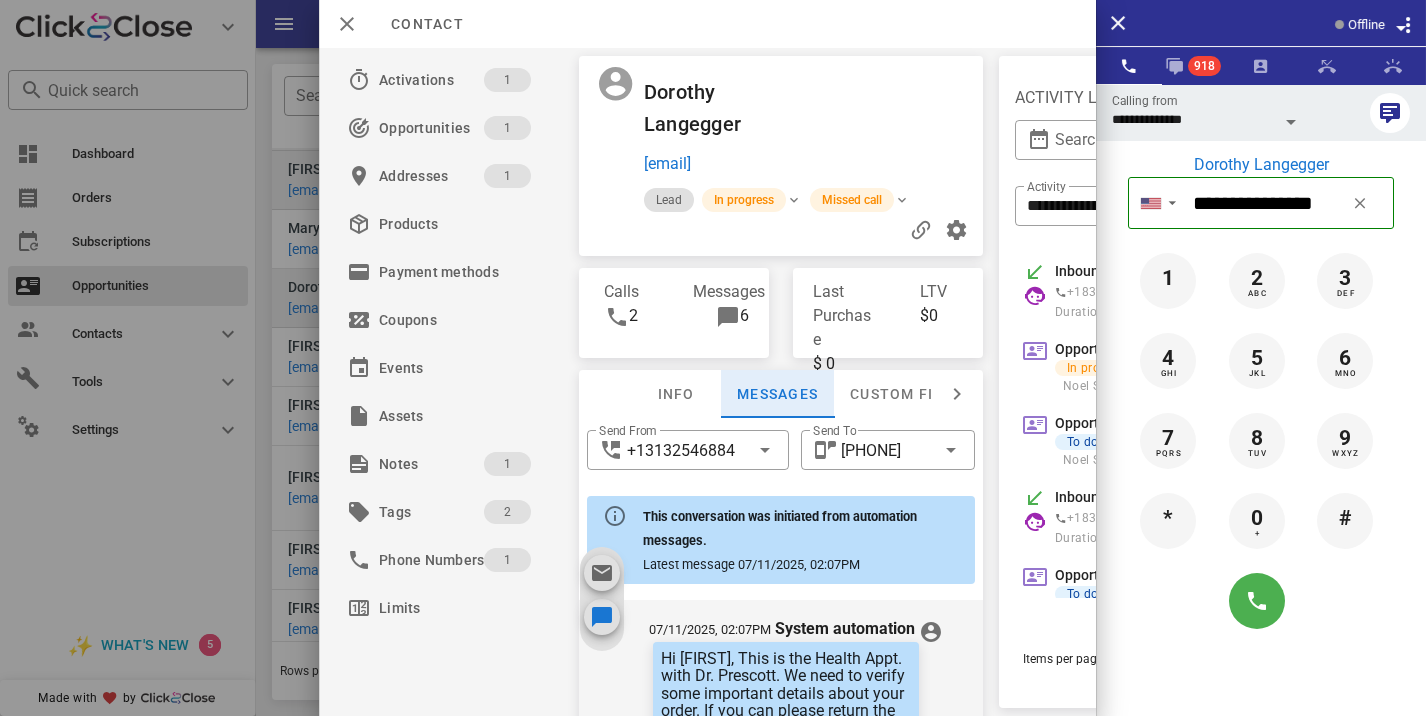 scroll, scrollTop: 736, scrollLeft: 0, axis: vertical 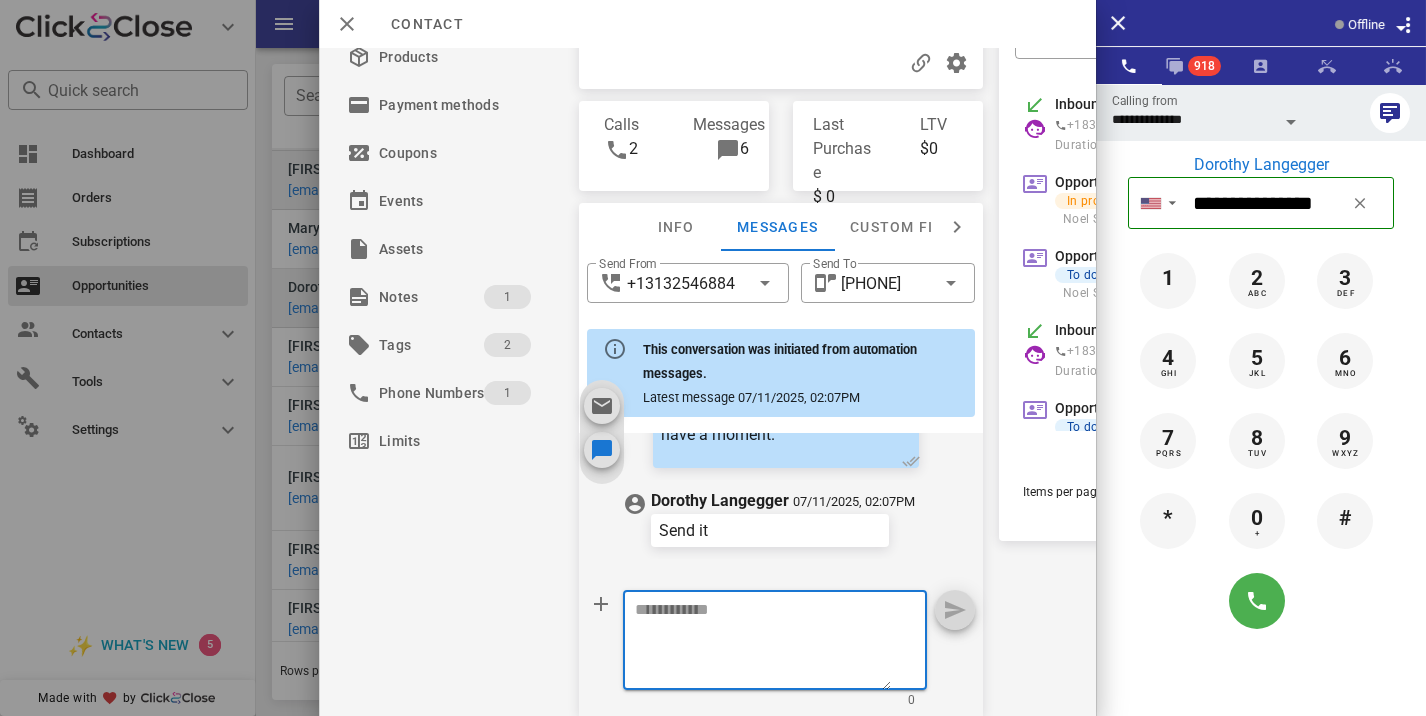 click at bounding box center (763, 643) 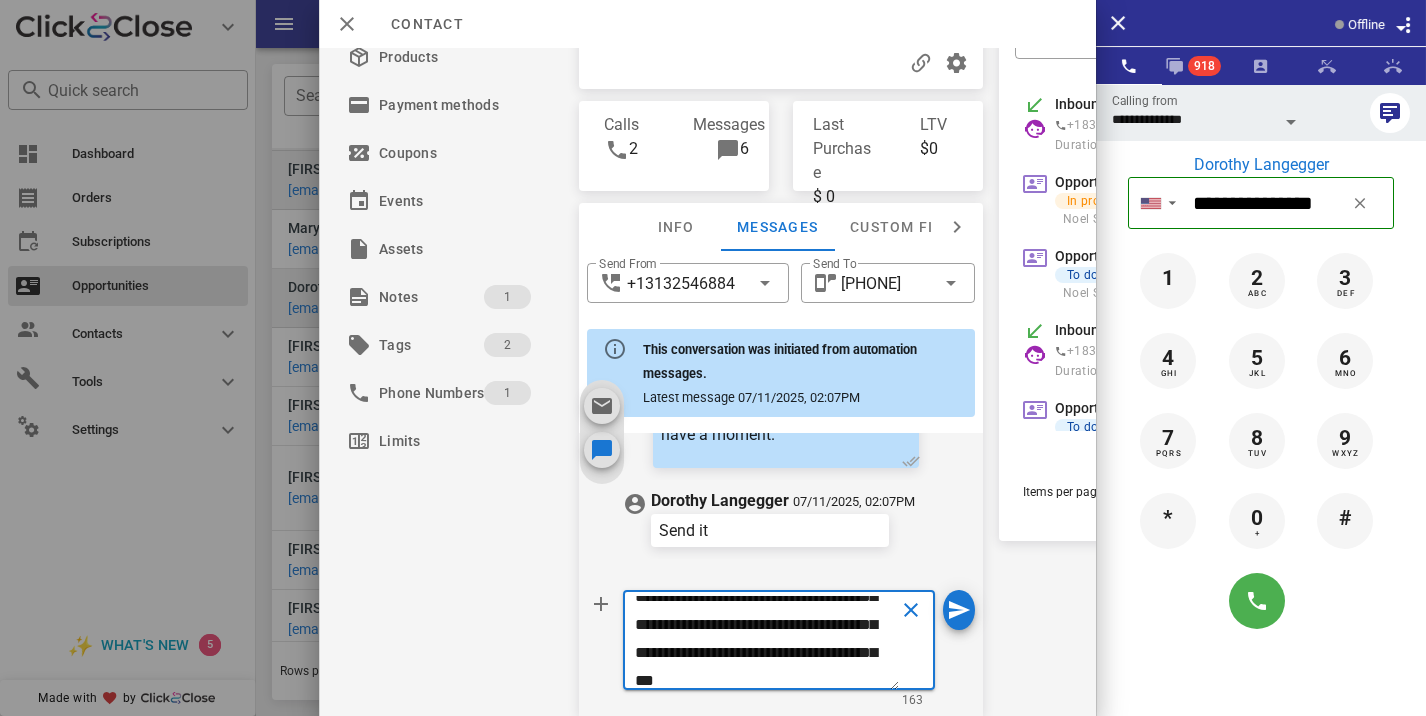 scroll, scrollTop: 0, scrollLeft: 0, axis: both 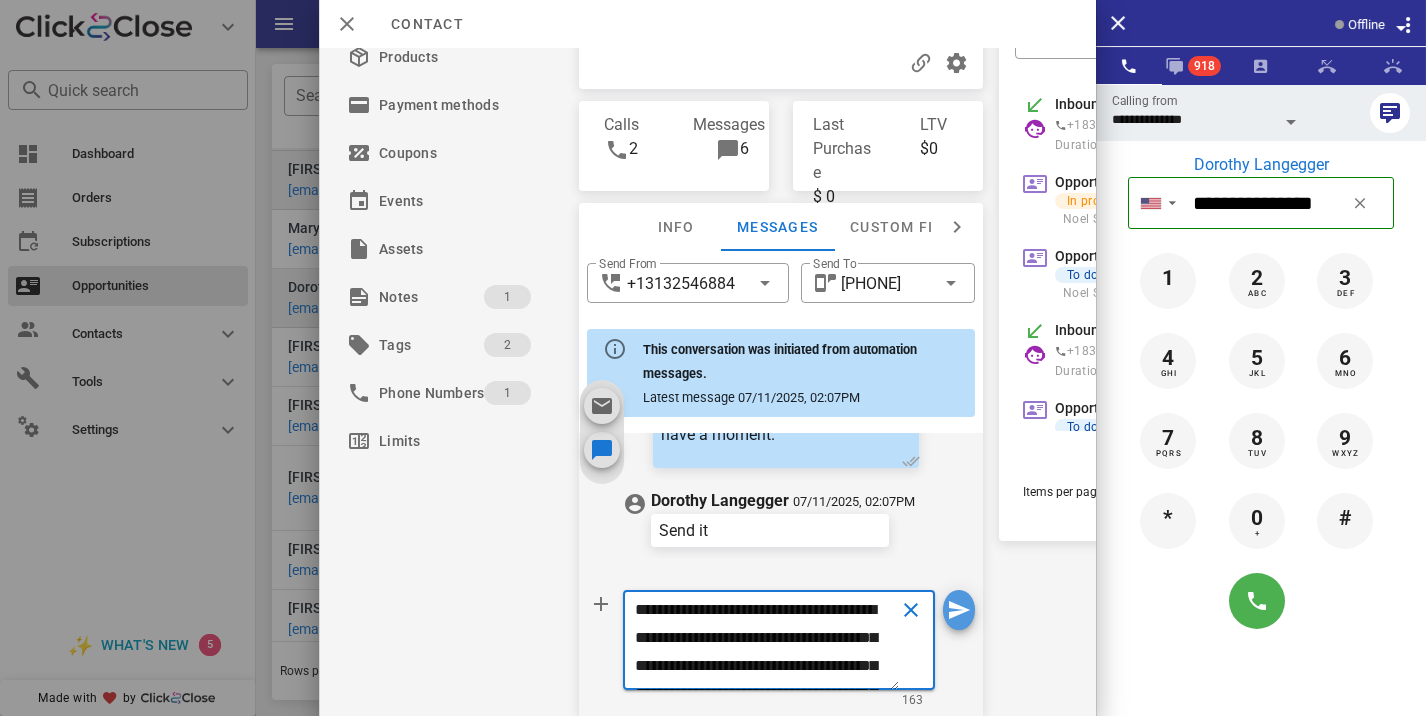 click at bounding box center [959, 610] 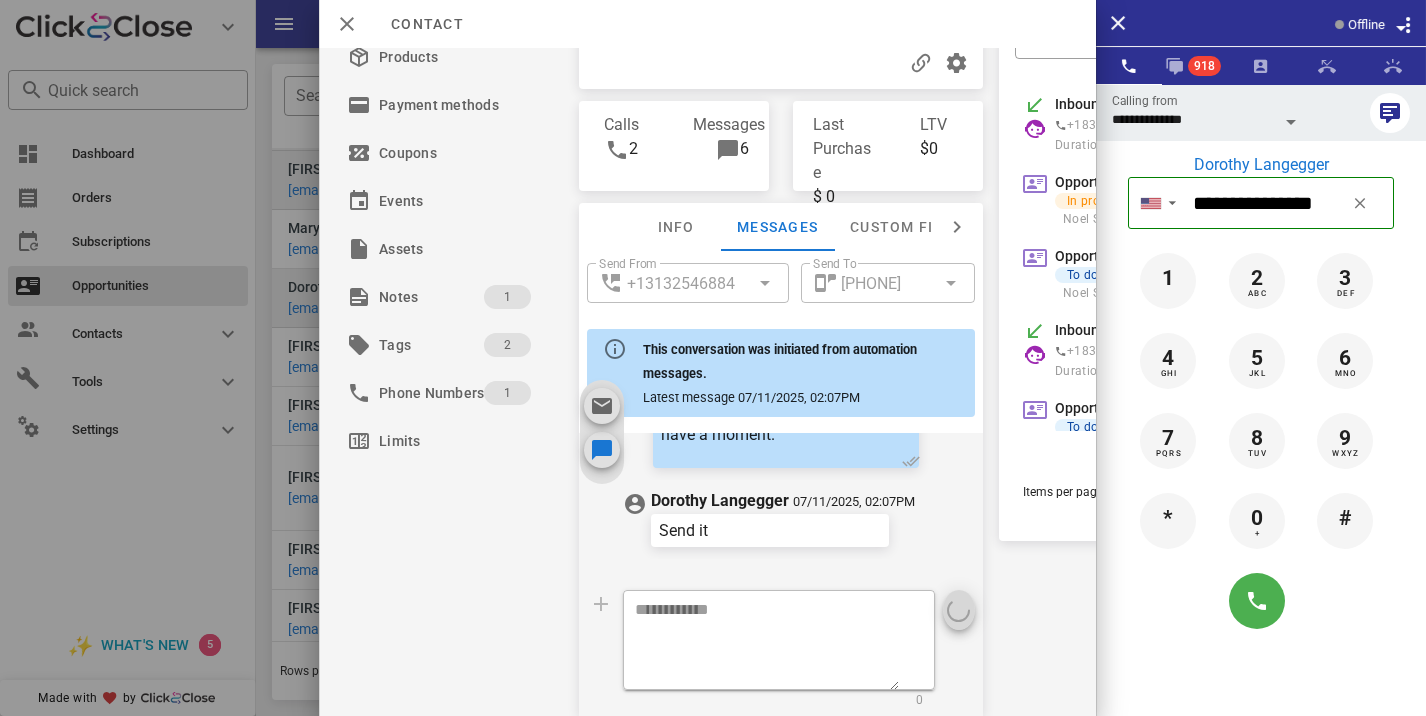 scroll, scrollTop: 0, scrollLeft: 0, axis: both 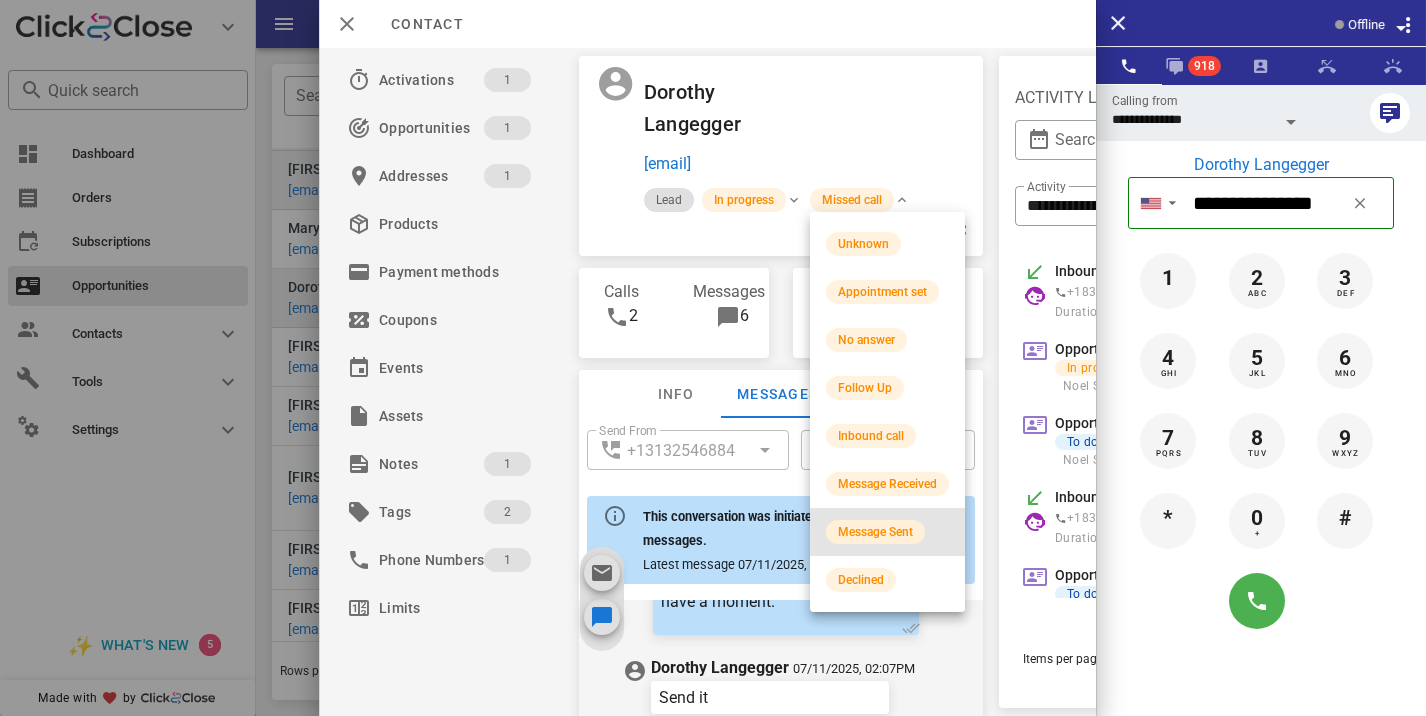click on "Message Sent" at bounding box center (875, 532) 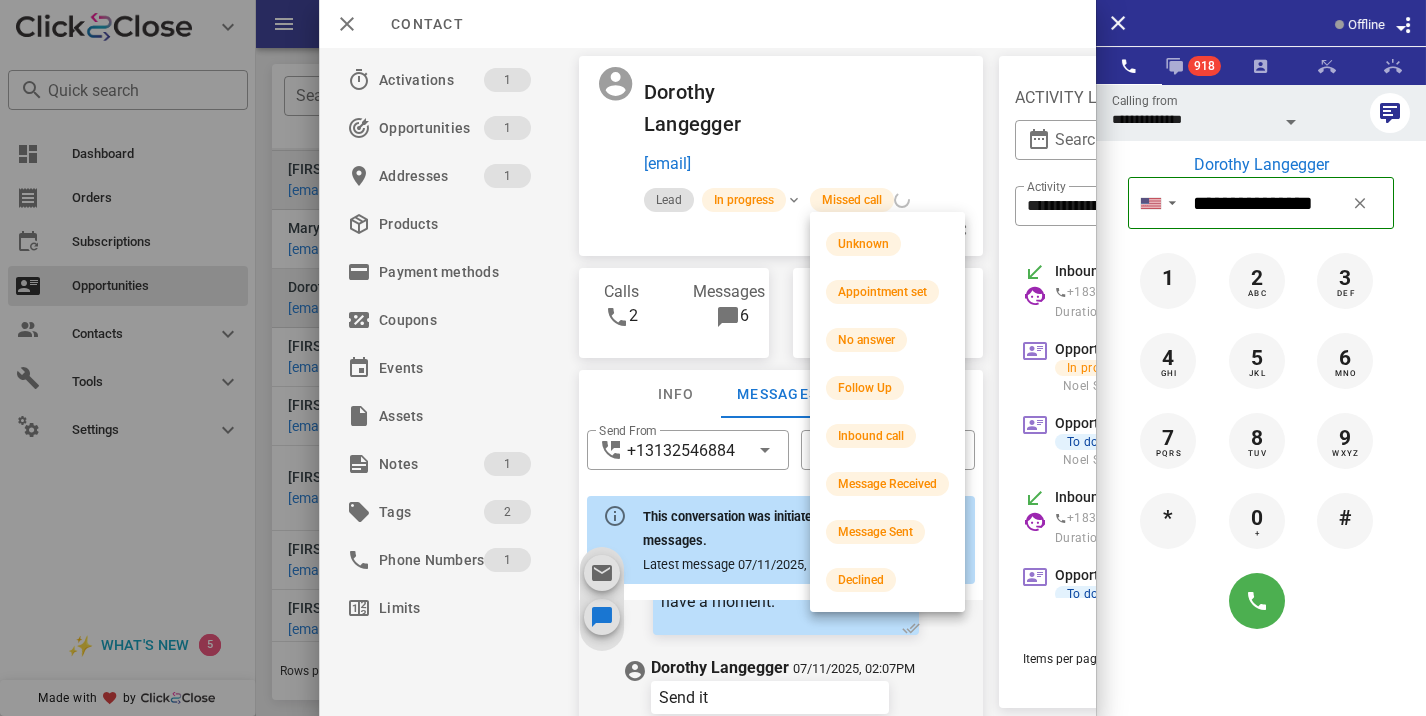 scroll, scrollTop: 902, scrollLeft: 0, axis: vertical 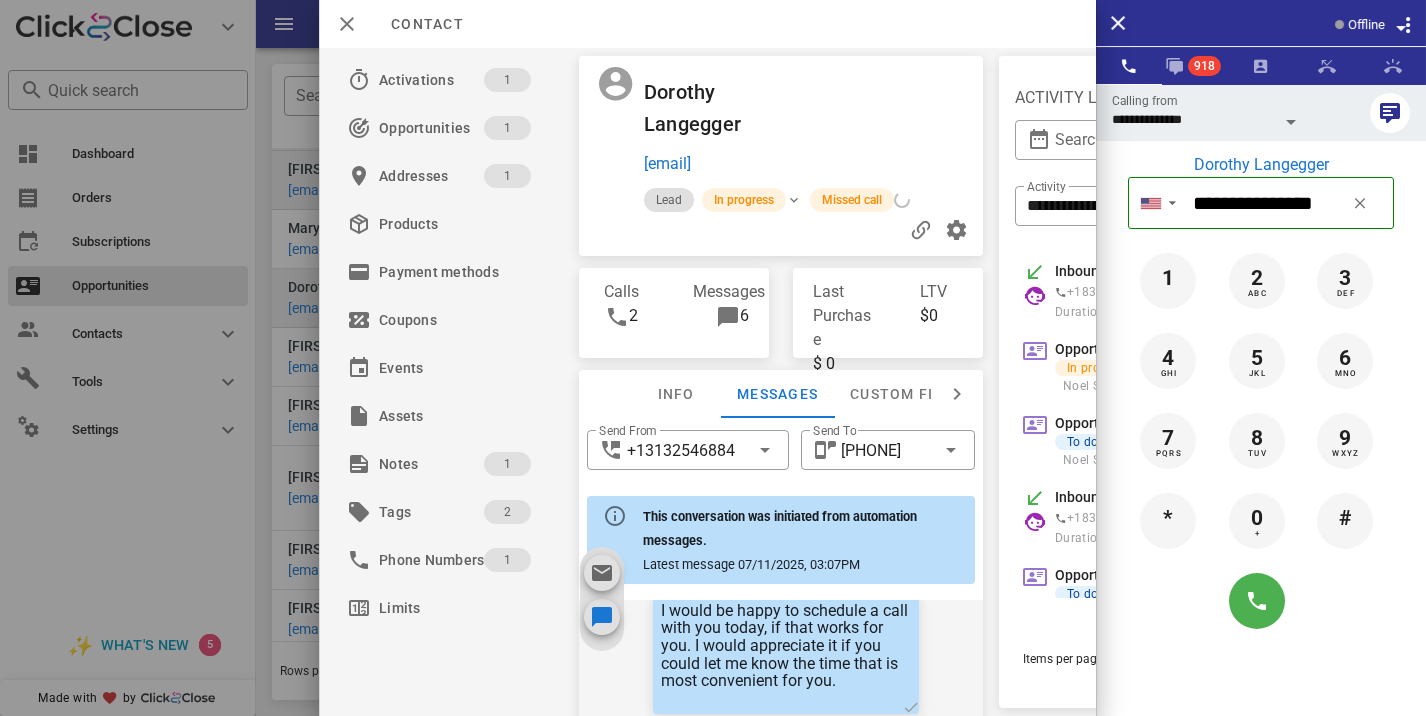 click at bounding box center [713, 358] 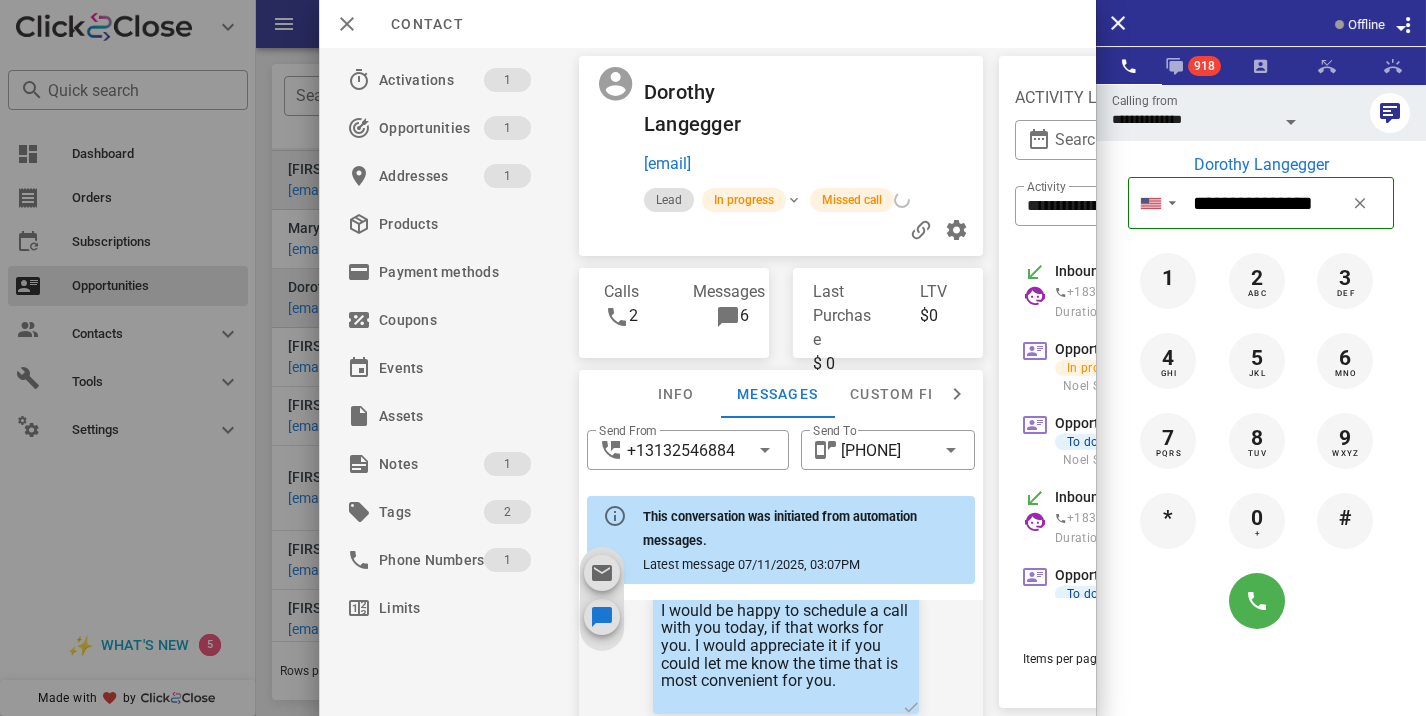 click at bounding box center [713, 358] 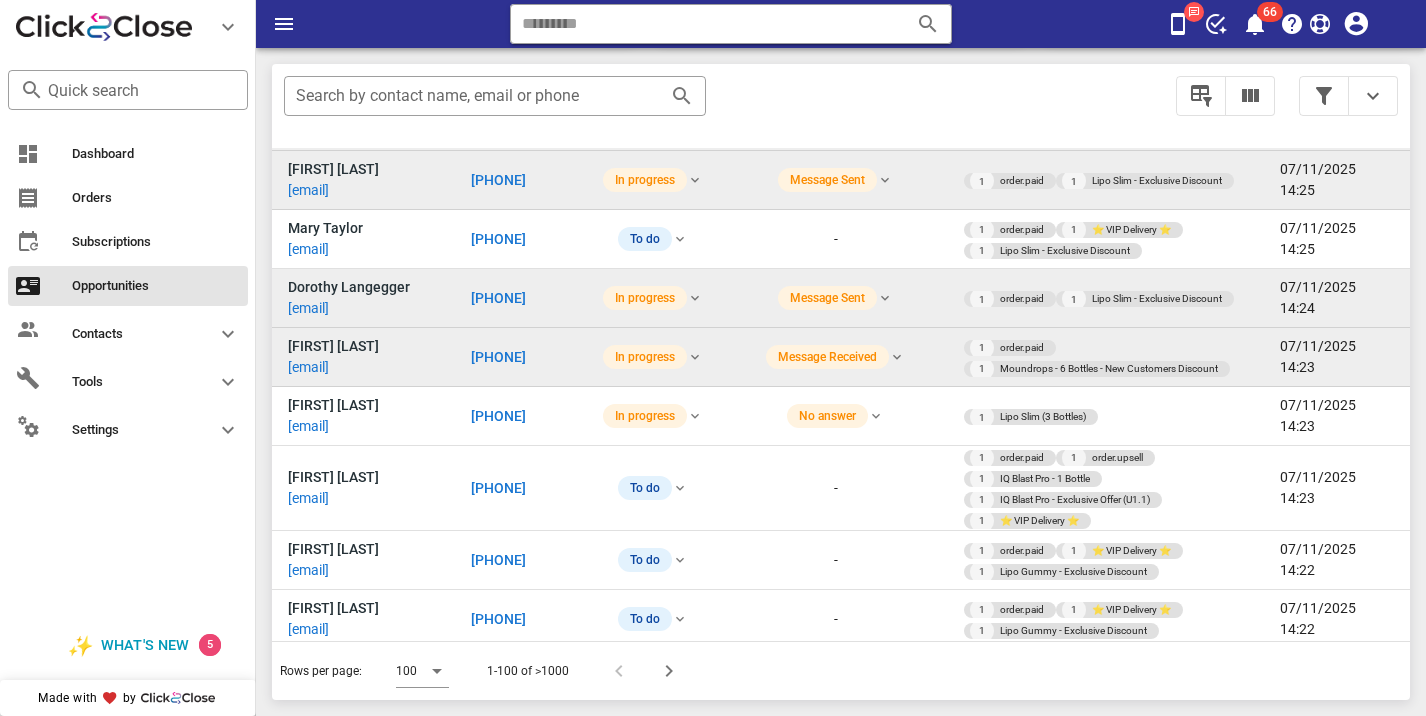 click on "[FIRST] [LAST] [EMAIL]" at bounding box center (363, 357) 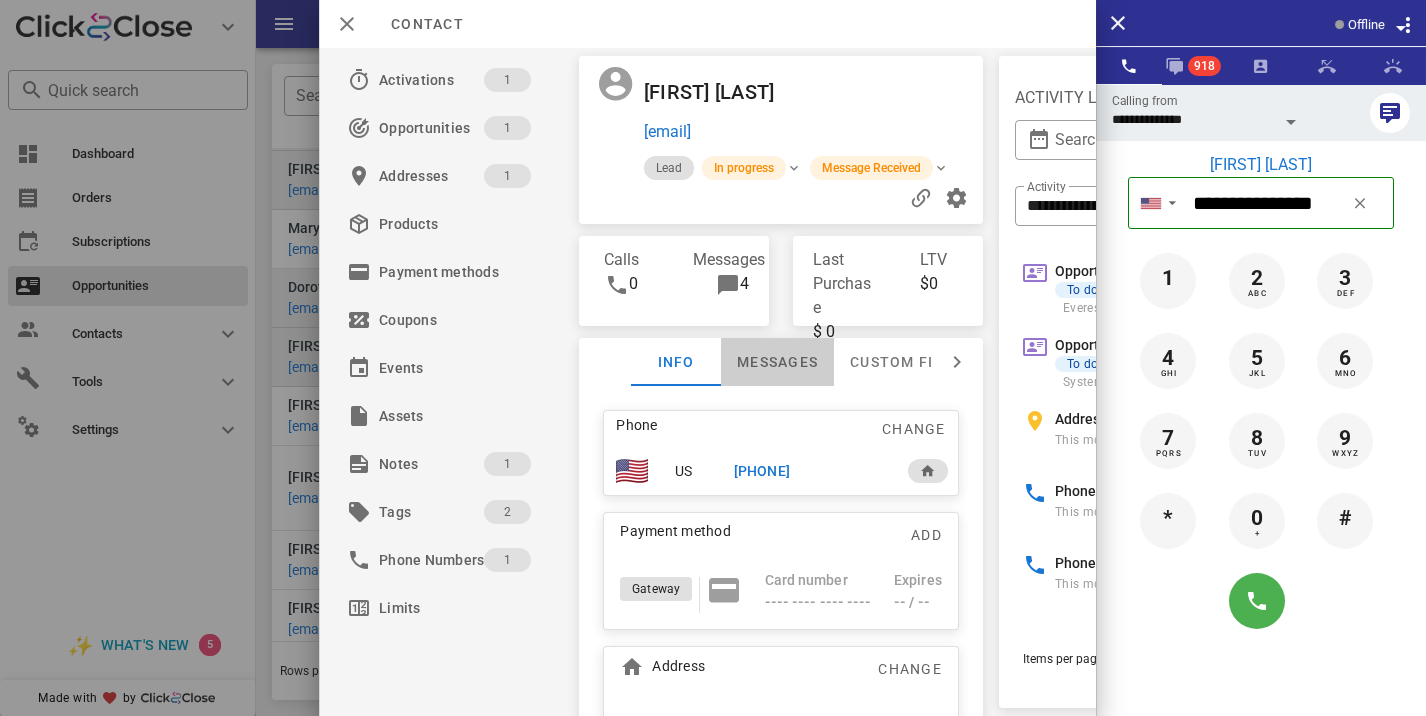 click on "Messages" at bounding box center (777, 362) 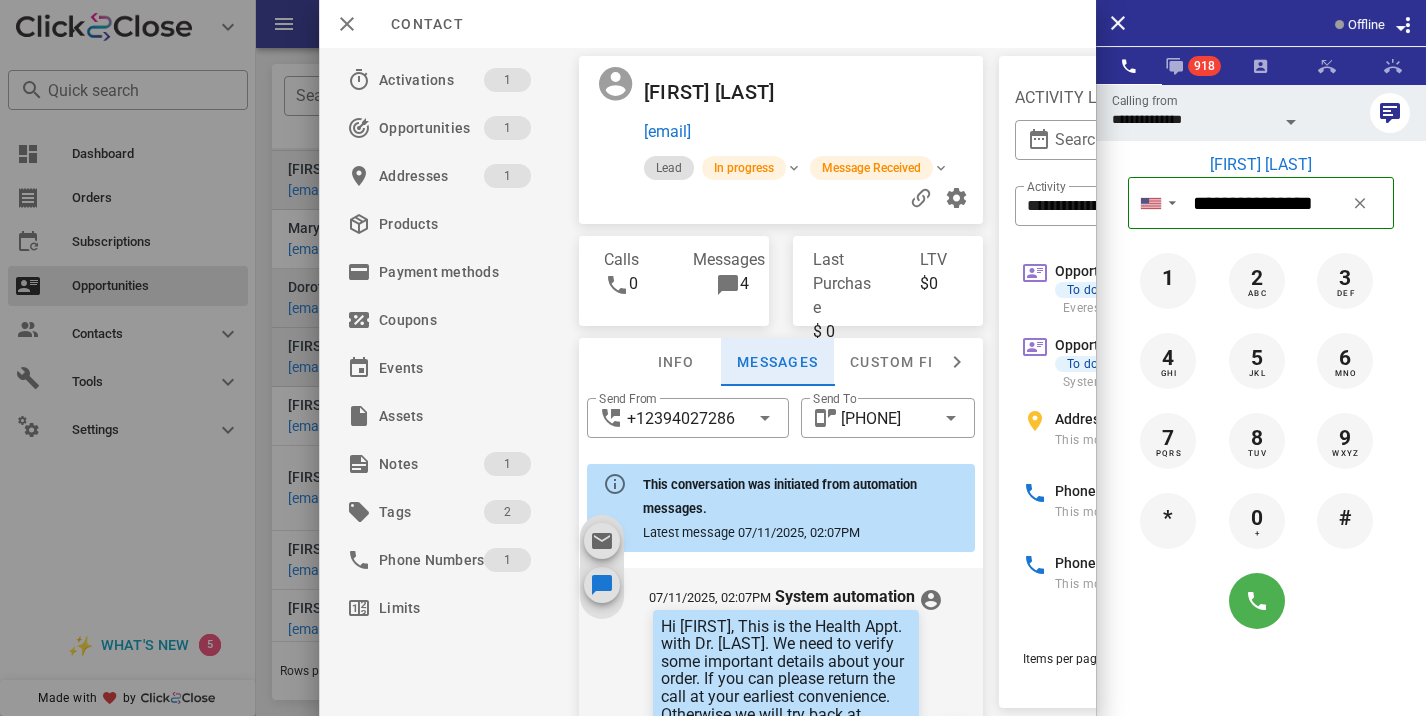 scroll, scrollTop: 816, scrollLeft: 0, axis: vertical 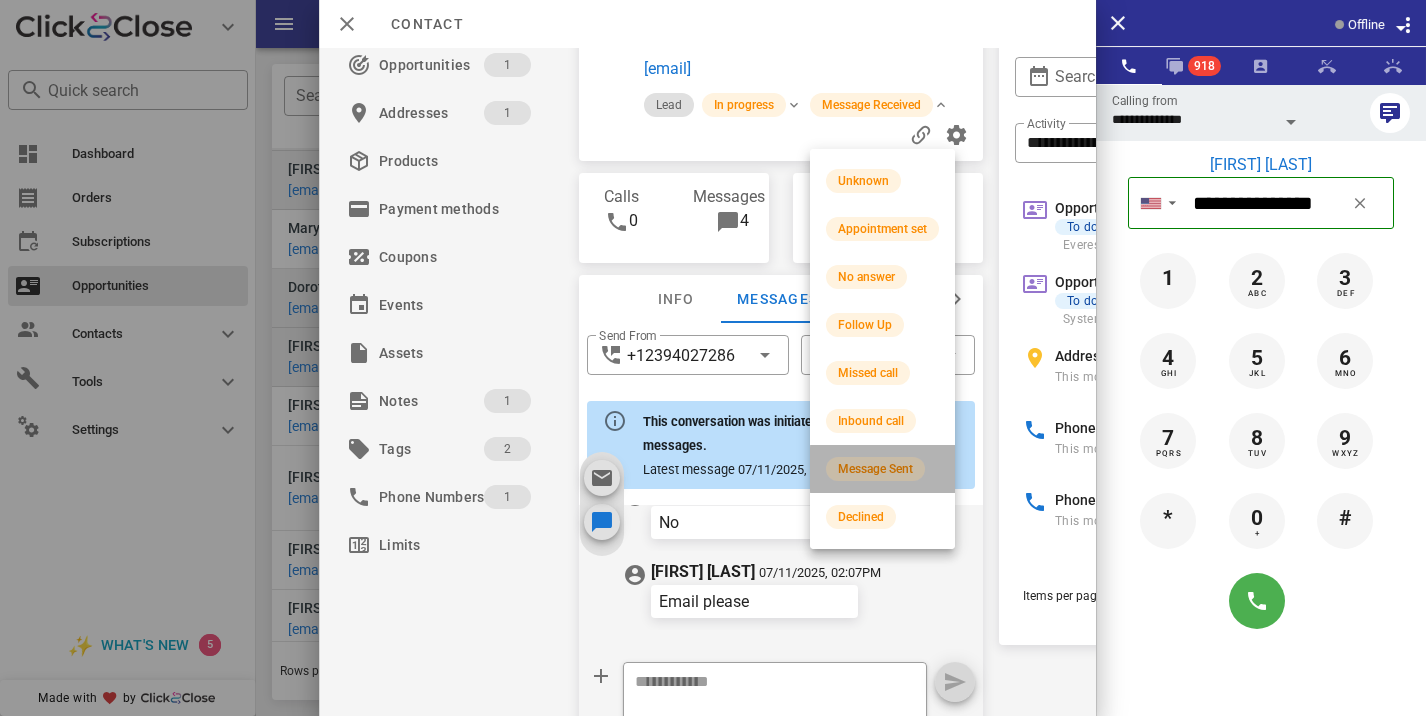 click on "Message Sent" at bounding box center [875, 469] 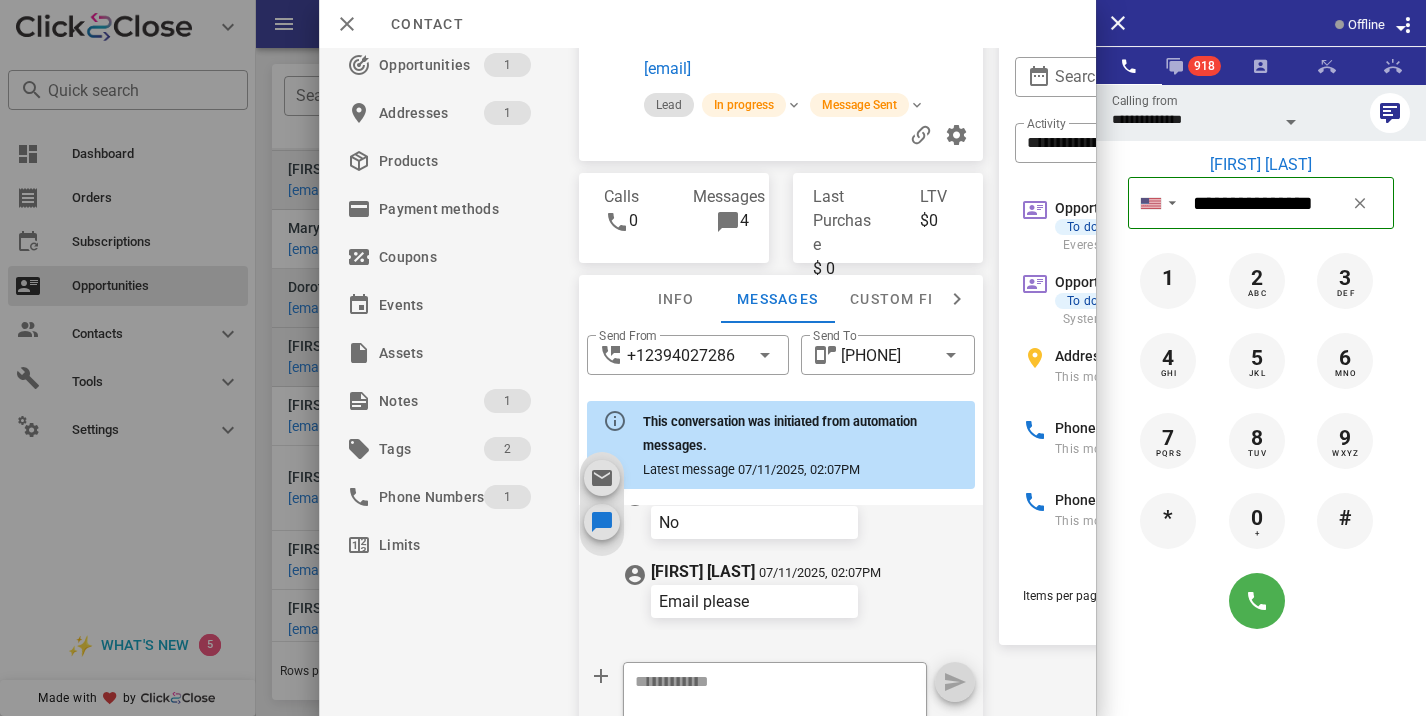 click at bounding box center [713, 358] 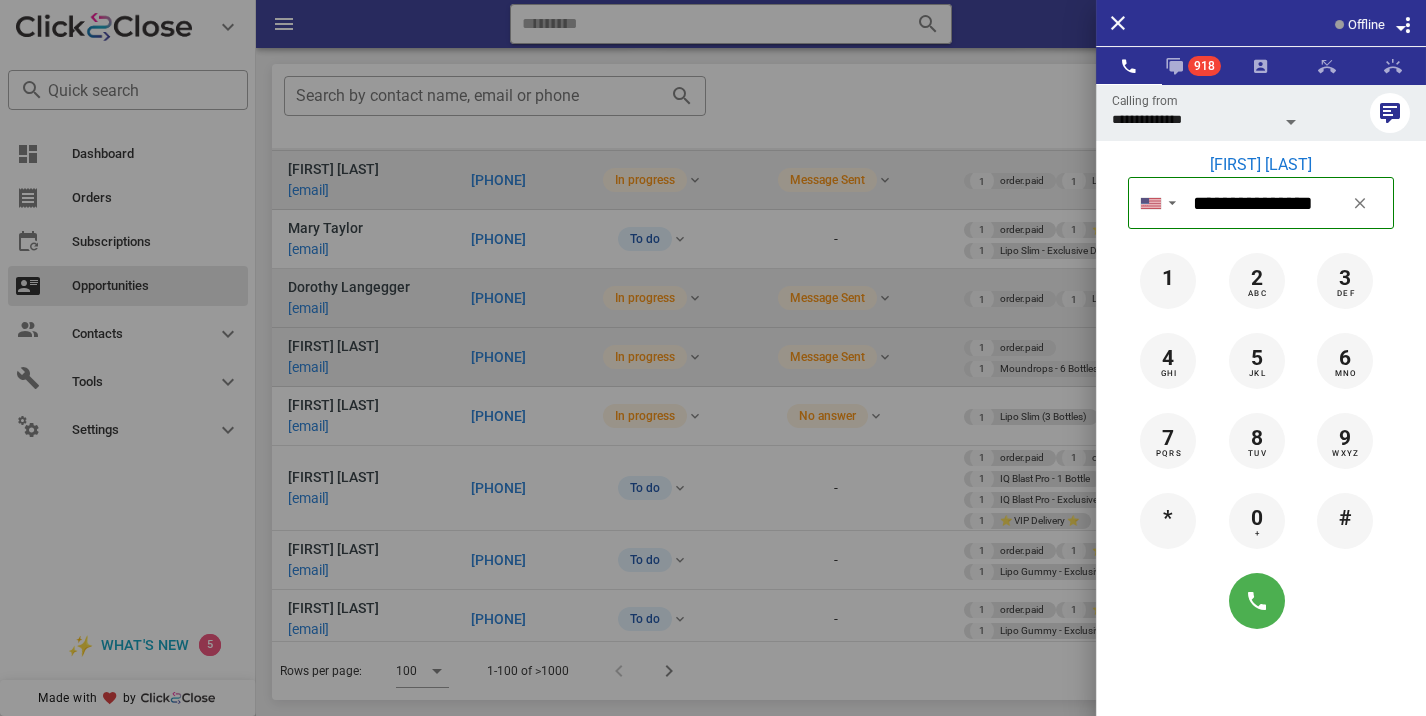 click at bounding box center [713, 358] 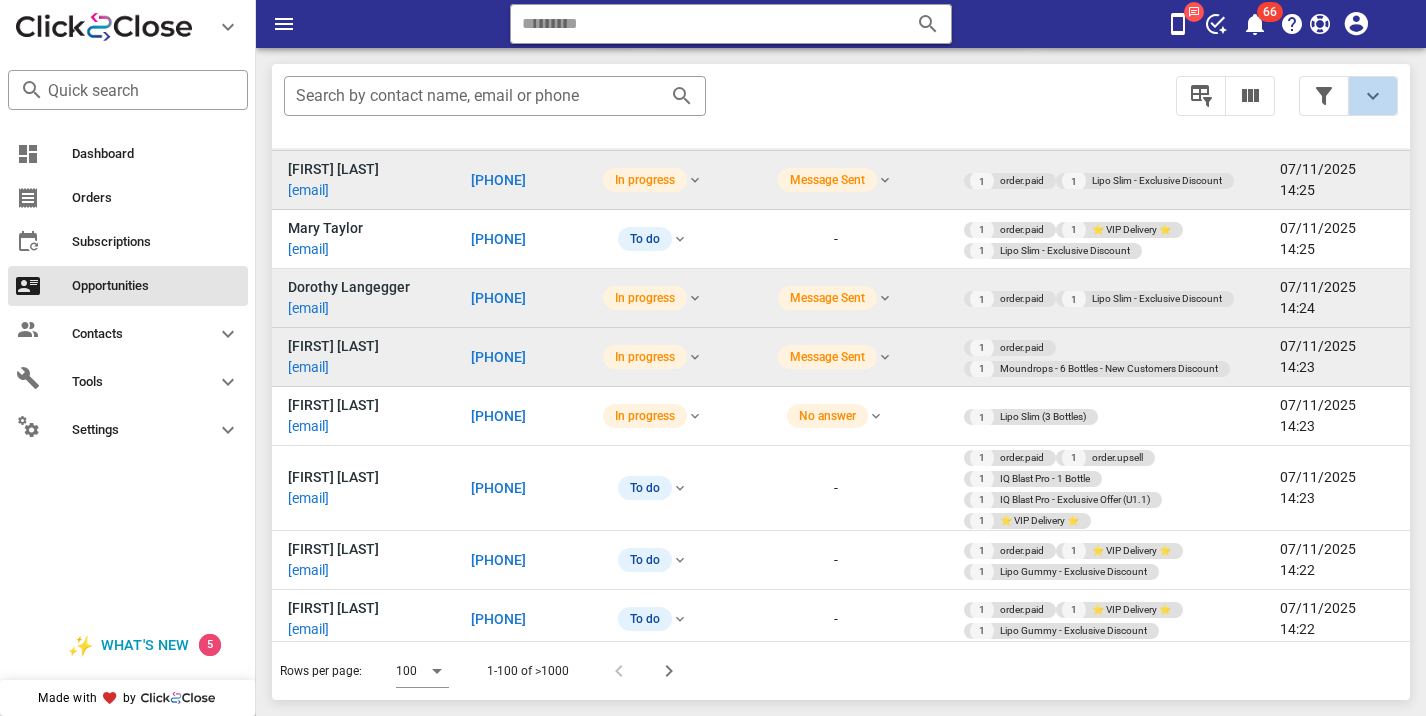 click at bounding box center (1373, 96) 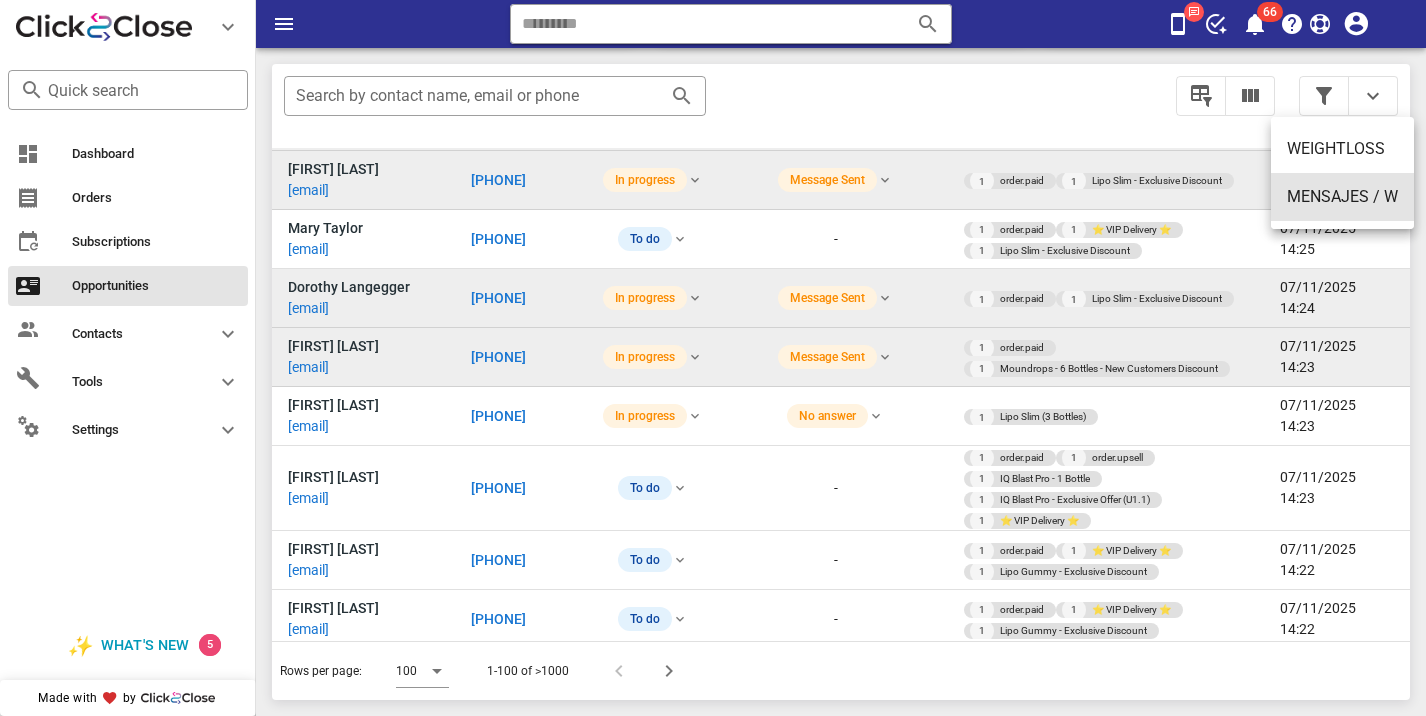 click on "MENSAJES / W" at bounding box center (1342, 197) 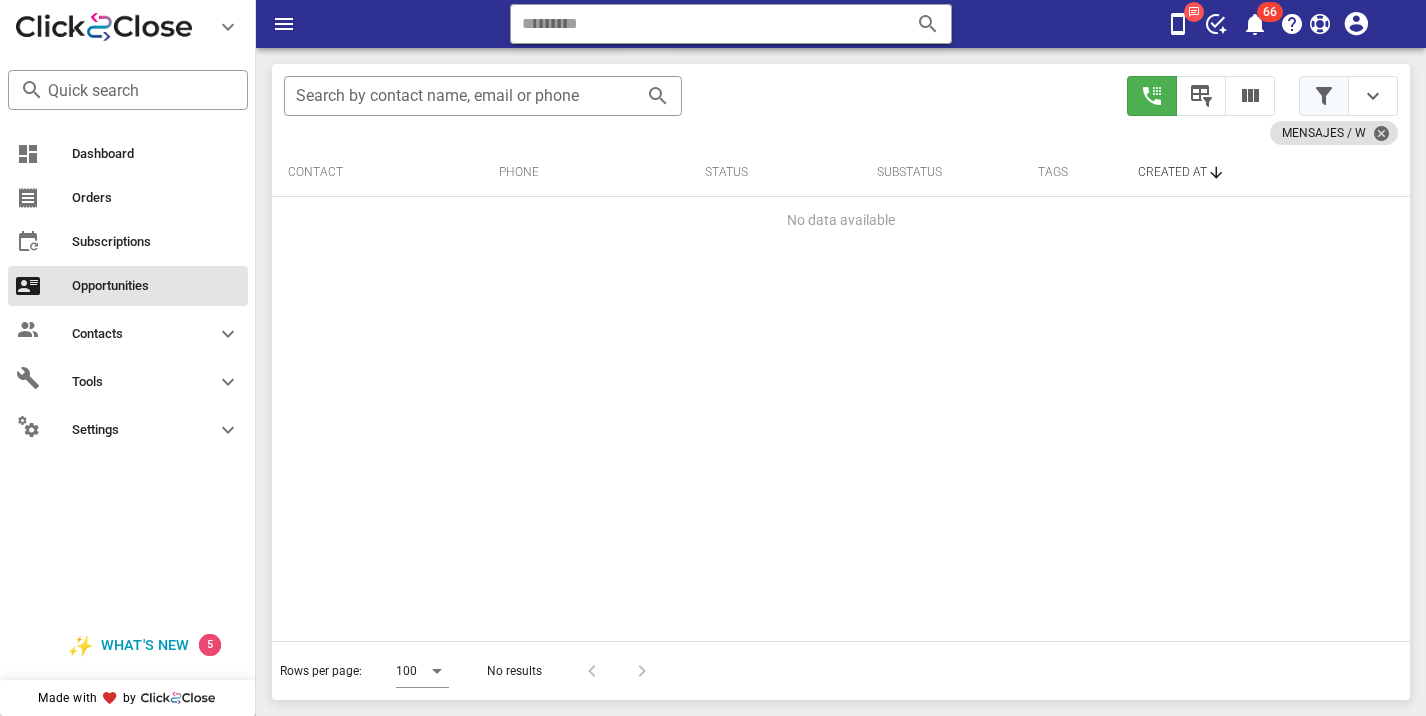 scroll, scrollTop: 379, scrollLeft: 0, axis: vertical 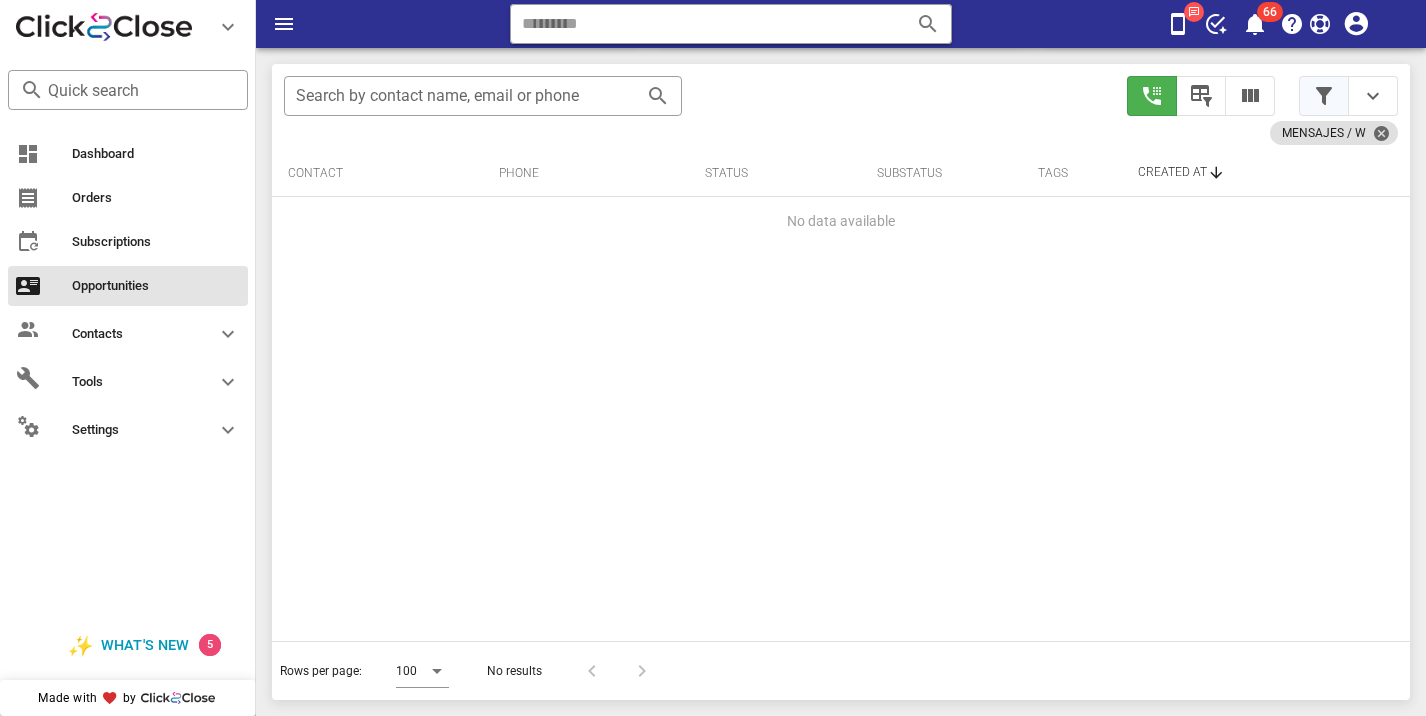 click at bounding box center [1324, 96] 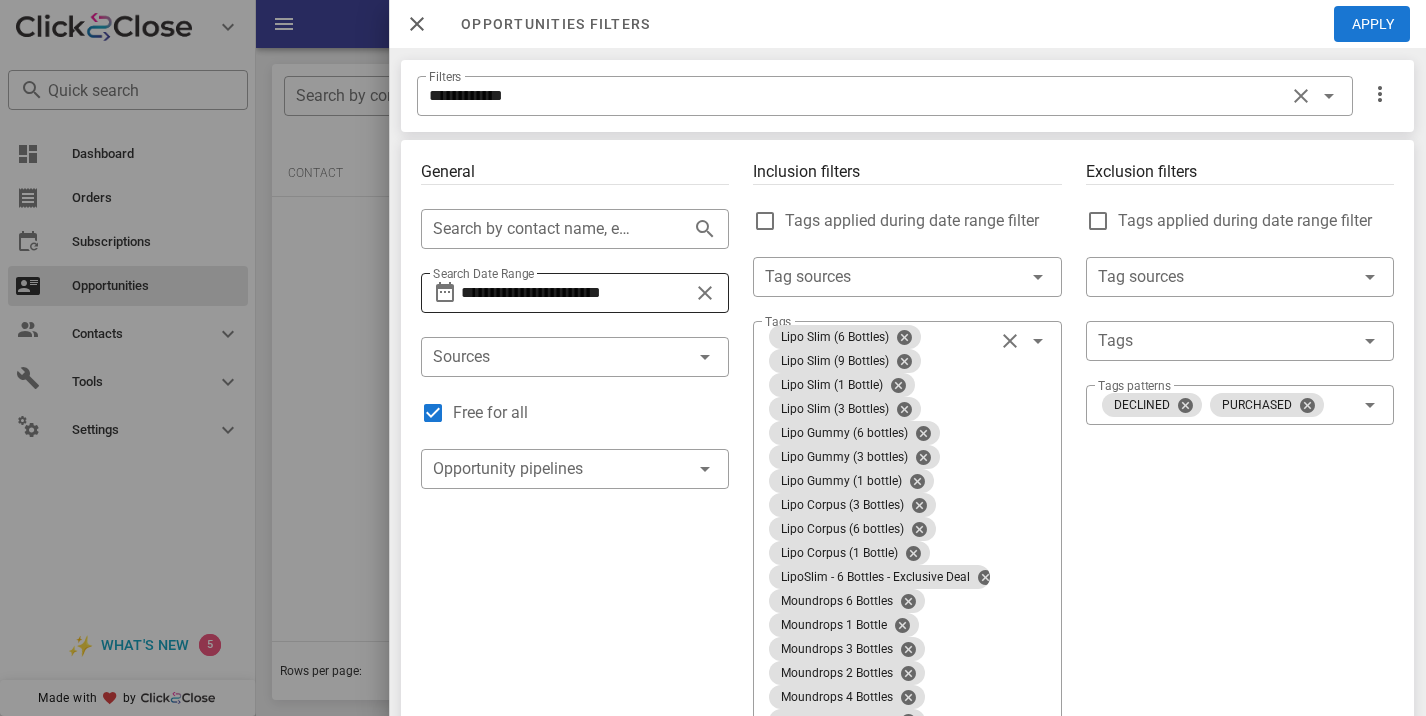 click on "**********" at bounding box center (575, 293) 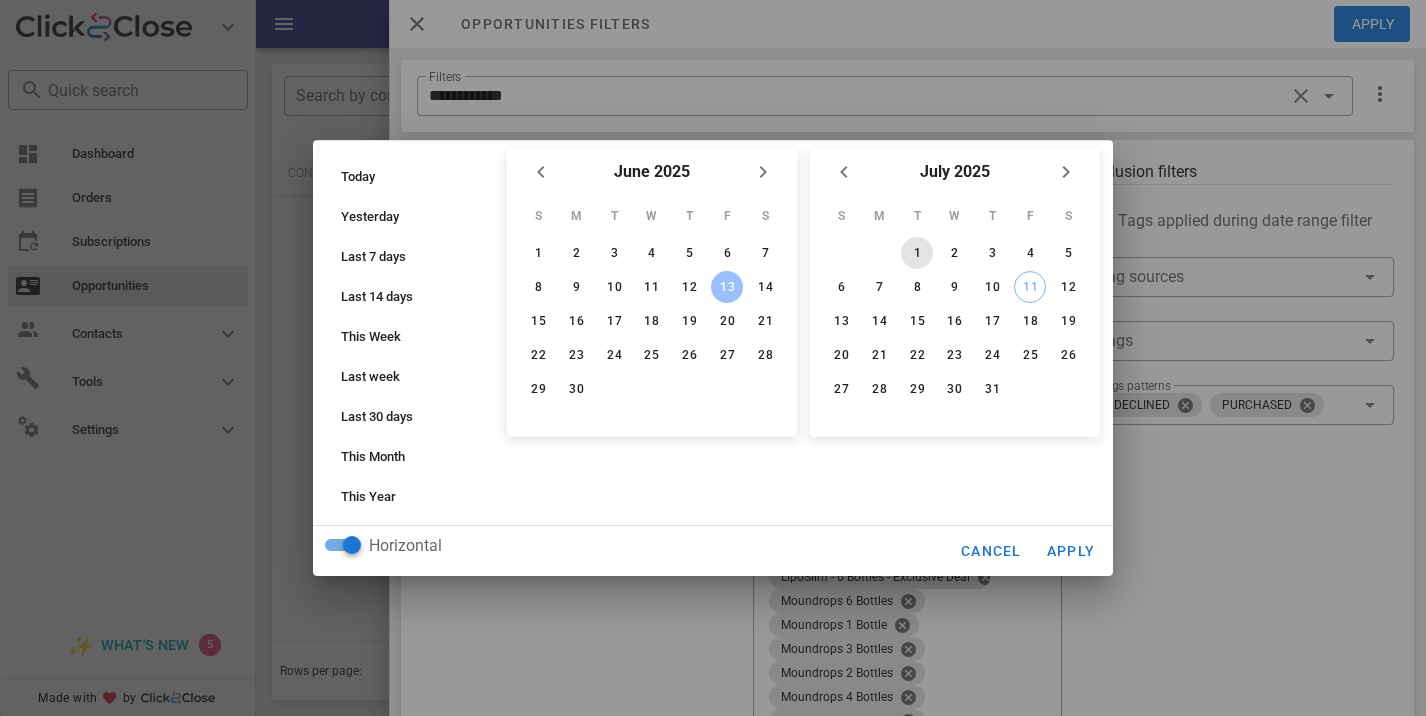 click on "1" at bounding box center [917, 253] 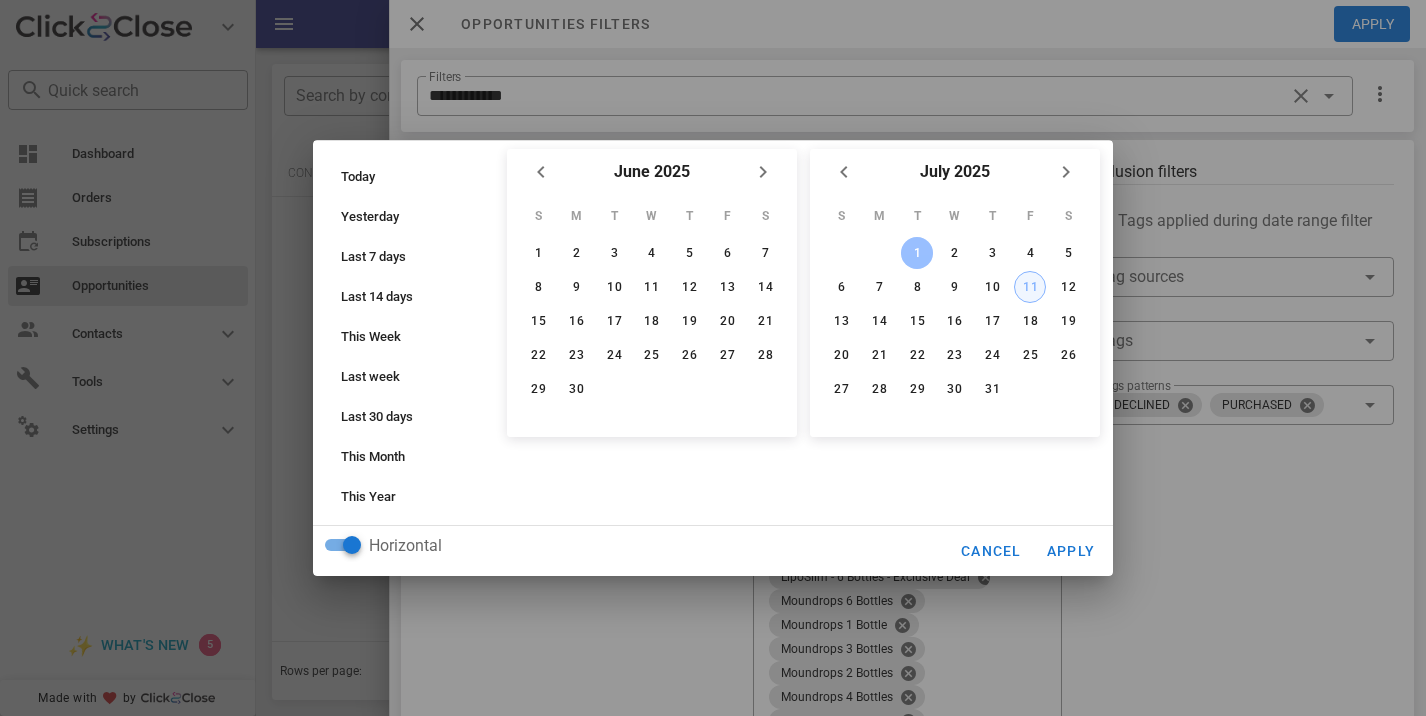 click on "11" at bounding box center (1030, 287) 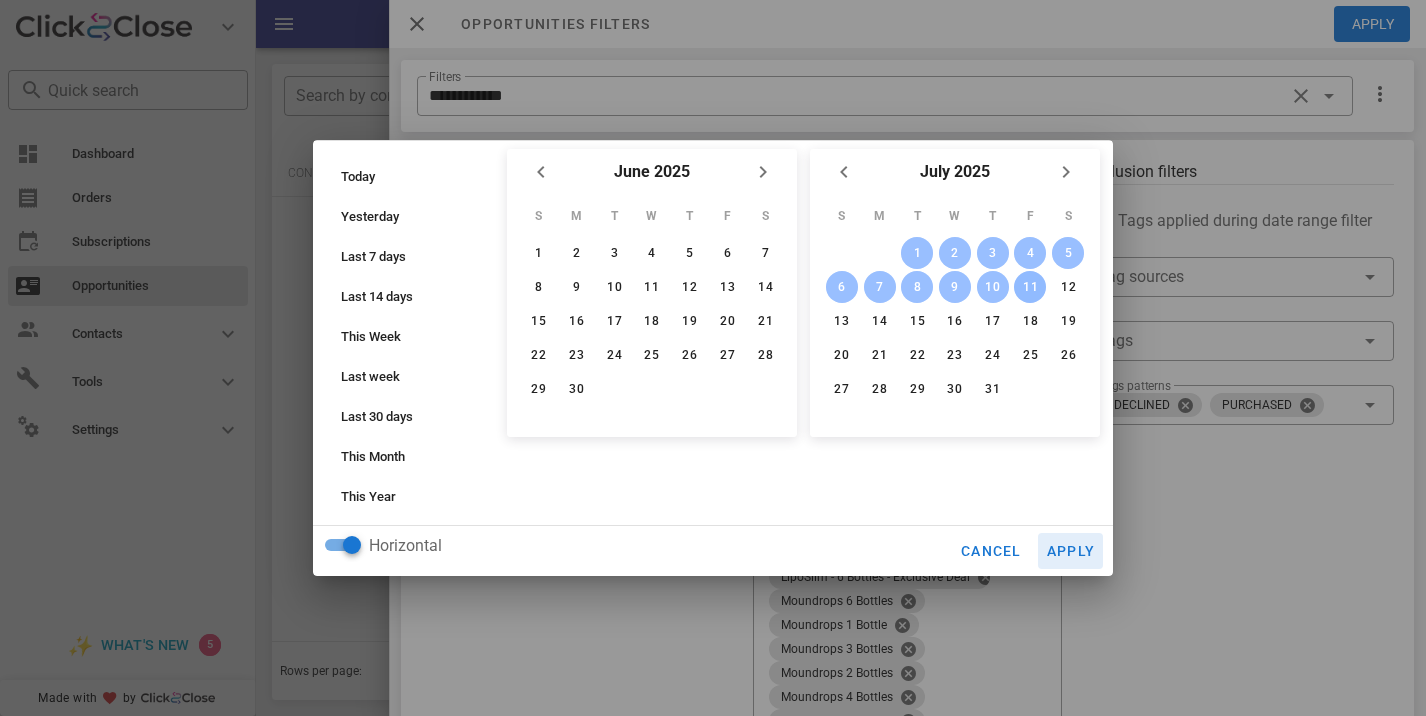 click on "Apply" at bounding box center [1071, 551] 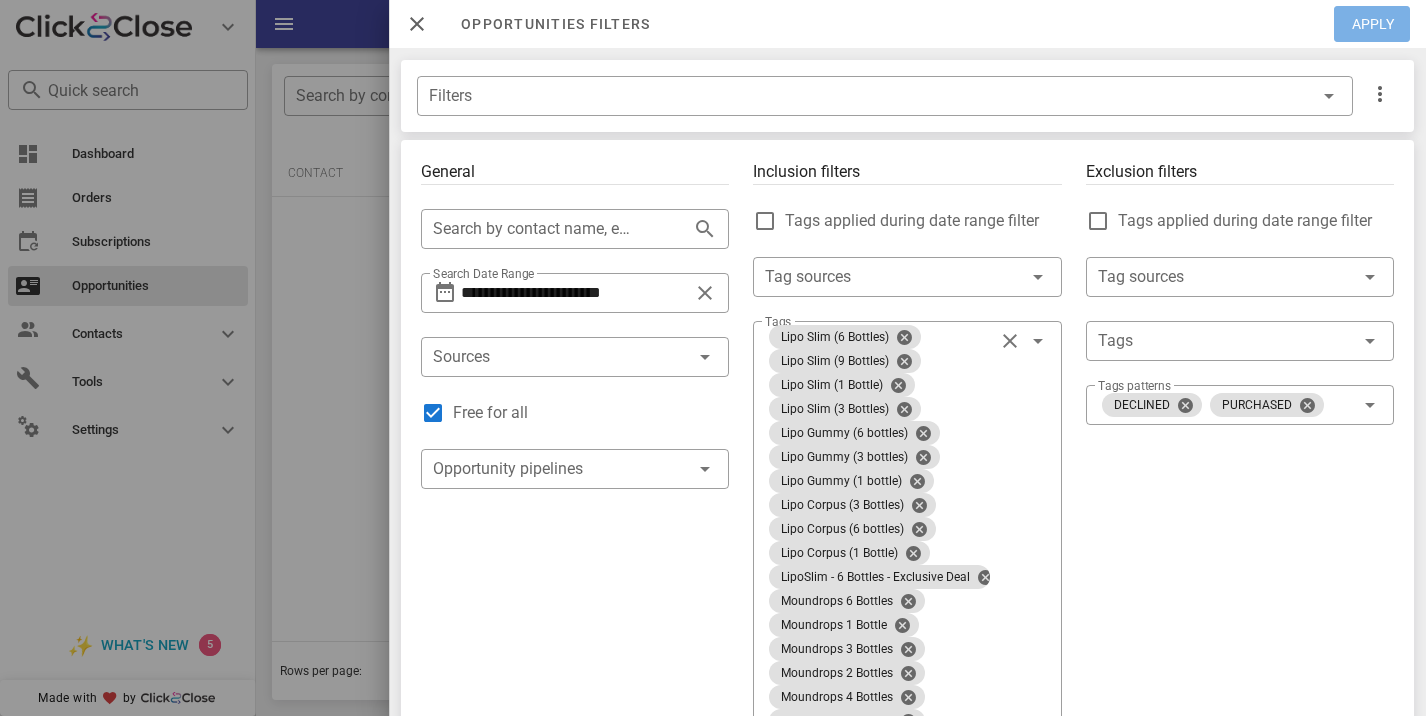 click on "Apply" at bounding box center (1373, 24) 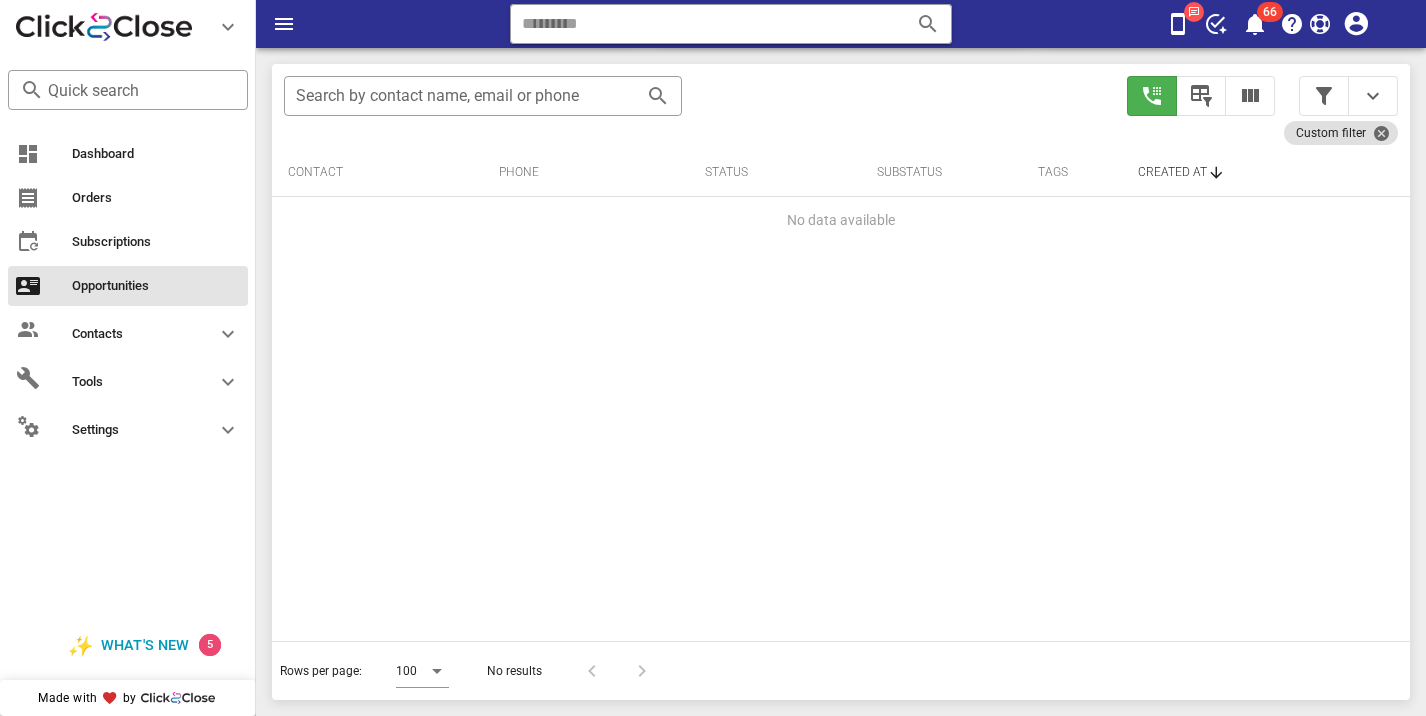 scroll, scrollTop: 379, scrollLeft: 0, axis: vertical 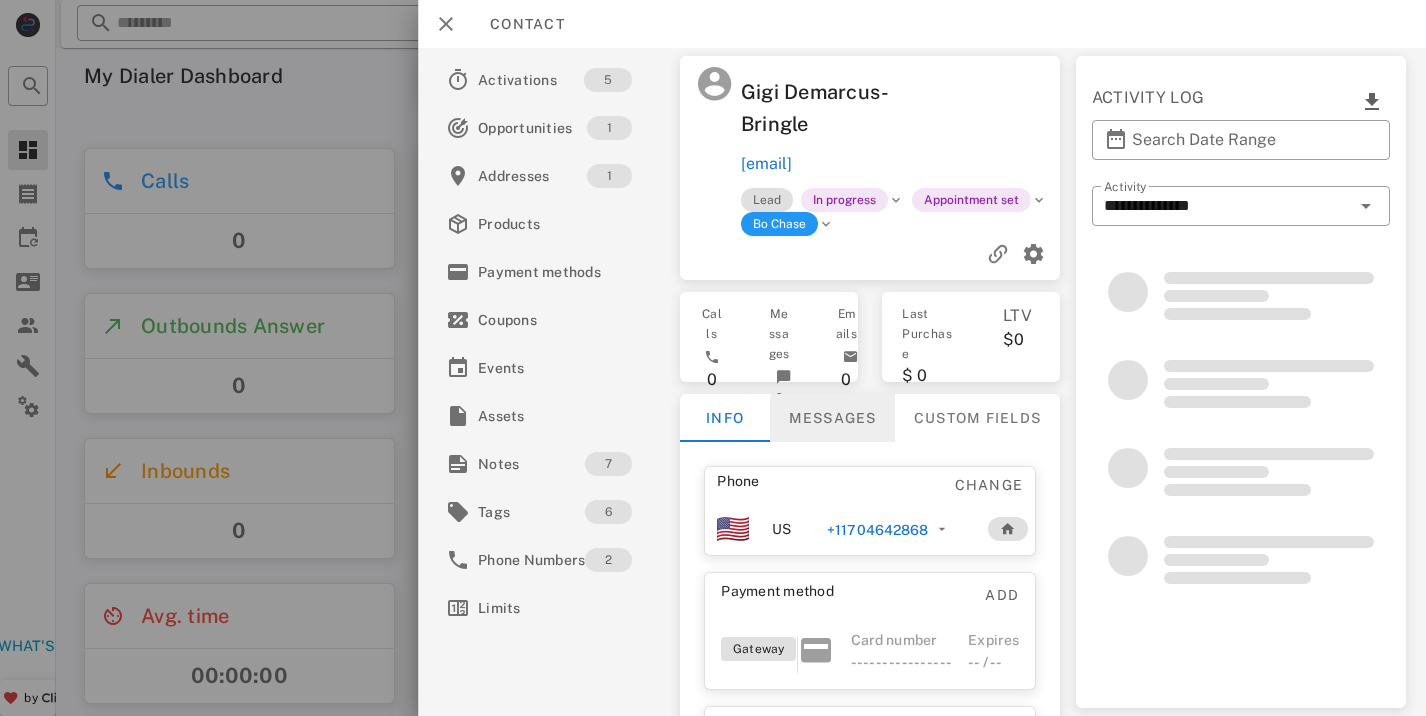 click on "Messages" at bounding box center (832, 418) 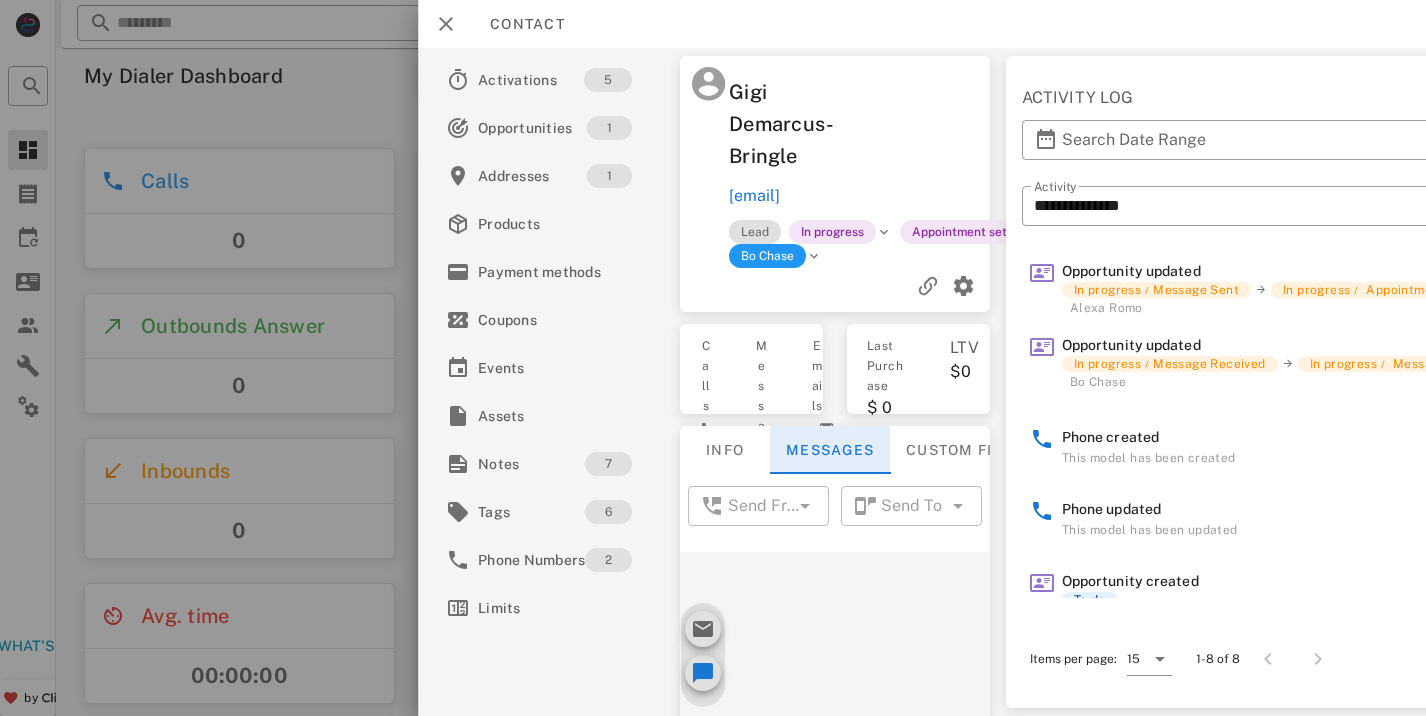 scroll, scrollTop: 1034, scrollLeft: 0, axis: vertical 